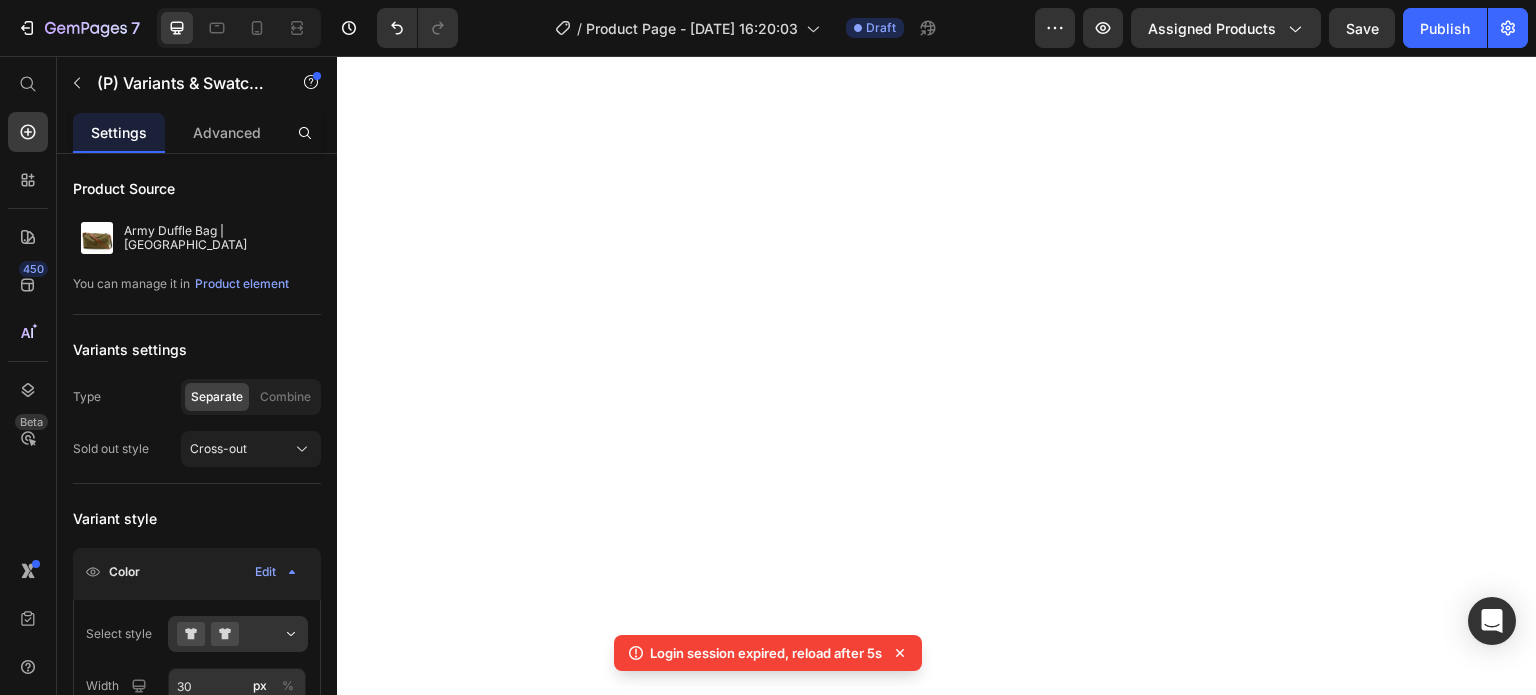 scroll, scrollTop: 0, scrollLeft: 0, axis: both 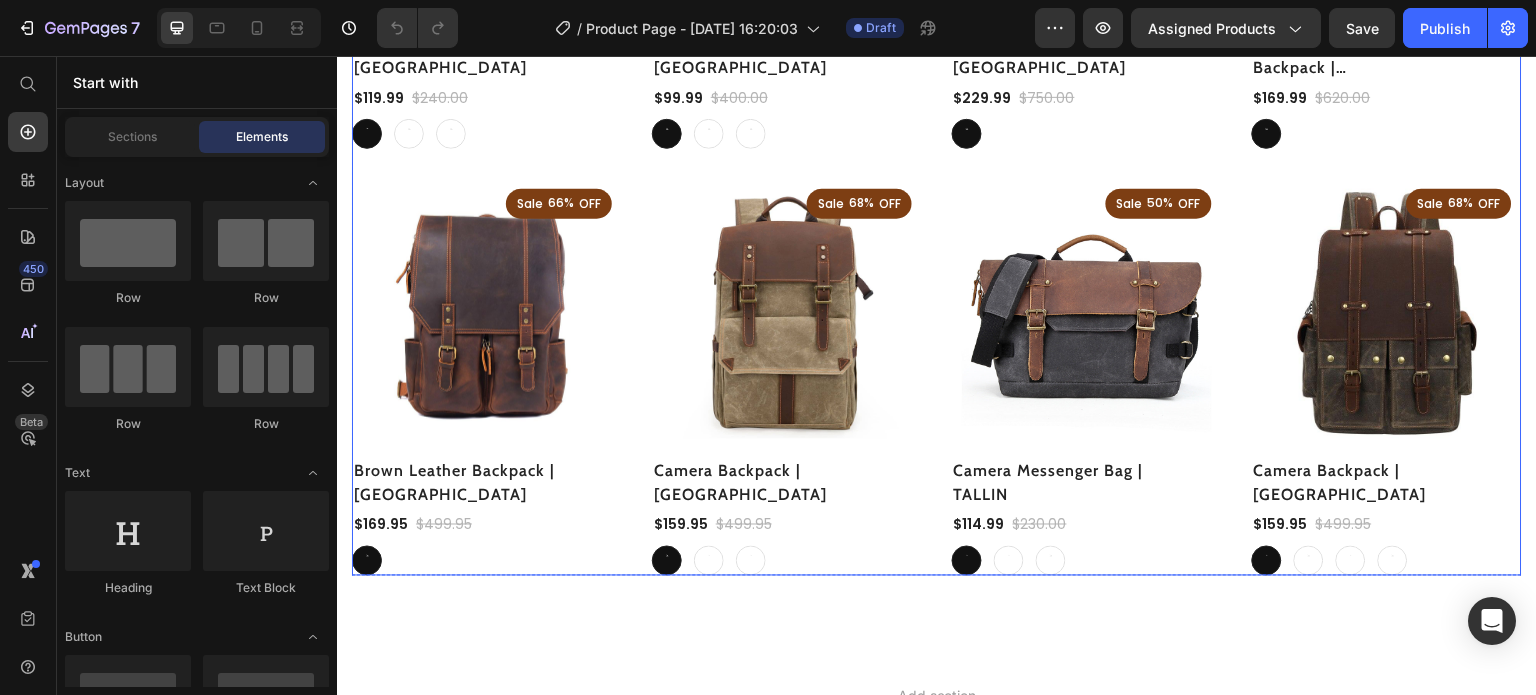 click on "(P) Images Sale 50% OFF Discount Tag Row Row Army Duffle Bag | DENVER (P) Title $119.99 (P) Price $240.00 (P) Price Row Light Green Light Green Light Green Khaki Khaki Khaki Grey Grey Grey (P) Variants & Swatches Row (P) Images Sale 75% OFF Discount Tag Row Row Army Backpack | Chicago (P) Title $99.99 (P) Price $400.00 (P) Price Row Khaki Khaki Khaki Blue Blue Blue Brown Brown Brown (P) Variants & Swatches Row (P) Images Sale 69% OFF Discount Tag Row Row Black Leather Holdall | AALBORG (P) Title $229.99 (P) Price $750.00 (P) Price Row Black Black Black (P) Variants & Swatches Row (P) Images Sale 73% OFF Discount Tag Row Row Black Leather Laptop Backpack | BAMBURGH (P) Title $169.99 (P) Price $620.00 (P) Price Row Black Black Black (P) Variants & Swatches Row (P) Images Sale 66% OFF Discount Tag Row Row Brown Leather Backpack | BOSTON (P) Title $169.95 (P) Price $499.95 (P) Price Row Brown Brown Brown (P) Variants & Swatches Row (P) Images Sale 68% OFF Discount Tag Row Row Camera Backpack | ZAMORA (P) Title" at bounding box center (937, 164) 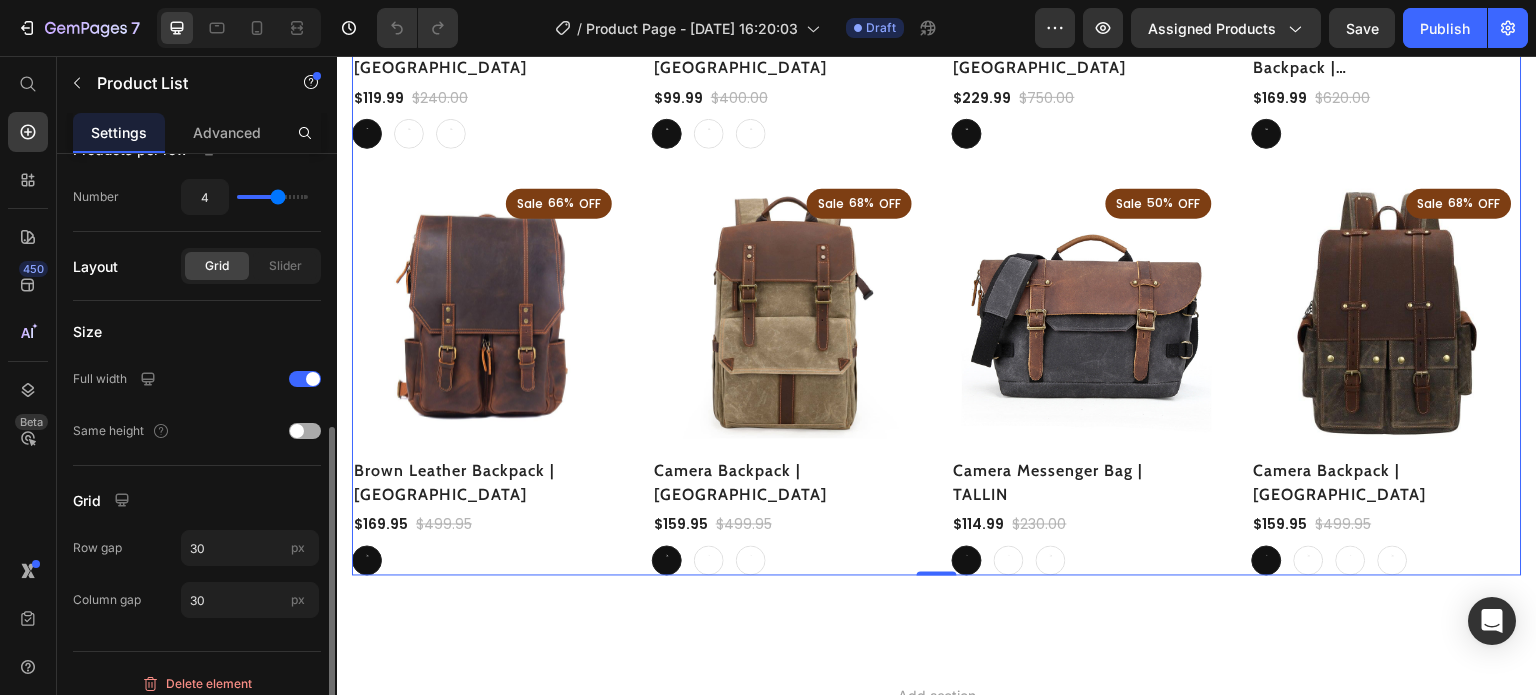 scroll, scrollTop: 512, scrollLeft: 0, axis: vertical 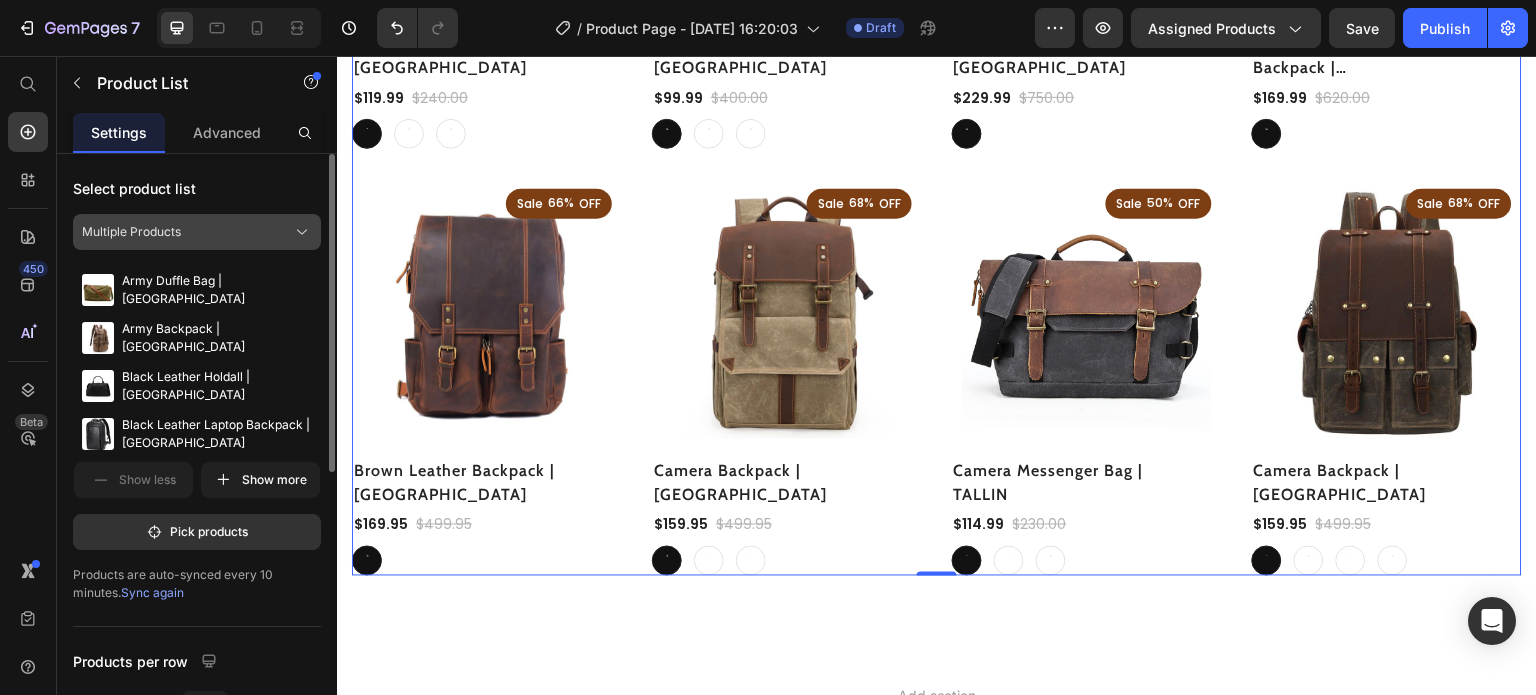 click on "Multiple Products" 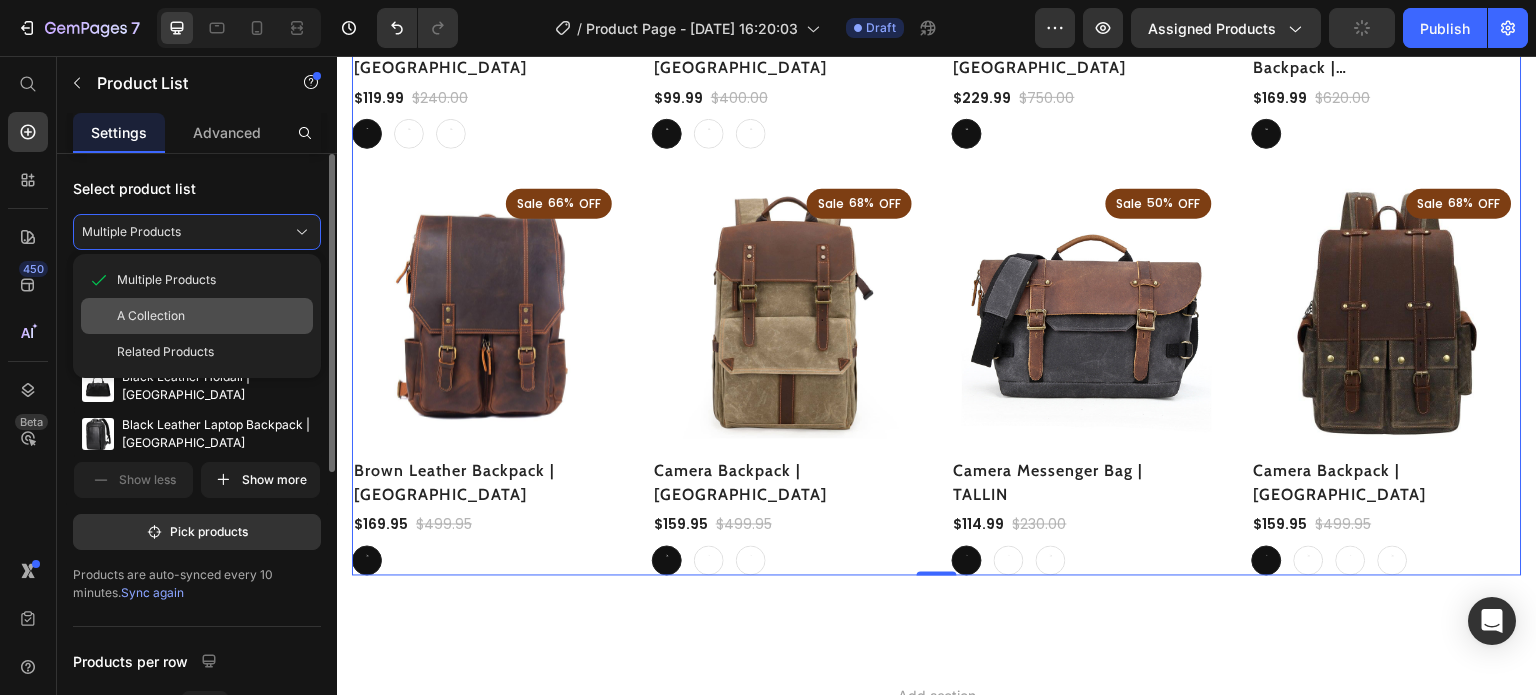 click on "A Collection" 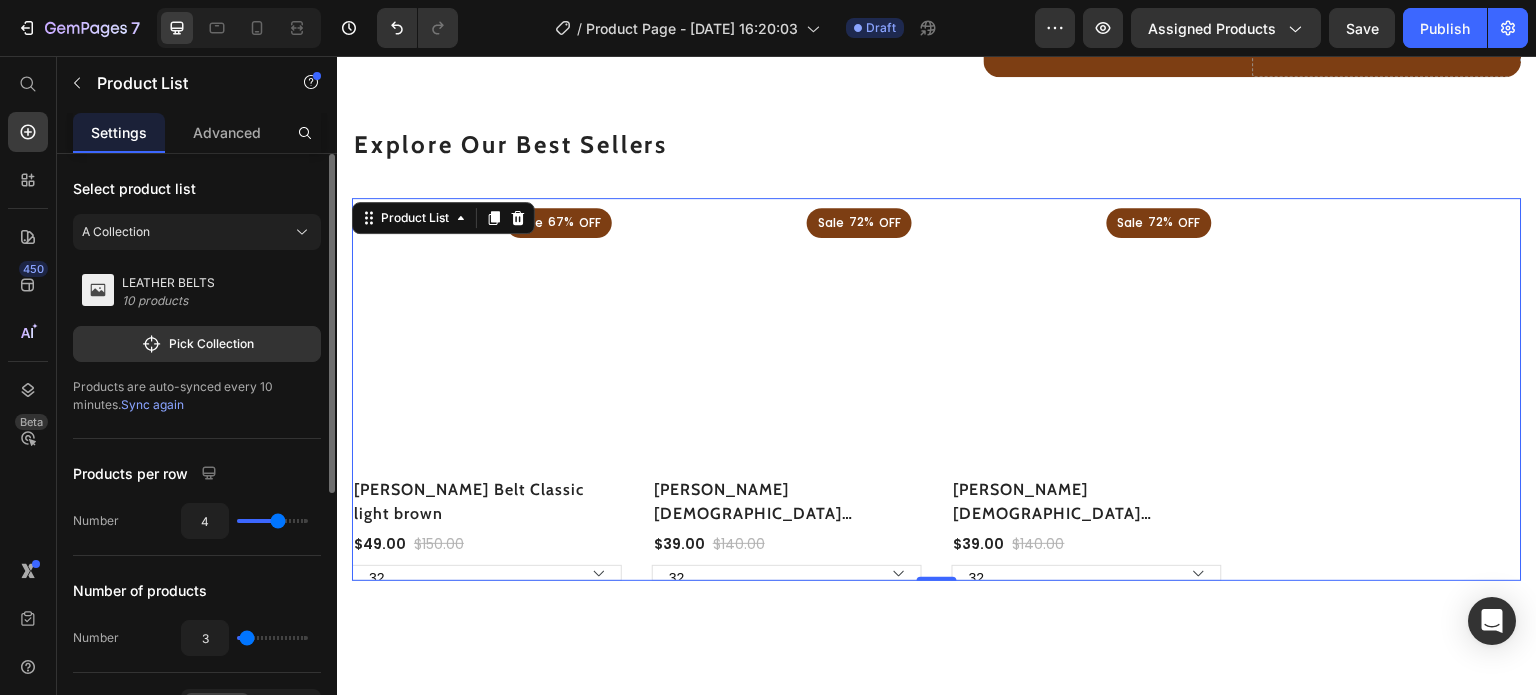 scroll, scrollTop: 1261, scrollLeft: 0, axis: vertical 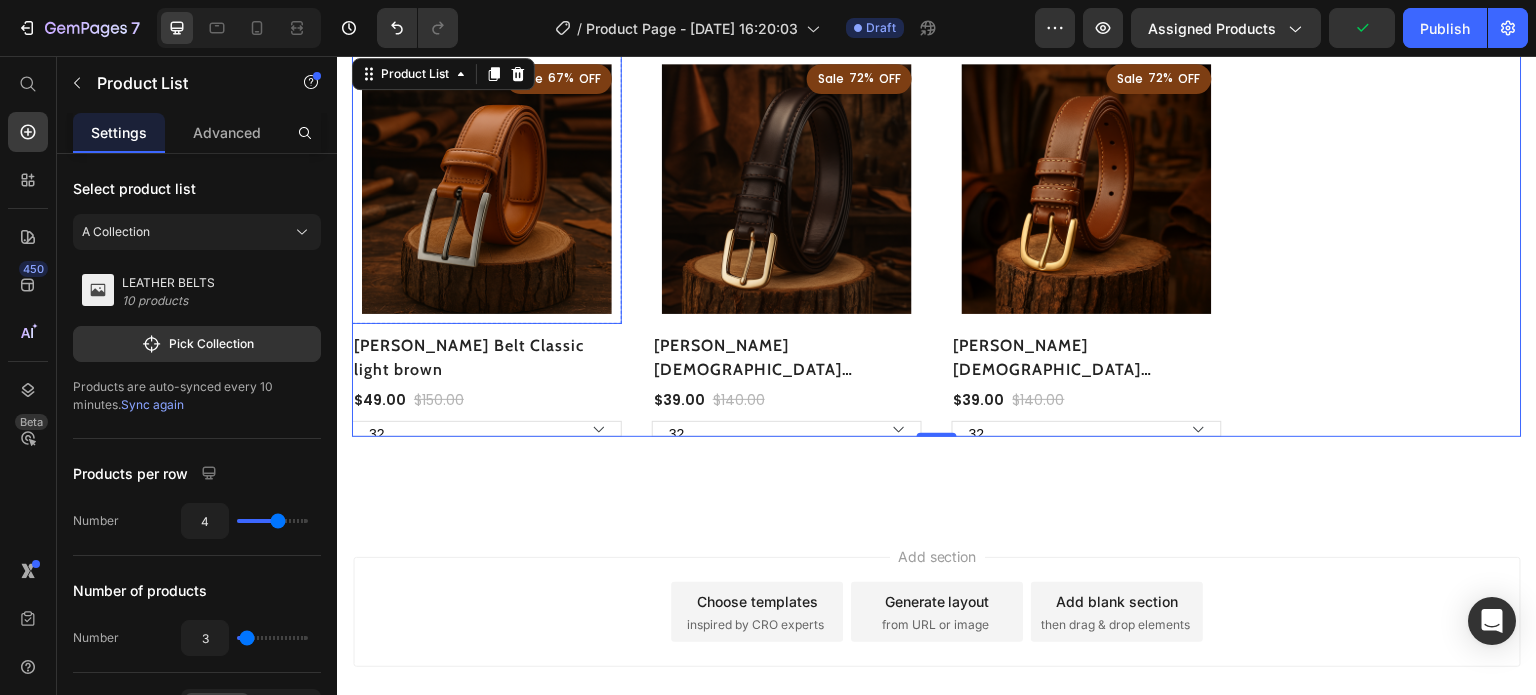 click at bounding box center (487, 189) 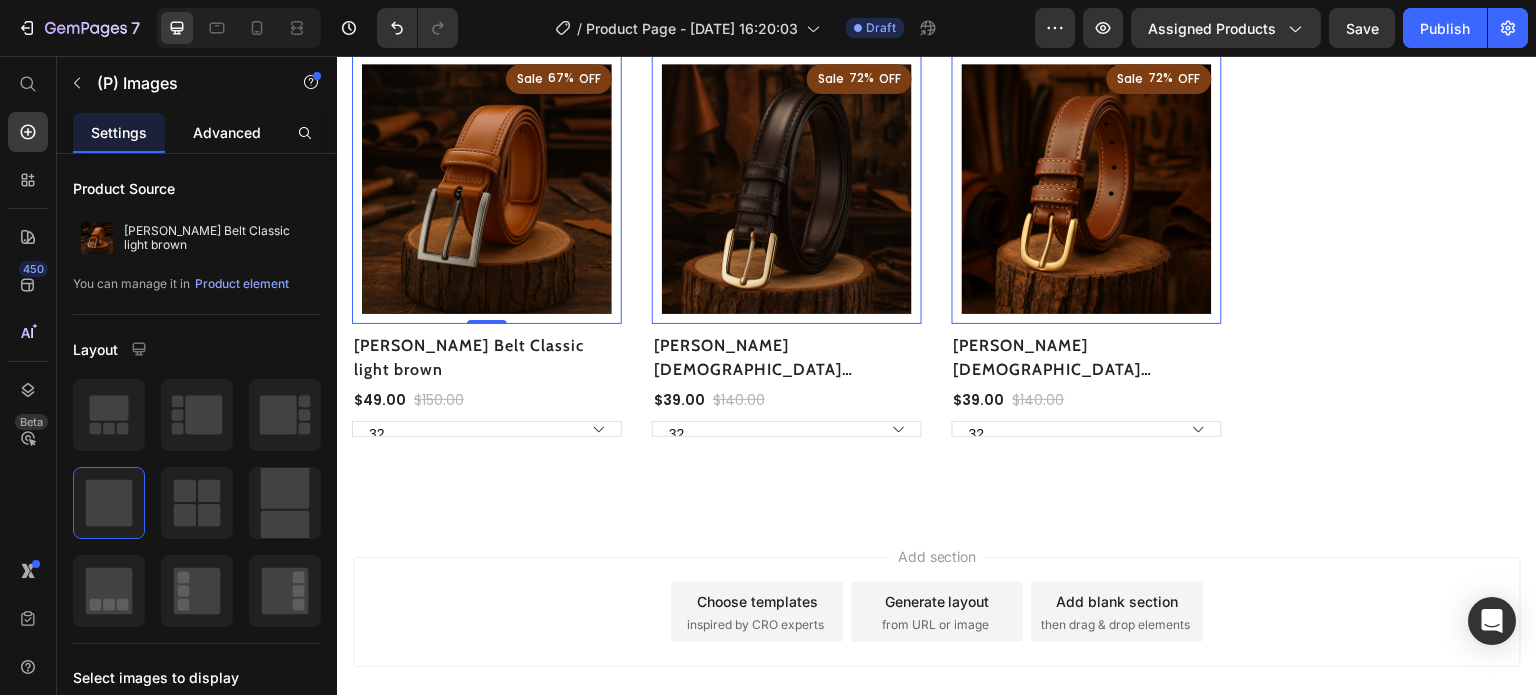 click on "Advanced" at bounding box center [227, 132] 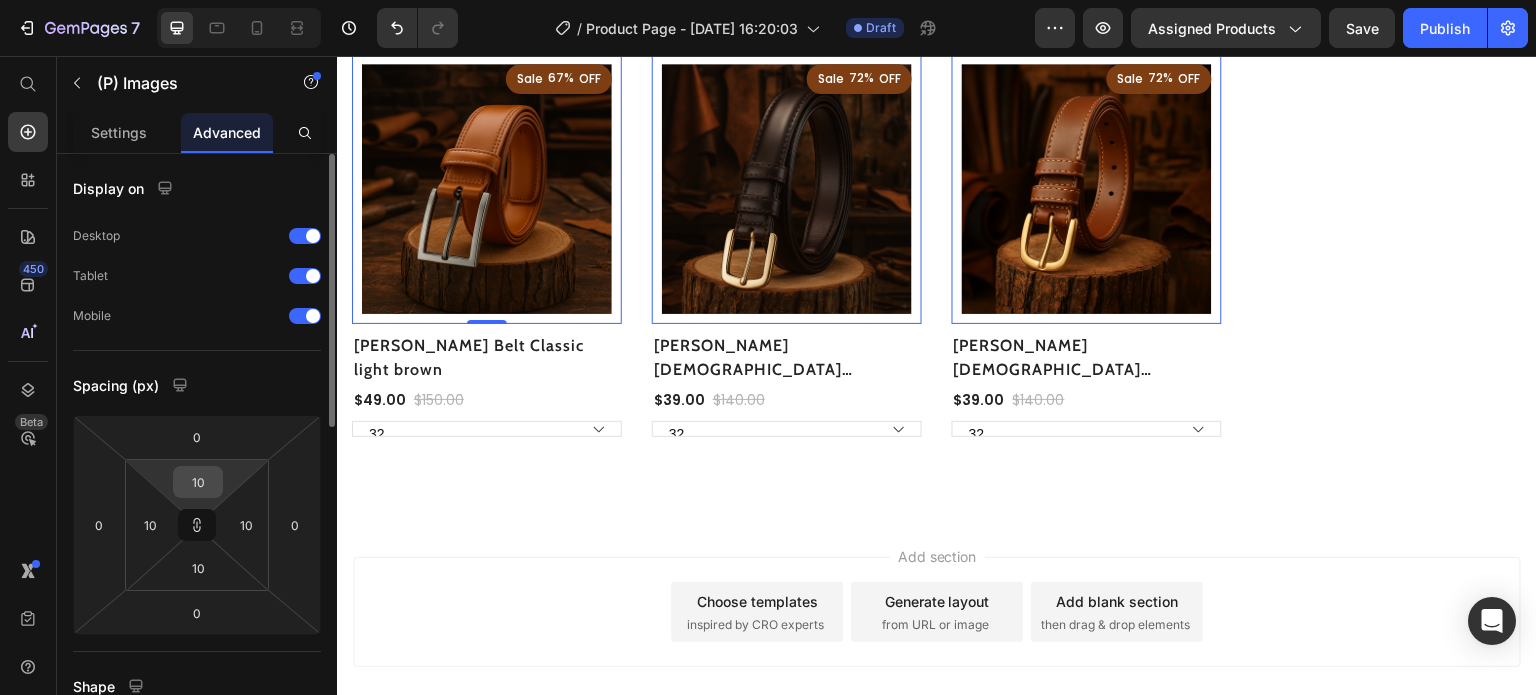 click on "10" at bounding box center (198, 482) 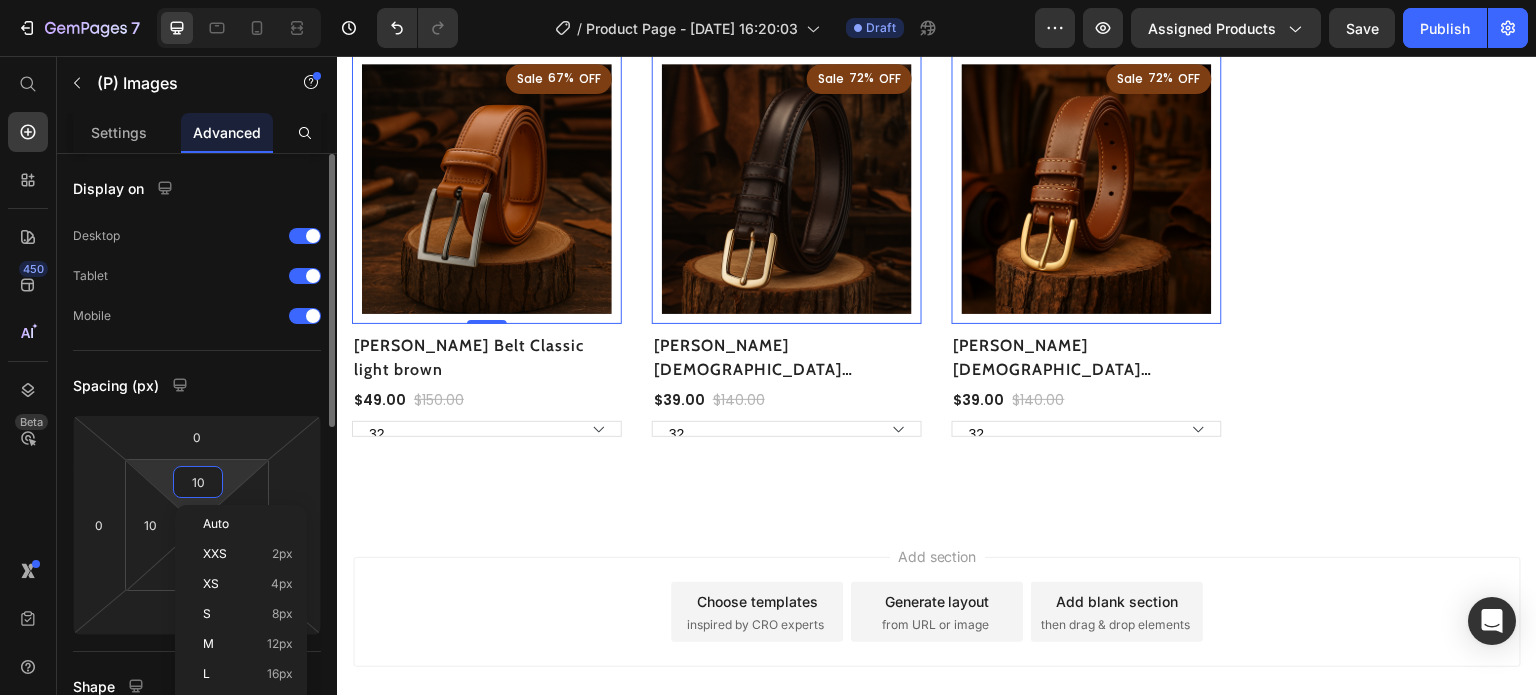 type on "0" 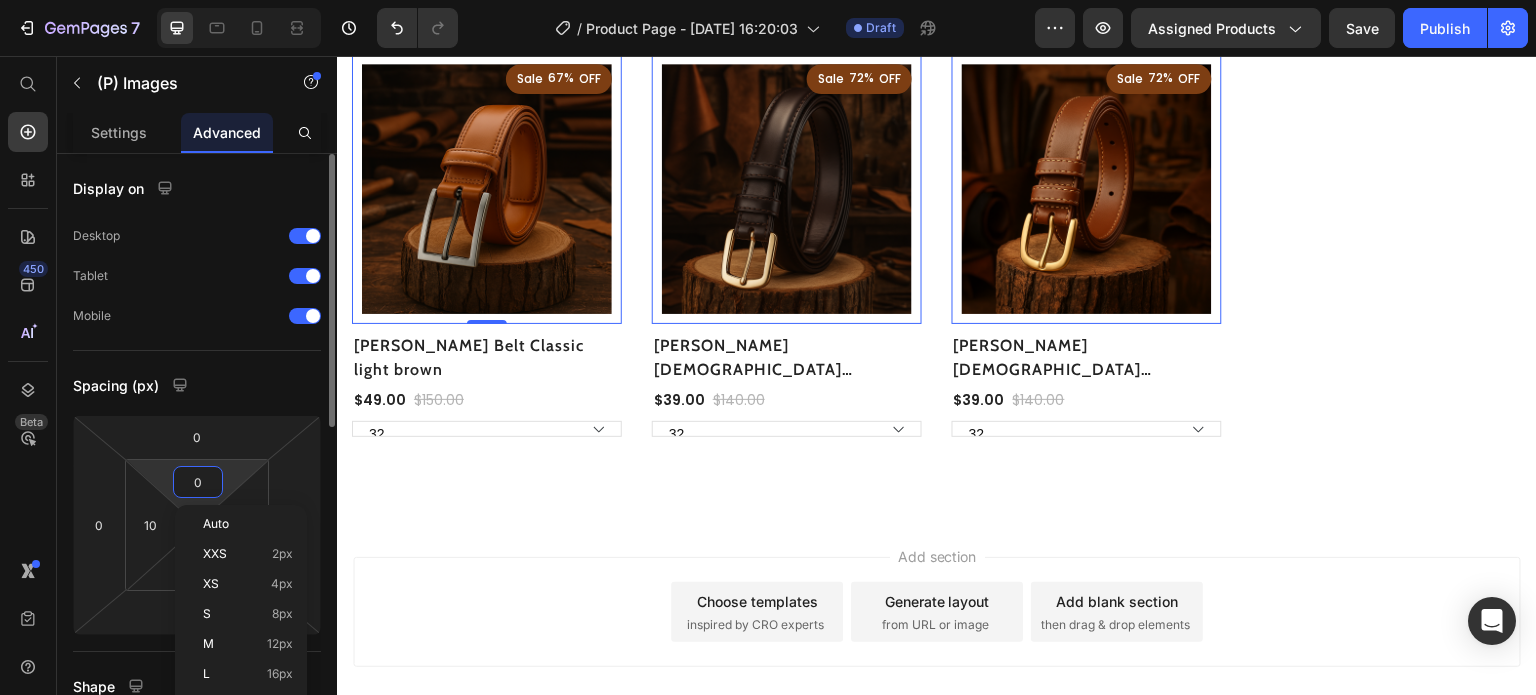 type on "0" 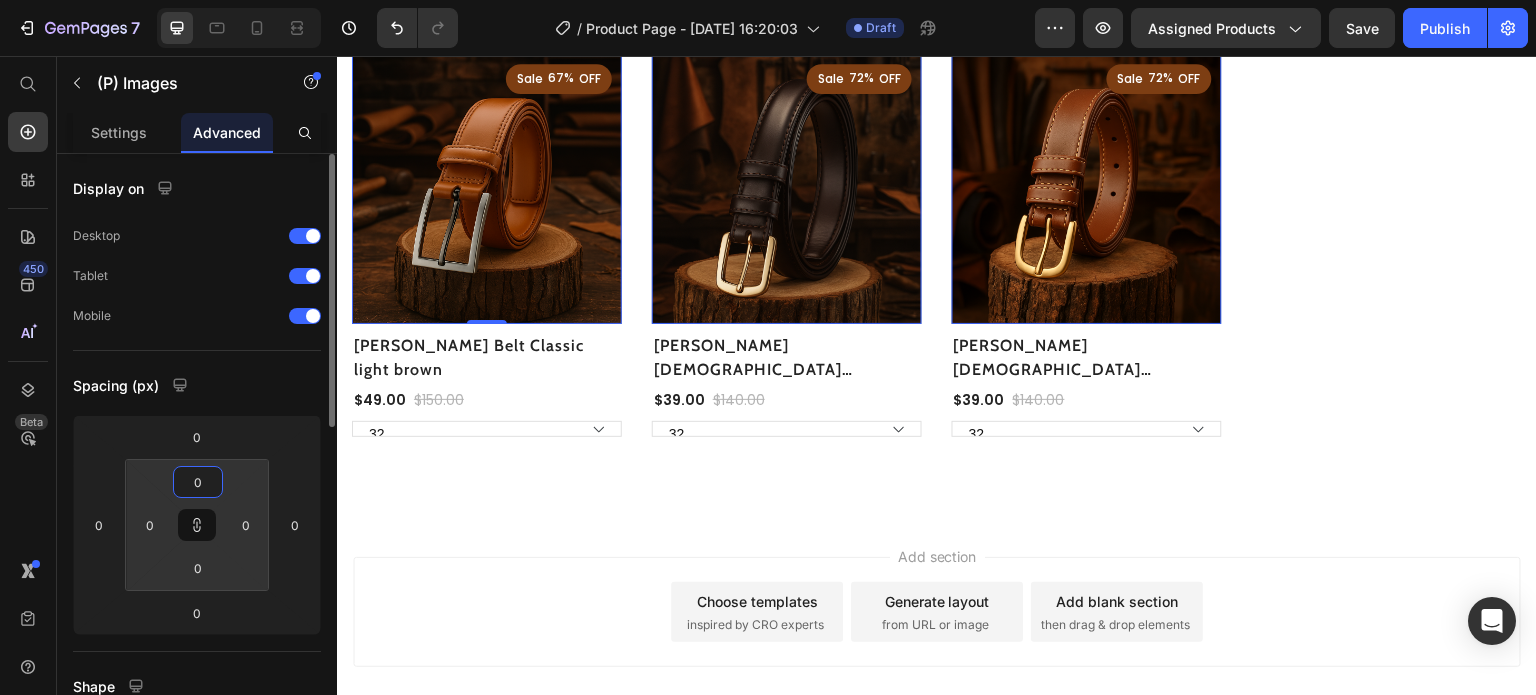 type on "0" 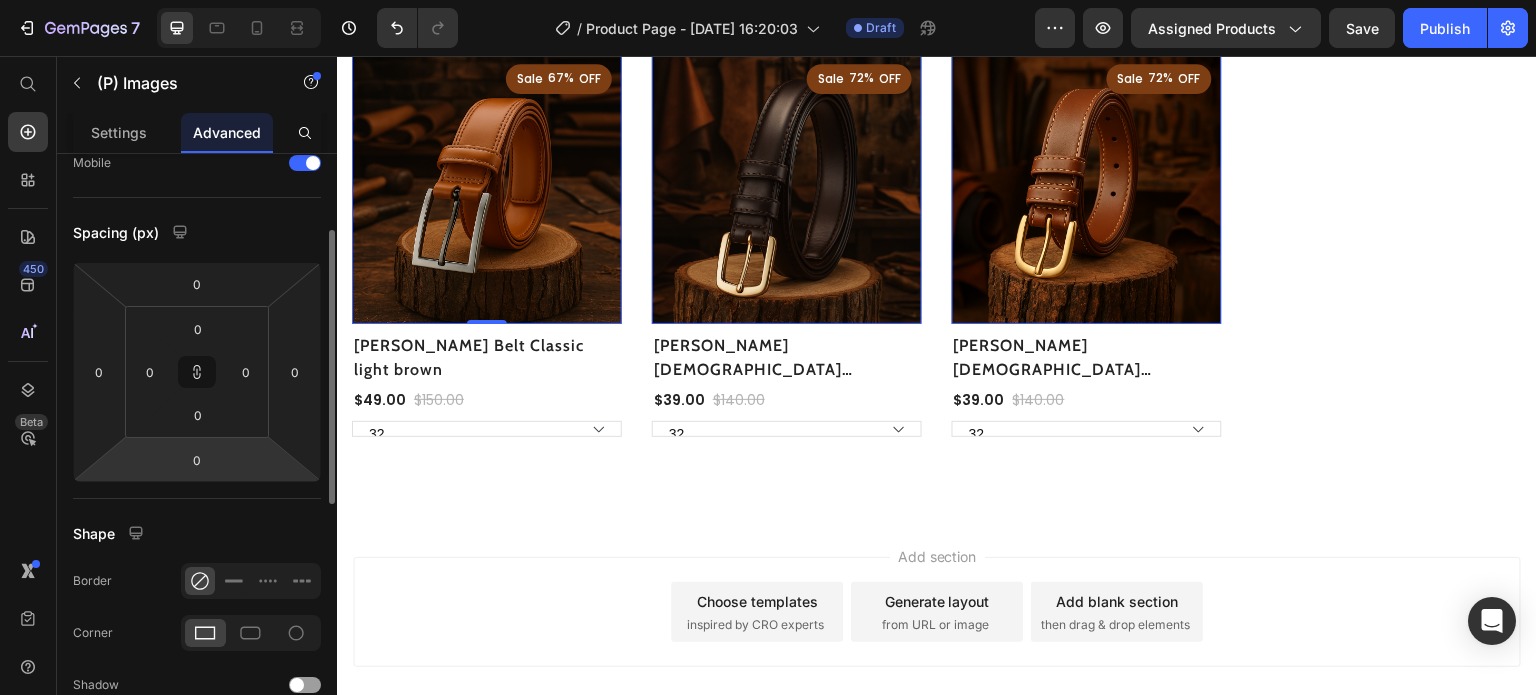 scroll, scrollTop: 158, scrollLeft: 0, axis: vertical 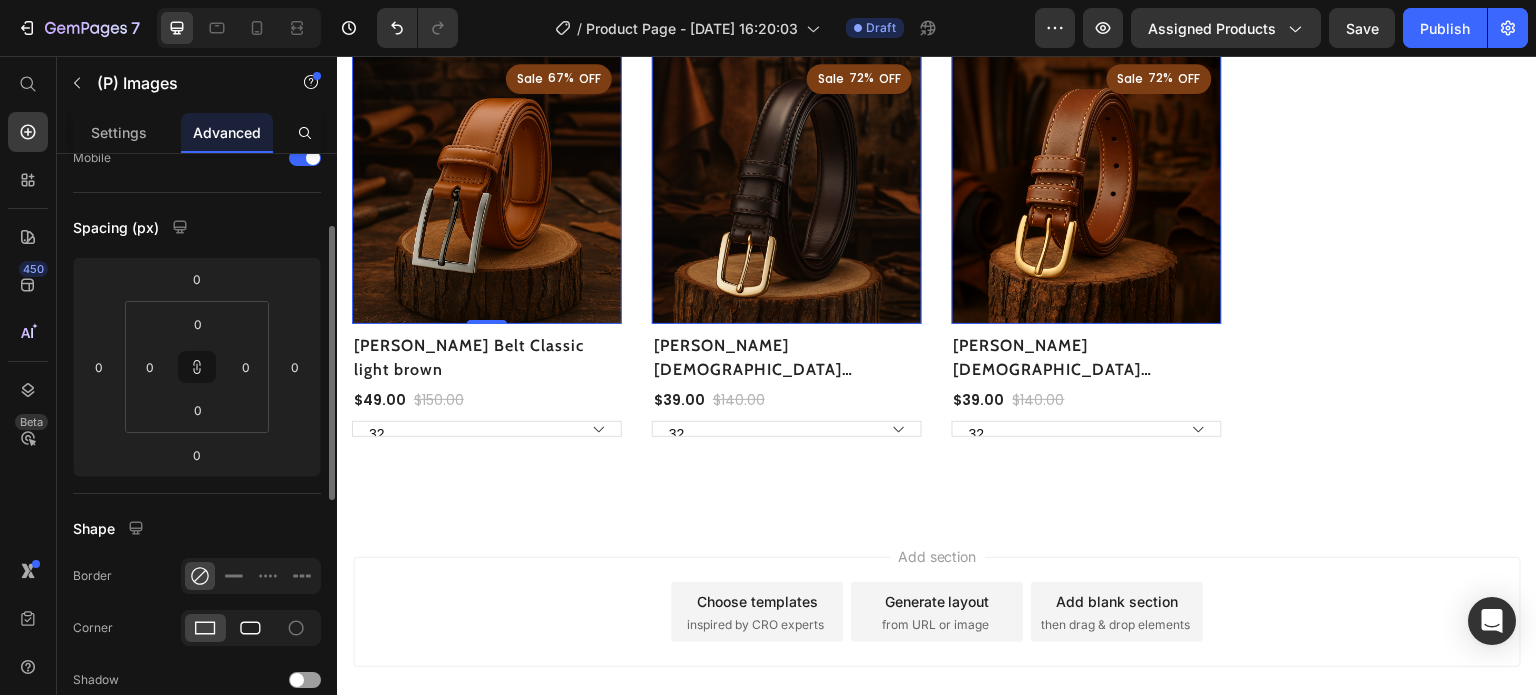 click 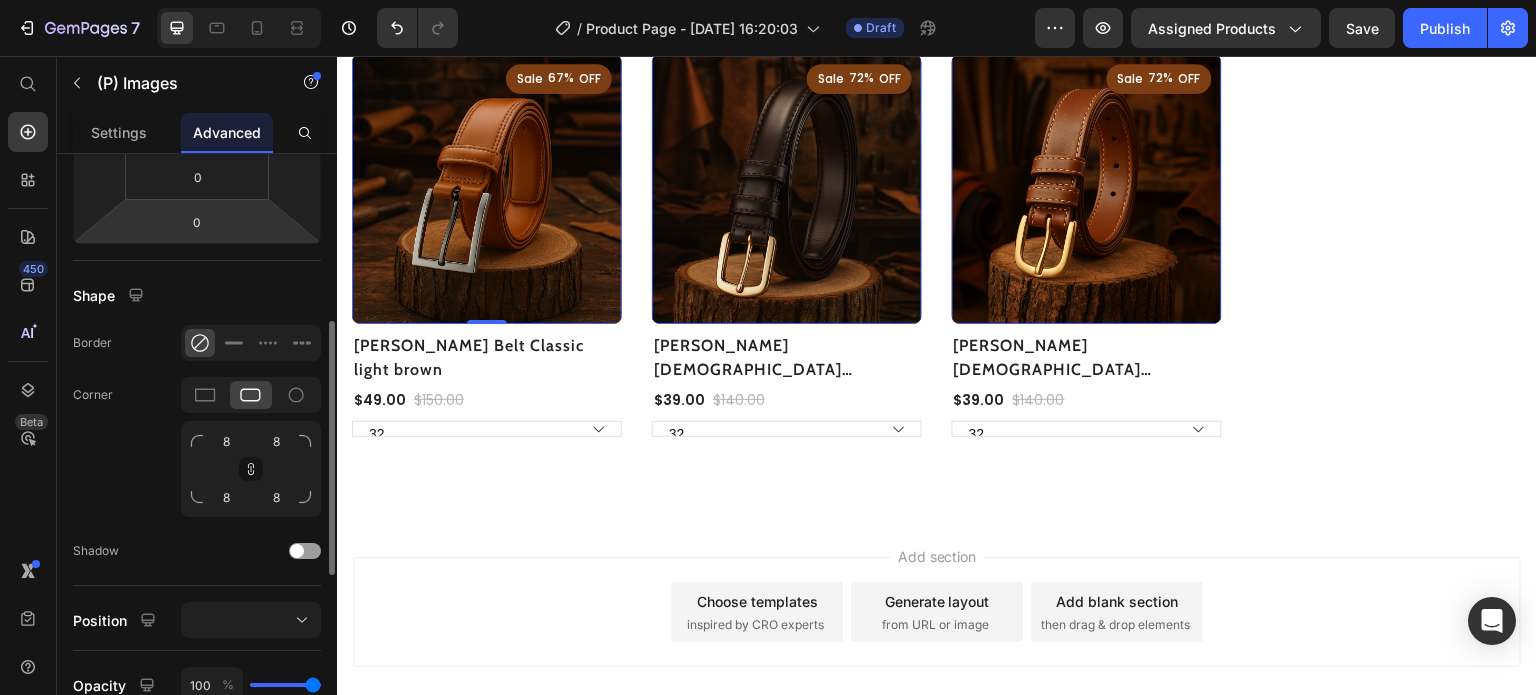 scroll, scrollTop: 392, scrollLeft: 0, axis: vertical 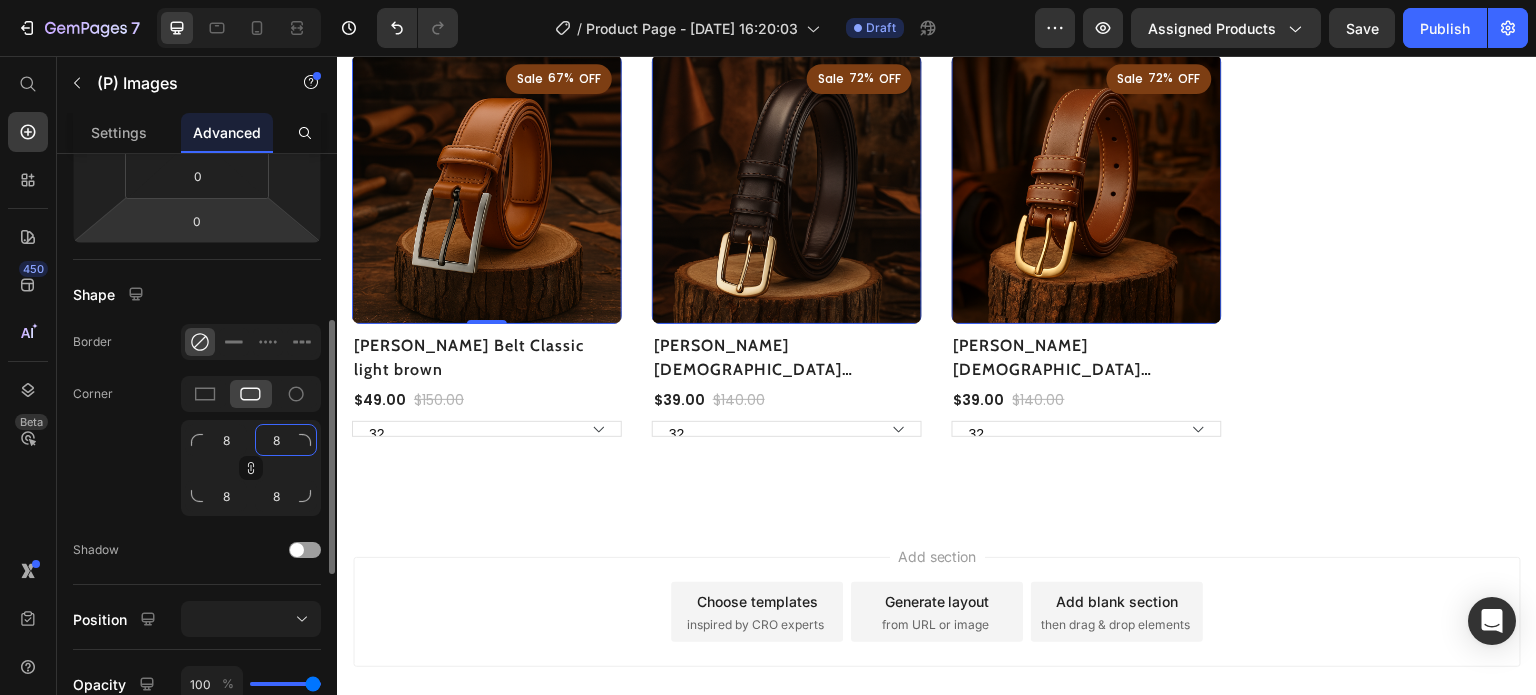 click on "8" 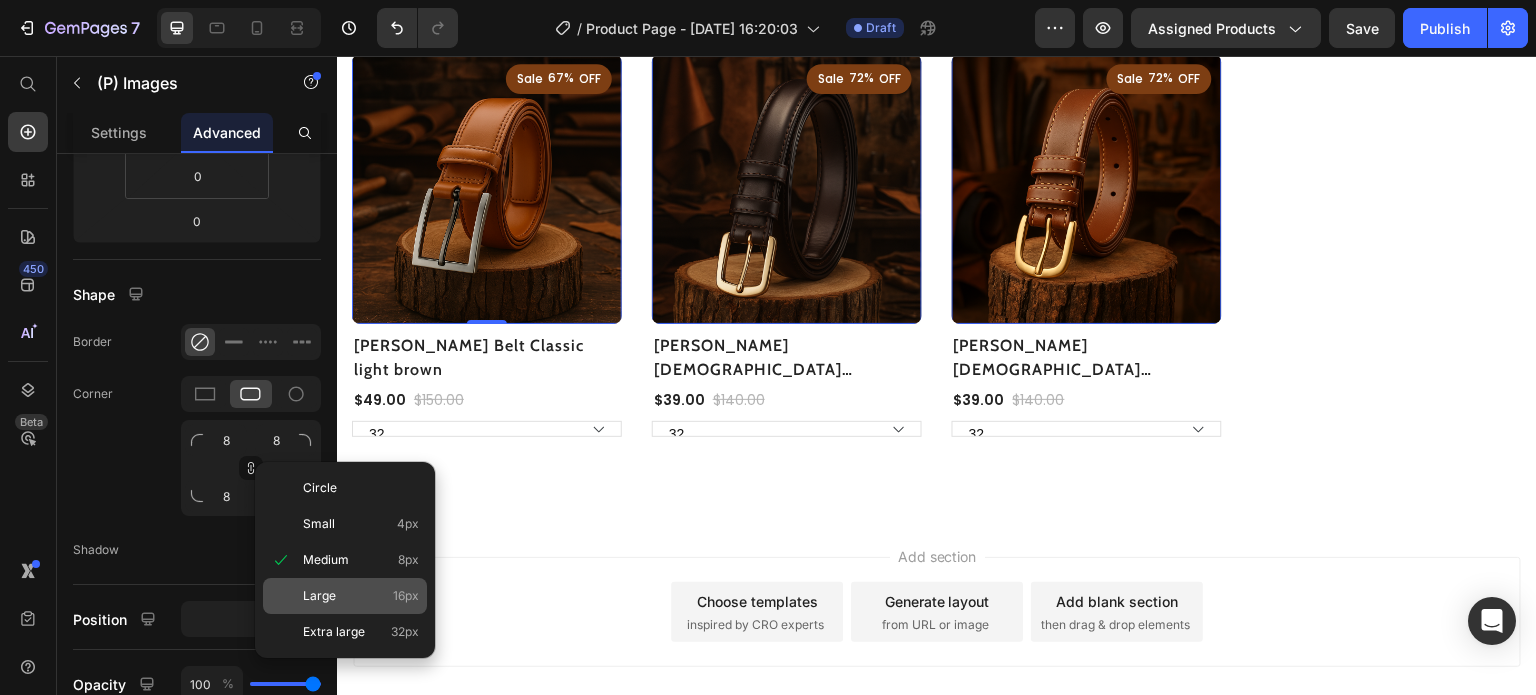 click on "Large" at bounding box center [319, 596] 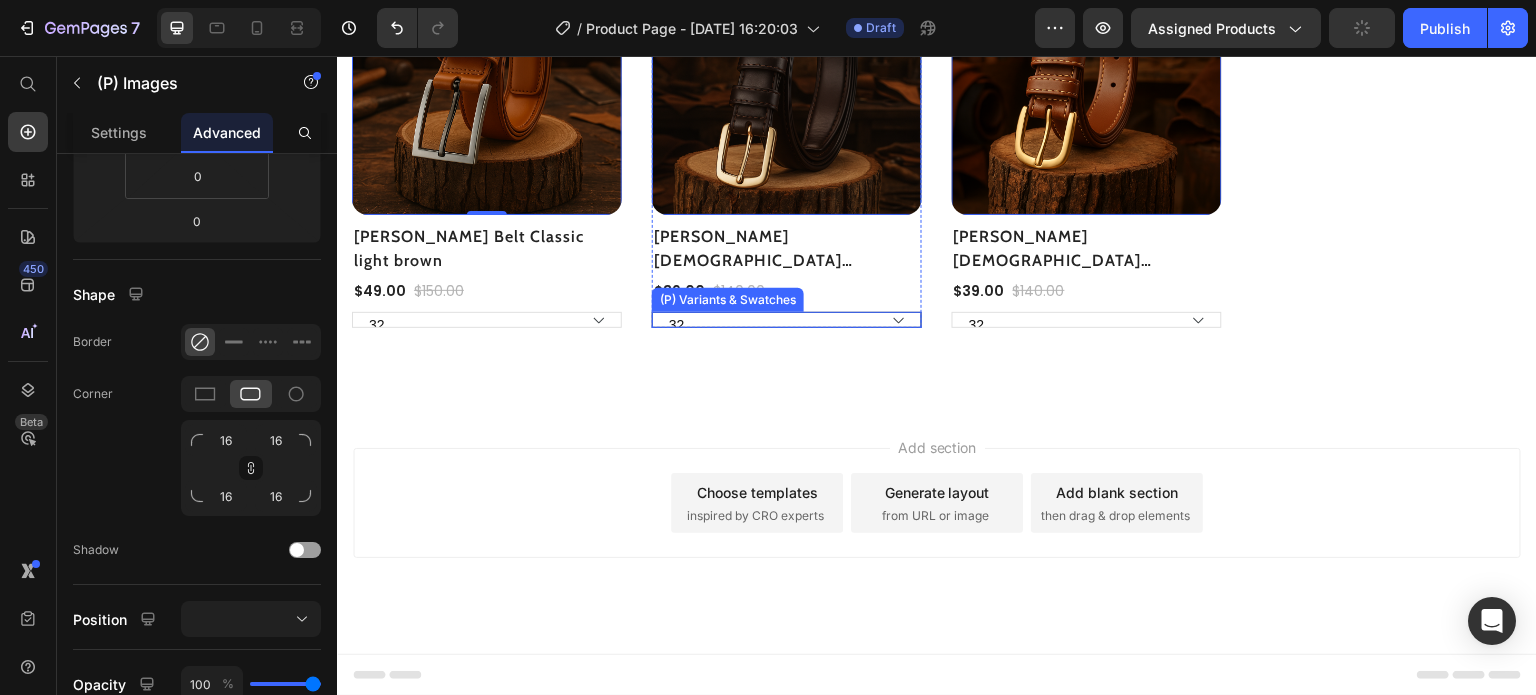scroll, scrollTop: 1155, scrollLeft: 0, axis: vertical 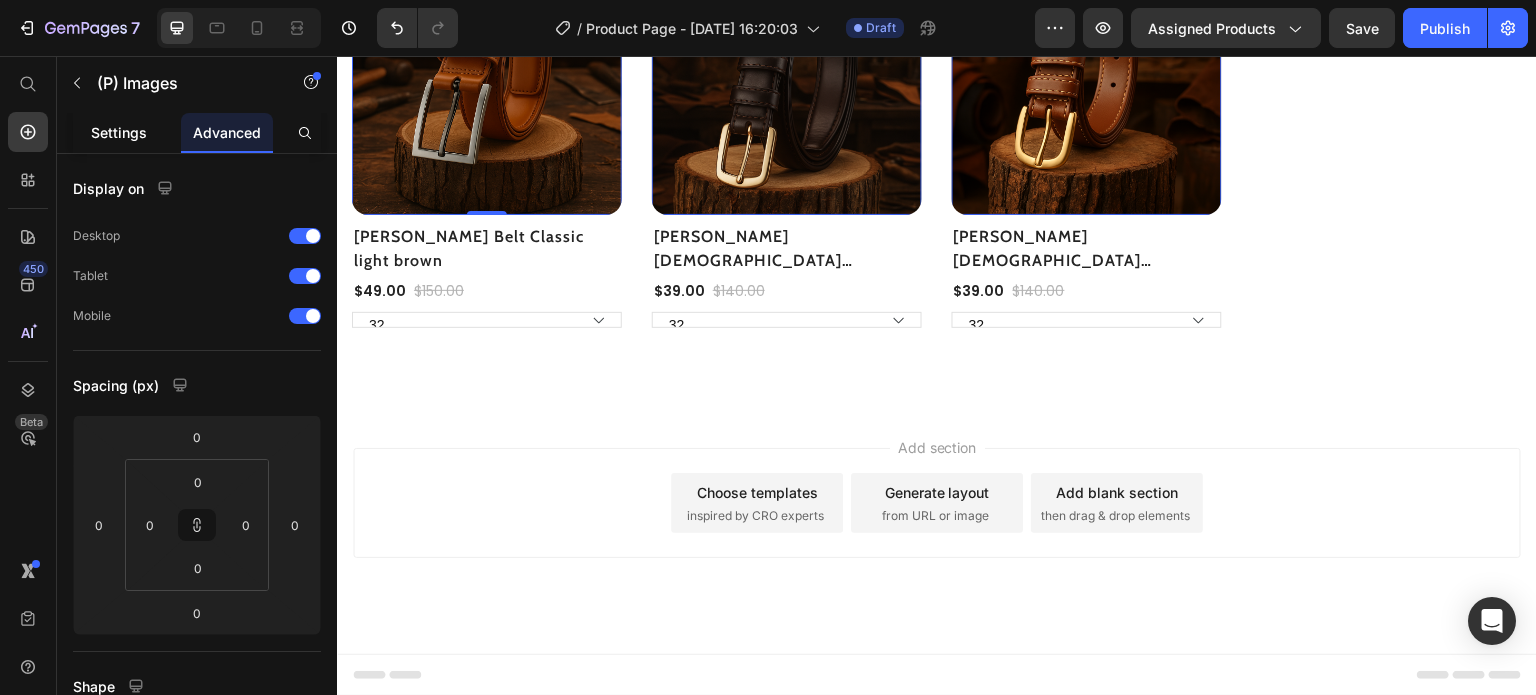 click on "Settings" at bounding box center (119, 132) 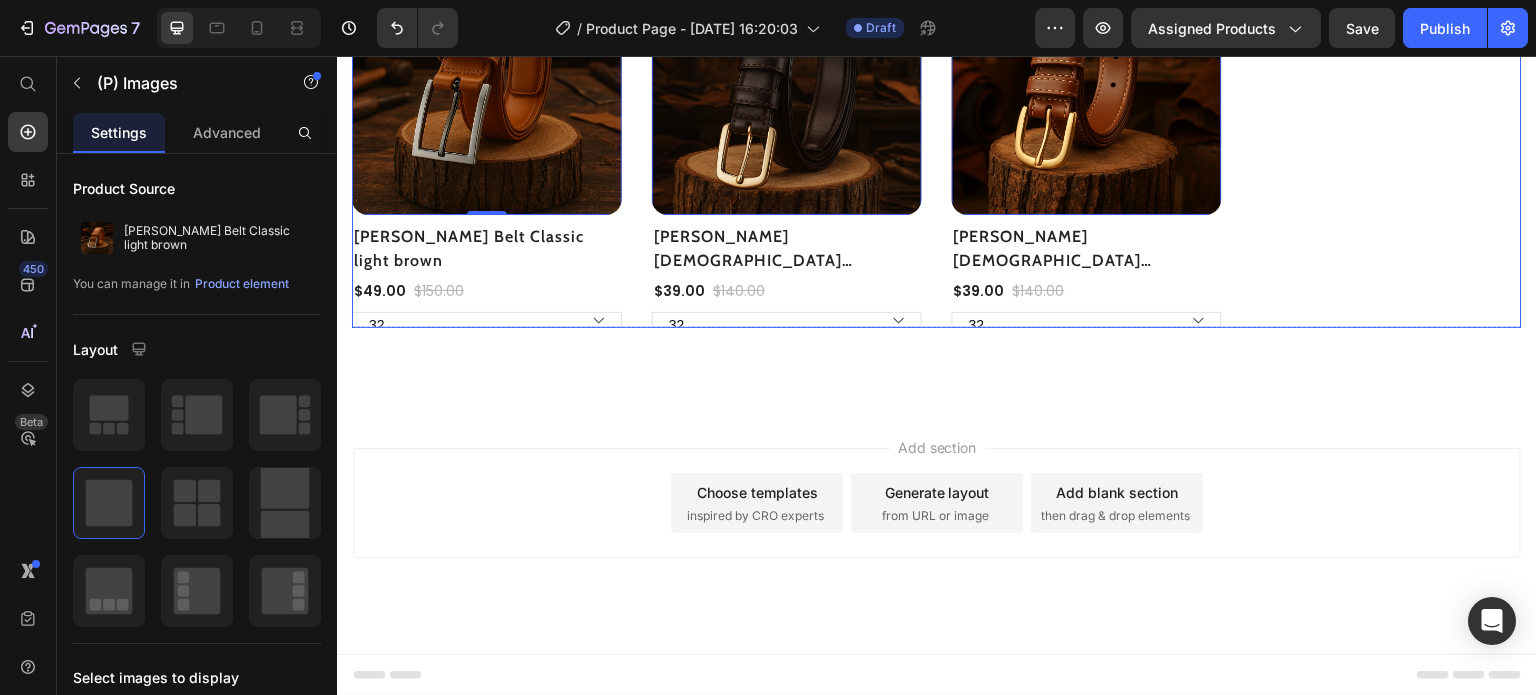 click on "(P) Images   0 Sale 67% OFF Discount Tag Row Row James Leather Belt Classic light brown (P) Title $49.00 (P) Price $150.00 (P) Price Row 32 34 36 38 40 42 44 46 48 (P) Variants & Swatches Row (P) Images   0 Sale 72% OFF Discount Tag Row Row James Ladies Leather Belt Elegant & Narrow | Dark Brown (P) Title $39.00 (P) Price $140.00 (P) Price Row 32 34 36 38 40 42 (P) Variants & Swatches Row (P) Images   0 Sale 72% OFF Discount Tag Row Row James Ladies Leather Belt Elegant & Narrow | Brown (P) Title $39.00 (P) Price $140.00 (P) Price Row 32 34 36 38 40 42 (P) Variants & Swatches Row" at bounding box center [937, 136] 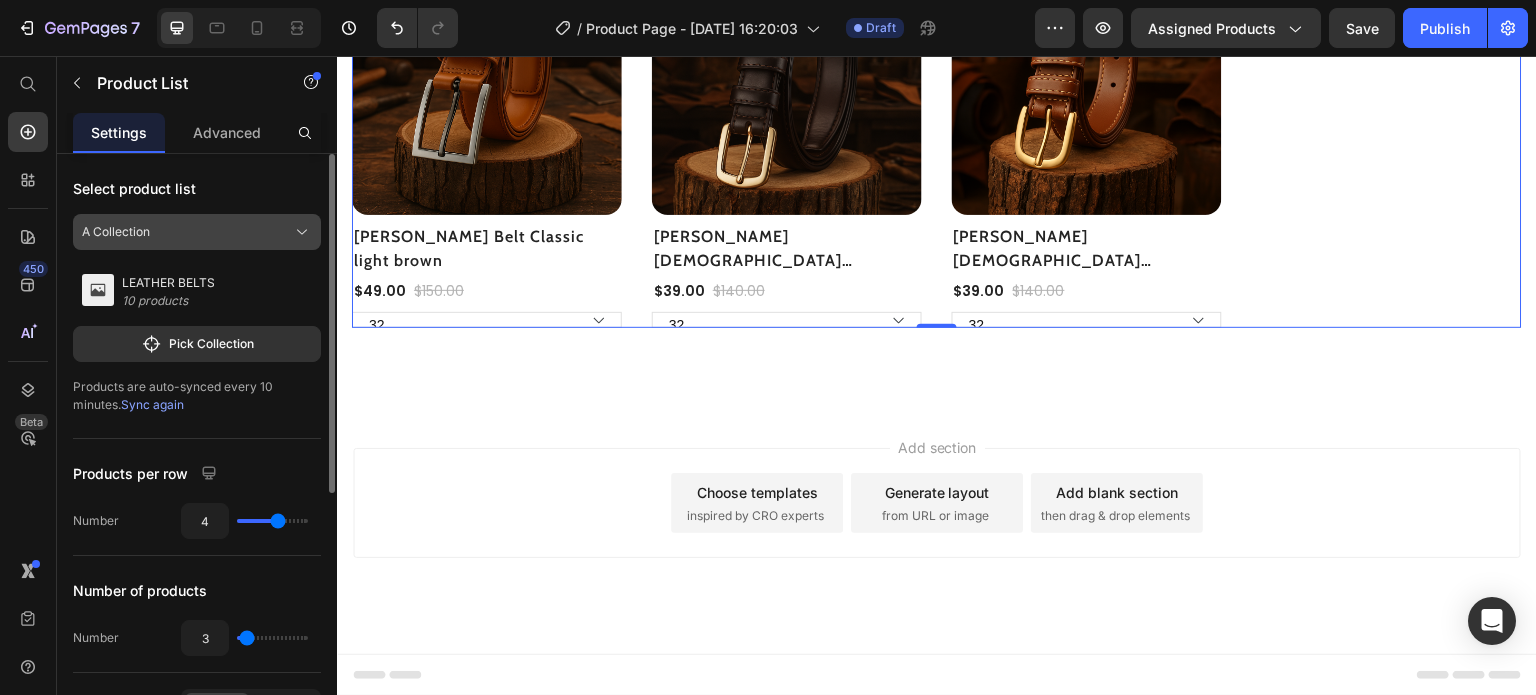 click on "A Collection" 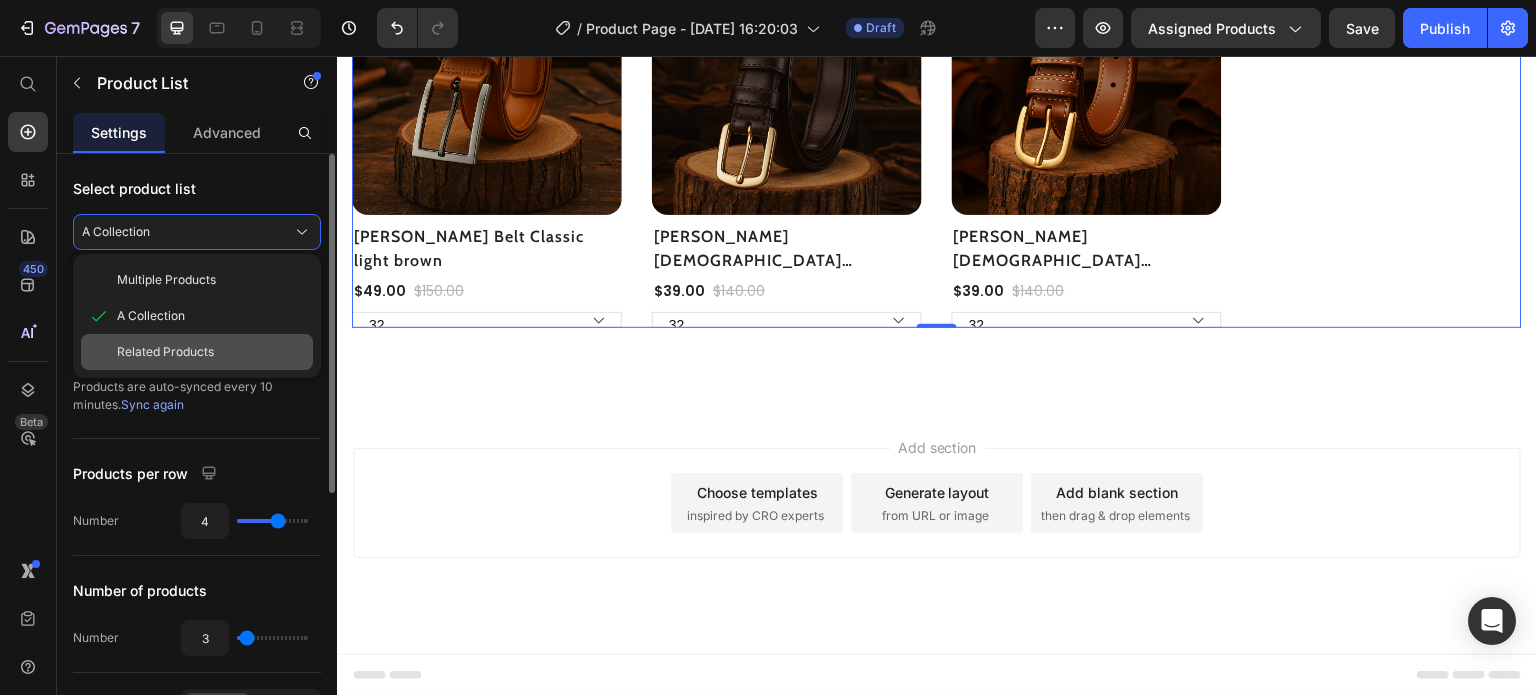 click on "Related Products" at bounding box center [165, 352] 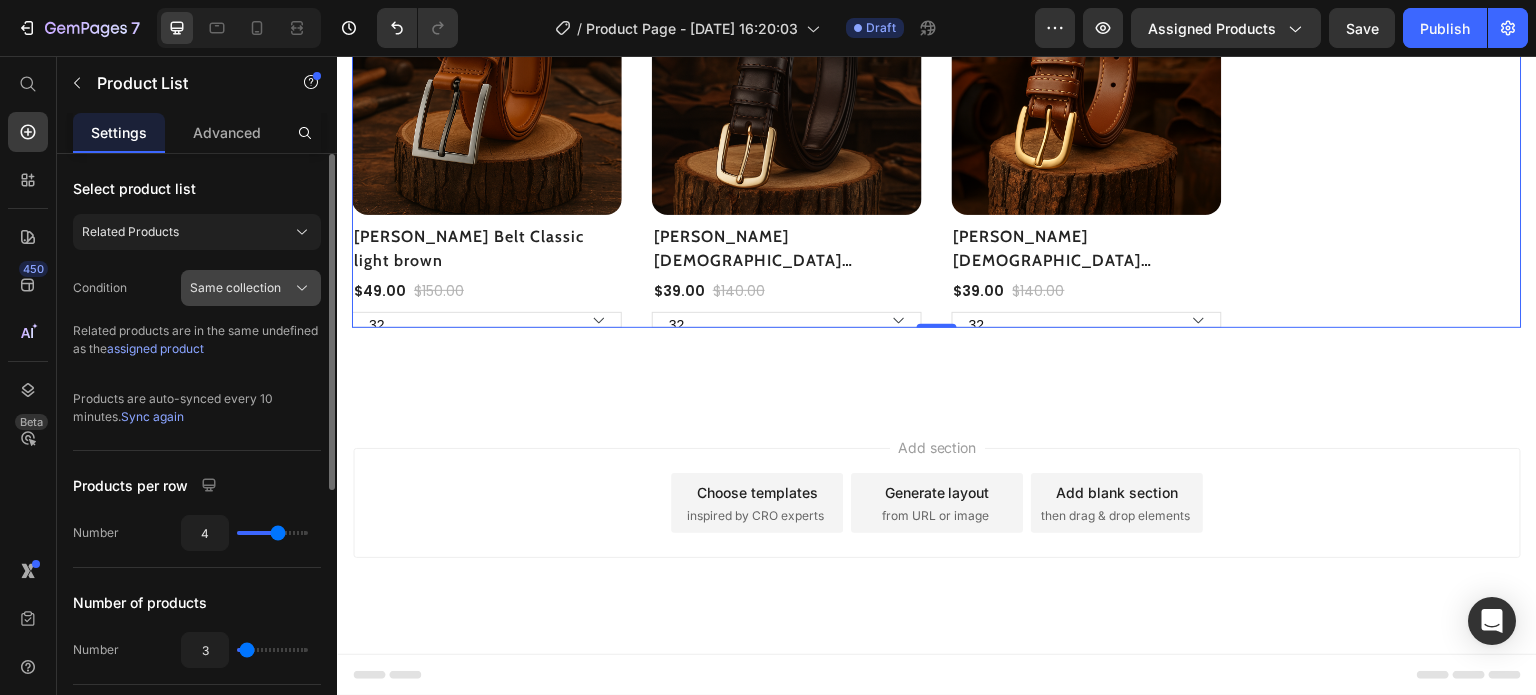 click on "Same collection" at bounding box center [235, 288] 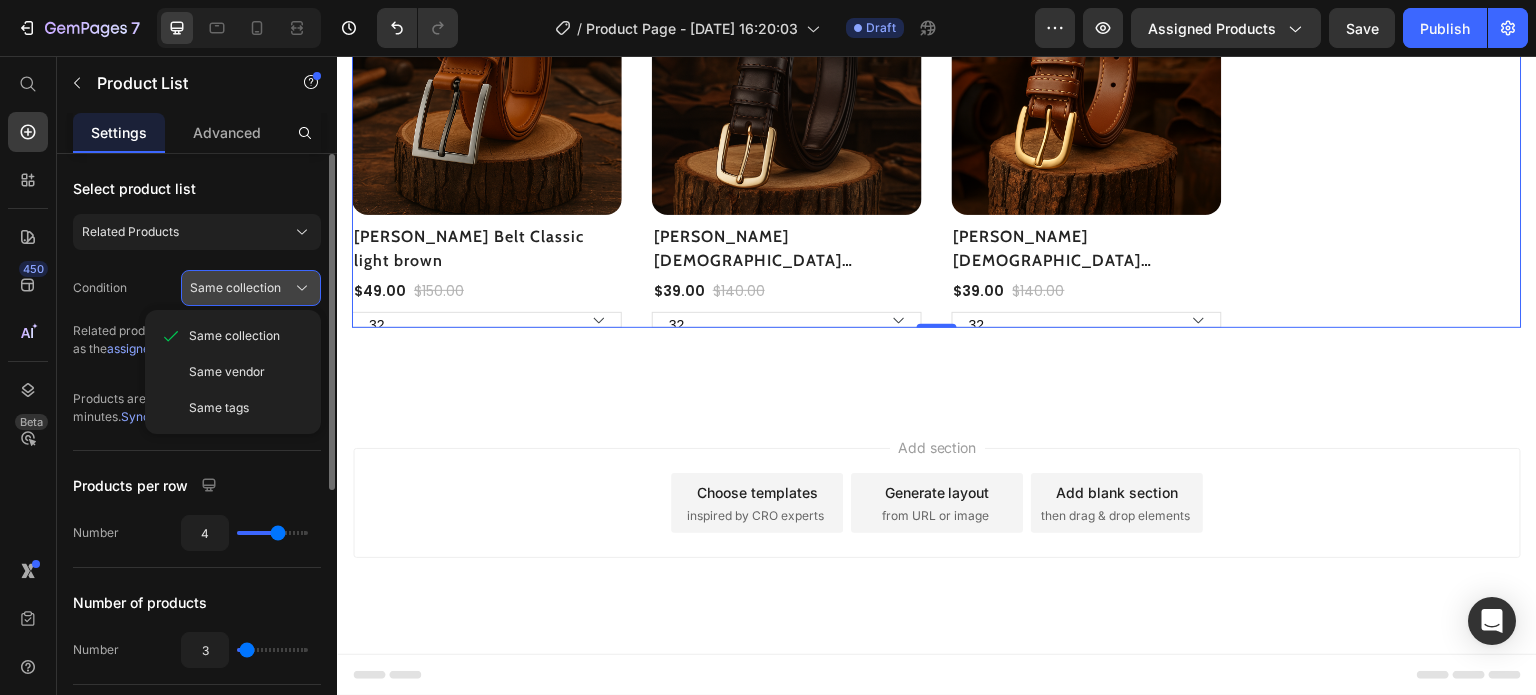 click on "Same collection" at bounding box center (235, 288) 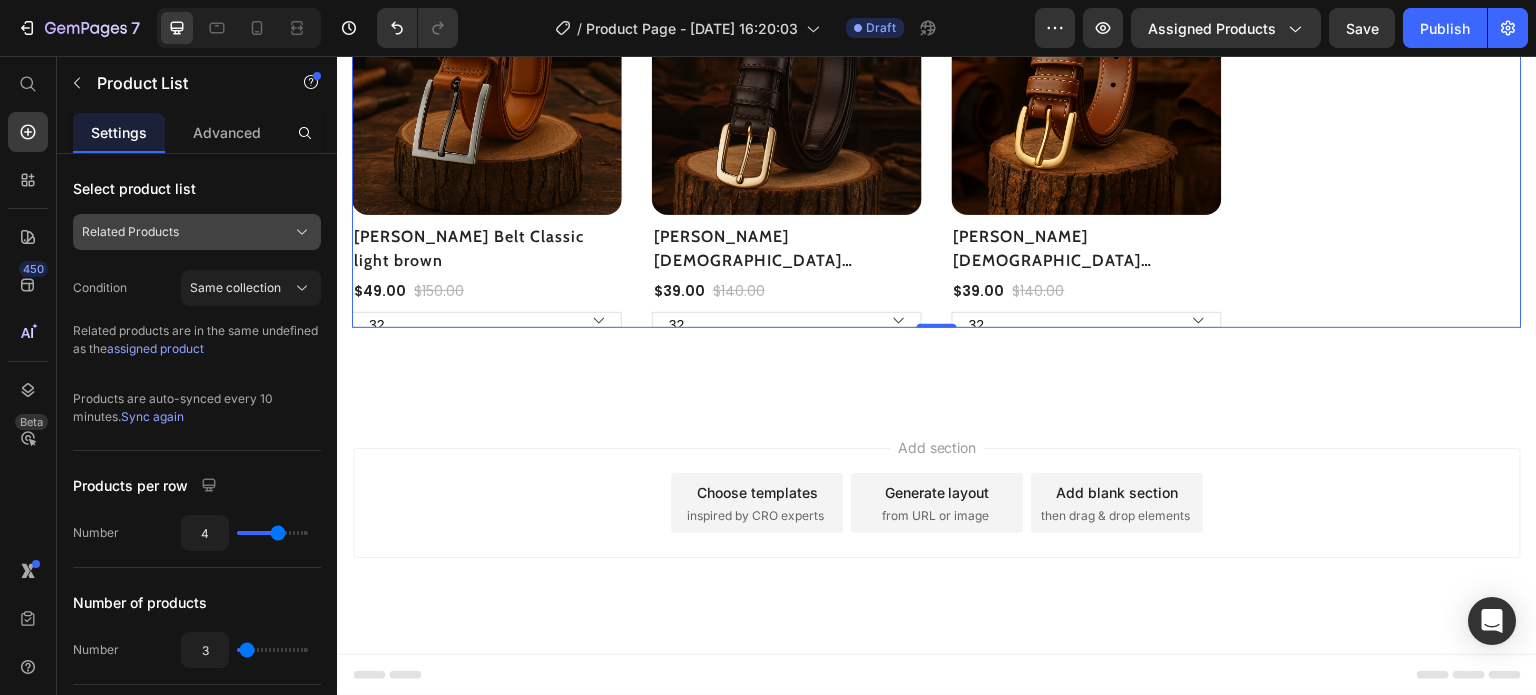 click on "Related Products" at bounding box center (130, 232) 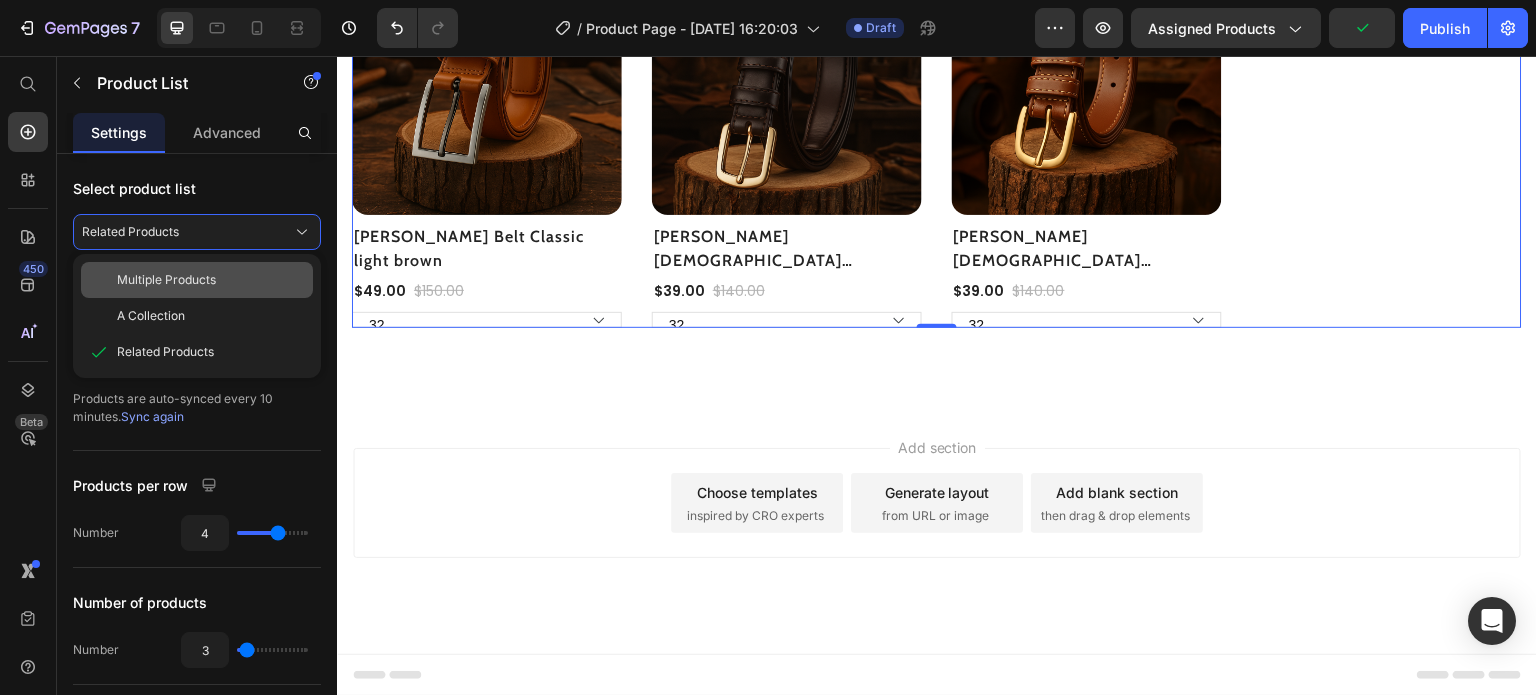click on "Multiple Products" at bounding box center [166, 280] 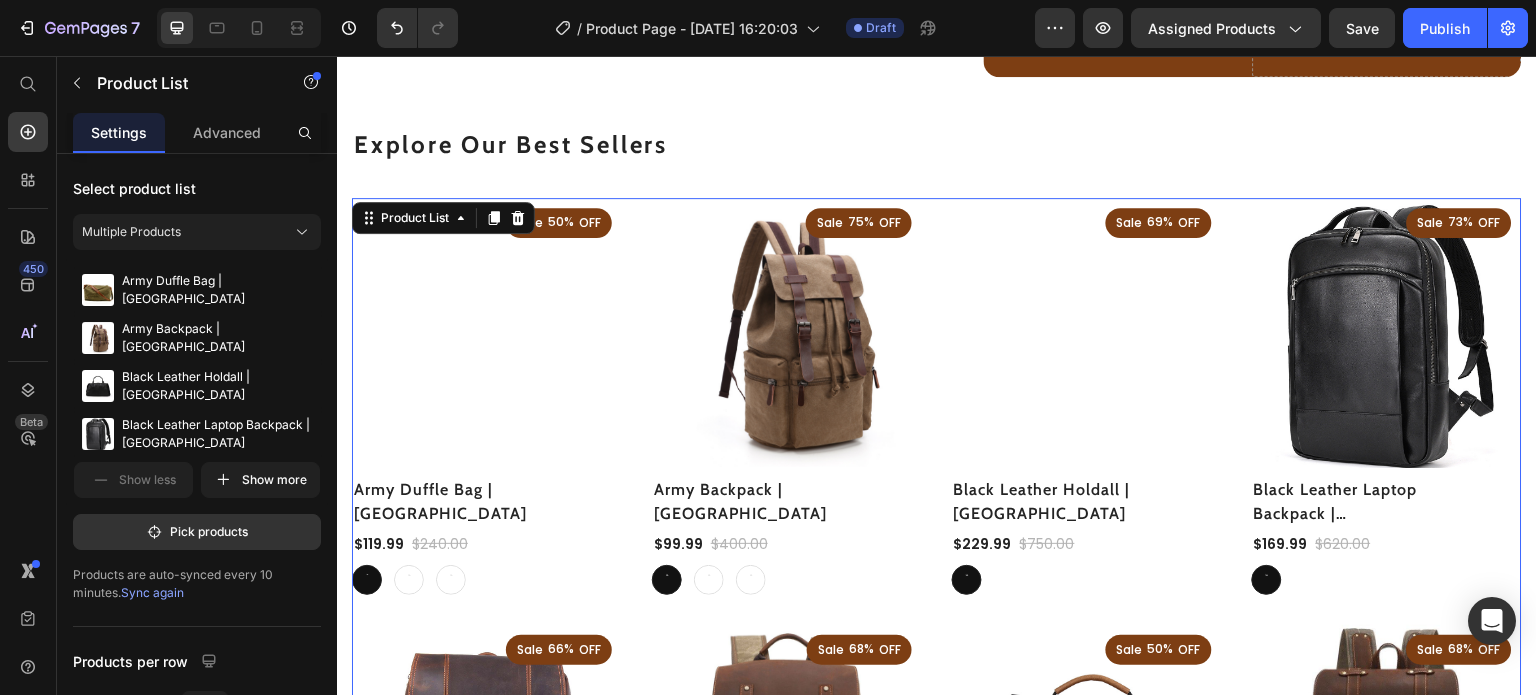 scroll, scrollTop: 1155, scrollLeft: 0, axis: vertical 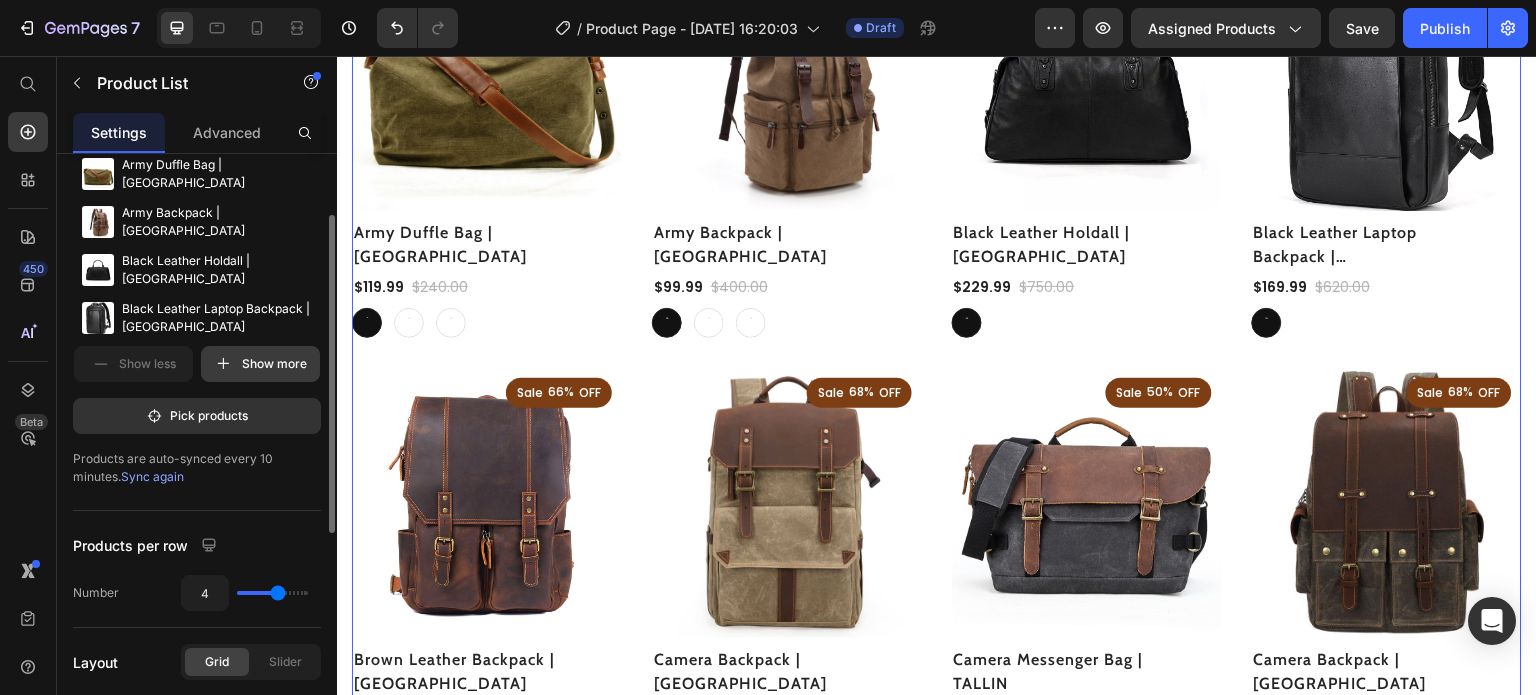 click on "Show more" at bounding box center (260, 364) 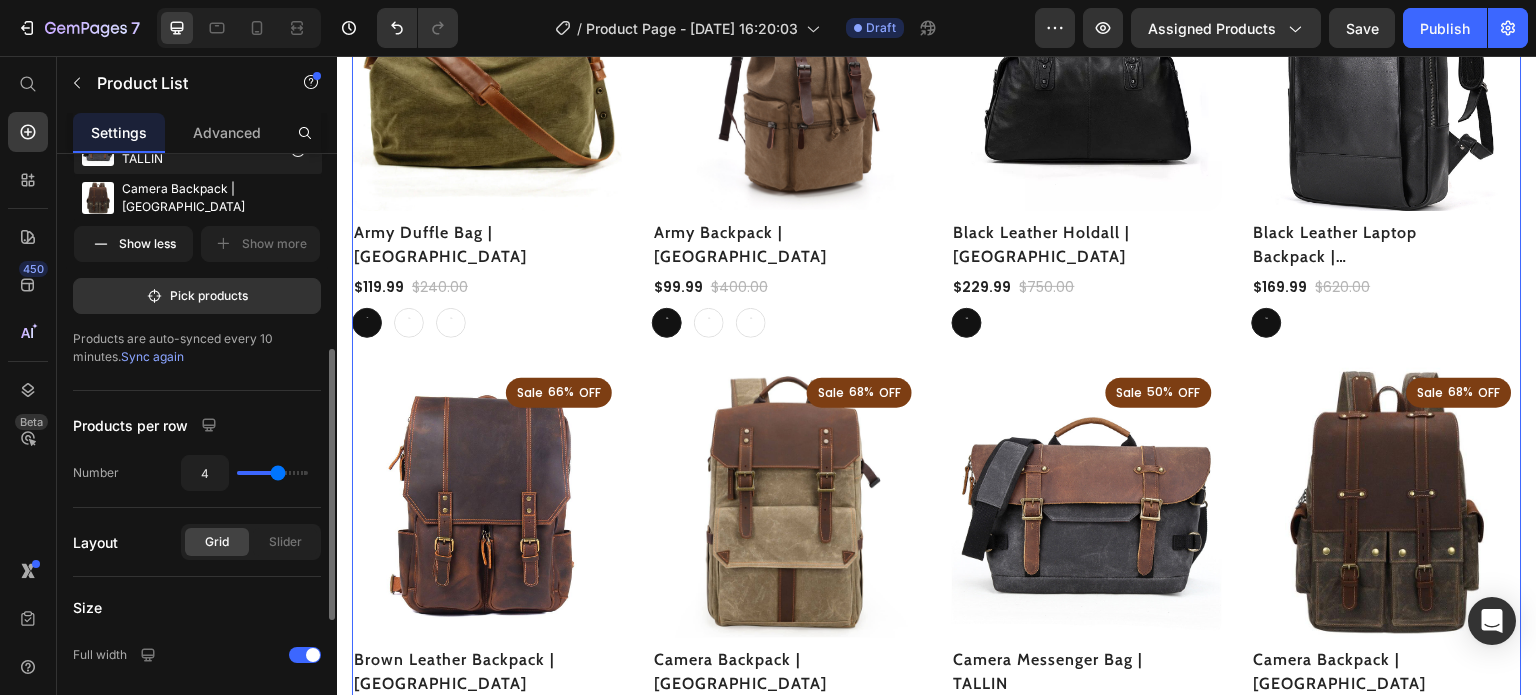 scroll, scrollTop: 429, scrollLeft: 0, axis: vertical 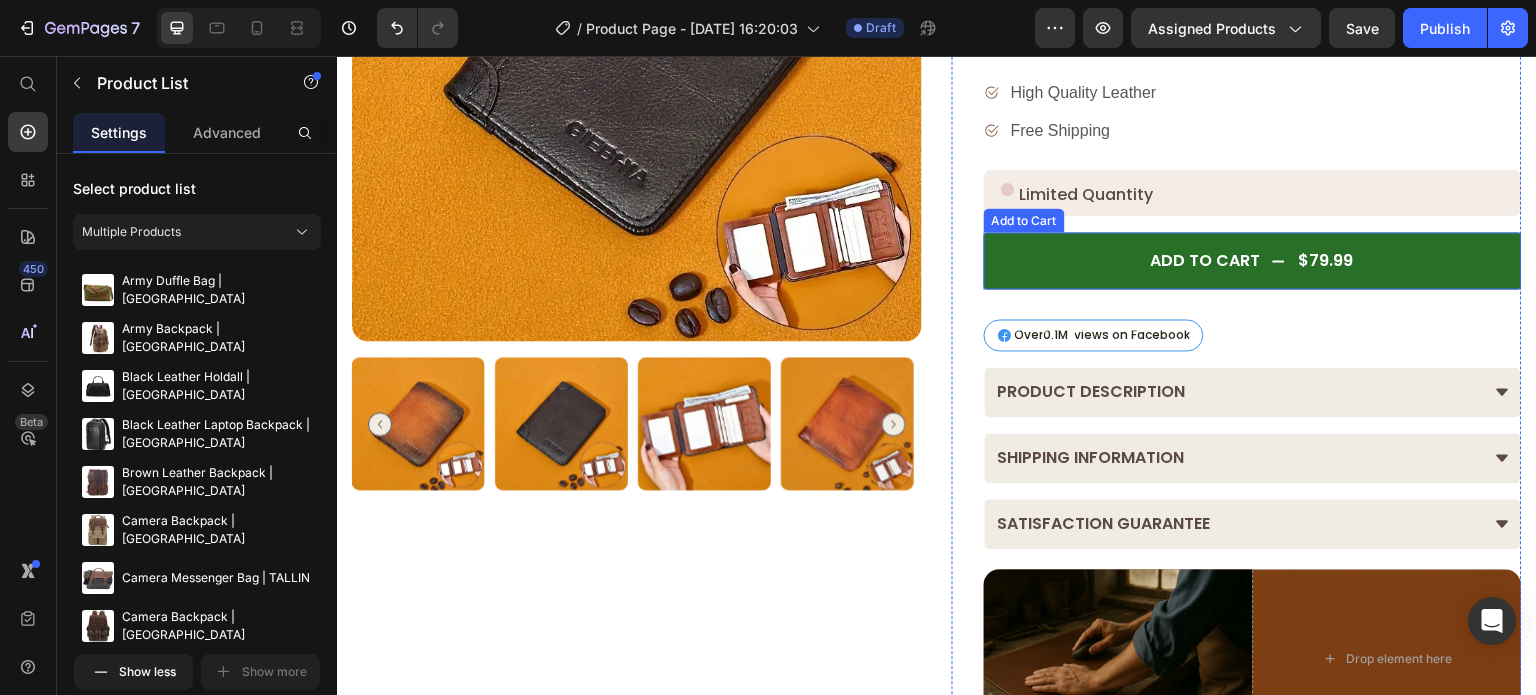 click on "Add to Cart
$79.99" at bounding box center [1253, 260] 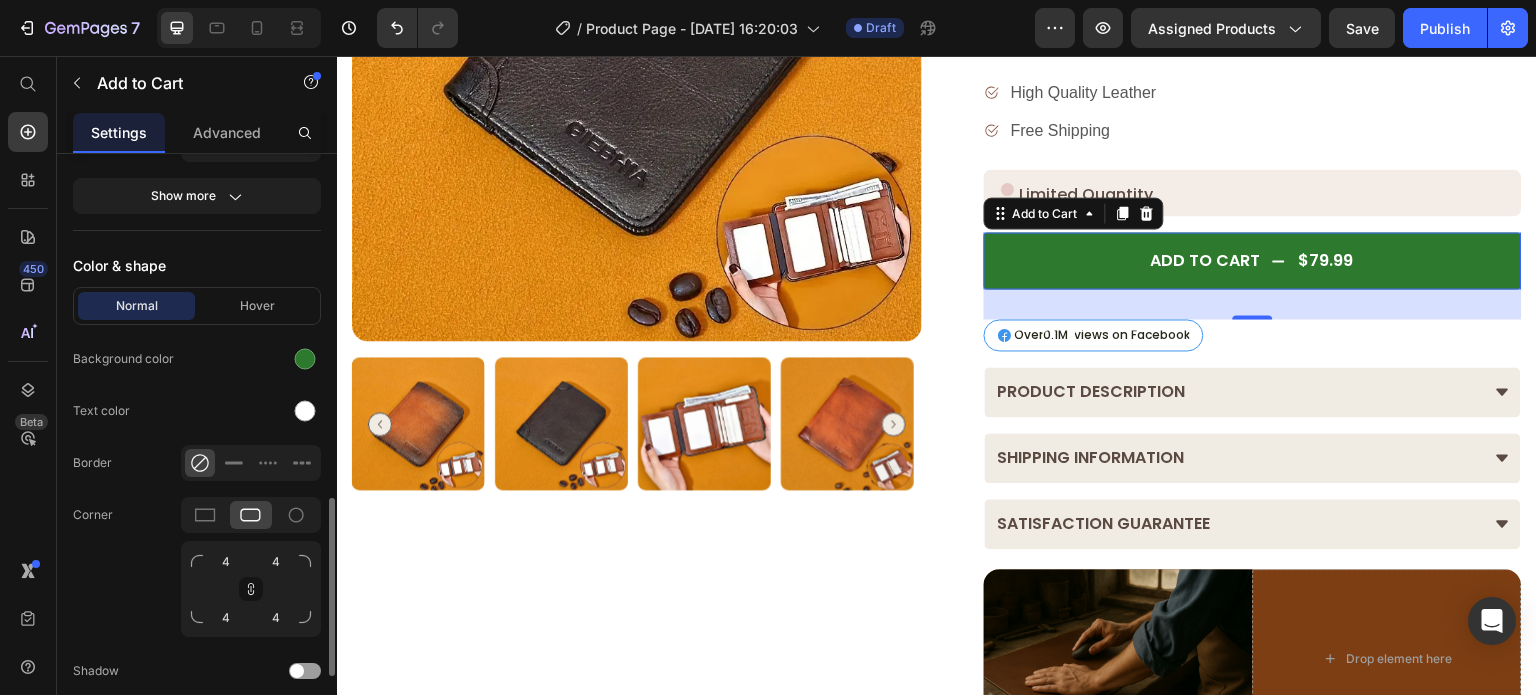 scroll, scrollTop: 1160, scrollLeft: 0, axis: vertical 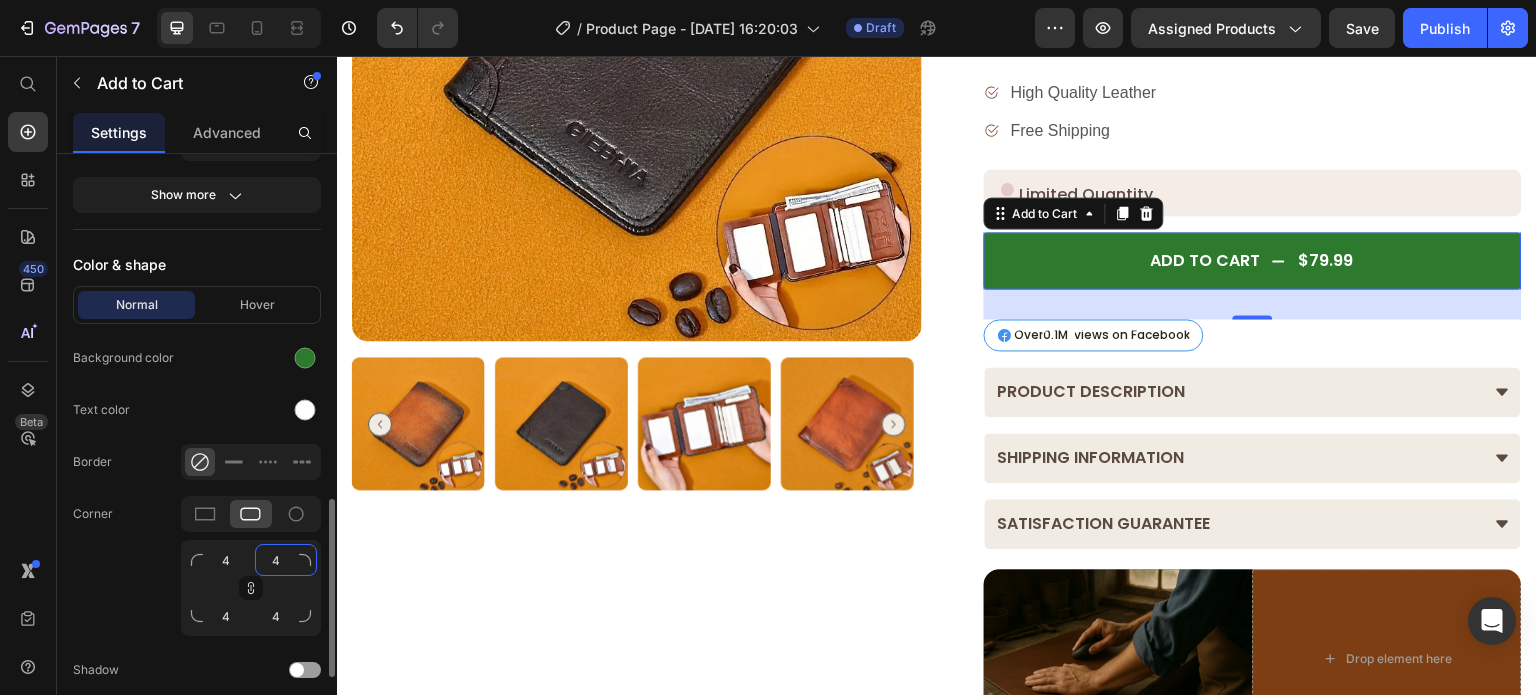 click on "4" 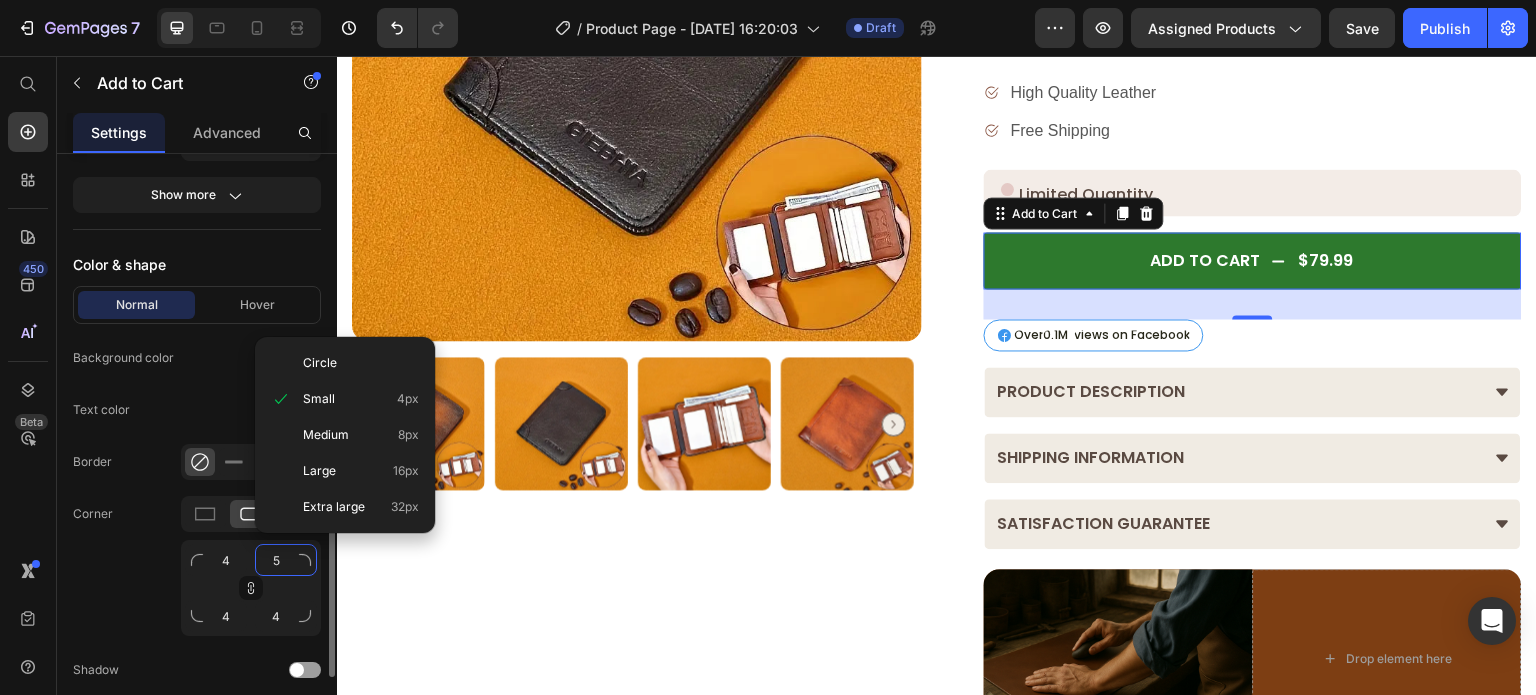 type on "6" 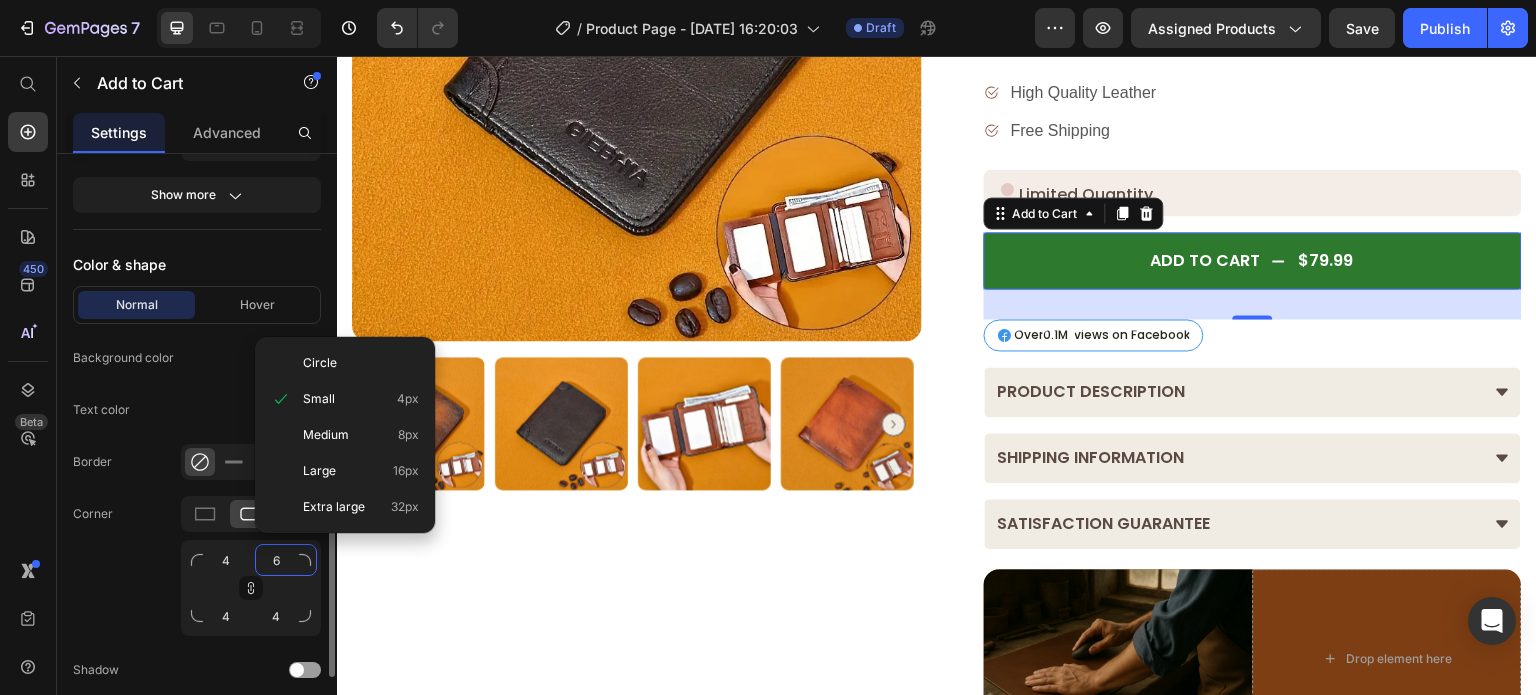 type on "6" 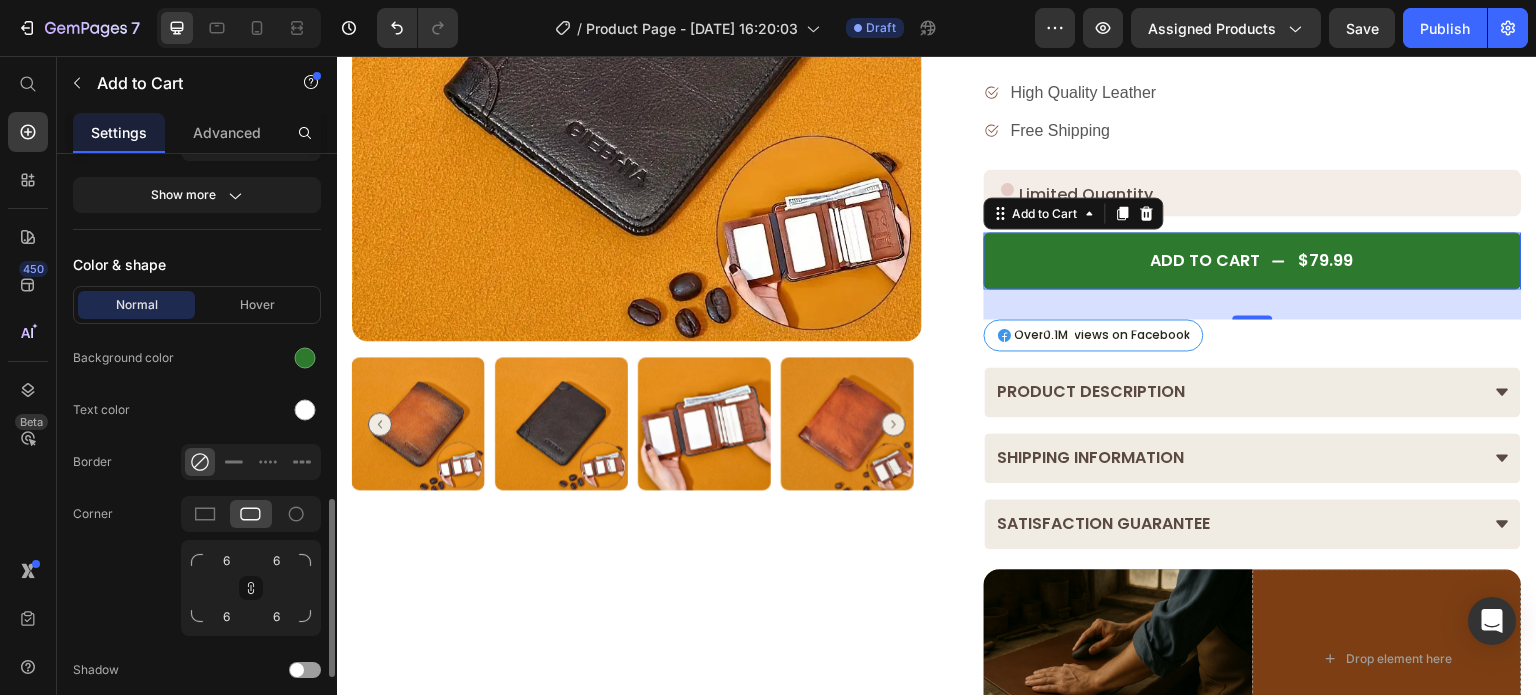 click on "Corner 6 6 6 6" 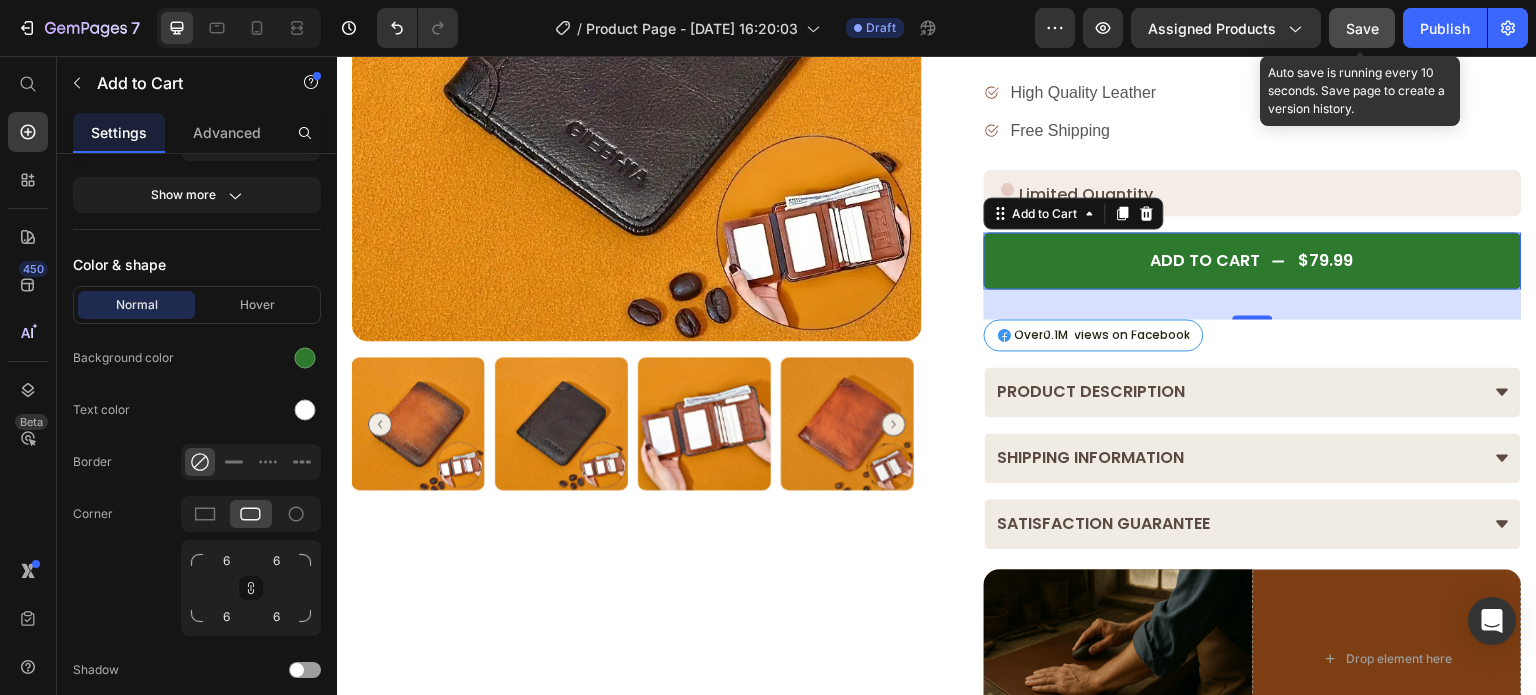 drag, startPoint x: 1363, startPoint y: 21, endPoint x: 855, endPoint y: 62, distance: 509.65186 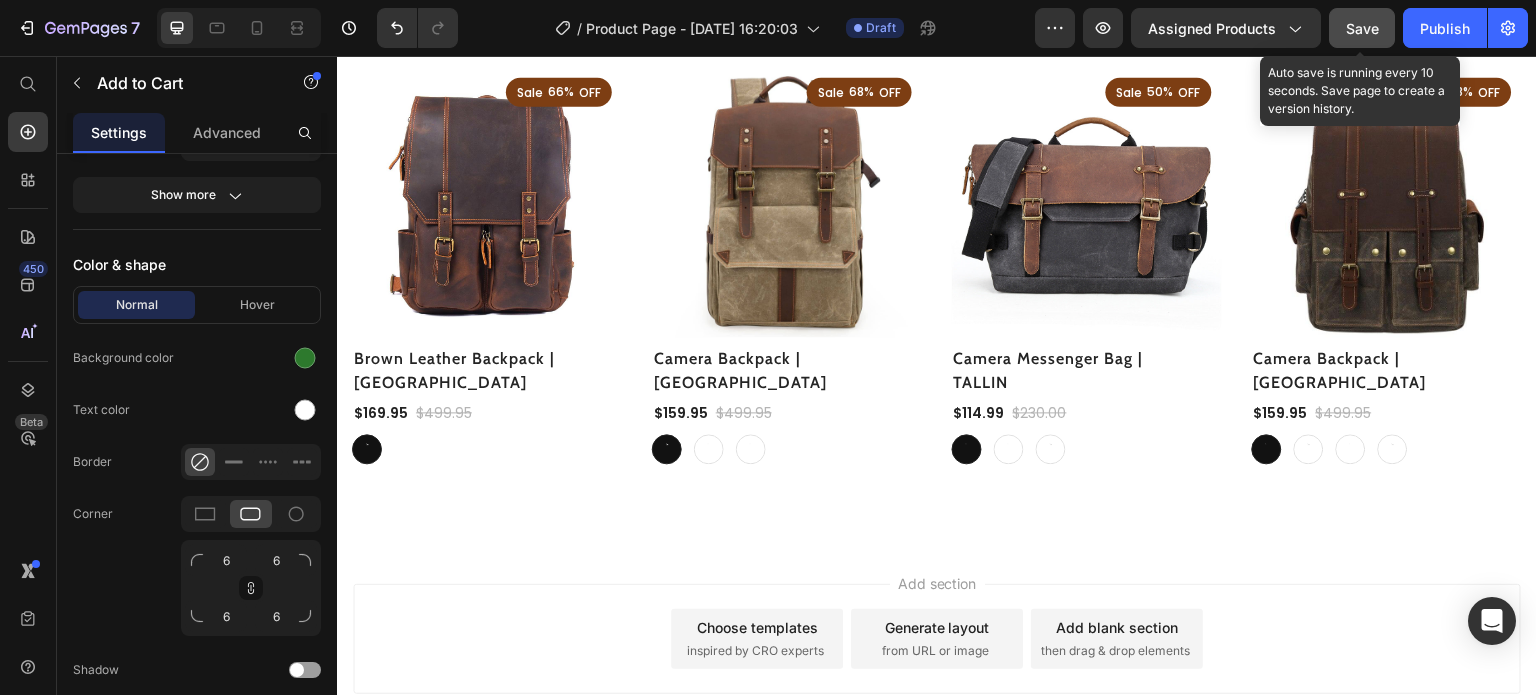 scroll, scrollTop: 1698, scrollLeft: 0, axis: vertical 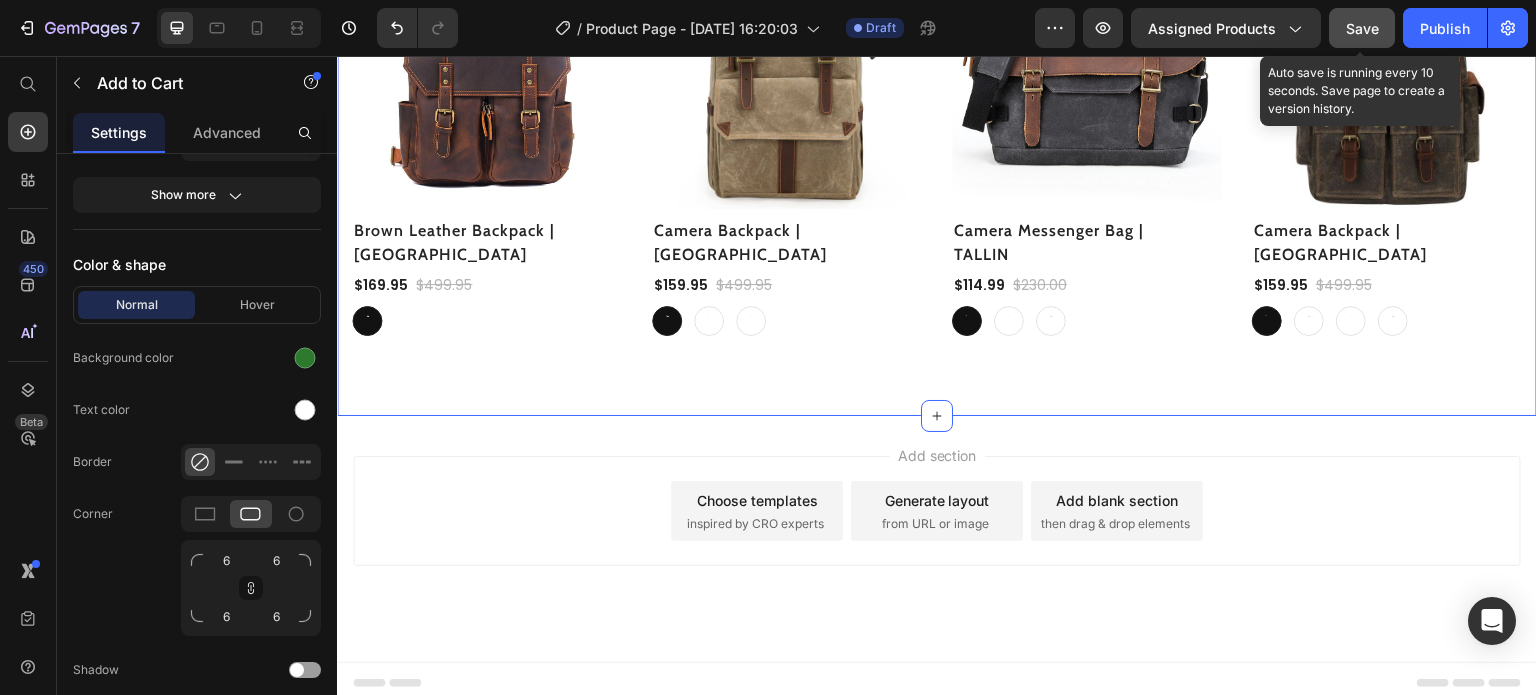 click on "Explore Our Best Sellers Heading Row (P) Images Sale 50% OFF Discount Tag Row Row Army Duffle Bag | [GEOGRAPHIC_DATA] (P) Title $119.99 (P) Price $240.00 (P) Price Row Light Green Light Green Light Green Khaki Khaki Khaki Grey Grey Grey (P) Variants & Swatches Row (P) Images Sale 75% OFF Discount Tag Row Row Army Backpack | [GEOGRAPHIC_DATA] (P) Title $99.99 (P) Price $400.00 (P) Price Row Khaki Khaki Khaki Blue Blue Blue Brown Brown Brown (P) Variants & Swatches Row (P) Images Sale 69% OFF Discount Tag Row Row Black Leather Holdall | [GEOGRAPHIC_DATA] (P) Title $229.99 (P) Price $750.00 (P) Price Row Black Black Black (P) Variants & Swatches Row (P) Images Sale 73% OFF Discount Tag Row Row Black Leather Laptop Backpack | BAMBURGH (P) Title $169.99 (P) Price $620.00 (P) Price Row Black Black Black (P) Variants & Swatches Row (P) Images Sale 66% OFF Discount Tag Row Row Brown Leather Backpack | [GEOGRAPHIC_DATA] (P) Title $169.95 (P) Price $499.95 (P) Price Row Brown Brown Brown (P) Variants & Swatches Row (P) Images Sale 68% OFF Discount Tag Row Row" at bounding box center (937, -72) 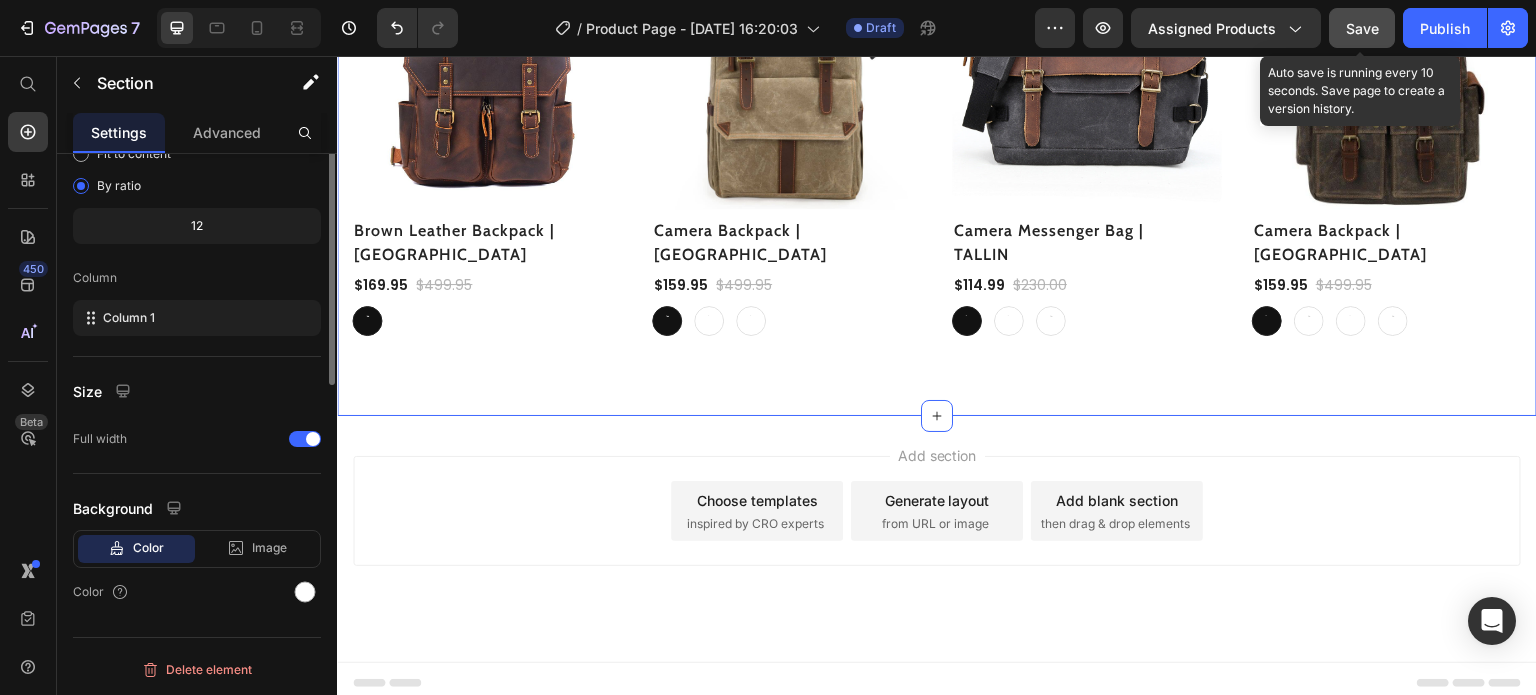 scroll, scrollTop: 0, scrollLeft: 0, axis: both 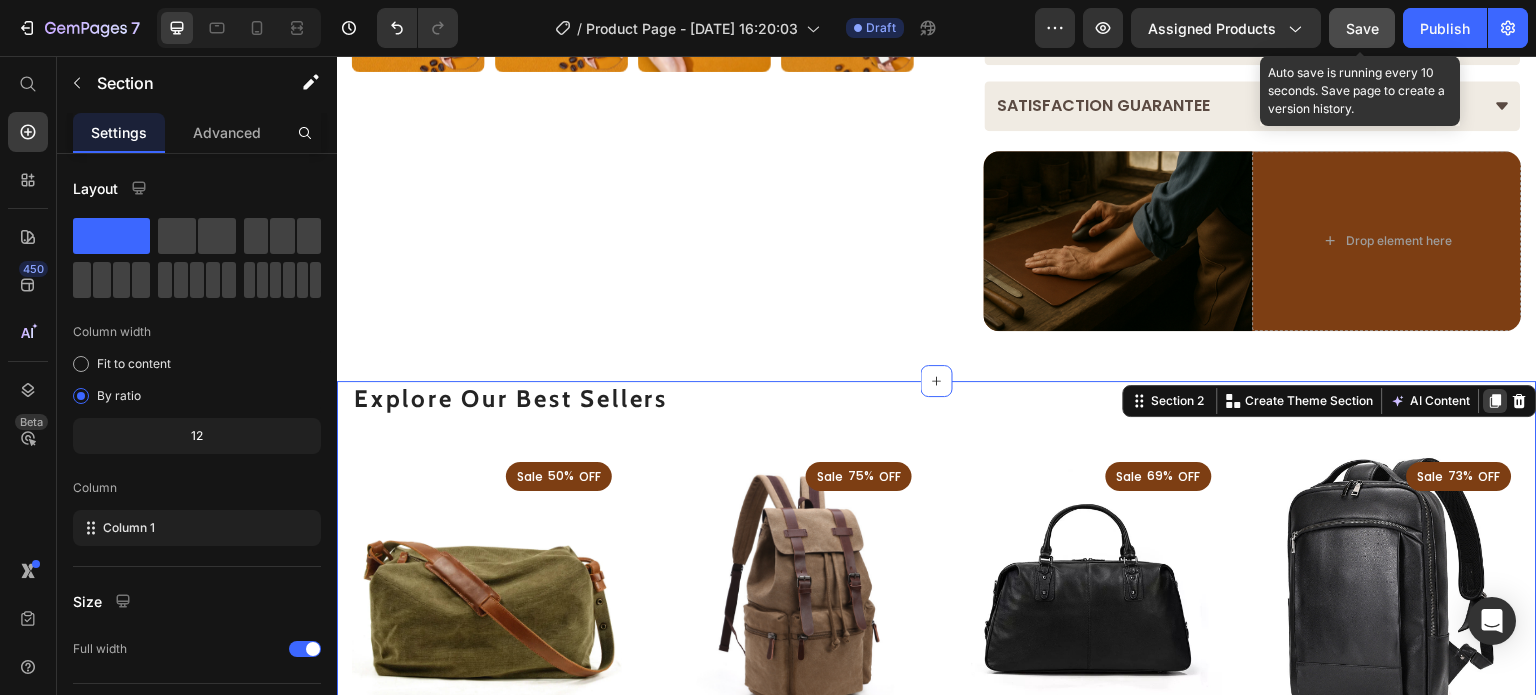 click 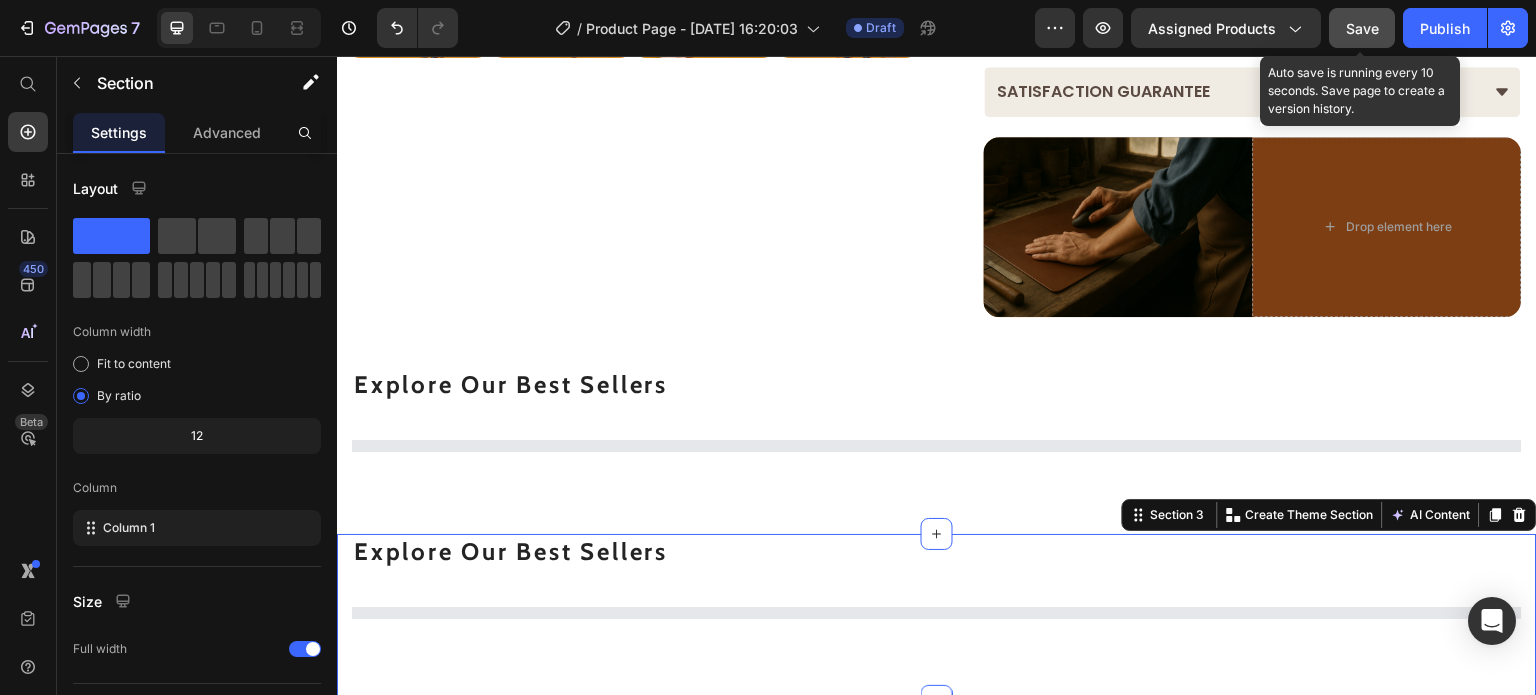 scroll, scrollTop: 1065, scrollLeft: 0, axis: vertical 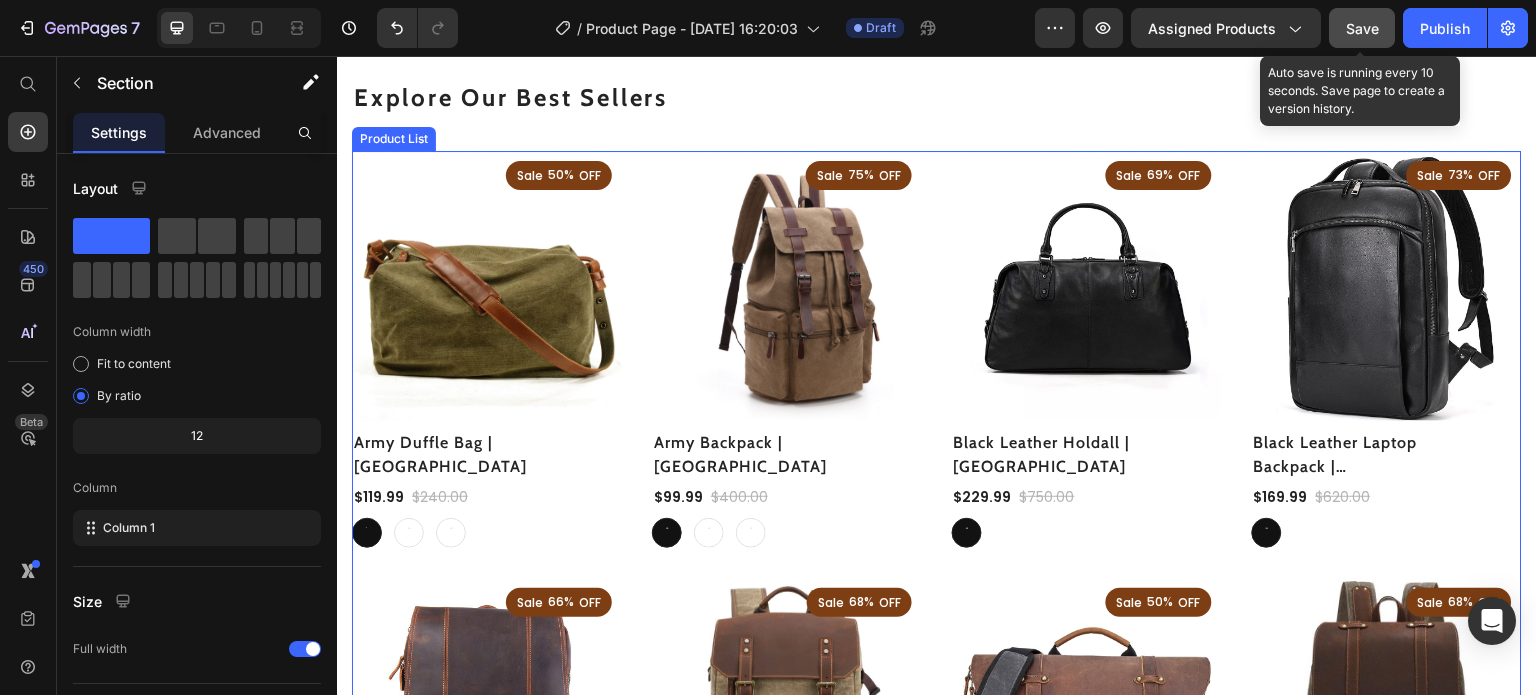 click on "(P) Images Sale 50% OFF Discount Tag Row Row Army Duffle Bag | DENVER (P) Title $119.99 (P) Price $240.00 (P) Price Row Light Green Light Green Light Green Khaki Khaki Khaki Grey Grey Grey (P) Variants & Swatches Row (P) Images Sale 75% OFF Discount Tag Row Row Army Backpack | Chicago (P) Title $99.99 (P) Price $400.00 (P) Price Row Khaki Khaki Khaki Blue Blue Blue Brown Brown Brown (P) Variants & Swatches Row (P) Images Sale 69% OFF Discount Tag Row Row Black Leather Holdall | AALBORG (P) Title $229.99 (P) Price $750.00 (P) Price Row Black Black Black (P) Variants & Swatches Row (P) Images Sale 73% OFF Discount Tag Row Row Black Leather Laptop Backpack | BAMBURGH (P) Title $169.99 (P) Price $620.00 (P) Price Row Black Black Black (P) Variants & Swatches Row (P) Images Sale 66% OFF Discount Tag Row Row Brown Leather Backpack | BOSTON (P) Title $169.95 (P) Price $499.95 (P) Price Row Brown Brown Brown (P) Variants & Swatches Row (P) Images Sale 68% OFF Discount Tag Row Row Camera Backpack | ZAMORA (P) Title" at bounding box center [937, 563] 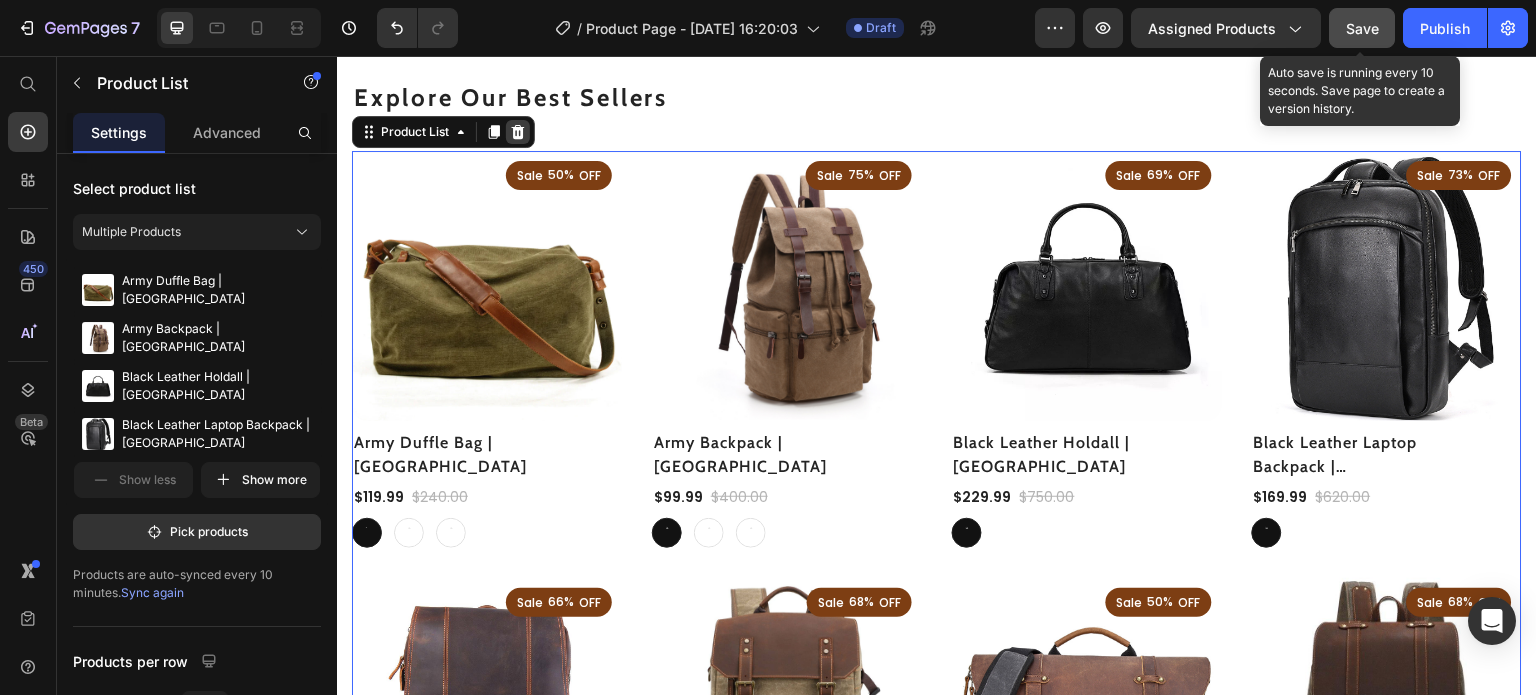 click 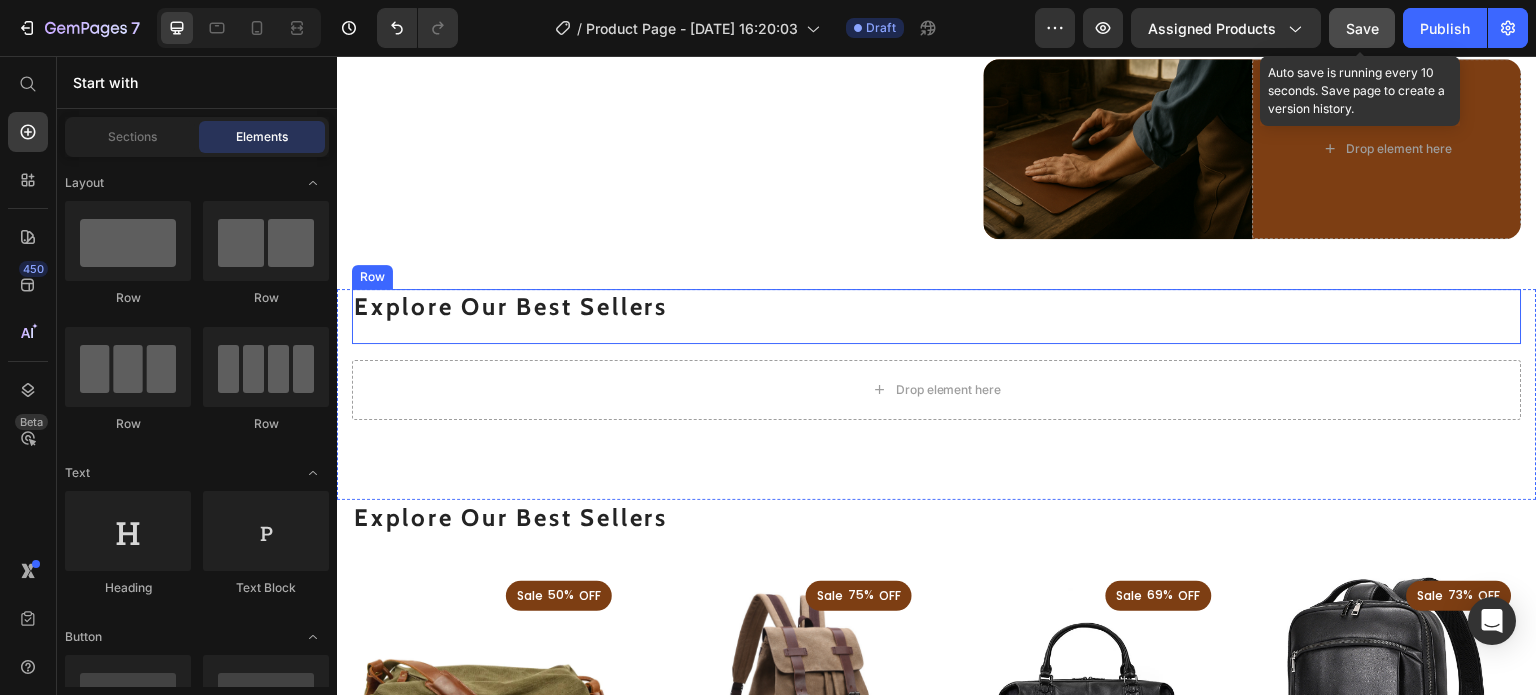 scroll, scrollTop: 854, scrollLeft: 0, axis: vertical 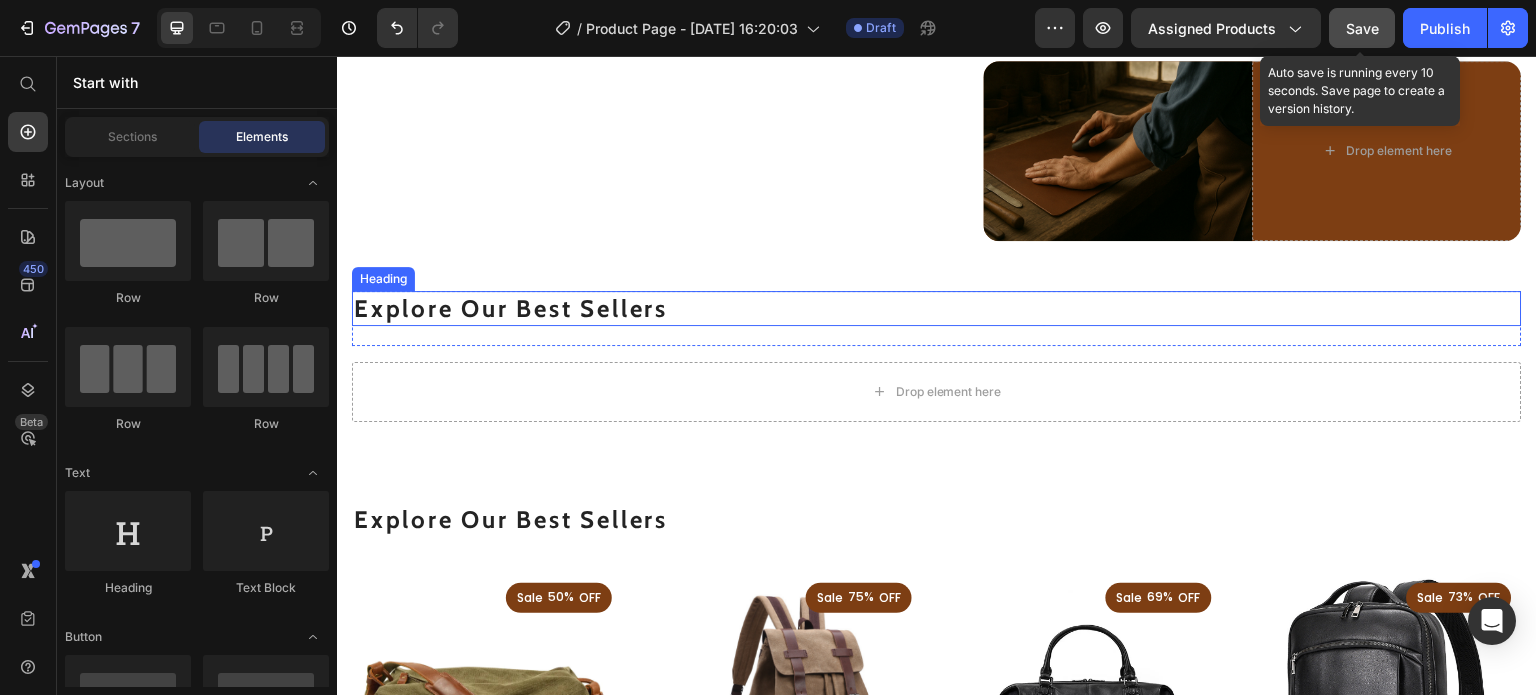 click on "Explore Our Best Sellers" at bounding box center [937, 308] 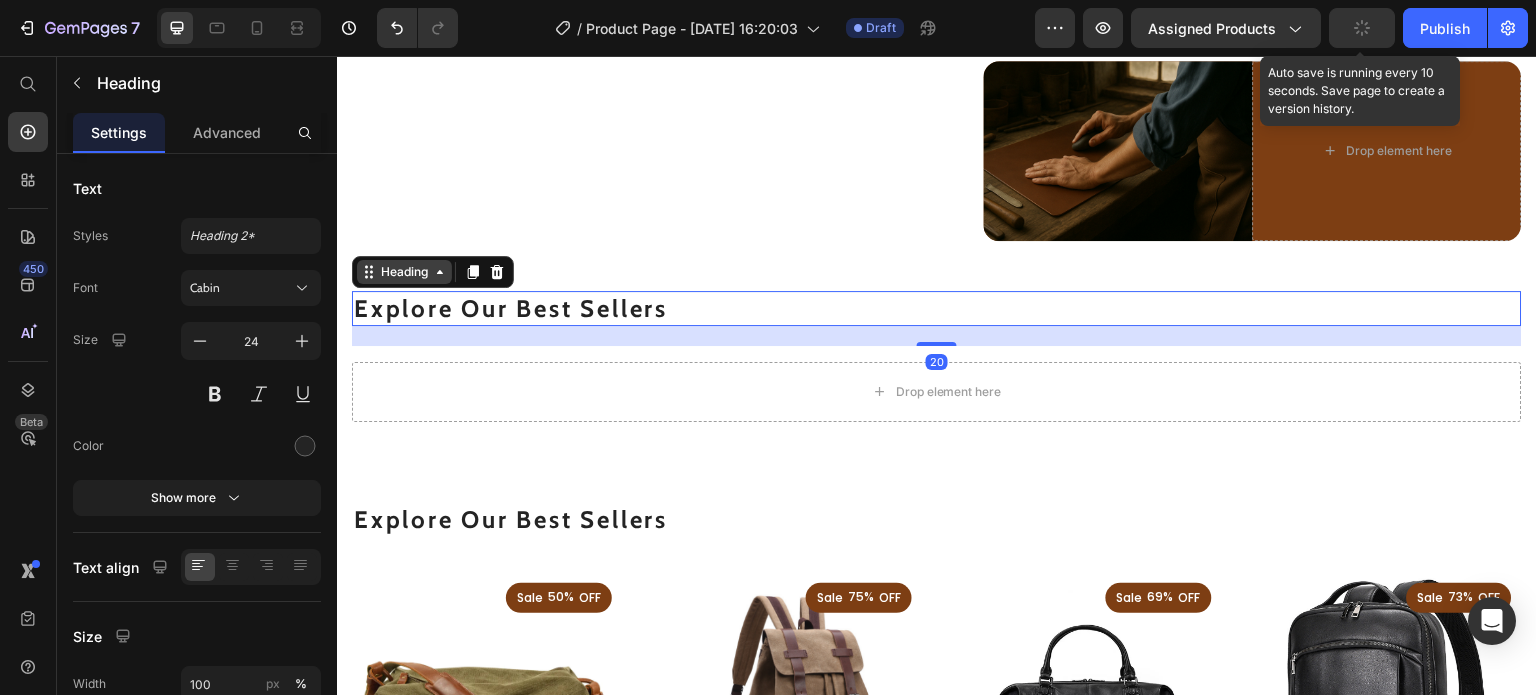 click on "Heading" at bounding box center [404, 272] 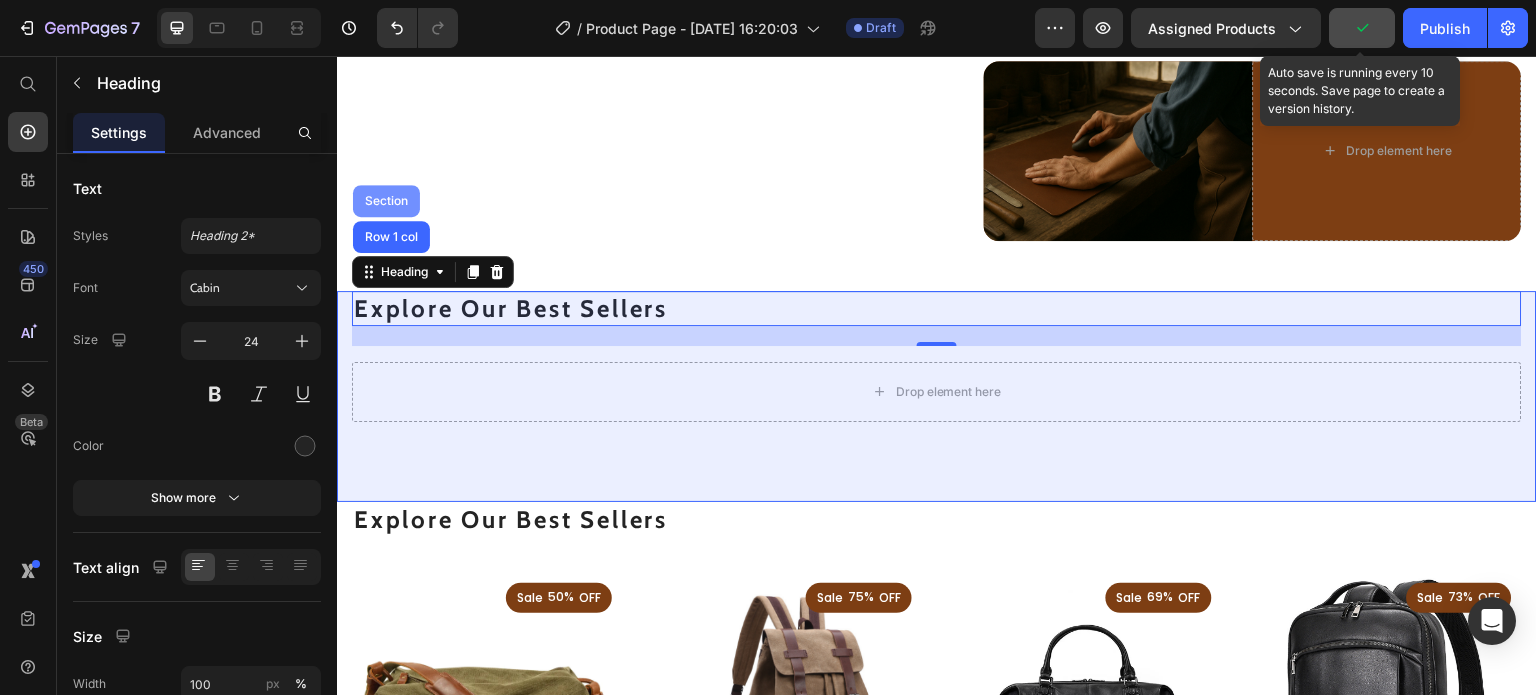 click on "Section" at bounding box center (386, 201) 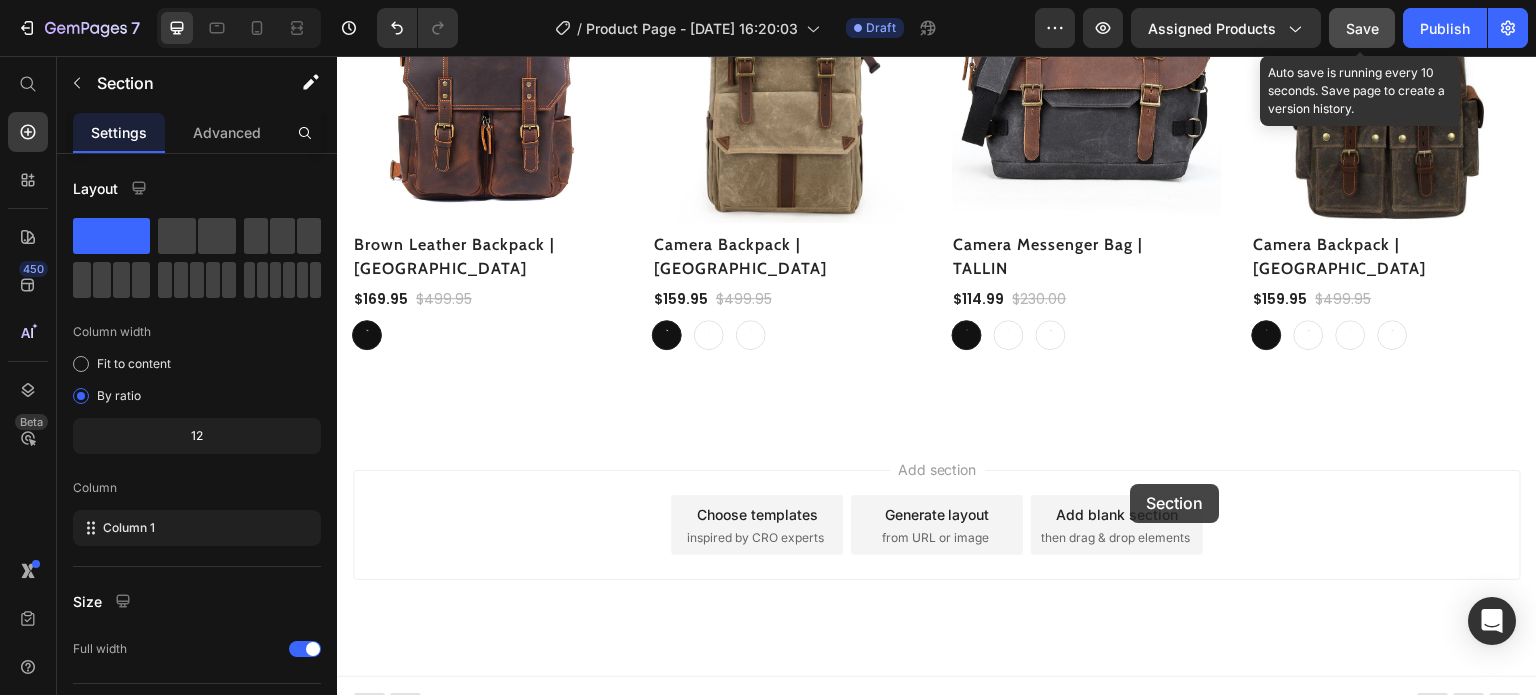 scroll, scrollTop: 1909, scrollLeft: 0, axis: vertical 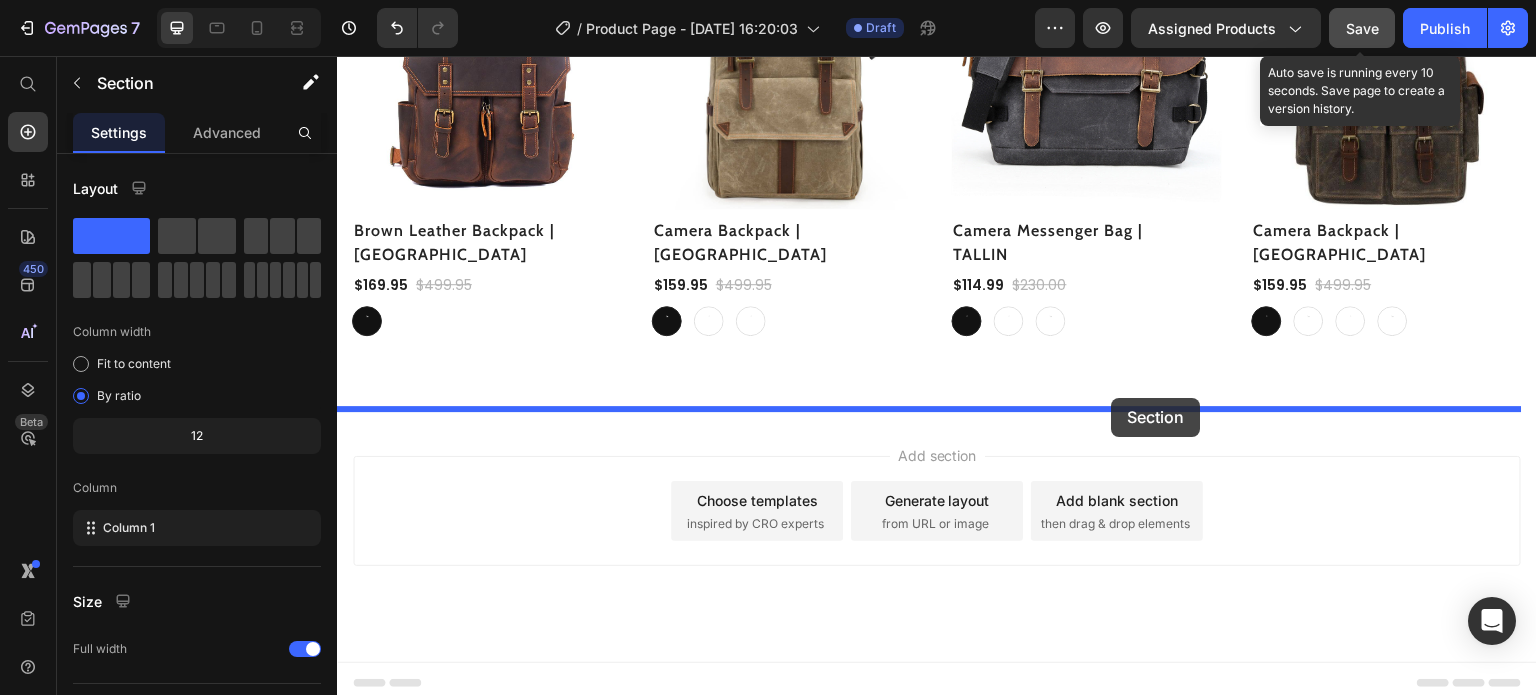 drag, startPoint x: 1135, startPoint y: 264, endPoint x: 1112, endPoint y: 398, distance: 135.95955 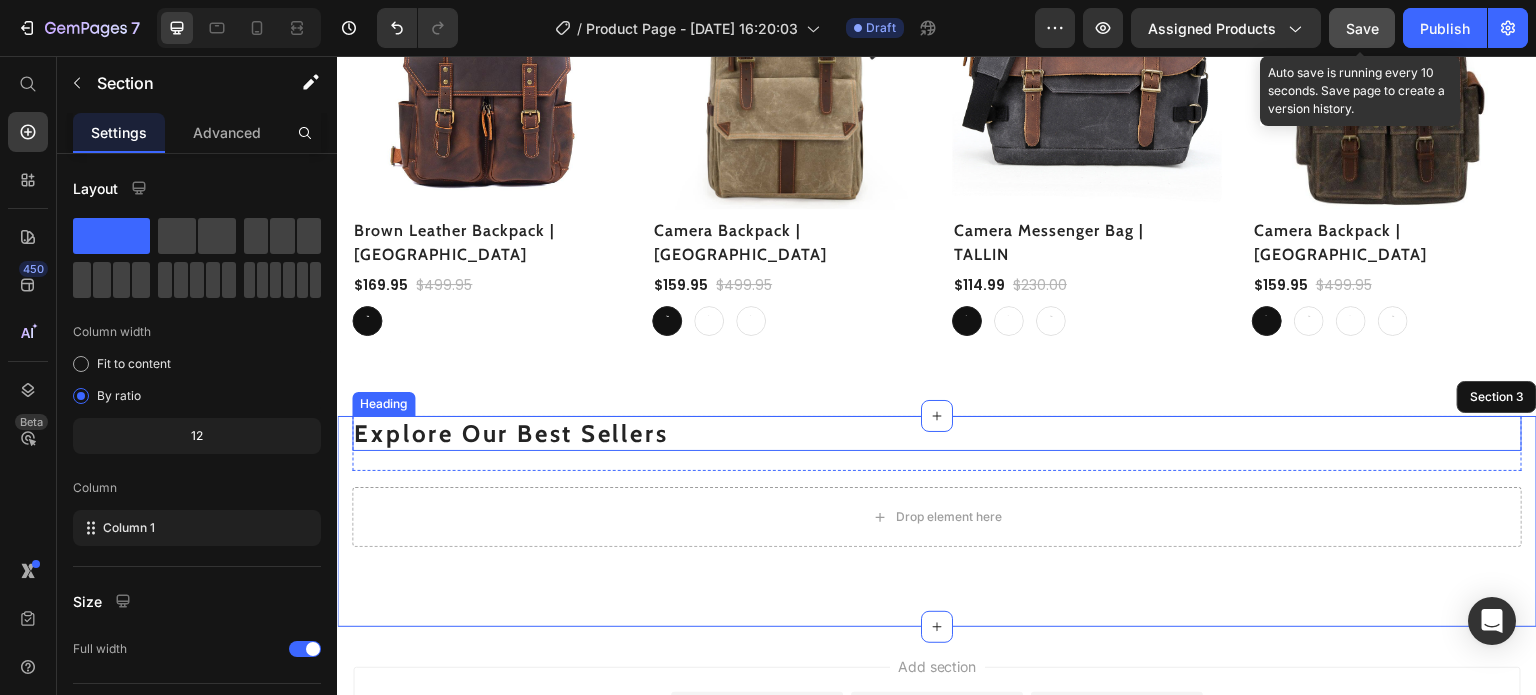scroll, scrollTop: 1699, scrollLeft: 0, axis: vertical 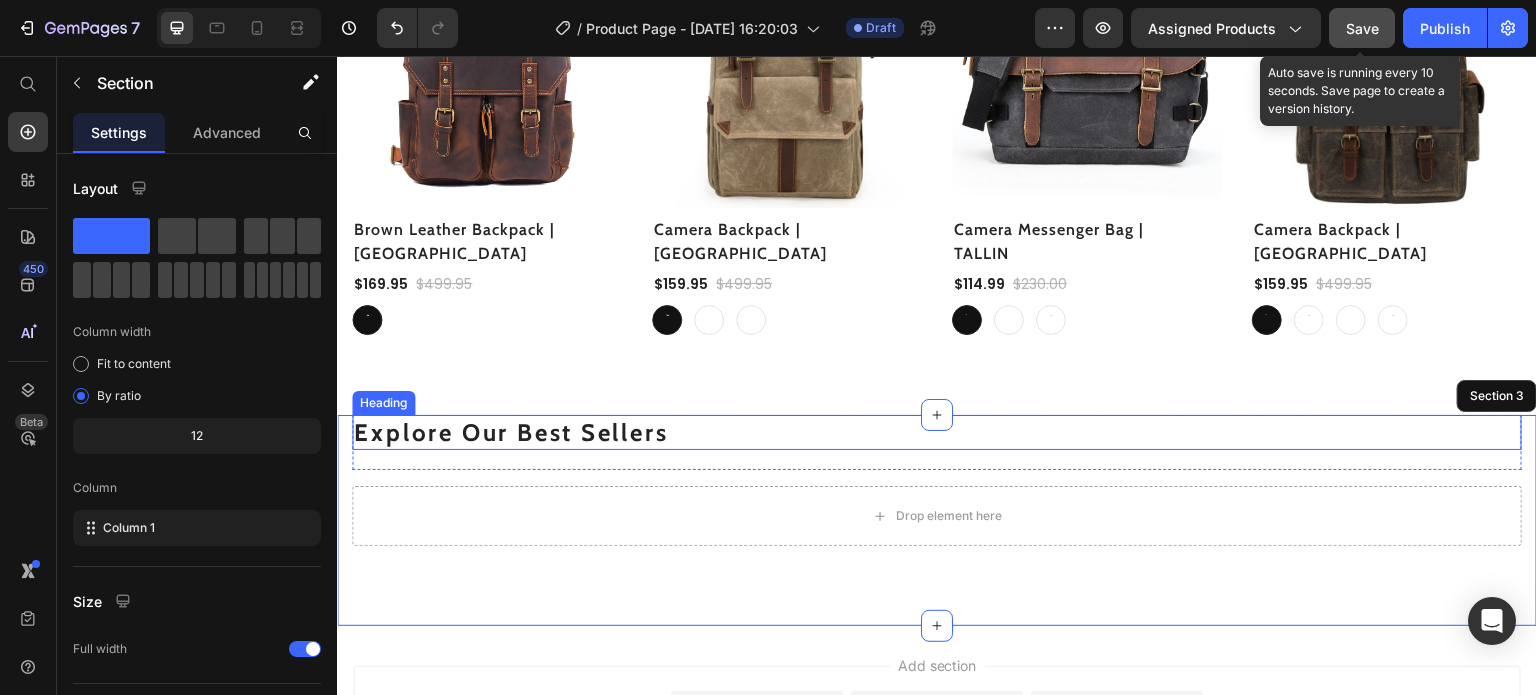 click on "Explore Our Best Sellers" at bounding box center (937, 432) 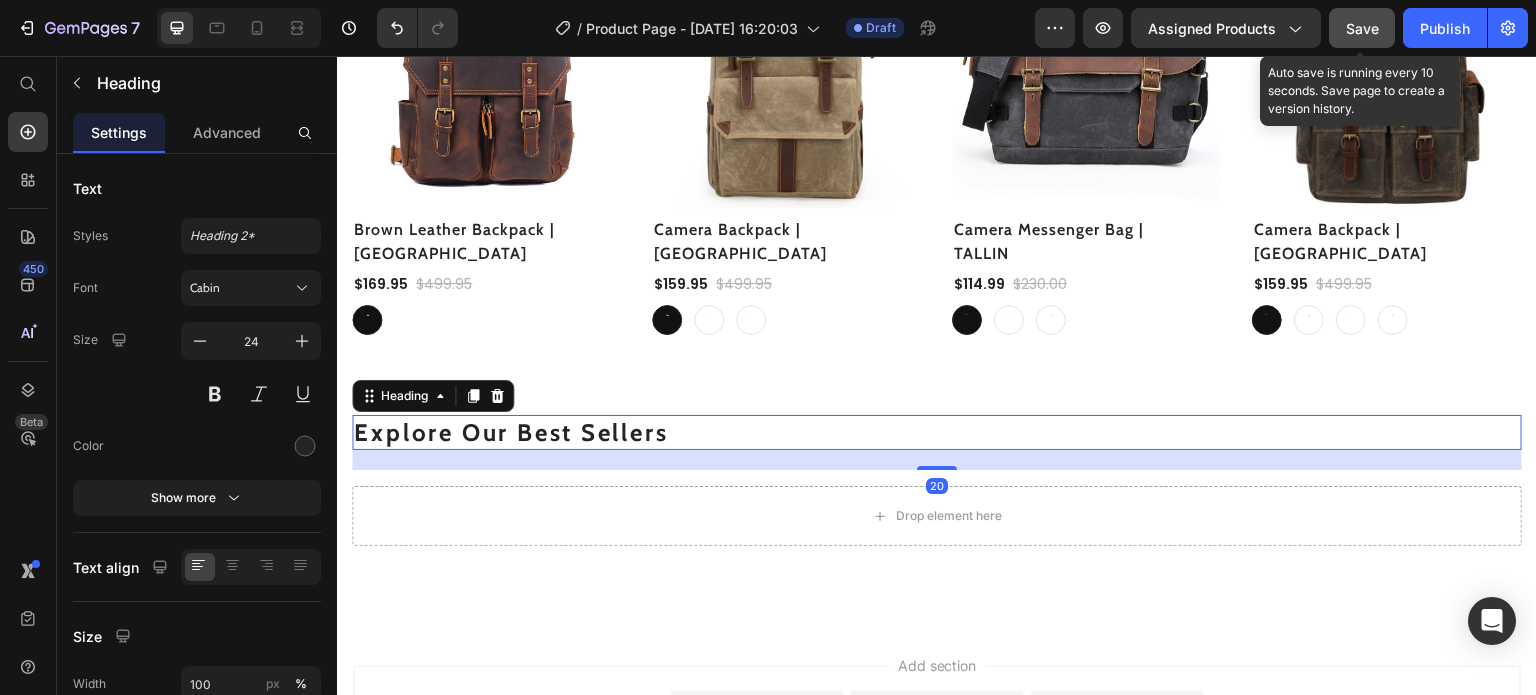 click on "Explore Our Best Sellers" at bounding box center [937, 432] 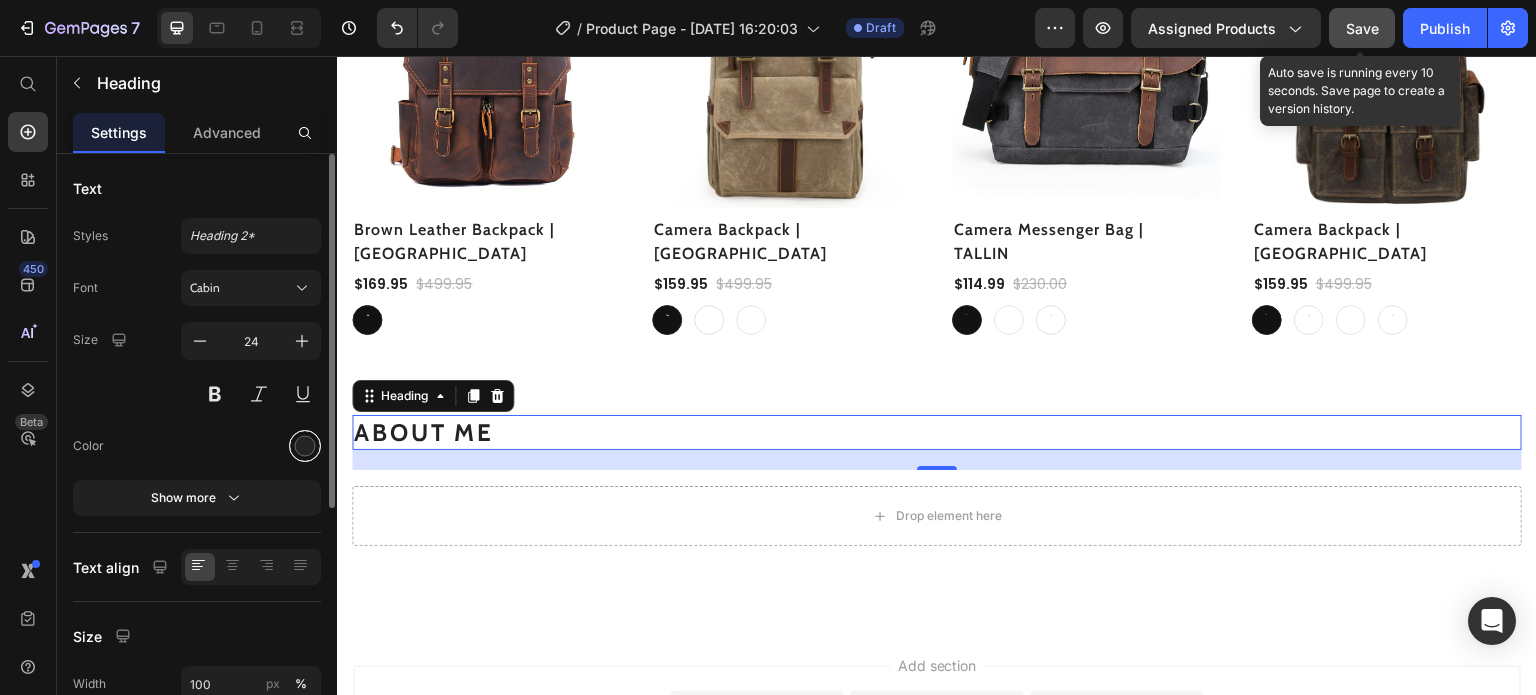 click at bounding box center [305, 446] 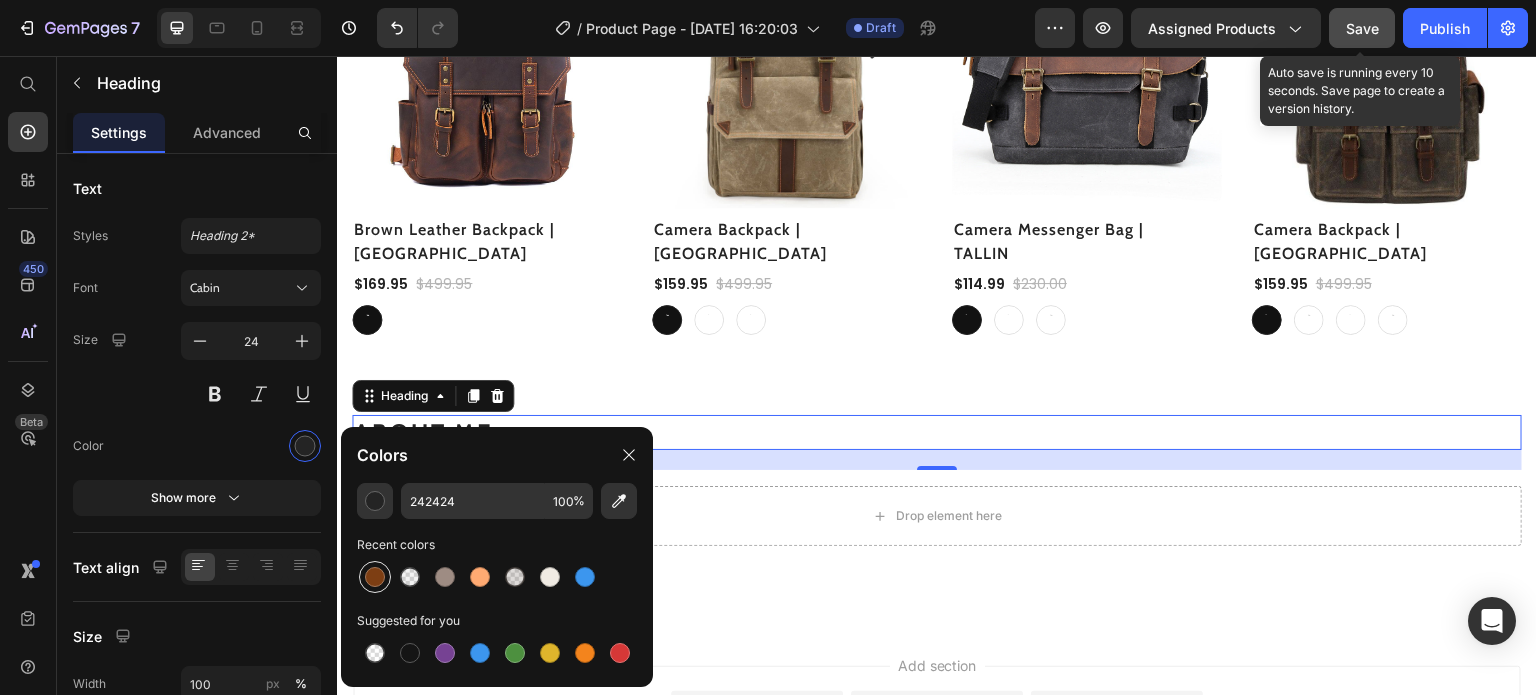 click at bounding box center (375, 577) 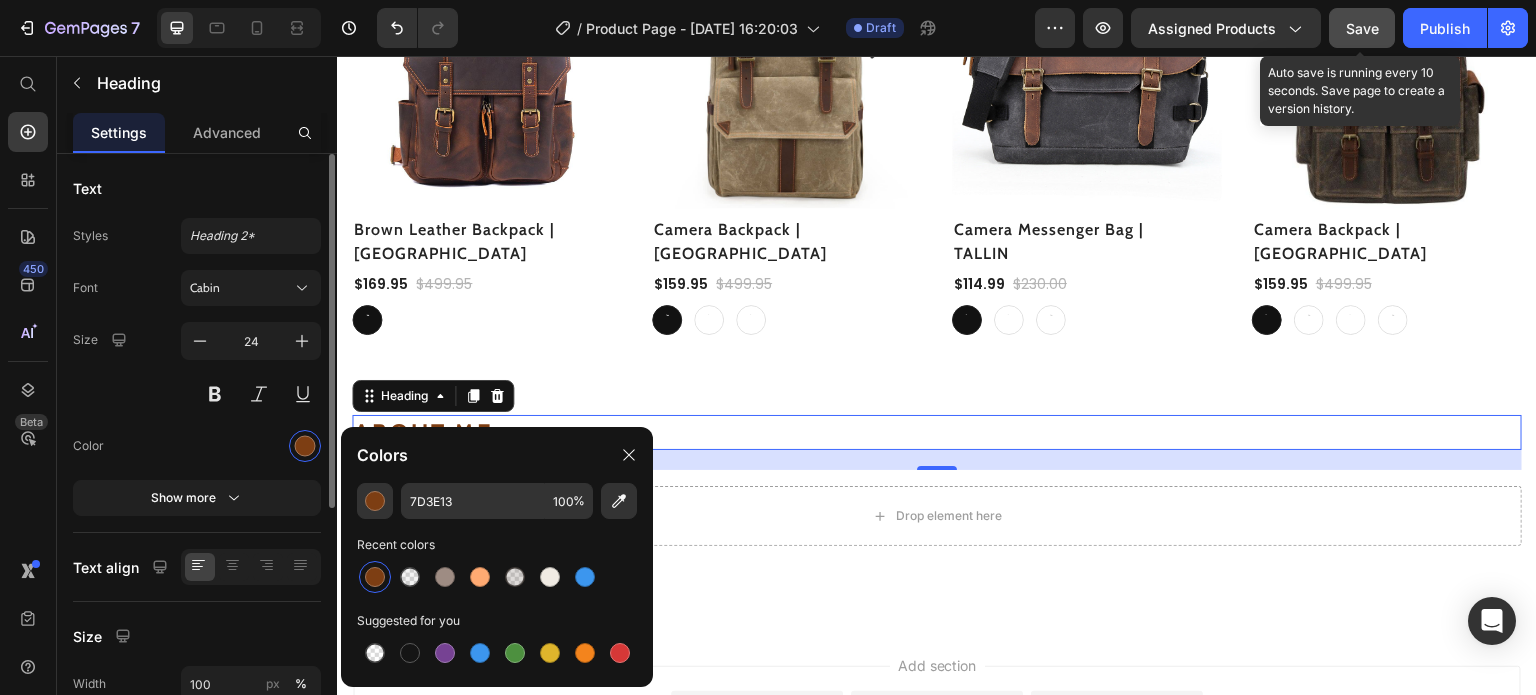 click on "Color" at bounding box center (197, 446) 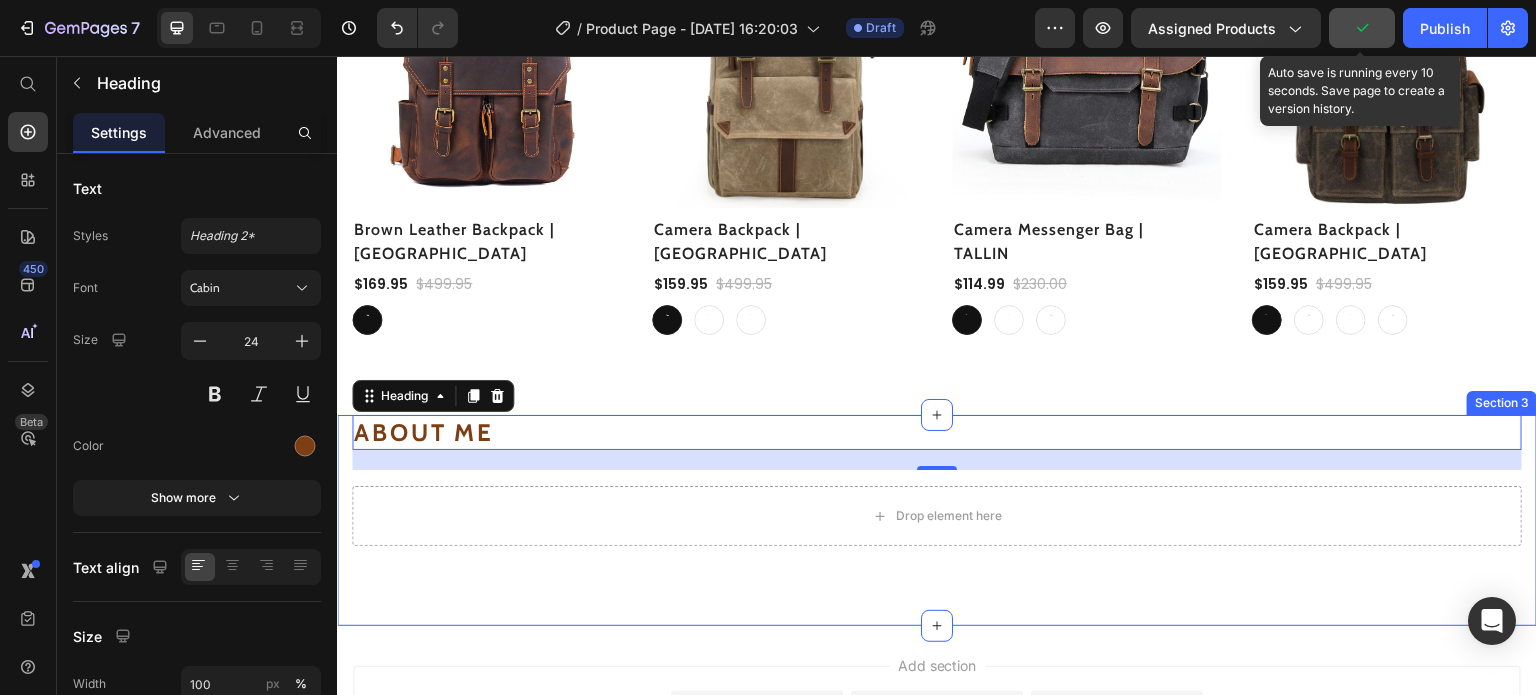click on "⁠⁠⁠⁠⁠⁠⁠ ABOUT ME Heading   20 Row
Drop element here Row Section 3" at bounding box center (937, 520) 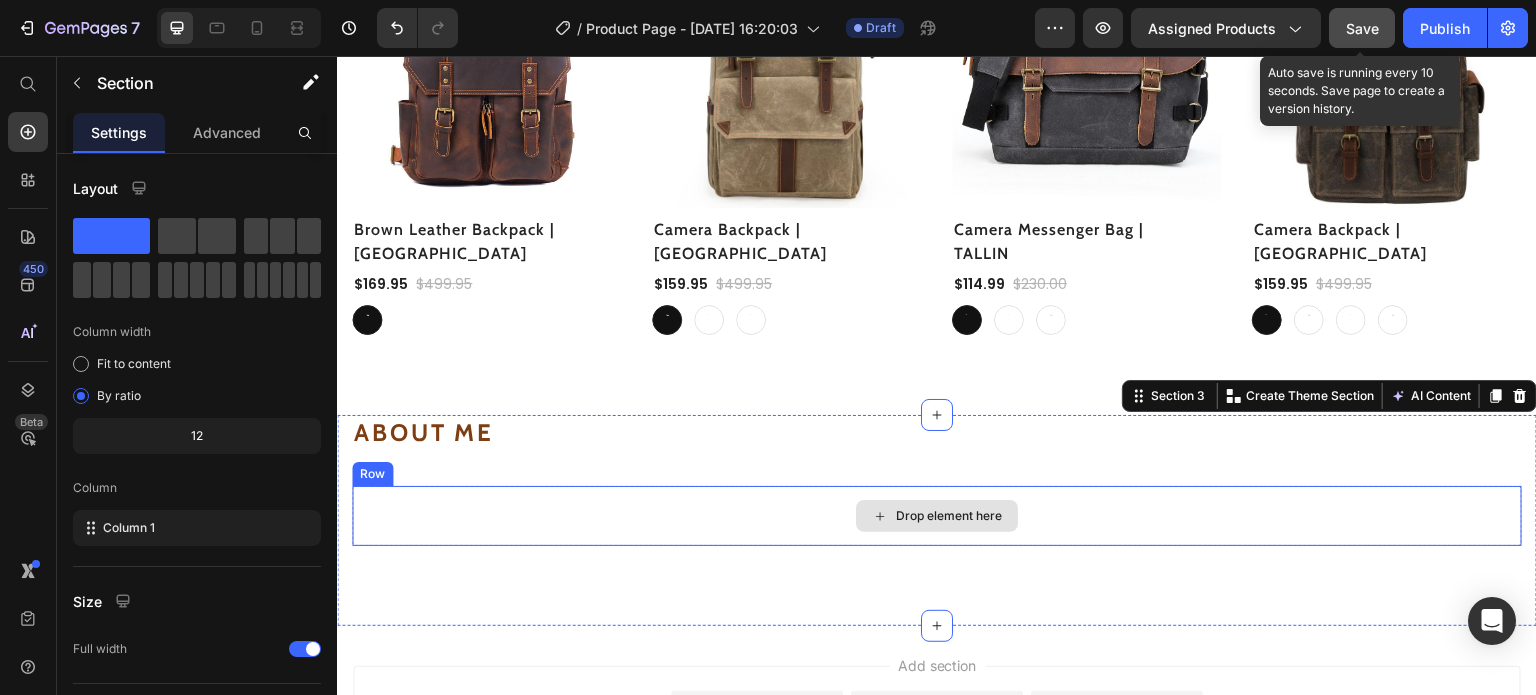 click on "Drop element here" at bounding box center [937, 516] 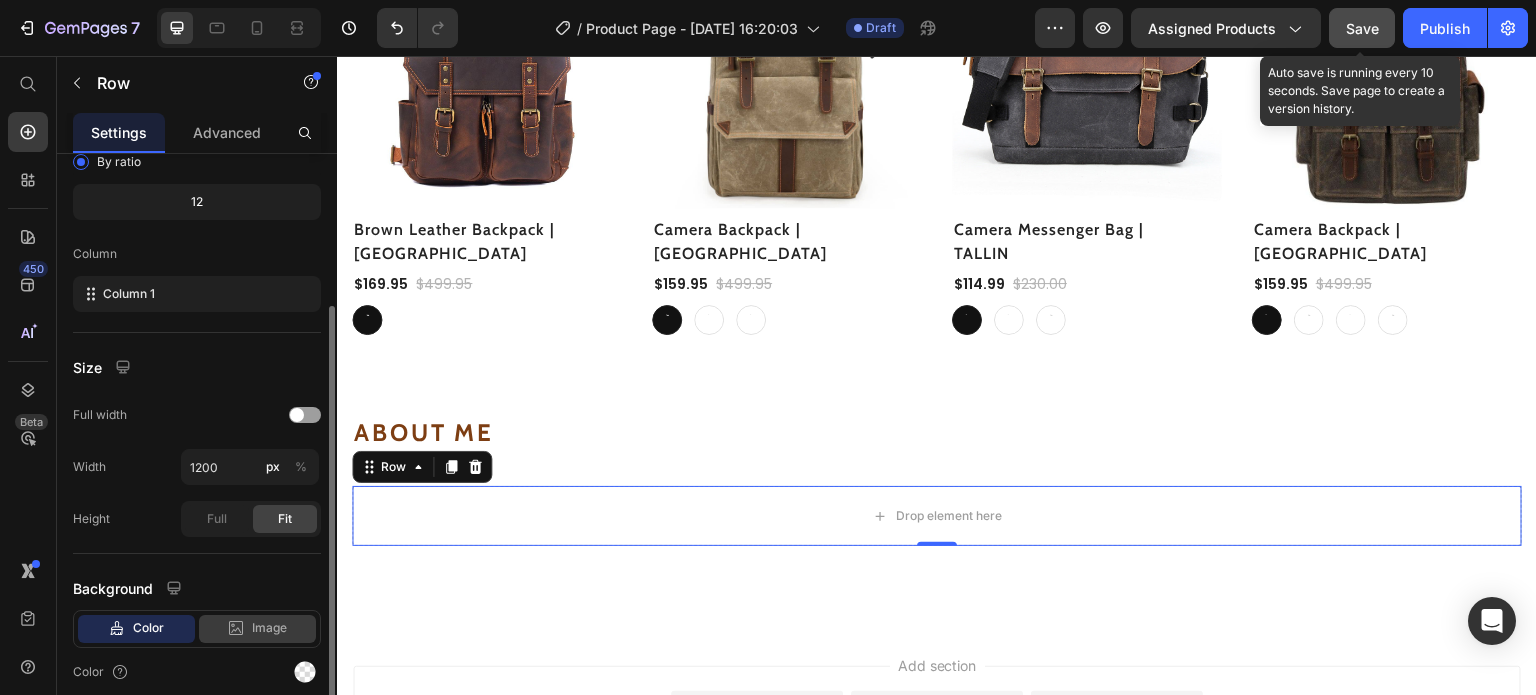 scroll, scrollTop: 312, scrollLeft: 0, axis: vertical 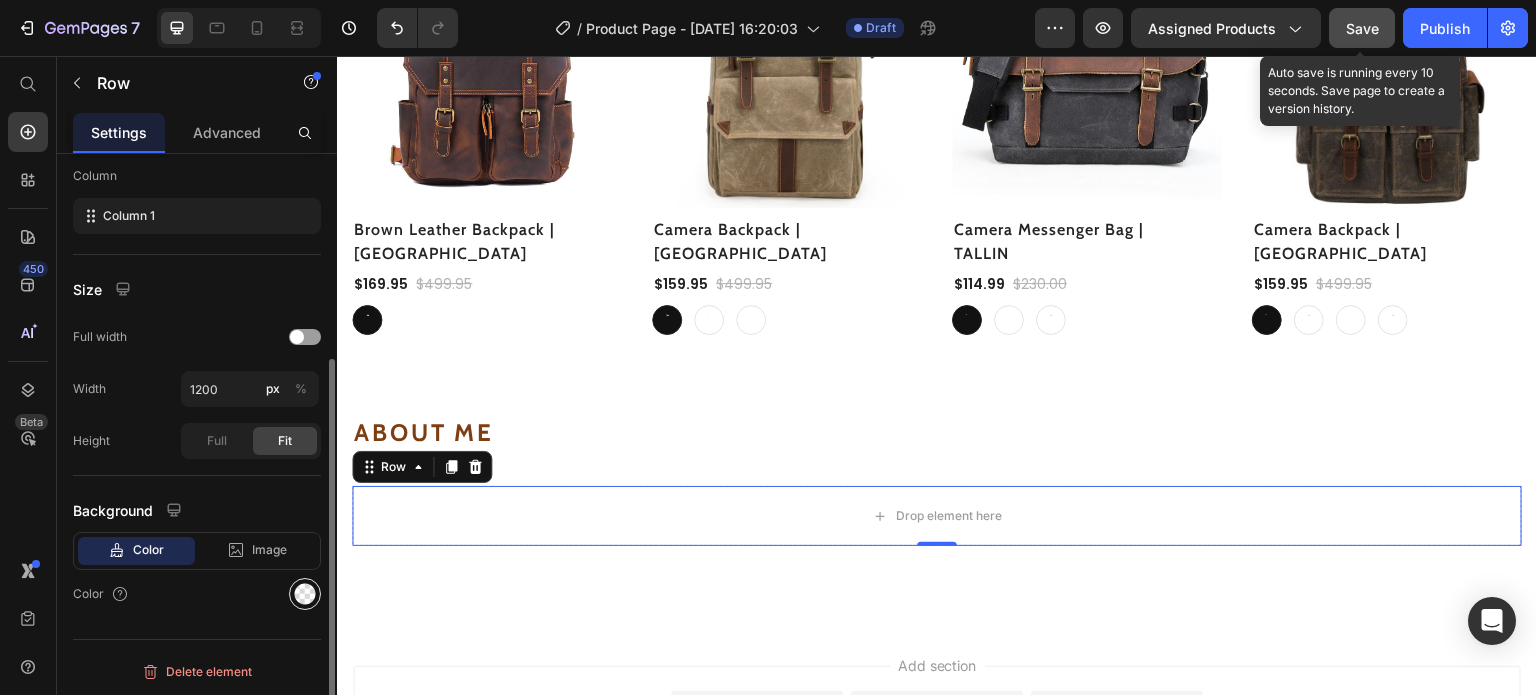 click at bounding box center [305, 594] 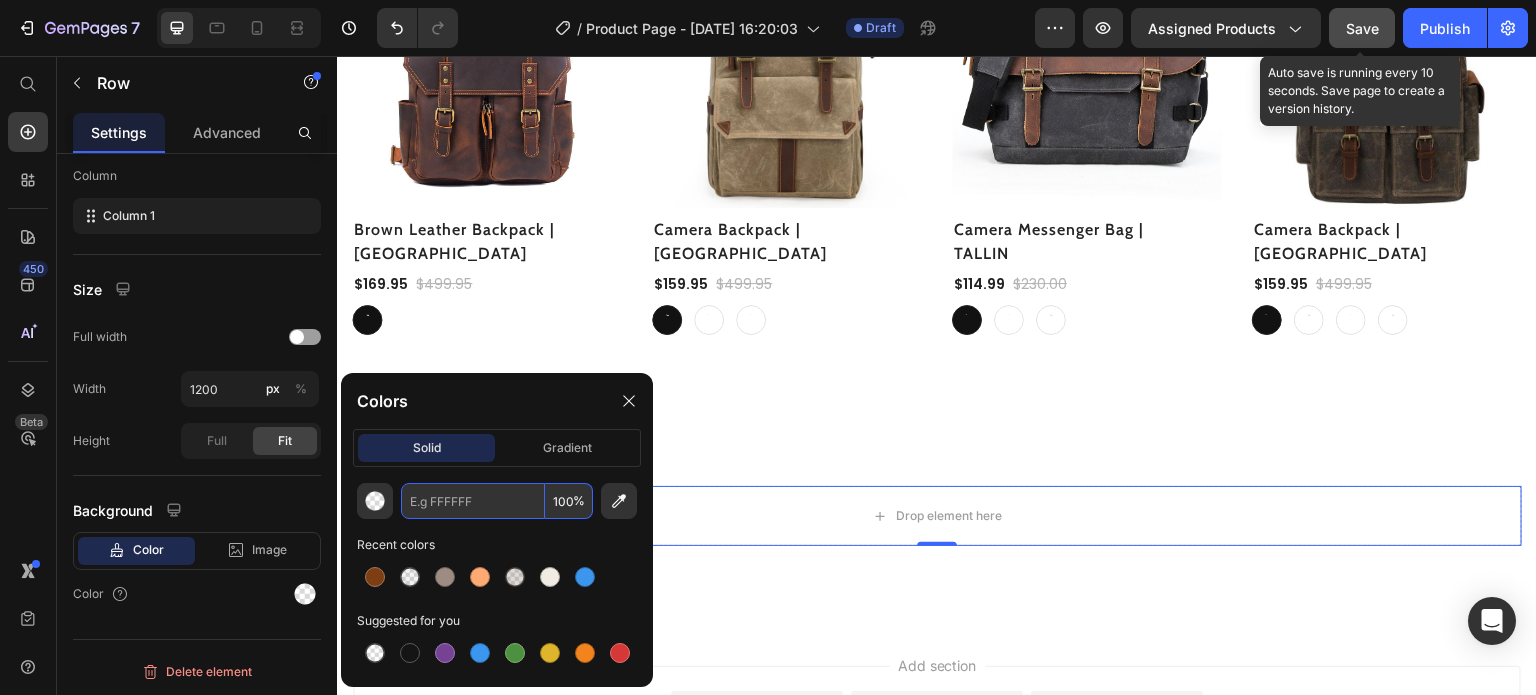 click at bounding box center [473, 501] 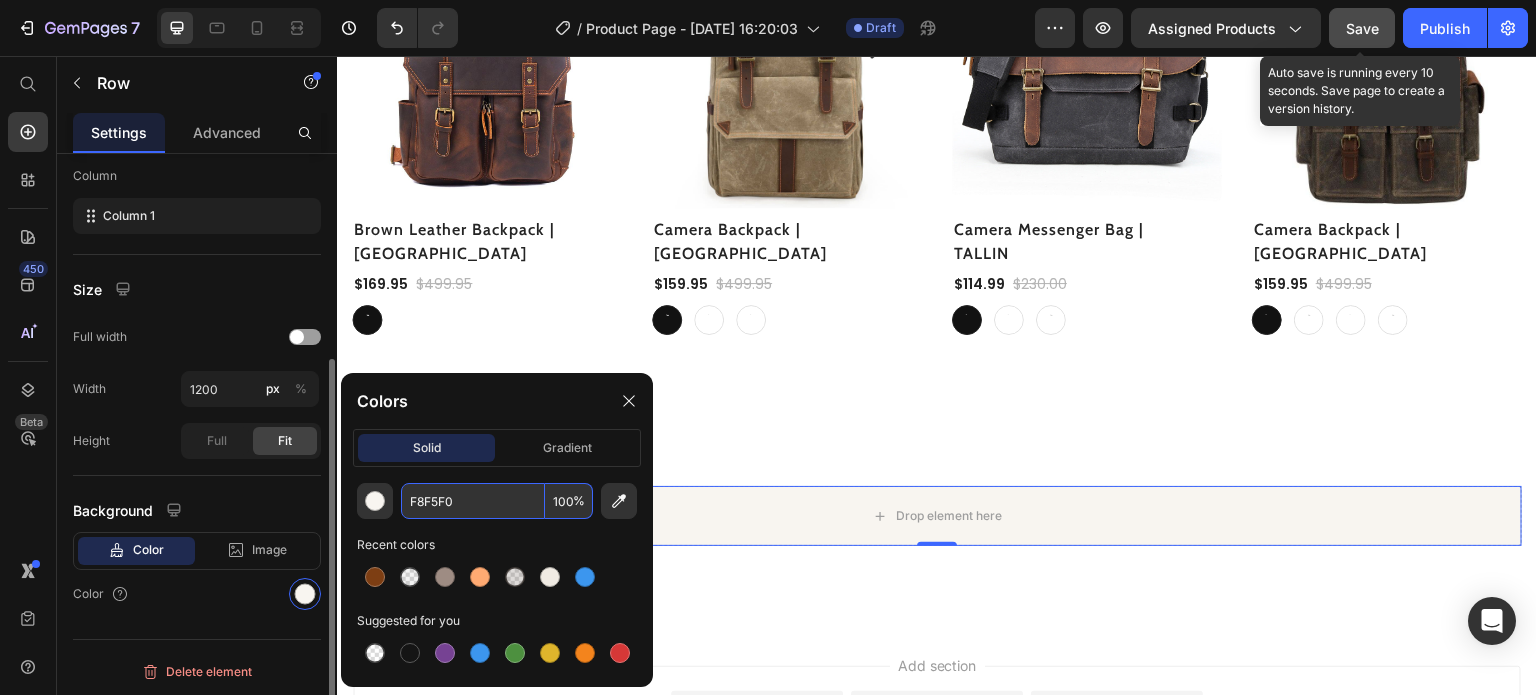 type on "F8F5F0" 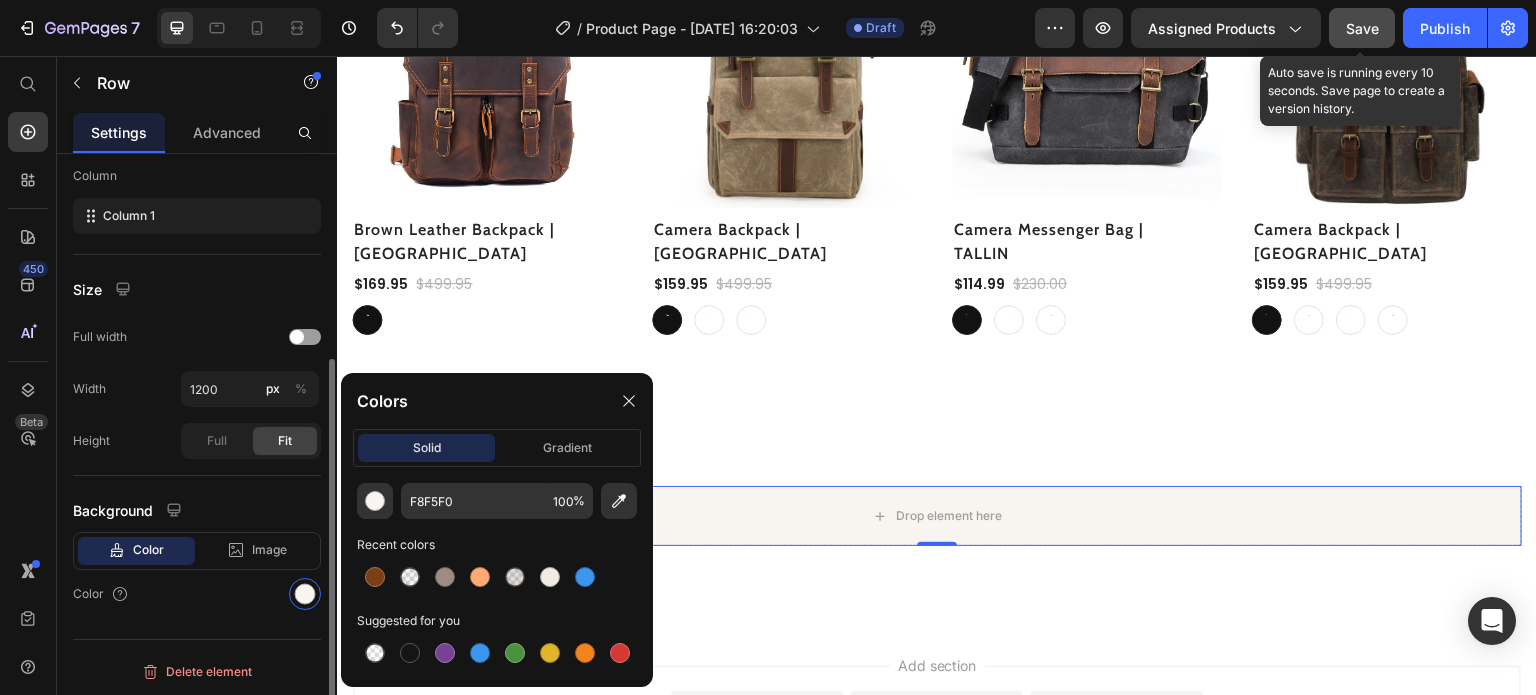 click on "Color" at bounding box center (197, 594) 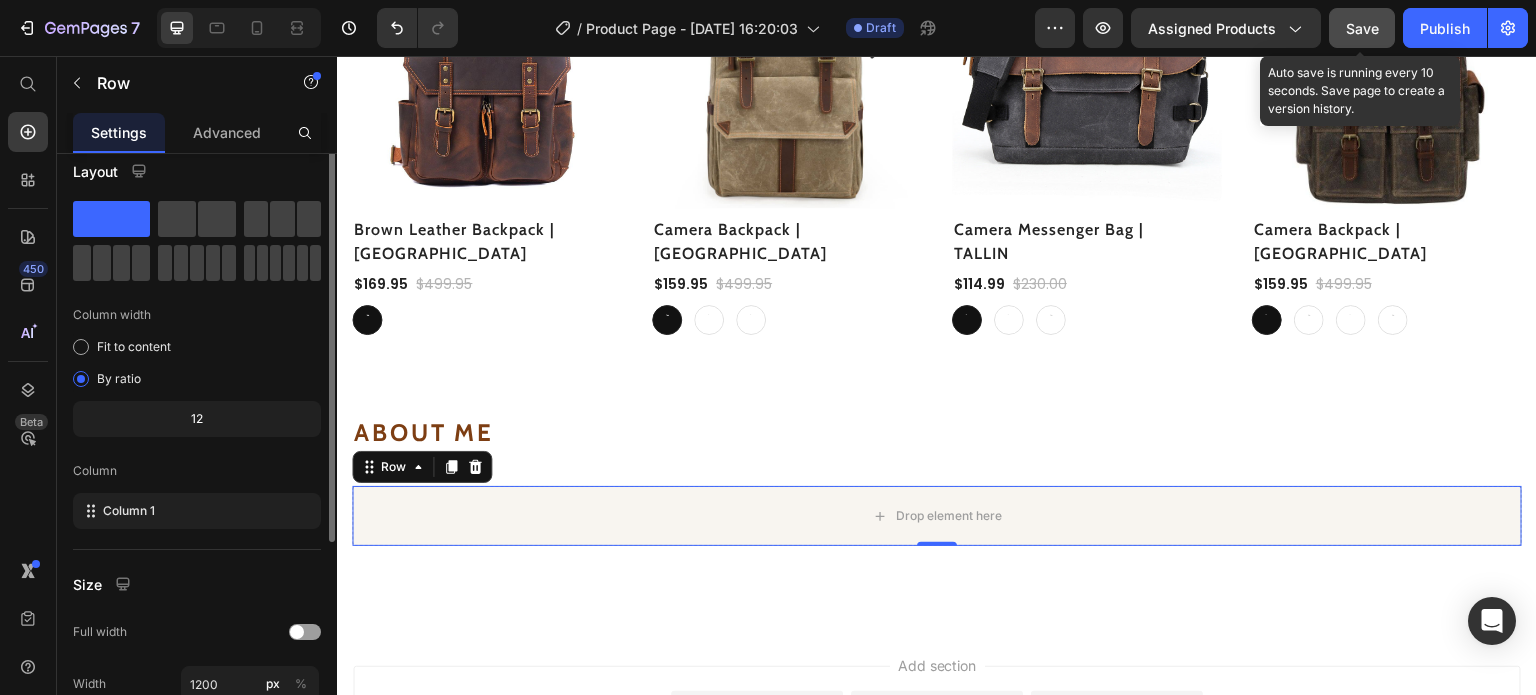 scroll, scrollTop: 0, scrollLeft: 0, axis: both 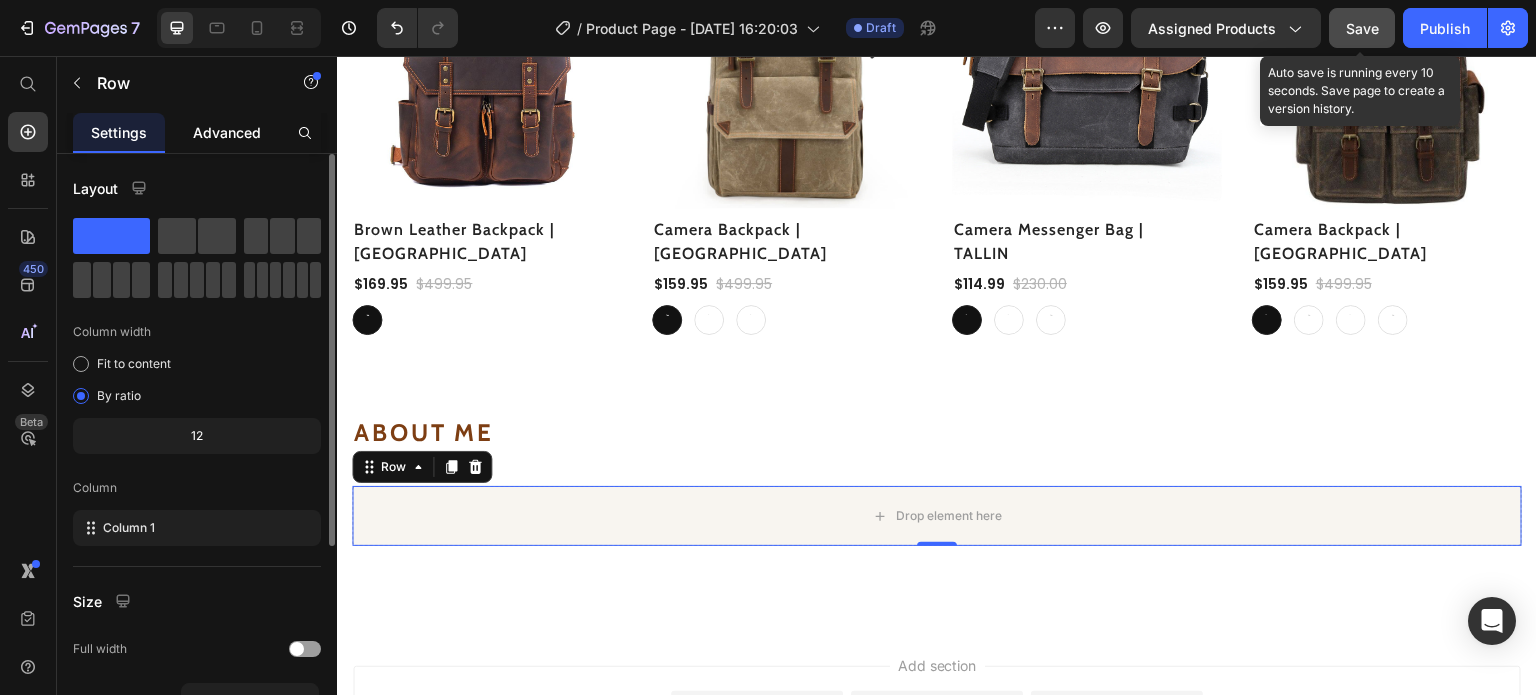click on "Advanced" at bounding box center [227, 132] 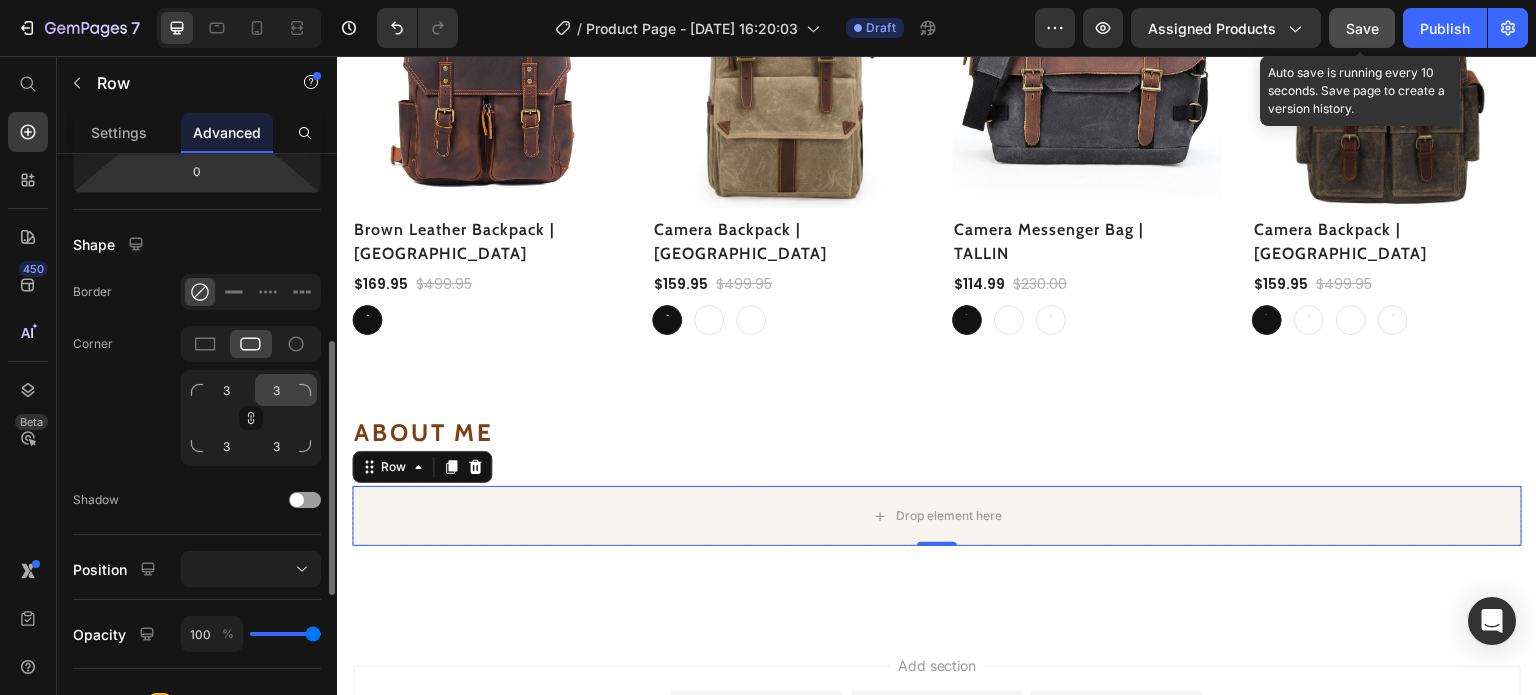 scroll, scrollTop: 443, scrollLeft: 0, axis: vertical 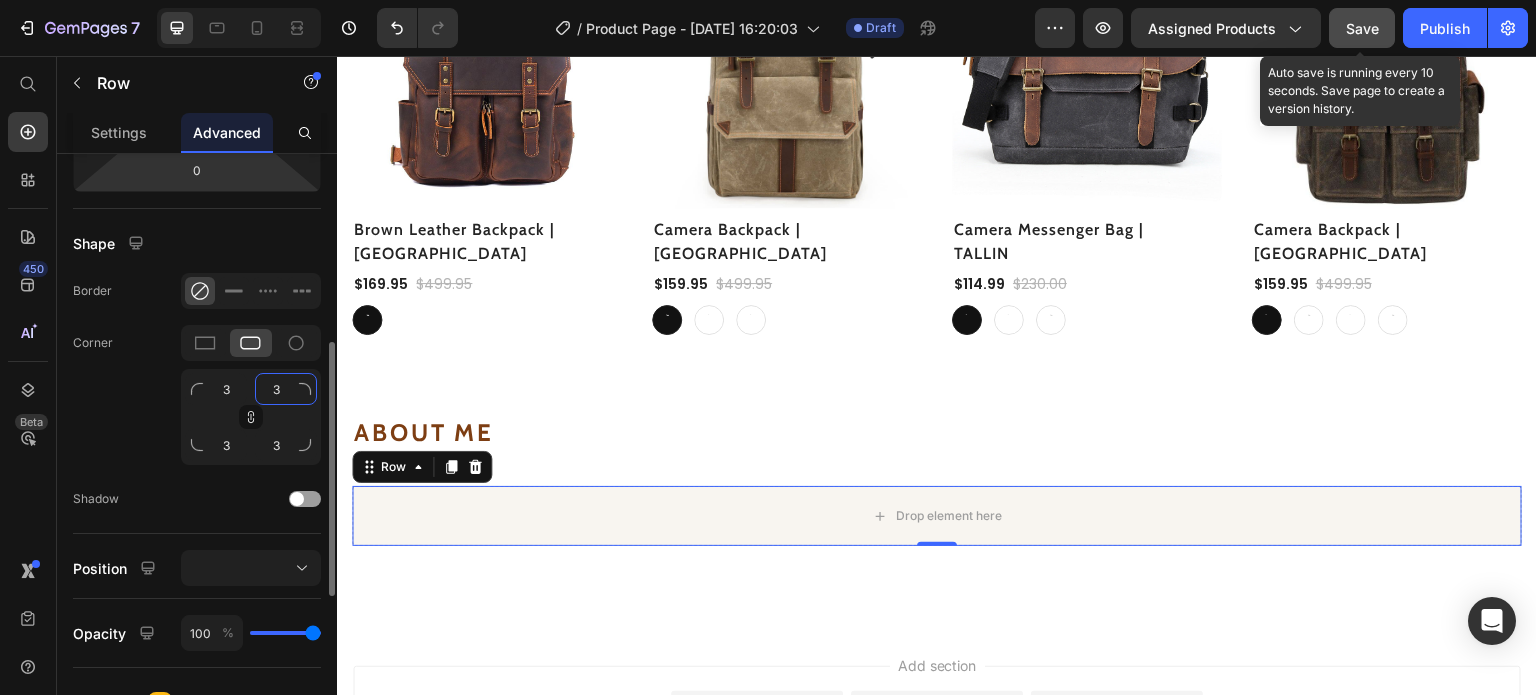 click on "3" 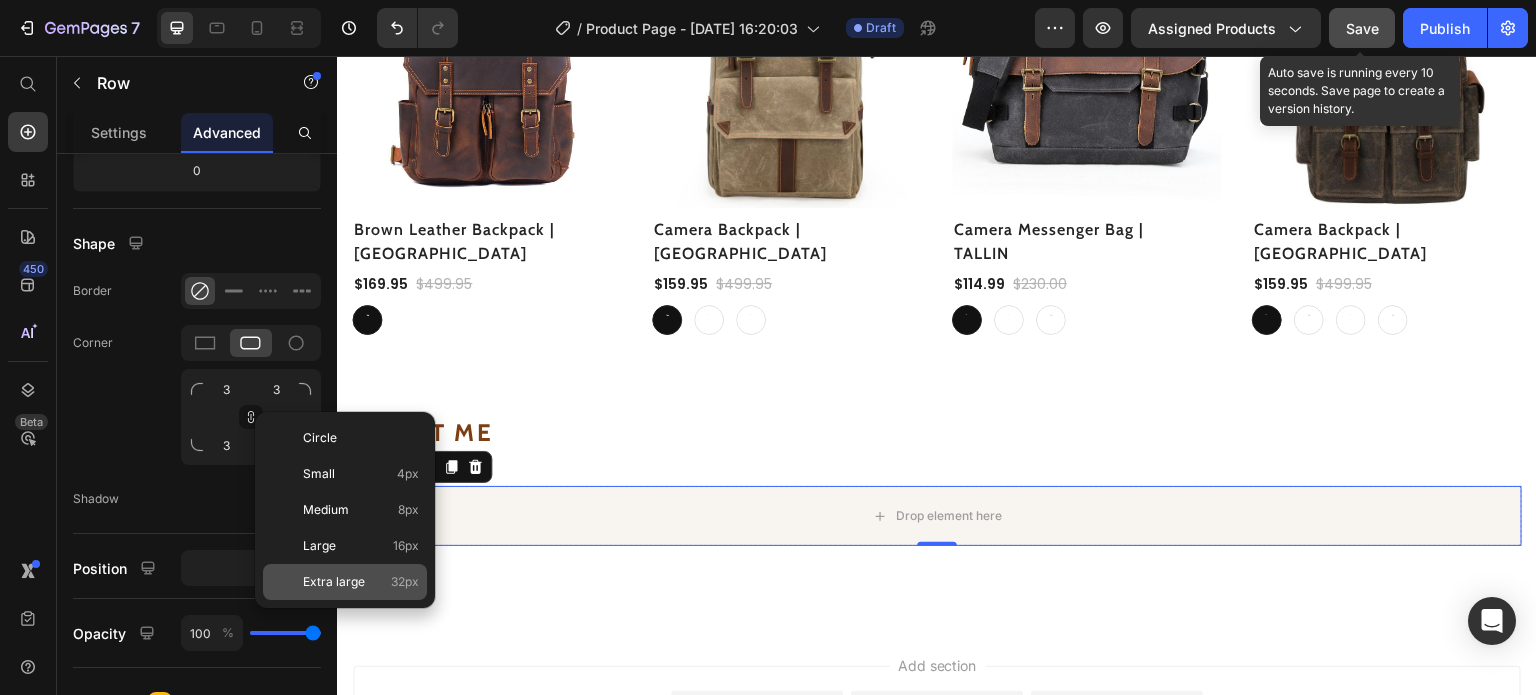 click on "Extra large" at bounding box center [334, 582] 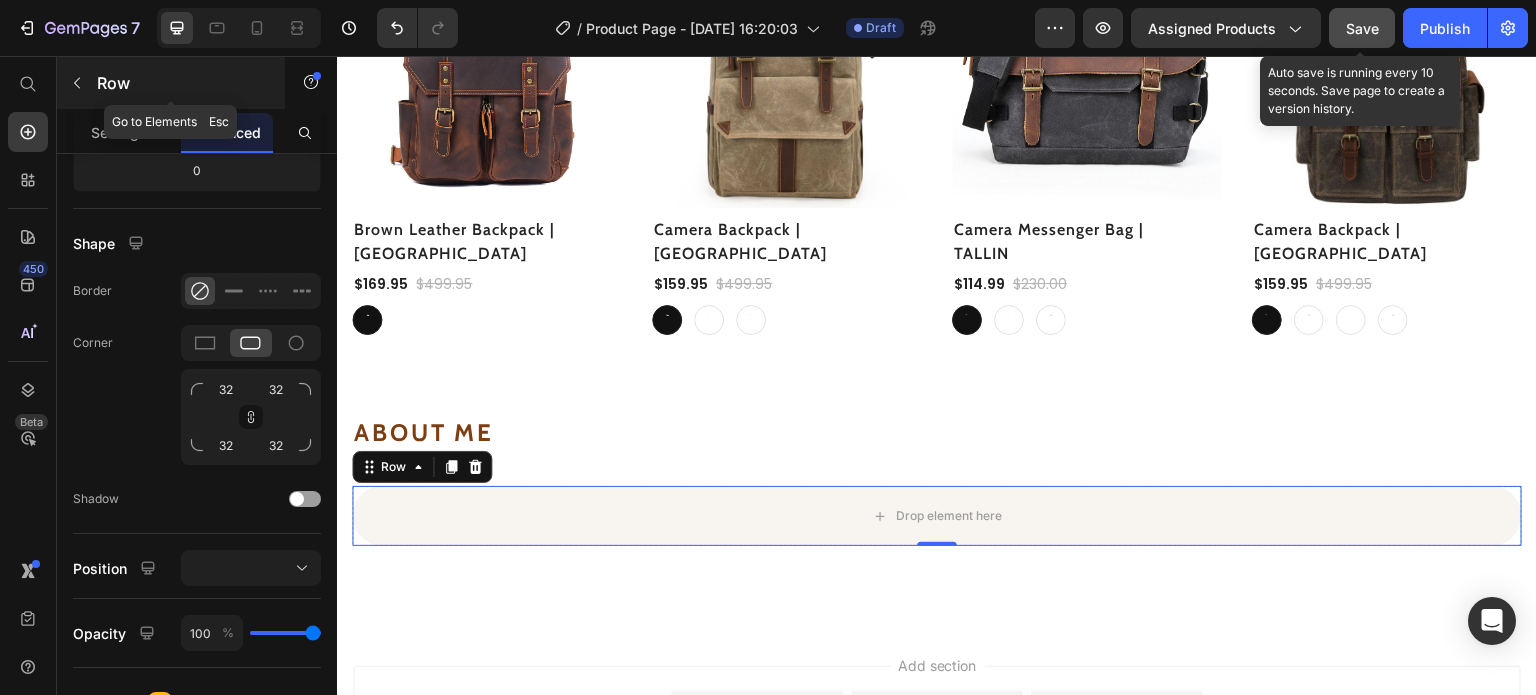 click 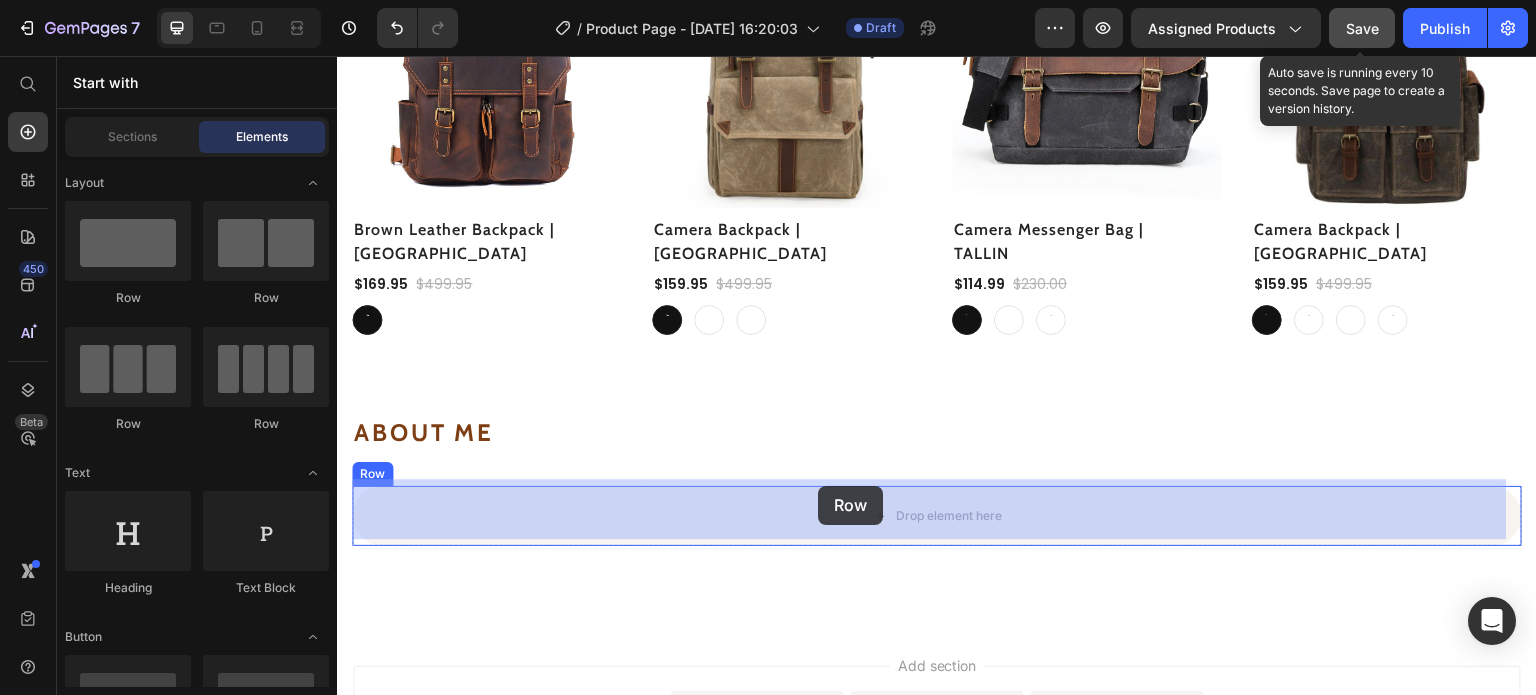 drag, startPoint x: 594, startPoint y: 309, endPoint x: 818, endPoint y: 486, distance: 285.4908 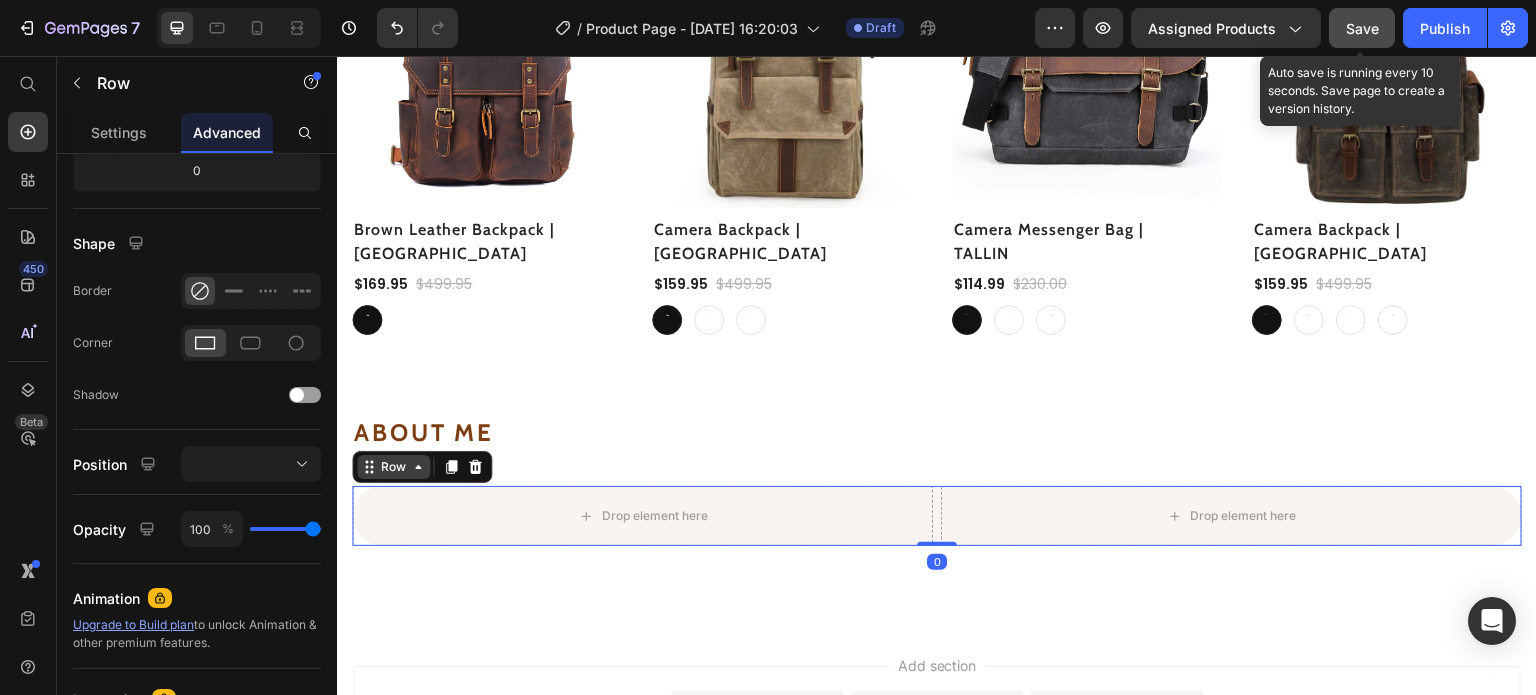 click on "Row" at bounding box center [393, 467] 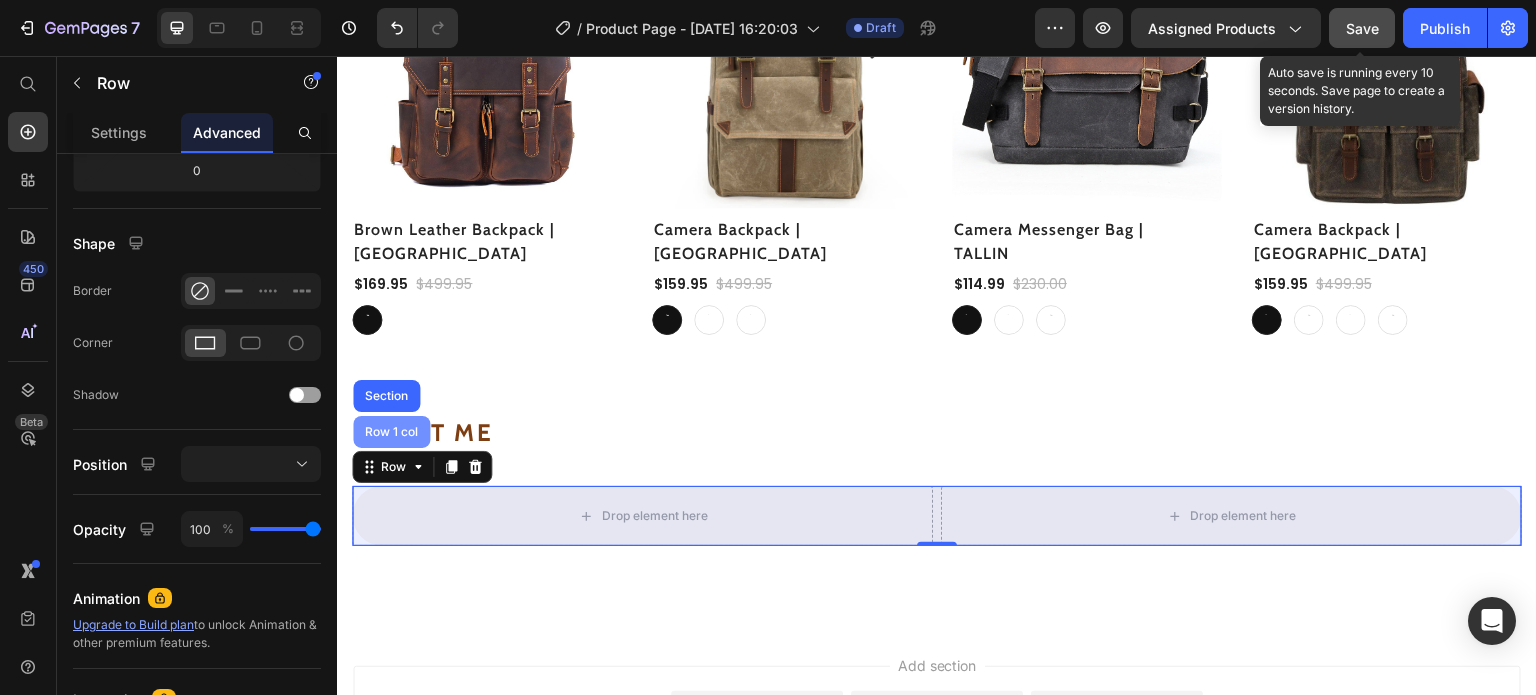 click on "Row 1 col" at bounding box center (391, 432) 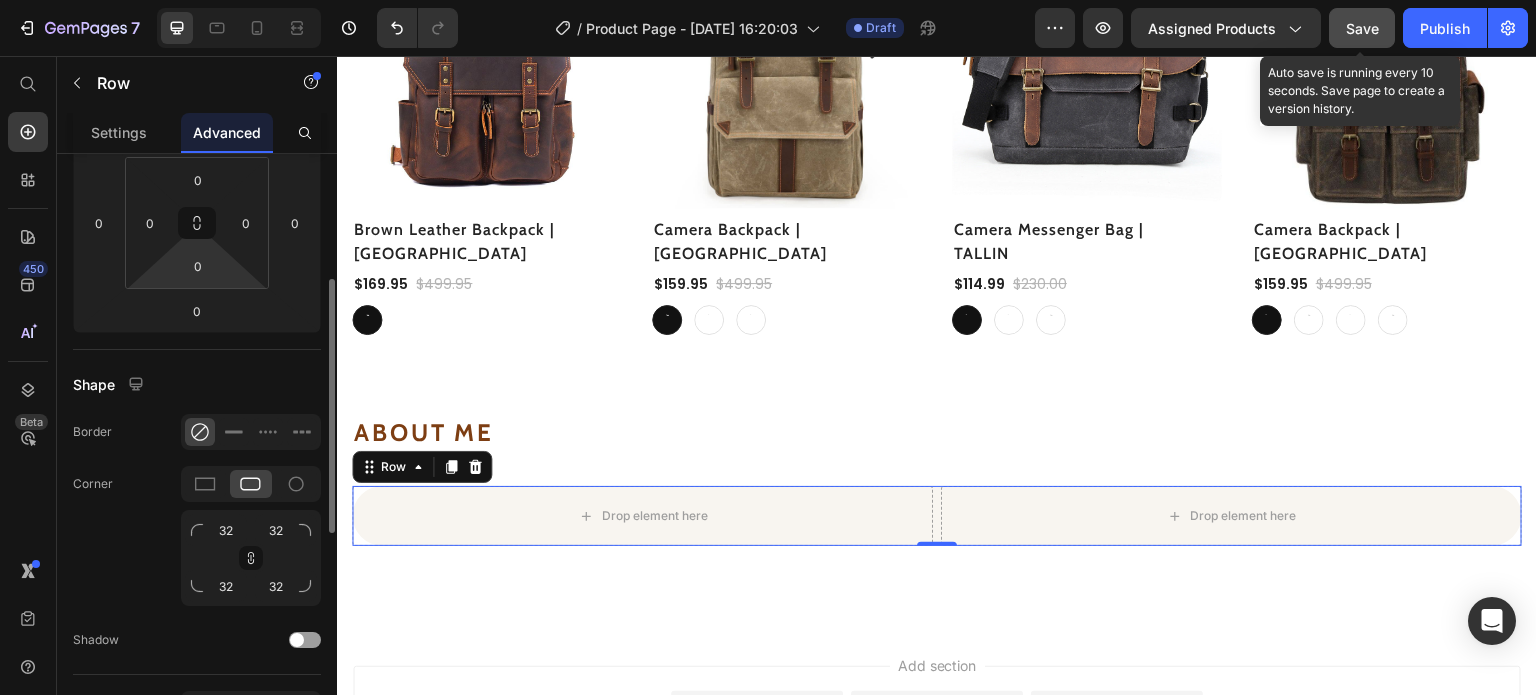 scroll, scrollTop: 300, scrollLeft: 0, axis: vertical 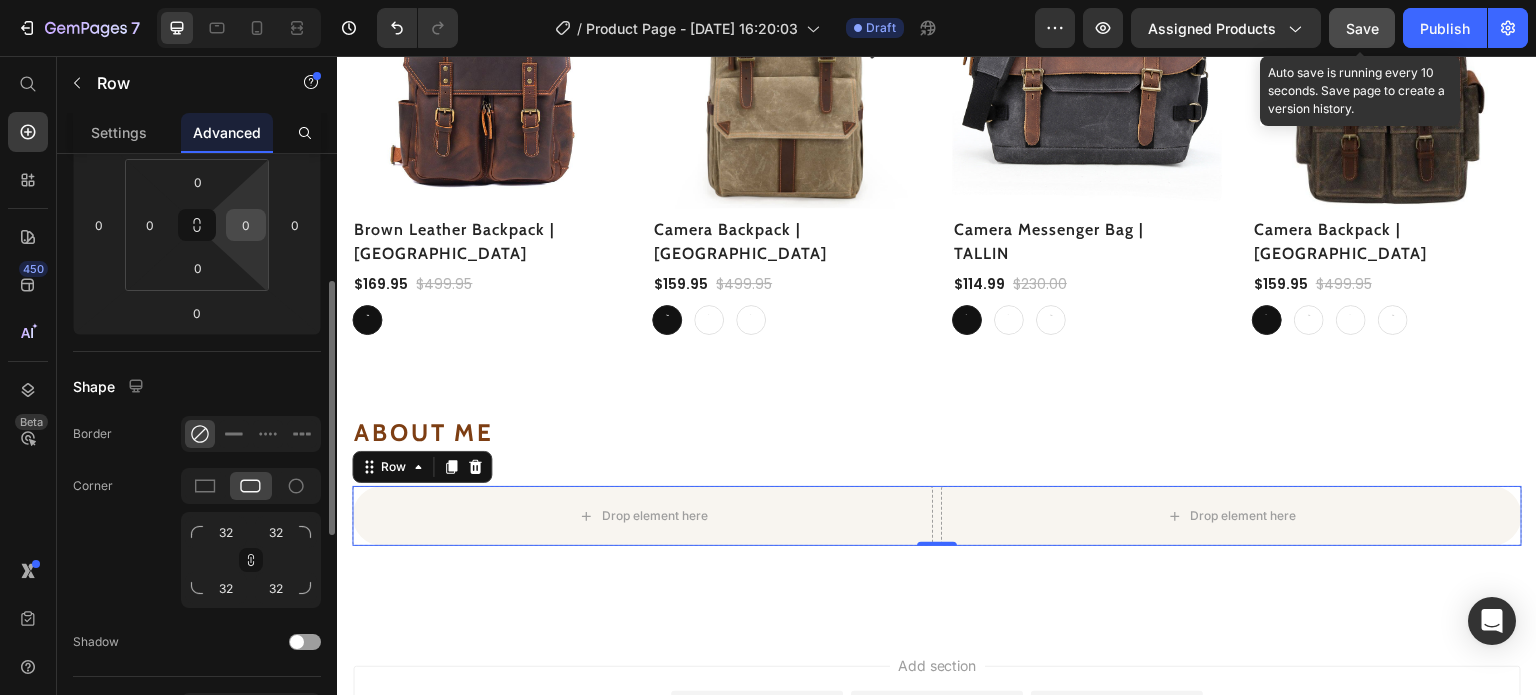 click on "0" at bounding box center (246, 225) 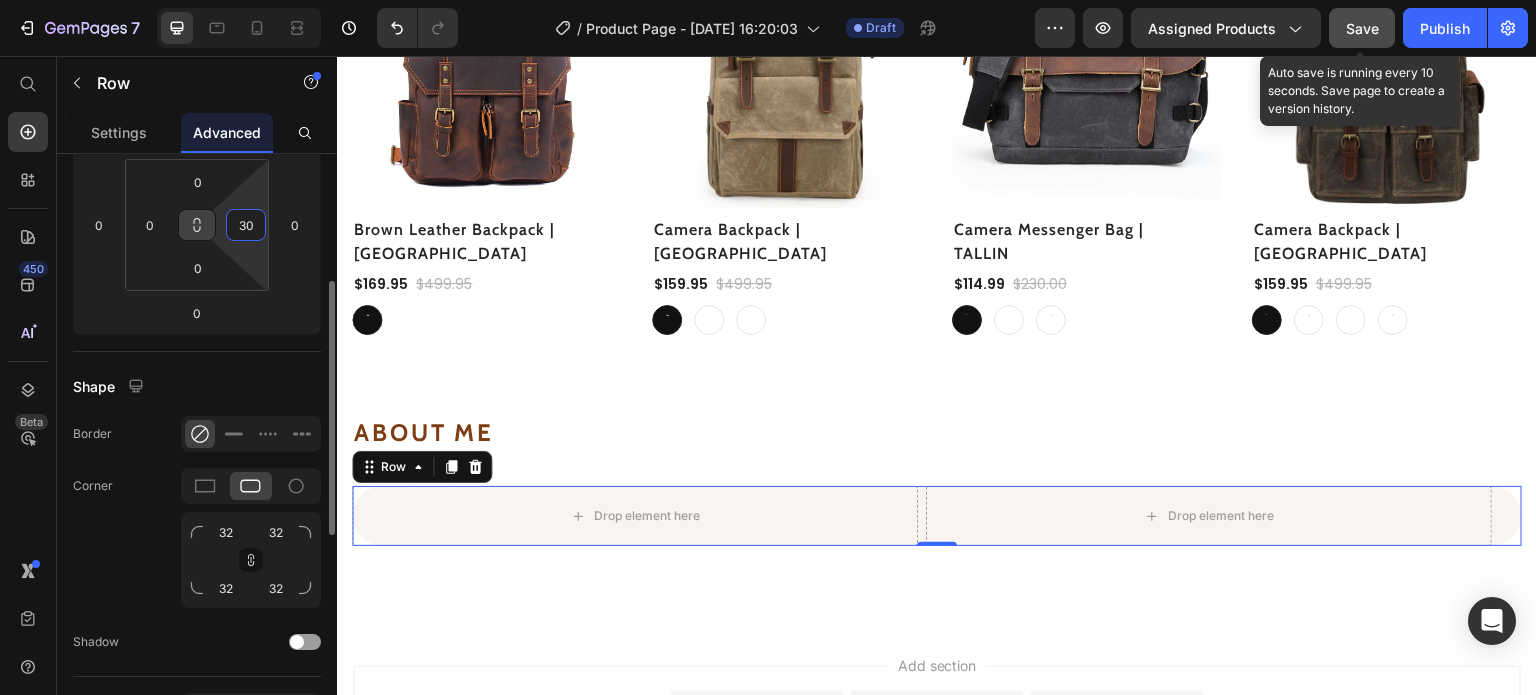 type on "30" 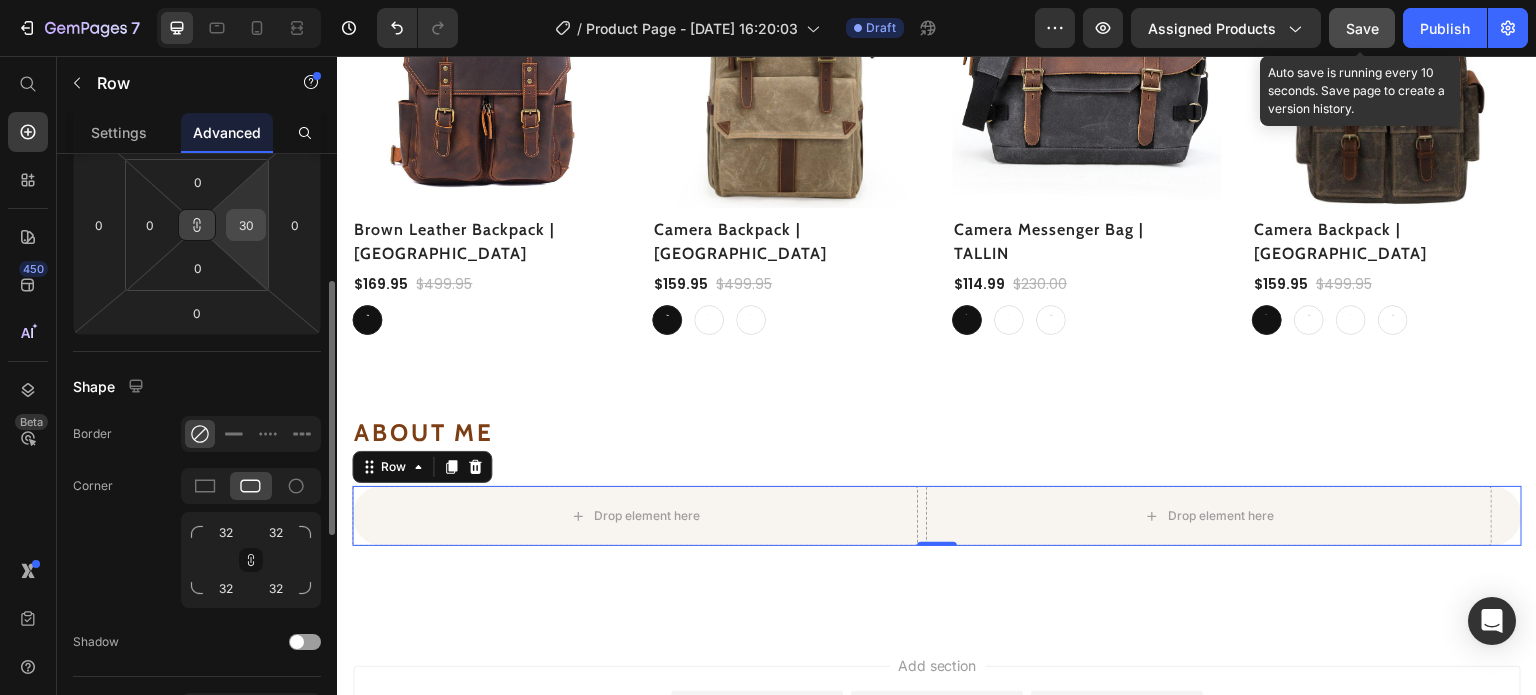 click on "30" at bounding box center (246, 225) 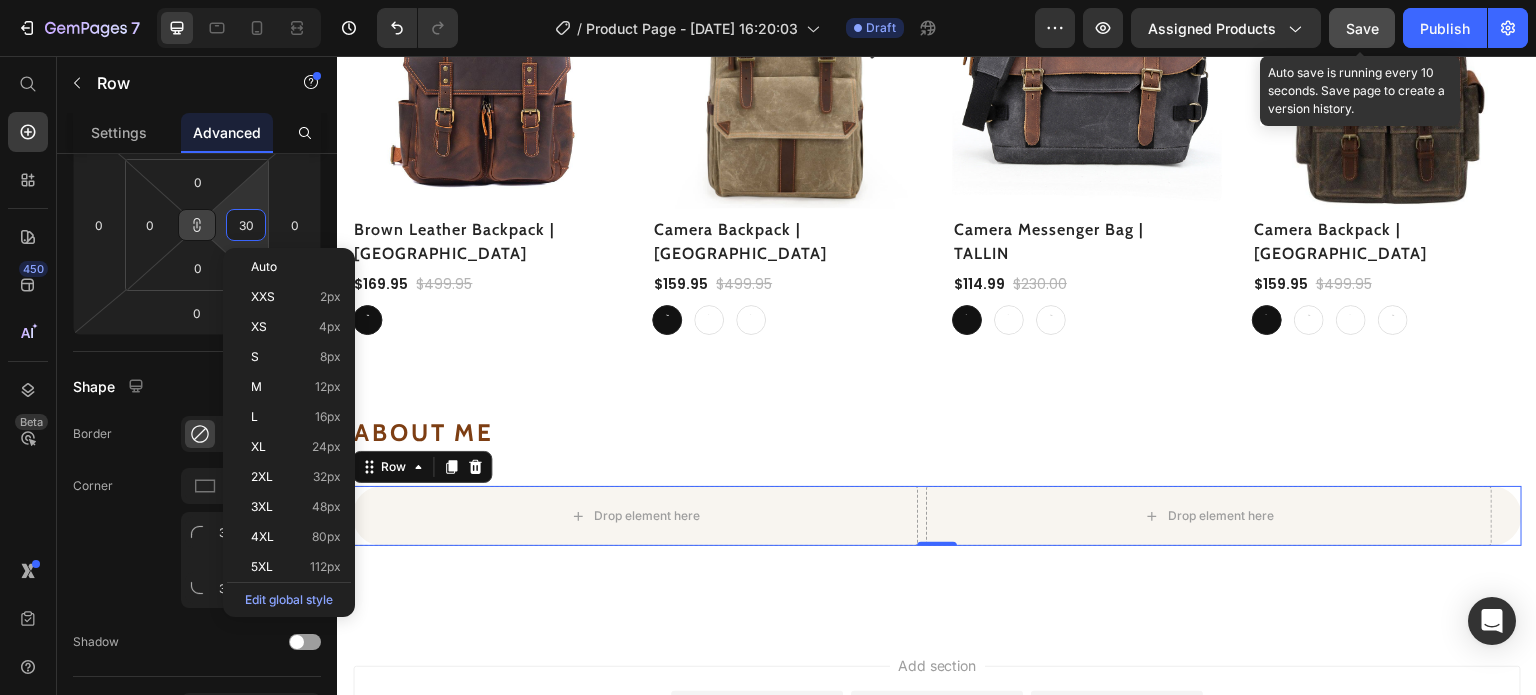 click on "30" at bounding box center (246, 225) 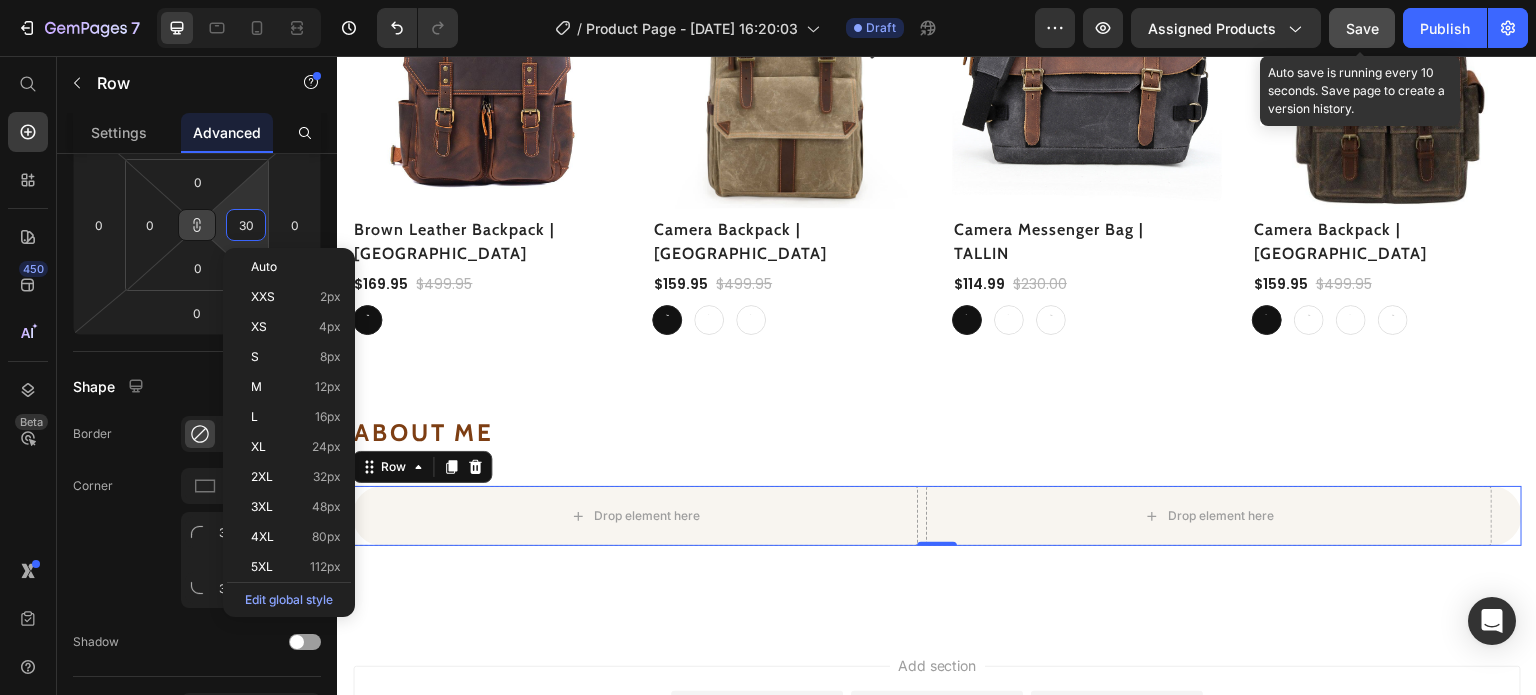 type on "3" 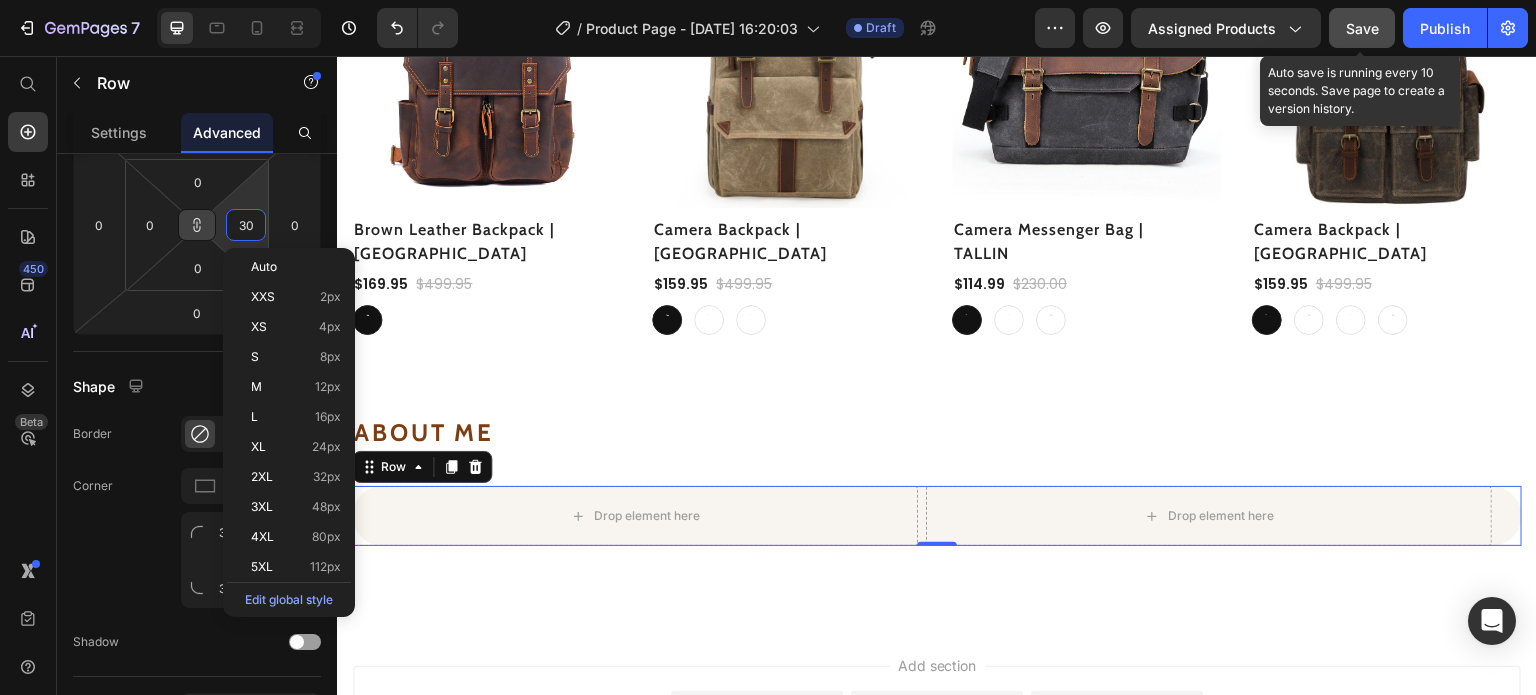 type on "3" 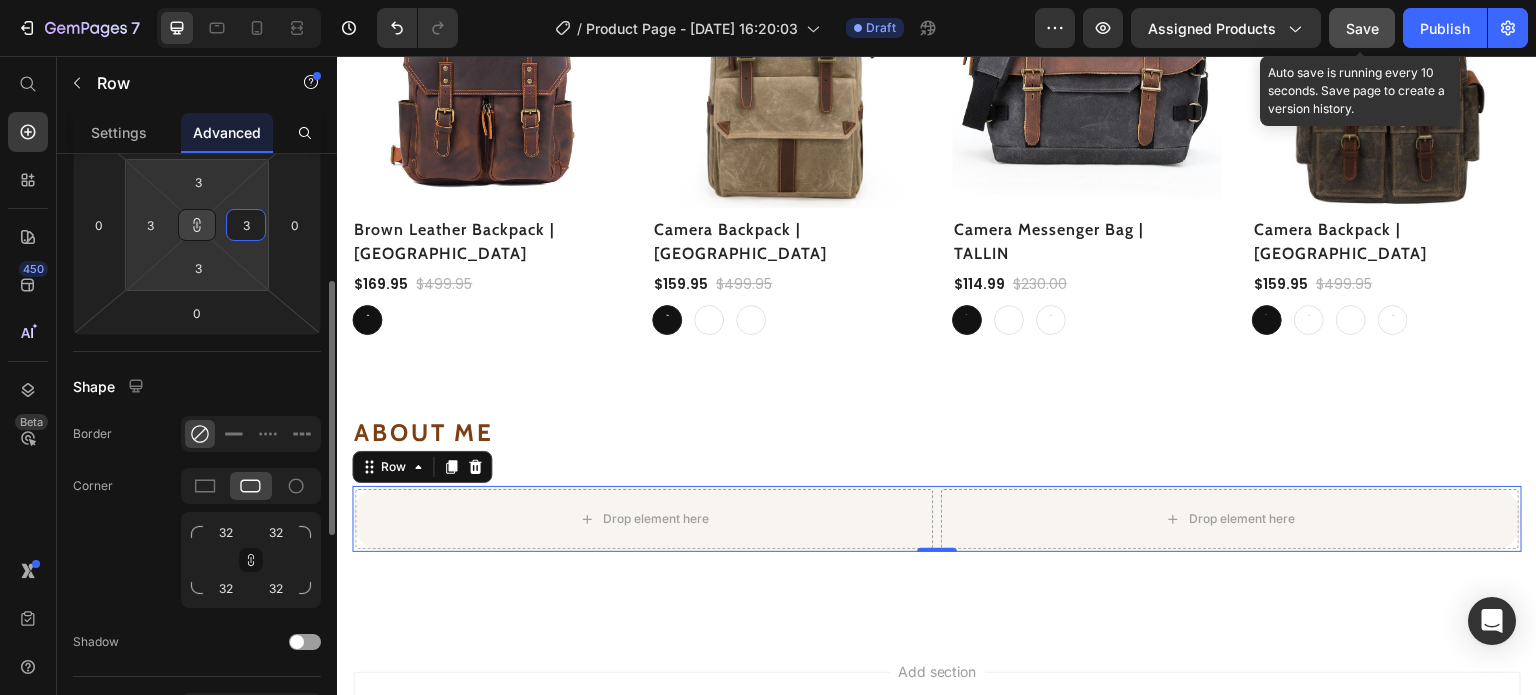 type on "30" 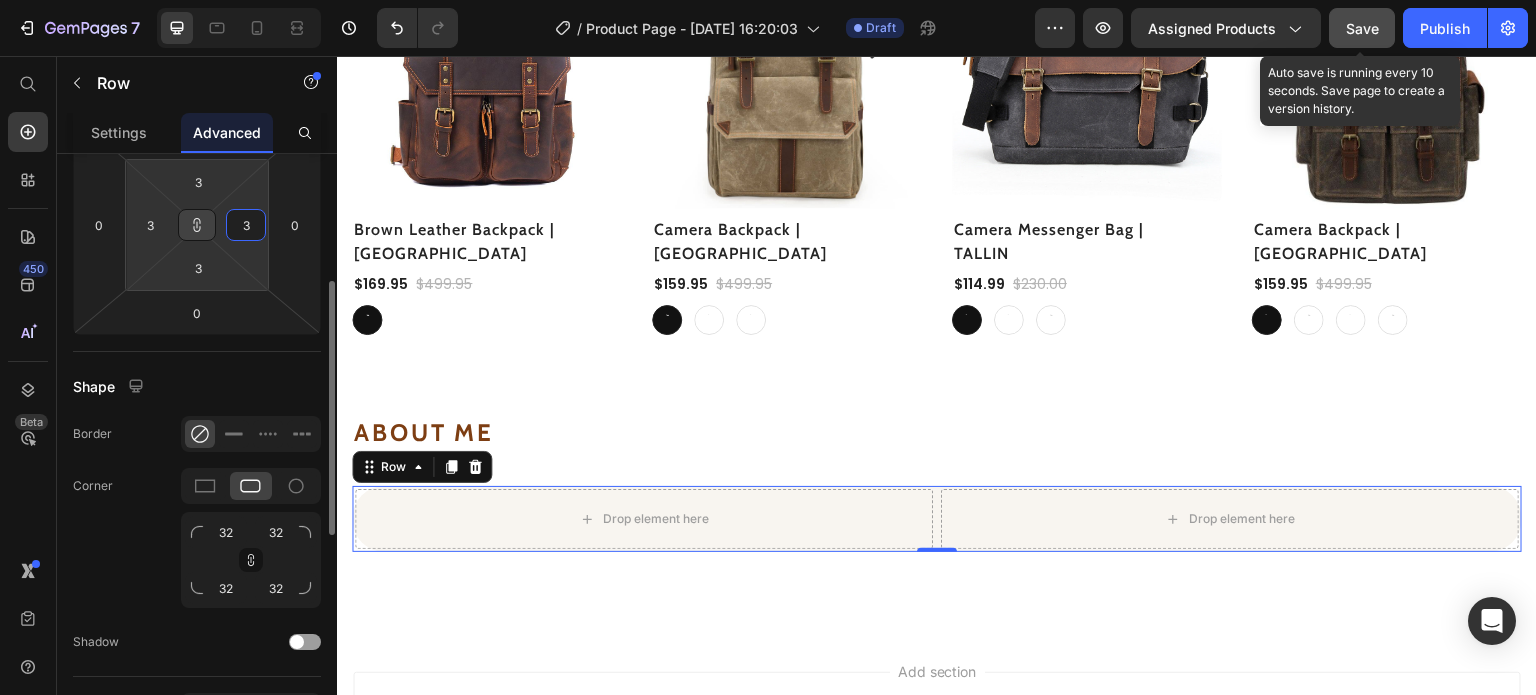 type on "30" 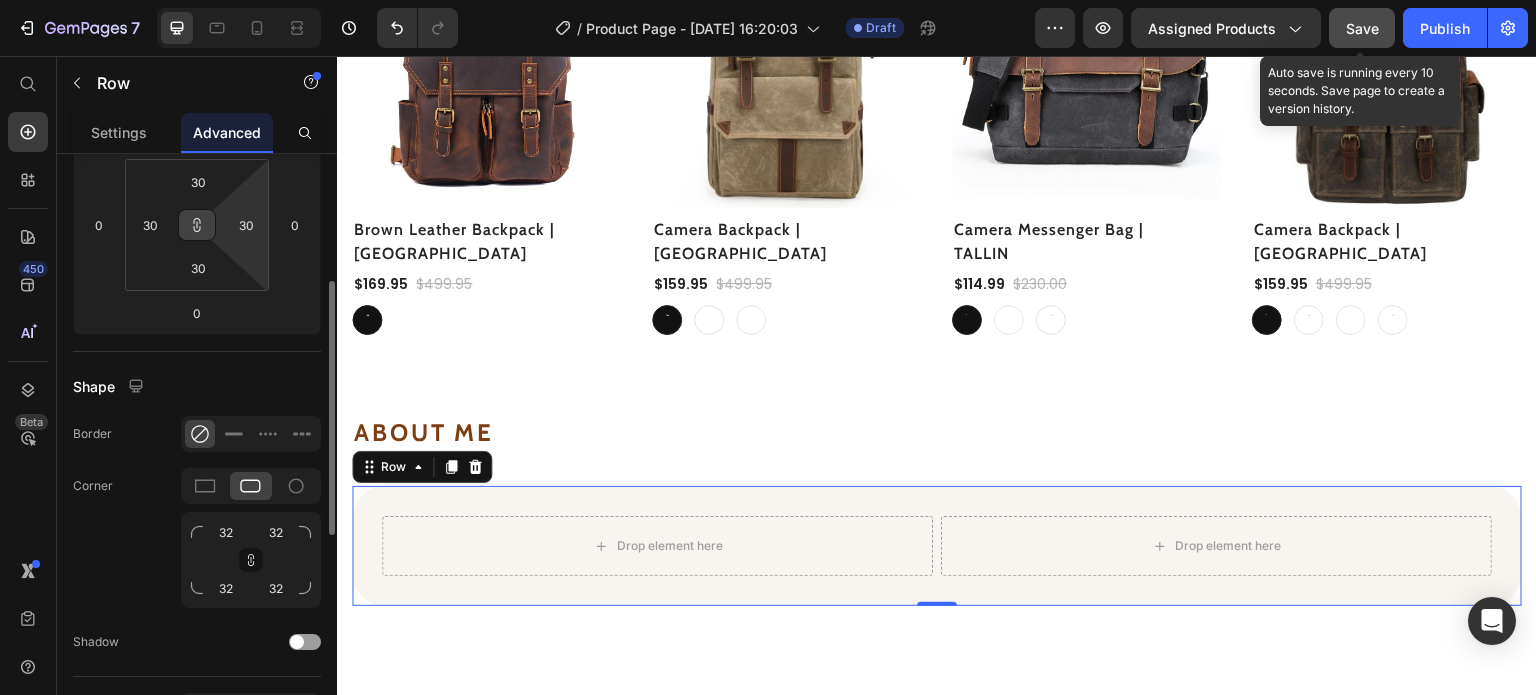 click on "Shape" at bounding box center [197, 386] 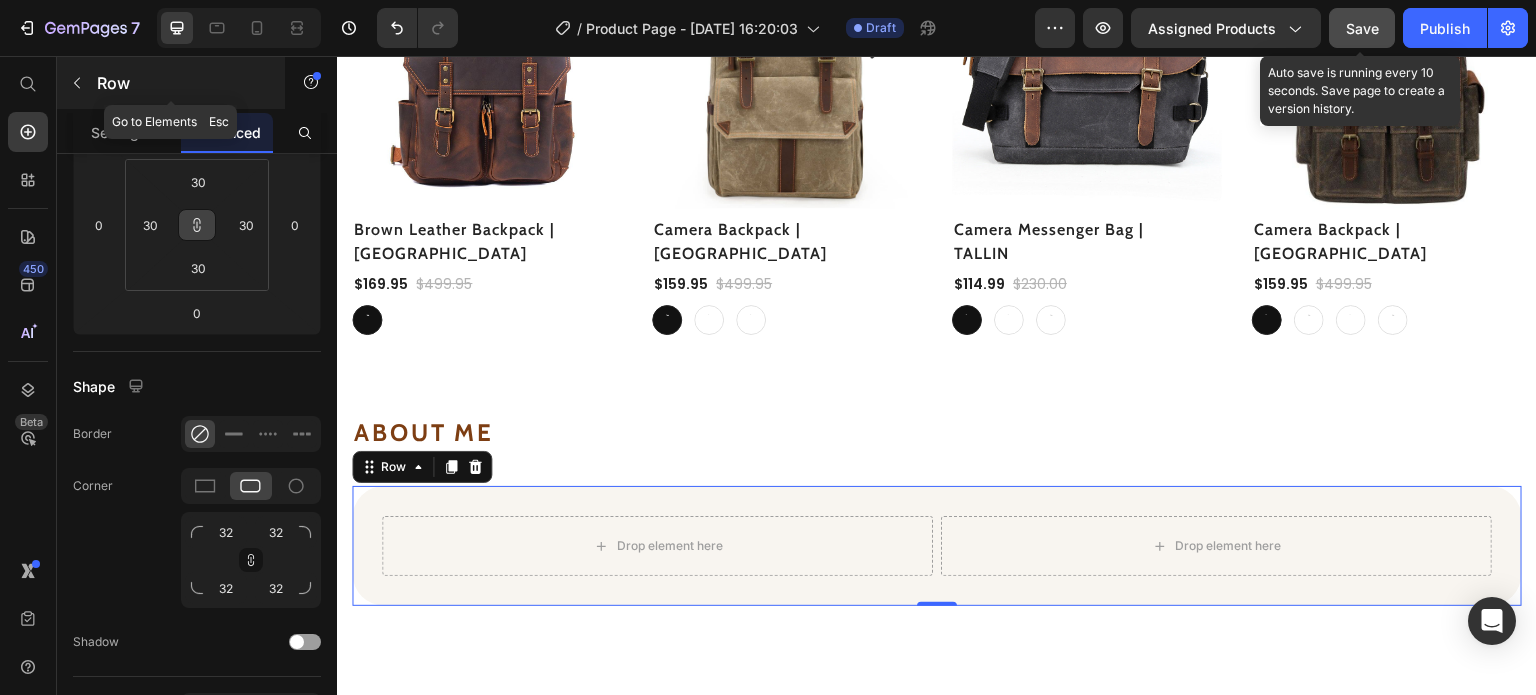 click 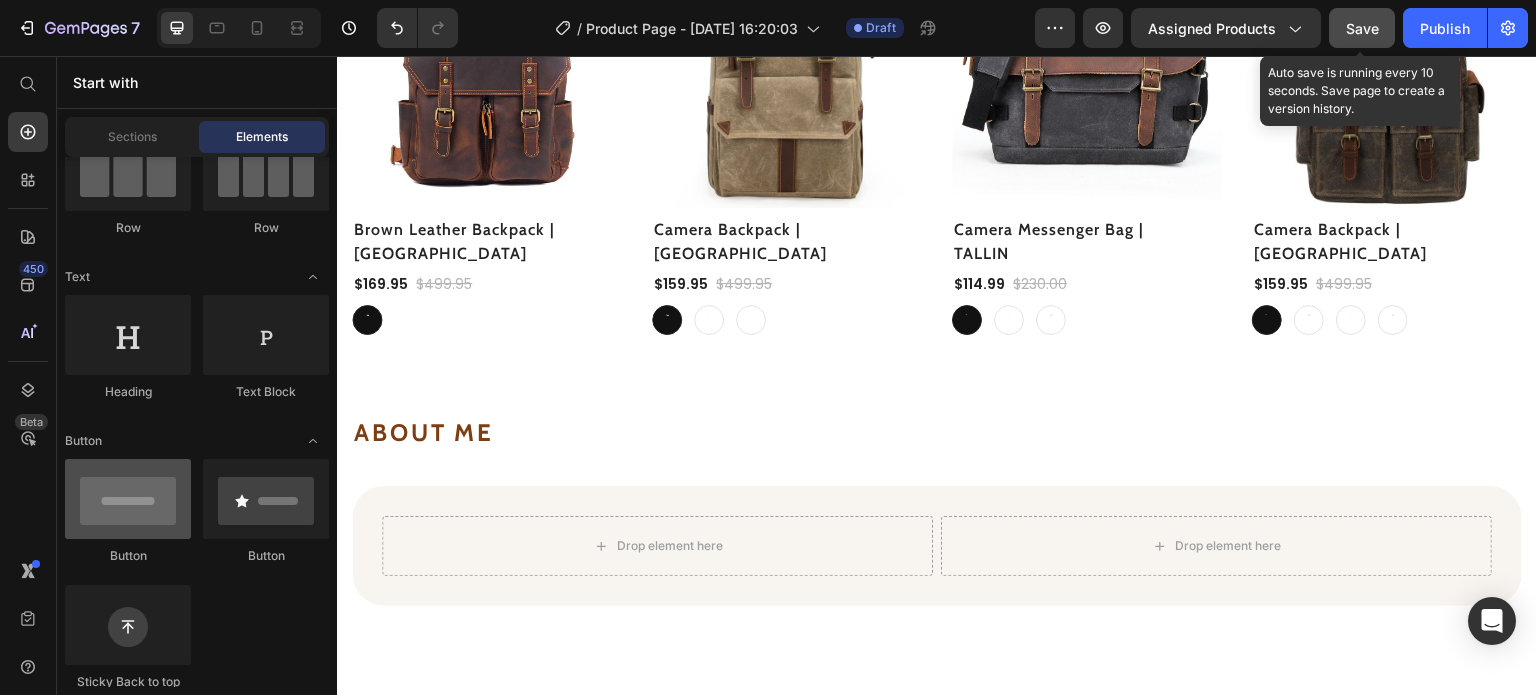 scroll, scrollTop: 0, scrollLeft: 0, axis: both 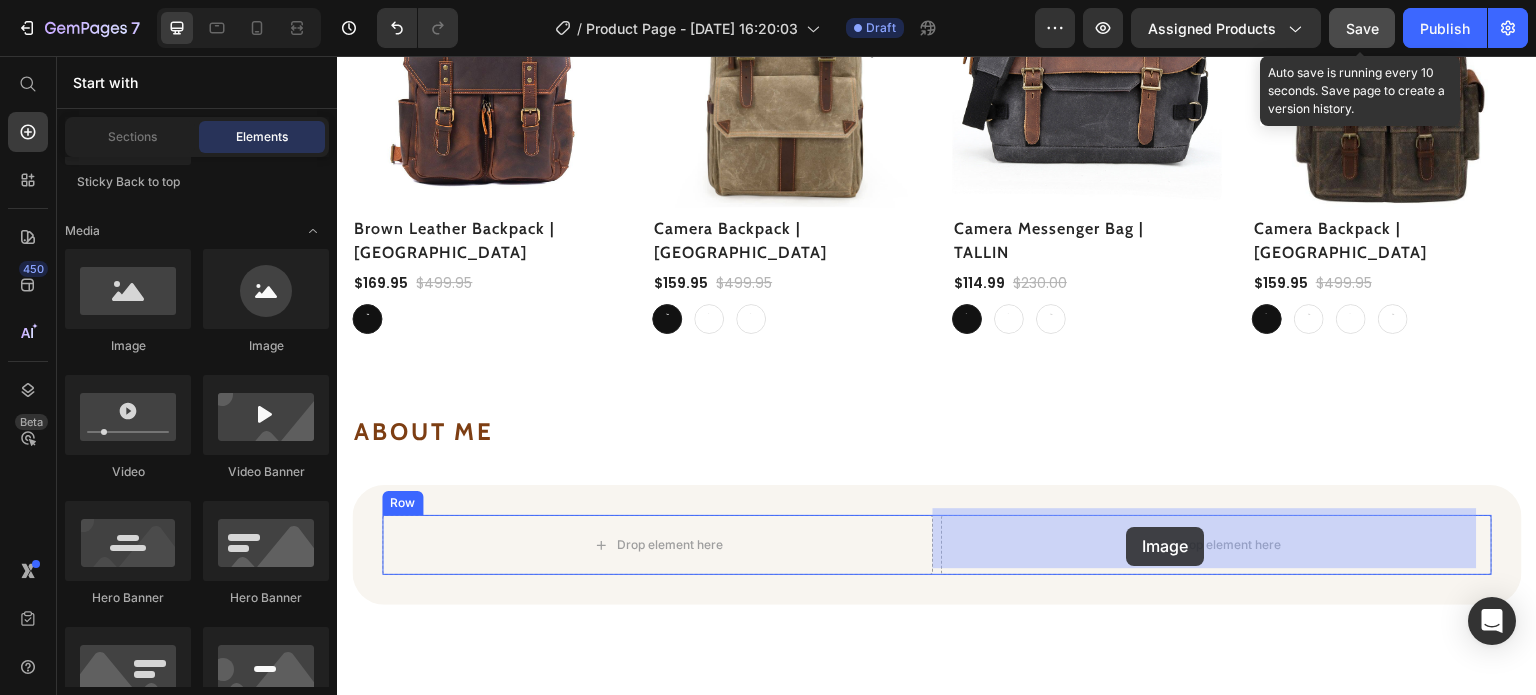 drag, startPoint x: 473, startPoint y: 354, endPoint x: 1127, endPoint y: 527, distance: 676.4946 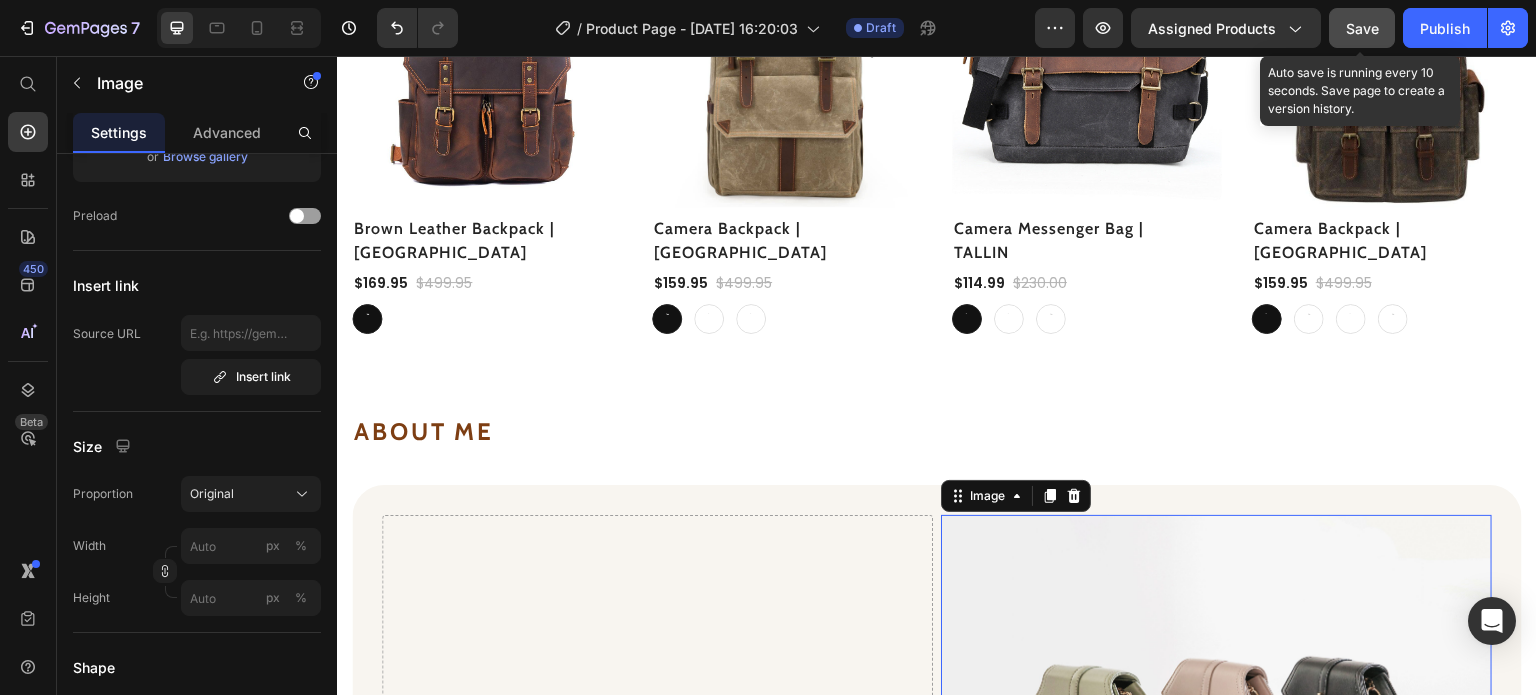 scroll, scrollTop: 0, scrollLeft: 0, axis: both 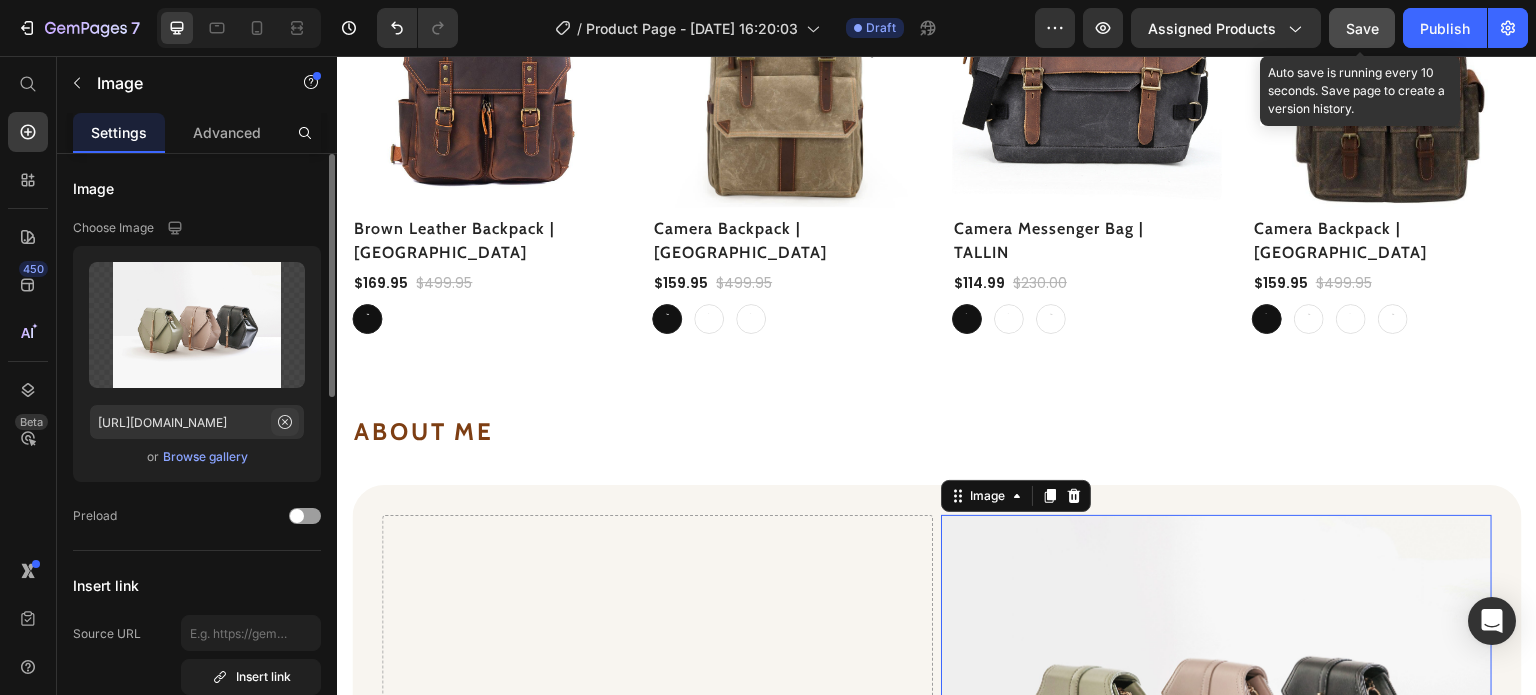 click 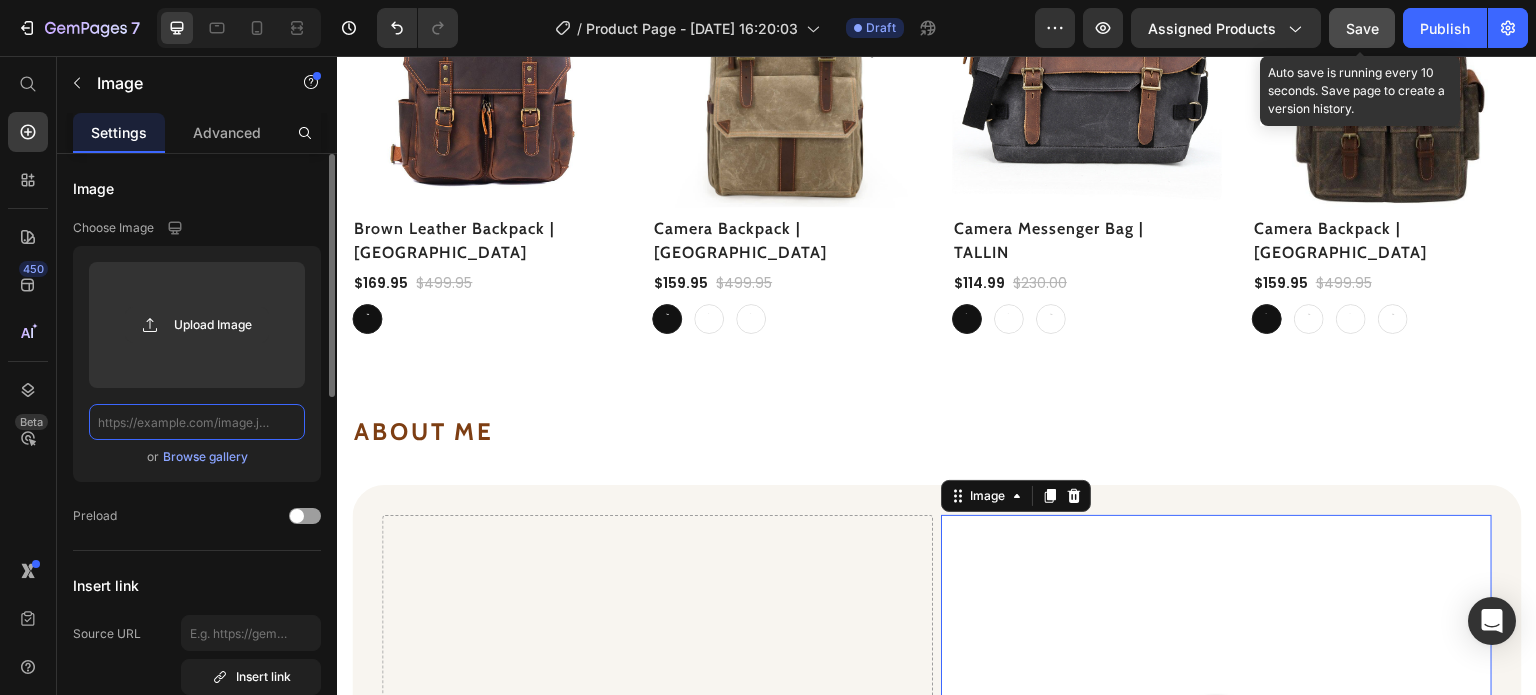 scroll, scrollTop: 0, scrollLeft: 0, axis: both 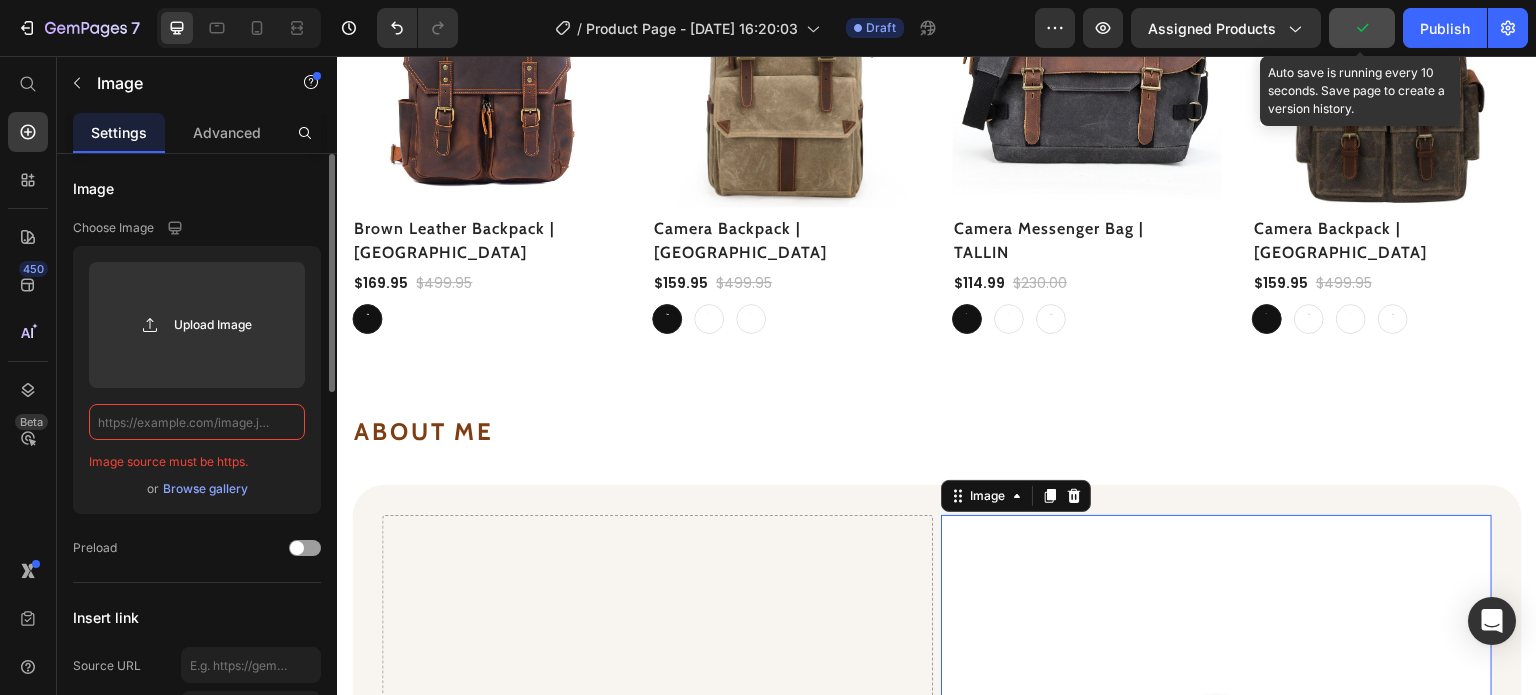 paste on "[URL][DOMAIN_NAME]" 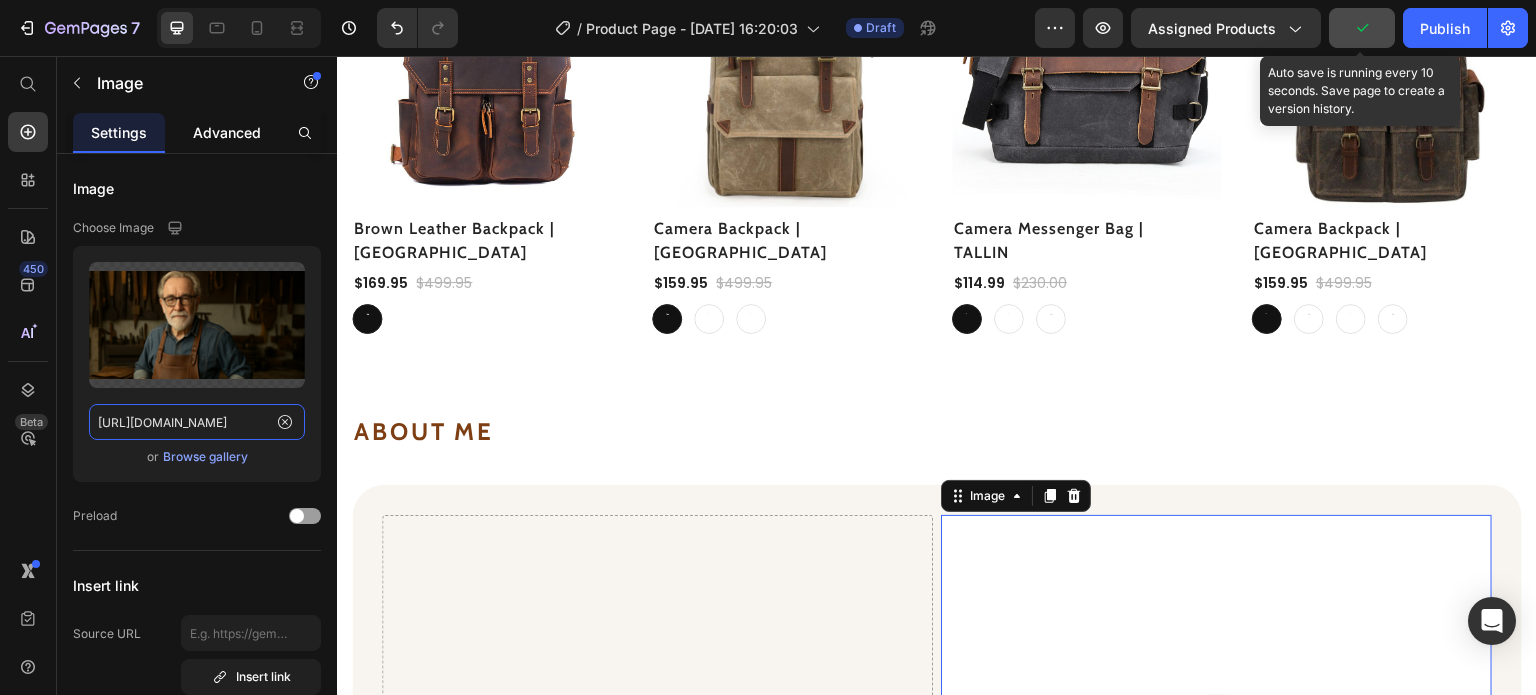scroll, scrollTop: 0, scrollLeft: 708, axis: horizontal 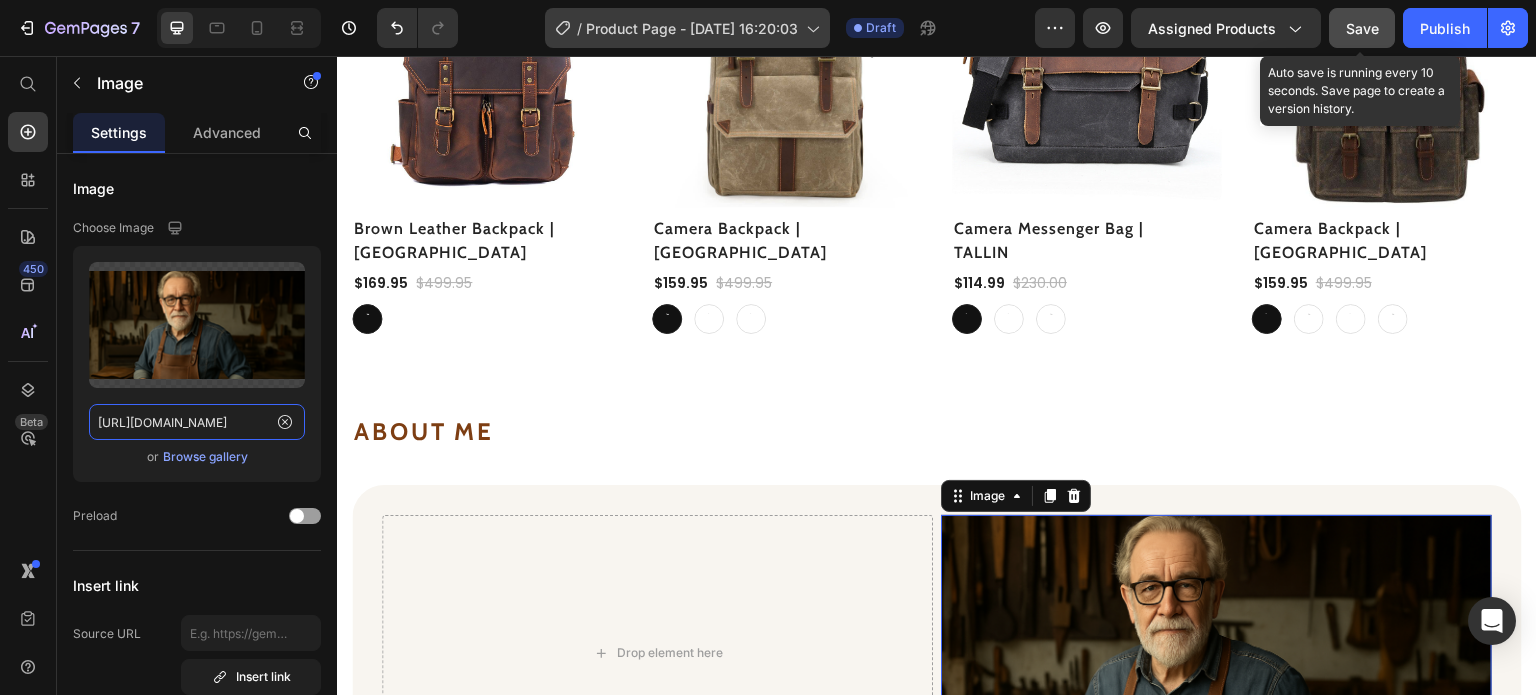 type on "[URL][DOMAIN_NAME]" 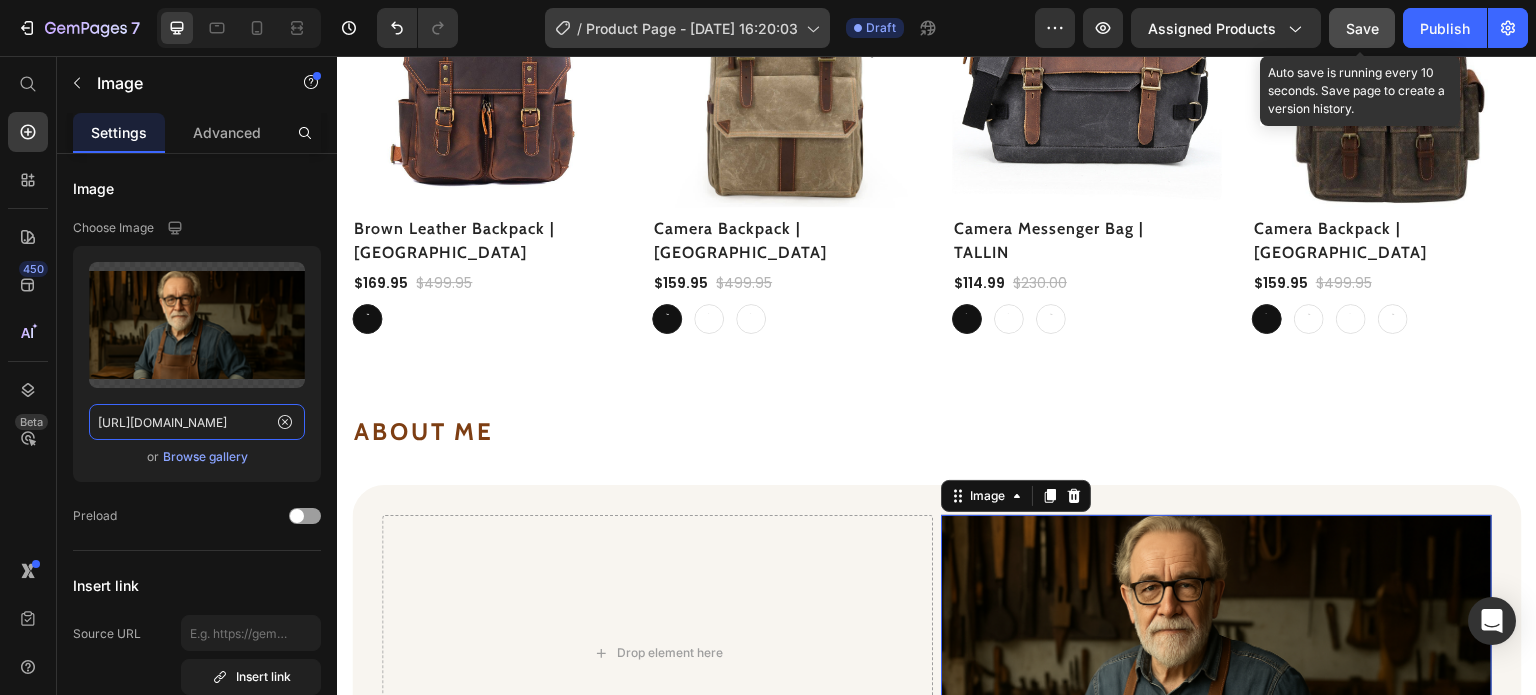 scroll, scrollTop: 0, scrollLeft: 0, axis: both 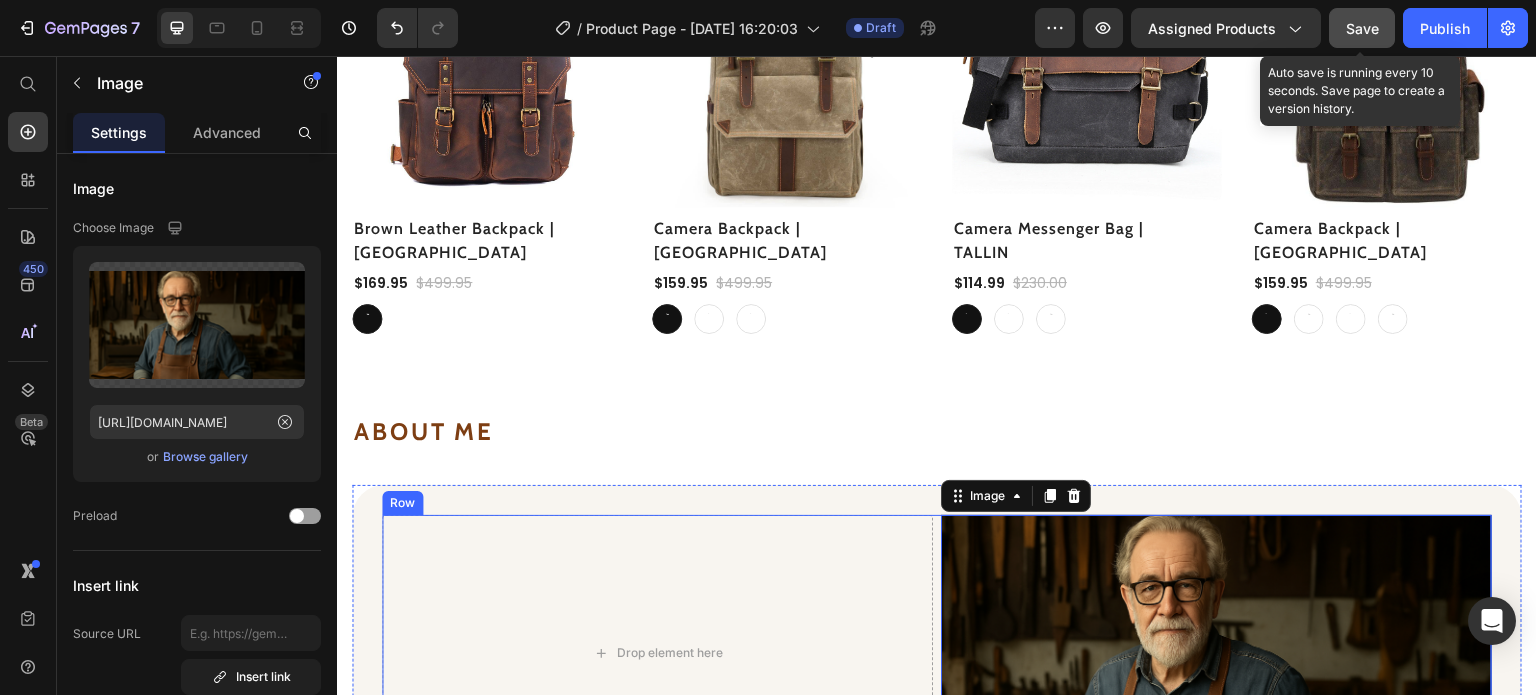 click on "Drop element here Image   0 Row" at bounding box center [937, 653] 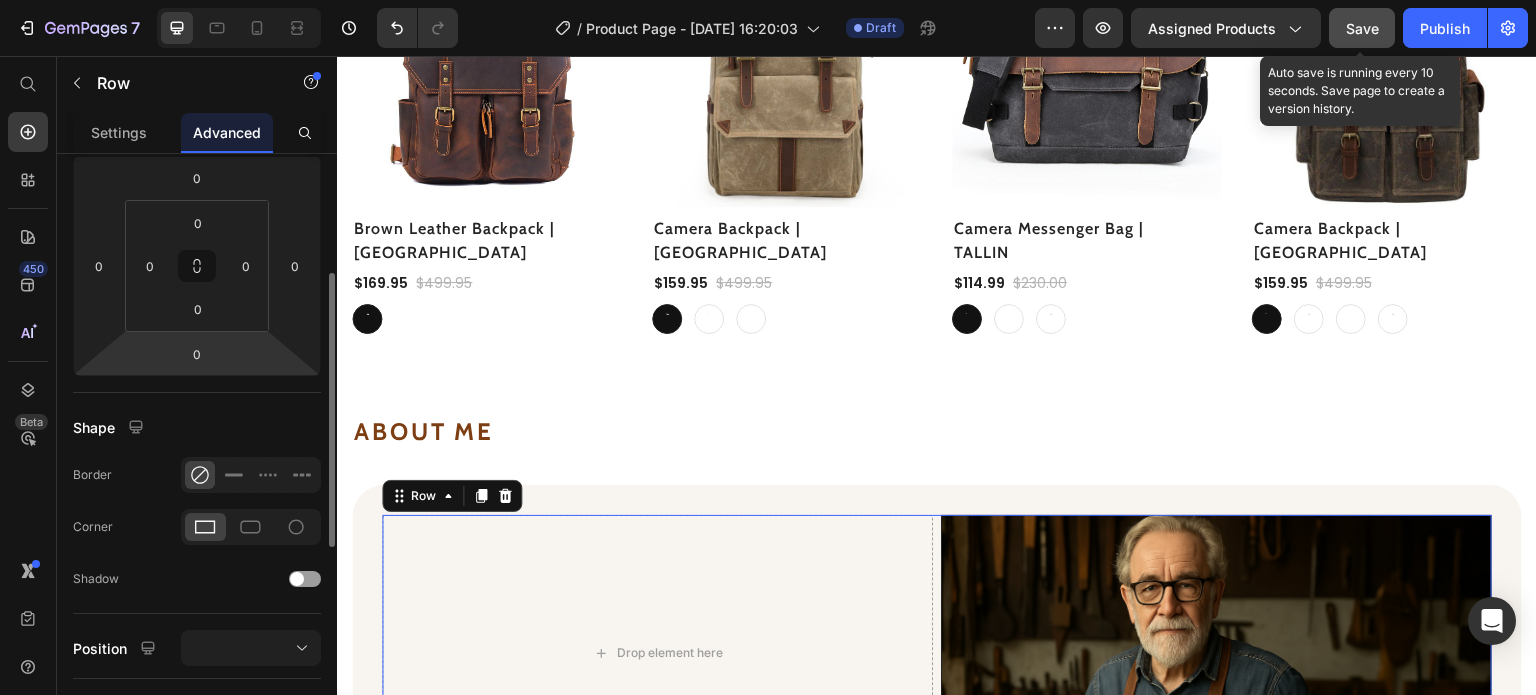 scroll, scrollTop: 260, scrollLeft: 0, axis: vertical 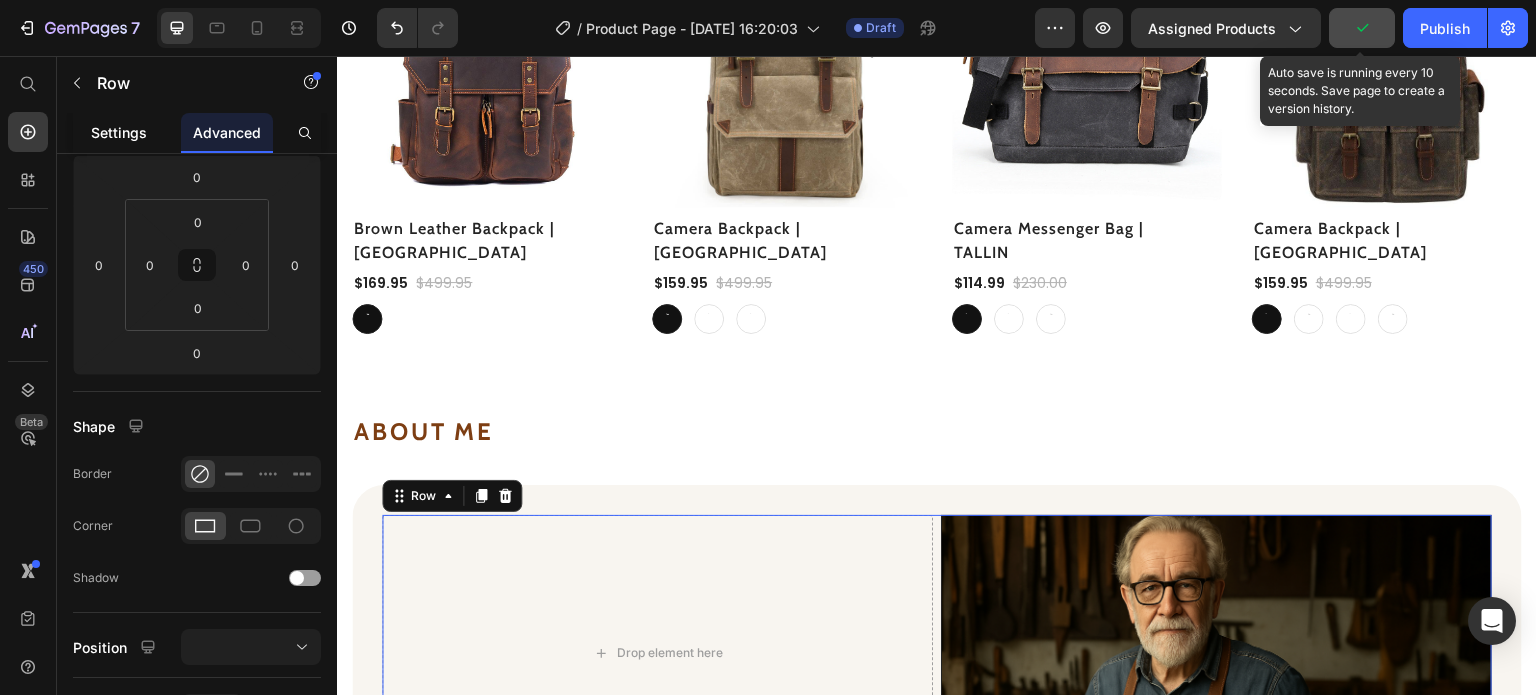 click on "Settings" at bounding box center [119, 132] 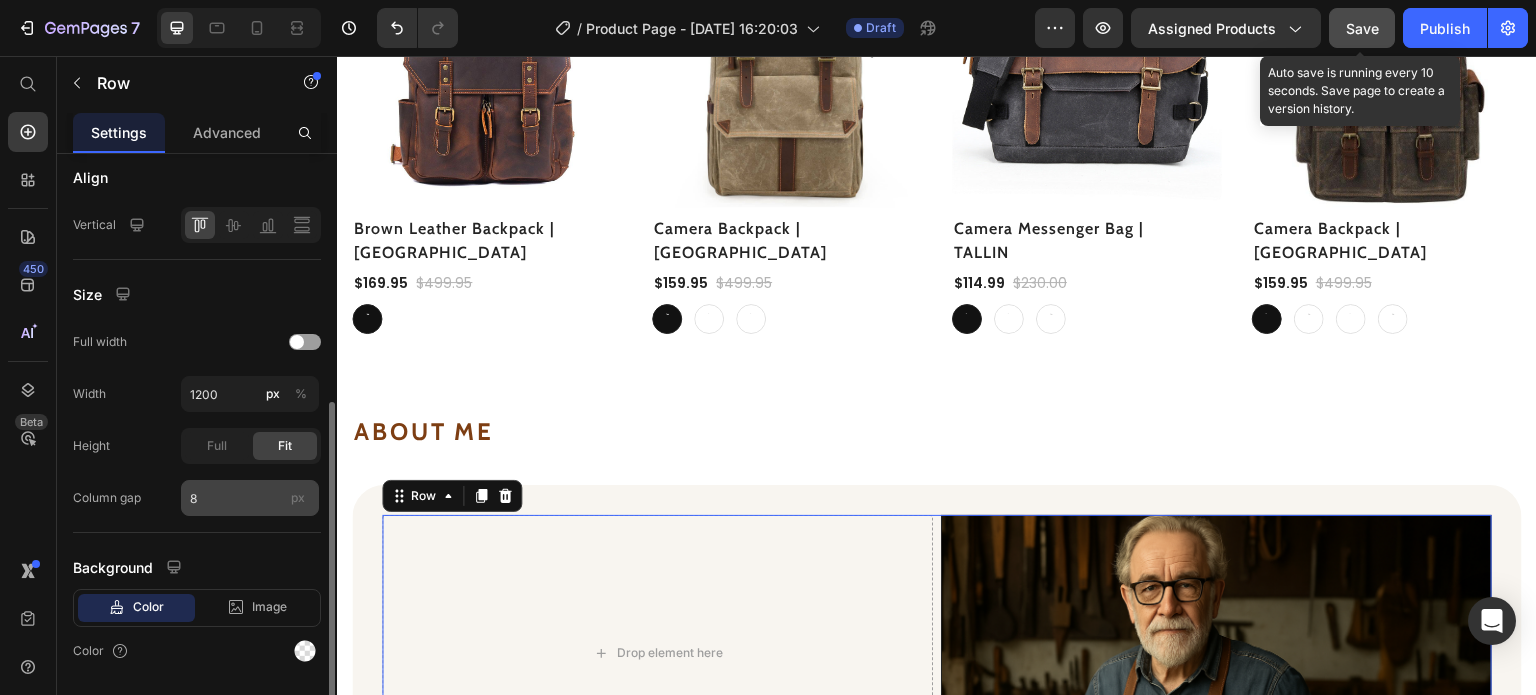 scroll, scrollTop: 464, scrollLeft: 0, axis: vertical 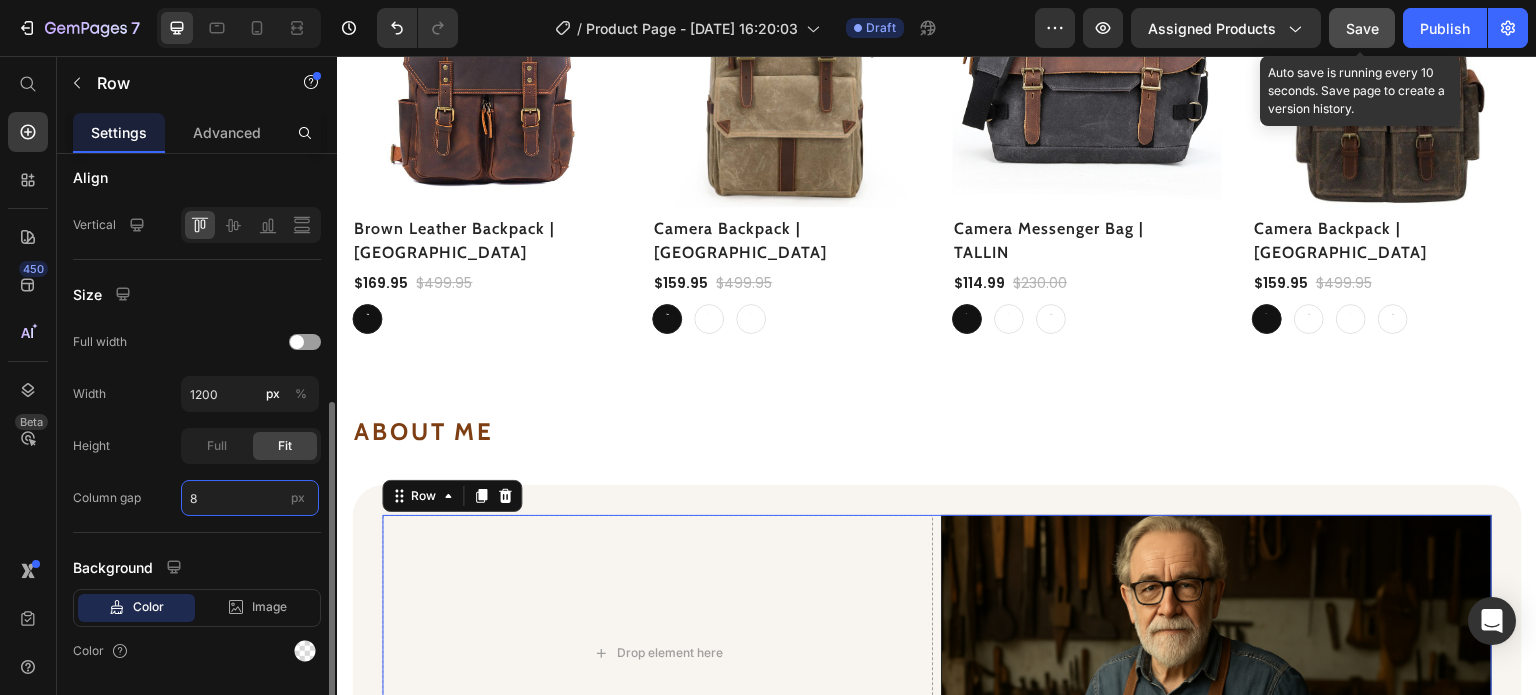 click on "8" at bounding box center (250, 498) 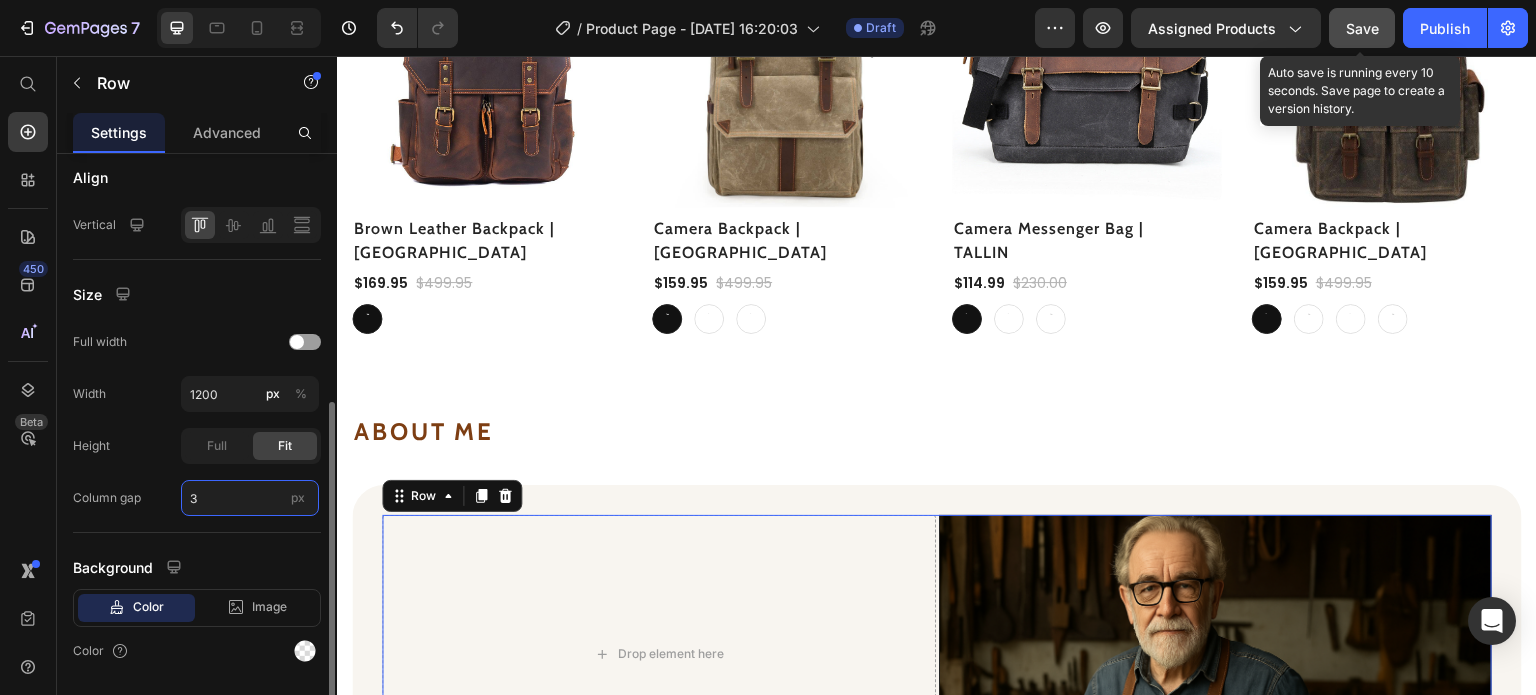 type on "30" 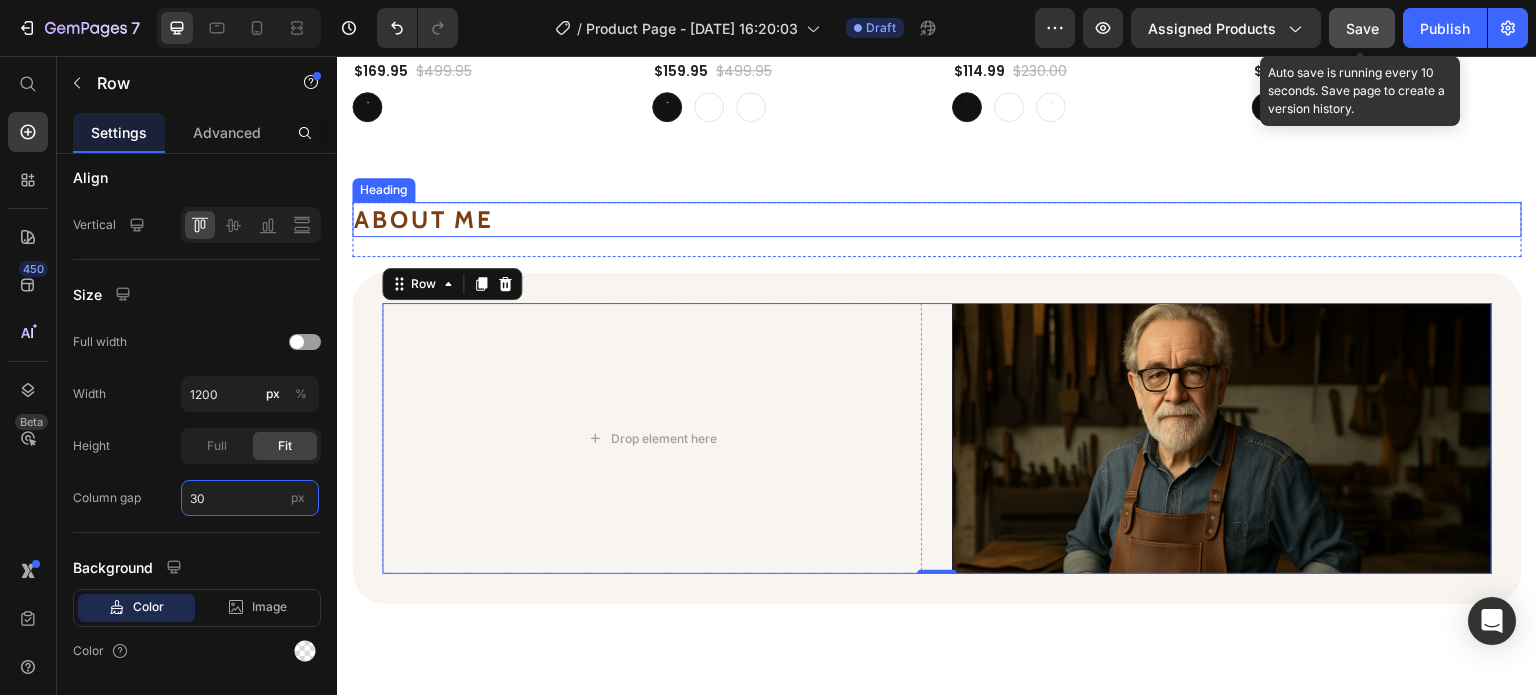 scroll, scrollTop: 1911, scrollLeft: 0, axis: vertical 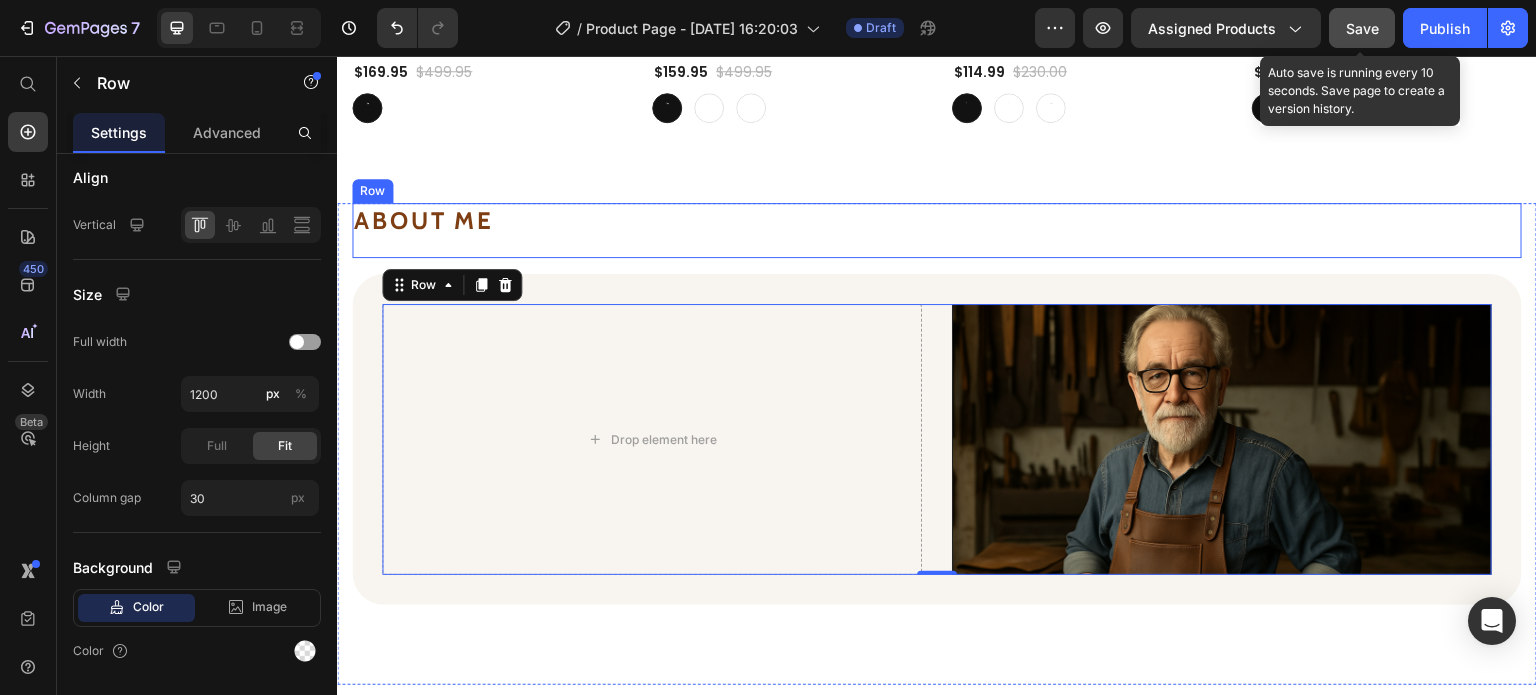 click on "⁠⁠⁠⁠⁠⁠⁠ ABOUT ME Heading" at bounding box center (937, 230) 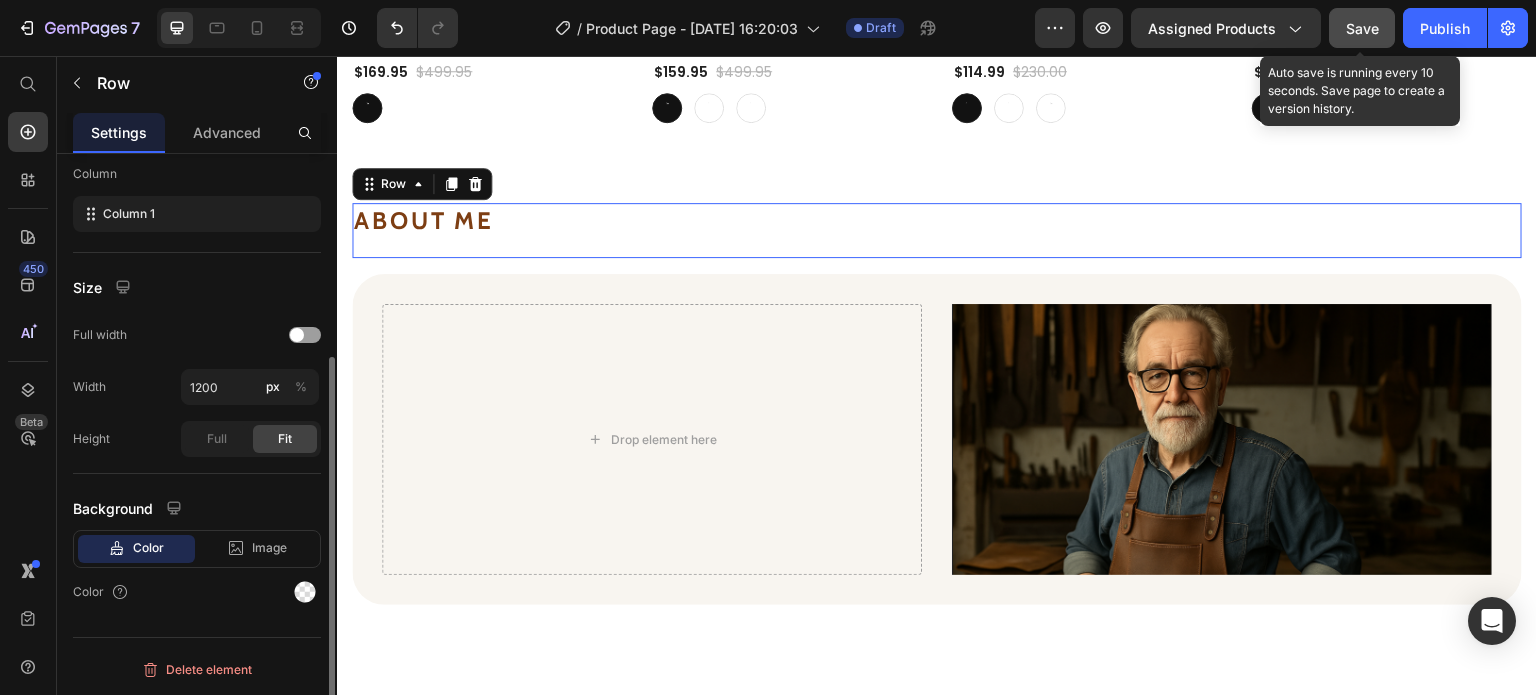 scroll, scrollTop: 312, scrollLeft: 0, axis: vertical 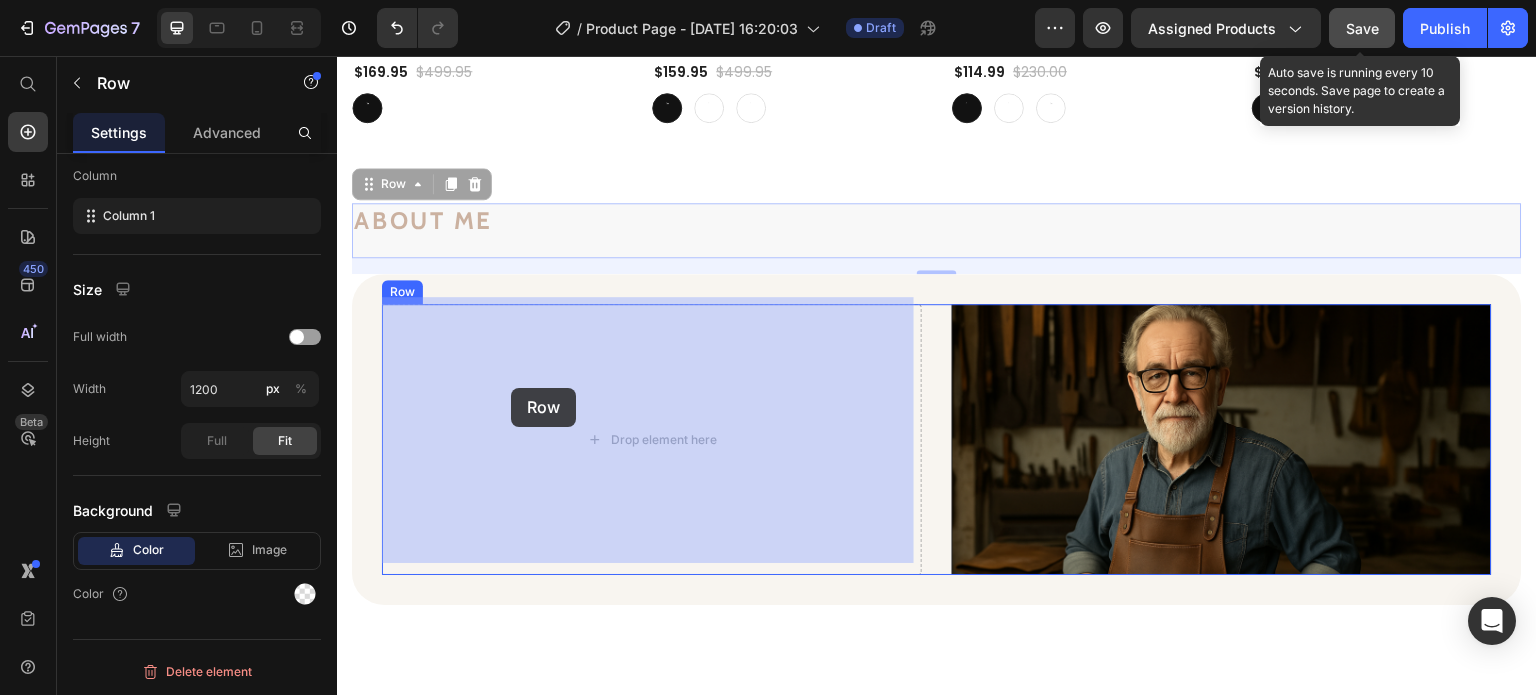 drag, startPoint x: 364, startPoint y: 178, endPoint x: 511, endPoint y: 388, distance: 256.33768 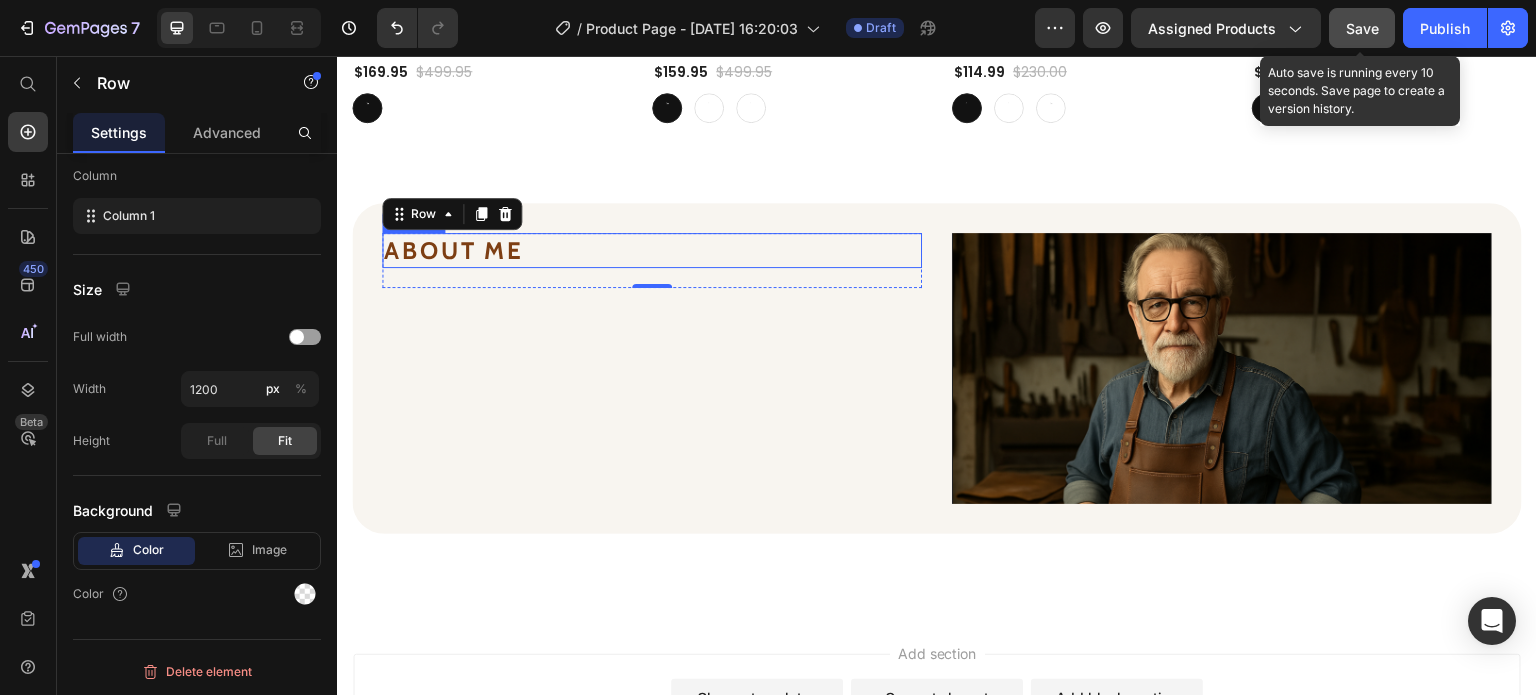 click on "ABOUT ME" at bounding box center [453, 250] 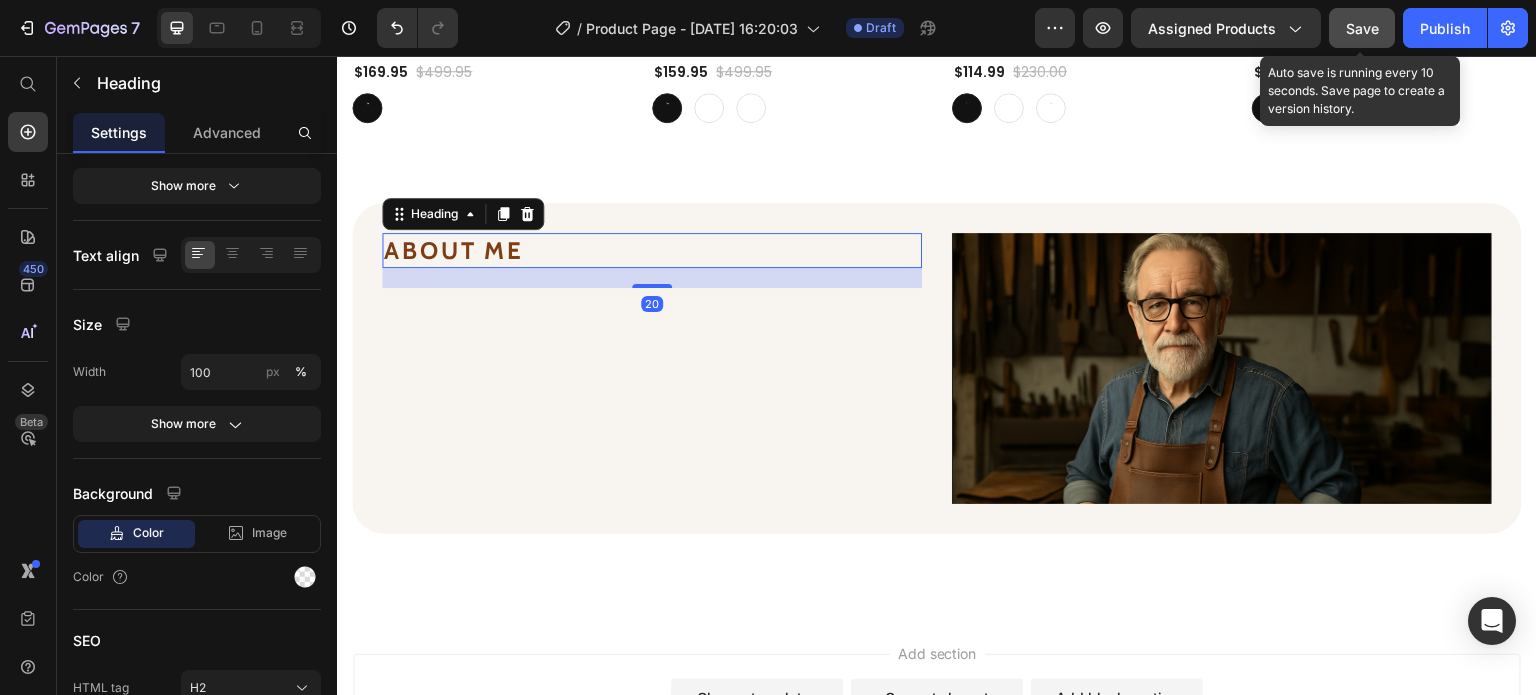 scroll, scrollTop: 0, scrollLeft: 0, axis: both 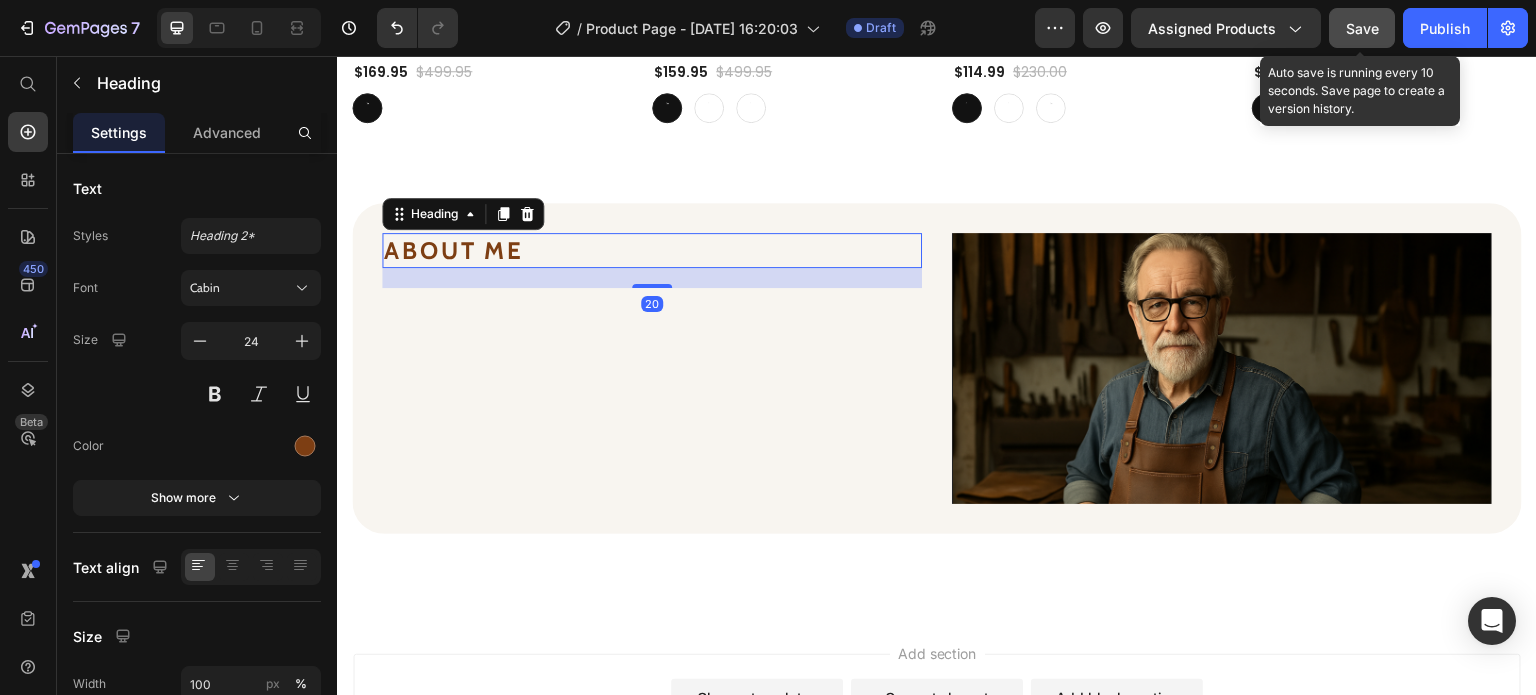 click on "20" at bounding box center [652, 278] 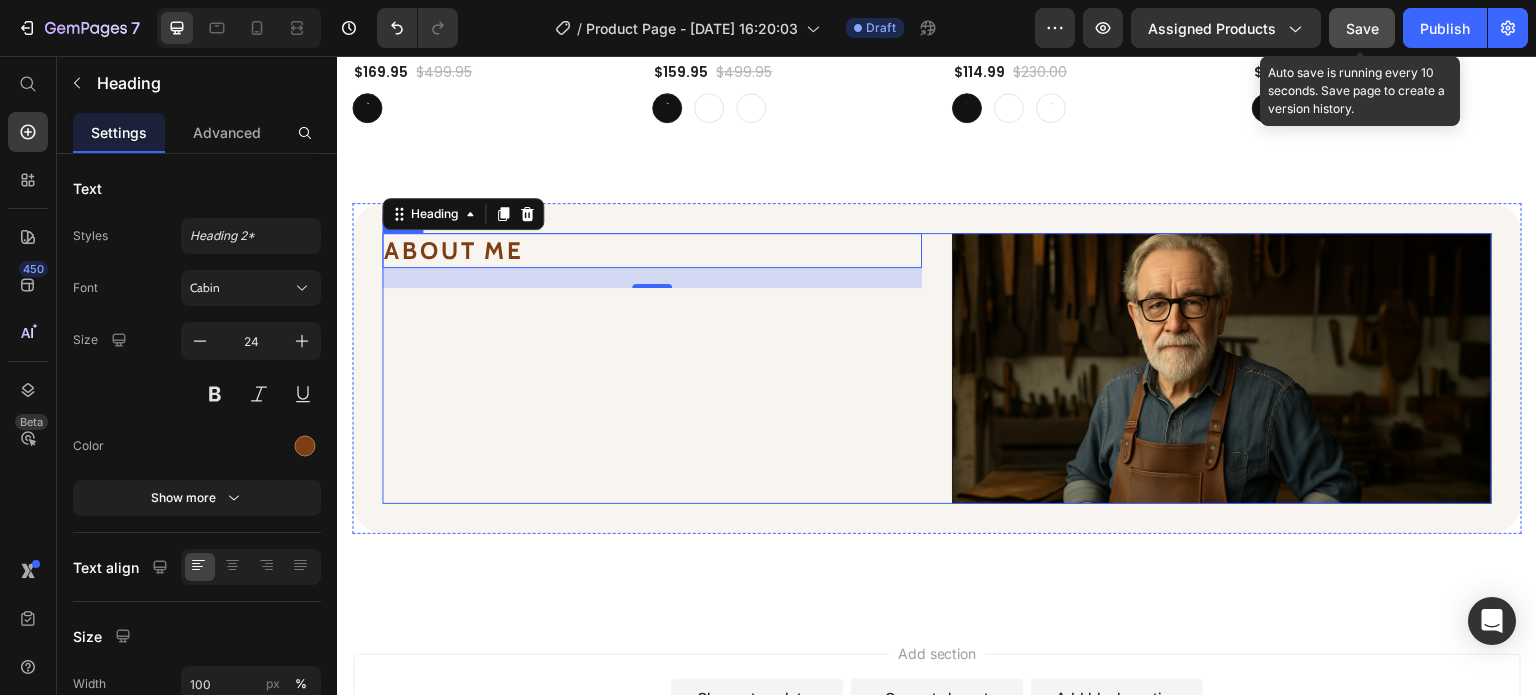 click on "ABOUT ME Heading   20 Row" at bounding box center (652, 368) 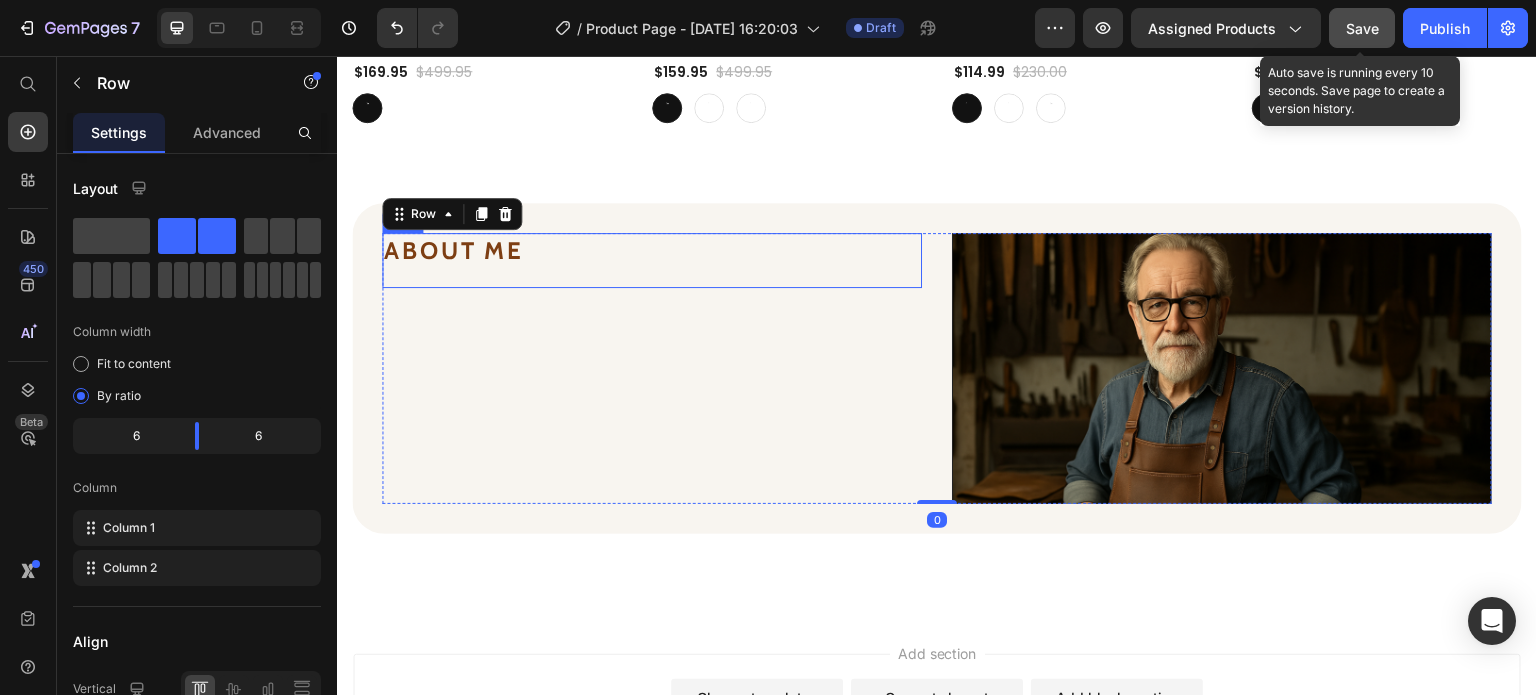 click on "ABOUT ME Heading" at bounding box center (652, 260) 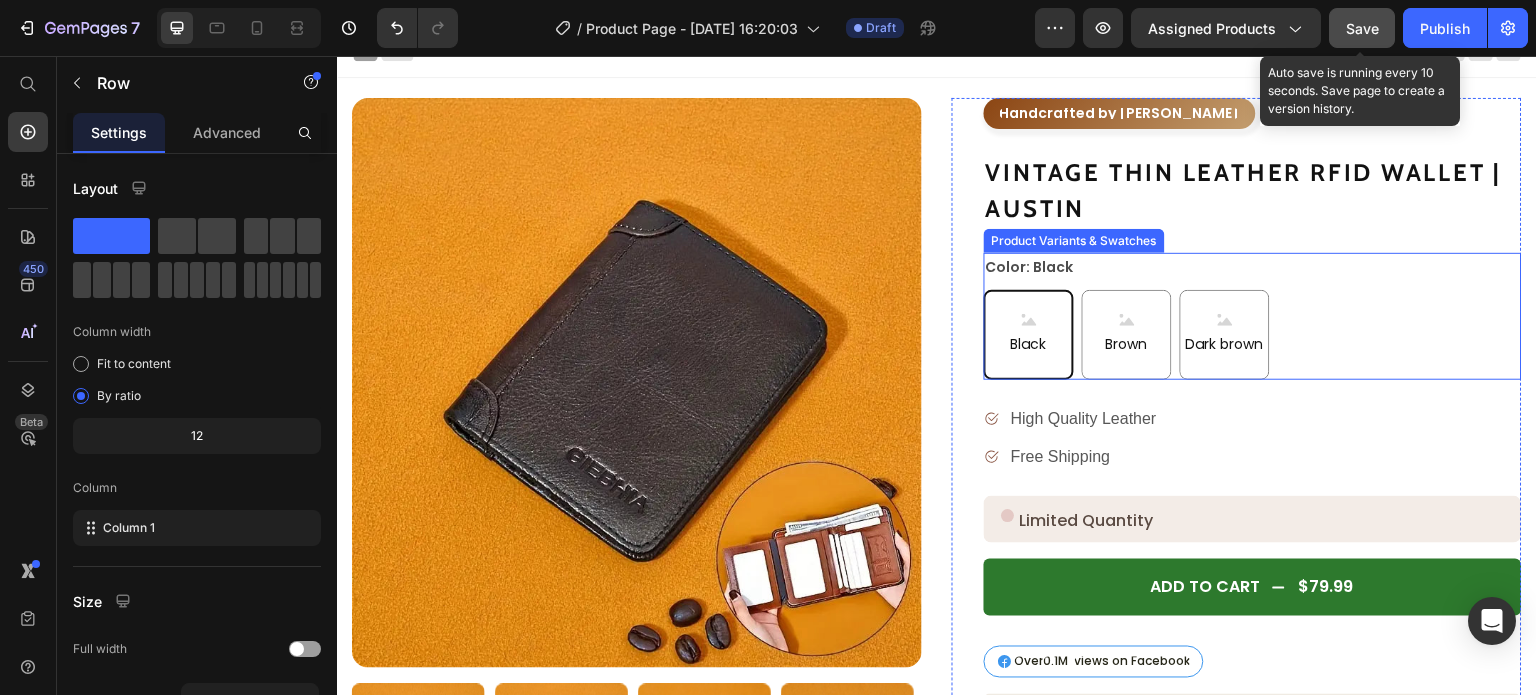 scroll, scrollTop: 12, scrollLeft: 0, axis: vertical 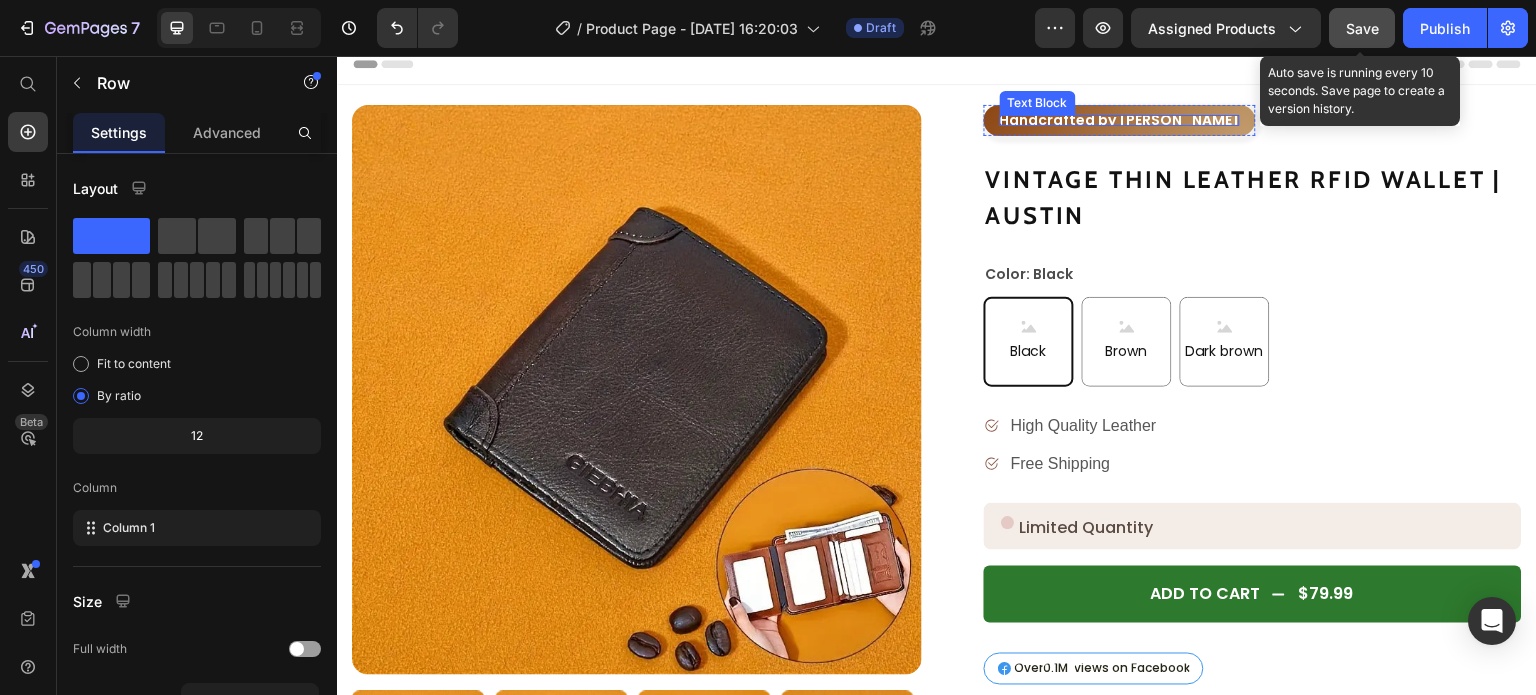 click on "Handcrafted by [PERSON_NAME]" at bounding box center [1120, 120] 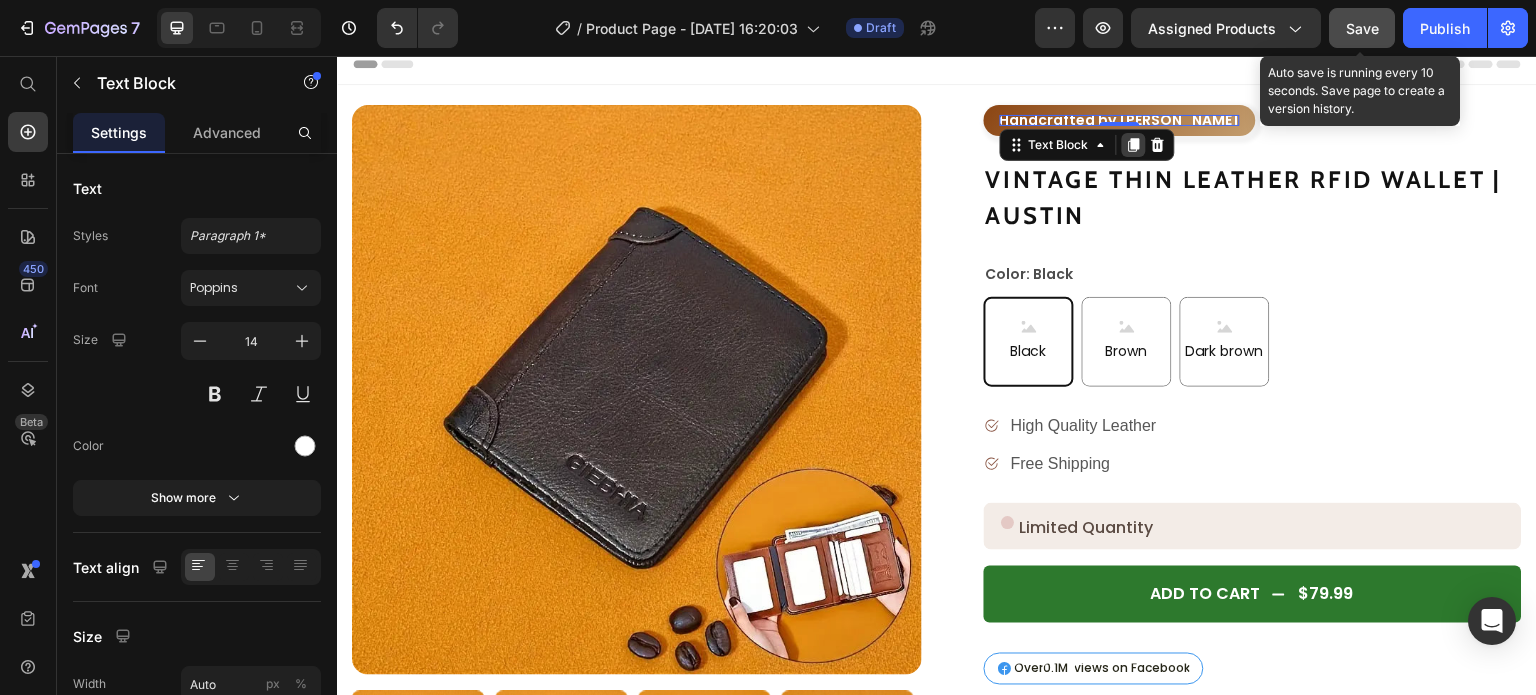 click 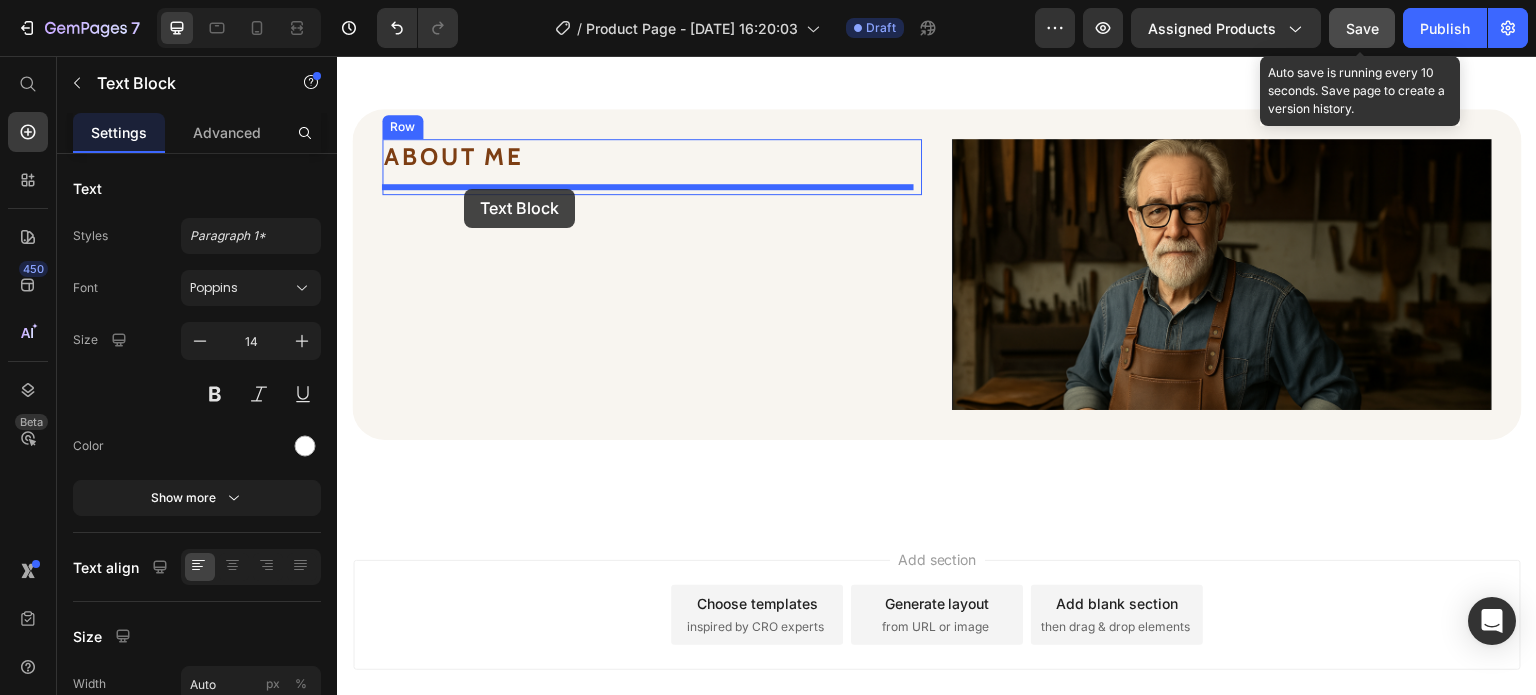 scroll, scrollTop: 2015, scrollLeft: 0, axis: vertical 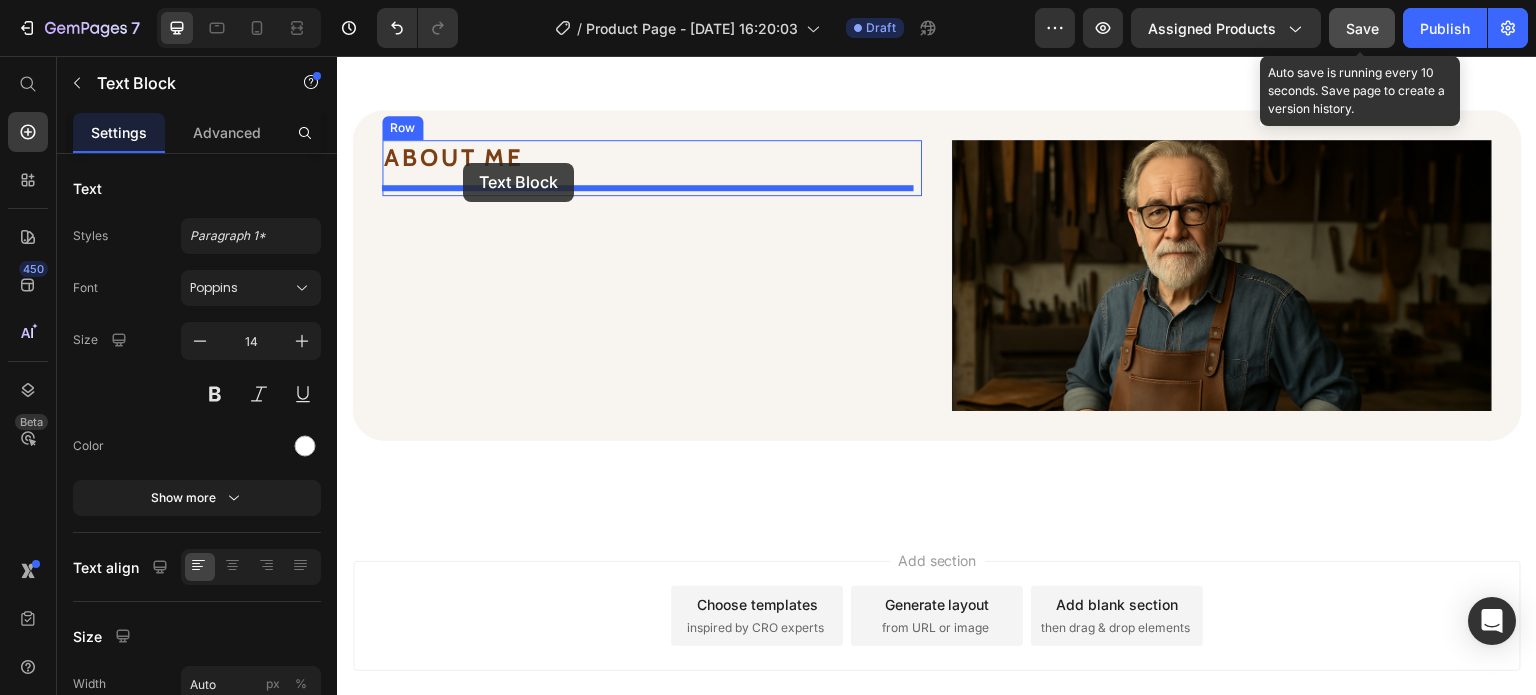 drag, startPoint x: 1006, startPoint y: 100, endPoint x: 463, endPoint y: 163, distance: 546.64246 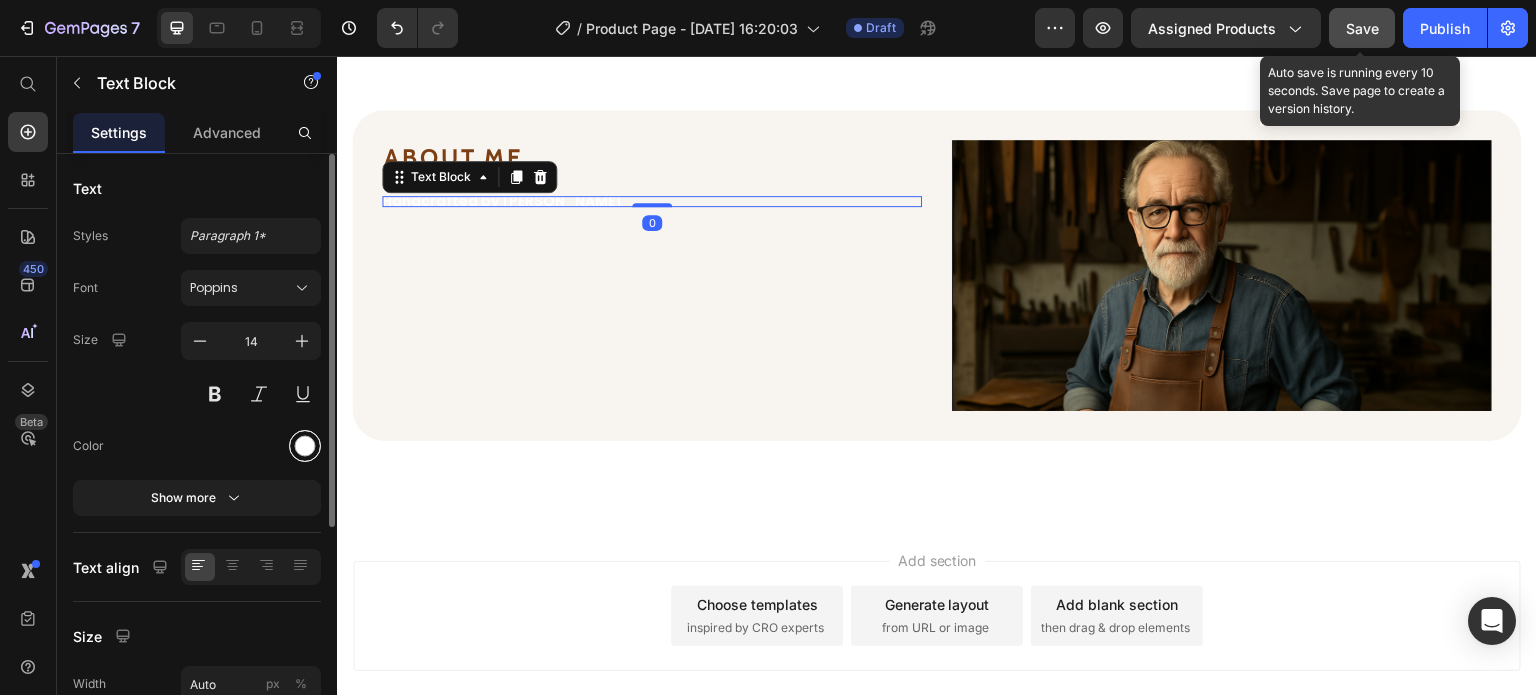 click at bounding box center (305, 446) 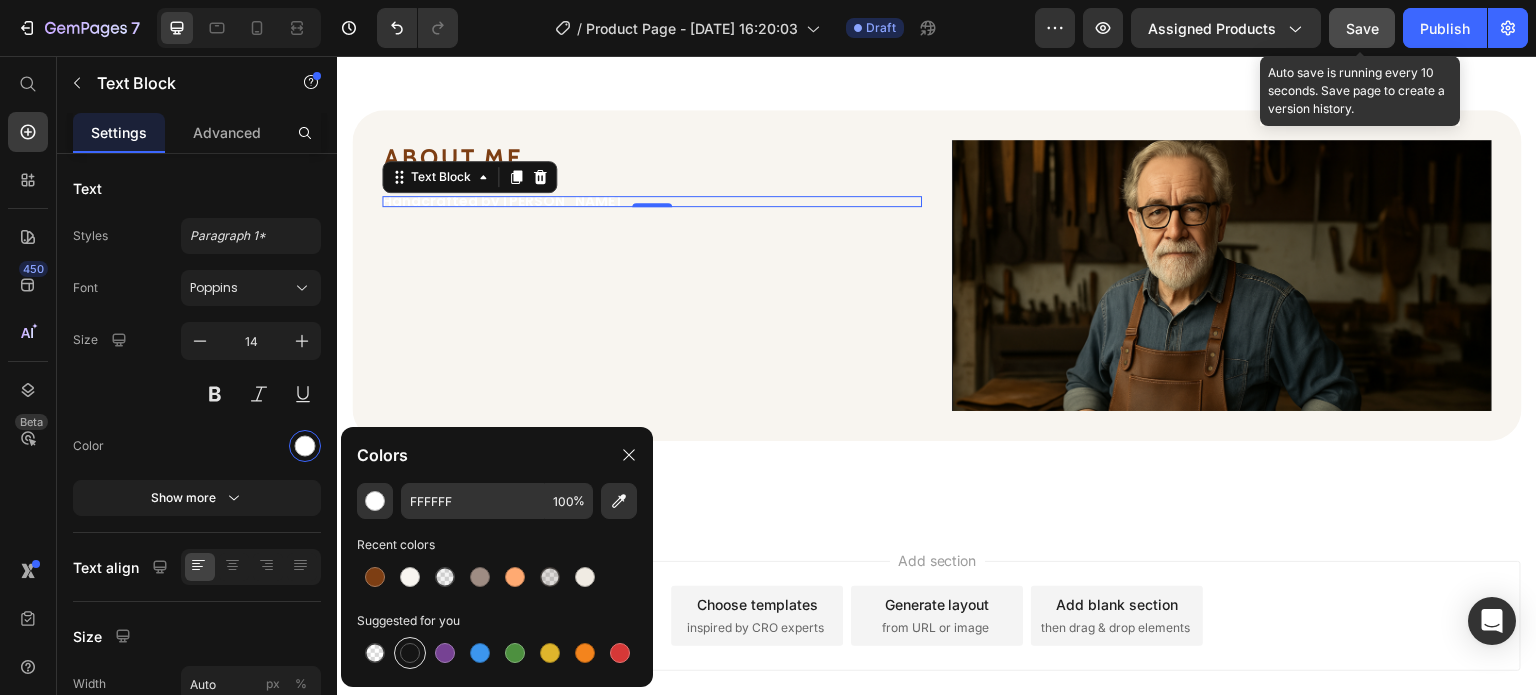 click at bounding box center [410, 653] 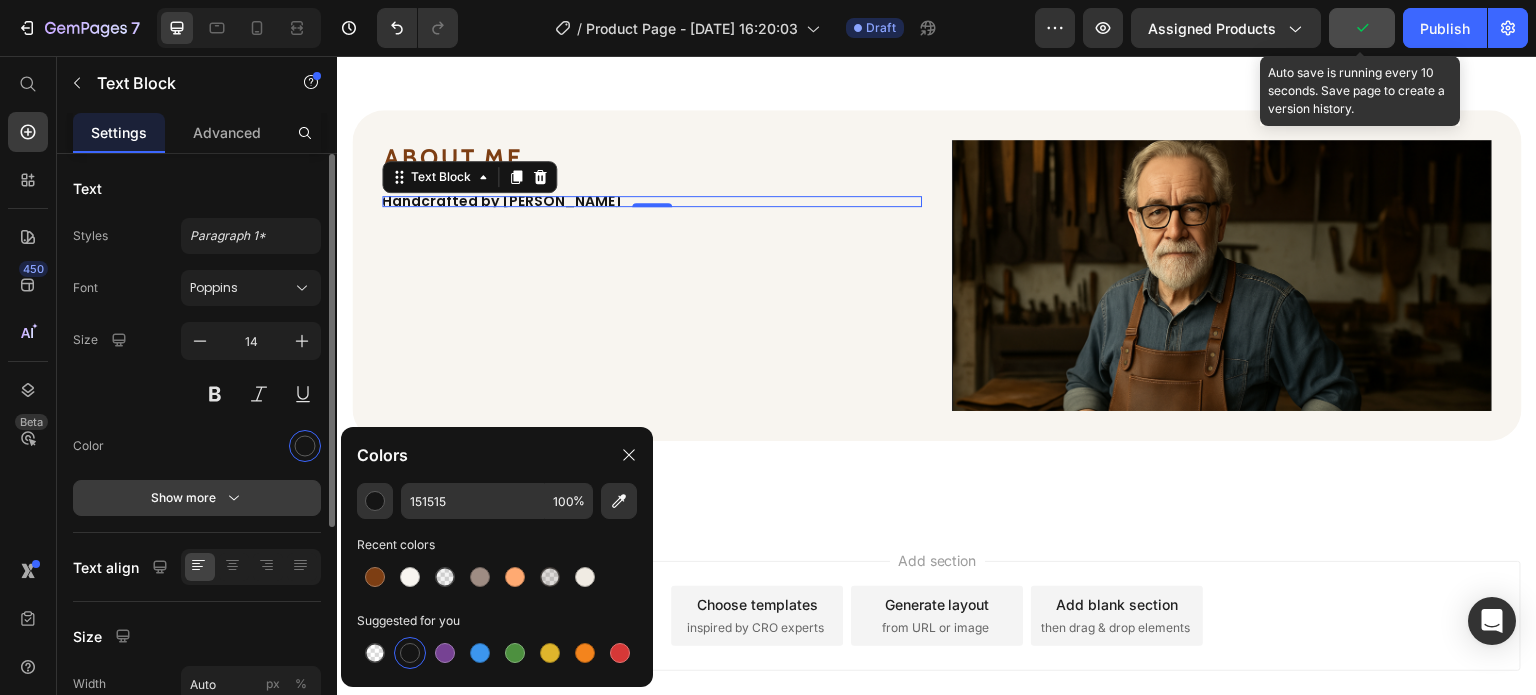 click on "Show more" at bounding box center [197, 498] 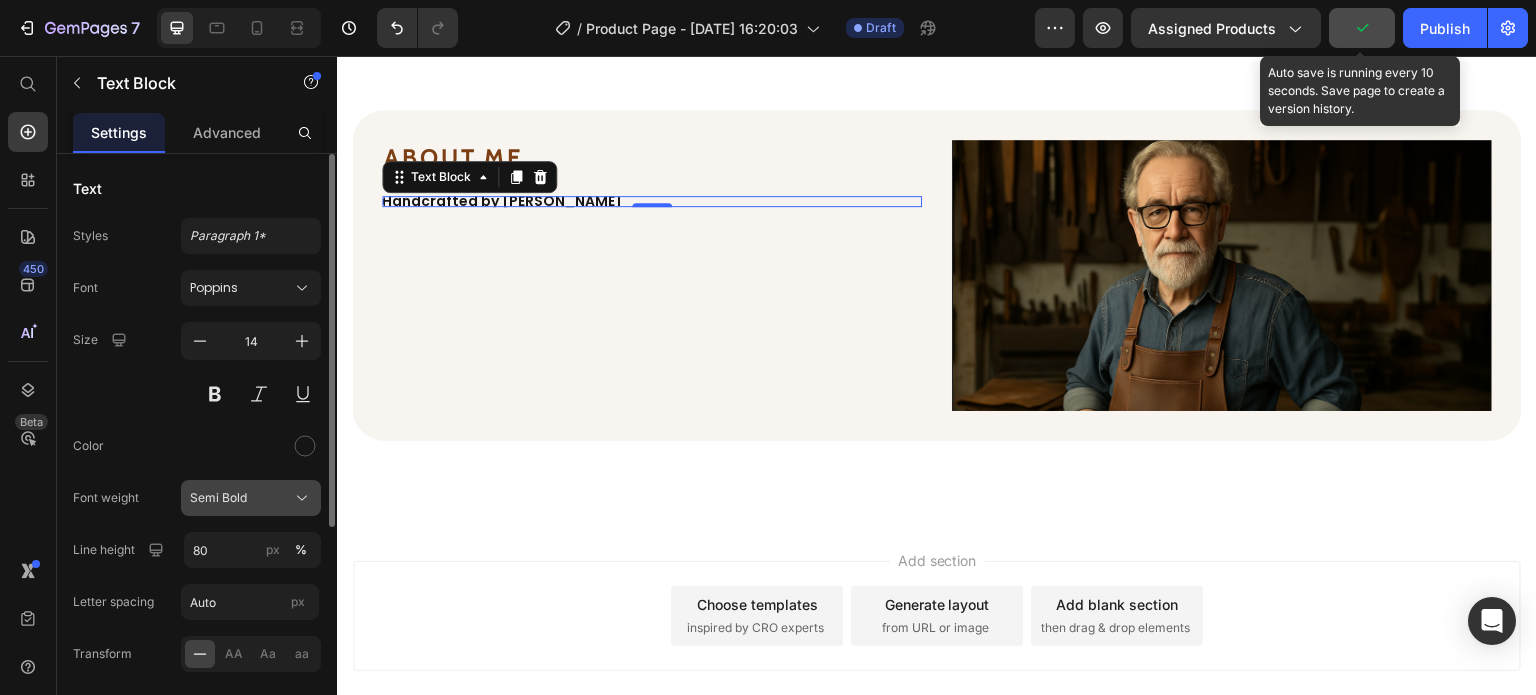 click on "Semi Bold" 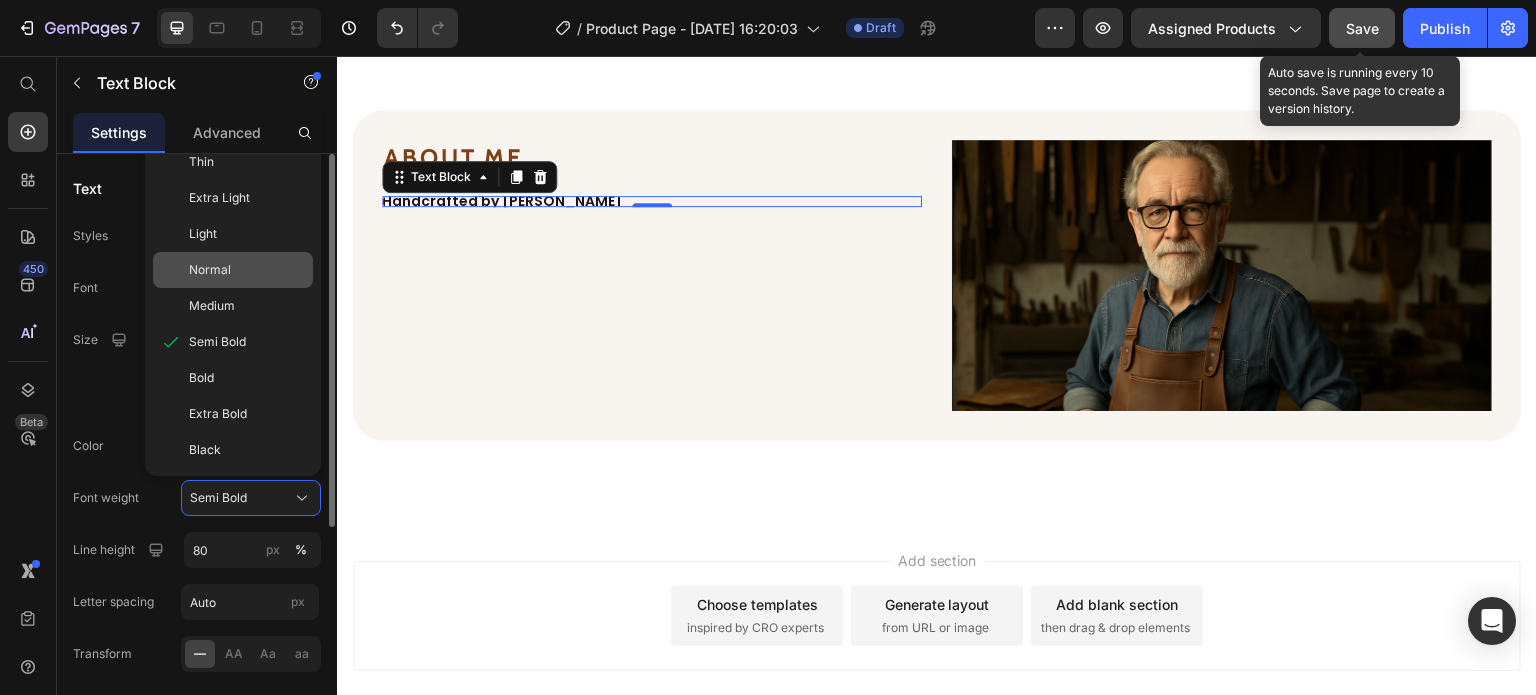 click on "Normal" at bounding box center [210, 270] 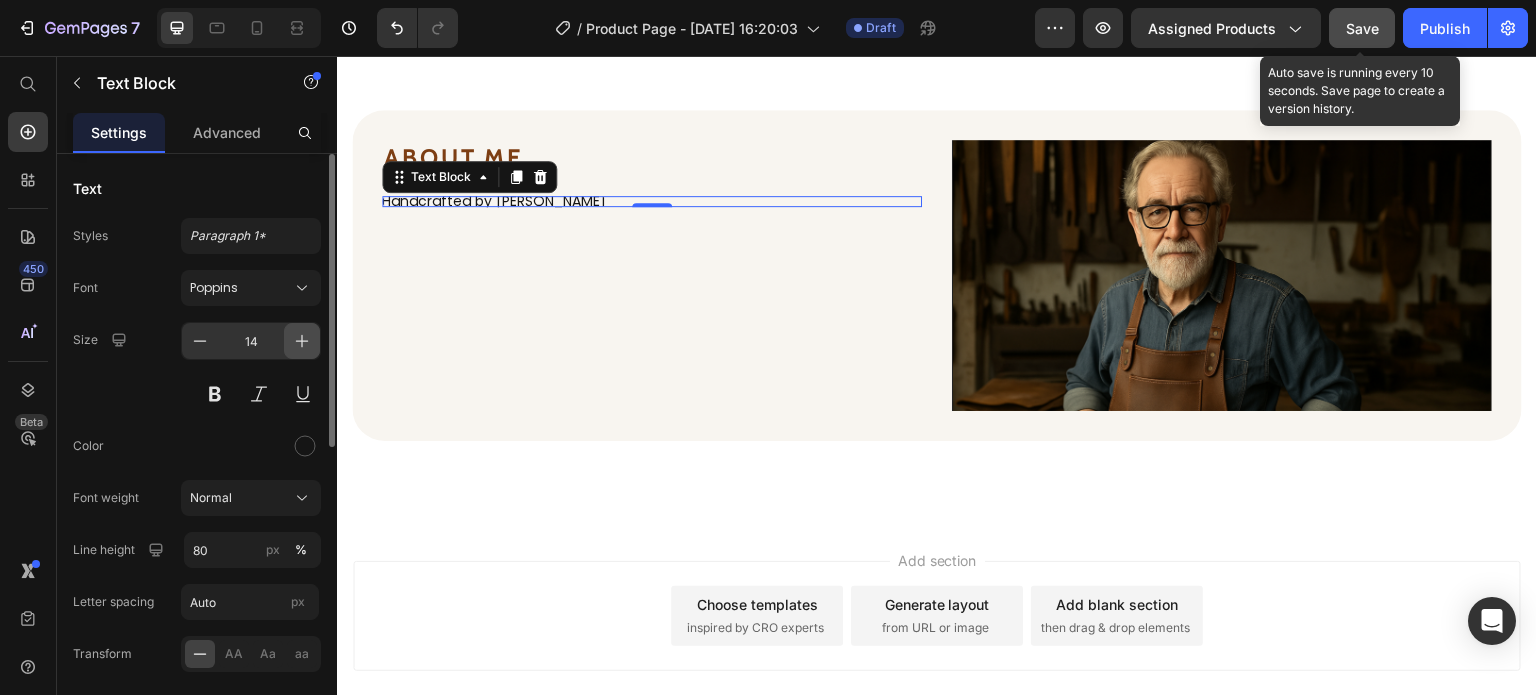 click 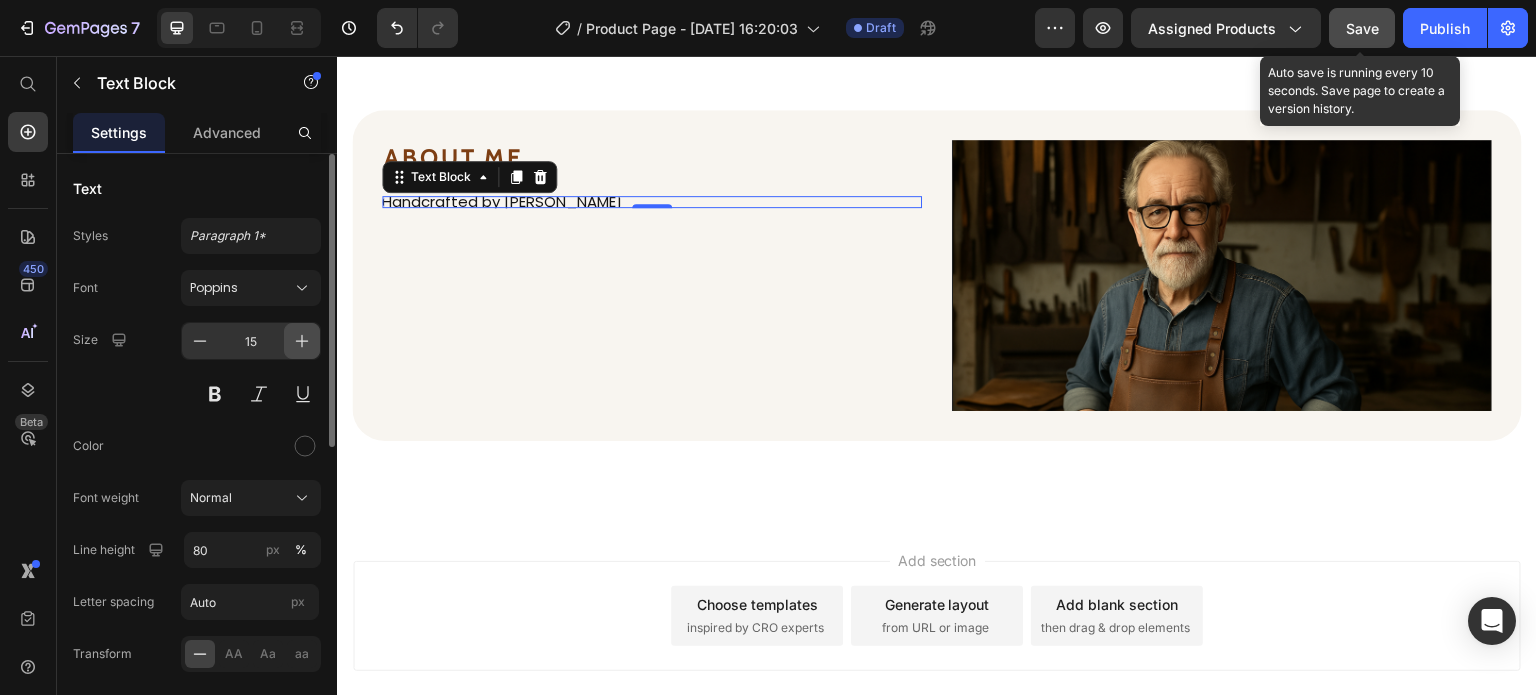 click 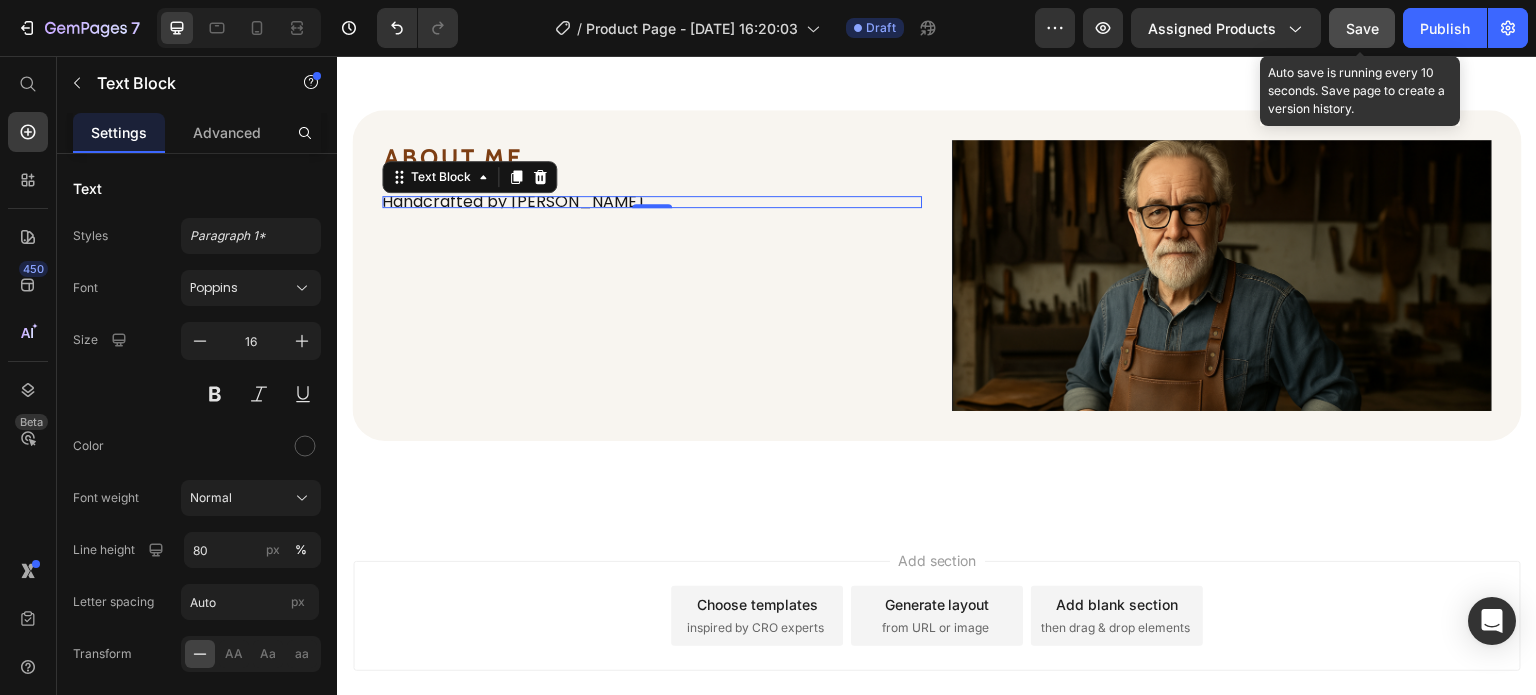 click on "Handcrafted by [PERSON_NAME]" at bounding box center [513, 202] 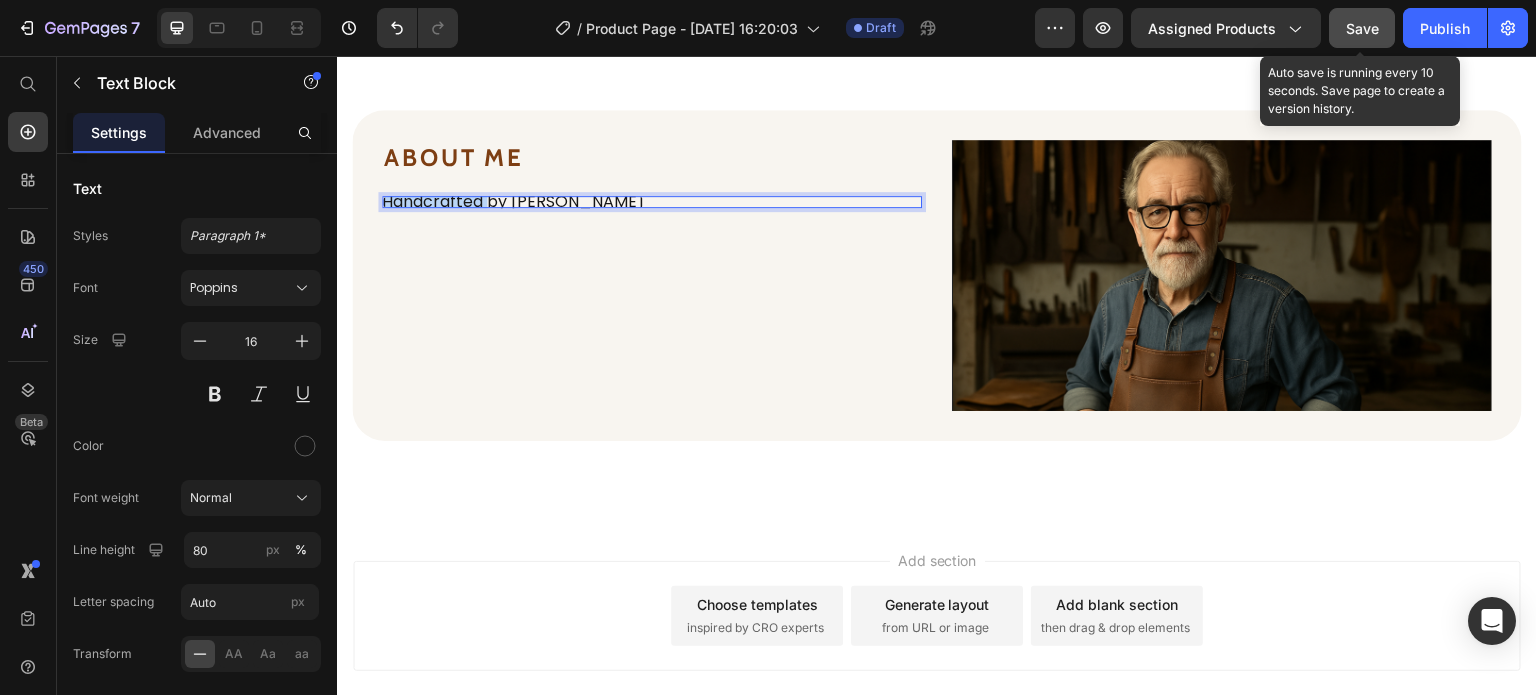 click on "Handcrafted by [PERSON_NAME]" at bounding box center (513, 202) 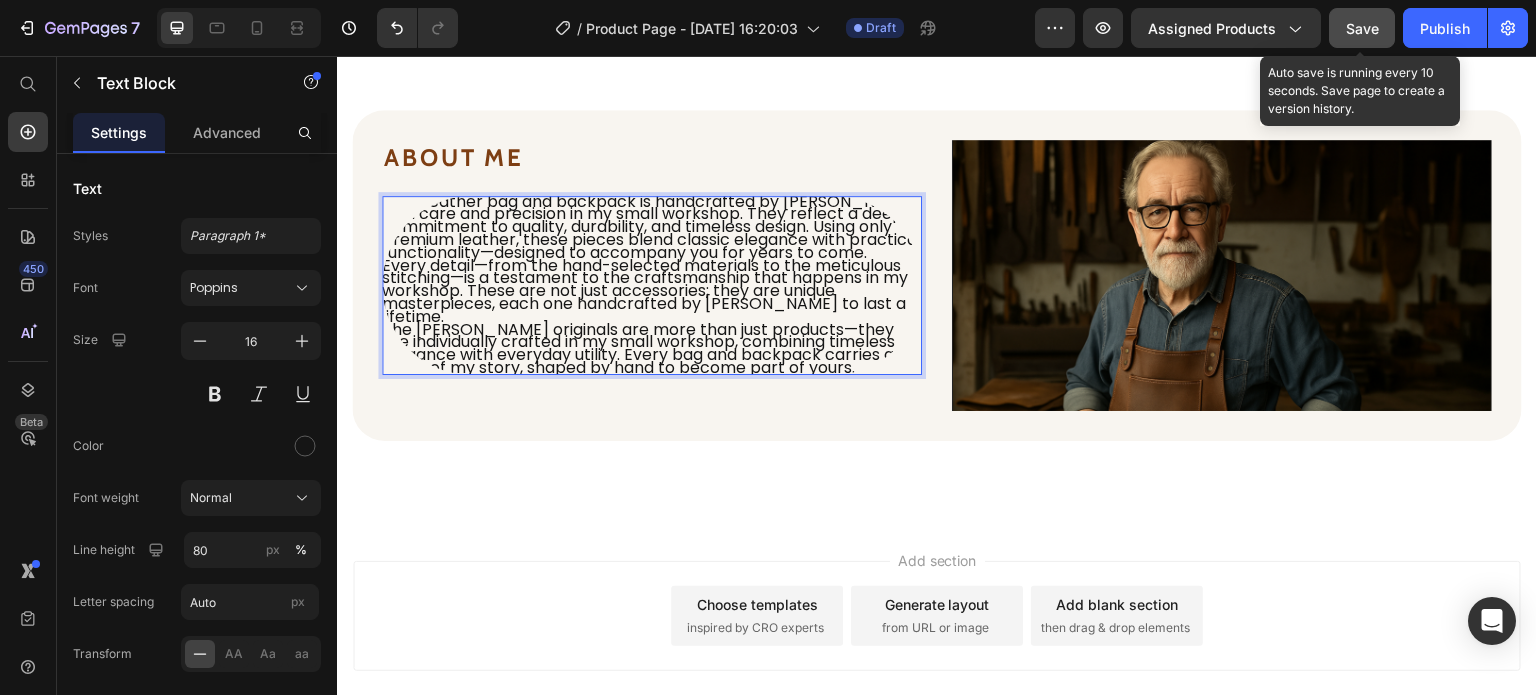 scroll, scrollTop: 4, scrollLeft: 0, axis: vertical 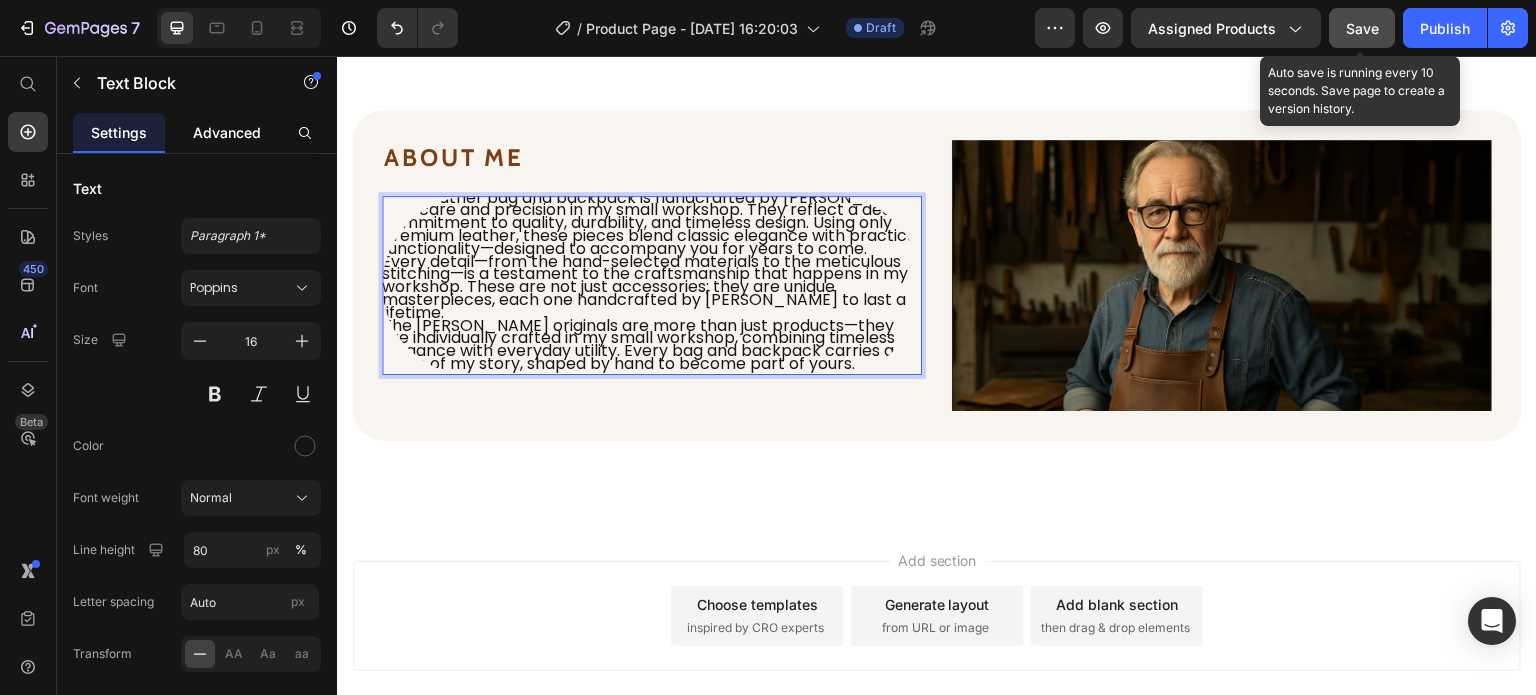 click on "Advanced" at bounding box center (227, 132) 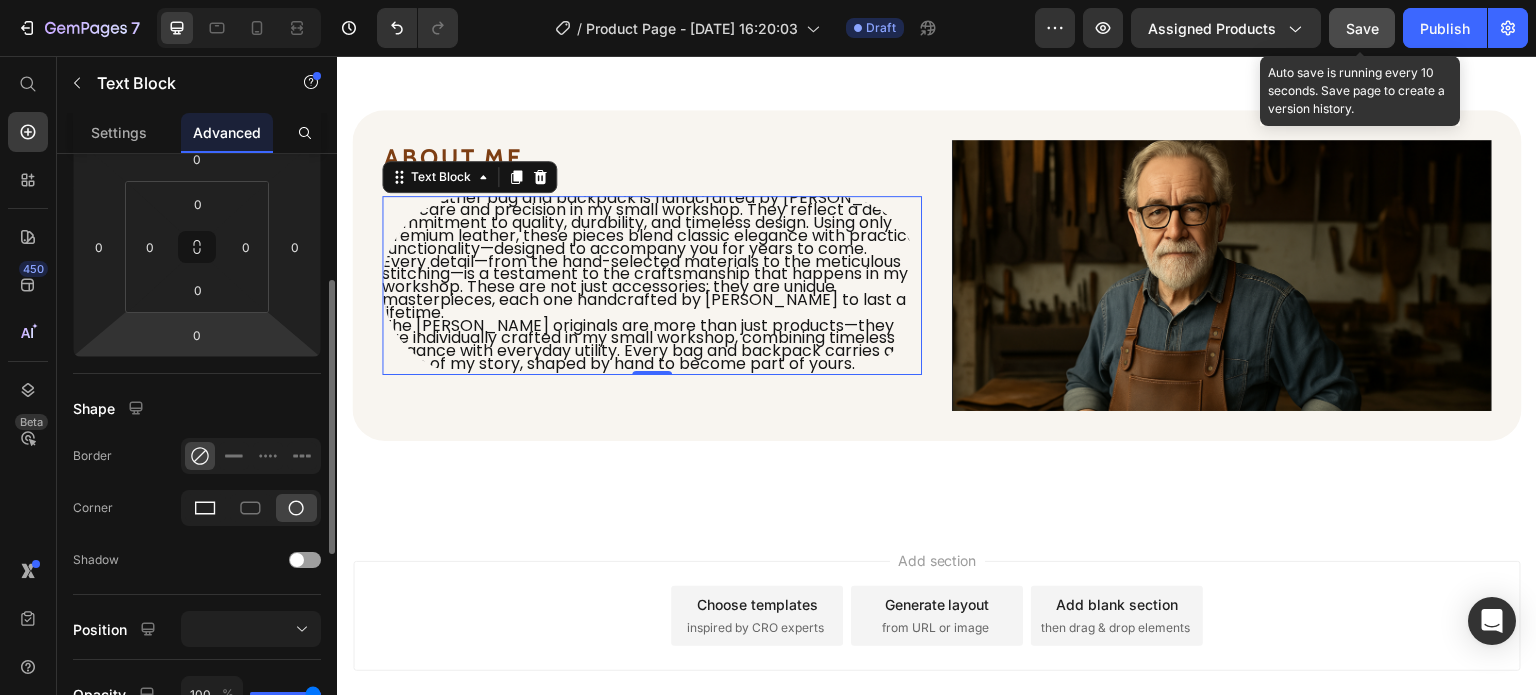 scroll, scrollTop: 279, scrollLeft: 0, axis: vertical 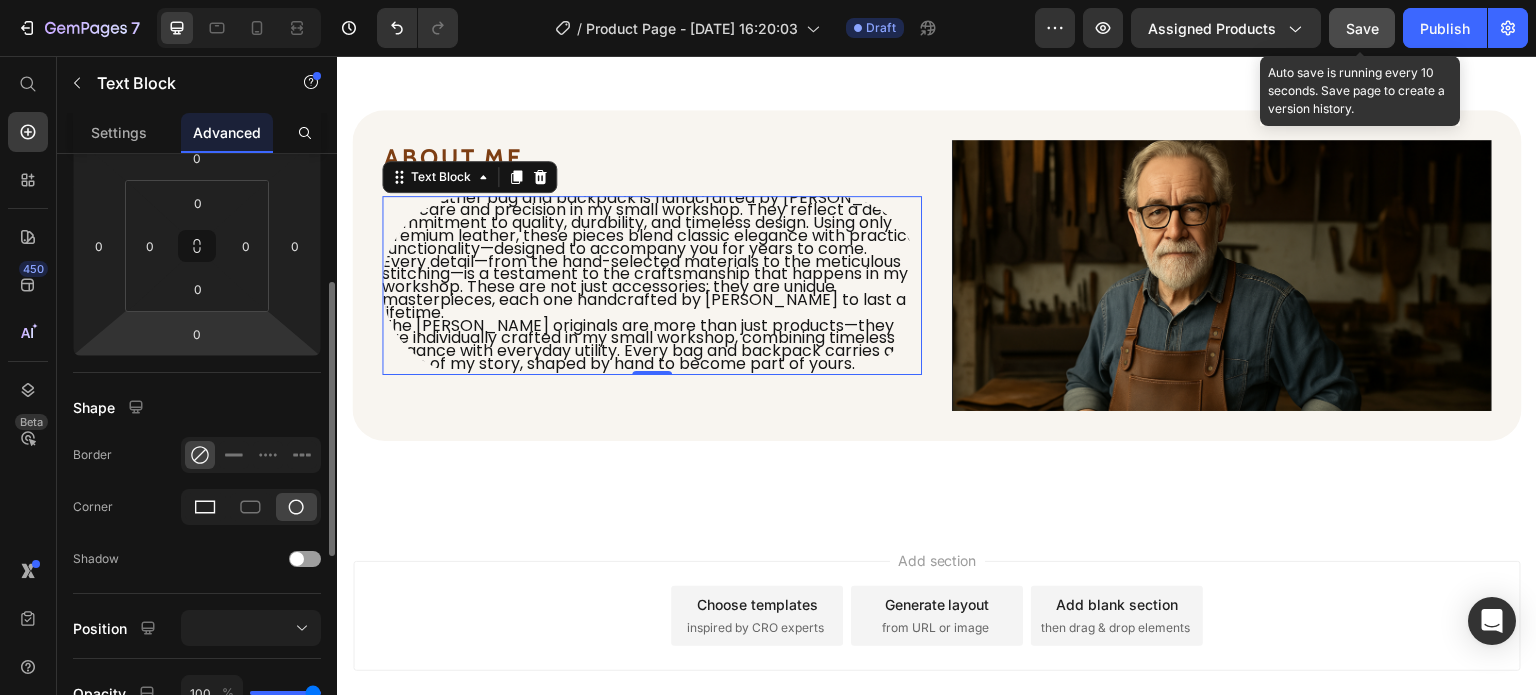 click 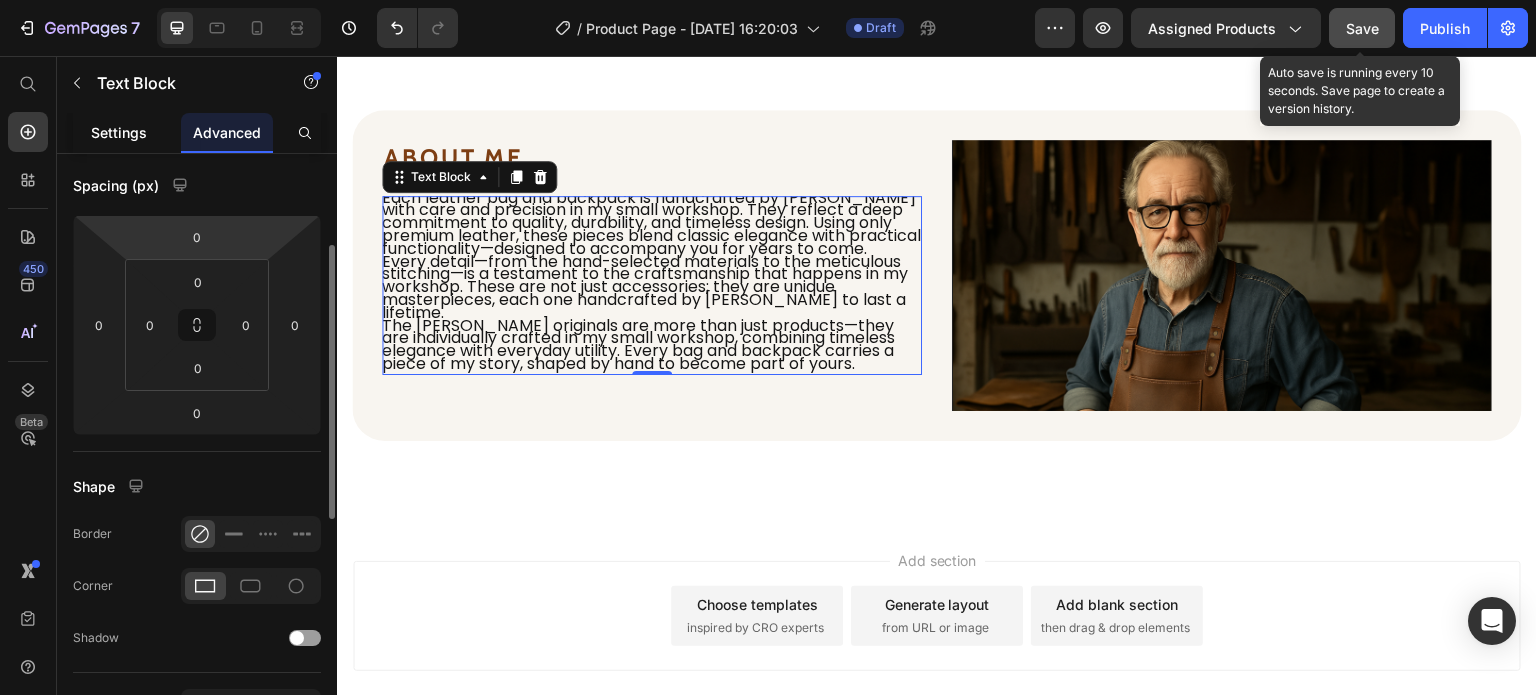 scroll, scrollTop: 200, scrollLeft: 0, axis: vertical 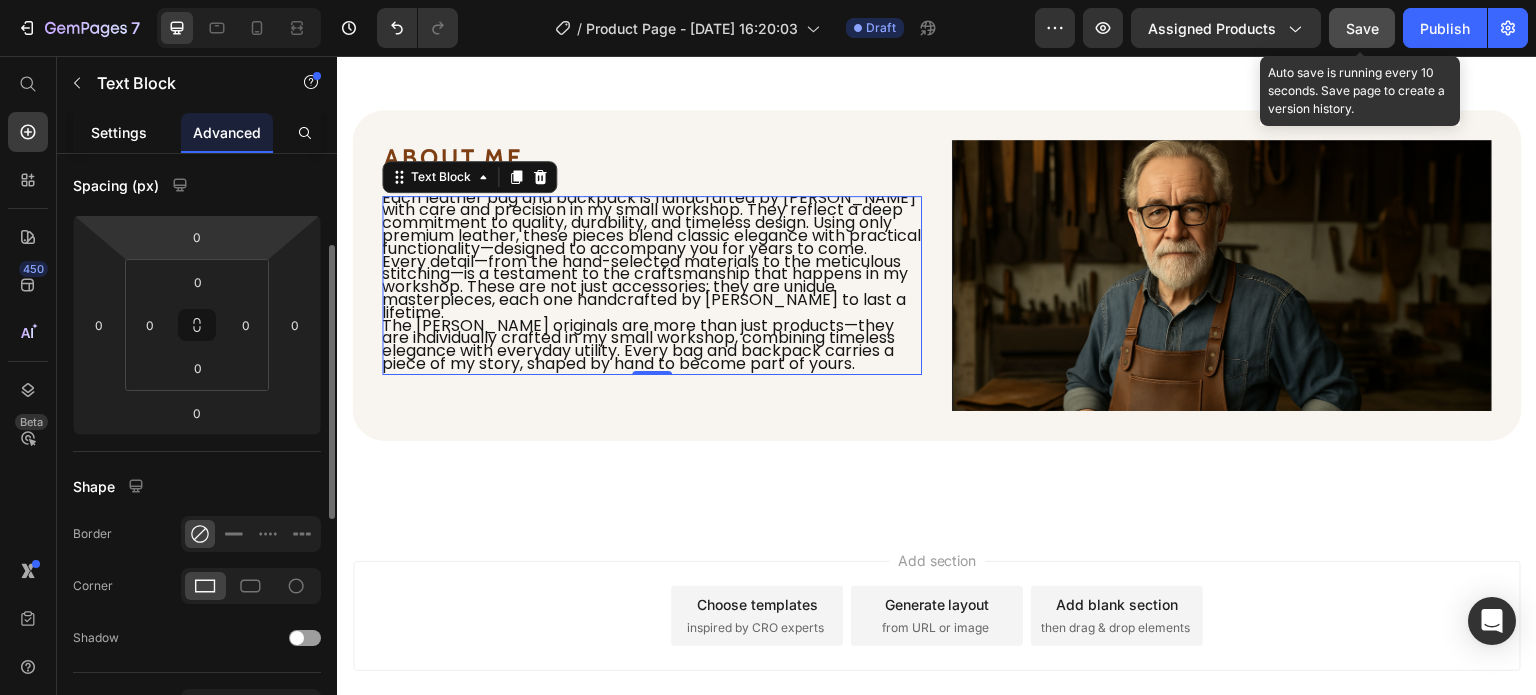 click on "Settings" at bounding box center (119, 132) 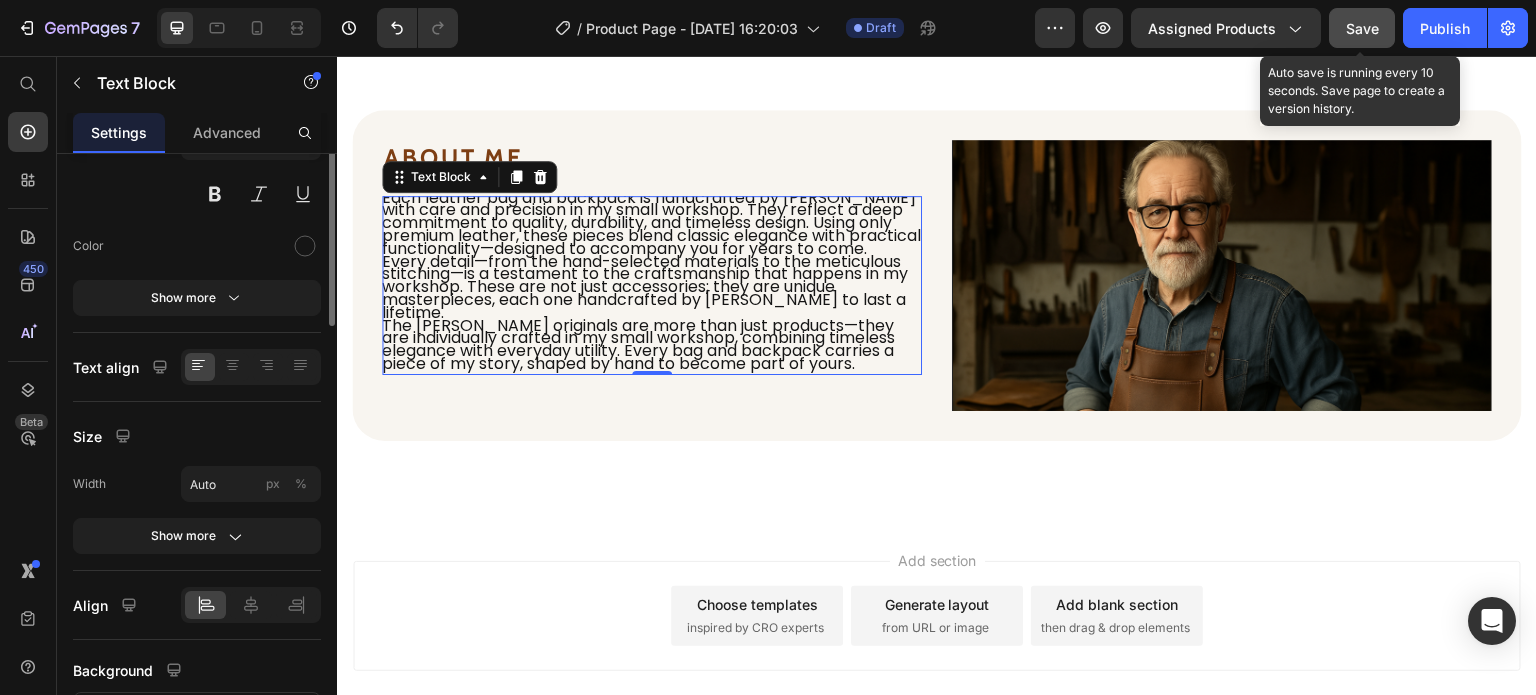 scroll, scrollTop: 0, scrollLeft: 0, axis: both 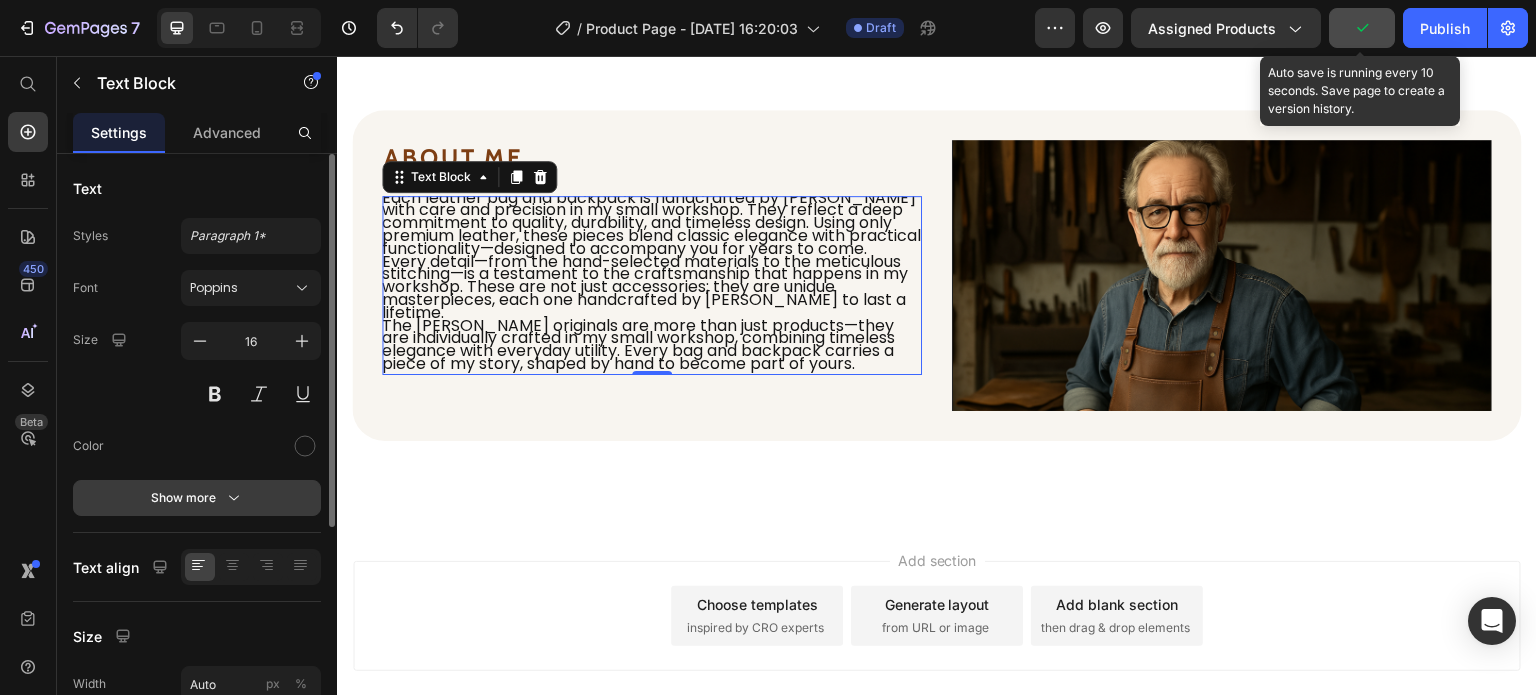 click on "Show more" at bounding box center [197, 498] 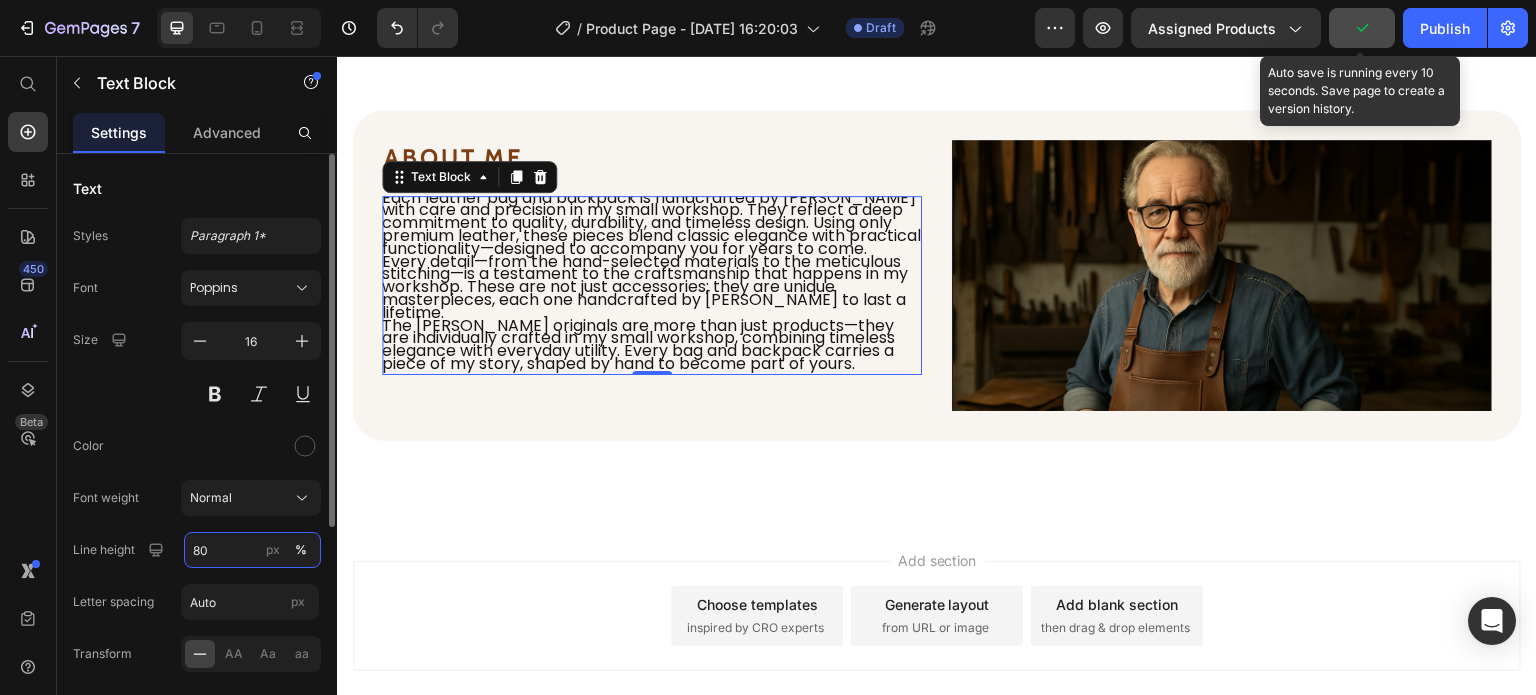 click on "80" at bounding box center [252, 550] 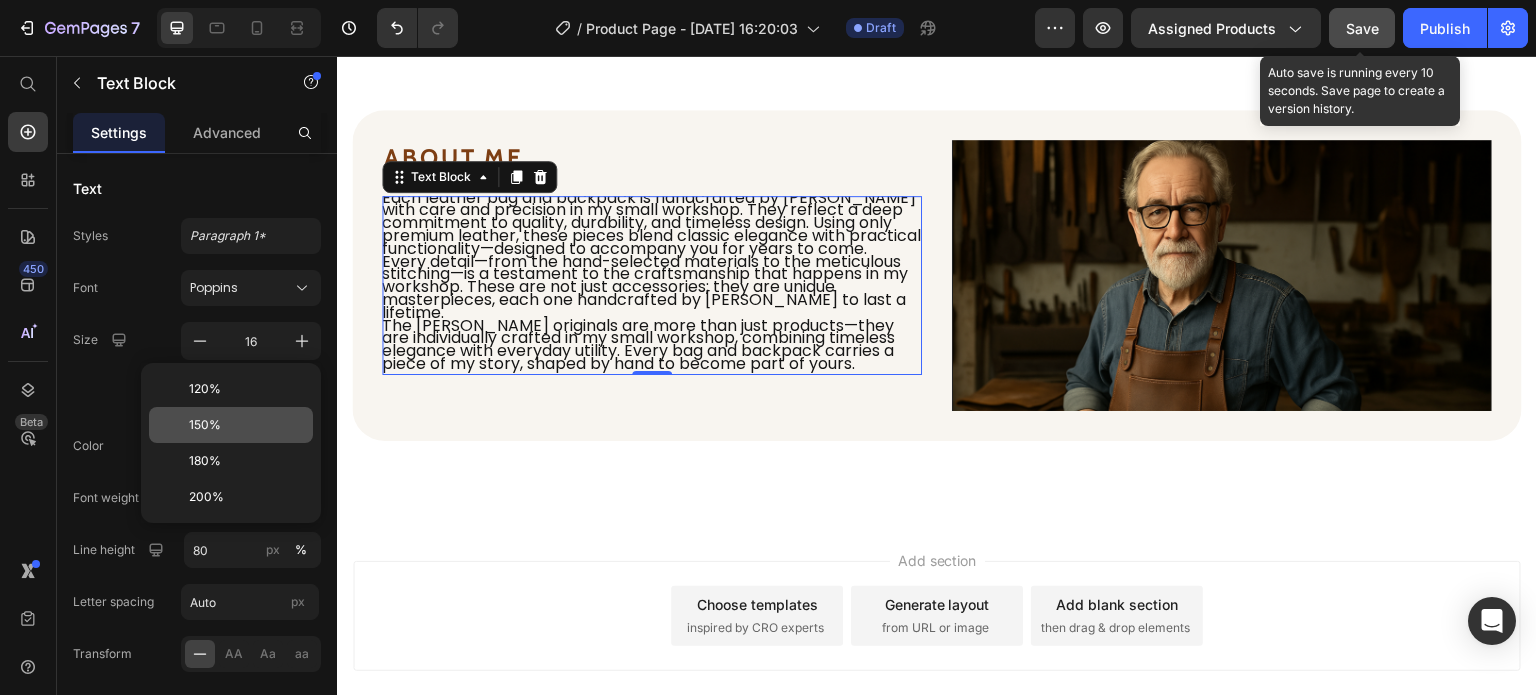 click on "150%" at bounding box center (205, 425) 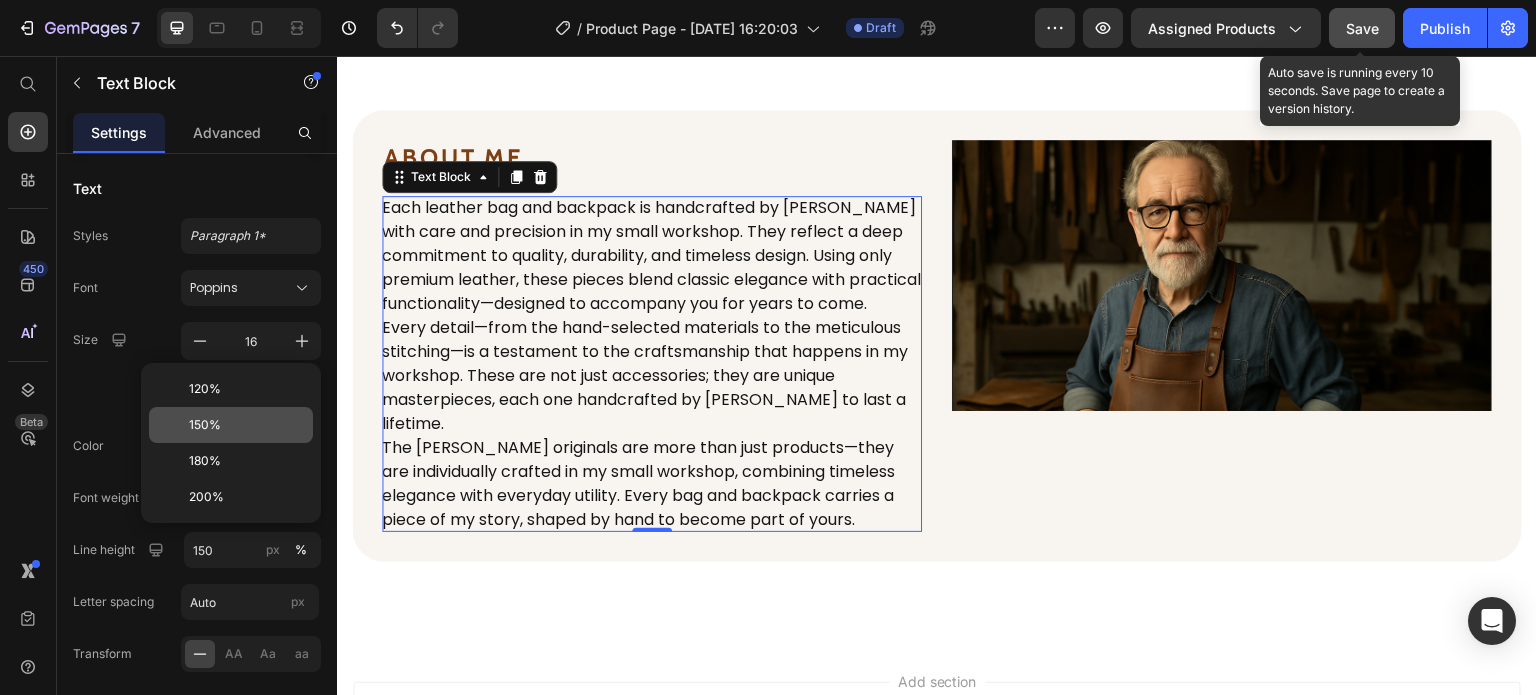 scroll, scrollTop: 0, scrollLeft: 0, axis: both 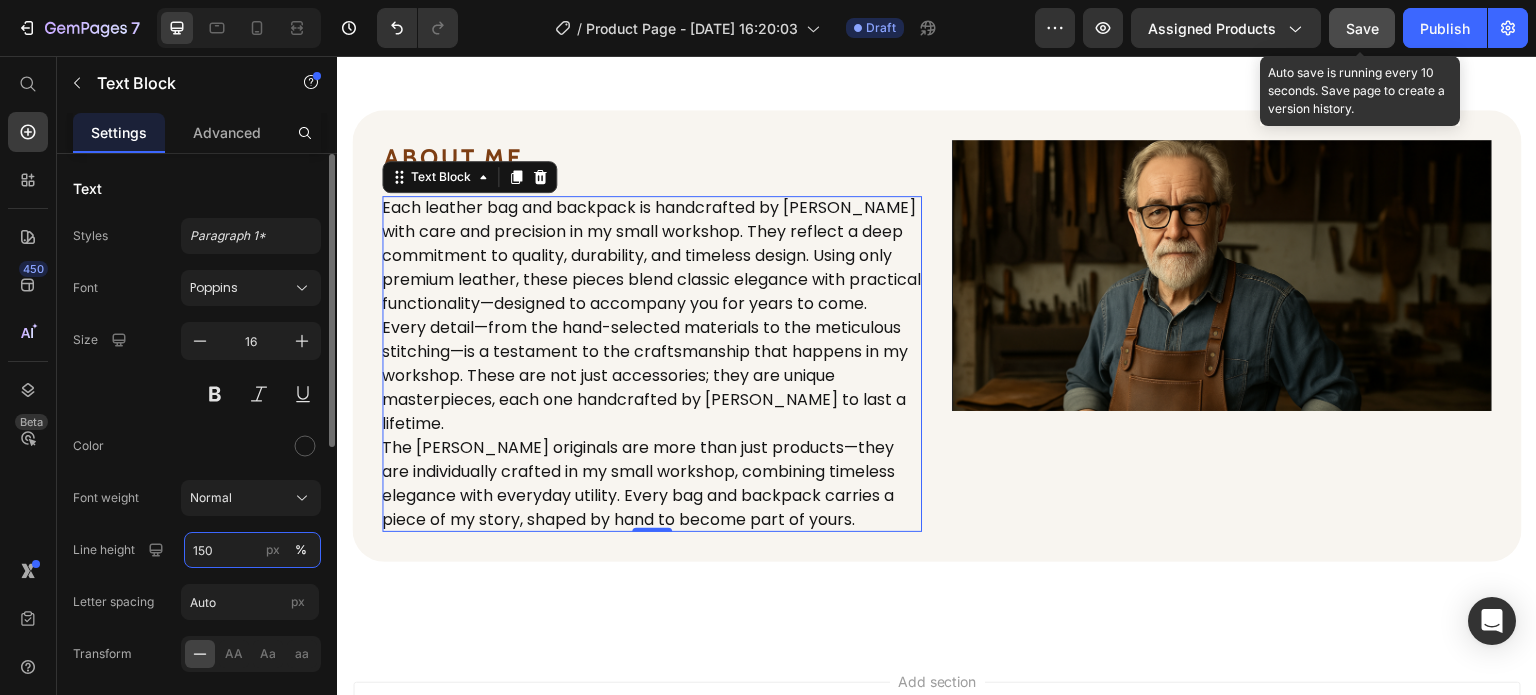 click on "150" at bounding box center (252, 550) 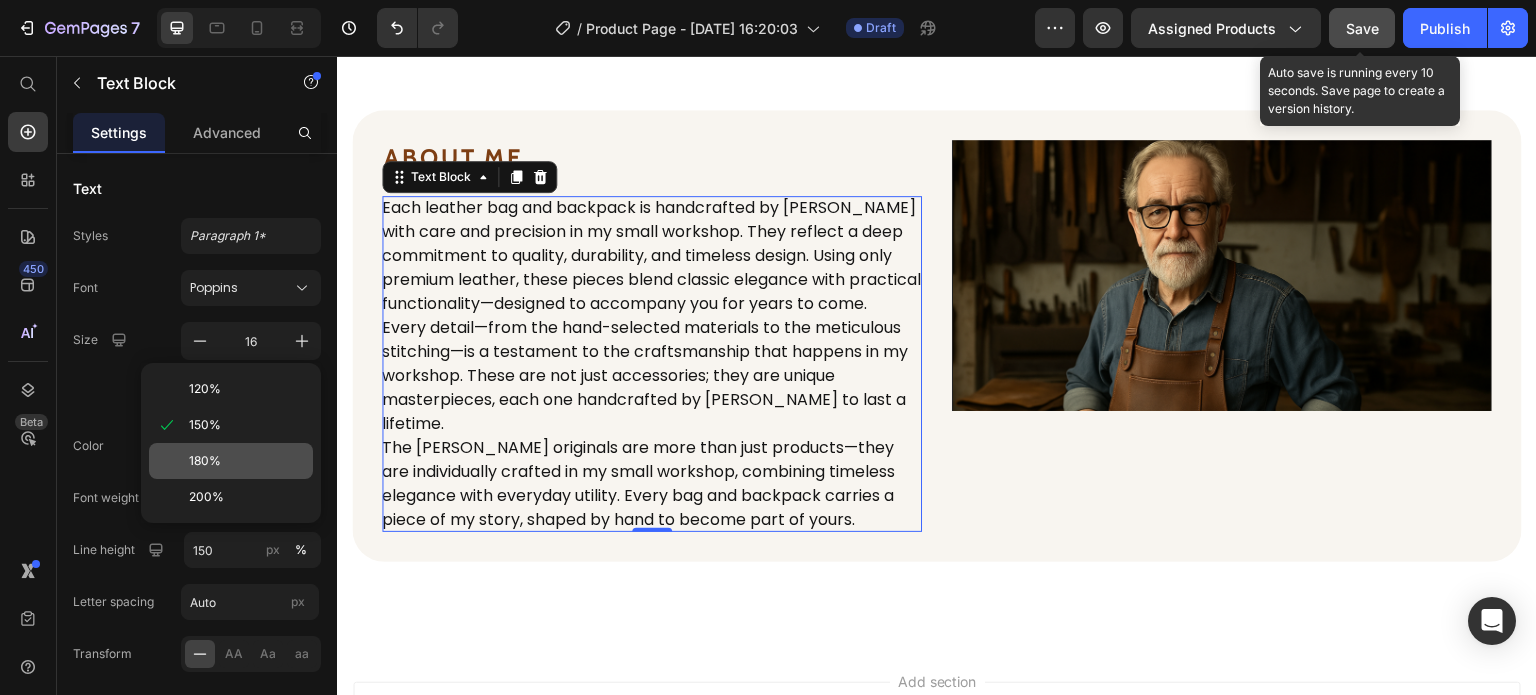 click on "180%" at bounding box center [205, 461] 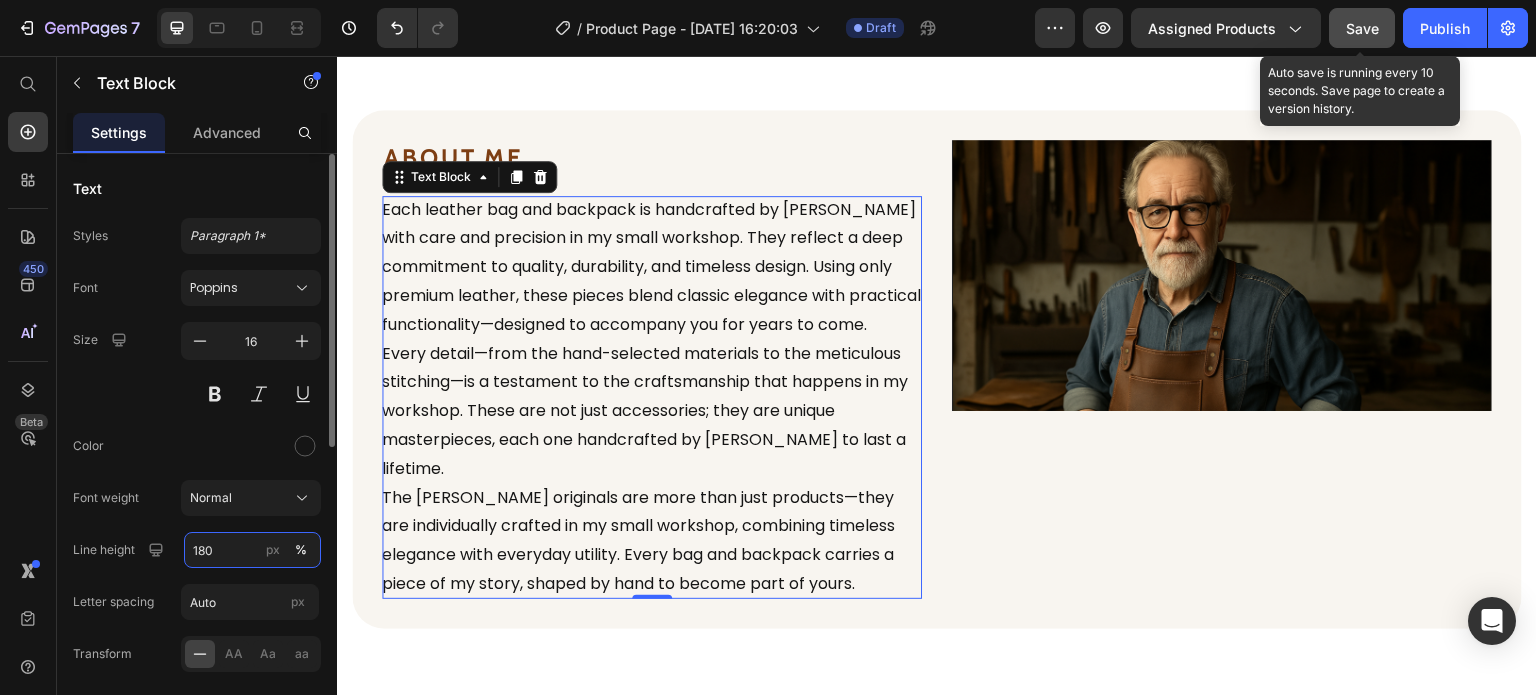 click on "180" at bounding box center (252, 550) 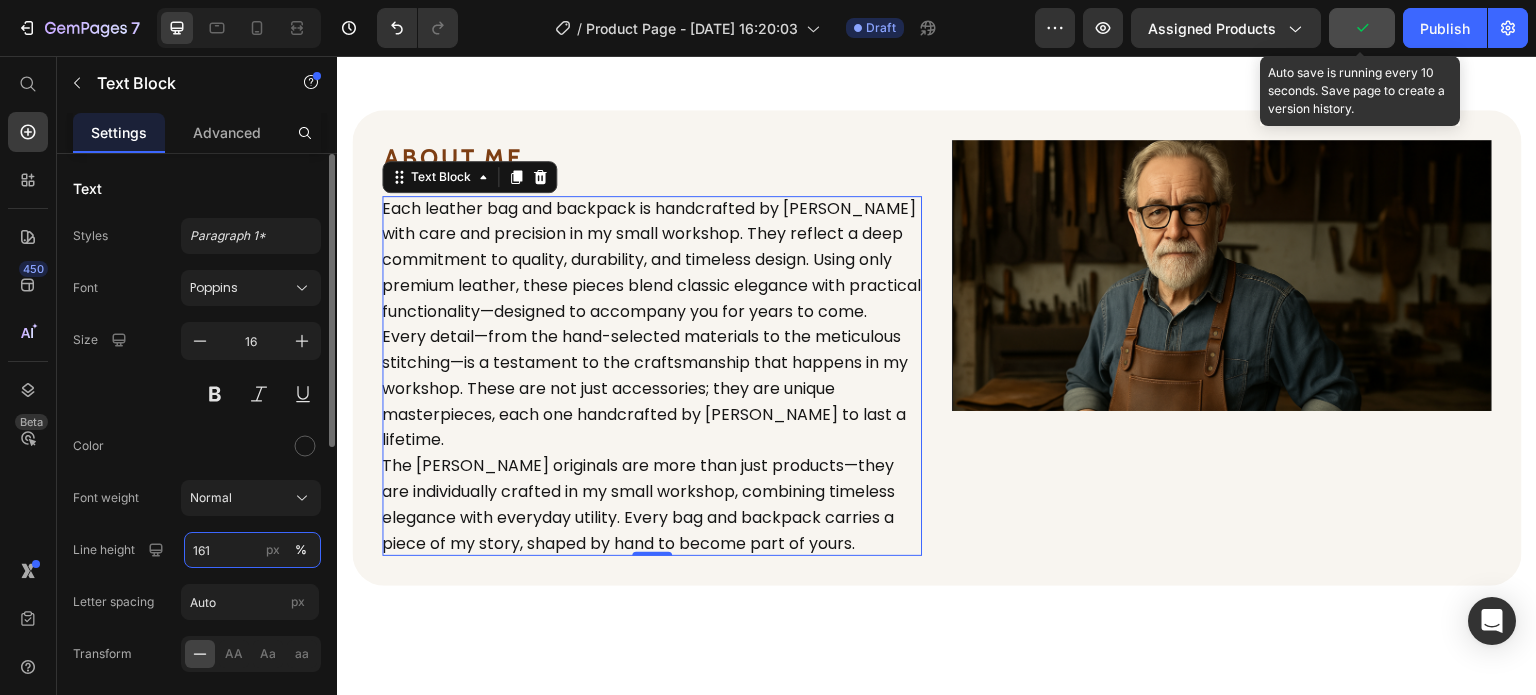 type on "160" 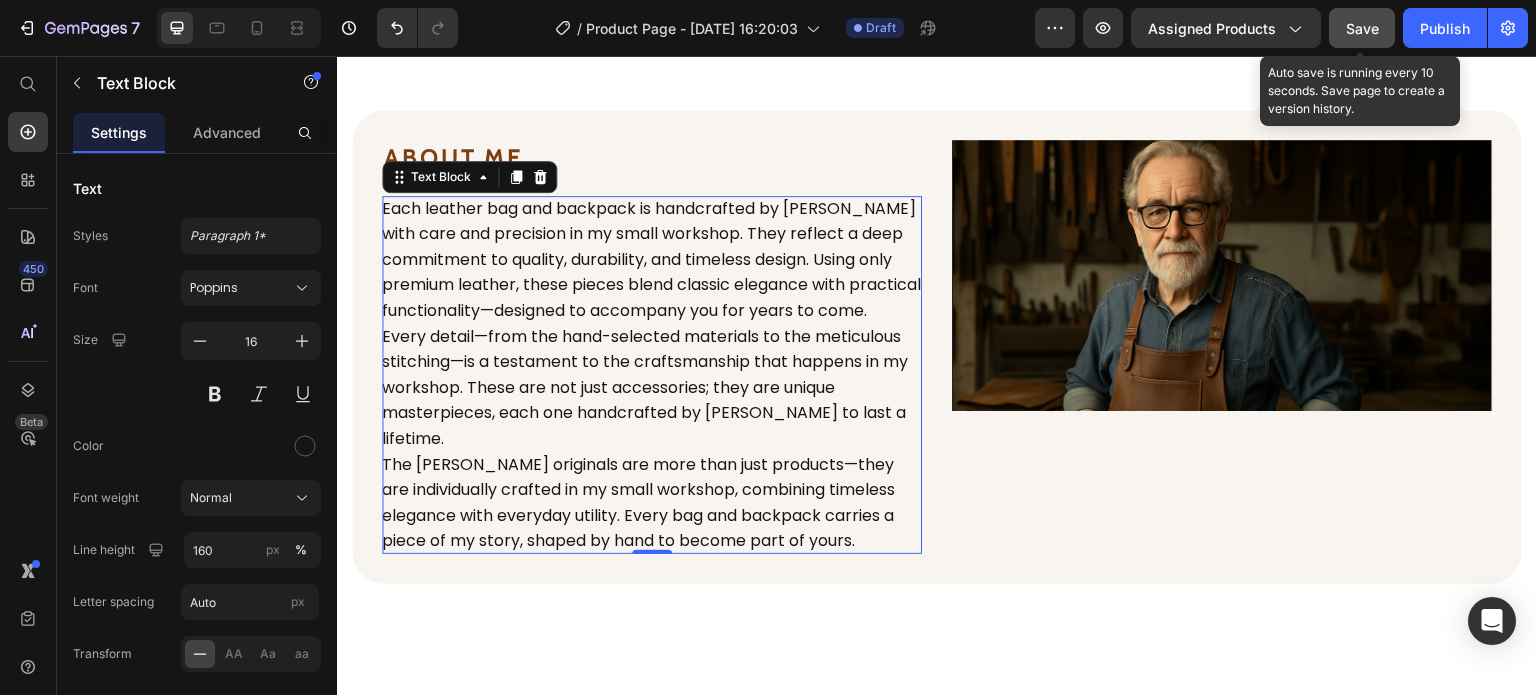 click on "Save" at bounding box center (1362, 28) 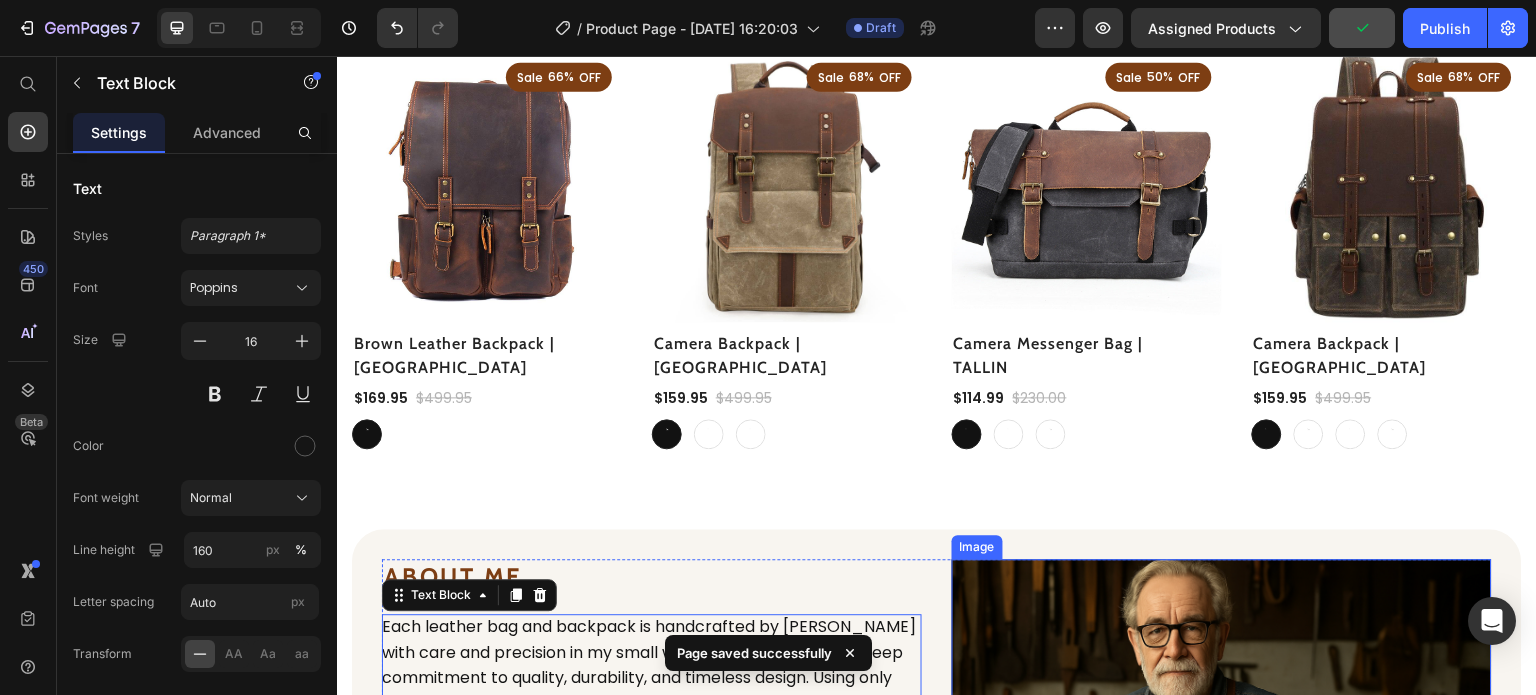 scroll, scrollTop: 0, scrollLeft: 0, axis: both 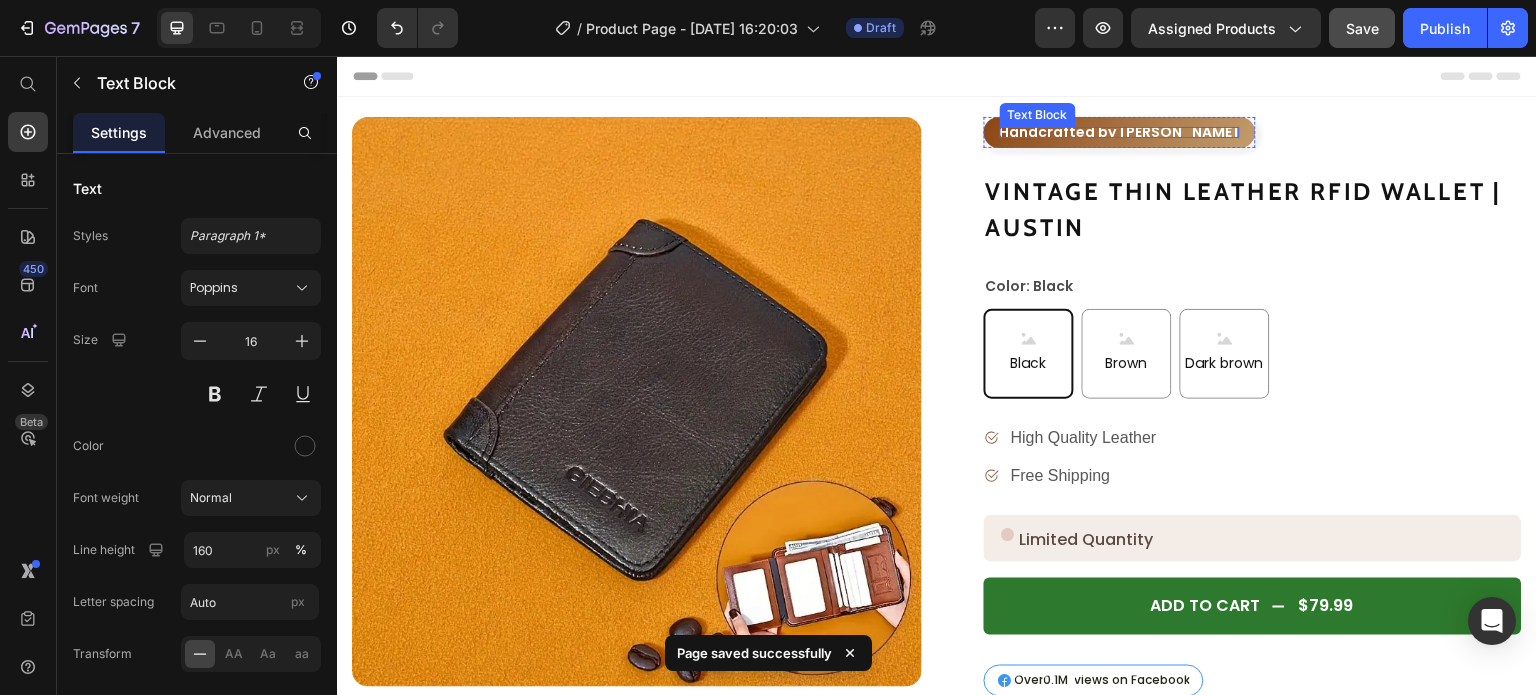 click on "Handcrafted by [PERSON_NAME]" at bounding box center (1120, 132) 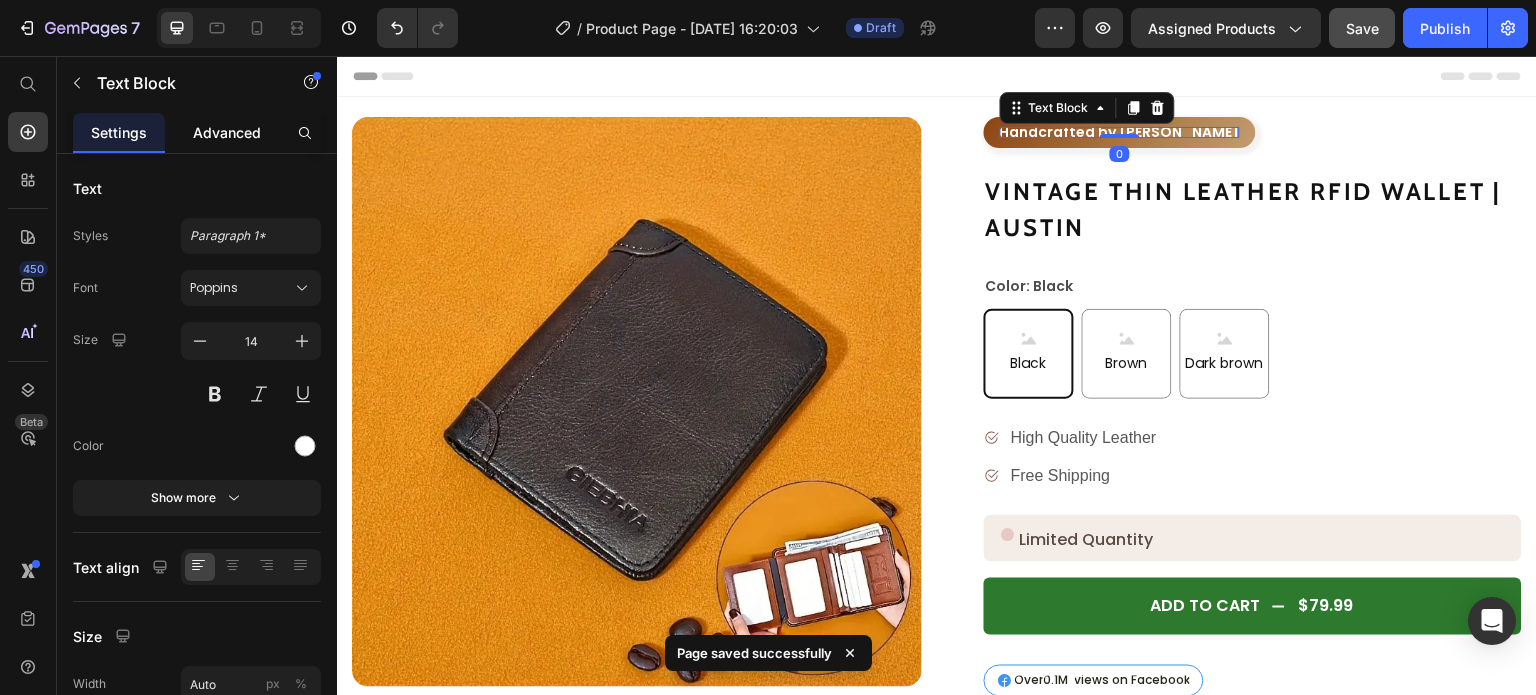 click on "Advanced" at bounding box center (227, 132) 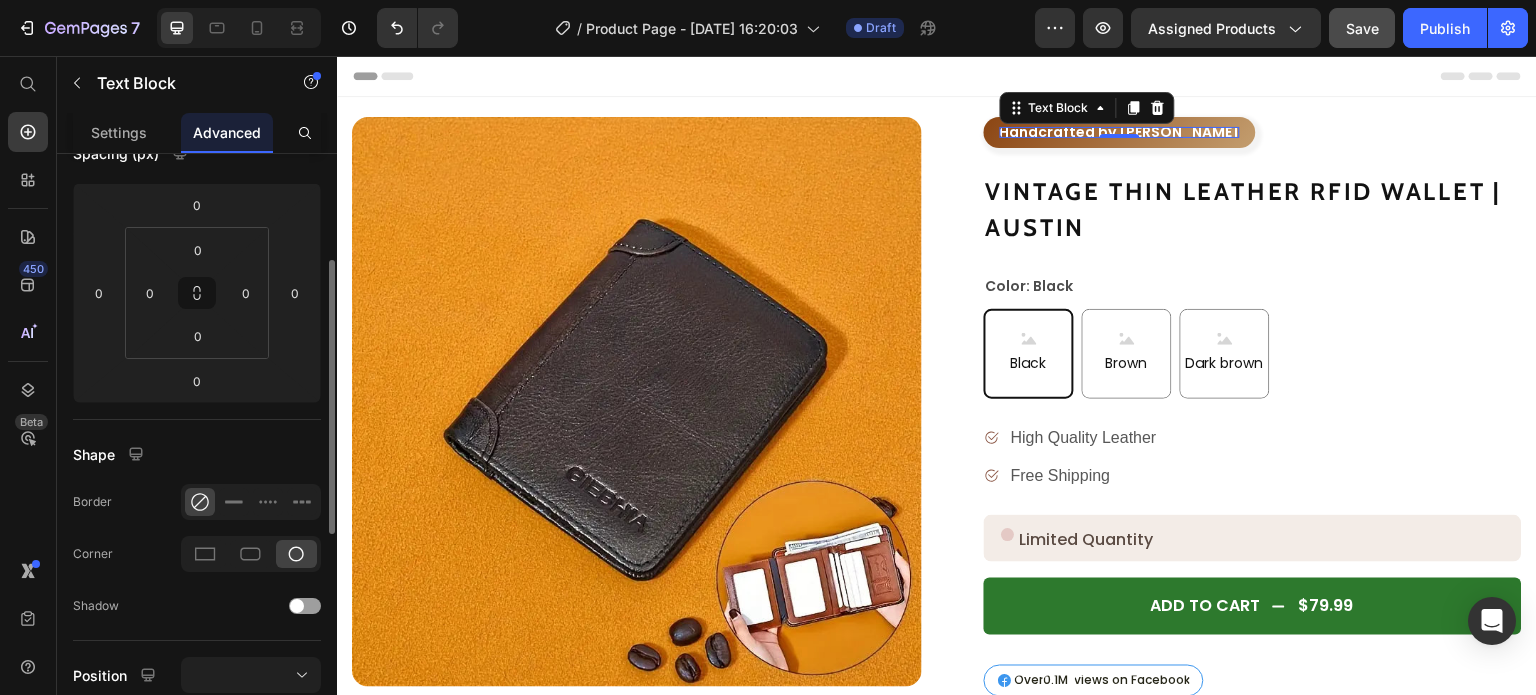 scroll, scrollTop: 232, scrollLeft: 0, axis: vertical 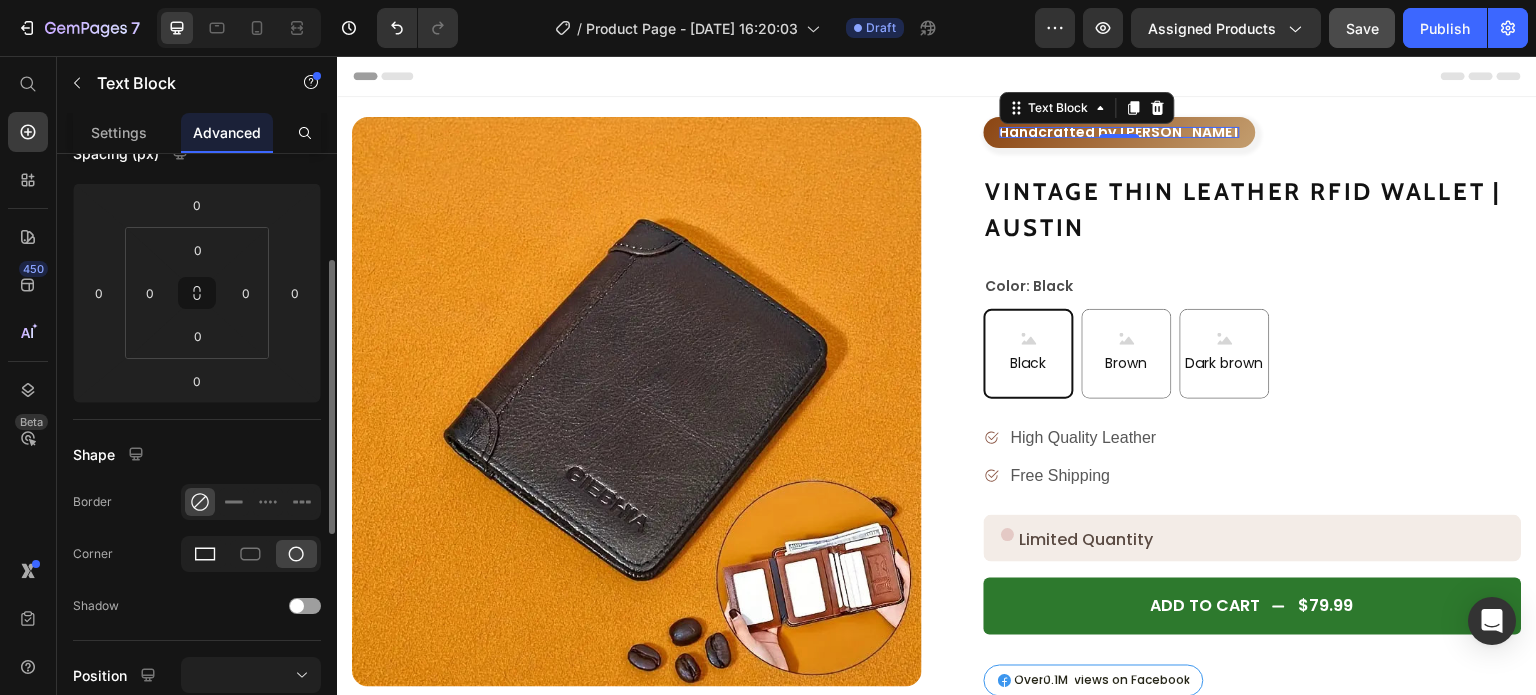 click 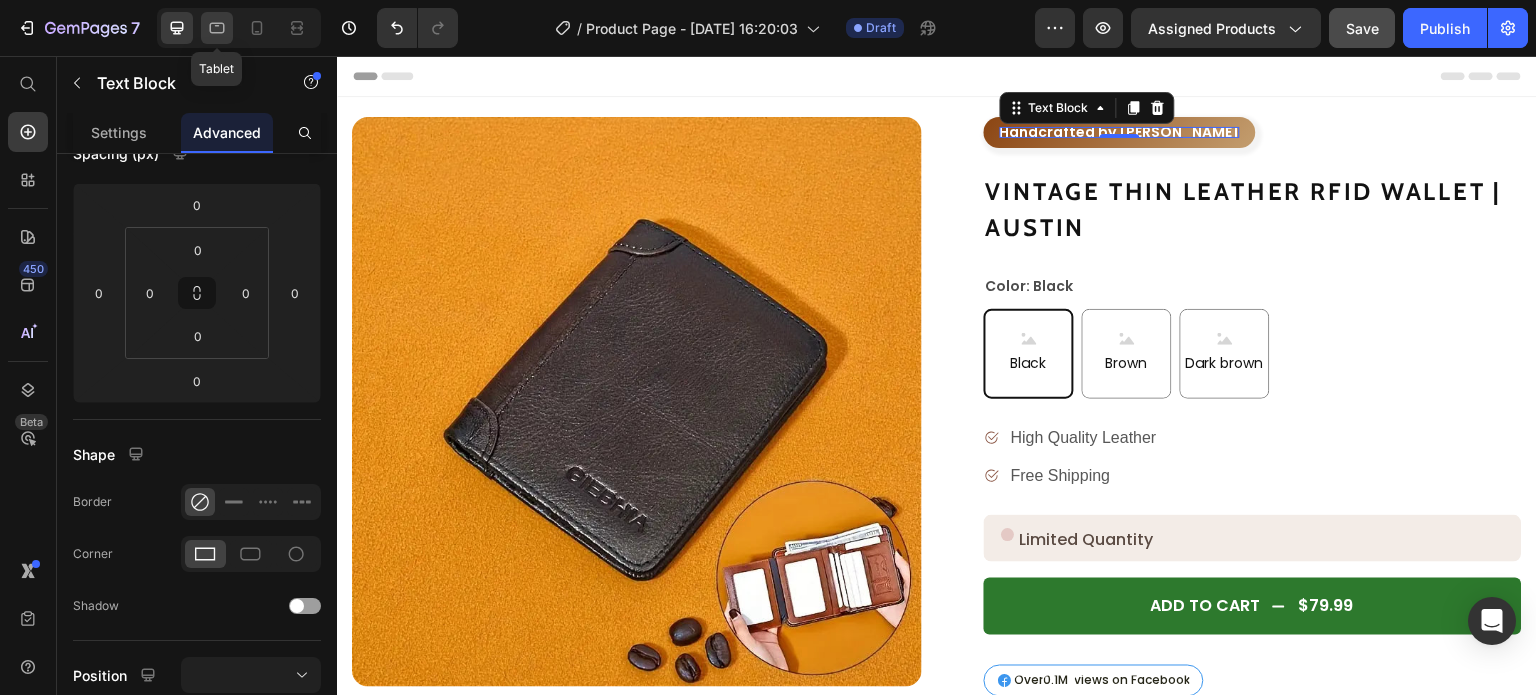 click 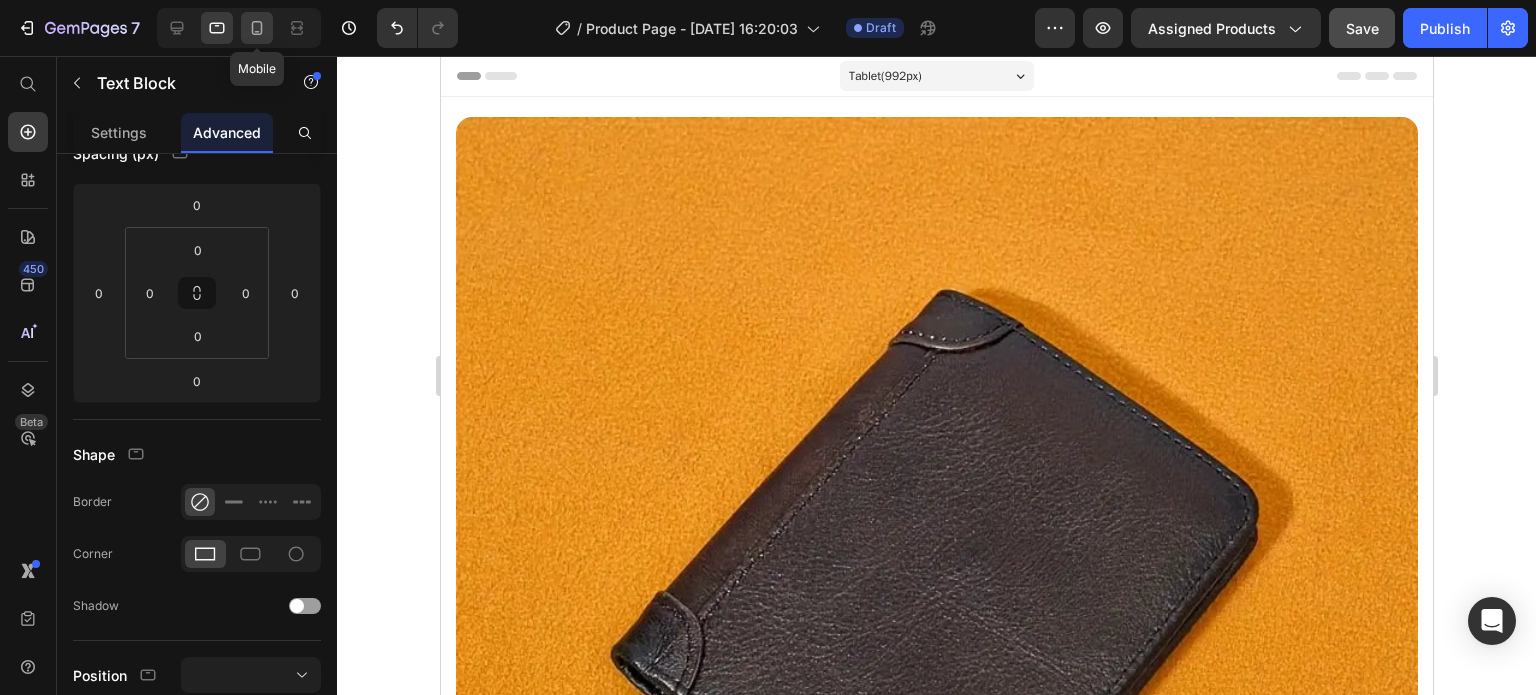 click 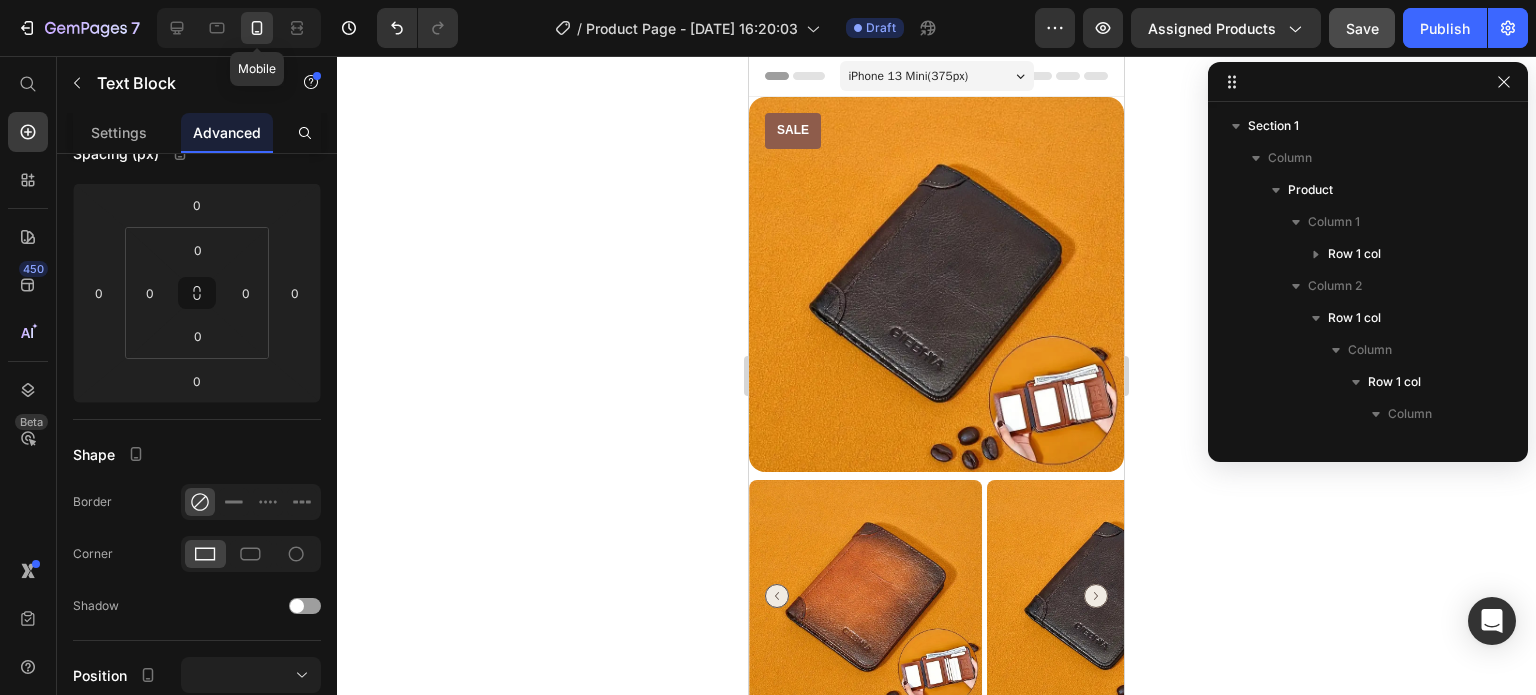 scroll, scrollTop: 1350, scrollLeft: 0, axis: vertical 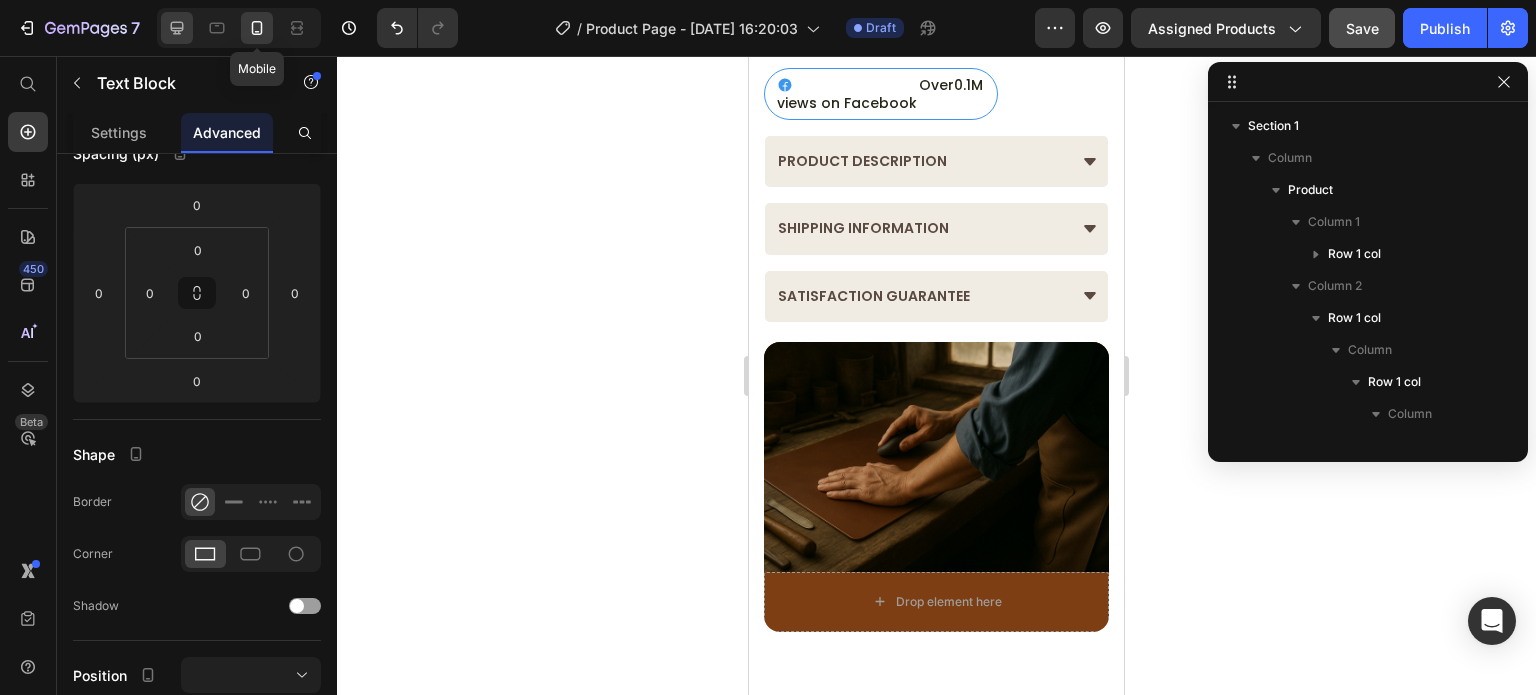 click 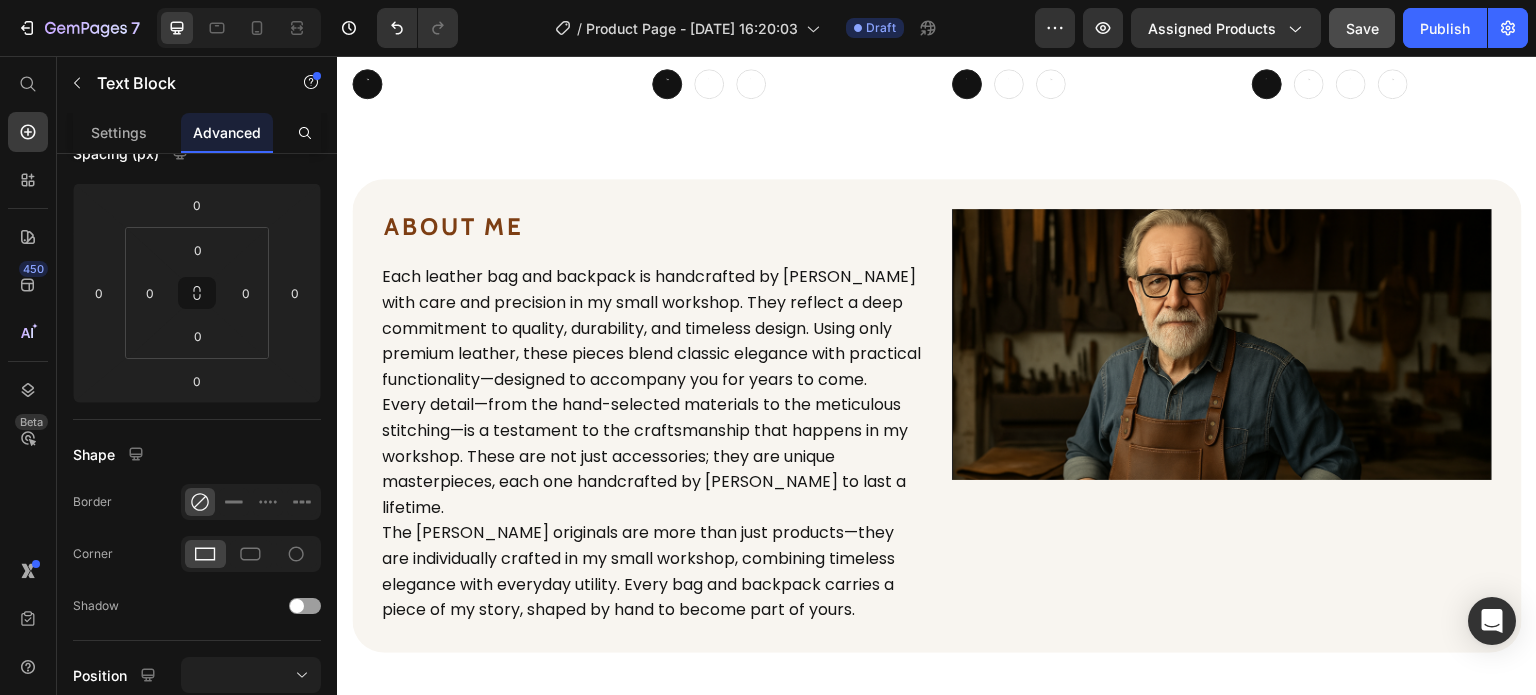 scroll, scrollTop: 2122, scrollLeft: 0, axis: vertical 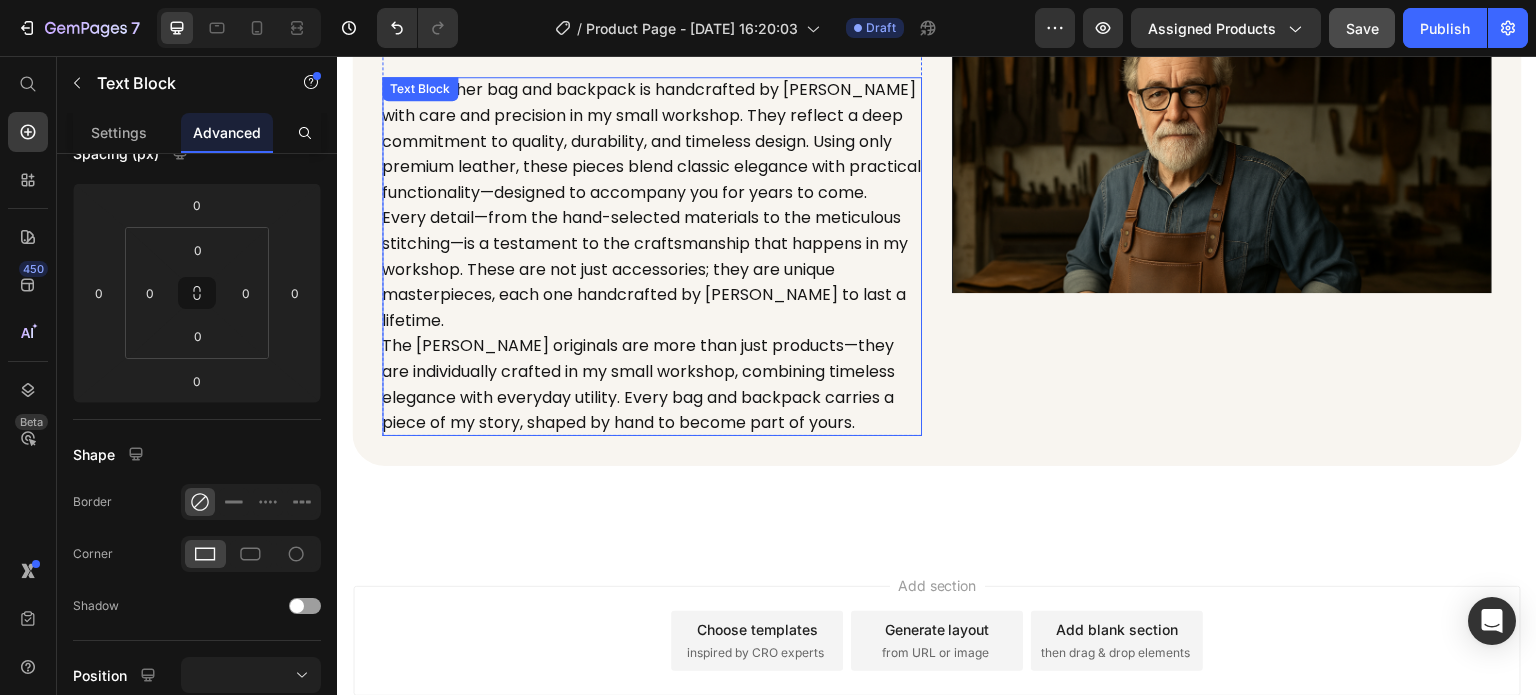 click on "Every detail—from the hand-selected materials to the meticulous stitching—is a testament to the craftsmanship that happens in my workshop. These are not just accessories; they are unique masterpieces, each one handcrafted by James to last a lifetime." at bounding box center (652, 269) 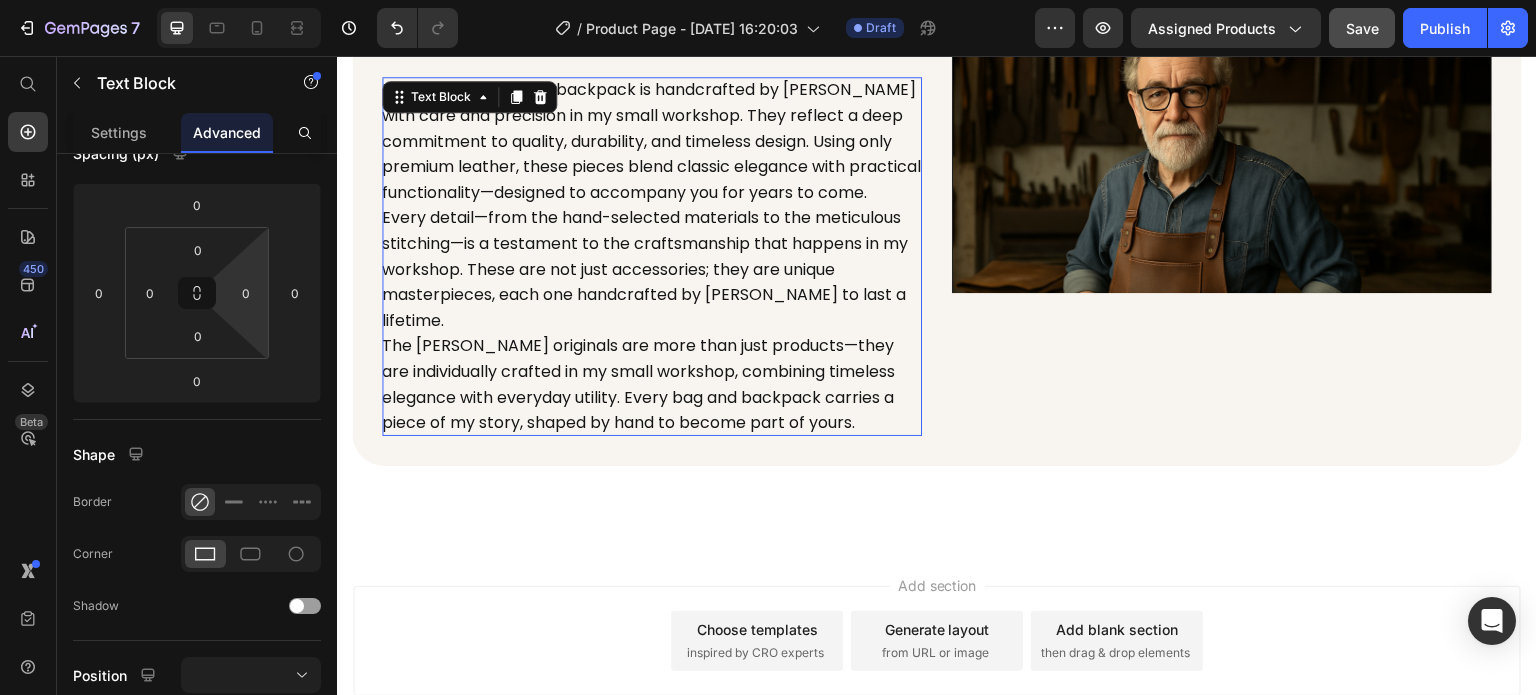 scroll, scrollTop: 232, scrollLeft: 0, axis: vertical 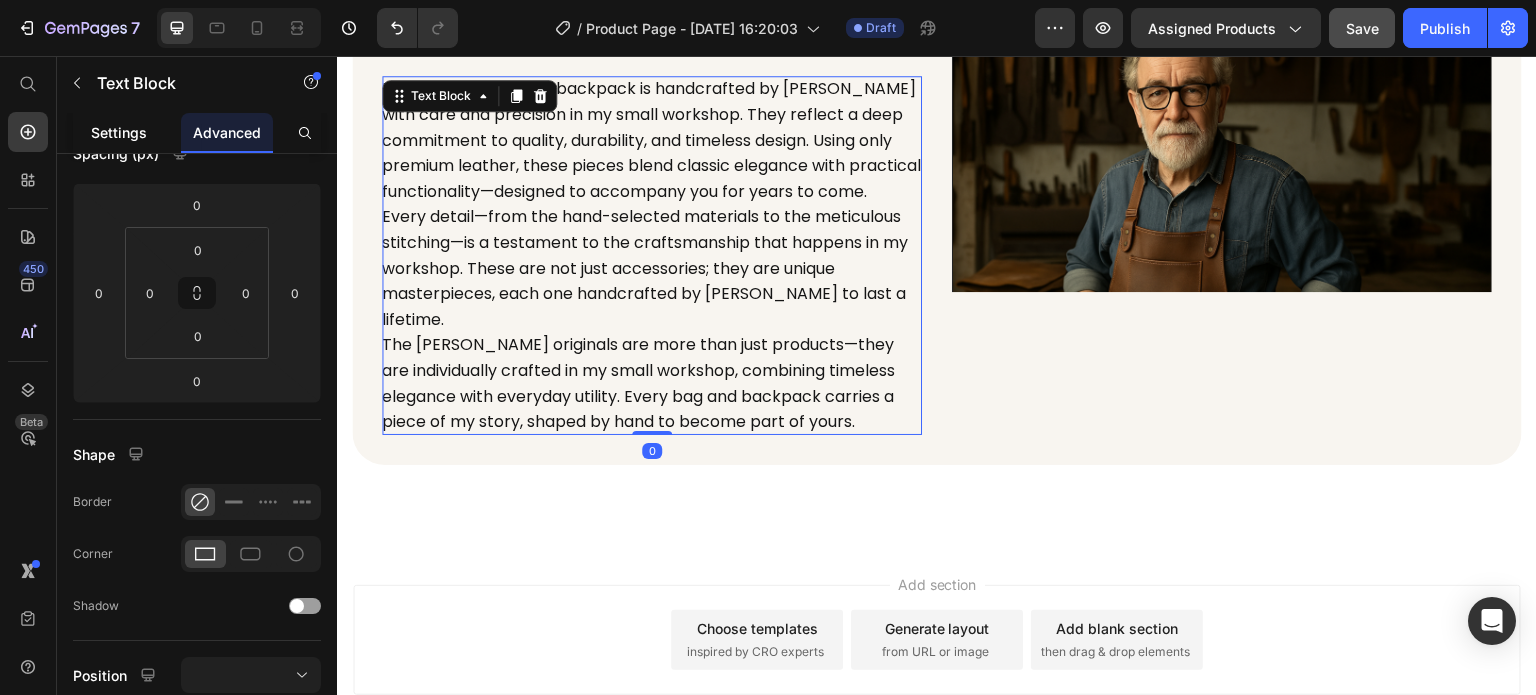 click on "Settings" at bounding box center [119, 132] 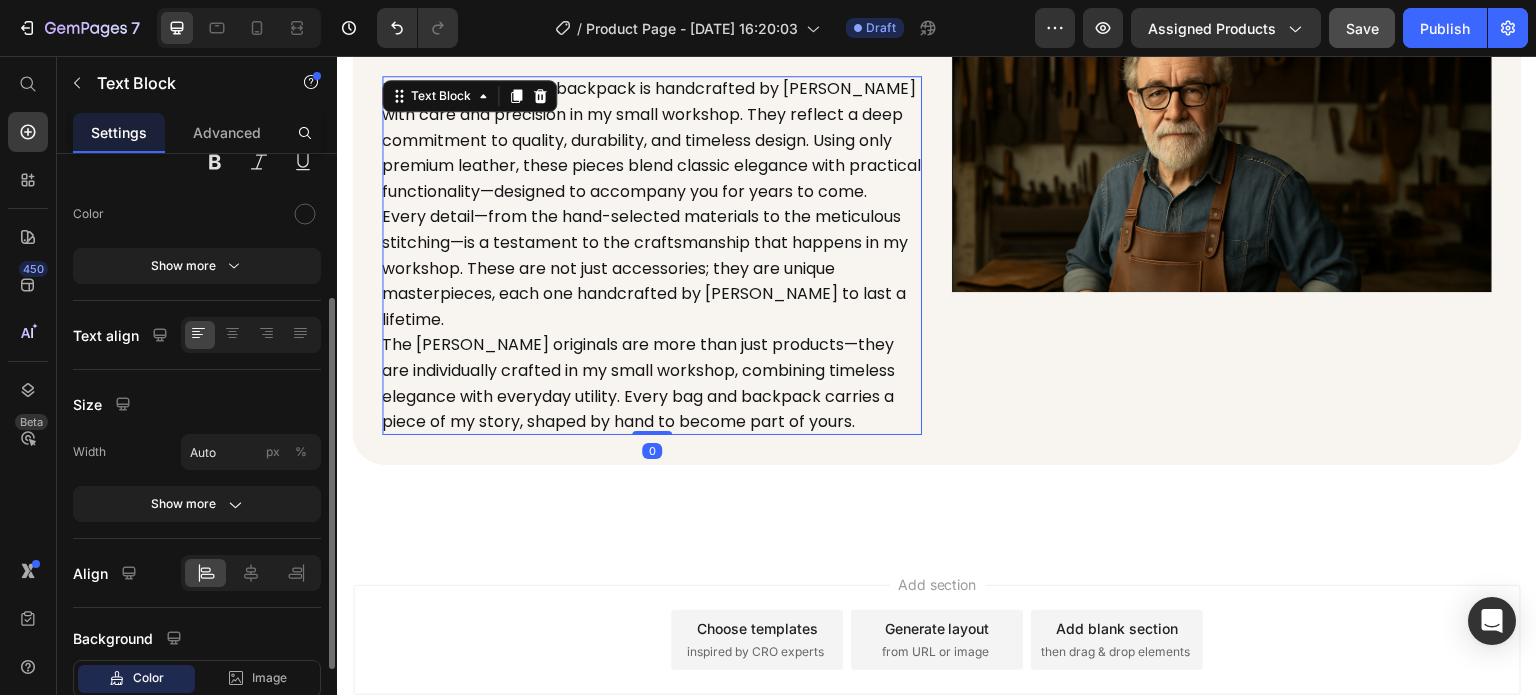 scroll, scrollTop: 0, scrollLeft: 0, axis: both 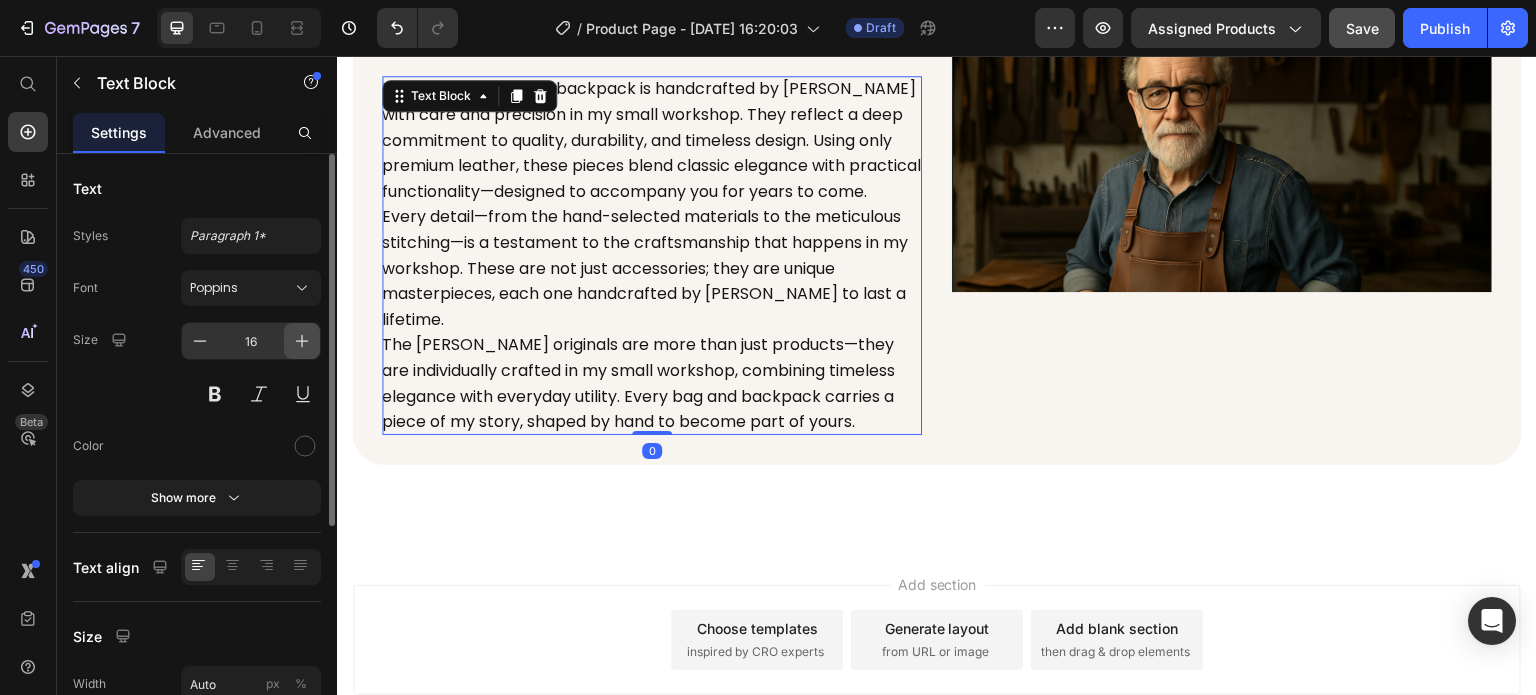 click at bounding box center [302, 341] 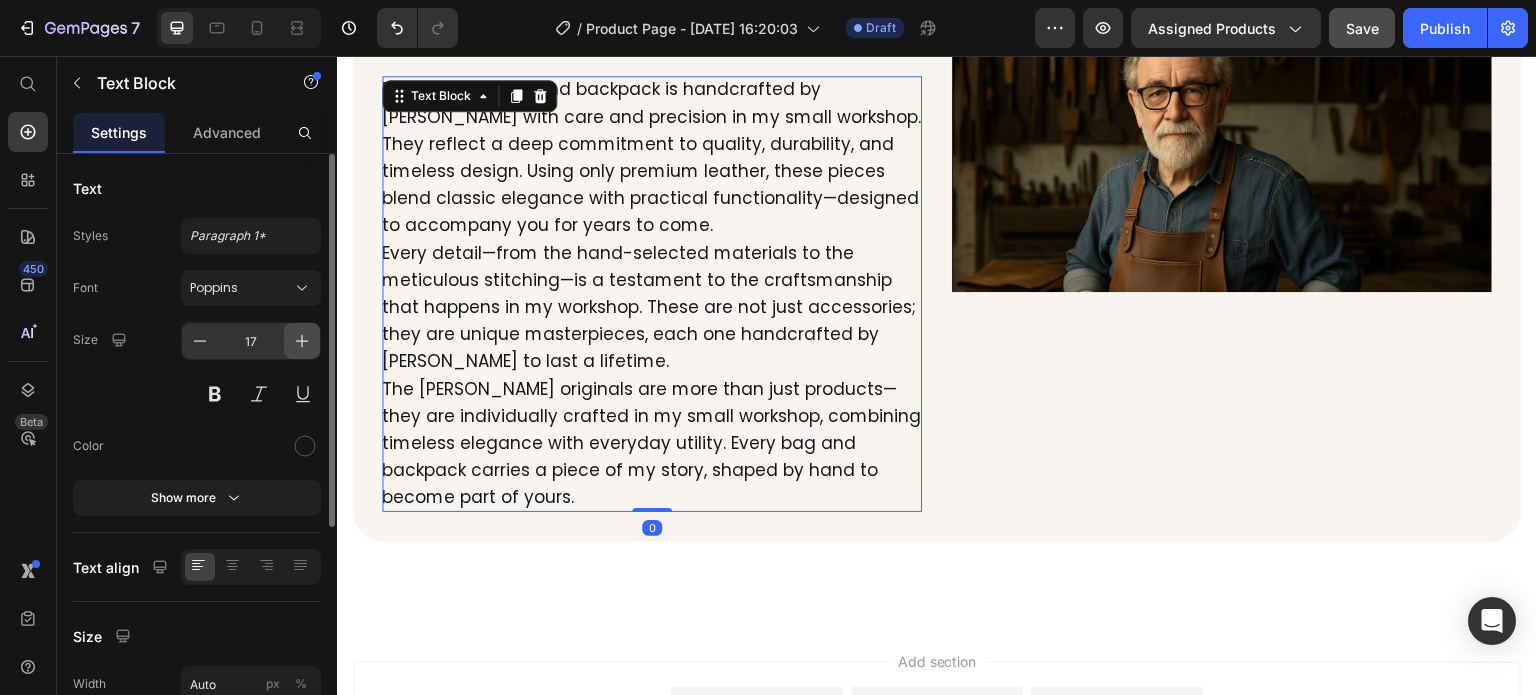 click at bounding box center [302, 341] 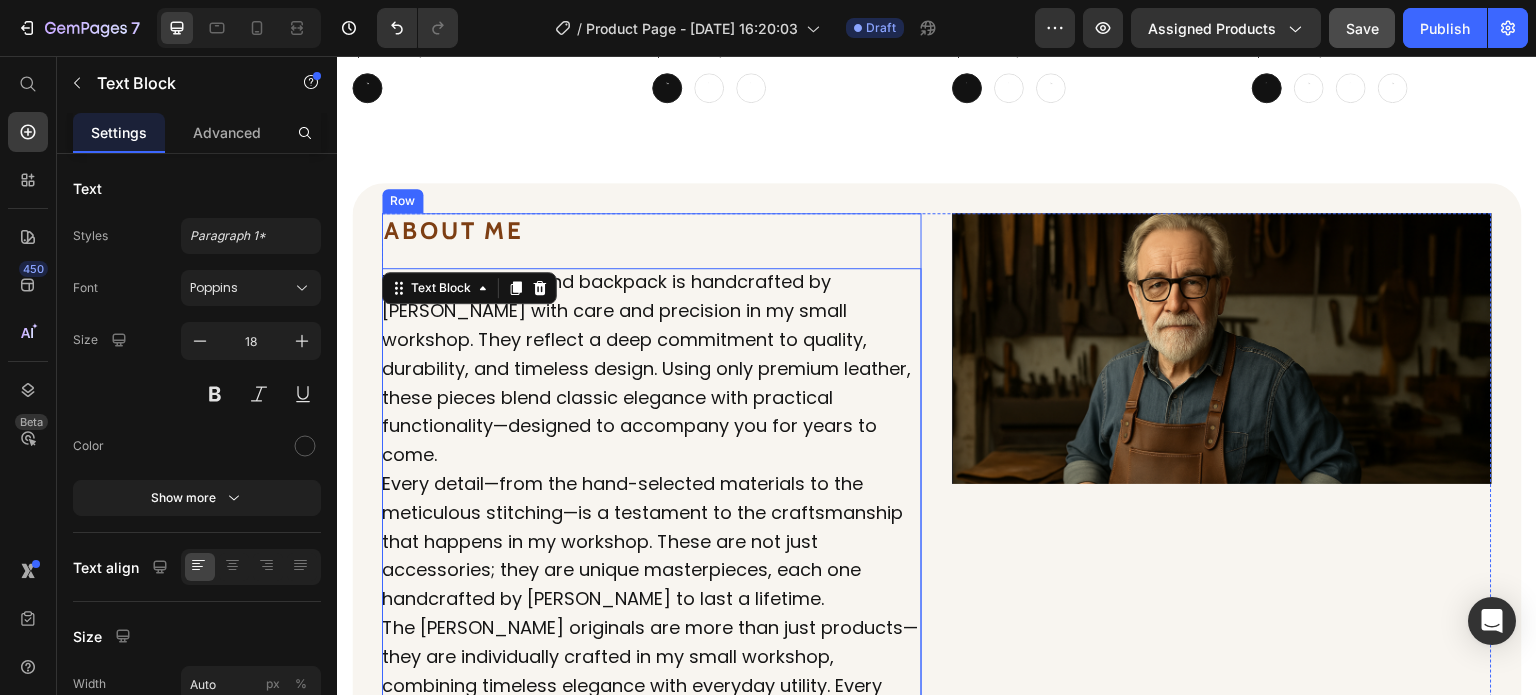 scroll, scrollTop: 1930, scrollLeft: 0, axis: vertical 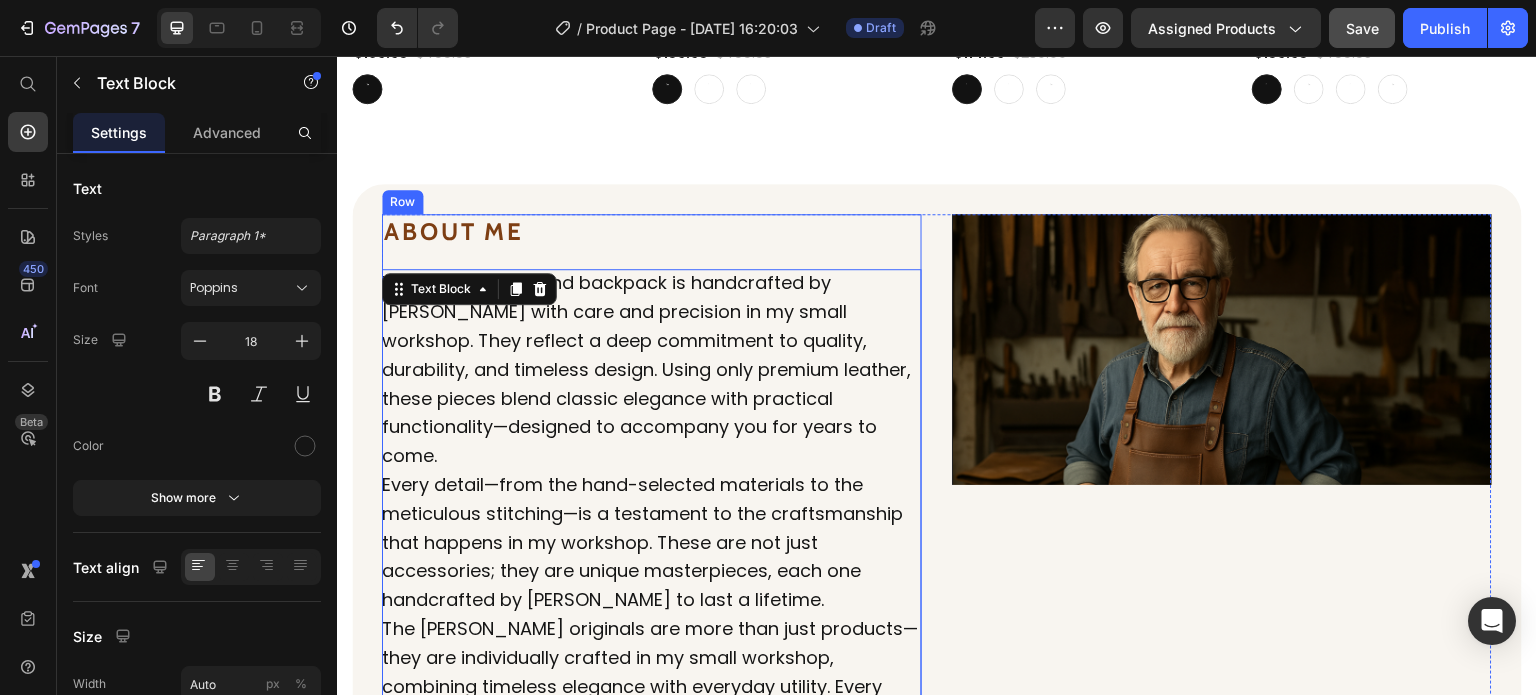 click on "ABOUT ME Heading Each leather bag and backpack is handcrafted by James with care and precision in my small workshop. They reflect a deep commitment to quality, durability, and timeless design. Using only premium leather, these pieces blend classic elegance with practical functionality—designed to accompany you for years to come. Every detail—from the hand-selected materials to the meticulous stitching—is a testament to the craftsmanship that happens in my workshop. These are not just accessories; they are unique masterpieces, each one handcrafted by James to last a lifetime. The James Andrew originals are more than just products—they are individually crafted in my small workshop, combining timeless elegance with everyday utility. Every bag and backpack carries a piece of my story, shaped by hand to become part of yours. Text Block   0" at bounding box center (652, 486) 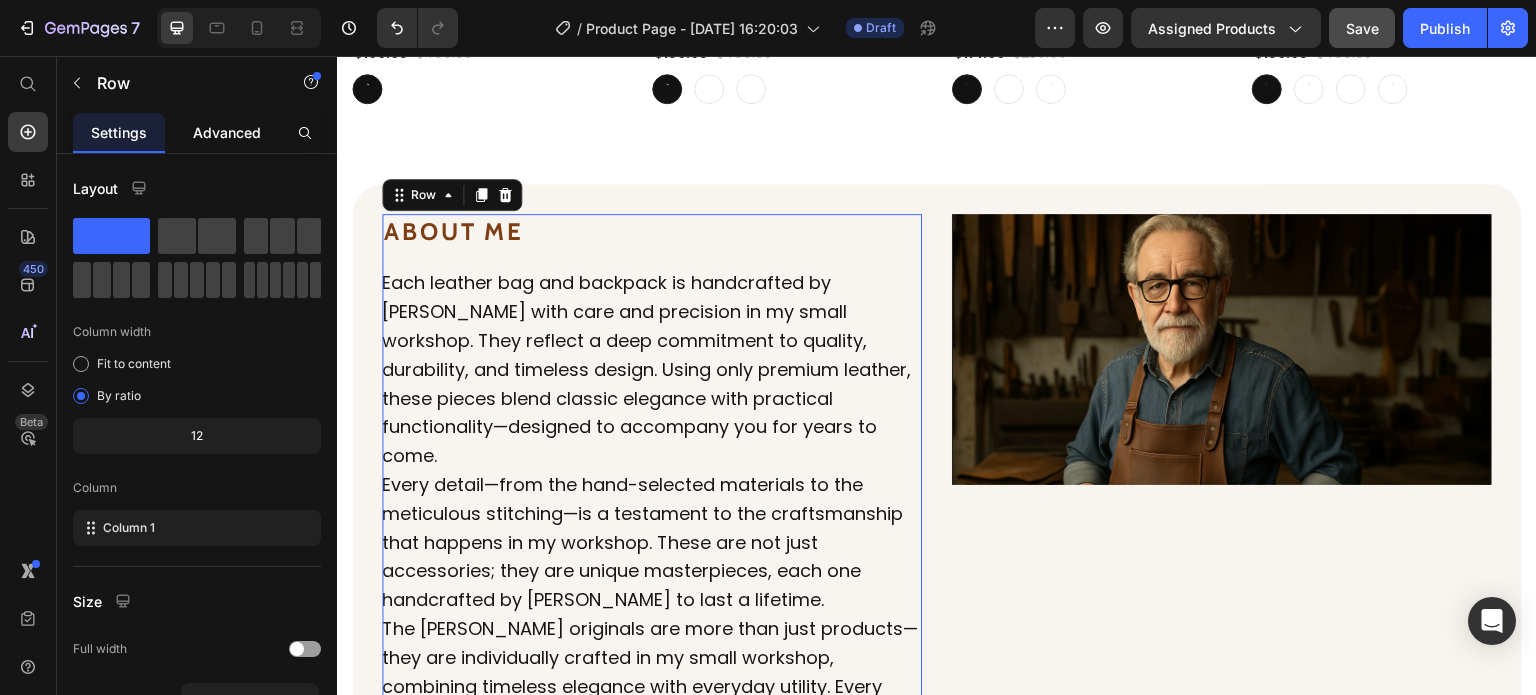 click on "Advanced" at bounding box center (227, 132) 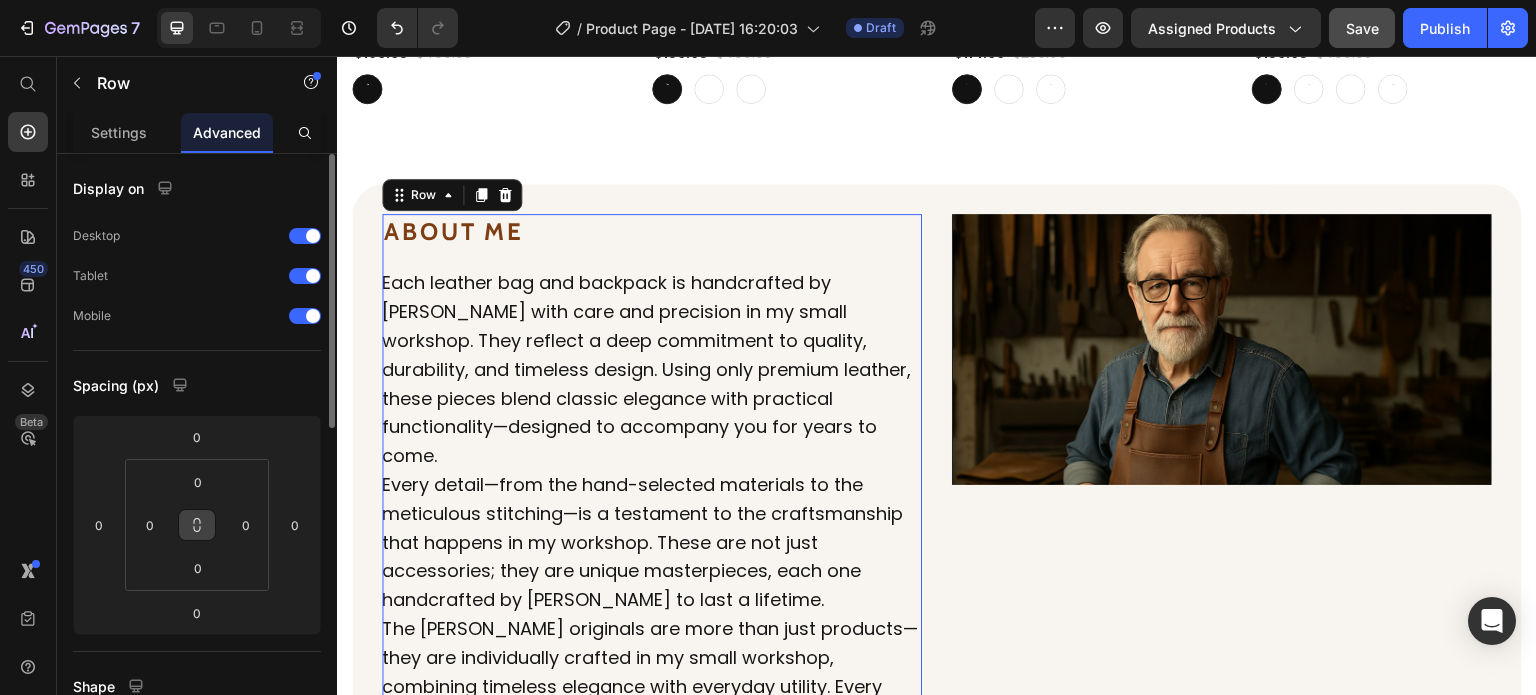 click 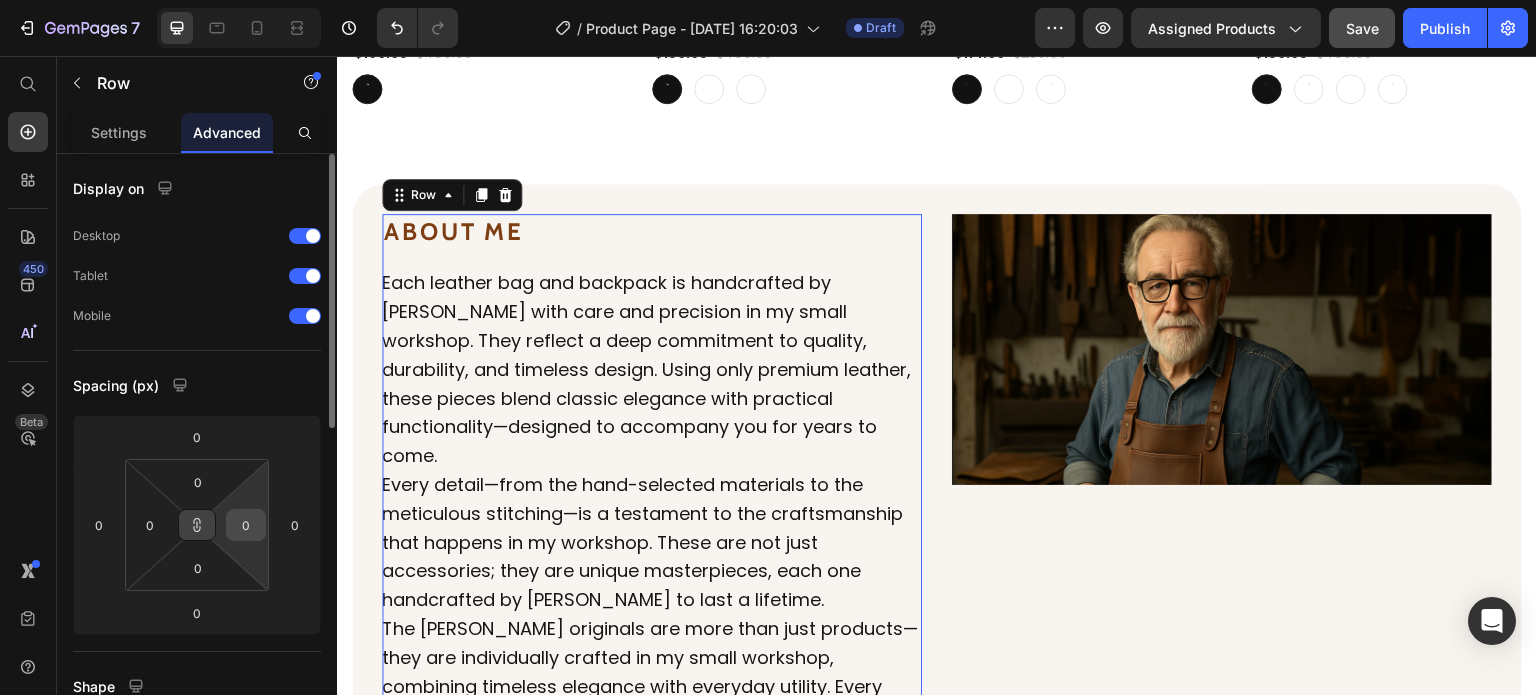click on "0" at bounding box center [246, 525] 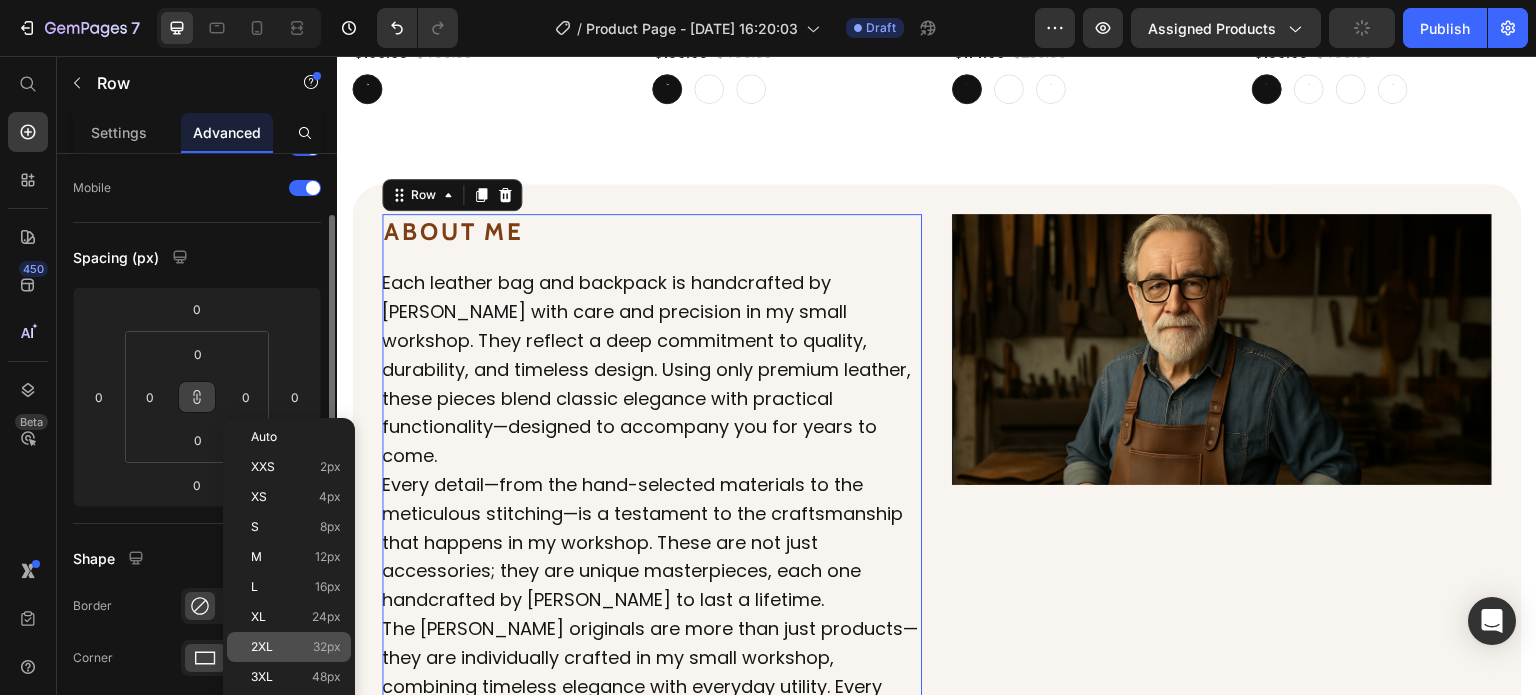 scroll, scrollTop: 130, scrollLeft: 0, axis: vertical 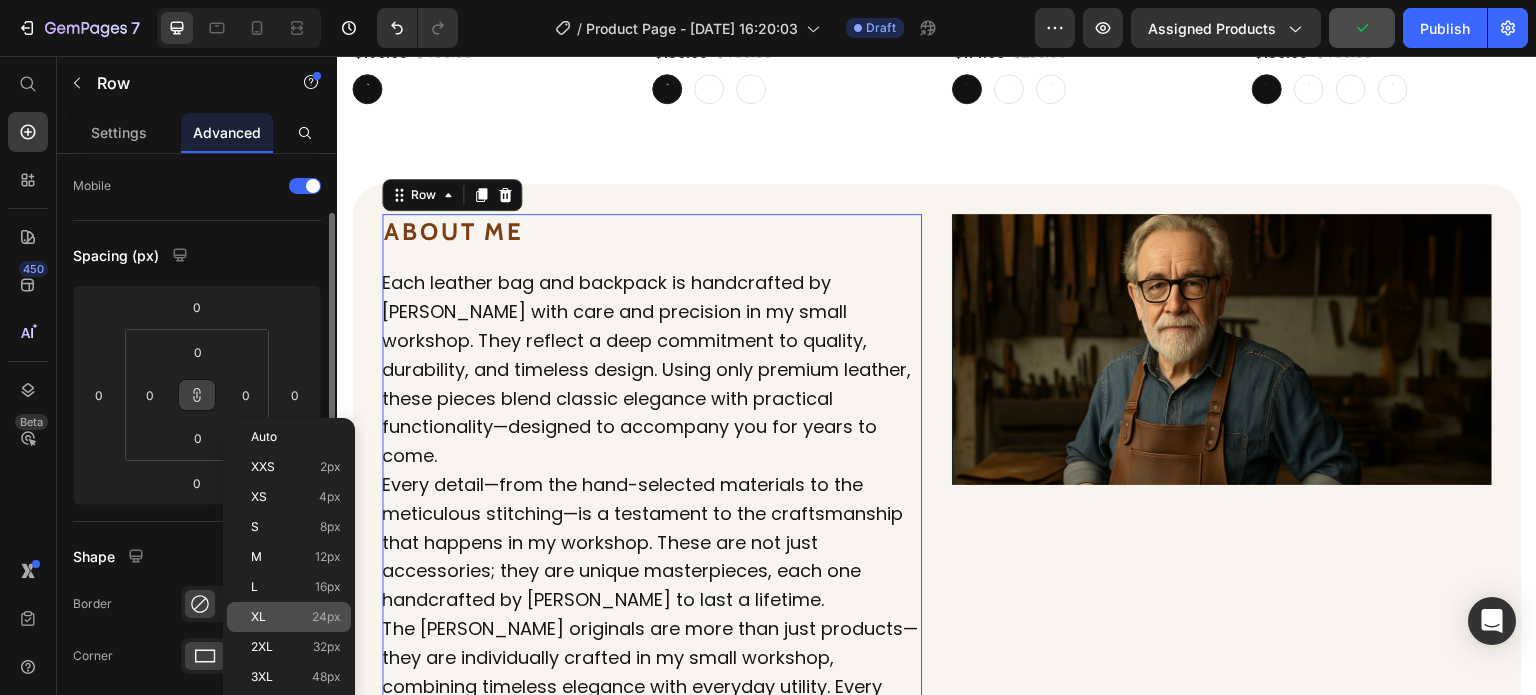 click on "XL" at bounding box center (258, 617) 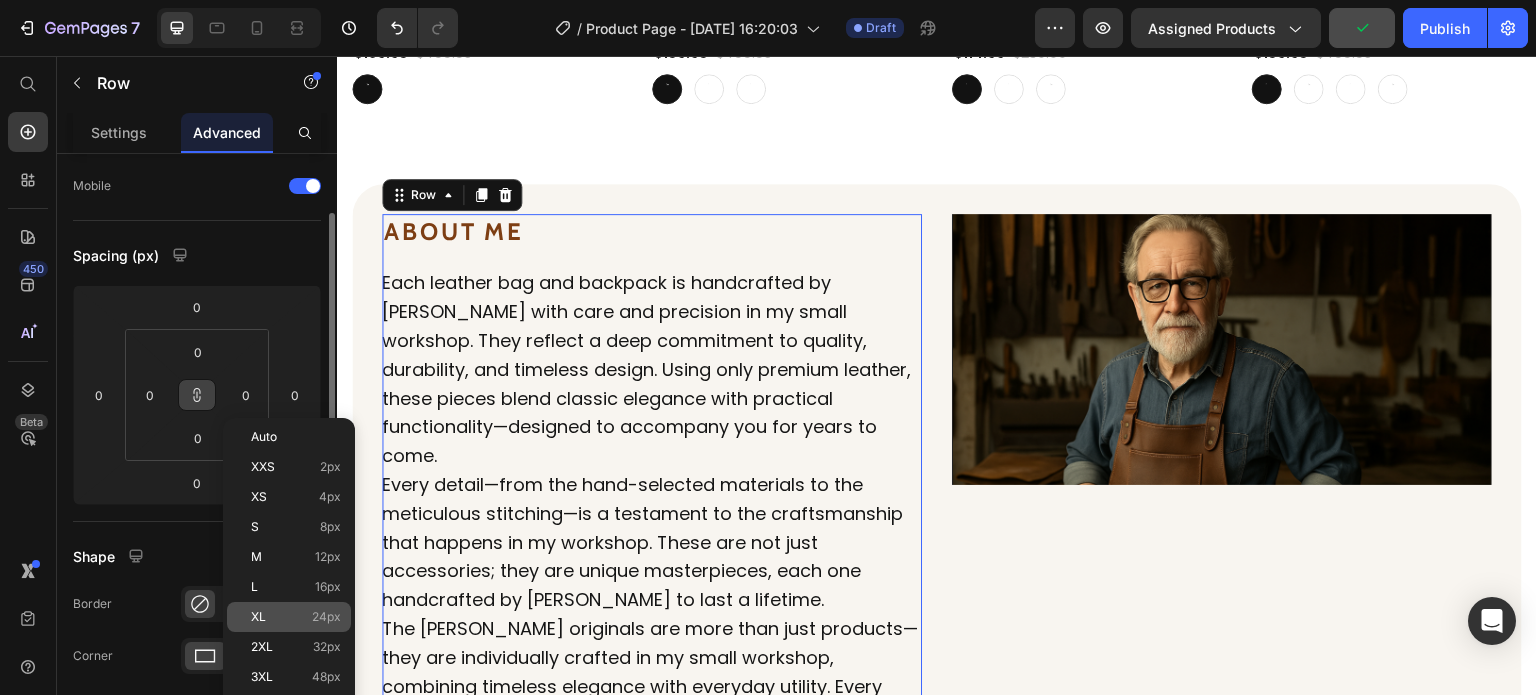 type on "24" 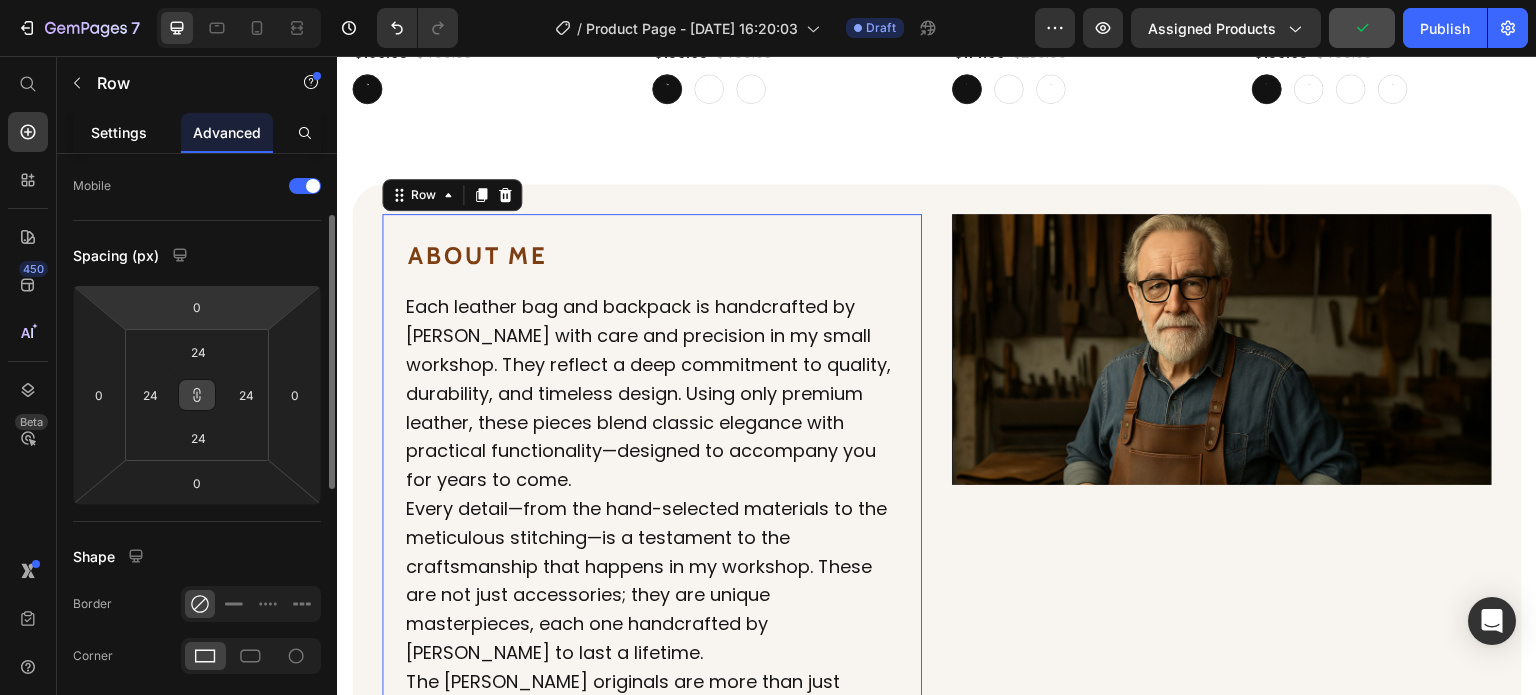 scroll, scrollTop: 131, scrollLeft: 0, axis: vertical 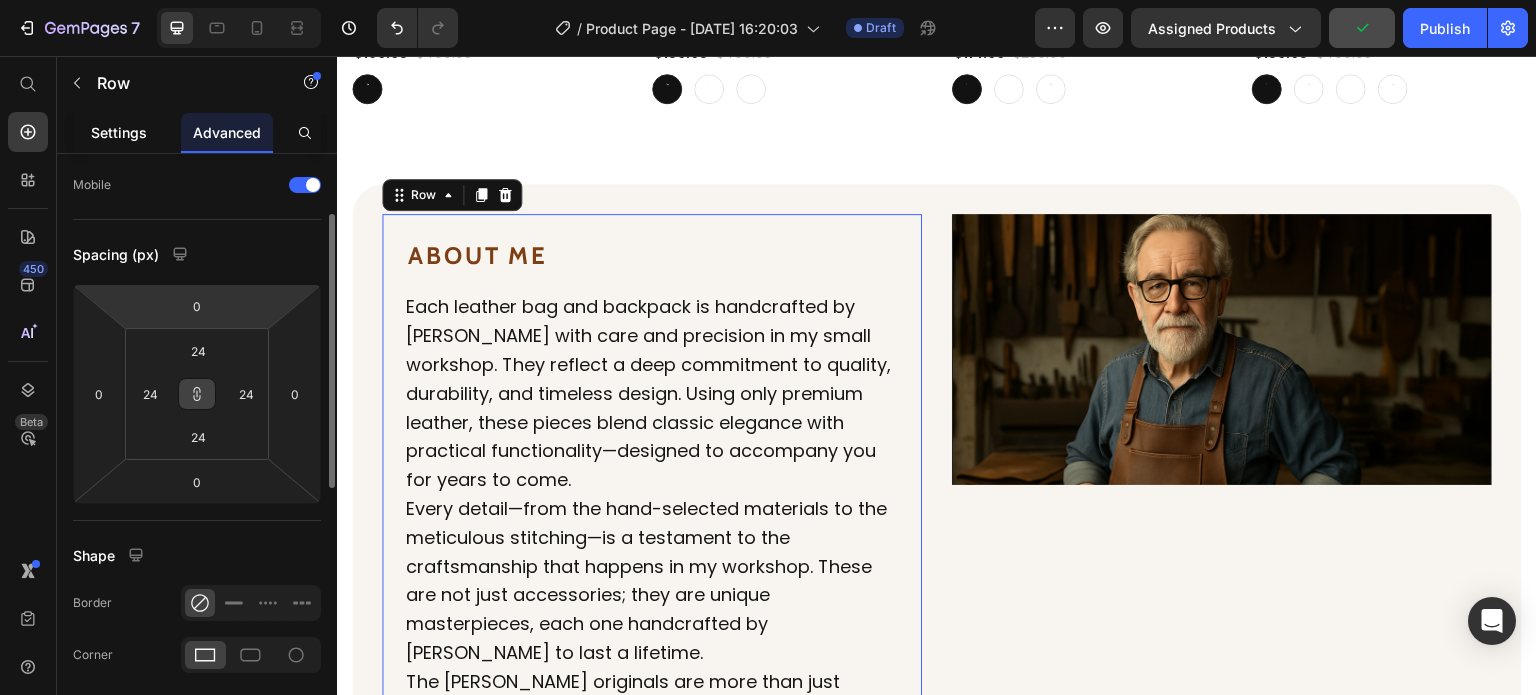 click on "Settings" at bounding box center (119, 132) 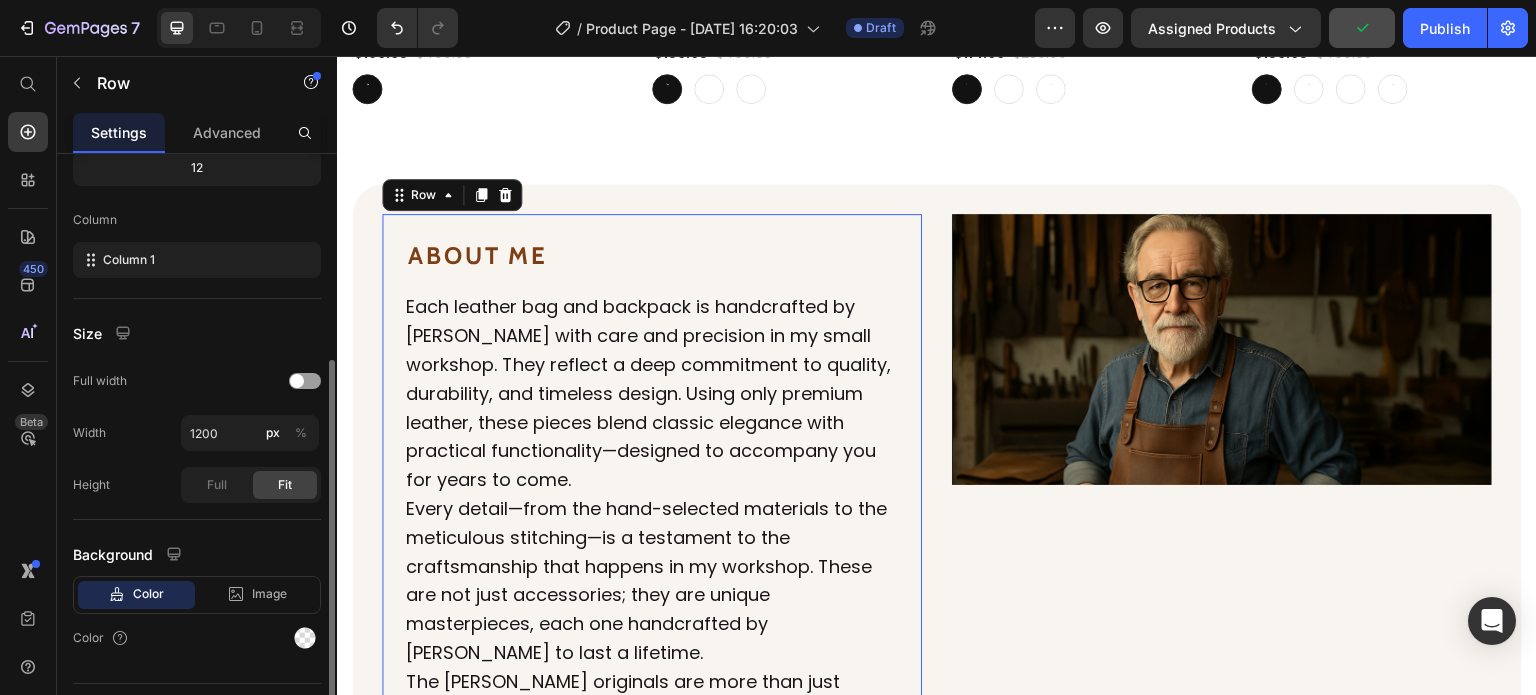 scroll, scrollTop: 312, scrollLeft: 0, axis: vertical 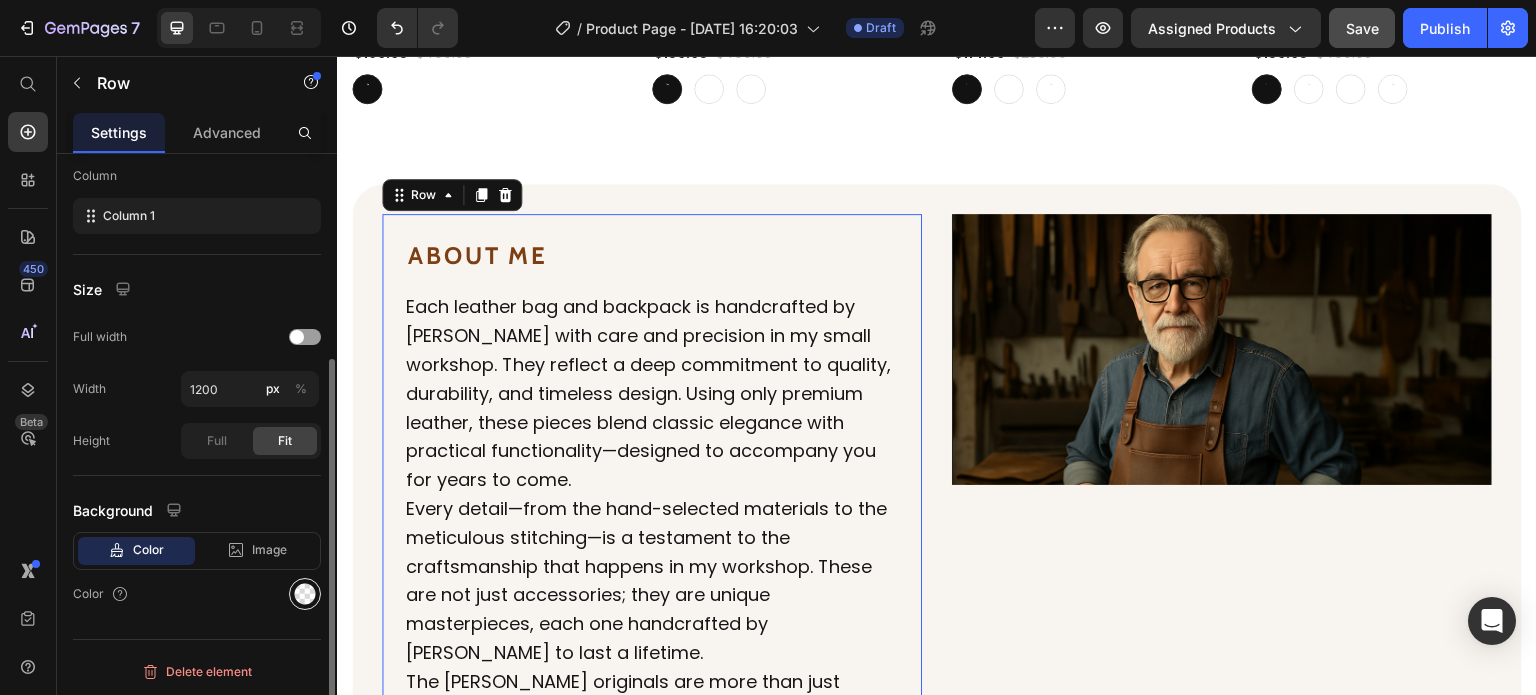 click at bounding box center (305, 594) 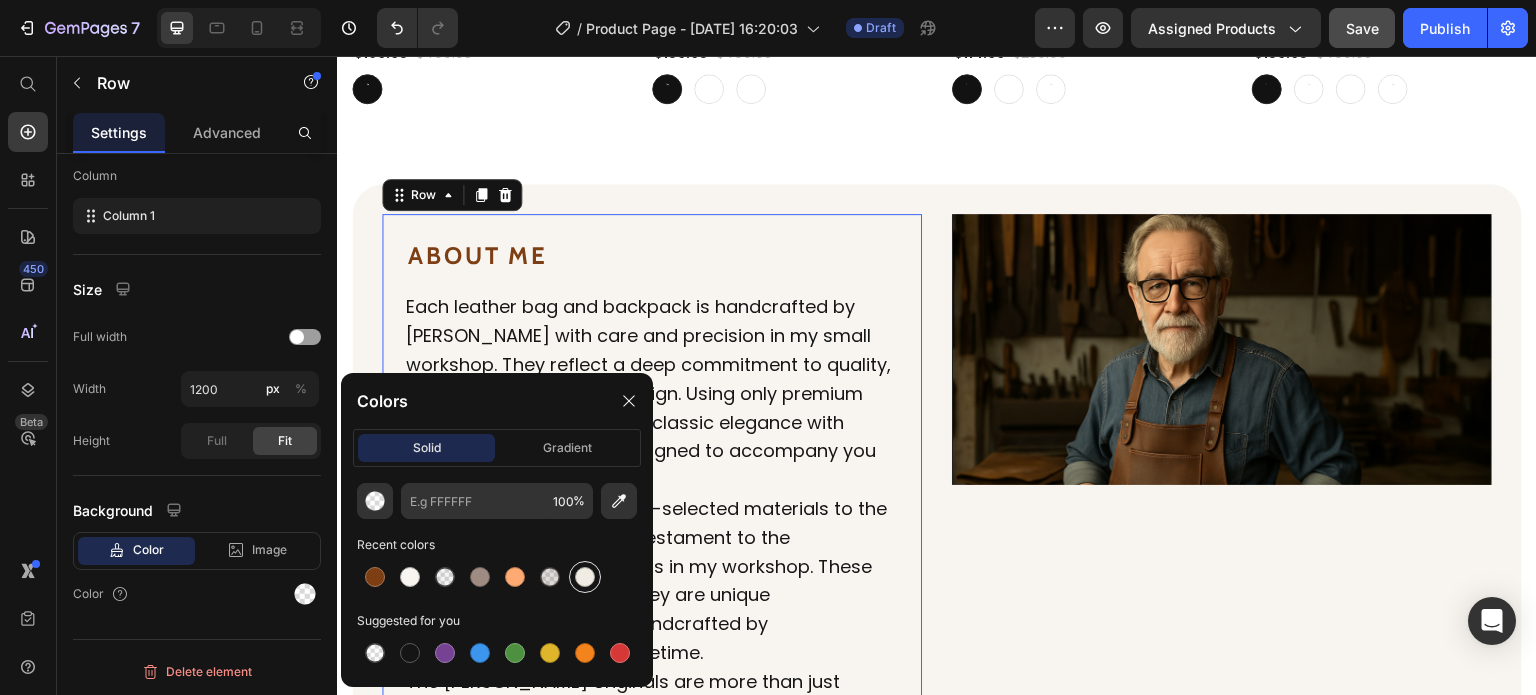 click at bounding box center [585, 577] 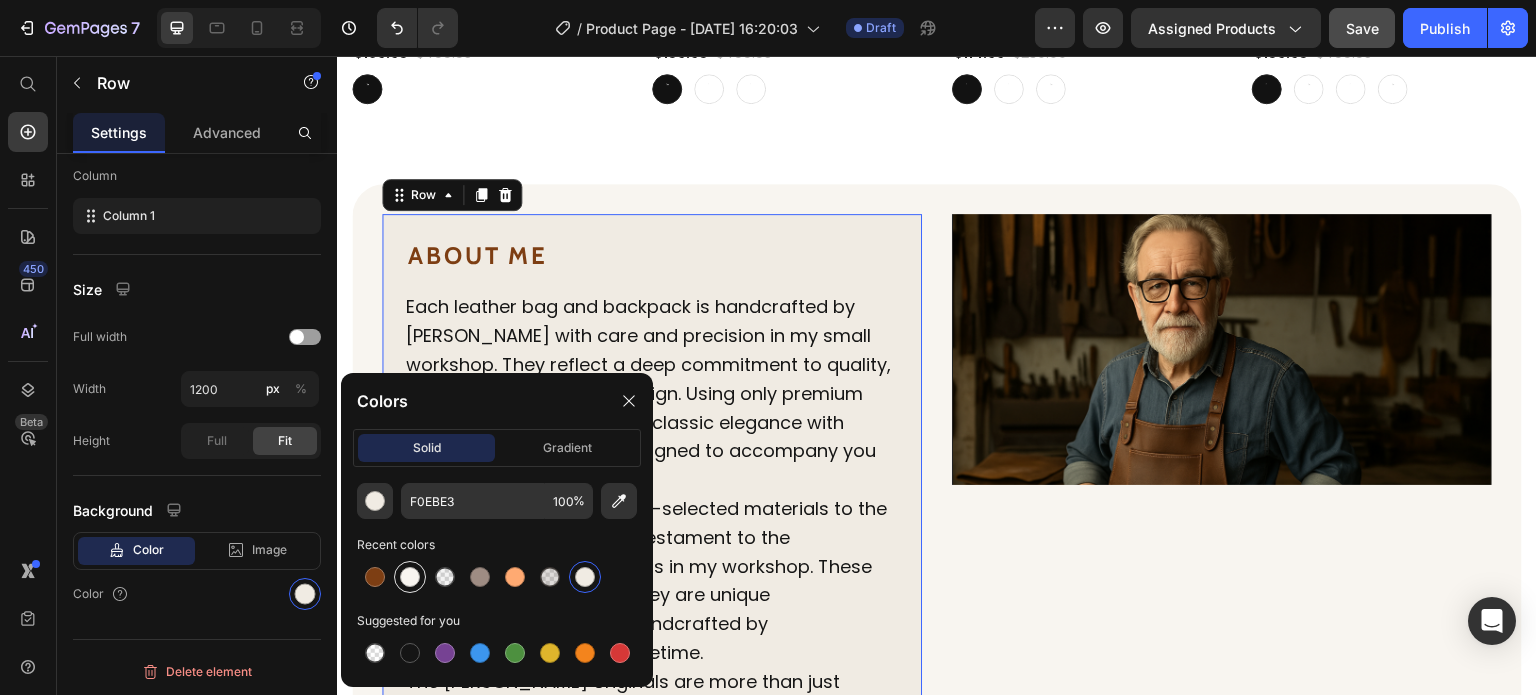 click at bounding box center [410, 577] 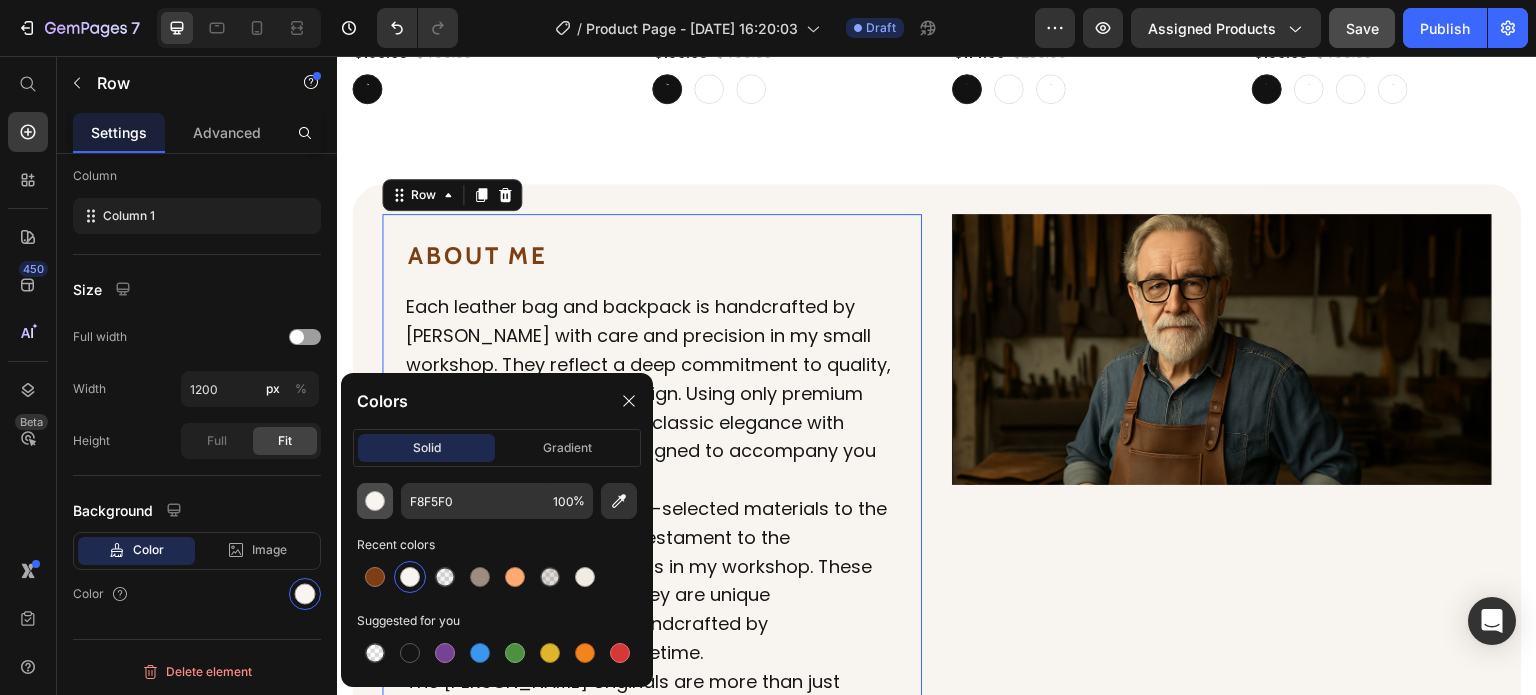 click at bounding box center (375, 501) 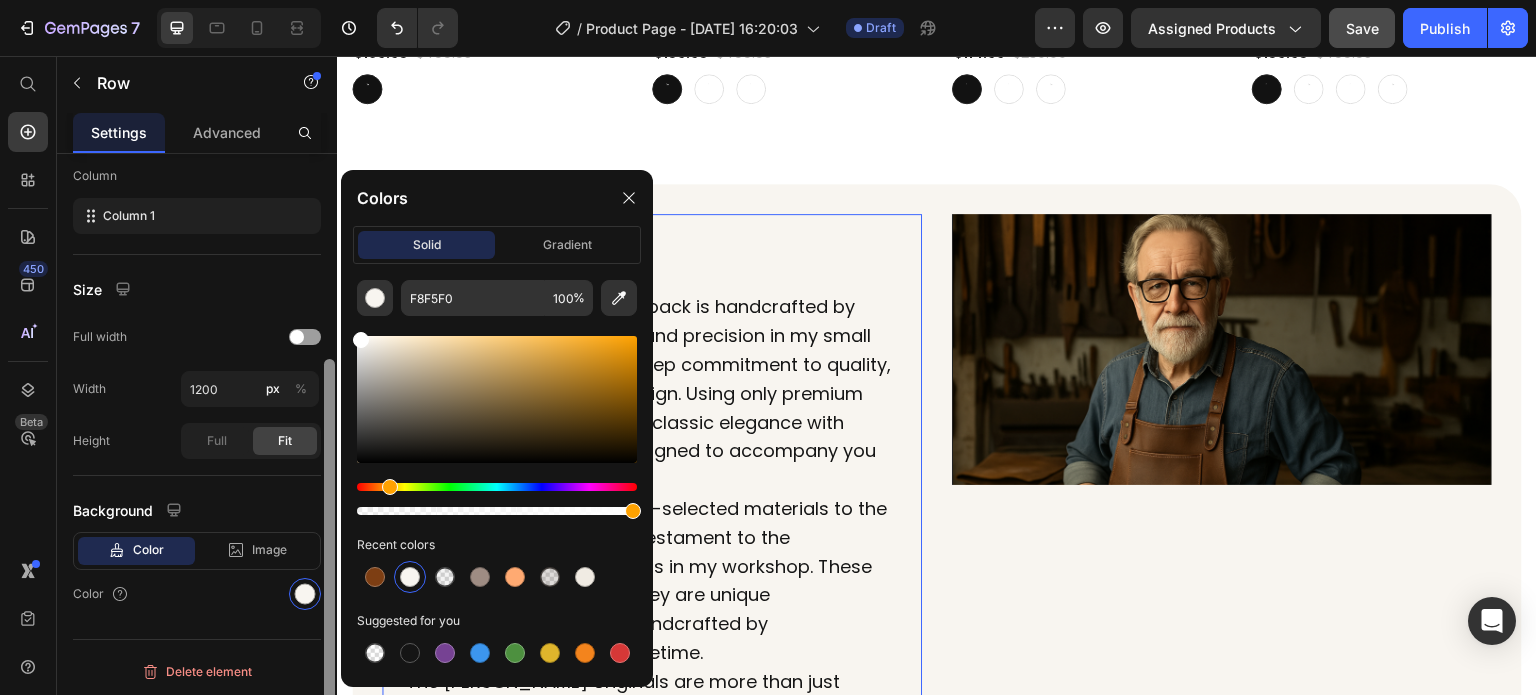 drag, startPoint x: 367, startPoint y: 348, endPoint x: 325, endPoint y: 315, distance: 53.413483 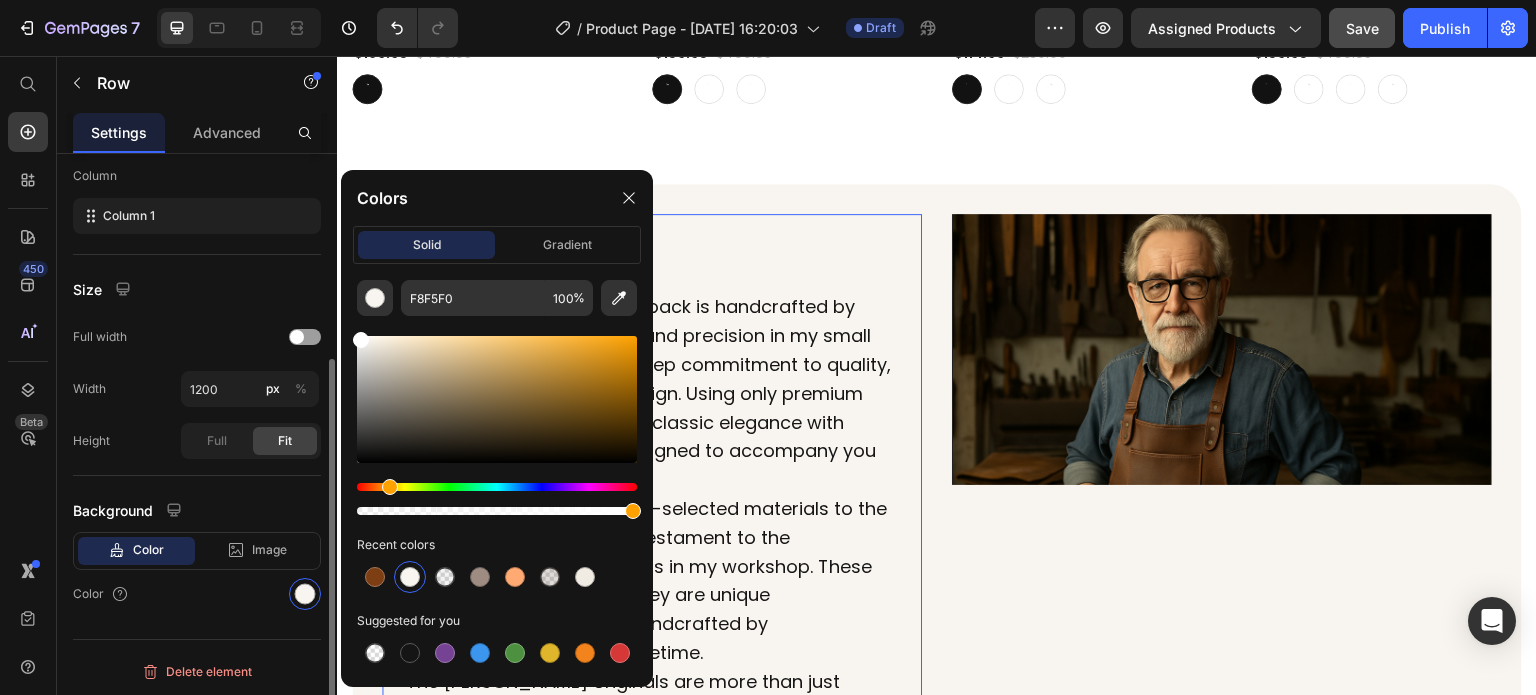 type on "FFFFFF" 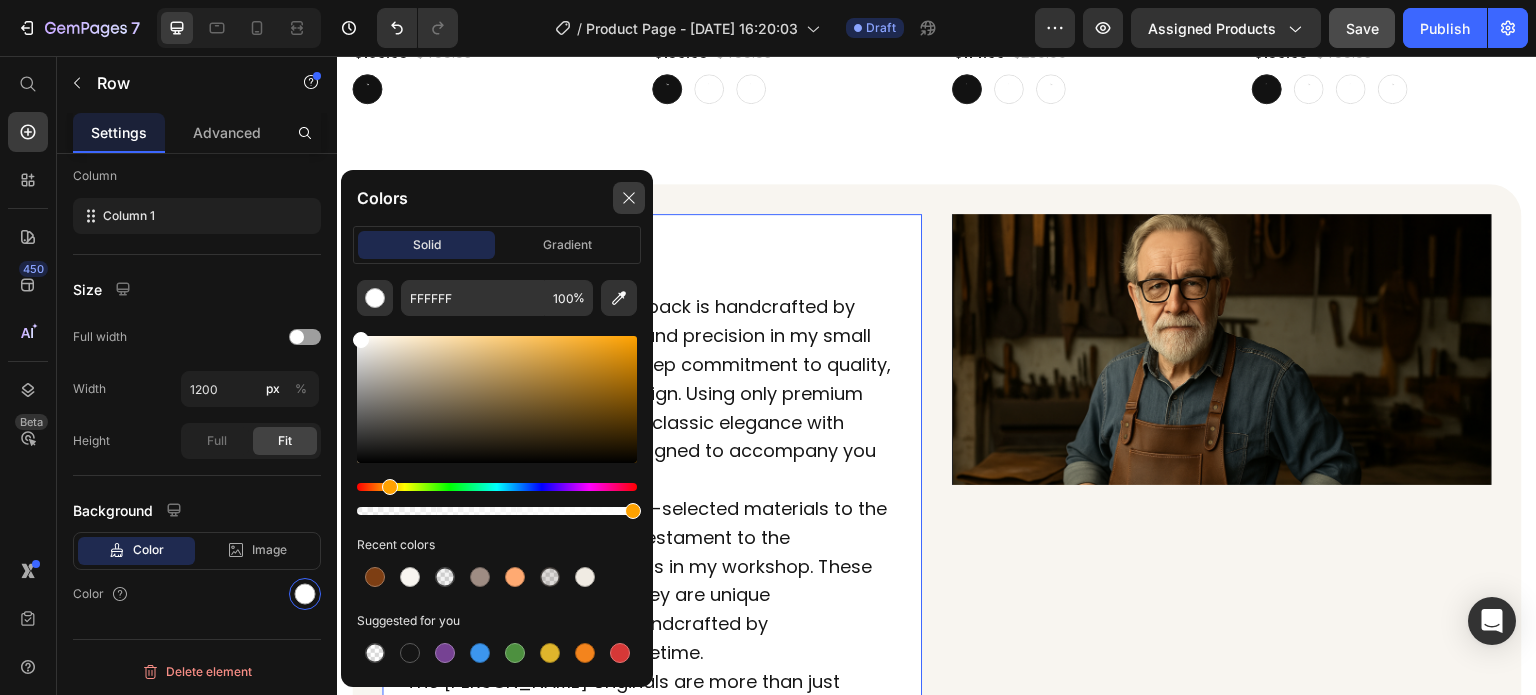 click 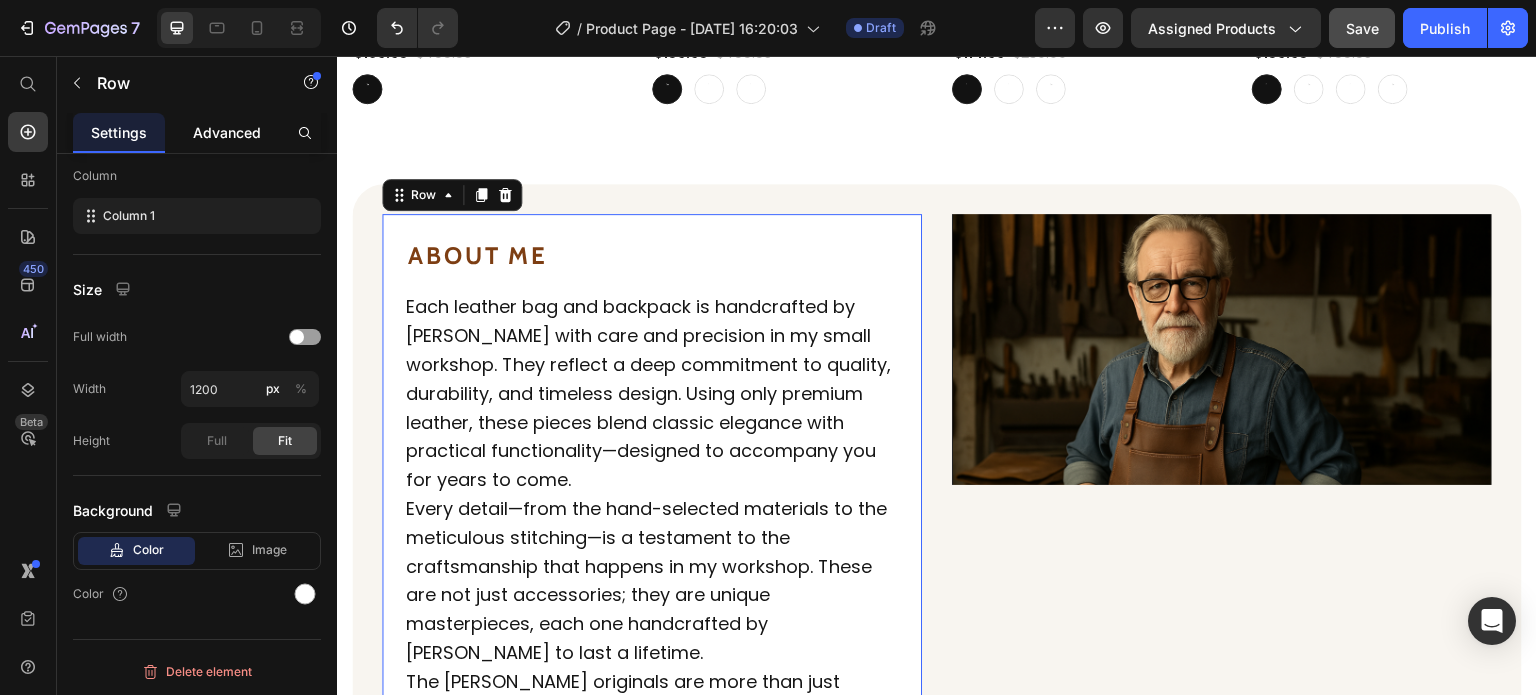 click on "Advanced" at bounding box center [227, 132] 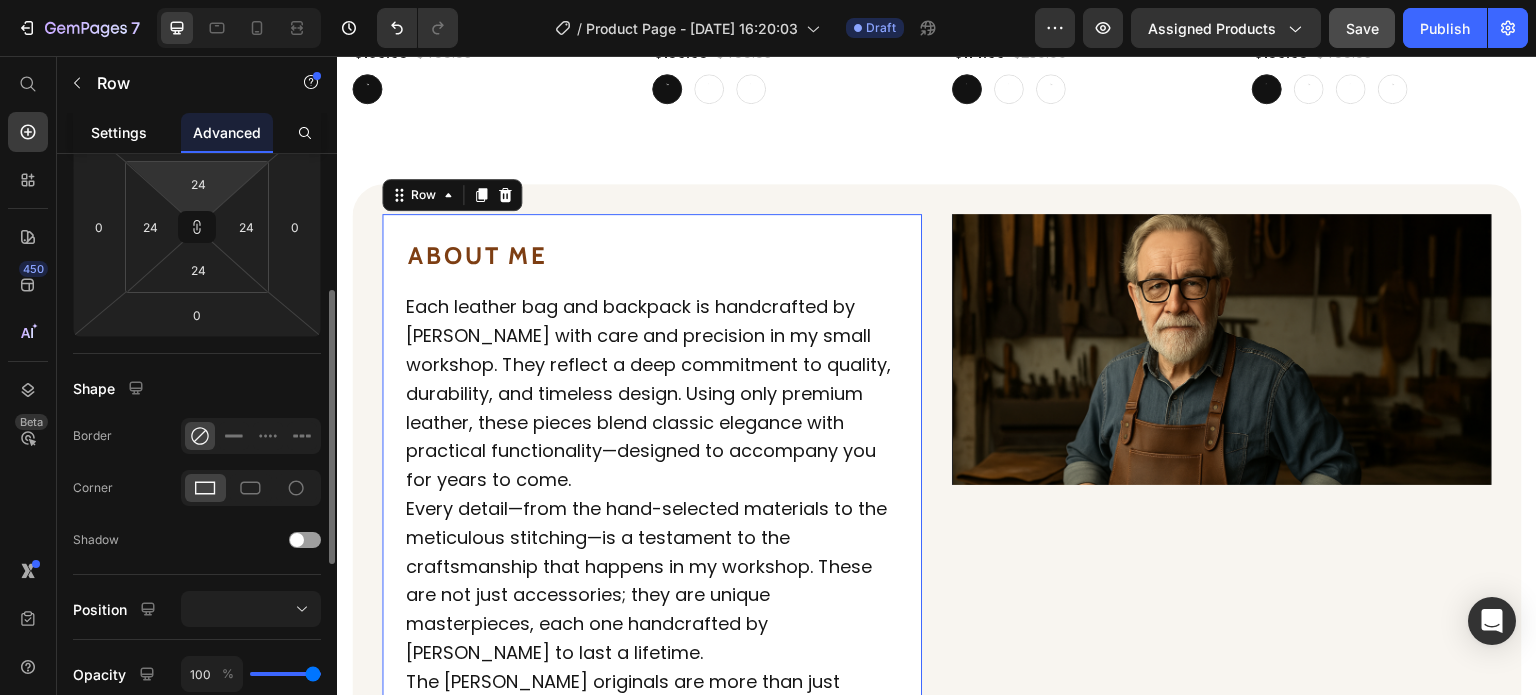 scroll, scrollTop: 299, scrollLeft: 0, axis: vertical 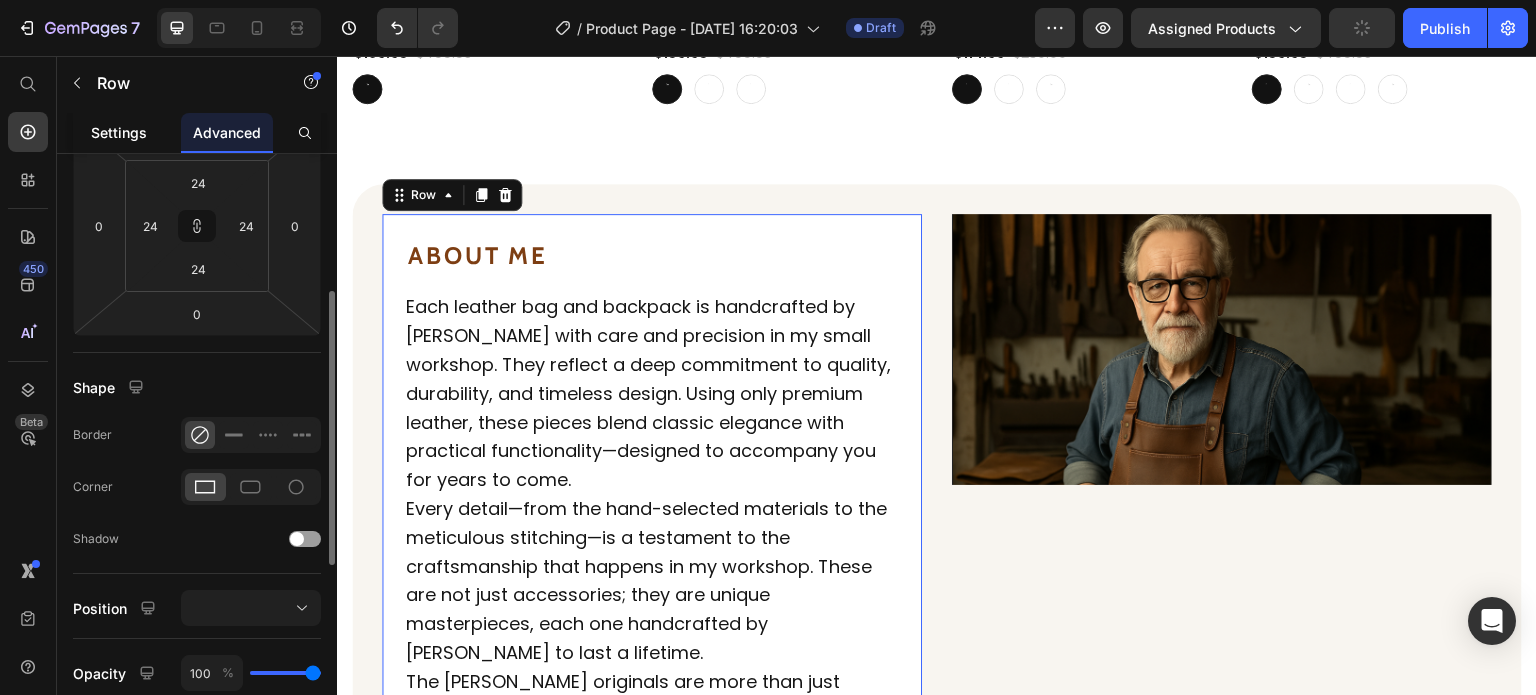 click on "Settings" at bounding box center (119, 132) 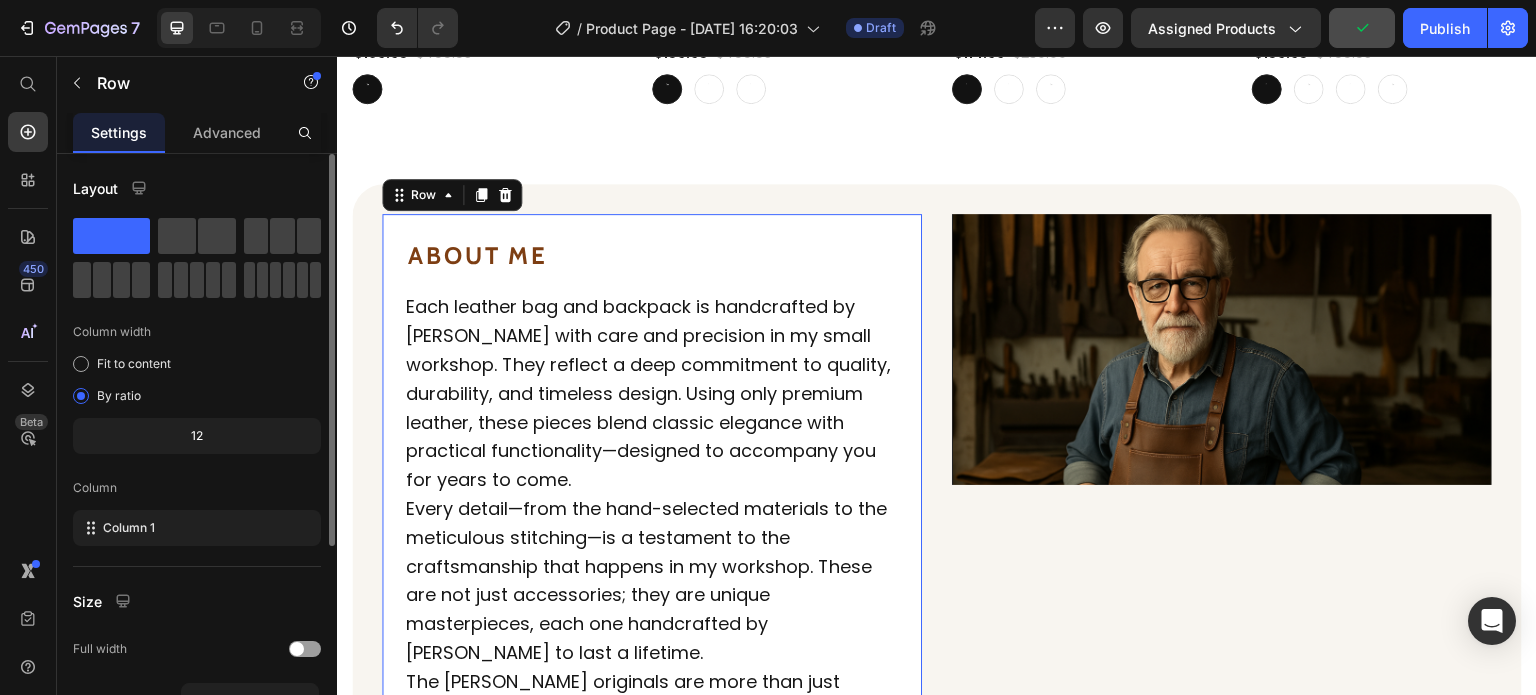 scroll, scrollTop: 312, scrollLeft: 0, axis: vertical 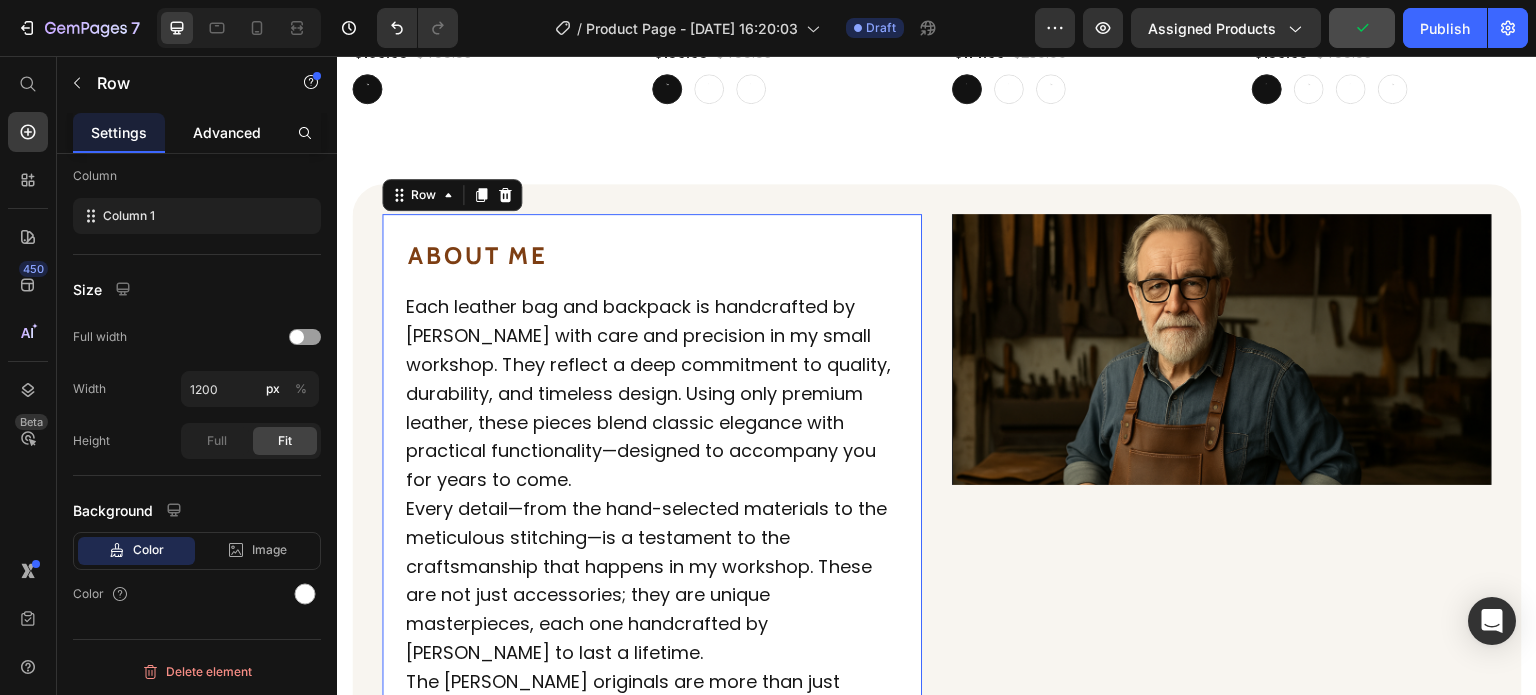 click on "Advanced" at bounding box center [227, 132] 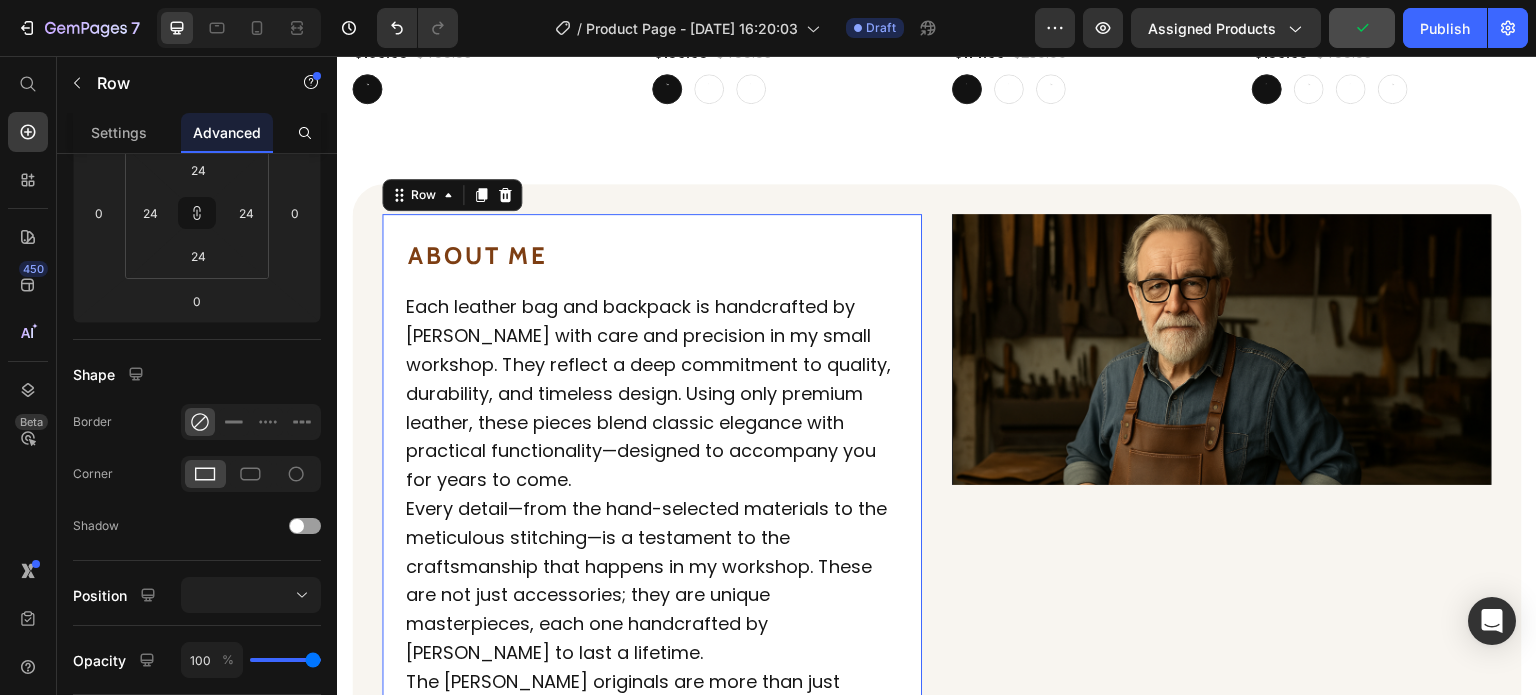 scroll, scrollTop: 0, scrollLeft: 0, axis: both 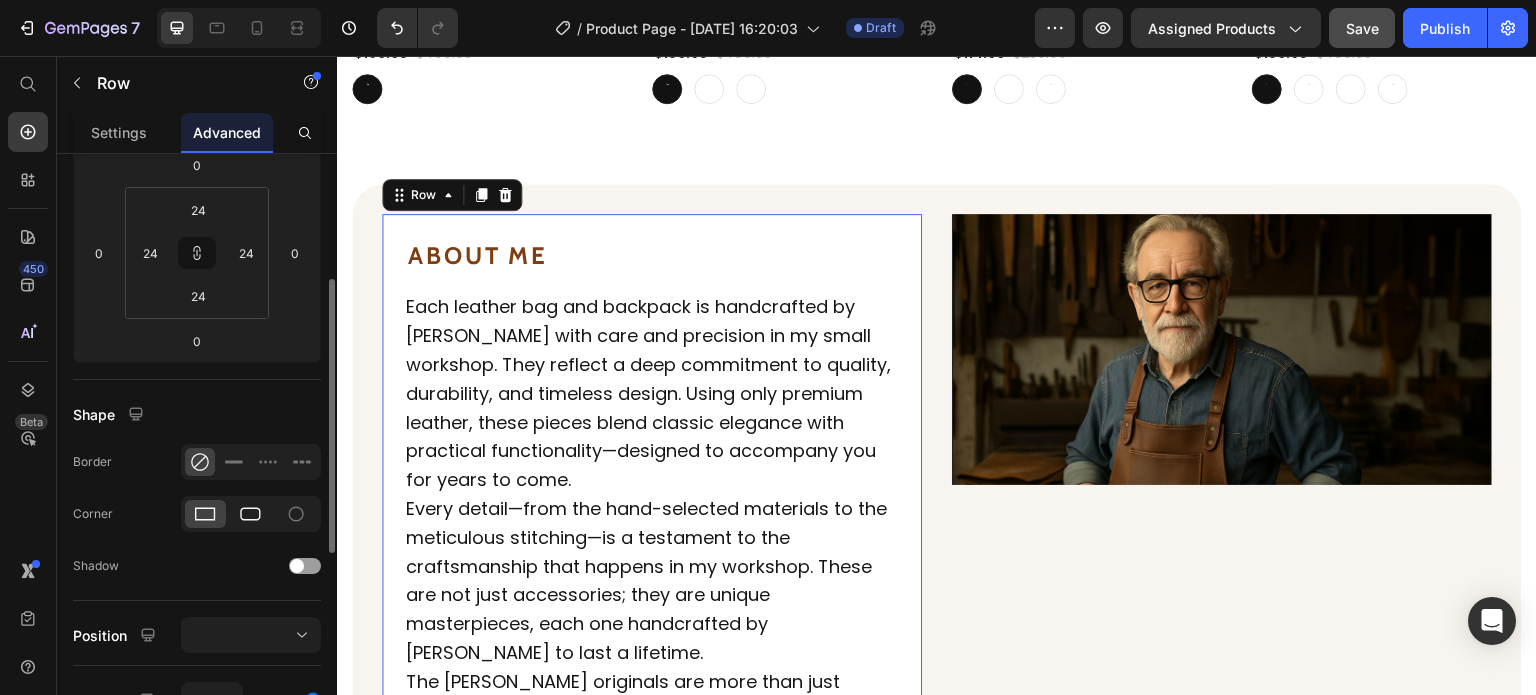click 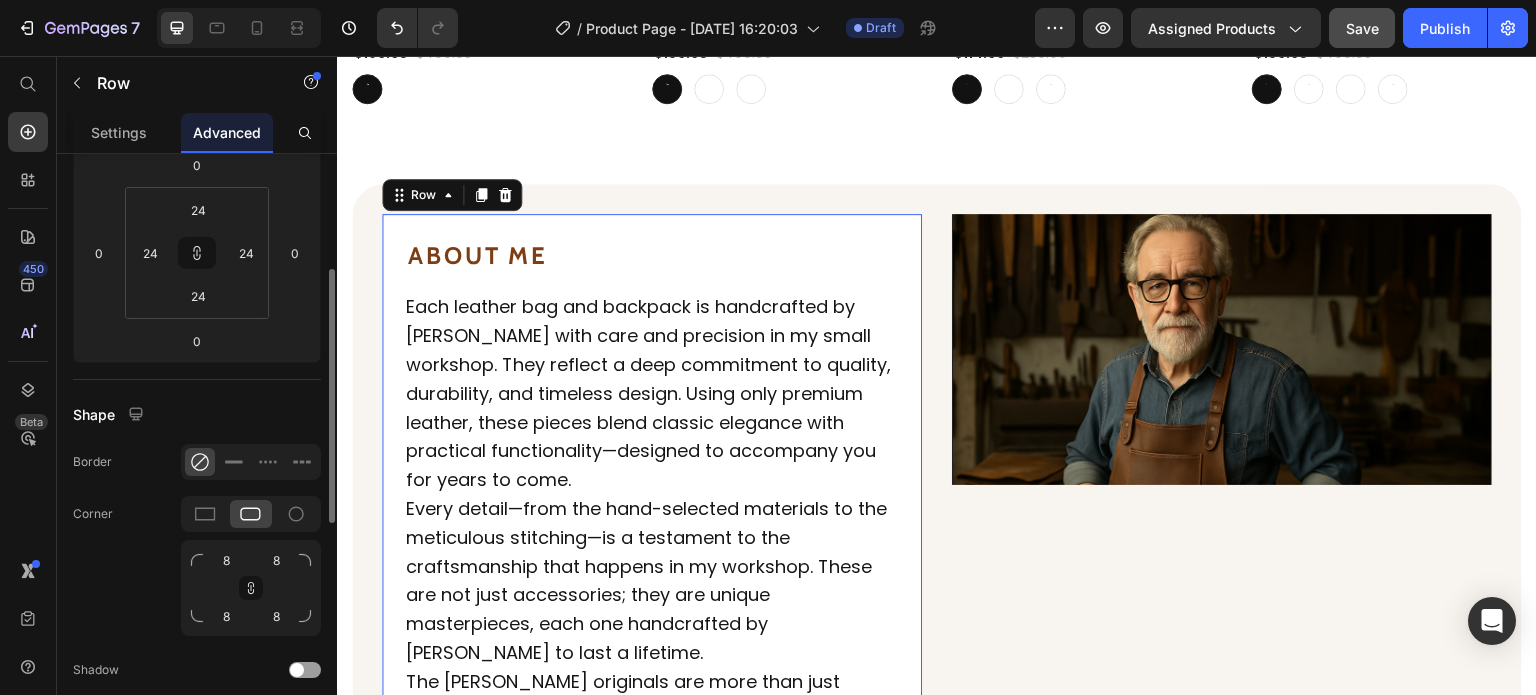 scroll, scrollTop: 273, scrollLeft: 0, axis: vertical 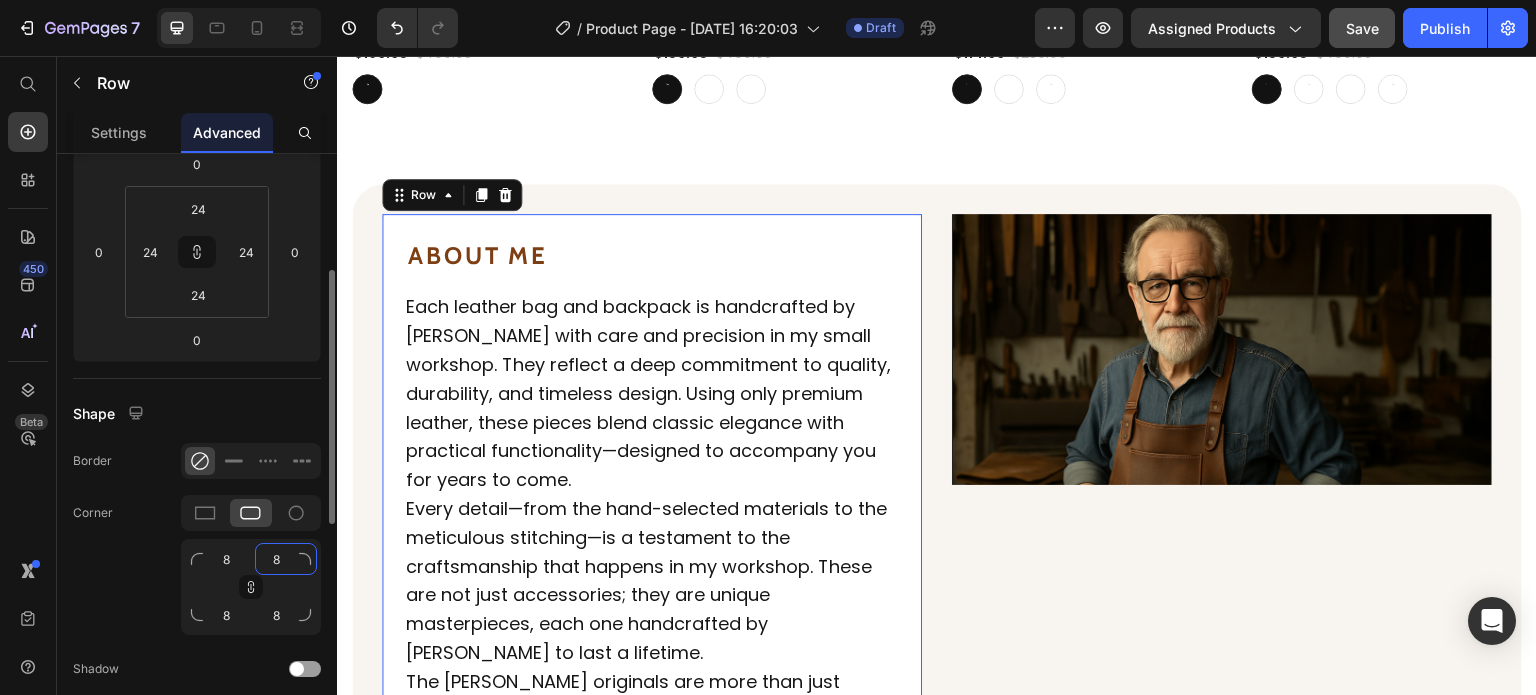 click on "8" 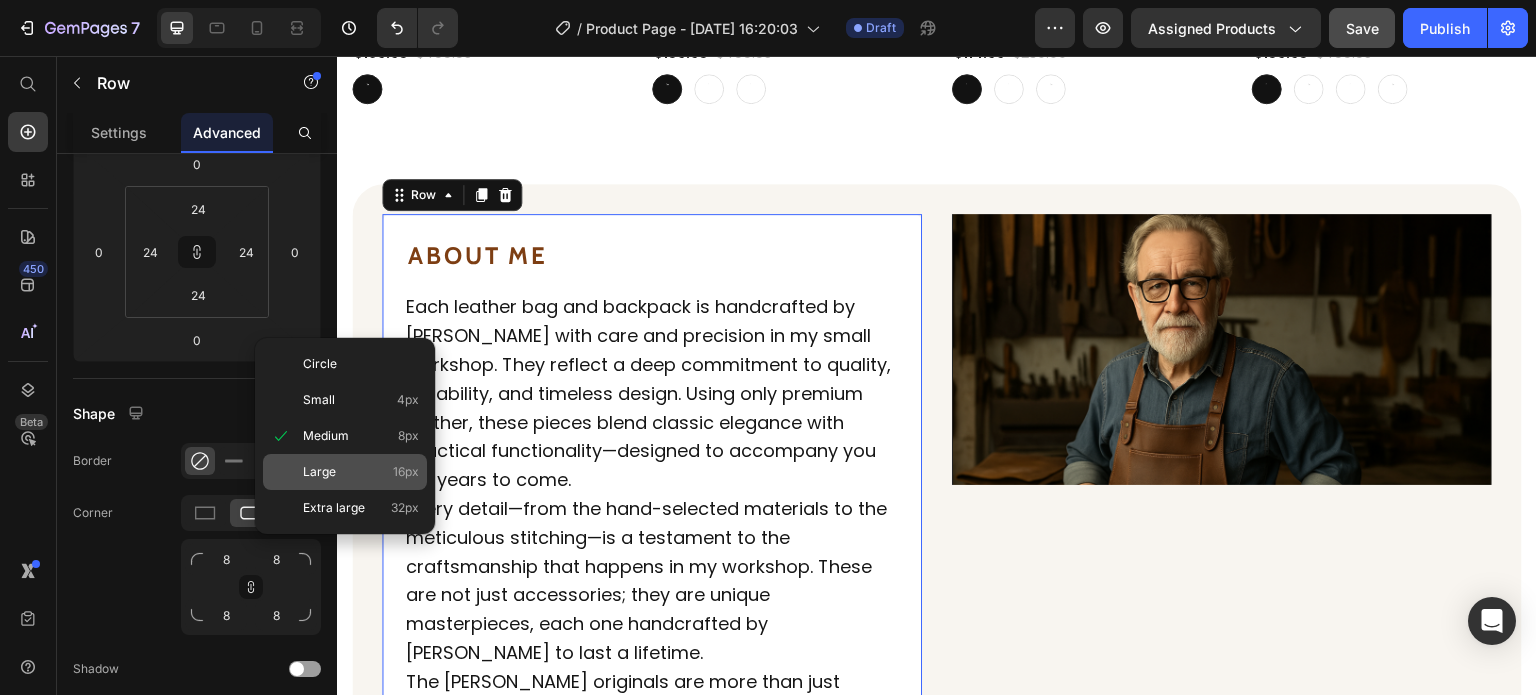 click on "Large 16px" at bounding box center (361, 472) 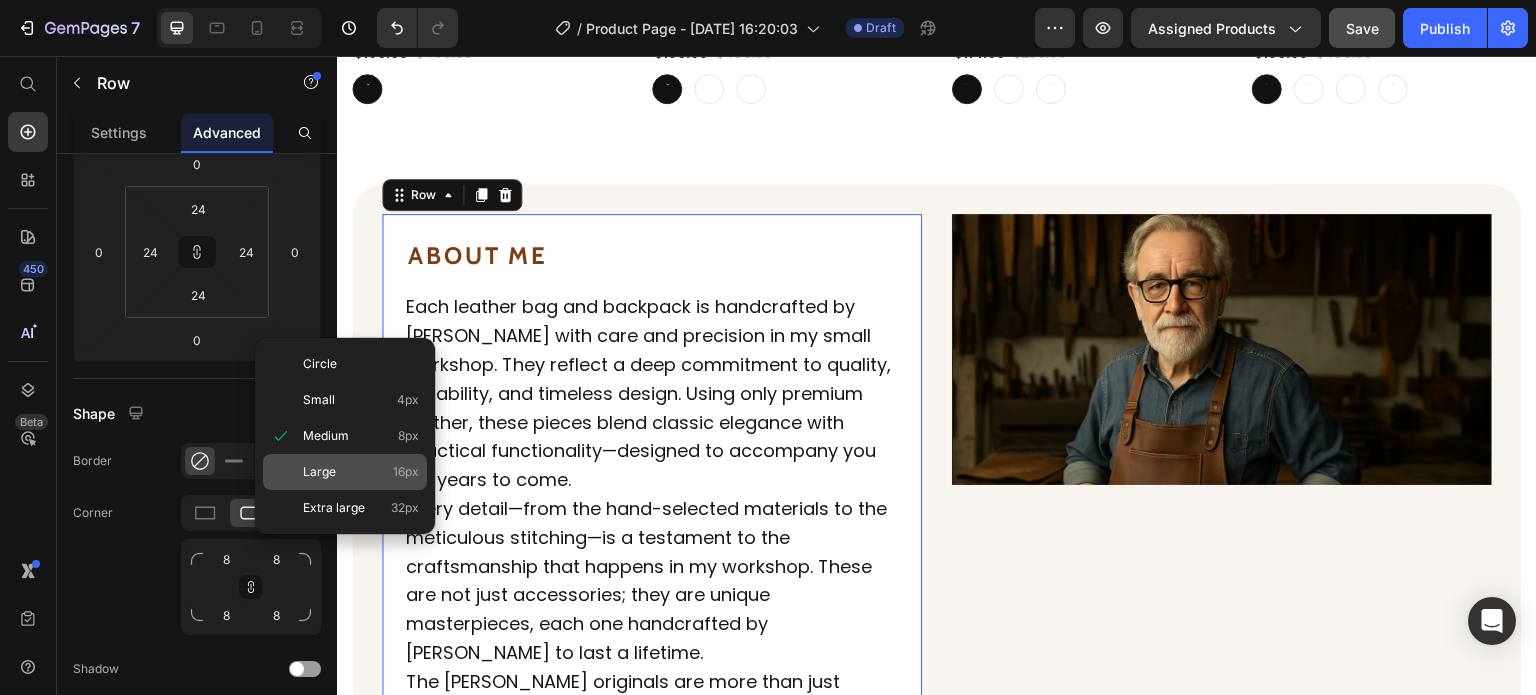 type on "16" 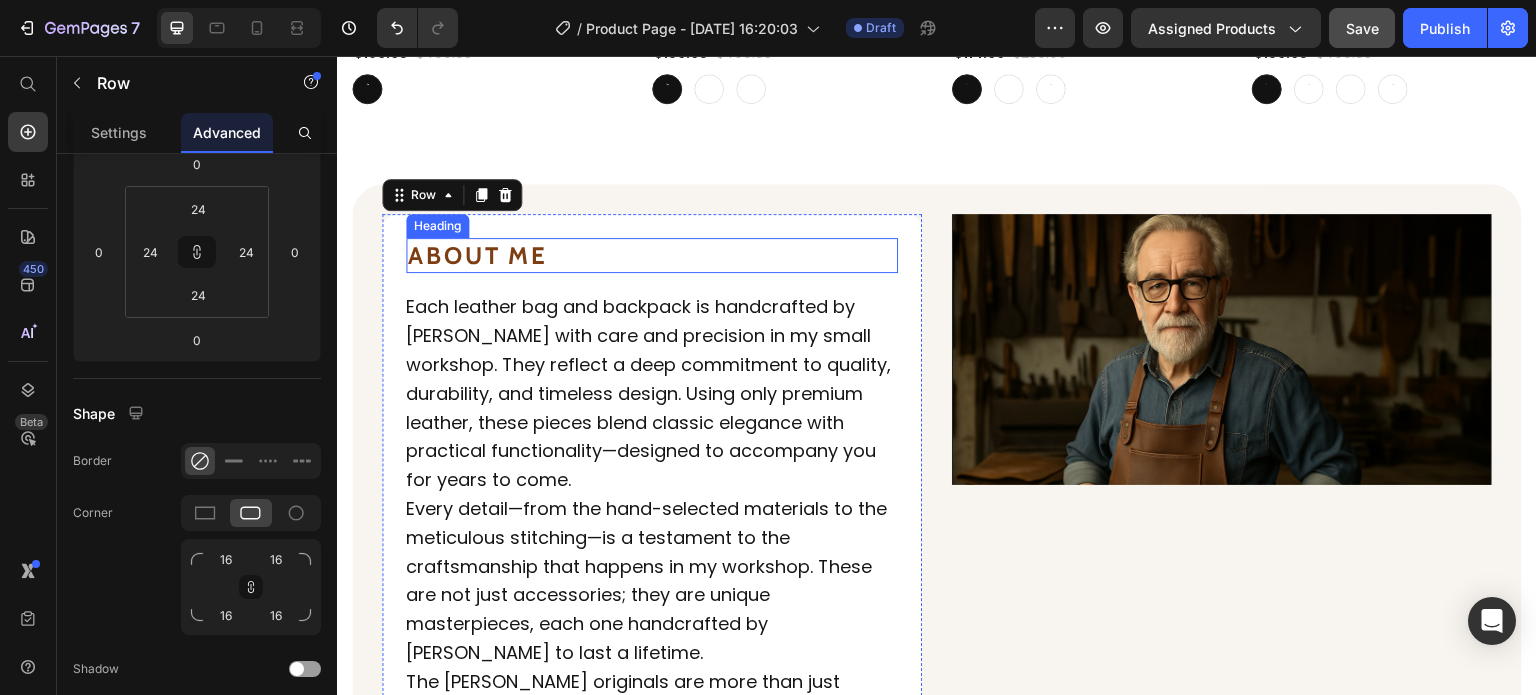 click on "ABOUT ME" at bounding box center [477, 255] 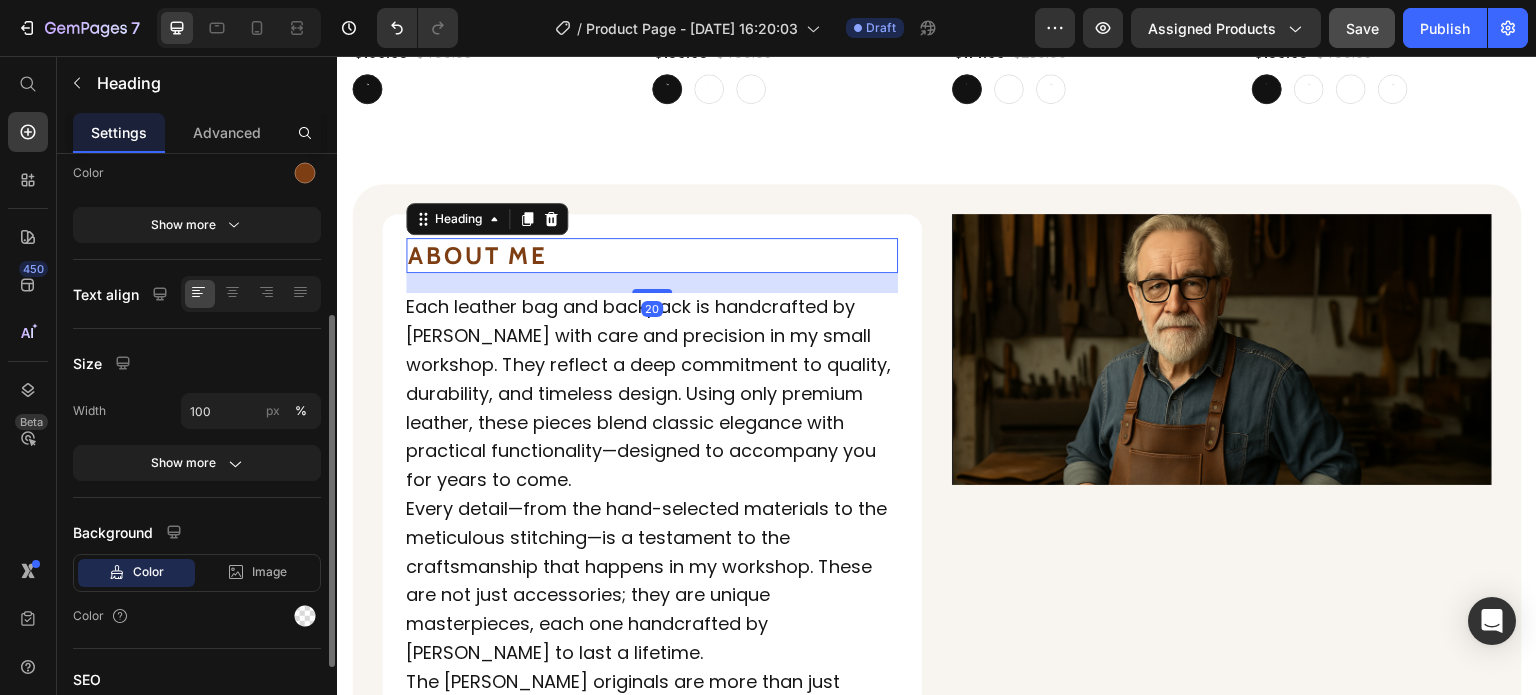 scroll, scrollTop: 0, scrollLeft: 0, axis: both 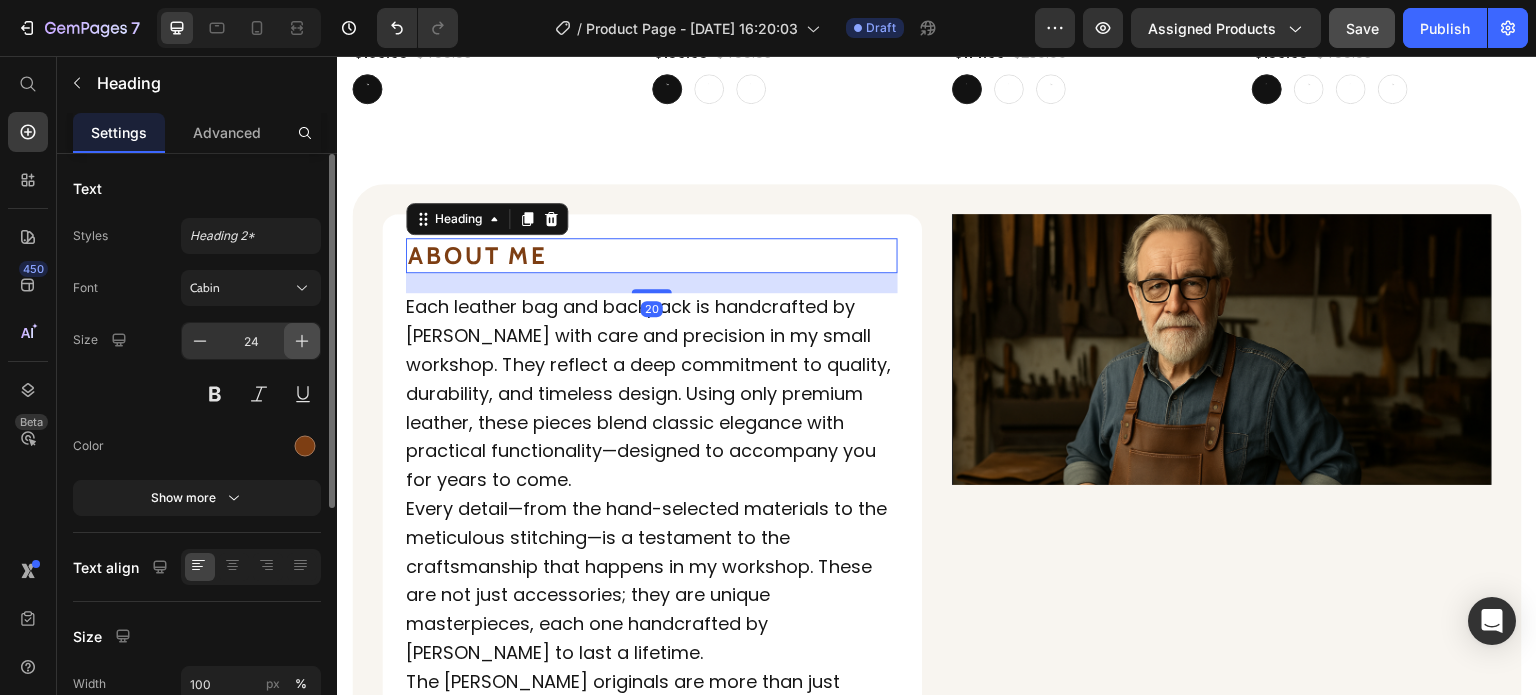 click 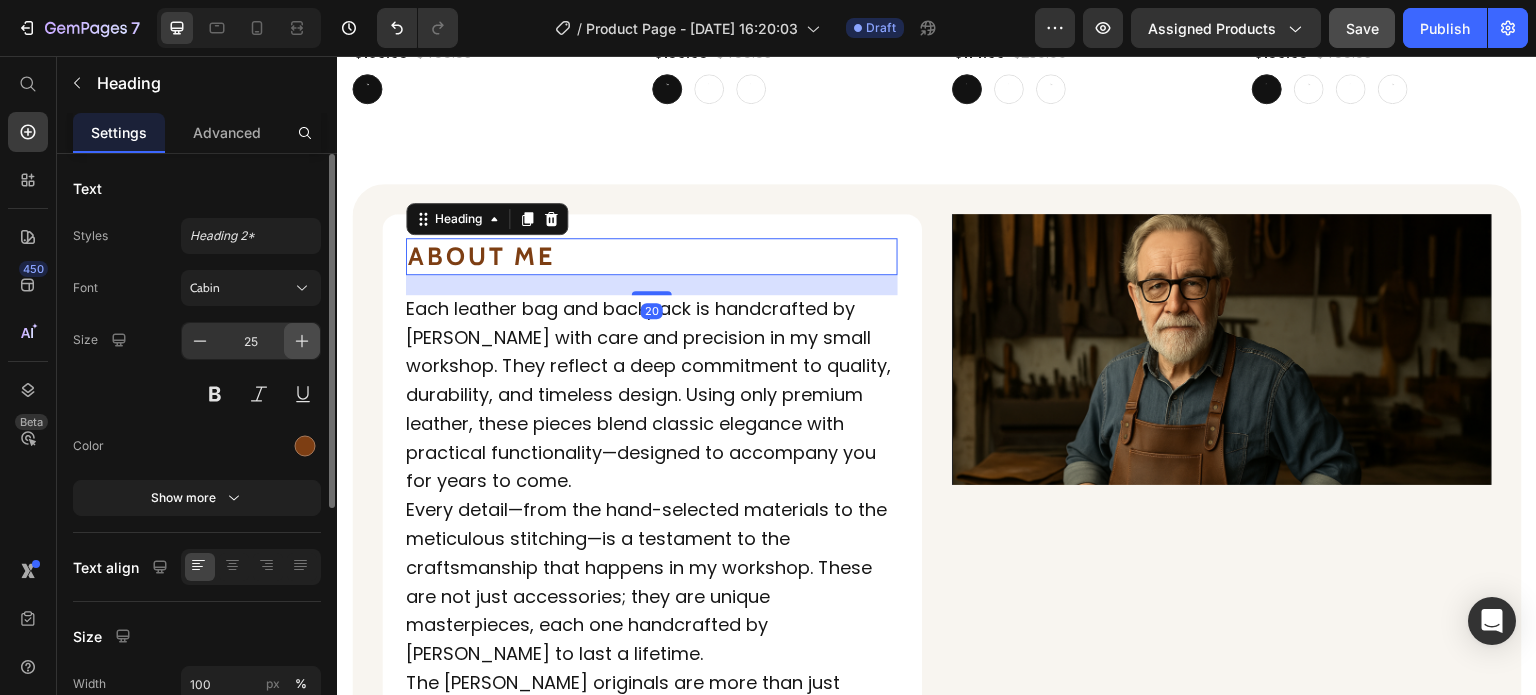 click 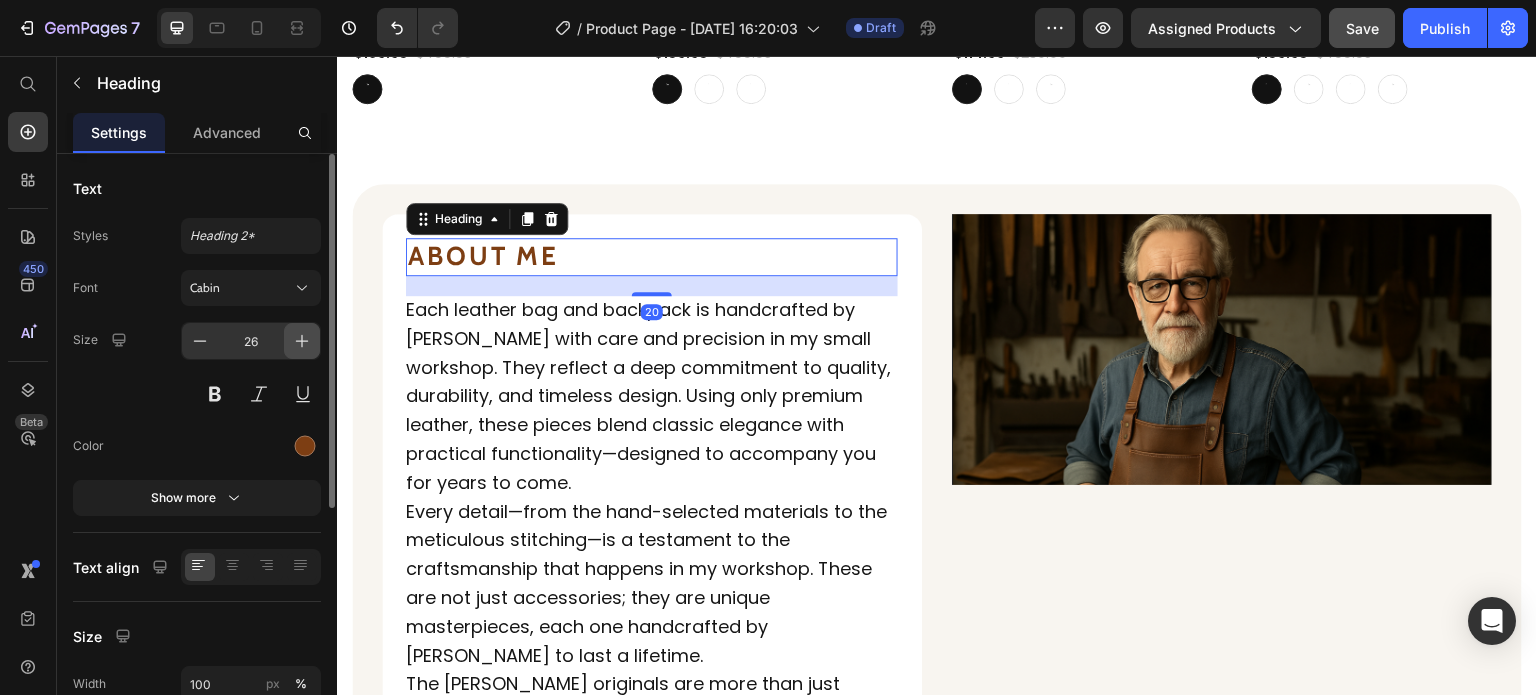 click 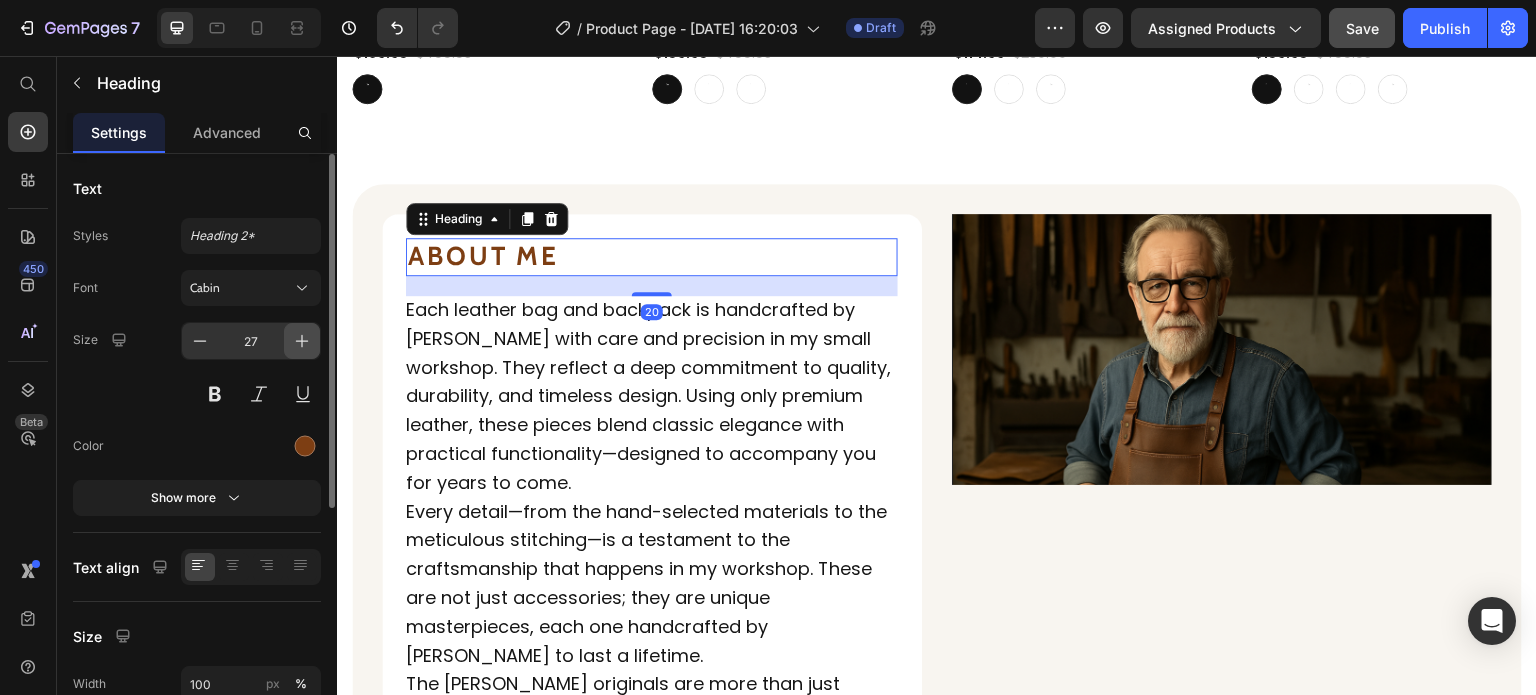 click 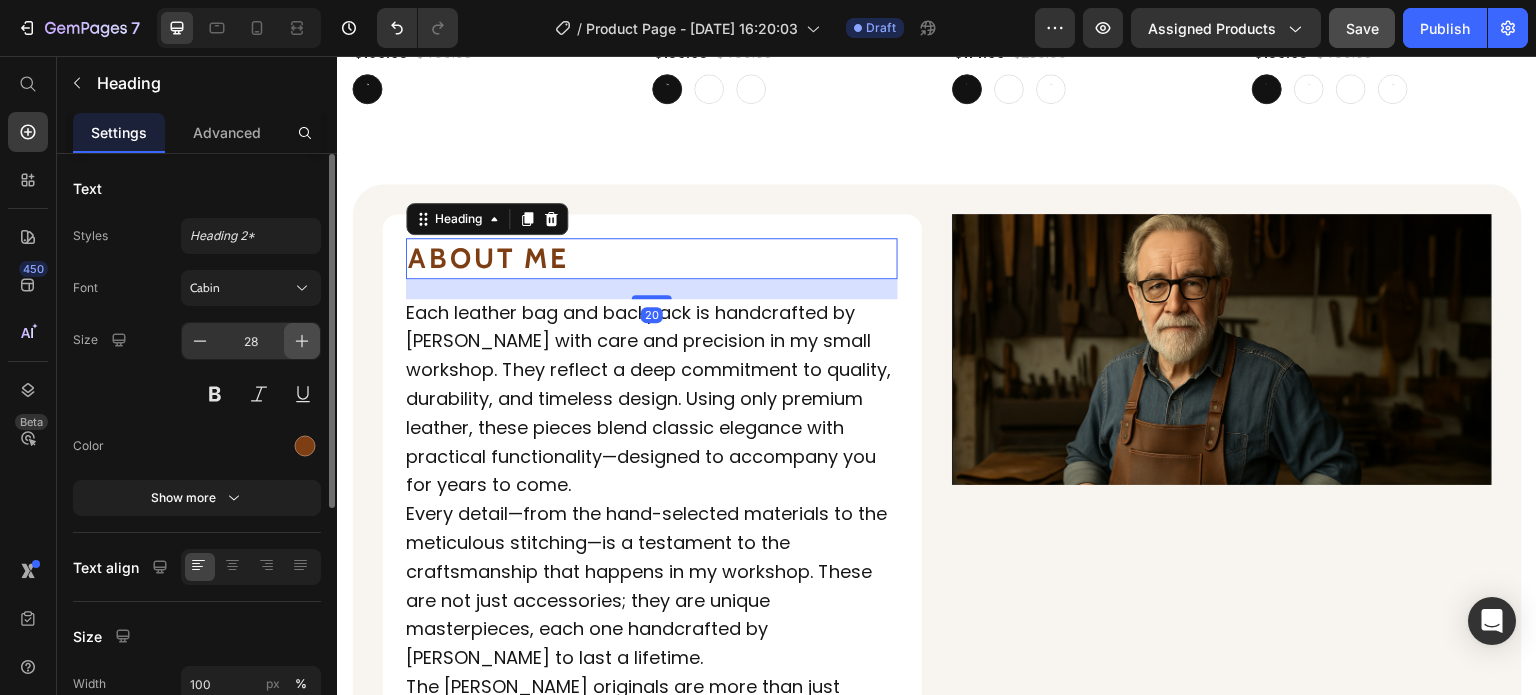 click 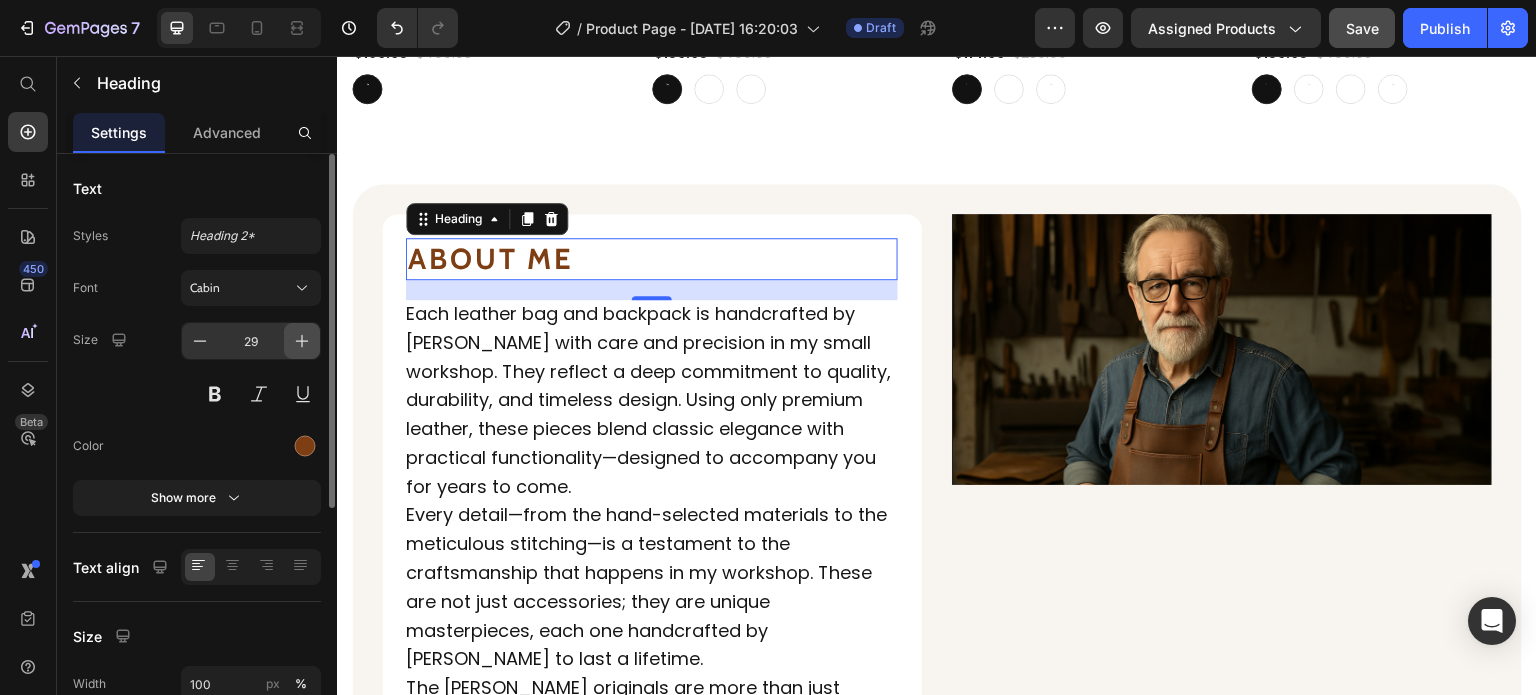 click 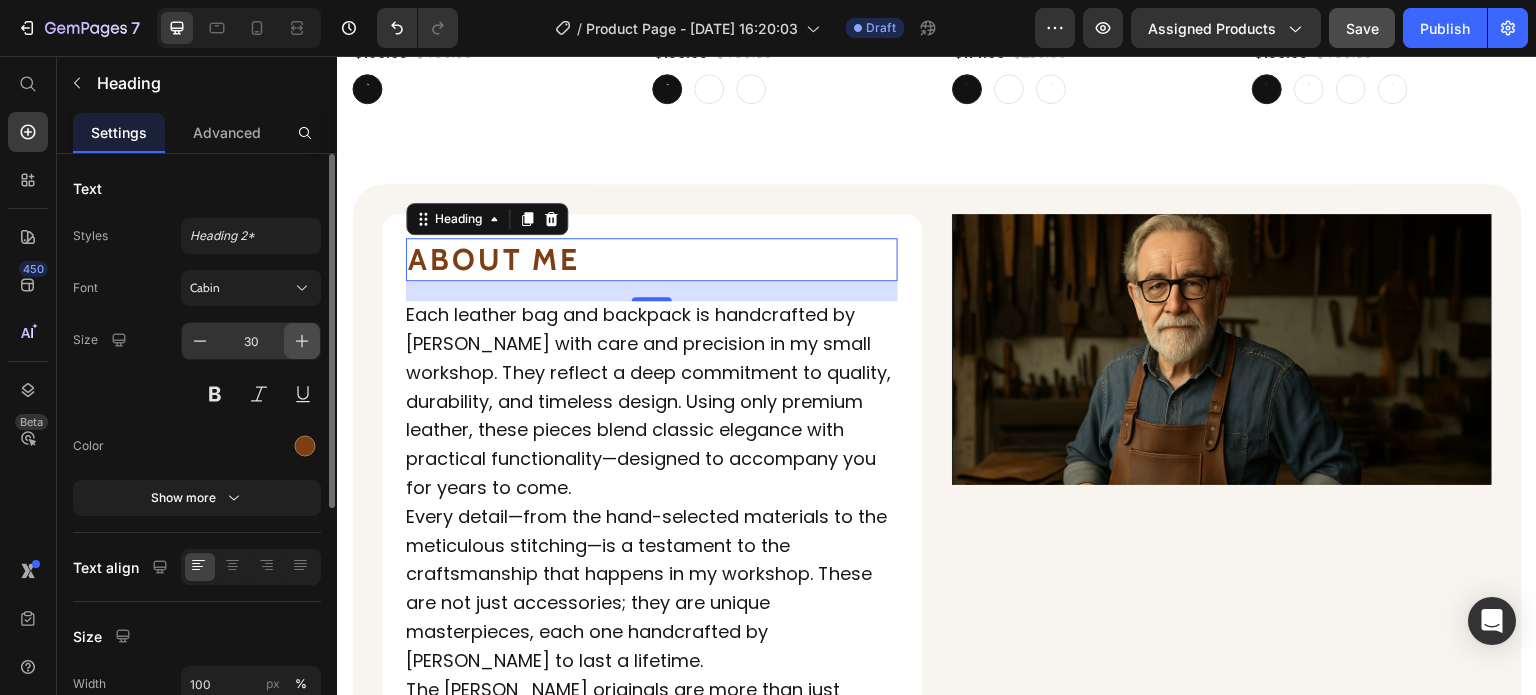 click 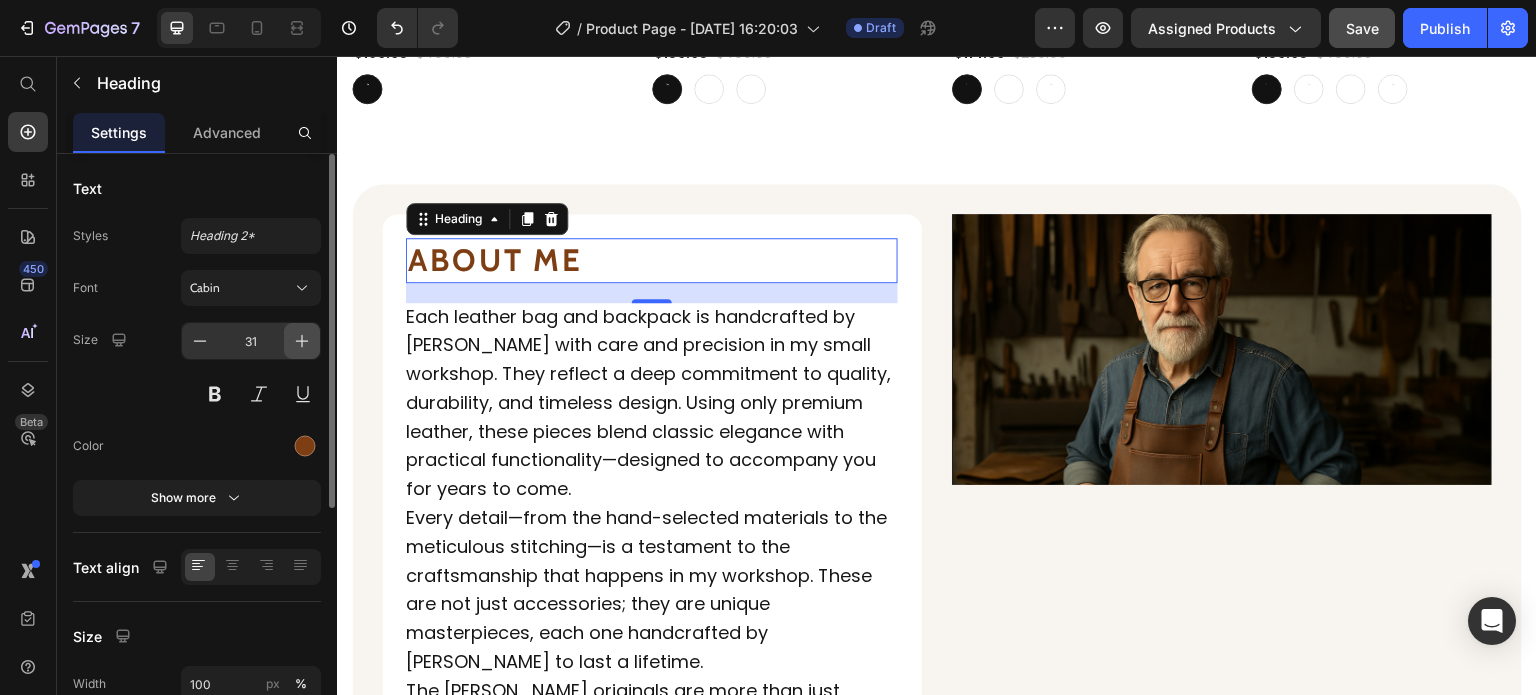 click 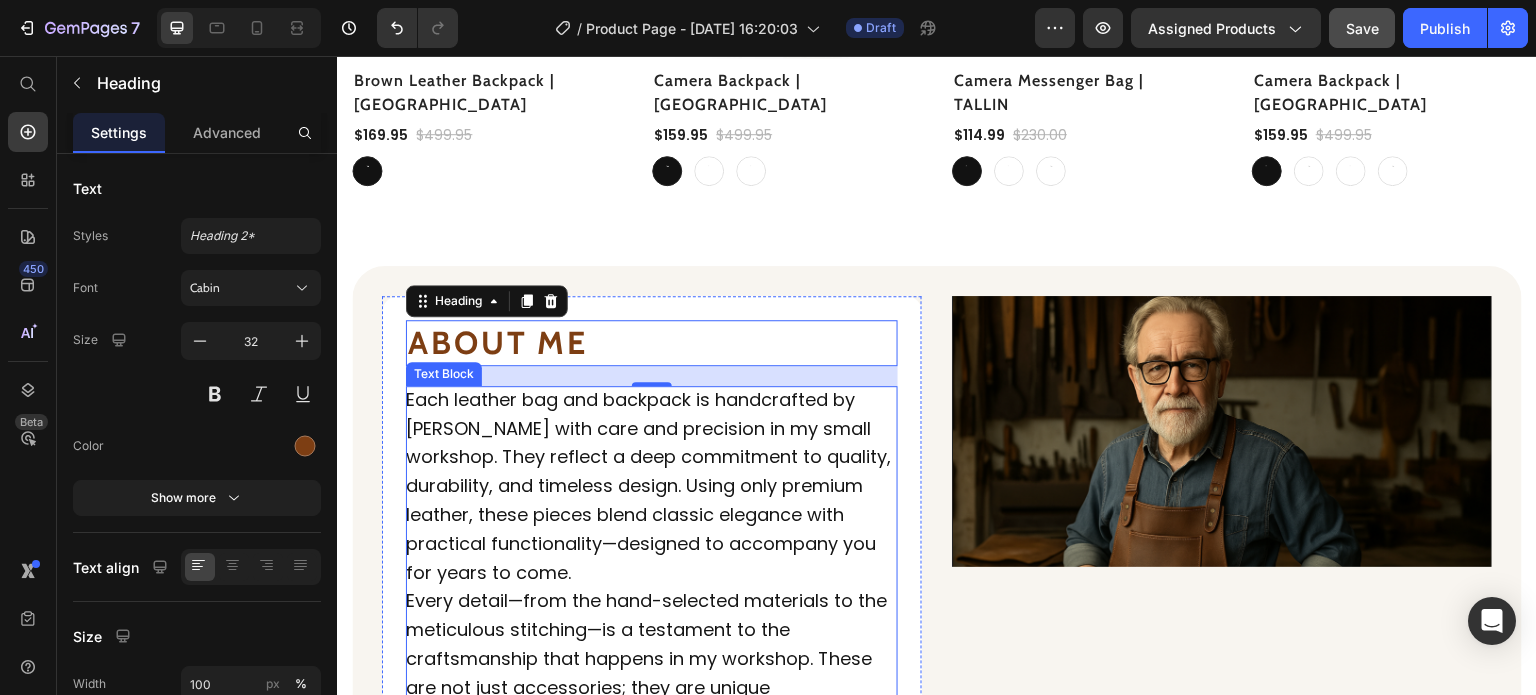 scroll, scrollTop: 1621, scrollLeft: 0, axis: vertical 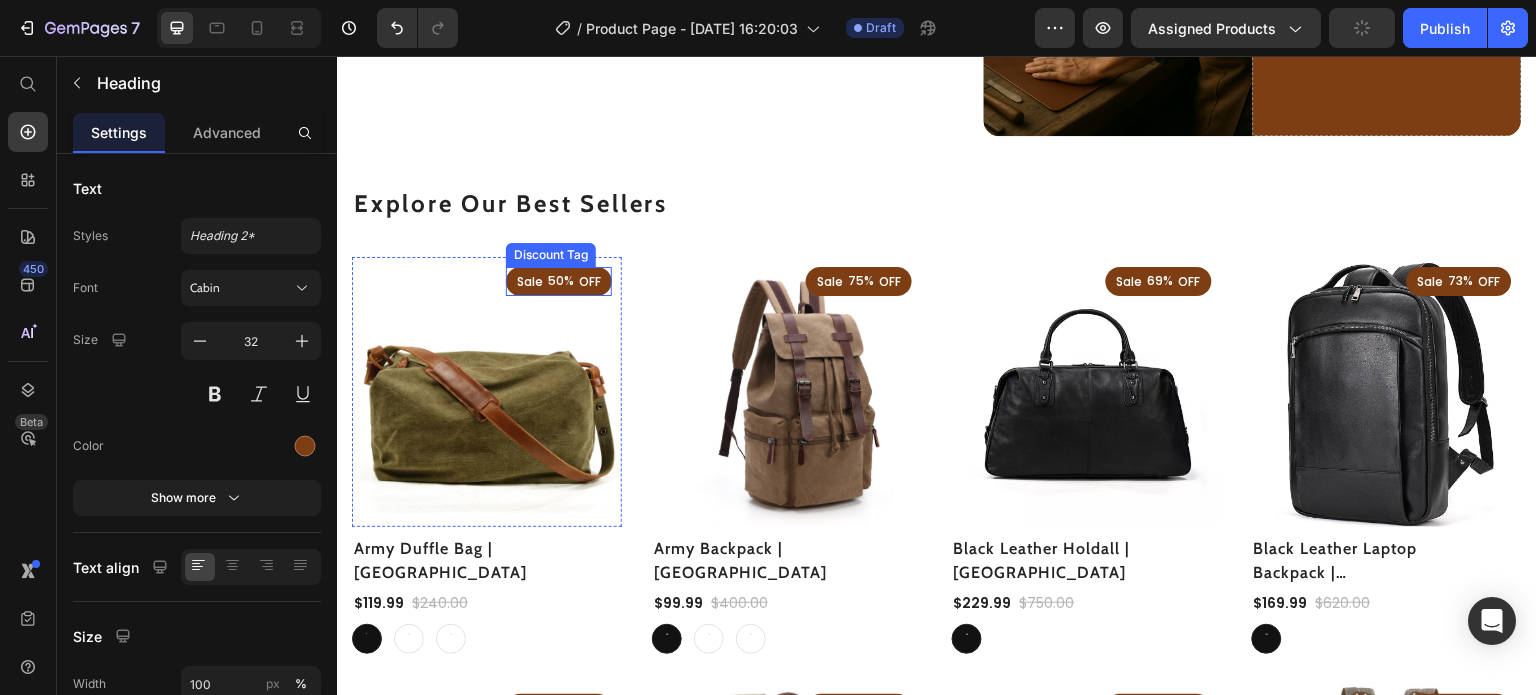 click on "Explore Our Best Sellers" at bounding box center [937, 203] 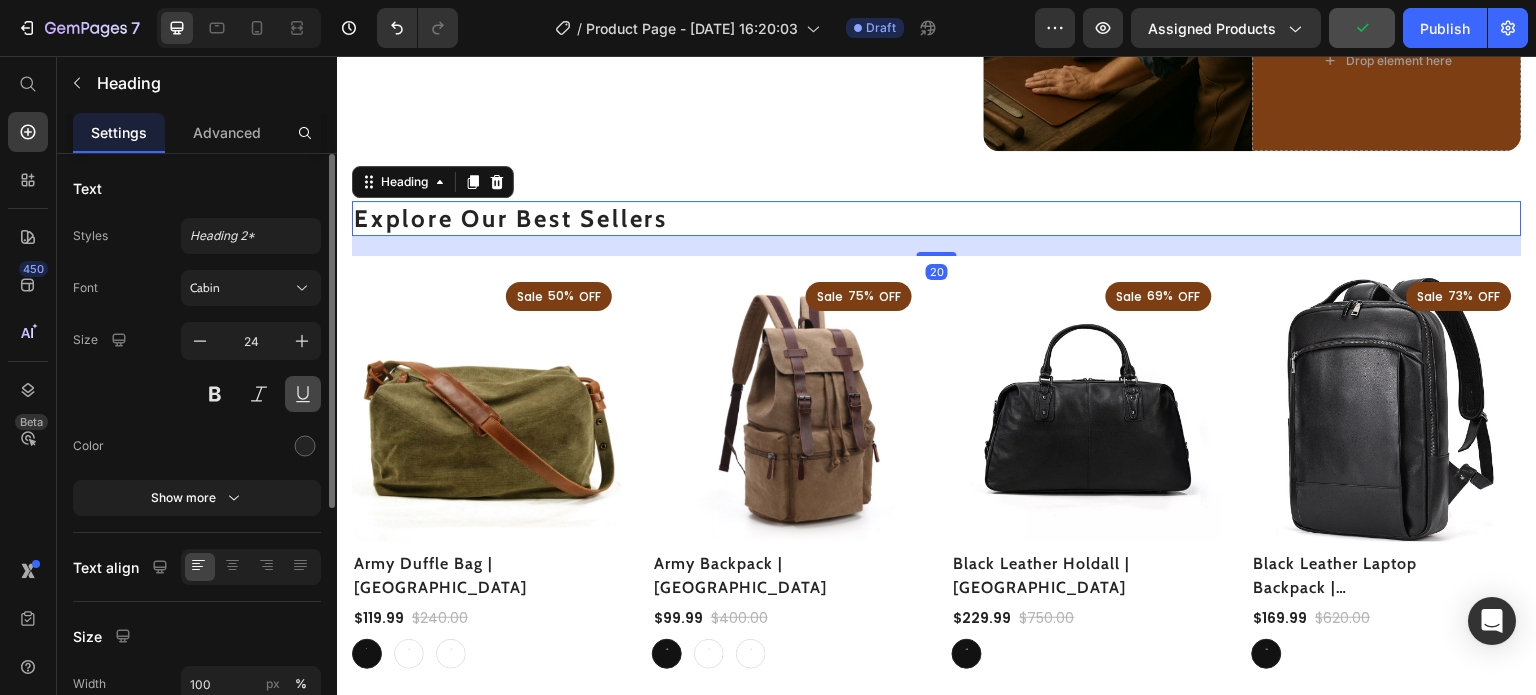 scroll, scrollTop: 943, scrollLeft: 0, axis: vertical 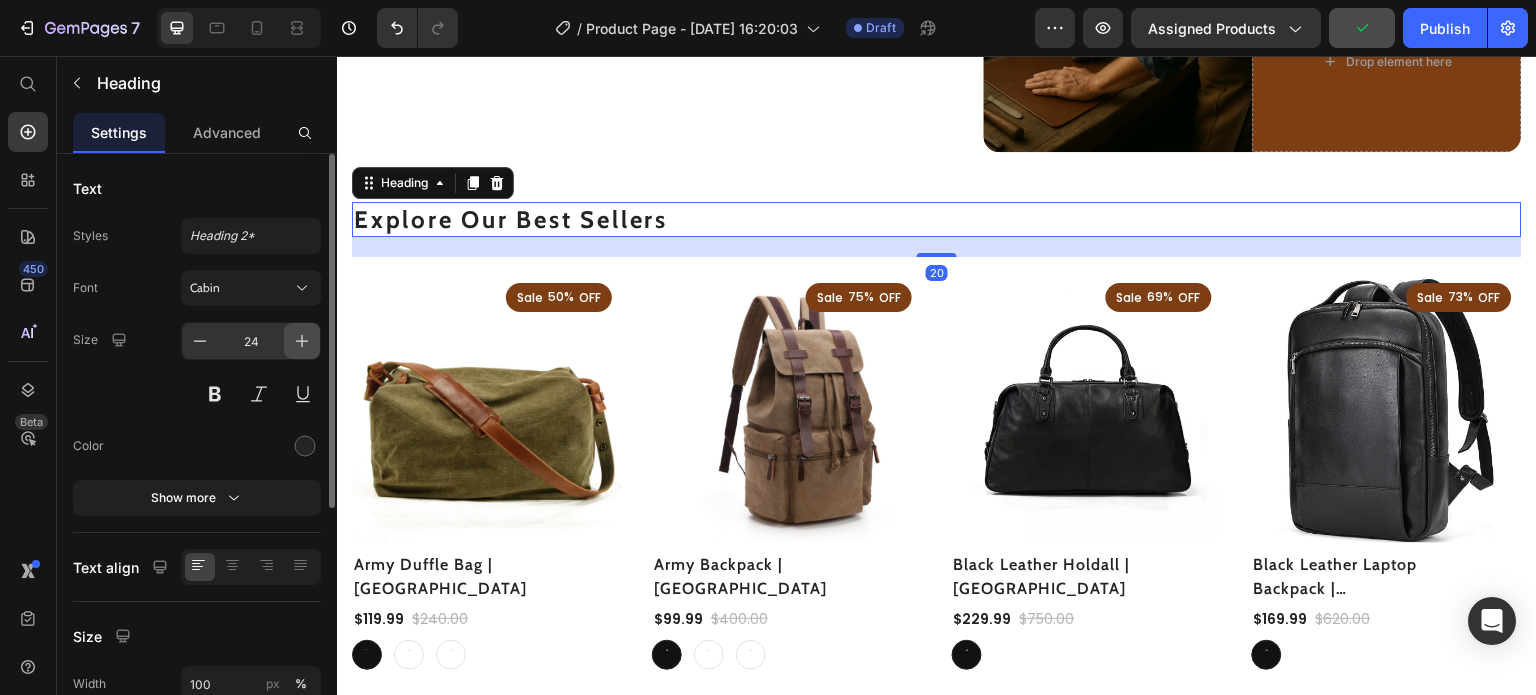click 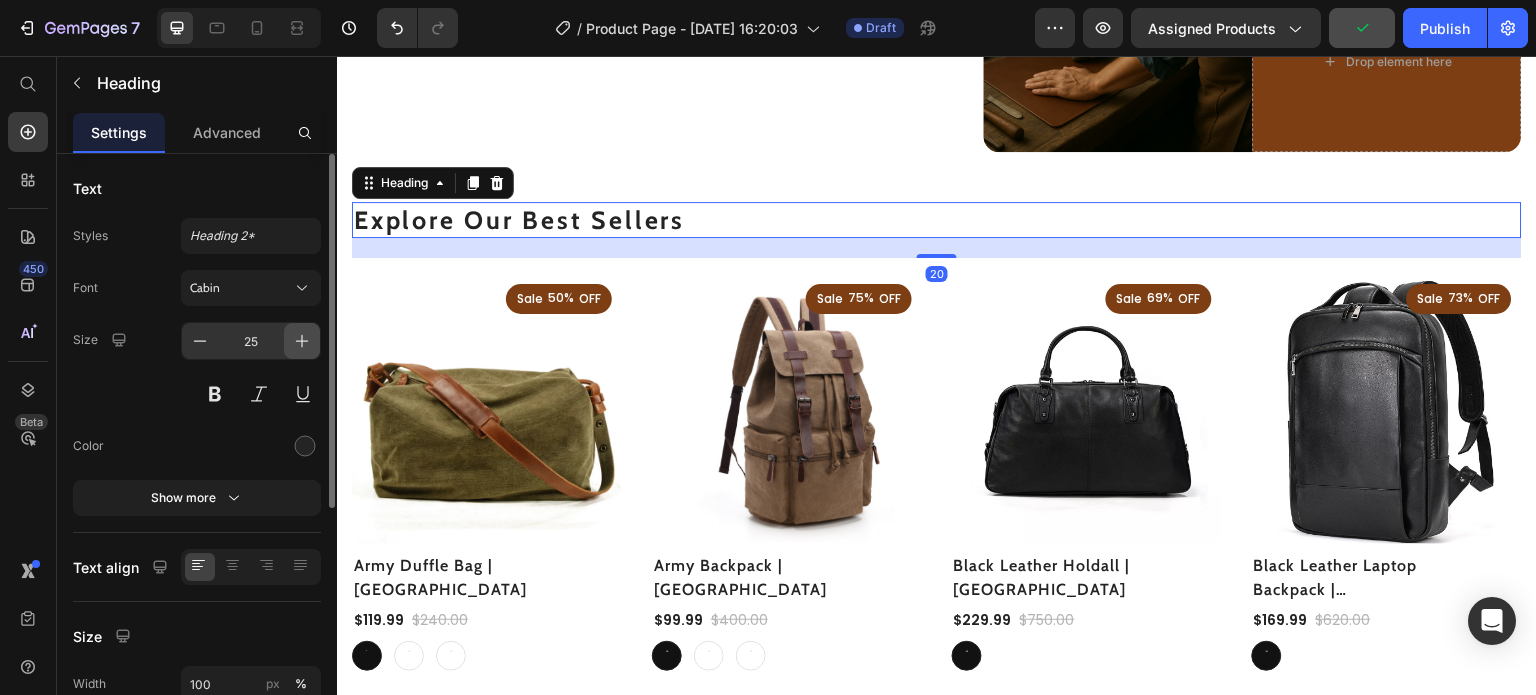 click 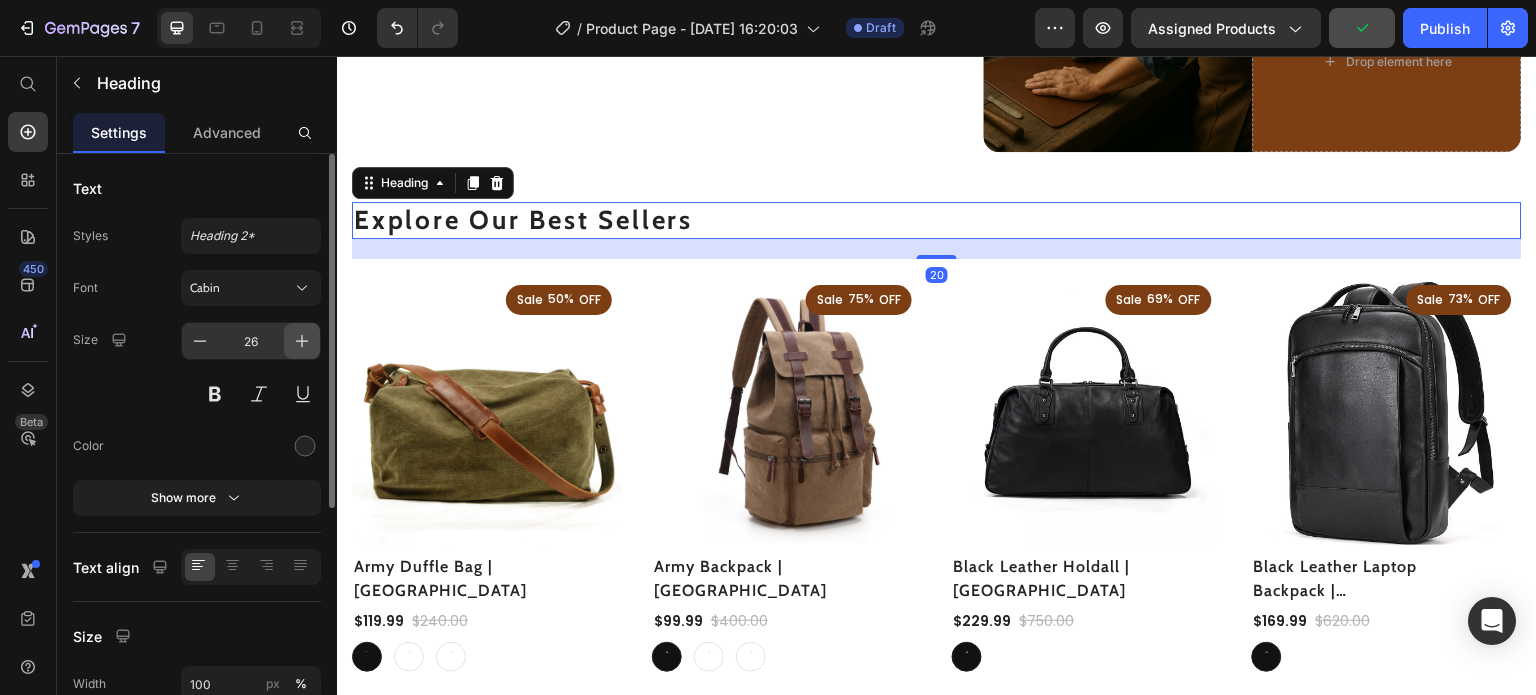 click 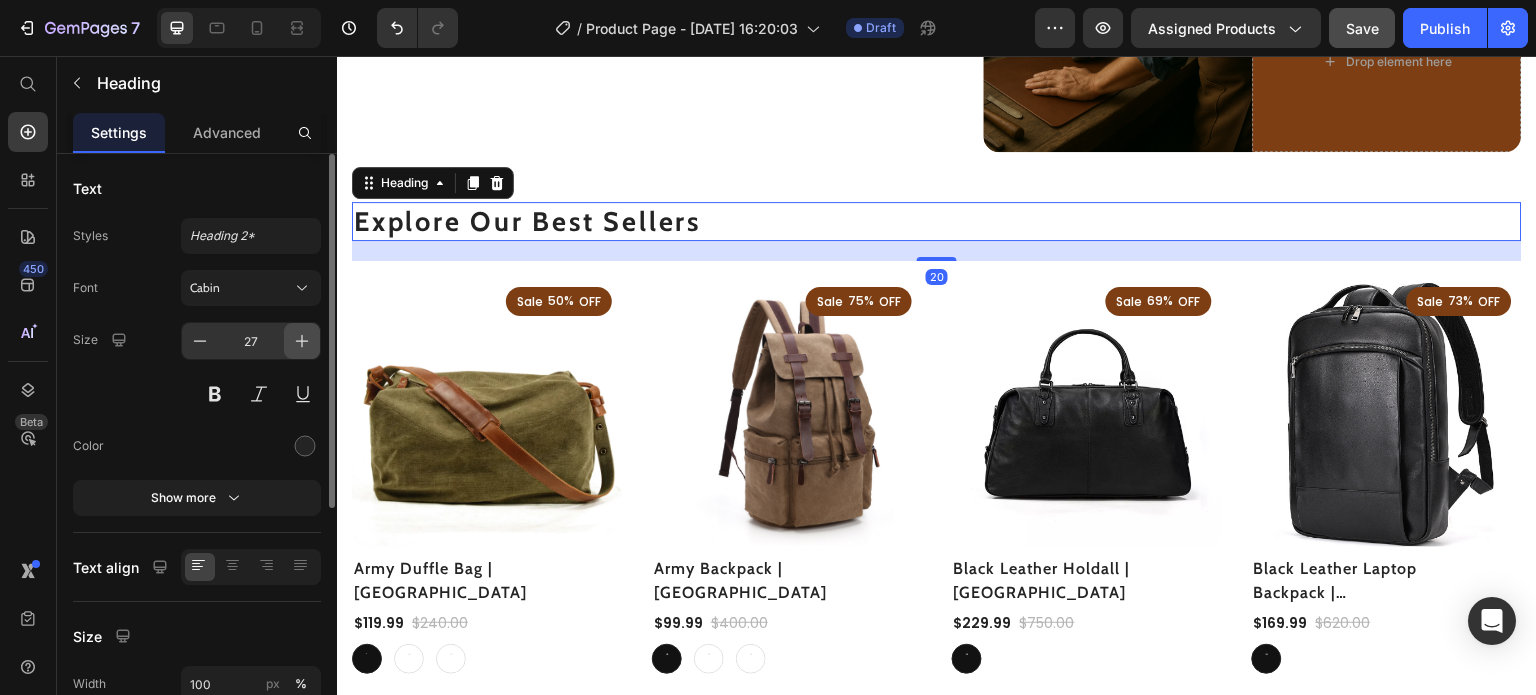 click 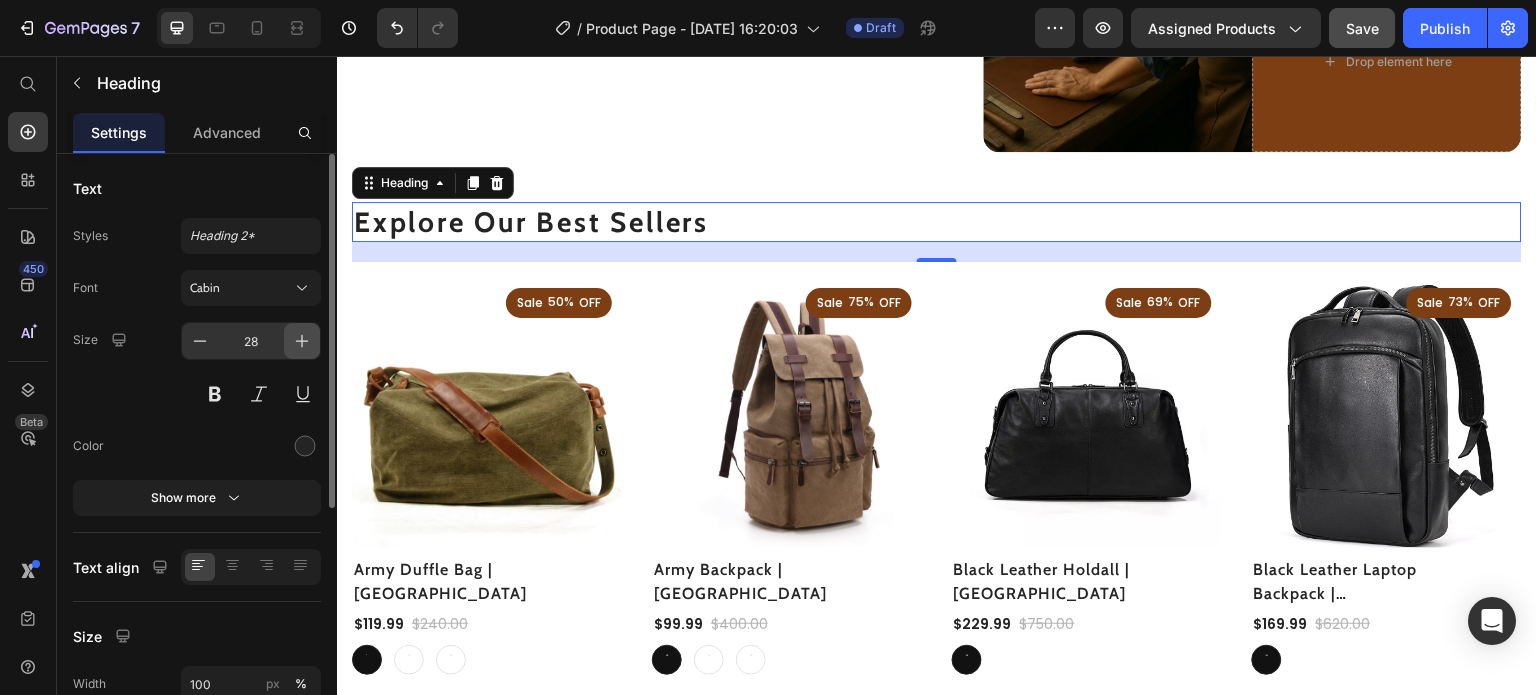 click 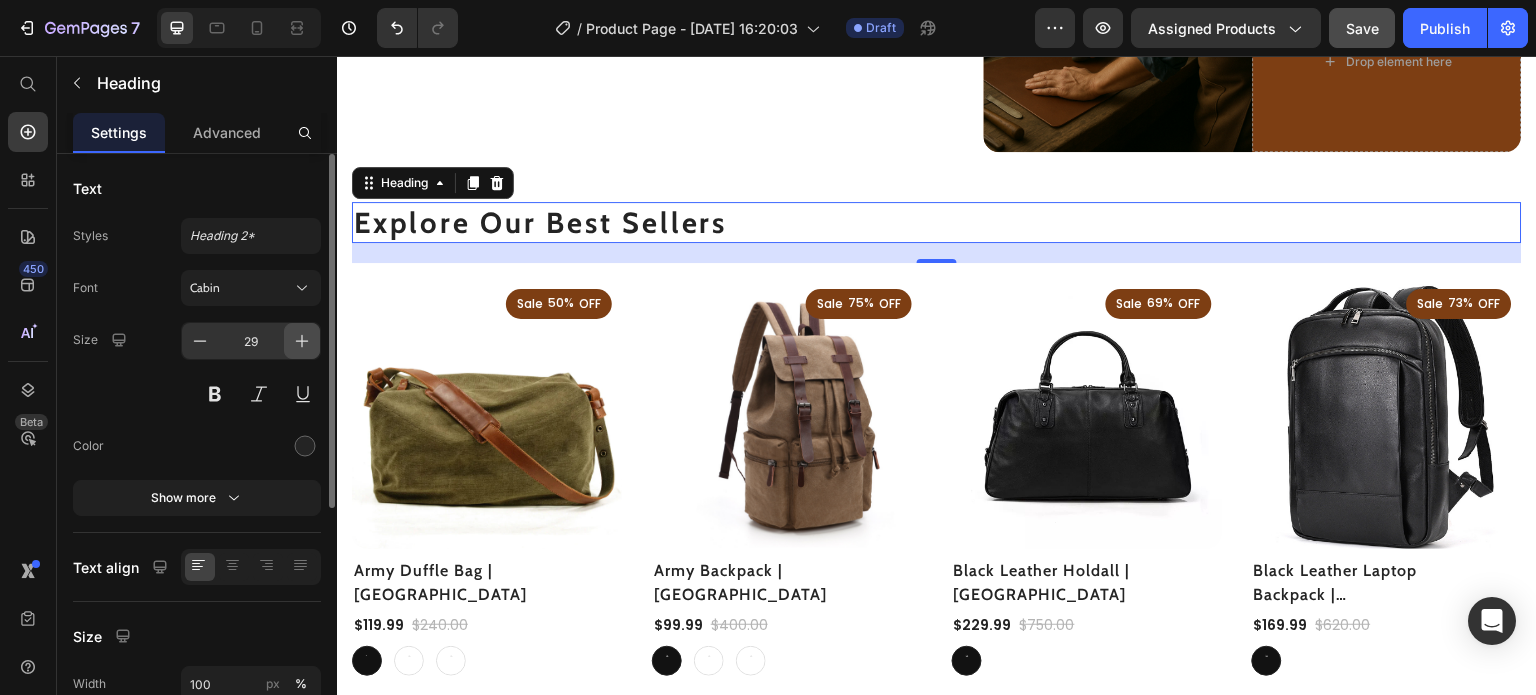 click 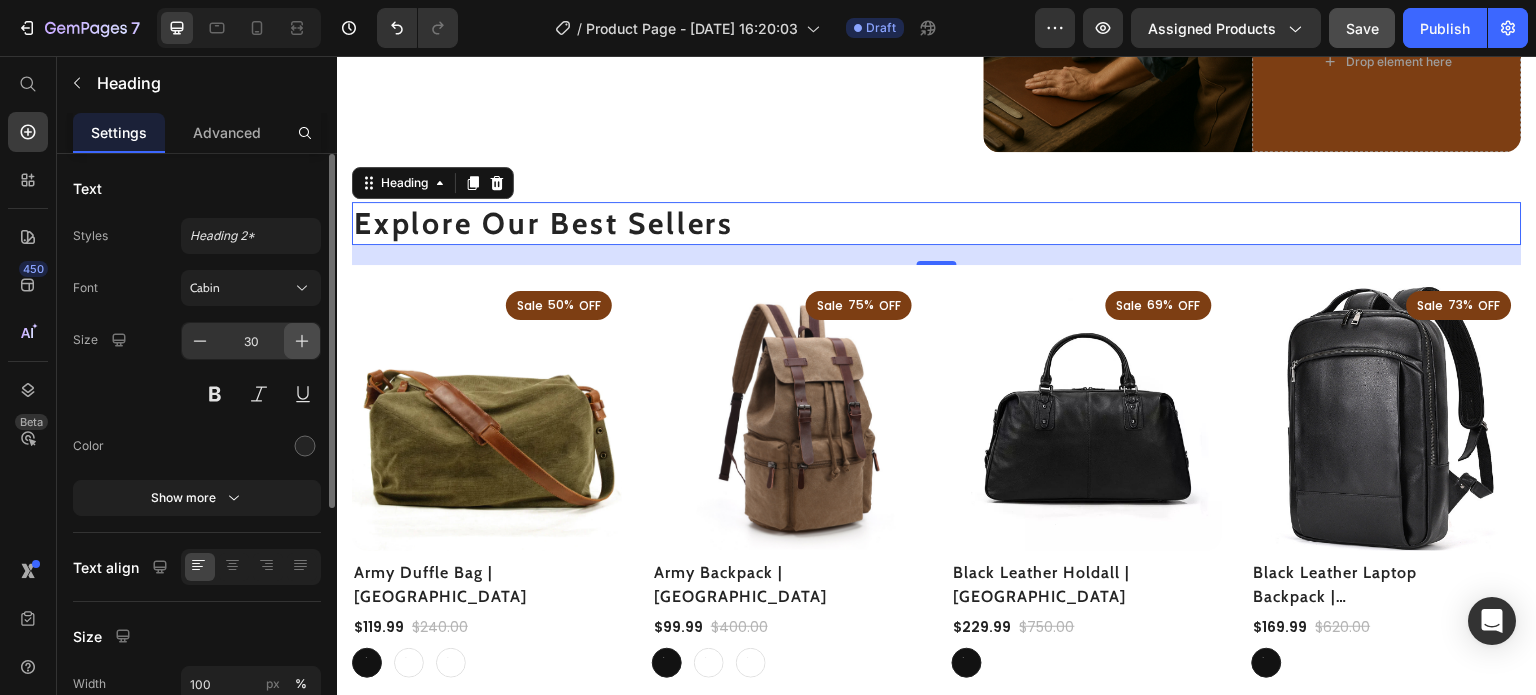 click 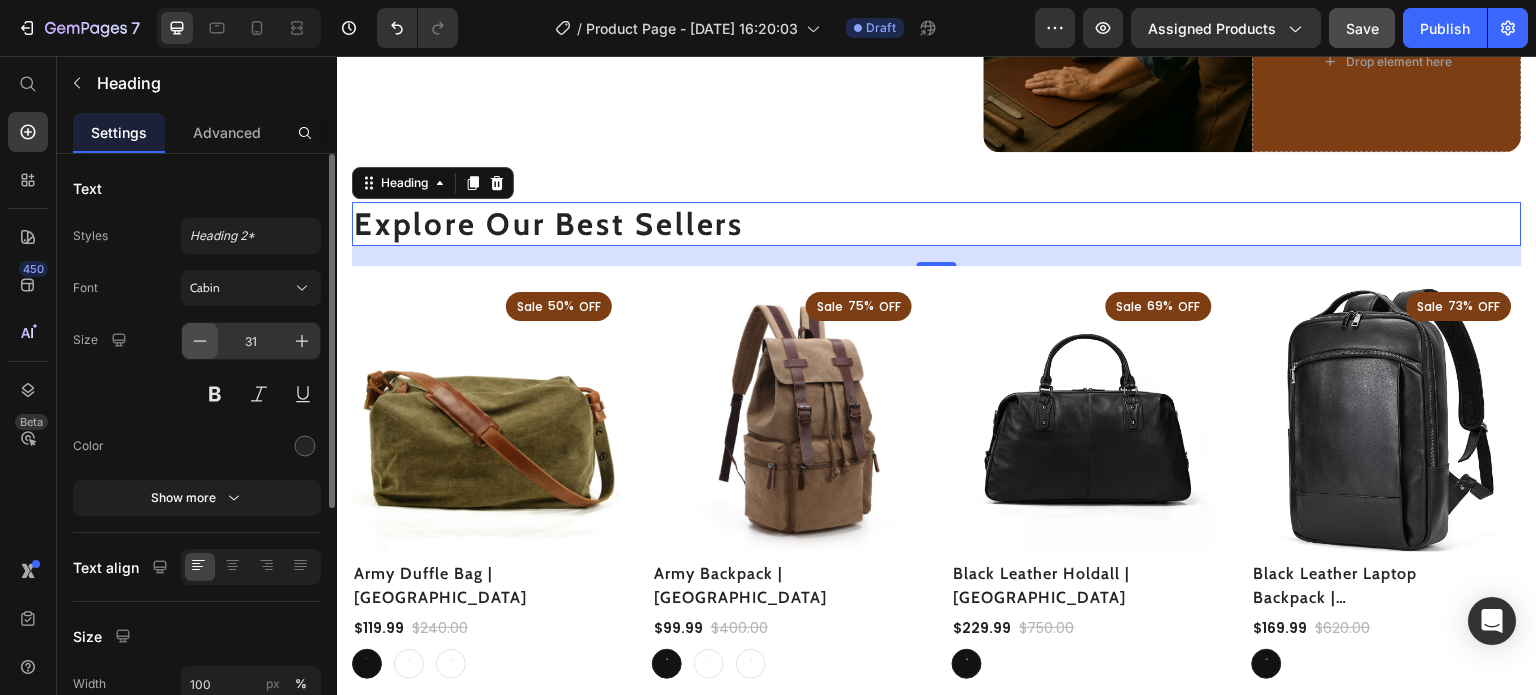 click 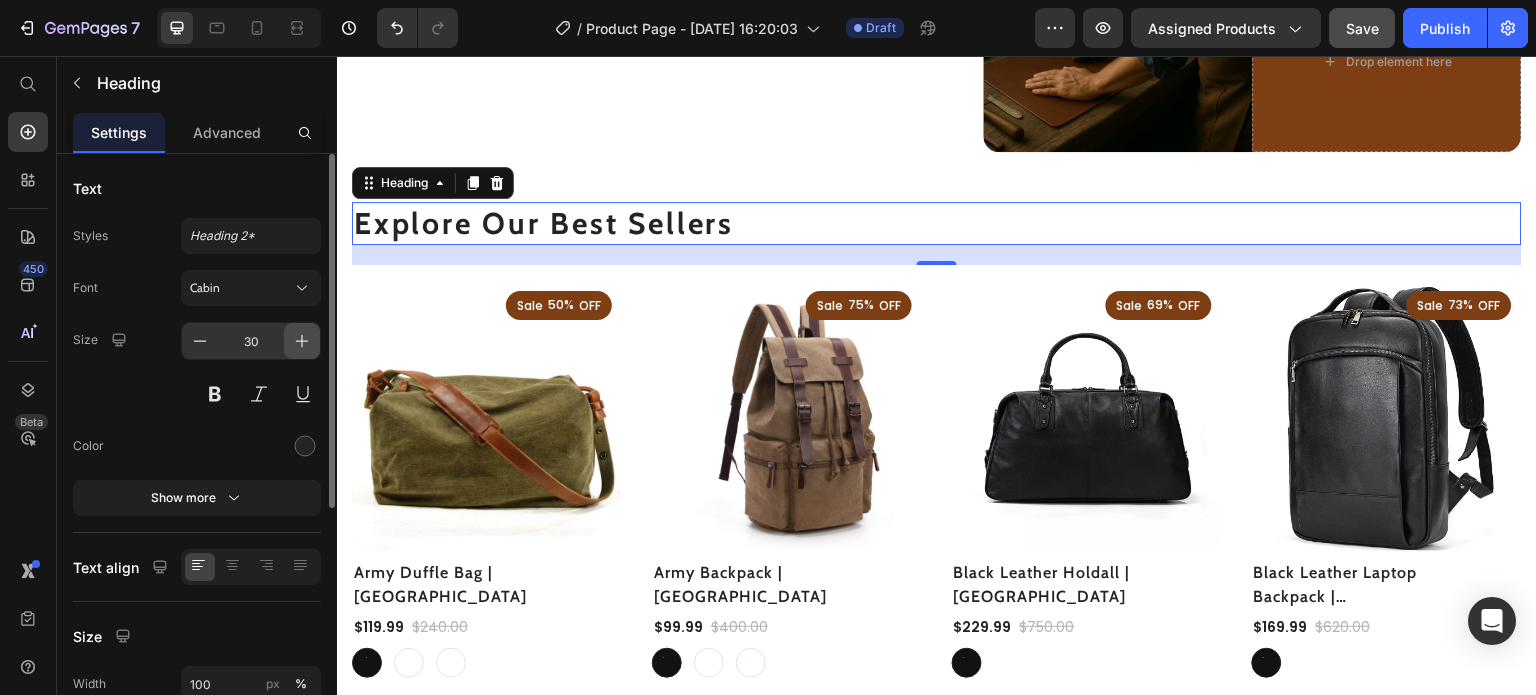 click 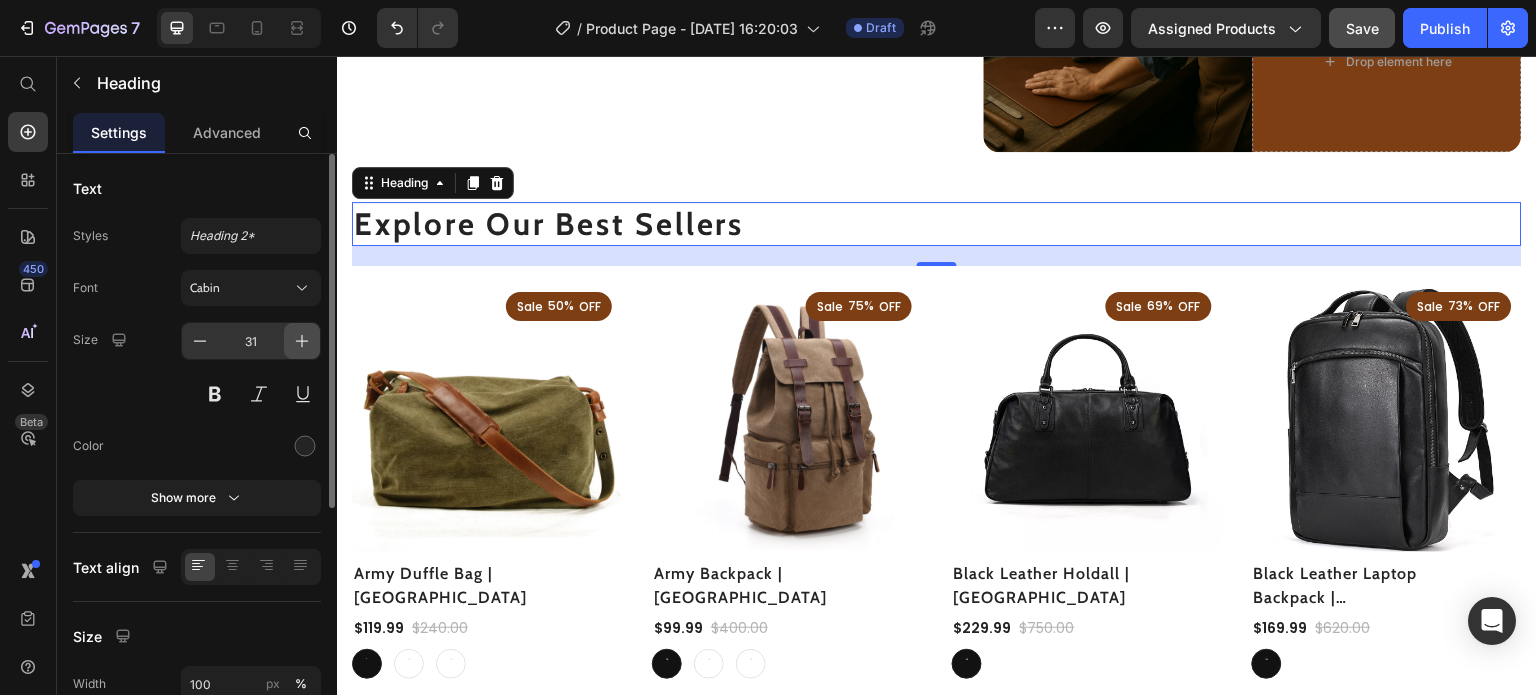 click 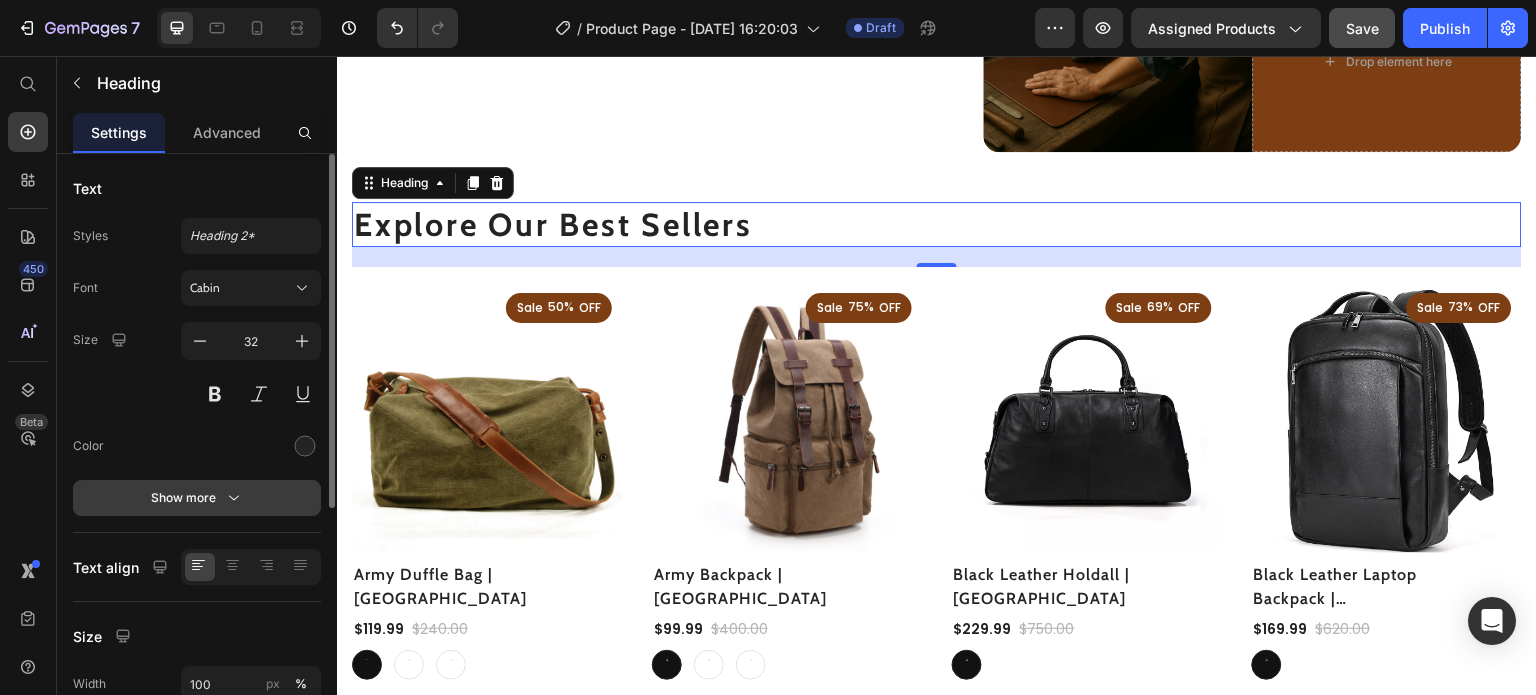 click on "Show more" at bounding box center (197, 498) 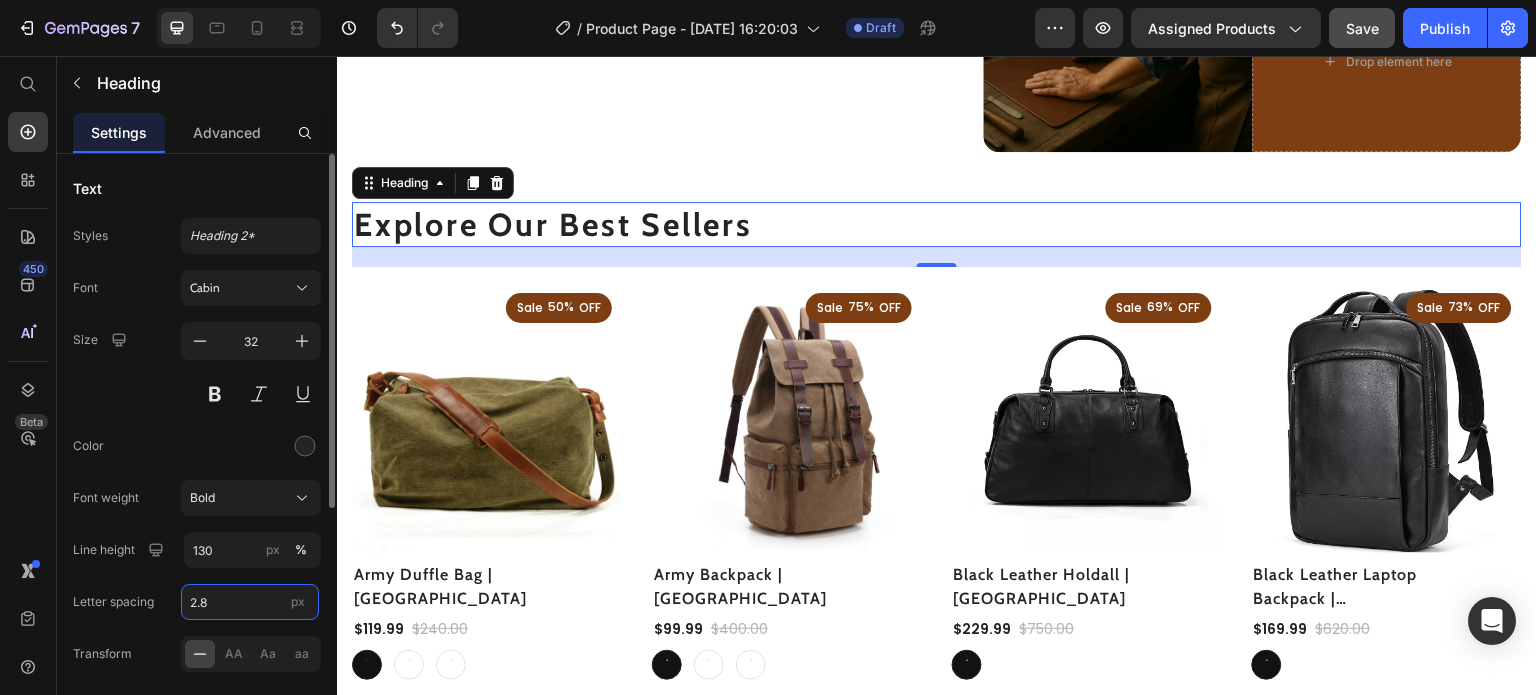 click on "2.8" at bounding box center [250, 602] 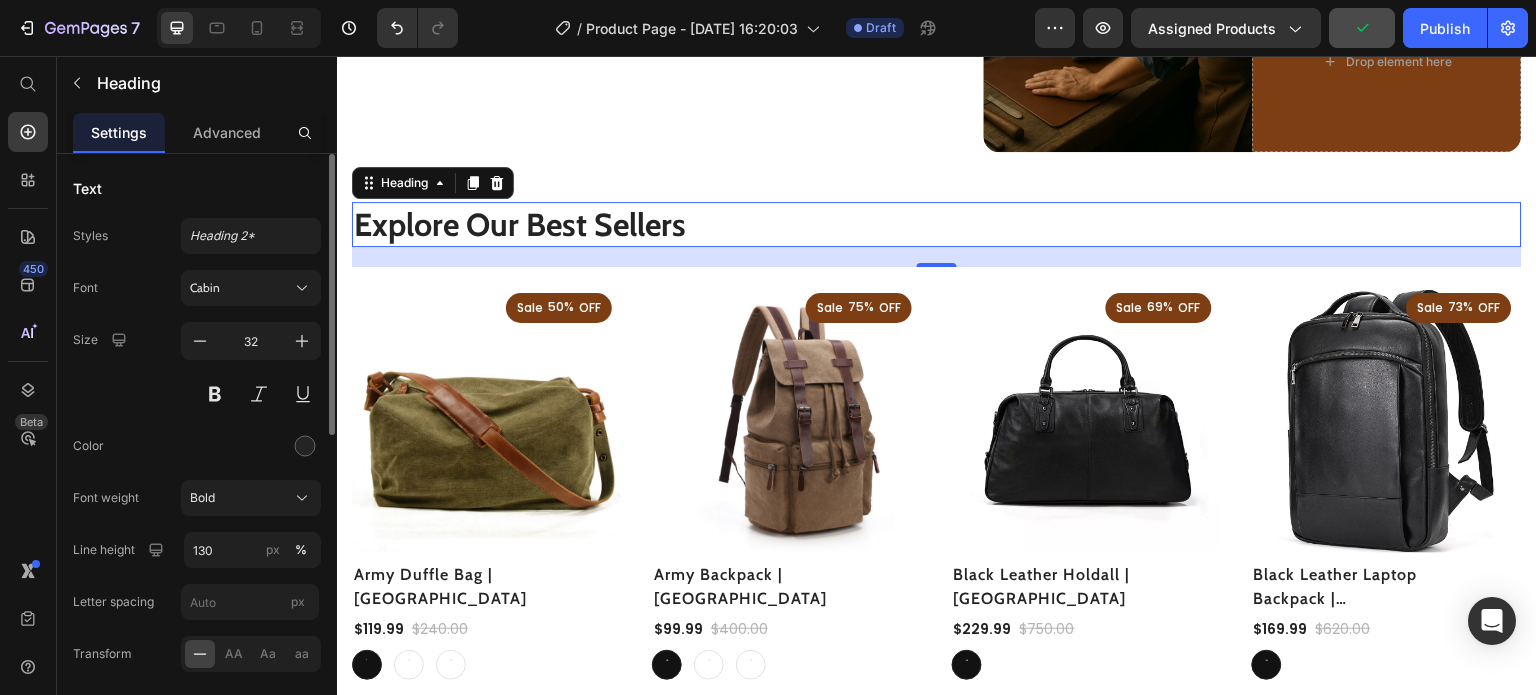 click on "Color" at bounding box center (197, 446) 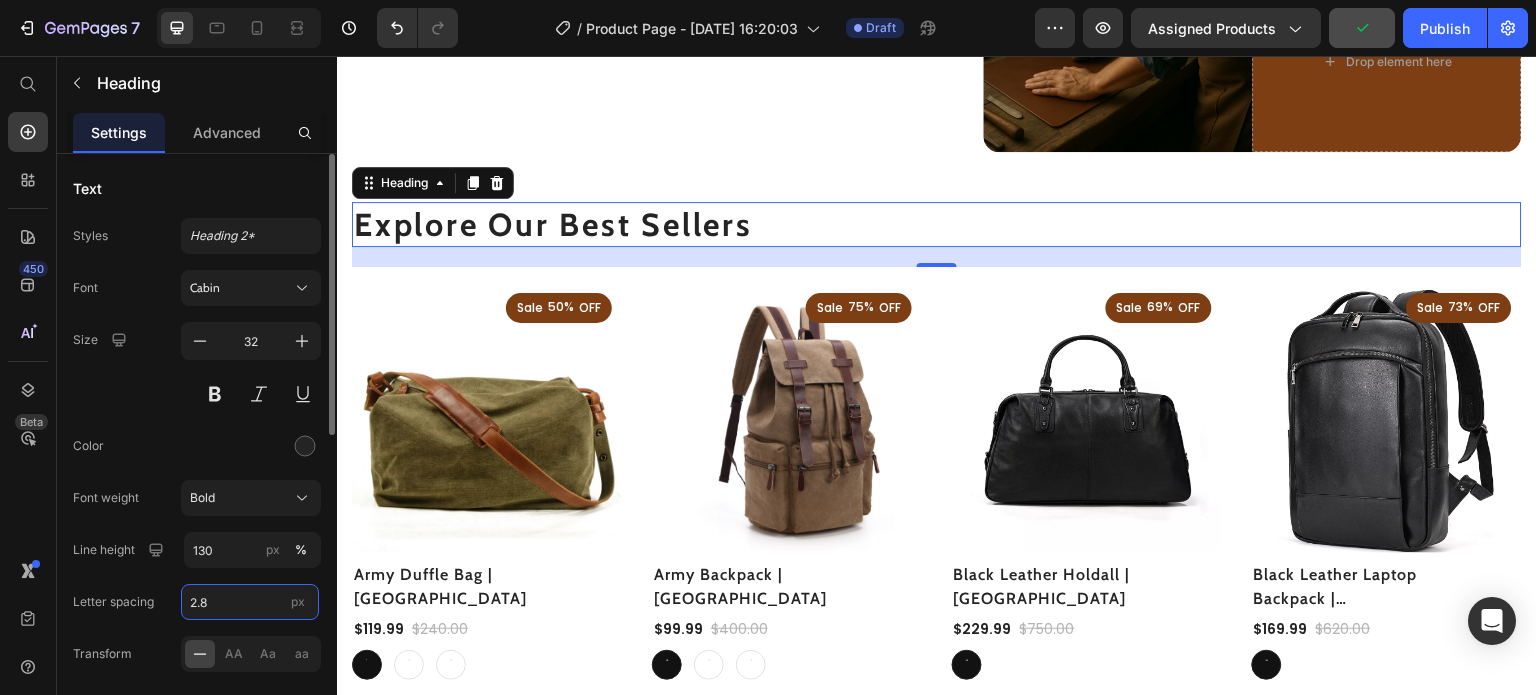 click on "2.8" at bounding box center [250, 602] 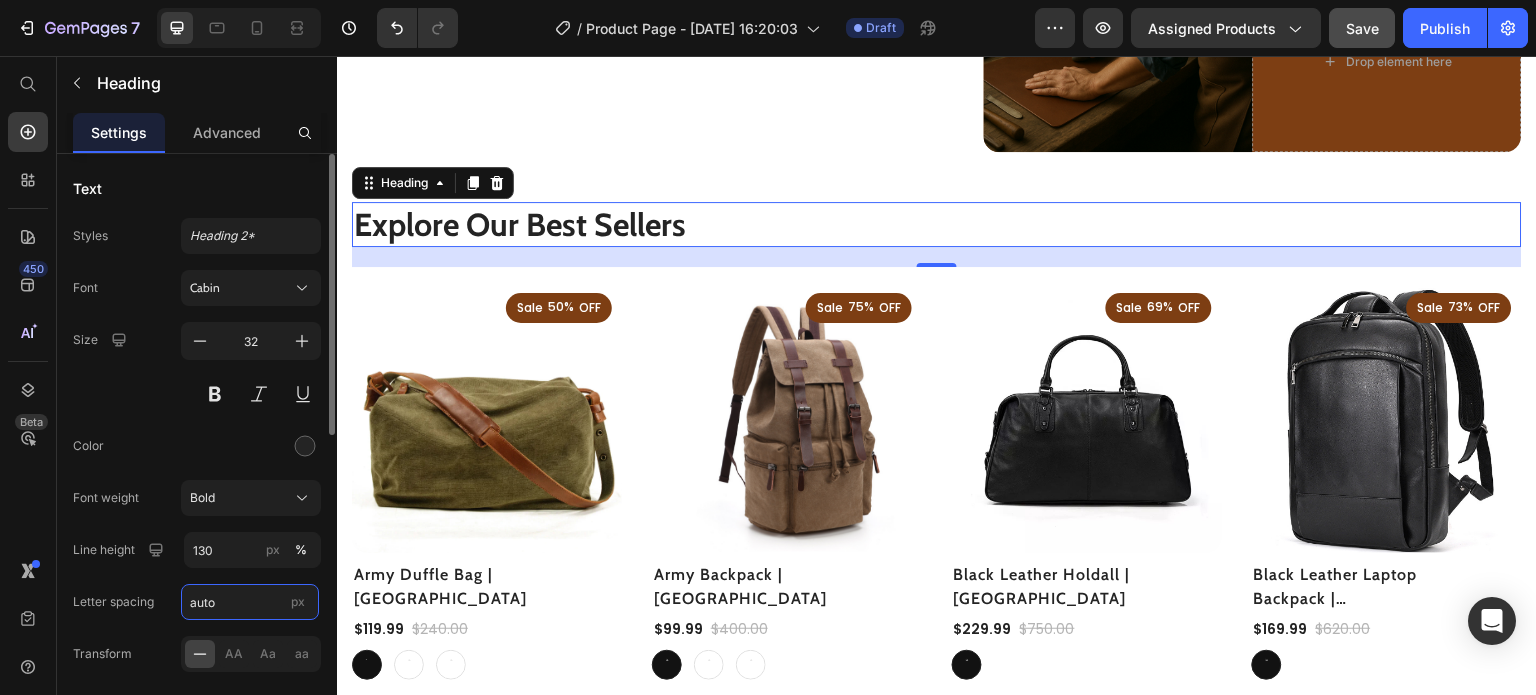 type on "Auto" 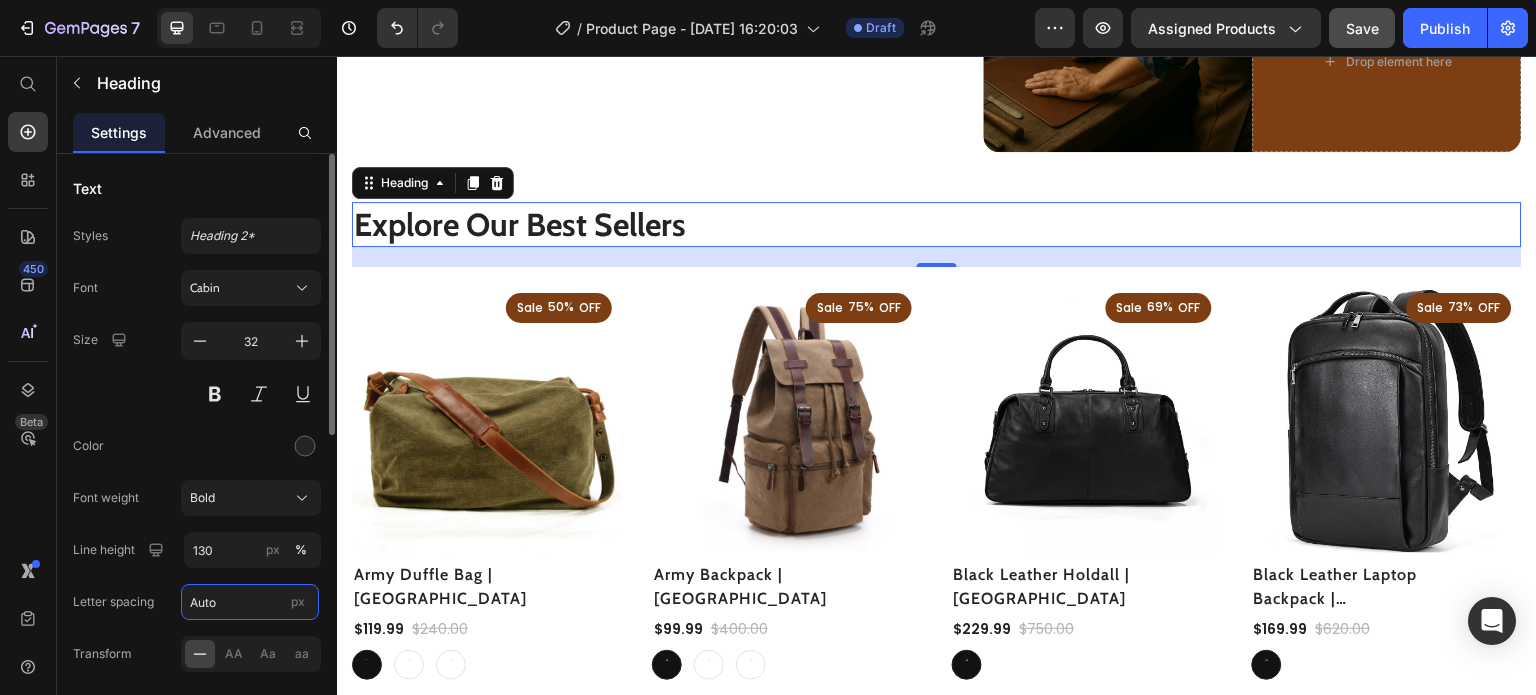 click on "Auto" at bounding box center [250, 602] 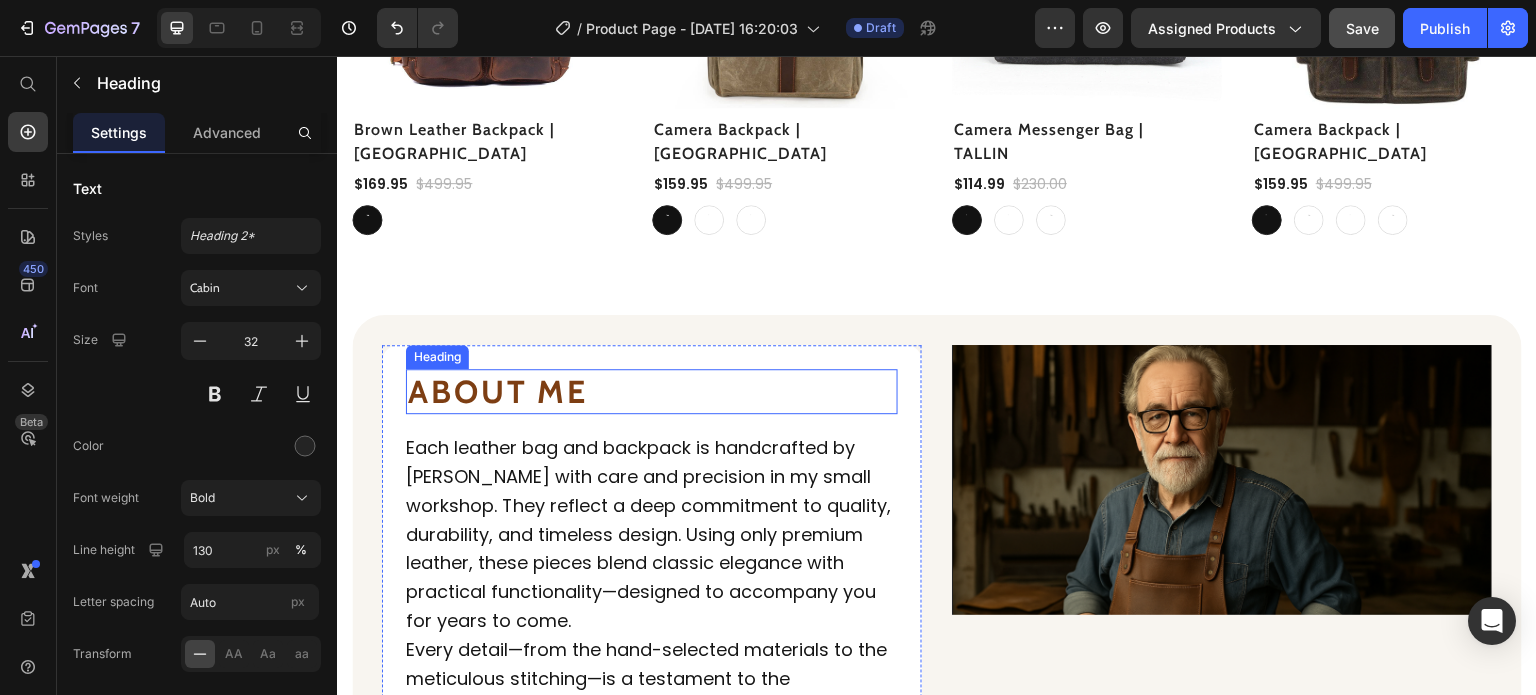 click on "ABOUT ME" at bounding box center [497, 391] 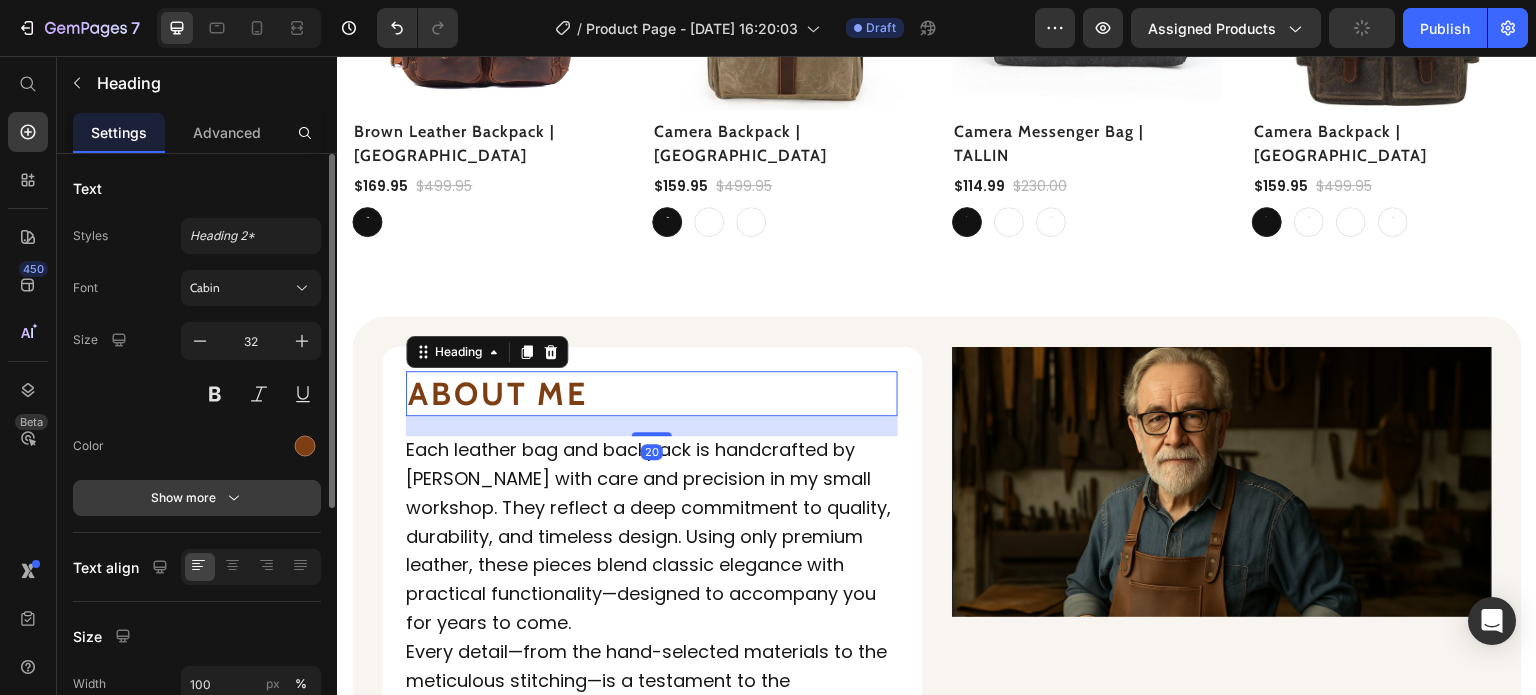 click on "Show more" at bounding box center (197, 498) 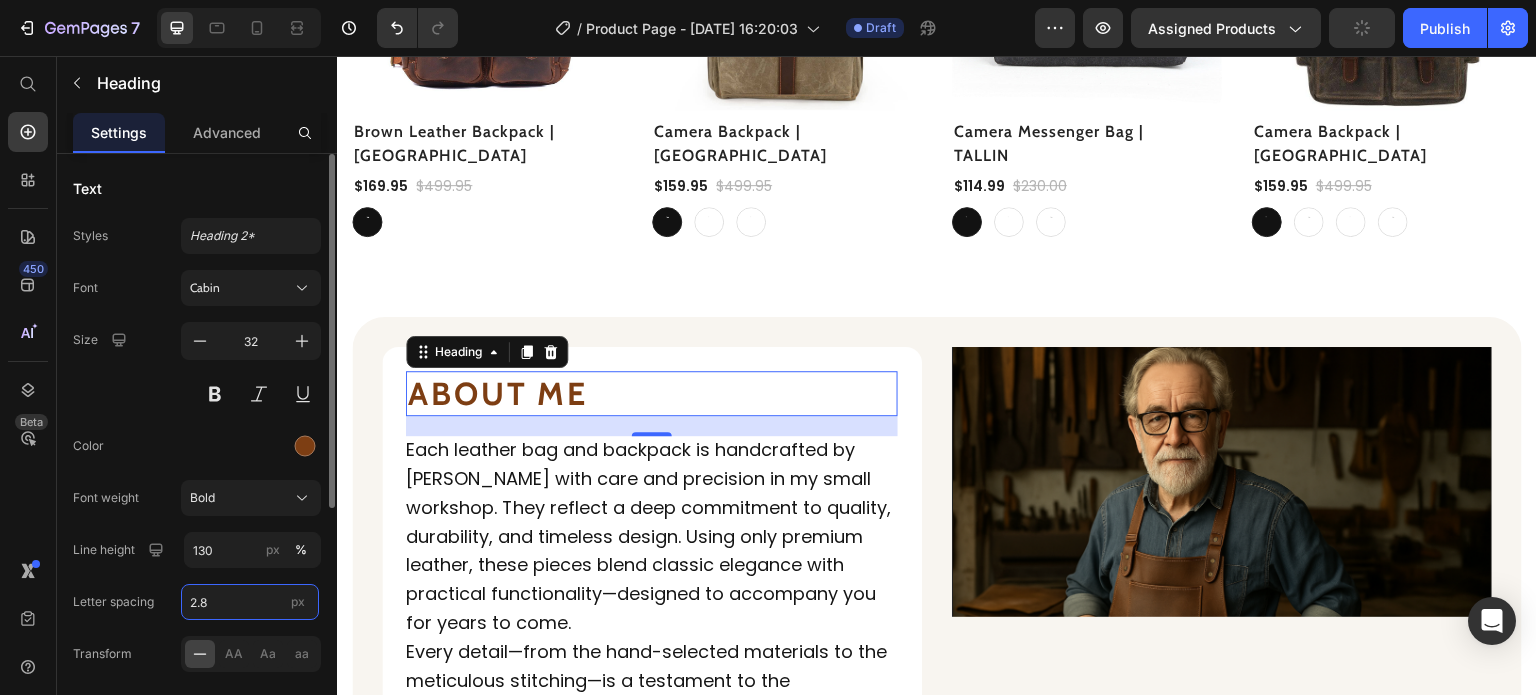 click on "2.8" at bounding box center (250, 602) 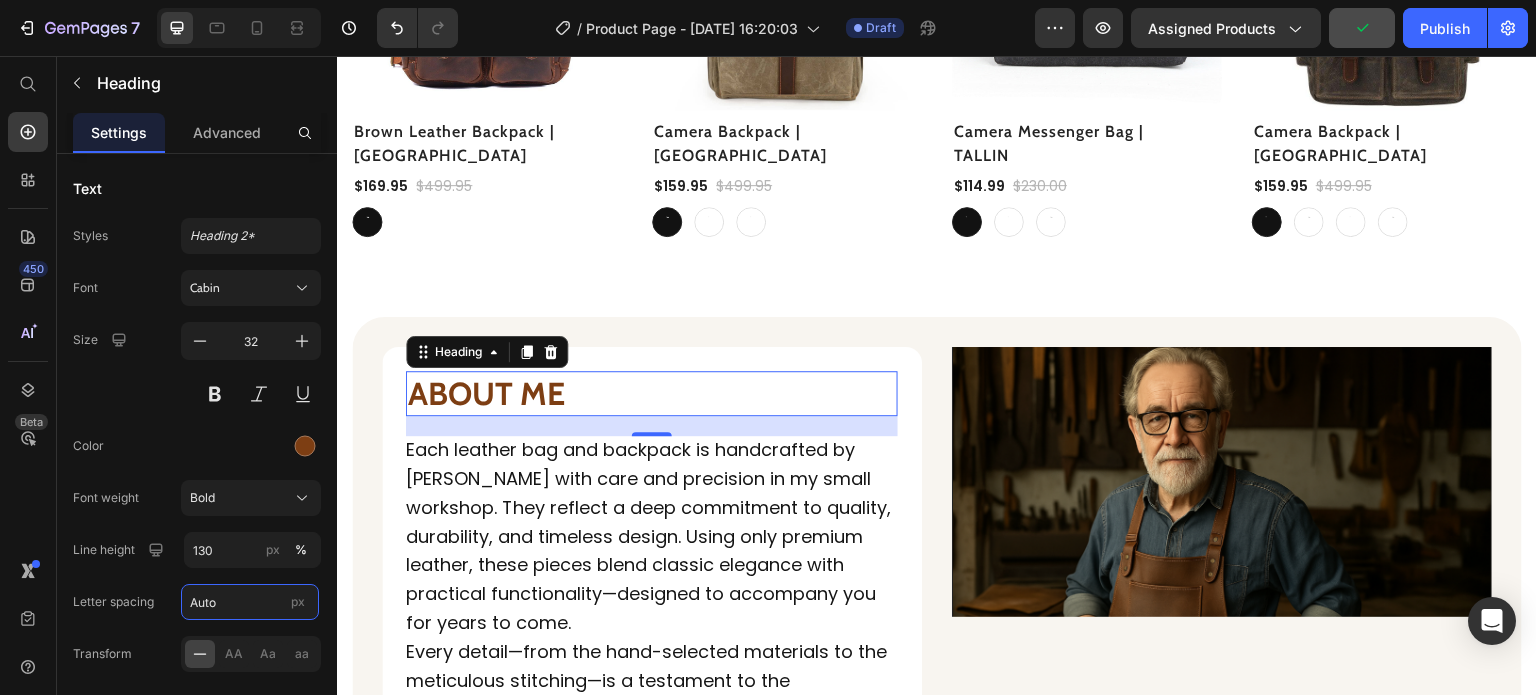 type on "Auto" 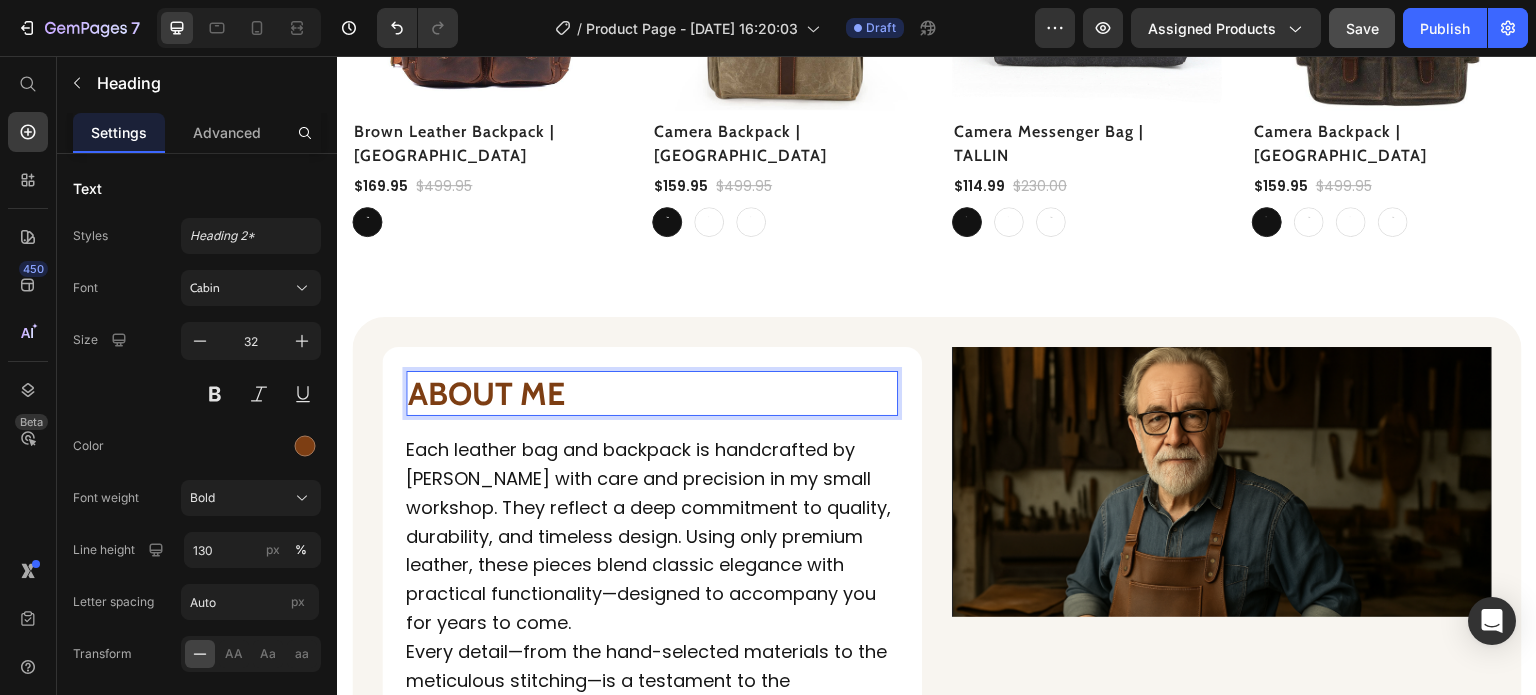 click on "ABOUT ME" at bounding box center [486, 393] 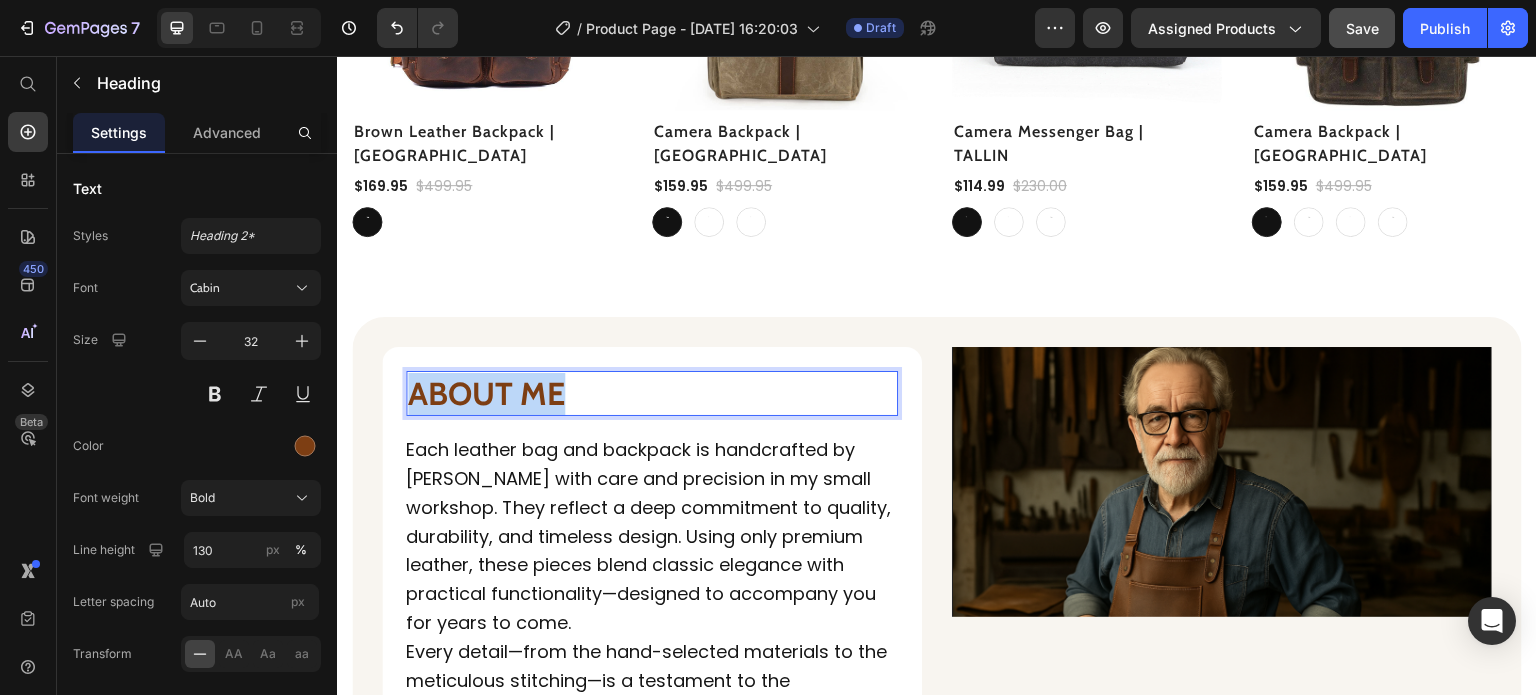 click on "ABOUT ME" at bounding box center (486, 393) 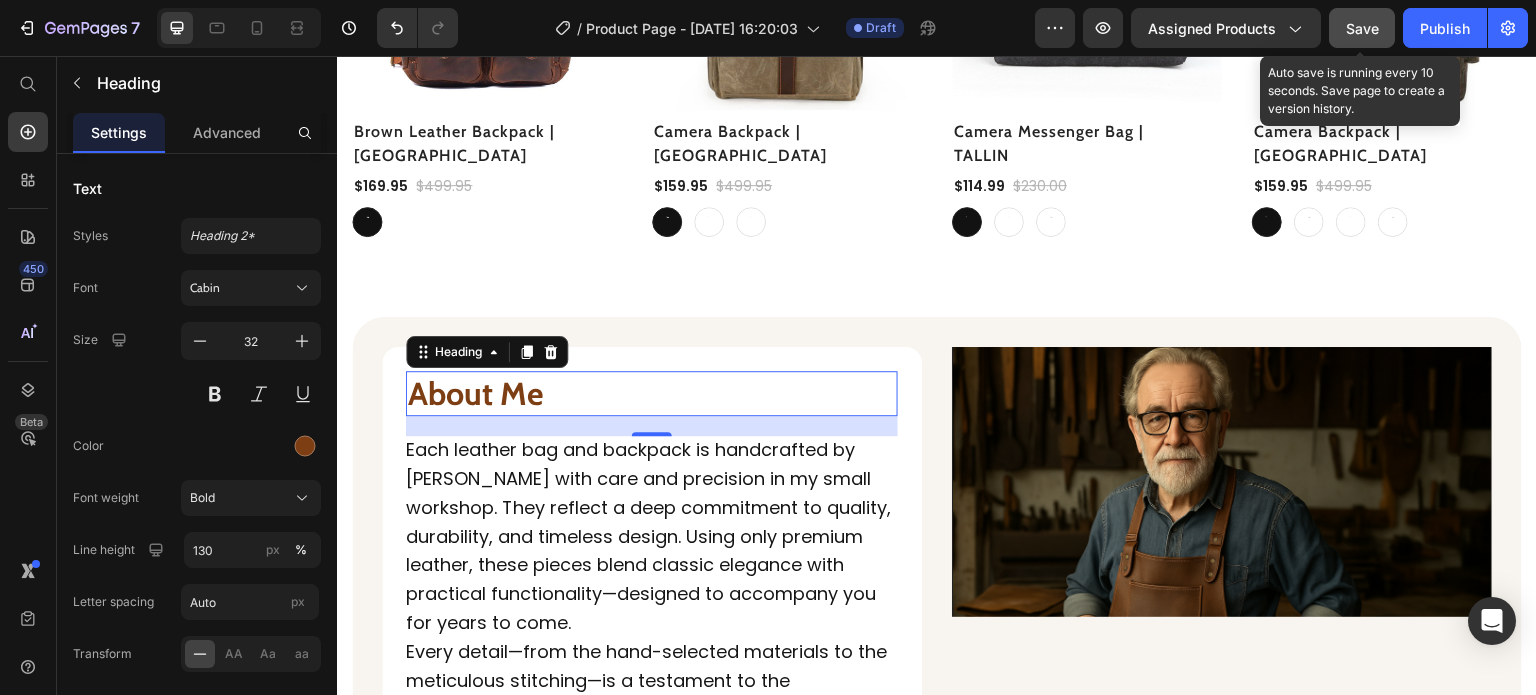 click on "Save" at bounding box center [1362, 28] 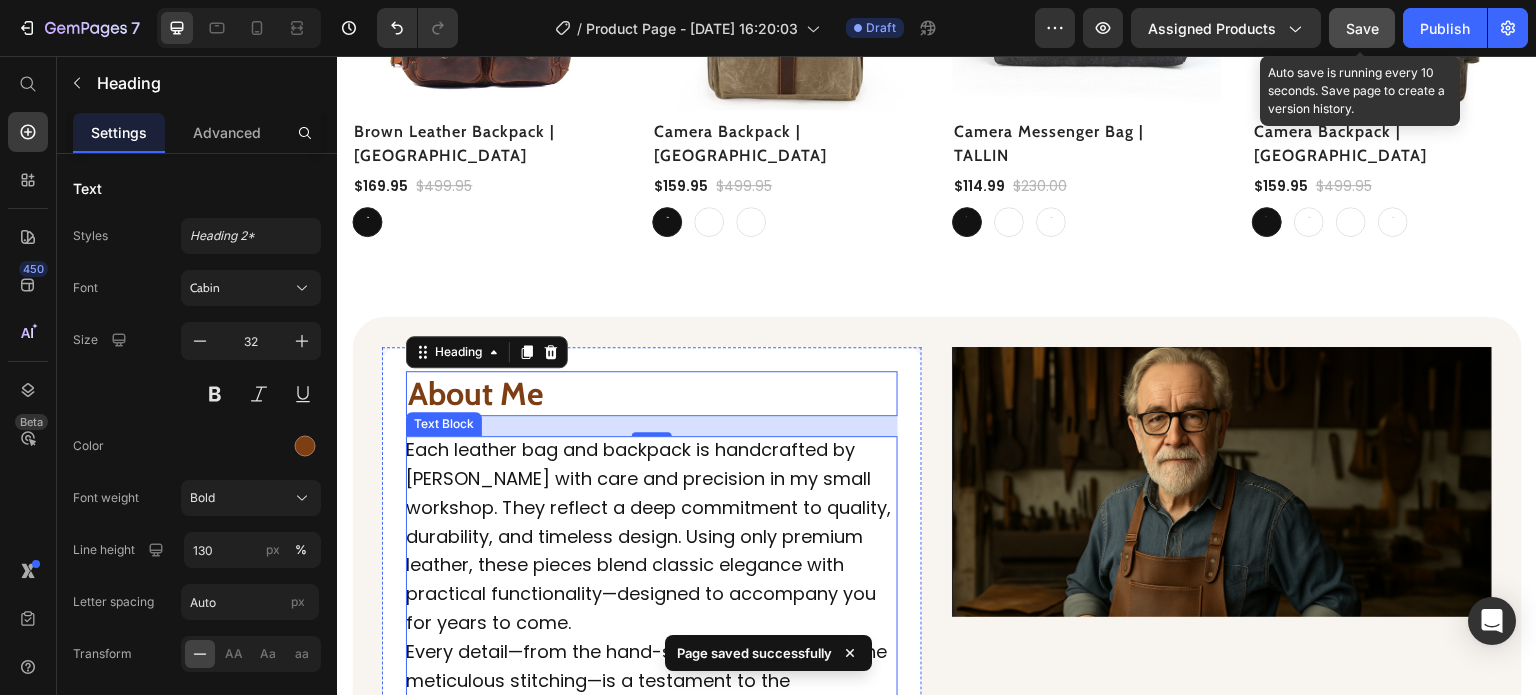 click on "Each leather bag and backpack is handcrafted by James with care and precision in my small workshop. They reflect a deep commitment to quality, durability, and timeless design. Using only premium leather, these pieces blend classic elegance with practical functionality—designed to accompany you for years to come." at bounding box center [652, 537] 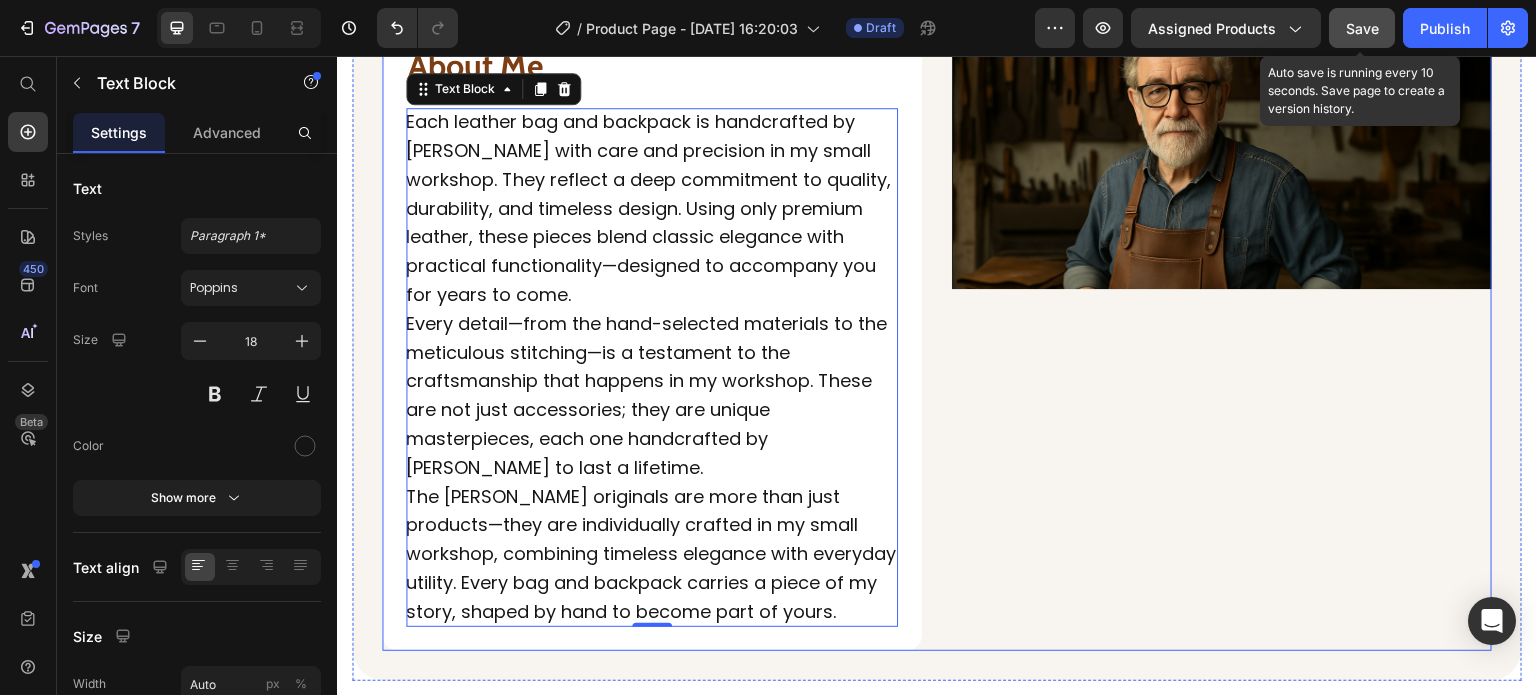 scroll, scrollTop: 2135, scrollLeft: 0, axis: vertical 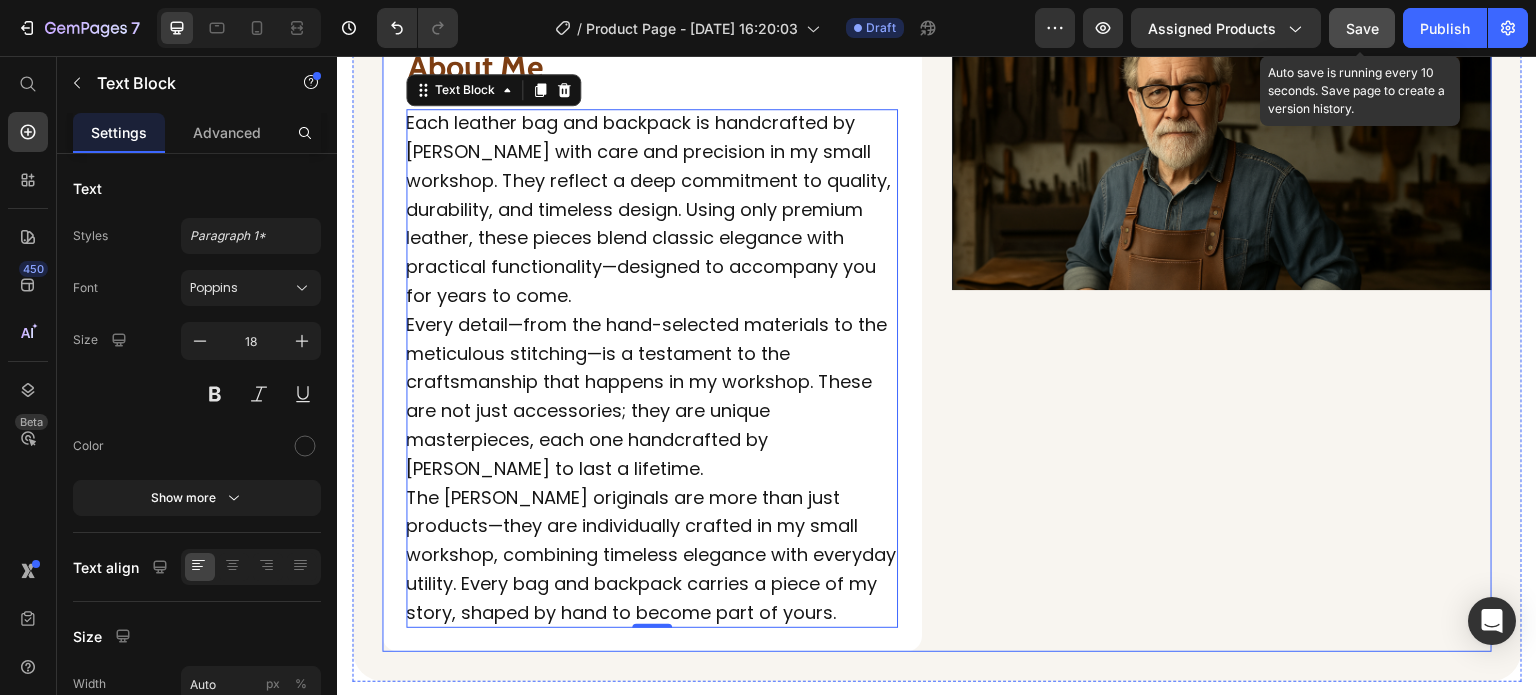 click on "Image" at bounding box center [1222, 336] 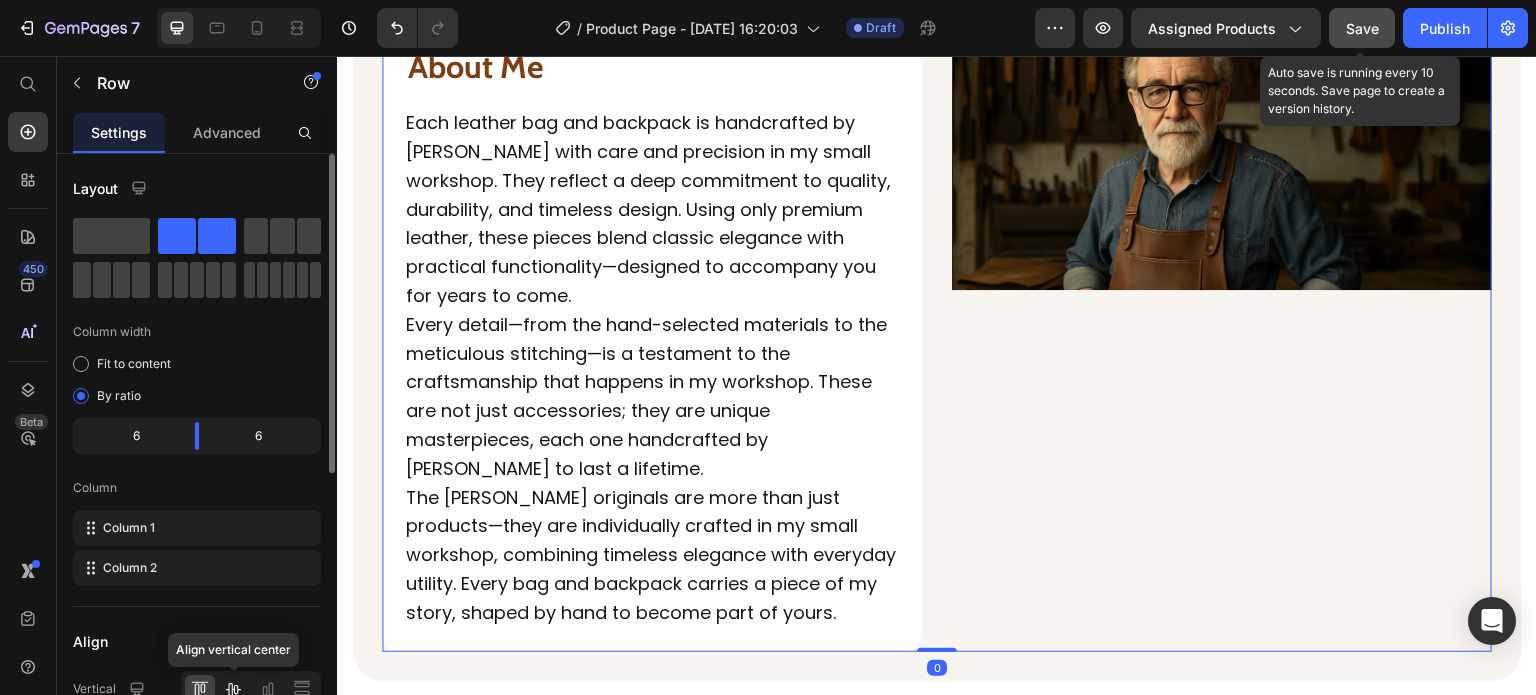 click 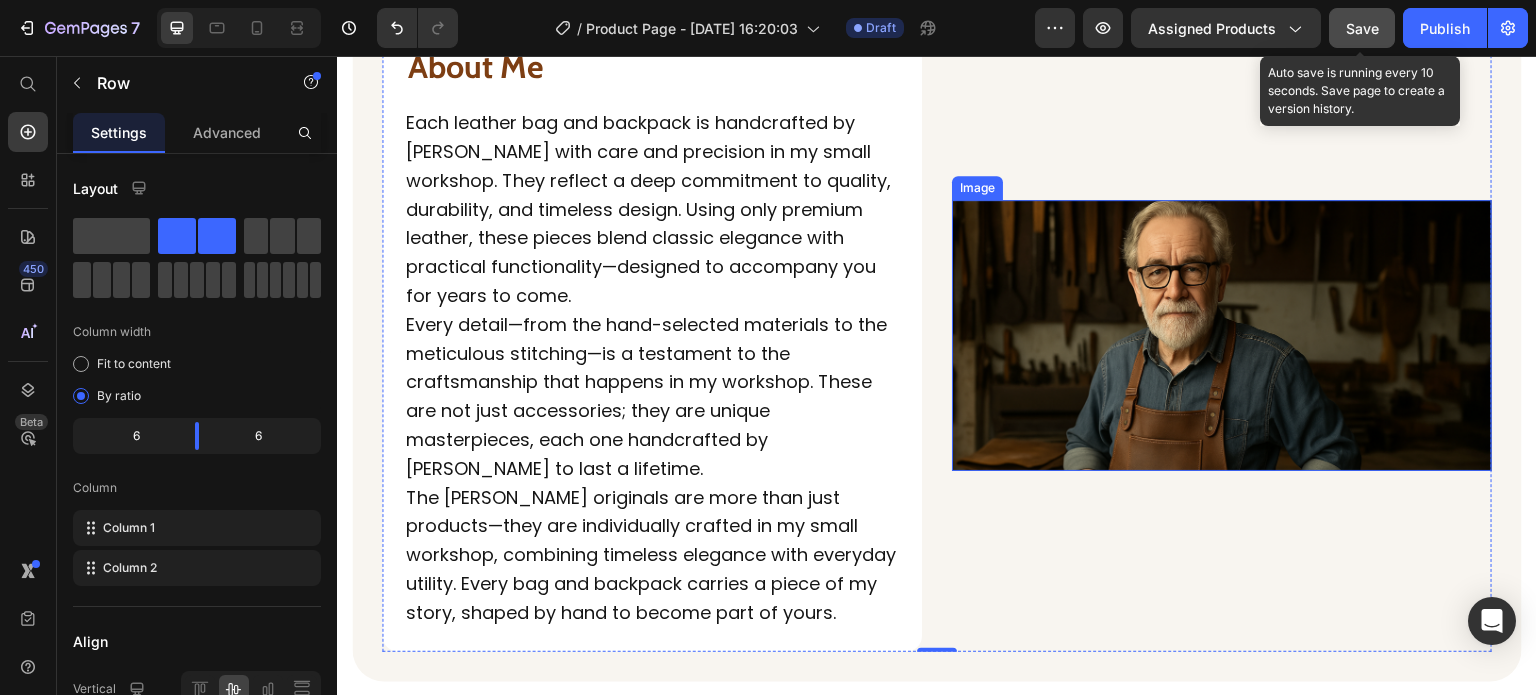 click at bounding box center [1222, 335] 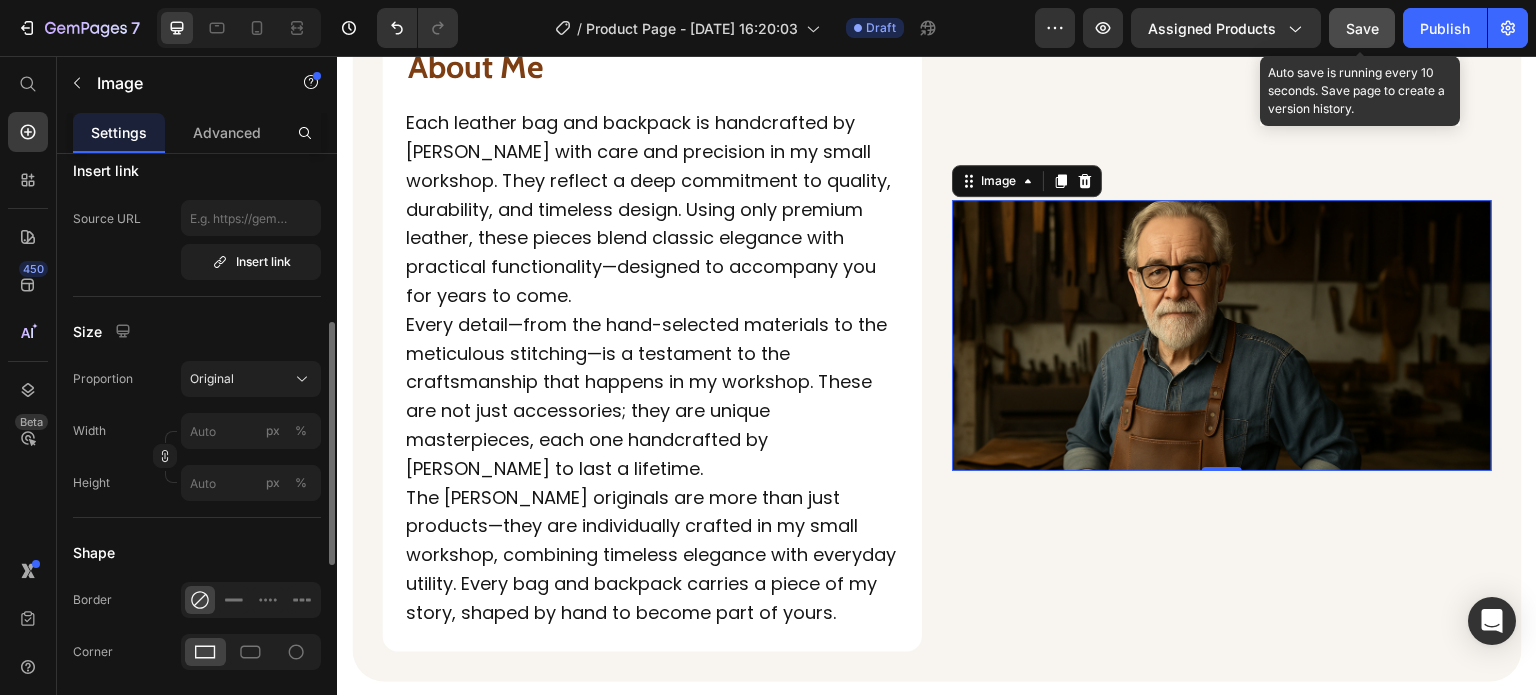 scroll, scrollTop: 416, scrollLeft: 0, axis: vertical 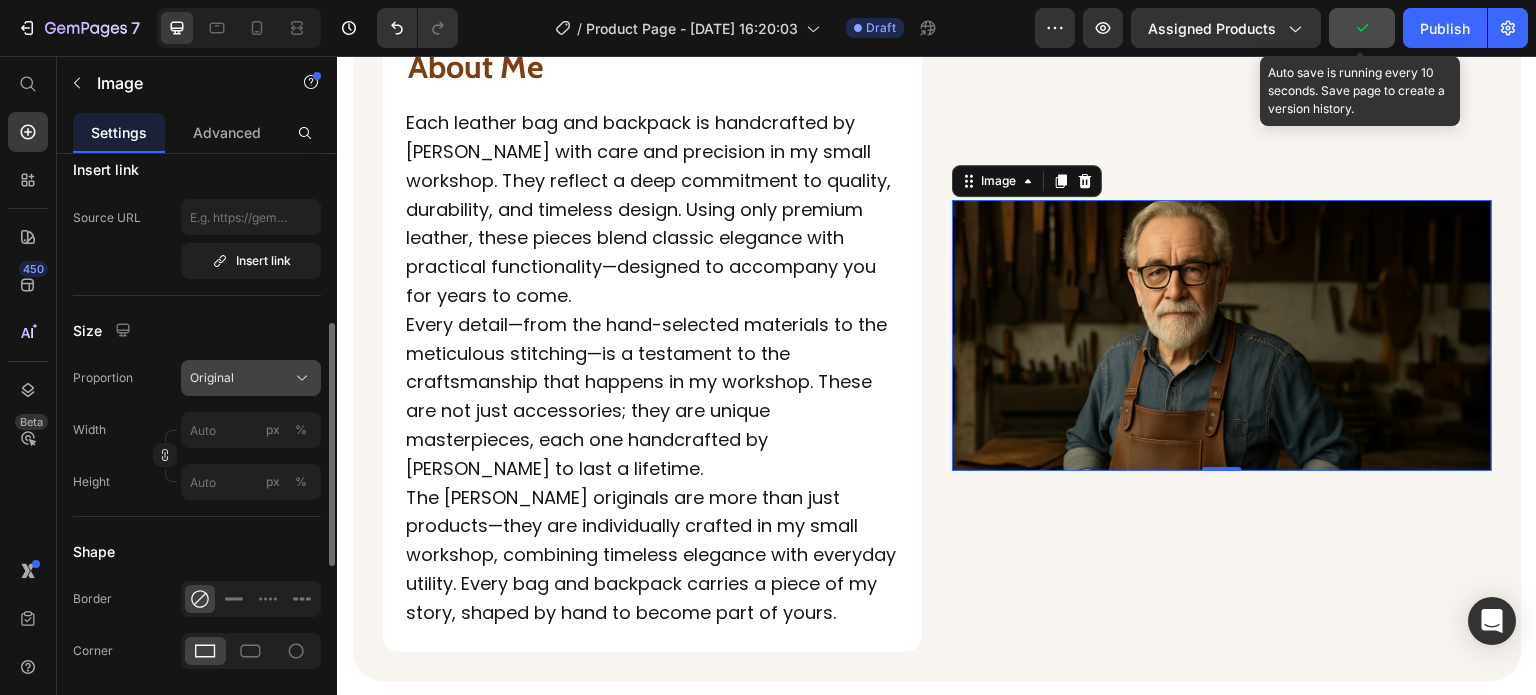 click on "Original" at bounding box center (212, 378) 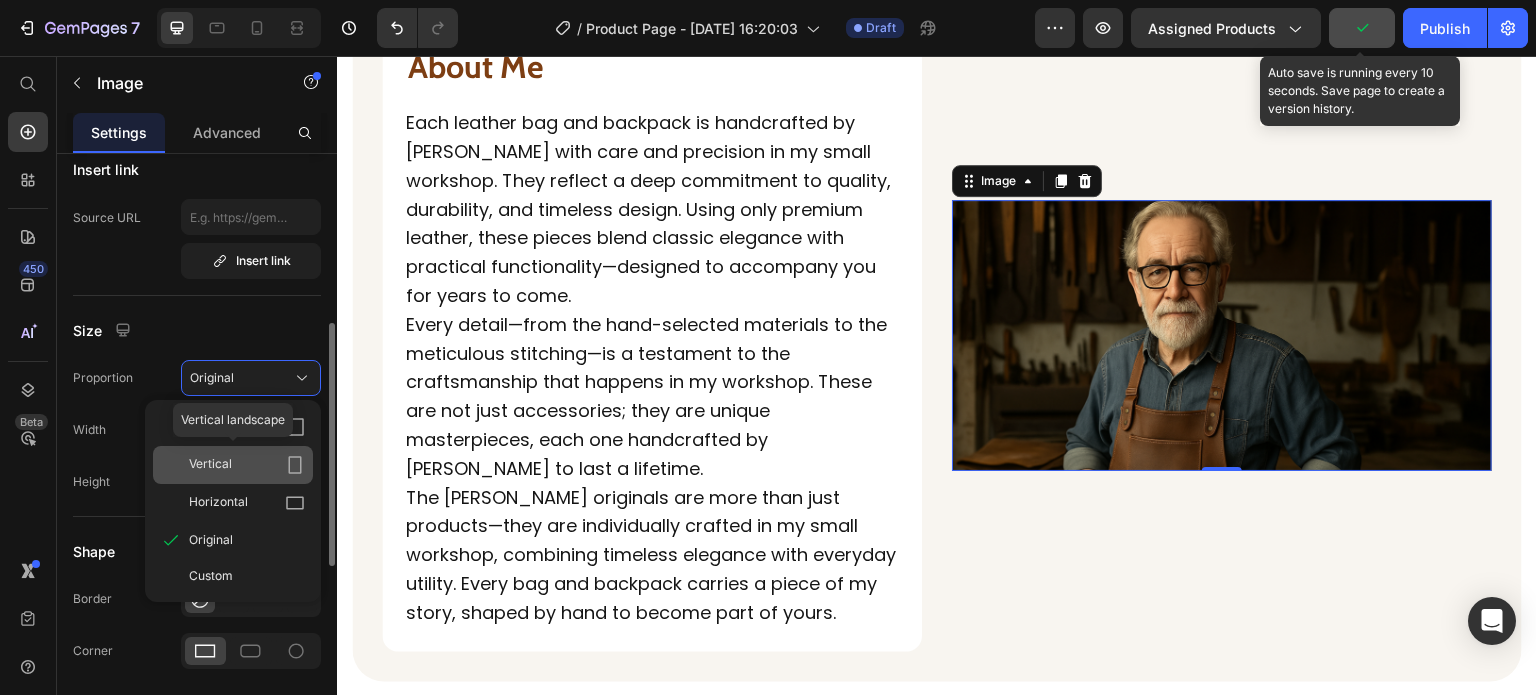 click on "Vertical" at bounding box center [210, 465] 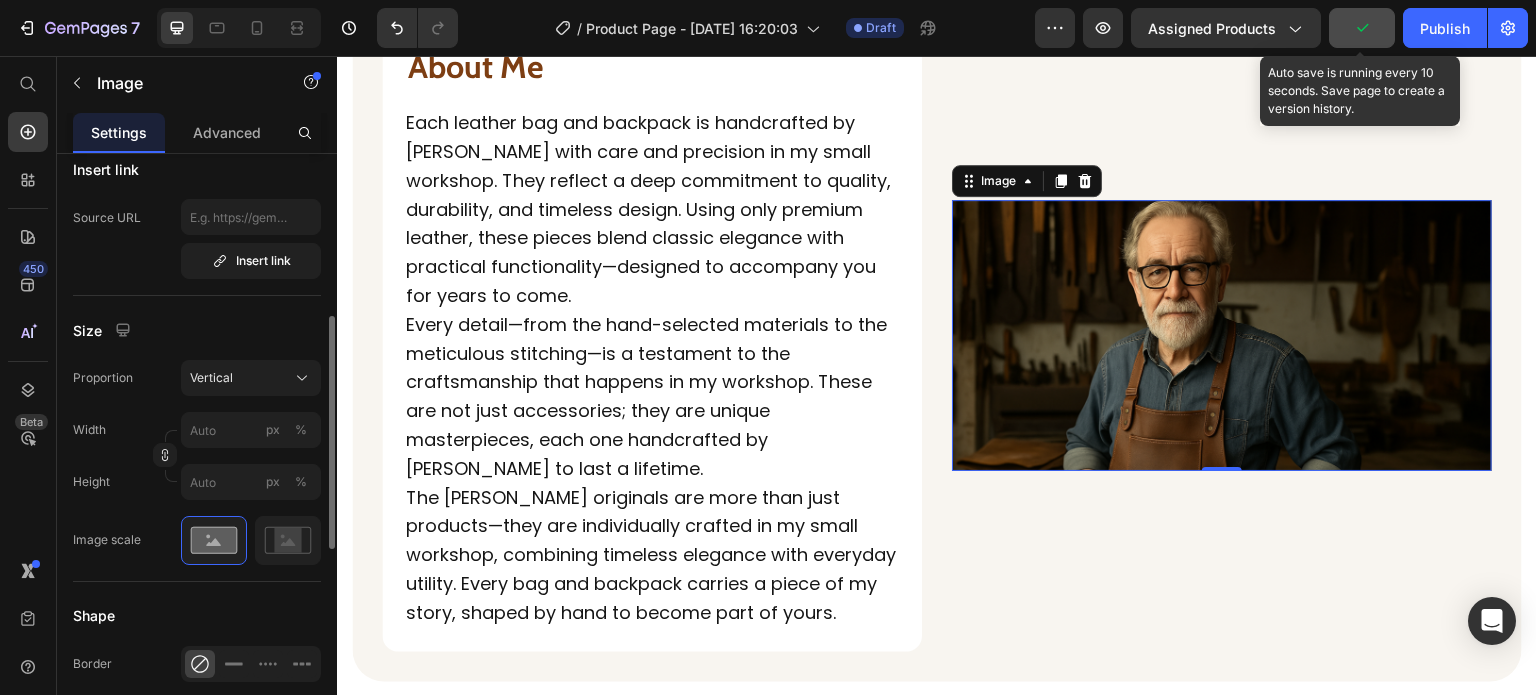 scroll, scrollTop: 2160, scrollLeft: 0, axis: vertical 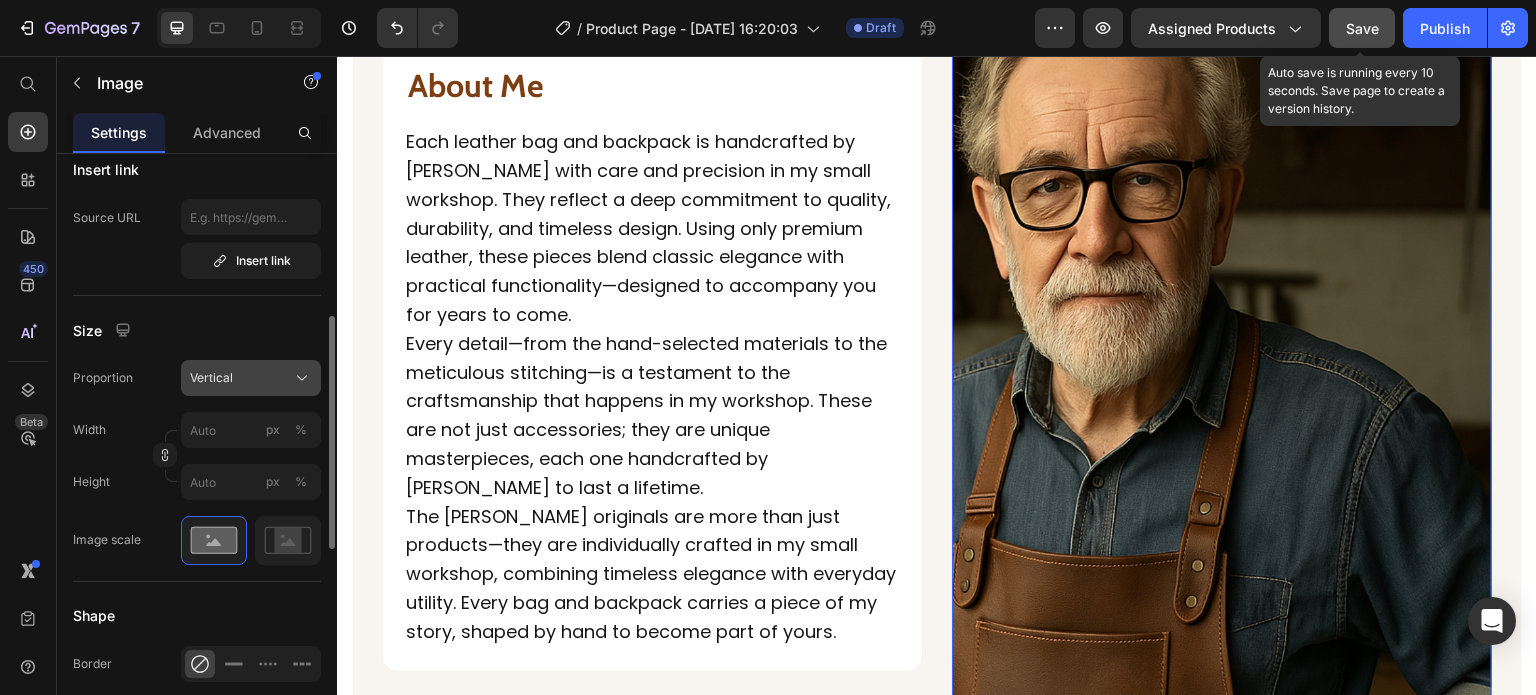 click on "Vertical" at bounding box center (251, 378) 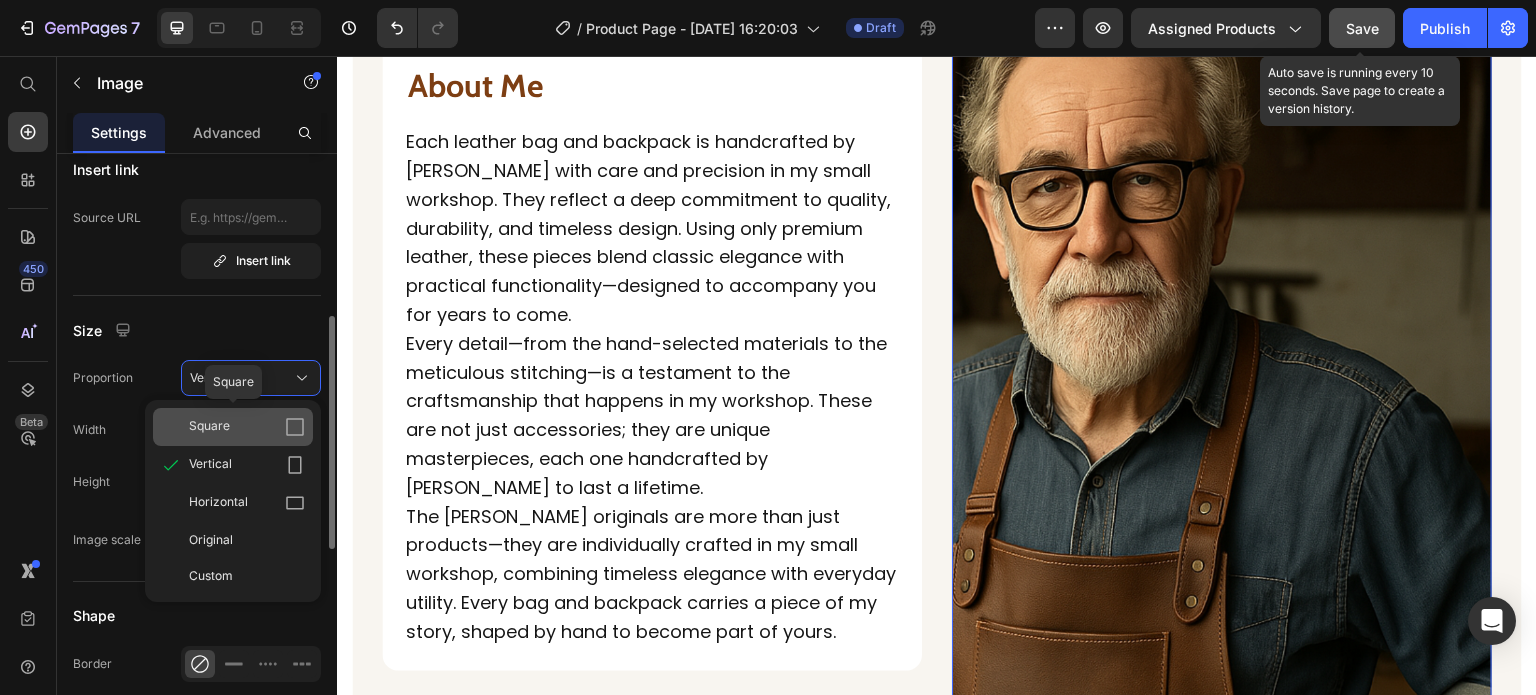 click on "Square" at bounding box center (247, 427) 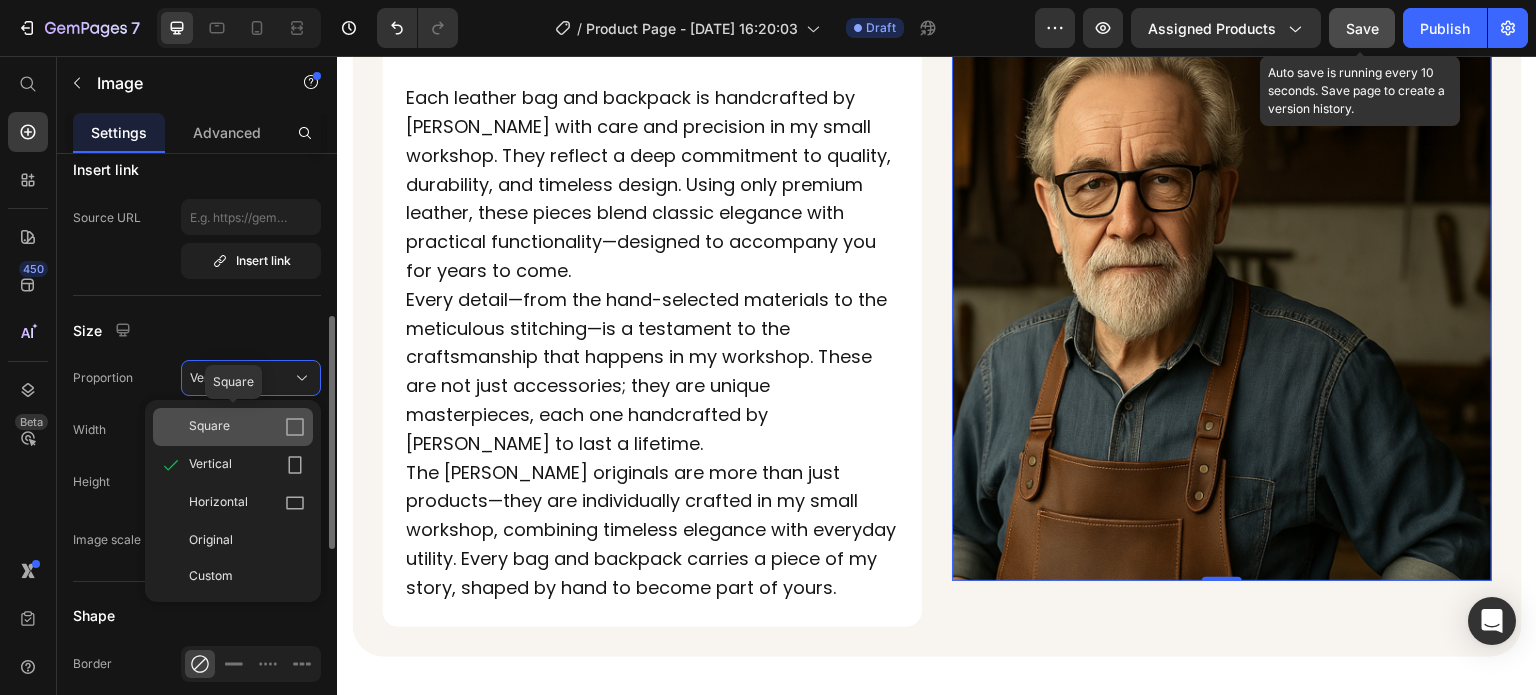 scroll, scrollTop: 2135, scrollLeft: 0, axis: vertical 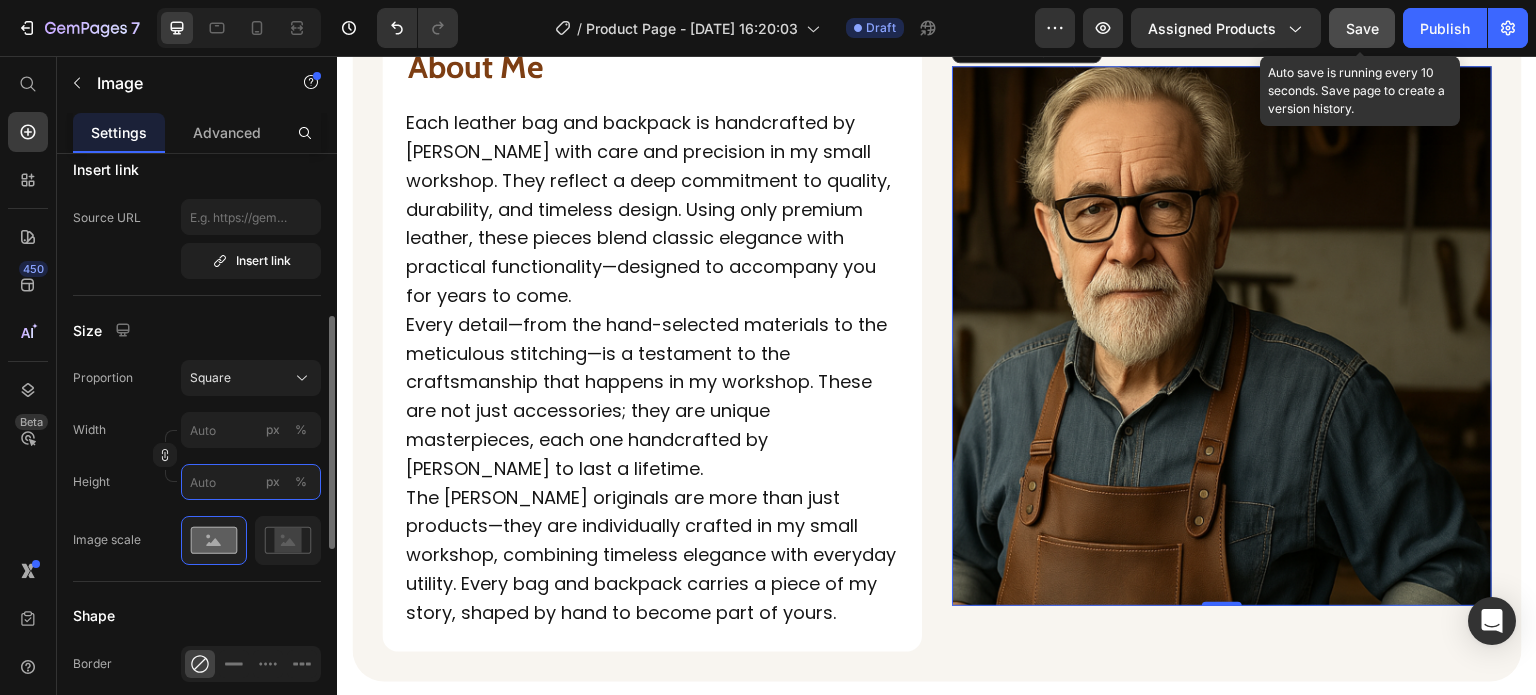 click on "px %" at bounding box center [251, 482] 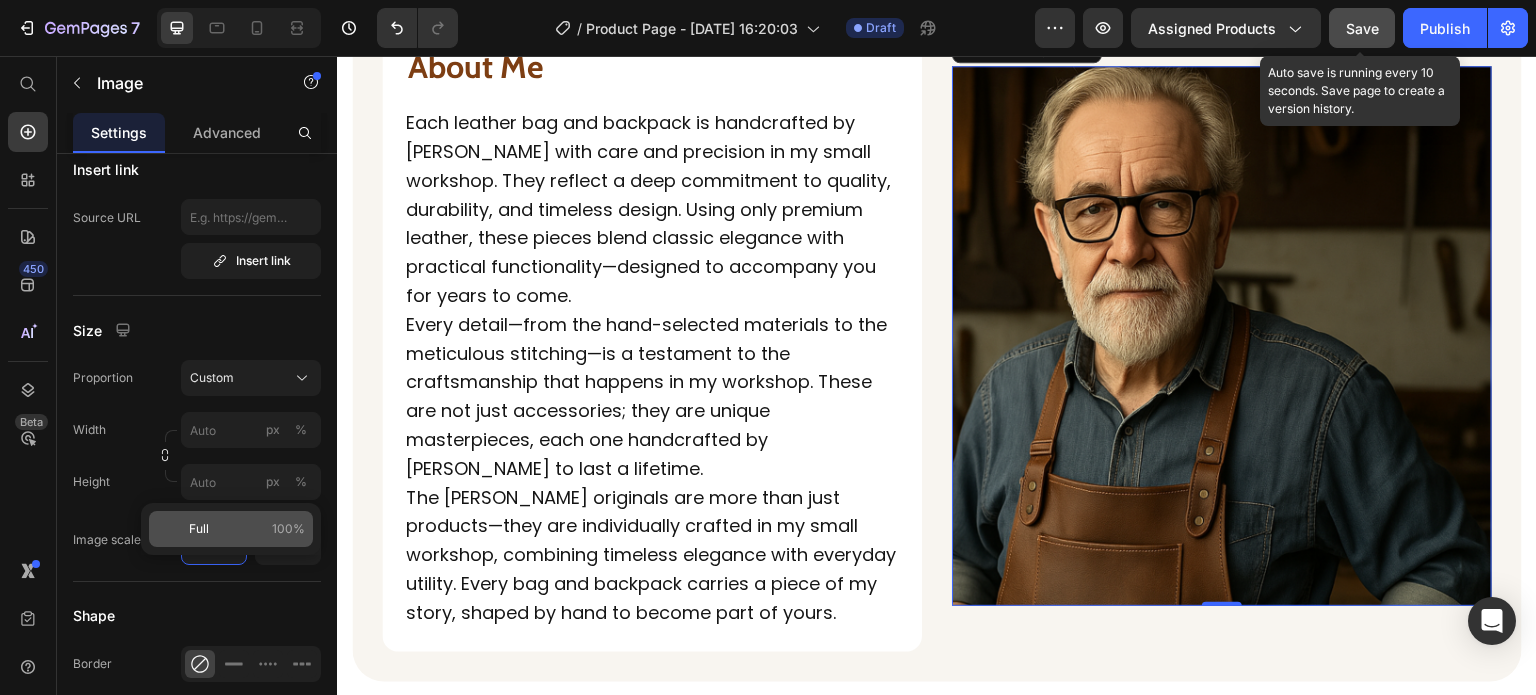click on "Full 100%" 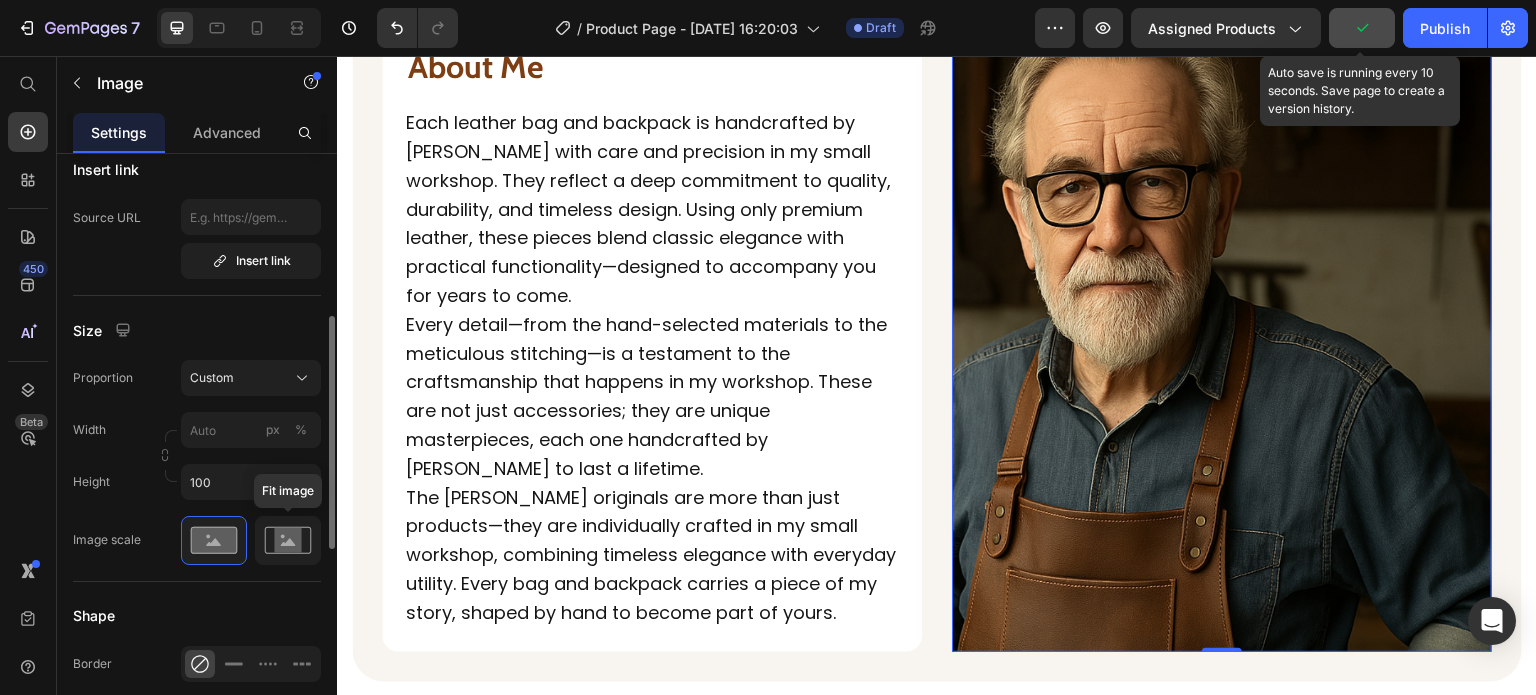 click 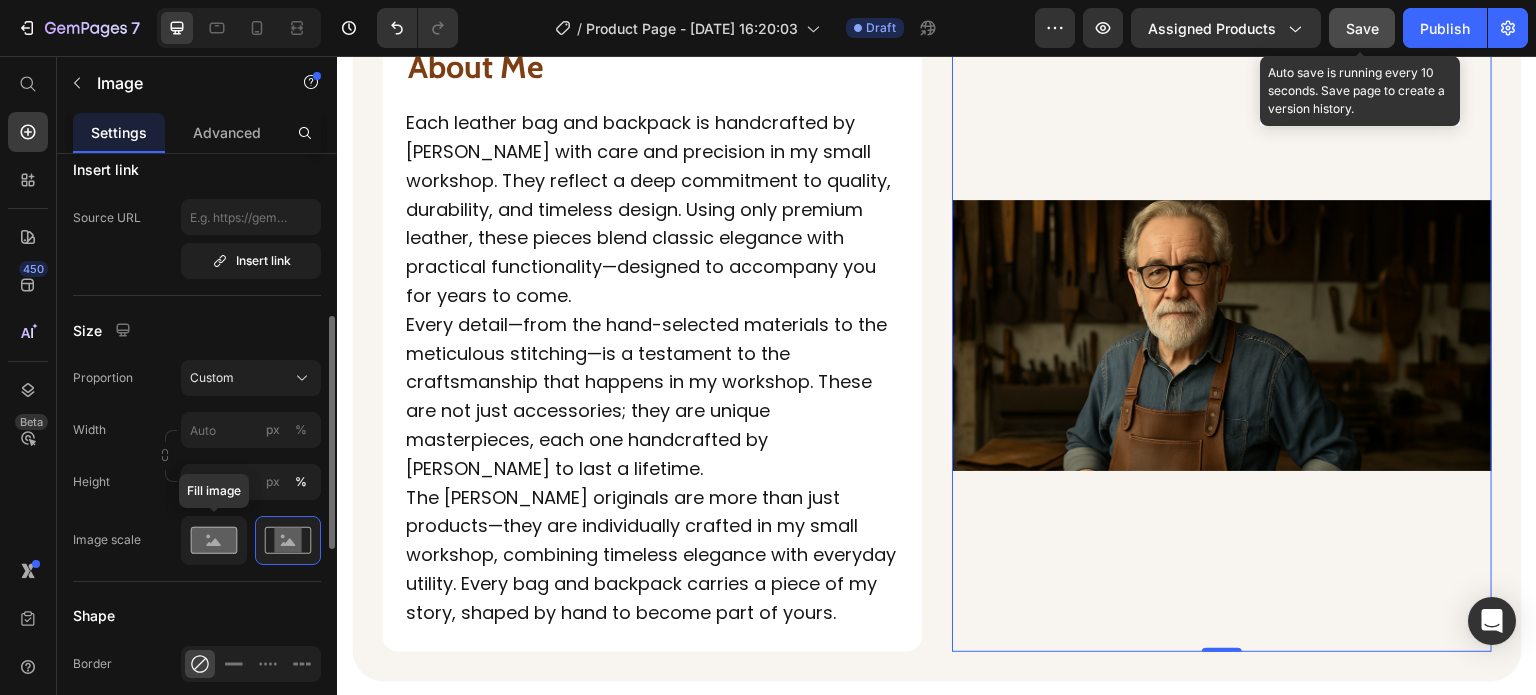 click 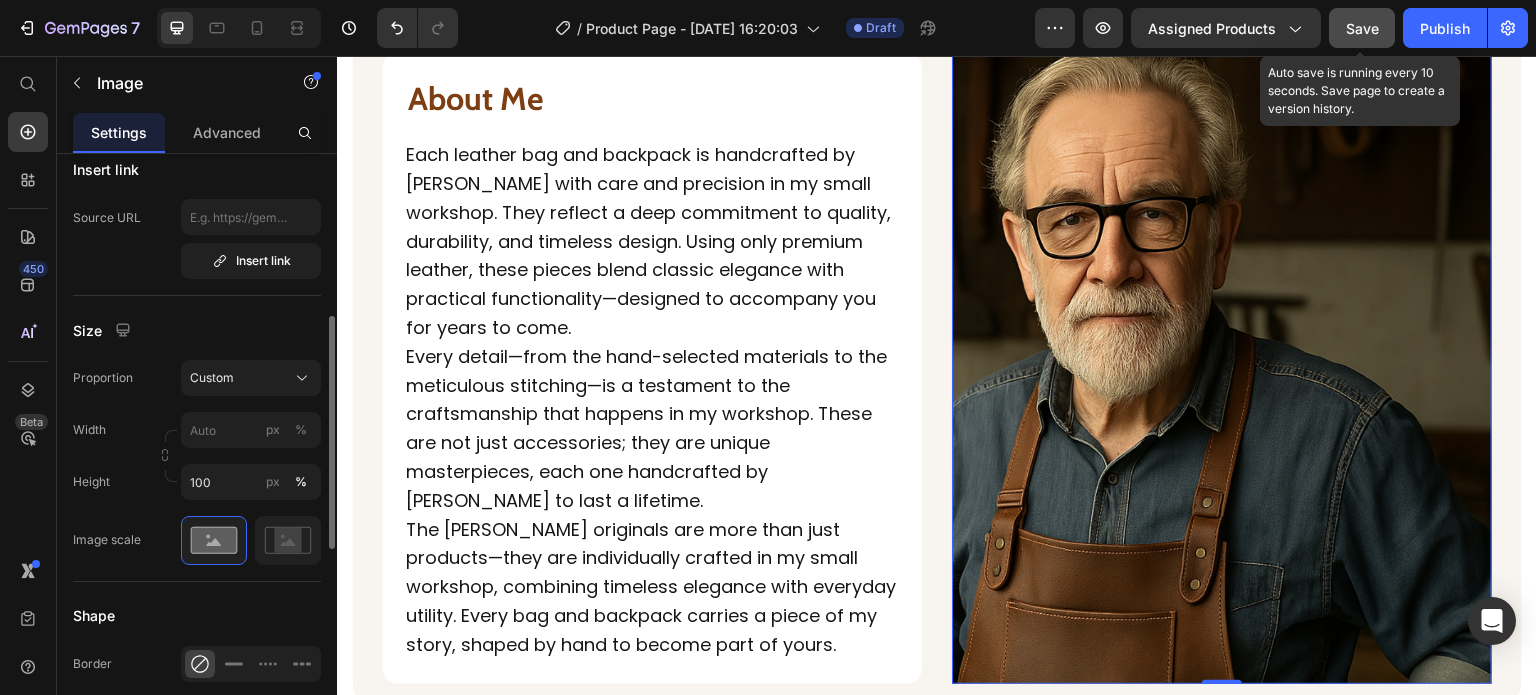 scroll, scrollTop: 2108, scrollLeft: 0, axis: vertical 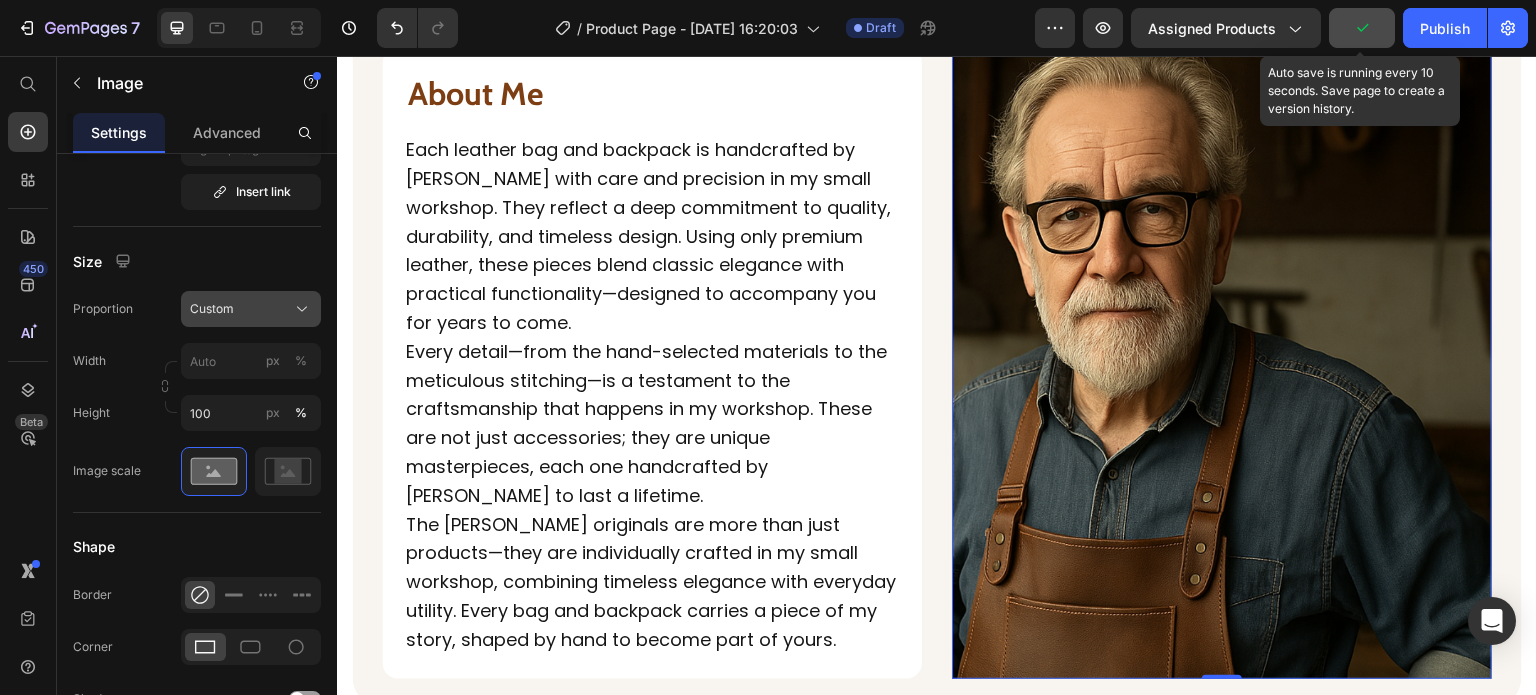 click on "Custom" 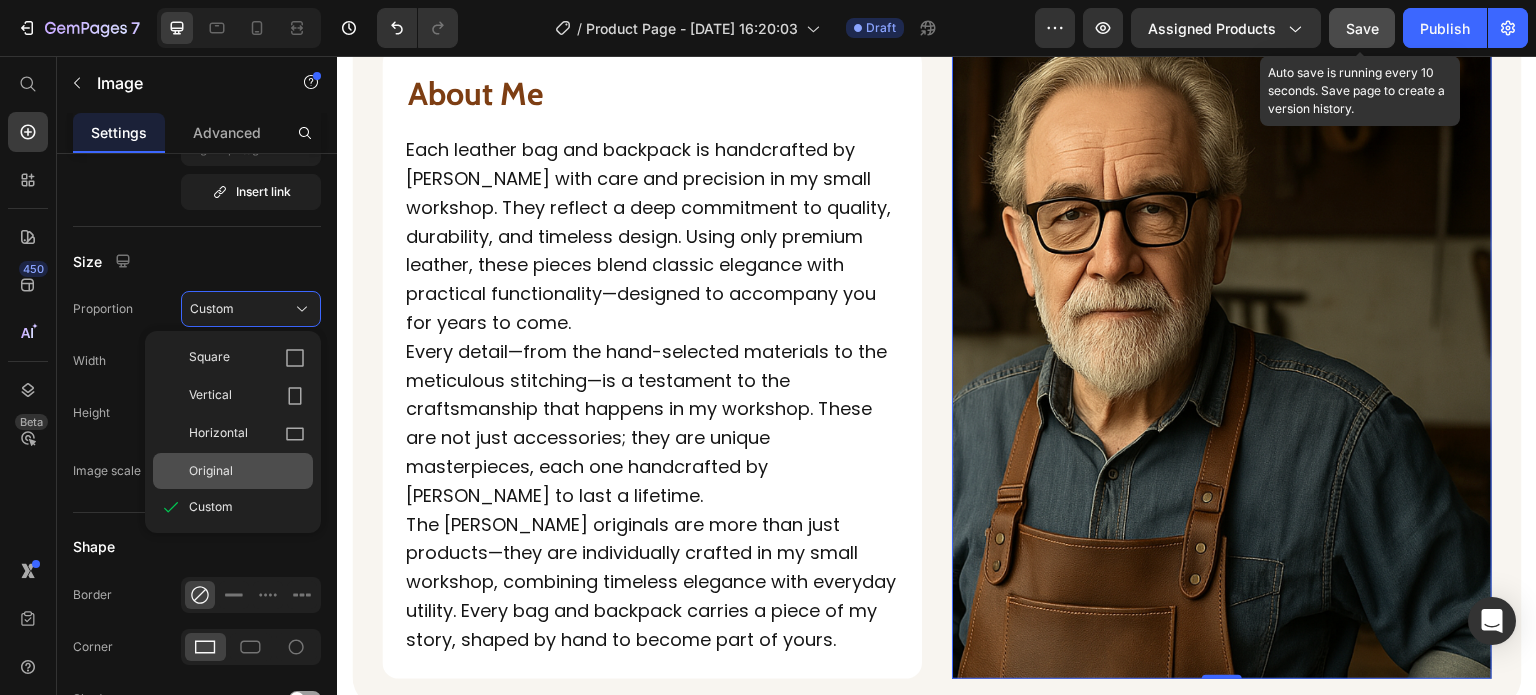 click on "Original" at bounding box center (211, 471) 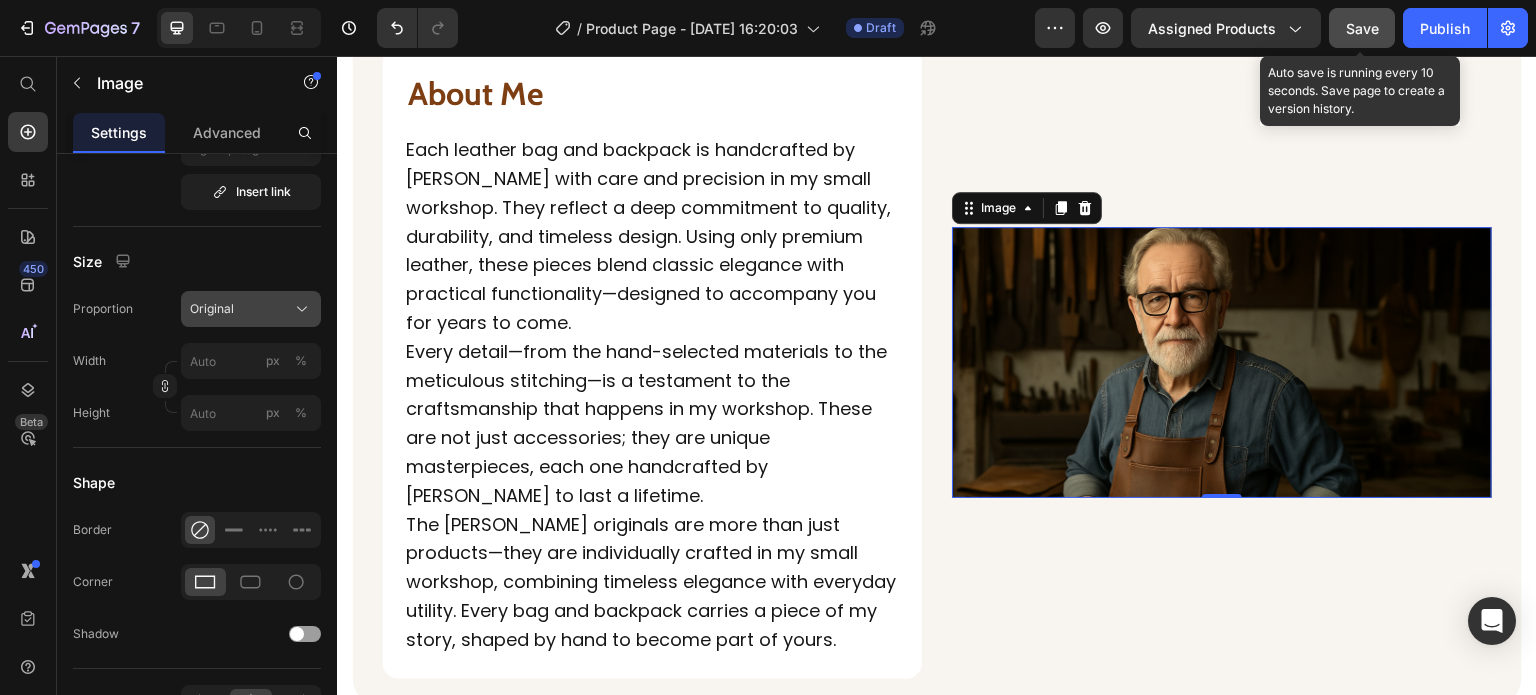 click on "Original" 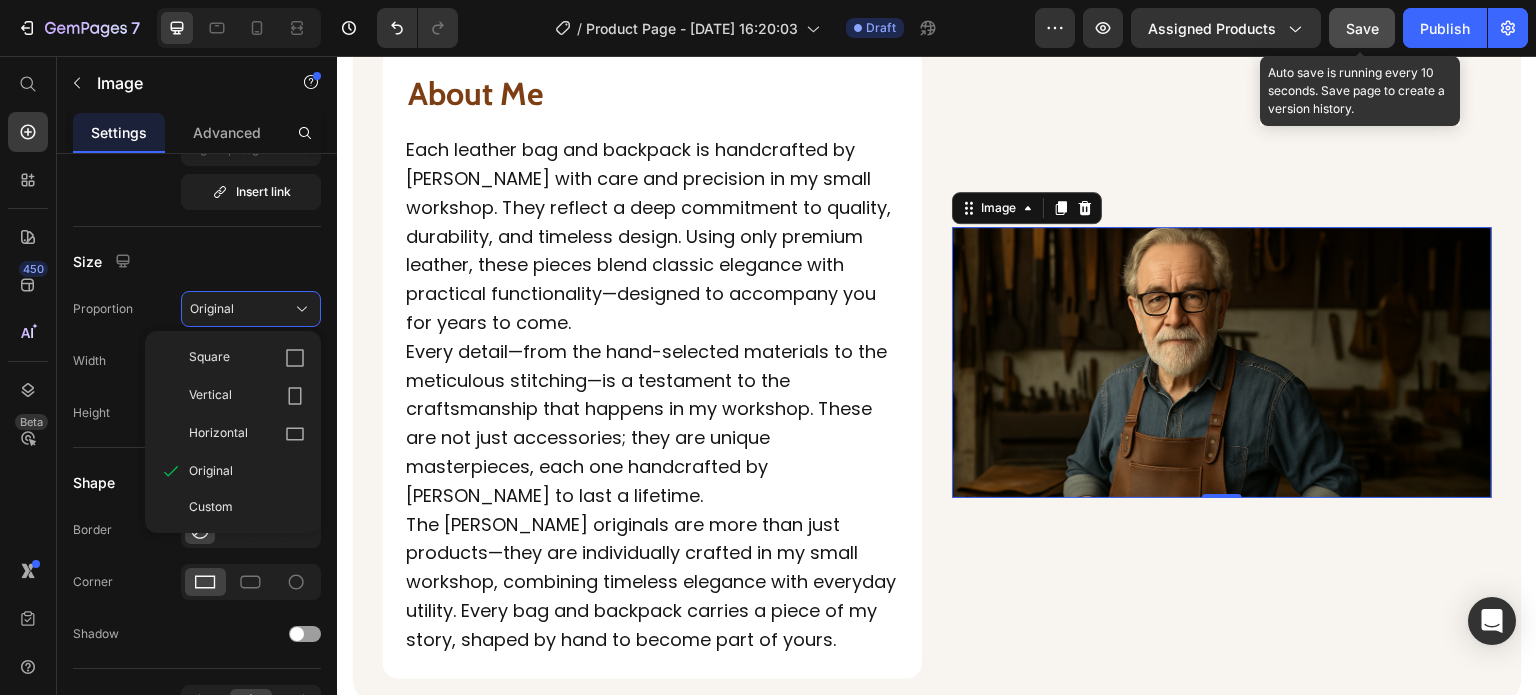 click on "Shape Border Corner Shadow" 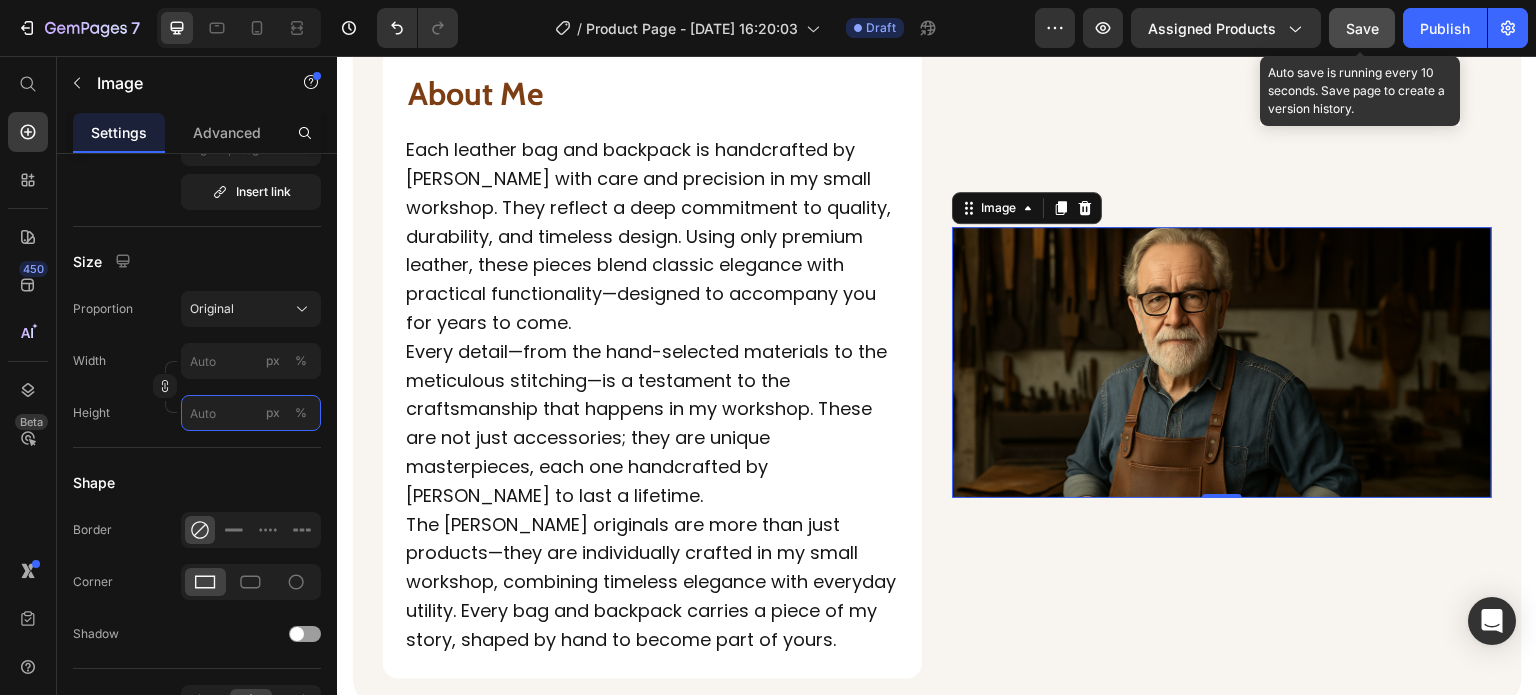 click on "px %" at bounding box center (251, 413) 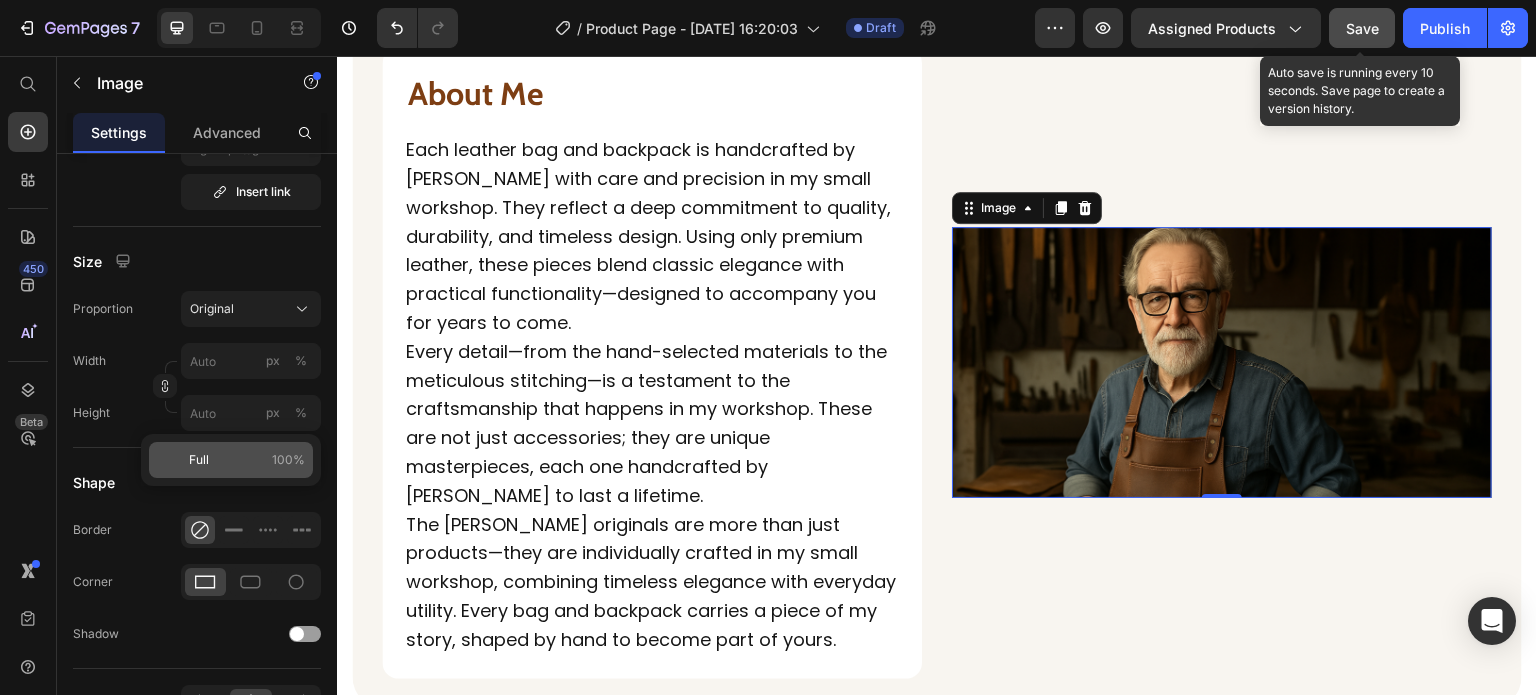 click on "Full 100%" at bounding box center (247, 460) 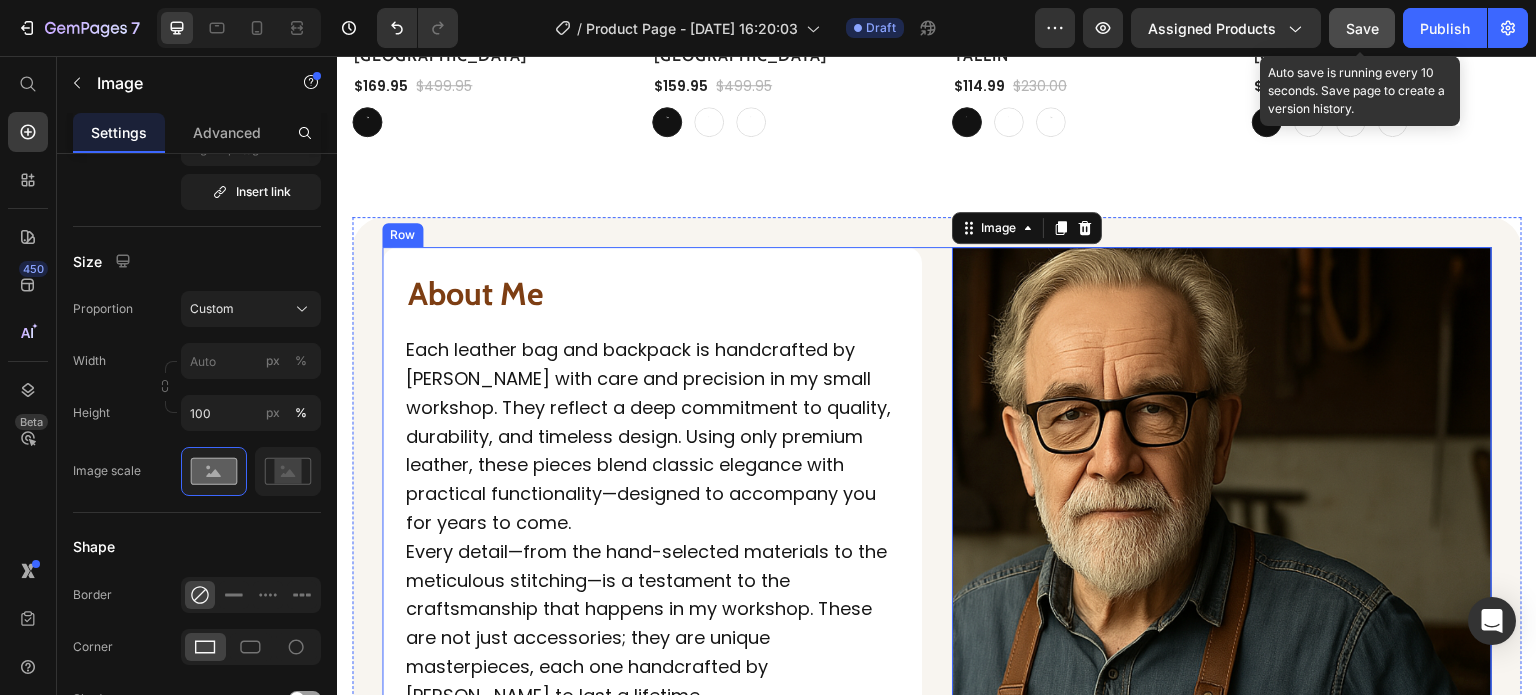 scroll, scrollTop: 1907, scrollLeft: 0, axis: vertical 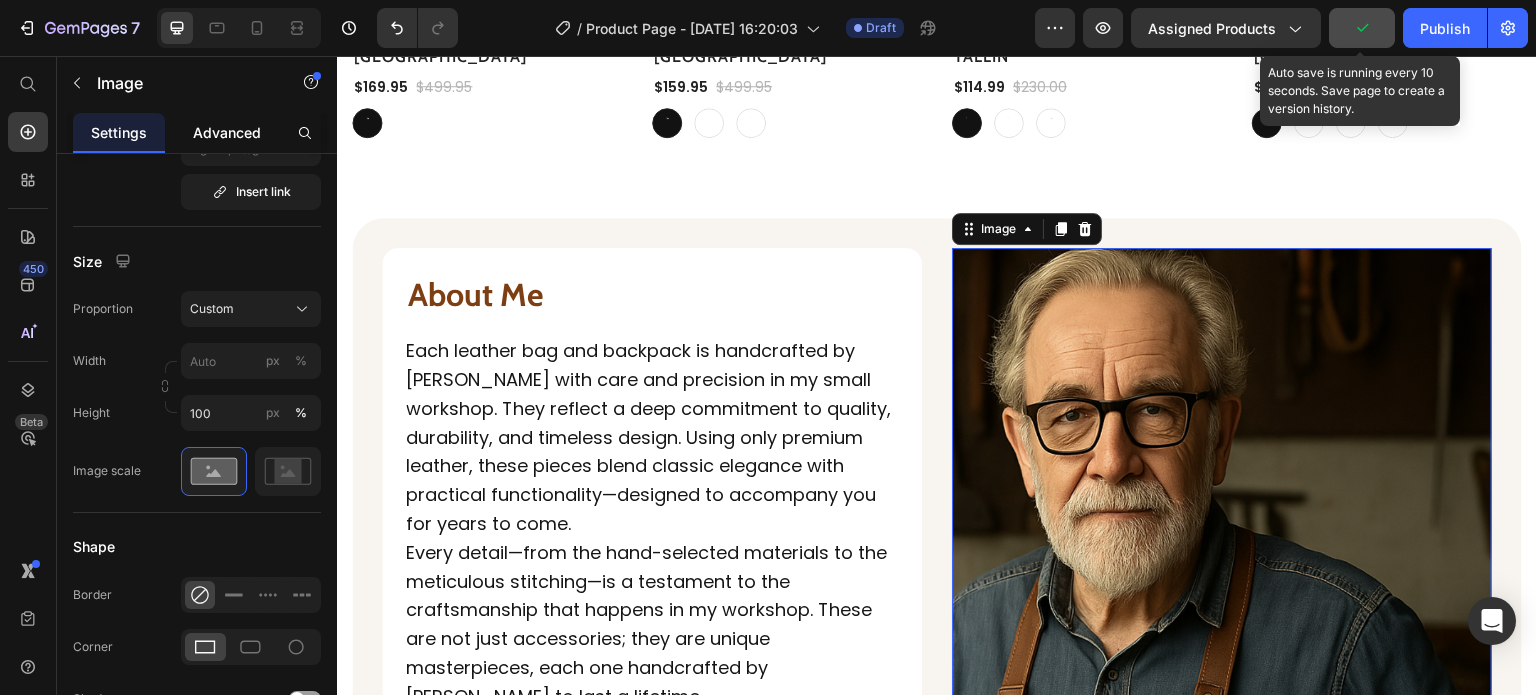 click on "Advanced" at bounding box center (227, 132) 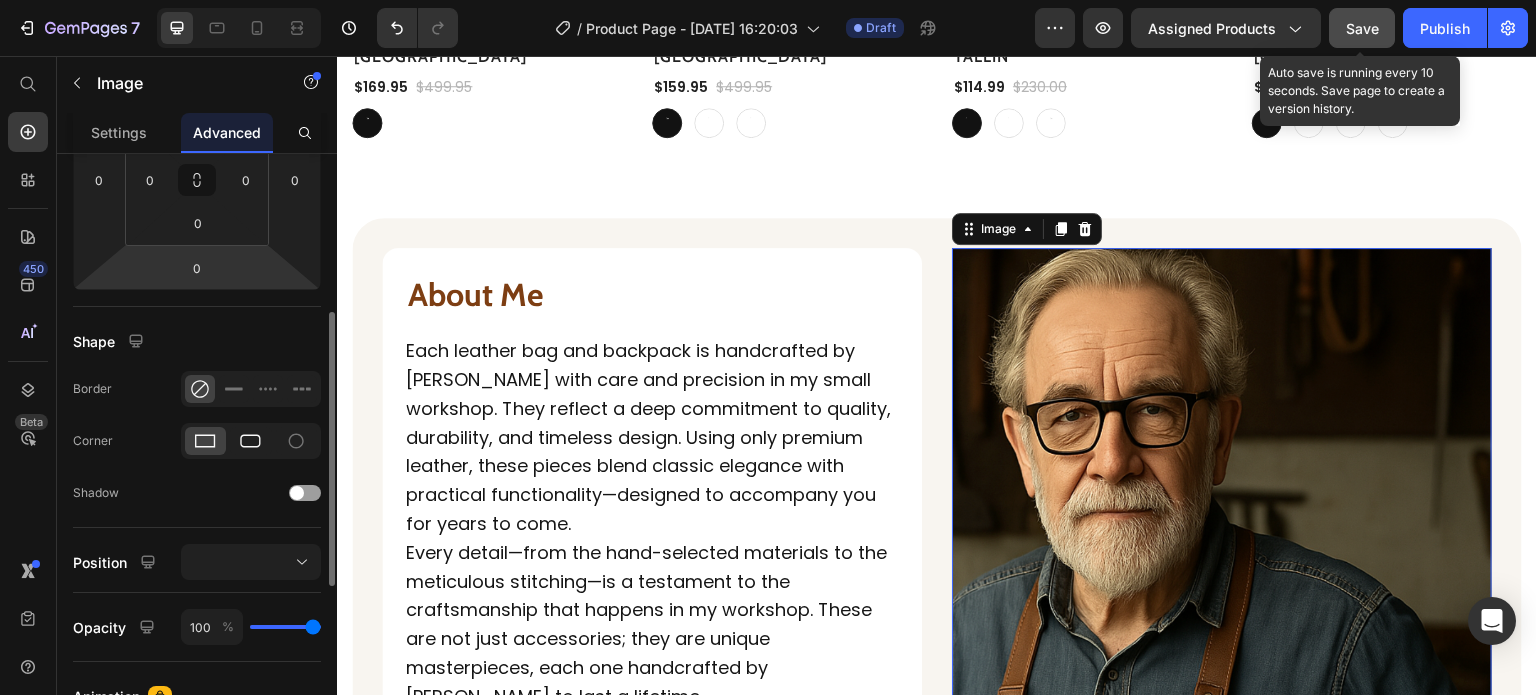scroll, scrollTop: 346, scrollLeft: 0, axis: vertical 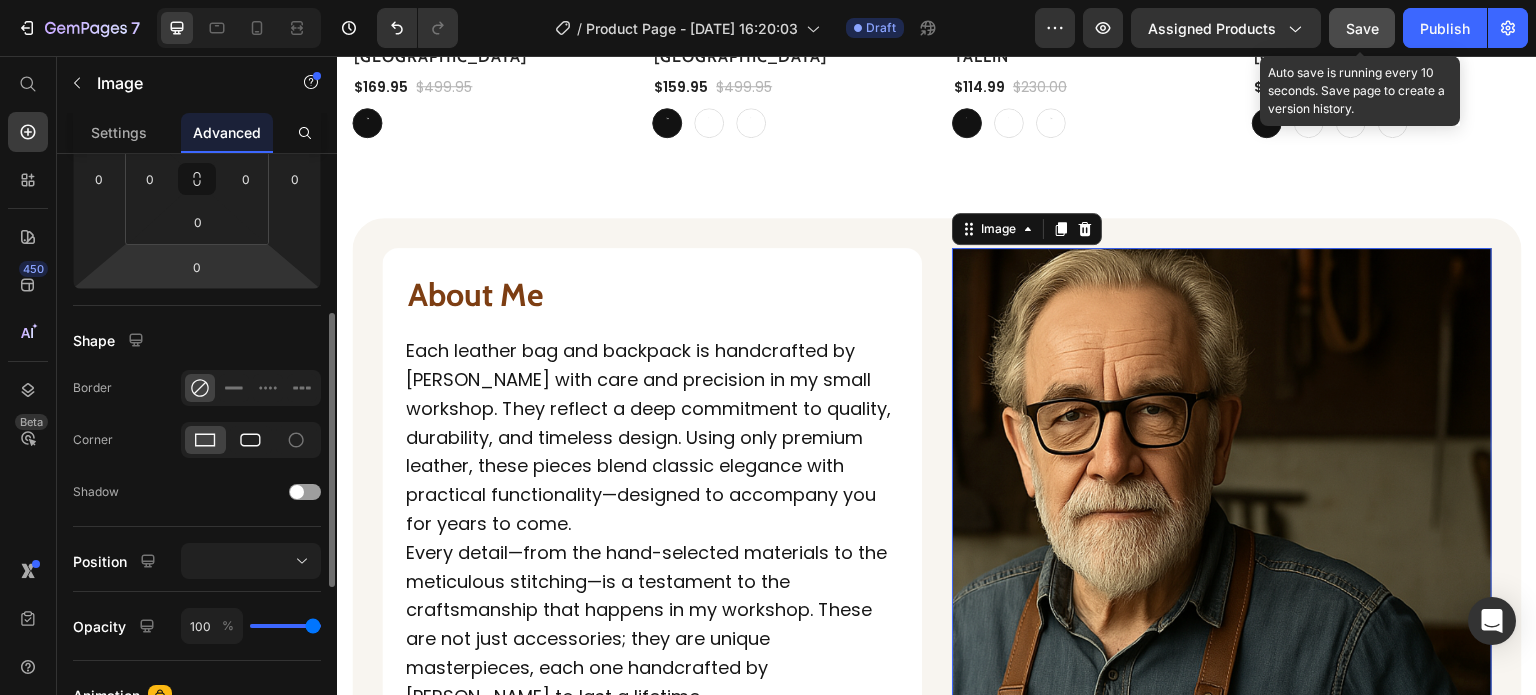 click 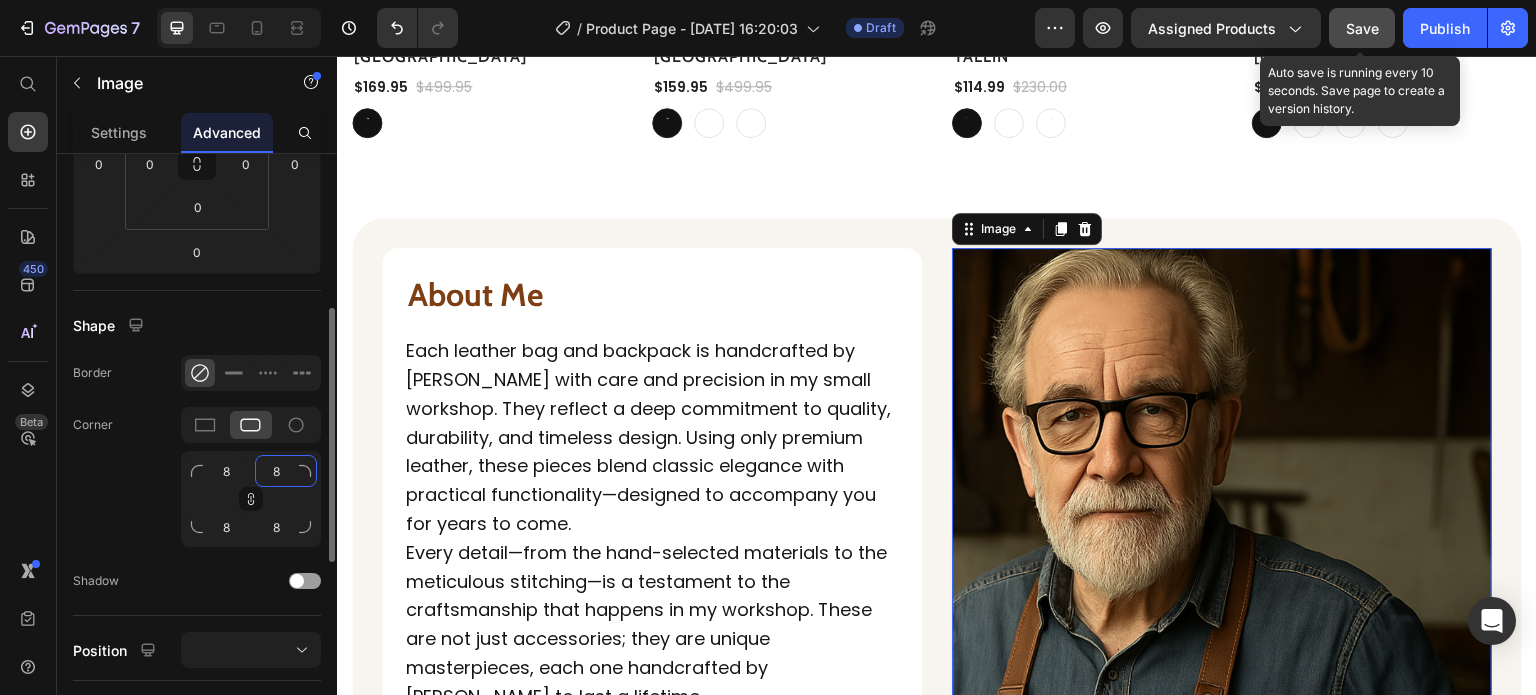 click on "8" 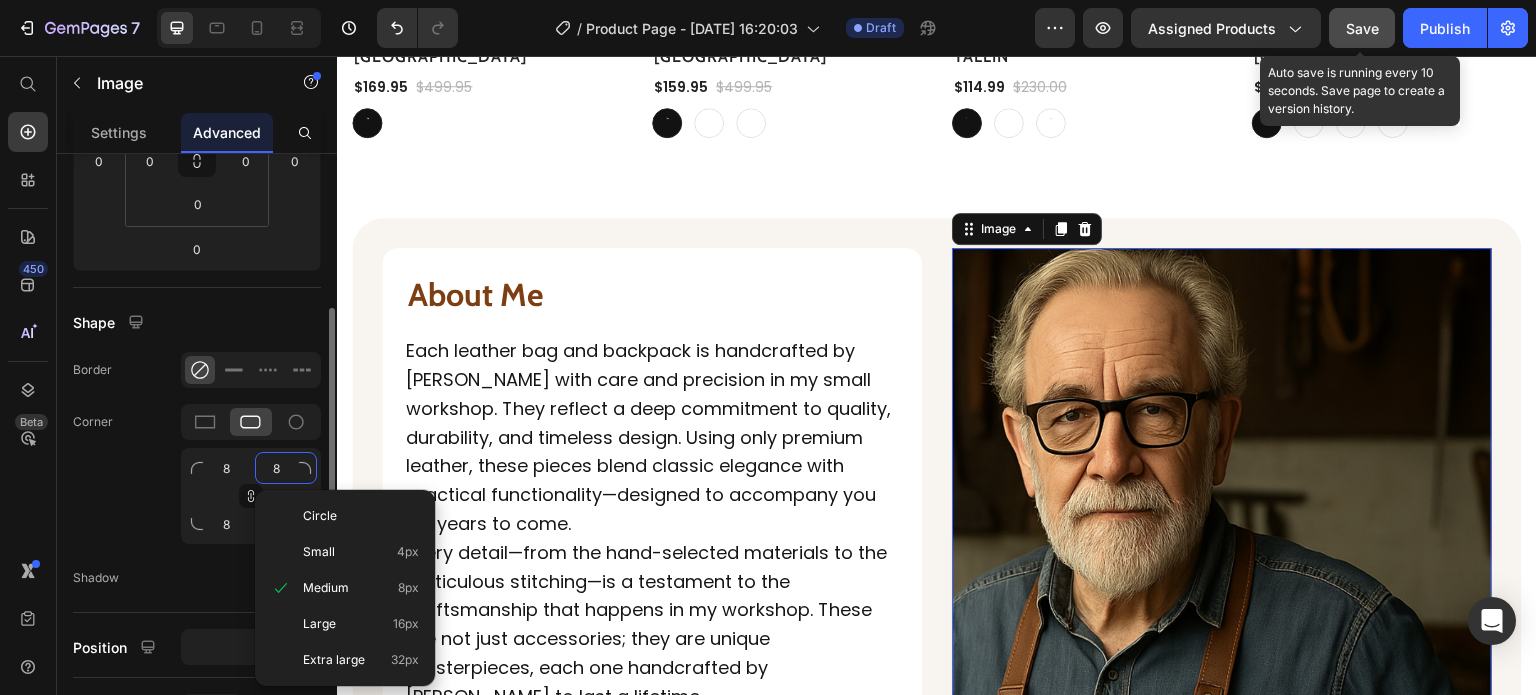 scroll, scrollTop: 365, scrollLeft: 0, axis: vertical 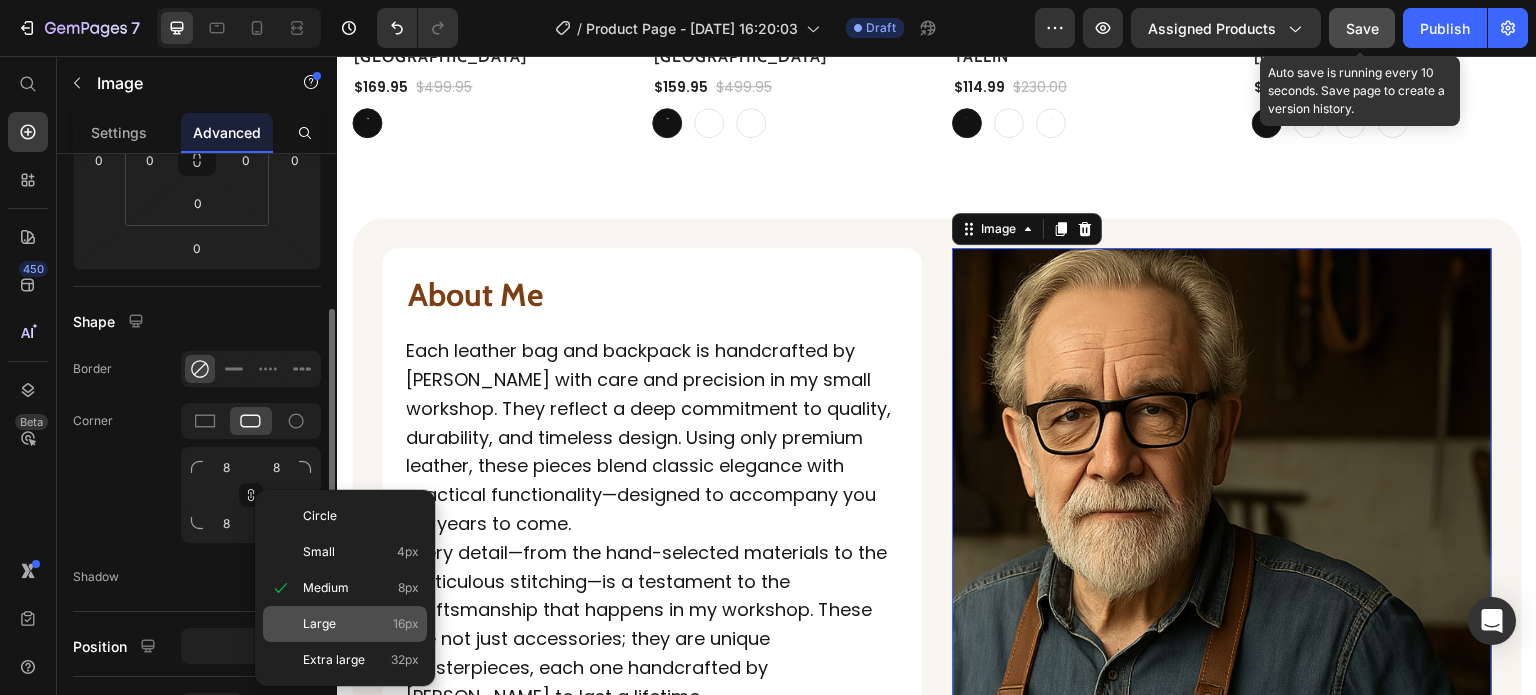 click on "Large 16px" at bounding box center (361, 624) 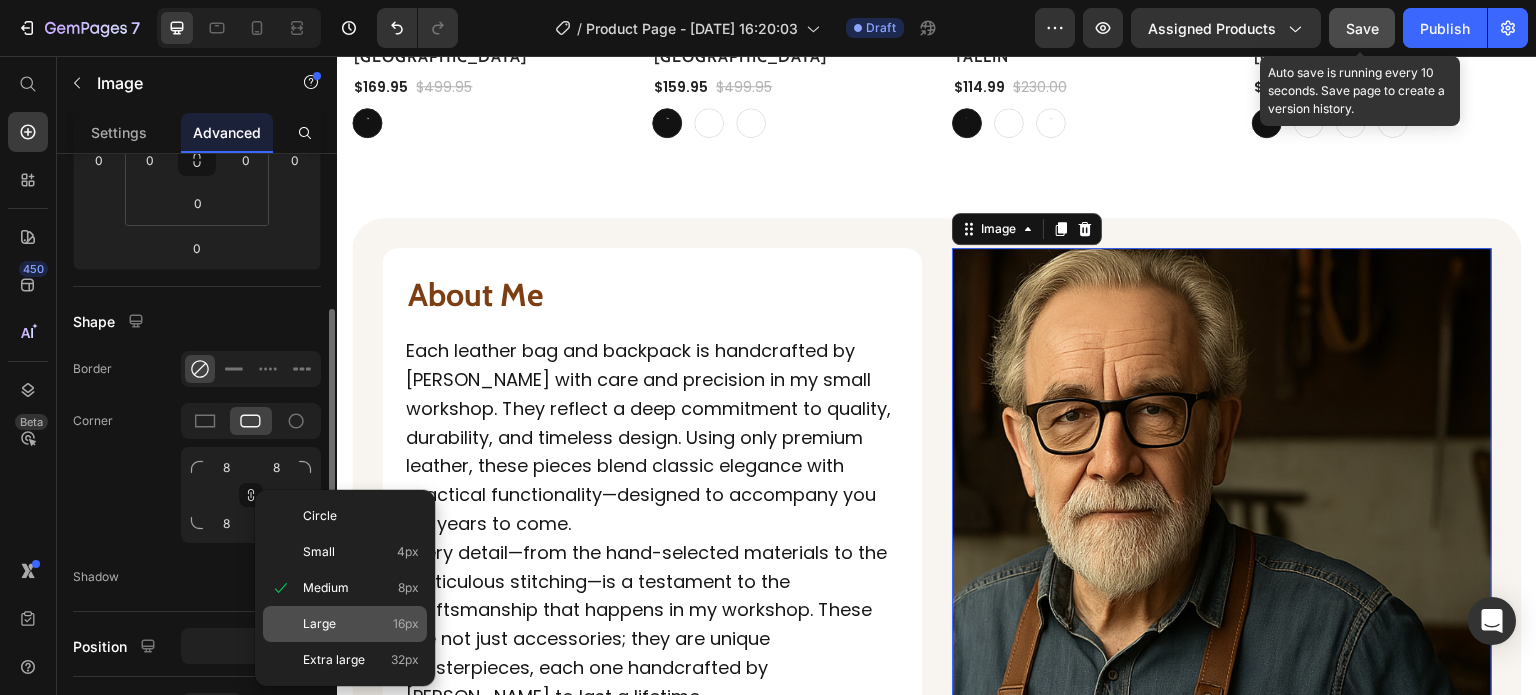 type on "16" 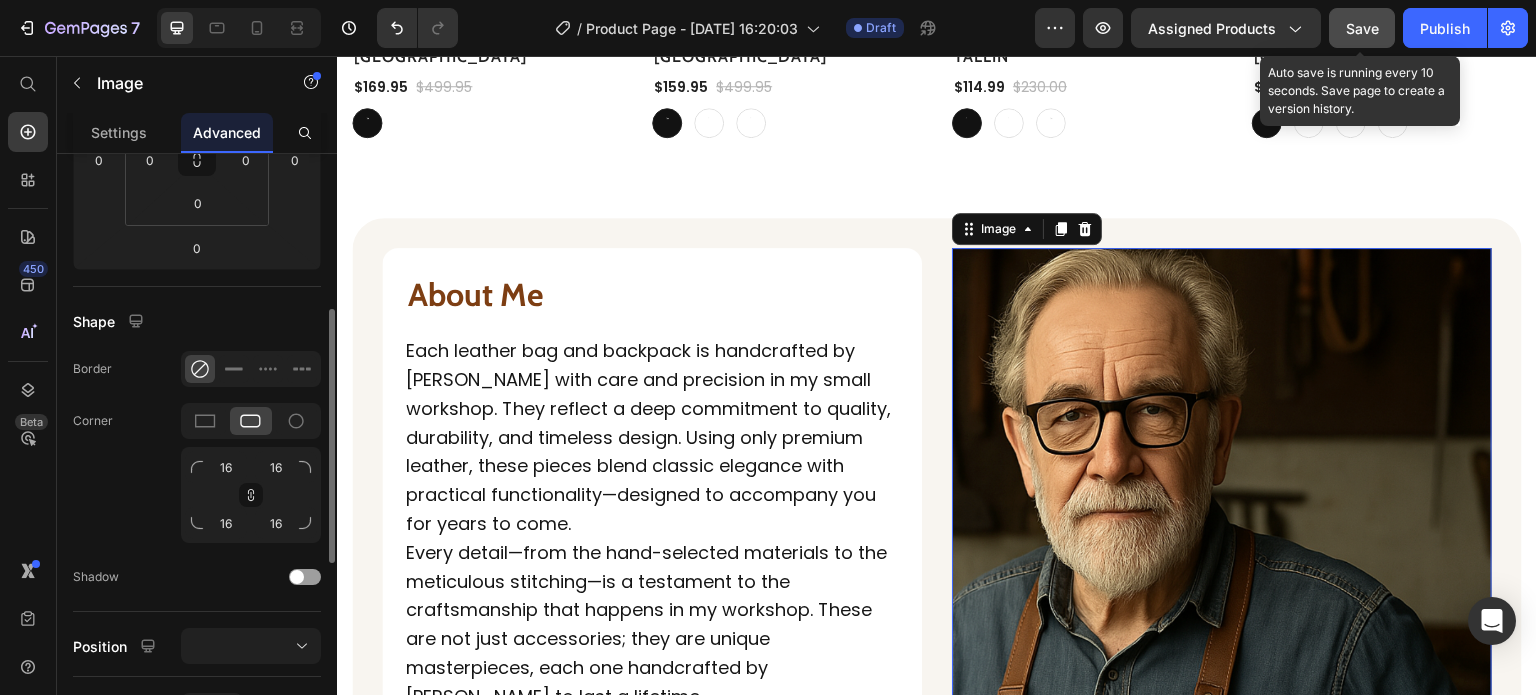 scroll, scrollTop: 1908, scrollLeft: 0, axis: vertical 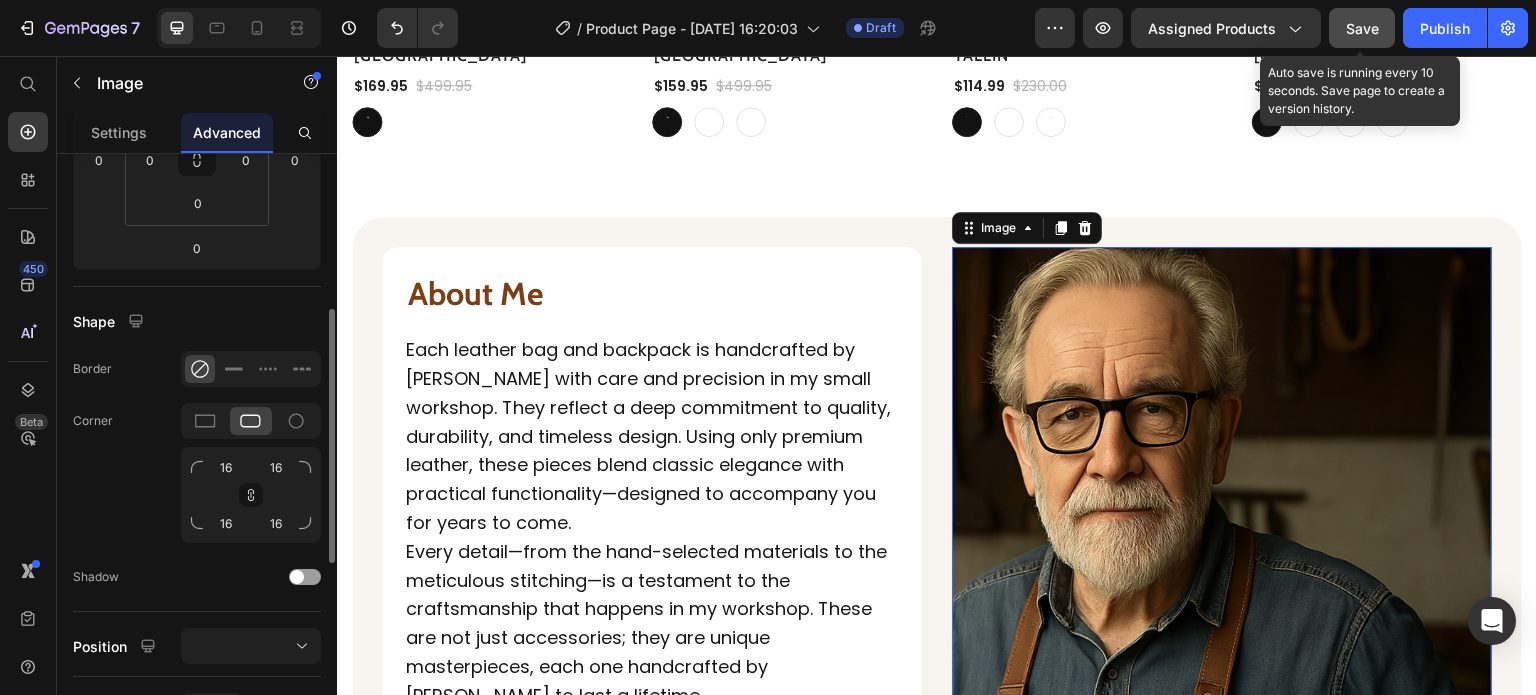 click on "Corner 16 16 16 16" 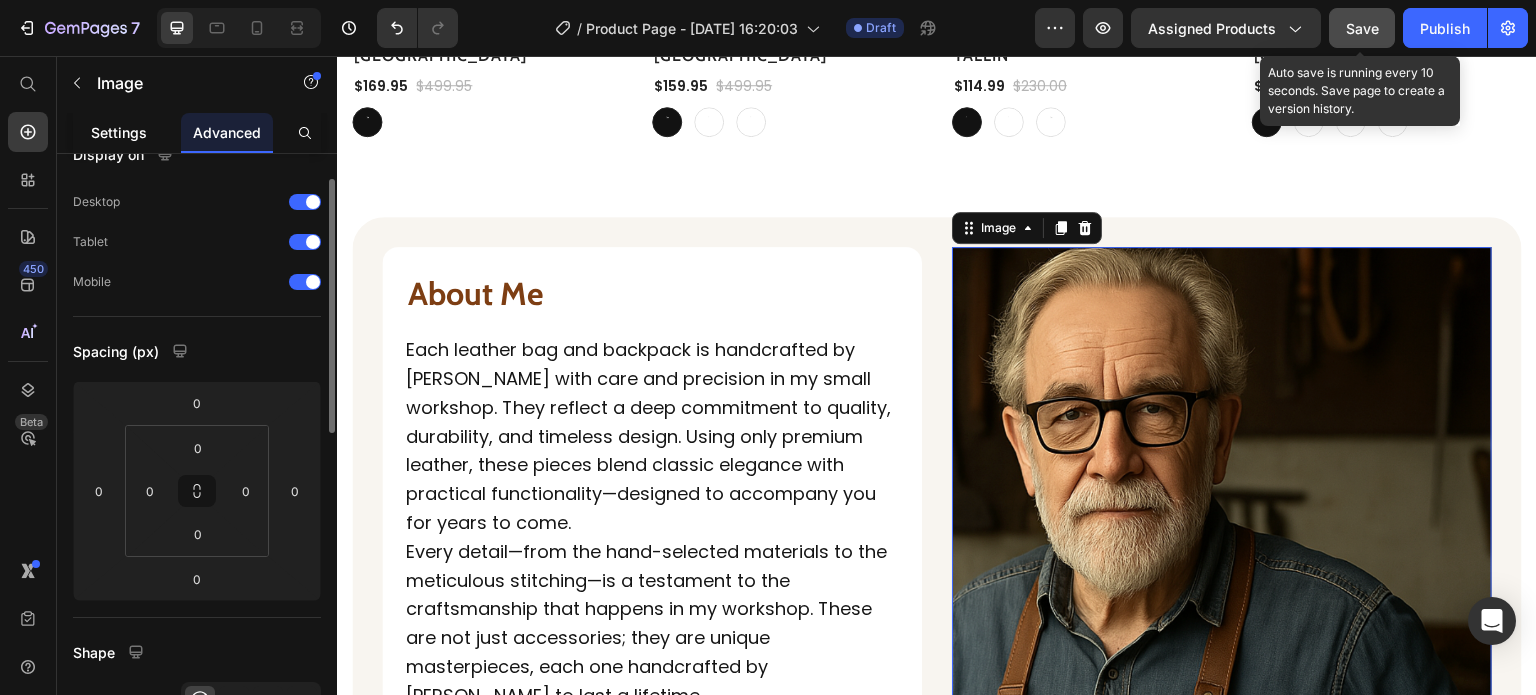 scroll, scrollTop: 0, scrollLeft: 0, axis: both 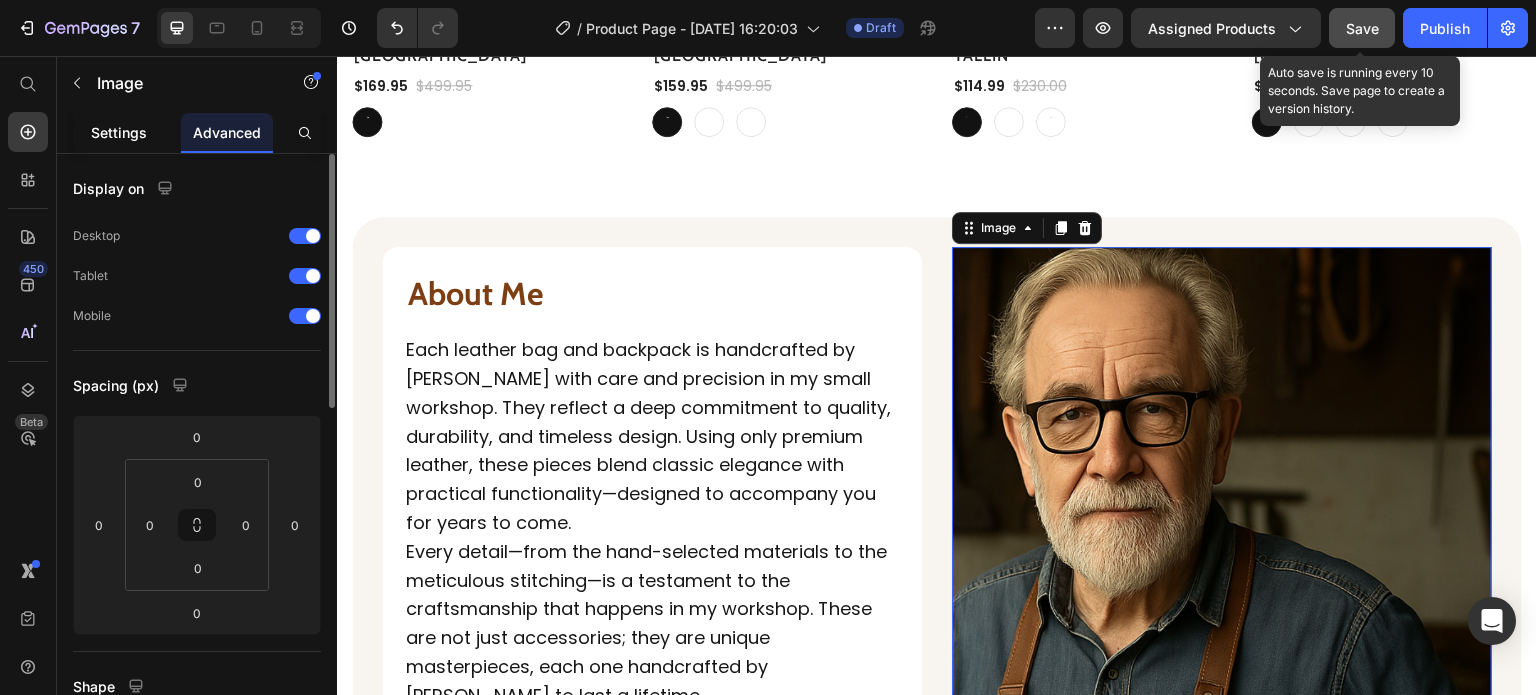click on "Settings" at bounding box center (119, 132) 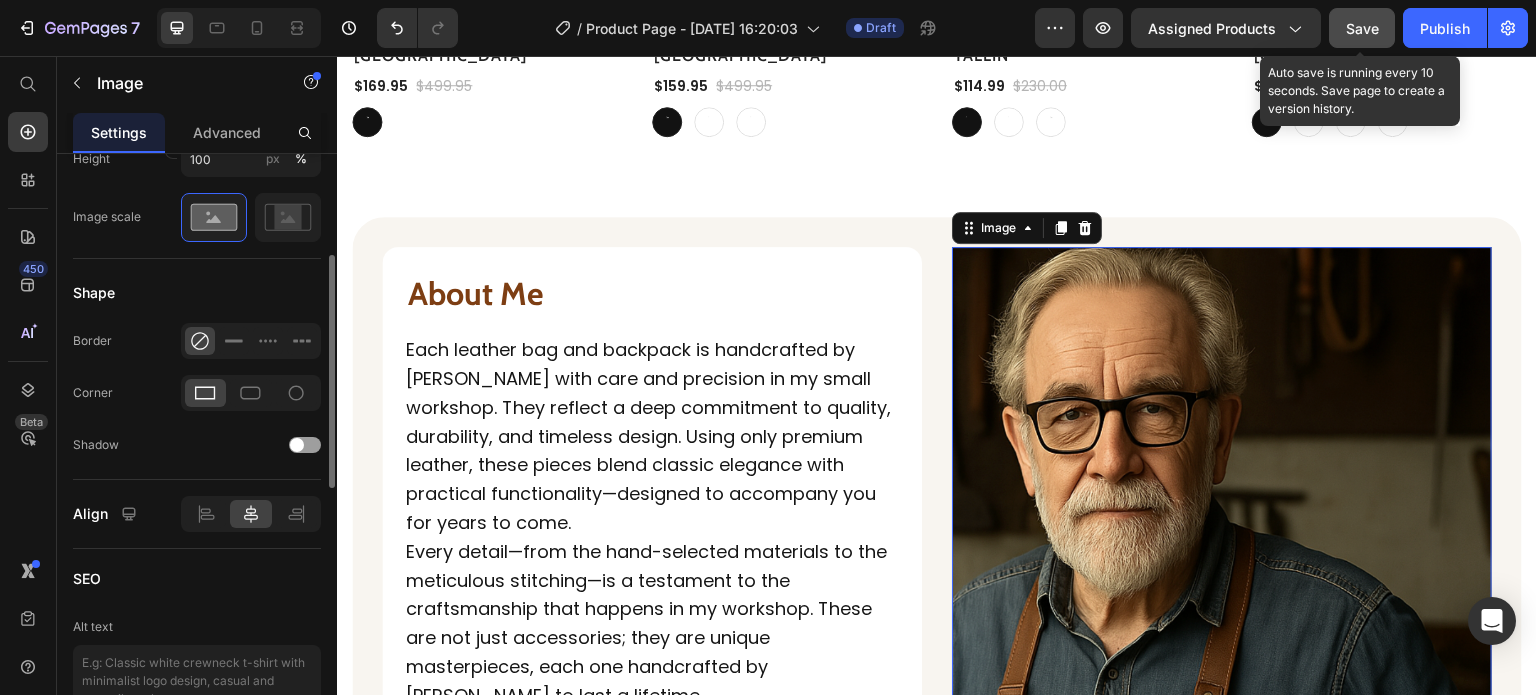 scroll, scrollTop: 748, scrollLeft: 0, axis: vertical 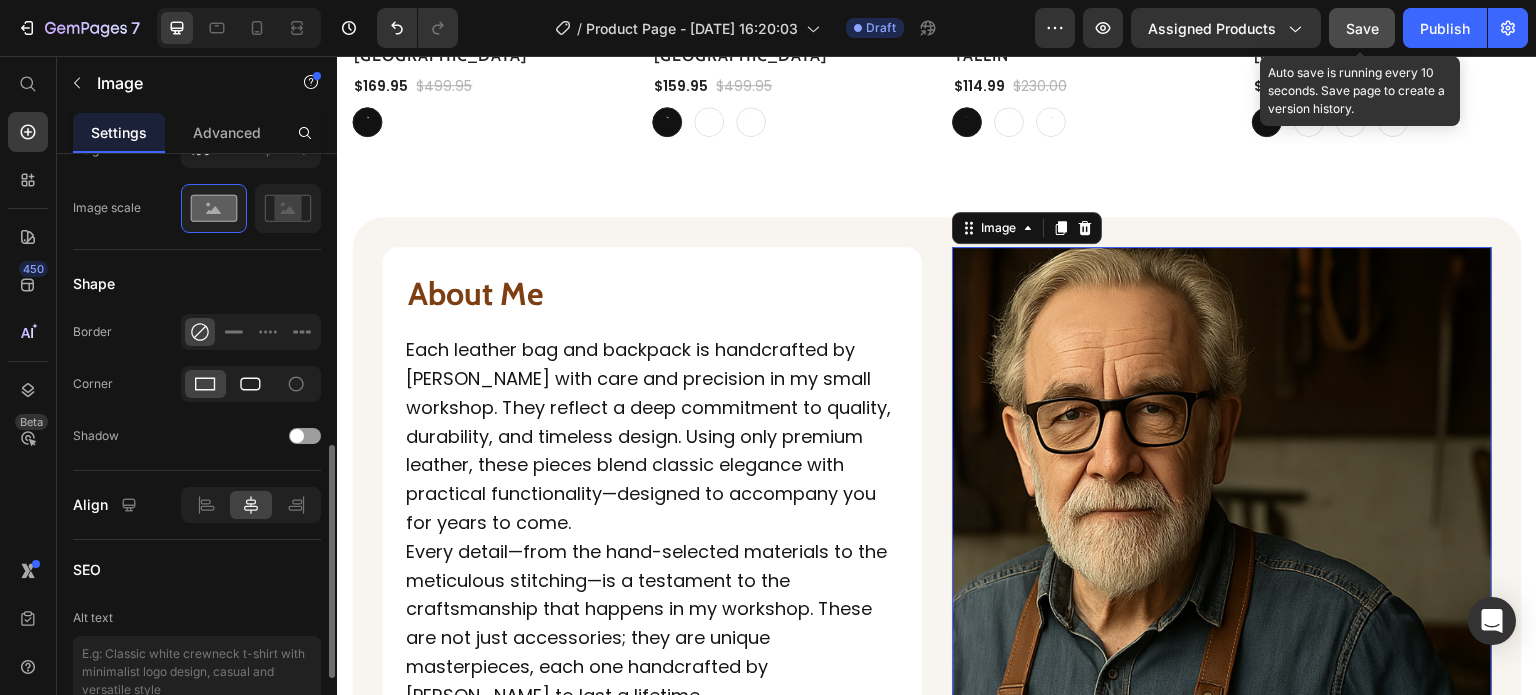 click 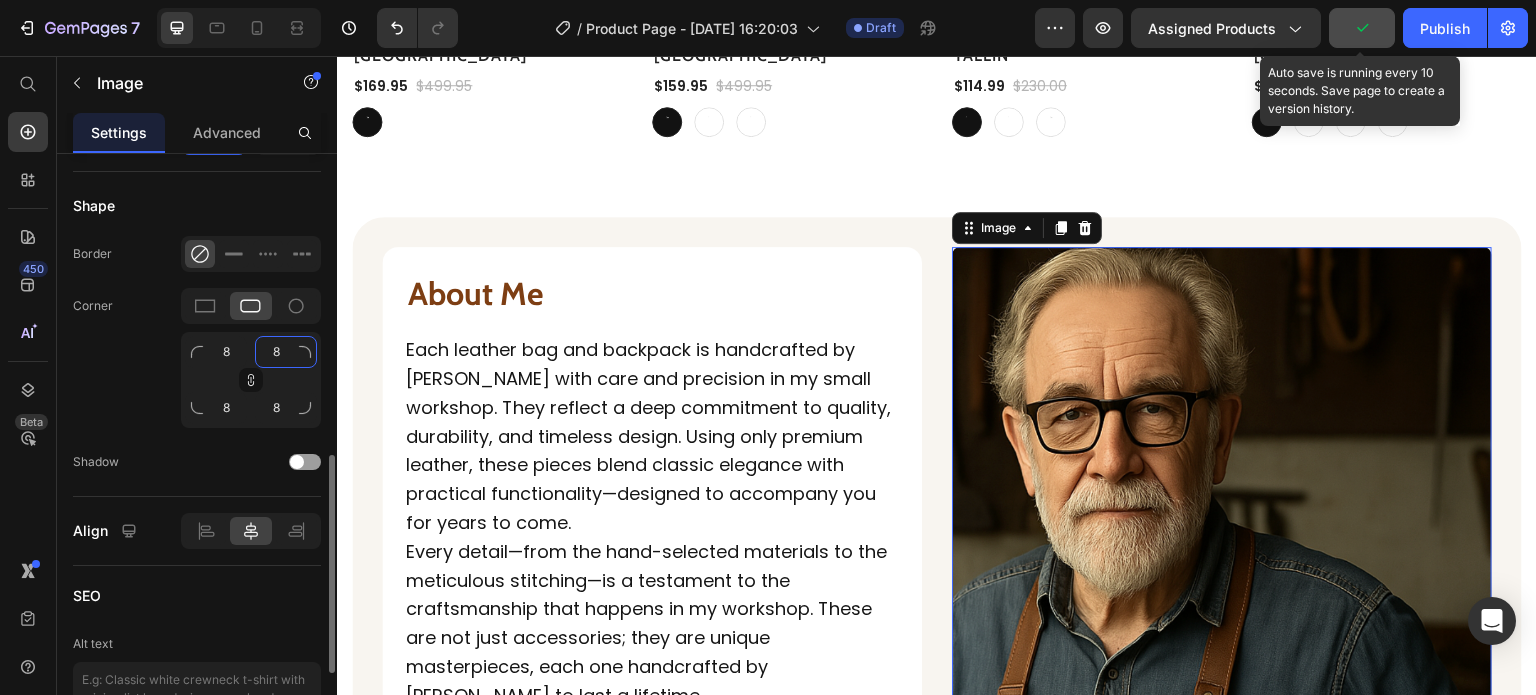 scroll, scrollTop: 827, scrollLeft: 0, axis: vertical 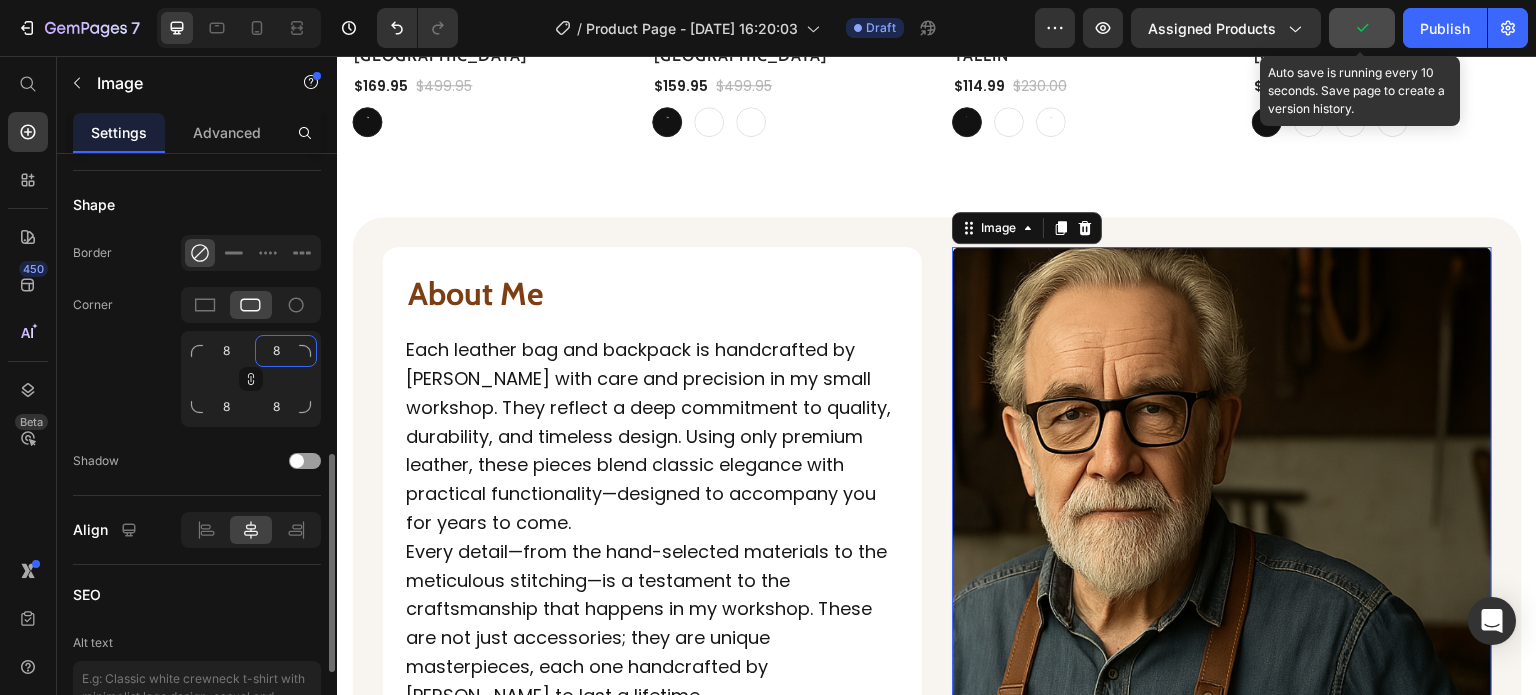 click on "8" 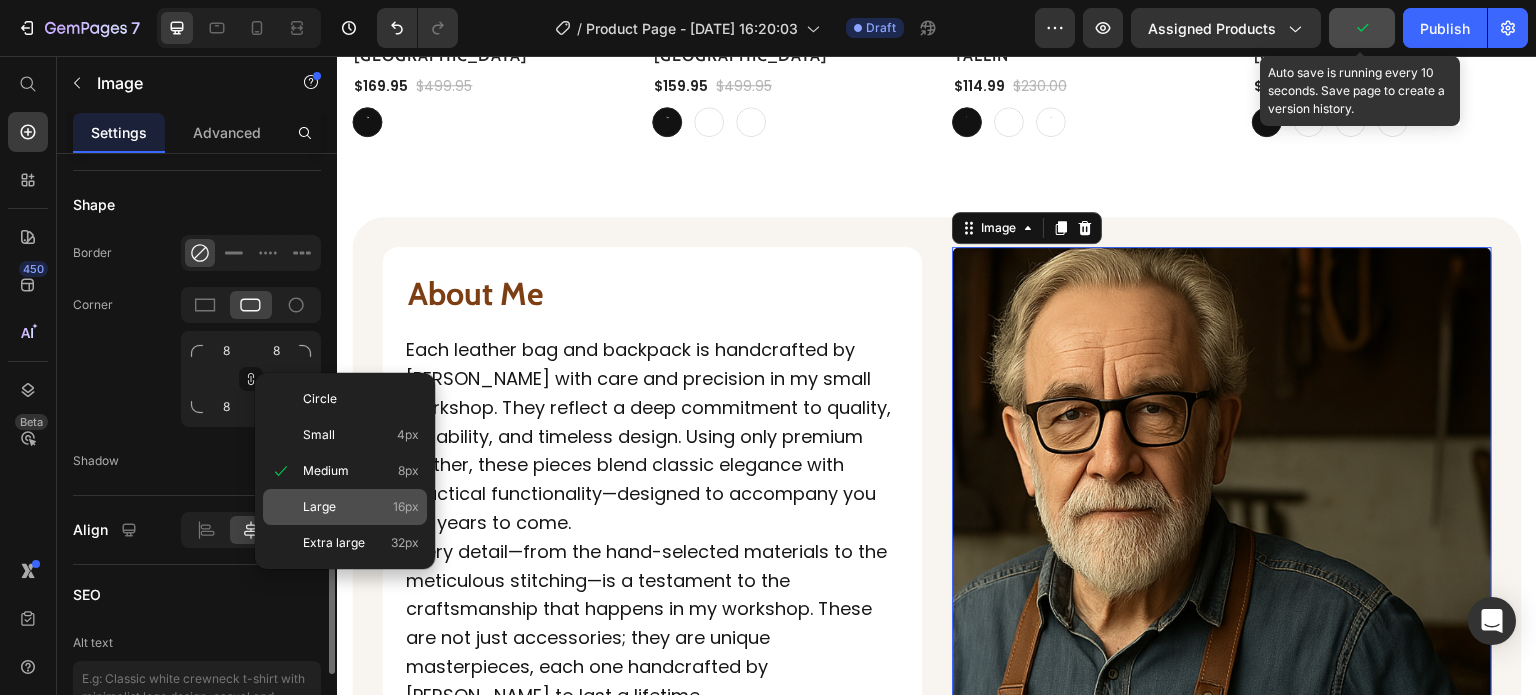 click on "Large" at bounding box center (319, 507) 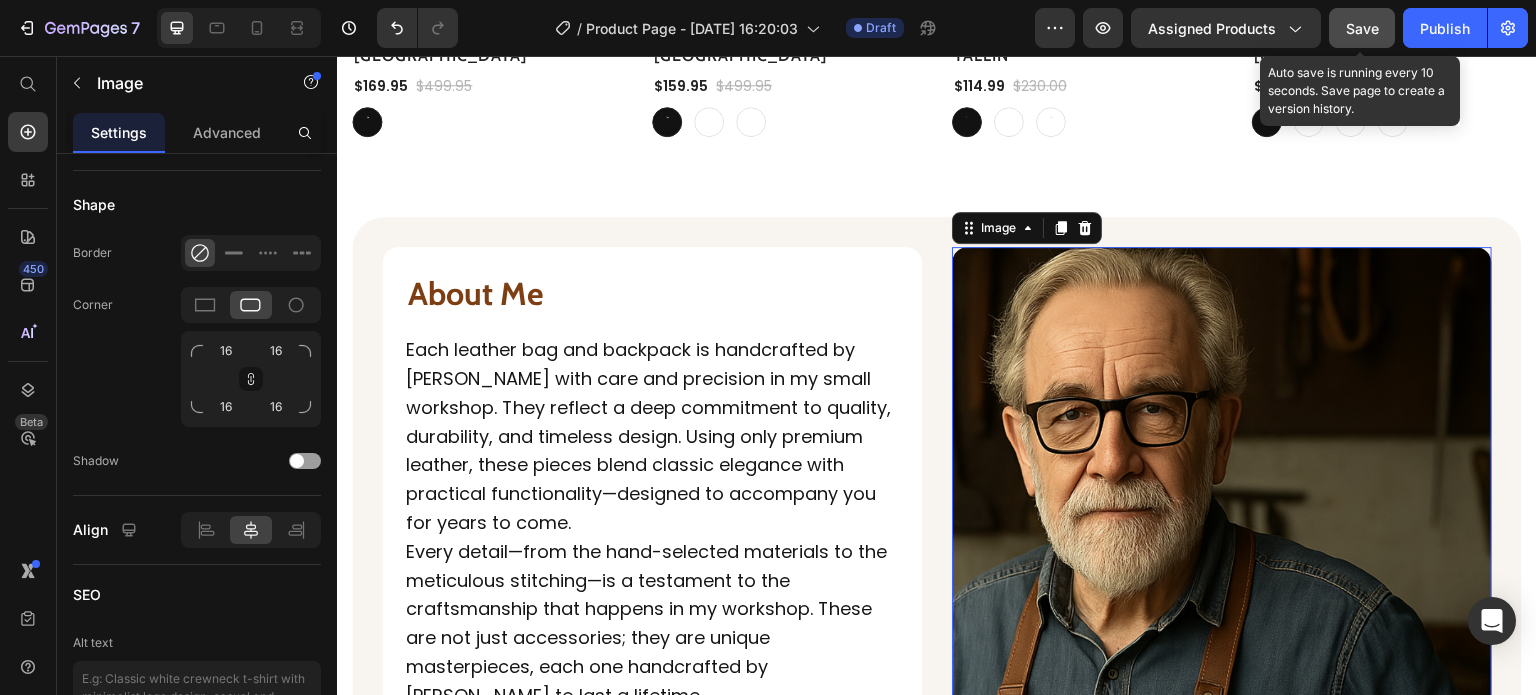 click on "Save" at bounding box center (1362, 28) 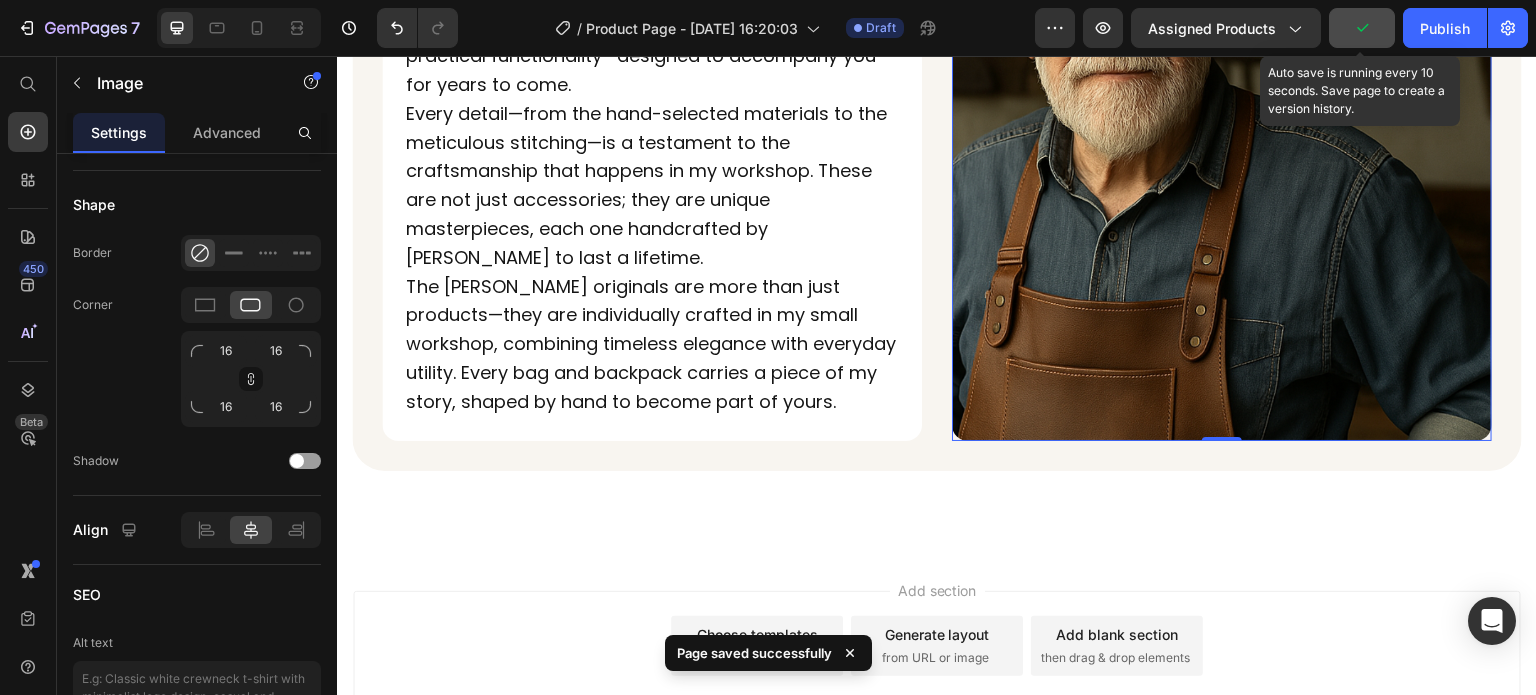 scroll, scrollTop: 2347, scrollLeft: 0, axis: vertical 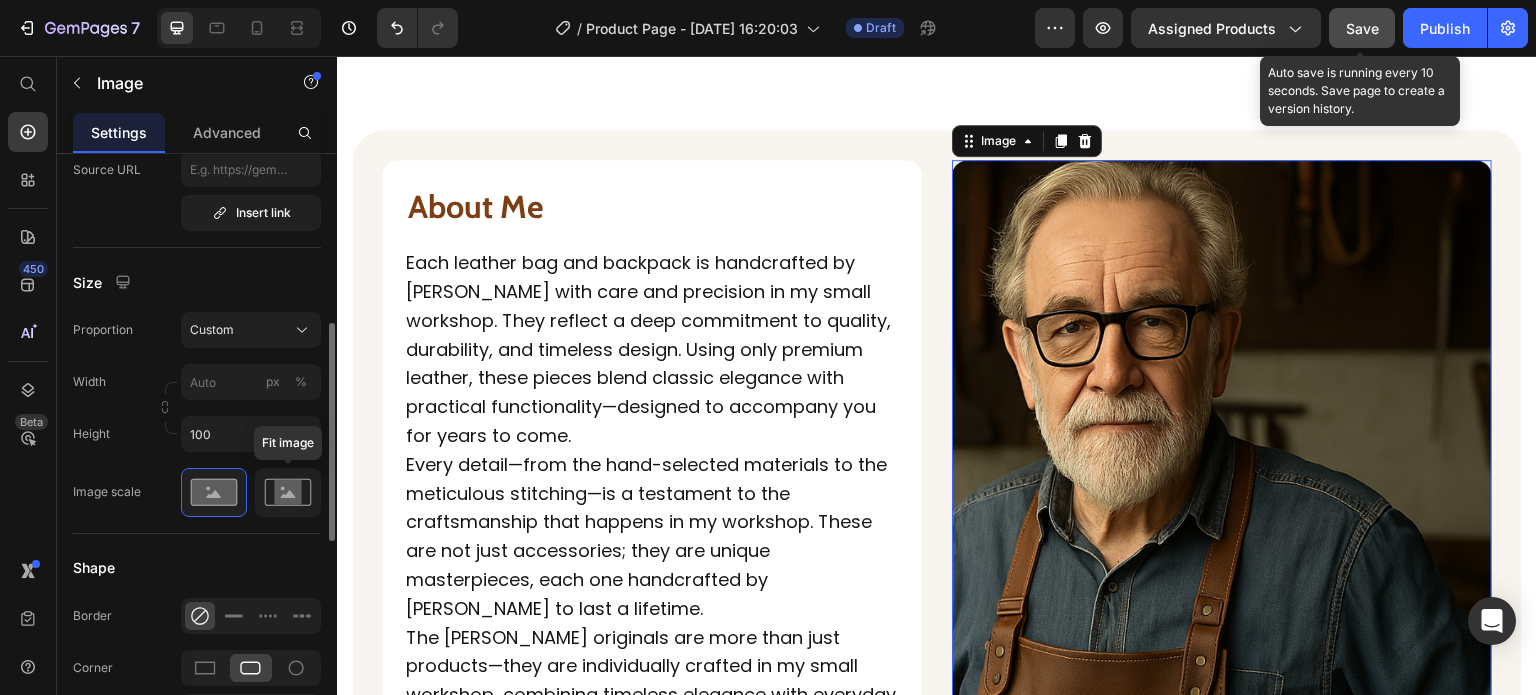 click 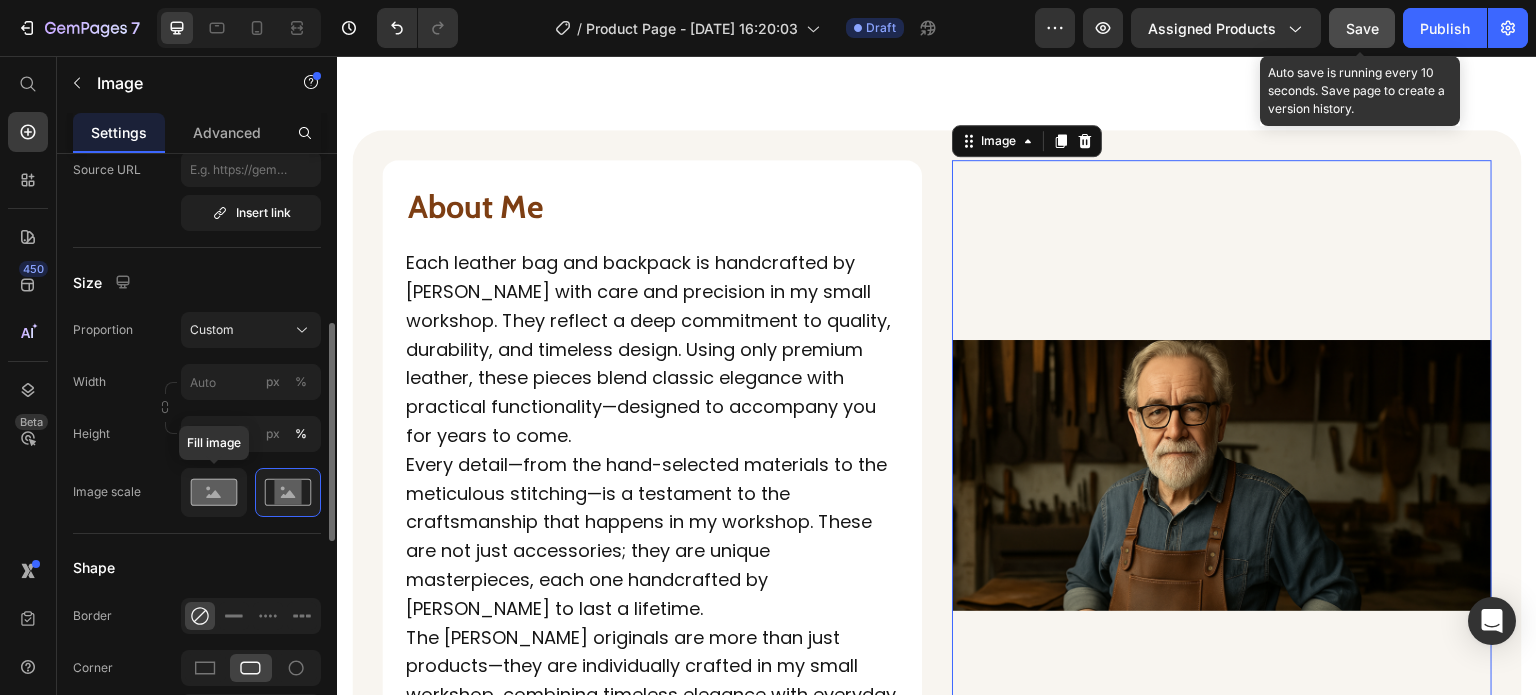 click 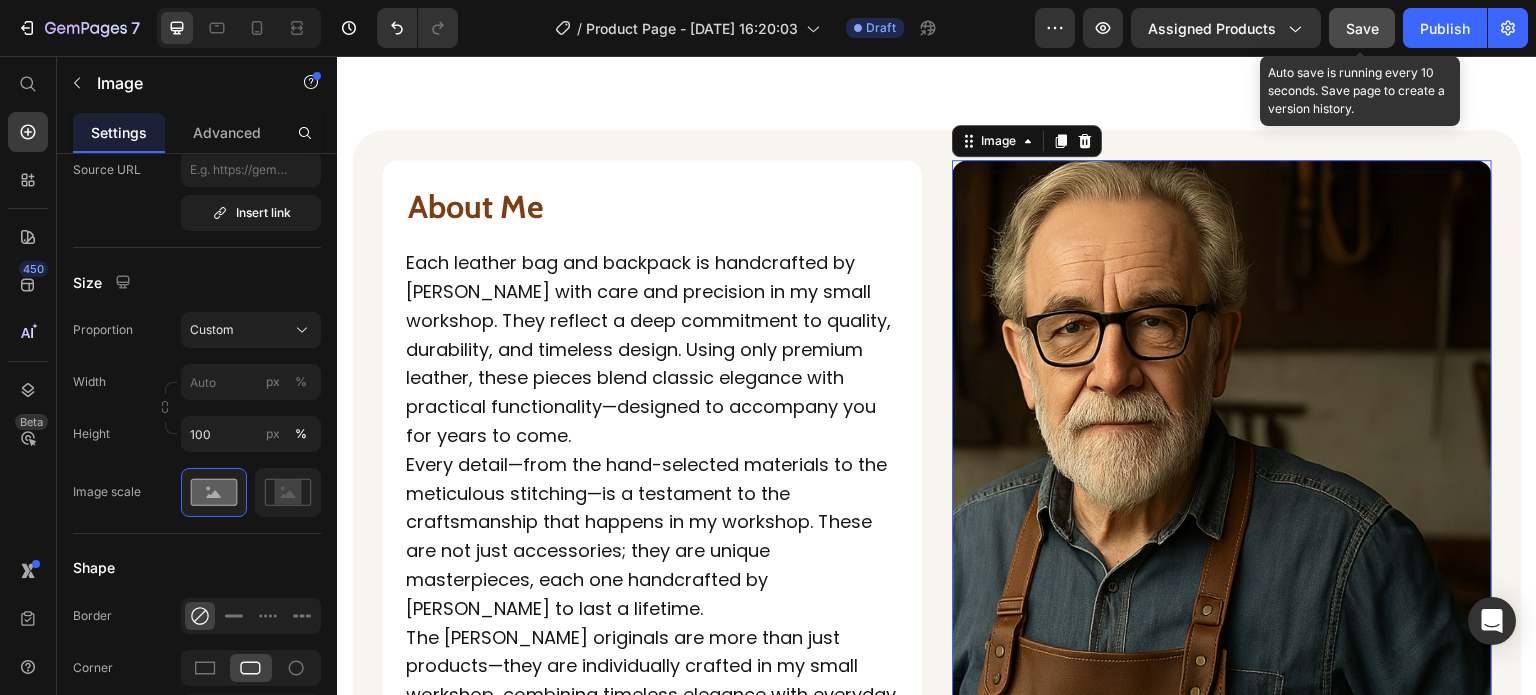 click on "Save" at bounding box center (1362, 28) 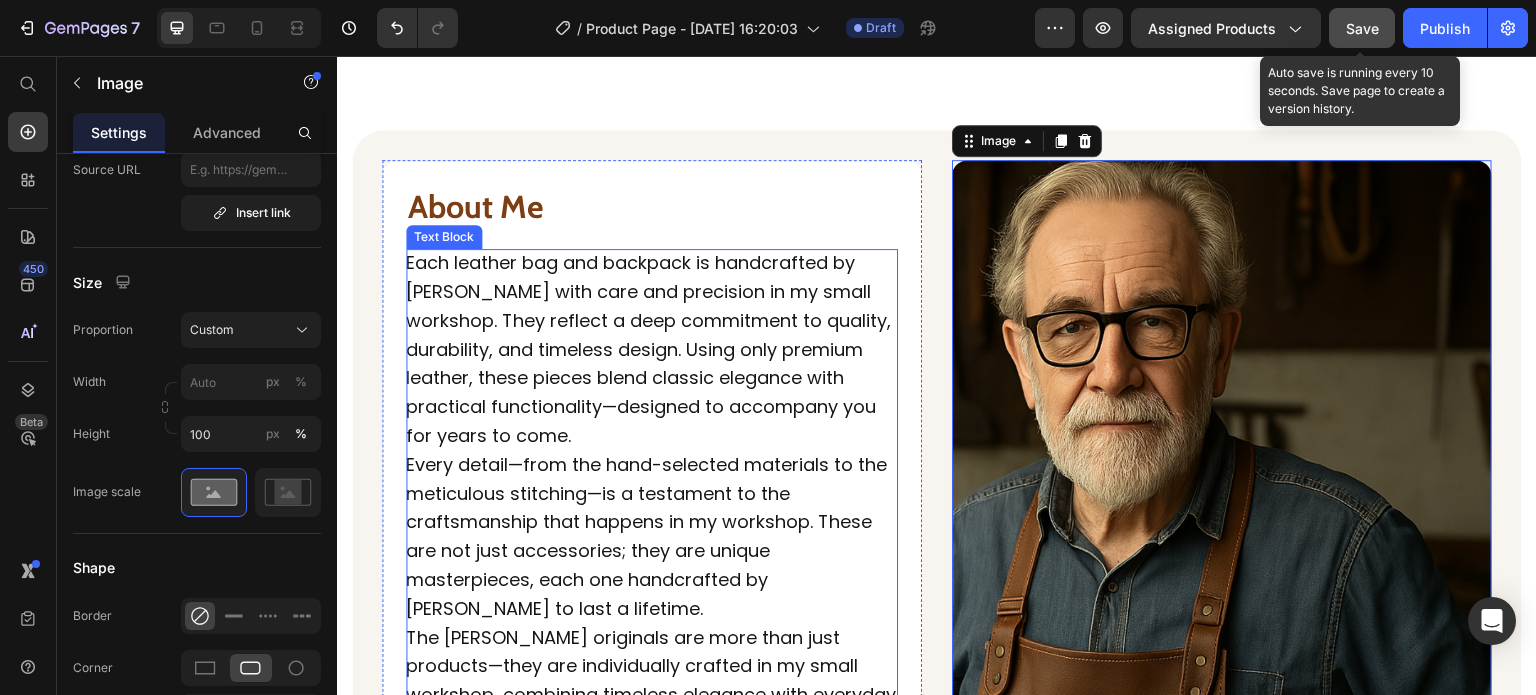 click on "Each leather bag and backpack is handcrafted by James with care and precision in my small workshop. They reflect a deep commitment to quality, durability, and timeless design. Using only premium leather, these pieces blend classic elegance with practical functionality—designed to accompany you for years to come." at bounding box center (652, 350) 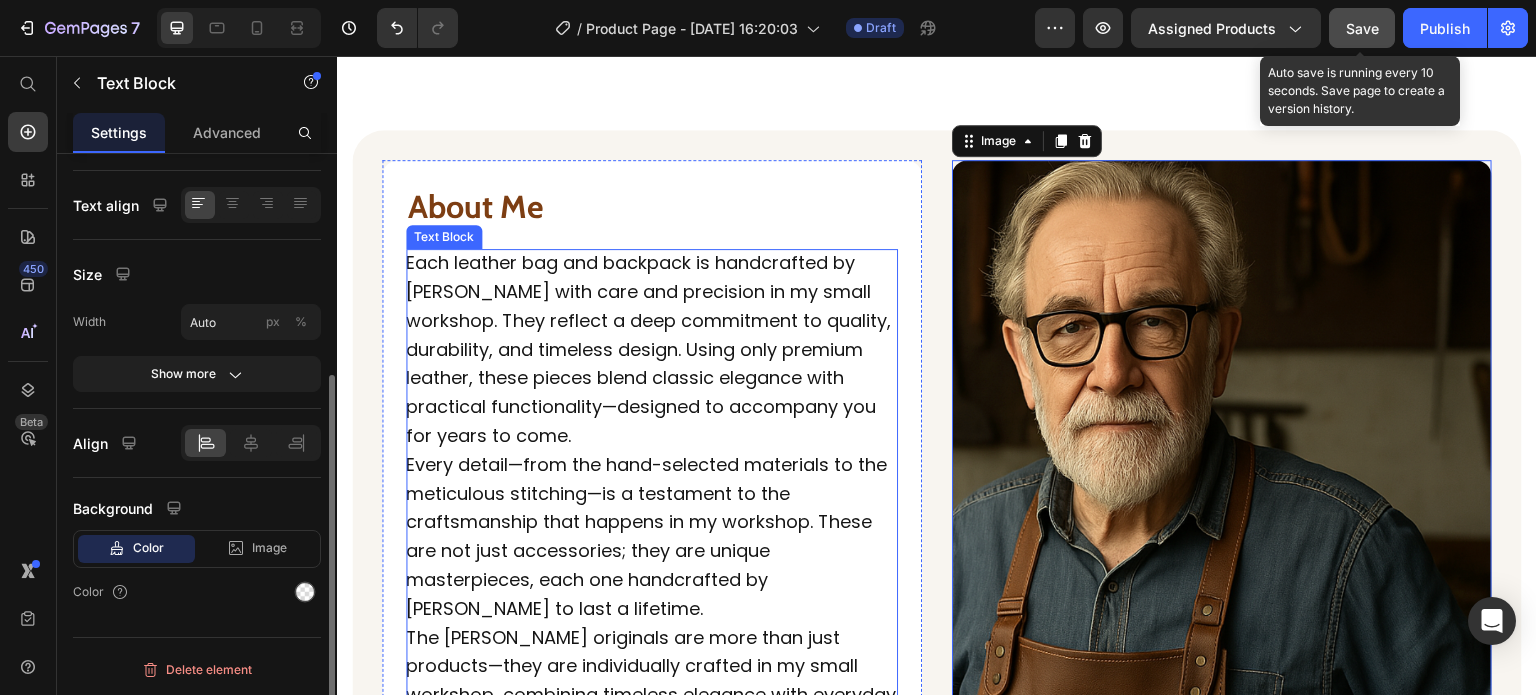 click on "Each leather bag and backpack is handcrafted by James with care and precision in my small workshop. They reflect a deep commitment to quality, durability, and timeless design. Using only premium leather, these pieces blend classic elegance with practical functionality—designed to accompany you for years to come." at bounding box center (652, 350) 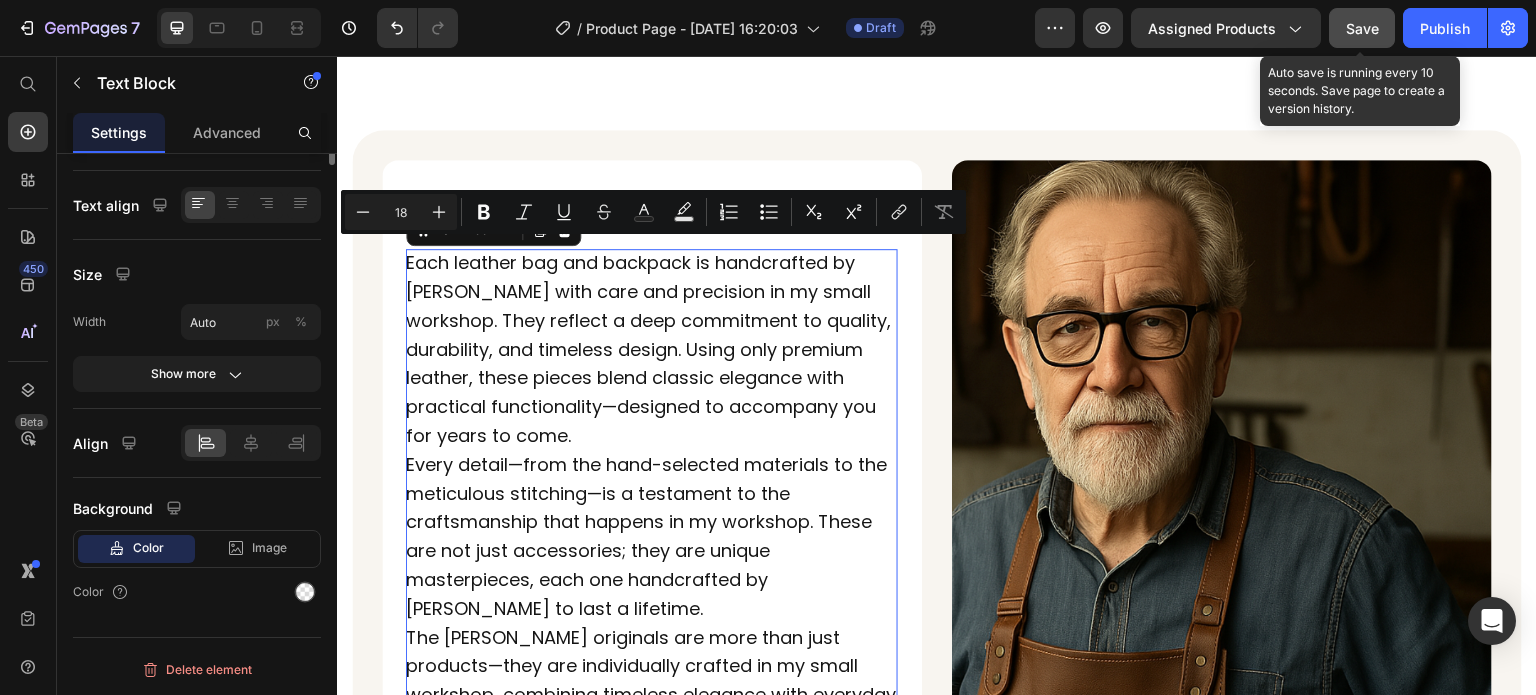 scroll, scrollTop: 0, scrollLeft: 0, axis: both 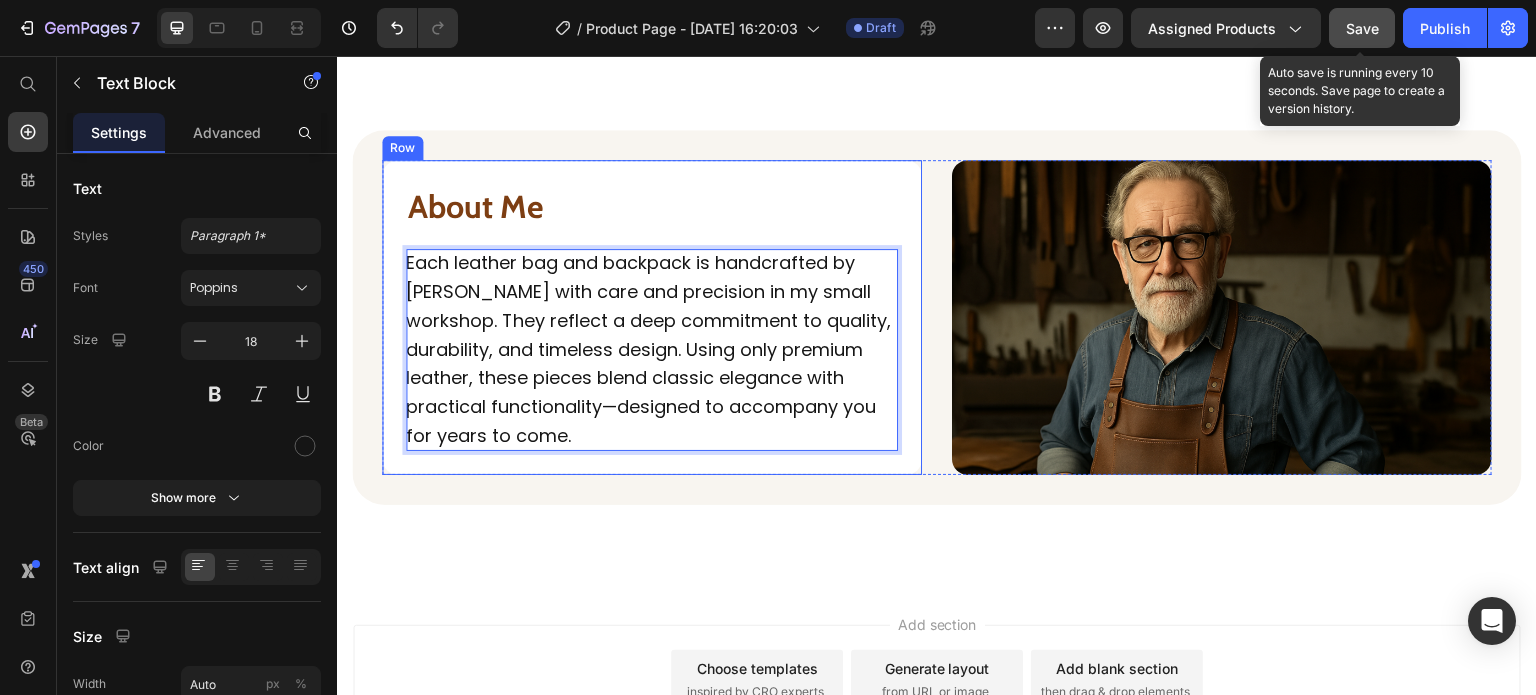 click on "⁠⁠⁠⁠⁠⁠⁠ About Me Heading Each leather bag and backpack is handcrafted by James with care and precision in my small workshop. They reflect a deep commitment to quality, durability, and timeless design. Using only premium leather, these pieces blend classic elegance with practical functionality—designed to accompany you for years to come. Text Block   0 Row" at bounding box center [652, 317] 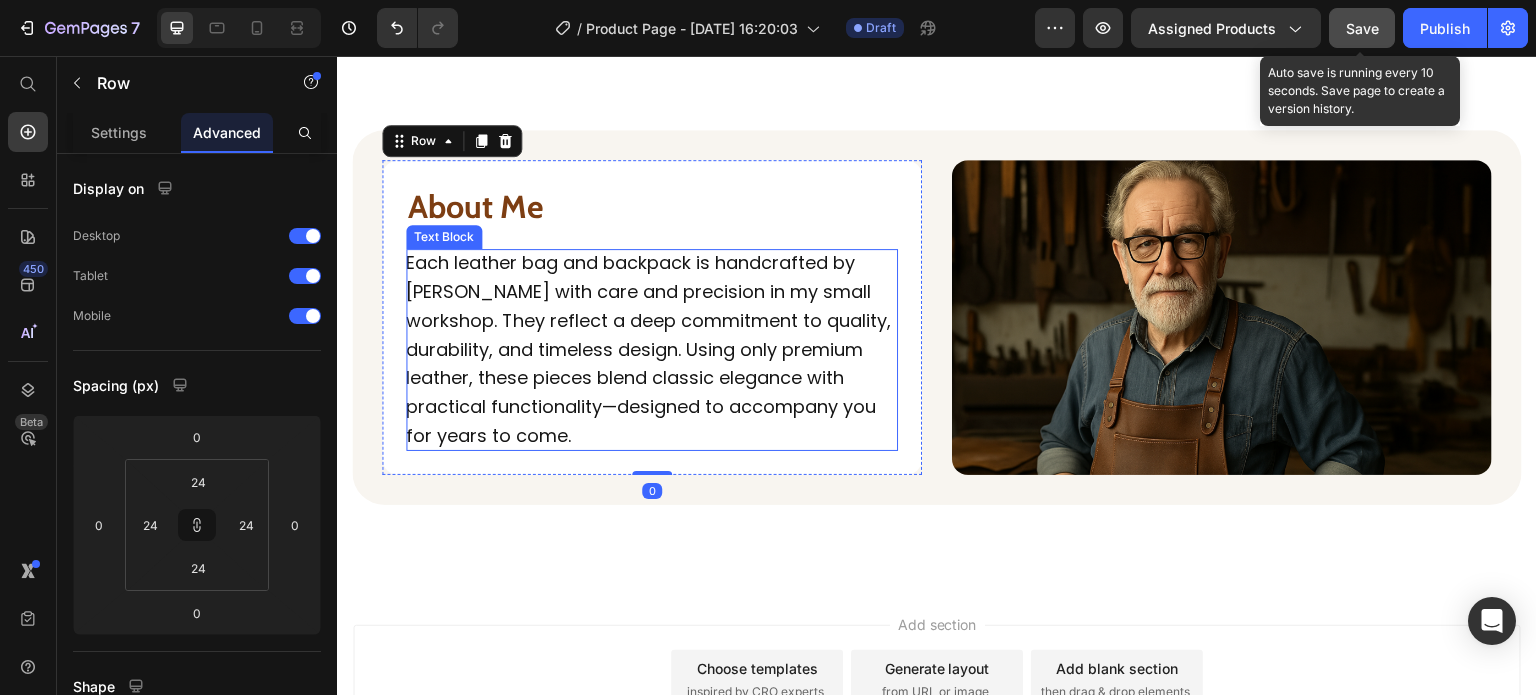 click on "Each leather bag and backpack is handcrafted by James with care and precision in my small workshop. They reflect a deep commitment to quality, durability, and timeless design. Using only premium leather, these pieces blend classic elegance with practical functionality—designed to accompany you for years to come." at bounding box center [652, 350] 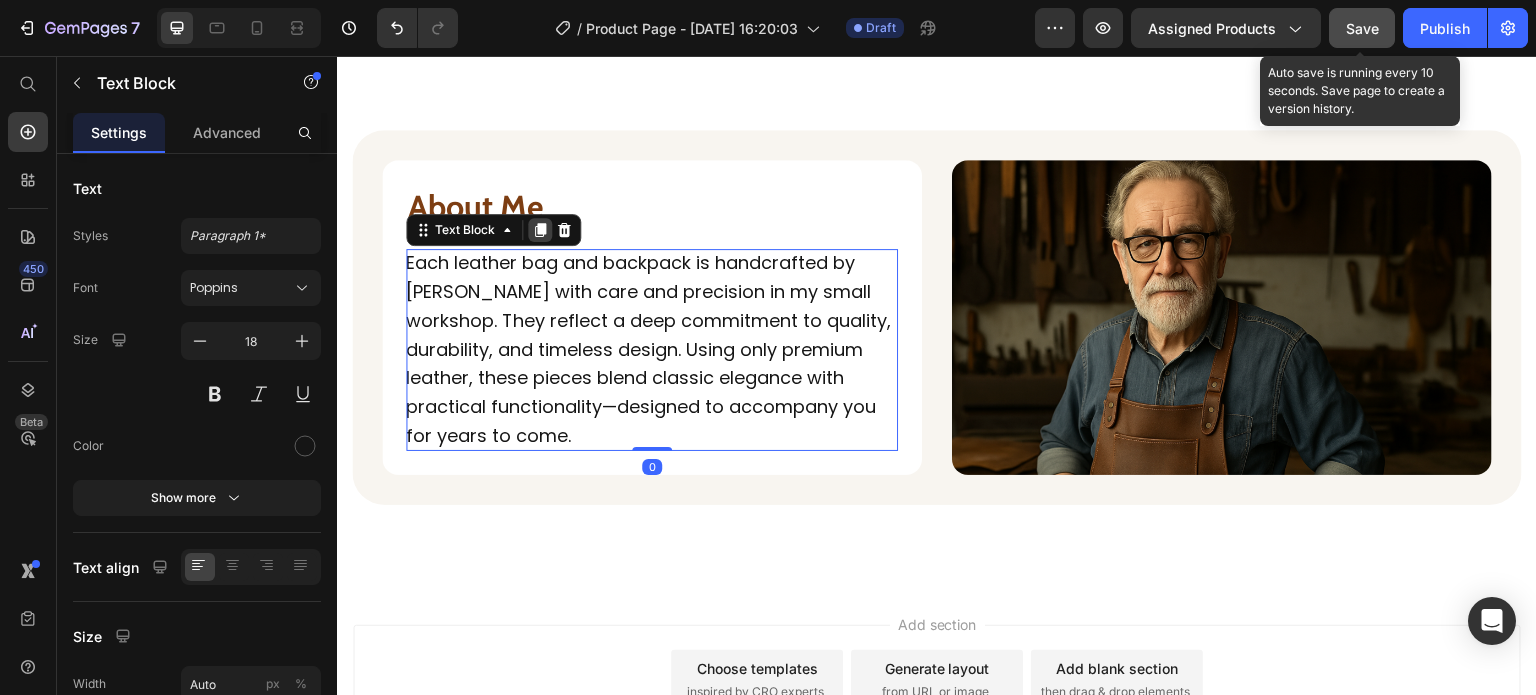 click 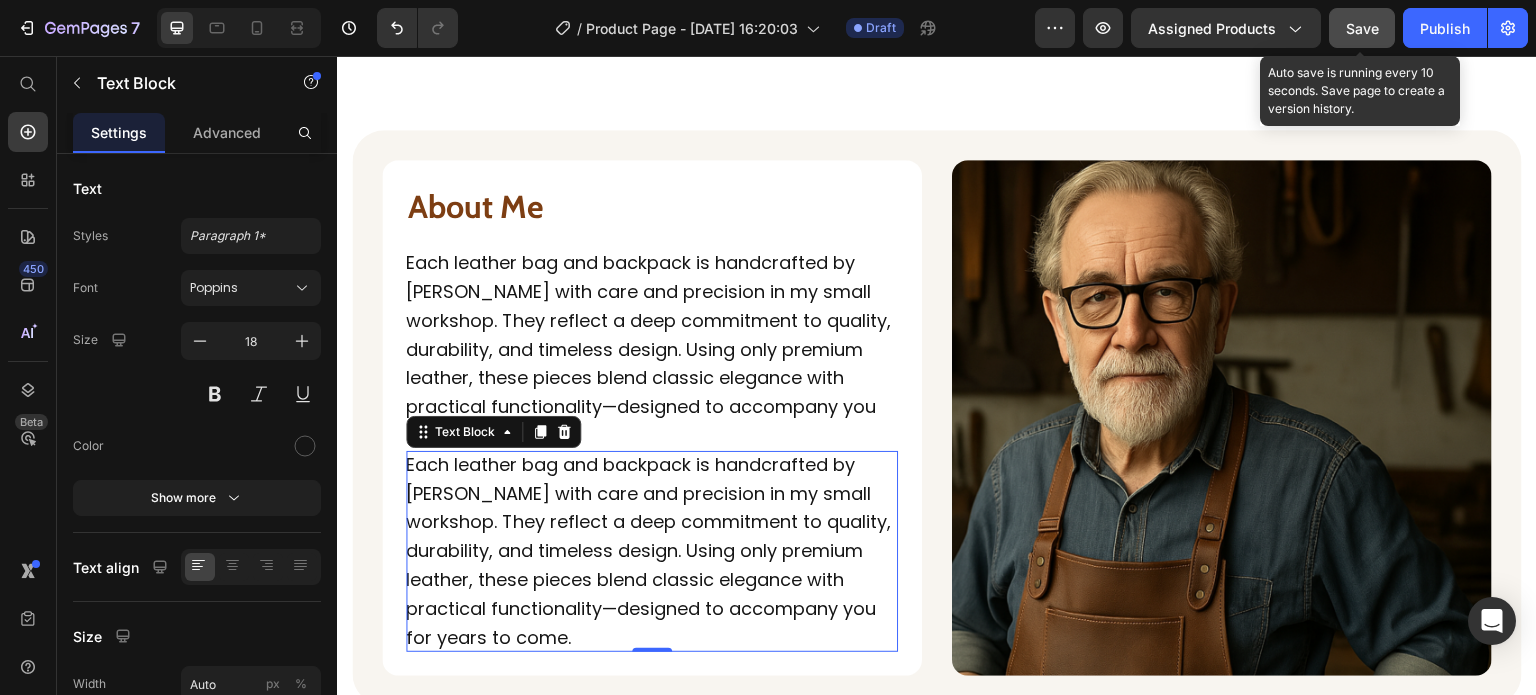 click on "Each leather bag and backpack is handcrafted by James with care and precision in my small workshop. They reflect a deep commitment to quality, durability, and timeless design. Using only premium leather, these pieces blend classic elegance with practical functionality—designed to accompany you for years to come." at bounding box center [652, 552] 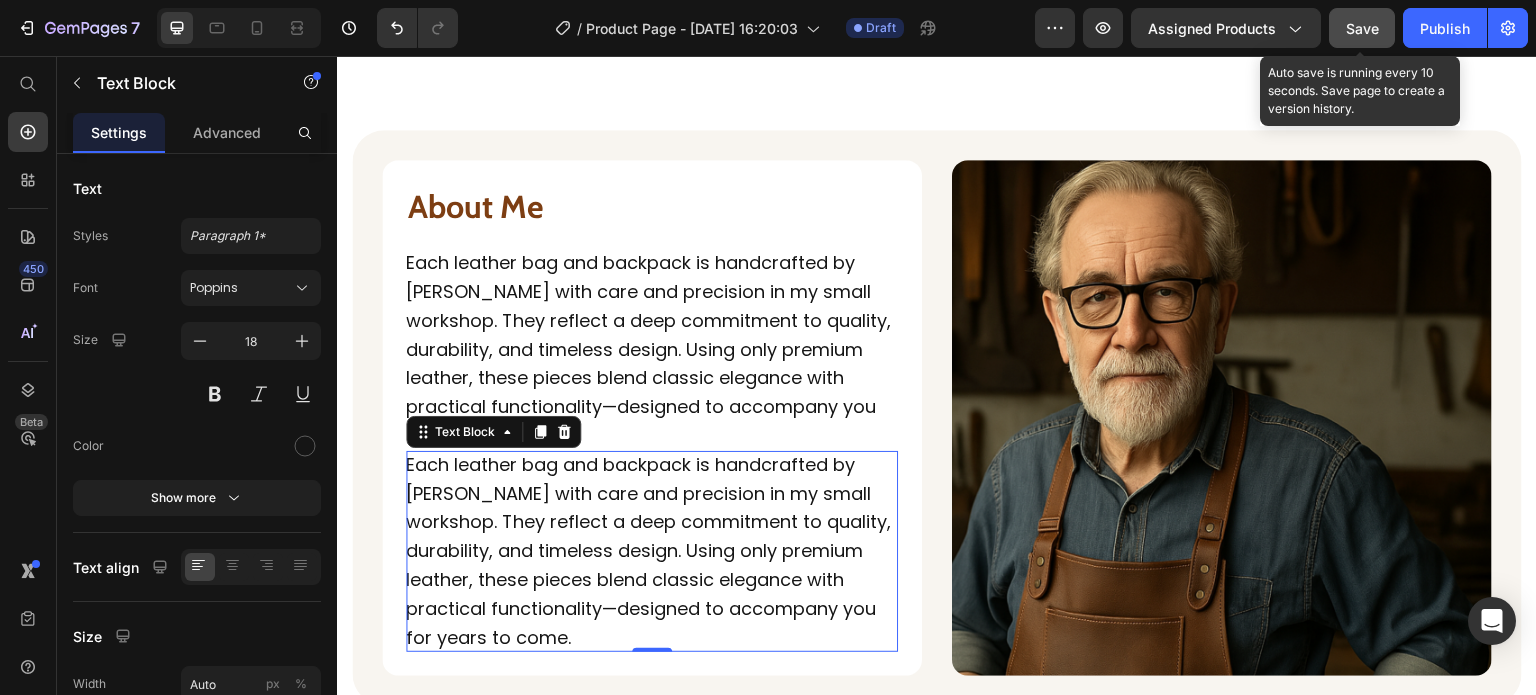 click on "Each leather bag and backpack is handcrafted by James with care and precision in my small workshop. They reflect a deep commitment to quality, durability, and timeless design. Using only premium leather, these pieces blend classic elegance with practical functionality—designed to accompany you for years to come." at bounding box center [652, 552] 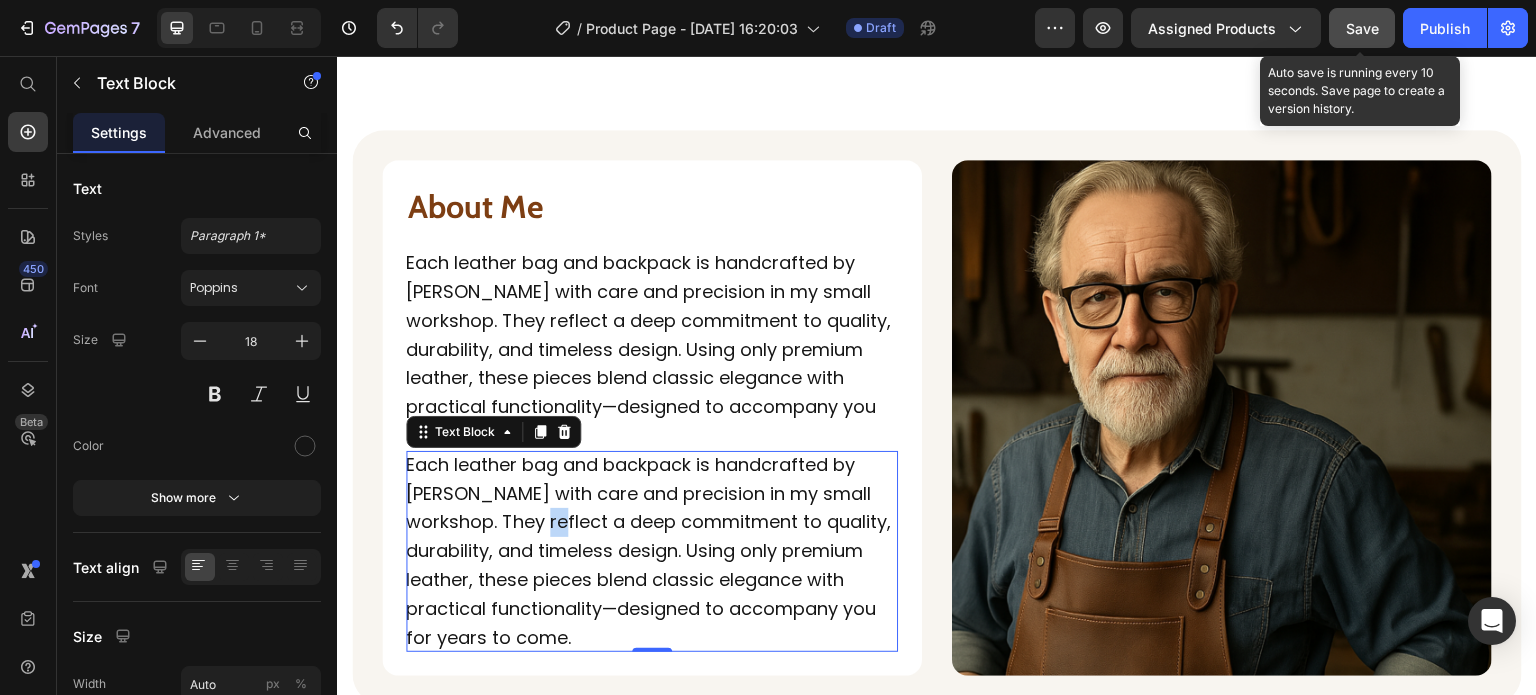 scroll, scrollTop: 1994, scrollLeft: 0, axis: vertical 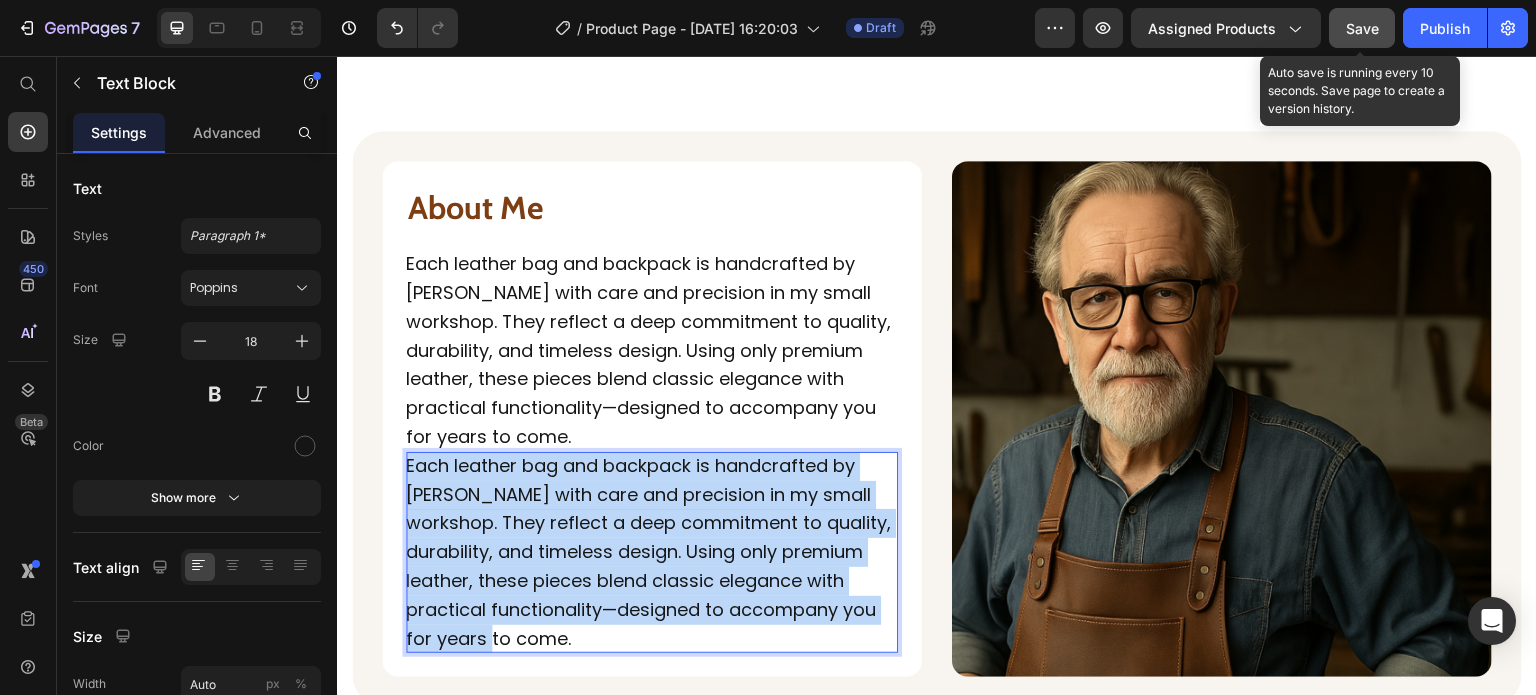 click on "Each leather bag and backpack is handcrafted by James with care and precision in my small workshop. They reflect a deep commitment to quality, durability, and timeless design. Using only premium leather, these pieces blend classic elegance with practical functionality—designed to accompany you for years to come." at bounding box center (652, 553) 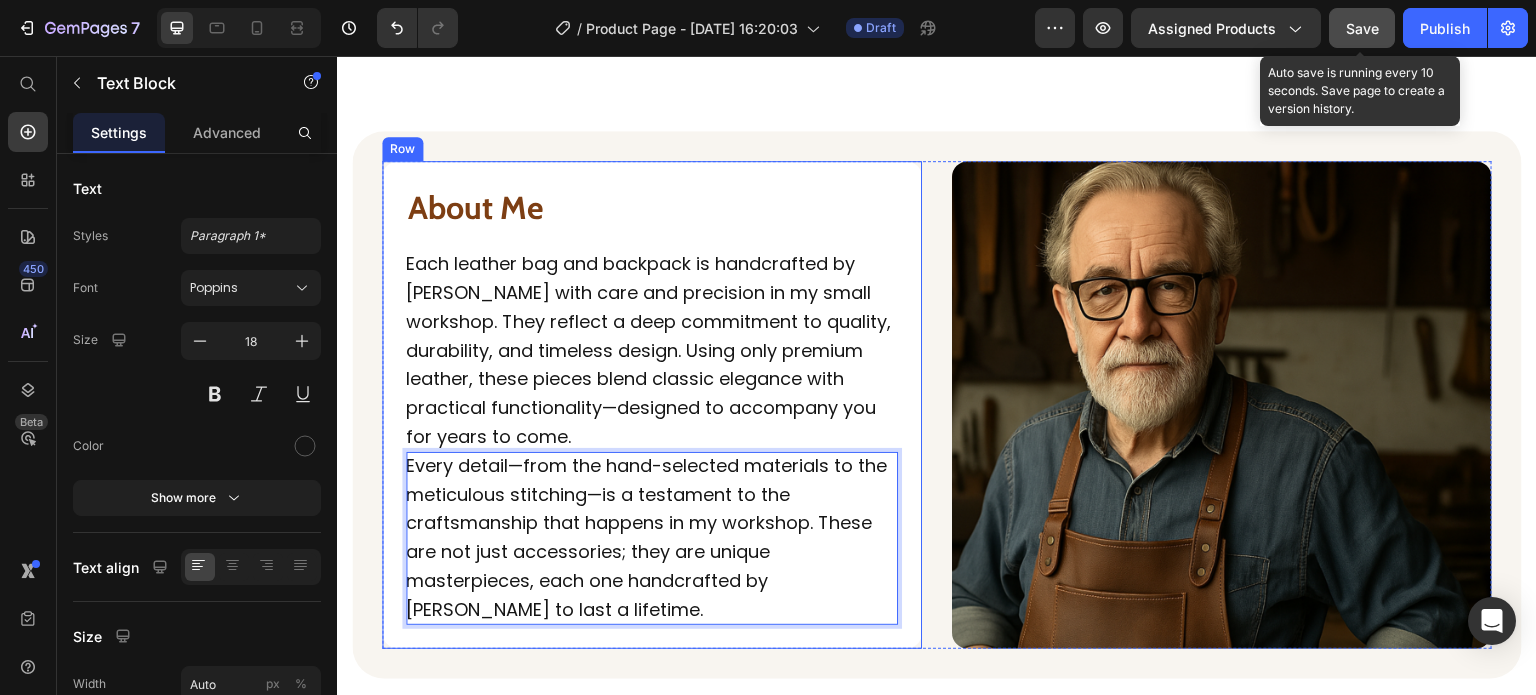click on "⁠⁠⁠⁠⁠⁠⁠ About Me Heading Each leather bag and backpack is handcrafted by James with care and precision in my small workshop. They reflect a deep commitment to quality, durability, and timeless design. Using only premium leather, these pieces blend classic elegance with practical functionality—designed to accompany you for years to come. Text Block Every detail—from the hand-selected materials to the meticulous stitching—is a testament to the craftsmanship that happens in my workshop. These are not just accessories; they are unique masterpieces, each one handcrafted by James to last a lifetime. Text Block   0 Row" at bounding box center (652, 405) 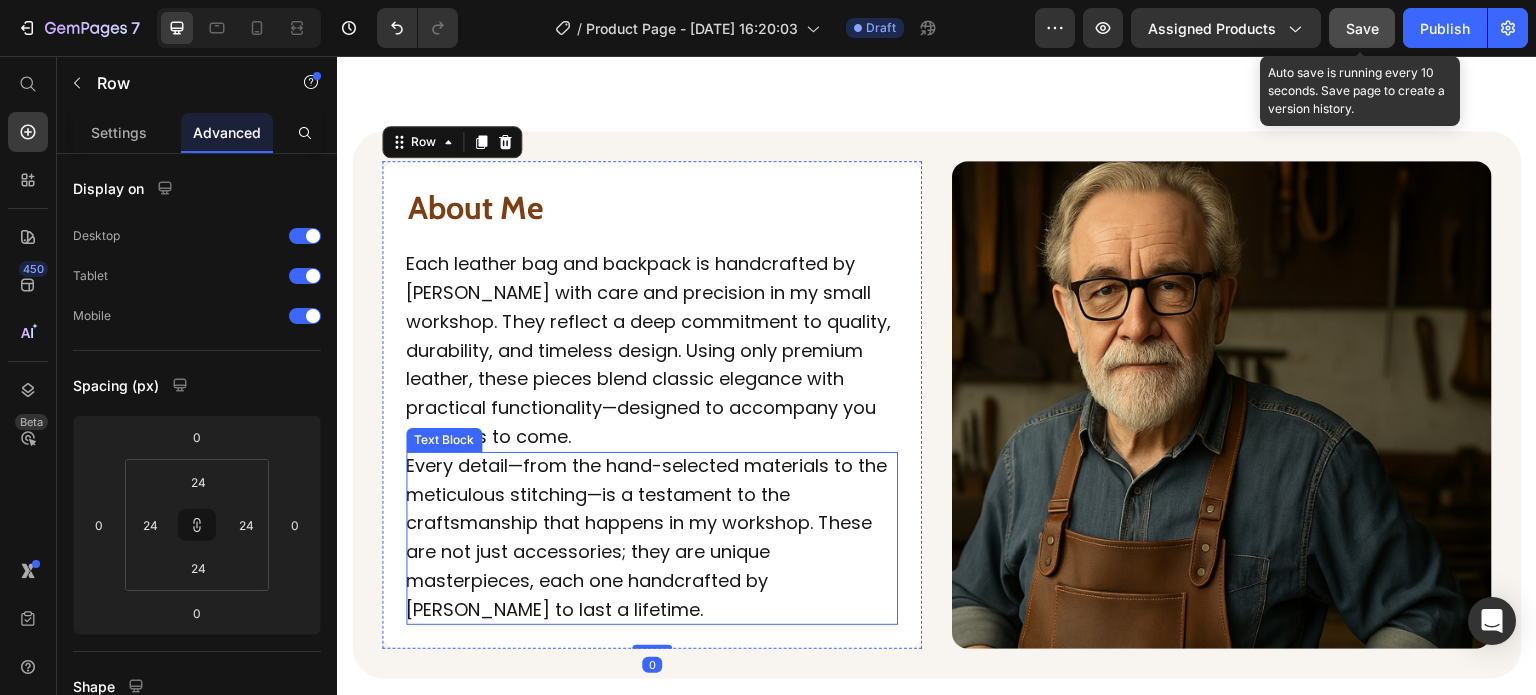 click on "Every detail—from the hand-selected materials to the meticulous stitching—is a testament to the craftsmanship that happens in my workshop. These are not just accessories; they are unique masterpieces, each one handcrafted by James to last a lifetime." at bounding box center [652, 538] 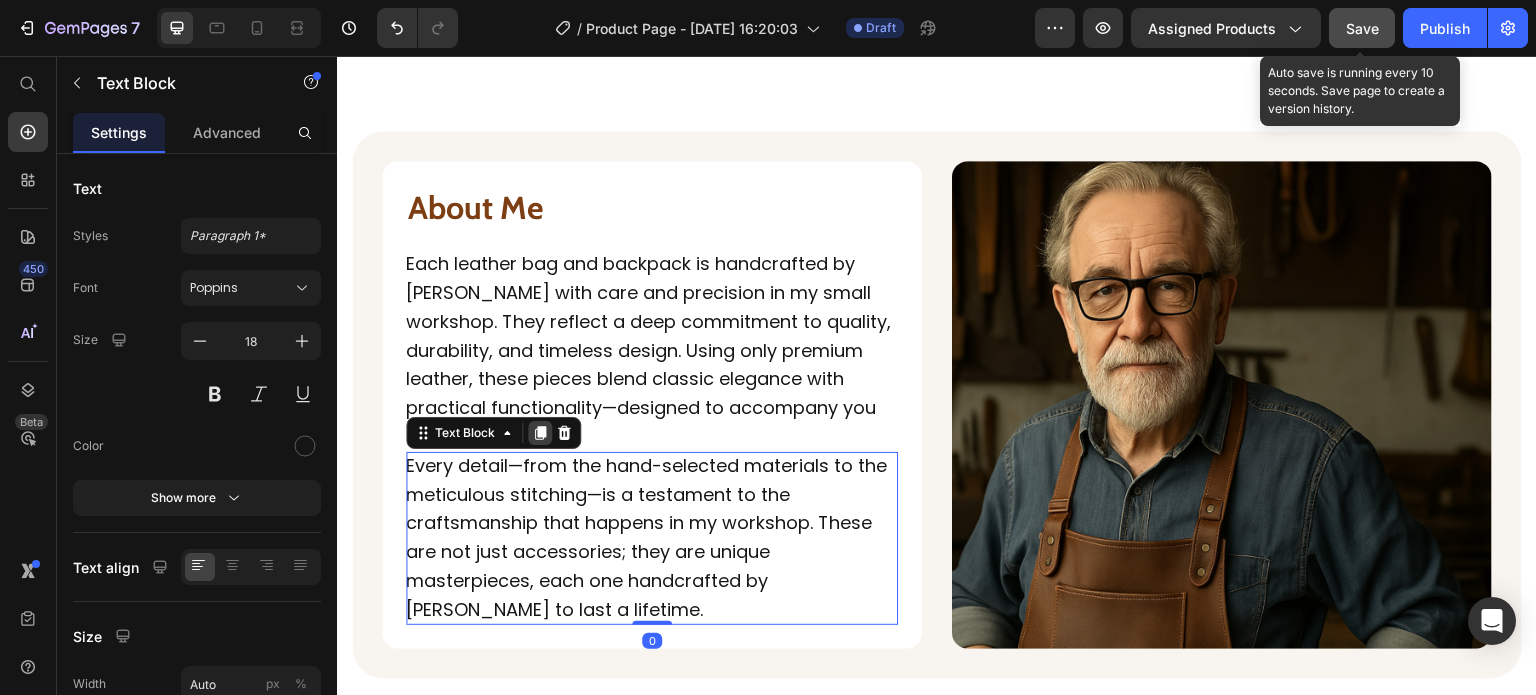 click 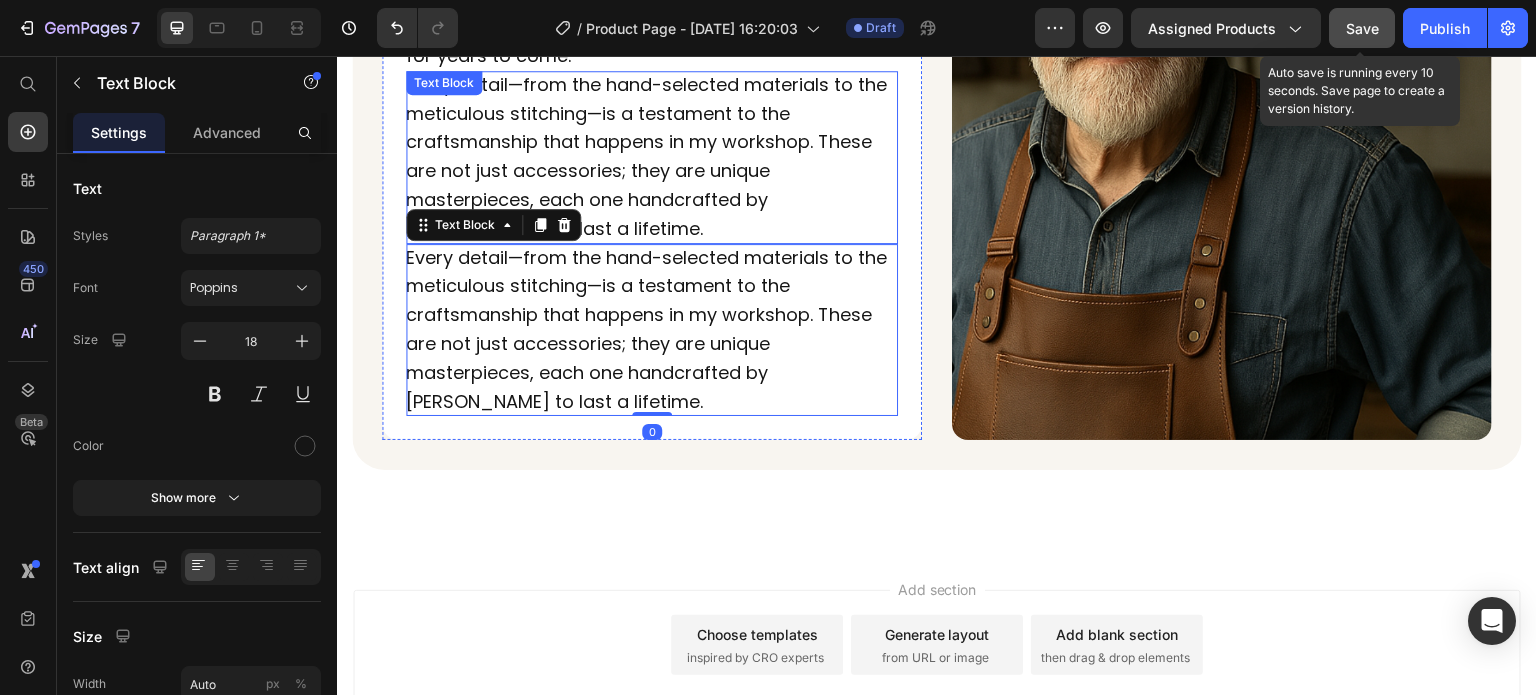scroll, scrollTop: 2374, scrollLeft: 0, axis: vertical 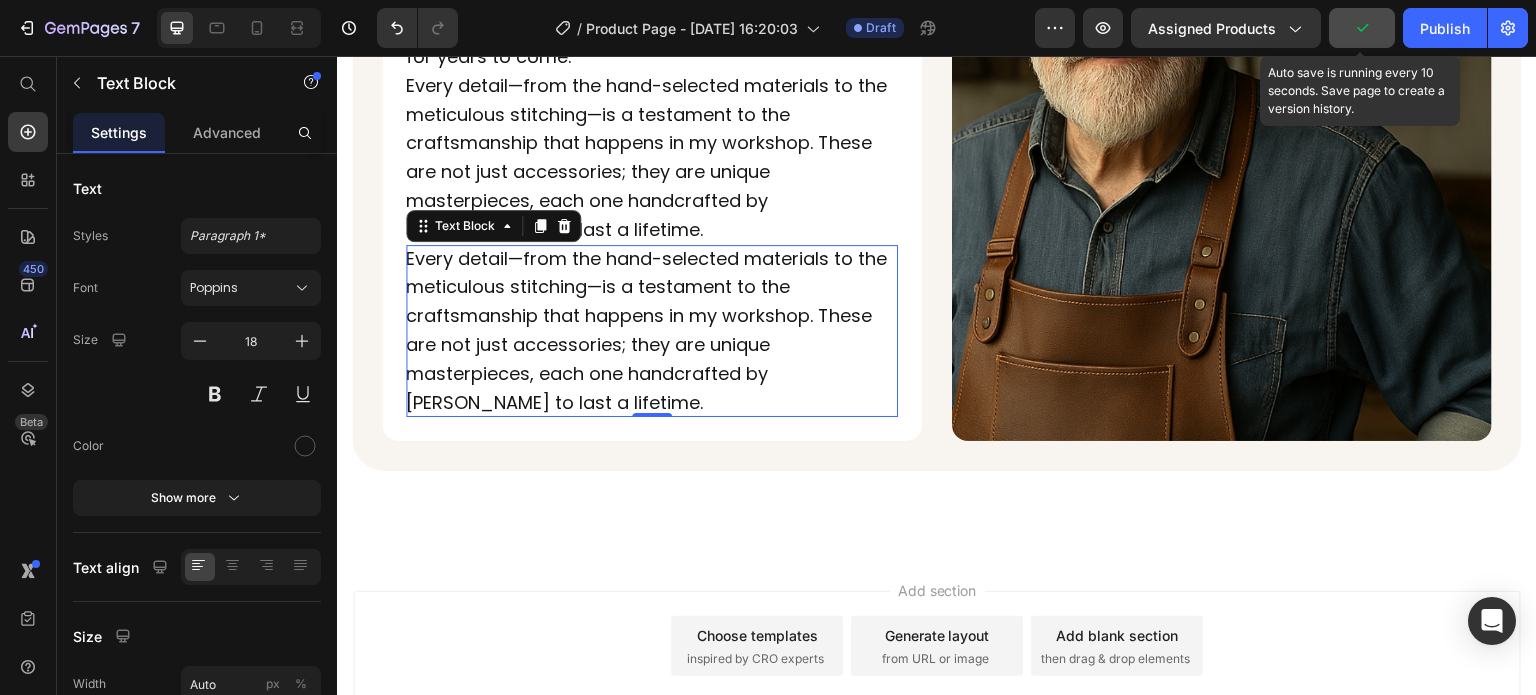 click on "Every detail—from the hand-selected materials to the meticulous stitching—is a testament to the craftsmanship that happens in my workshop. These are not just accessories; they are unique masterpieces, each one handcrafted by James to last a lifetime." at bounding box center [652, 331] 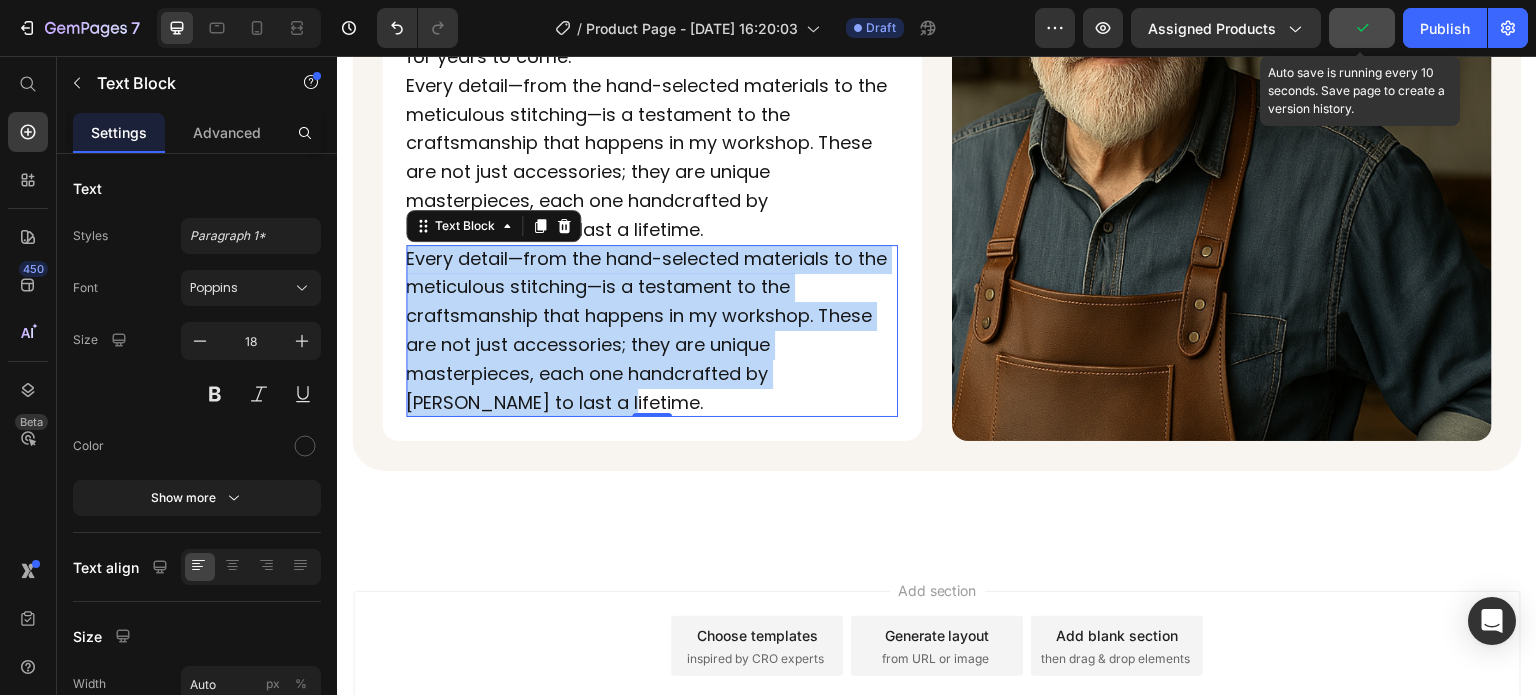 click on "Every detail—from the hand-selected materials to the meticulous stitching—is a testament to the craftsmanship that happens in my workshop. These are not just accessories; they are unique masterpieces, each one handcrafted by James to last a lifetime." at bounding box center [652, 331] 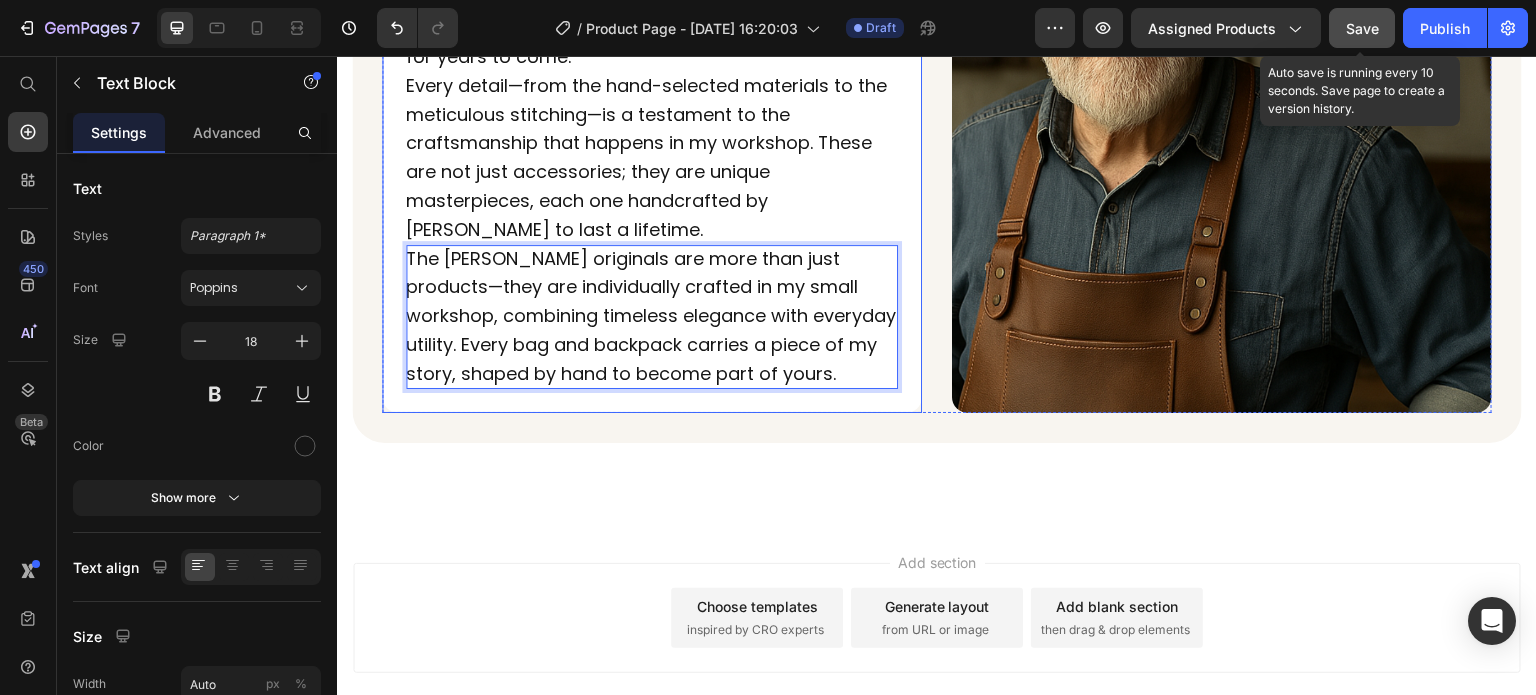 click on "⁠⁠⁠⁠⁠⁠⁠ About Me Heading Each leather bag and backpack is handcrafted by James with care and precision in my small workshop. They reflect a deep commitment to quality, durability, and timeless design. Using only premium leather, these pieces blend classic elegance with practical functionality—designed to accompany you for years to come. Text Block Every detail—from the hand-selected materials to the meticulous stitching—is a testament to the craftsmanship that happens in my workshop. These are not just accessories; they are unique masterpieces, each one handcrafted by James to last a lifetime. Text Block The James Andrew originals are more than just products—they are individually crafted in my small workshop, combining timeless elegance with everyday utility. Every bag and backpack carries a piece of my story, shaped by hand to become part of yours. Text Block   0 Row" at bounding box center [652, 97] 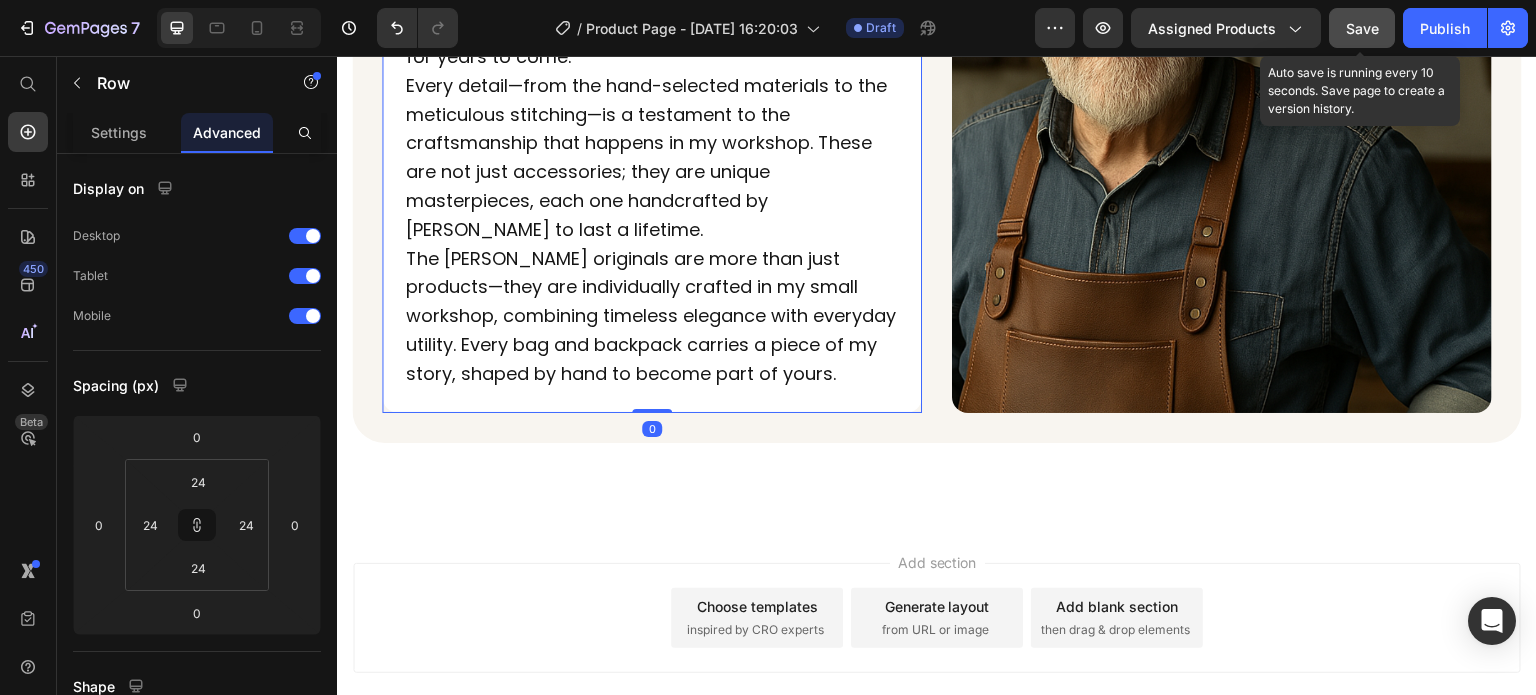 click on "Save" at bounding box center [1362, 28] 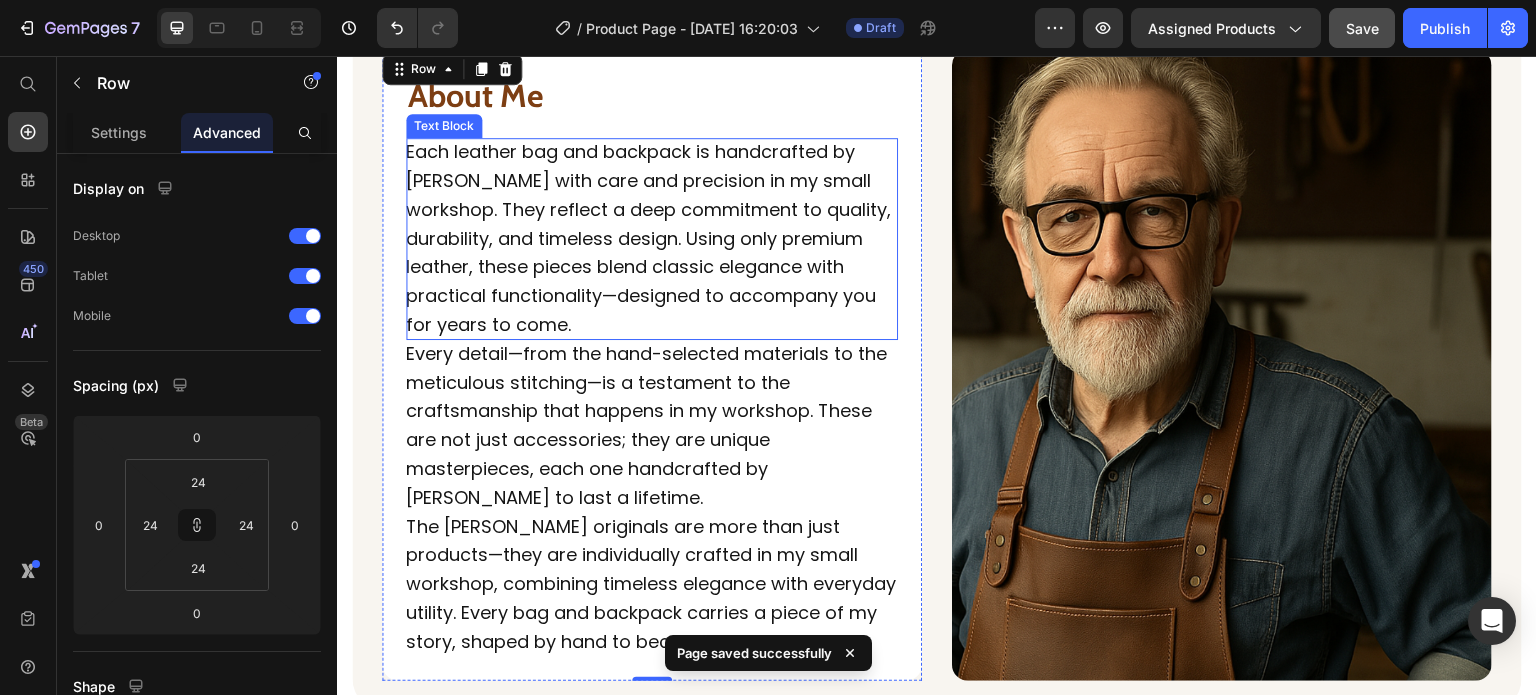 scroll, scrollTop: 2105, scrollLeft: 0, axis: vertical 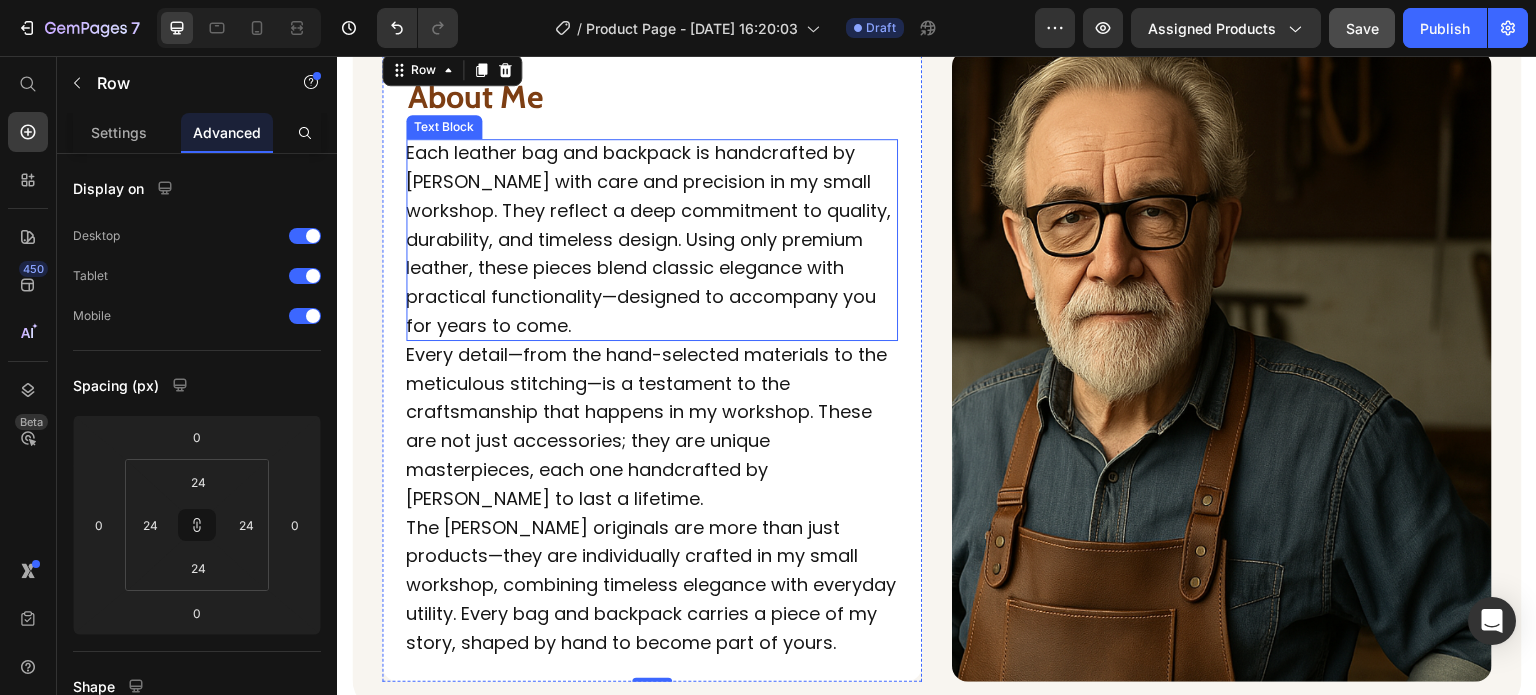 click on "Each leather bag and backpack is handcrafted by James with care and precision in my small workshop. They reflect a deep commitment to quality, durability, and timeless design. Using only premium leather, these pieces blend classic elegance with practical functionality—designed to accompany you for years to come." at bounding box center [652, 240] 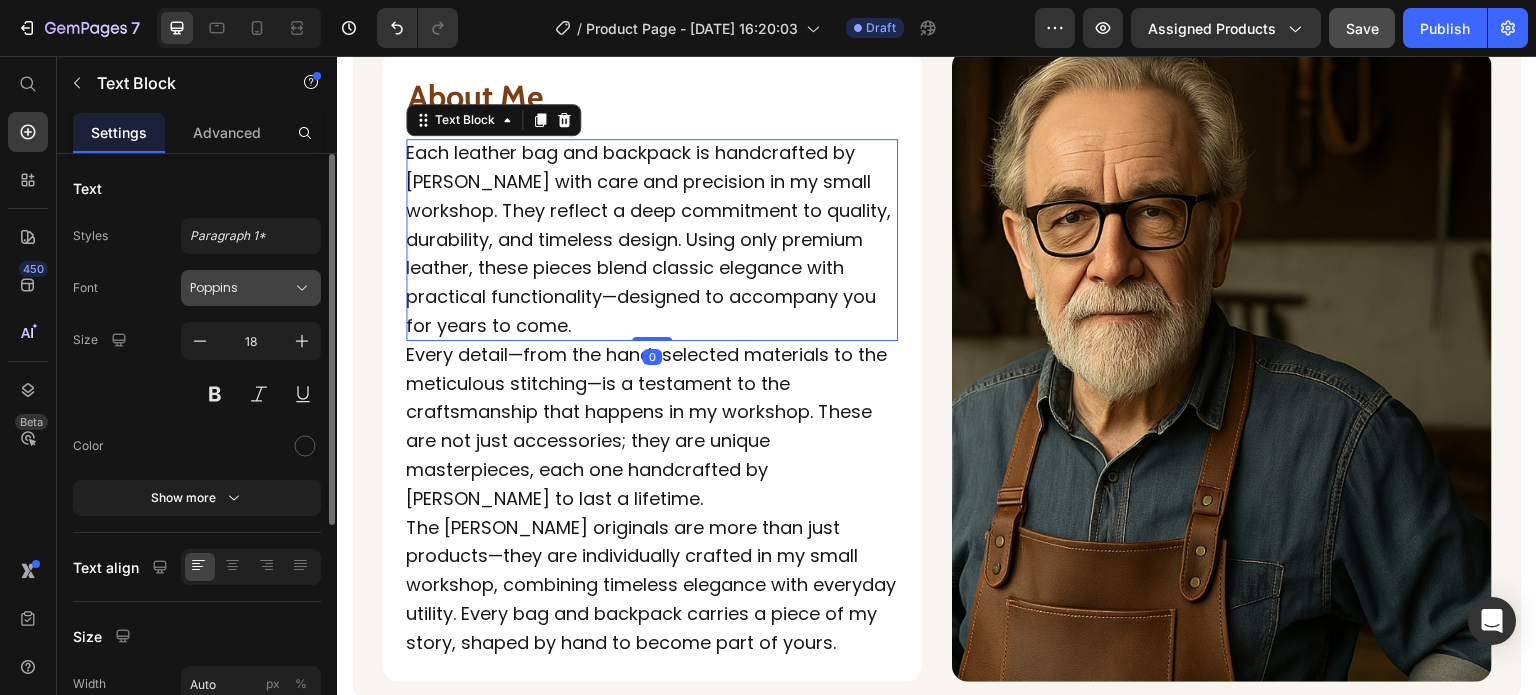 click on "Poppins" at bounding box center [241, 288] 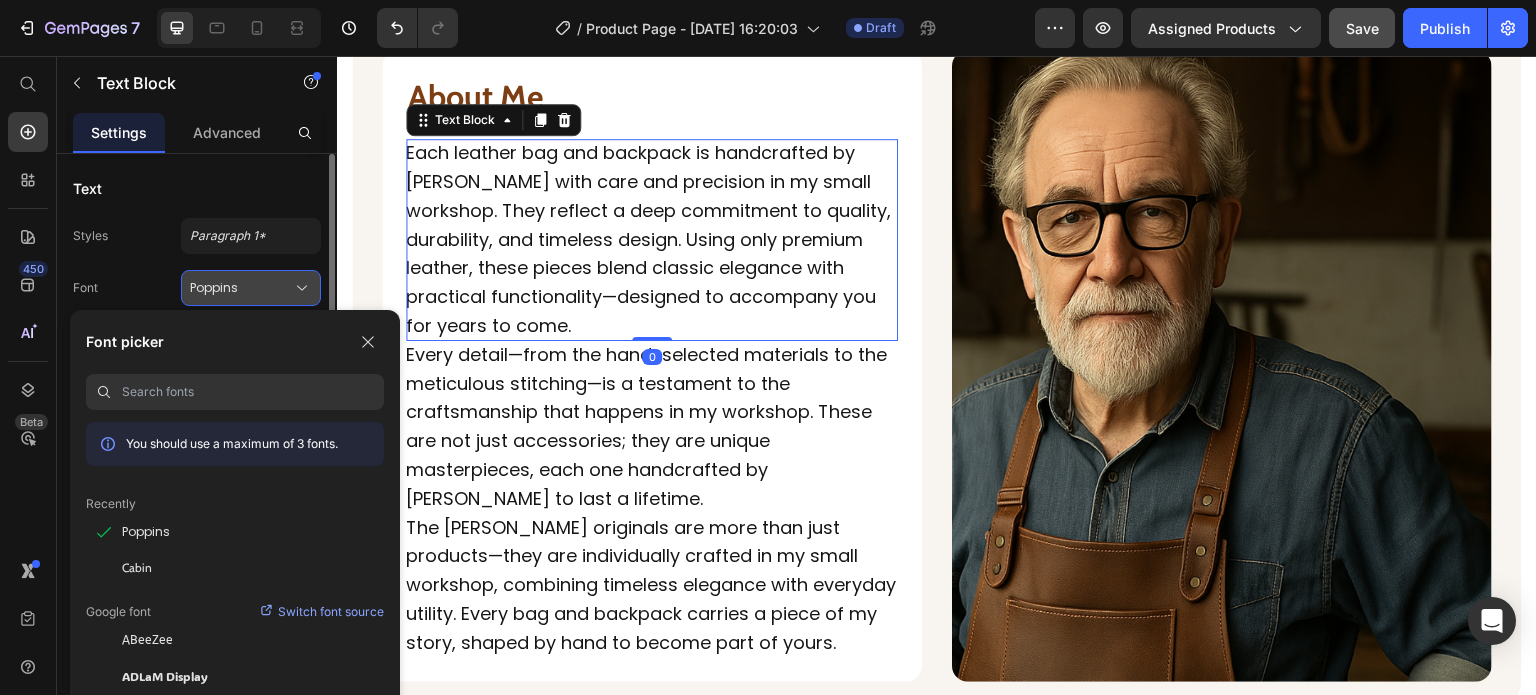 click on "Poppins" at bounding box center (241, 288) 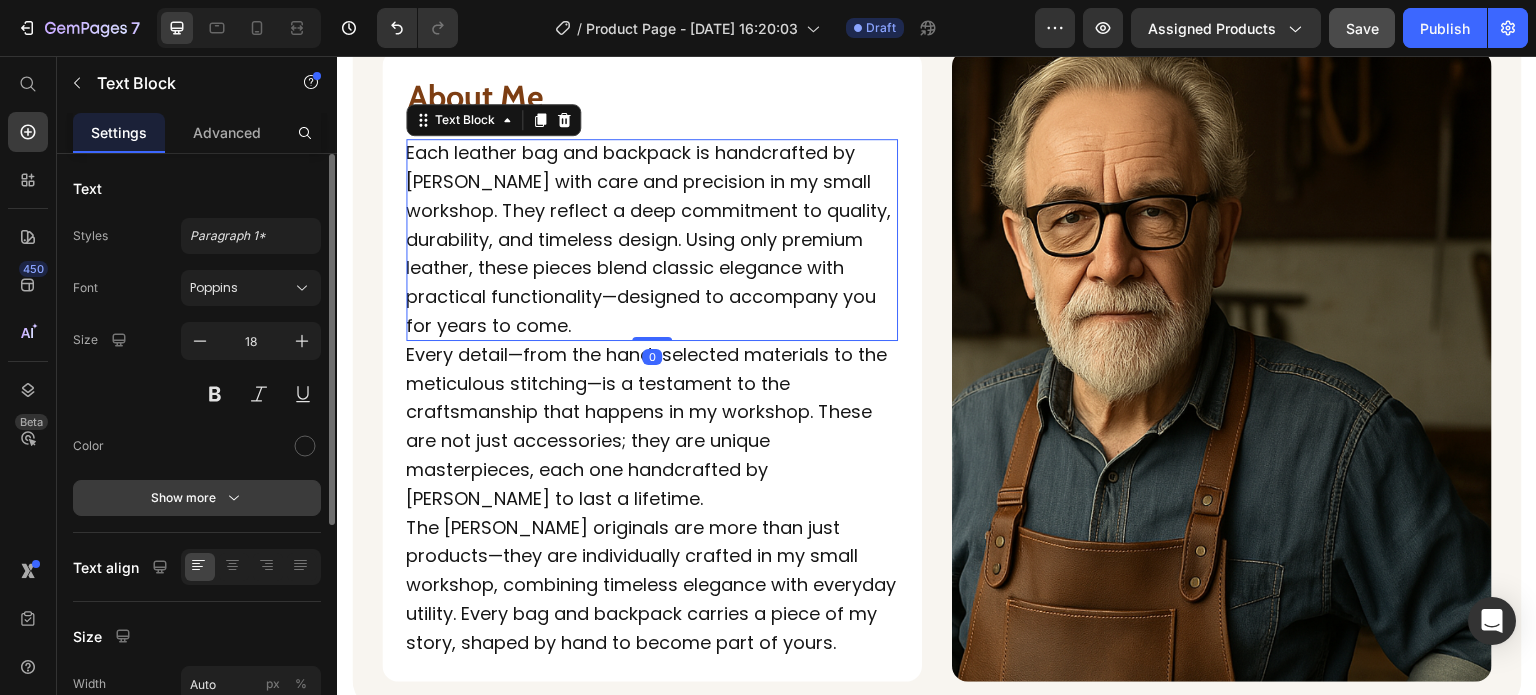click on "Show more" at bounding box center [197, 498] 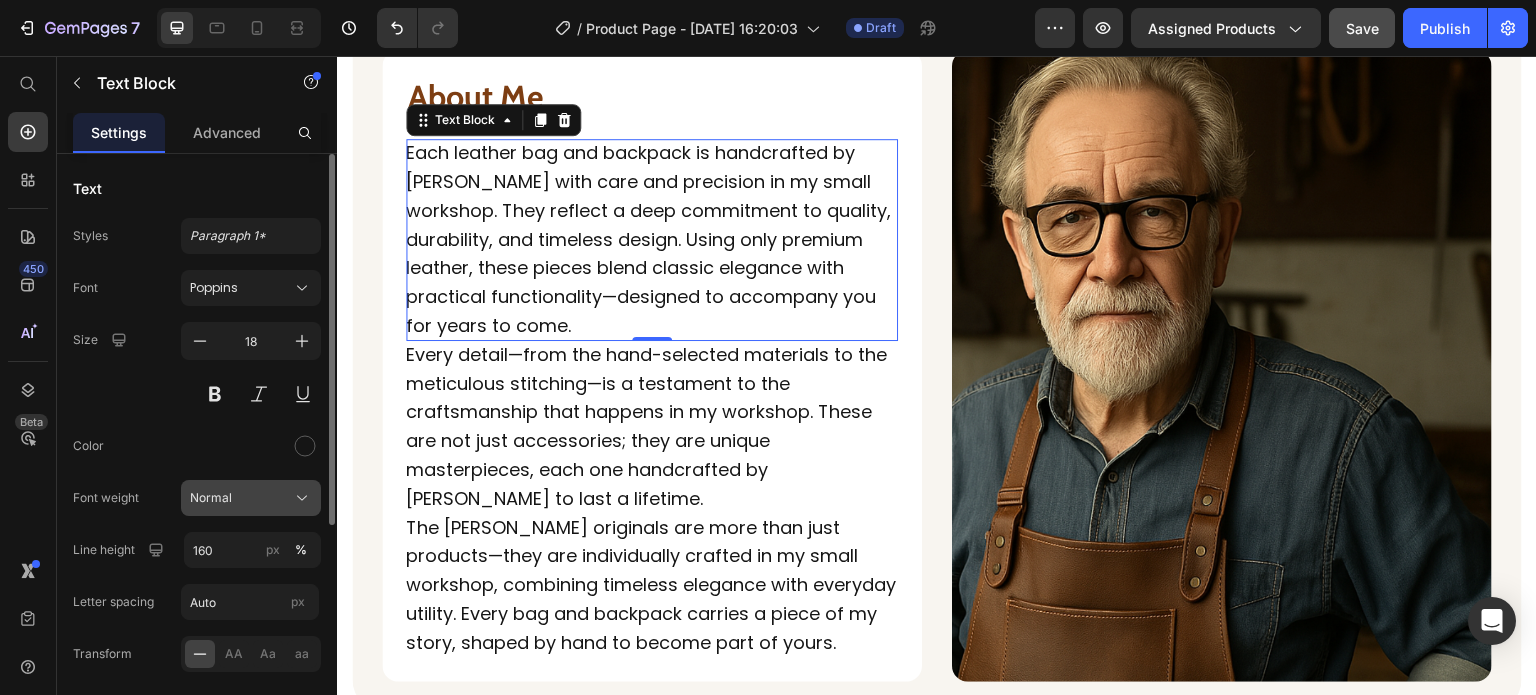 click on "Normal" at bounding box center [211, 498] 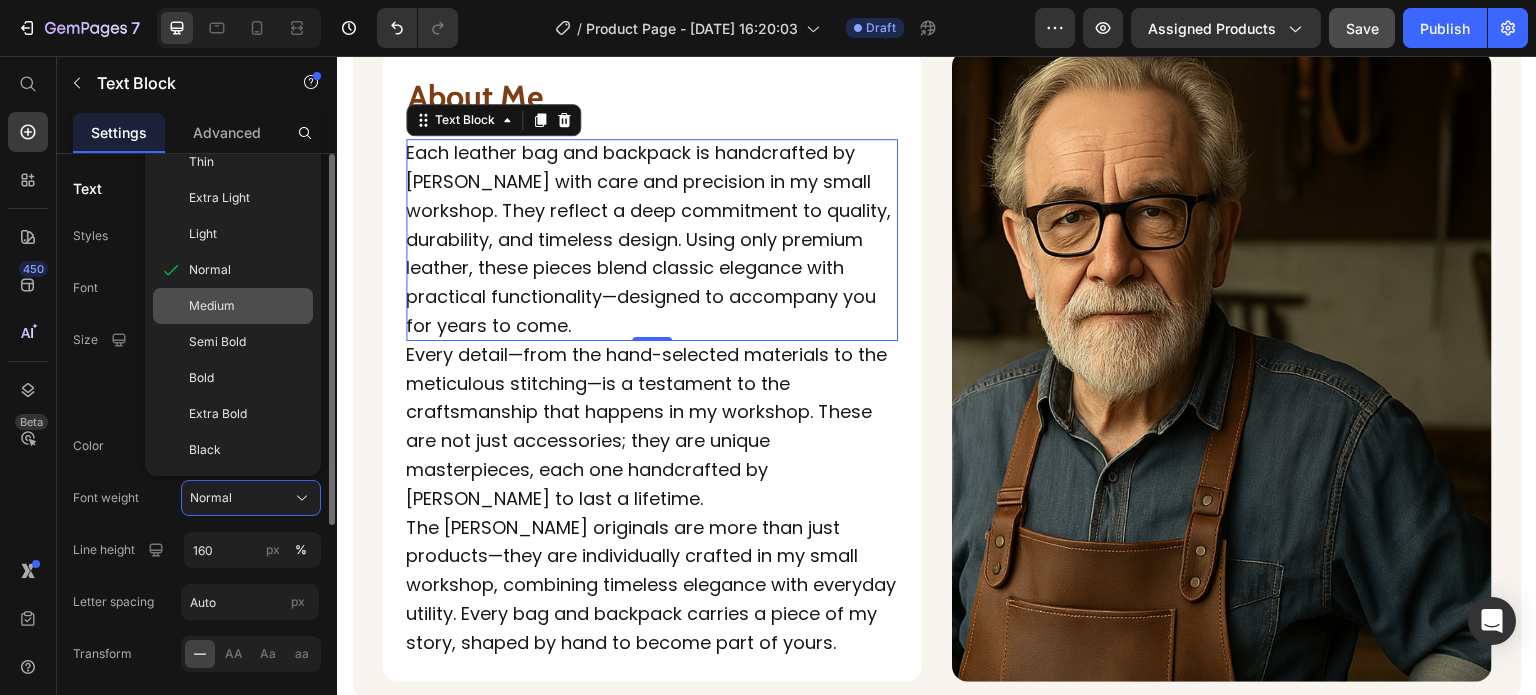 click on "Medium" at bounding box center [212, 306] 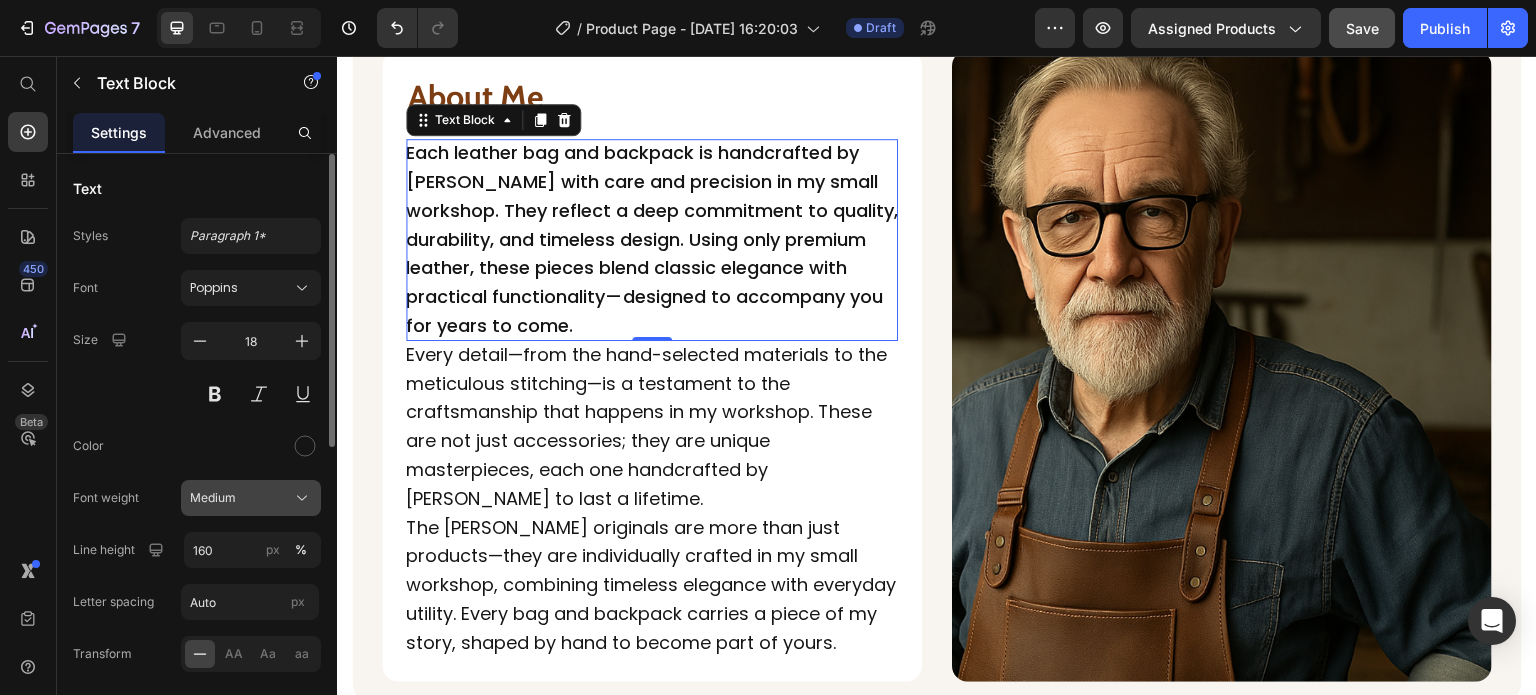 click on "Medium" at bounding box center [213, 498] 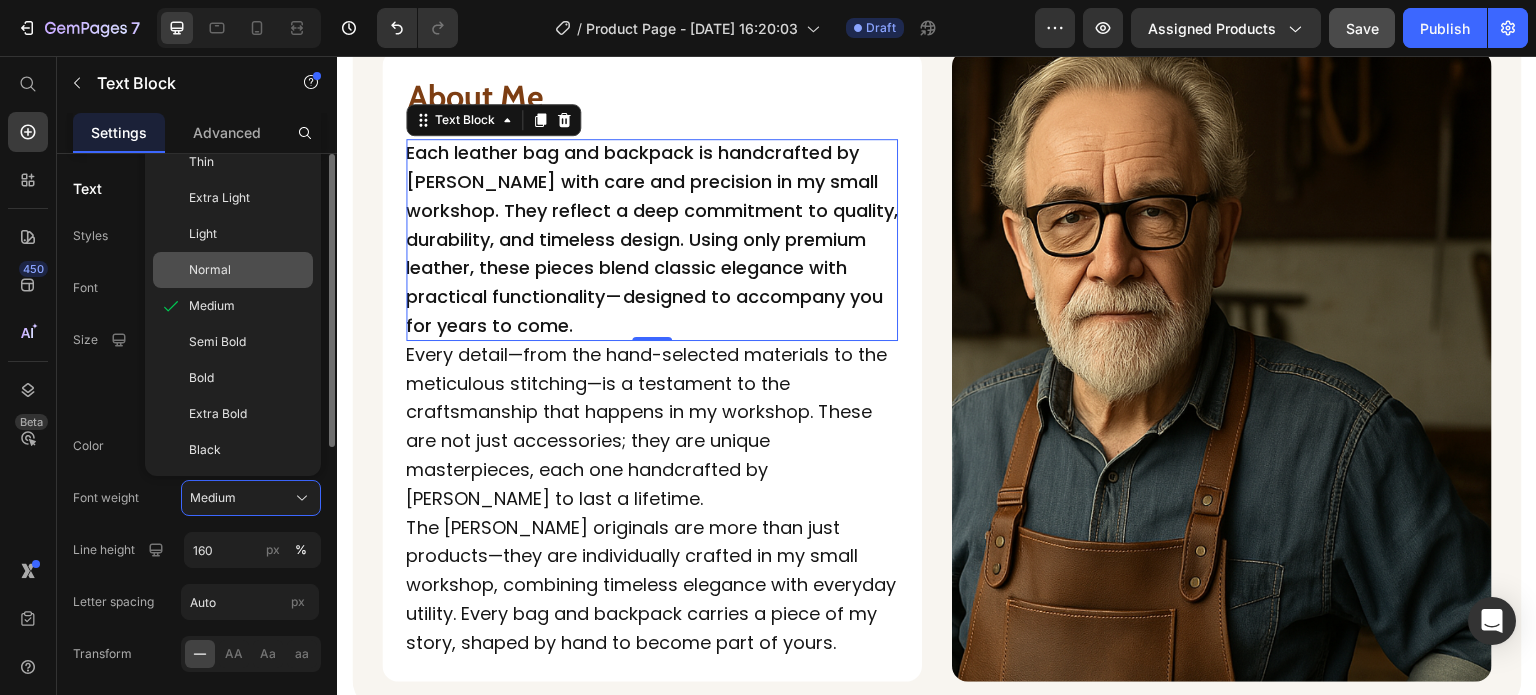 click on "Normal" 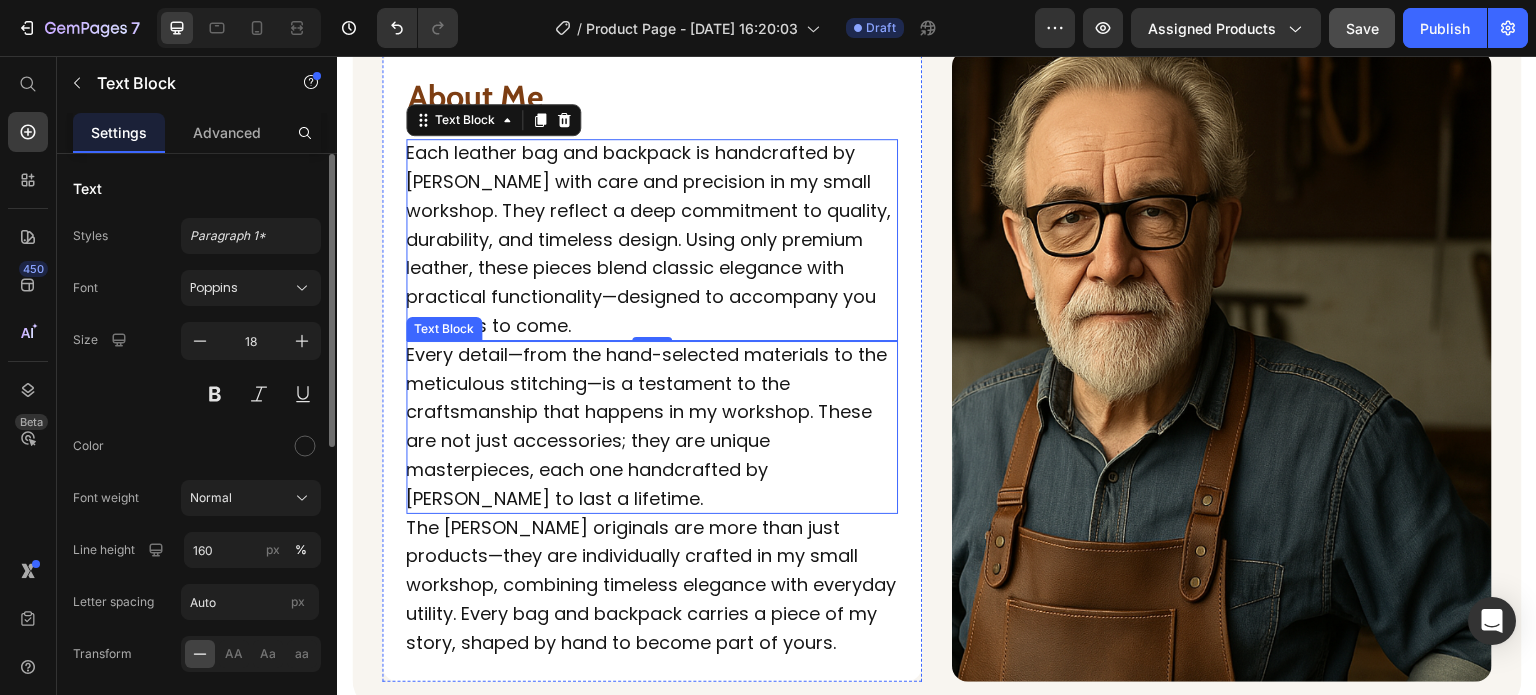 click on "Every detail—from the hand-selected materials to the meticulous stitching—is a testament to the craftsmanship that happens in my workshop. These are not just accessories; they are unique masterpieces, each one handcrafted by James to last a lifetime." at bounding box center [652, 427] 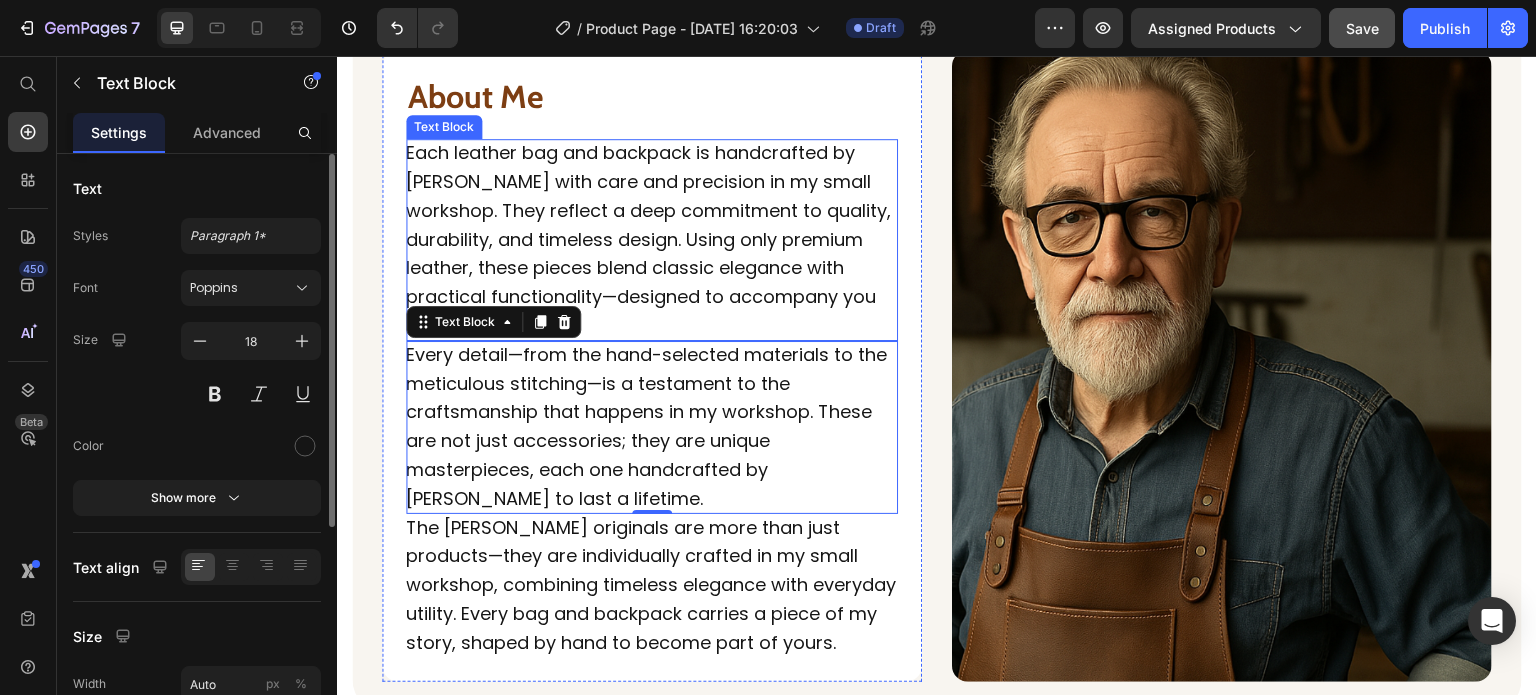 click on "Each leather bag and backpack is handcrafted by James with care and precision in my small workshop. They reflect a deep commitment to quality, durability, and timeless design. Using only premium leather, these pieces blend classic elegance with practical functionality—designed to accompany you for years to come." at bounding box center [652, 240] 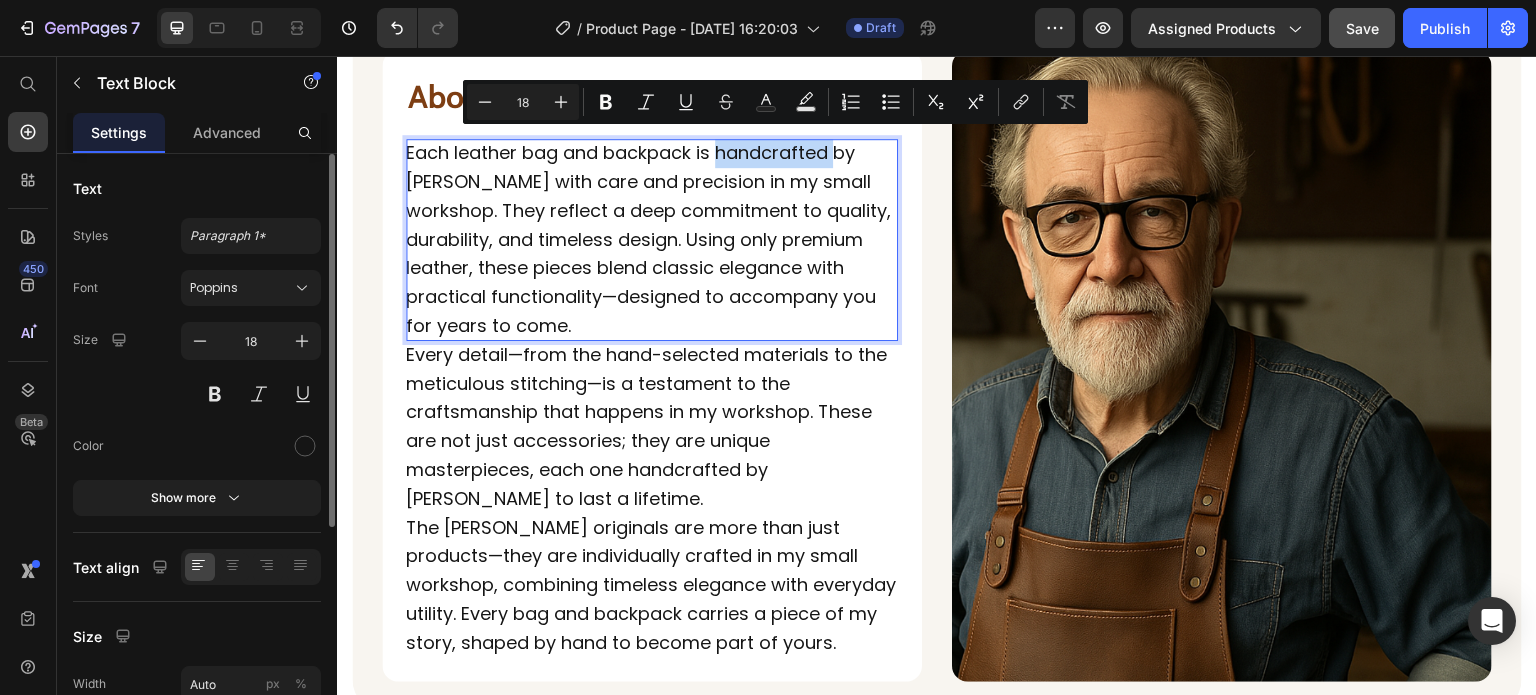 click on "Each leather bag and backpack is handcrafted by James with care and precision in my small workshop. They reflect a deep commitment to quality, durability, and timeless design. Using only premium leather, these pieces blend classic elegance with practical functionality—designed to accompany you for years to come." at bounding box center (652, 240) 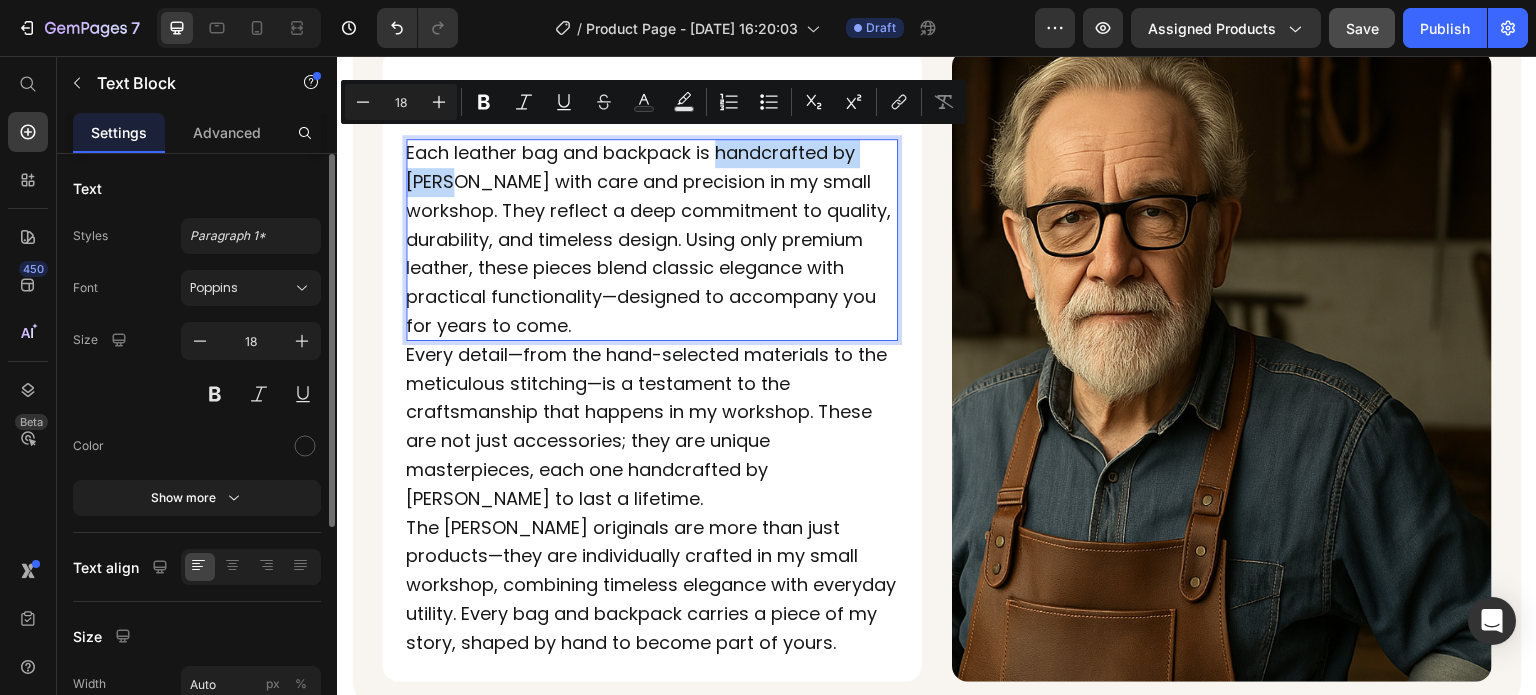 drag, startPoint x: 718, startPoint y: 146, endPoint x: 468, endPoint y: 181, distance: 252.43811 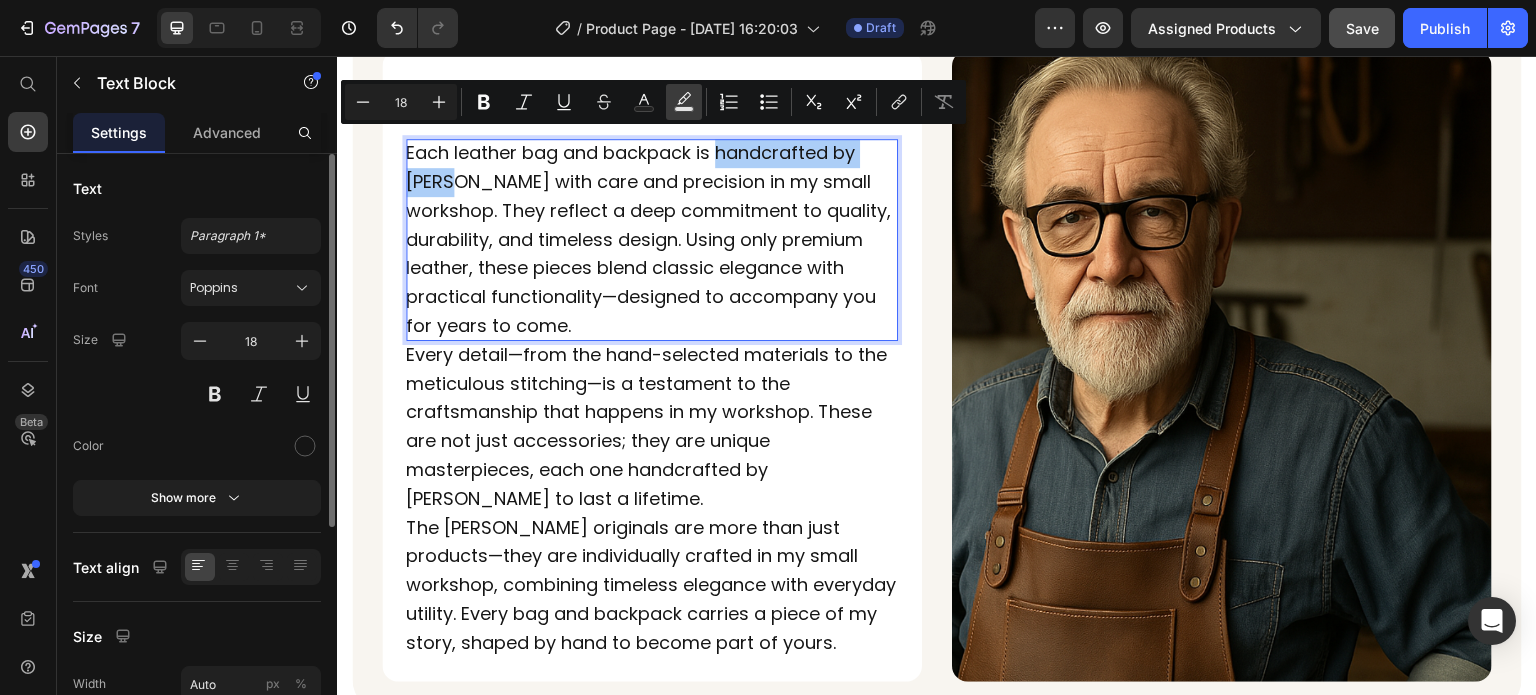 click 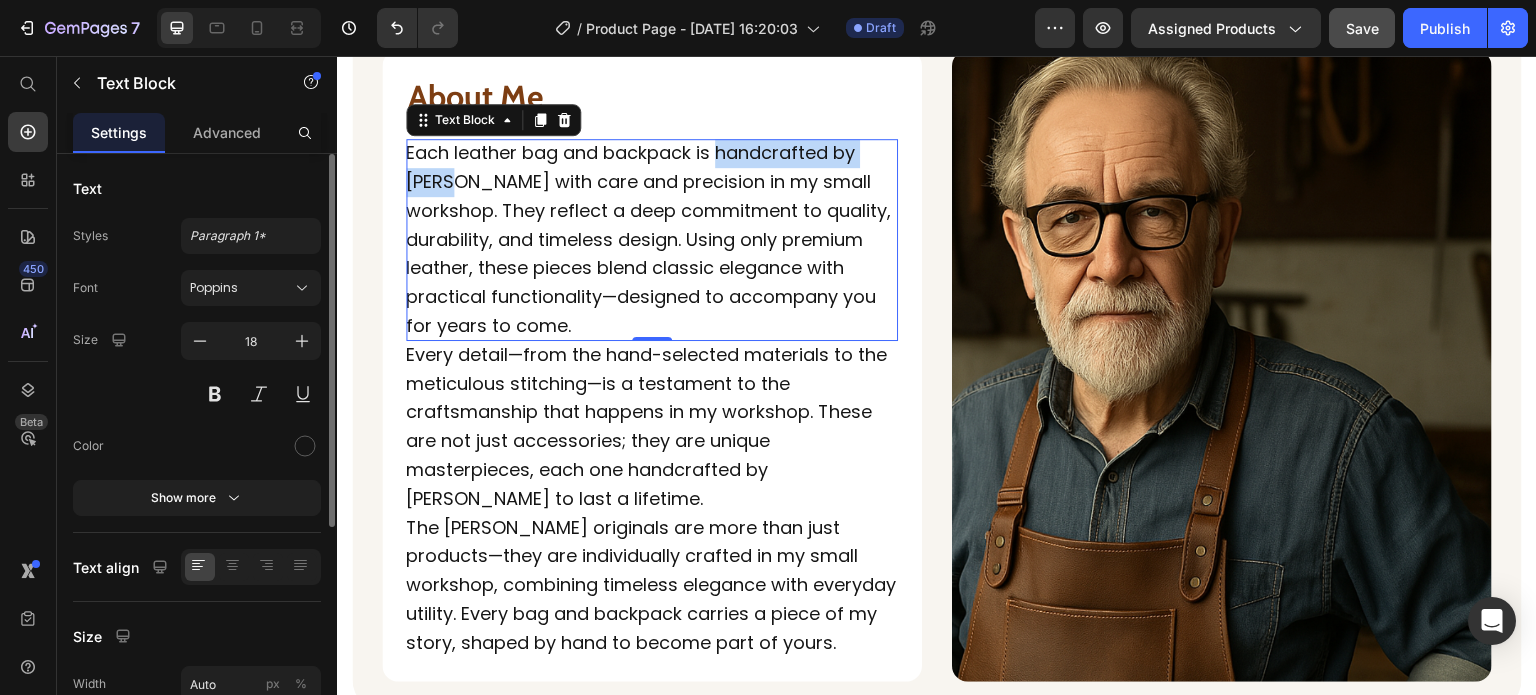 click on "Each leather bag and backpack is handcrafted by James with care and precision in my small workshop. They reflect a deep commitment to quality, durability, and timeless design. Using only premium leather, these pieces blend classic elegance with practical functionality—designed to accompany you for years to come." at bounding box center (652, 240) 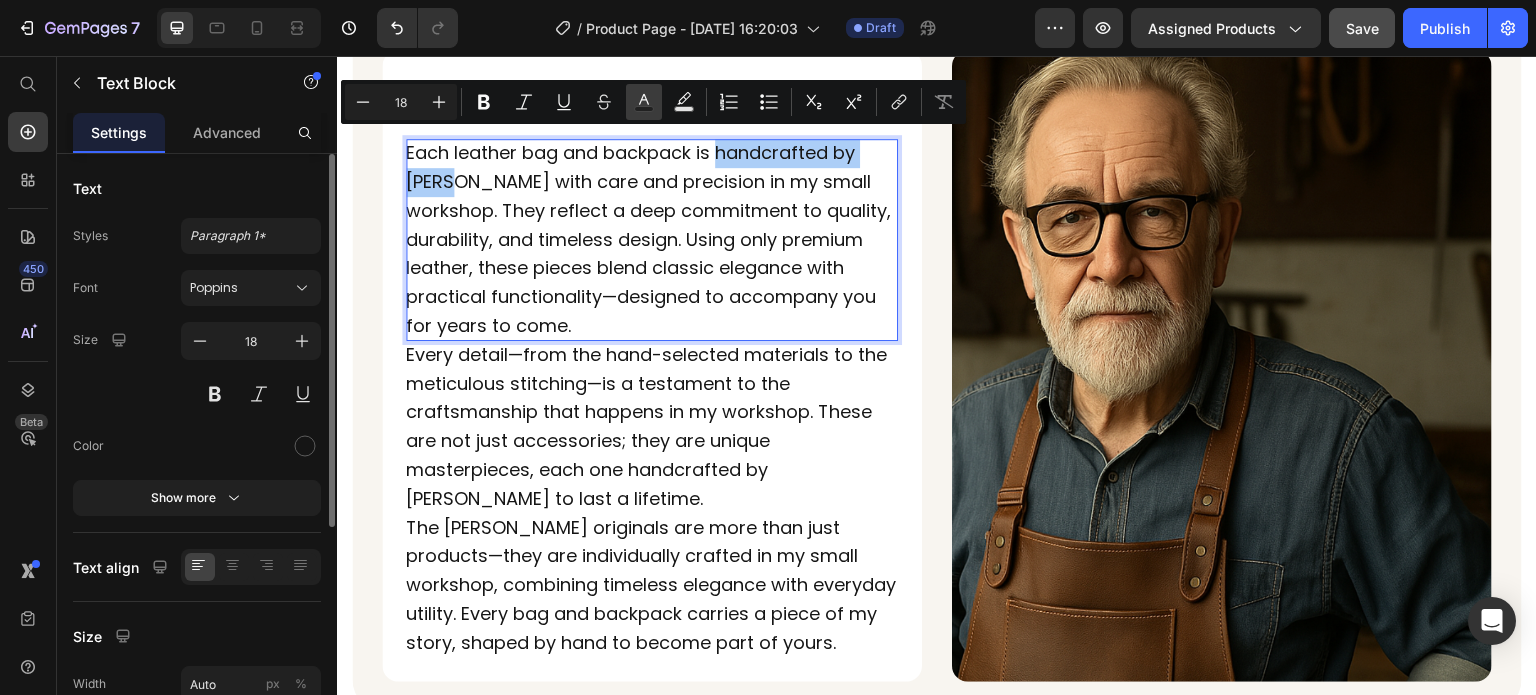 click 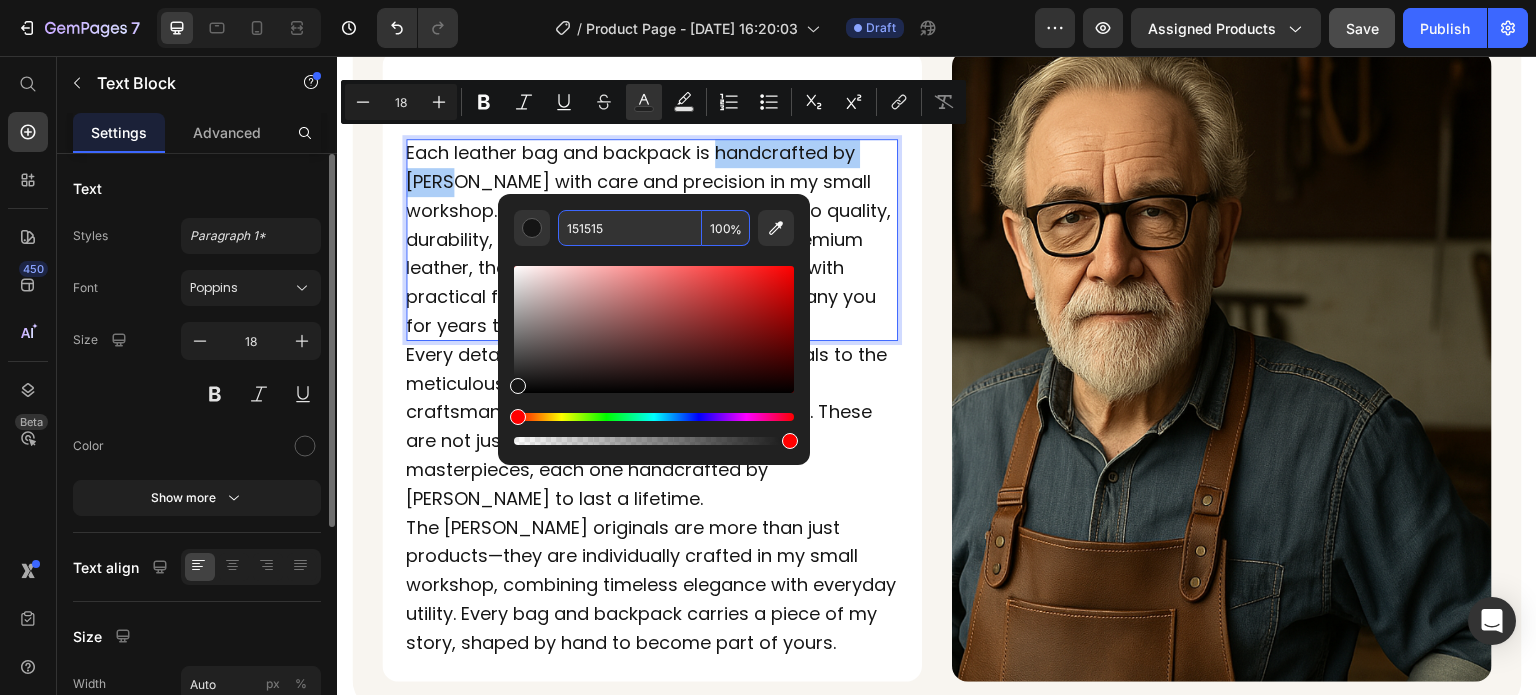 click on "151515" at bounding box center (630, 228) 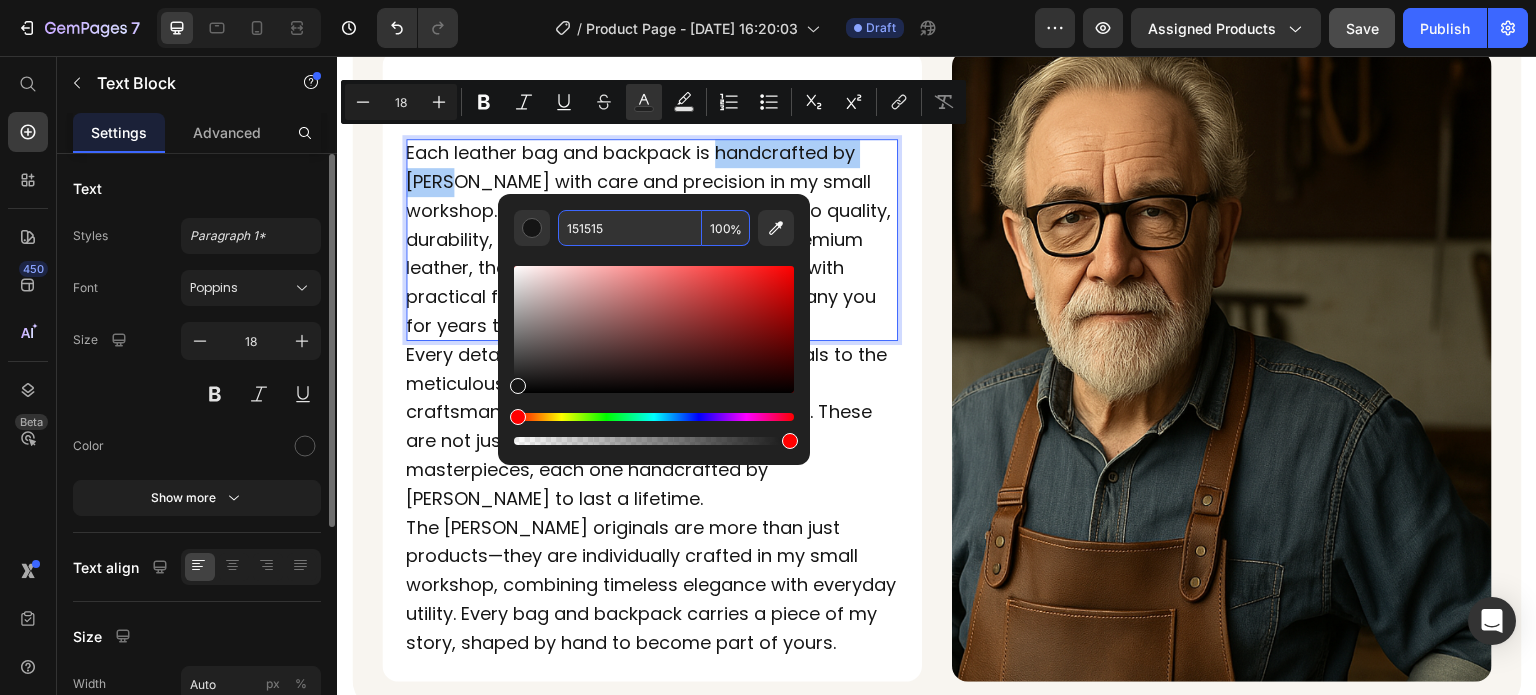 paste on "#955527" 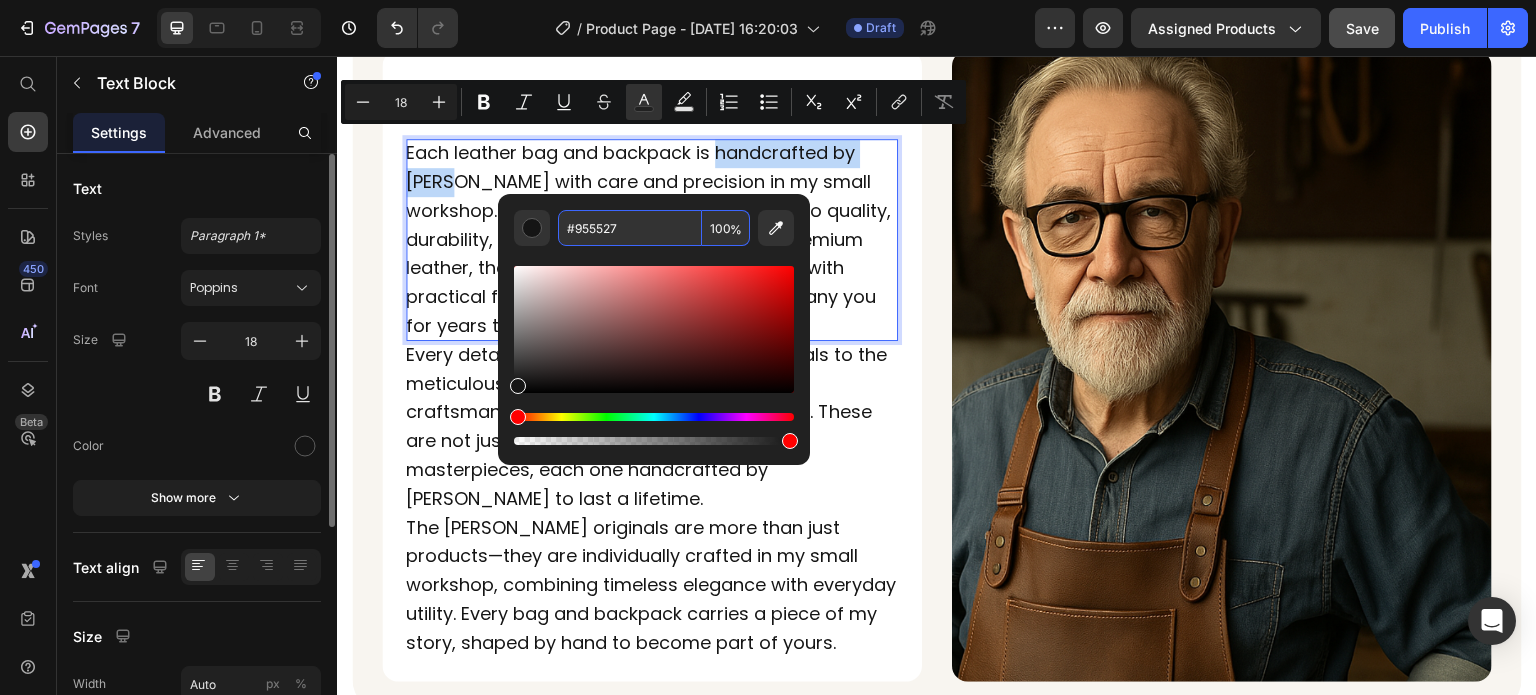 type on "955527" 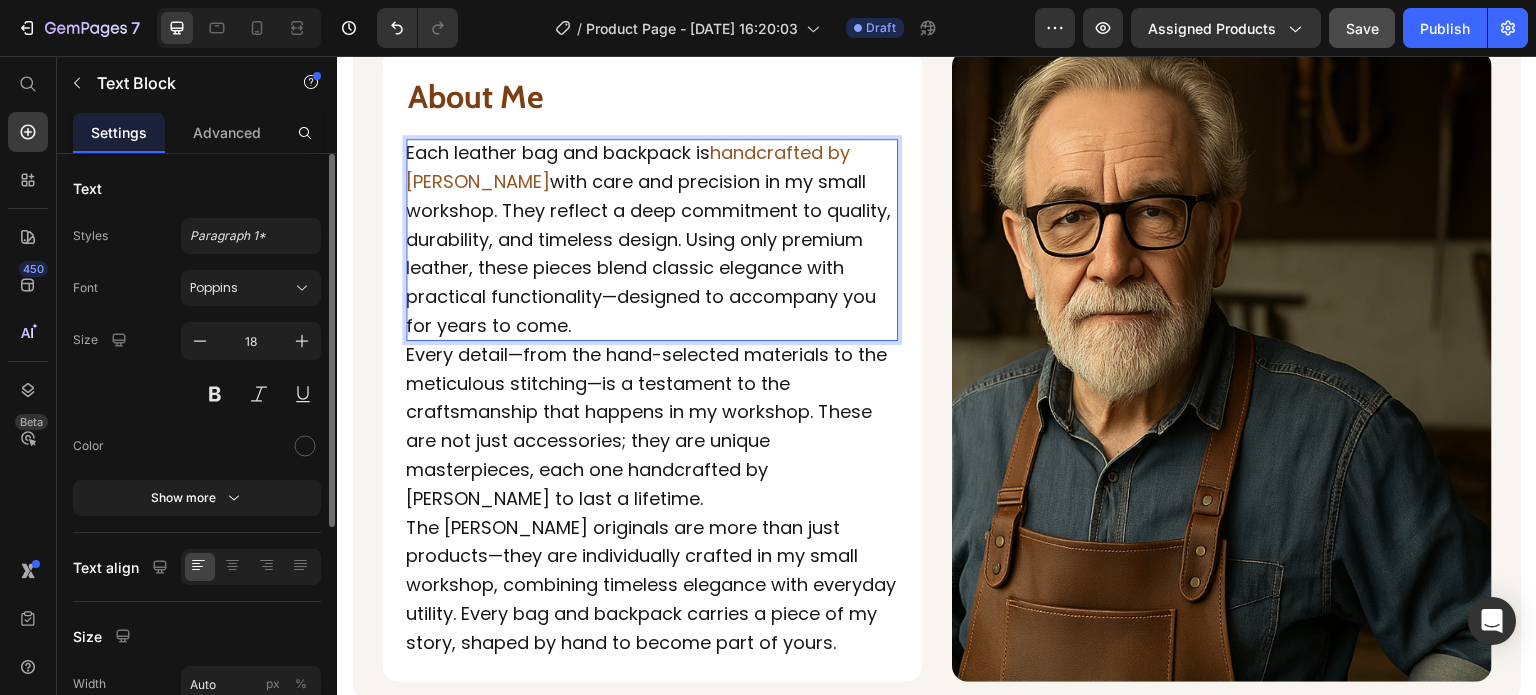click on "Each leather bag and backpack is  handcrafted by James  with care and precision in my small workshop. They reflect a deep commitment to quality, durability, and timeless design. Using only premium leather, these pieces blend classic elegance with practical functionality—designed to accompany you for years to come." at bounding box center [652, 240] 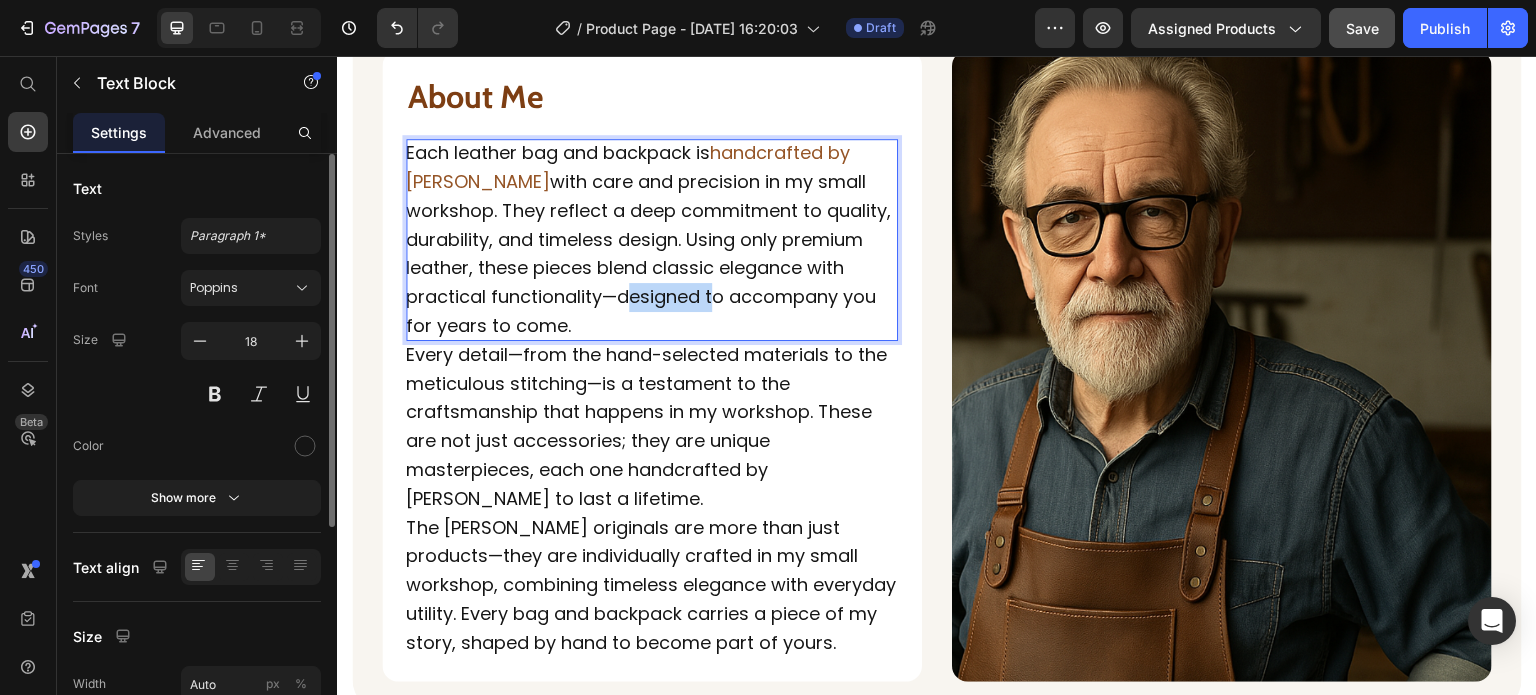 click on "Each leather bag and backpack is  handcrafted by James  with care and precision in my small workshop. They reflect a deep commitment to quality, durability, and timeless design. Using only premium leather, these pieces blend classic elegance with practical functionality—designed to accompany you for years to come." at bounding box center (652, 240) 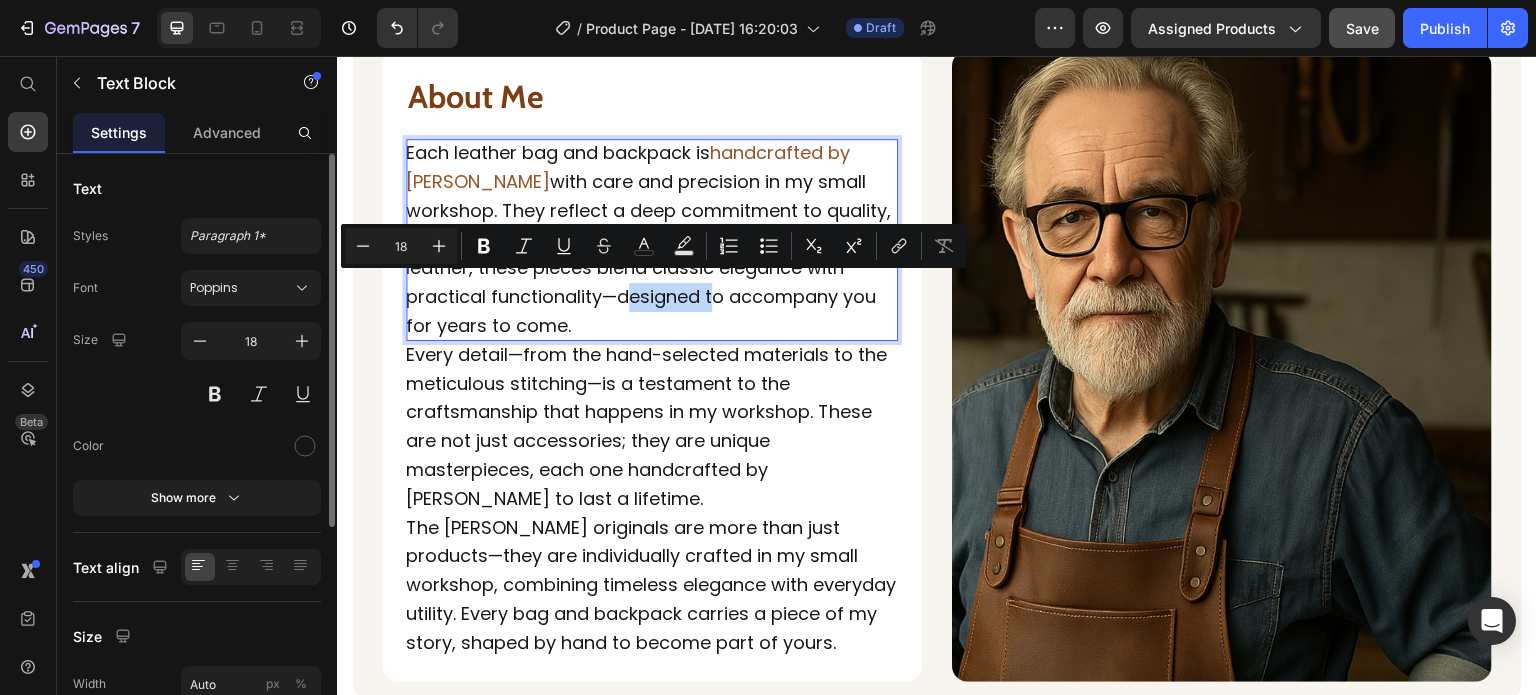 click on "Each leather bag and backpack is  handcrafted by James  with care and precision in my small workshop. They reflect a deep commitment to quality, durability, and timeless design. Using only premium leather, these pieces blend classic elegance with practical functionality—designed to accompany you for years to come." at bounding box center [652, 240] 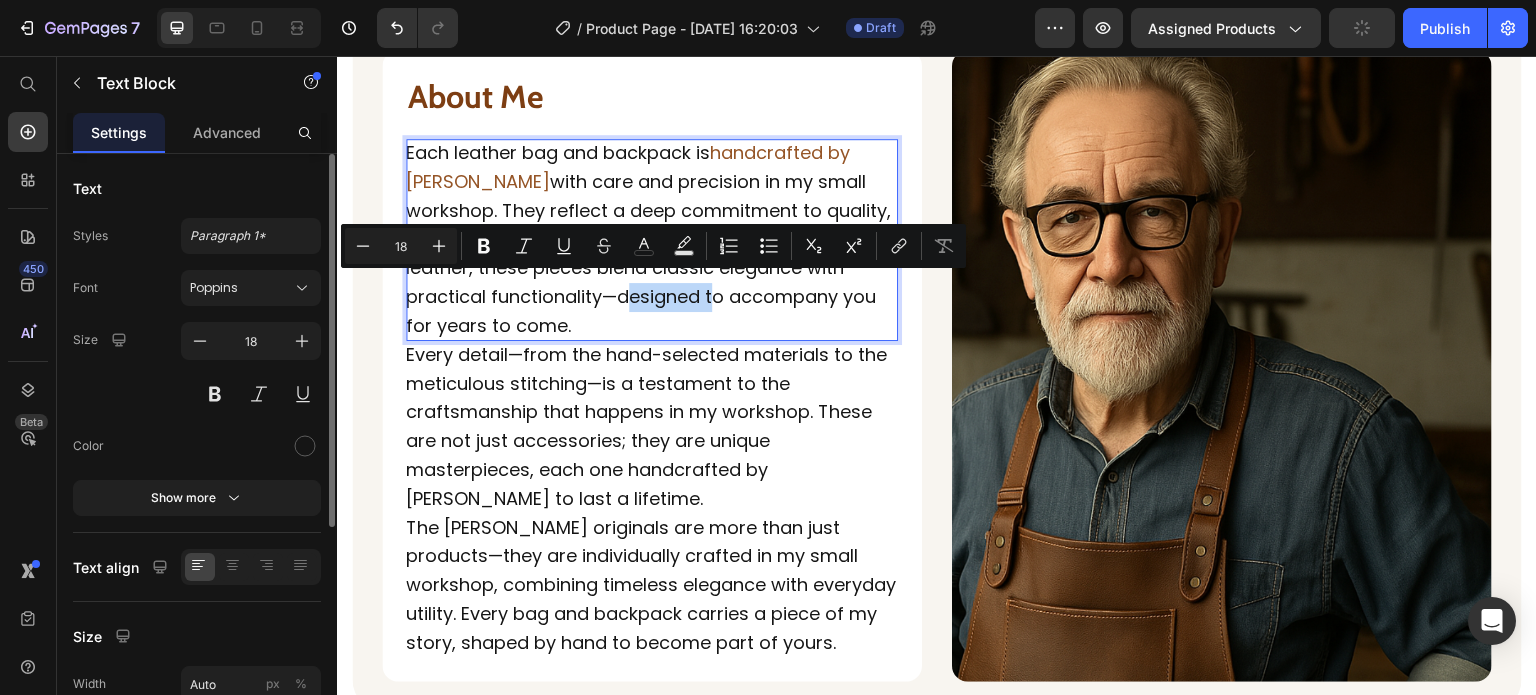 drag, startPoint x: 532, startPoint y: 287, endPoint x: 553, endPoint y: 310, distance: 31.144823 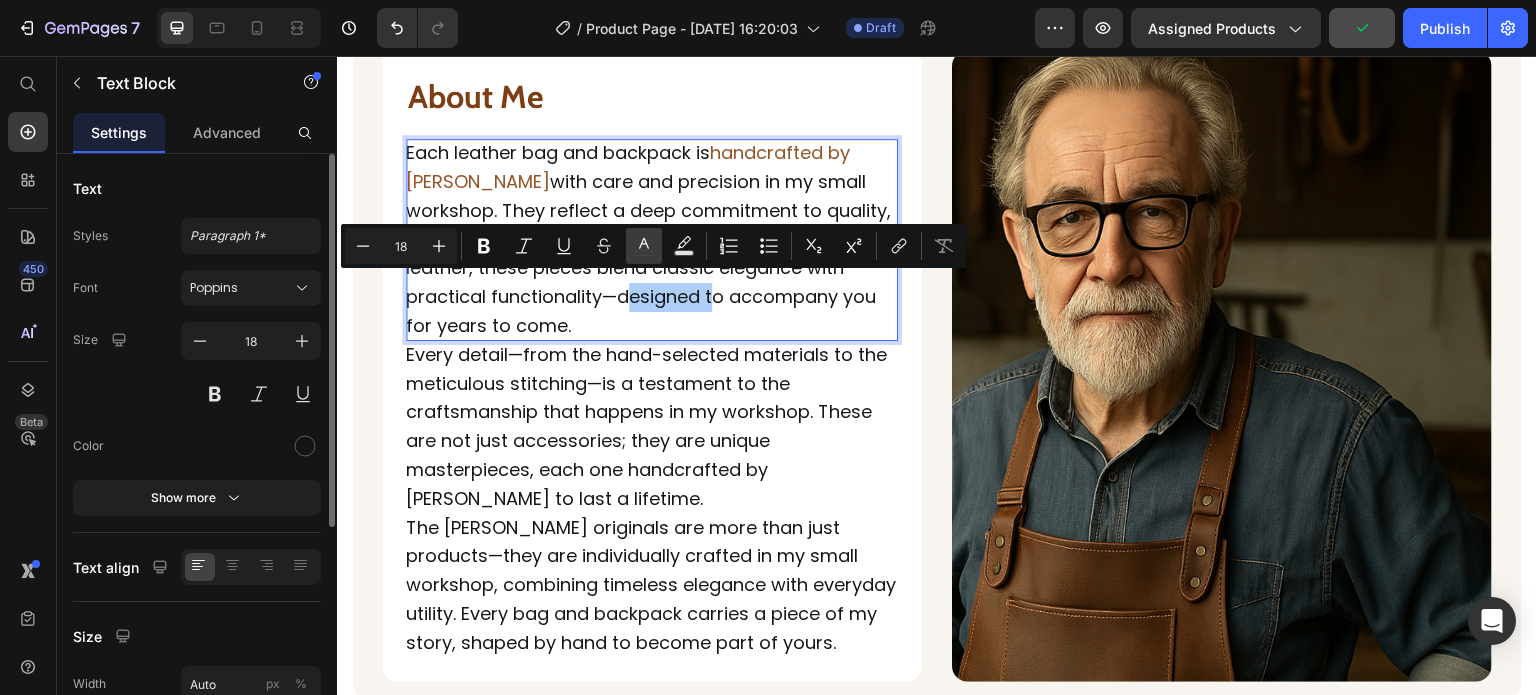 click 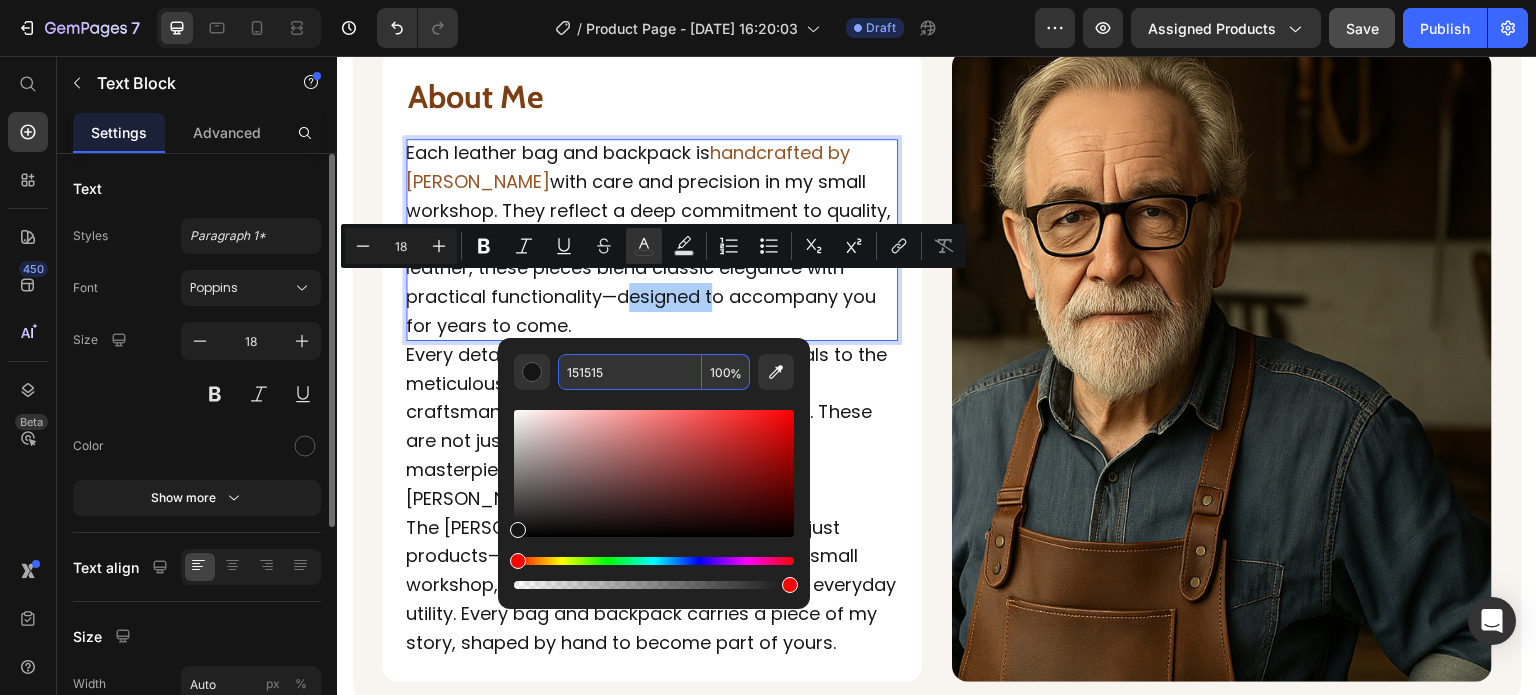 click on "151515" at bounding box center (630, 372) 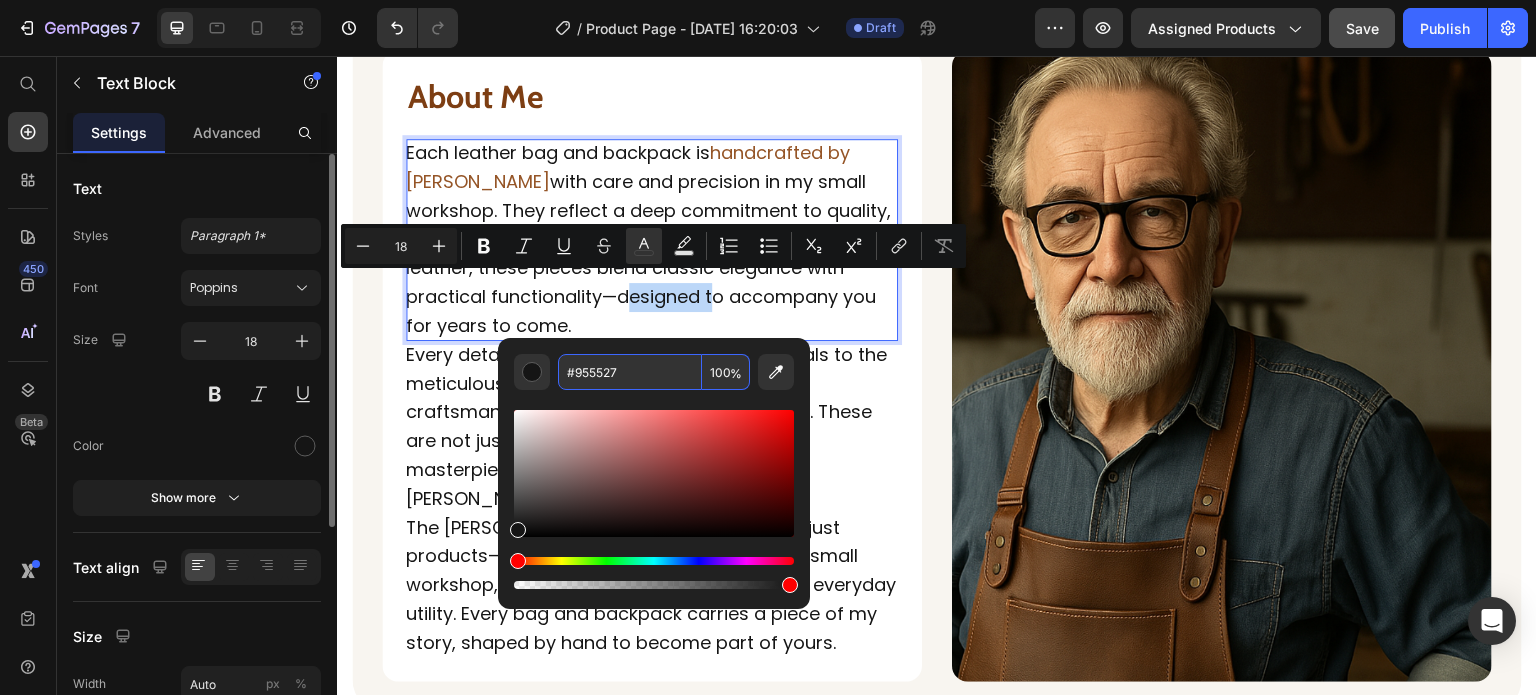type on "955527" 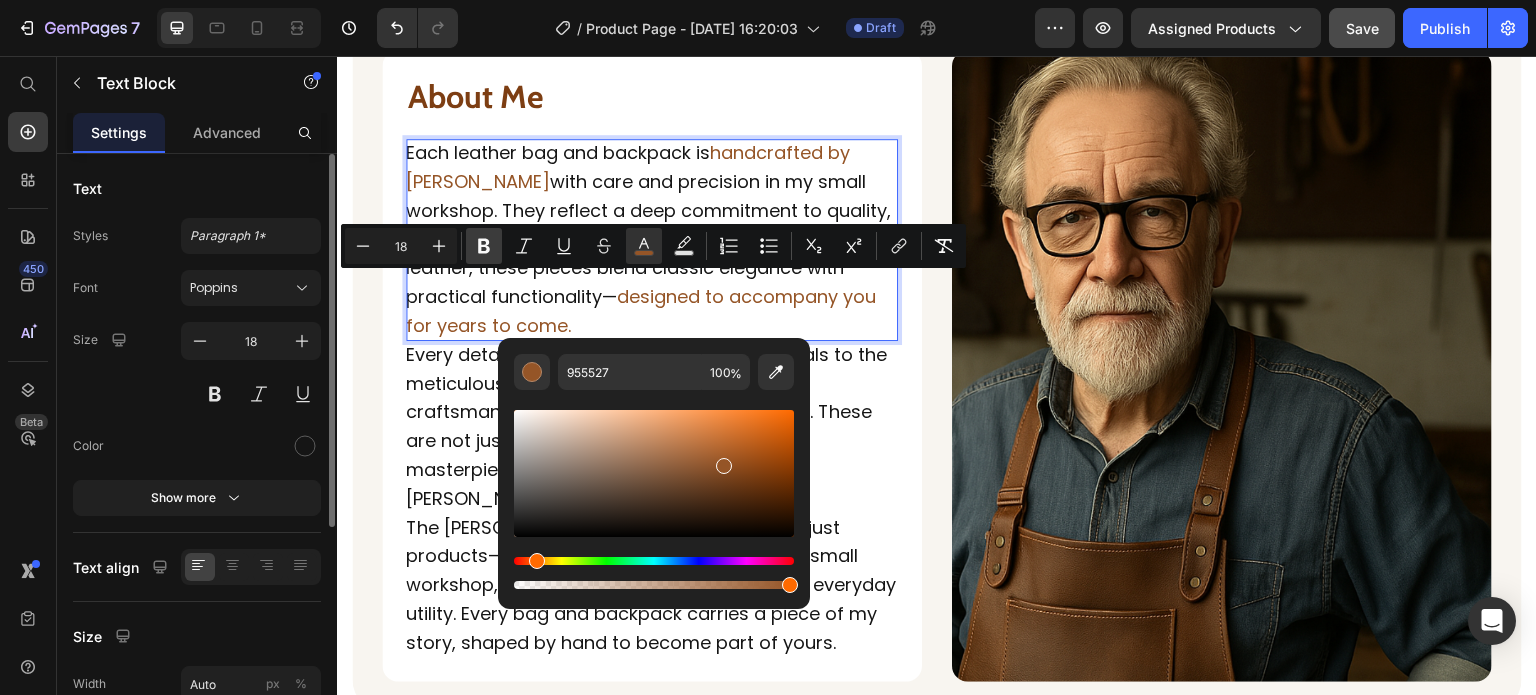click 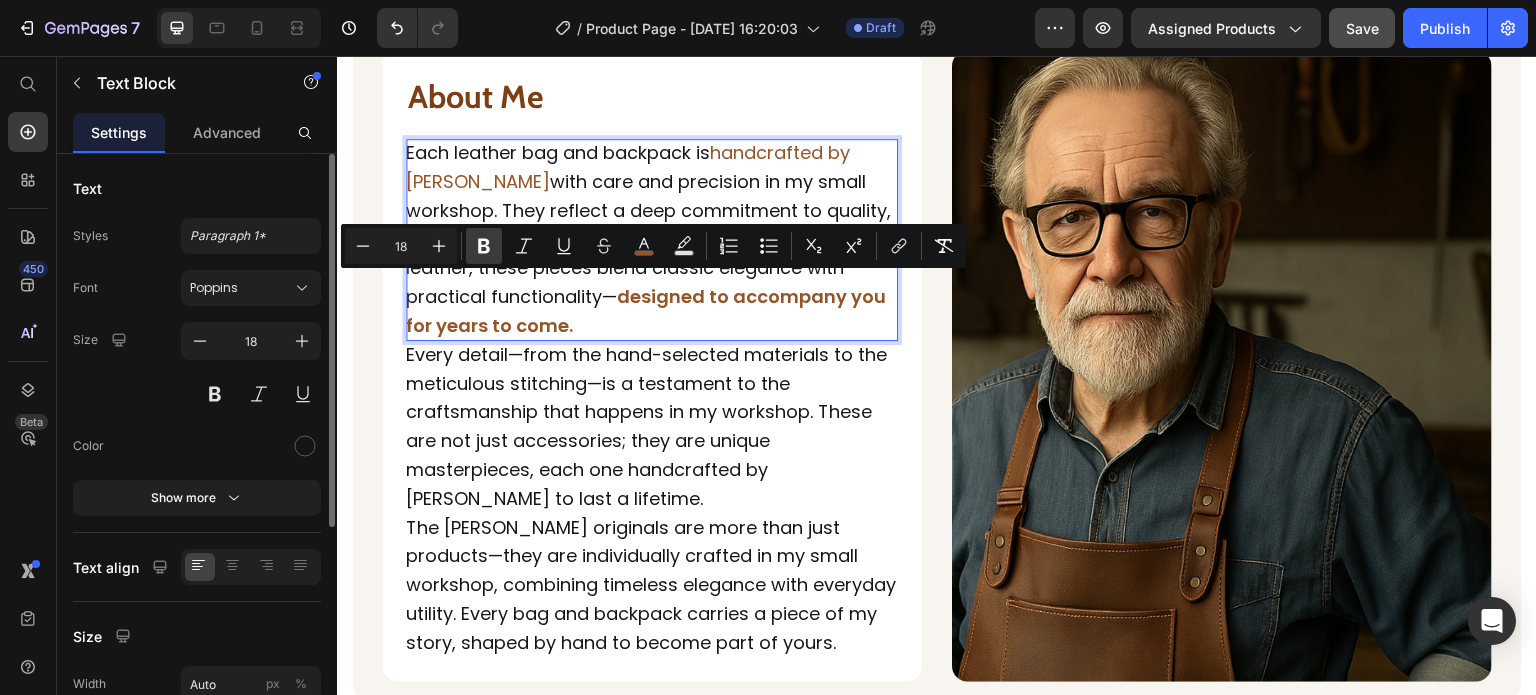 click 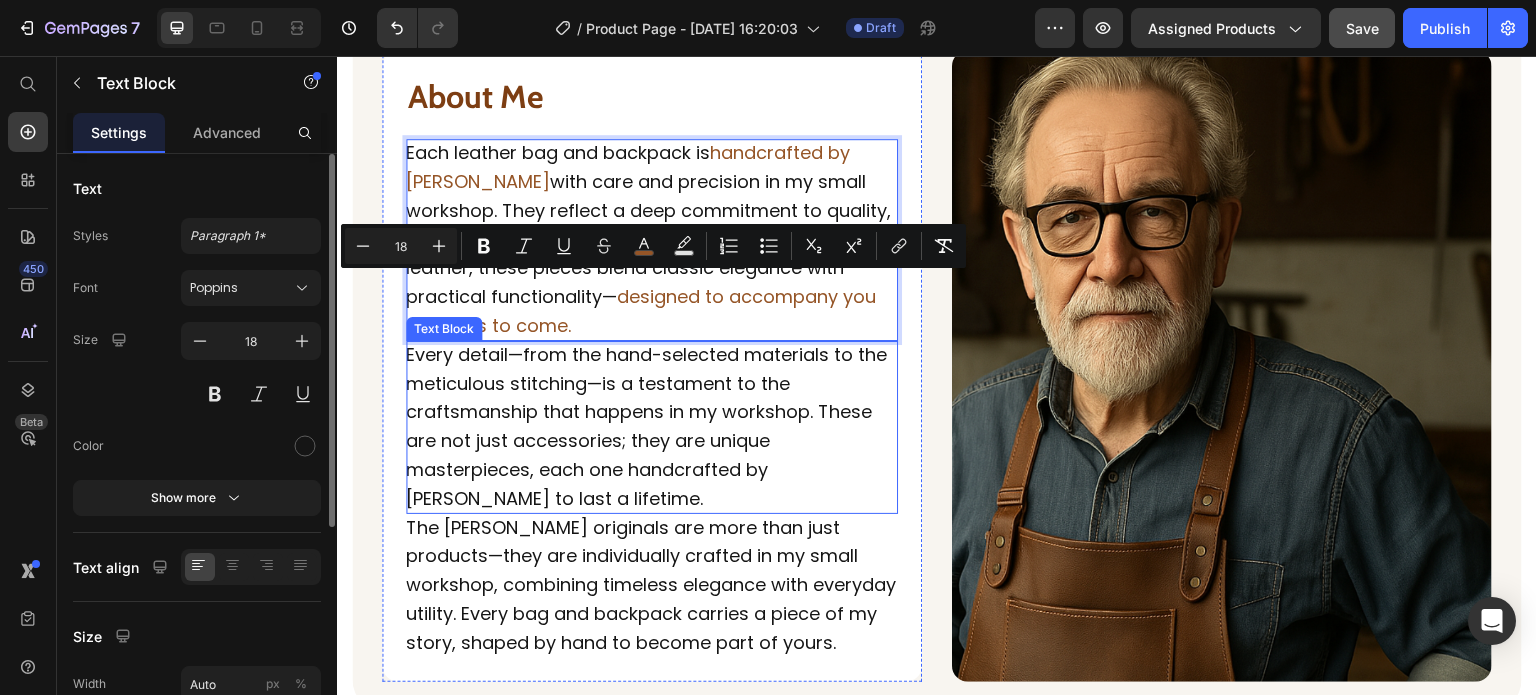 click on "Every detail—from the hand-selected materials to the meticulous stitching—is a testament to the craftsmanship that happens in my workshop. These are not just accessories; they are unique masterpieces, each one handcrafted by James to last a lifetime." at bounding box center (652, 427) 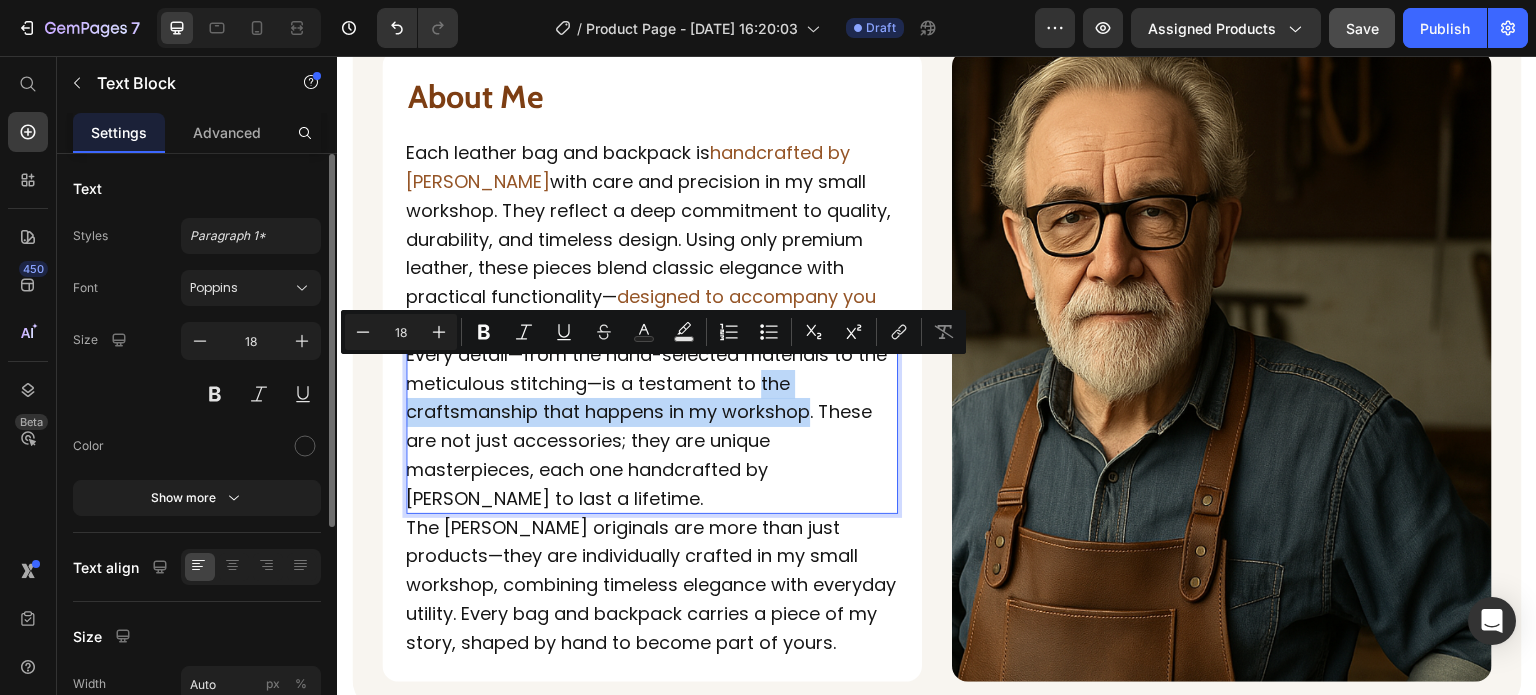 drag, startPoint x: 759, startPoint y: 374, endPoint x: 805, endPoint y: 408, distance: 57.201397 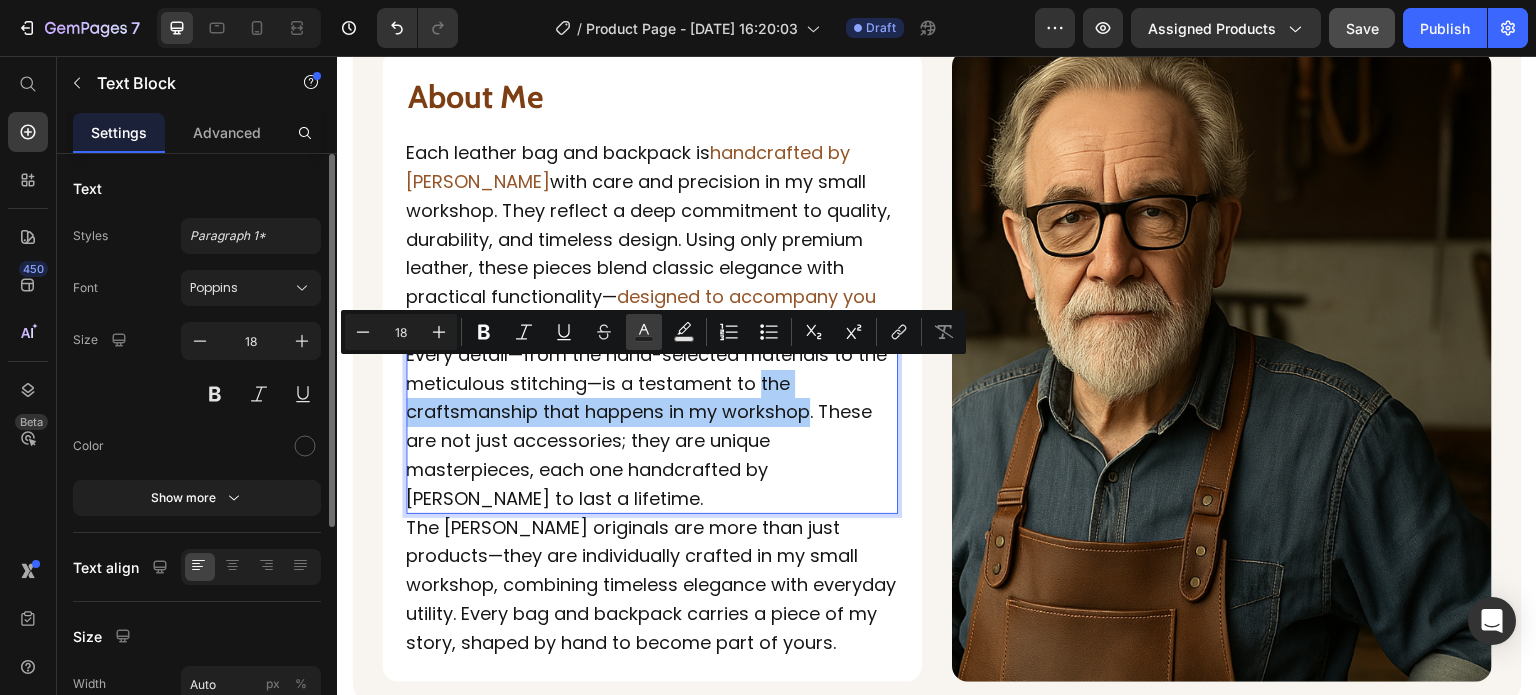 click 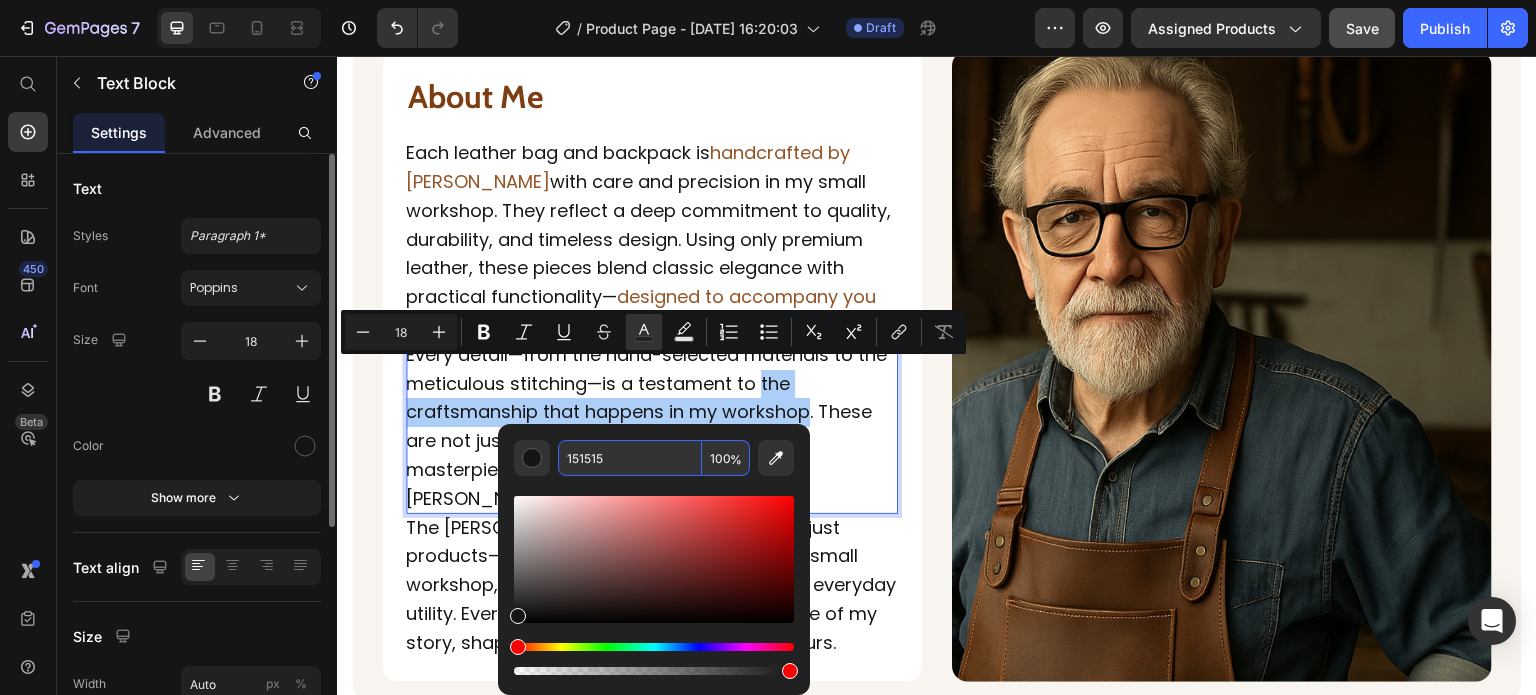 click on "151515" at bounding box center (630, 458) 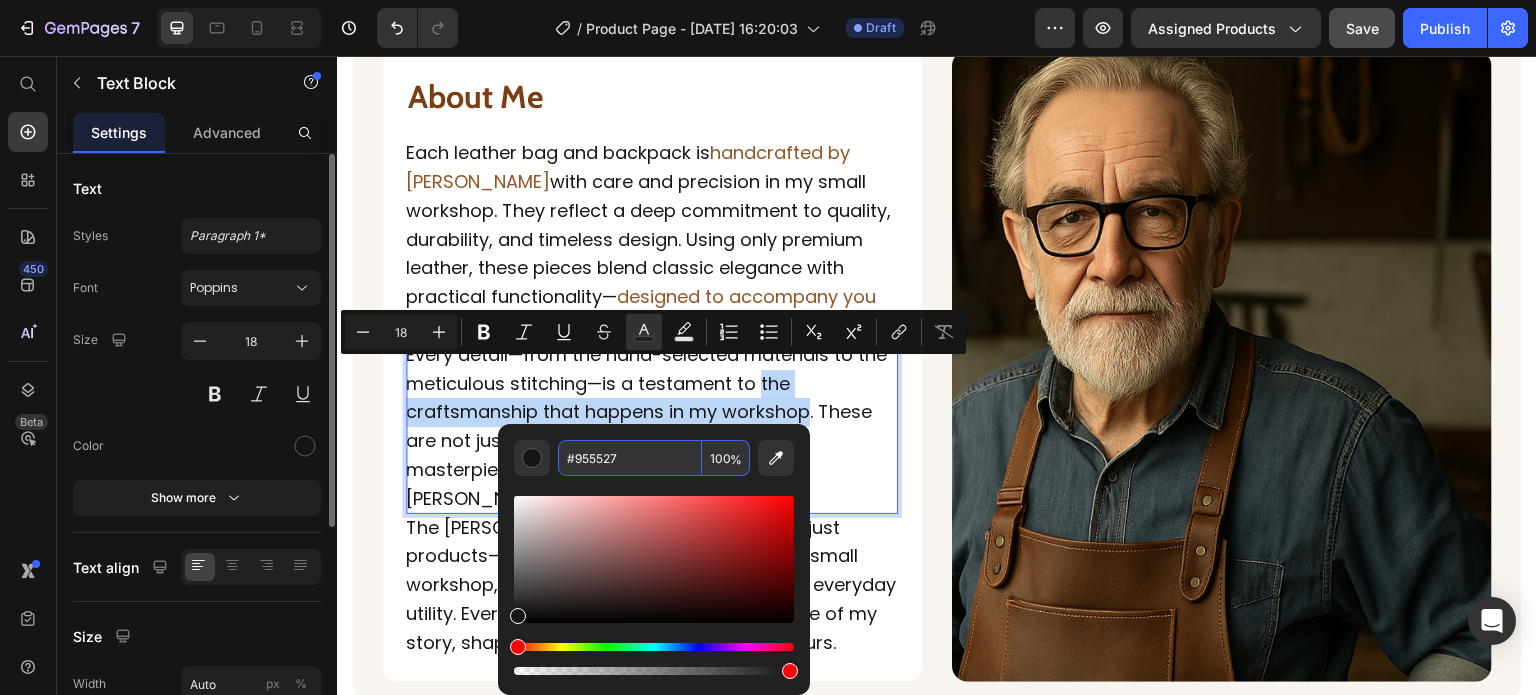 type on "955527" 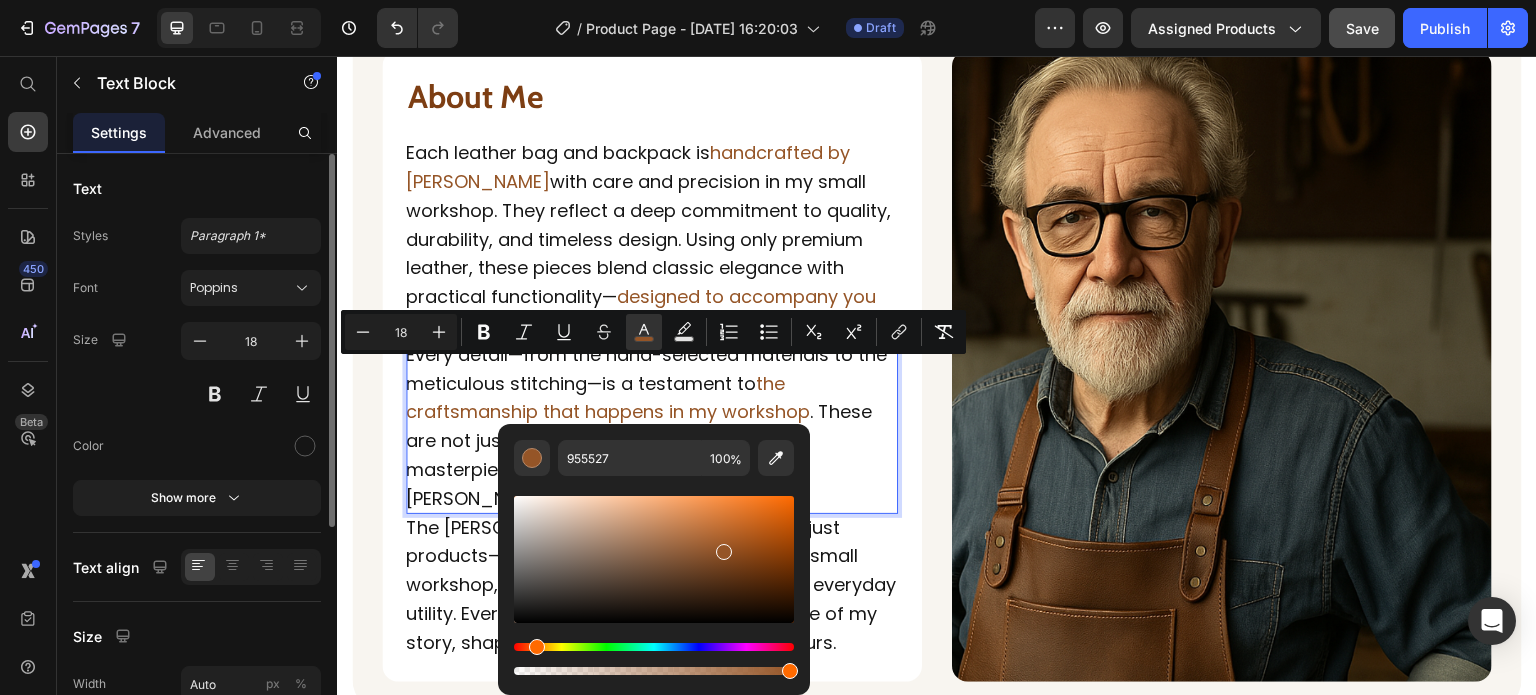 click on "Every detail—from the hand-selected materials to the meticulous stitching—is a testament to  the craftsmanship that happens in my workshop . These are not just accessories; they are unique masterpieces, each one handcrafted by James to last a lifetime." at bounding box center (652, 427) 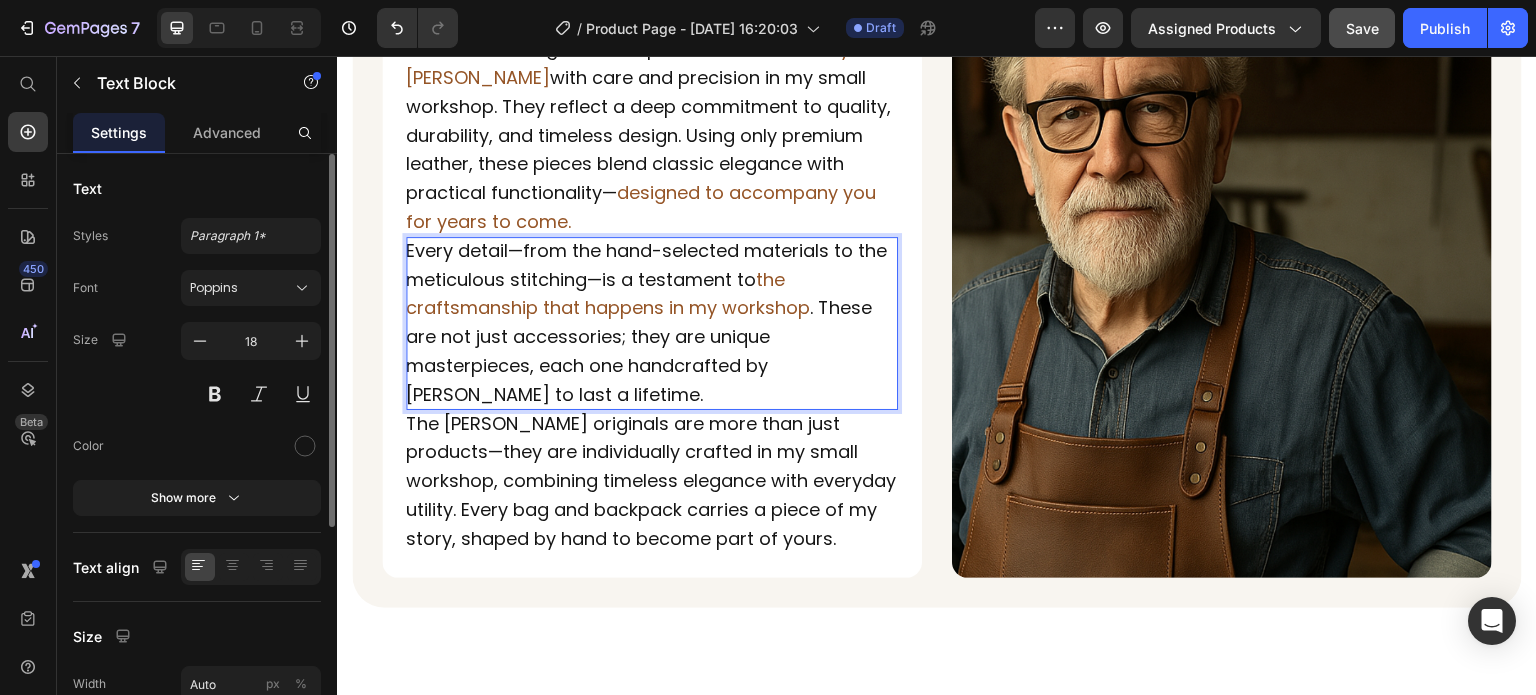 scroll, scrollTop: 2210, scrollLeft: 0, axis: vertical 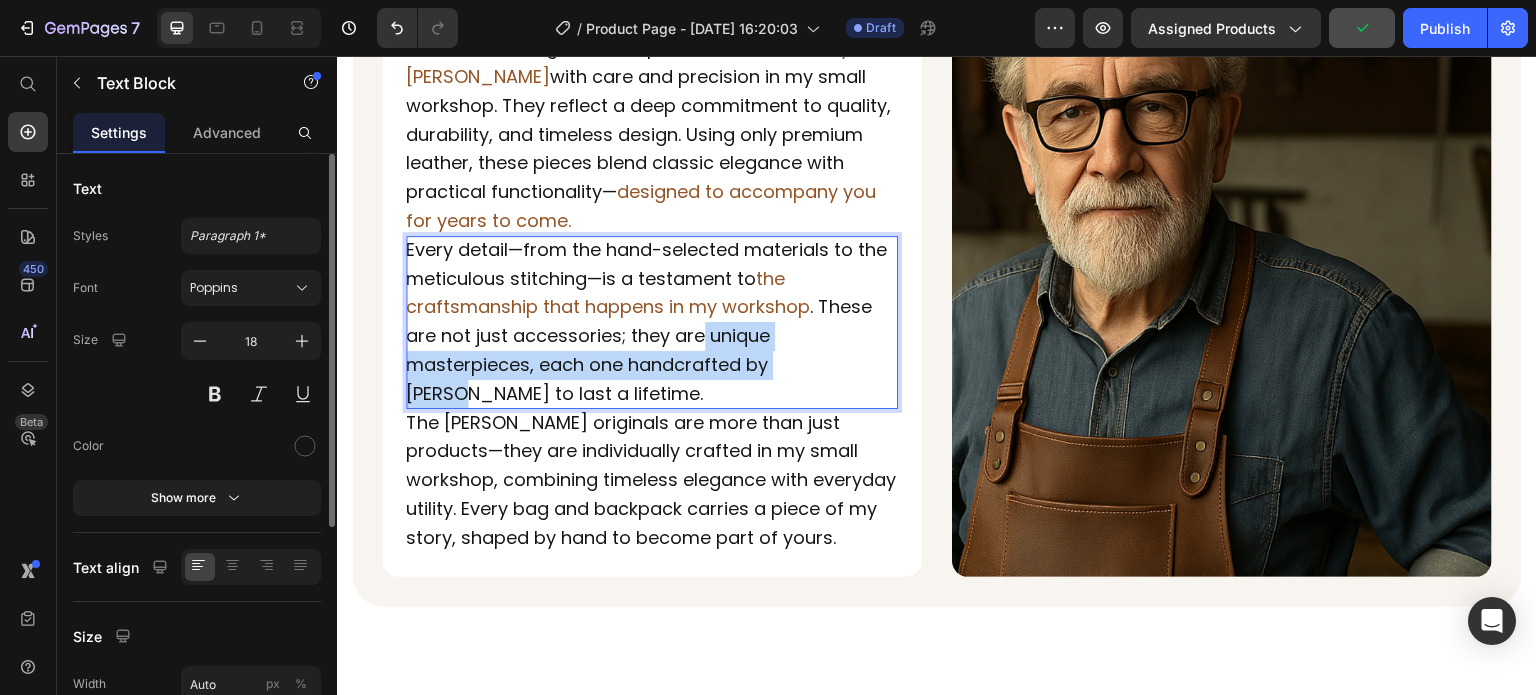 drag, startPoint x: 705, startPoint y: 326, endPoint x: 837, endPoint y: 356, distance: 135.36617 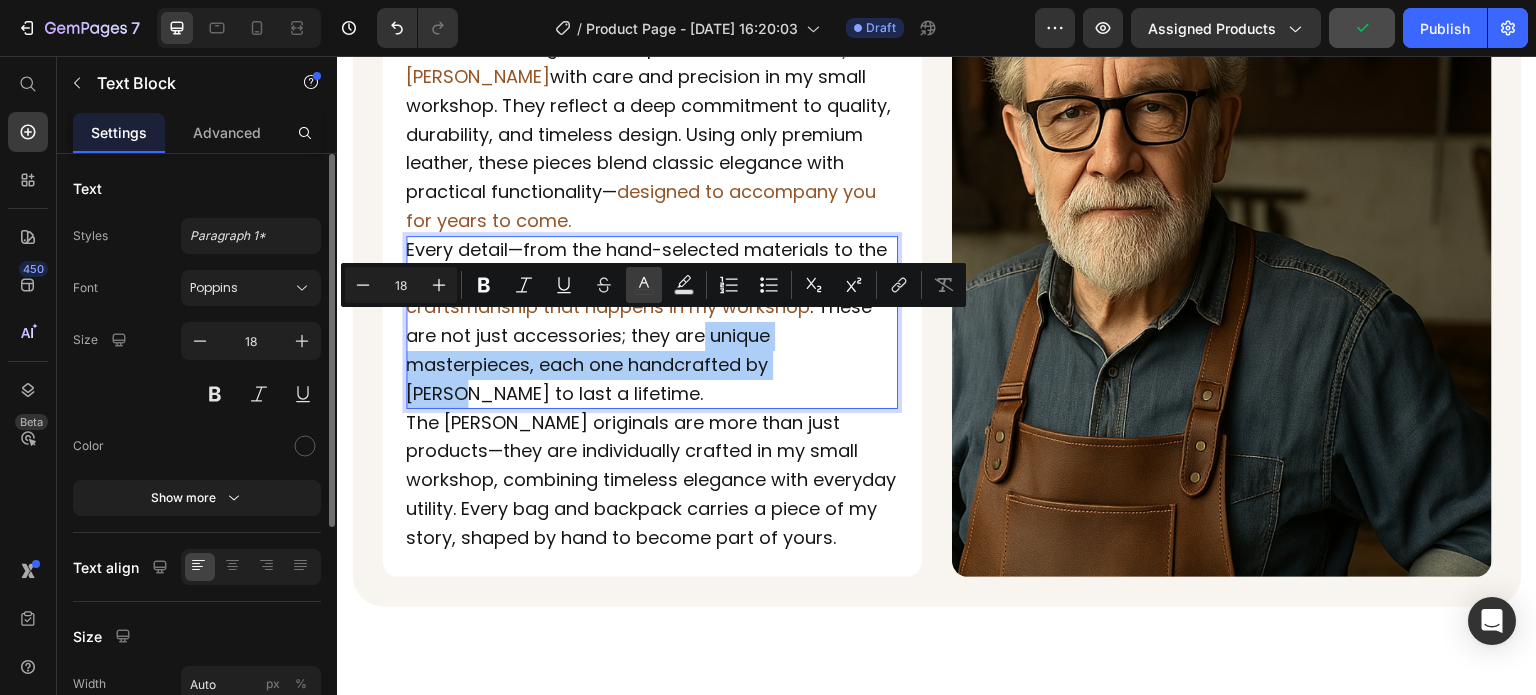 click 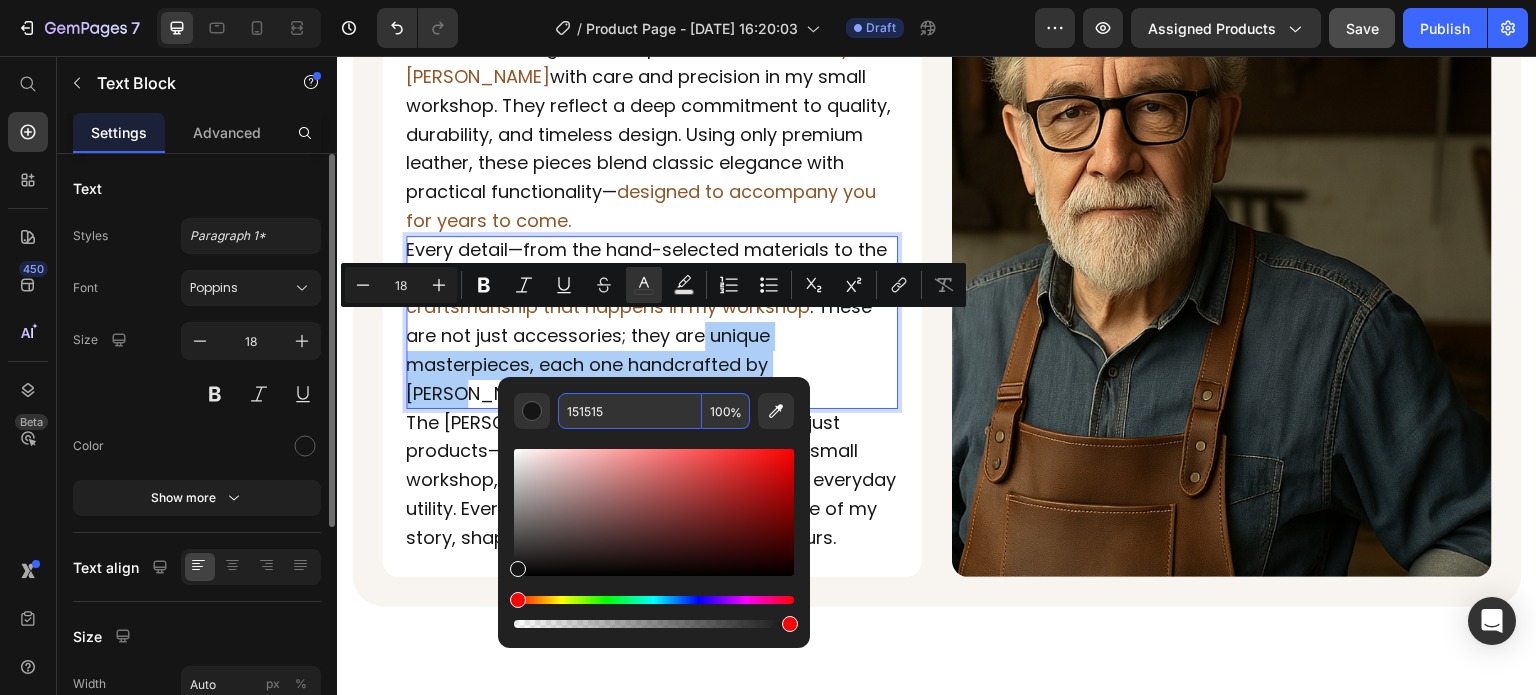 click on "151515" at bounding box center (630, 411) 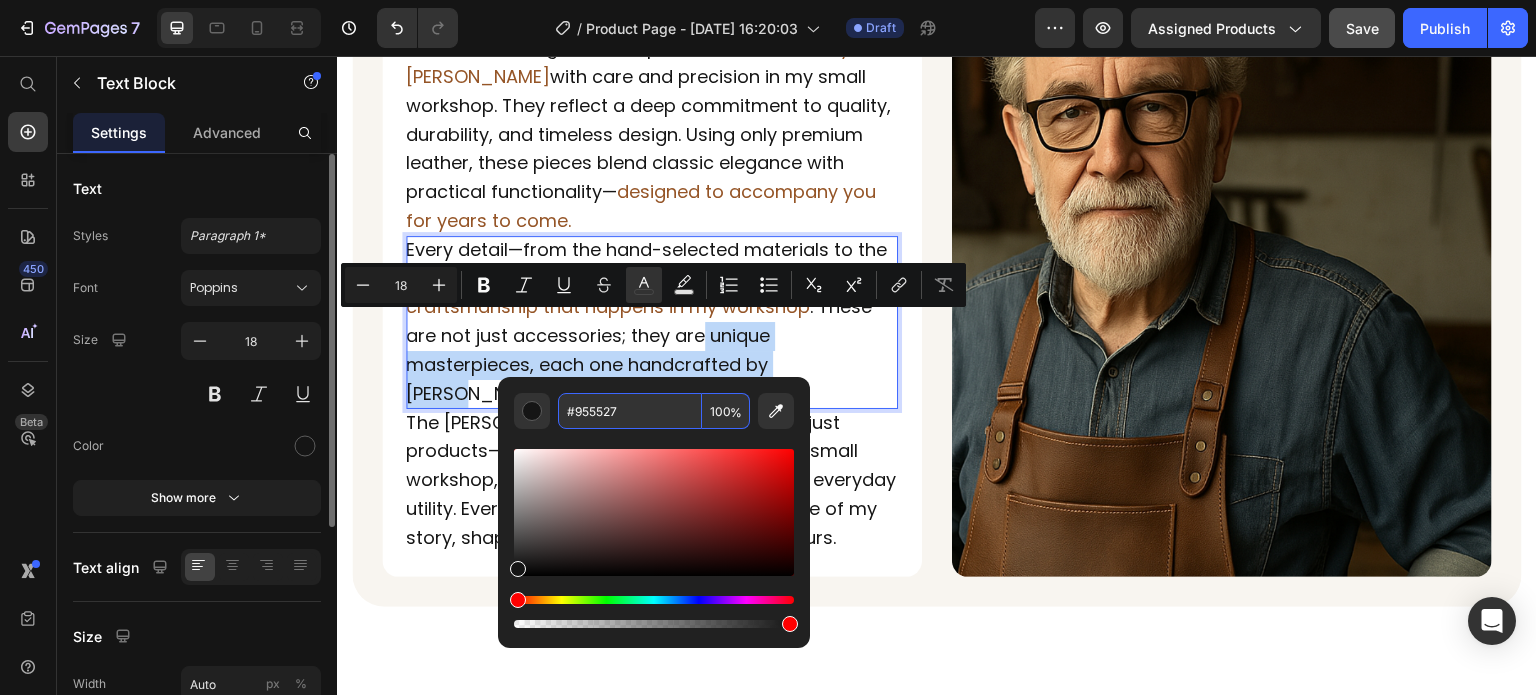 type on "955527" 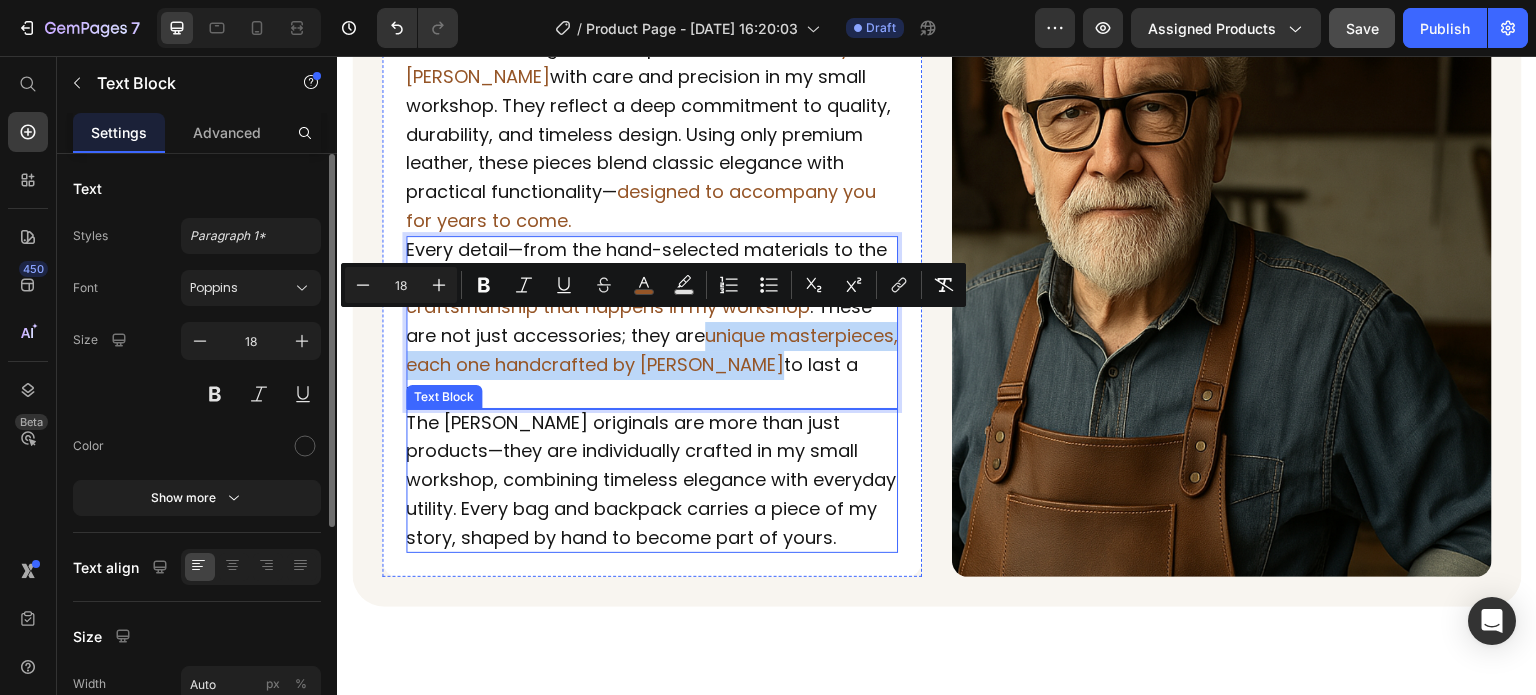click on "The James Andrew originals are more than just products—they are individually crafted in my small workshop, combining timeless elegance with everyday utility. Every bag and backpack carries a piece of my story, shaped by hand to become part of yours." at bounding box center [652, 481] 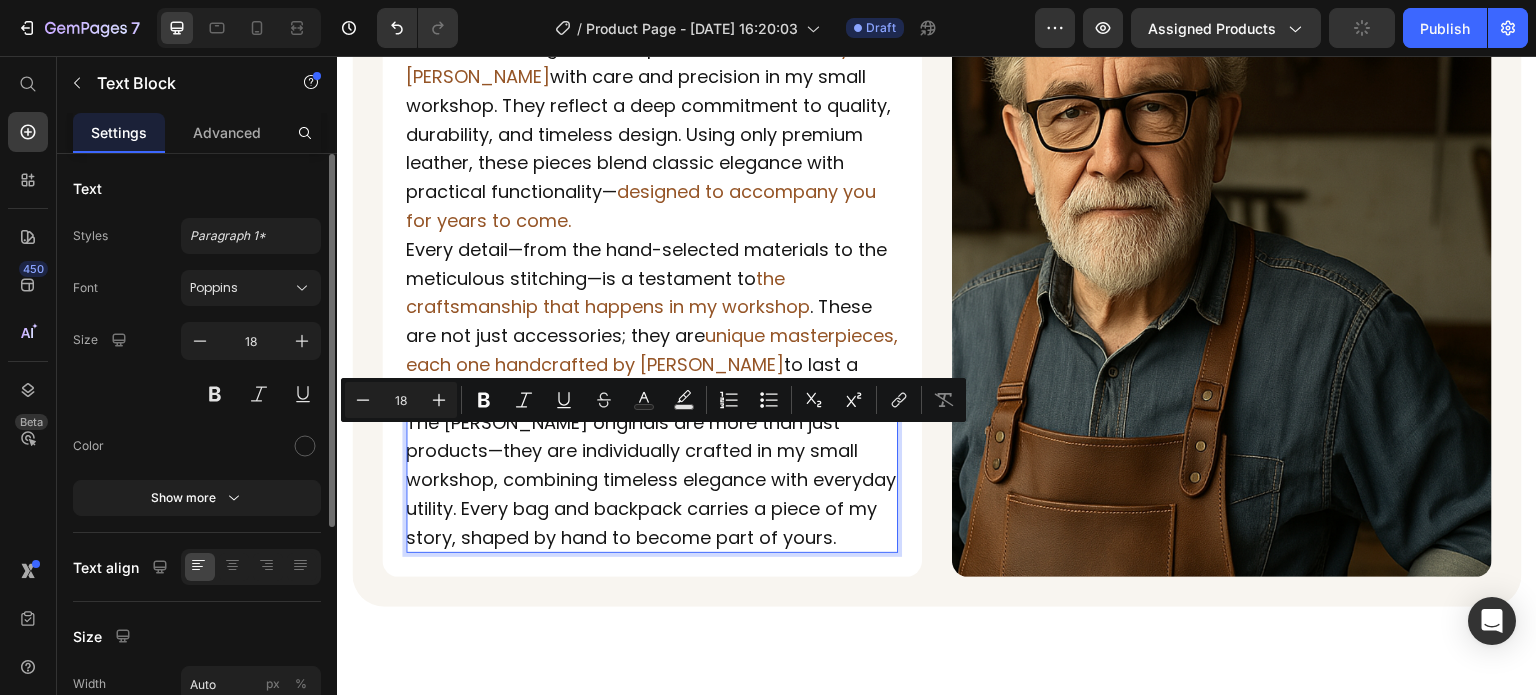 click on "The James Andrew originals are more than just products—they are individually crafted in my small workshop, combining timeless elegance with everyday utility. Every bag and backpack carries a piece of my story, shaped by hand to become part of yours." at bounding box center (652, 481) 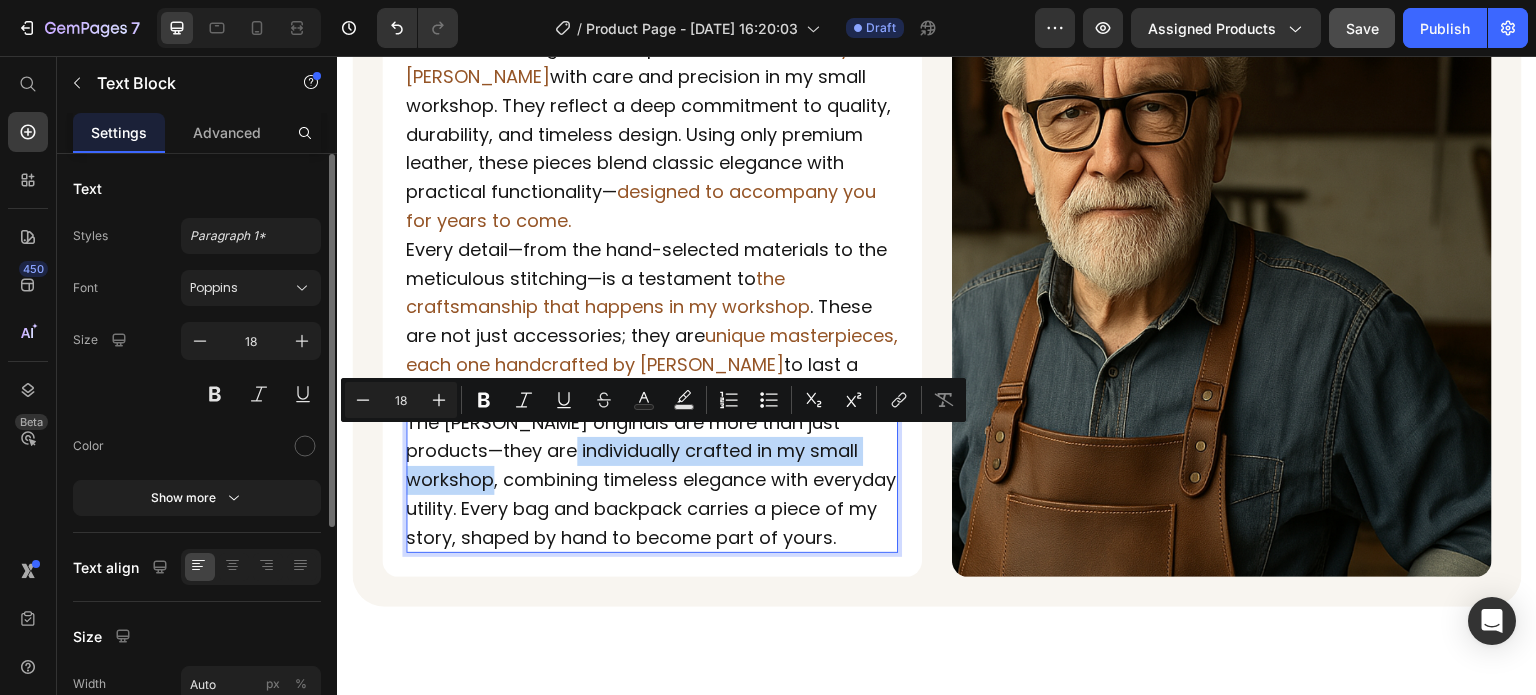 drag, startPoint x: 582, startPoint y: 442, endPoint x: 496, endPoint y: 477, distance: 92.84934 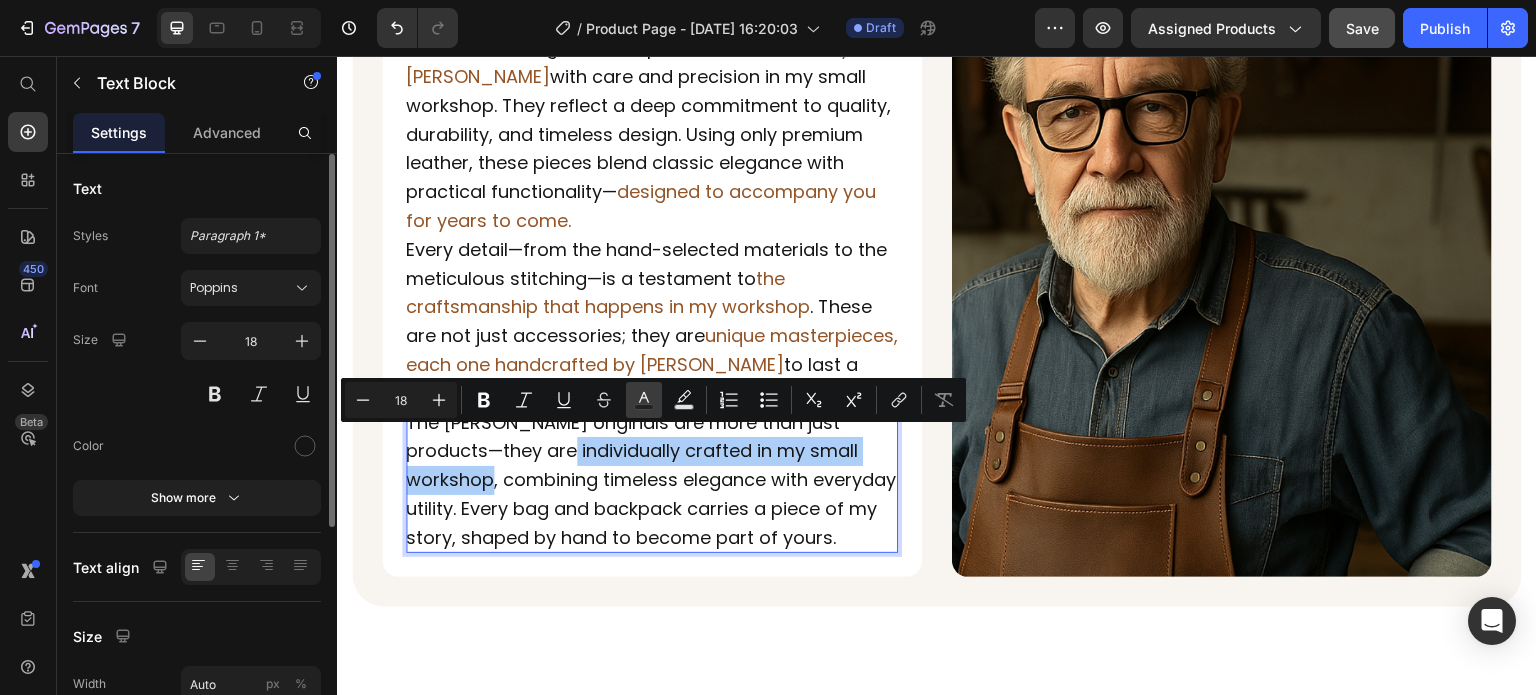 click 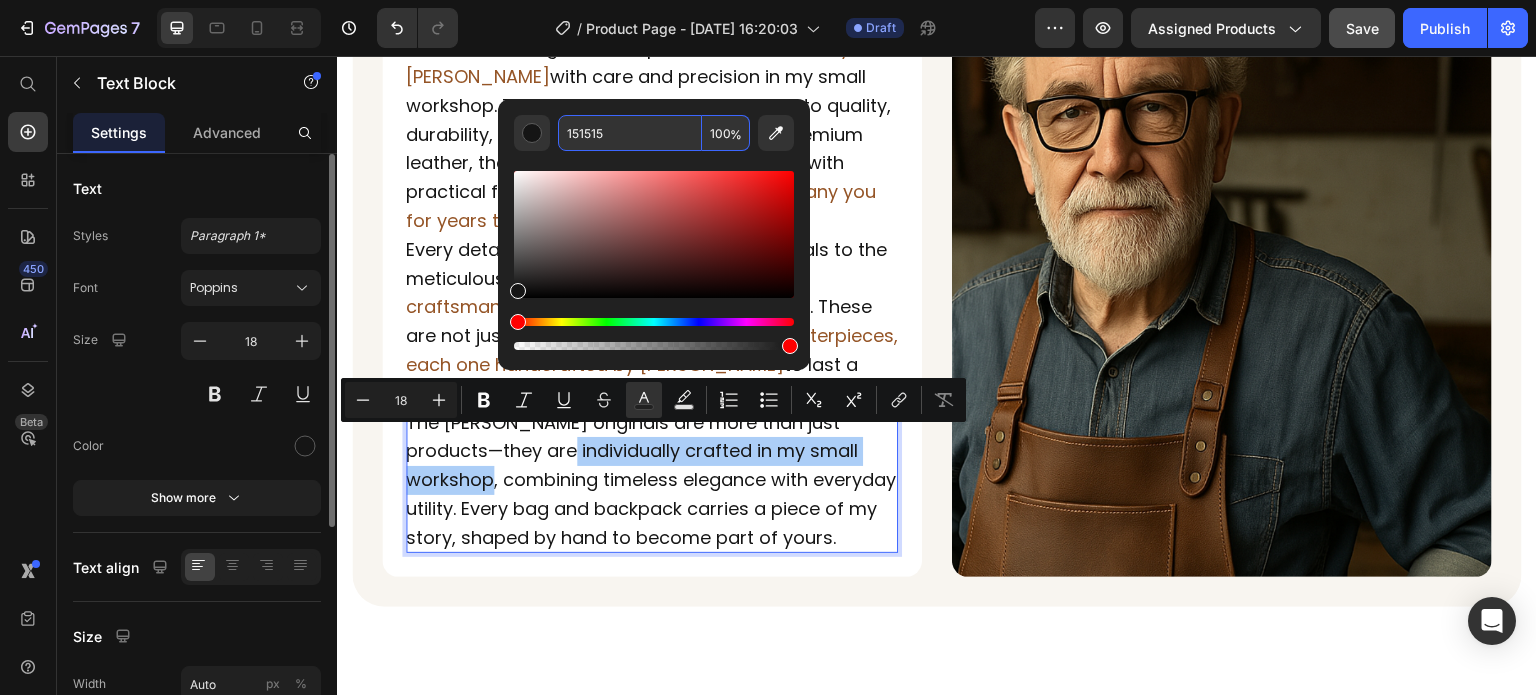 click on "151515" at bounding box center [630, 133] 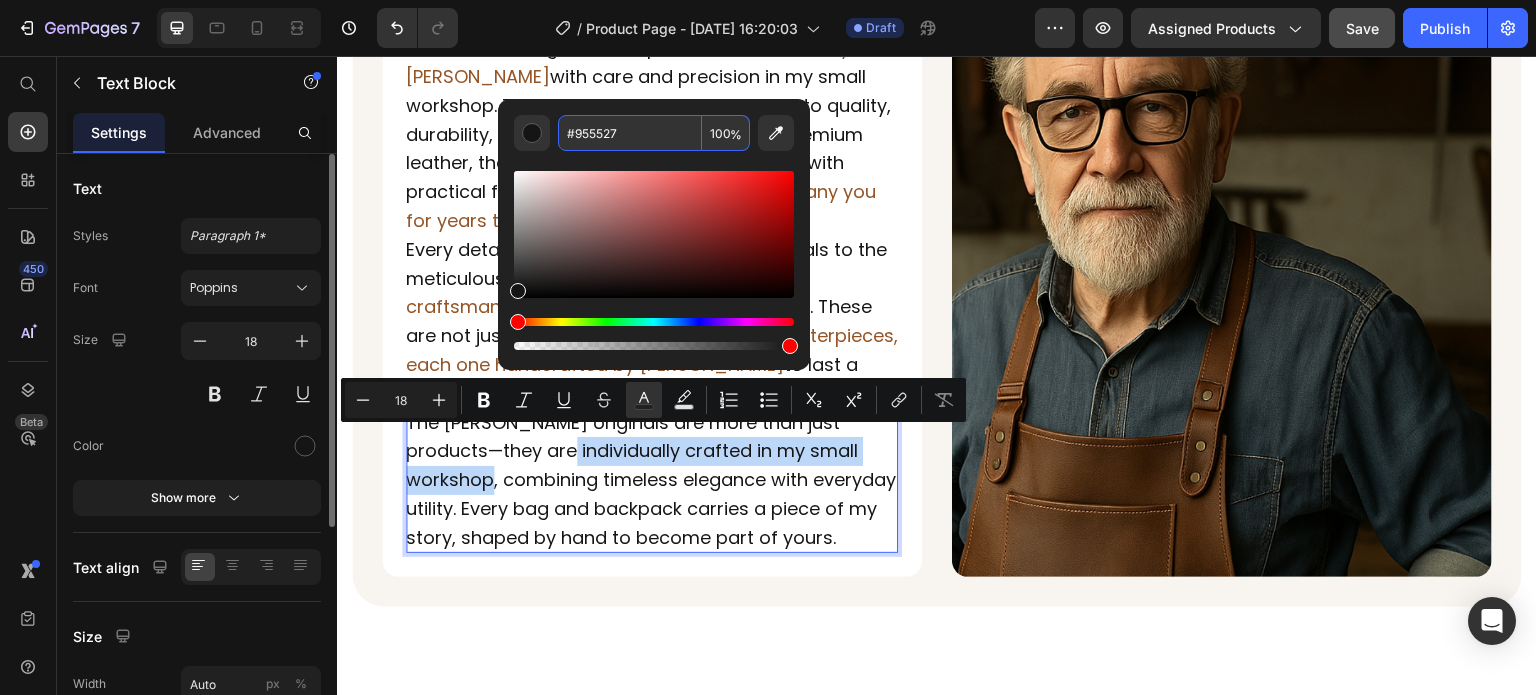 type on "955527" 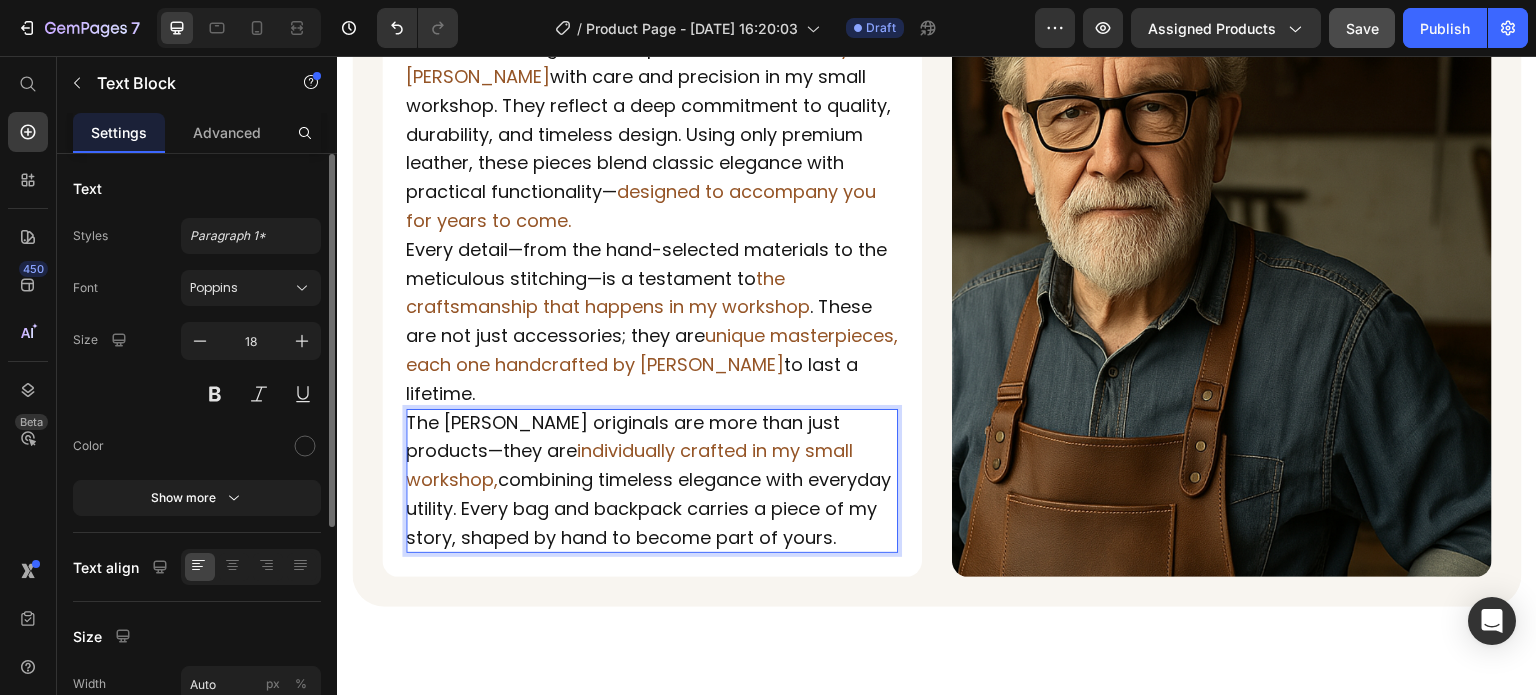 click on "The James Andrew originals are more than just products—they are  individually crafted in my small workshop,  combining timeless elegance with everyday utility. Every bag and backpack carries a piece of my story, shaped by hand to become part of yours." at bounding box center (652, 481) 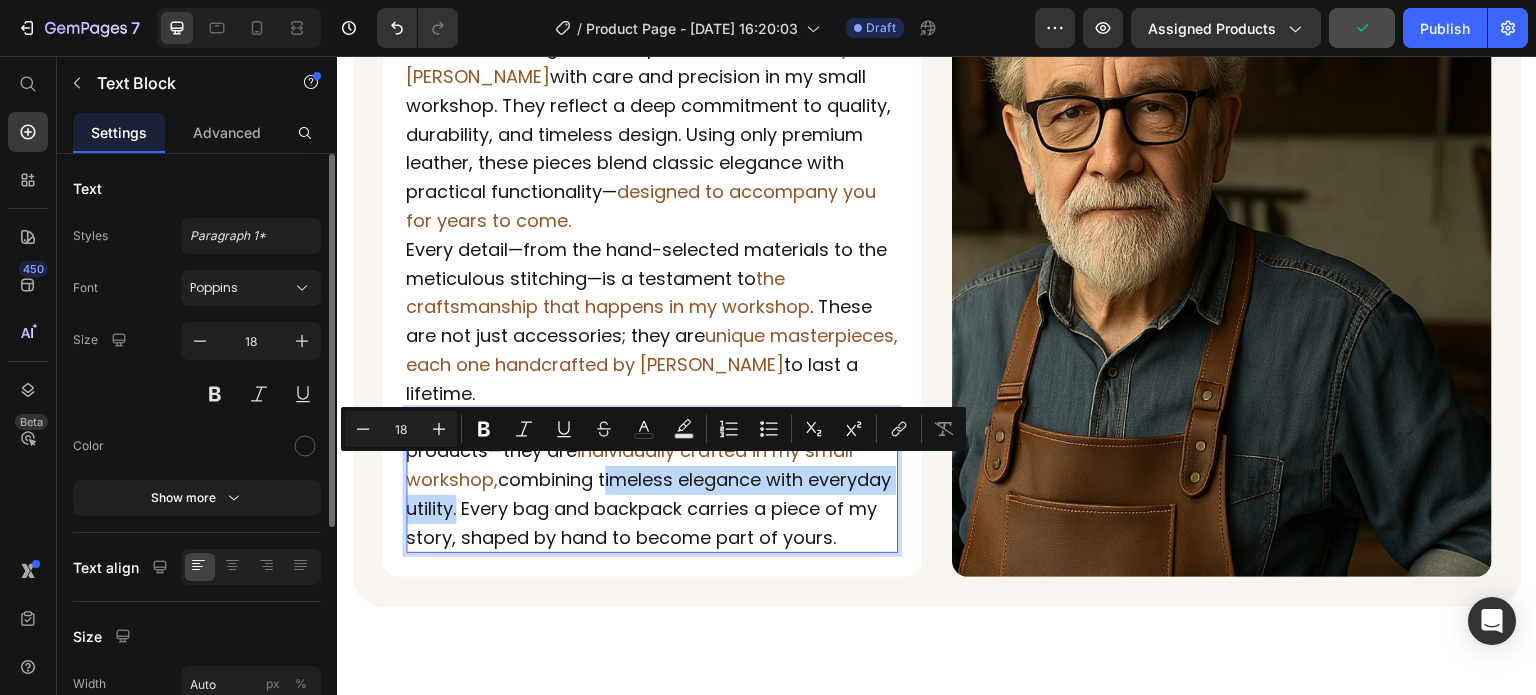 drag, startPoint x: 605, startPoint y: 468, endPoint x: 540, endPoint y: 496, distance: 70.77429 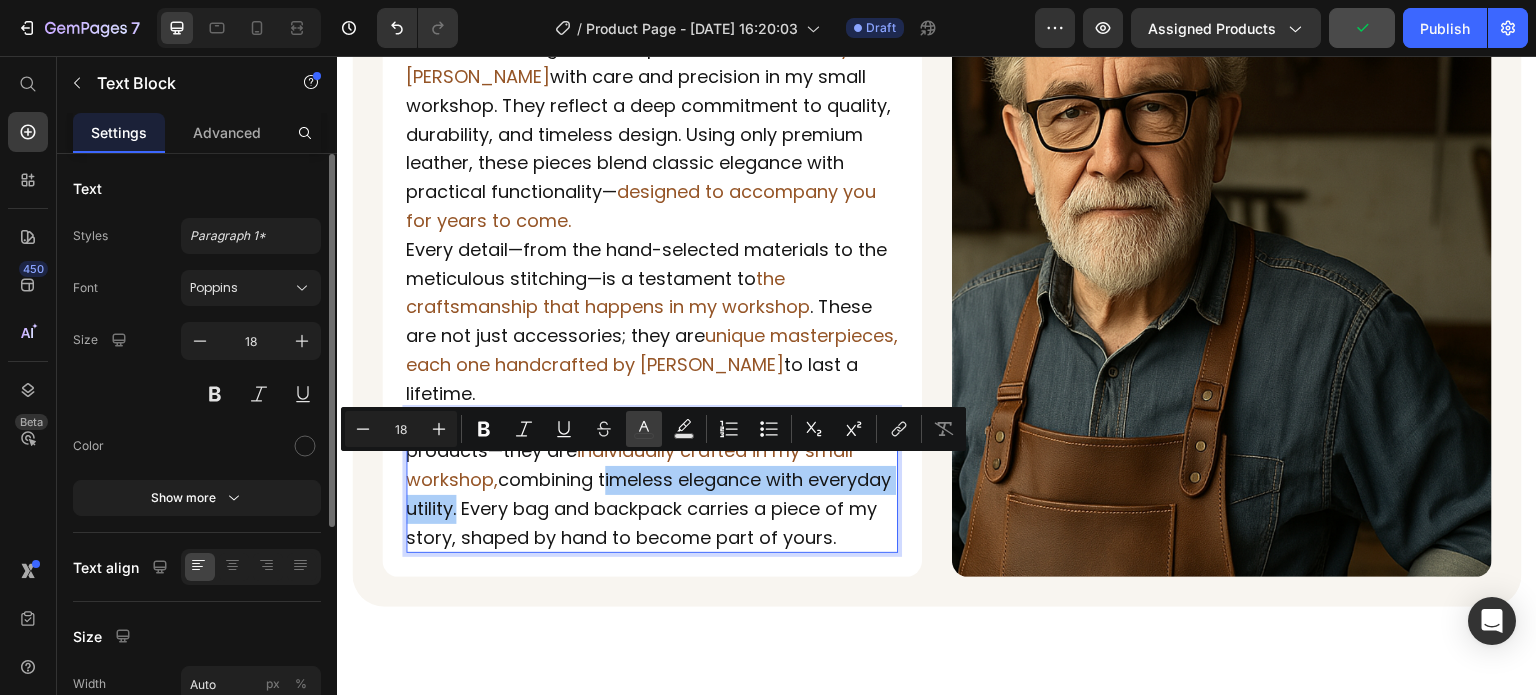 click 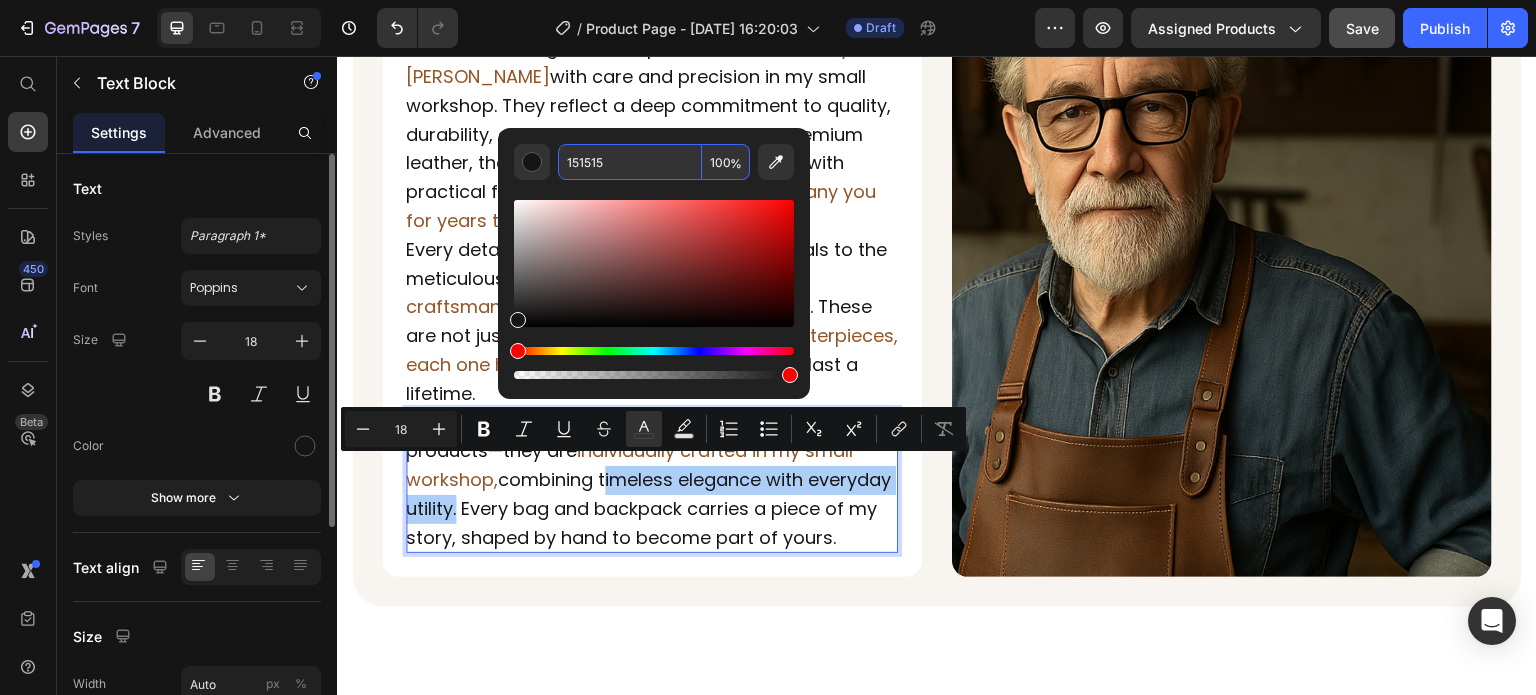 click on "151515" at bounding box center (630, 162) 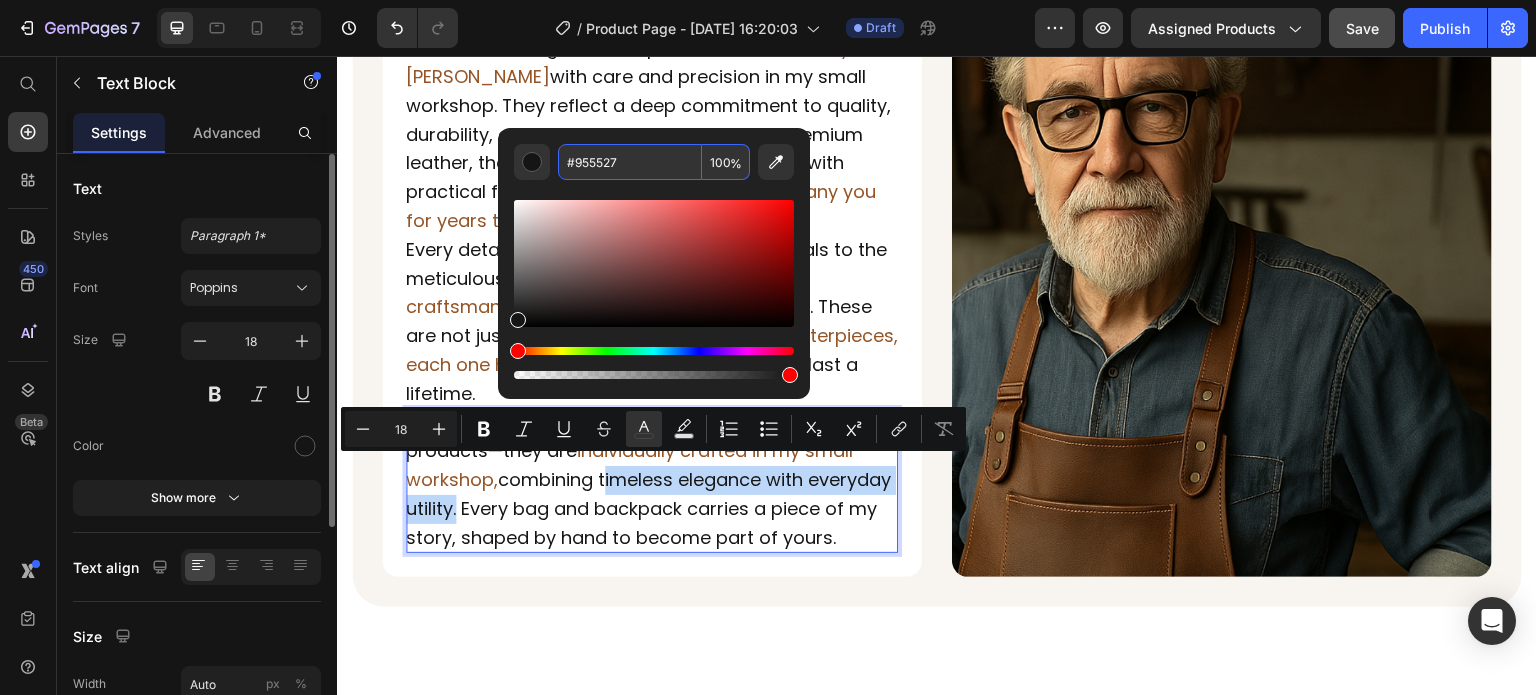 type on "955527" 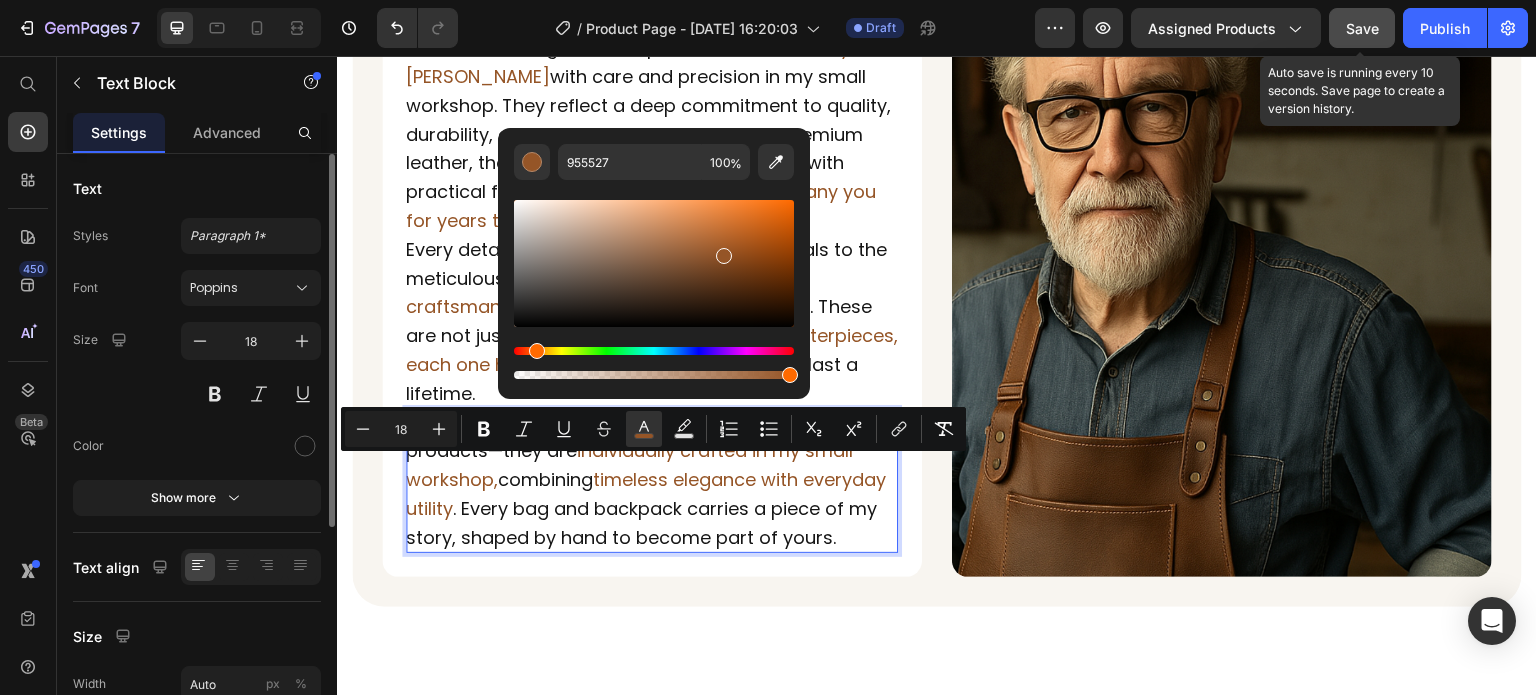 click on "Save" 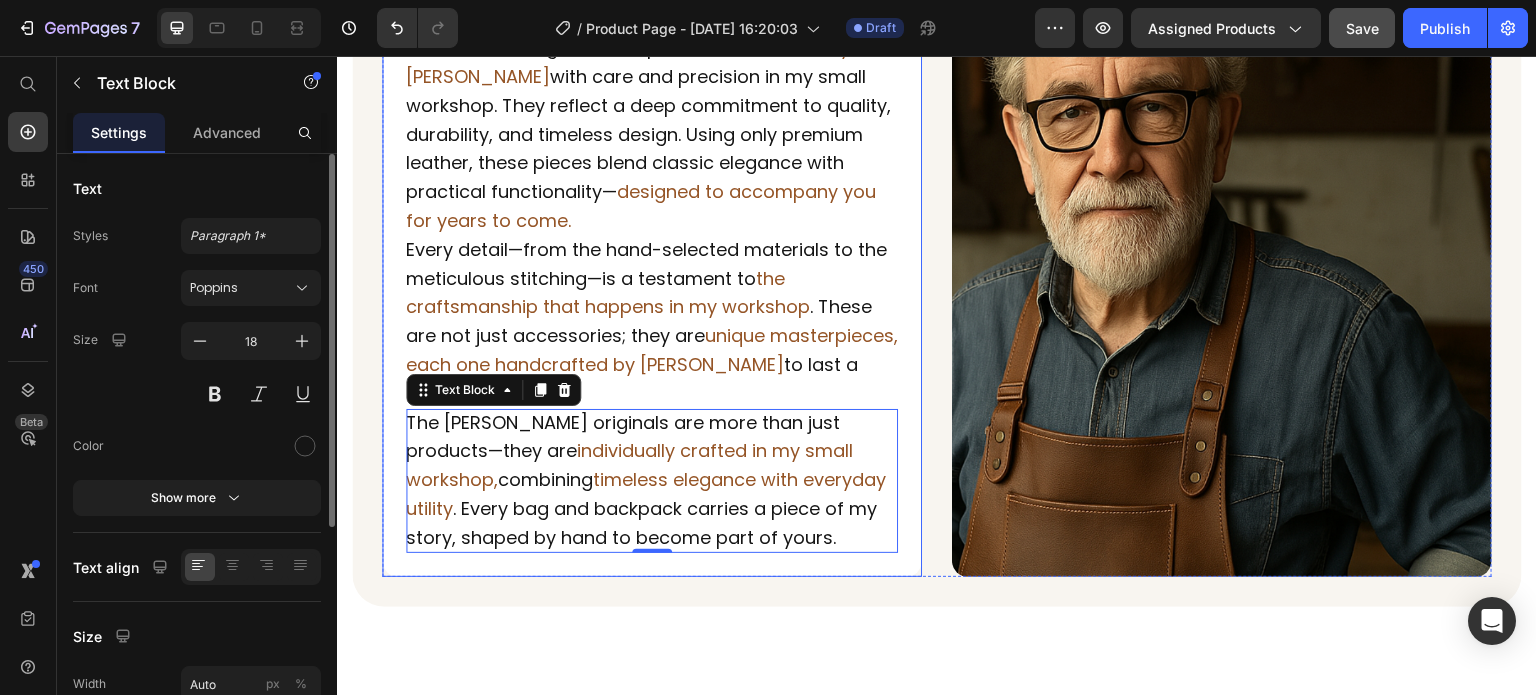 scroll, scrollTop: 2211, scrollLeft: 0, axis: vertical 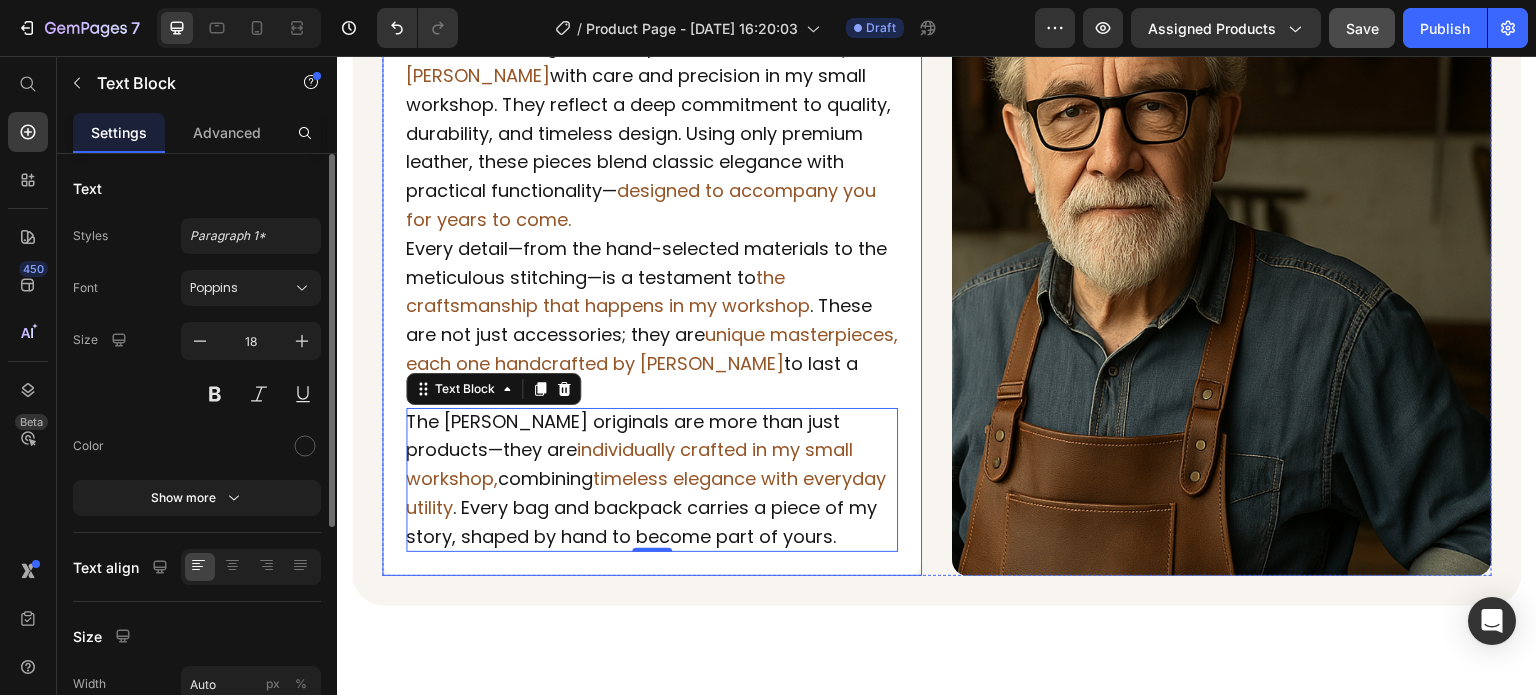 click on "⁠⁠⁠⁠⁠⁠⁠ About Me Heading Each leather bag and backpack is  handcrafted by James  with care and precision in my small workshop. They reflect a deep commitment to quality, durability, and timeless design. Using only premium leather, these pieces blend classic elegance with practical functionality— designed to accompany you for years to come. Text Block Every detail—from the hand-selected materials to the meticulous stitching—is a testament to  the craftsmanship that happens in my workshop . These are not just accessories; they are  unique masterpieces, each one handcrafted by James  to last a lifetime. Text Block The James Andrew originals are more than just products—they are  individually crafted in my small workshop,  combining  timeless elegance with everyday utility . Every bag and backpack carries a piece of my story, shaped by hand to become part of yours. Text Block   0 Row" at bounding box center [652, 260] 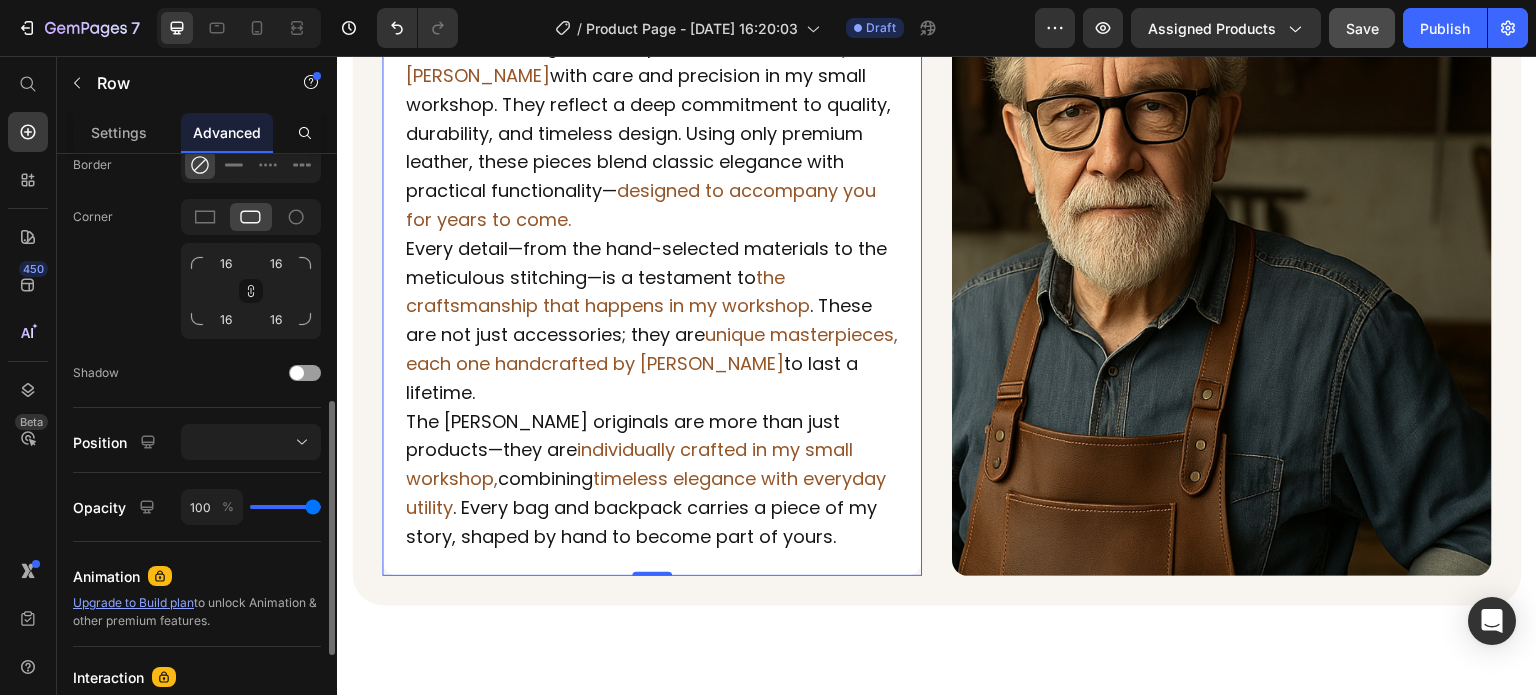 scroll, scrollTop: 573, scrollLeft: 0, axis: vertical 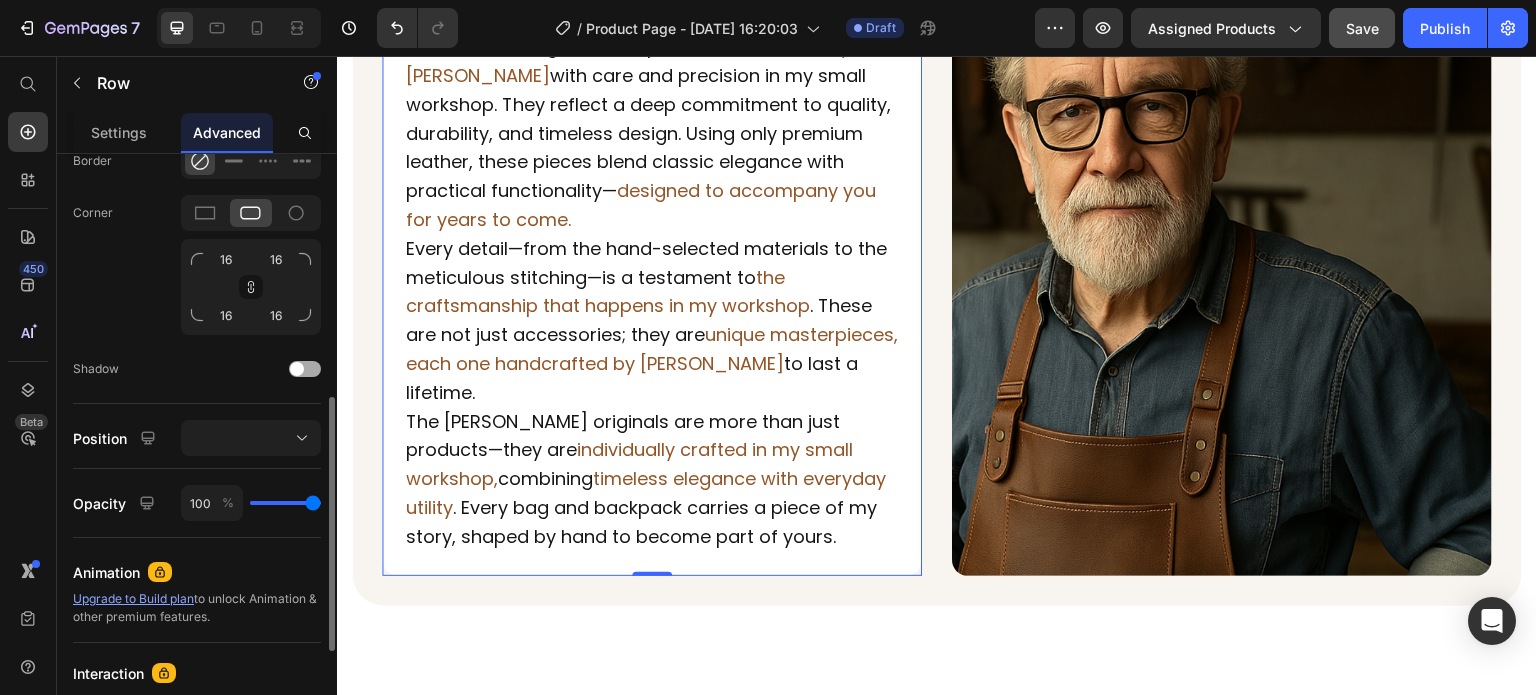 click at bounding box center (297, 369) 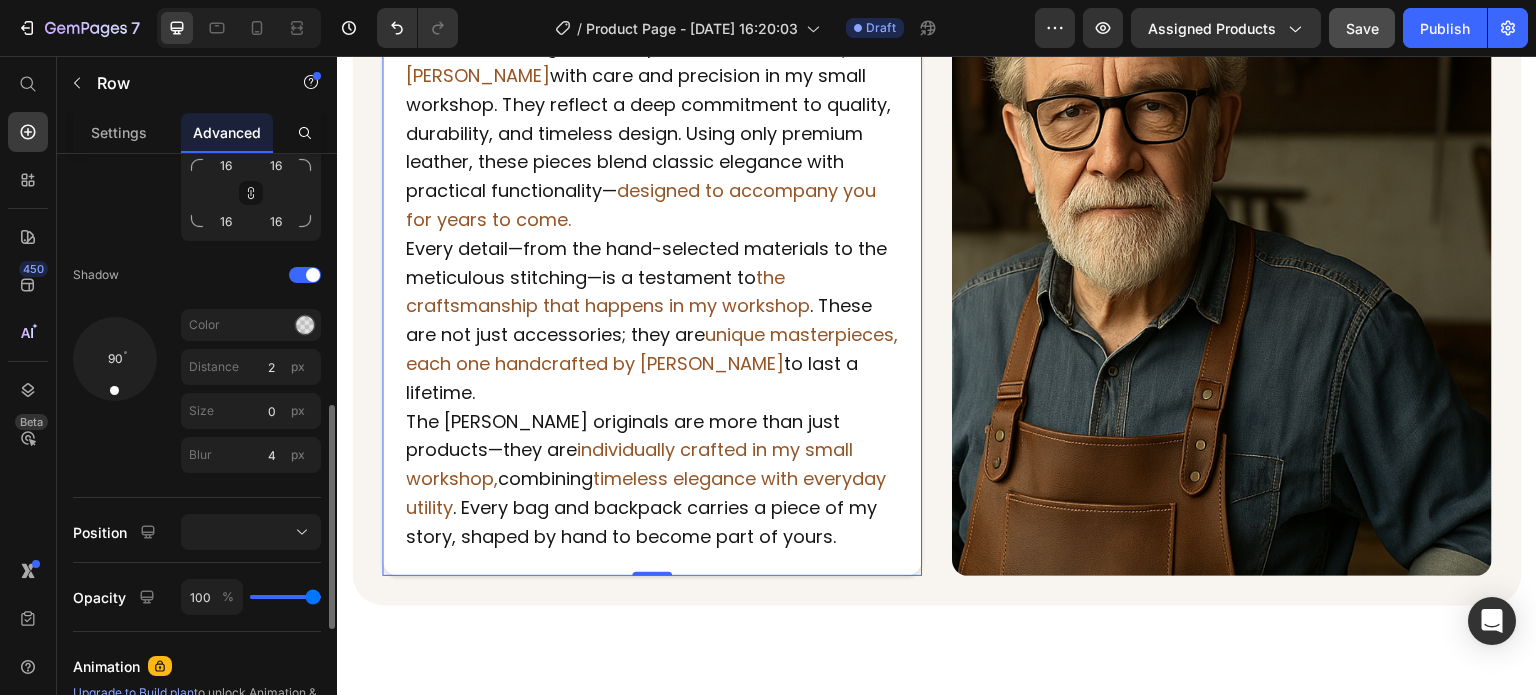 scroll, scrollTop: 668, scrollLeft: 0, axis: vertical 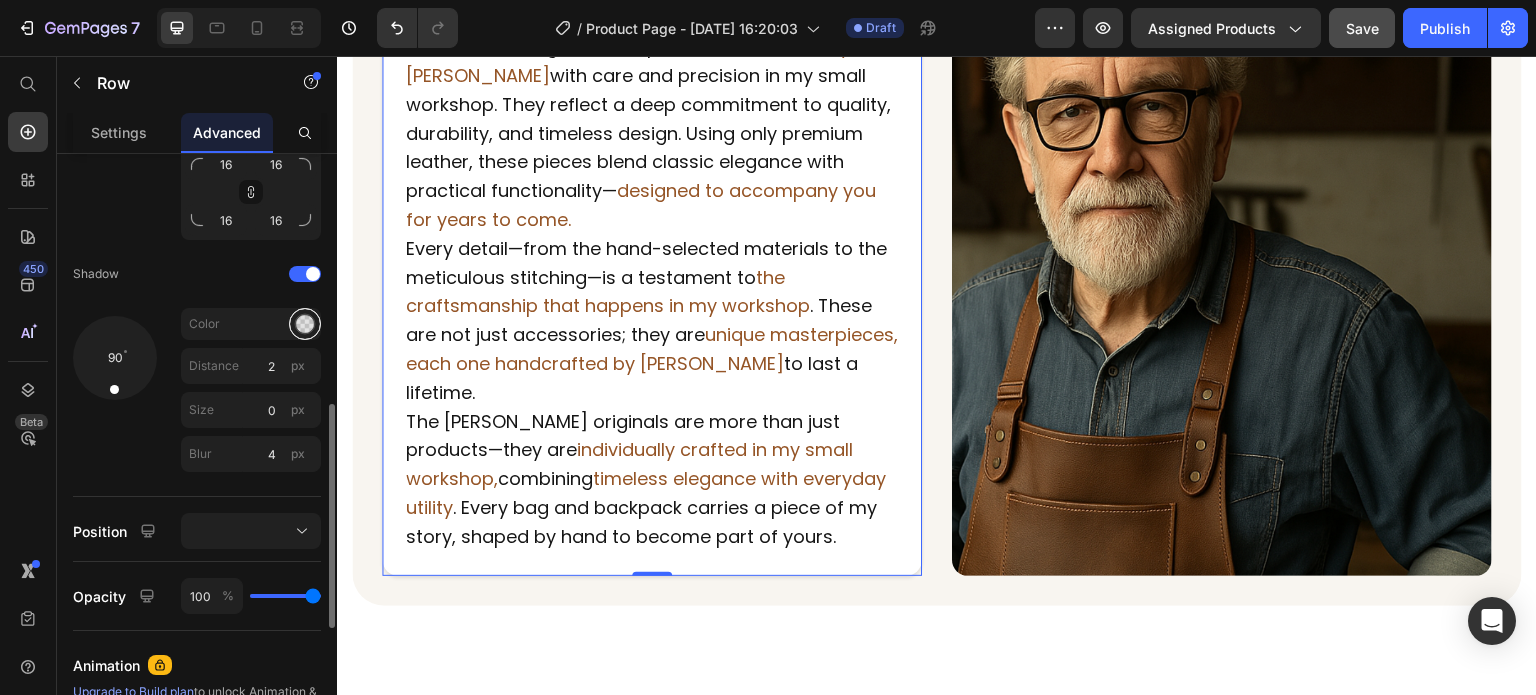 click at bounding box center [305, 324] 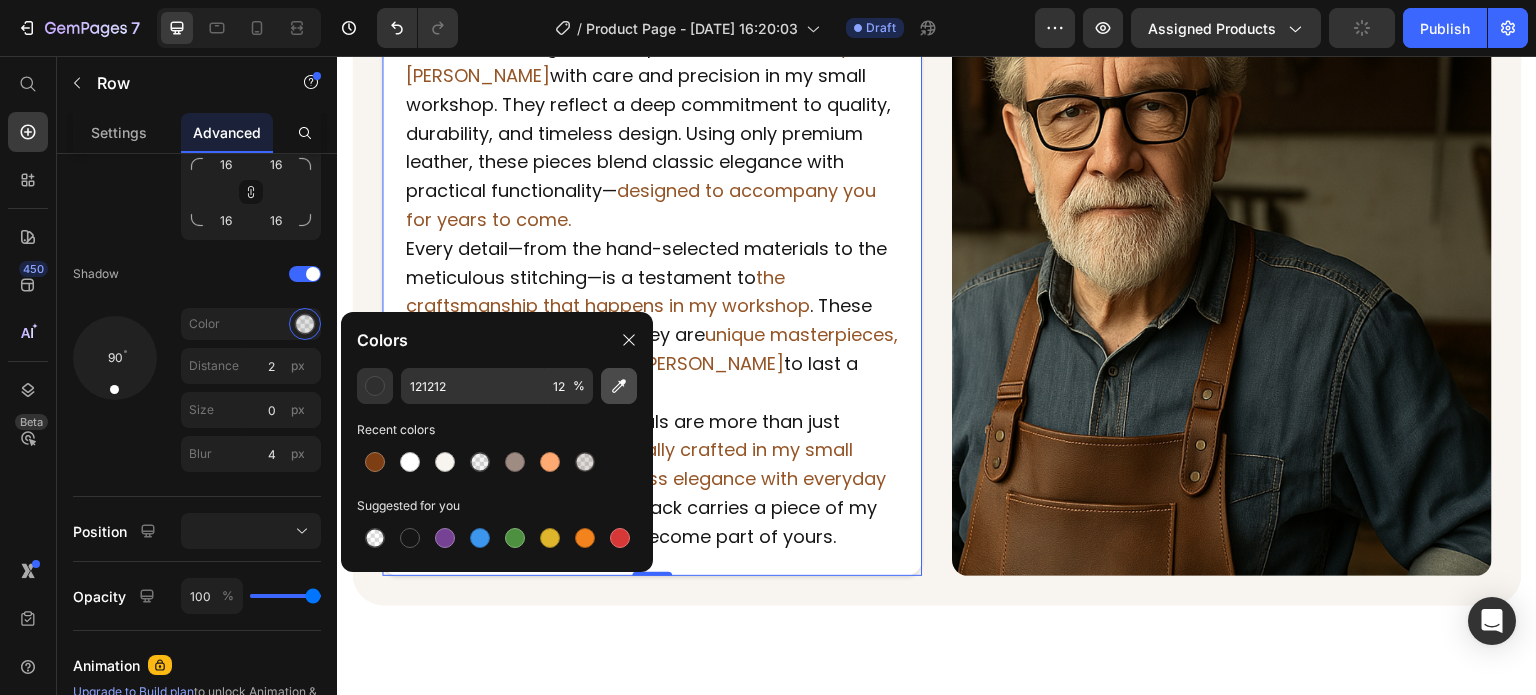 click 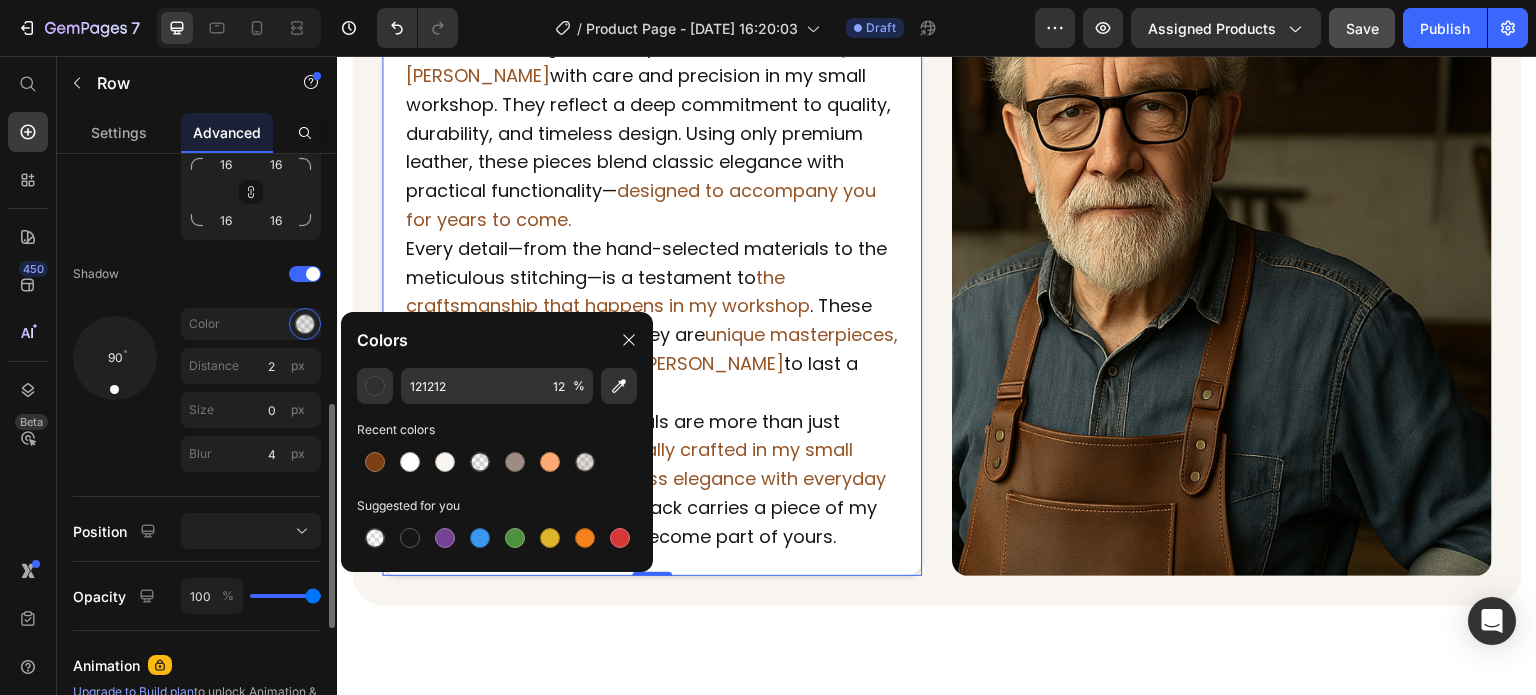 type on "151515" 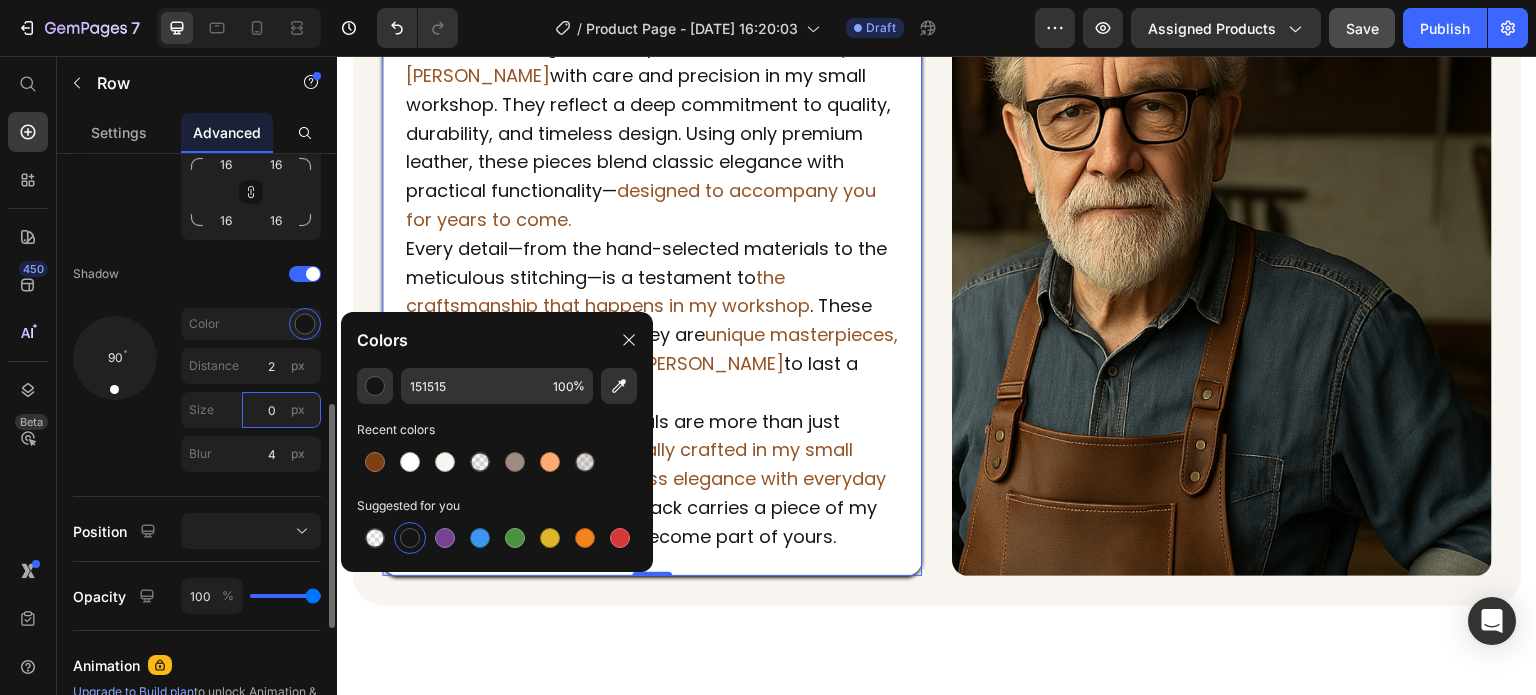click on "0" at bounding box center [281, 410] 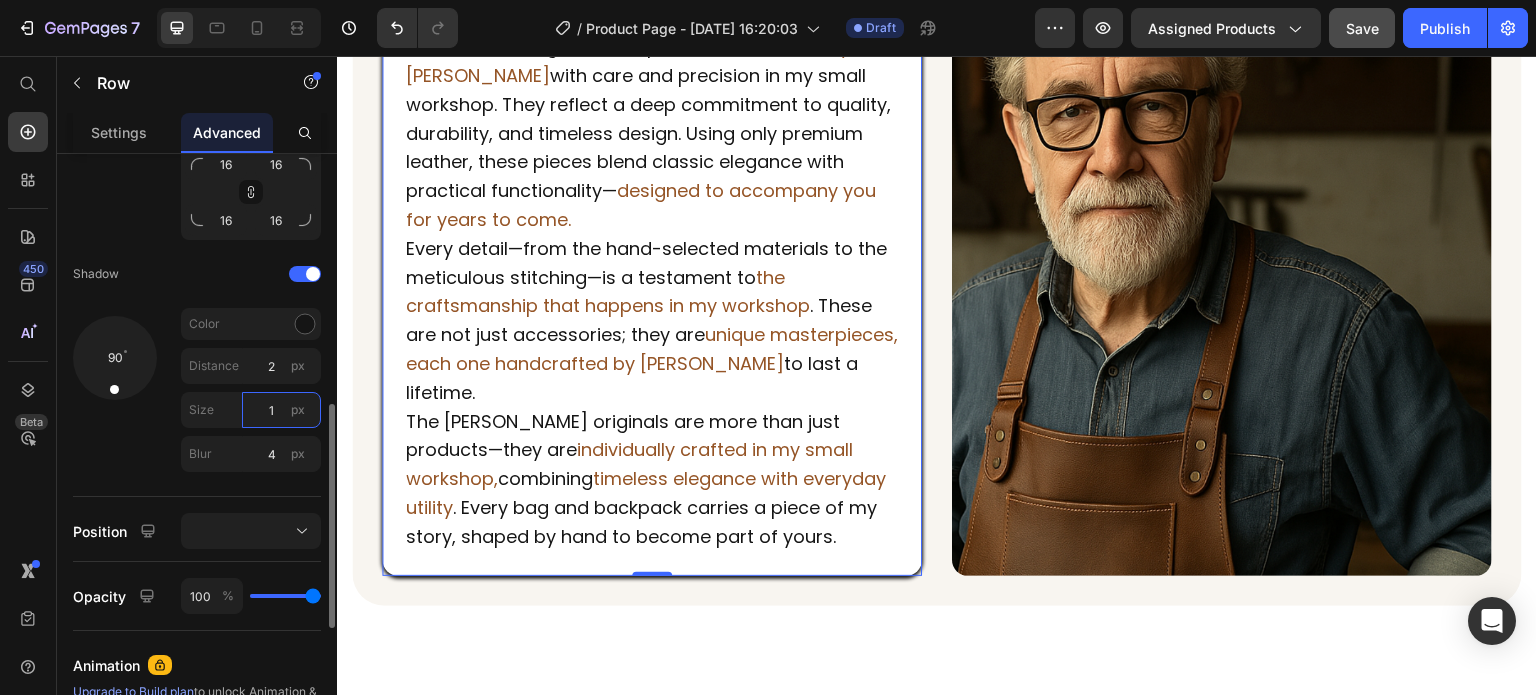 type on "2" 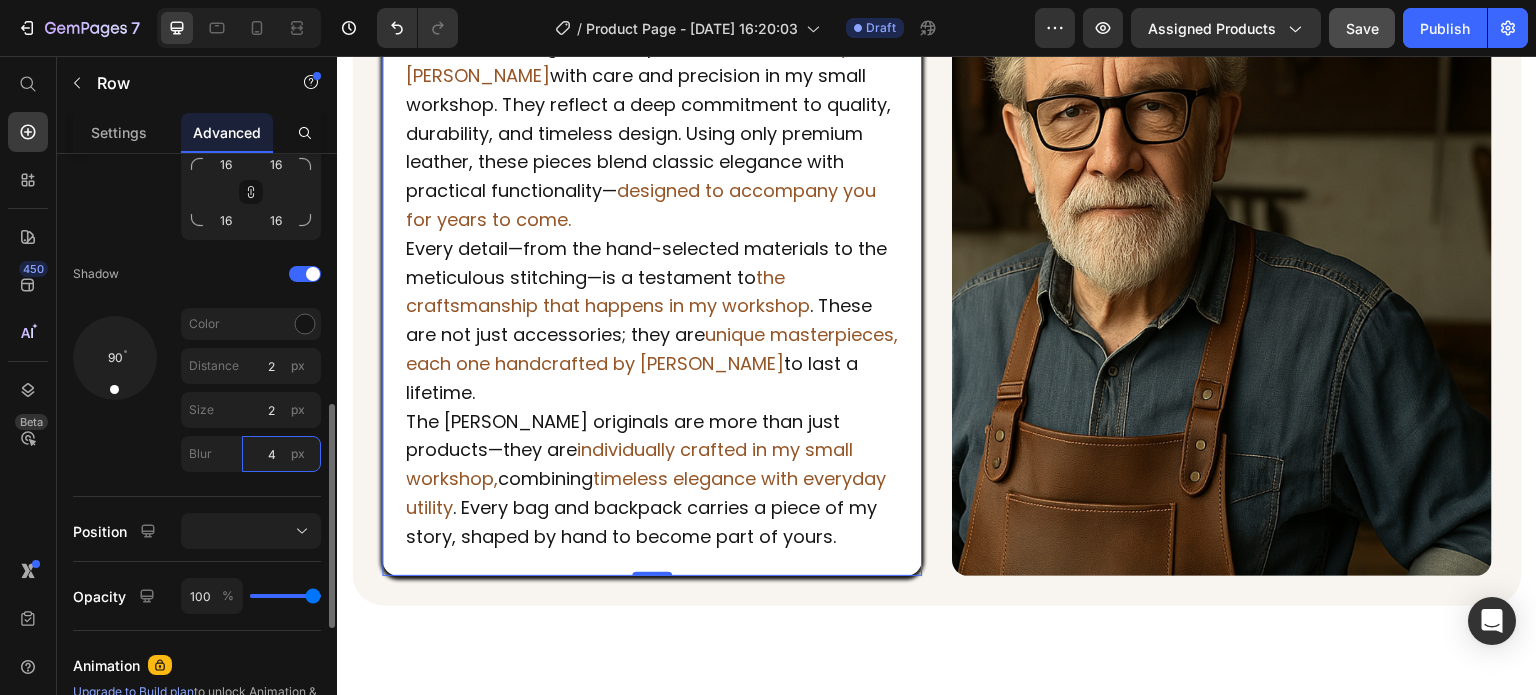 click on "4" at bounding box center (281, 454) 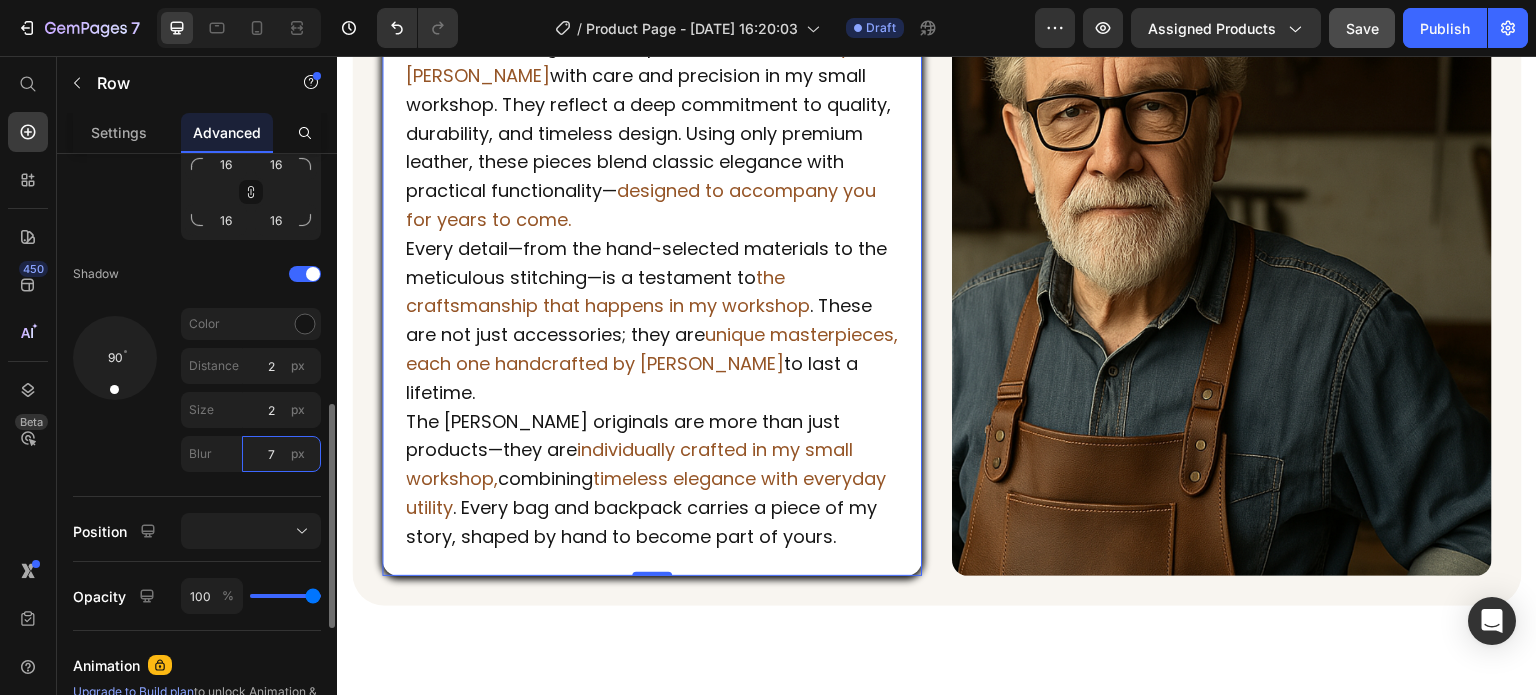 type on "8" 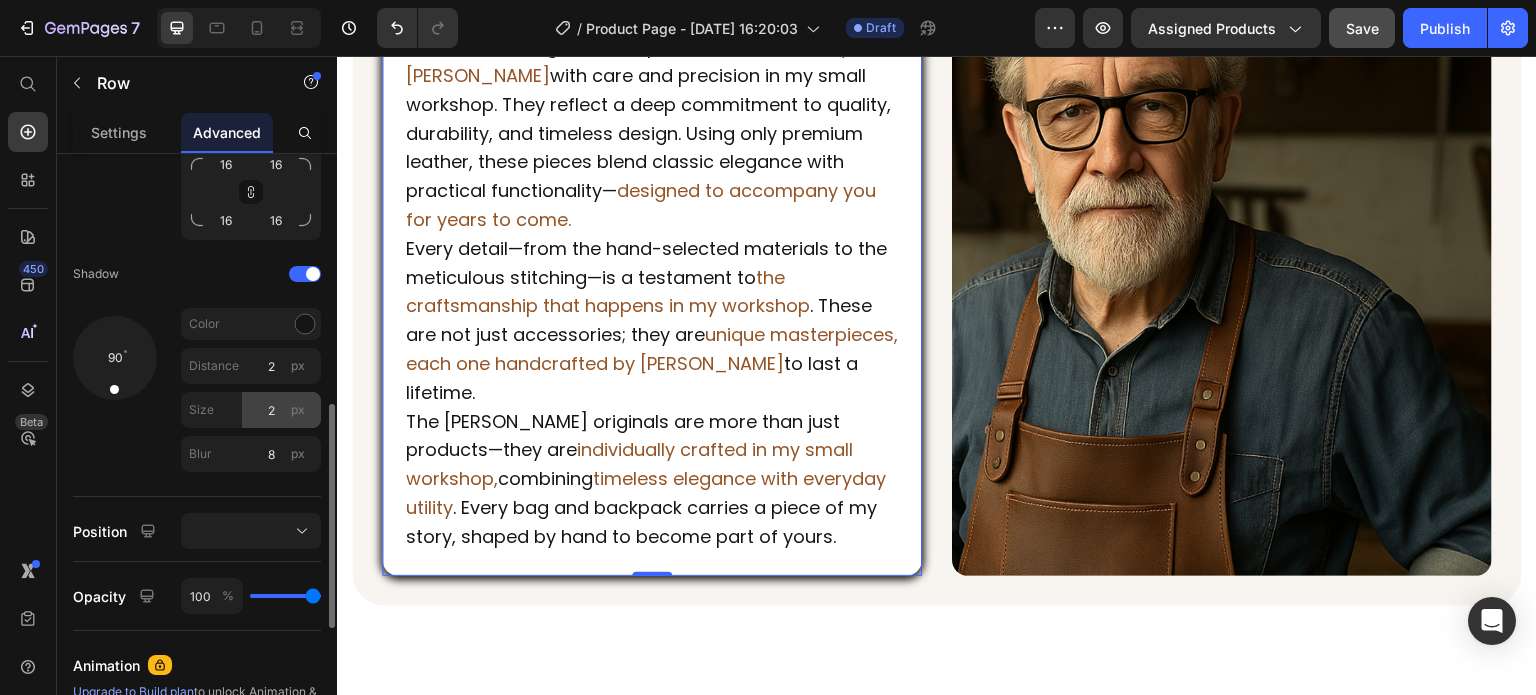 click on "px" at bounding box center (298, 410) 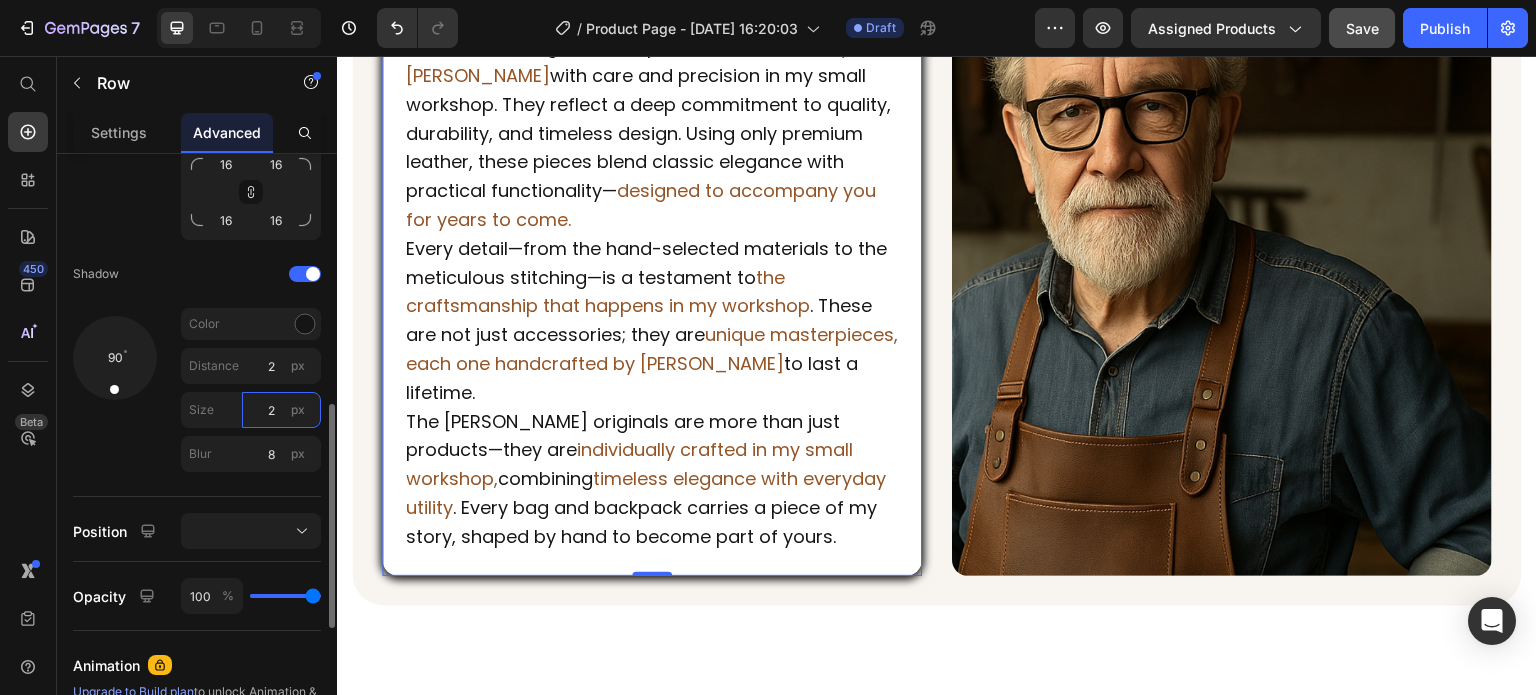 click on "2" at bounding box center (281, 410) 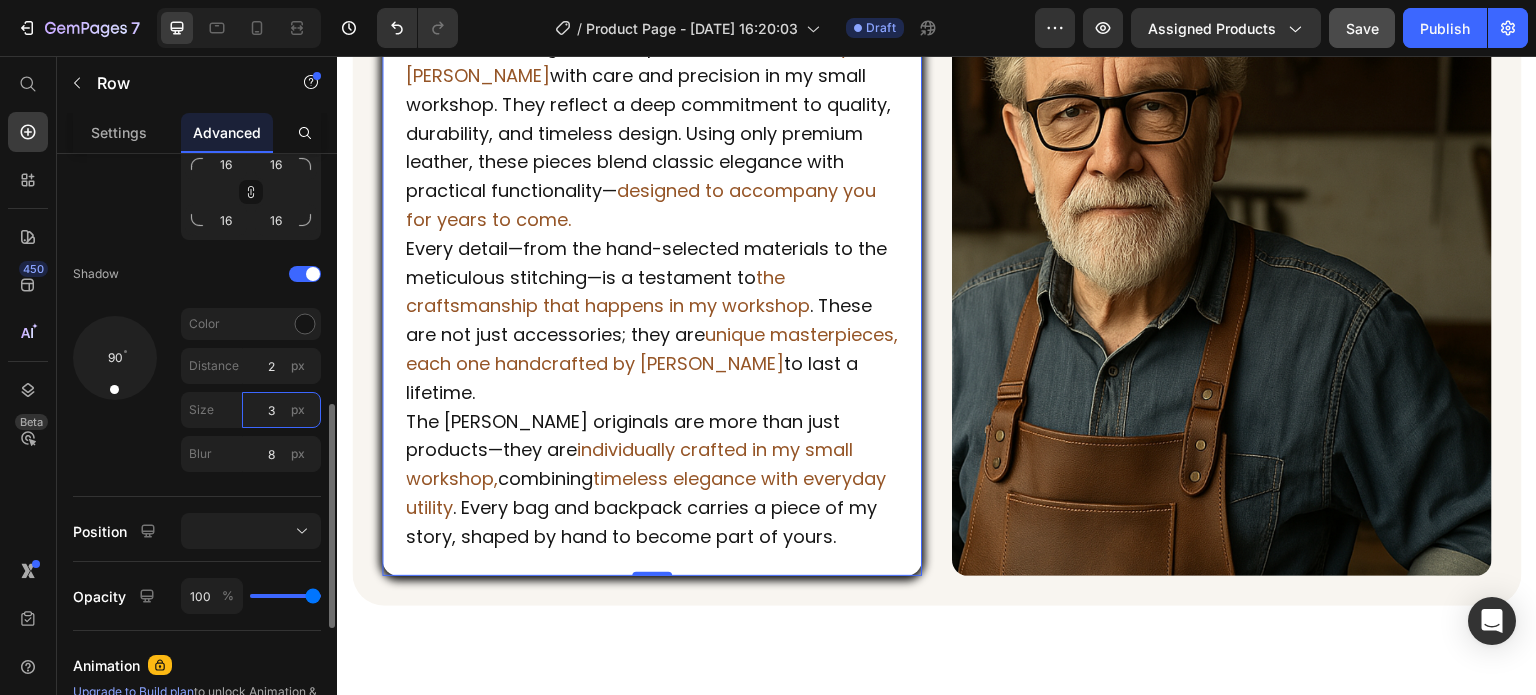 type on "4" 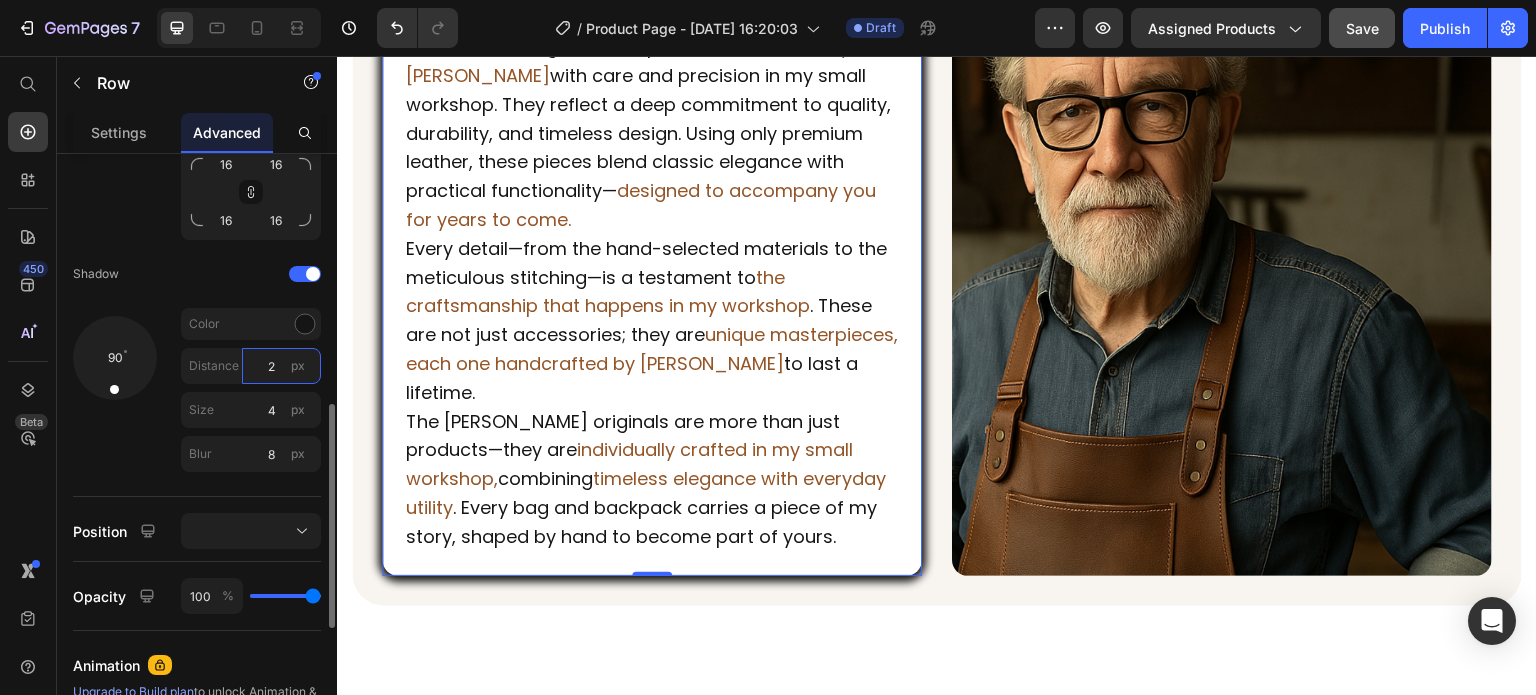 click on "2" at bounding box center (281, 366) 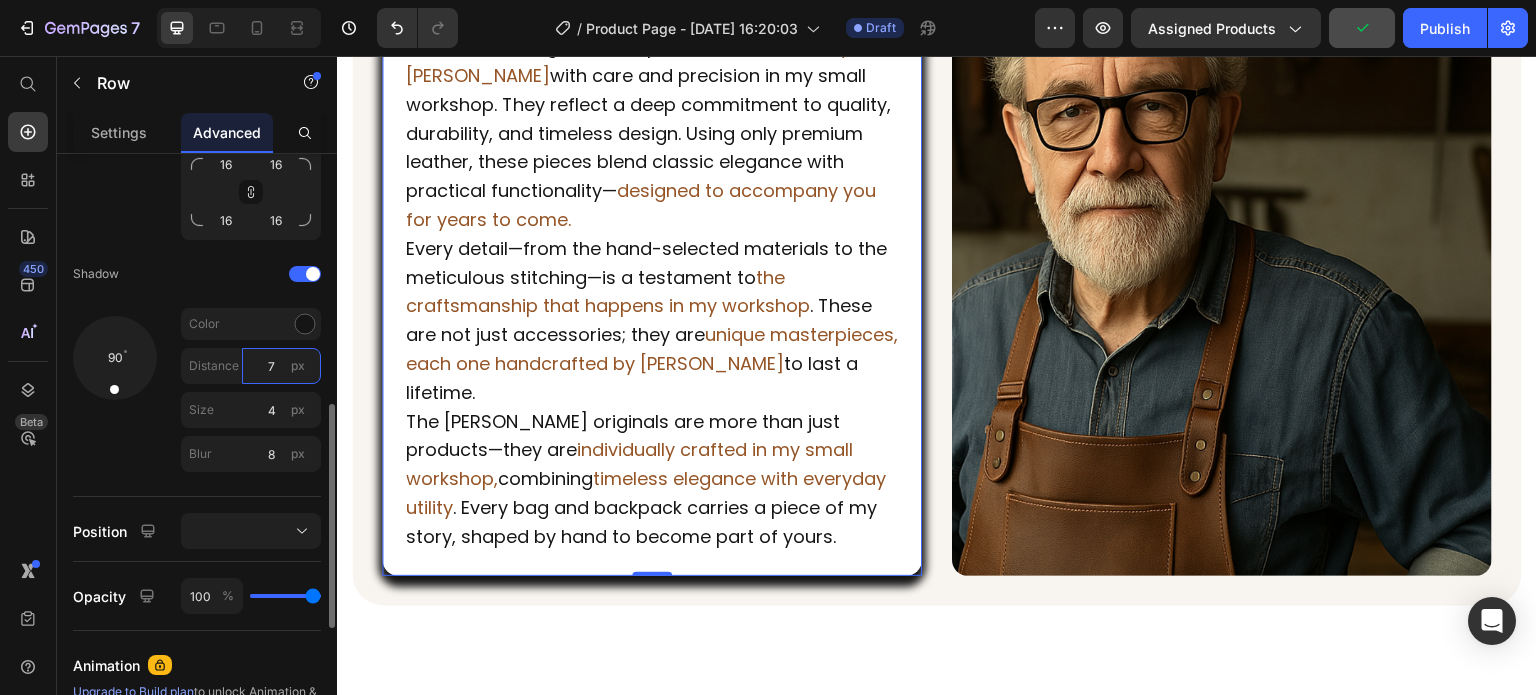 type on "8" 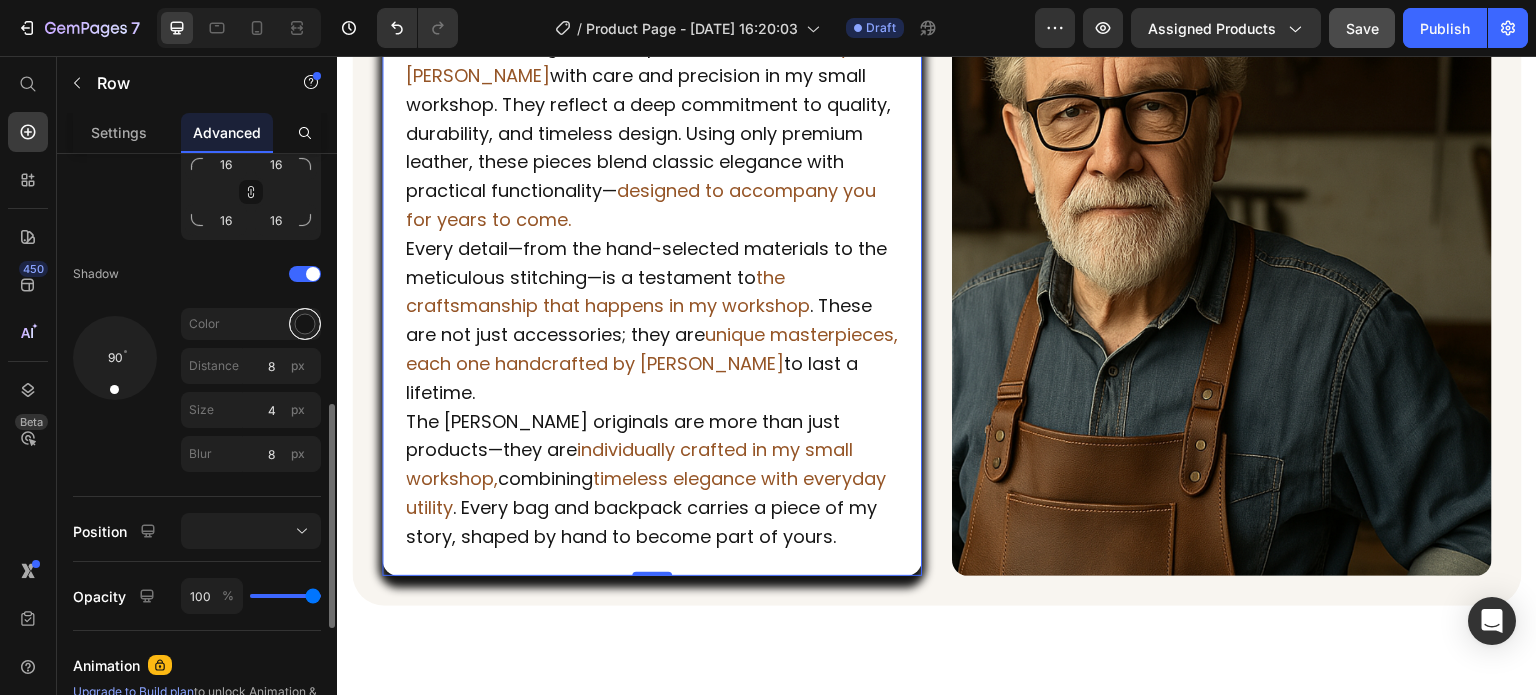 click at bounding box center [305, 324] 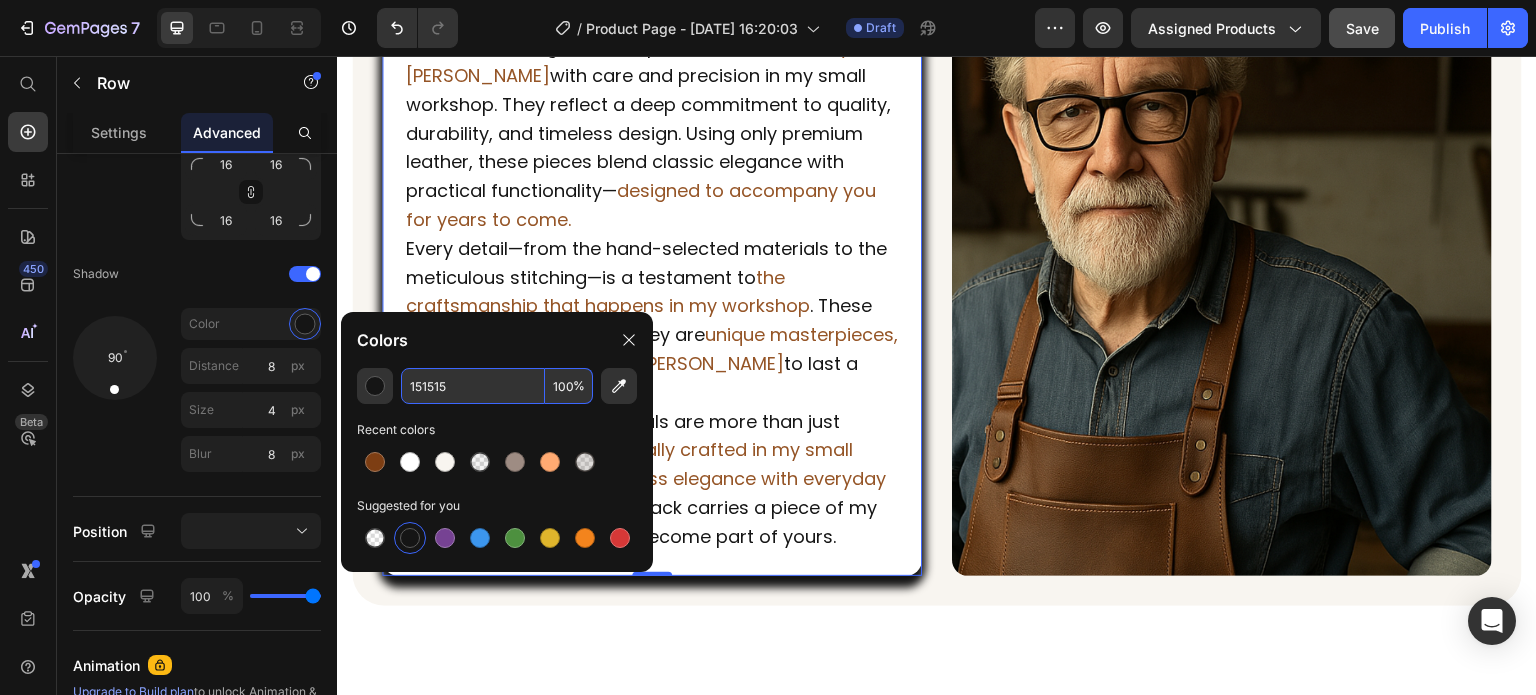 click on "100" at bounding box center [569, 386] 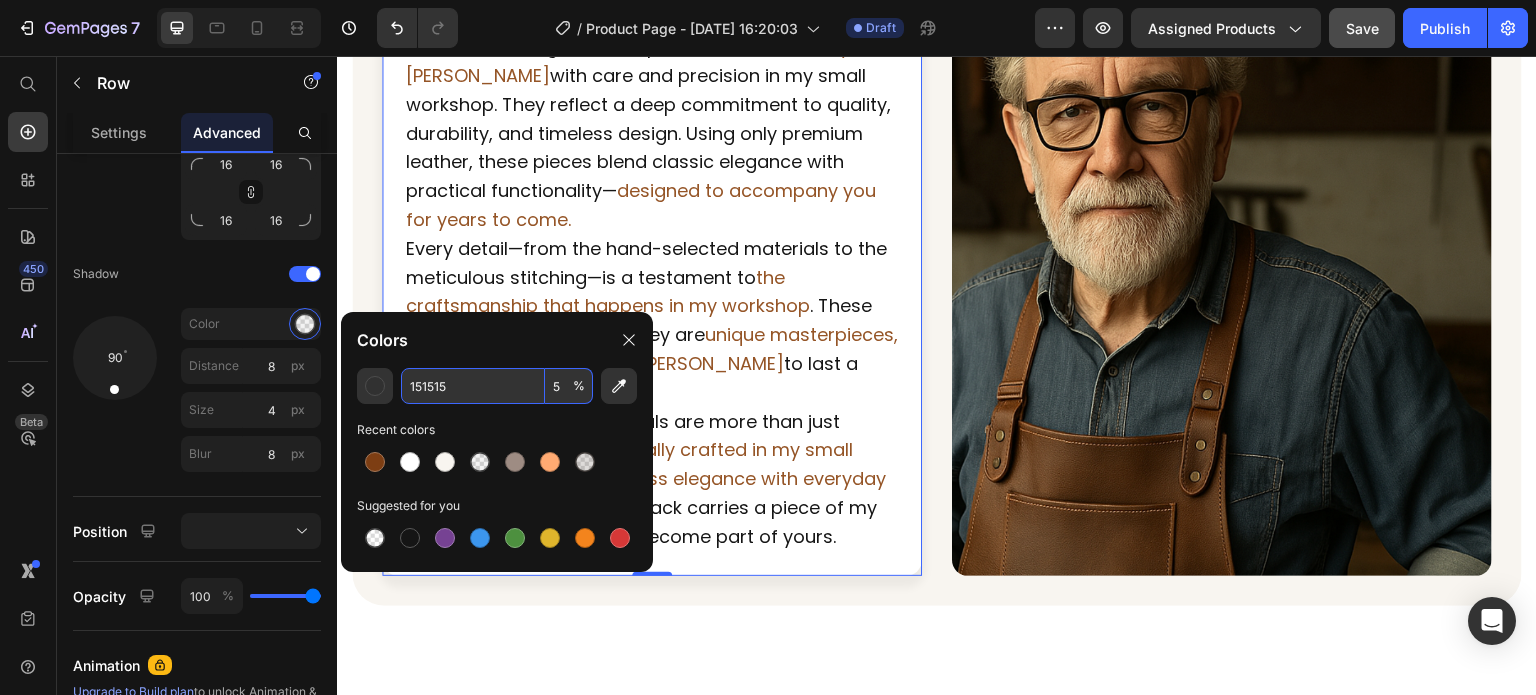 click on "5" at bounding box center (569, 386) 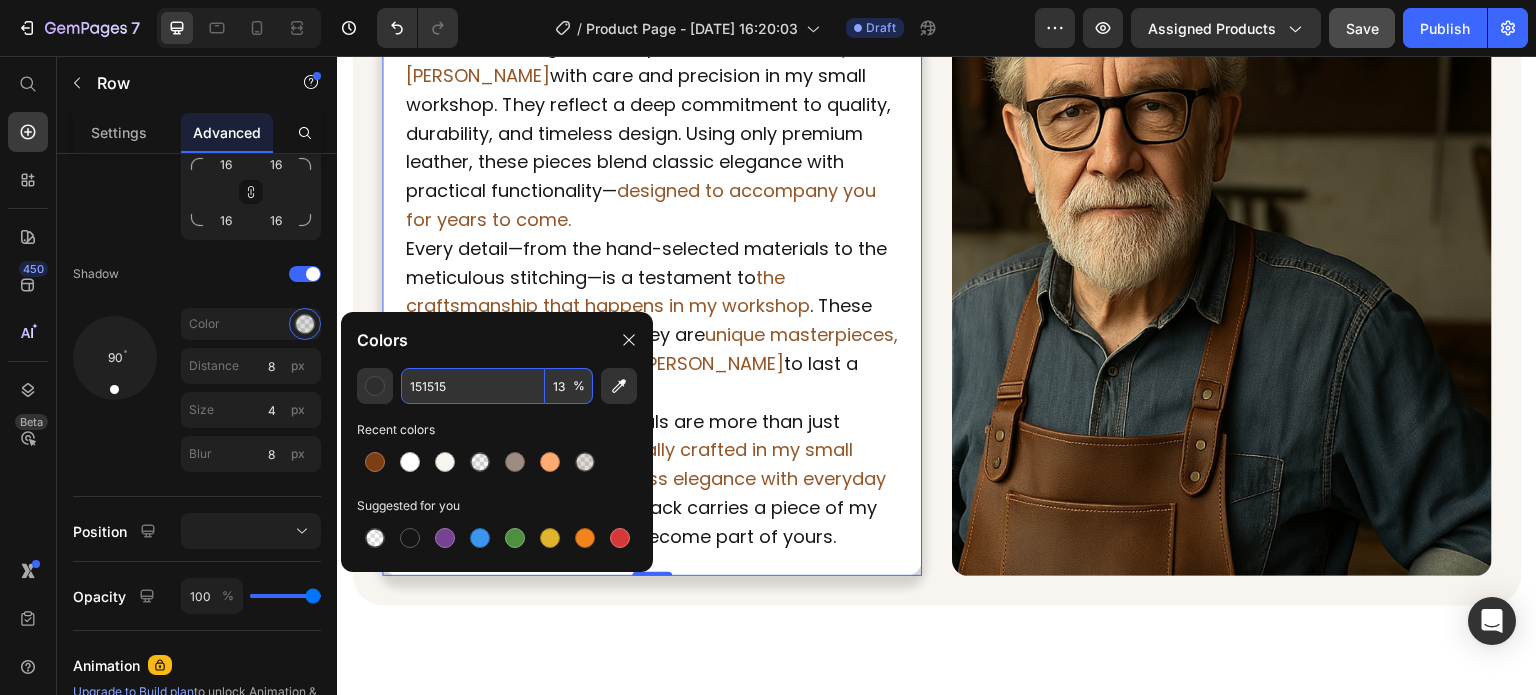 type on "12" 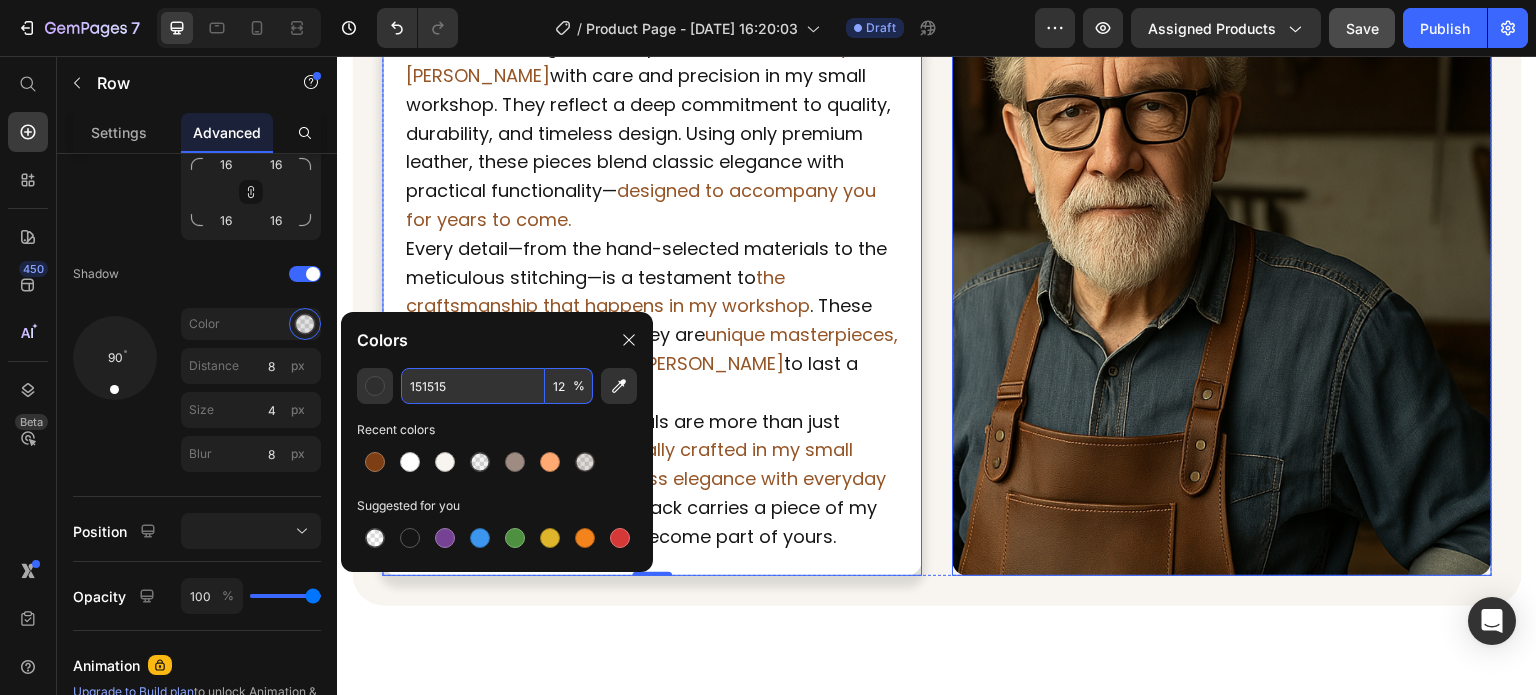 click at bounding box center (1222, 260) 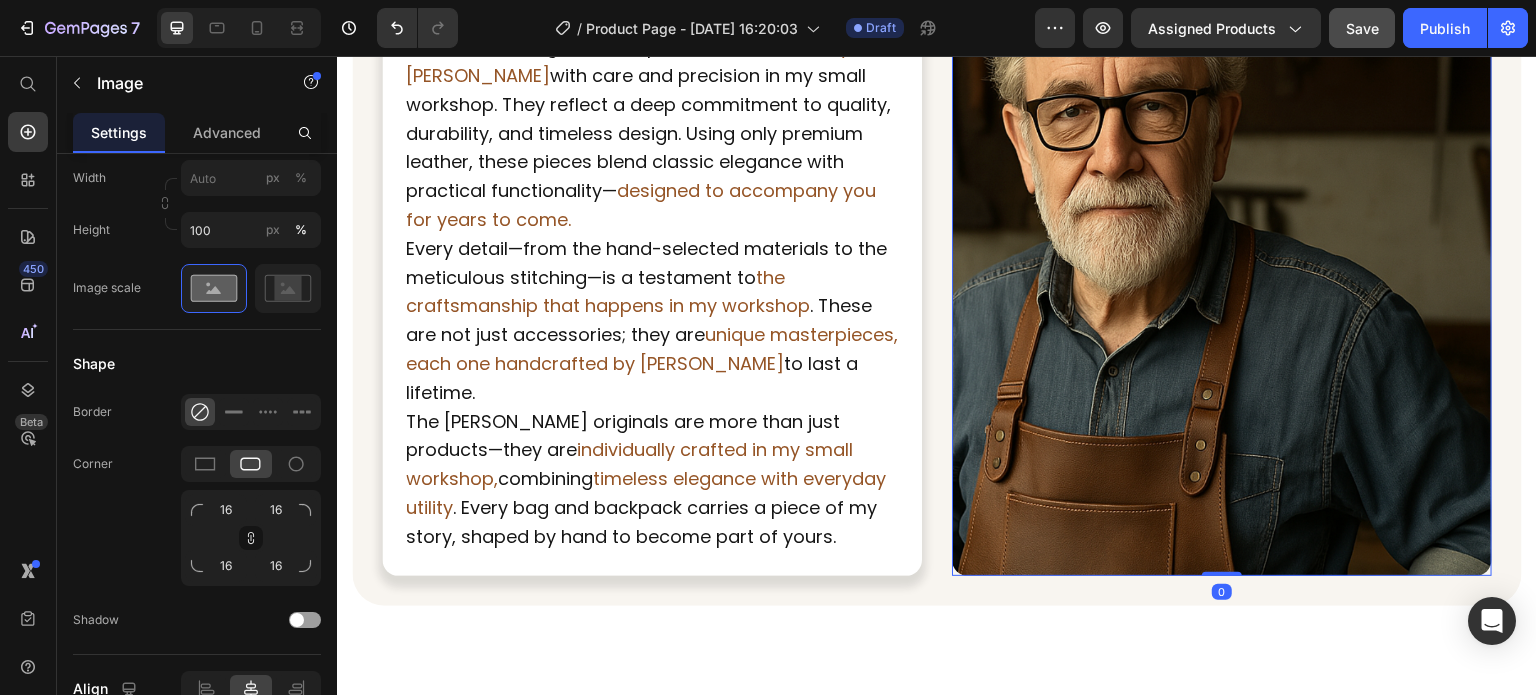 scroll, scrollTop: 0, scrollLeft: 0, axis: both 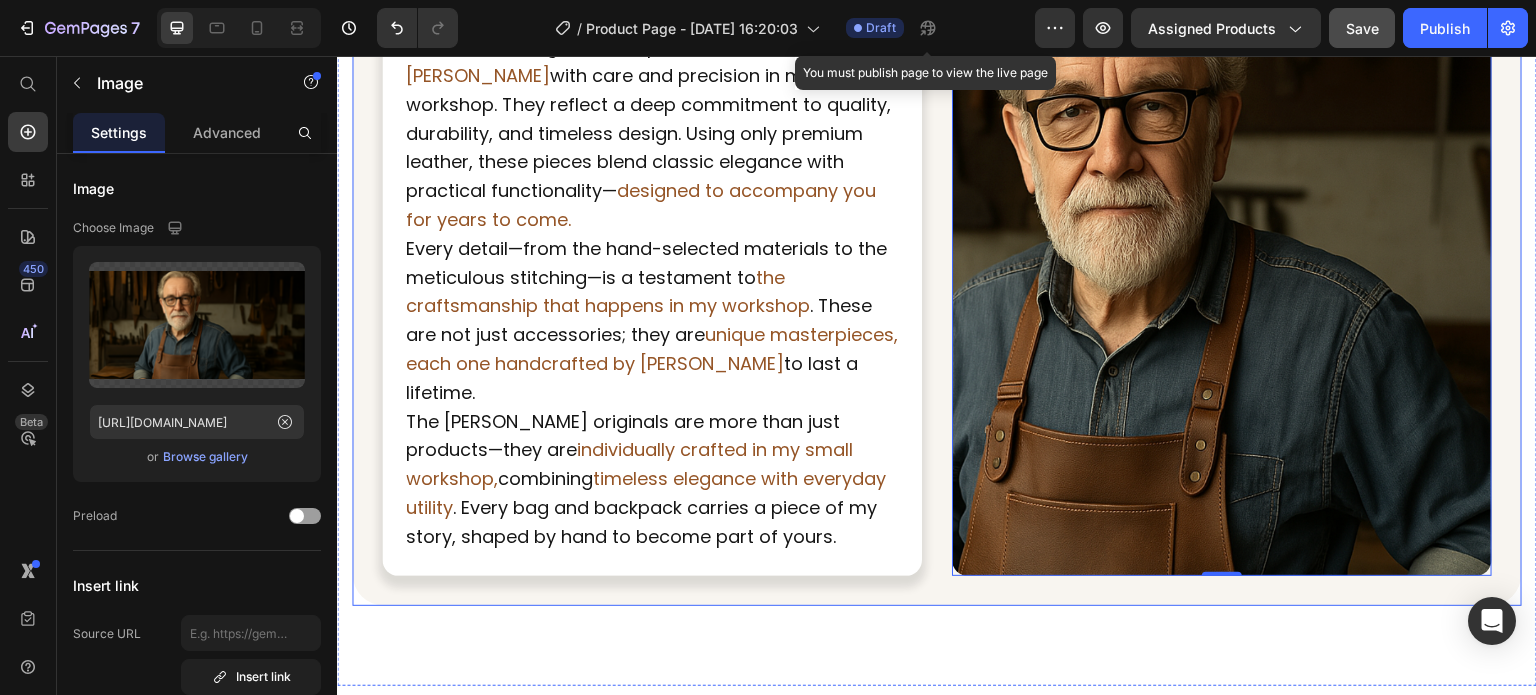 click on "⁠⁠⁠⁠⁠⁠⁠ About Me Heading Each leather bag and backpack is  handcrafted by James  with care and precision in my small workshop. They reflect a deep commitment to quality, durability, and timeless design. Using only premium leather, these pieces blend classic elegance with practical functionality— designed to accompany you for years to come. Text Block Every detail—from the hand-selected materials to the meticulous stitching—is a testament to  the craftsmanship that happens in my workshop . These are not just accessories; they are  unique masterpieces, each one handcrafted by James  to last a lifetime. Text Block The James Andrew originals are more than just products—they are  individually crafted in my small workshop,  combining  timeless elegance with everyday utility . Every bag and backpack carries a piece of my story, shaped by hand to become part of yours. Text Block Row Image   0 Row Row" at bounding box center [937, 260] 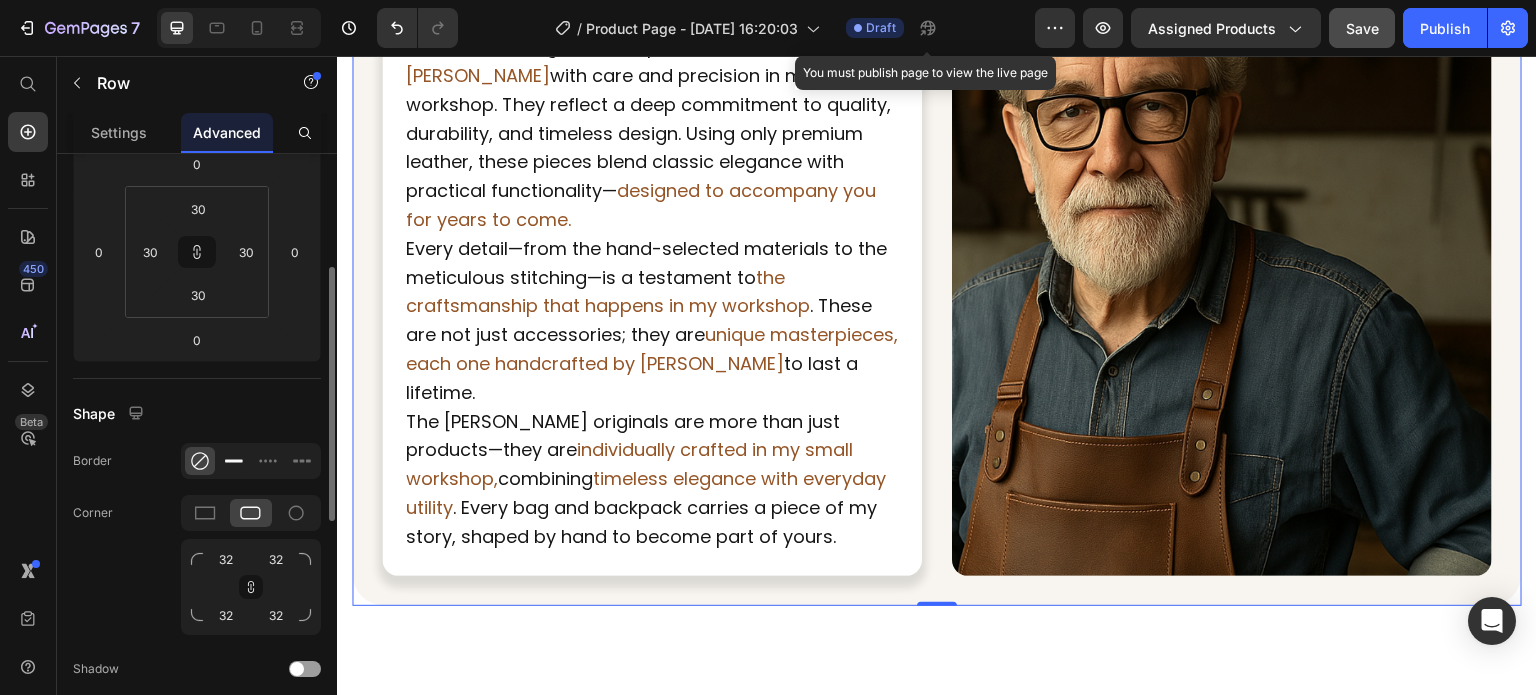 click 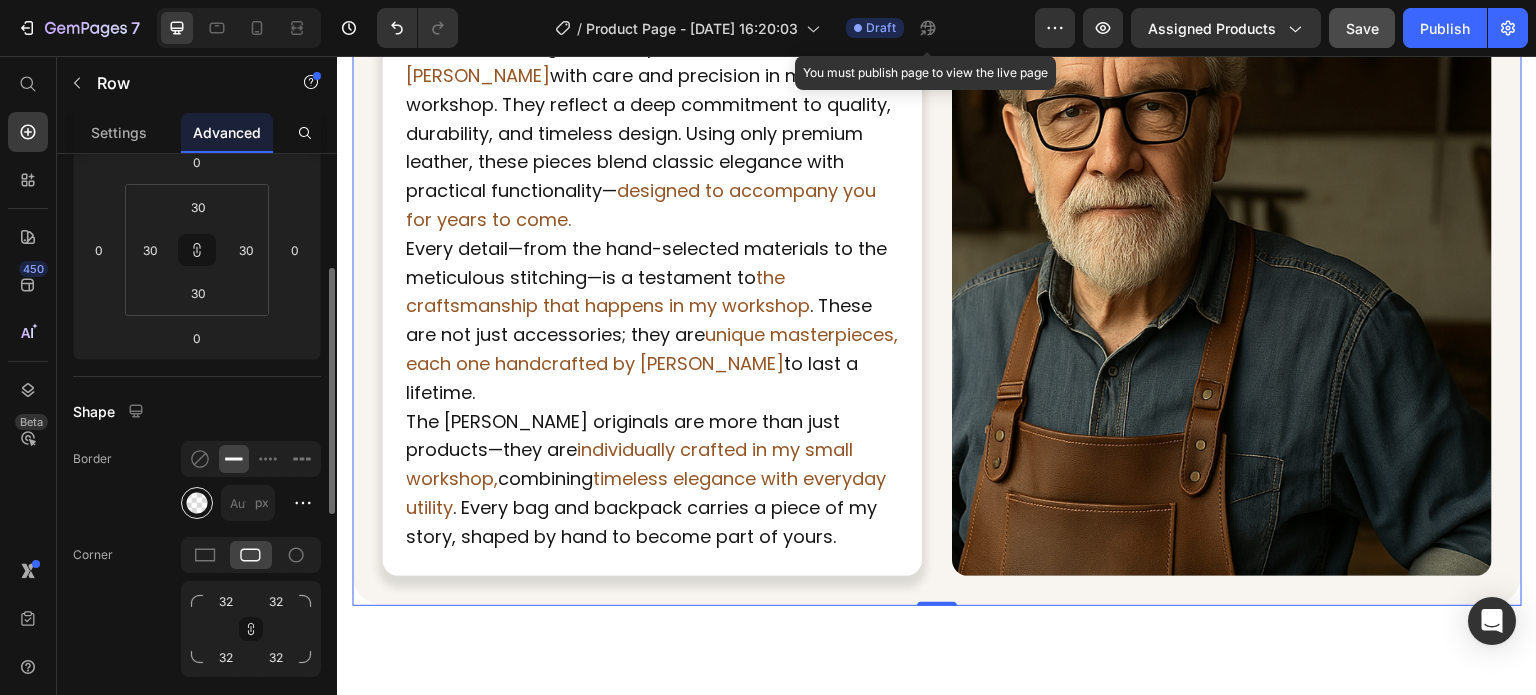 scroll, scrollTop: 276, scrollLeft: 0, axis: vertical 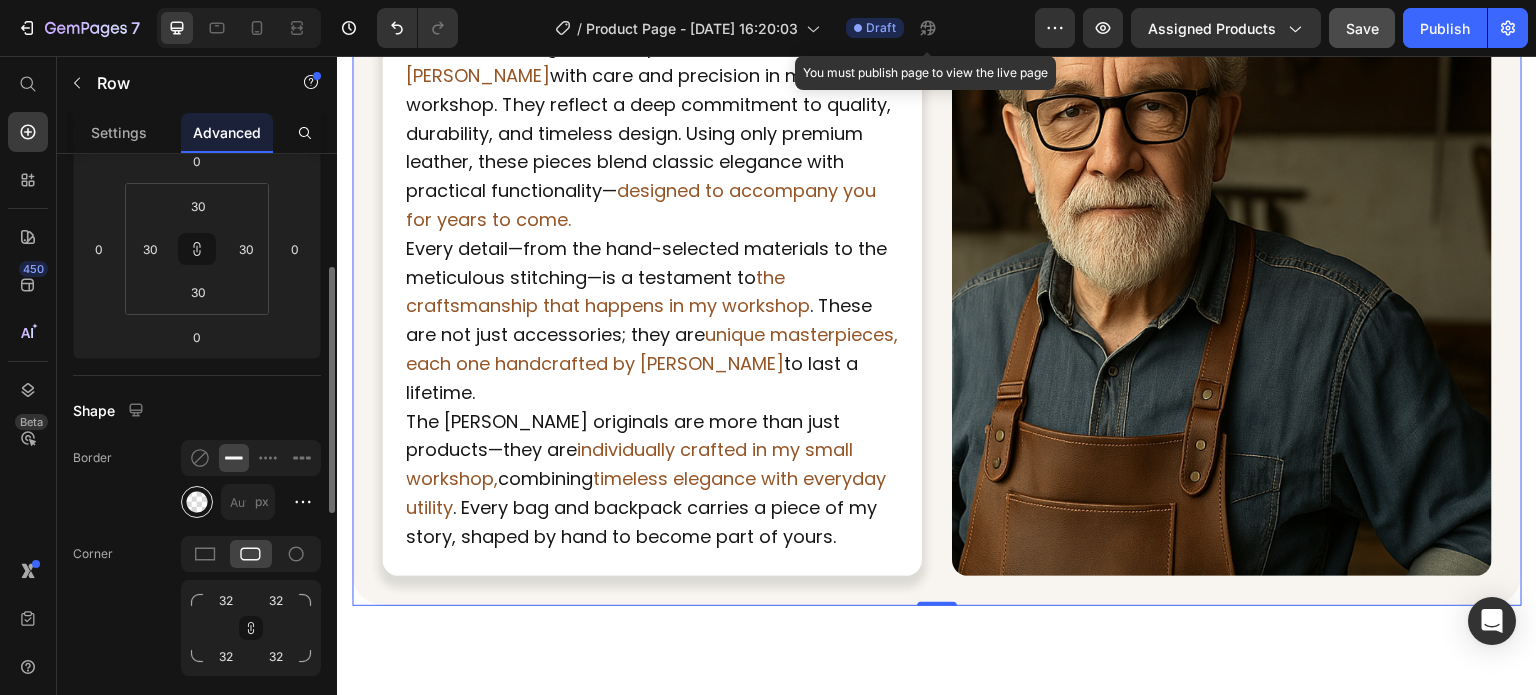 click at bounding box center (197, 502) 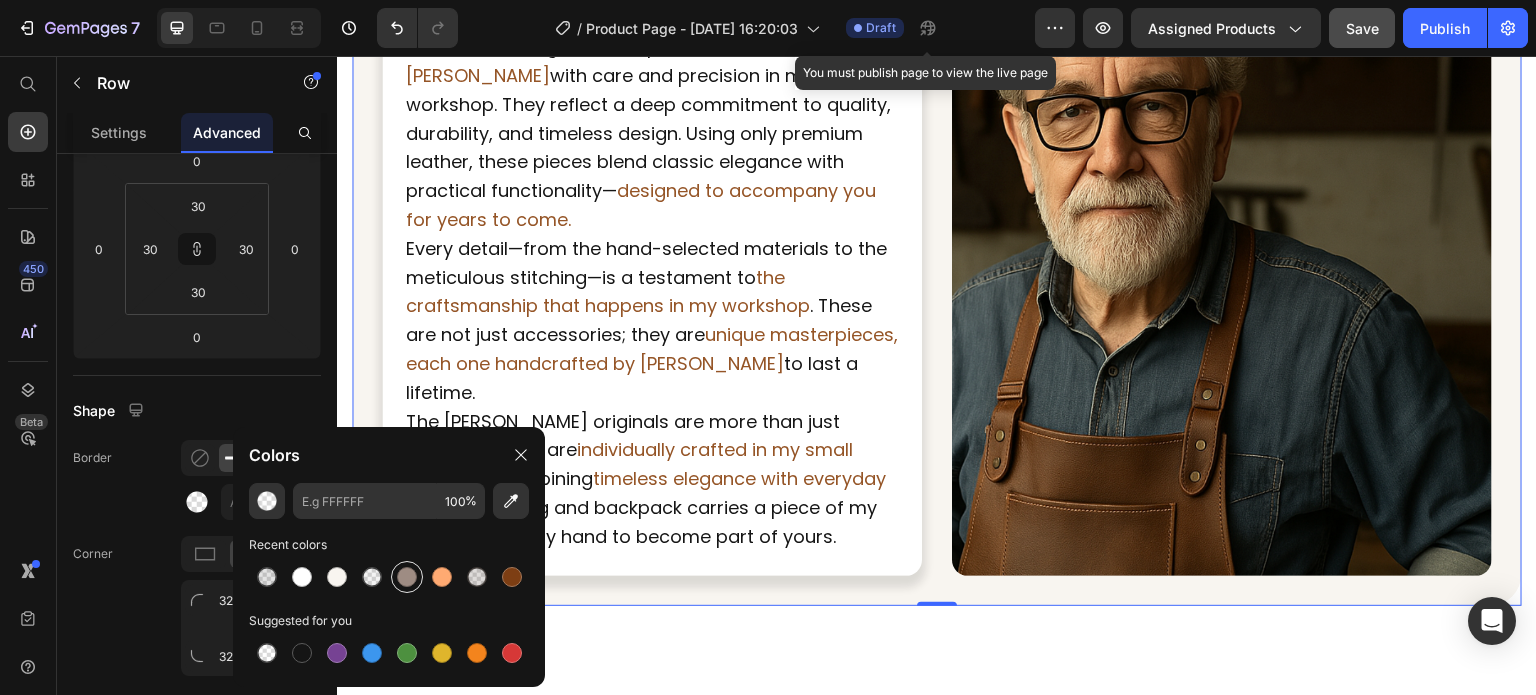 click at bounding box center (407, 577) 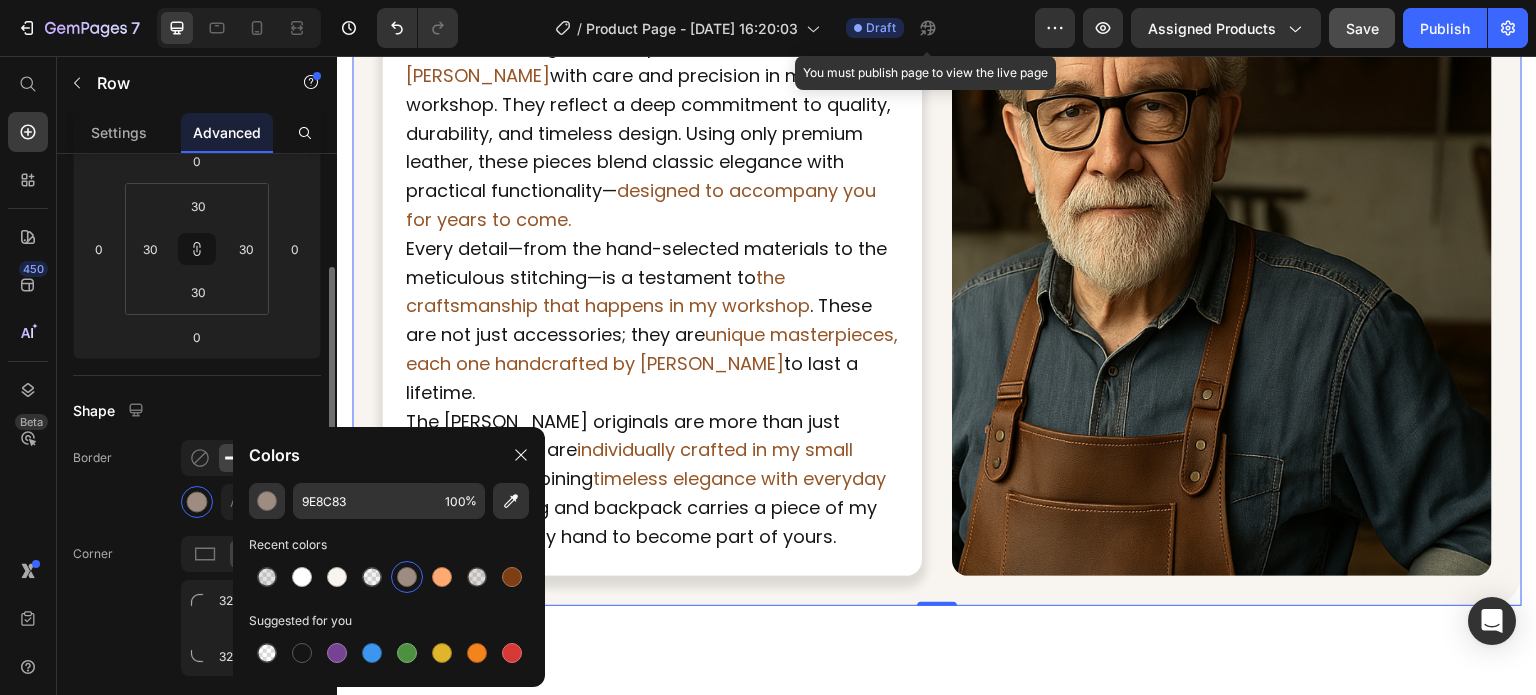click on "Shape Border px Corner 32 32 32 32 Shadow" 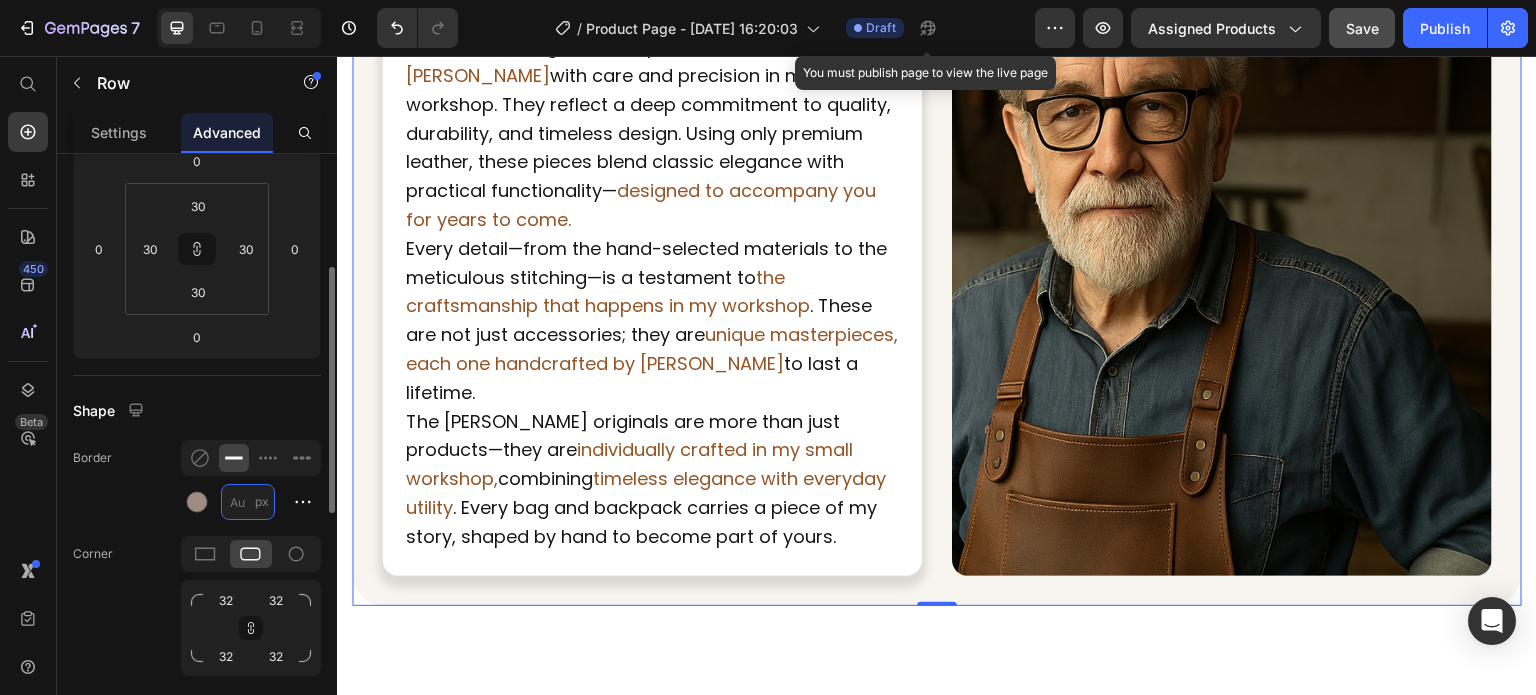 click on "px" at bounding box center (248, 502) 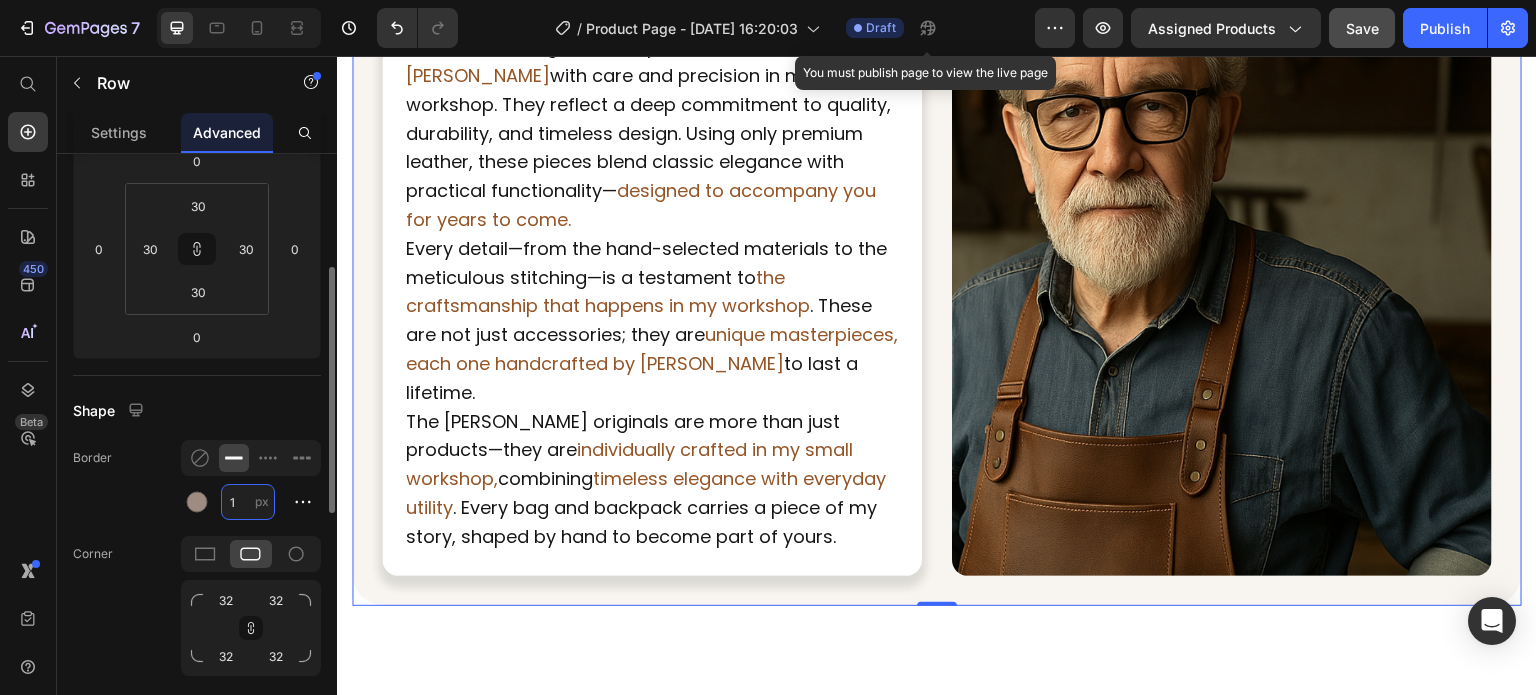 scroll, scrollTop: 2212, scrollLeft: 0, axis: vertical 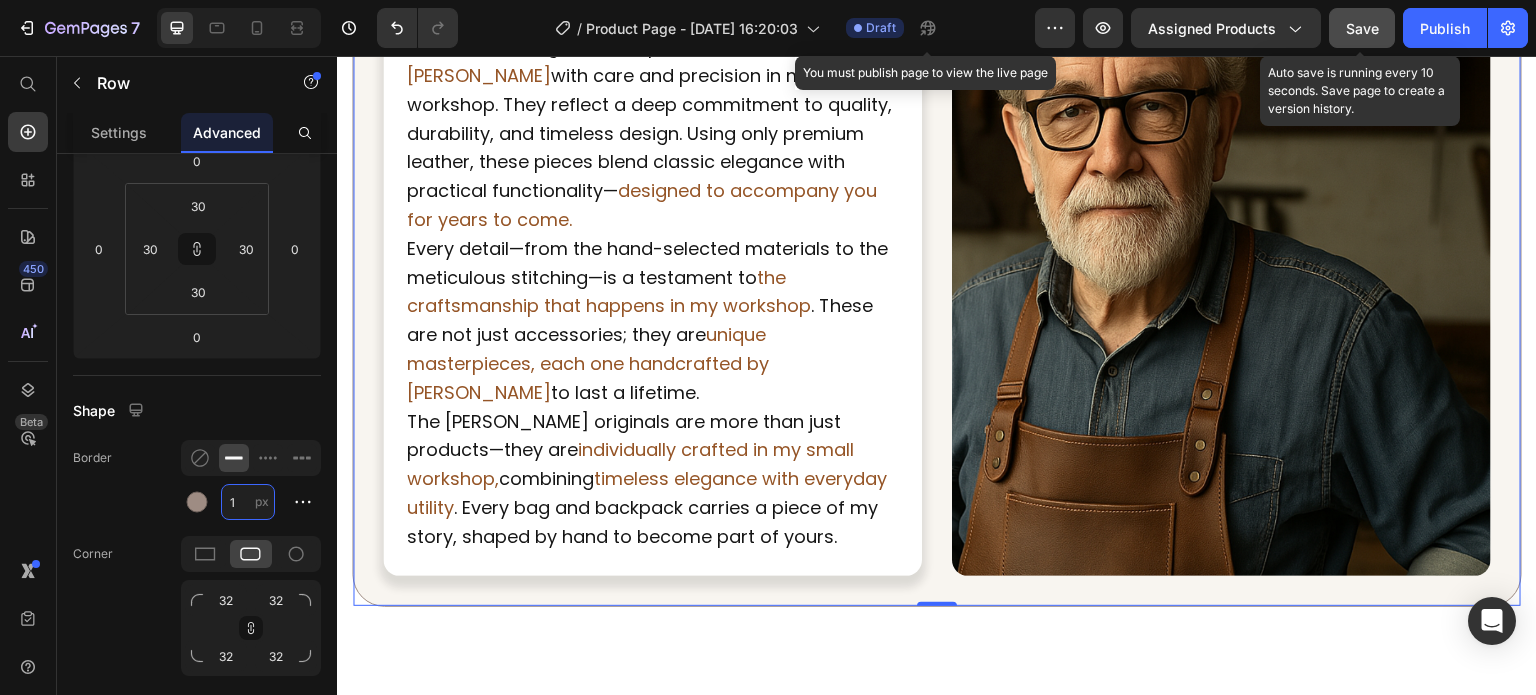 type on "1" 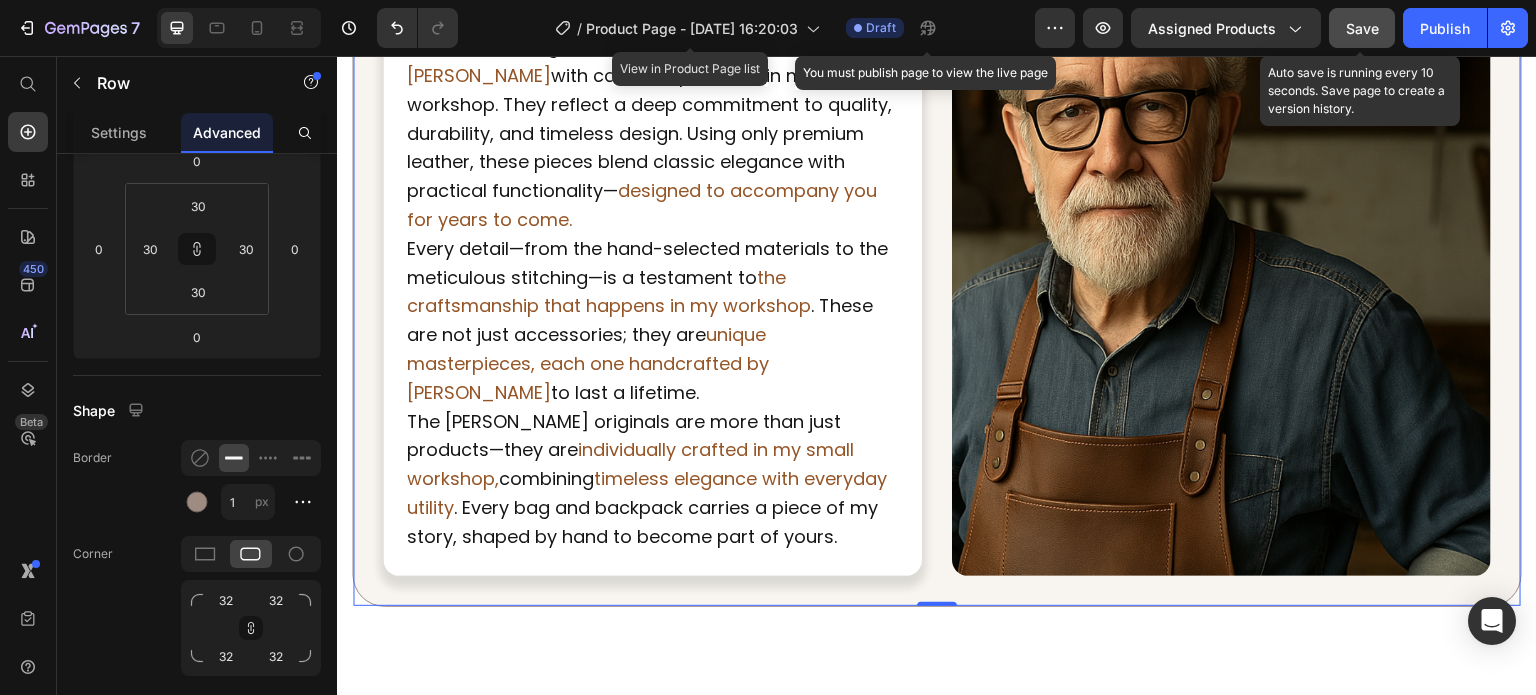 click on "Save" 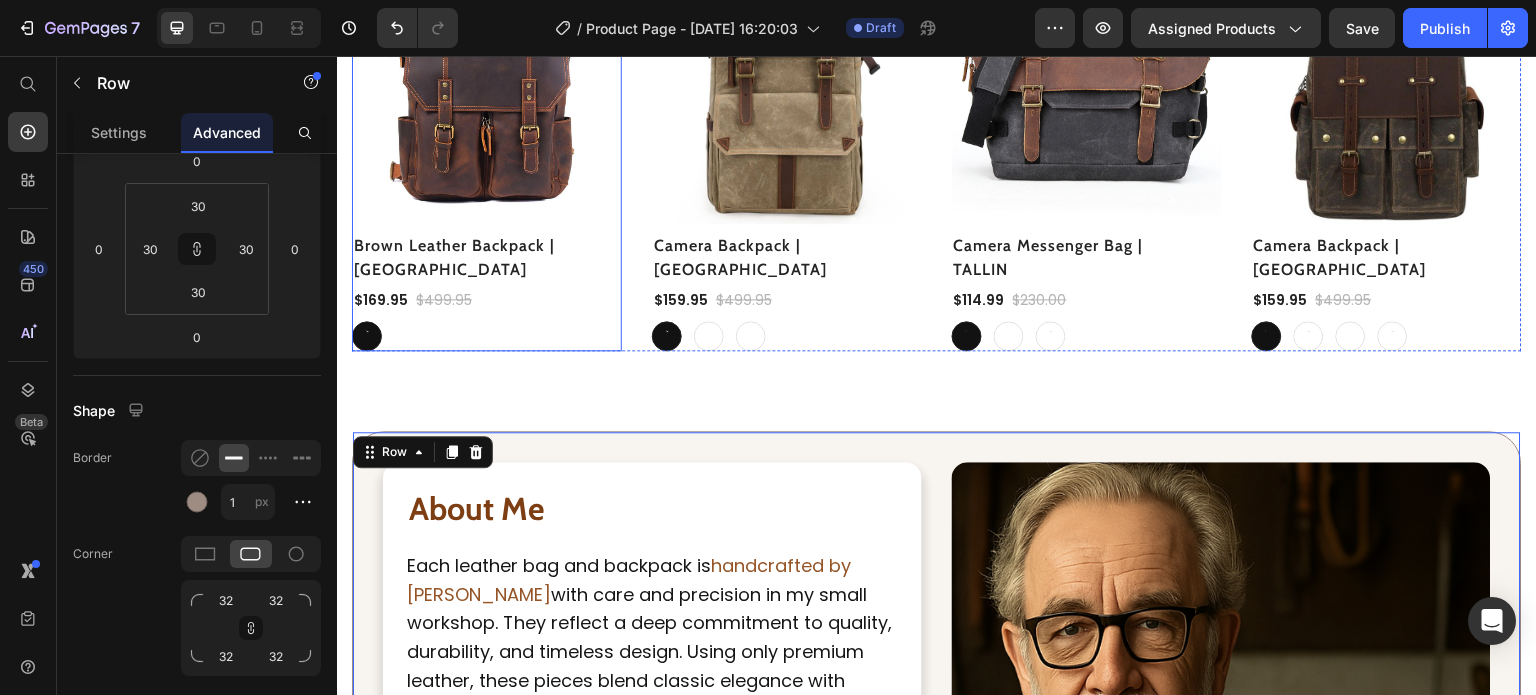 scroll, scrollTop: 1444, scrollLeft: 0, axis: vertical 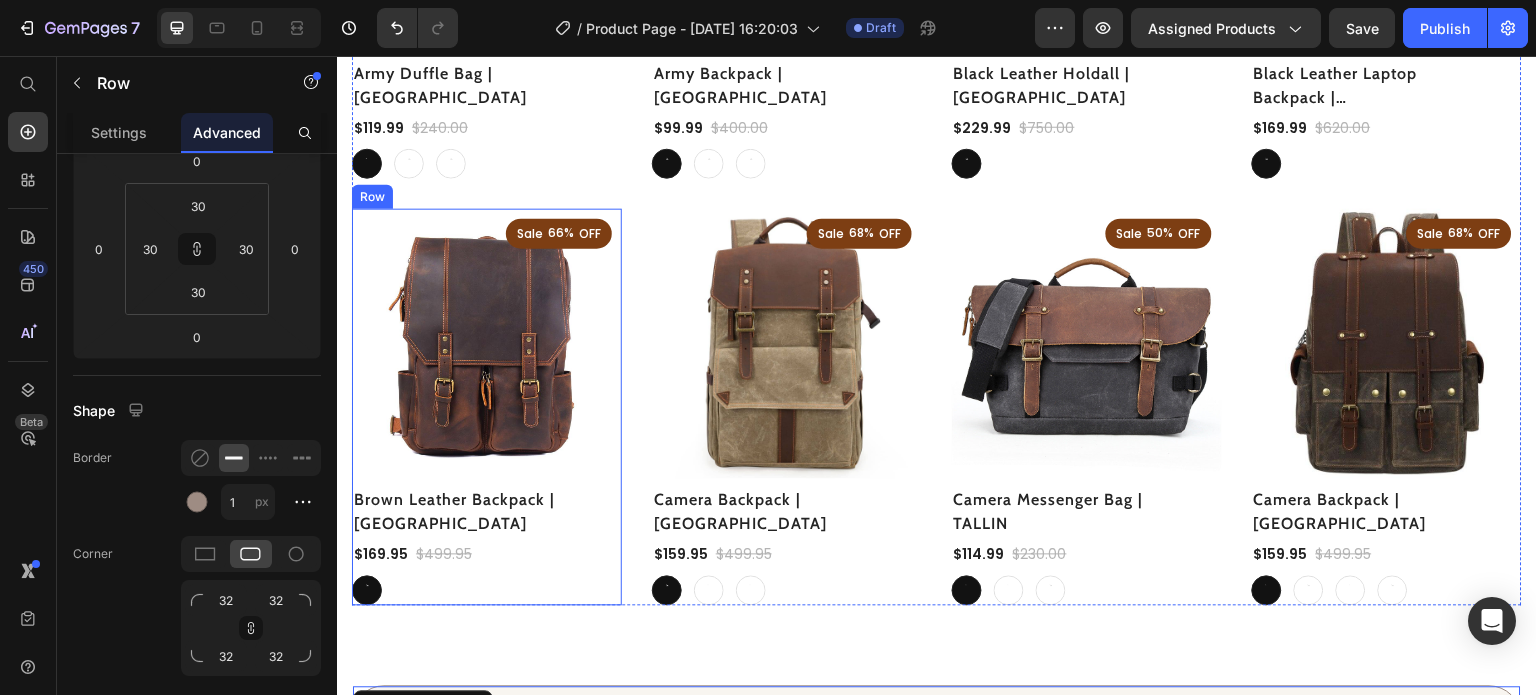 click on "(P) Images Sale 66% OFF Discount Tag Row Row Brown Leather Backpack | BOSTON (P) Title $169.95 (P) Price $499.95 (P) Price Row Brown Brown Brown (P) Variants & Swatches" at bounding box center (487, -20) 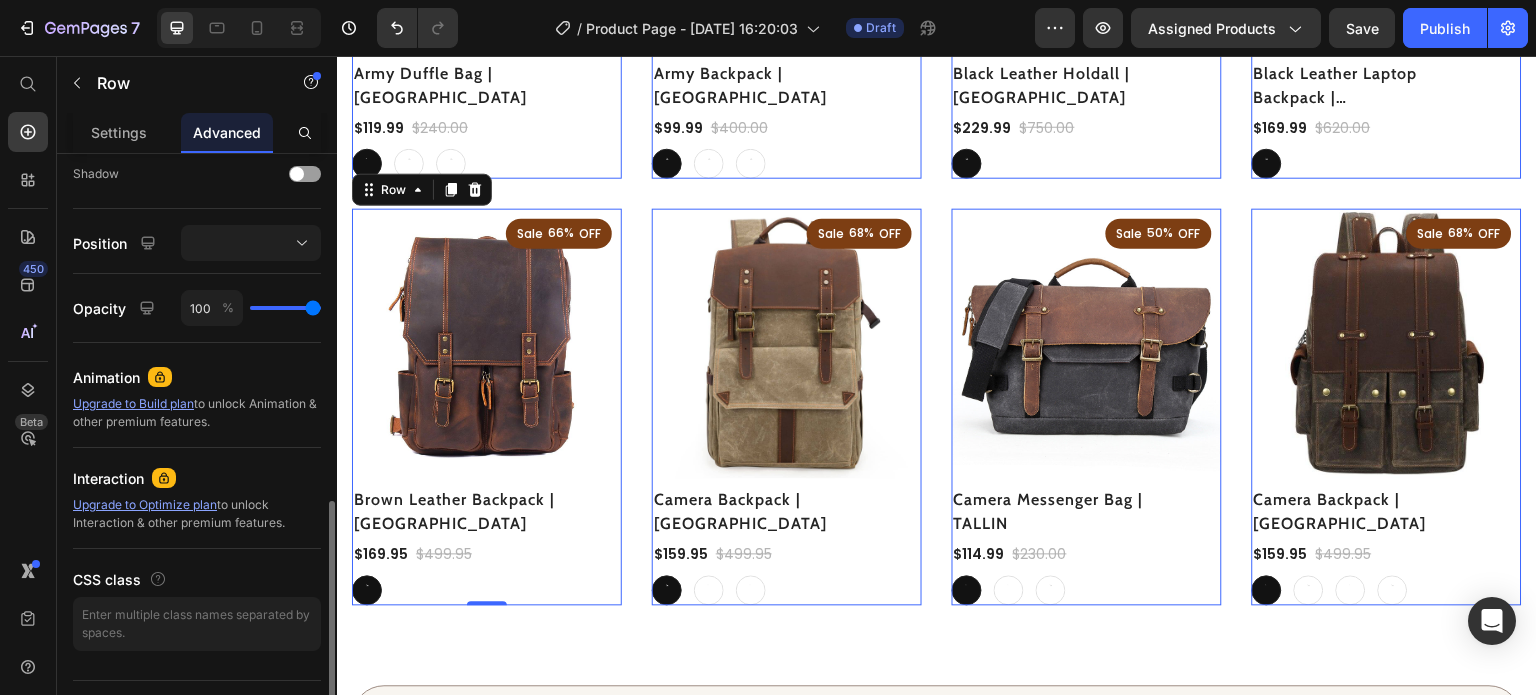 scroll, scrollTop: 0, scrollLeft: 0, axis: both 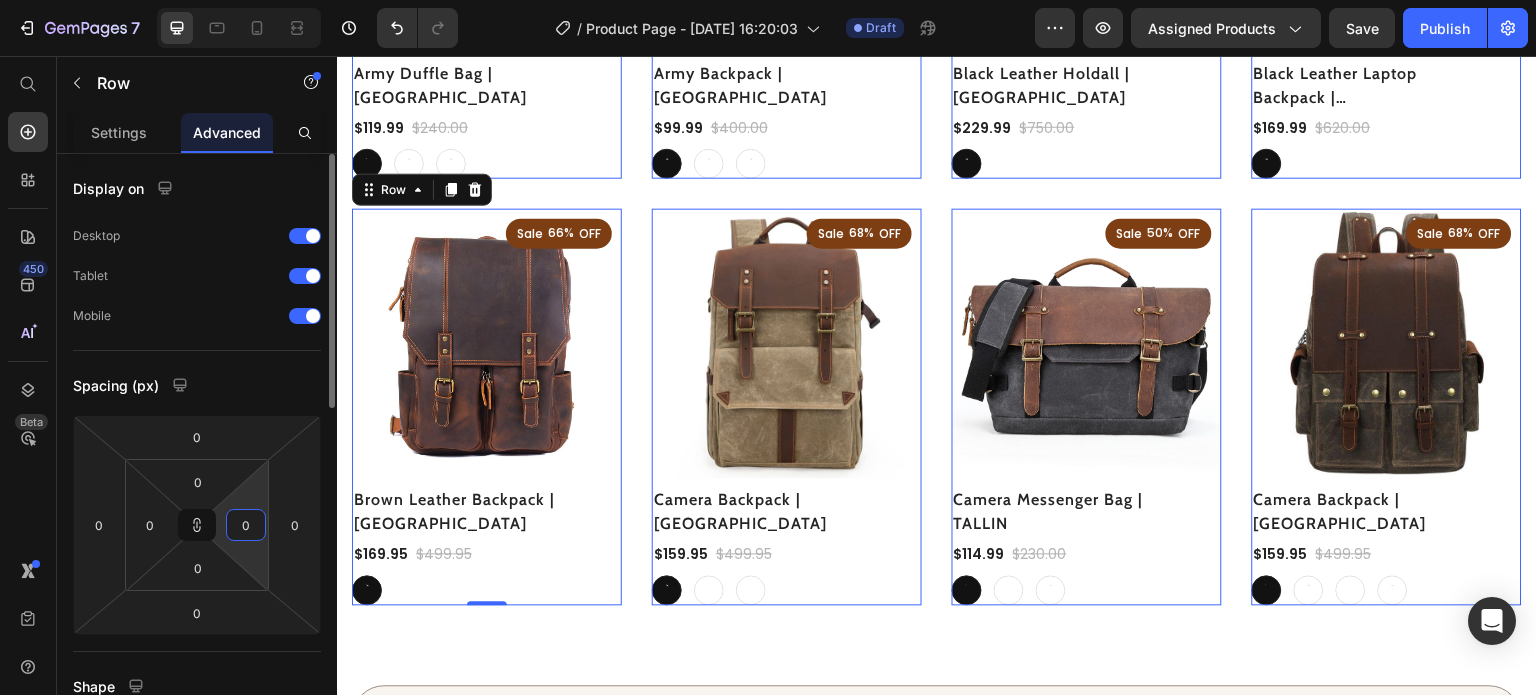 click on "0" at bounding box center [246, 525] 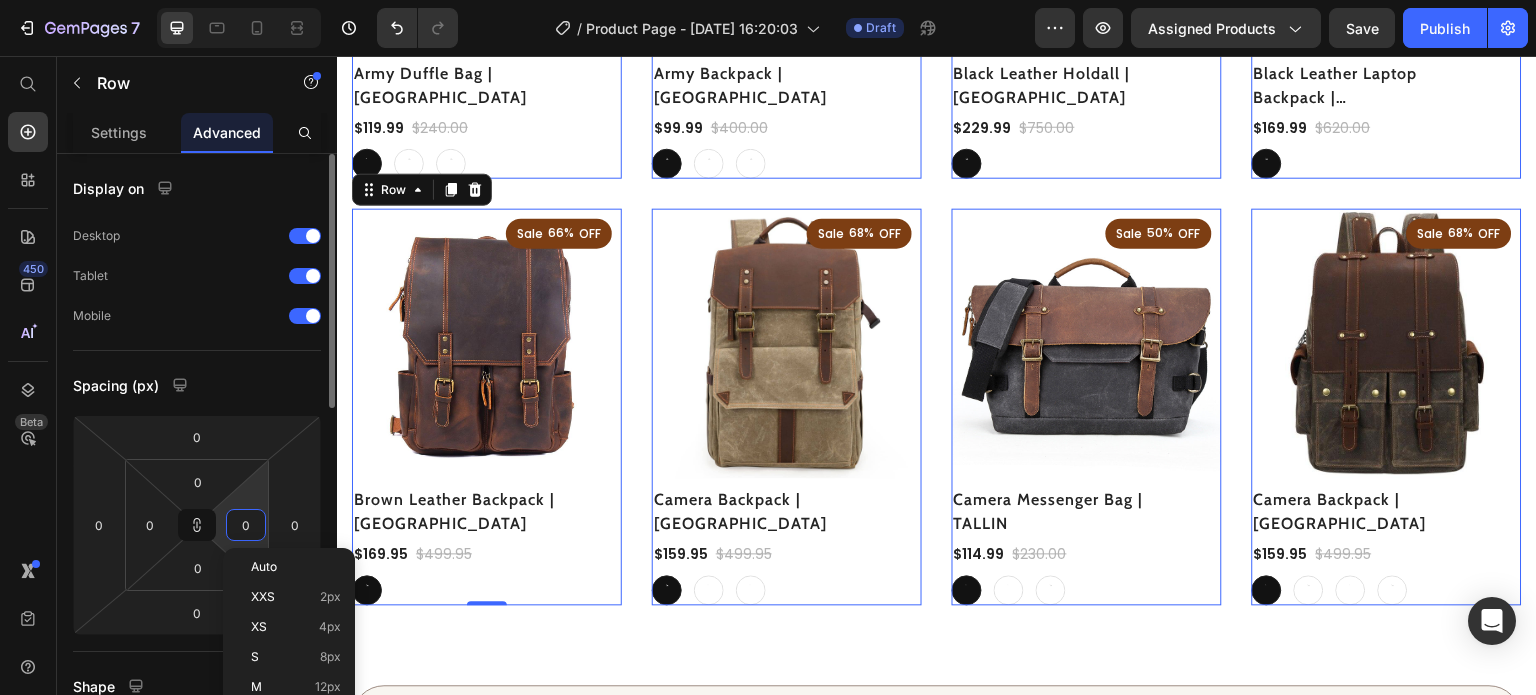 type on "1" 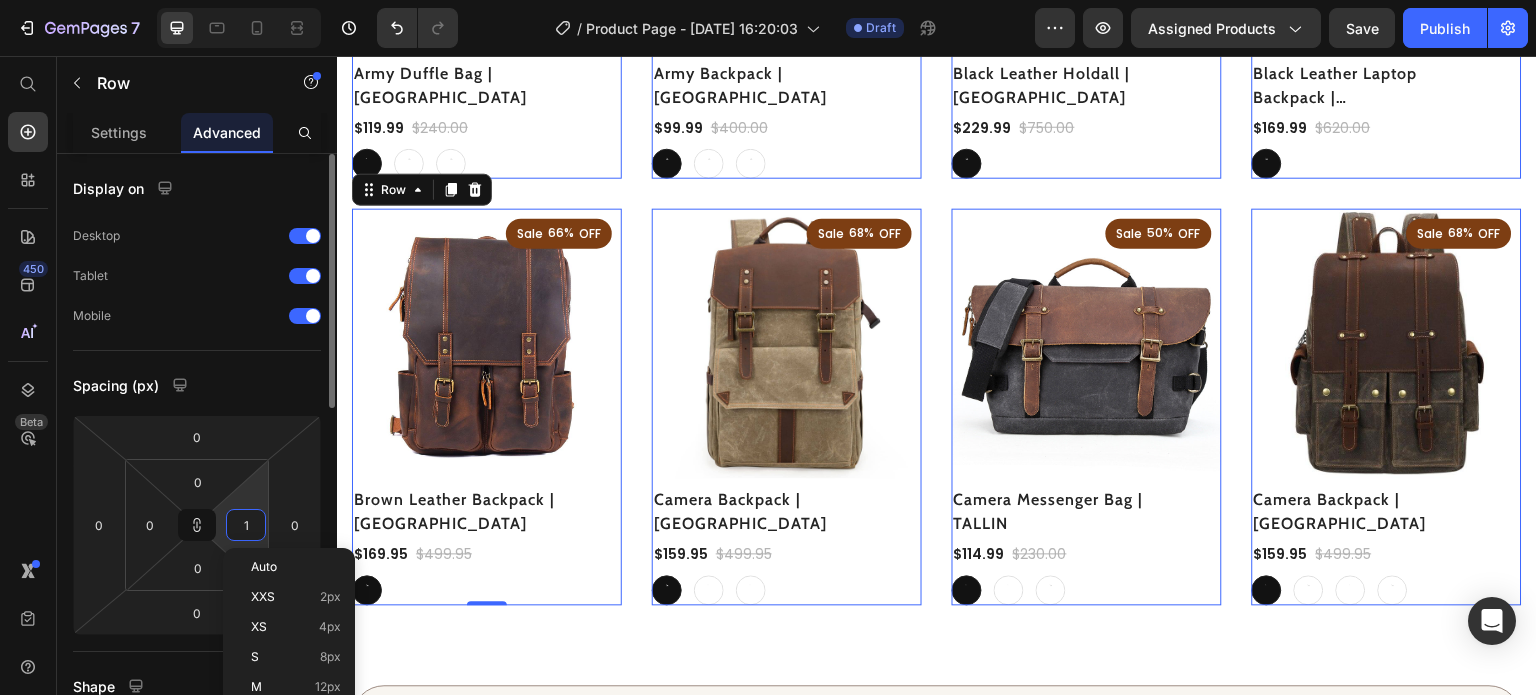 type on "1" 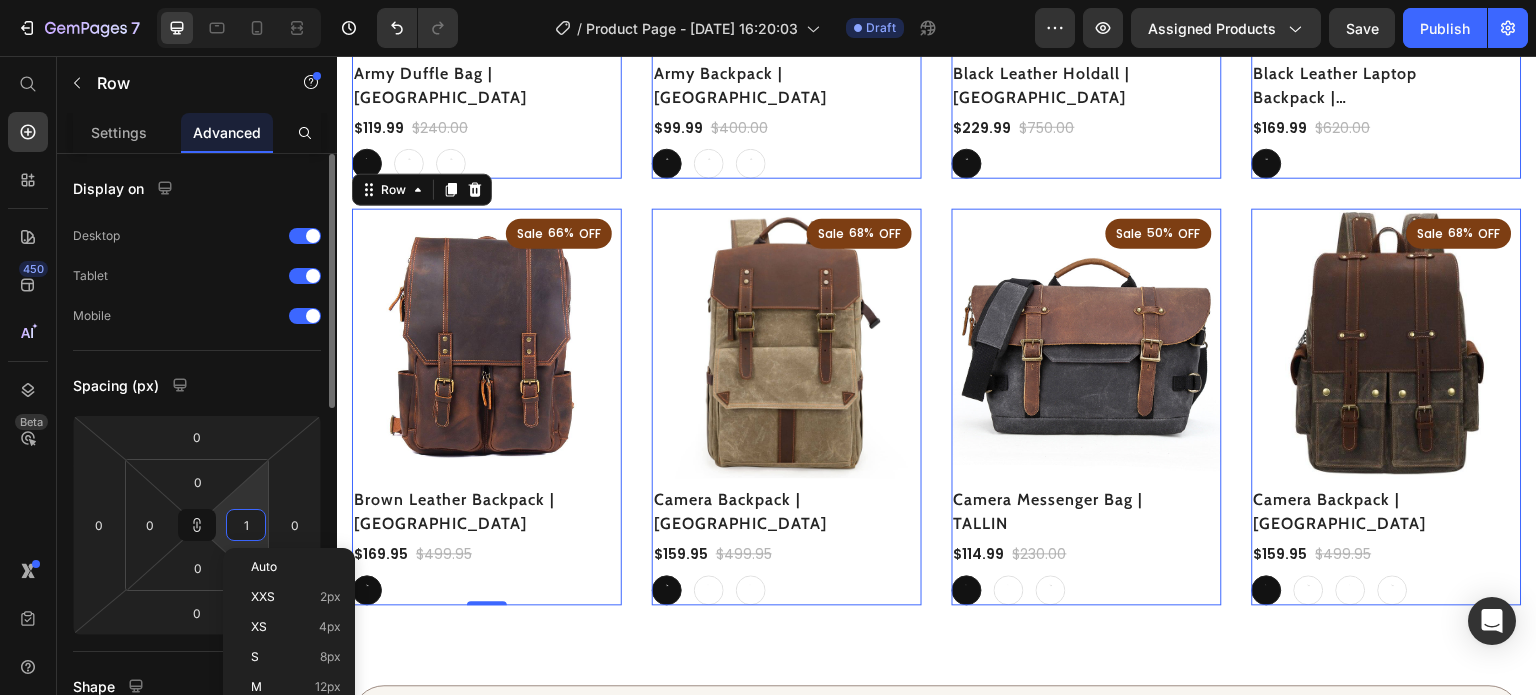 type on "1" 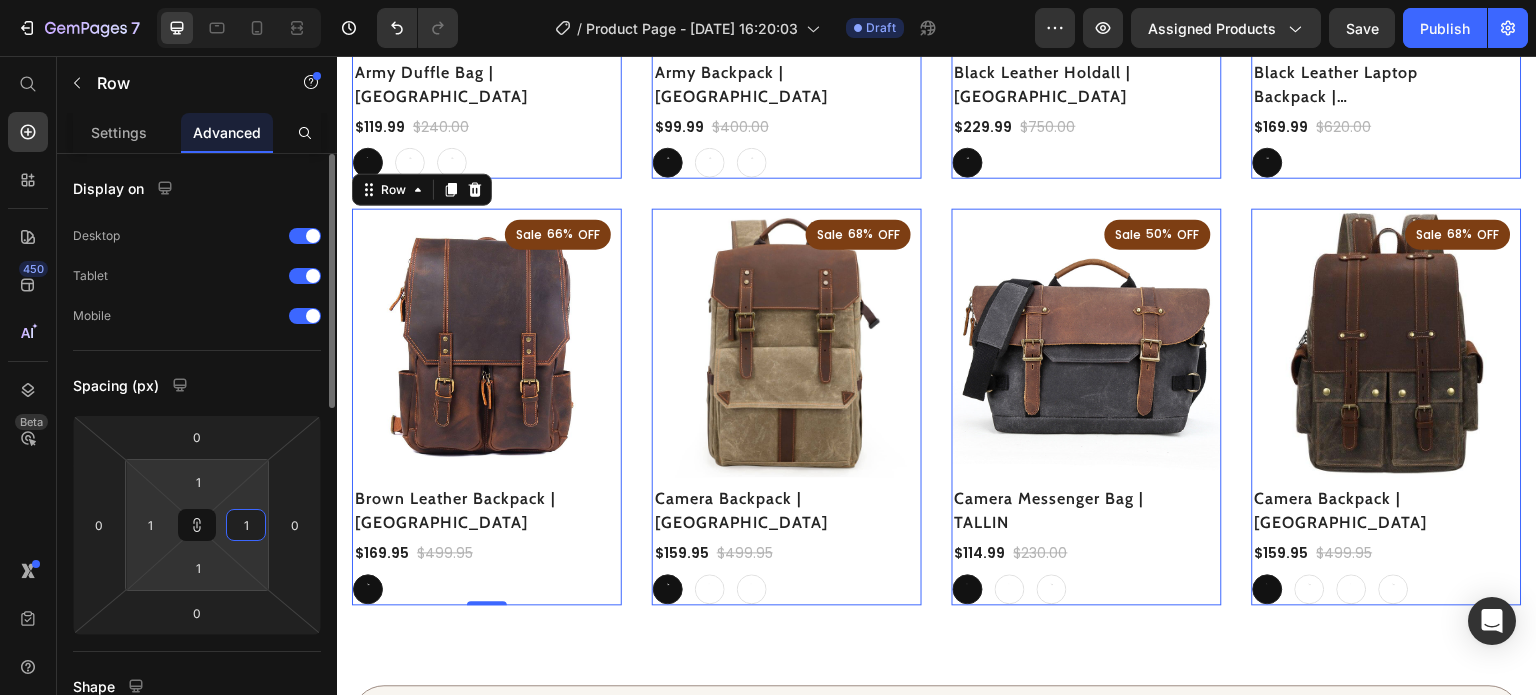 type on "10" 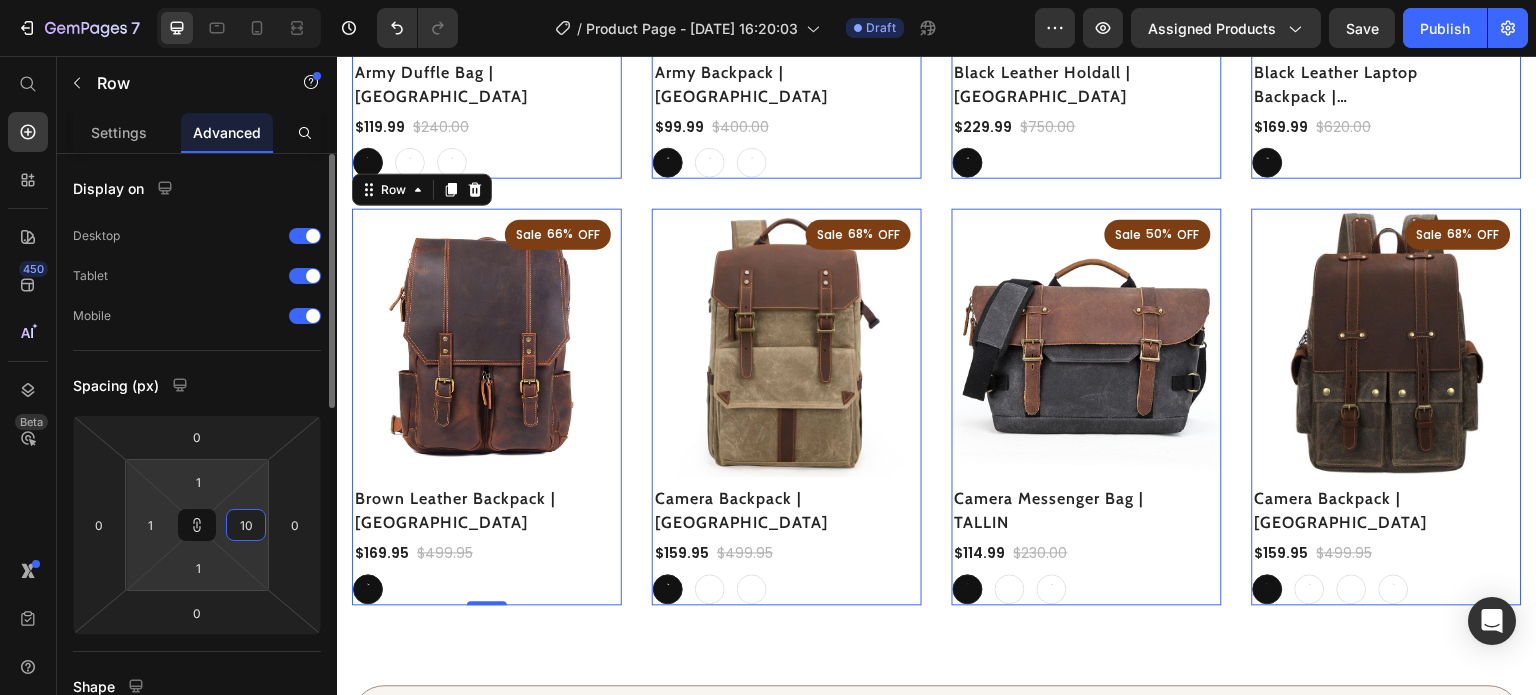 type on "10" 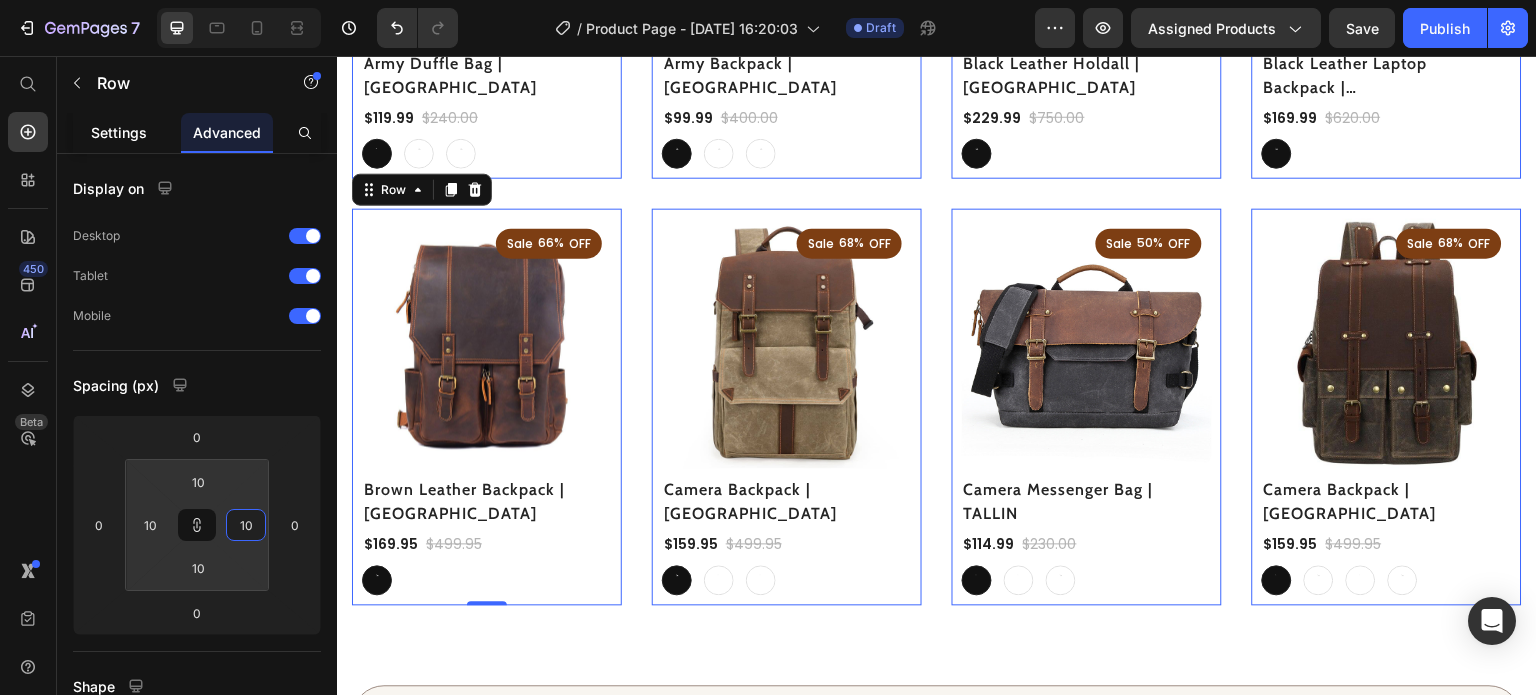 click on "Settings" at bounding box center [119, 132] 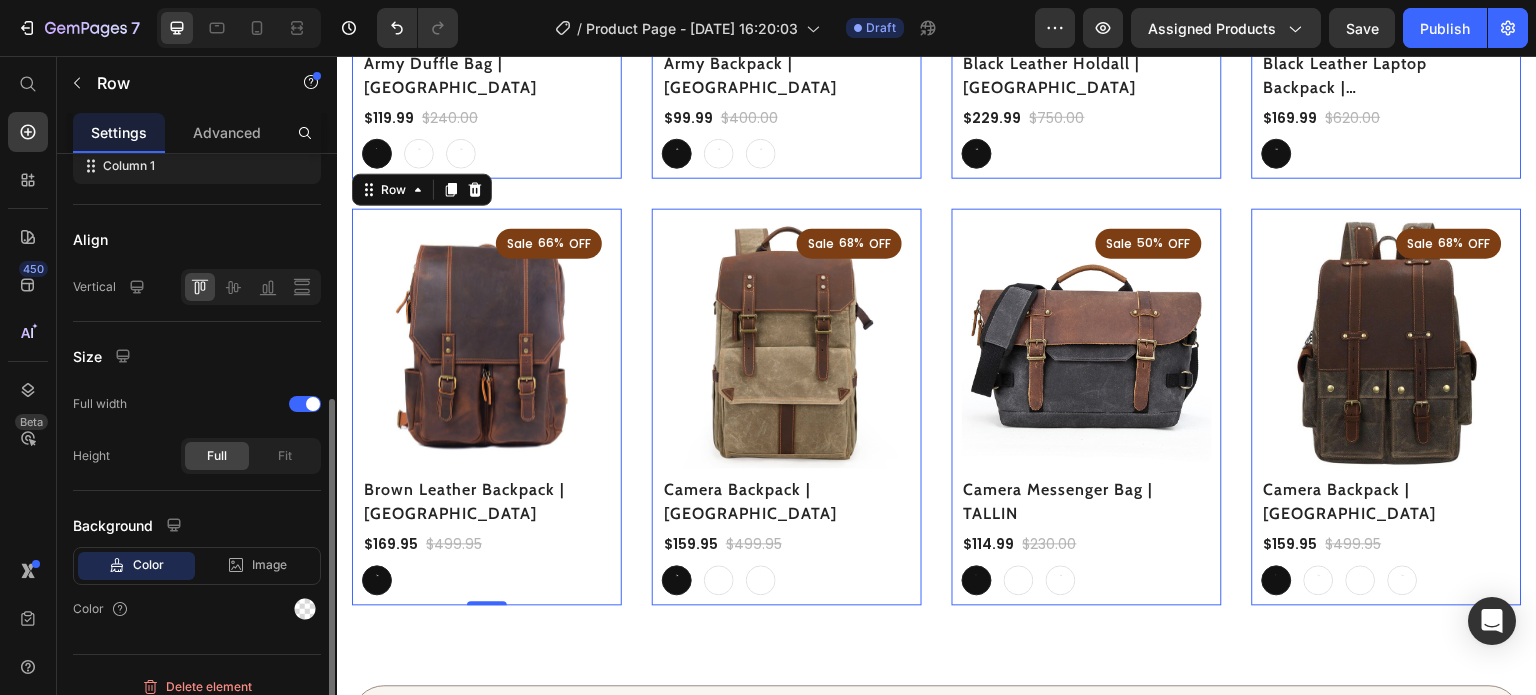 scroll, scrollTop: 376, scrollLeft: 0, axis: vertical 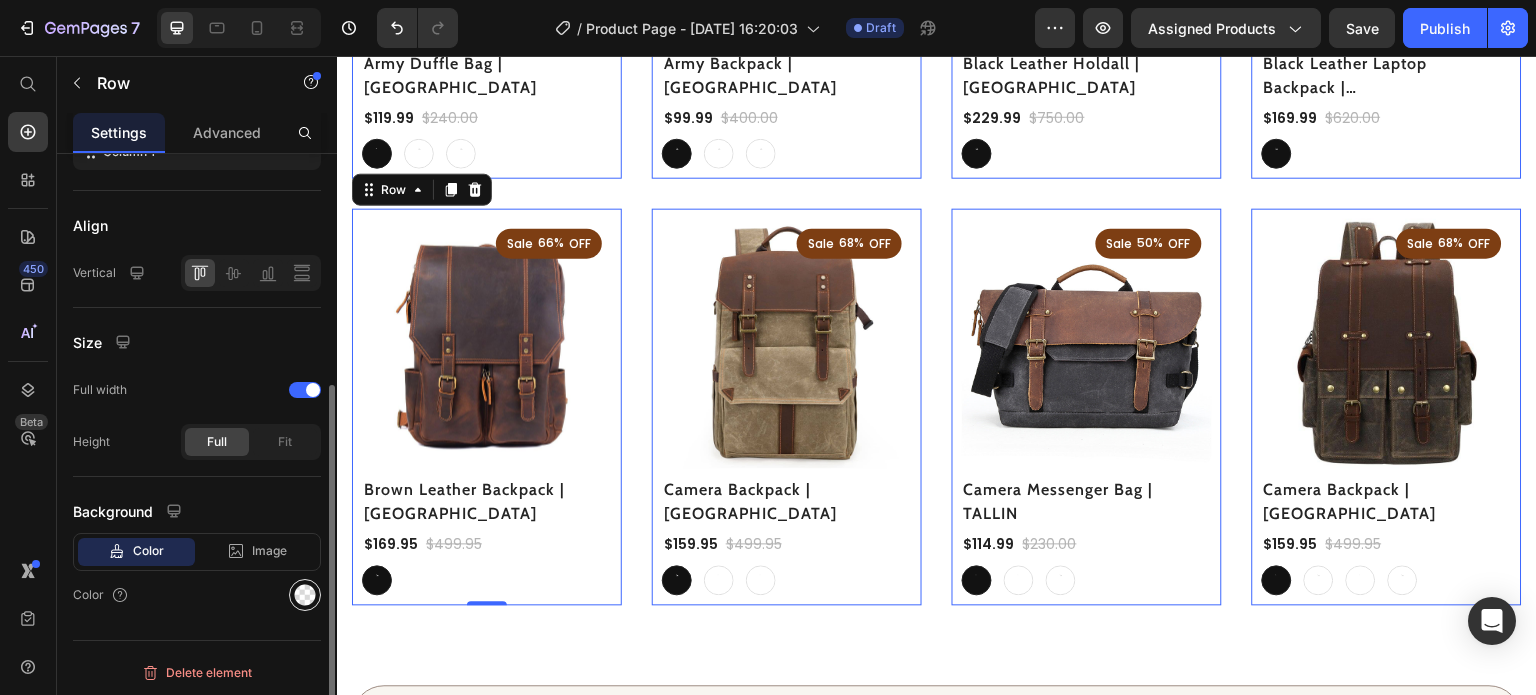 click at bounding box center (305, 595) 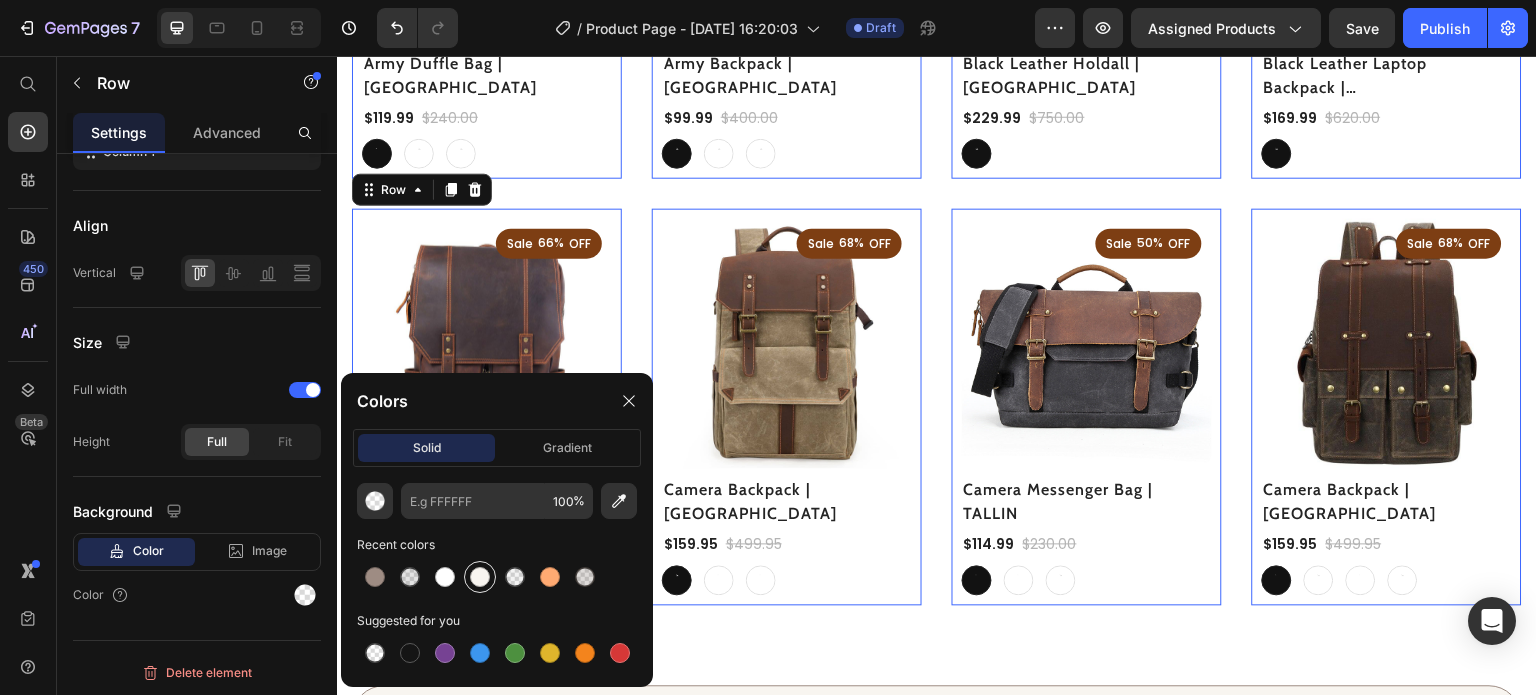 click at bounding box center [480, 577] 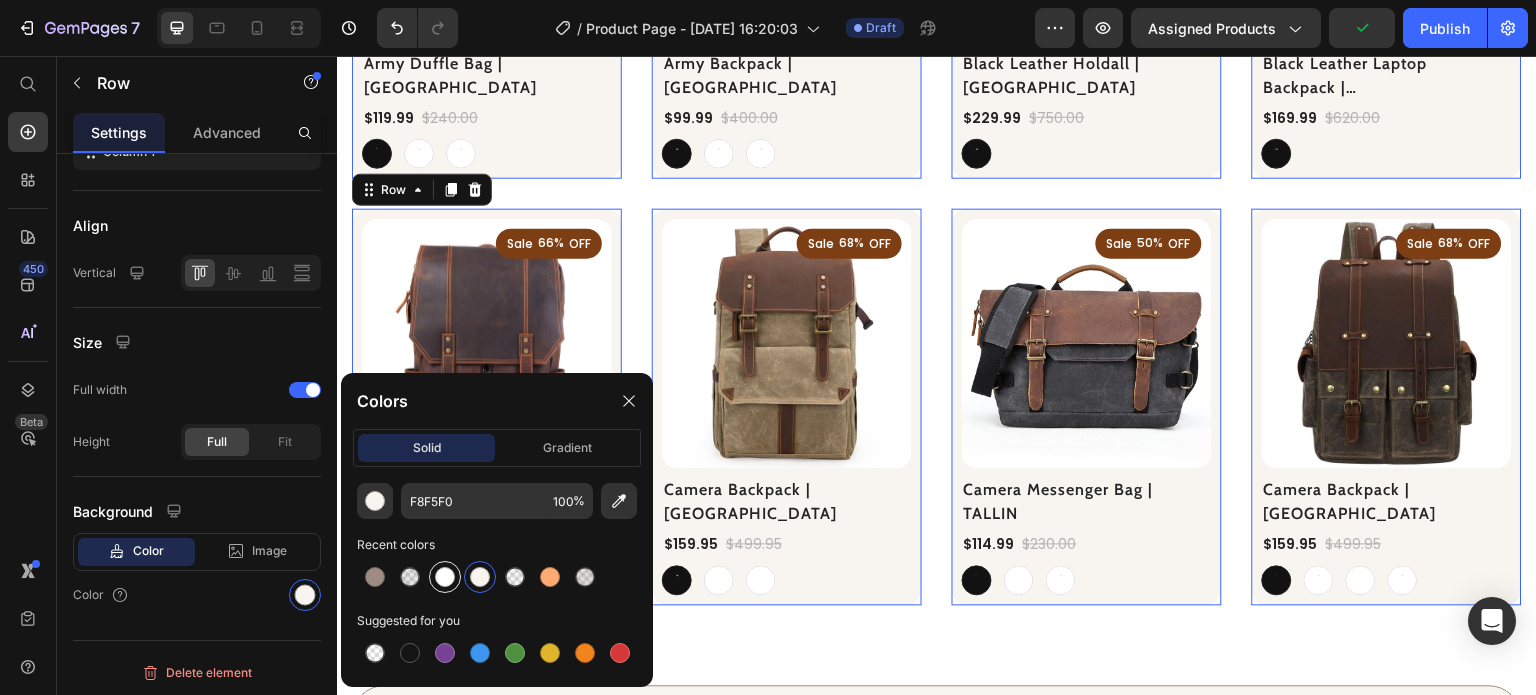 click at bounding box center (445, 577) 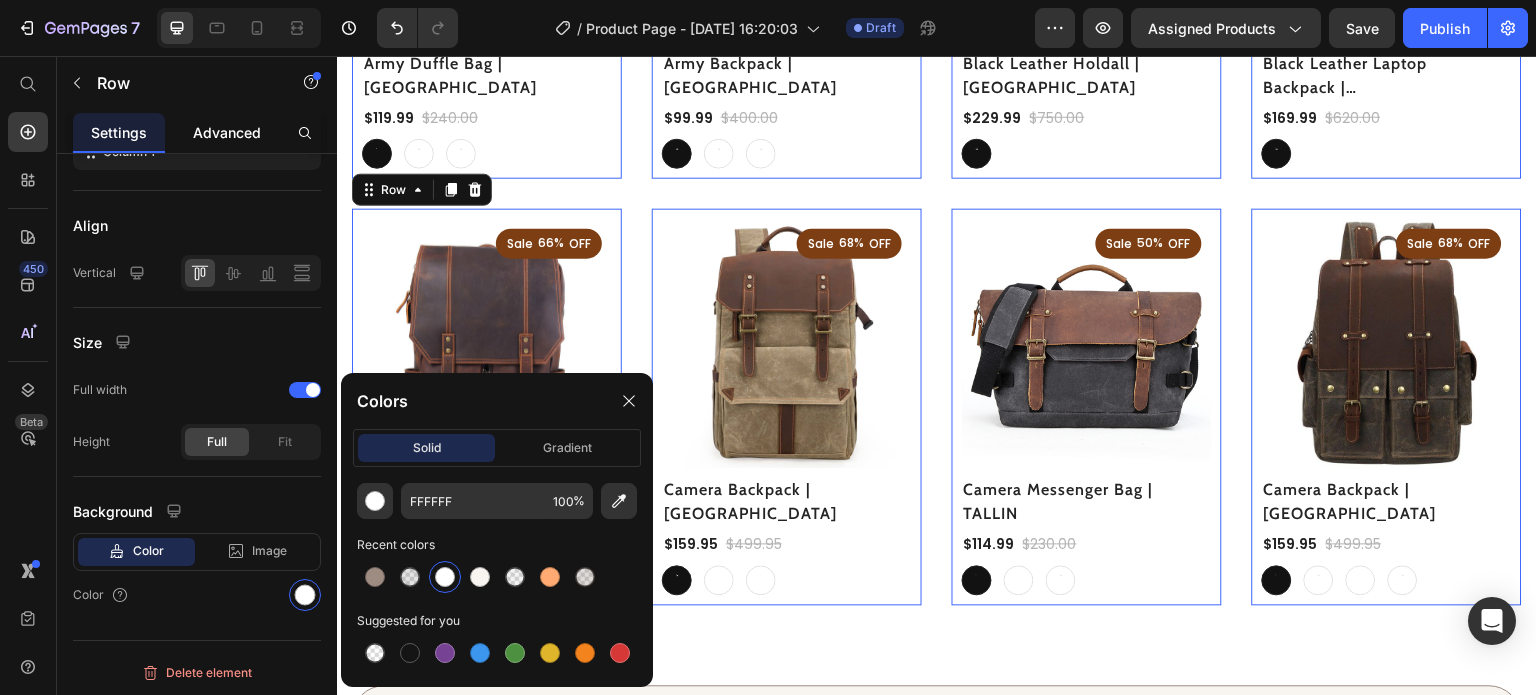 click on "Advanced" 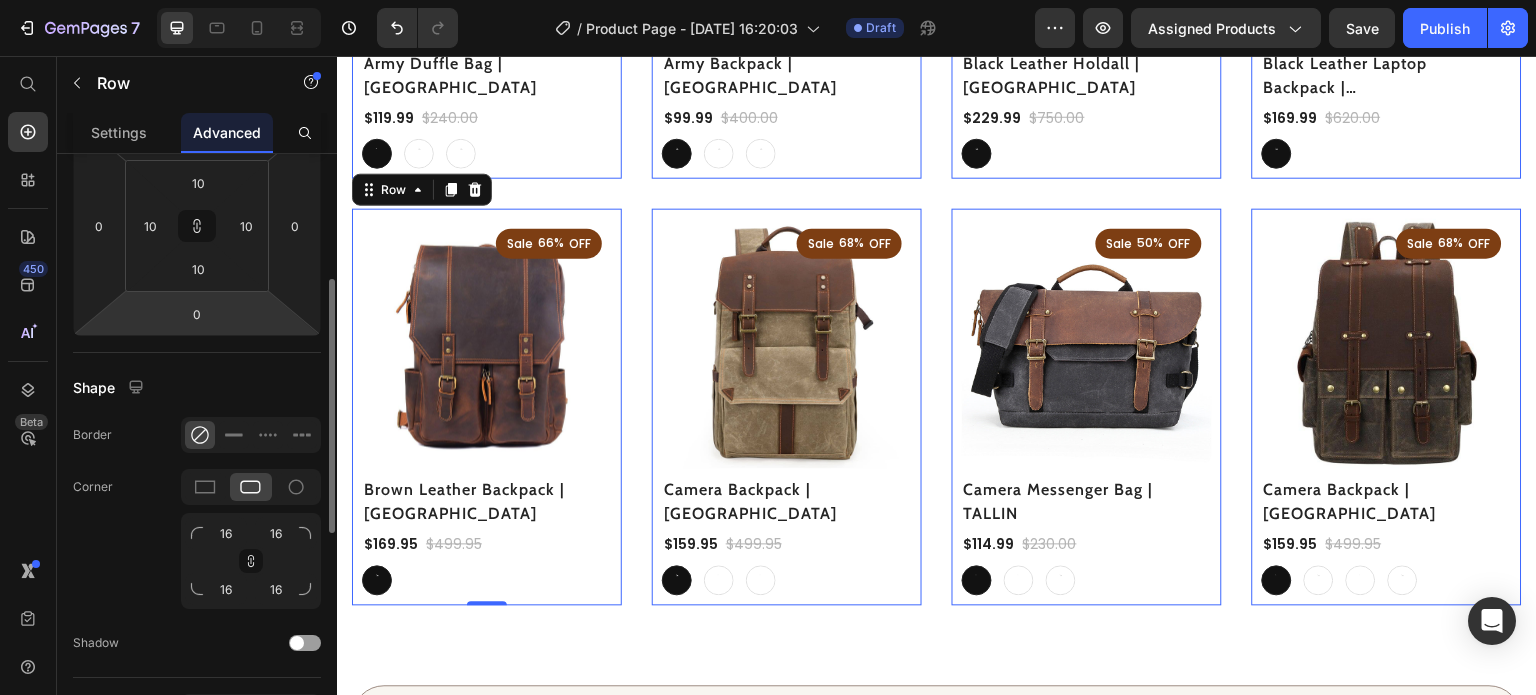 scroll, scrollTop: 300, scrollLeft: 0, axis: vertical 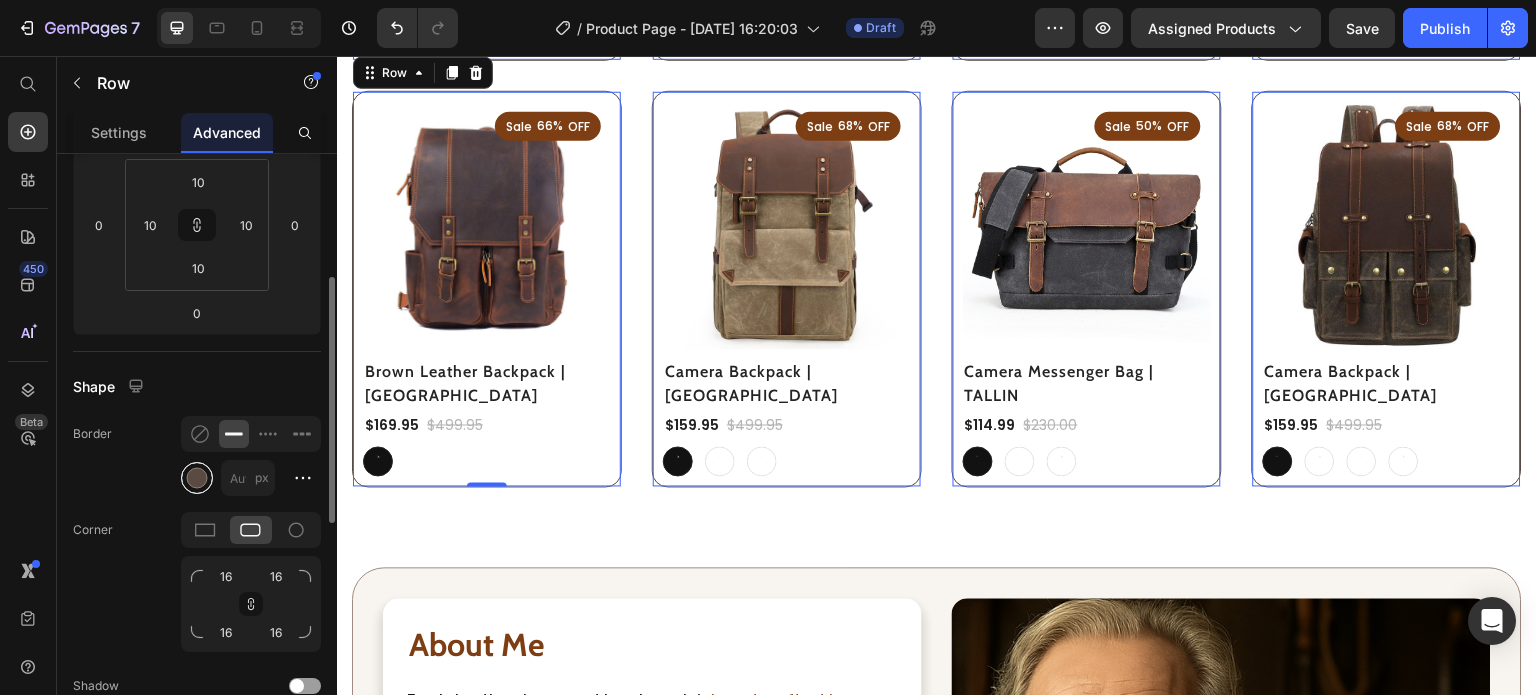 click at bounding box center (197, 478) 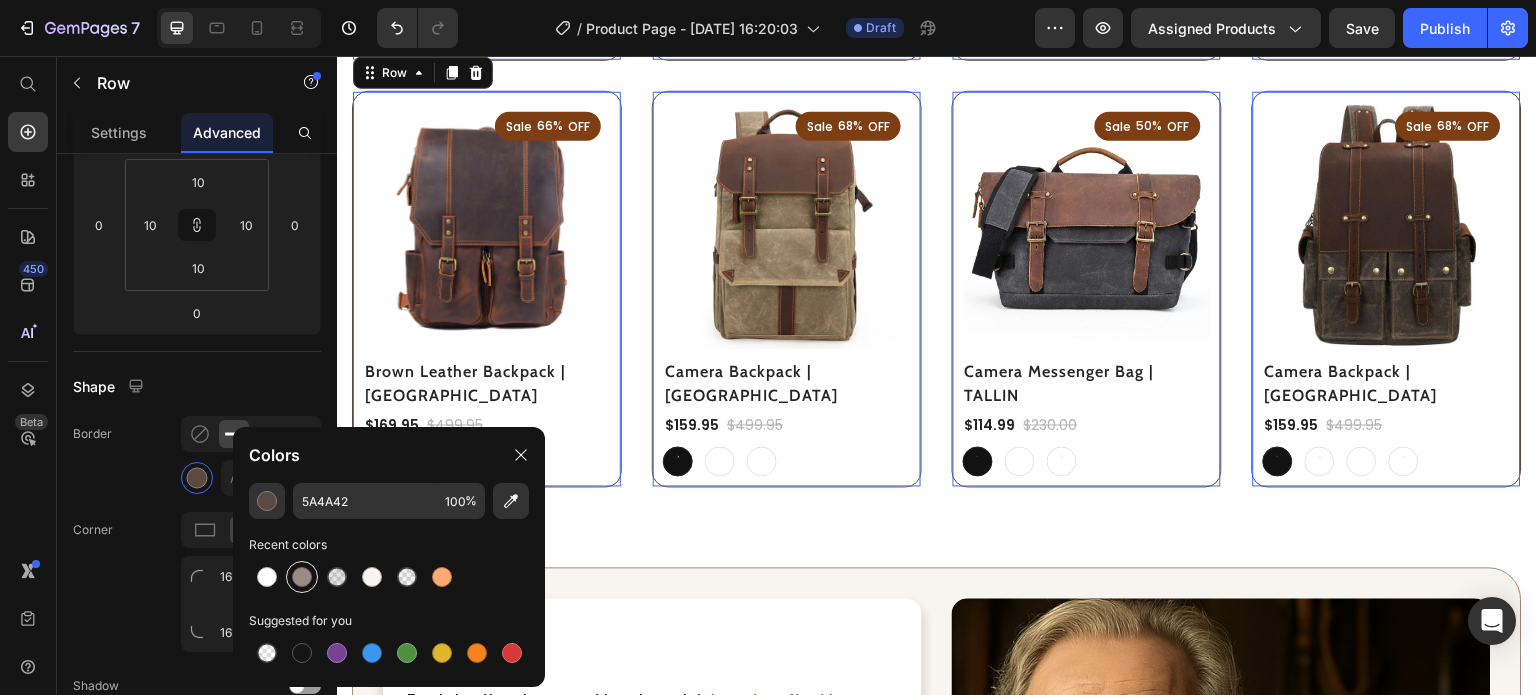 click at bounding box center (302, 577) 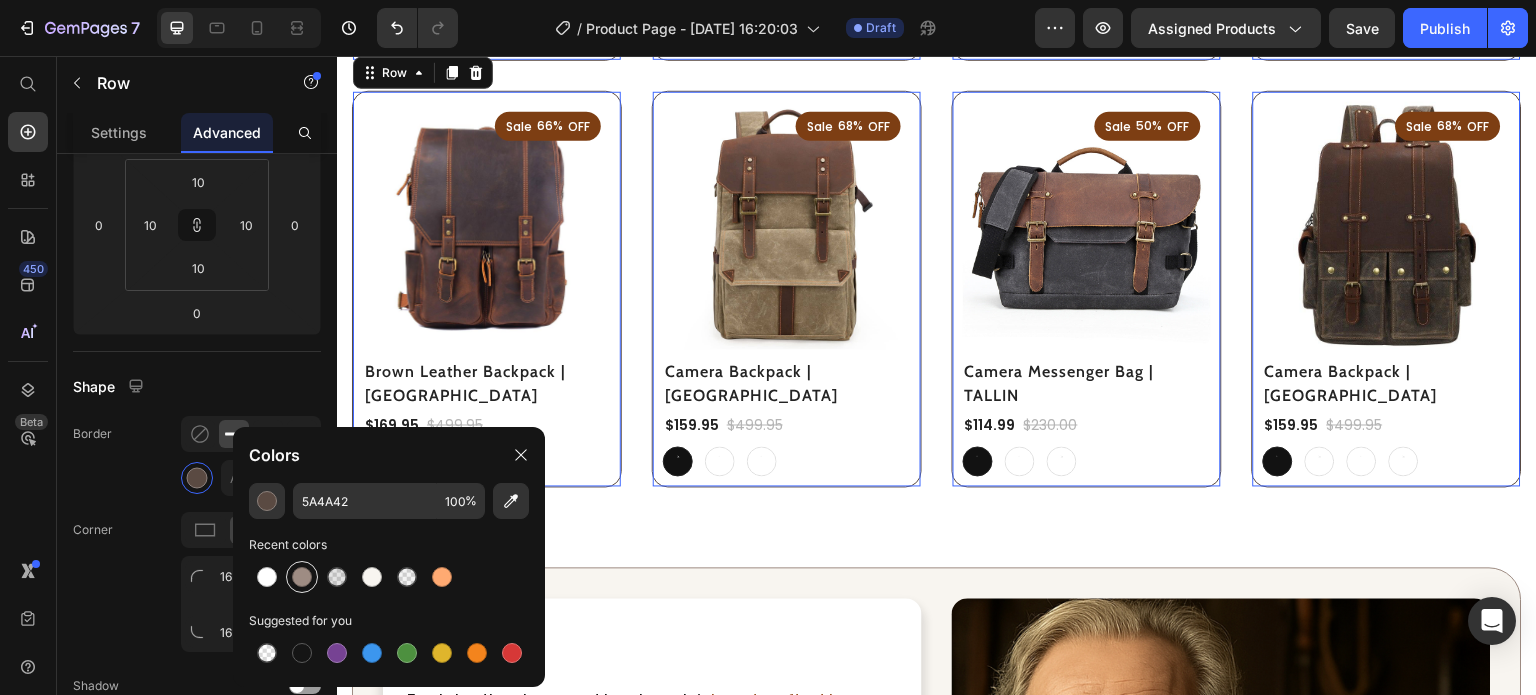 type on "9E8C83" 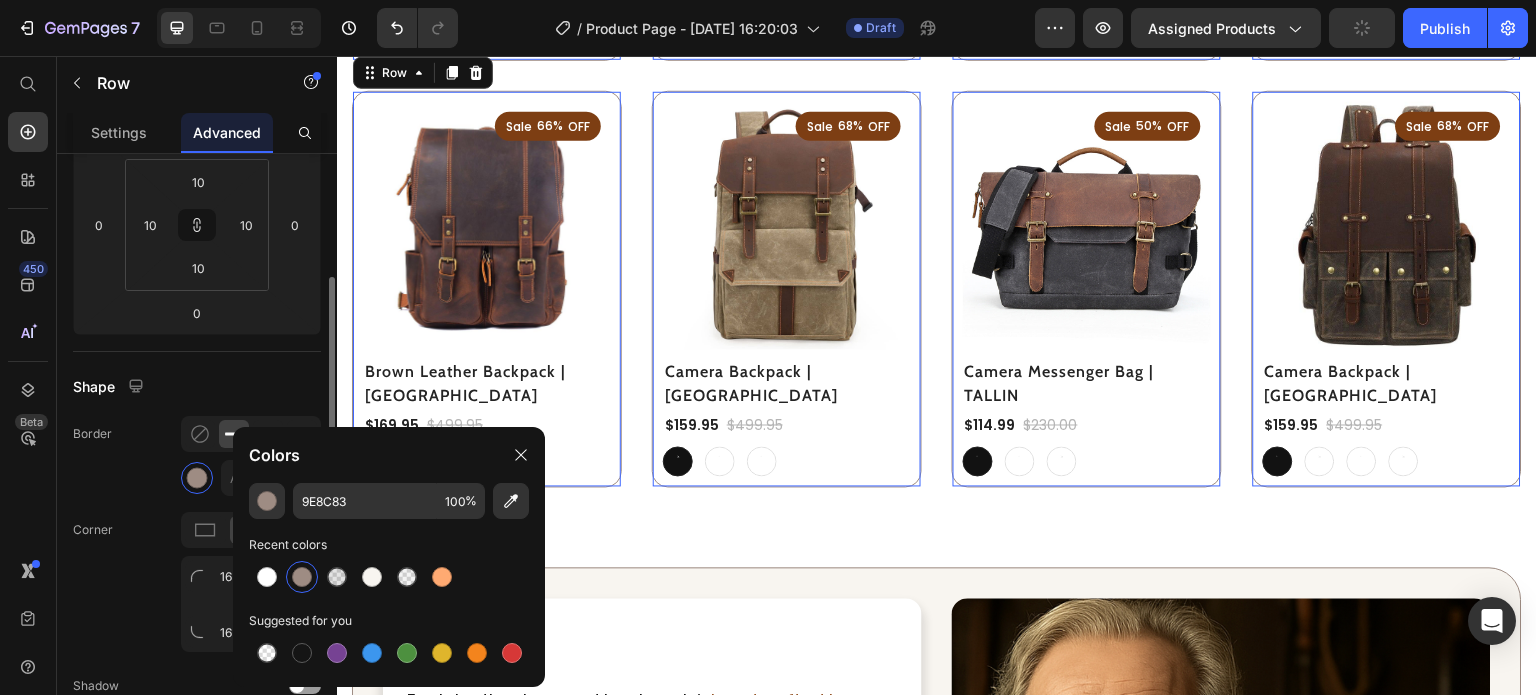 click on "Border px" 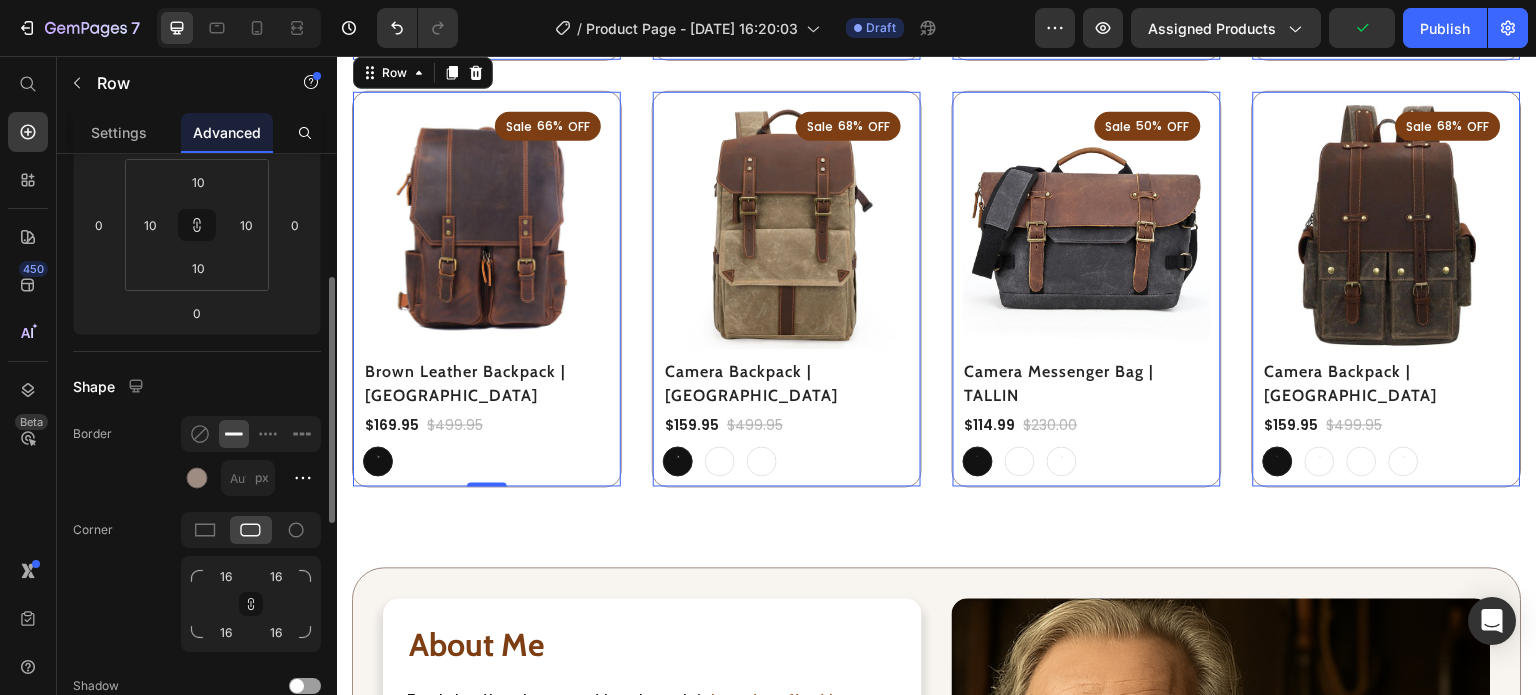 click on "Border px" 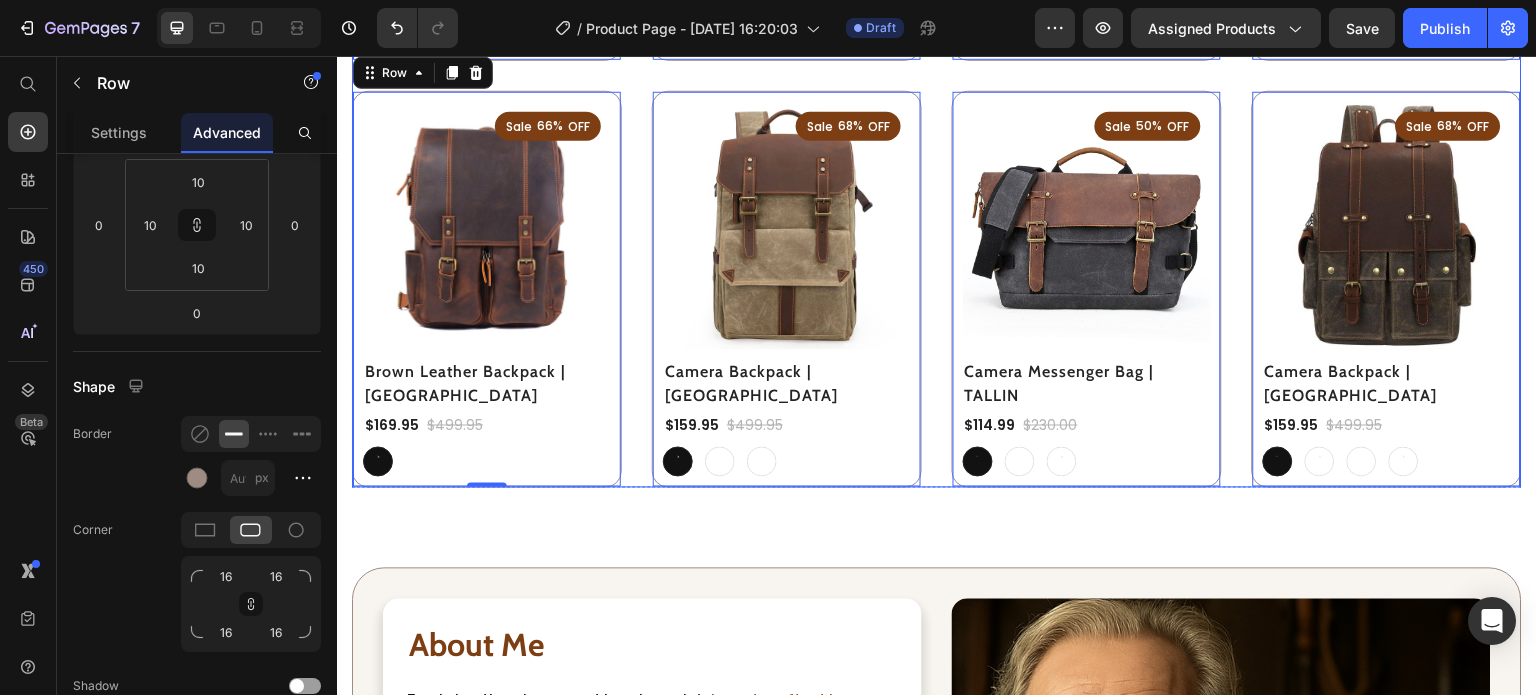 click on "(P) Images Sale 50% OFF Discount Tag Row Row Army Duffle Bag | [GEOGRAPHIC_DATA] (P) Title $119.99 (P) Price $240.00 (P) Price Row Light Green Light Green Light Green Khaki Khaki Khaki Grey Grey Grey (P) Variants & Swatches Row   0 (P) Images Sale 75% OFF Discount Tag Row Row Army Backpack | [GEOGRAPHIC_DATA] (P) Title $99.99 (P) Price $400.00 (P) Price Row Khaki Khaki Khaki Blue Blue Blue Brown Brown Brown (P) Variants & Swatches Row   0 (P) Images Sale 69% OFF Discount Tag Row Row Black Leather Holdall | [GEOGRAPHIC_DATA] (P) Title $229.99 (P) Price $750.00 (P) Price Row Black Black Black (P) Variants & Swatches Row   0 (P) Images Sale 73% OFF Discount Tag Row Row Black Leather Laptop Backpack | BAMBURGH (P) Title $169.99 (P) Price $620.00 (P) Price Row Black Black Black (P) Variants & Swatches Row   0 (P) Images Sale 66% OFF Discount Tag Row Row Brown Leather Backpack | [GEOGRAPHIC_DATA] (P) Title $169.95 (P) Price $499.95 (P) Price Row Brown Brown Brown (P) Variants & Swatches Row   0 (P) Images Sale 68% OFF Discount Tag Row Row (P) Title Row" at bounding box center (937, 76) 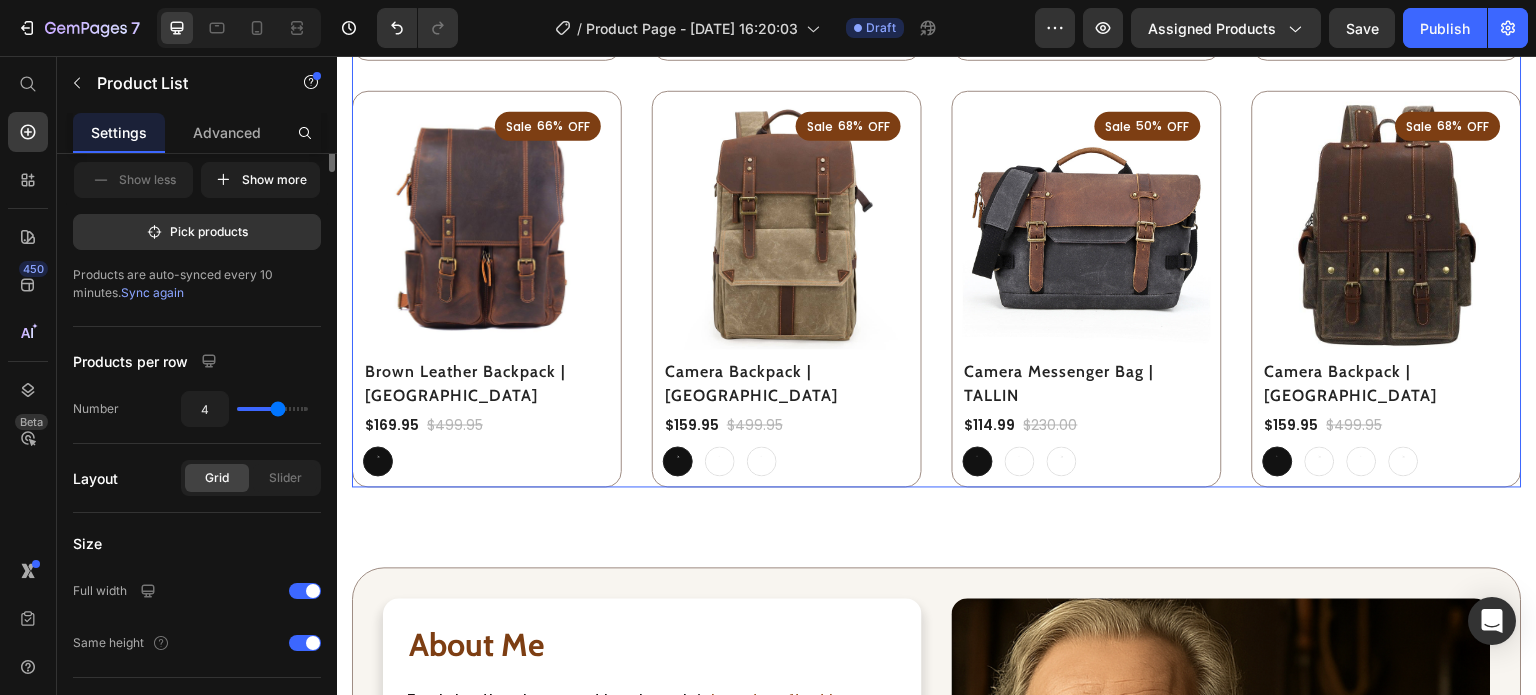 scroll, scrollTop: 0, scrollLeft: 0, axis: both 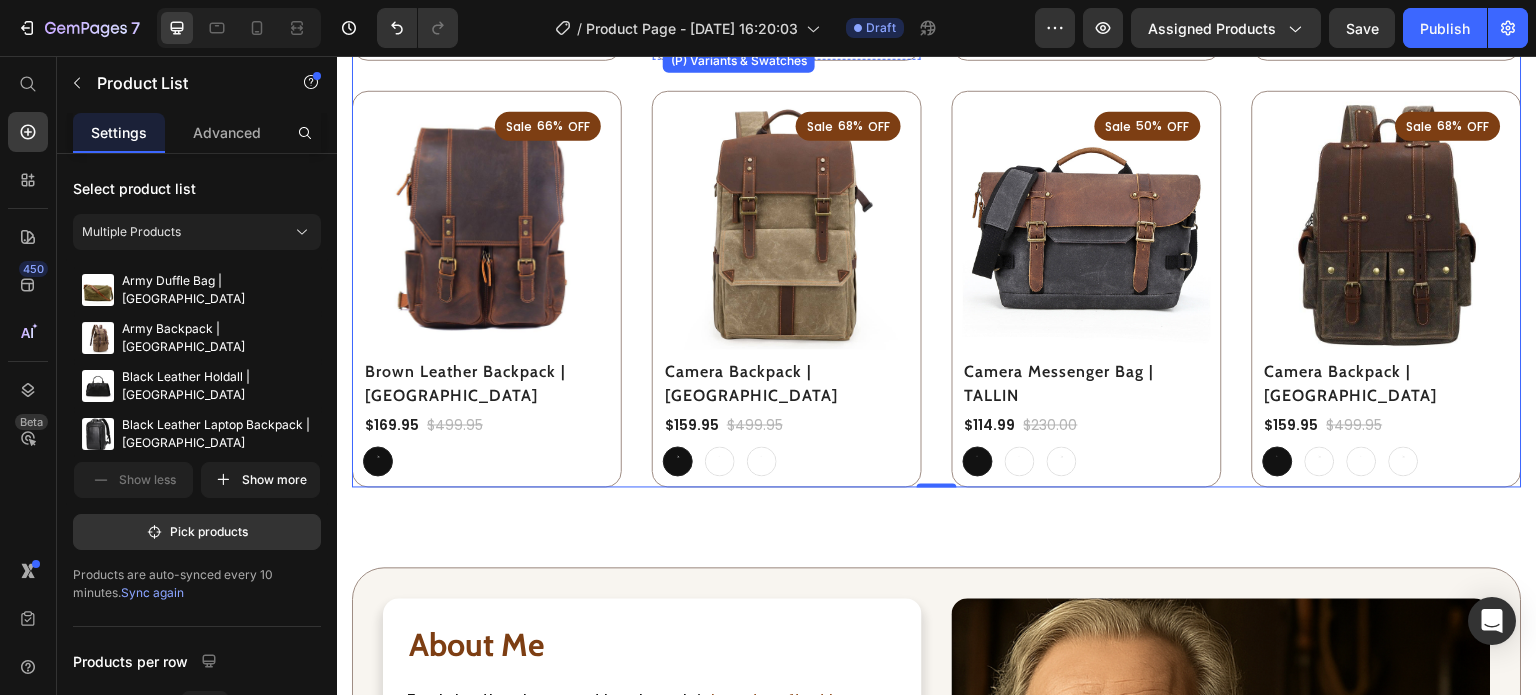 click on "Khaki Khaki Khaki Blue Blue Blue Brown Brown Brown" at bounding box center (487, 35) 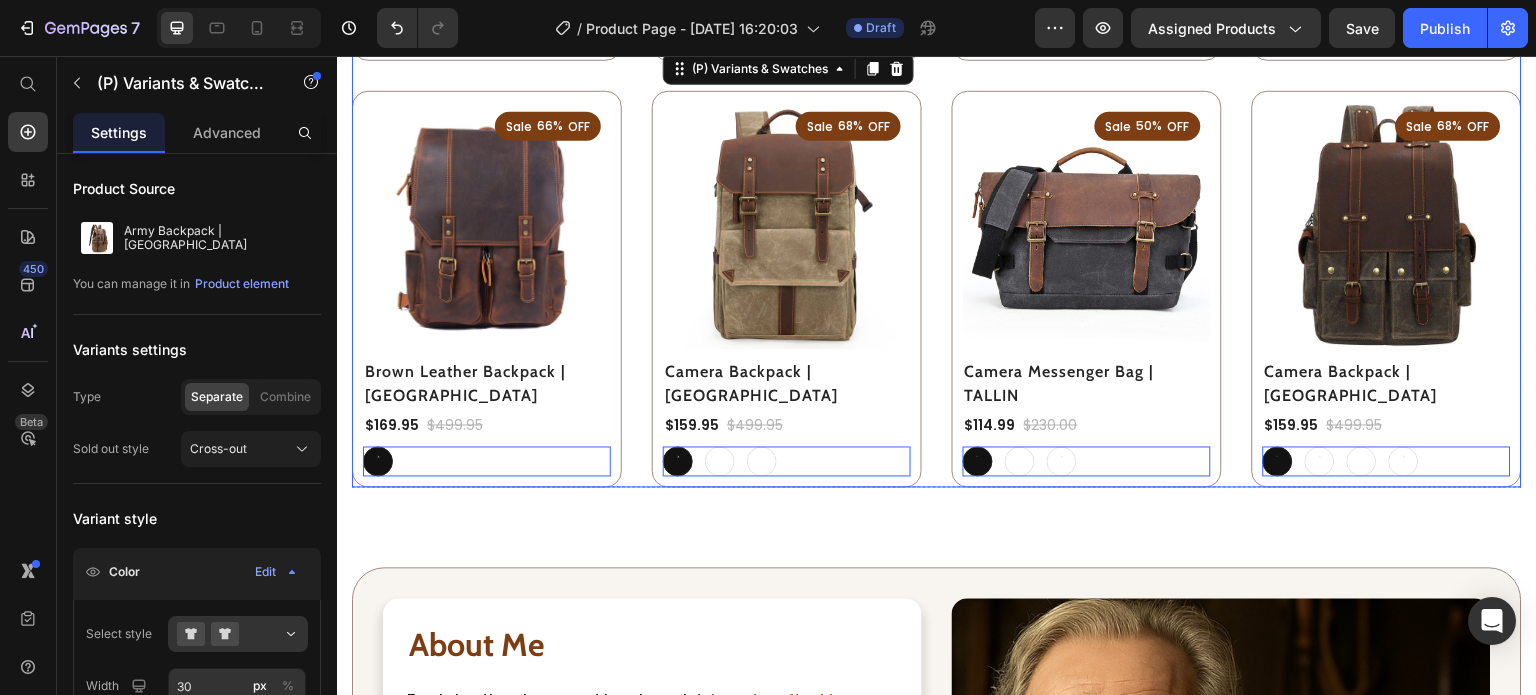 click on "(P) Images Sale 50% OFF Discount Tag Row Row Army Duffle Bag | [GEOGRAPHIC_DATA] (P) Title $119.99 (P) Price $240.00 (P) Price Row Light Green Light Green Light Green Khaki Khaki Khaki Grey Grey Grey (P) Variants & Swatches   0 Row (P) Images Sale 75% OFF Discount Tag Row Row Army Backpack | [GEOGRAPHIC_DATA] (P) Title $99.99 (P) Price $400.00 (P) Price Row Khaki Khaki Khaki Blue Blue Blue Brown Brown Brown (P) Variants & Swatches   0 Row (P) Images Sale 69% OFF Discount Tag Row Row Black Leather Holdall | [GEOGRAPHIC_DATA] (P) Title $229.99 (P) Price $750.00 (P) Price Row Black Black Black (P) Variants & Swatches   0 Row (P) Images Sale 73% OFF Discount Tag Row Row Black Leather Laptop Backpack | BAMBURGH (P) Title $169.99 (P) Price $620.00 (P) Price Row Black Black Black (P) Variants & Swatches   0 Row (P) Images Sale 66% OFF Discount Tag Row Row Brown Leather Backpack | [GEOGRAPHIC_DATA] (P) Title $169.95 (P) Price $499.95 (P) Price Row Brown Brown Brown (P) Variants & Swatches   0 Row (P) Images Sale 68% OFF Discount Tag Row Row (P) Title Row" at bounding box center (937, 76) 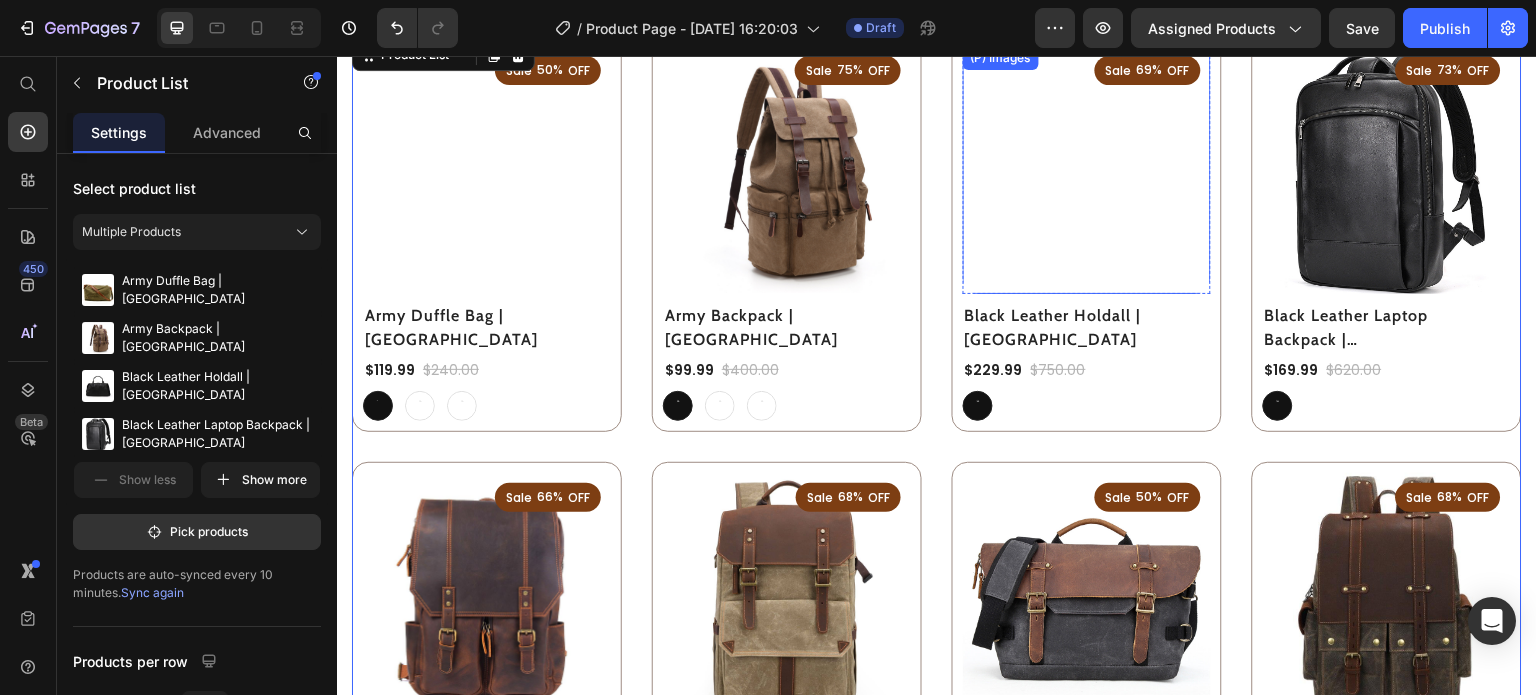 scroll, scrollTop: 1071, scrollLeft: 0, axis: vertical 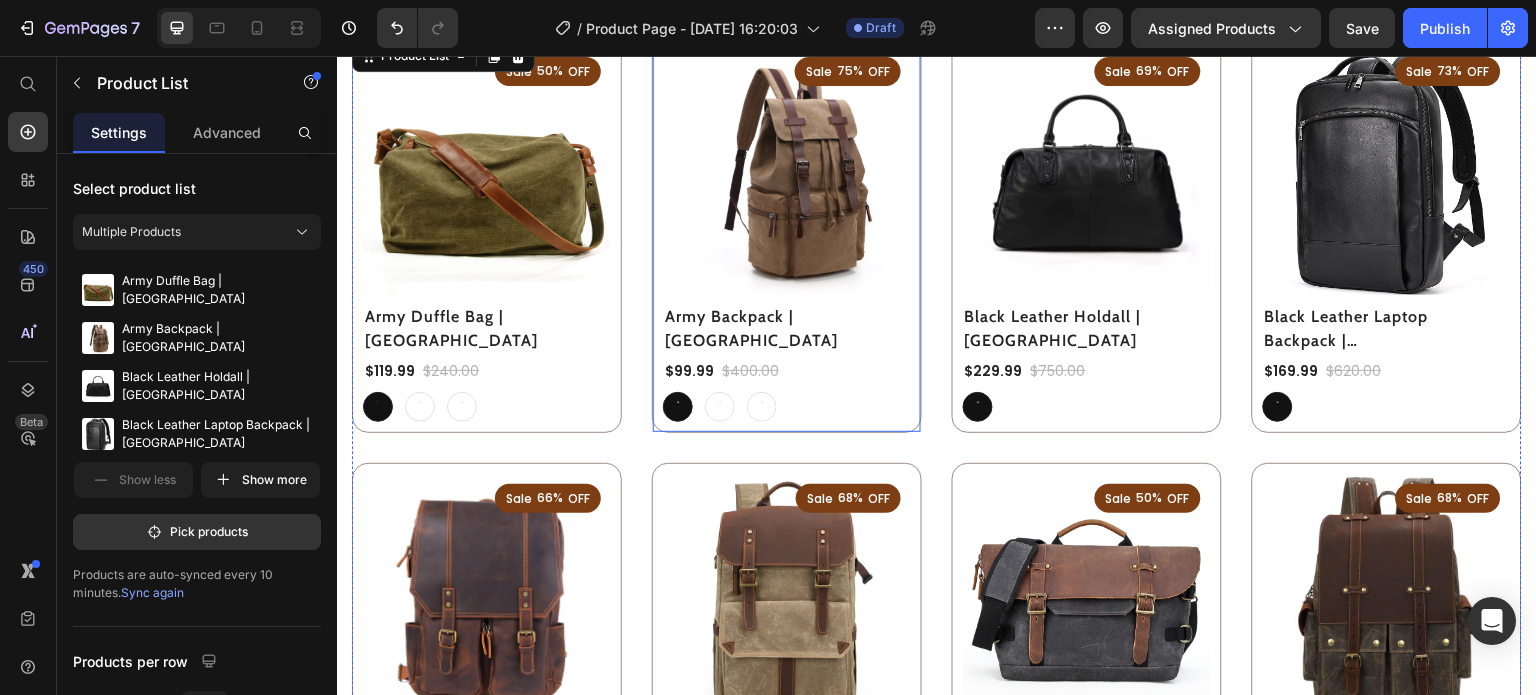 click on "(P) Images Sale 75% OFF Discount Tag Row Row Army Backpack | [GEOGRAPHIC_DATA] (P) Title $99.99 (P) Price $400.00 (P) Price Row Khaki Khaki Khaki Blue Blue Blue Brown Brown Brown (P) Variants & Swatches Row" at bounding box center [487, 234] 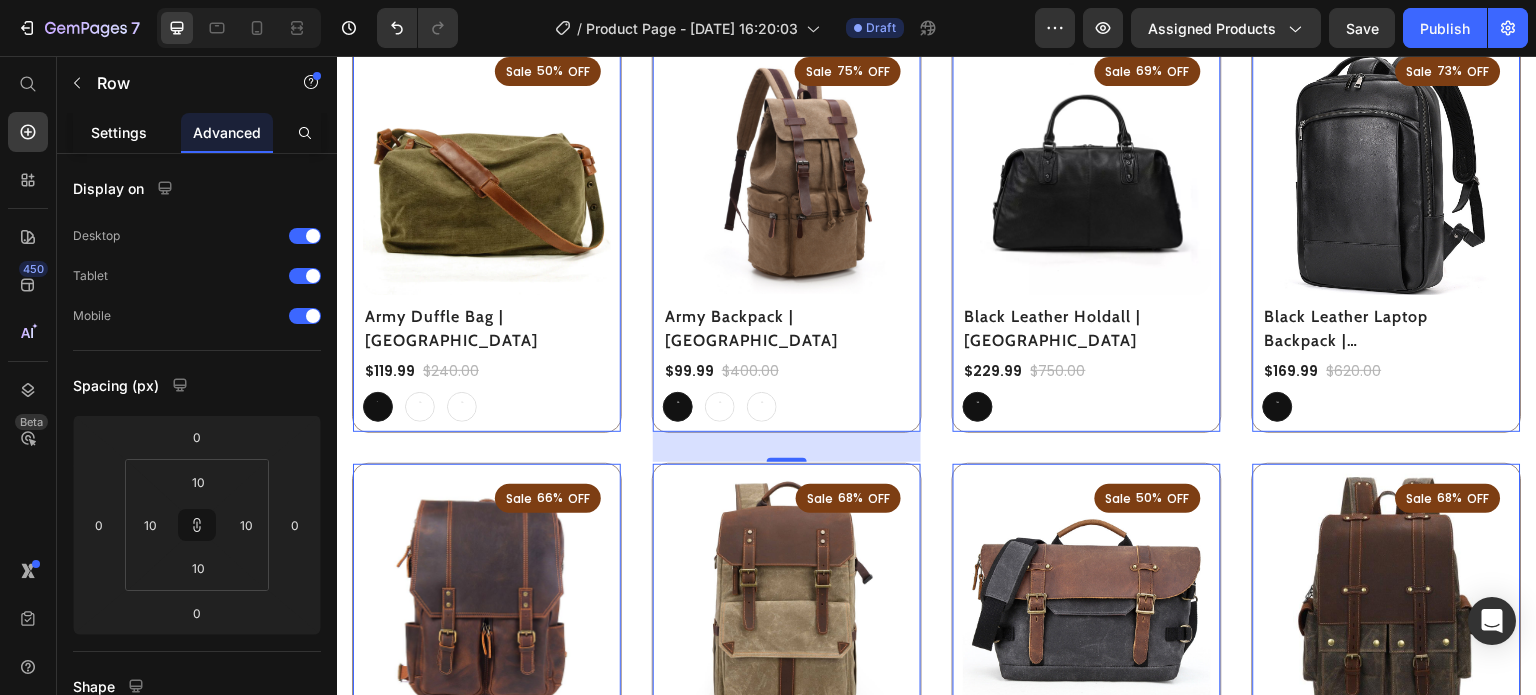 click on "Settings" at bounding box center (119, 132) 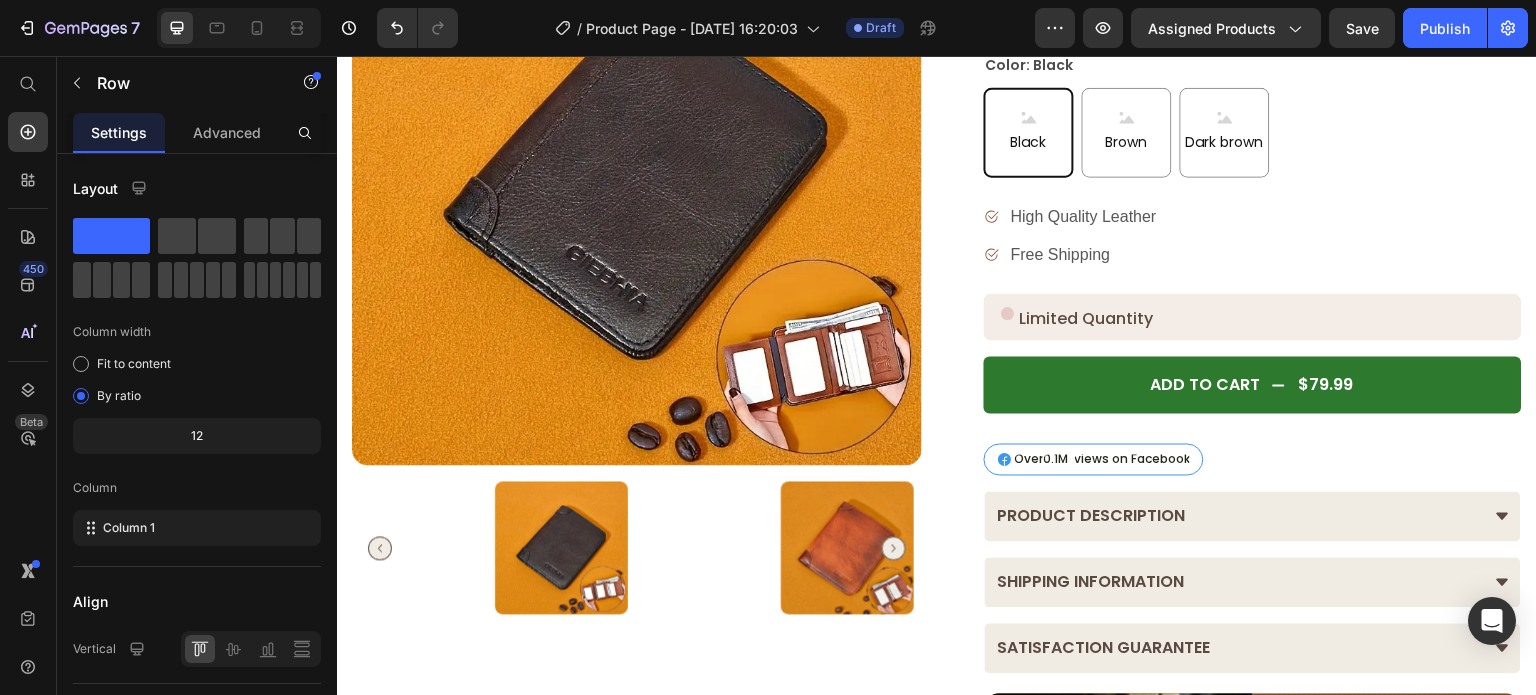 scroll, scrollTop: 220, scrollLeft: 0, axis: vertical 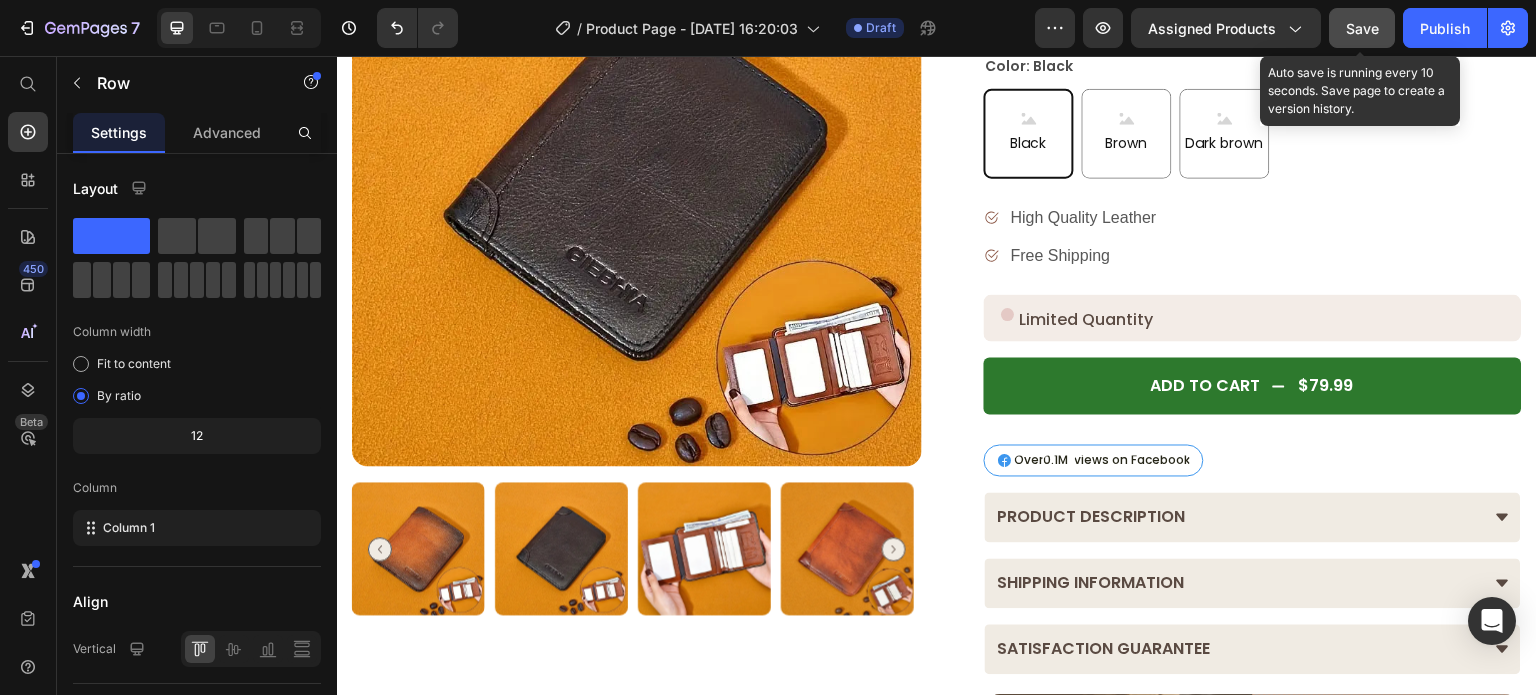 click on "Save" at bounding box center [1362, 28] 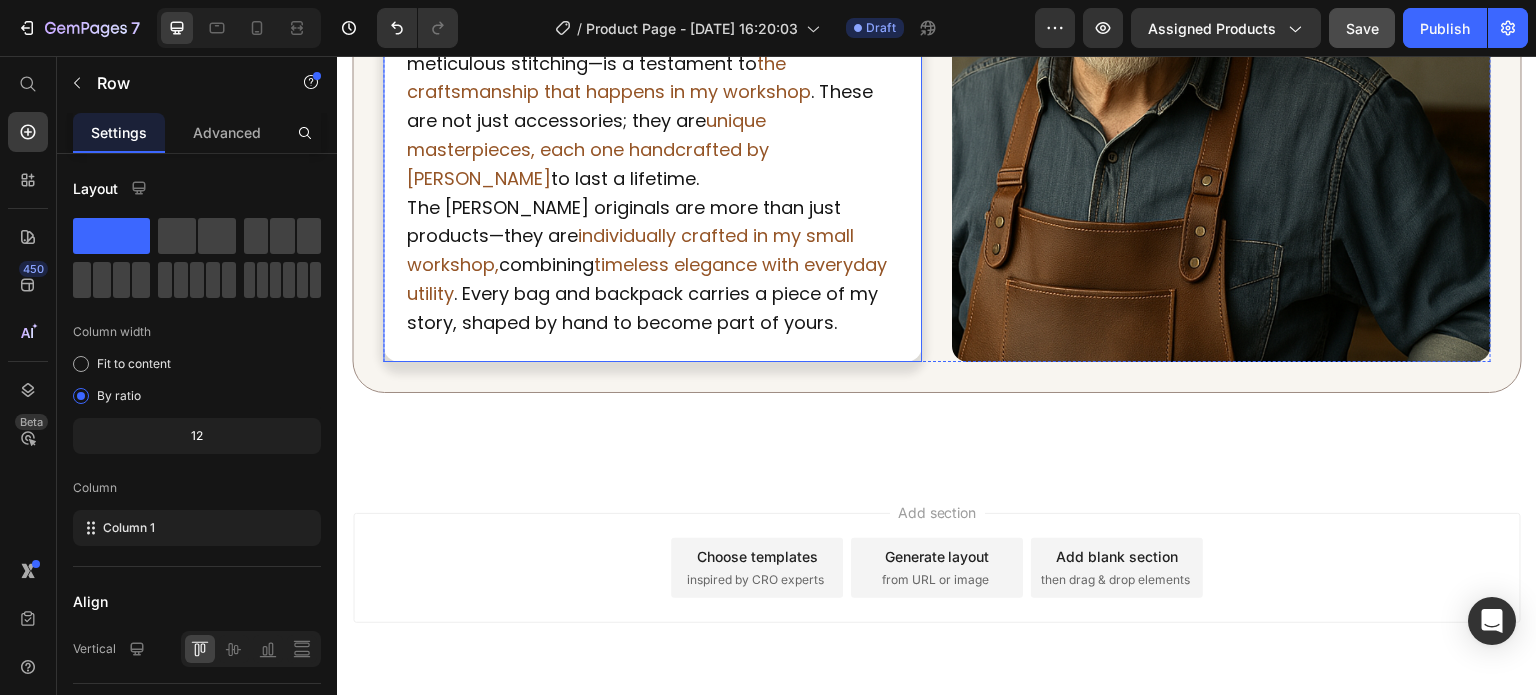 scroll, scrollTop: 2427, scrollLeft: 0, axis: vertical 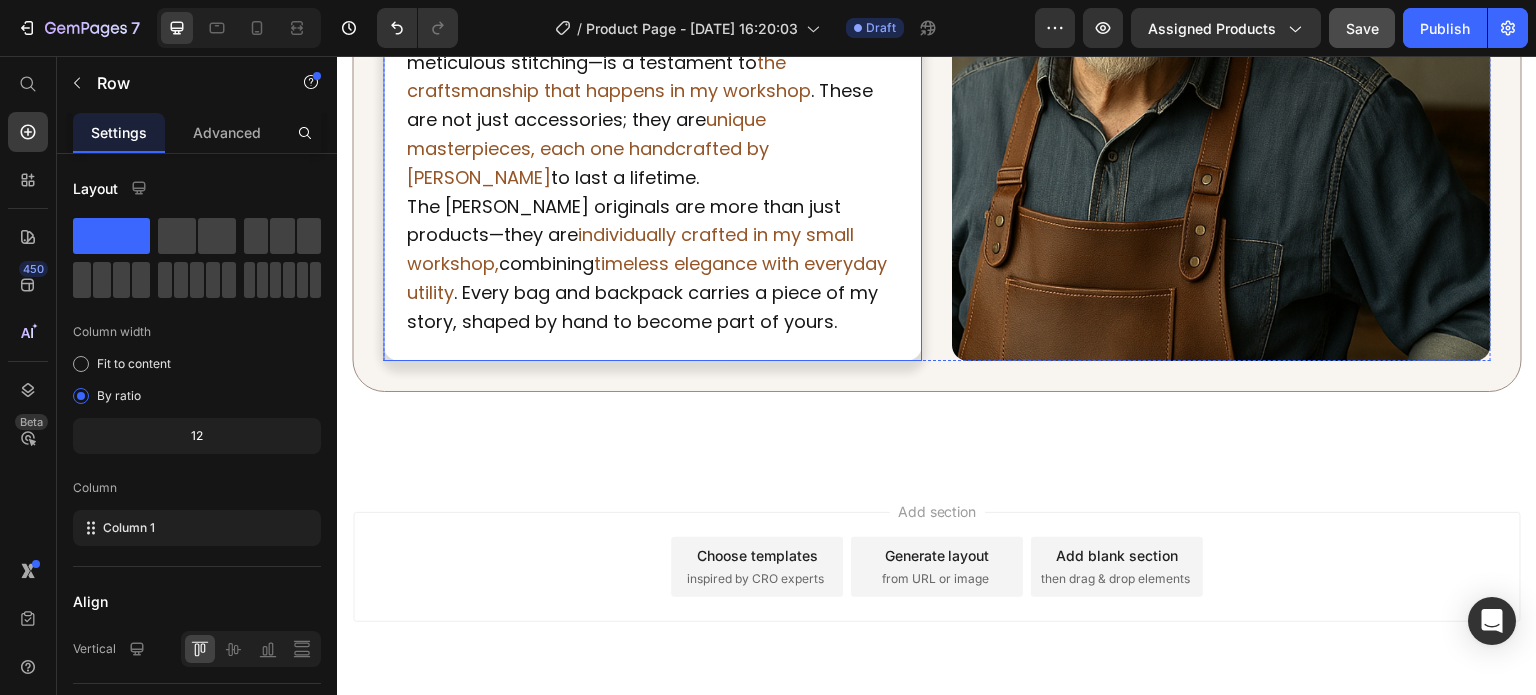 click on "About Me Heading Each leather bag and backpack is  handcrafted by [PERSON_NAME]  with care and precision in my small workshop. They reflect a deep commitment to quality, durability, and timeless design. Using only premium leather, these pieces blend classic elegance with practical functionality— designed to accompany you for years to come. Text Block Every detail—from the hand-selected materials to the meticulous stitching—is a testament to  the craftsmanship that happens in my workshop . These are not just accessories; they are  unique masterpieces, each one handcrafted by [PERSON_NAME]  to last a lifetime. Text Block The [PERSON_NAME] originals are more than just products—they are  individually crafted in my small workshop,  combining  timeless elegance with everyday utility . Every bag and backpack carries a piece of my story, shaped by hand to become part of yours. Text Block Row" at bounding box center [652, 45] 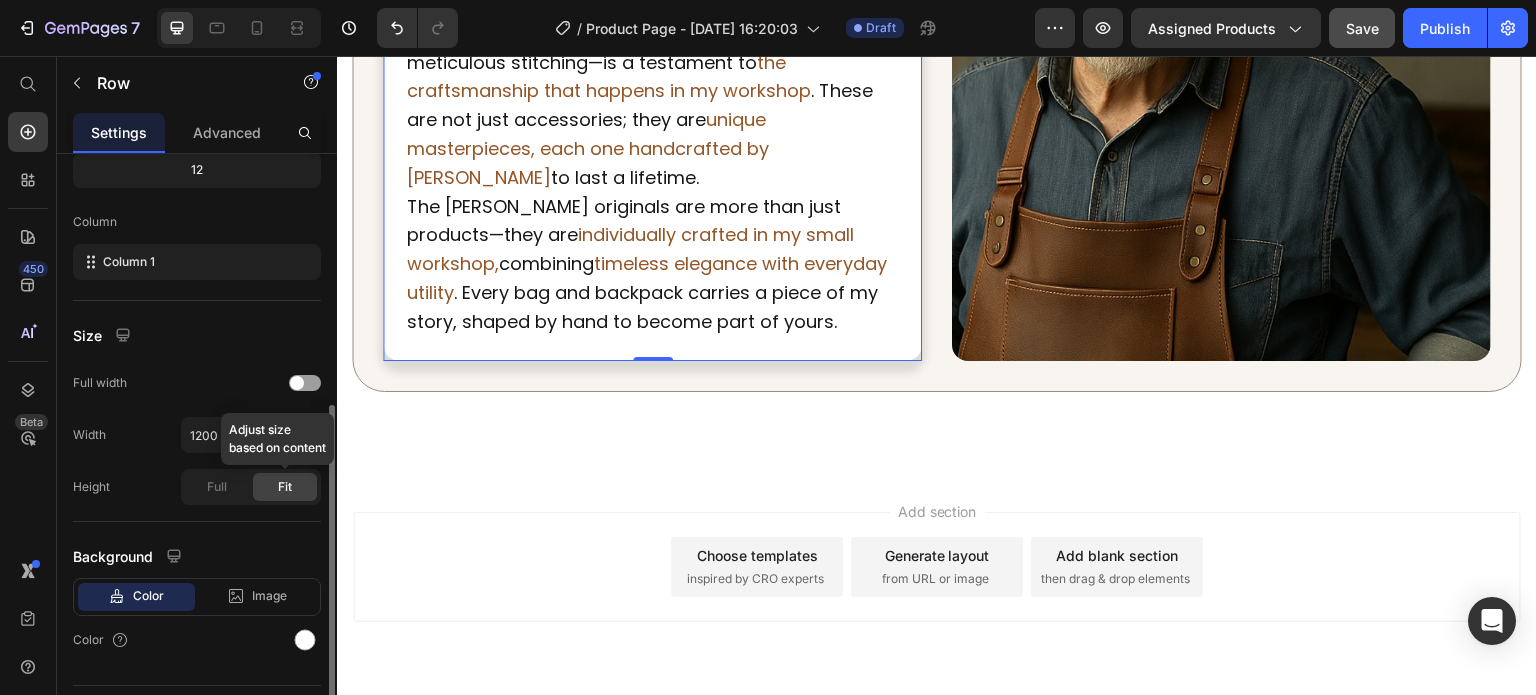 scroll, scrollTop: 312, scrollLeft: 0, axis: vertical 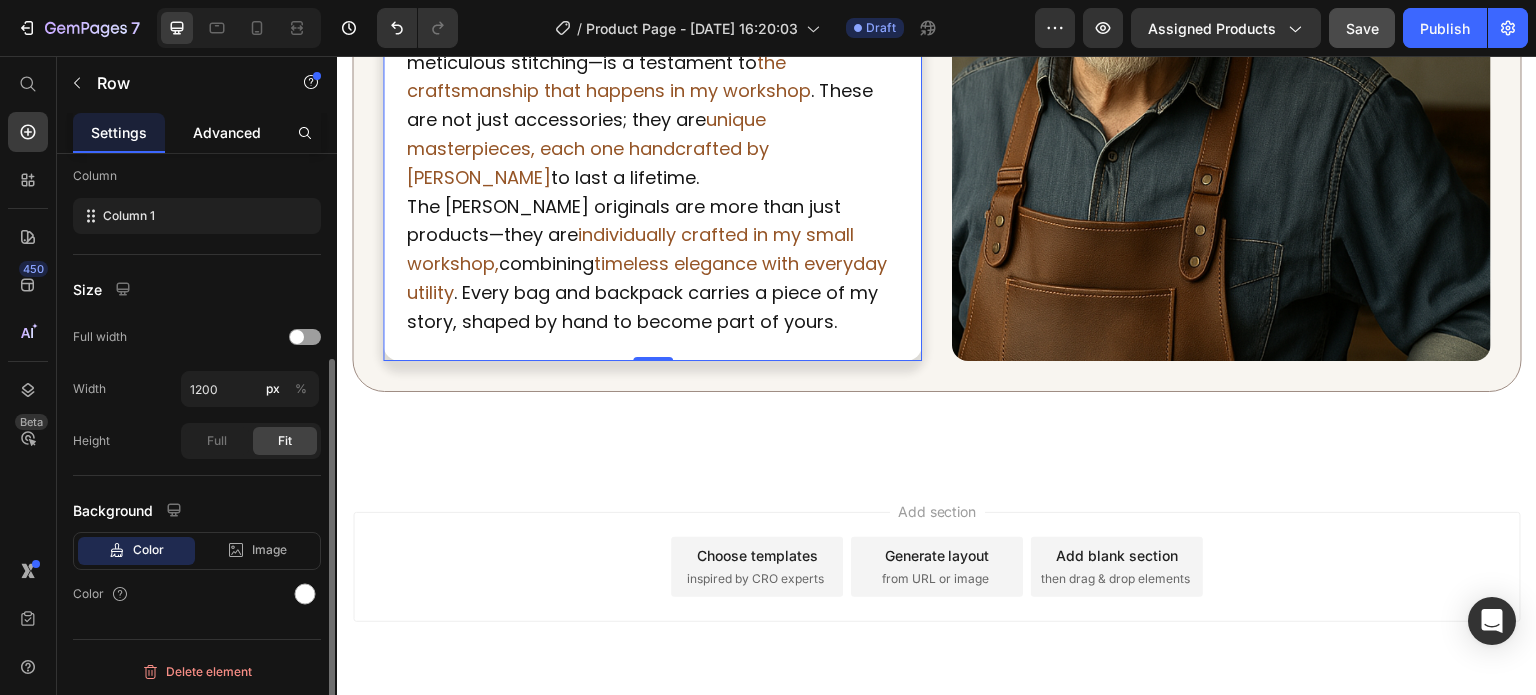 click on "Advanced" 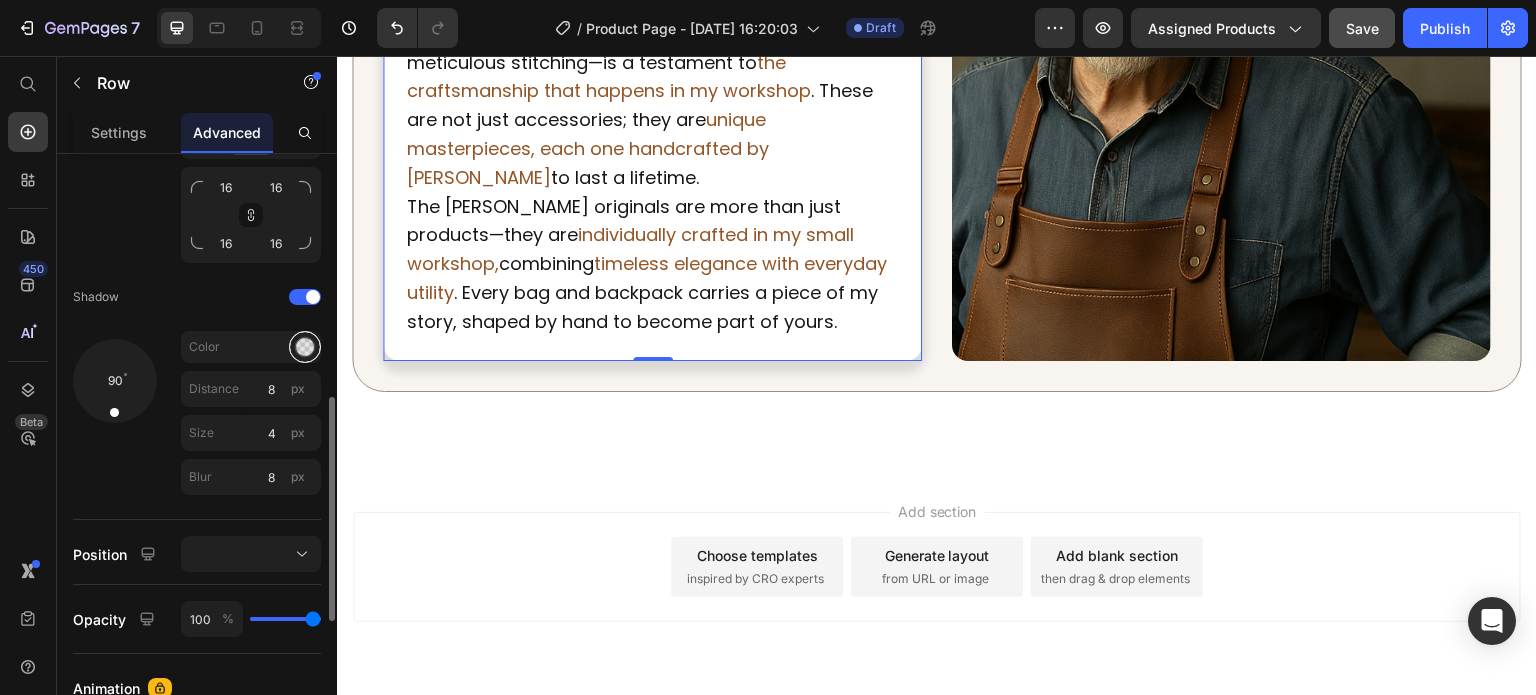 scroll, scrollTop: 646, scrollLeft: 0, axis: vertical 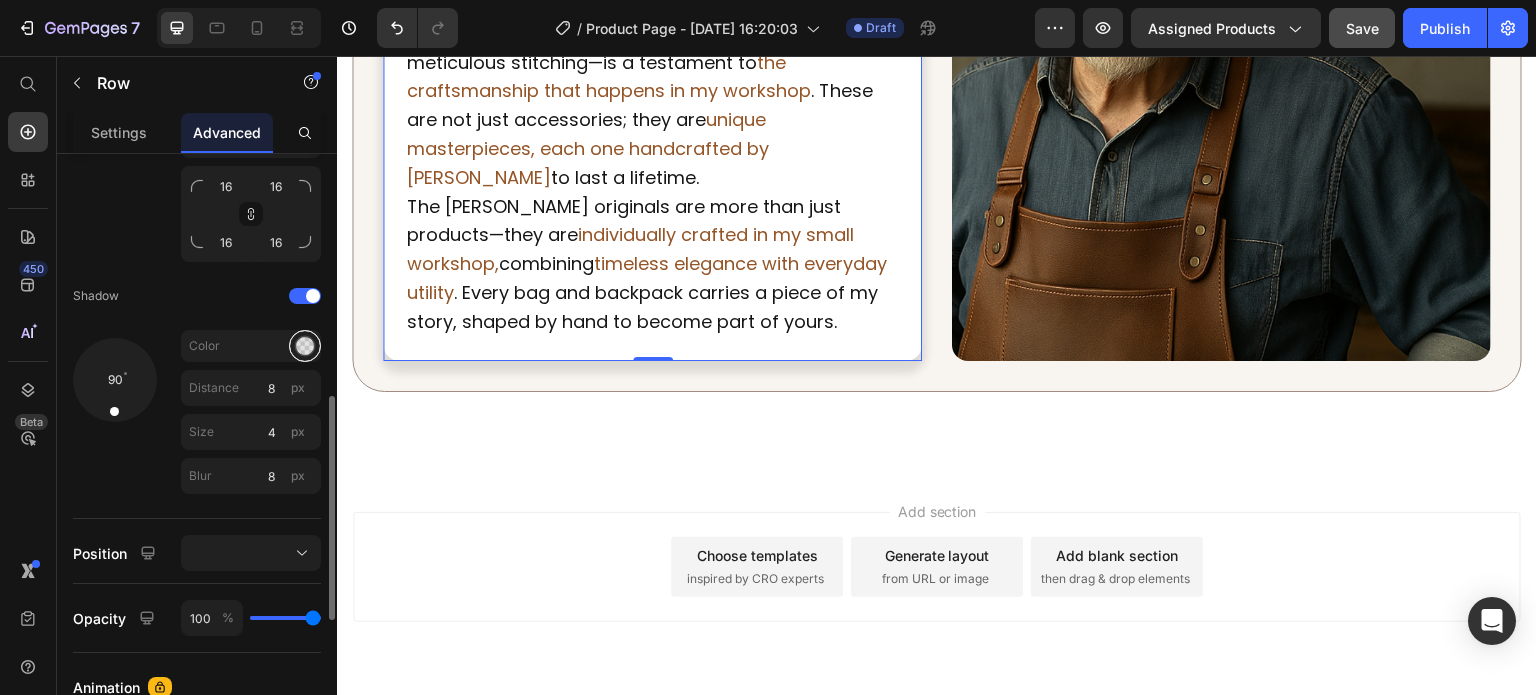 click at bounding box center [305, 346] 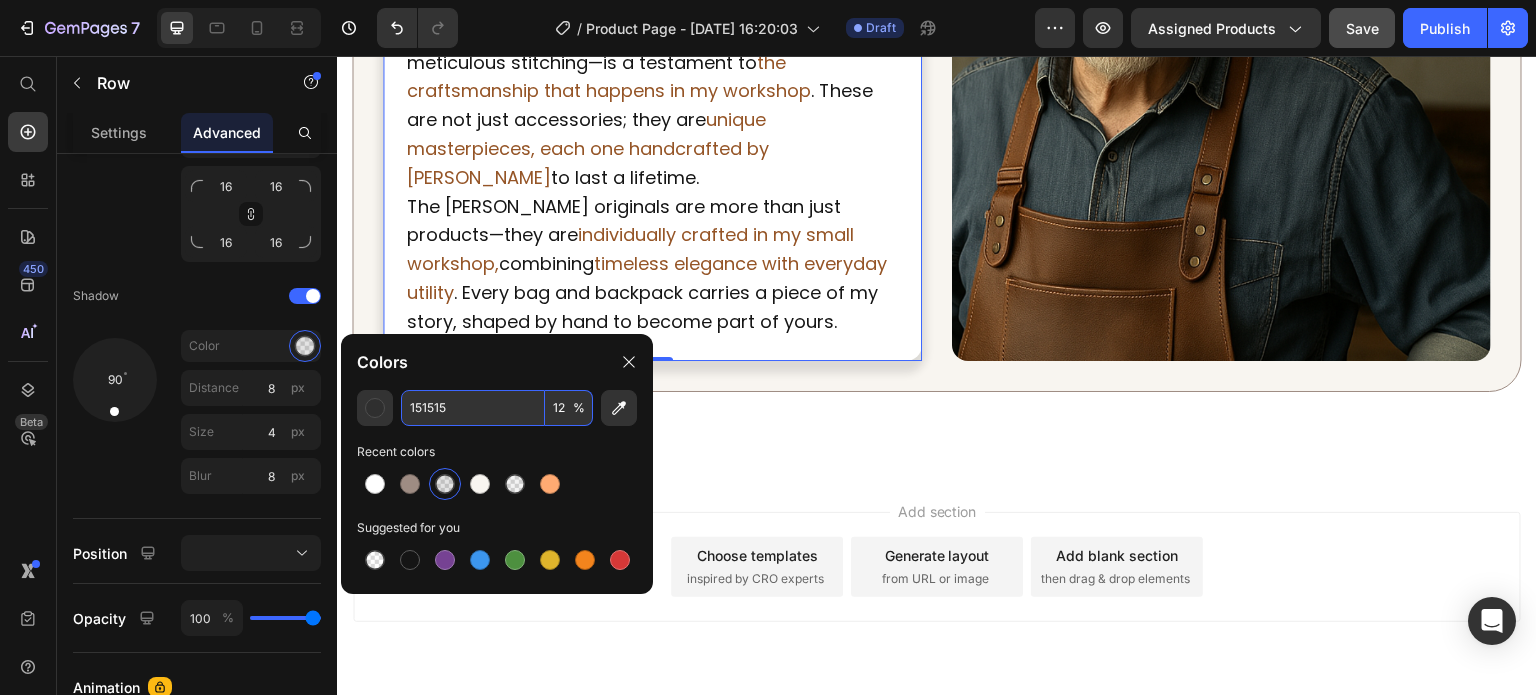 click on "12" at bounding box center [569, 408] 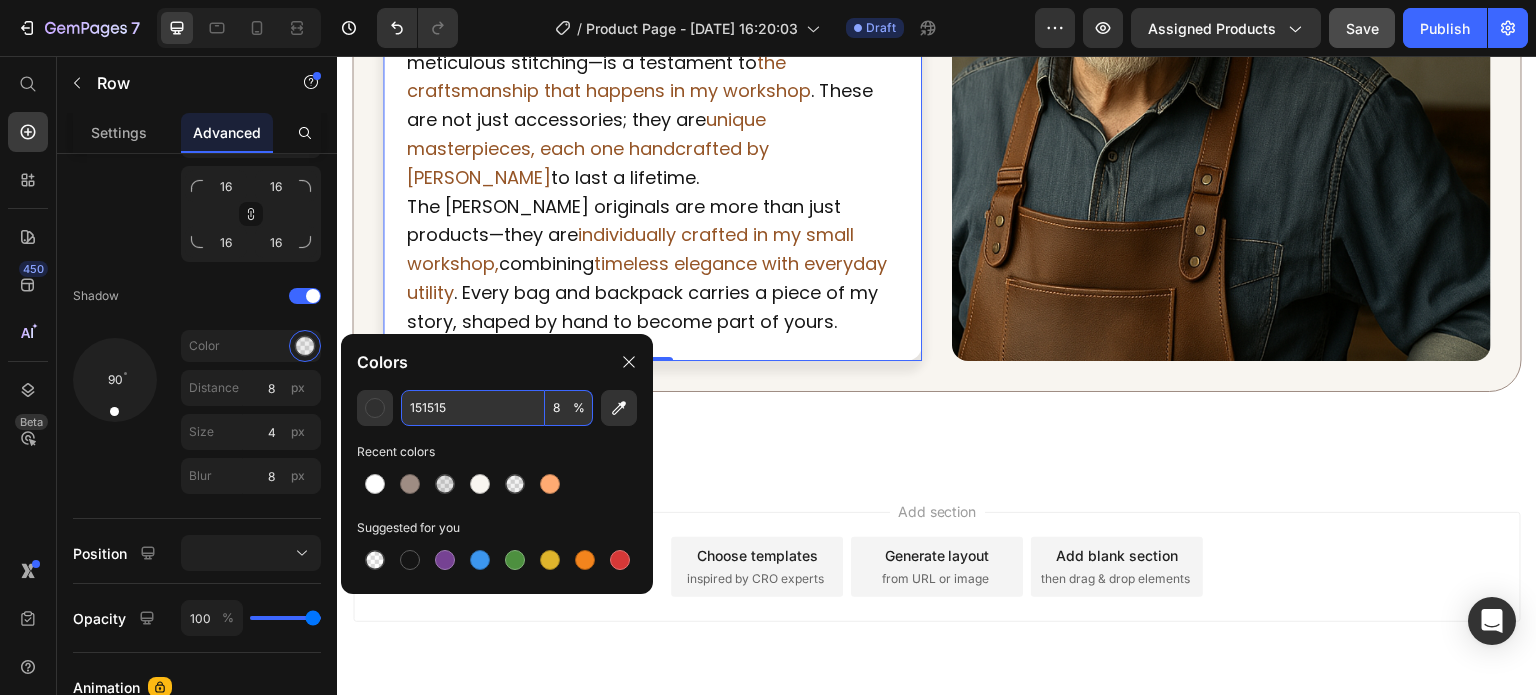 type on "8" 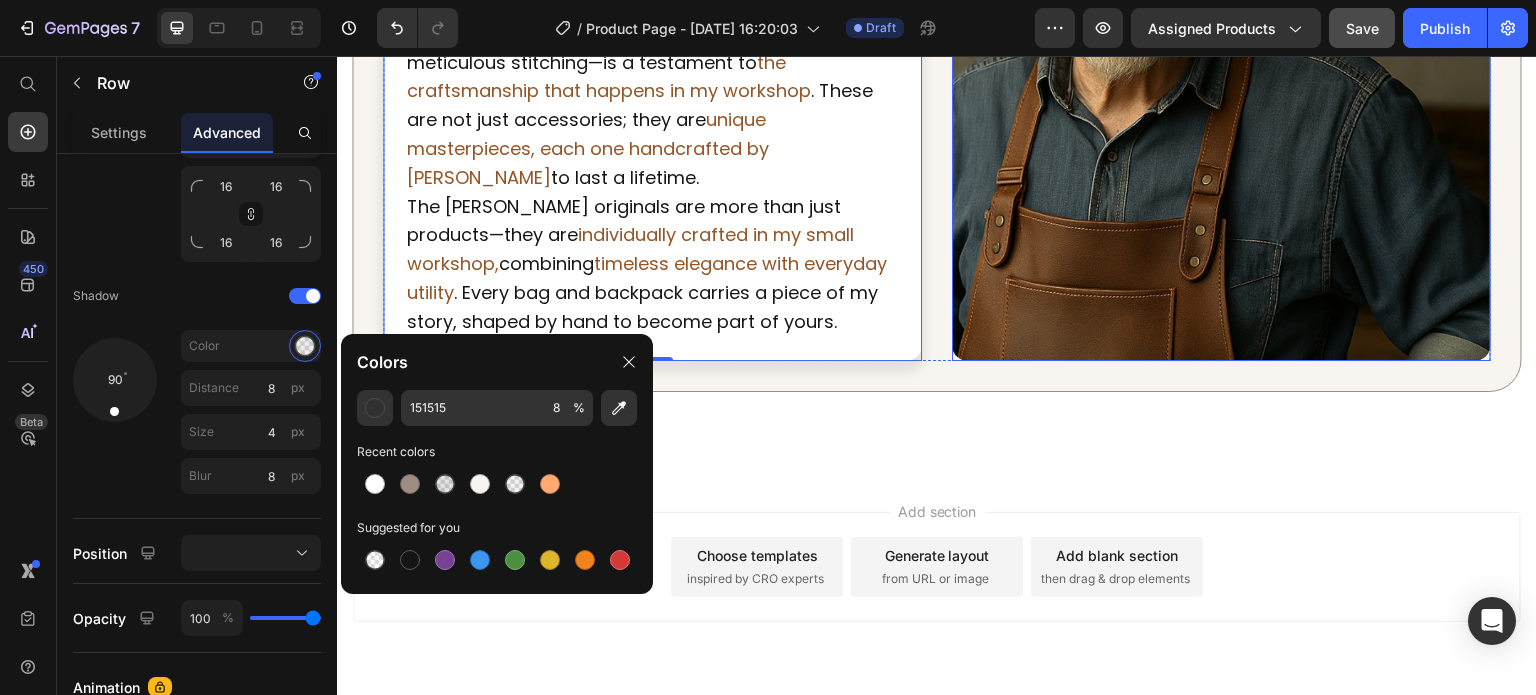 click at bounding box center (1221, 45) 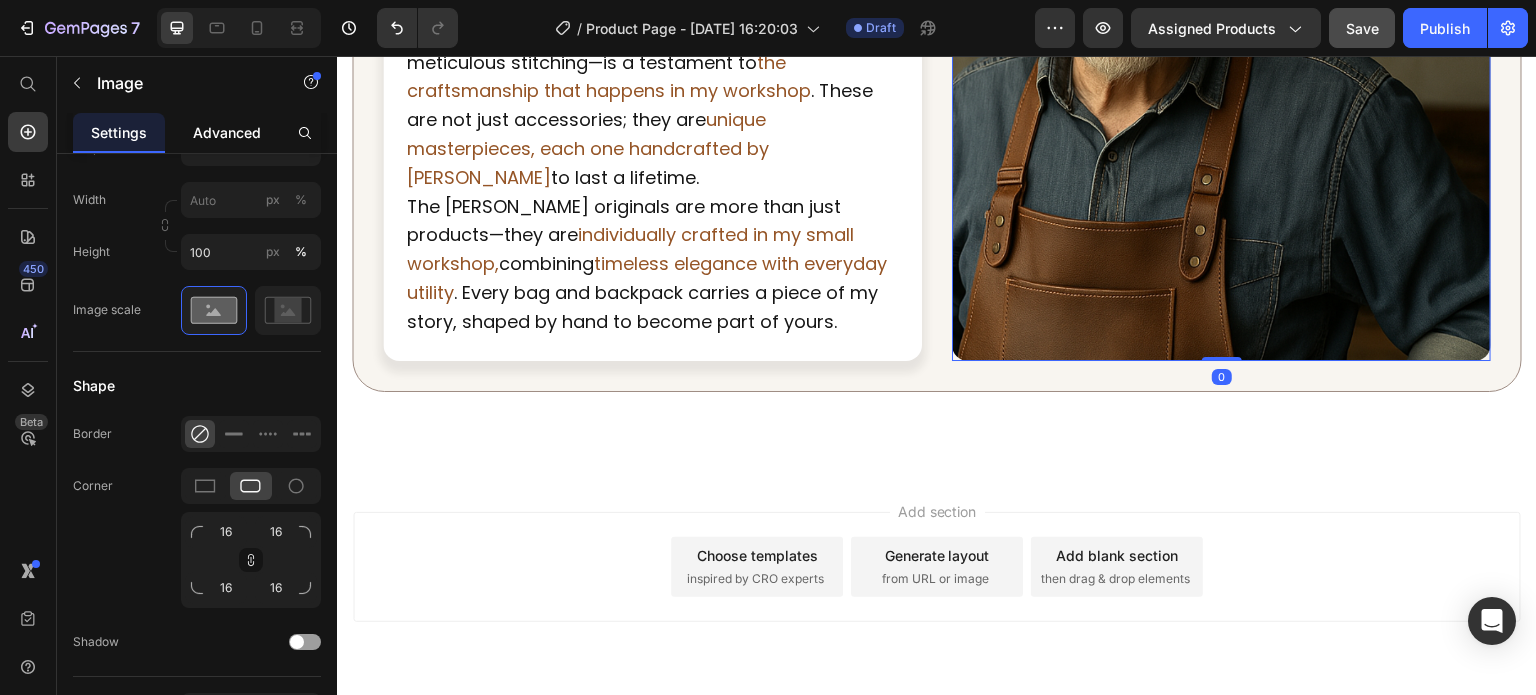 scroll, scrollTop: 0, scrollLeft: 0, axis: both 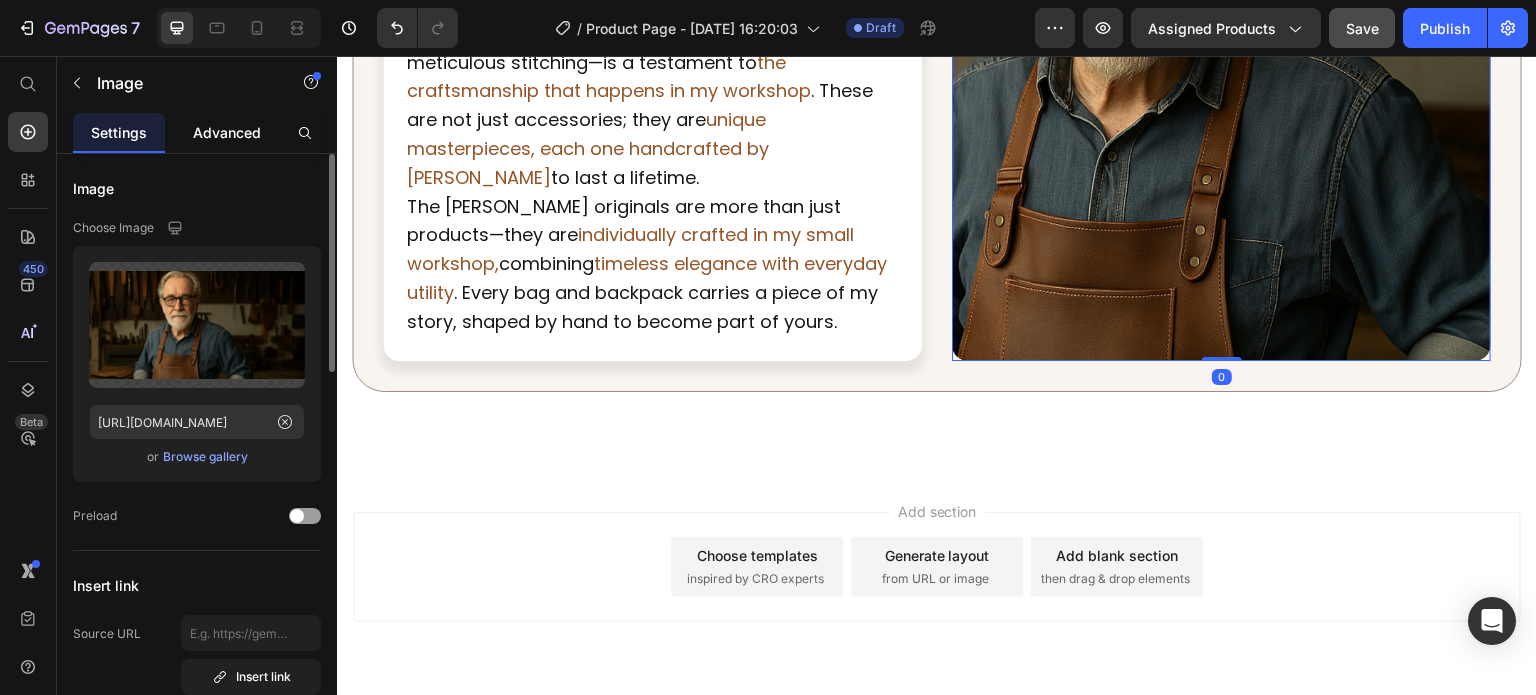 click on "Advanced" at bounding box center [227, 132] 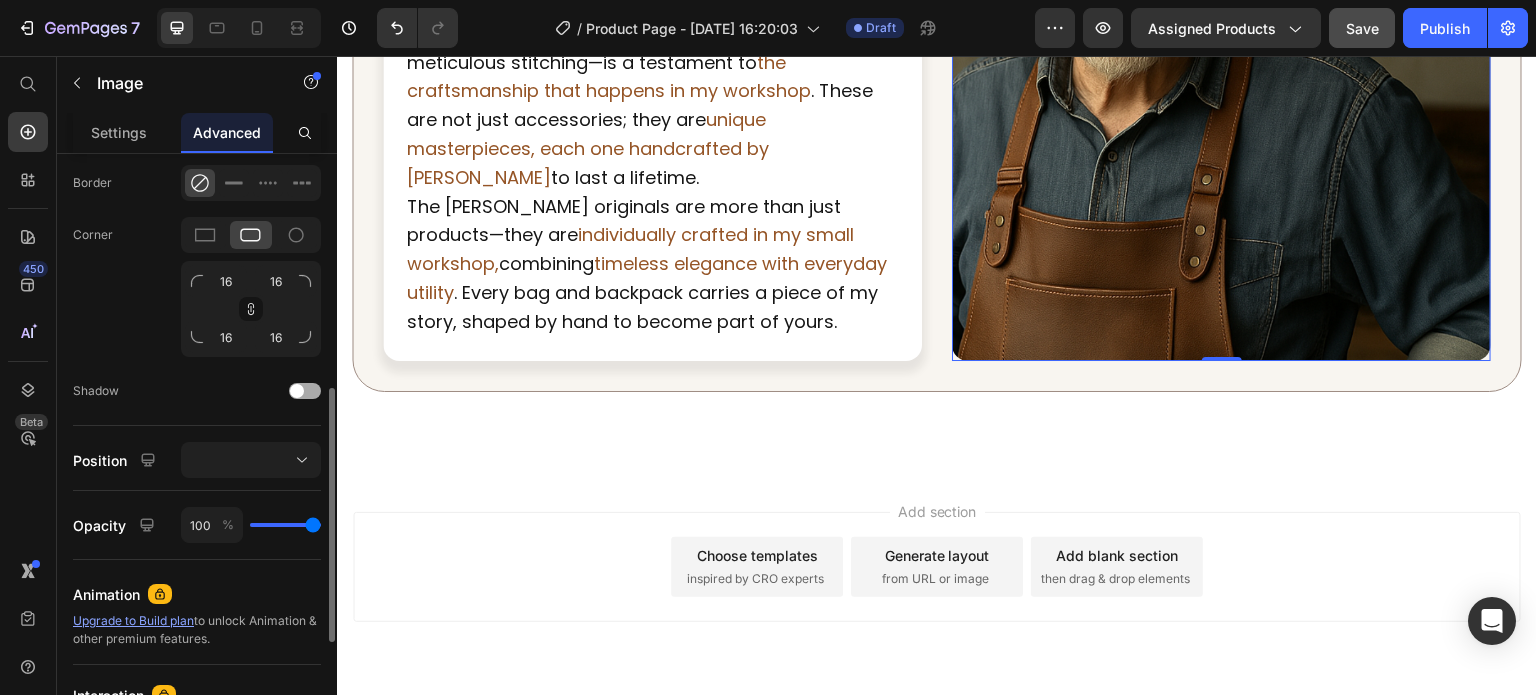 click at bounding box center (297, 391) 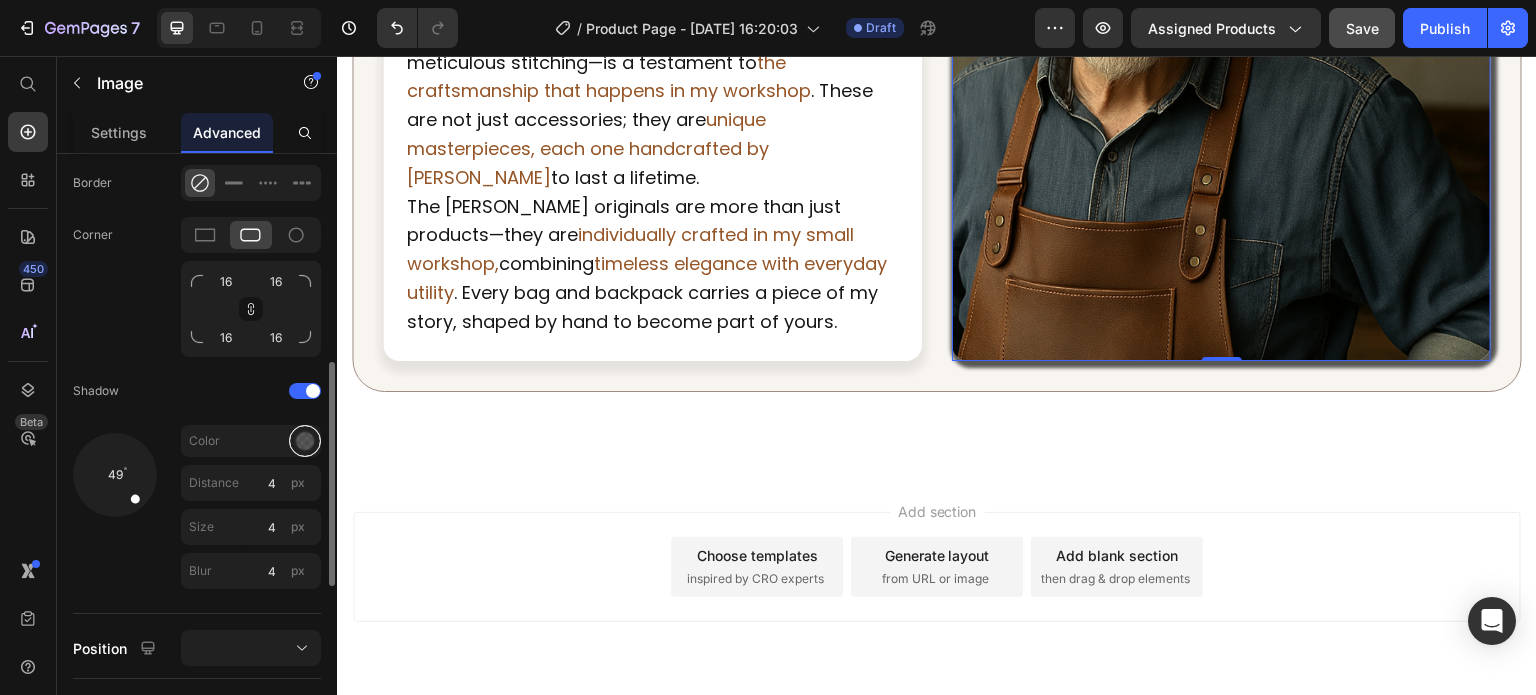 scroll, scrollTop: 552, scrollLeft: 0, axis: vertical 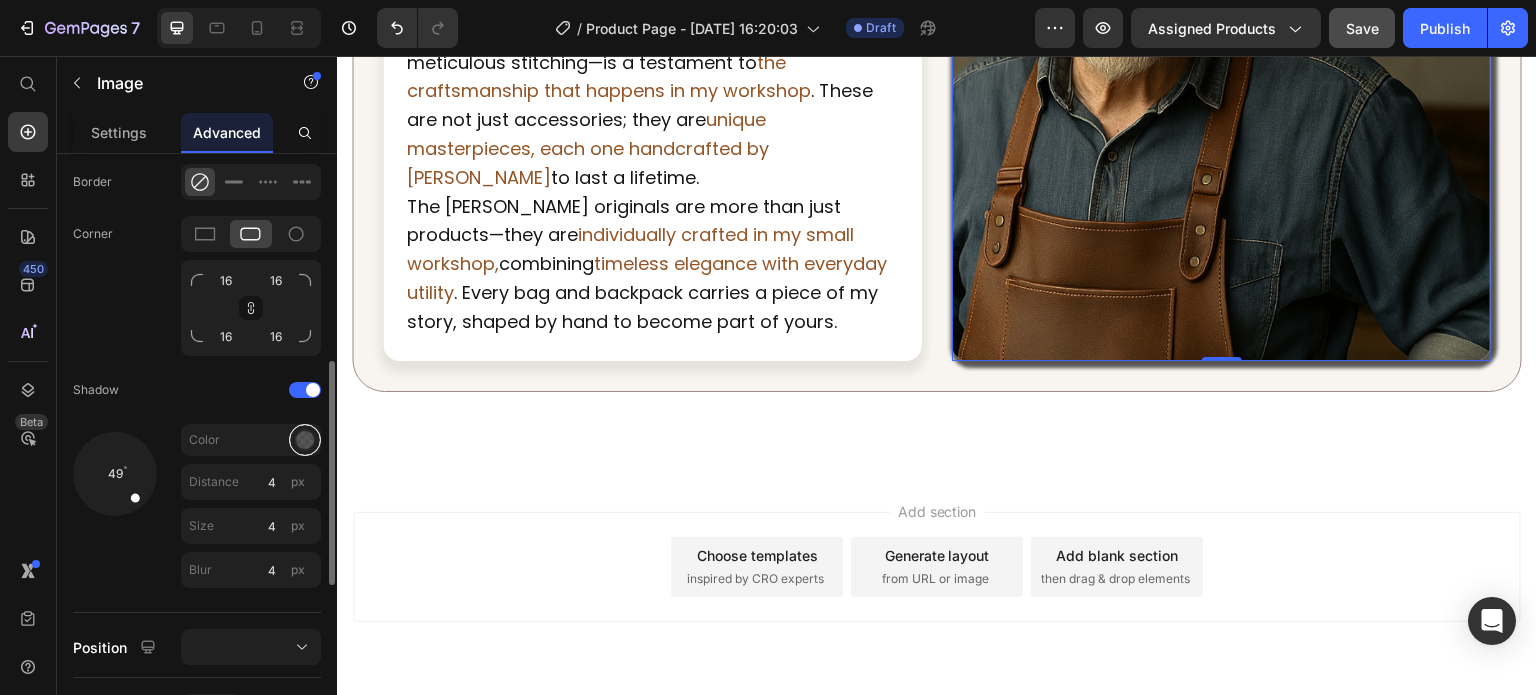 click at bounding box center [305, 440] 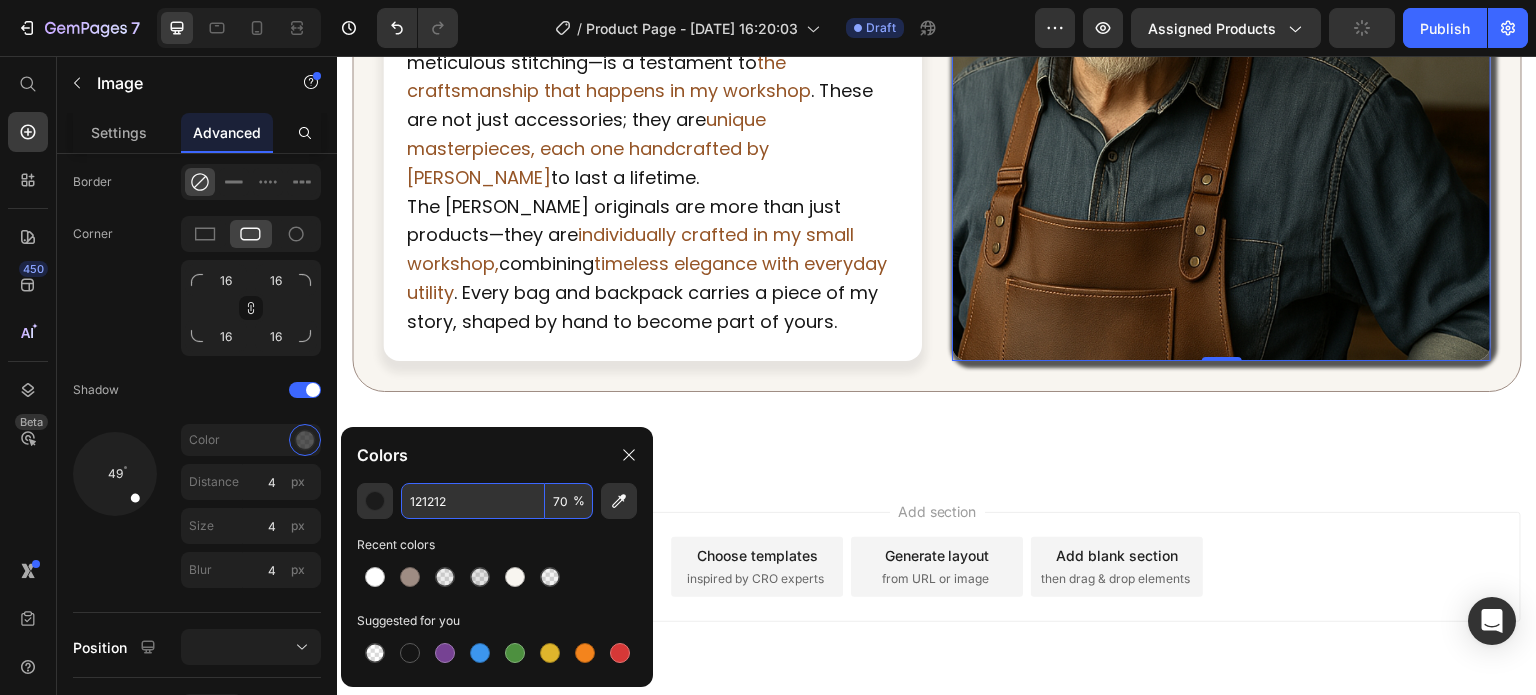 click on "121212" at bounding box center (473, 501) 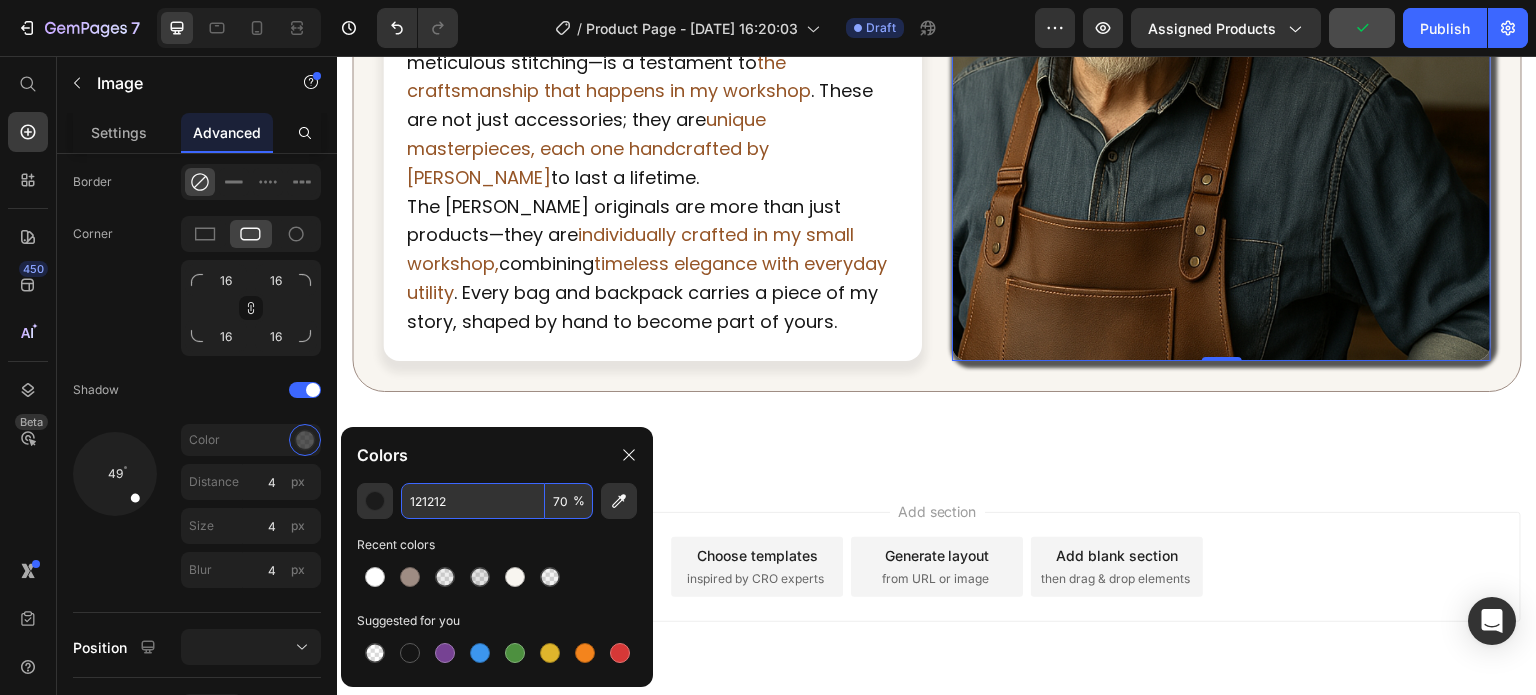click on "70" at bounding box center [569, 501] 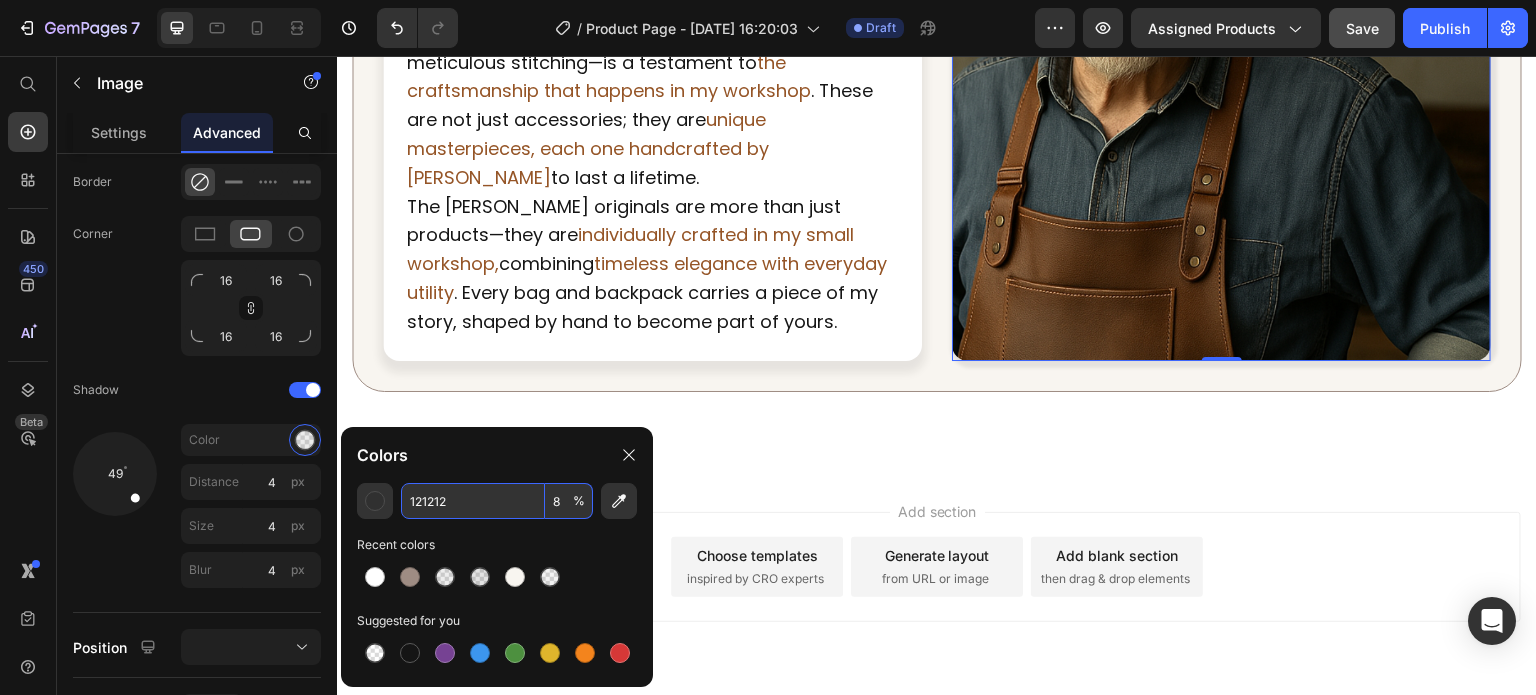 type on "8" 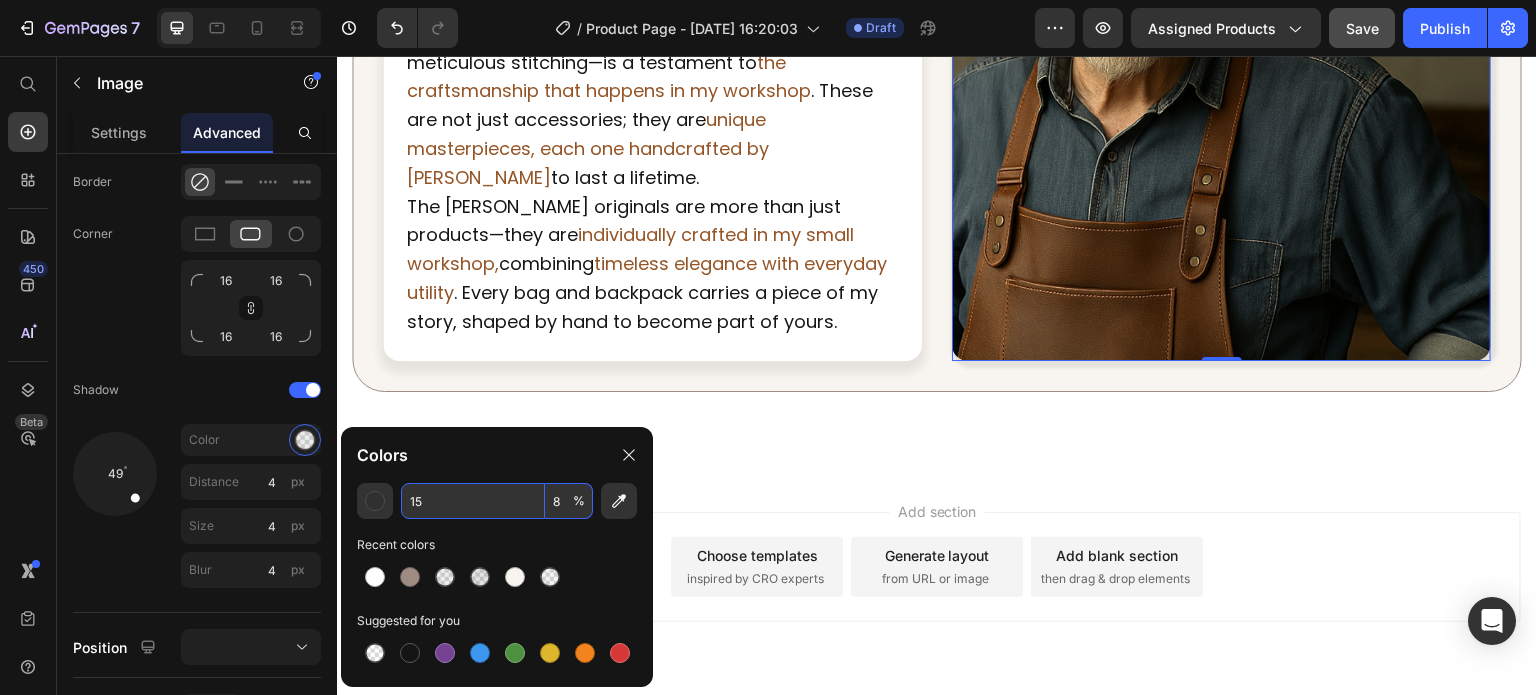 type on "151" 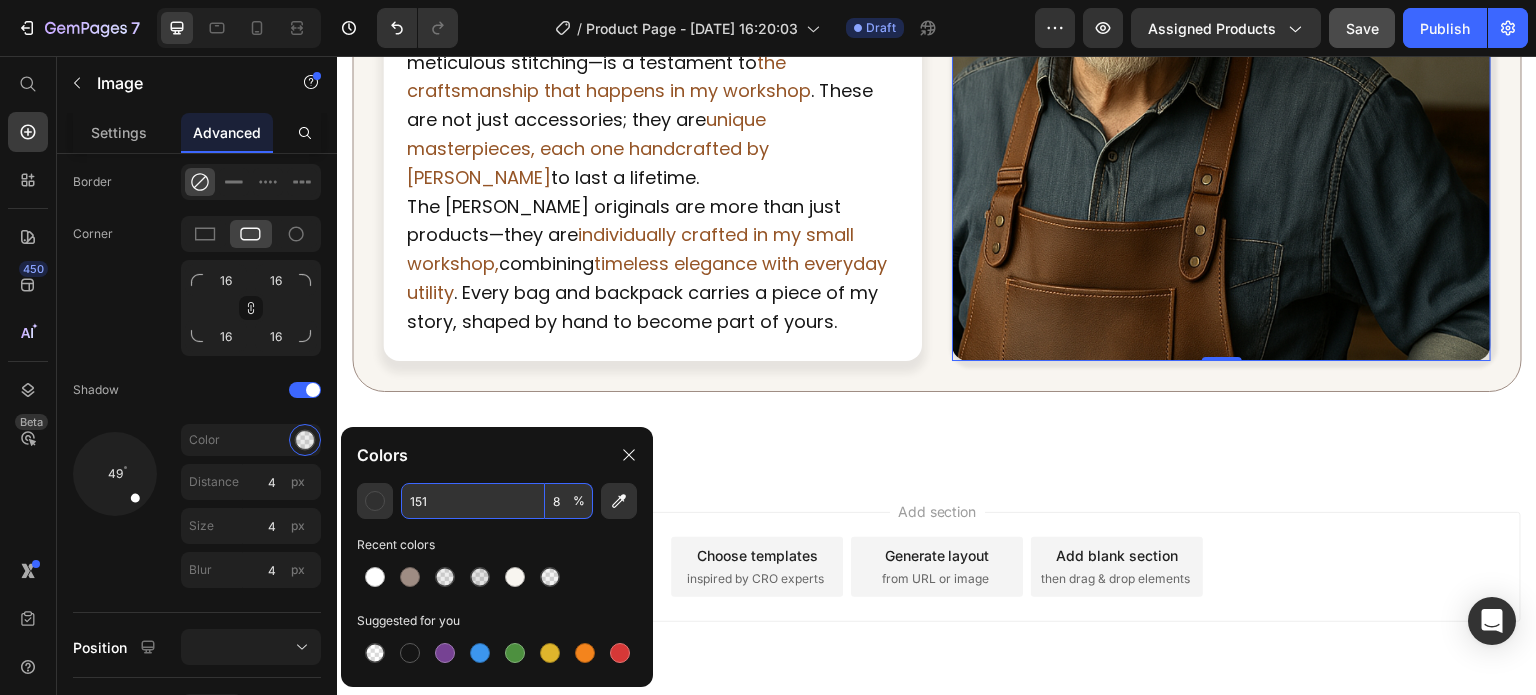 type on "100" 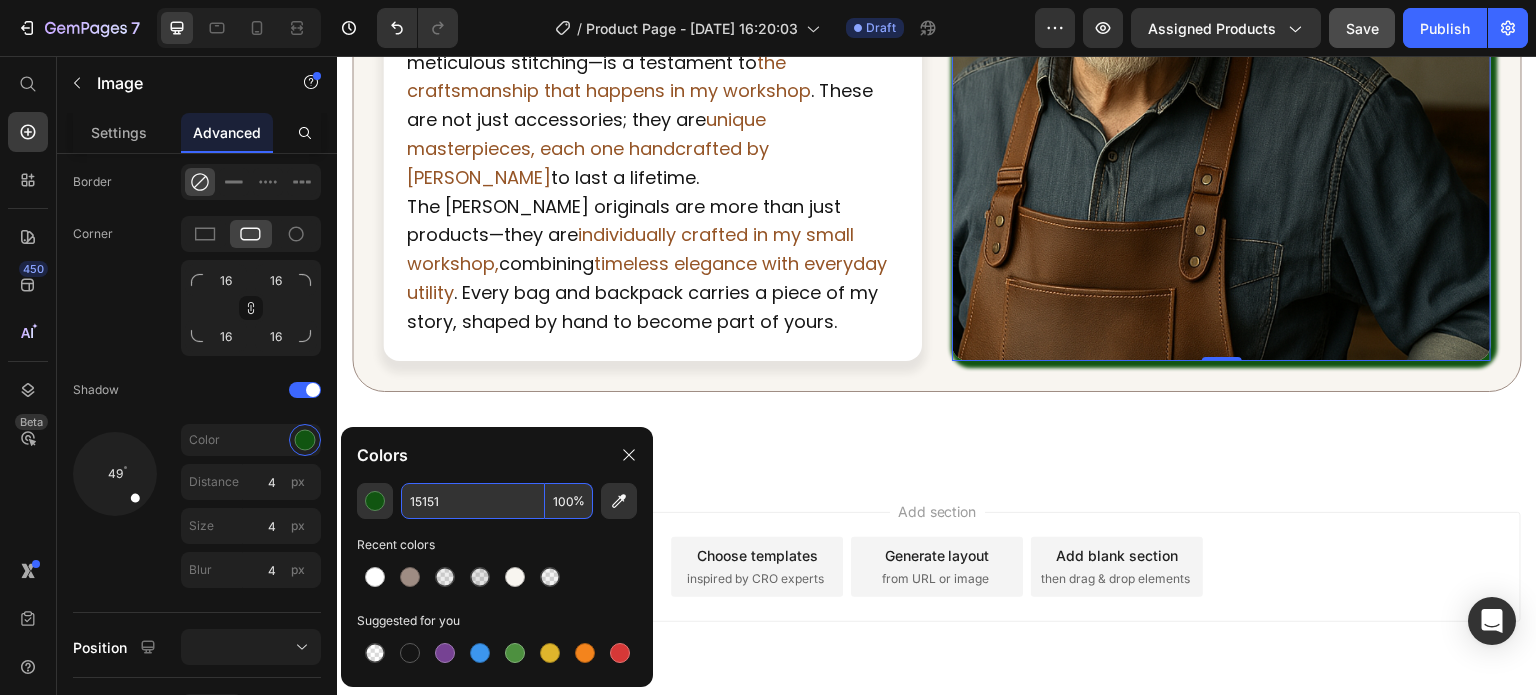 type on "151515" 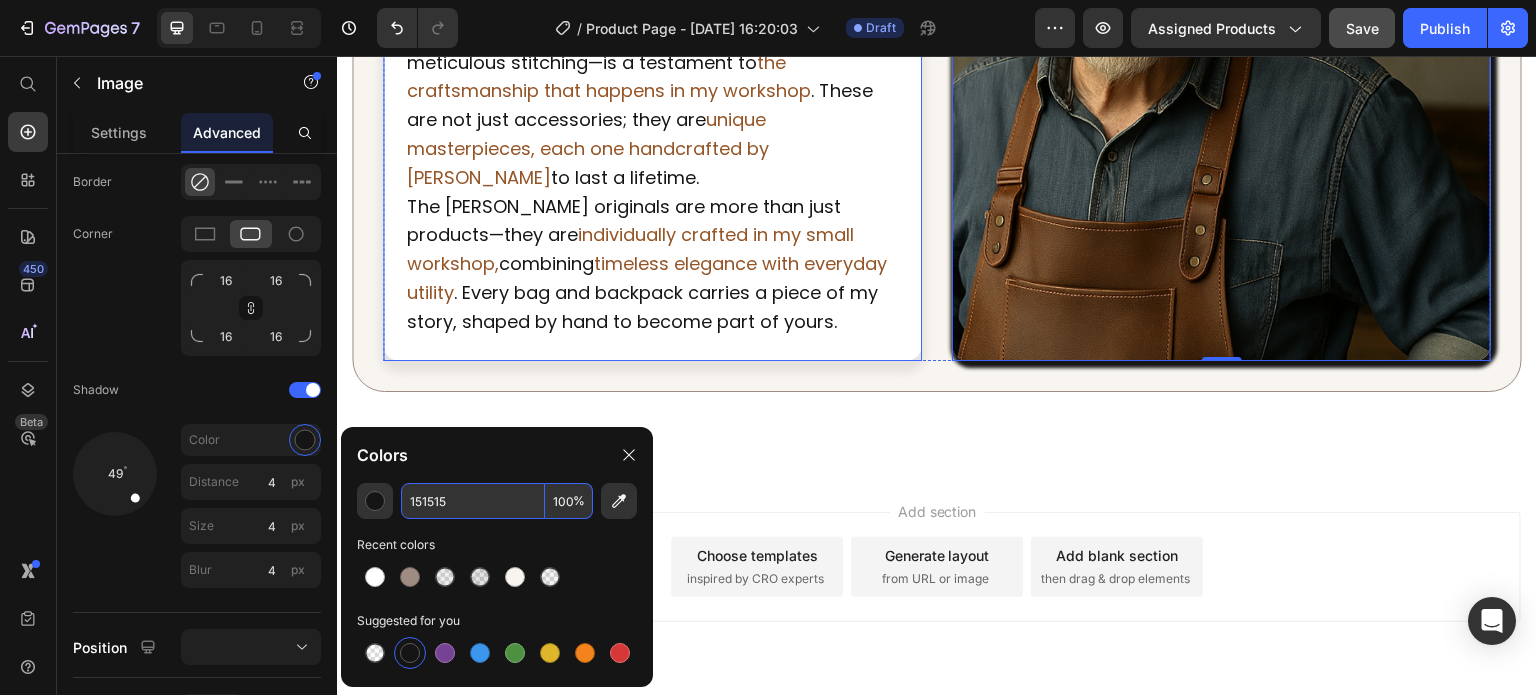 click on "About Me Heading Each leather bag and backpack is  handcrafted by [PERSON_NAME]  with care and precision in my small workshop. They reflect a deep commitment to quality, durability, and timeless design. Using only premium leather, these pieces blend classic elegance with practical functionality— designed to accompany you for years to come. Text Block Every detail—from the hand-selected materials to the meticulous stitching—is a testament to  the craftsmanship that happens in my workshop . These are not just accessories; they are  unique masterpieces, each one handcrafted by [PERSON_NAME]  to last a lifetime. Text Block The [PERSON_NAME] originals are more than just products—they are  individually crafted in my small workshop,  combining  timeless elegance with everyday utility . Every bag and backpack carries a piece of my story, shaped by hand to become part of yours. Text Block Row" at bounding box center (652, 45) 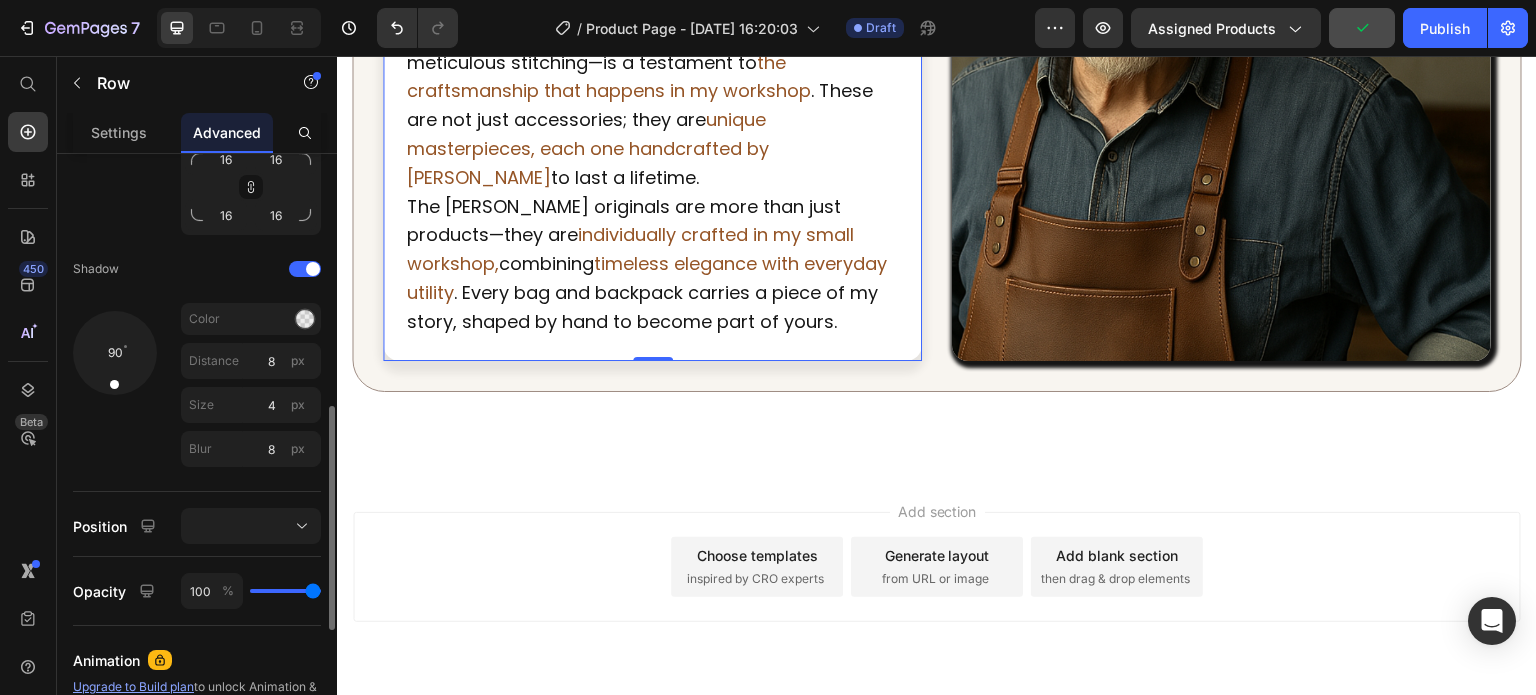 scroll, scrollTop: 674, scrollLeft: 0, axis: vertical 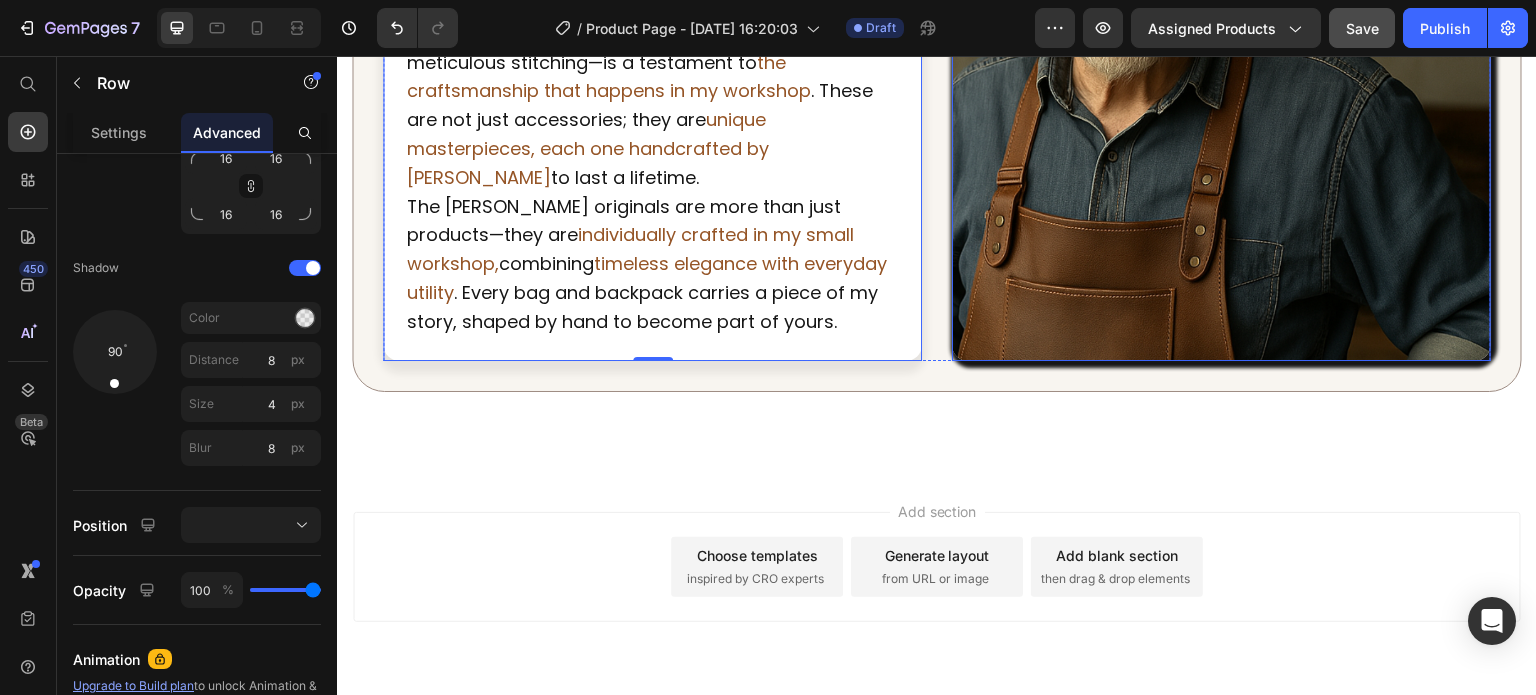 click at bounding box center [1221, 45] 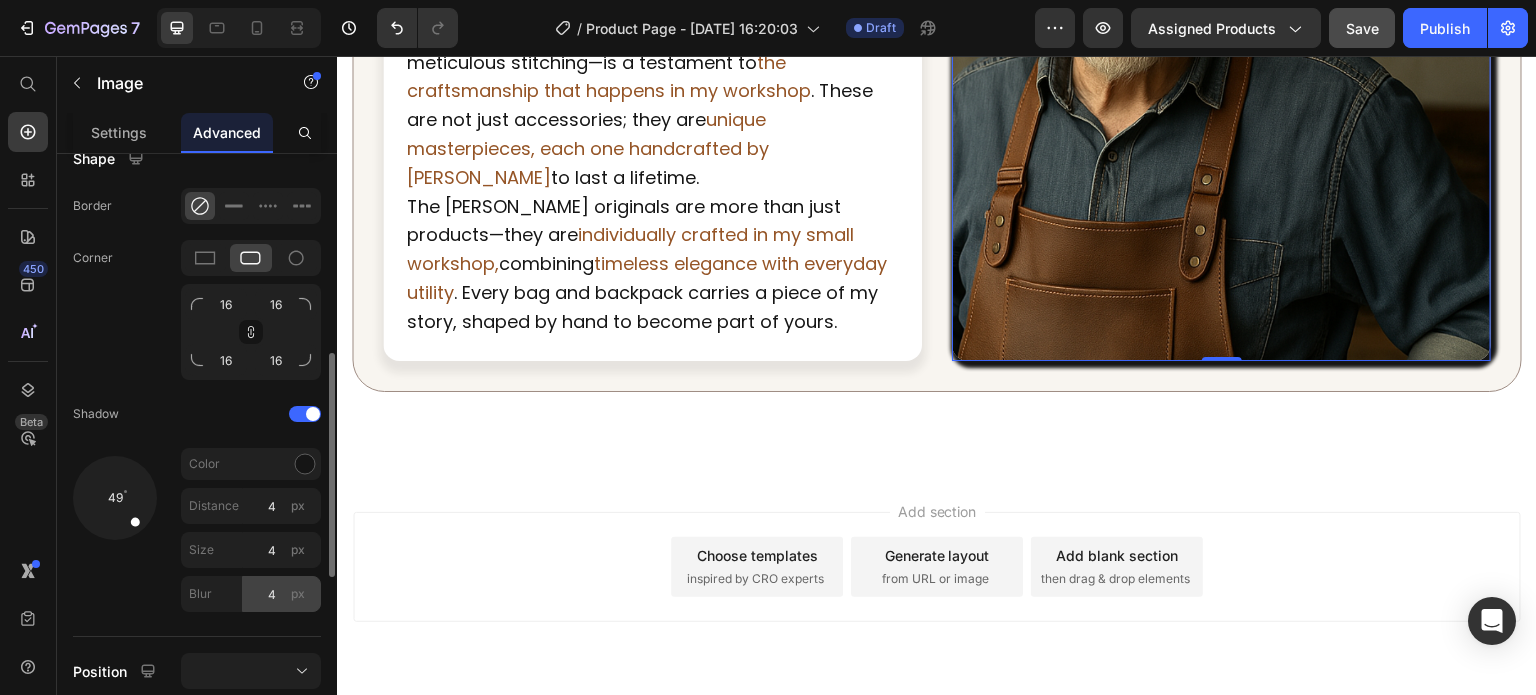 scroll, scrollTop: 529, scrollLeft: 0, axis: vertical 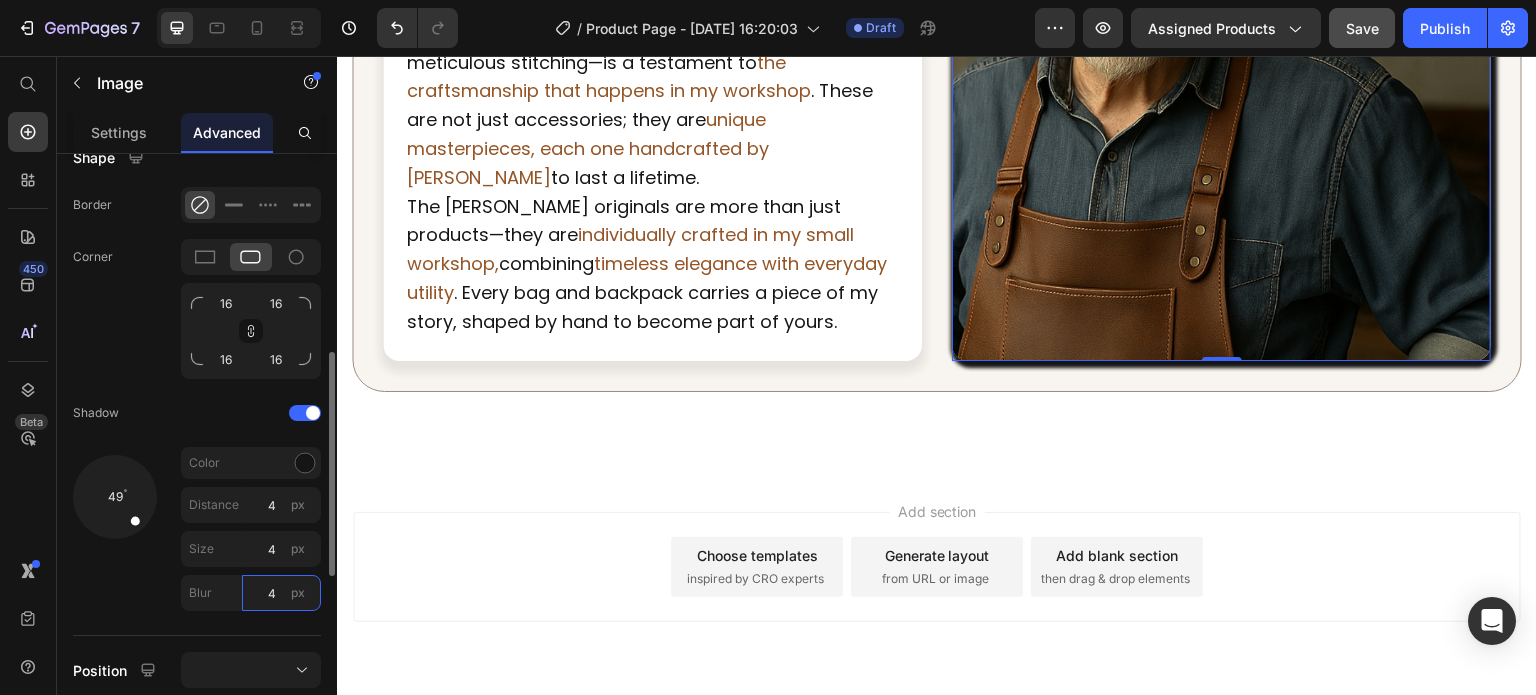 click on "4" at bounding box center [281, 593] 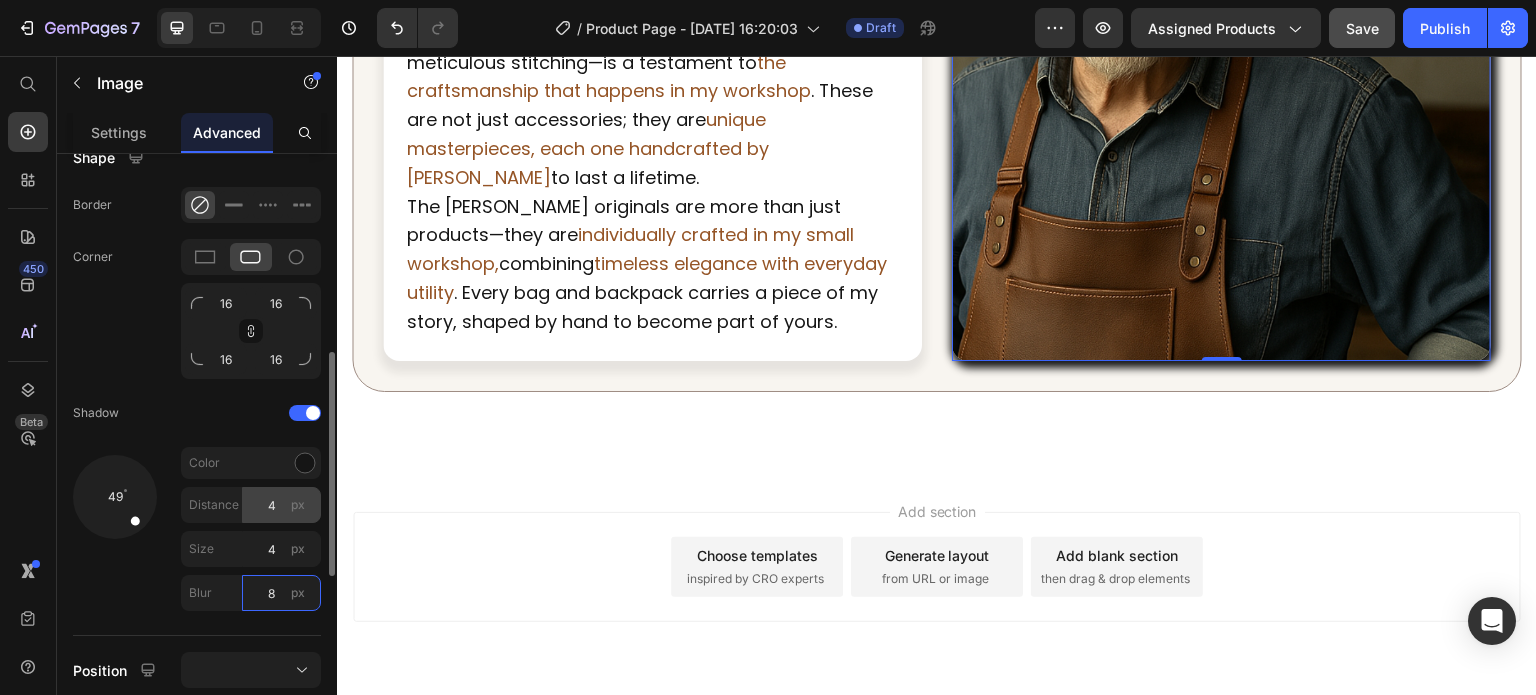 type on "8" 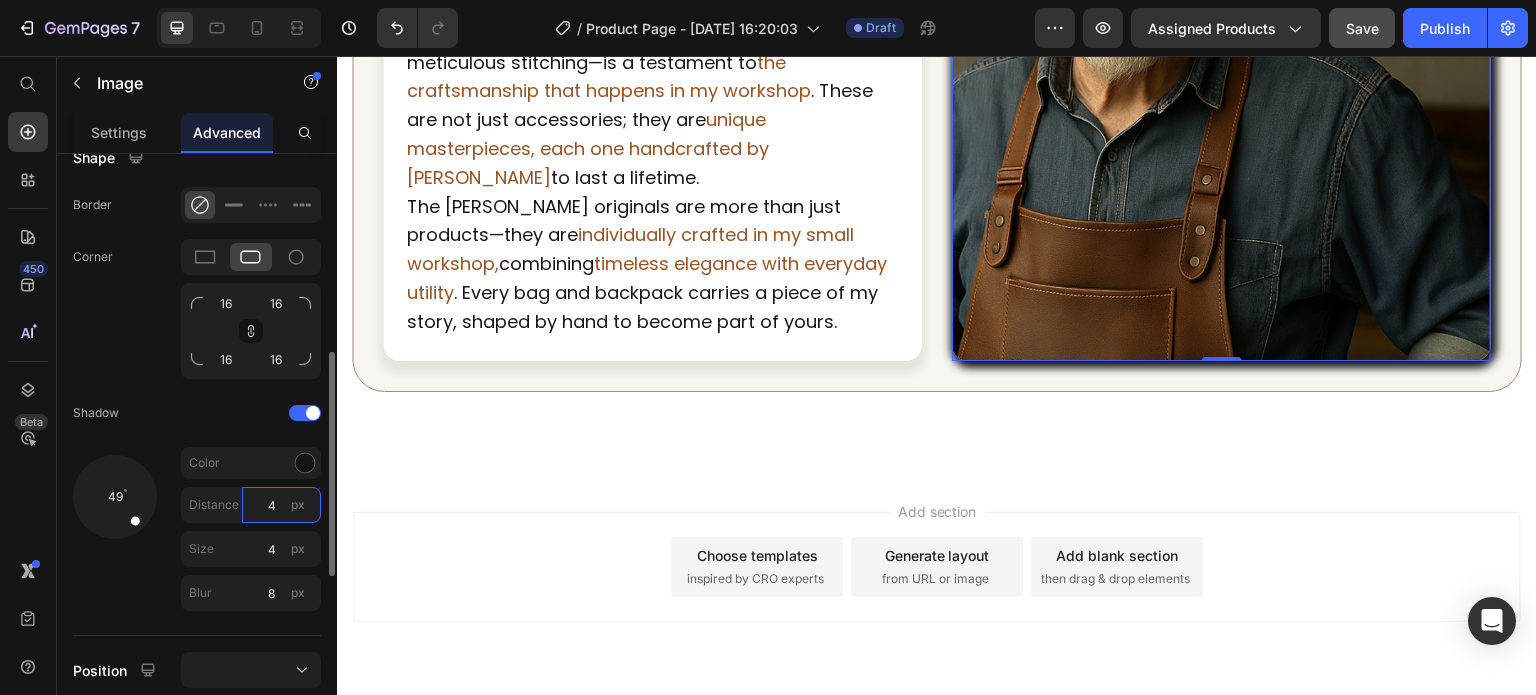 click on "4" at bounding box center [281, 505] 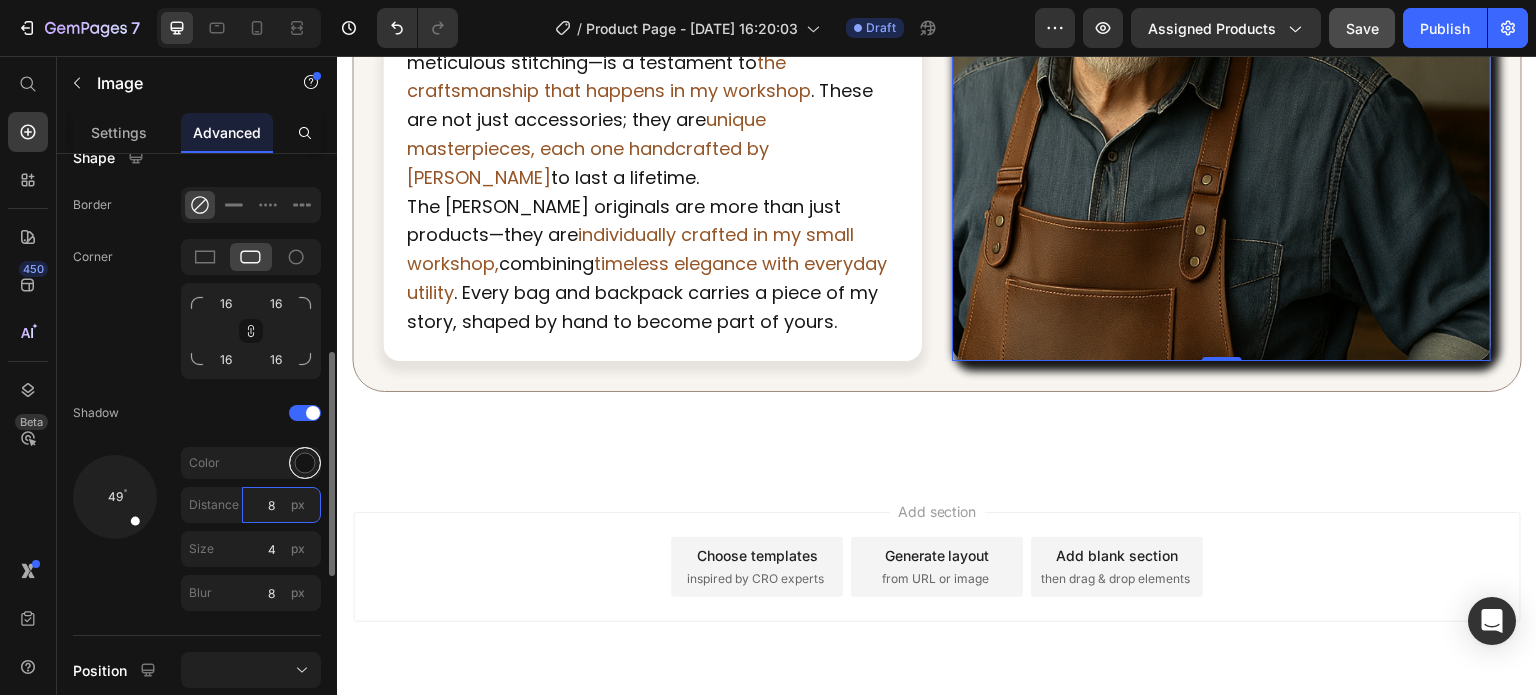 type on "8" 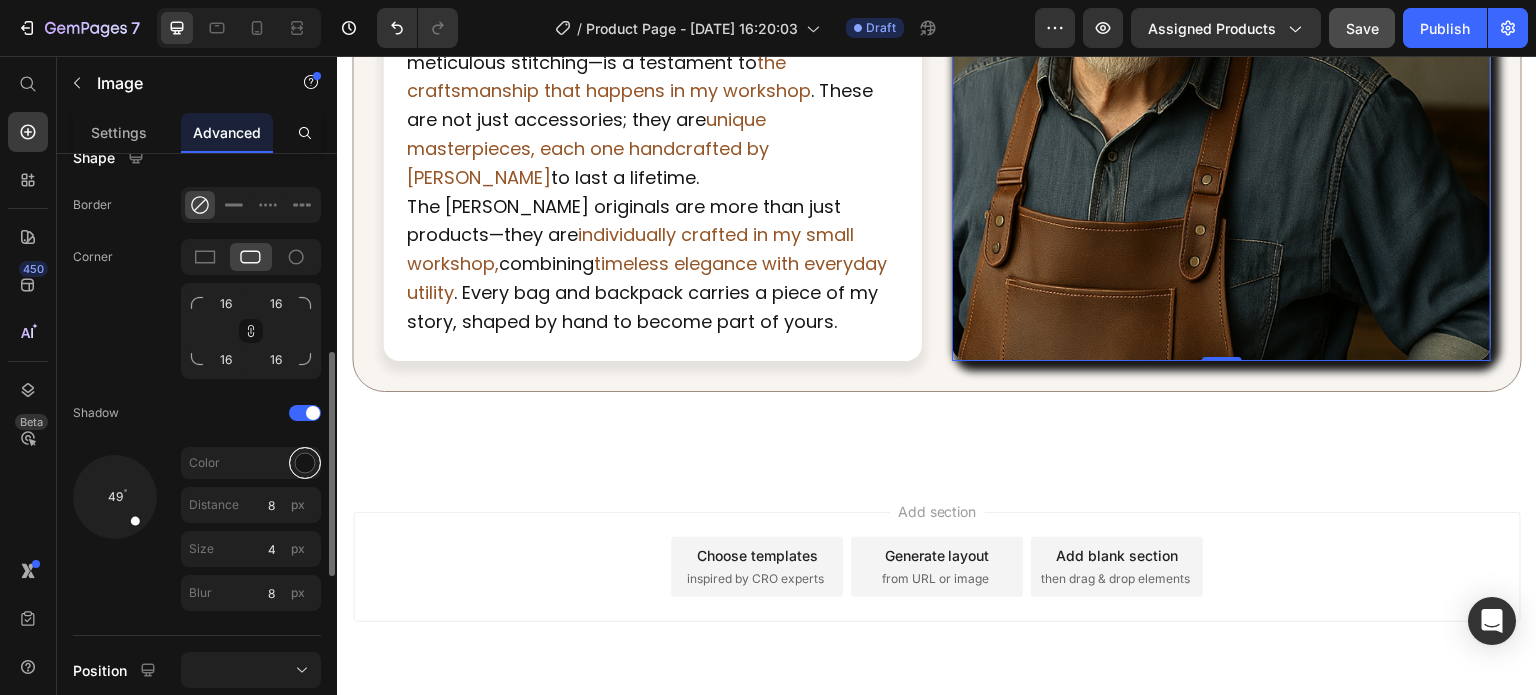 click at bounding box center (305, 463) 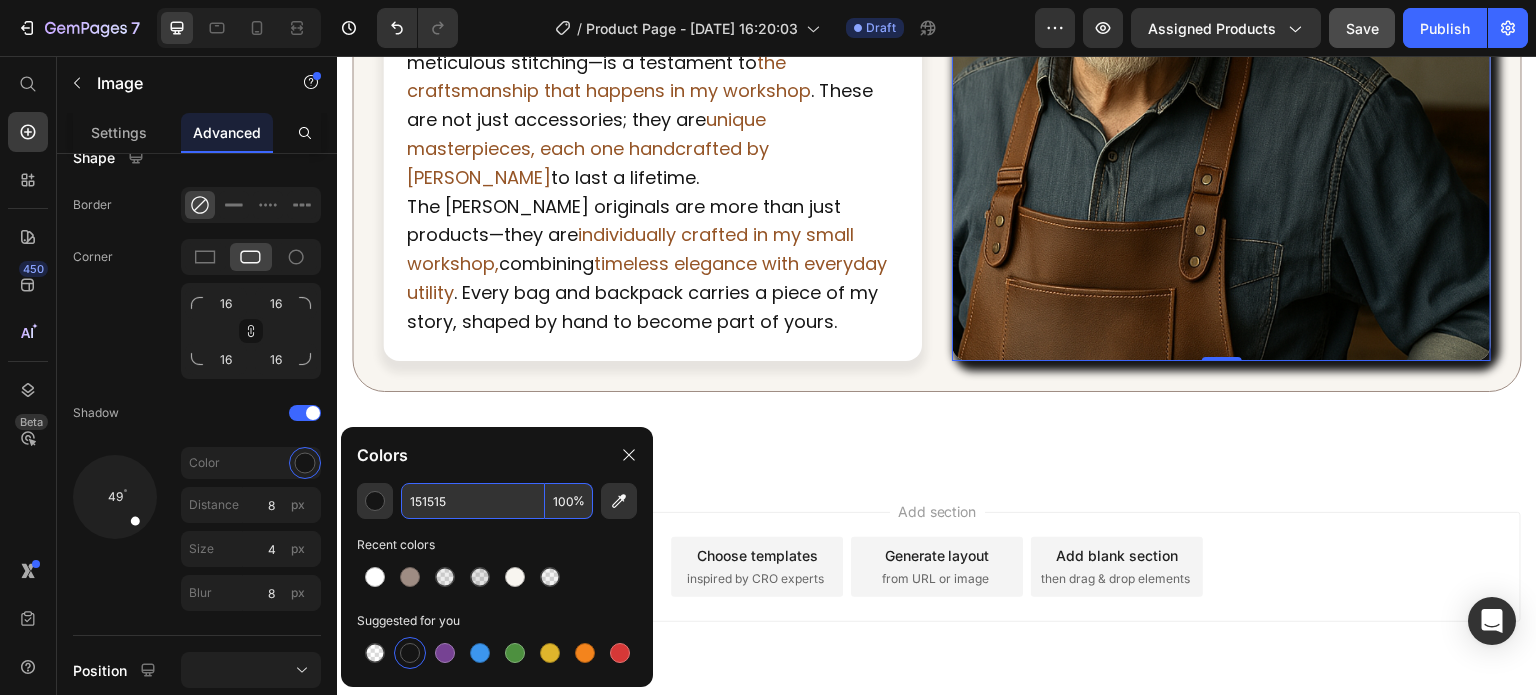 click on "100" at bounding box center [569, 501] 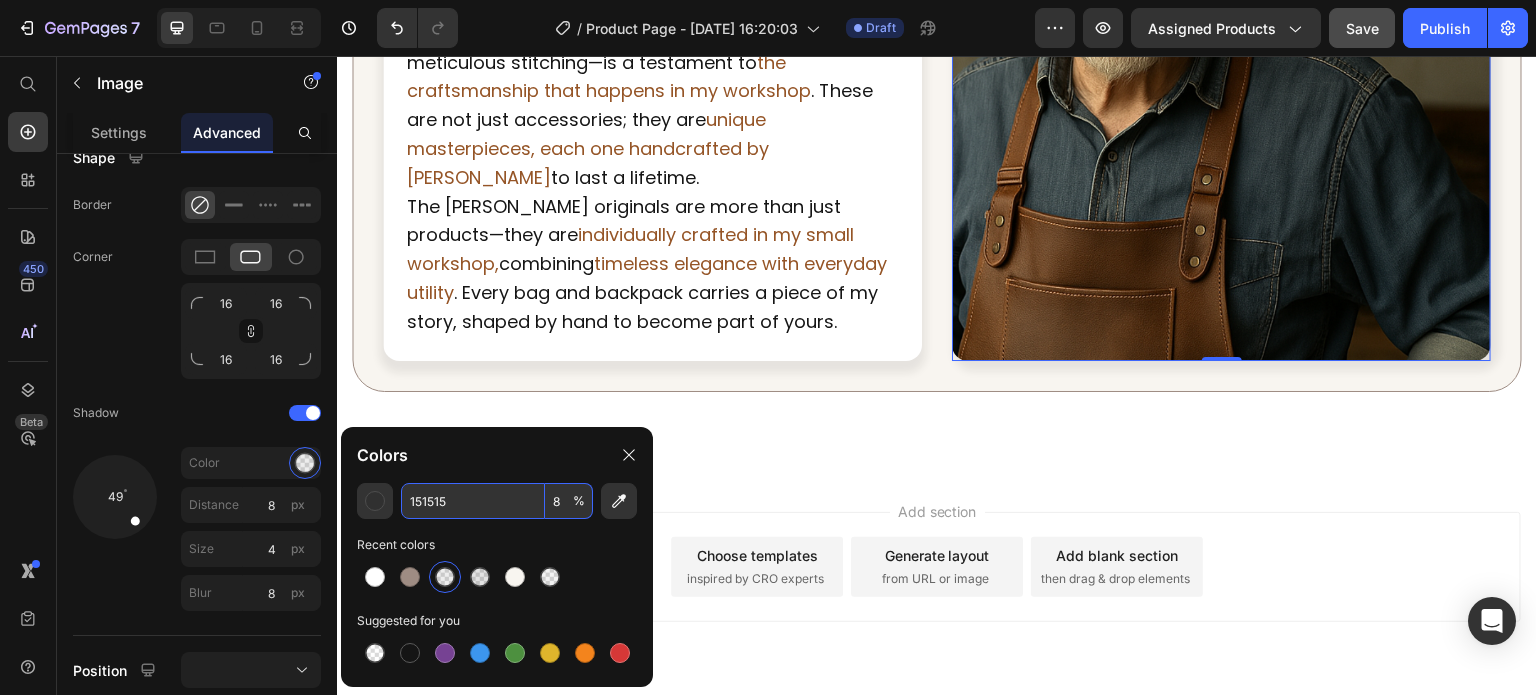 type on "8" 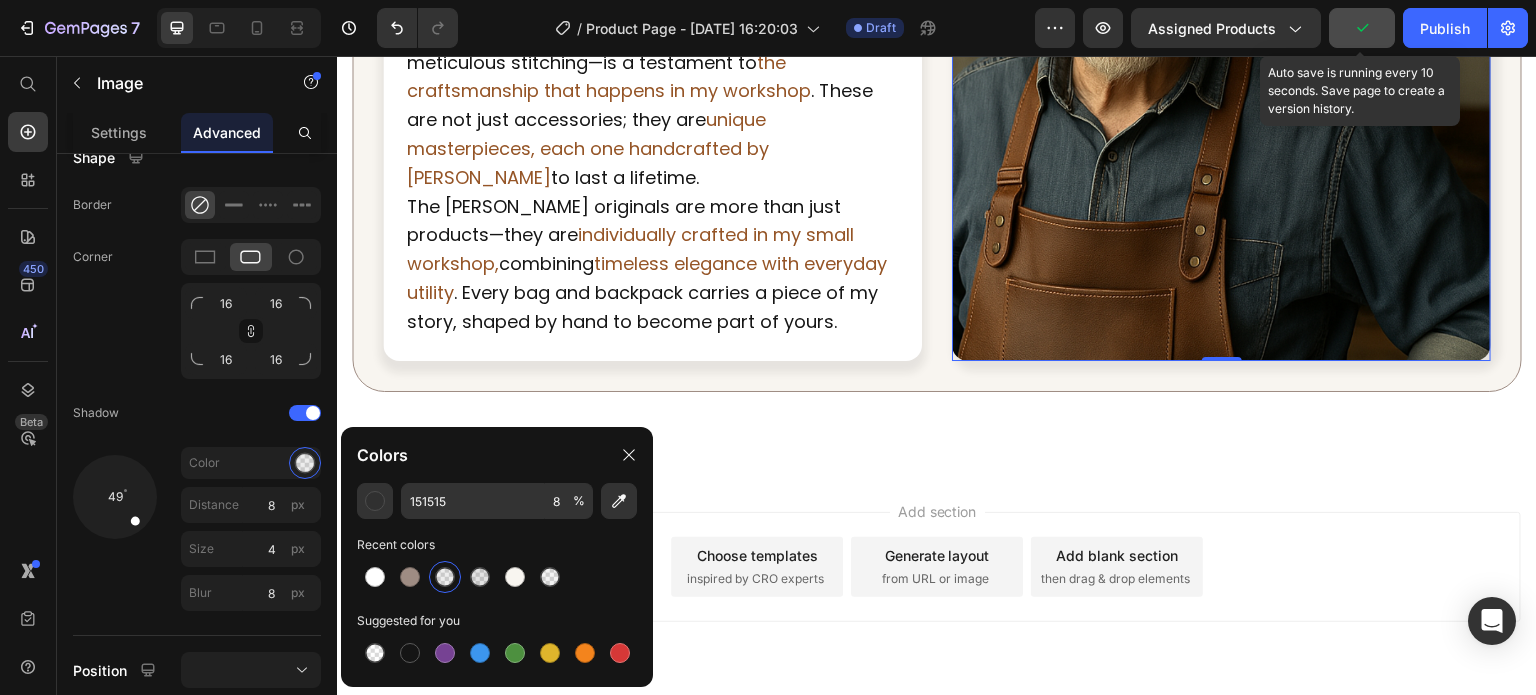 click 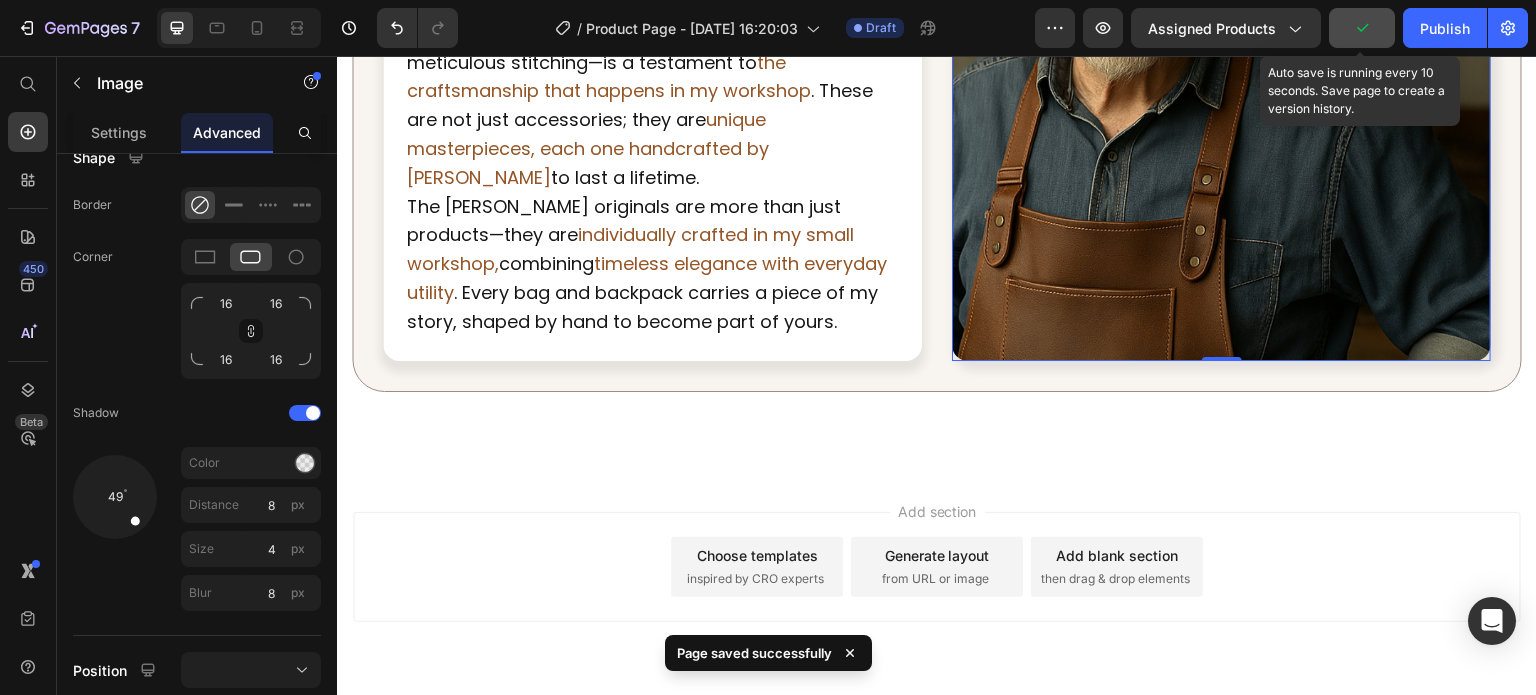 click 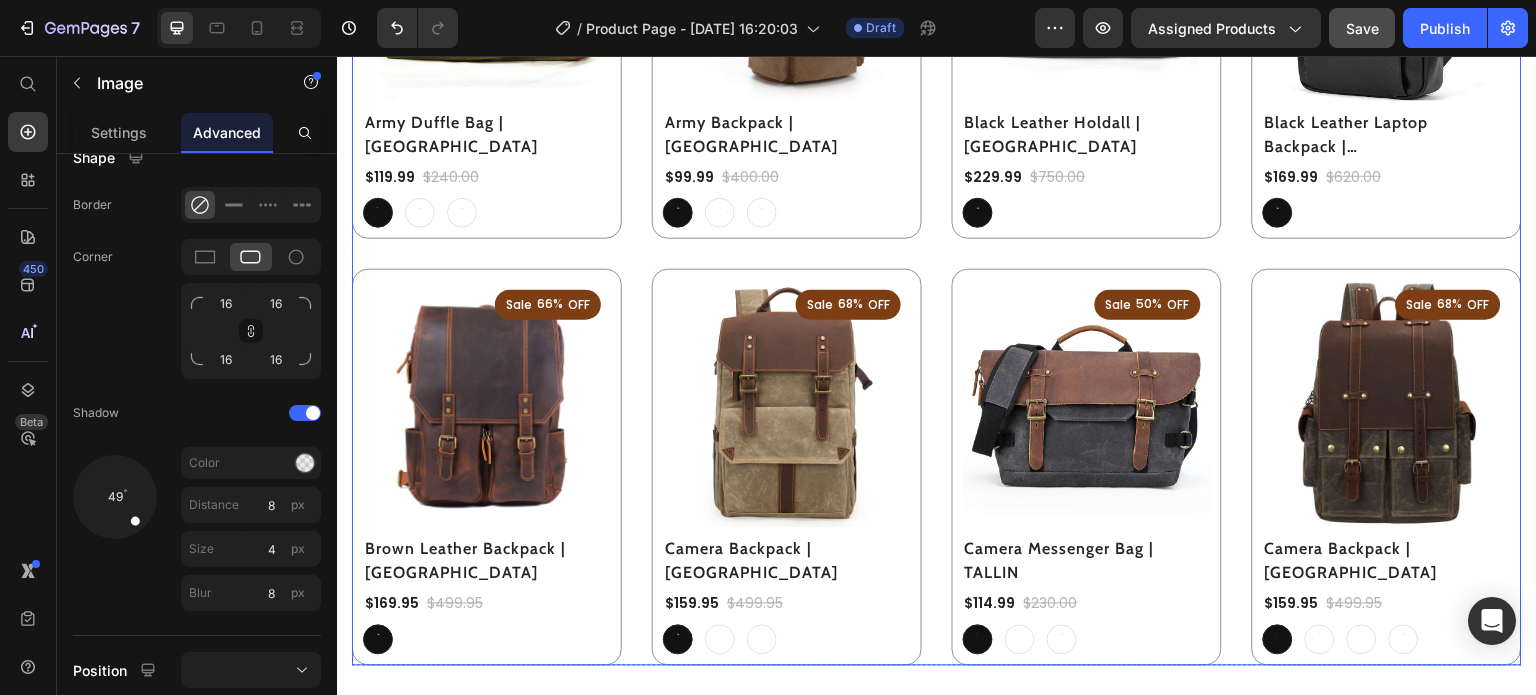 scroll, scrollTop: 1419, scrollLeft: 0, axis: vertical 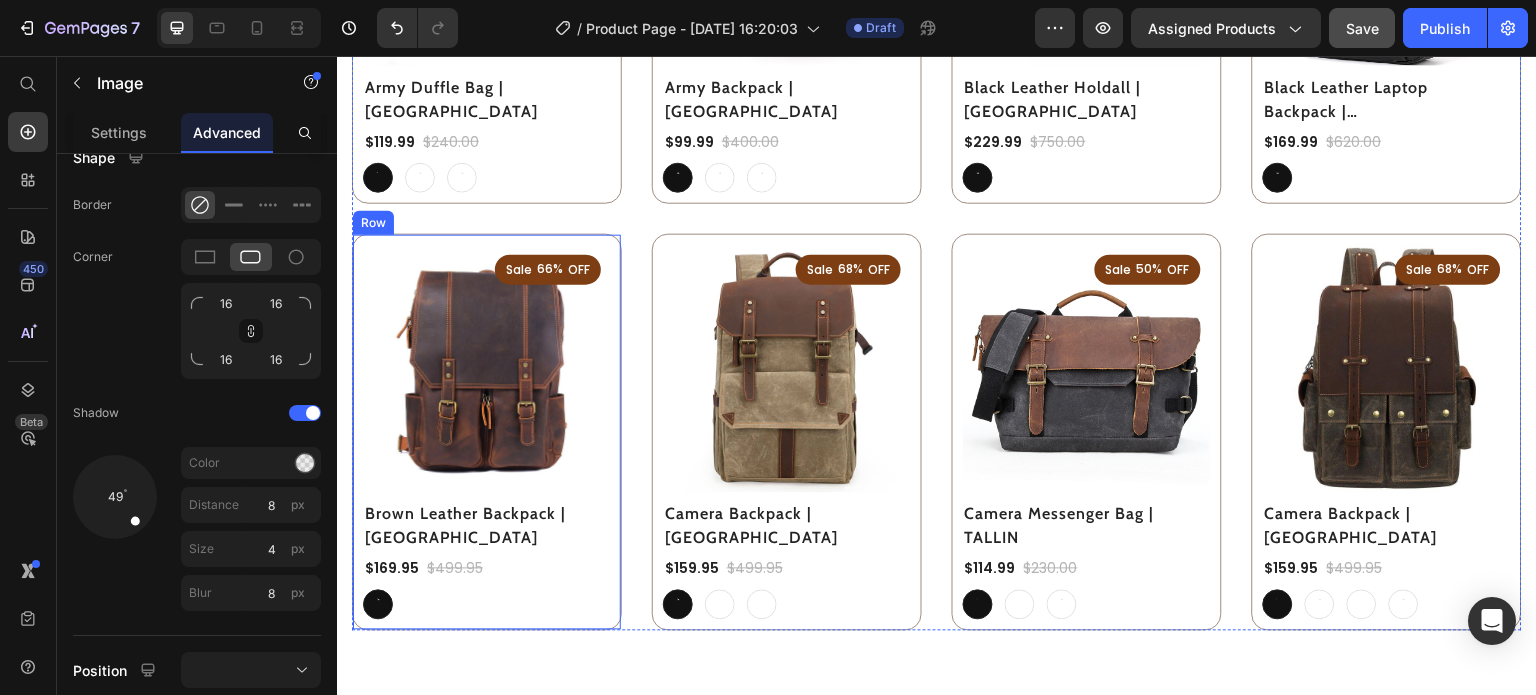 click on "(P) Images Sale 66% OFF Discount Tag Row Row Brown Leather Backpack | [GEOGRAPHIC_DATA] (P) Title $169.95 (P) Price $499.95 (P) Price Row Brown Brown Brown (P) Variants & Swatches Row" at bounding box center (487, 5) 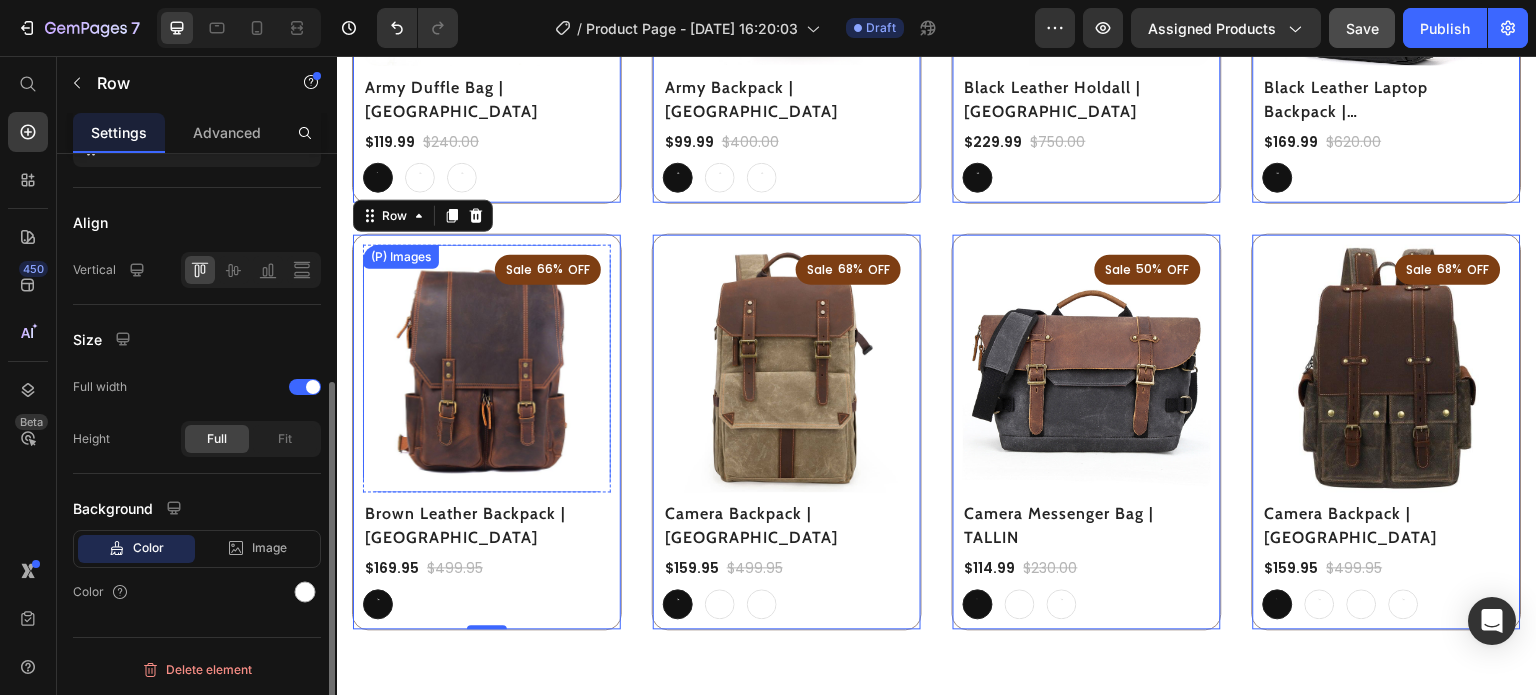 scroll, scrollTop: 0, scrollLeft: 0, axis: both 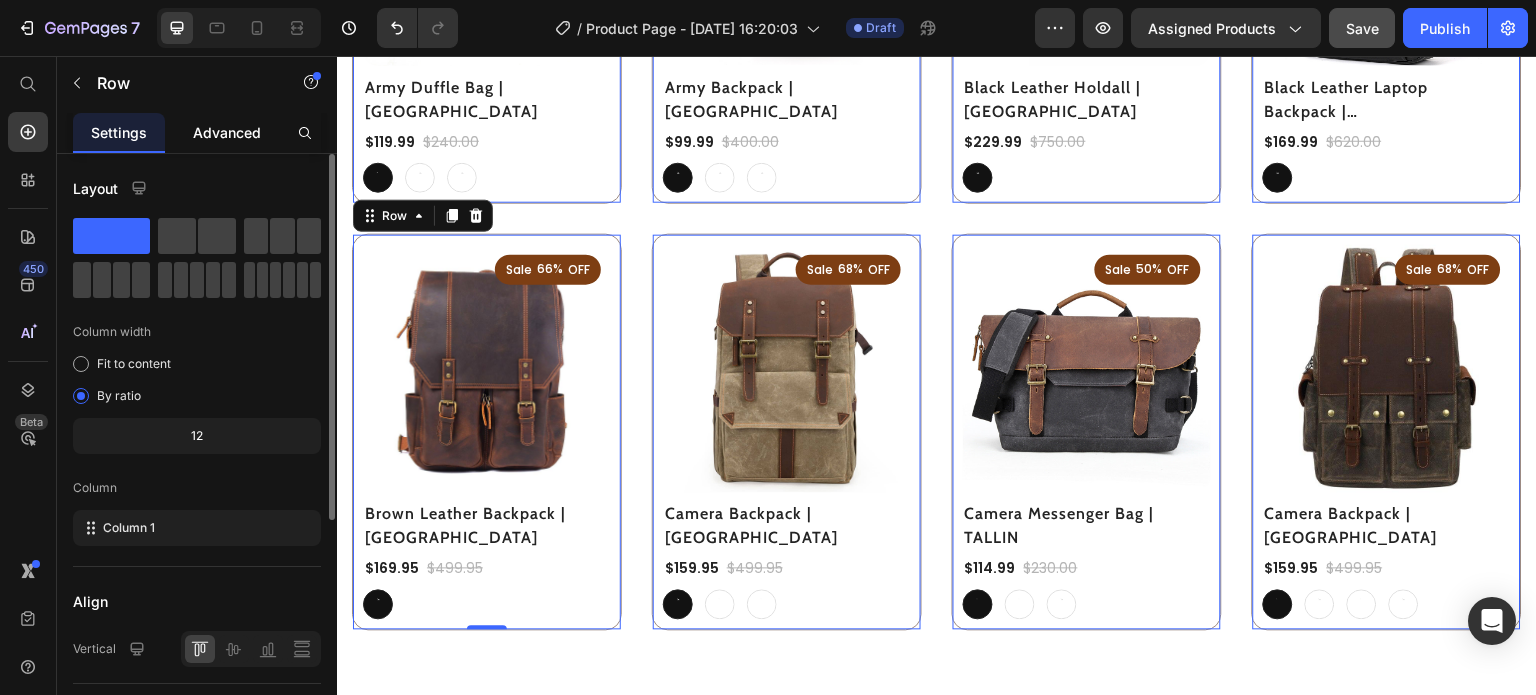 click on "Advanced" at bounding box center (227, 132) 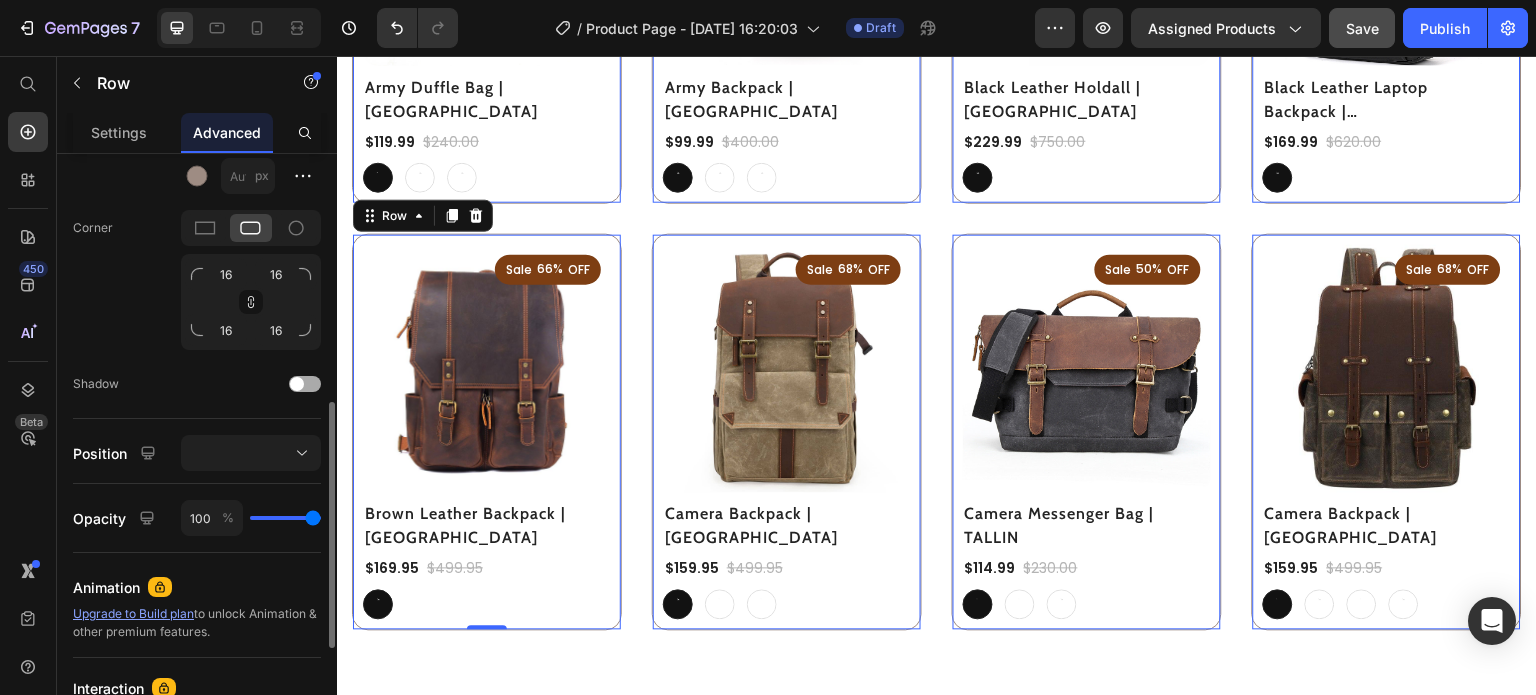 scroll, scrollTop: 601, scrollLeft: 0, axis: vertical 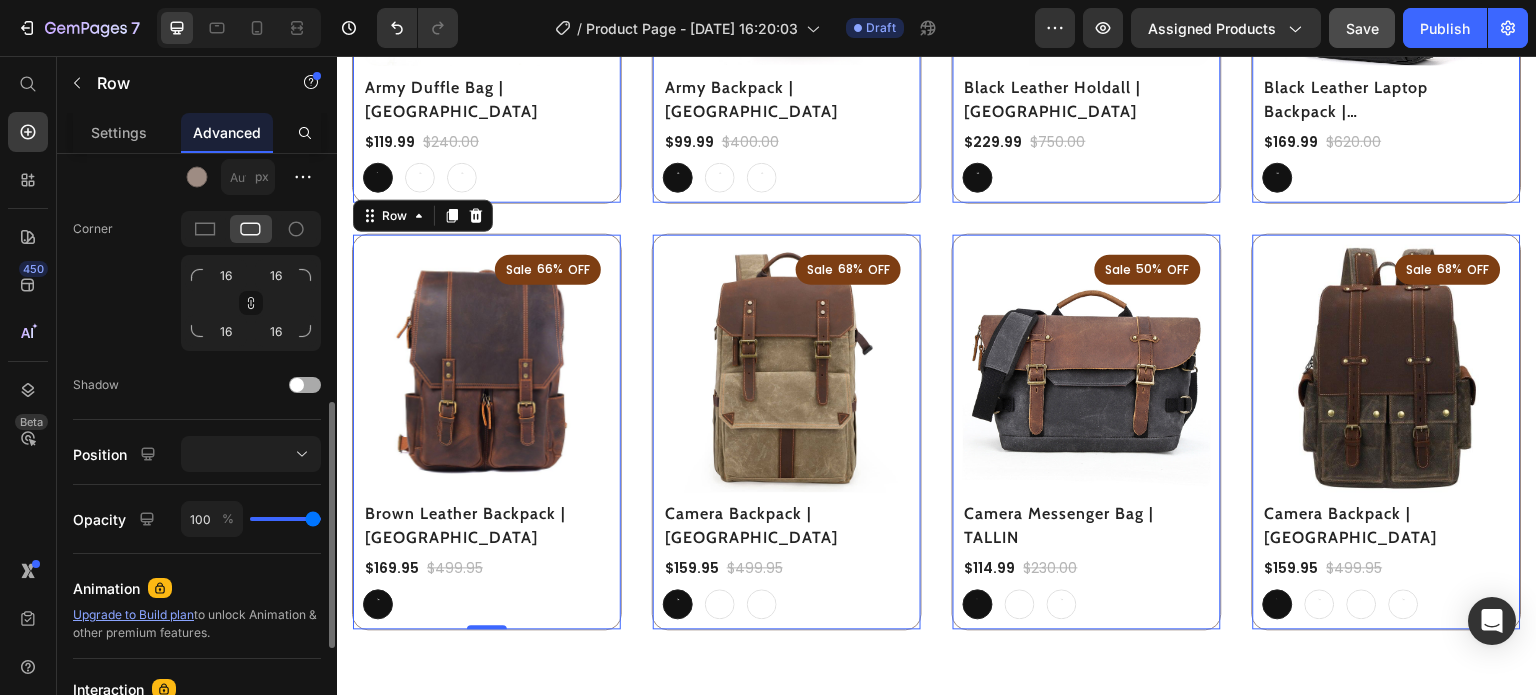 click at bounding box center [297, 385] 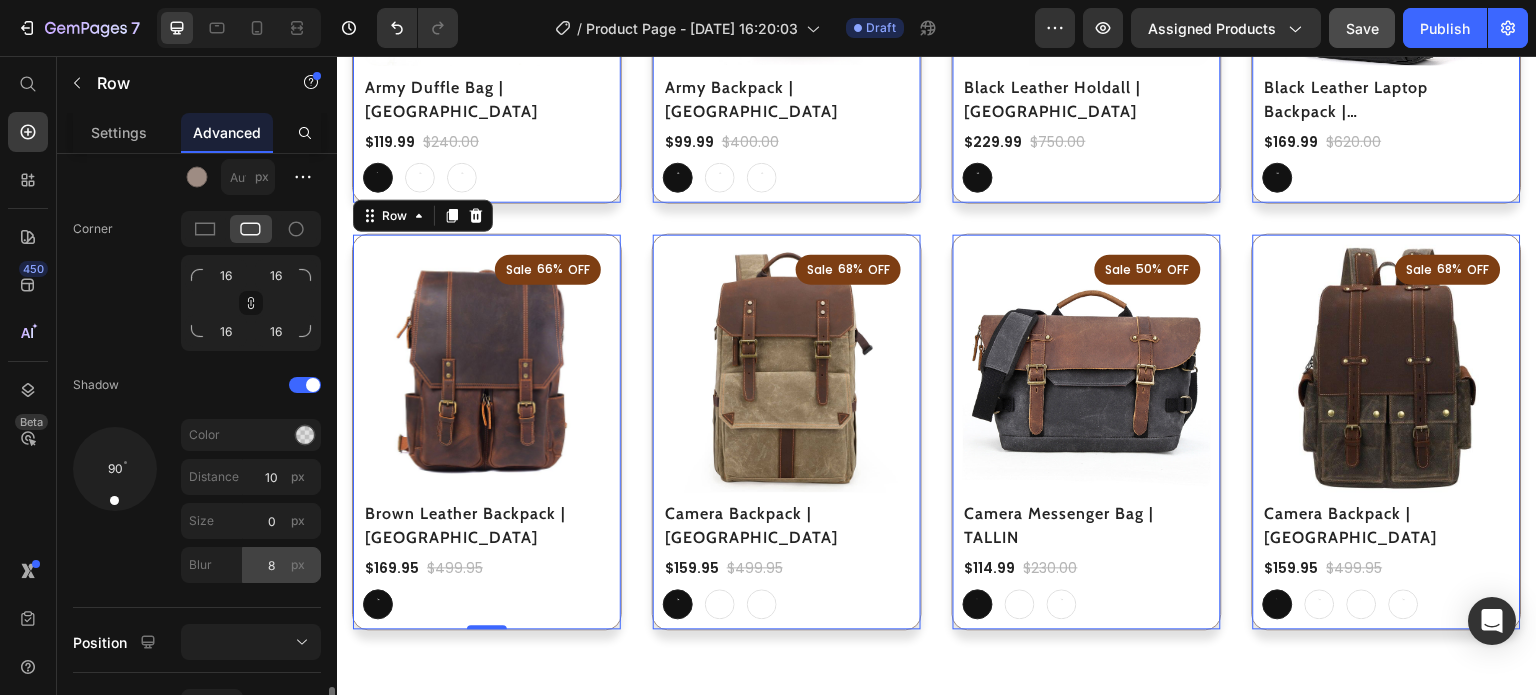scroll, scrollTop: 834, scrollLeft: 0, axis: vertical 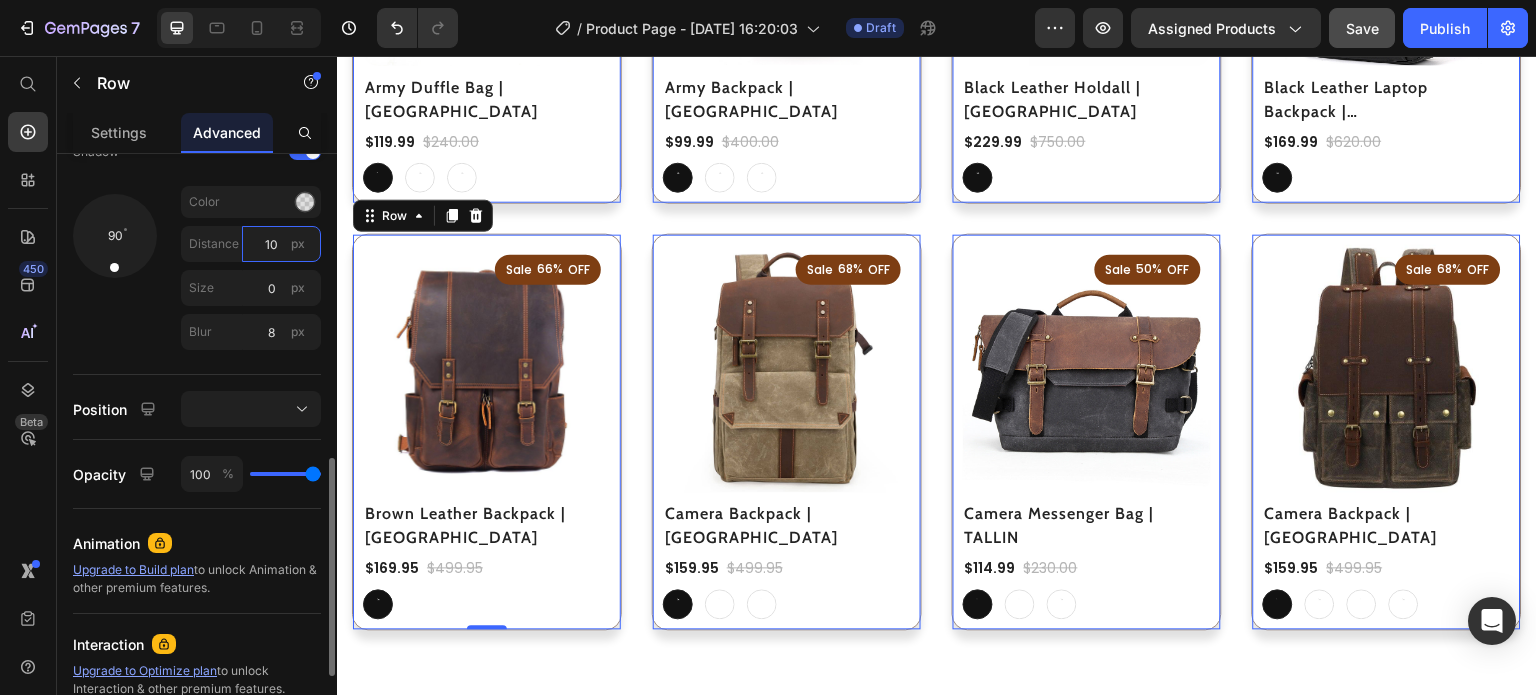 click on "10" at bounding box center (281, 244) 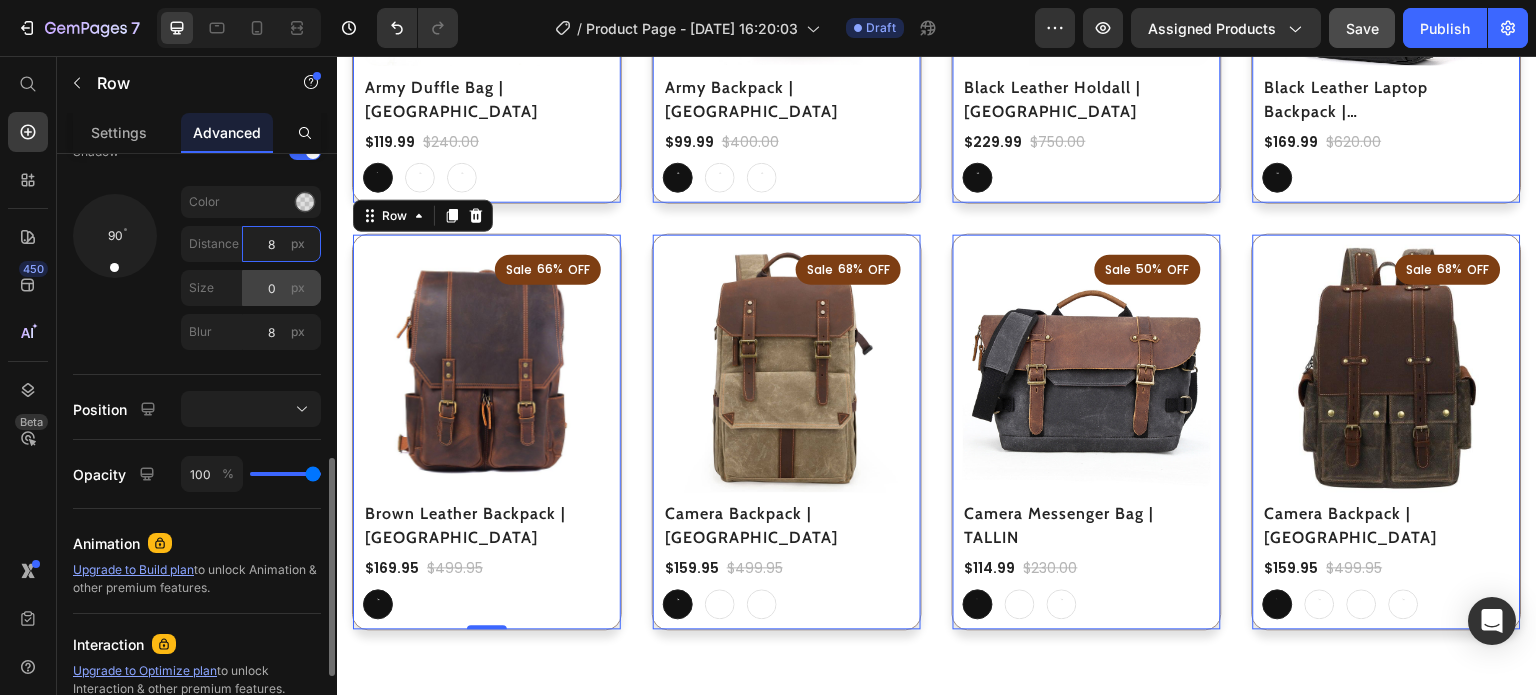 type on "8" 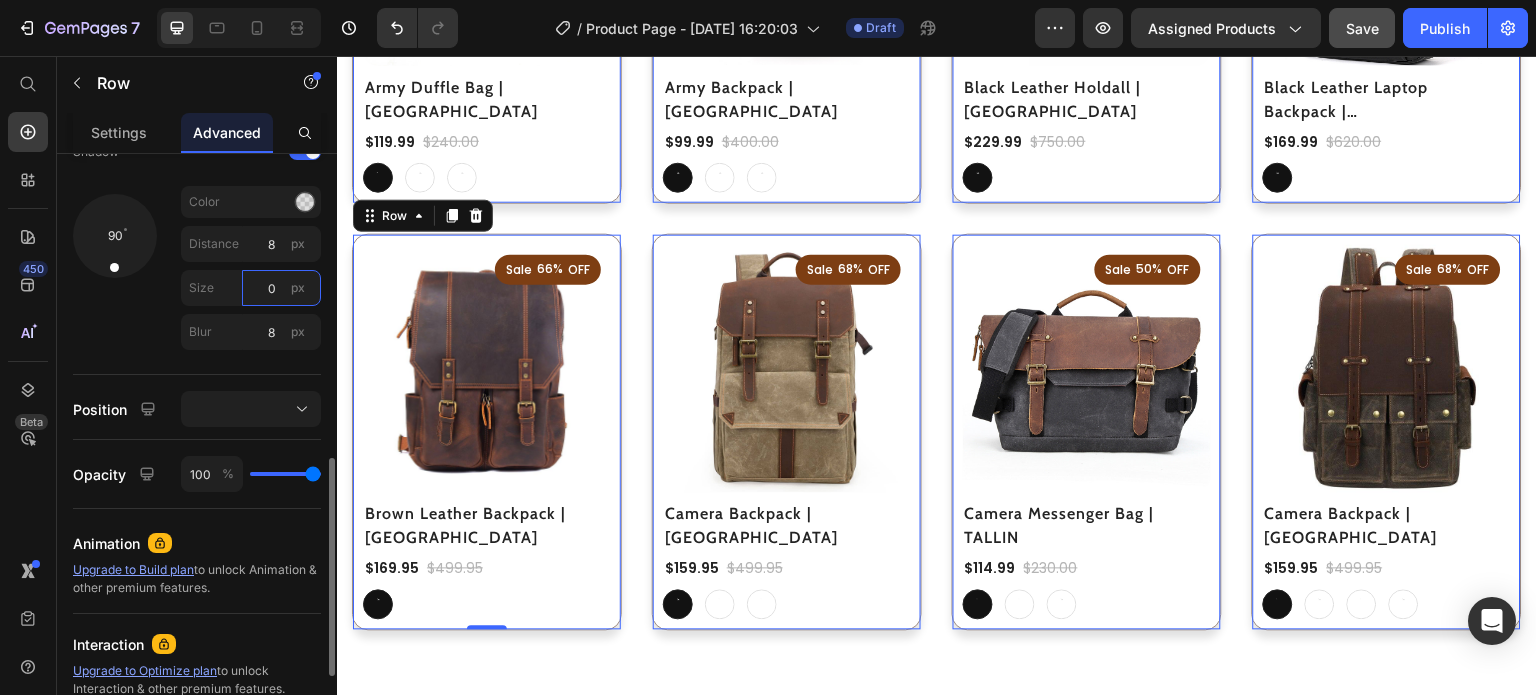 click on "0" at bounding box center [281, 288] 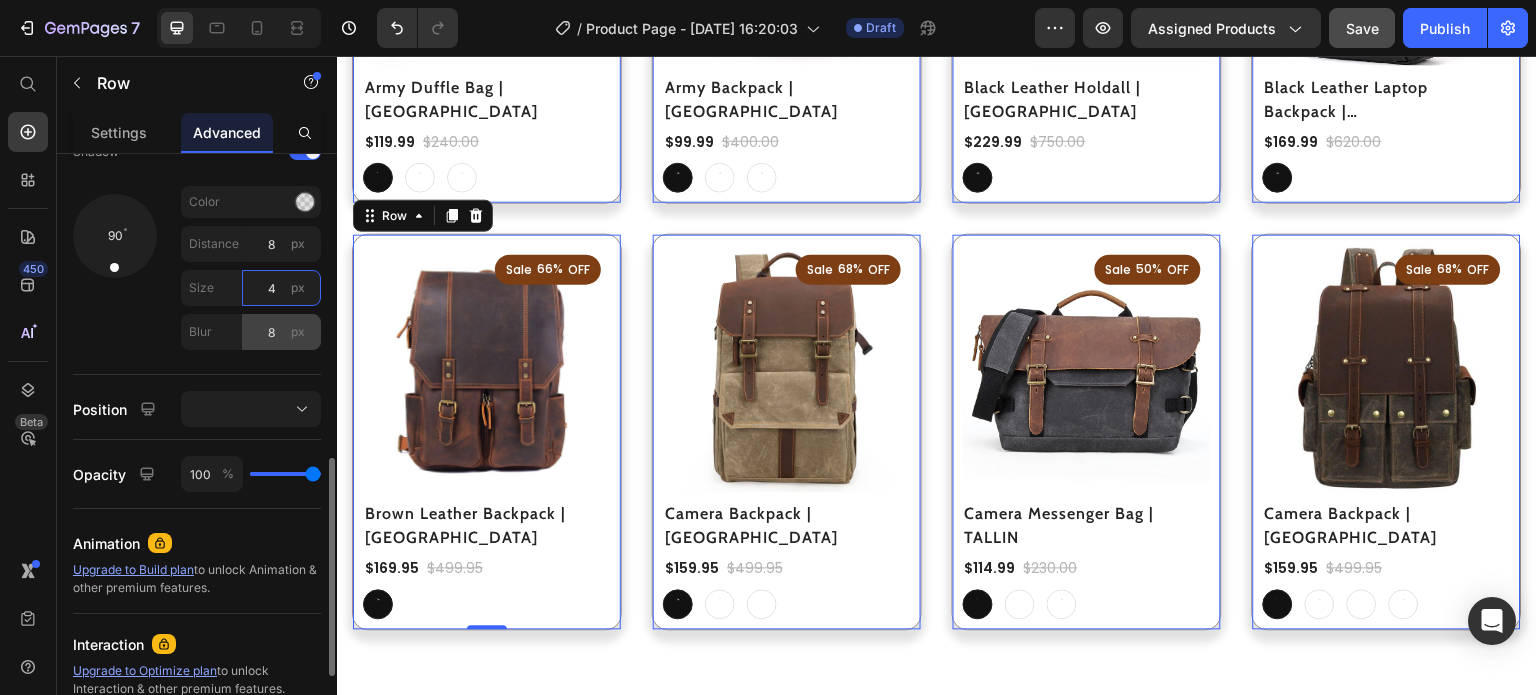 type on "4" 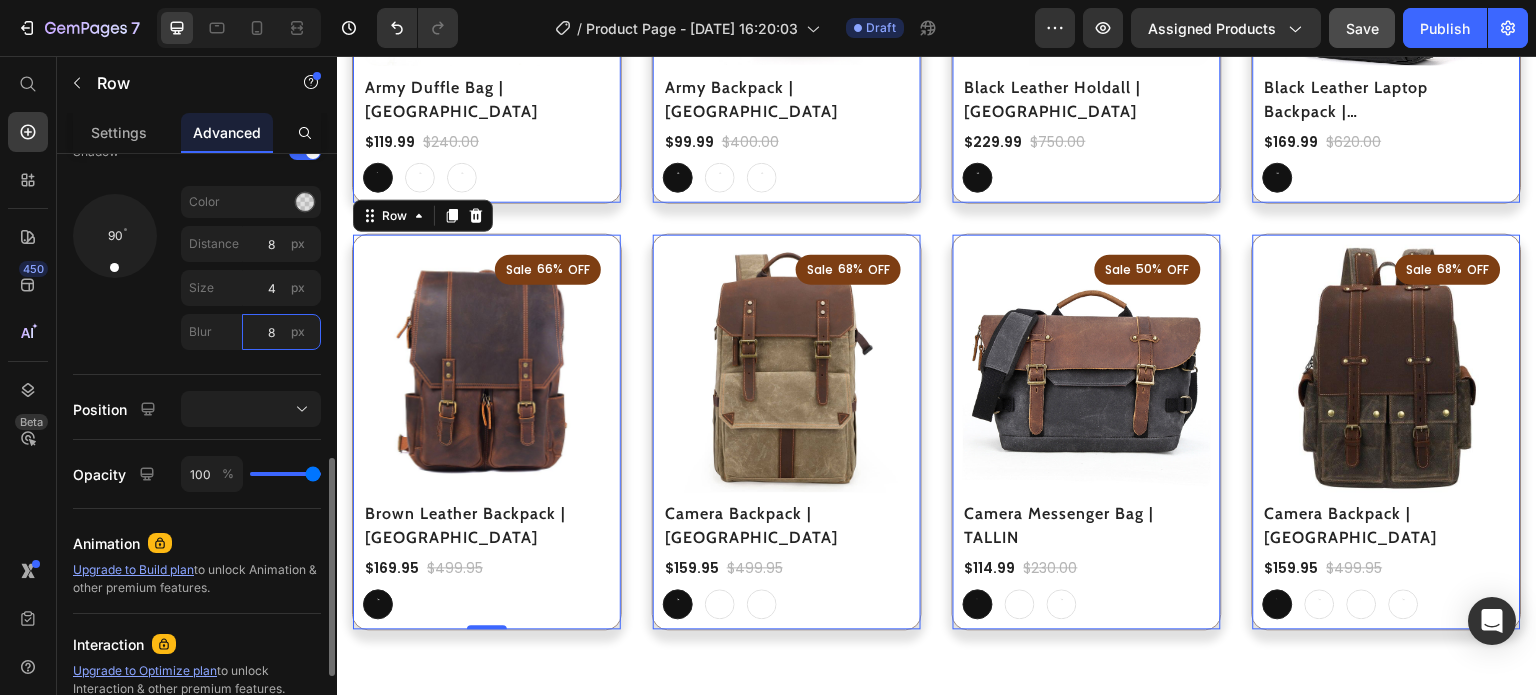 click on "8" at bounding box center [281, 332] 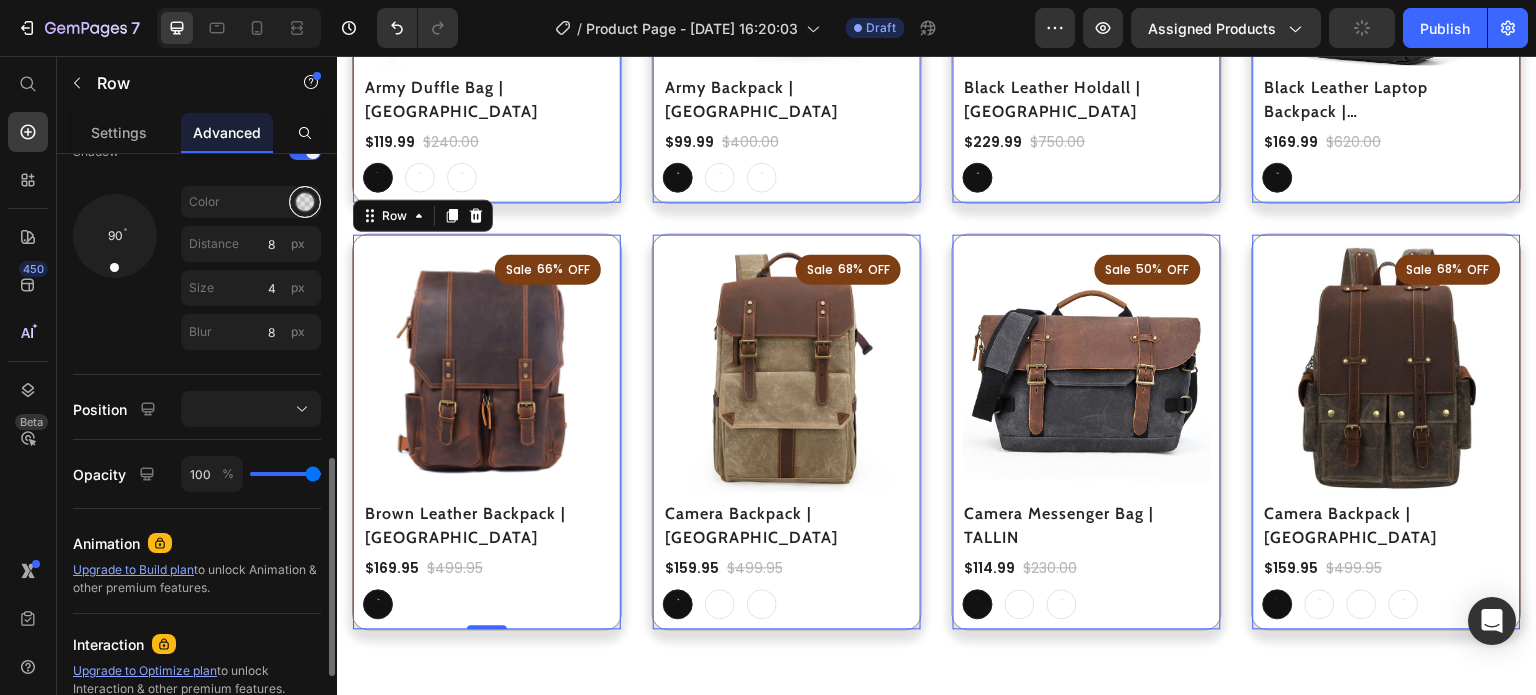 click at bounding box center [305, 202] 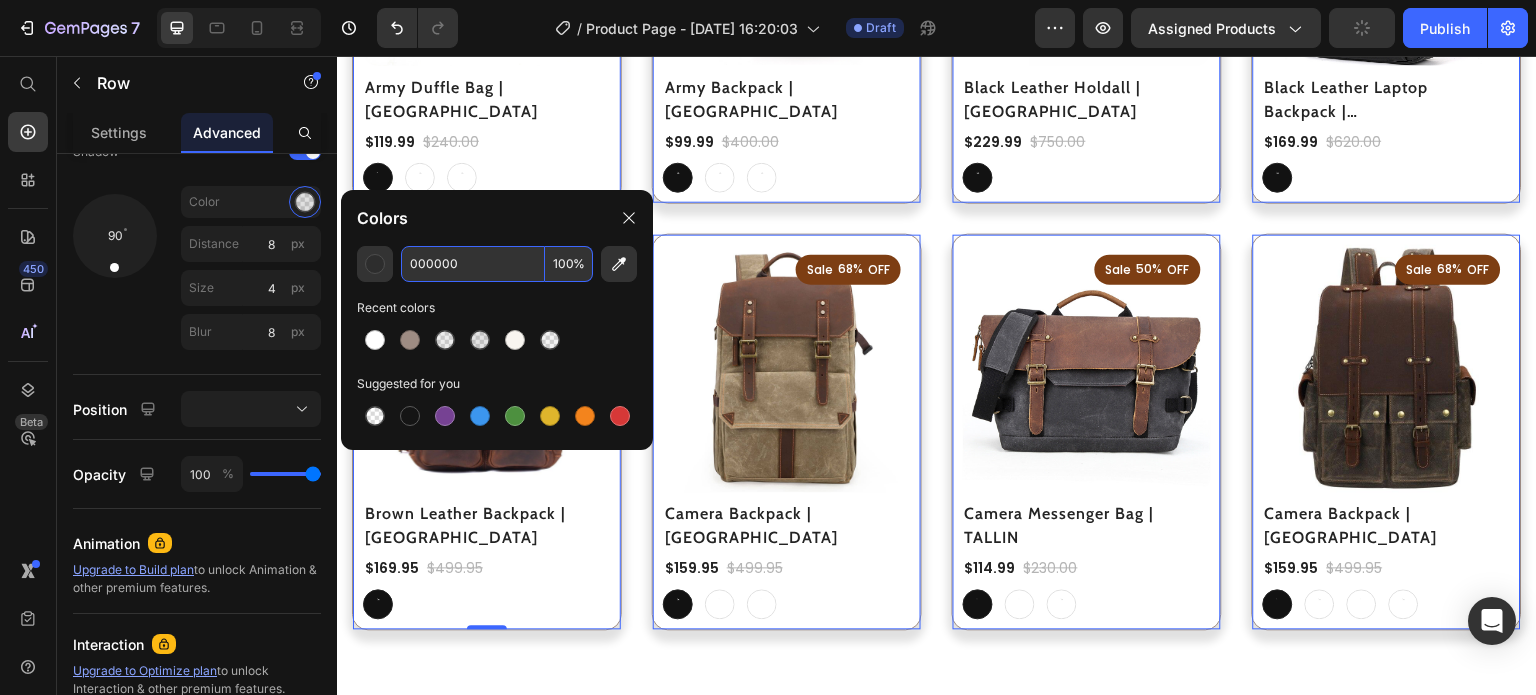 click on "000000" at bounding box center (473, 264) 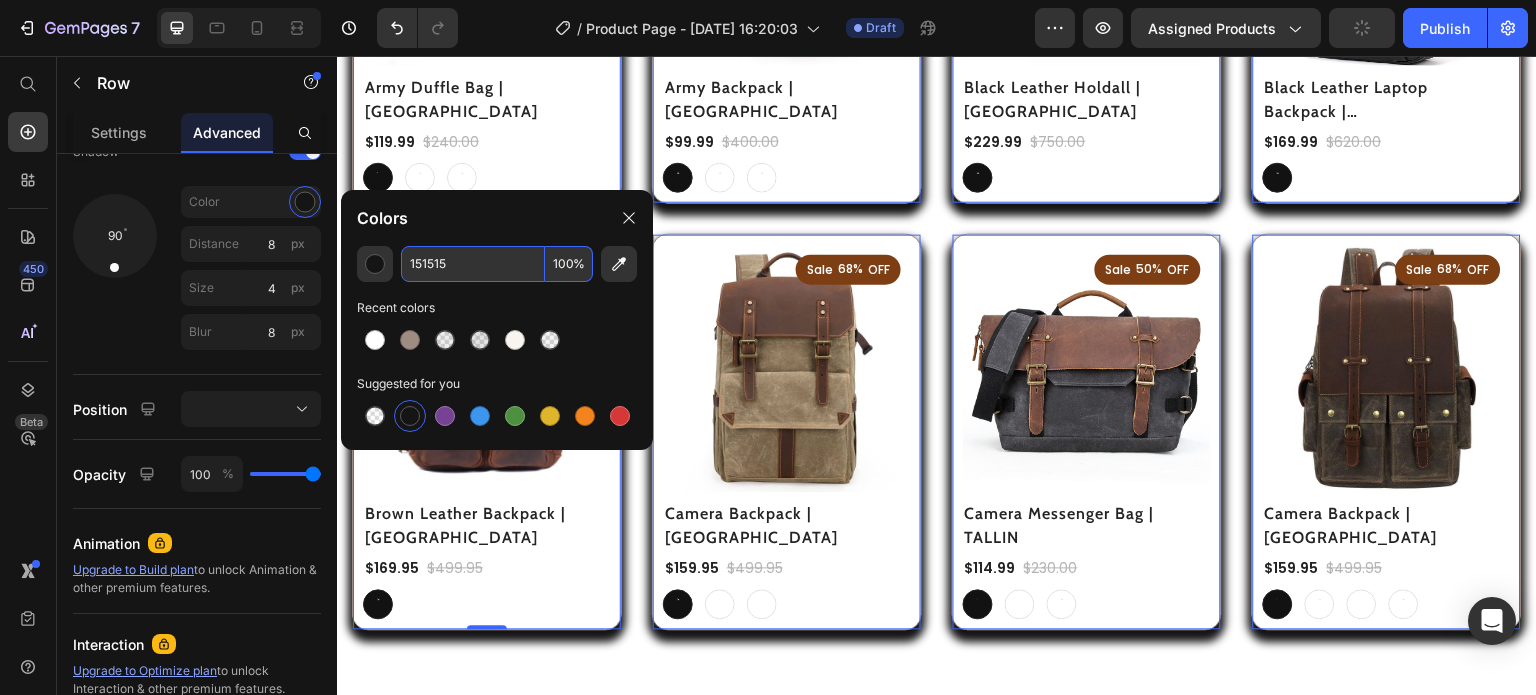 type on "151515" 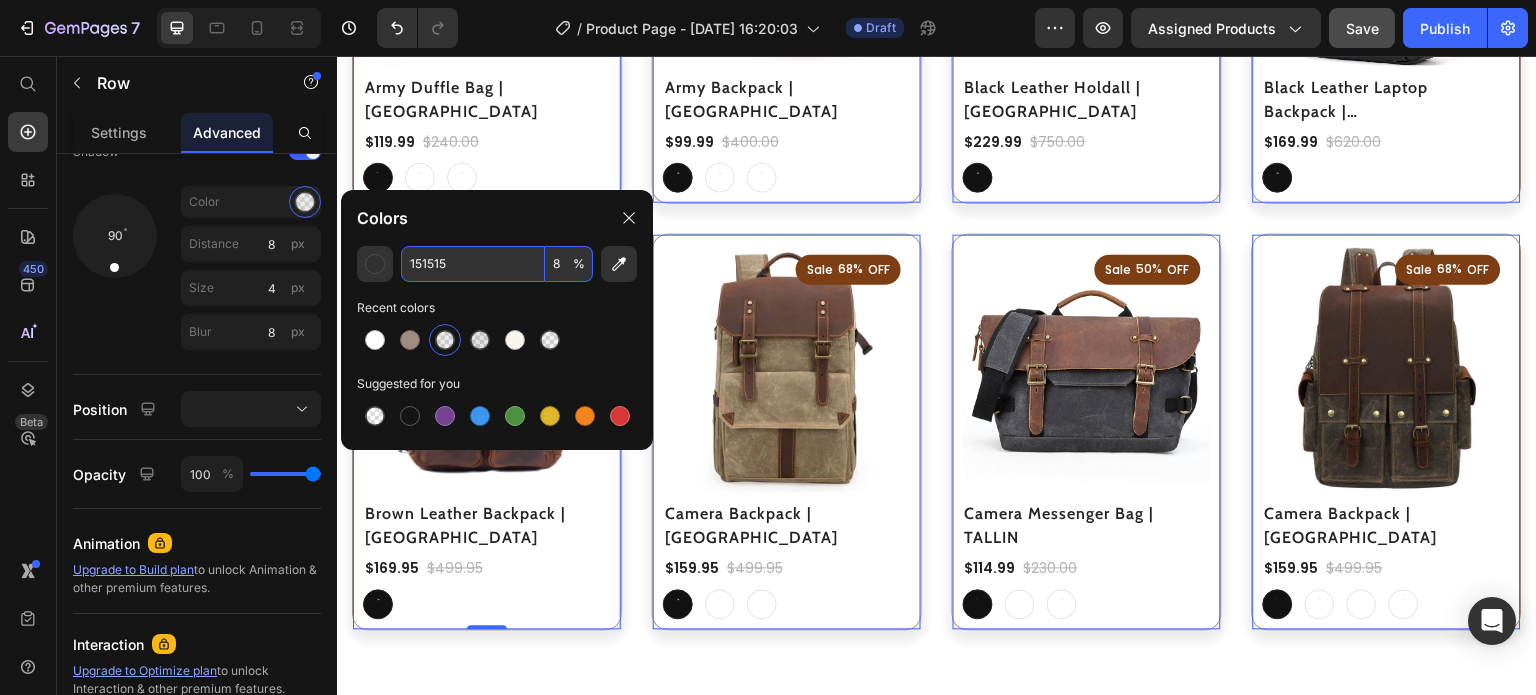 type on "8" 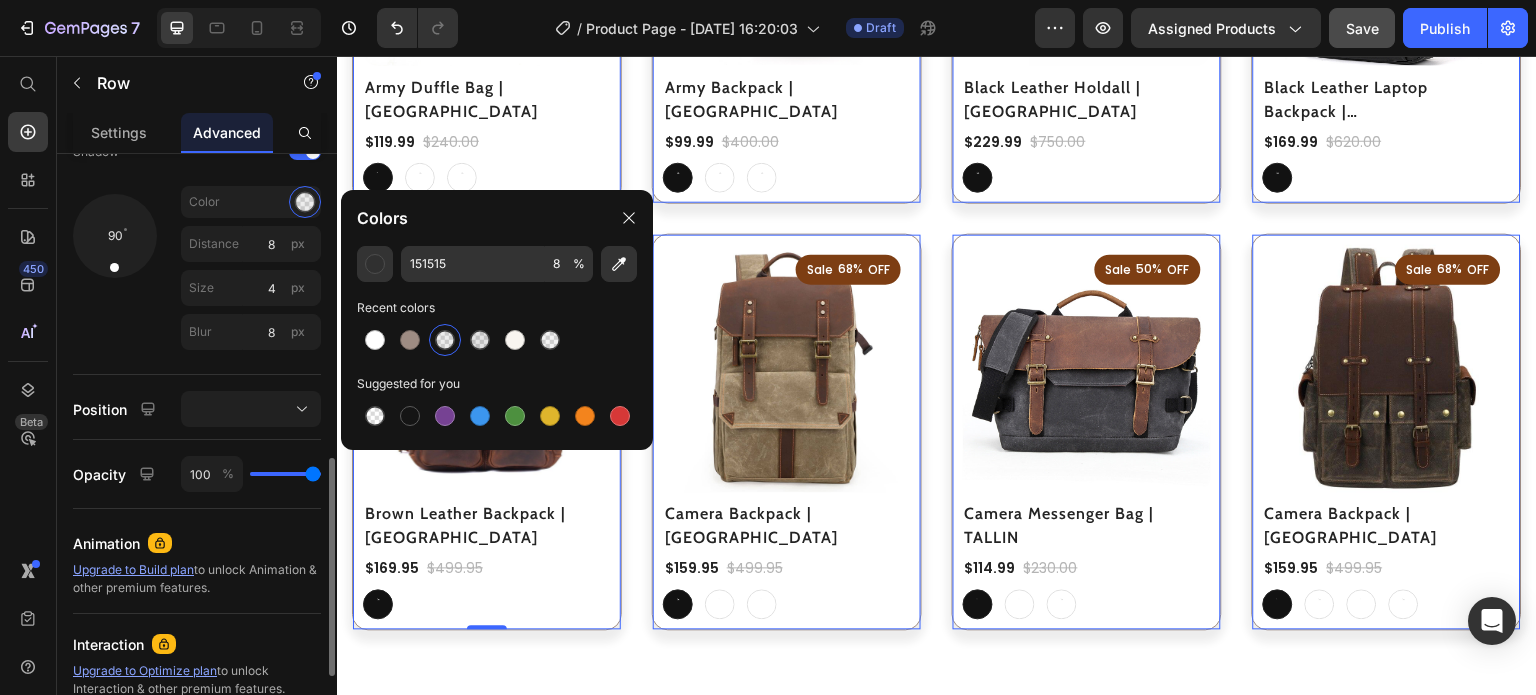 click on "90" at bounding box center (115, 272) 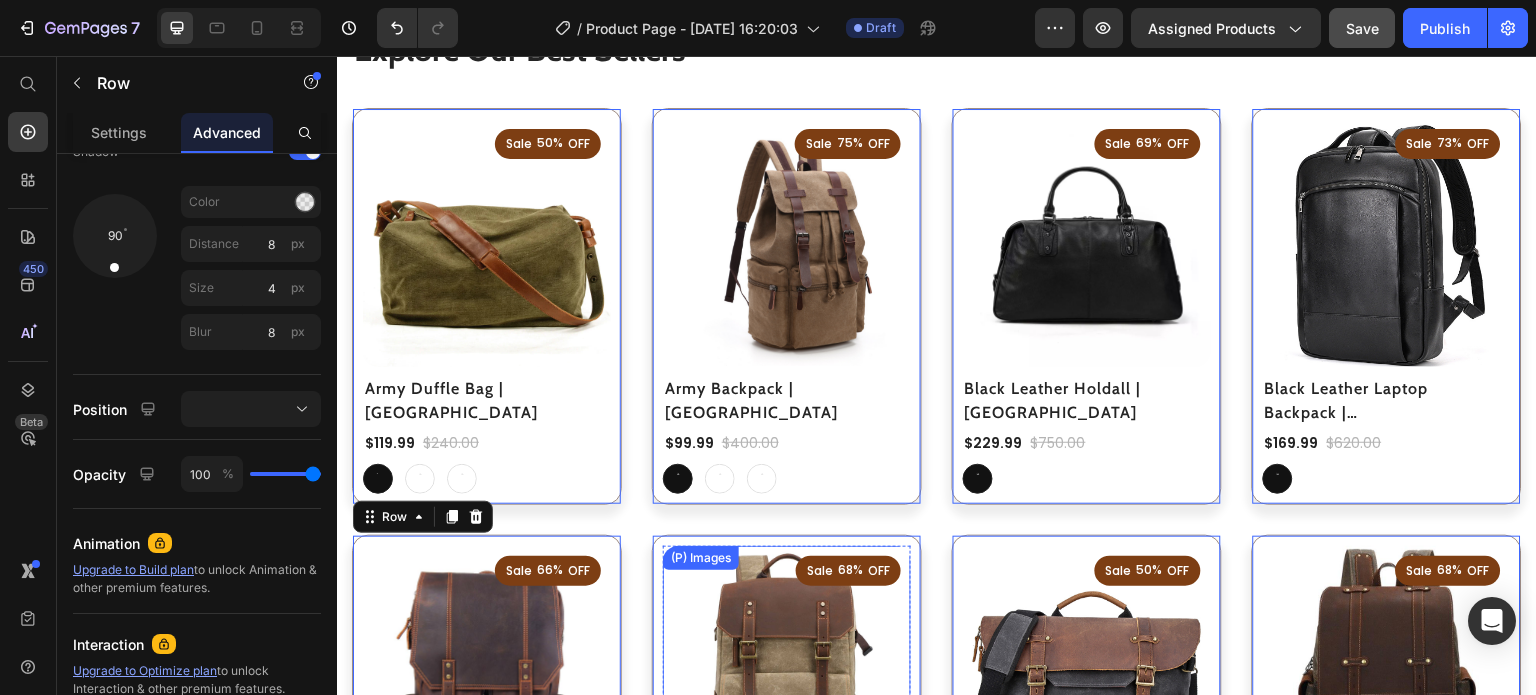 scroll, scrollTop: 1117, scrollLeft: 0, axis: vertical 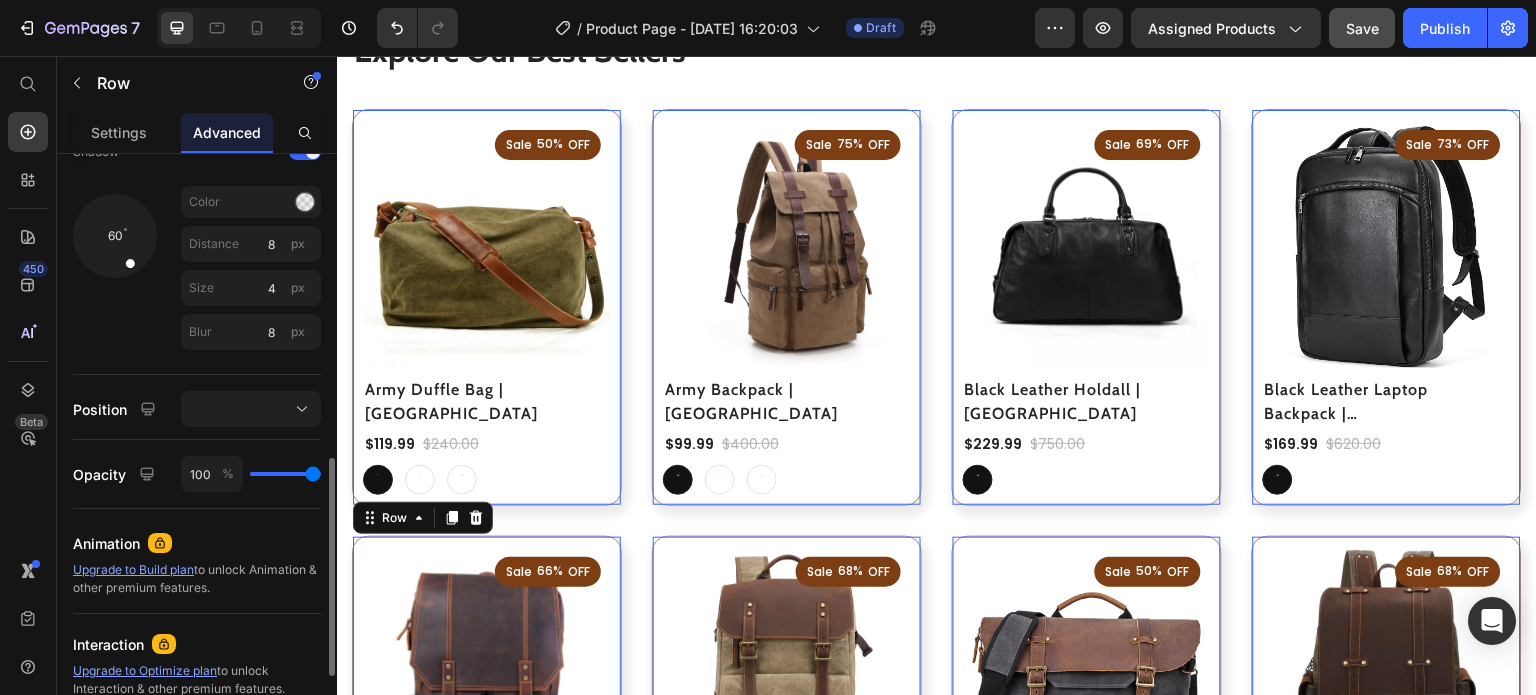 drag, startPoint x: 115, startPoint y: 265, endPoint x: 144, endPoint y: 287, distance: 36.40055 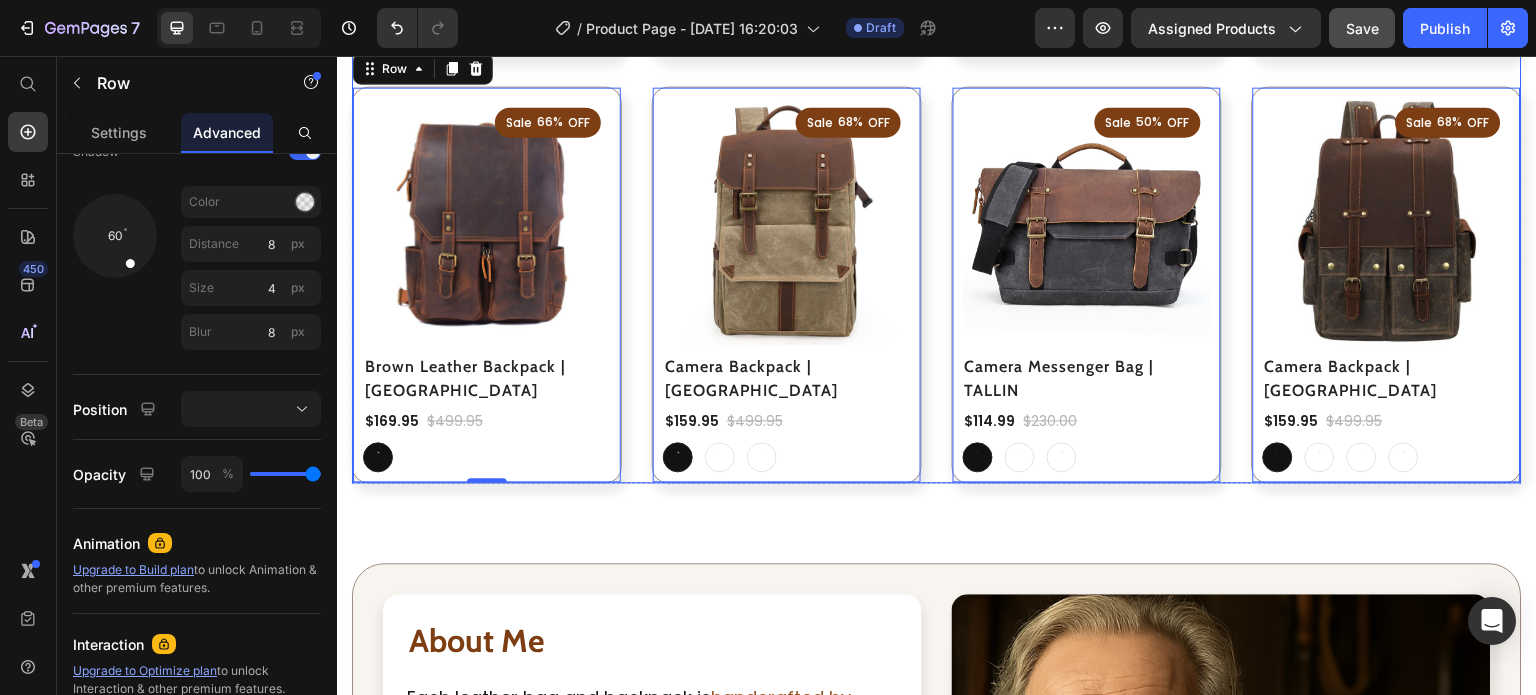 scroll, scrollTop: 1568, scrollLeft: 0, axis: vertical 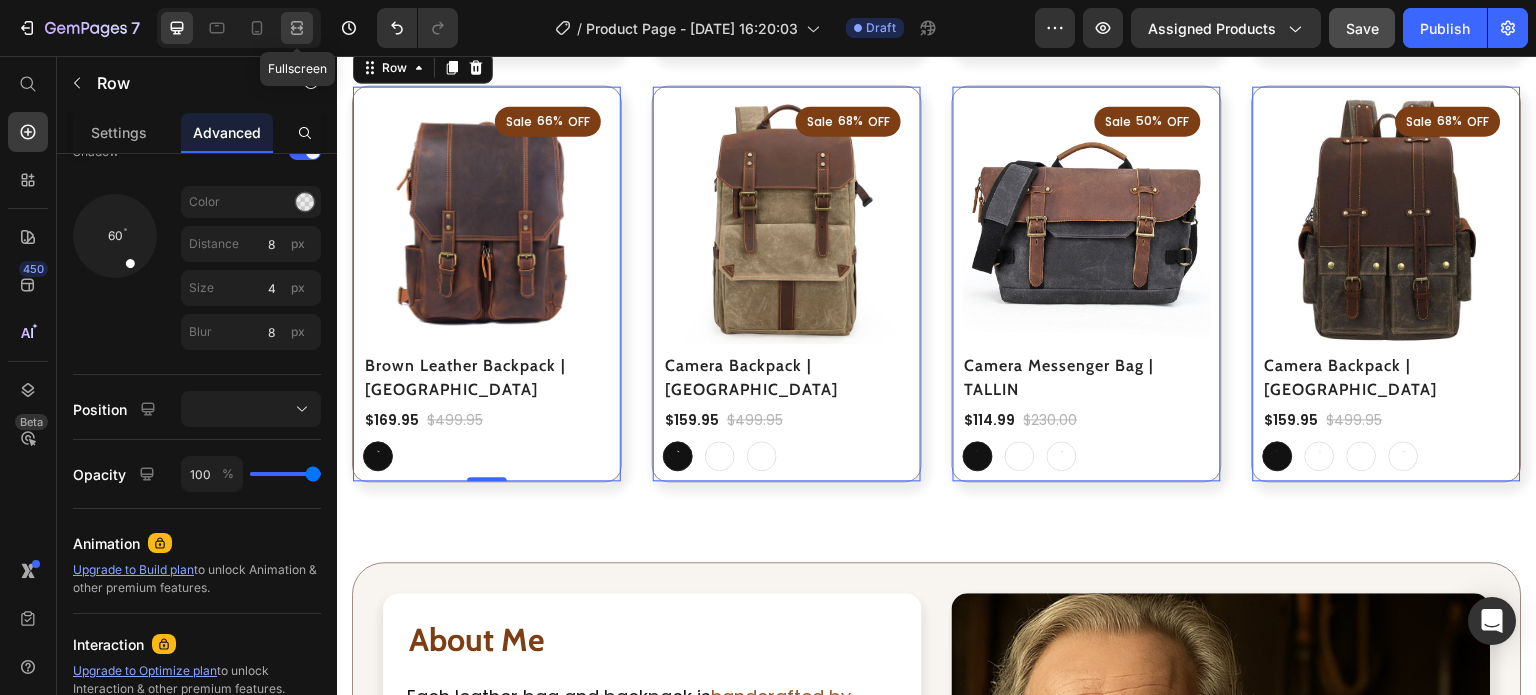 click 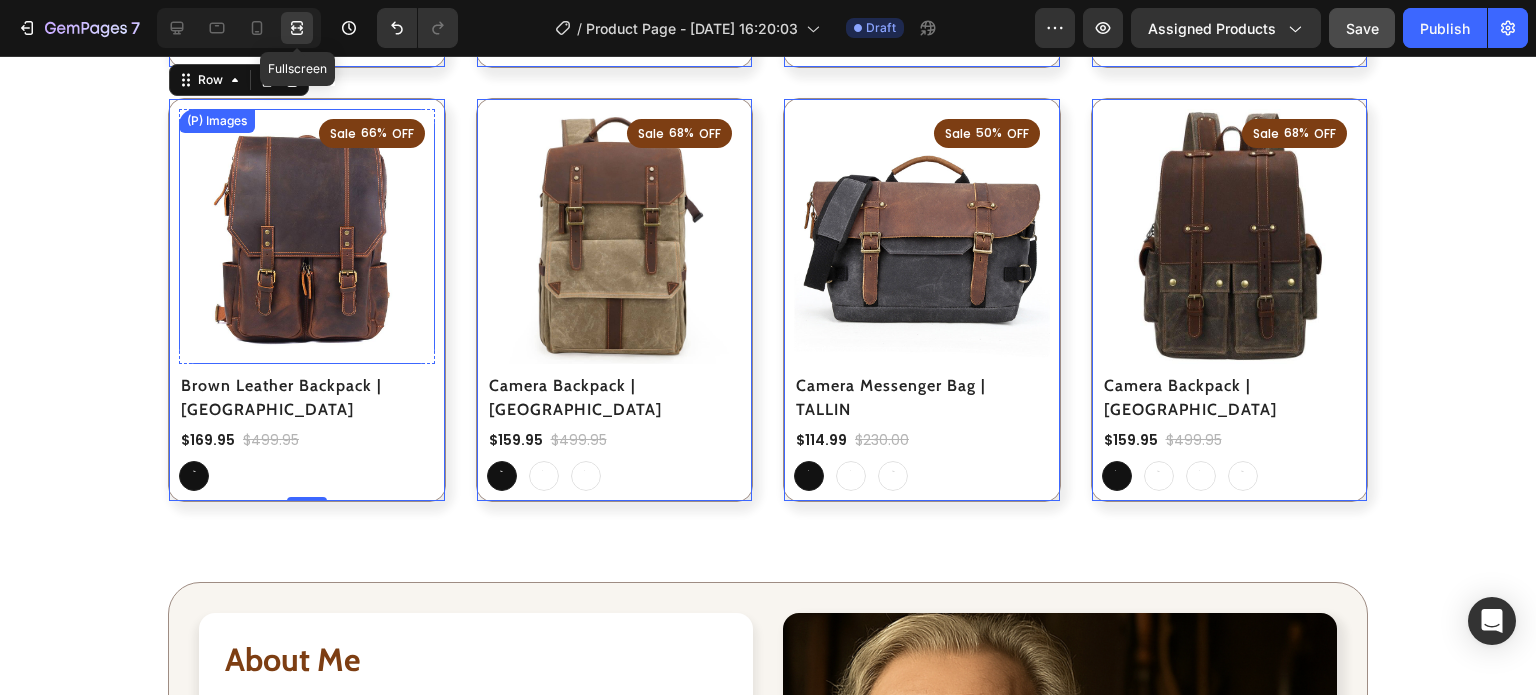 scroll, scrollTop: 1586, scrollLeft: 0, axis: vertical 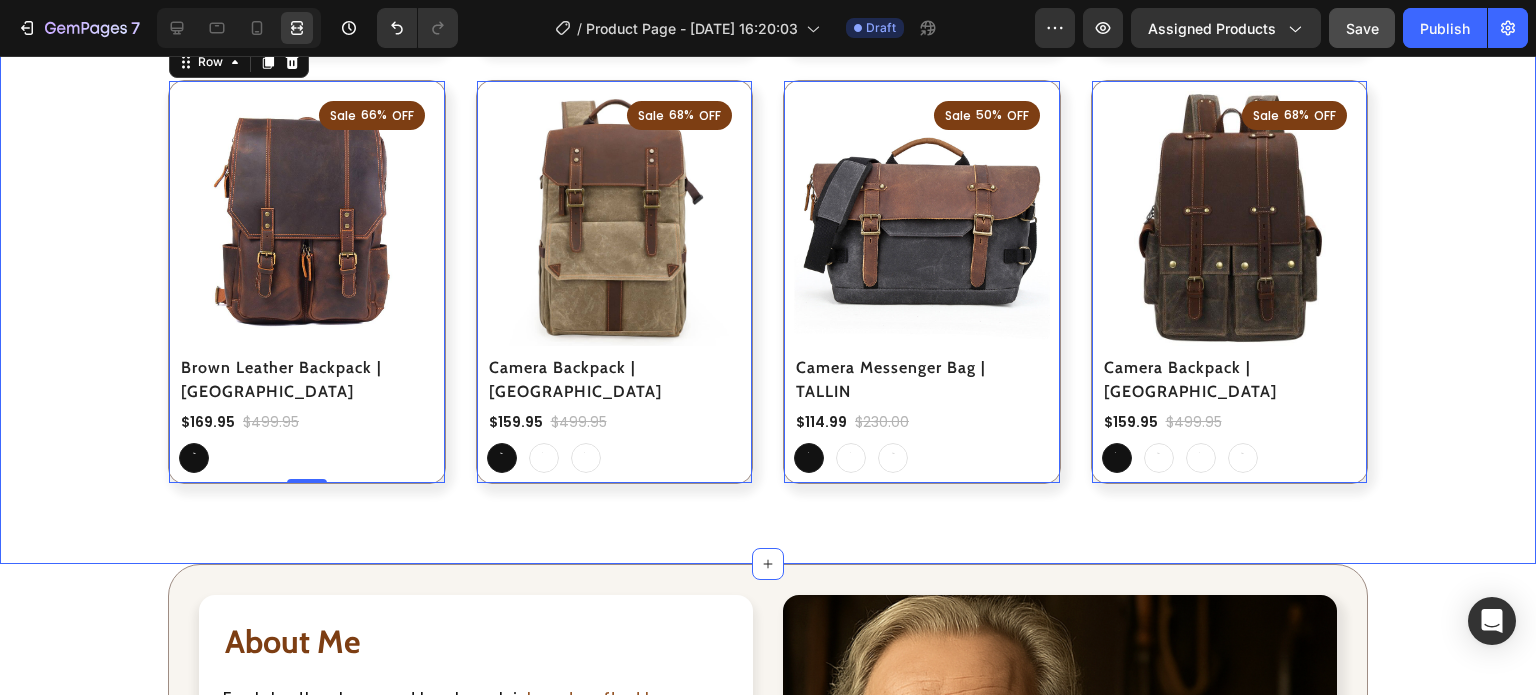 click on "Explore Our Best Sellers Heading Row (P) Images Sale 50% OFF Discount Tag Row Row Army Duffle Bag | [GEOGRAPHIC_DATA] (P) Title $119.99 (P) Price $240.00 (P) Price Row Light Green Light Green Light Green Khaki Khaki Khaki Grey Grey Grey (P) Variants & Swatches Row   0 (P) Images Sale 75% OFF Discount Tag Row Row Army Backpack | [GEOGRAPHIC_DATA] (P) Title $99.99 (P) Price $400.00 (P) Price Row Khaki Khaki Khaki Blue Blue Blue Brown Brown Brown (P) Variants & Swatches Row   0 (P) Images Sale 69% OFF Discount Tag Row Row Black Leather Holdall | [GEOGRAPHIC_DATA] (P) Title $229.99 (P) Price $750.00 (P) Price Row Black Black Black (P) Variants & Swatches Row   0 (P) Images Sale 73% OFF Discount Tag Row Row Black Leather Laptop Backpack | BAMBURGH (P) Title $169.99 (P) Price $620.00 (P) Price Row Black Black Black (P) Variants & Swatches Row   0 (P) Images Sale 66% OFF Discount Tag Row Row Brown Leather Backpack | [GEOGRAPHIC_DATA] (P) Title $169.95 (P) Price $499.95 (P) Price Row Brown Brown Brown (P) Variants & Swatches Row   0 (P) Images Sale 68% OFF" at bounding box center (768, 24) 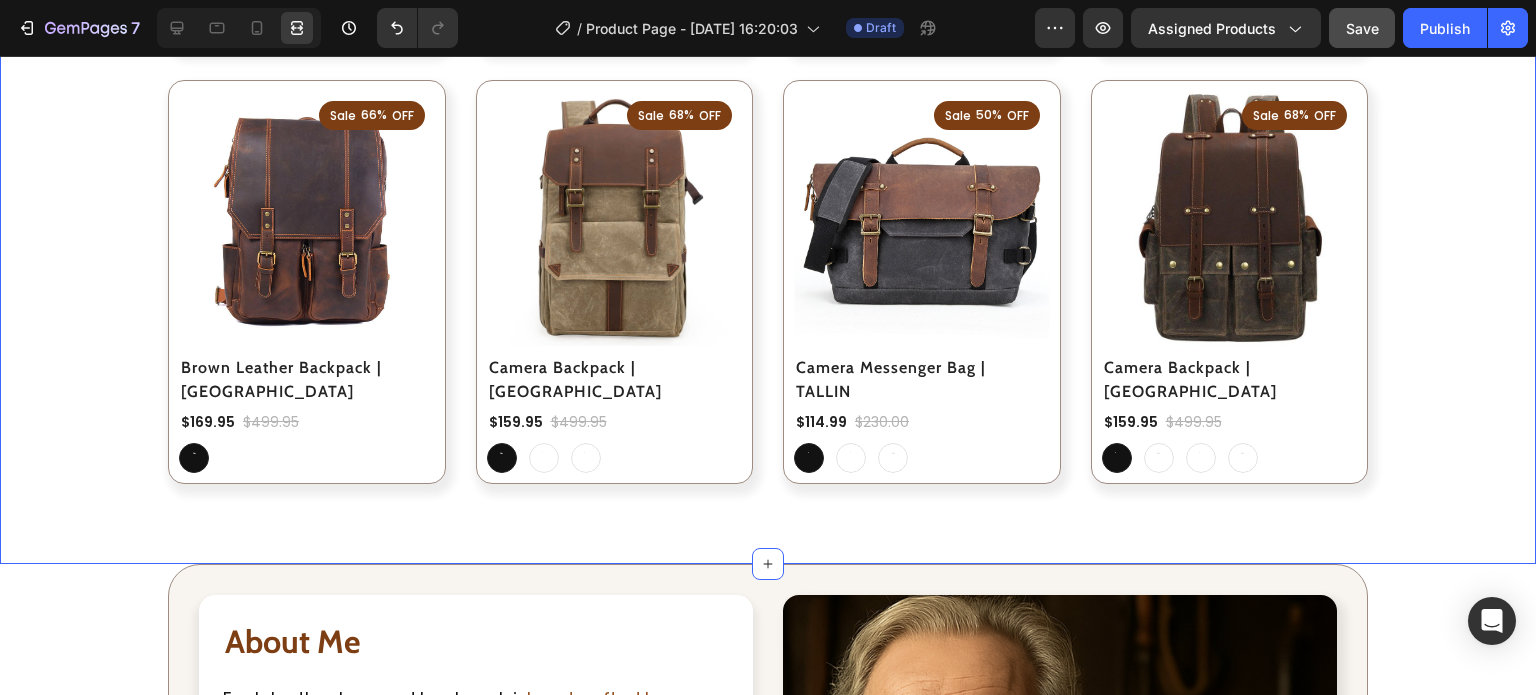 scroll, scrollTop: 0, scrollLeft: 0, axis: both 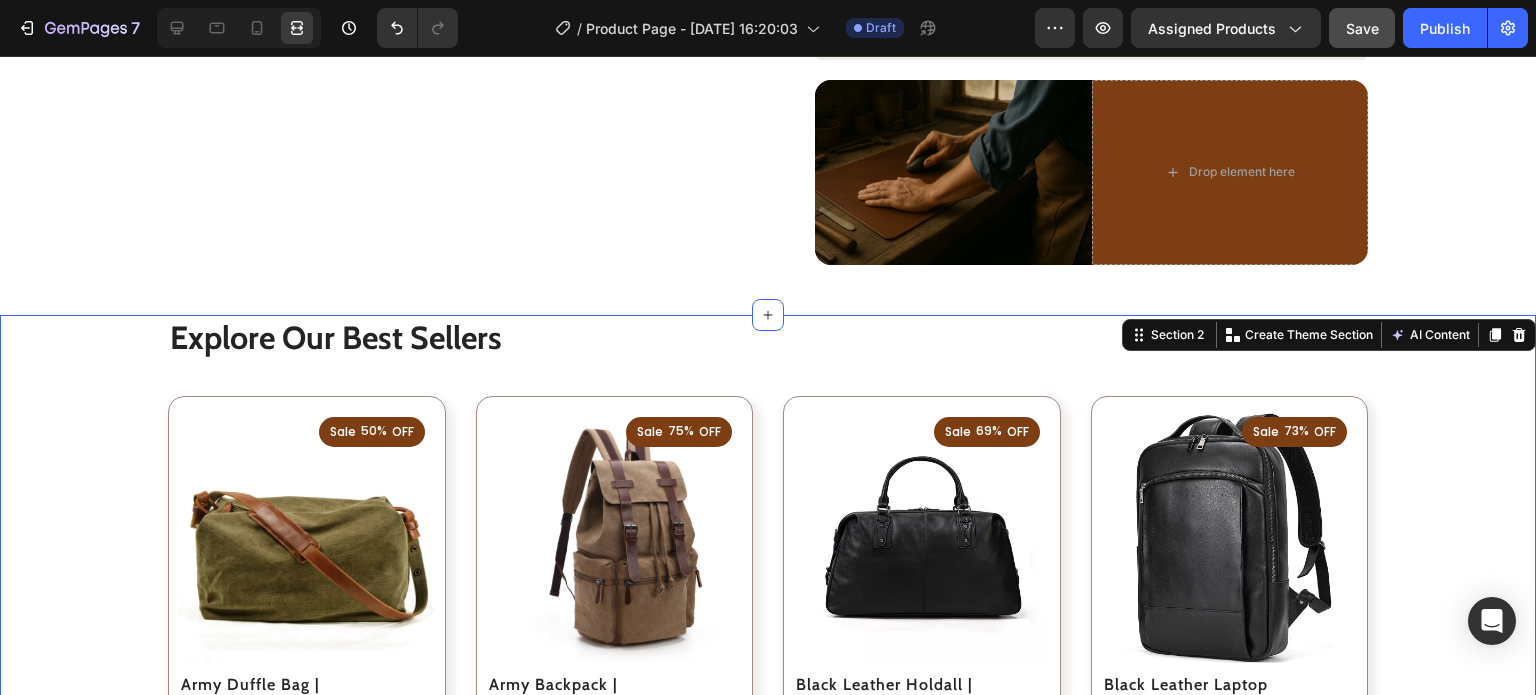 click on "Explore Our Best Sellers Heading Row (P) Images Sale 50% OFF Discount Tag Row Row Army Duffle Bag | [GEOGRAPHIC_DATA] (P) Title $119.99 (P) Price $240.00 (P) Price Row Light Green Light Green Light Green Khaki Khaki Khaki Grey Grey Grey (P) Variants & Swatches Row (P) Images Sale 75% OFF Discount Tag Row Row Army Backpack | [GEOGRAPHIC_DATA] (P) Title $99.99 (P) Price $400.00 (P) Price Row Khaki Khaki Khaki Blue Blue Blue Brown Brown Brown (P) Variants & Swatches Row (P) Images Sale 69% OFF Discount Tag Row Row Black Leather Holdall | [GEOGRAPHIC_DATA] (P) Title $229.99 (P) Price $750.00 (P) Price Row Black Black Black (P) Variants & Swatches Row (P) Images Sale 73% OFF Discount Tag Row Row Black Leather Laptop Backpack | BAMBURGH (P) Title $169.99 (P) Price $620.00 (P) Price Row Black Black Black (P) Variants & Swatches Row (P) Images Sale 66% OFF Discount Tag Row Row Brown Leather Backpack | [GEOGRAPHIC_DATA] (P) Title $169.95 (P) Price $499.95 (P) Price Row Brown Brown Brown (P) Variants & Swatches Row (P) Images Sale 68% OFF Discount Tag Row Row" at bounding box center [768, 775] 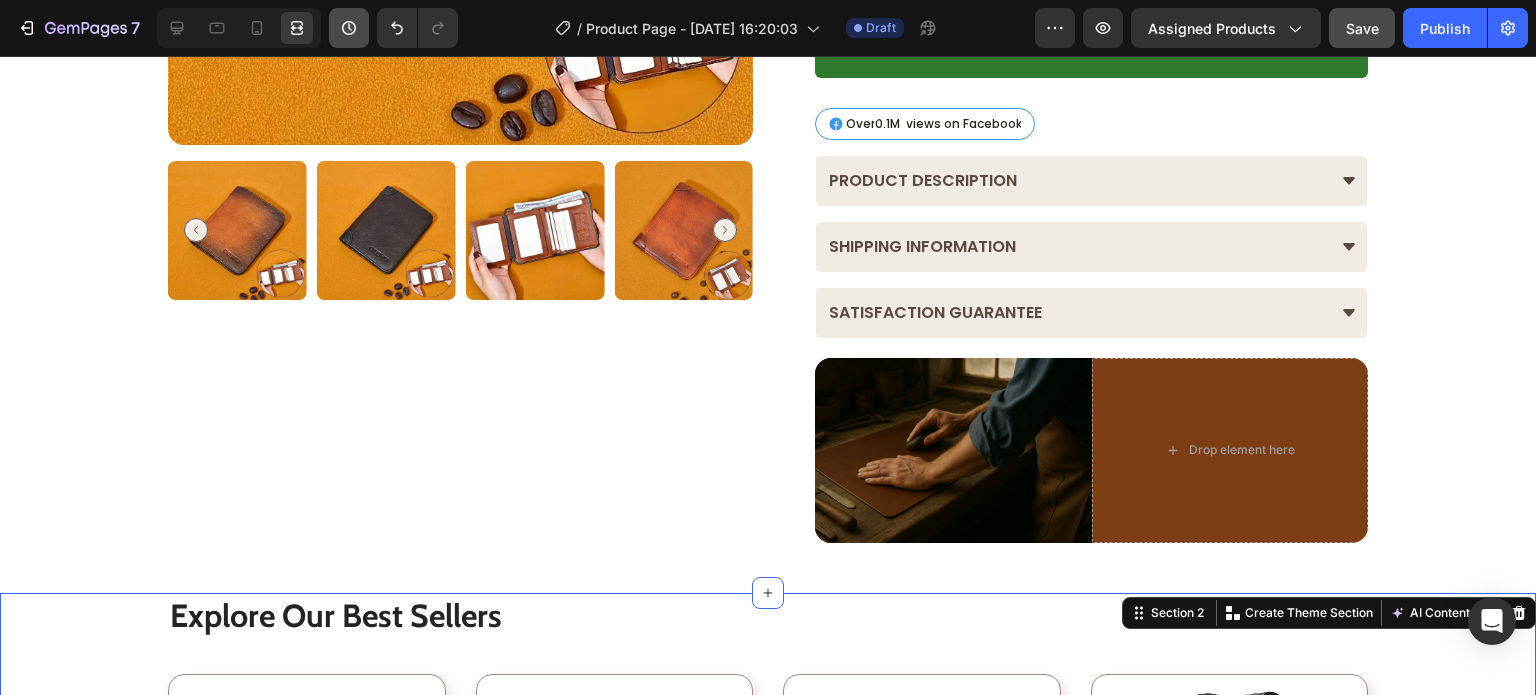 scroll, scrollTop: 559, scrollLeft: 0, axis: vertical 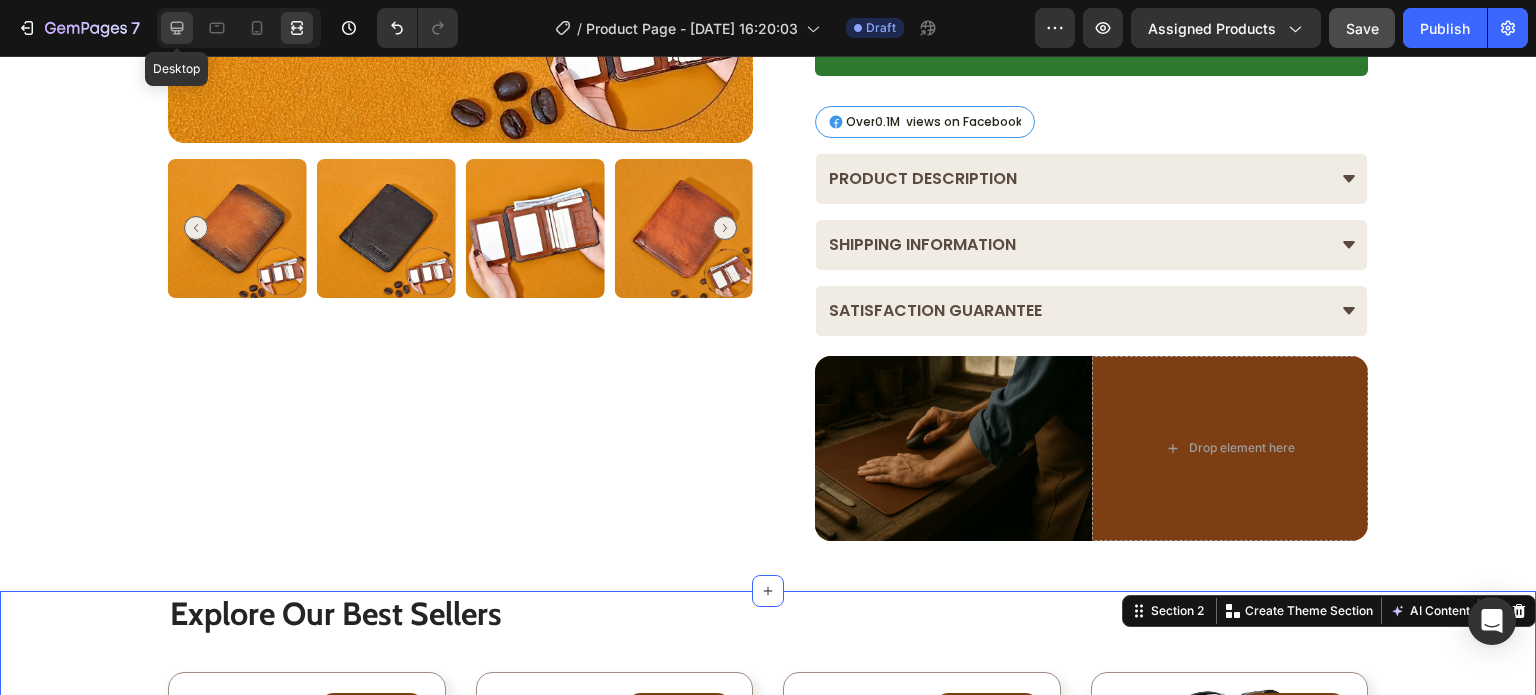 click 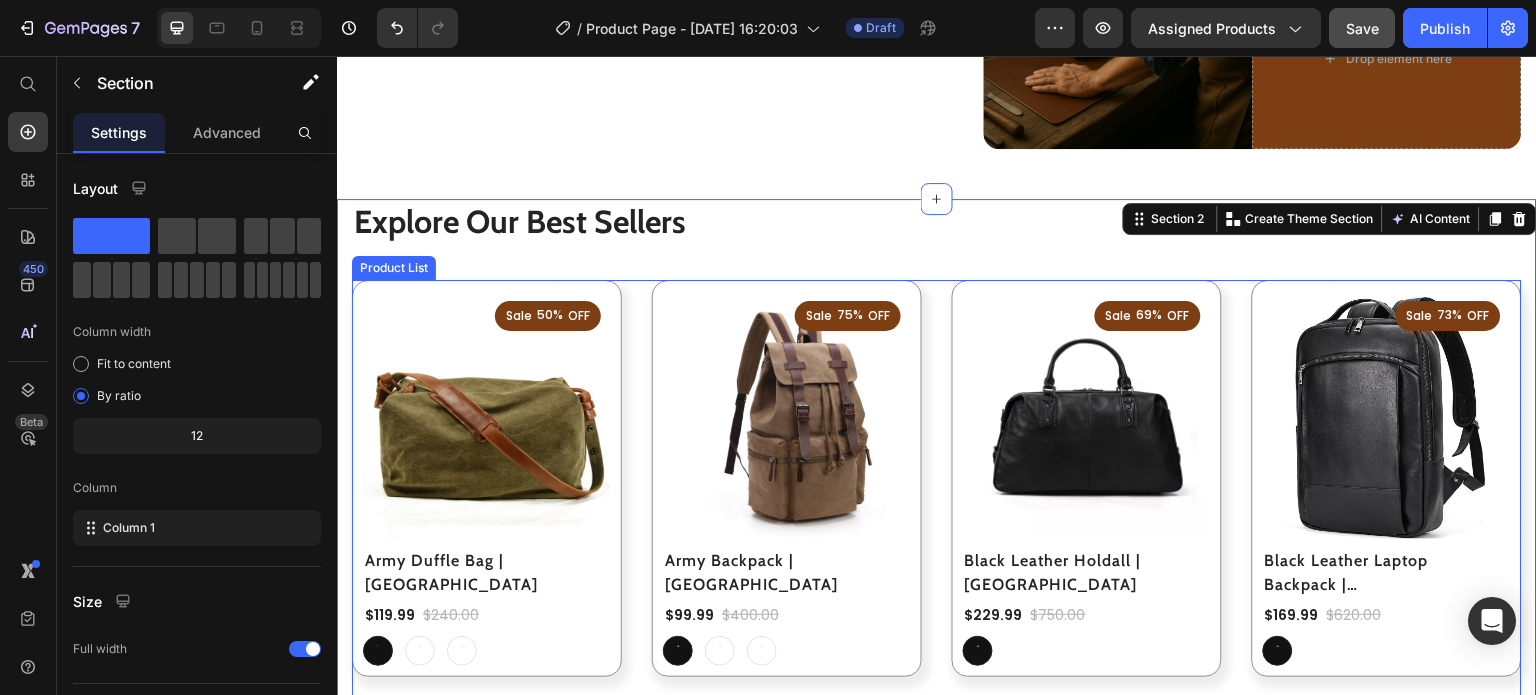 scroll, scrollTop: 952, scrollLeft: 0, axis: vertical 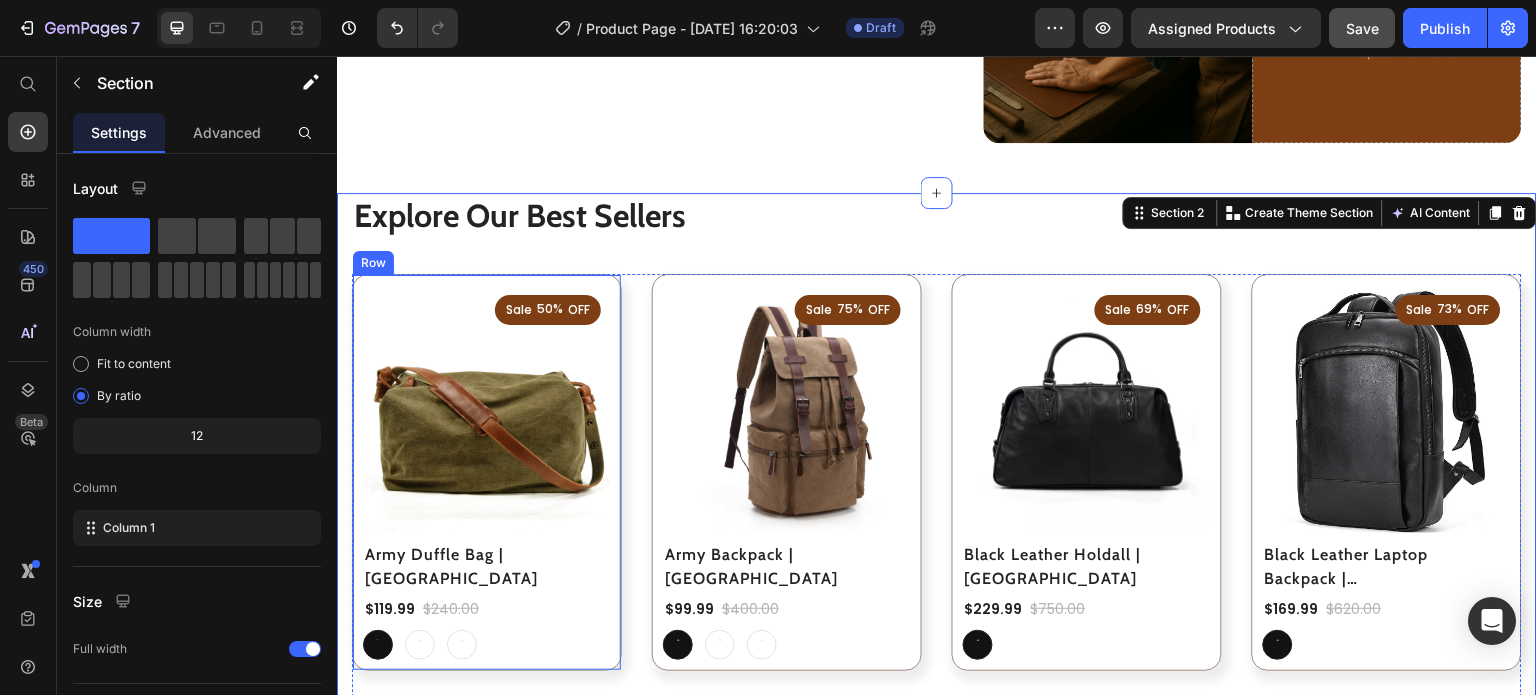 click on "(P) Images Sale 50% OFF Discount Tag Row Row Army Duffle Bag | [GEOGRAPHIC_DATA] (P) Title $119.99 (P) Price $240.00 (P) Price Row Light Green Light Green Light Green Khaki Khaki Khaki Grey Grey Grey (P) Variants & Swatches Row" at bounding box center [487, 472] 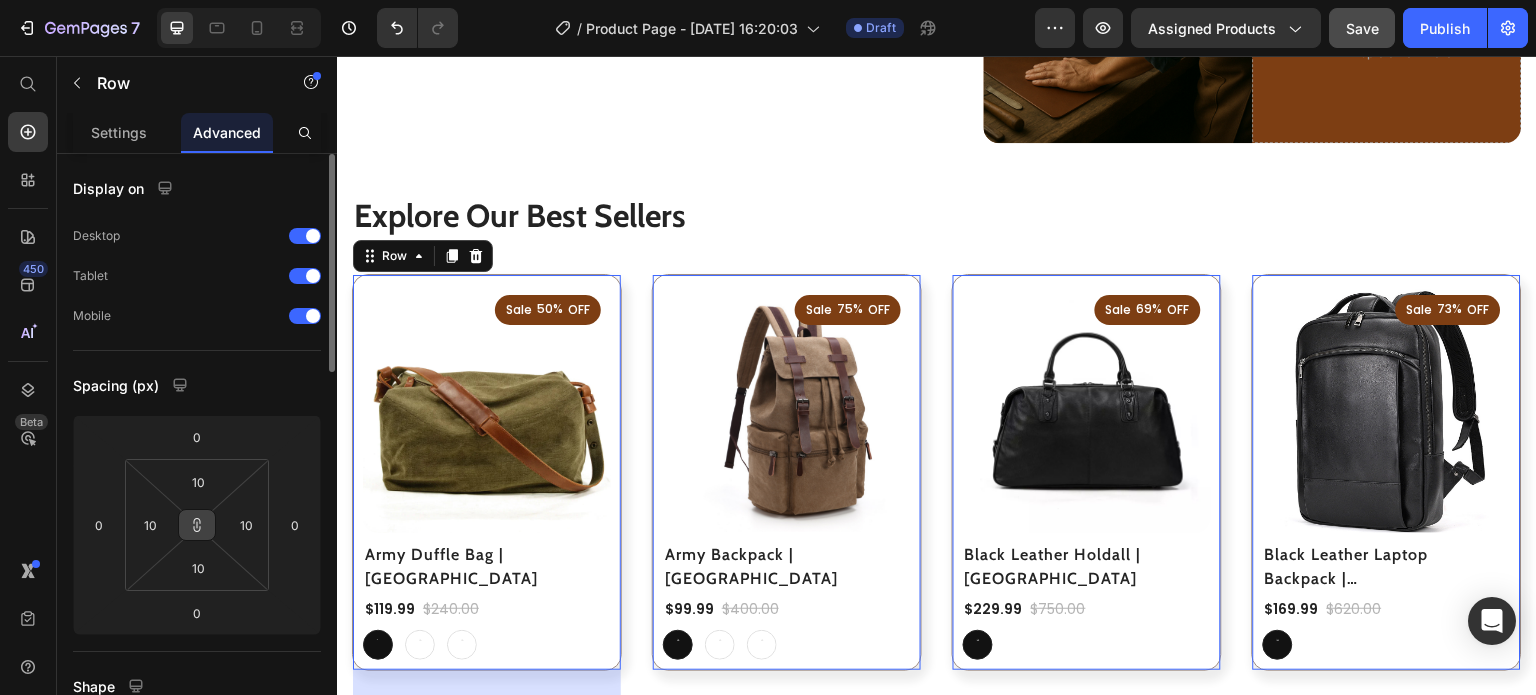 click 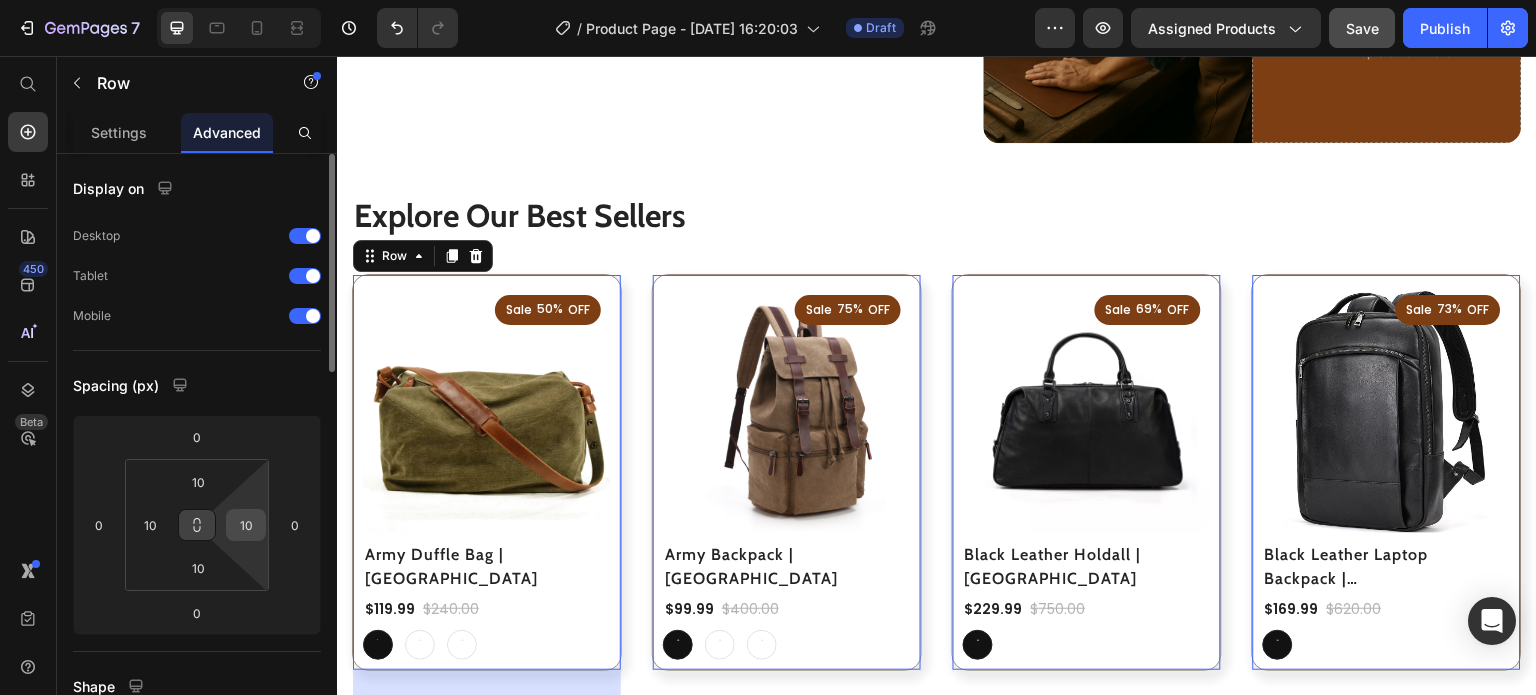 click on "10" at bounding box center [246, 525] 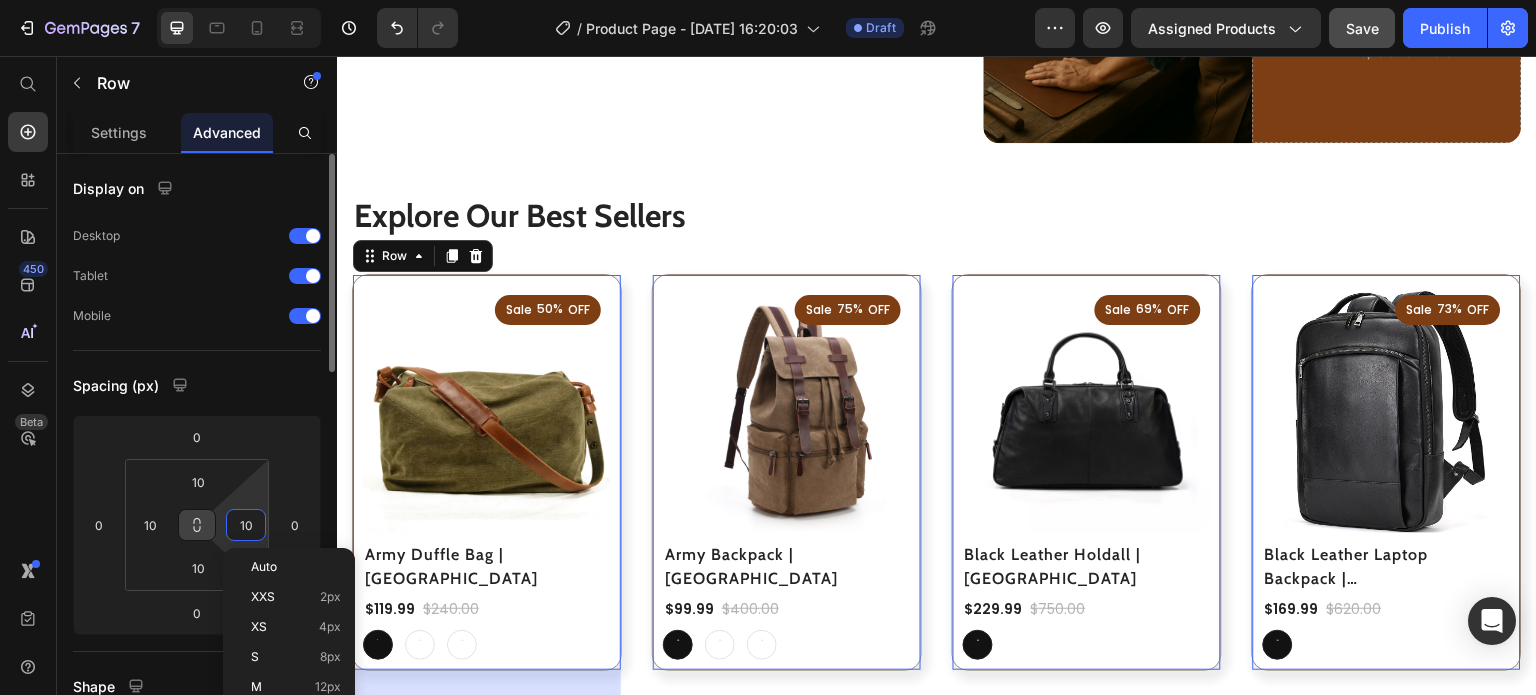 click at bounding box center [197, 525] 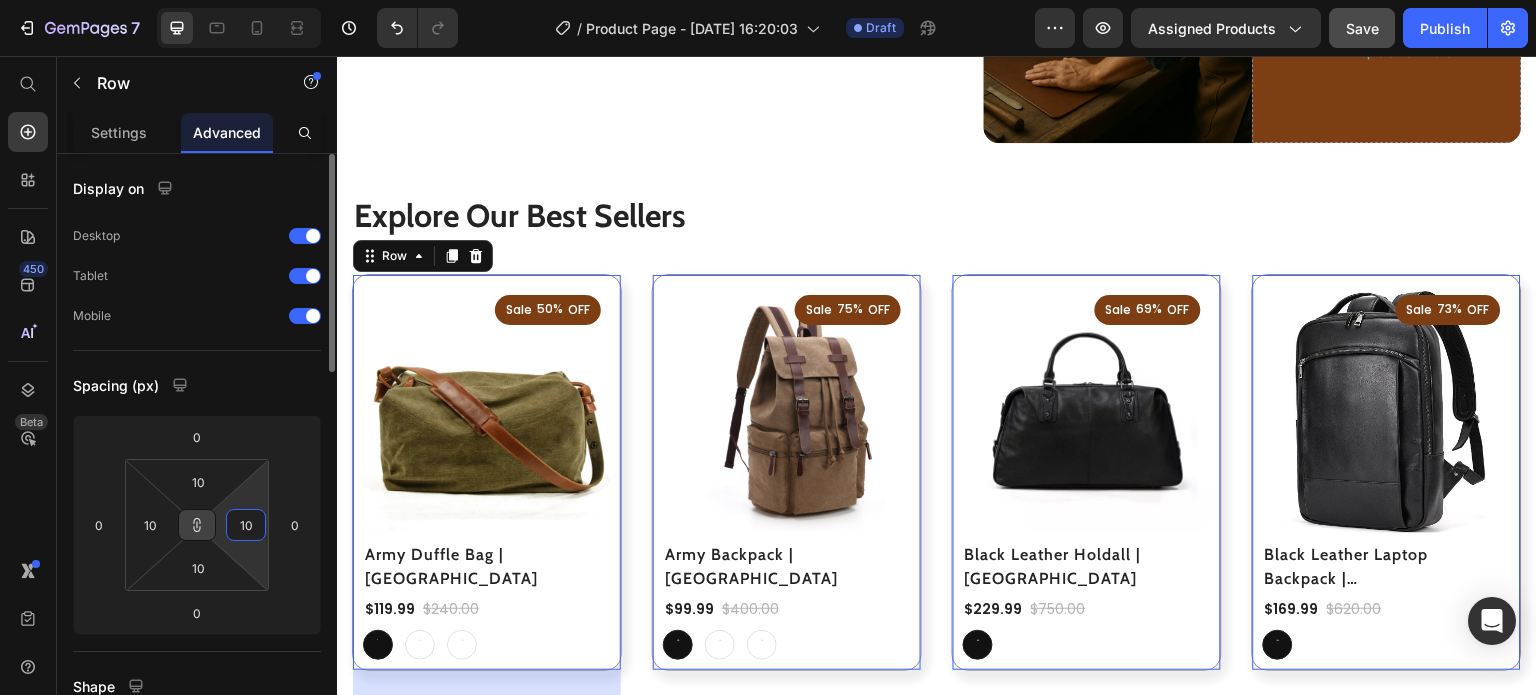 click on "10" at bounding box center (246, 525) 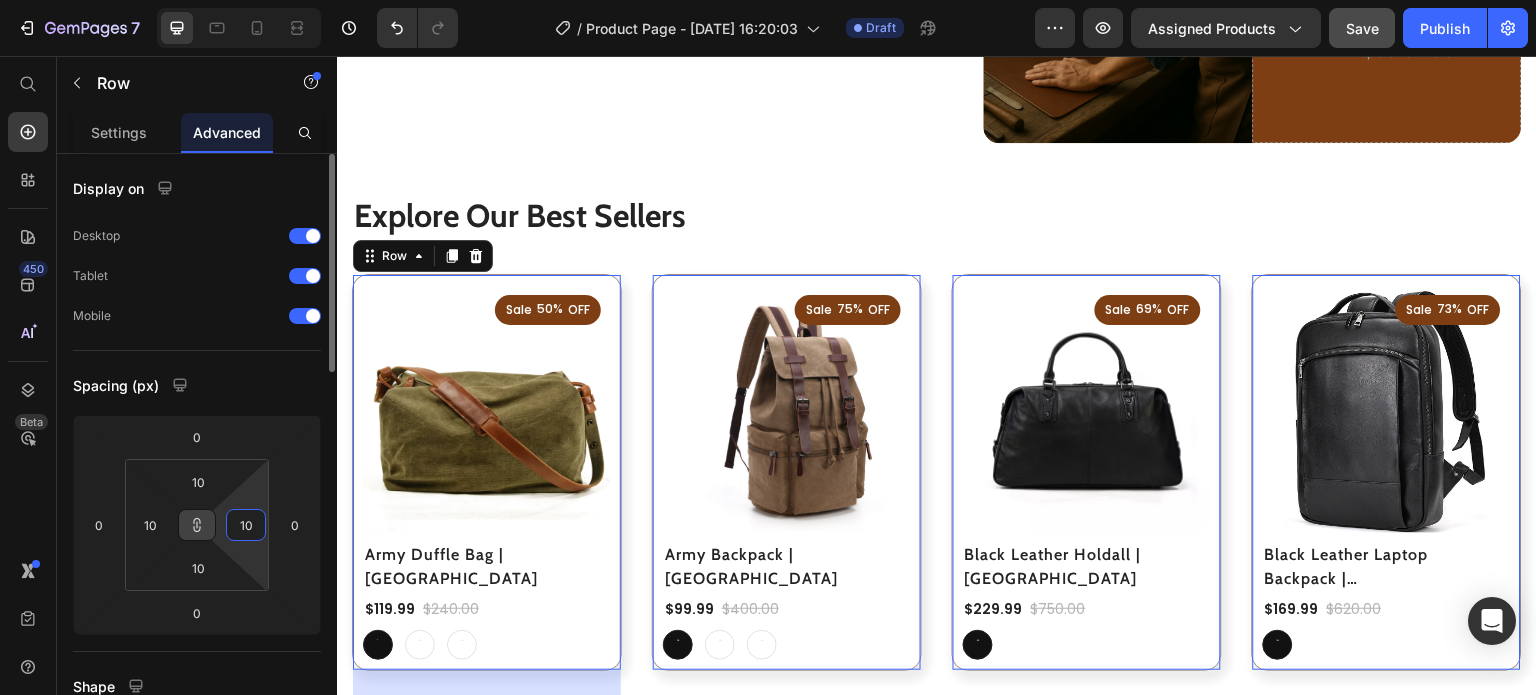 click on "10" at bounding box center [246, 525] 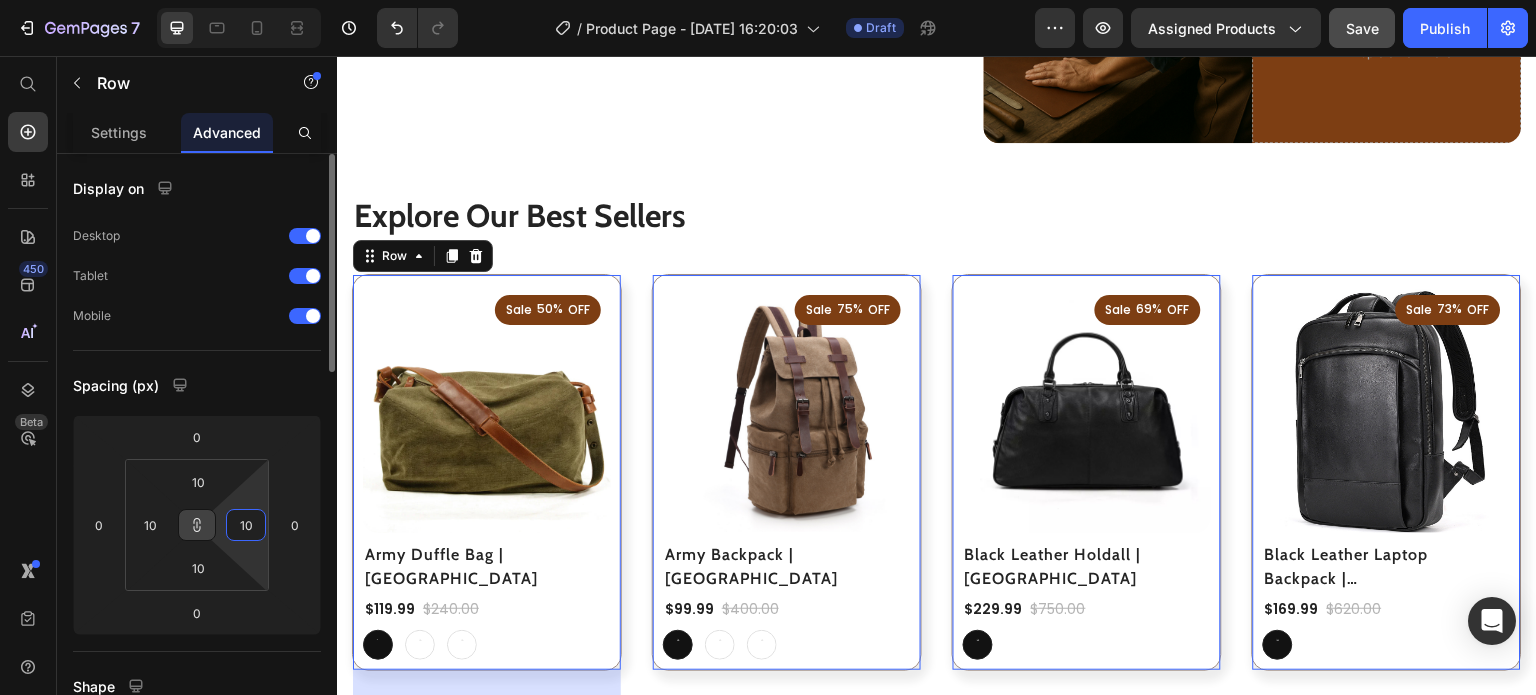 click on "10" at bounding box center (246, 525) 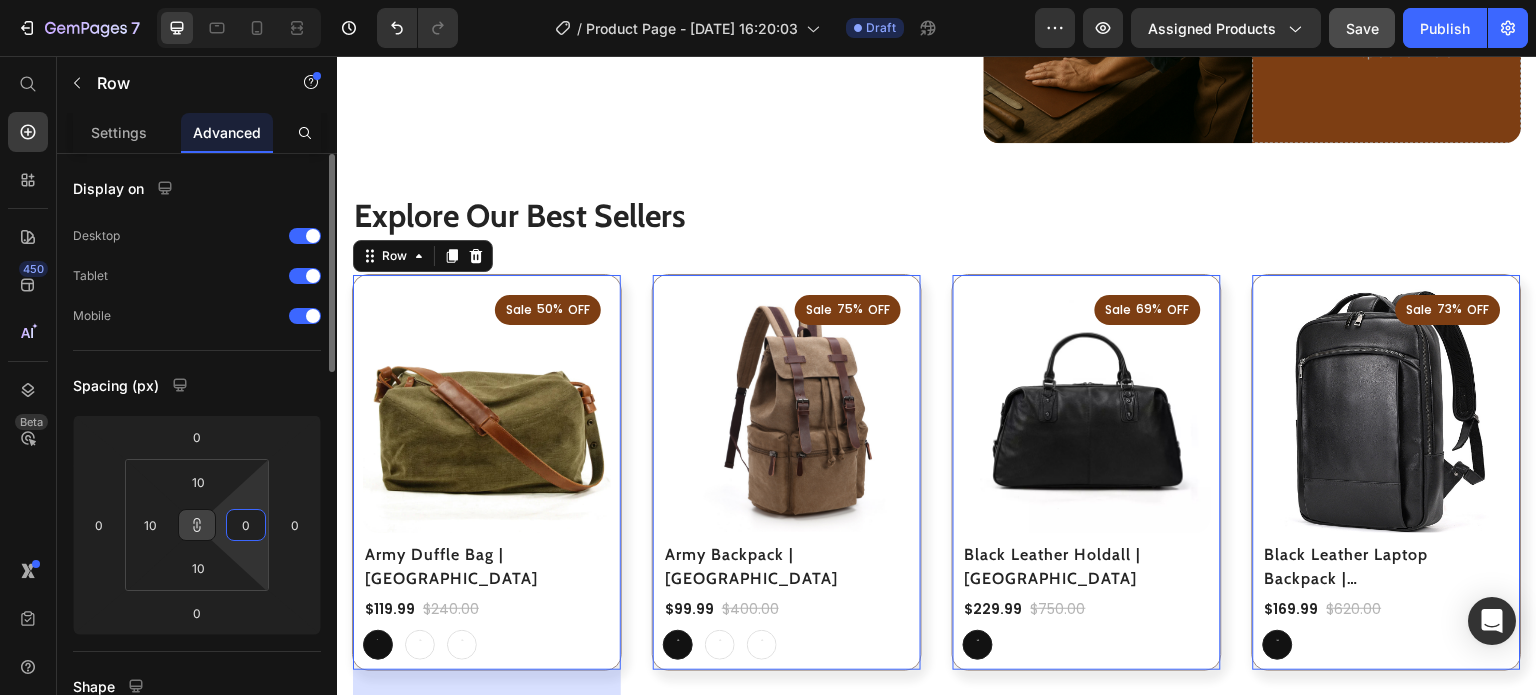 type on "0" 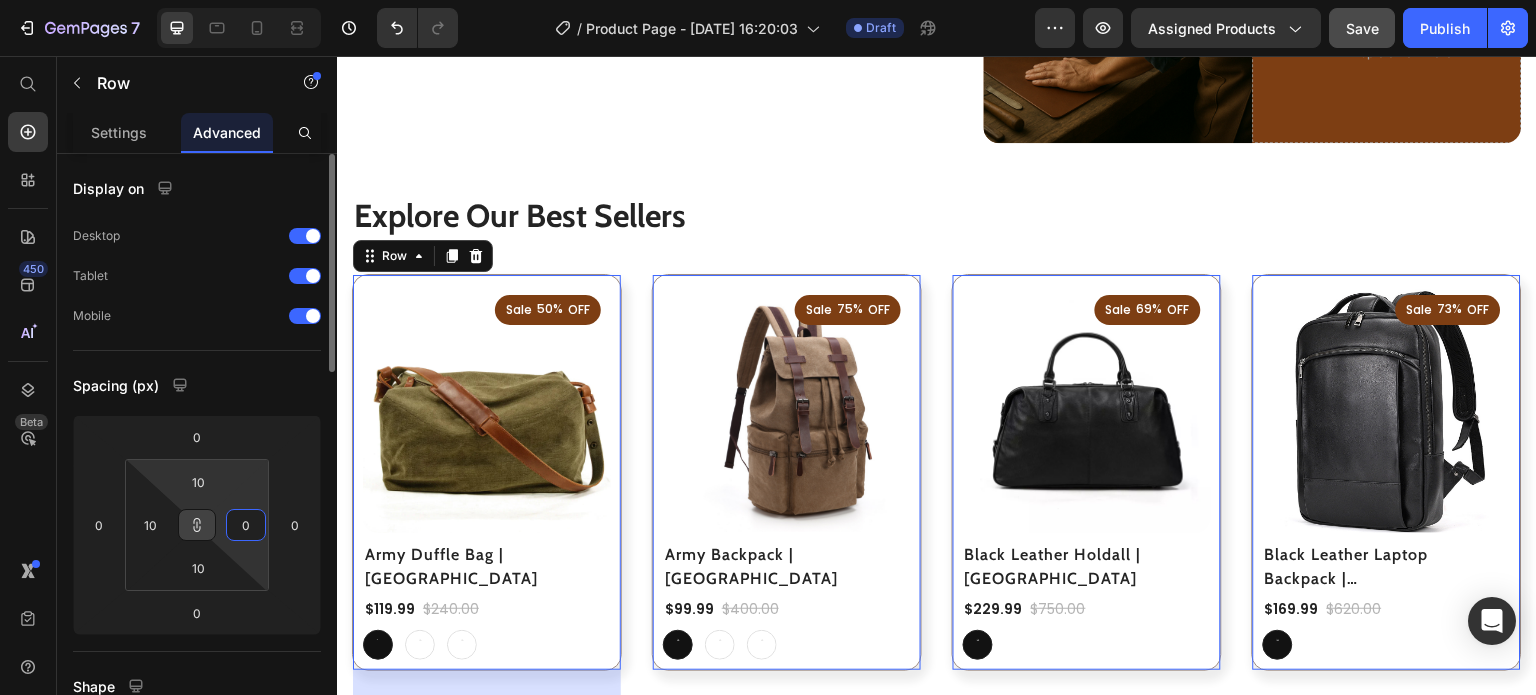 type on "0" 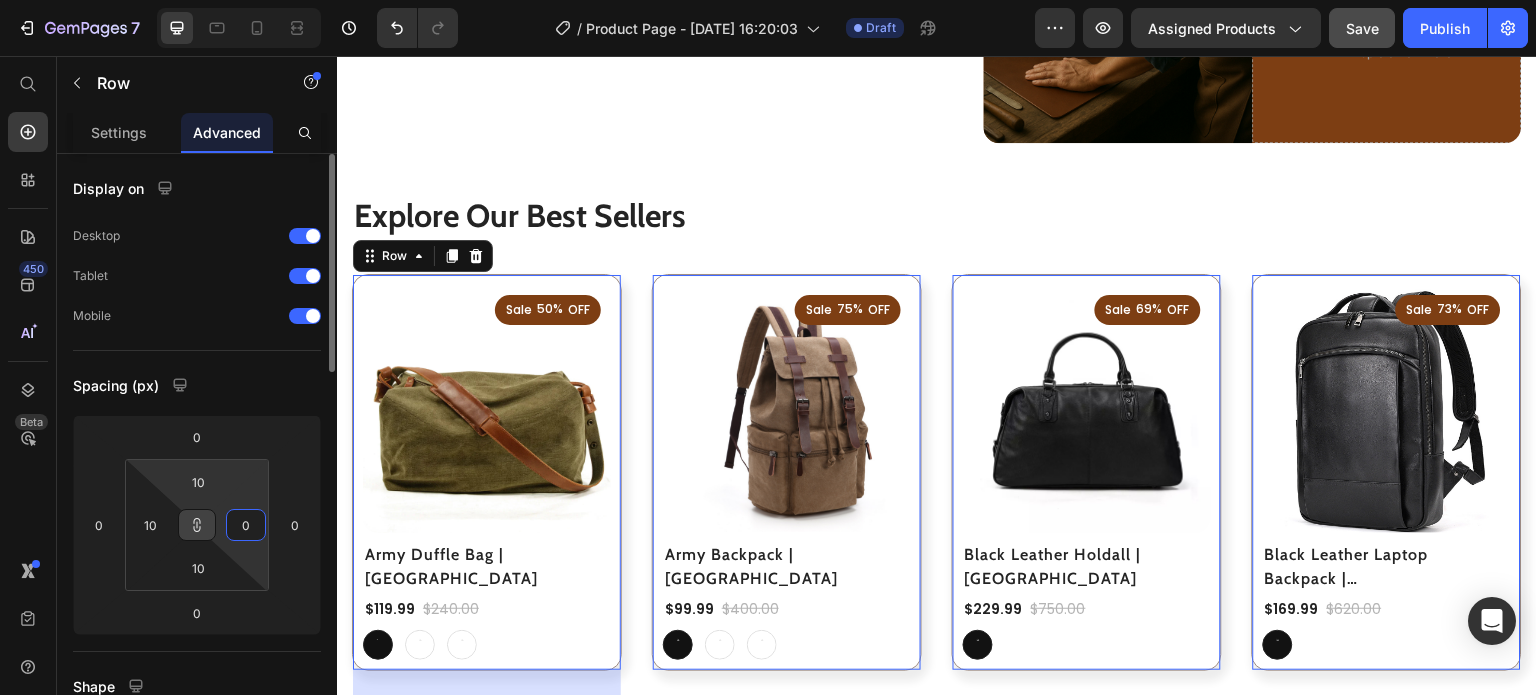 type on "0" 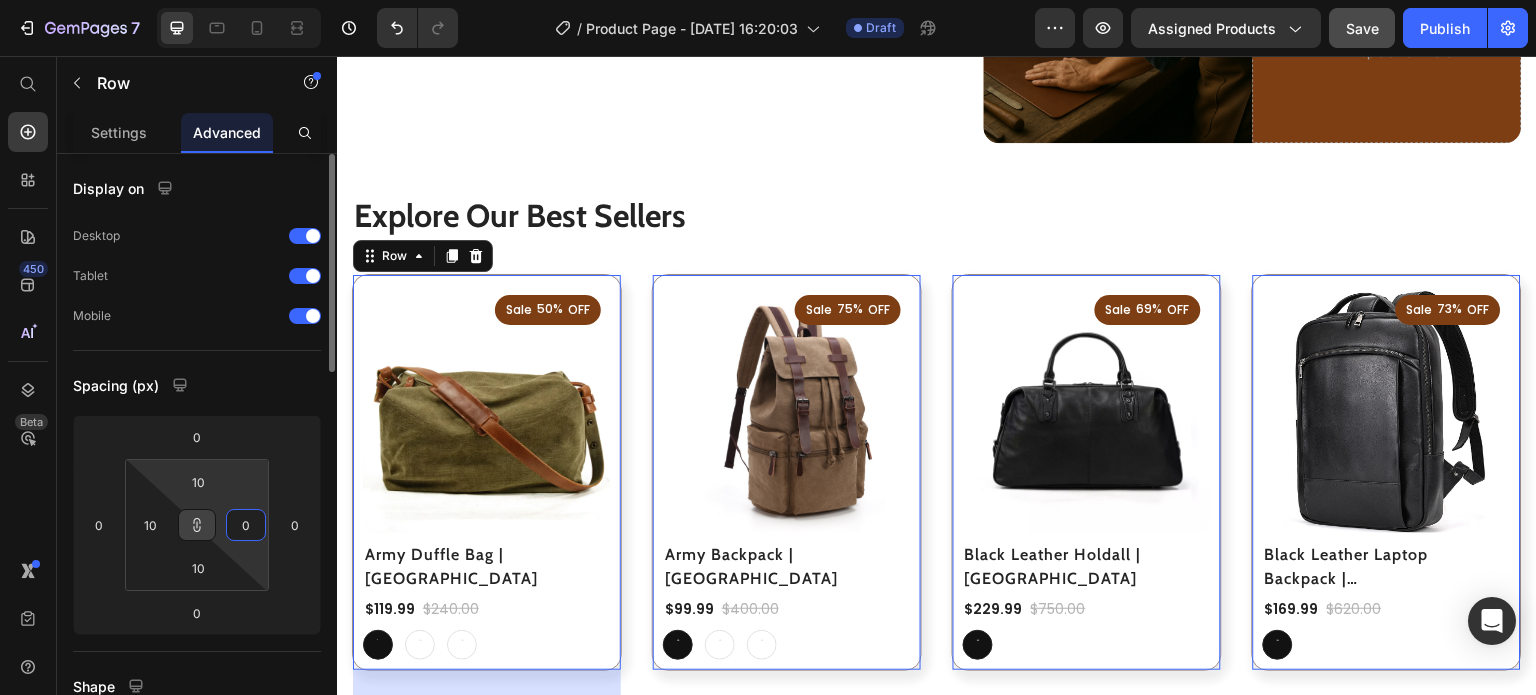 type on "0" 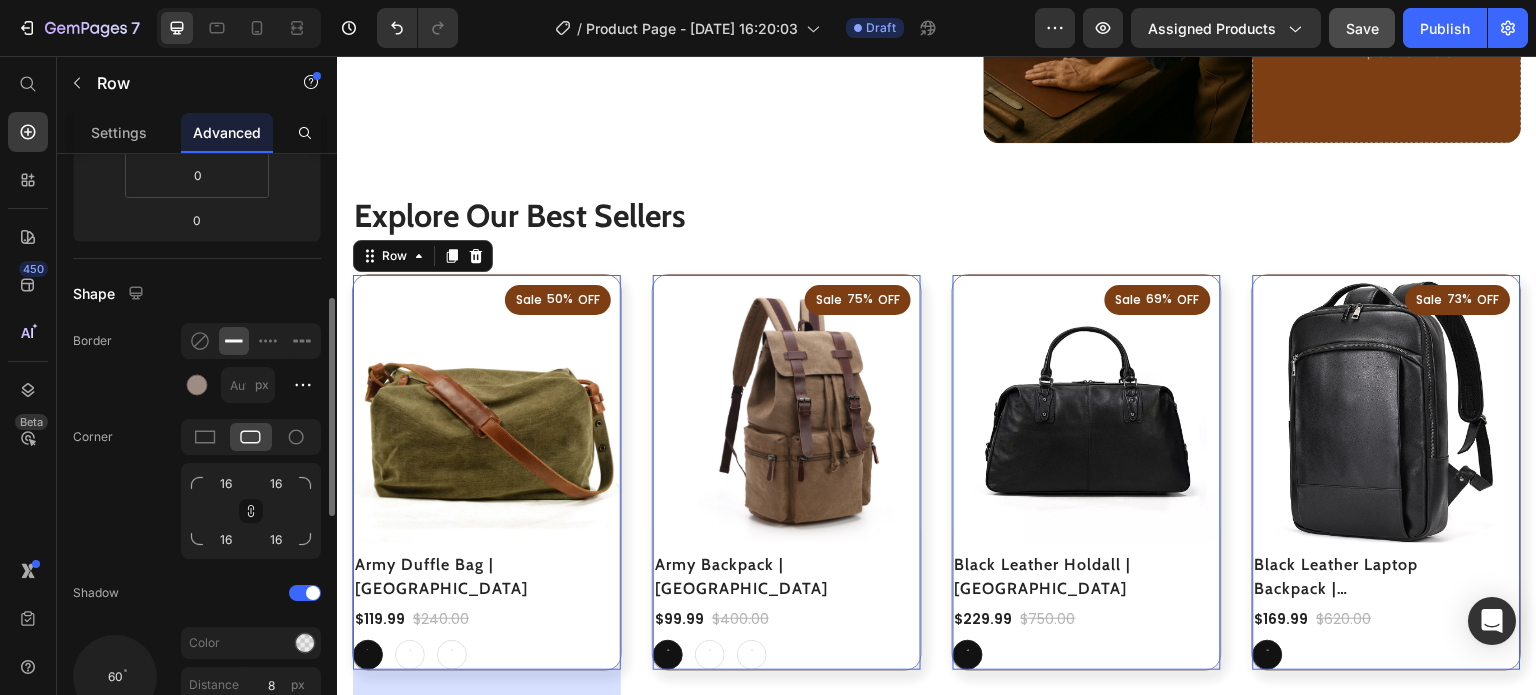 scroll, scrollTop: 394, scrollLeft: 0, axis: vertical 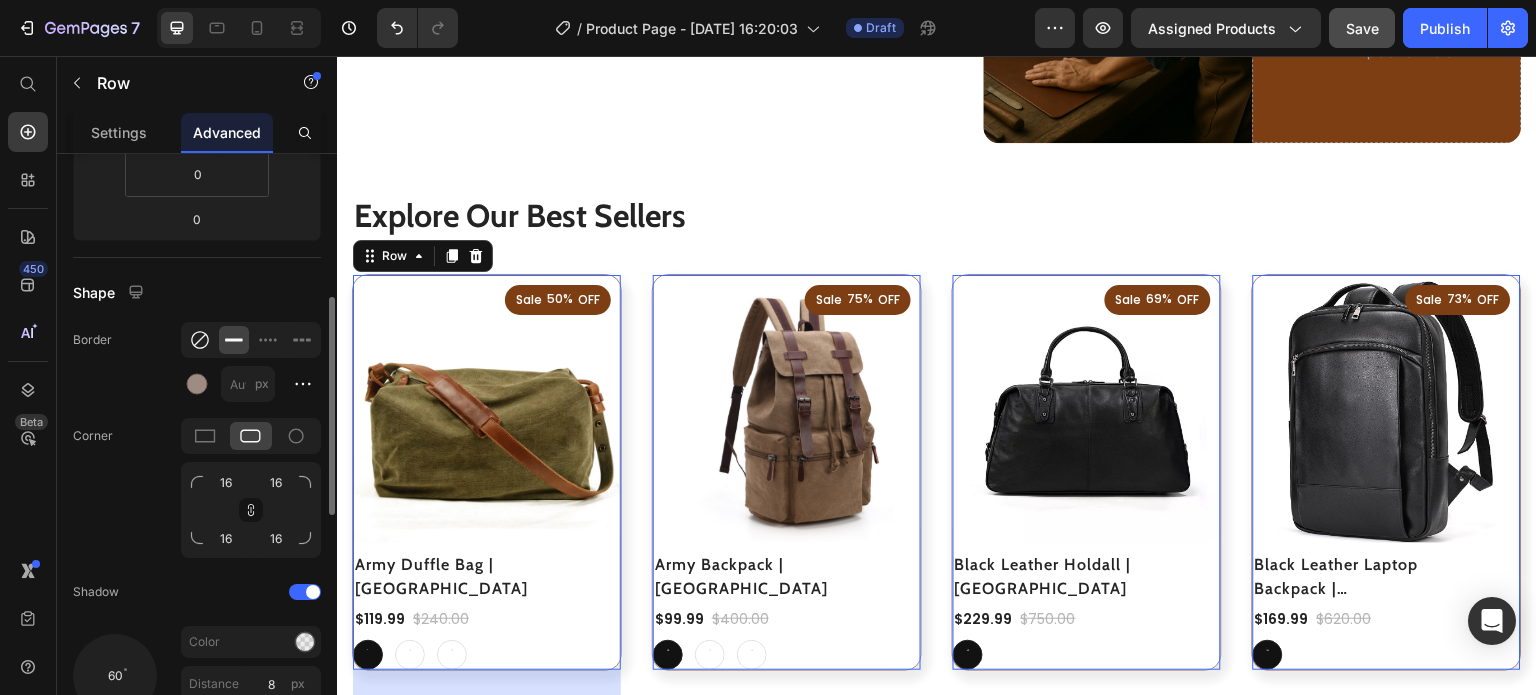click 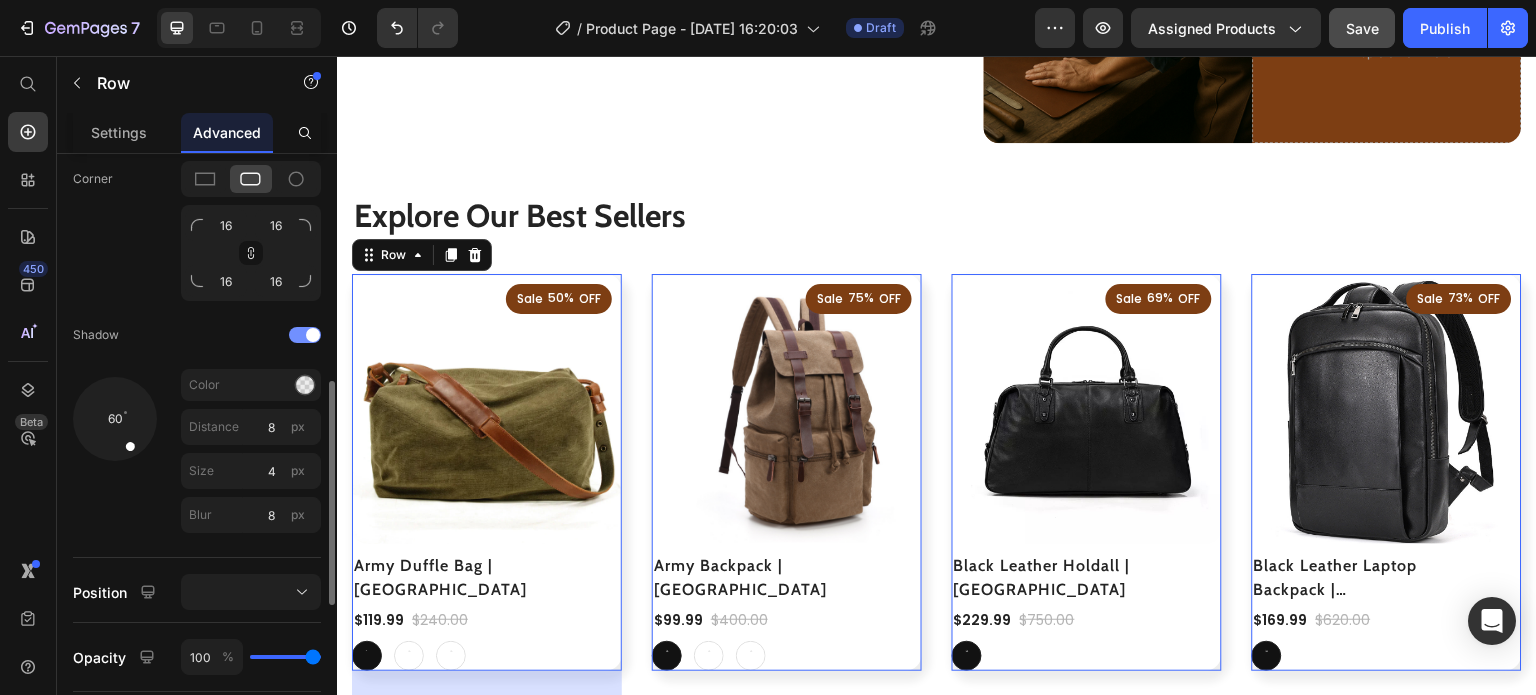 scroll, scrollTop: 606, scrollLeft: 0, axis: vertical 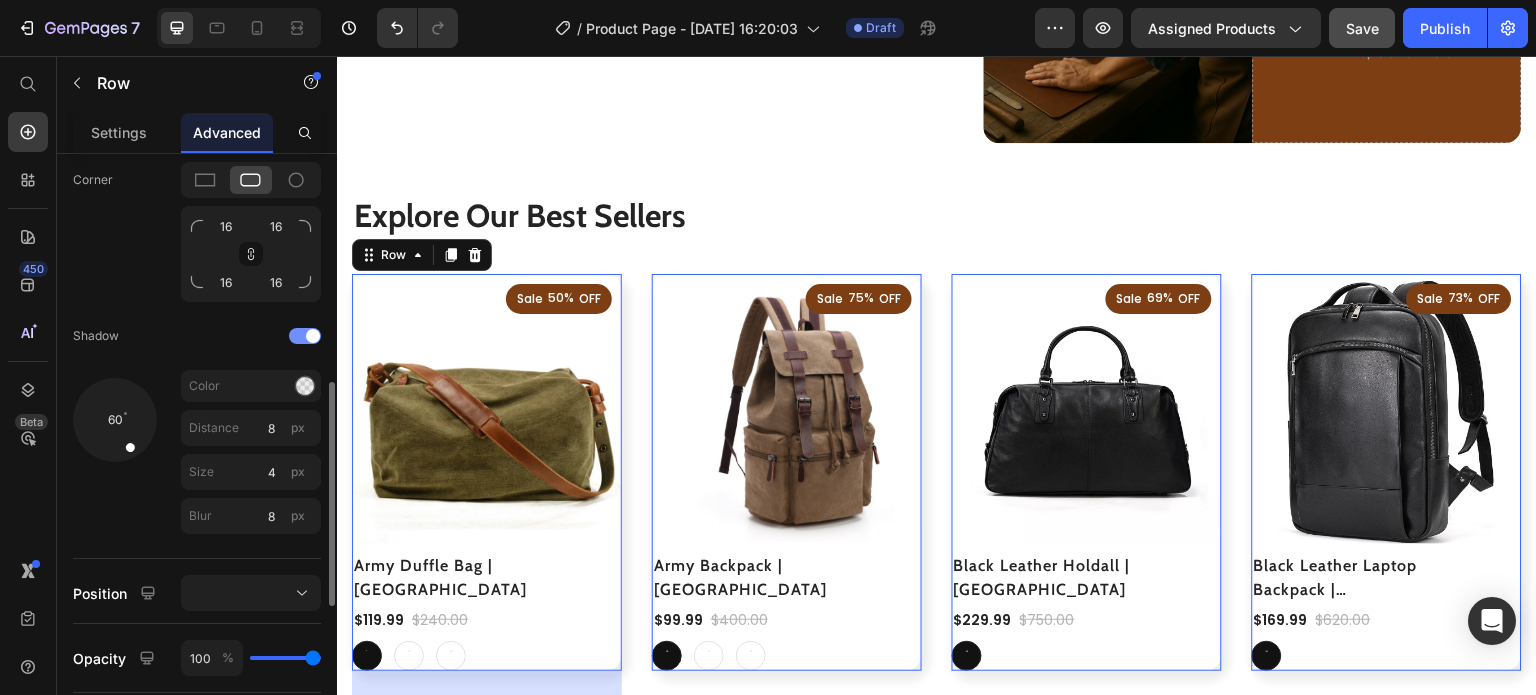 click at bounding box center (305, 336) 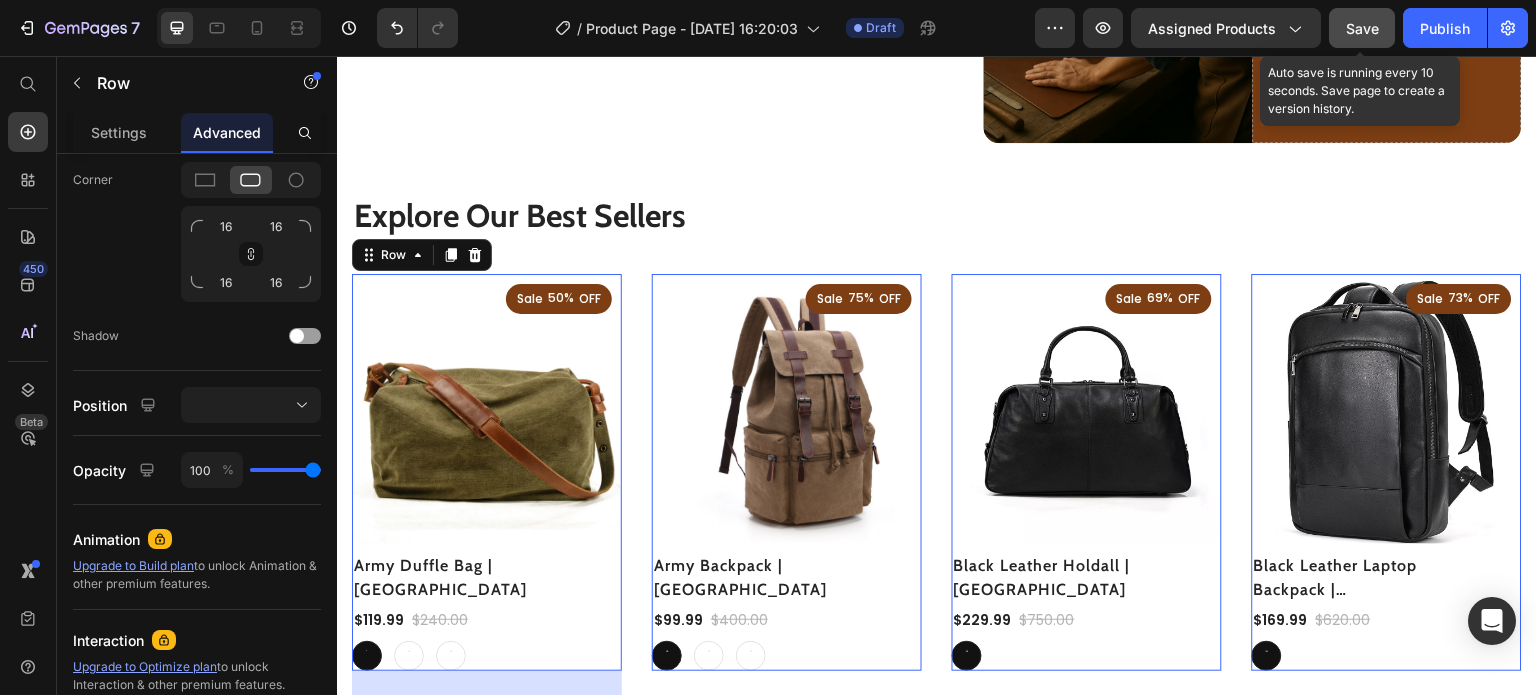 click on "Save" at bounding box center [1362, 28] 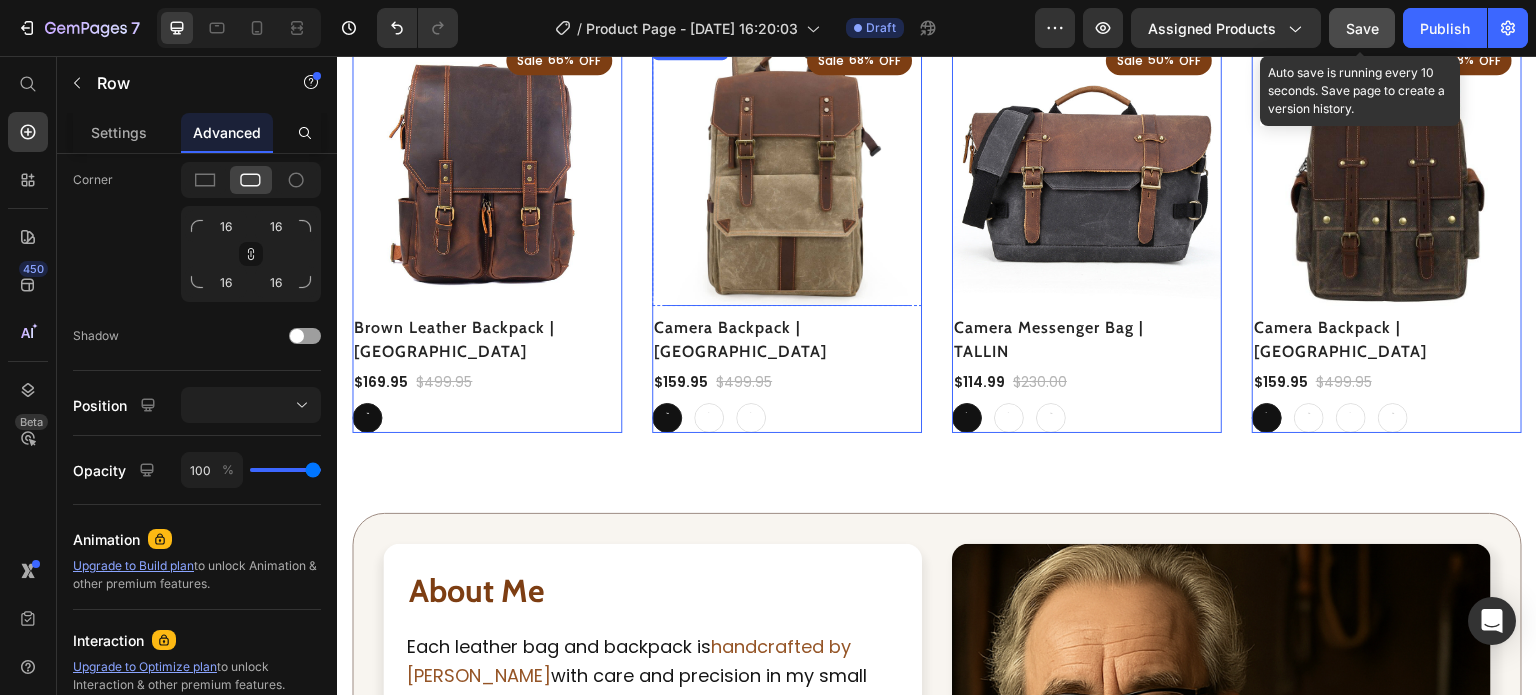 scroll, scrollTop: 1611, scrollLeft: 0, axis: vertical 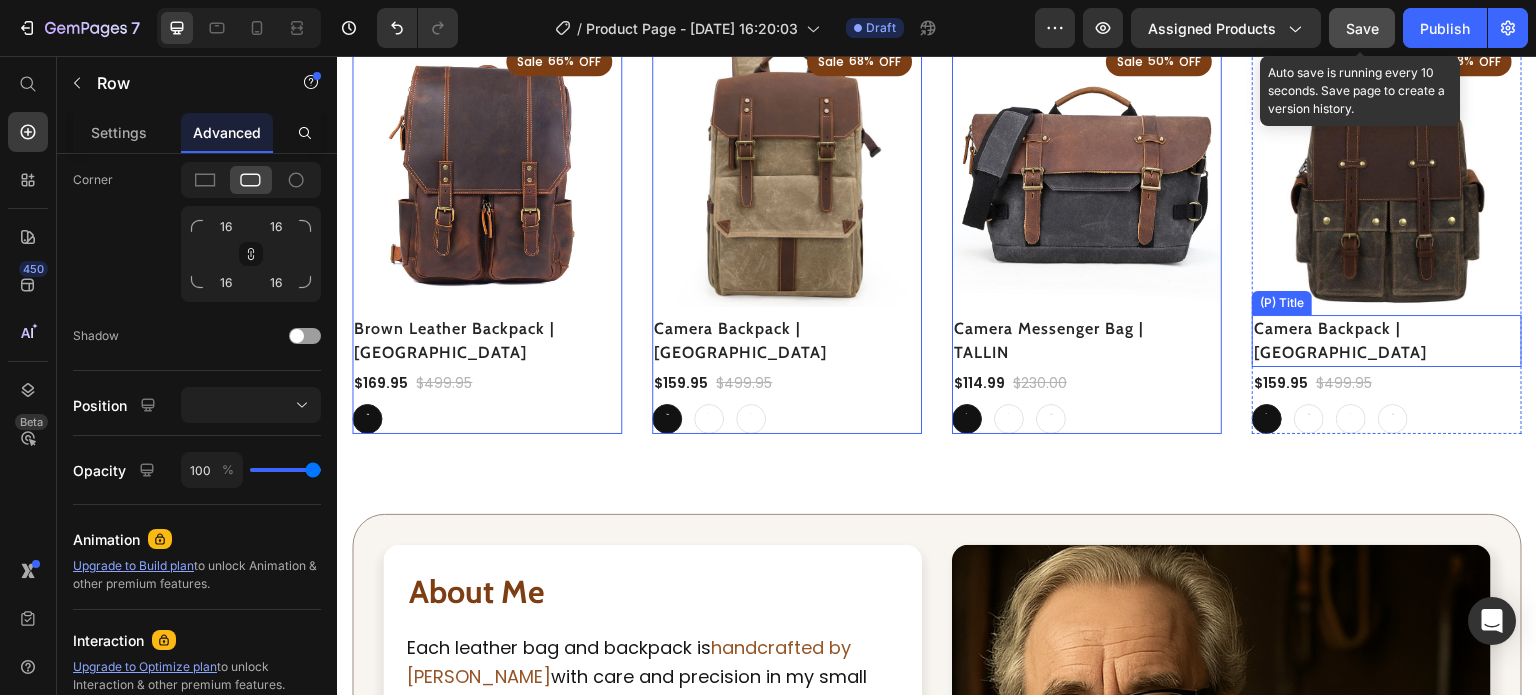 drag, startPoint x: 1252, startPoint y: 320, endPoint x: 1115, endPoint y: 317, distance: 137.03284 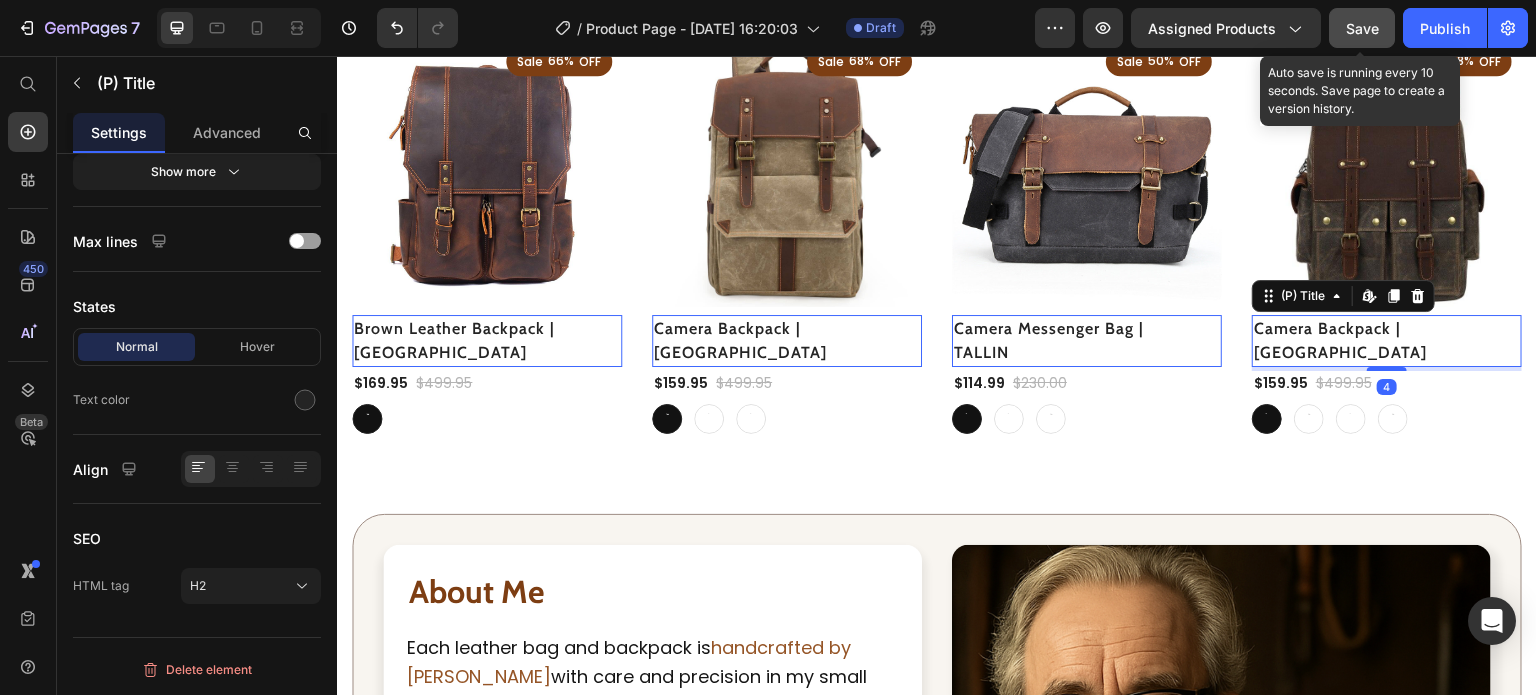 scroll, scrollTop: 0, scrollLeft: 0, axis: both 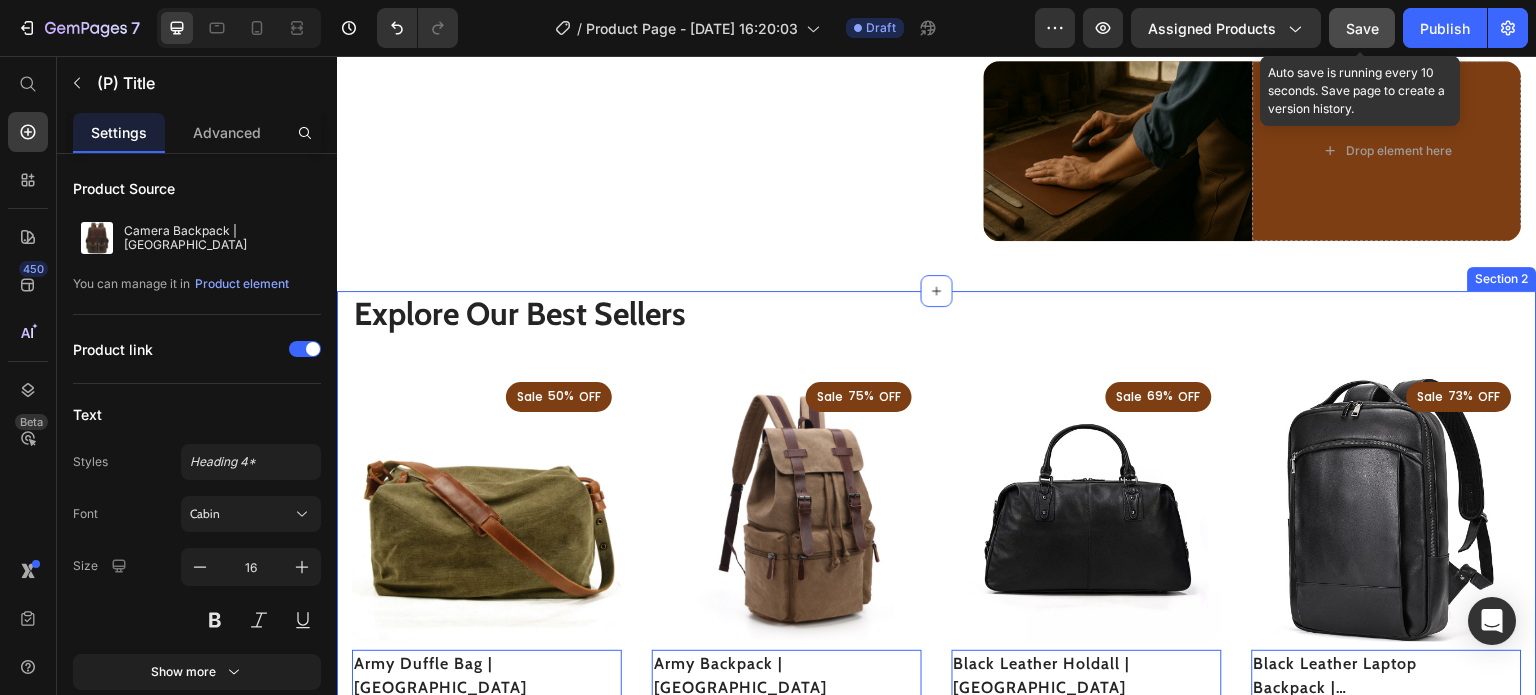 click on "Explore Our Best Sellers Heading Row (P) Images Sale 50% OFF Discount Tag Row Row Army Duffle Bag | [GEOGRAPHIC_DATA] (P) Title   Edit content in Shopify 0 $119.99 (P) Price $240.00 (P) Price Row Light Green Light Green Light Green Khaki Khaki Khaki Grey Grey Grey (P) Variants & Swatches Row (P) Images Sale 75% OFF Discount Tag Row Row Army Backpack | [GEOGRAPHIC_DATA] (P) Title   Edit content in Shopify 0 $99.99 (P) Price $400.00 (P) Price Row Khaki Khaki Khaki Blue Blue Blue Brown Brown Brown (P) Variants & Swatches Row (P) Images Sale 69% OFF Discount Tag Row Row Black Leather Holdall | [GEOGRAPHIC_DATA] (P) Title   Edit content in Shopify 0 $229.99 (P) Price $750.00 (P) Price Row Black Black Black (P) Variants & Swatches Row (P) Images Sale 73% OFF Discount Tag Row Row Black Leather Laptop Backpack | BAMBURGH (P) Title   Edit content in Shopify 0 $169.99 (P) Price $620.00 (P) Price Row Black Black Black (P) Variants & Swatches Row (P) Images Sale 66% OFF Discount Tag Row Row Brown Leather Backpack | [GEOGRAPHIC_DATA] (P) Title   0 $169.95 Row" at bounding box center [937, 744] 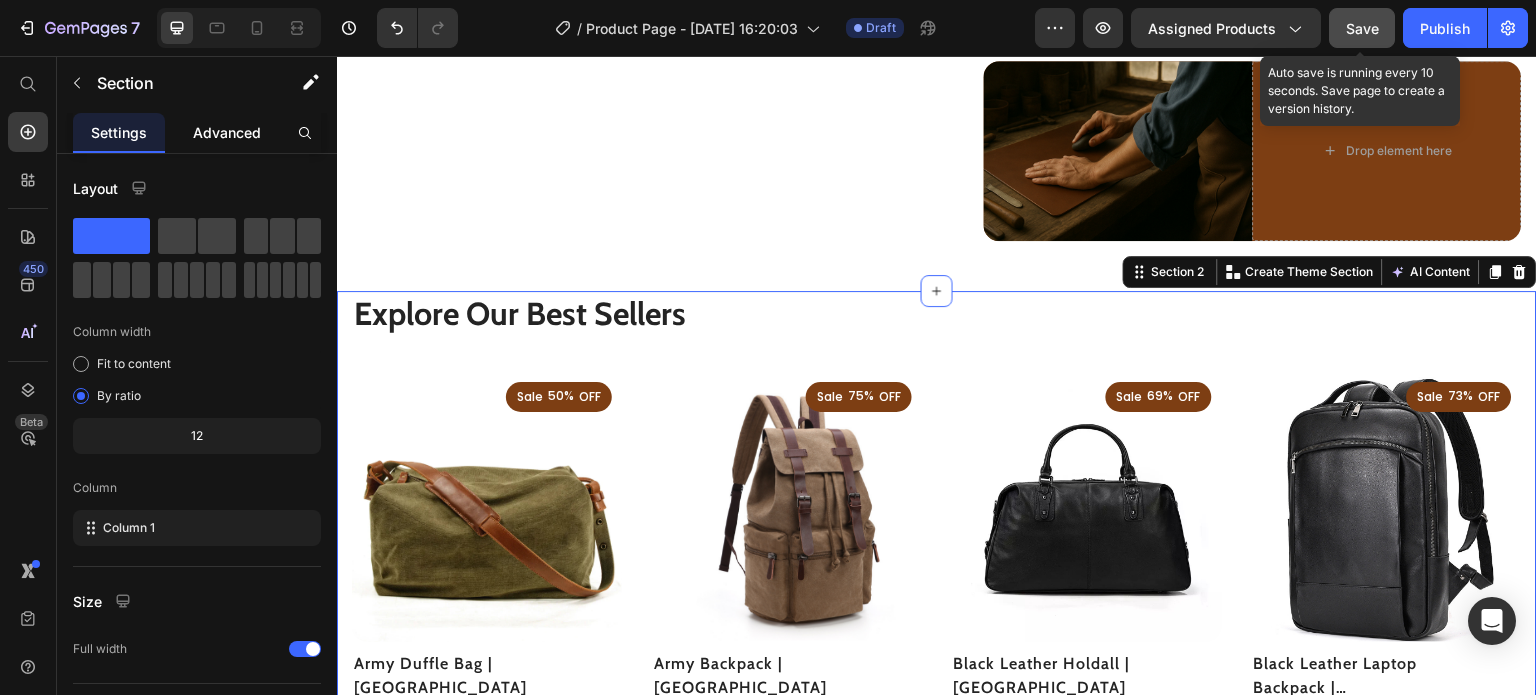 click on "Advanced" at bounding box center [227, 132] 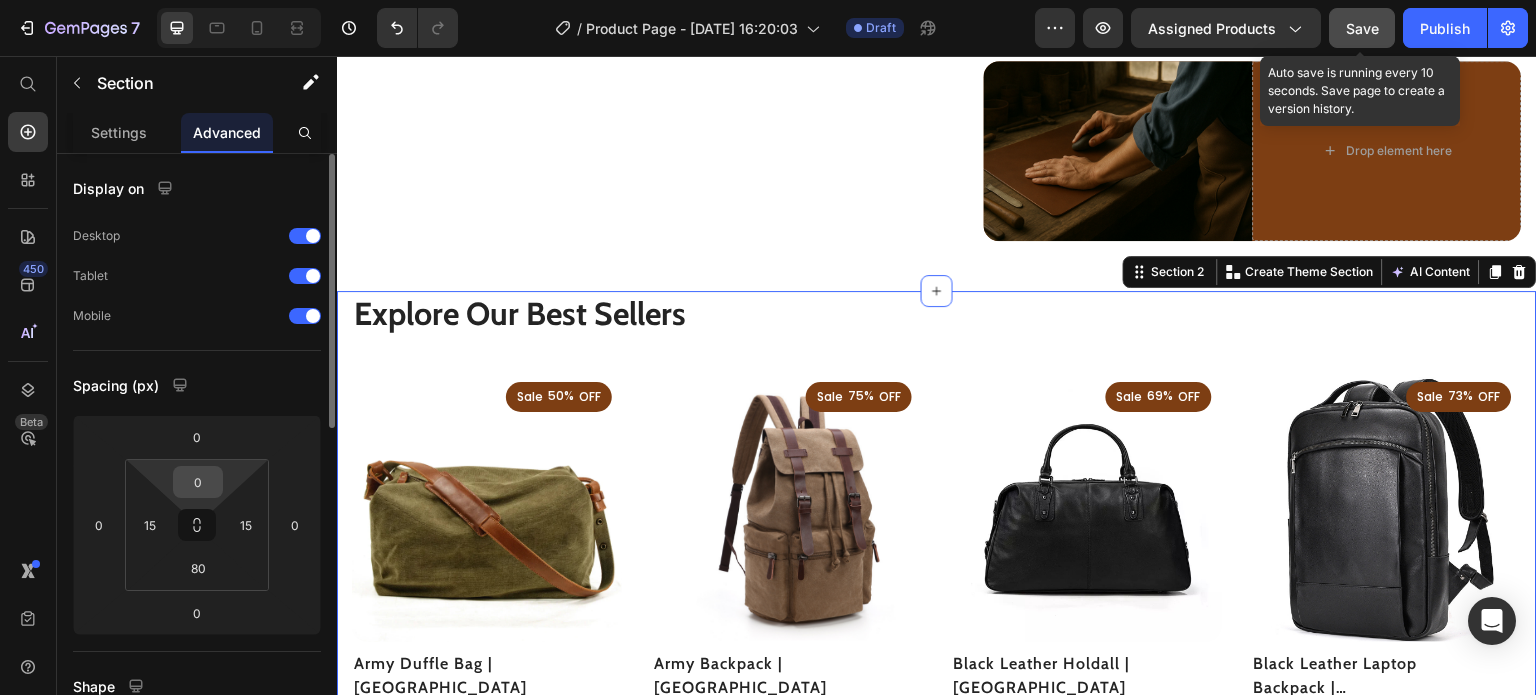 click on "0" at bounding box center (198, 482) 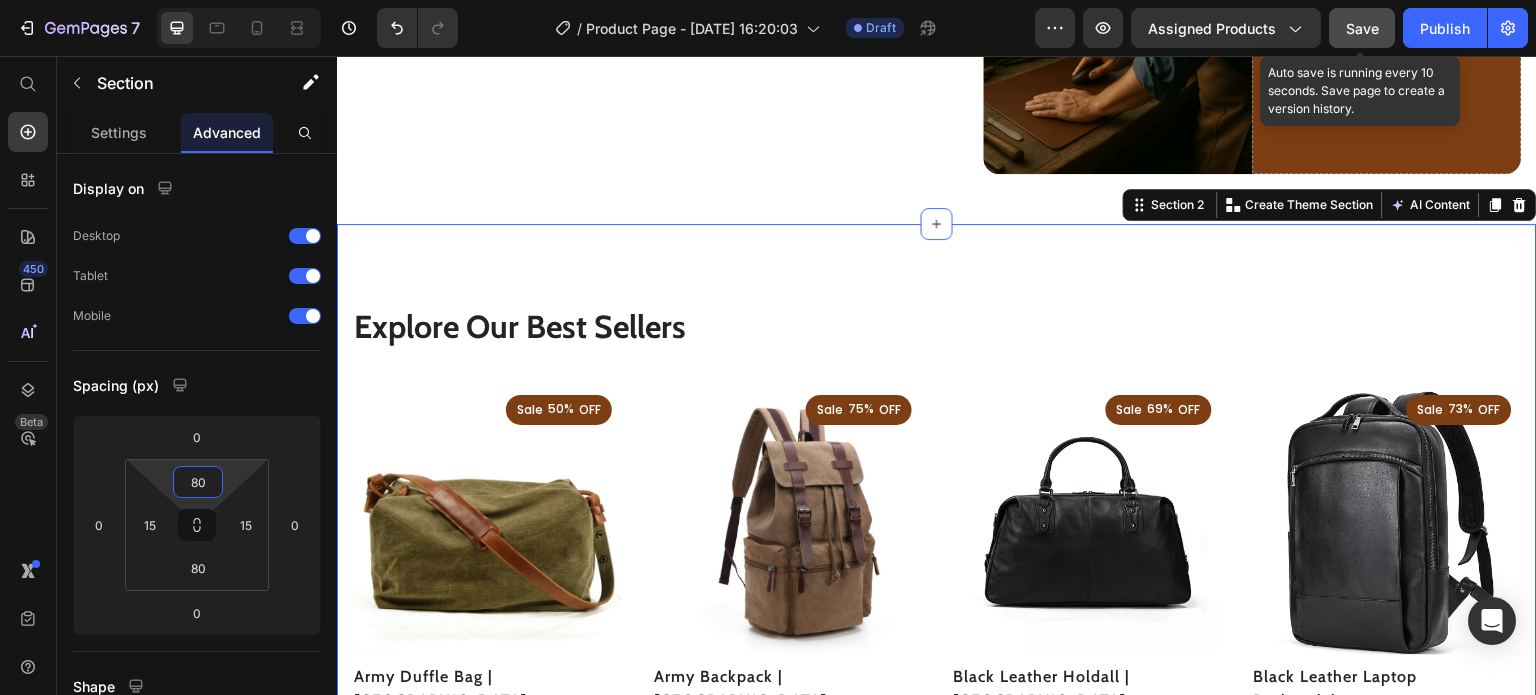 scroll, scrollTop: 920, scrollLeft: 0, axis: vertical 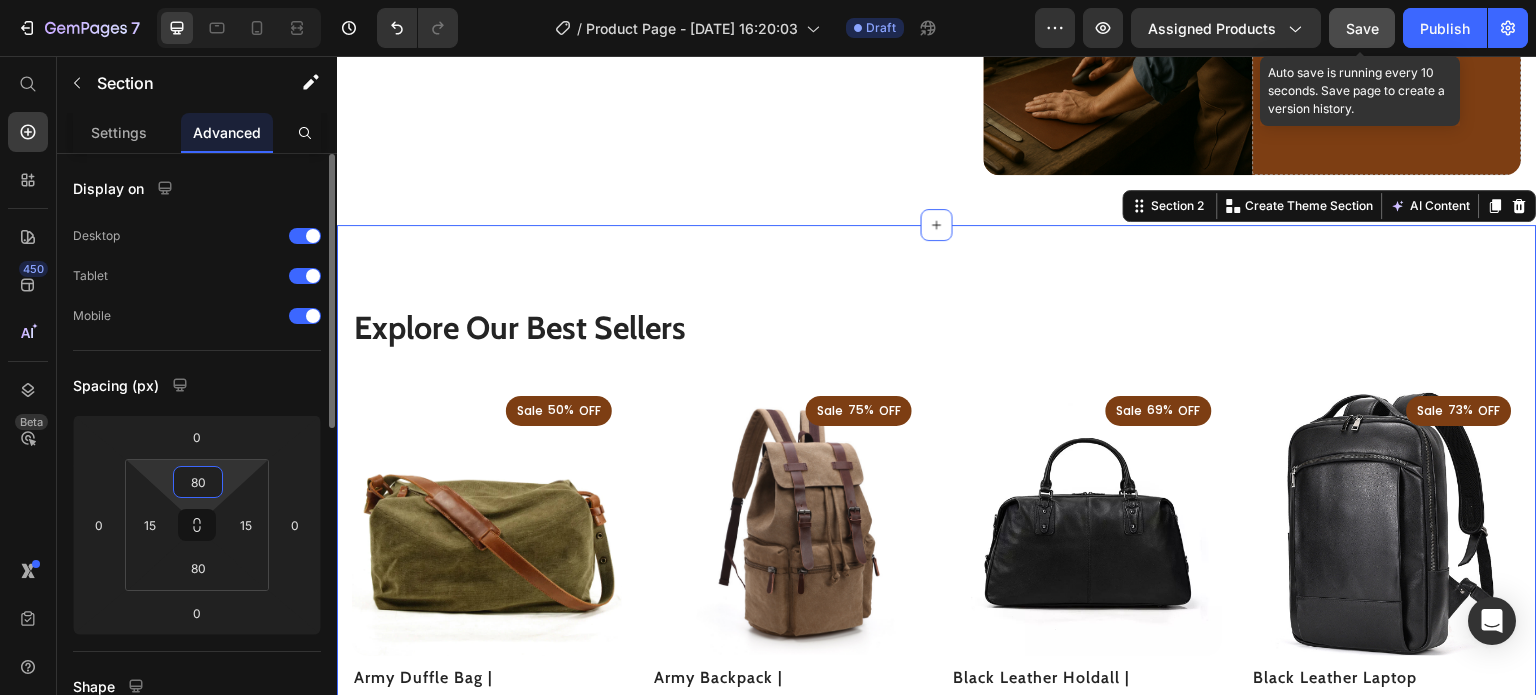 click on "80" at bounding box center (198, 482) 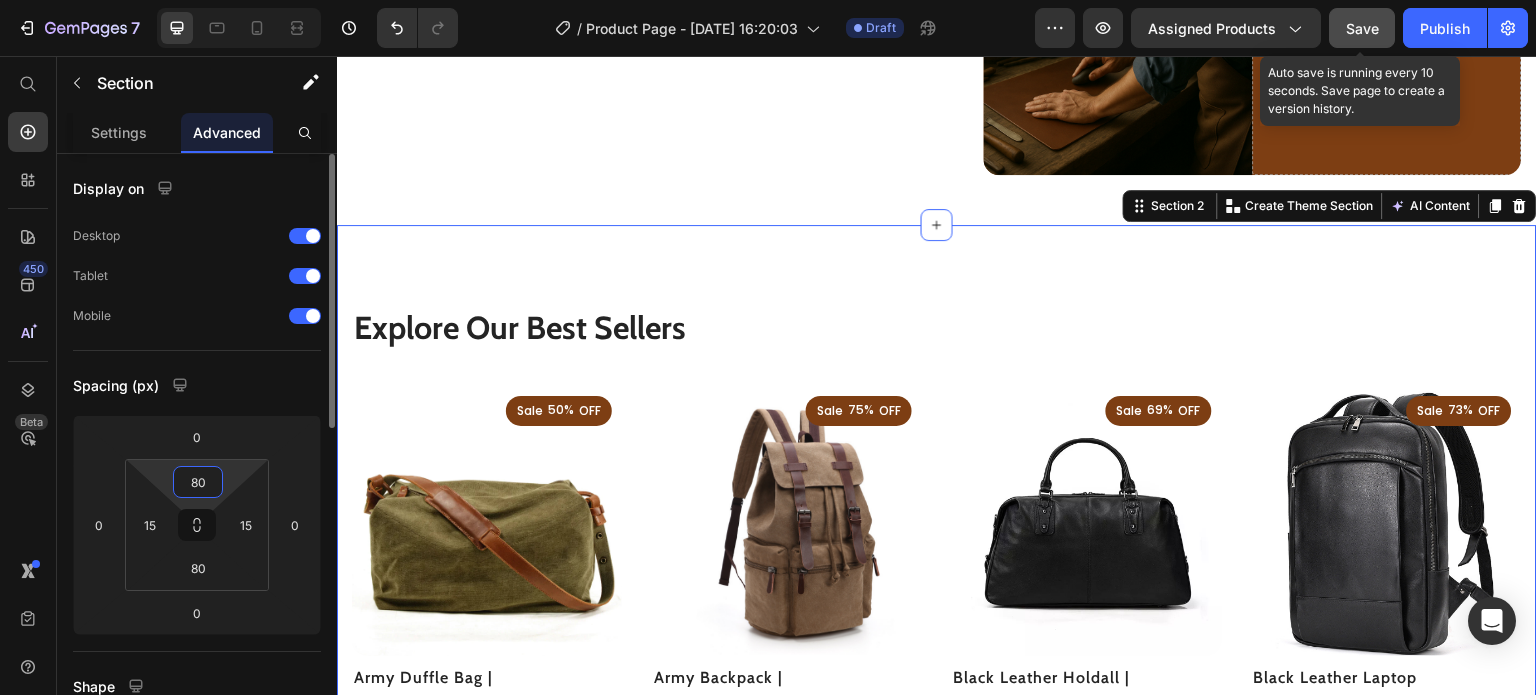 click on "80" at bounding box center (198, 482) 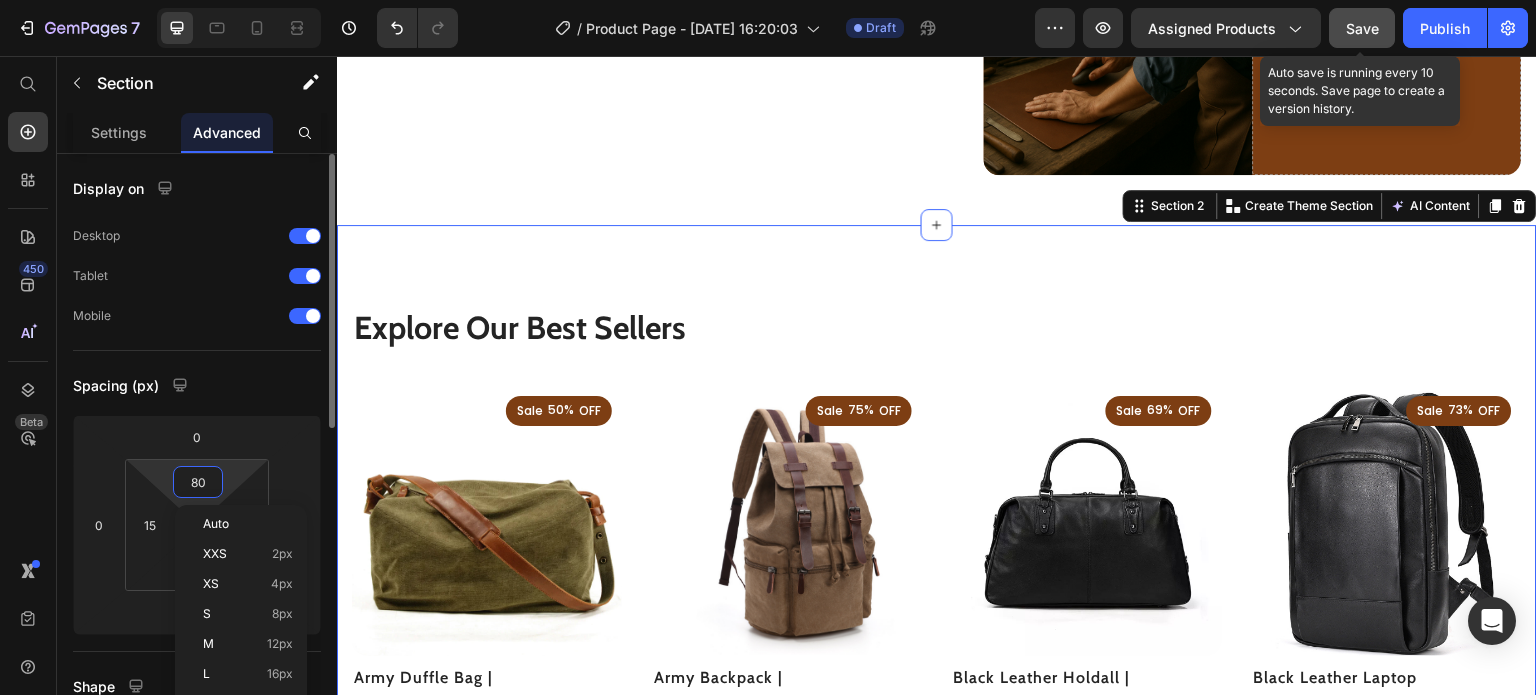 type on "0" 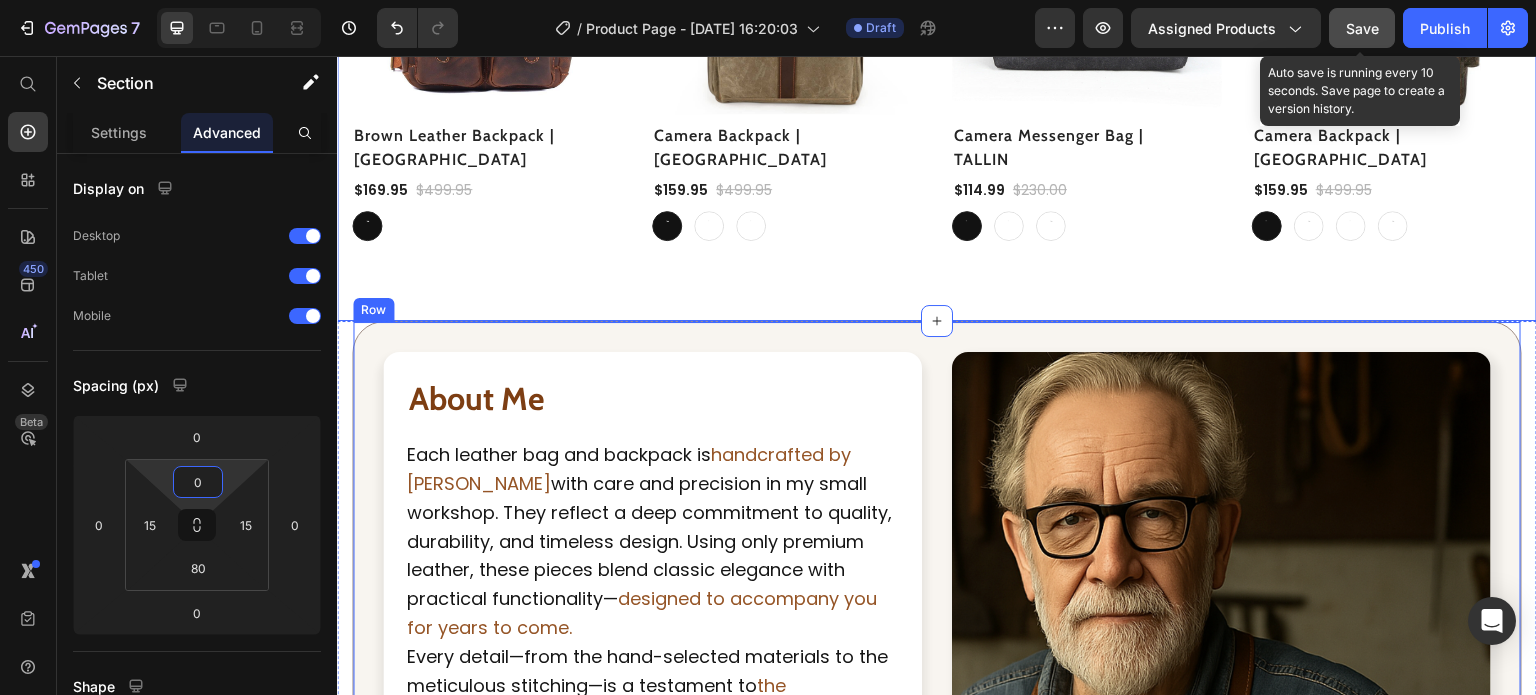 scroll, scrollTop: 1805, scrollLeft: 0, axis: vertical 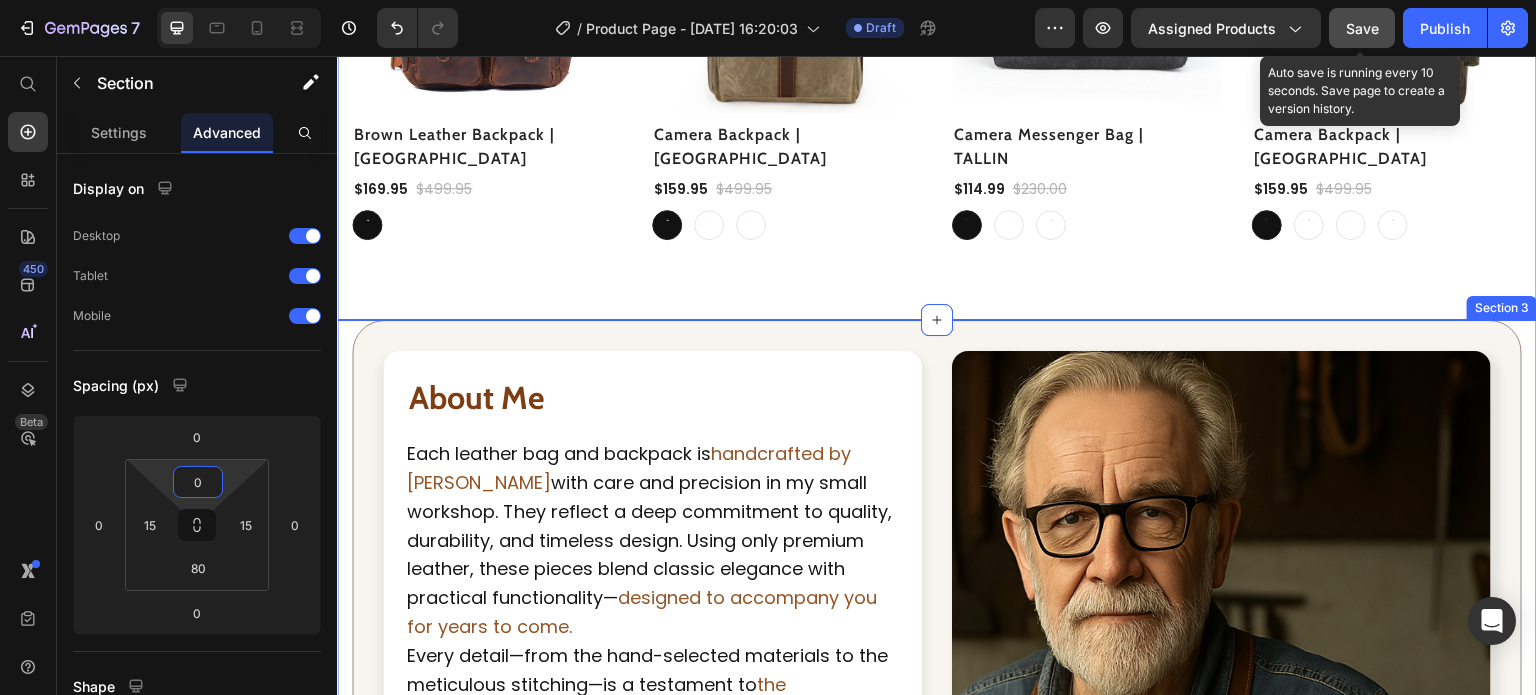 click on "About Me Heading Each leather bag and backpack is  handcrafted by [PERSON_NAME]  with care and precision in my small workshop. They reflect a deep commitment to quality, durability, and timeless design. Using only premium leather, these pieces blend classic elegance with practical functionality— designed to accompany you for years to come. Text Block Every detail—from the hand-selected materials to the meticulous stitching—is a testament to  the craftsmanship that happens in my workshop . These are not just accessories; they are  unique masterpieces, each one handcrafted by [PERSON_NAME]  to last a lifetime. Text Block The [PERSON_NAME] originals are more than just products—they are  individually crafted in my small workshop,  combining  timeless elegance with everyday utility . Every bag and backpack carries a piece of my story, shaped by hand to become part of yours. Text Block Row Image Row Row Section 3" at bounding box center [937, 707] 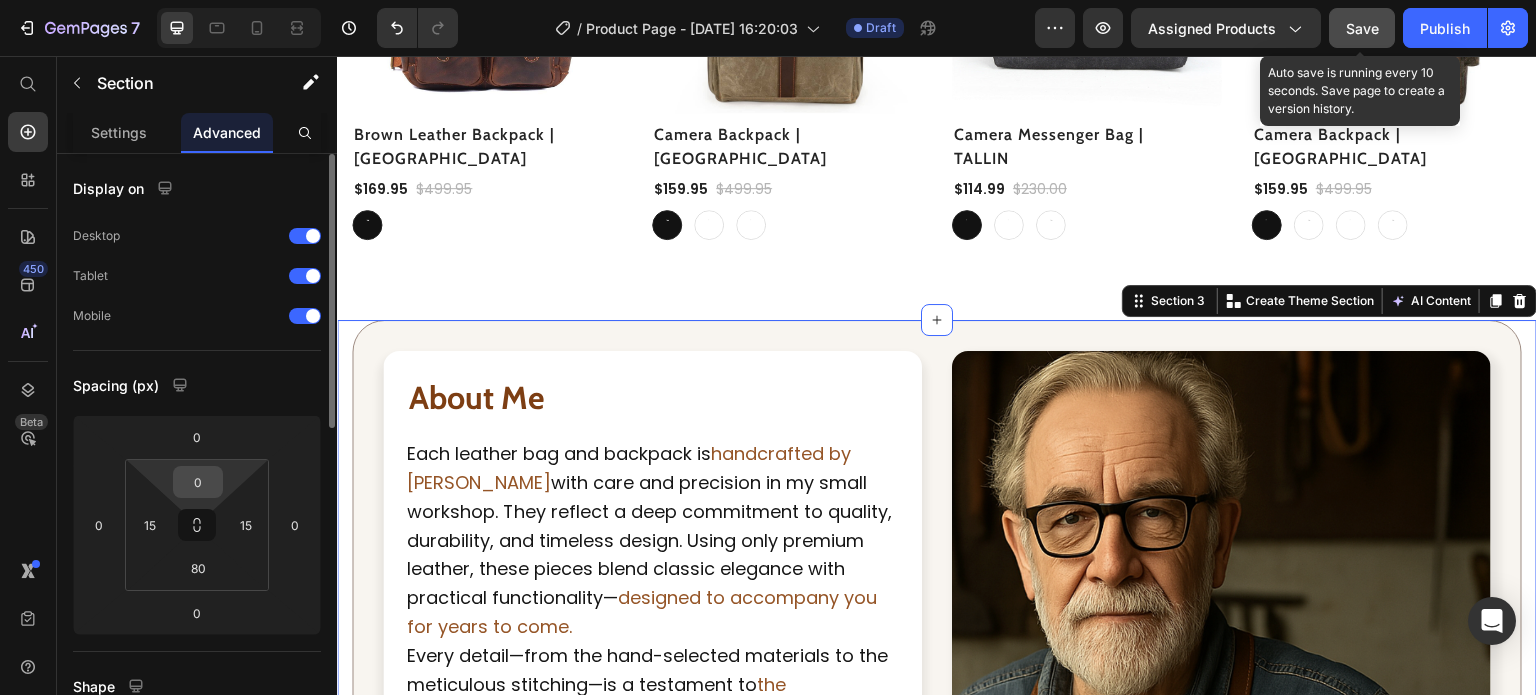 click on "0" at bounding box center [198, 482] 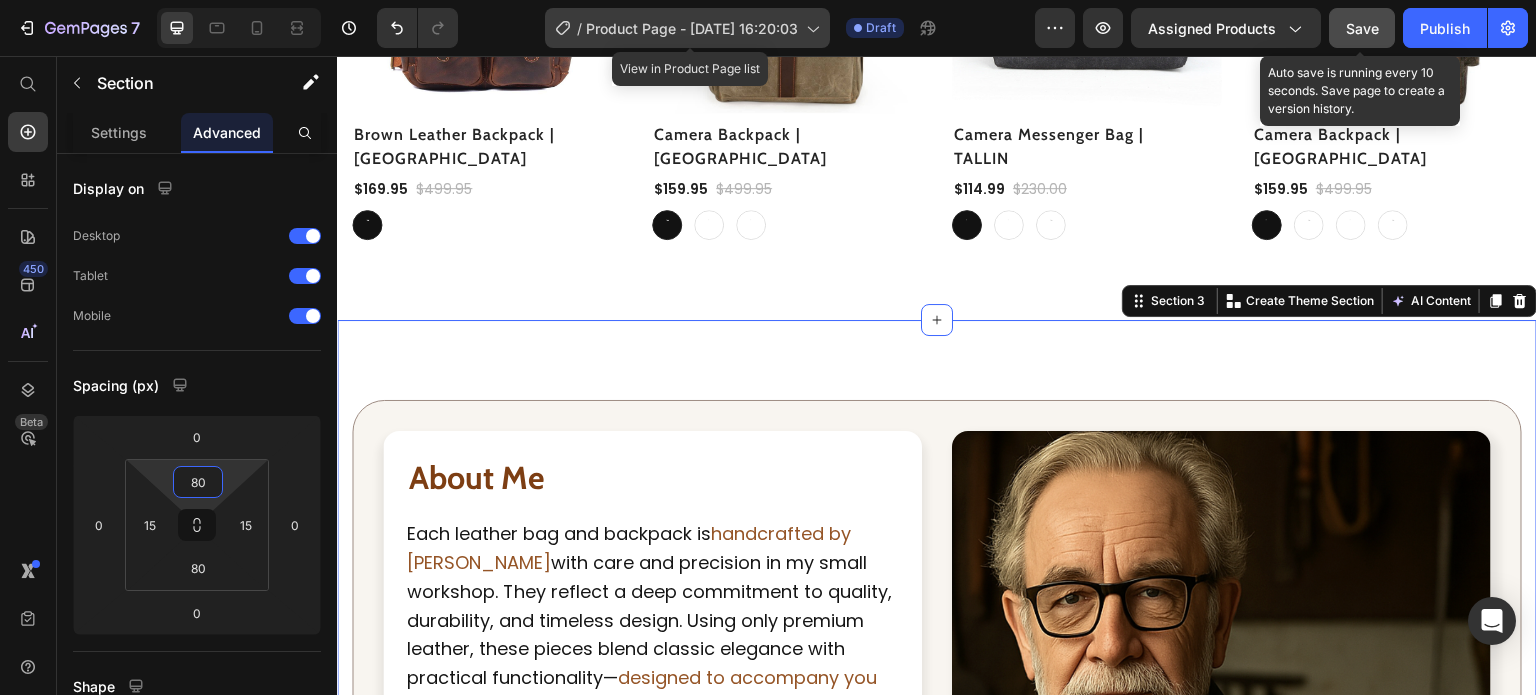 type on "80" 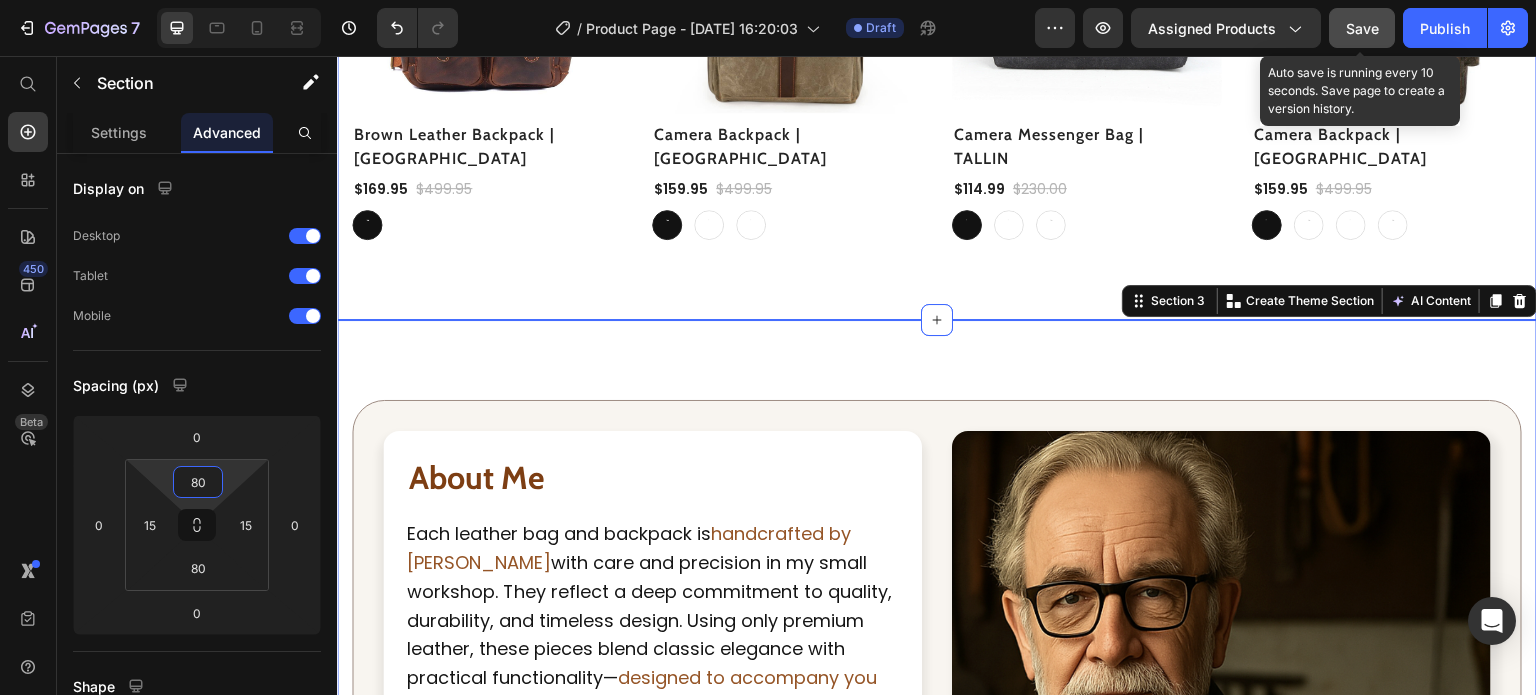 click on "Explore Our Best Sellers Heading Row (P) Images Sale 50% OFF Discount Tag Row Row Army Duffle Bag | [GEOGRAPHIC_DATA] (P) Title $119.99 (P) Price $240.00 (P) Price Row Light Green Light Green Light Green Khaki Khaki Khaki Grey Grey Grey (P) Variants & Swatches Row (P) Images Sale 75% OFF Discount Tag Row Row Army Backpack | [GEOGRAPHIC_DATA] (P) Title $99.99 (P) Price $400.00 (P) Price Row Khaki Khaki Khaki Blue Blue Blue Brown Brown Brown (P) Variants & Swatches Row (P) Images Sale 69% OFF Discount Tag Row Row Black Leather Holdall | [GEOGRAPHIC_DATA] (P) Title $229.99 (P) Price $750.00 (P) Price Row Black Black Black (P) Variants & Swatches Row (P) Images Sale 73% OFF Discount Tag Row Row Black Leather Laptop Backpack | BAMBURGH (P) Title $169.99 (P) Price $620.00 (P) Price Row Black Black Black (P) Variants & Swatches Row (P) Images Sale 66% OFF Discount Tag Row Row Brown Leather Backpack | [GEOGRAPHIC_DATA] (P) Title $169.95 (P) Price $499.95 (P) Price Row Brown Brown Brown (P) Variants & Swatches Row (P) Images Sale 68% OFF Discount Tag Row Row" at bounding box center (937, -173) 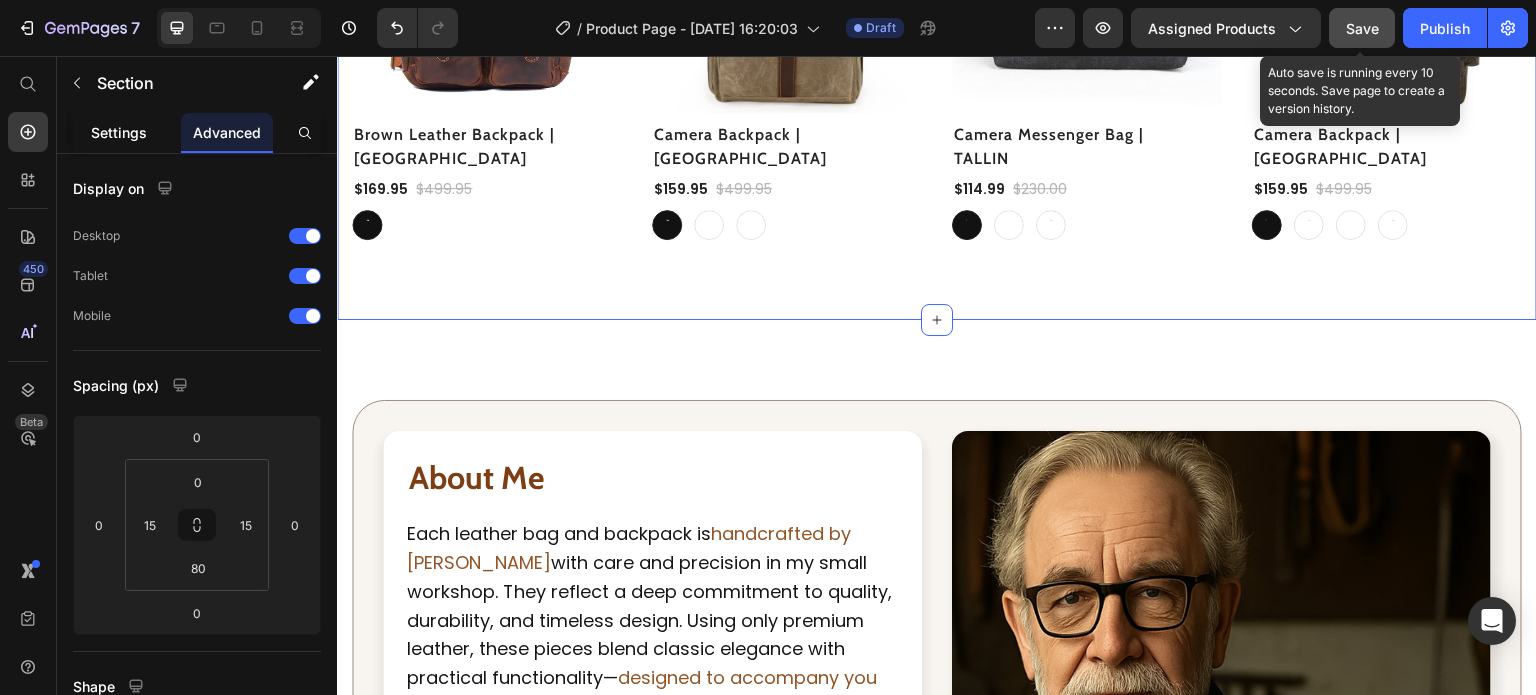 click on "Settings" 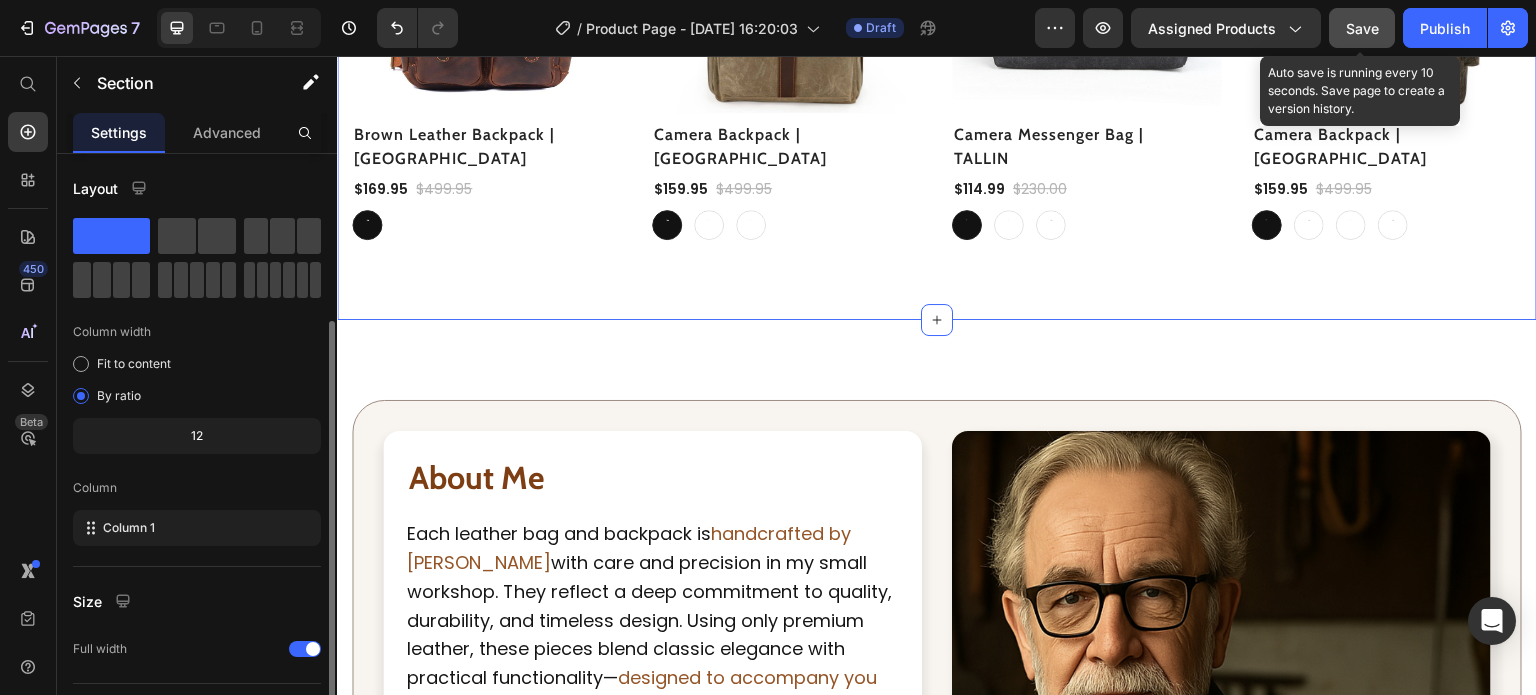 scroll, scrollTop: 208, scrollLeft: 0, axis: vertical 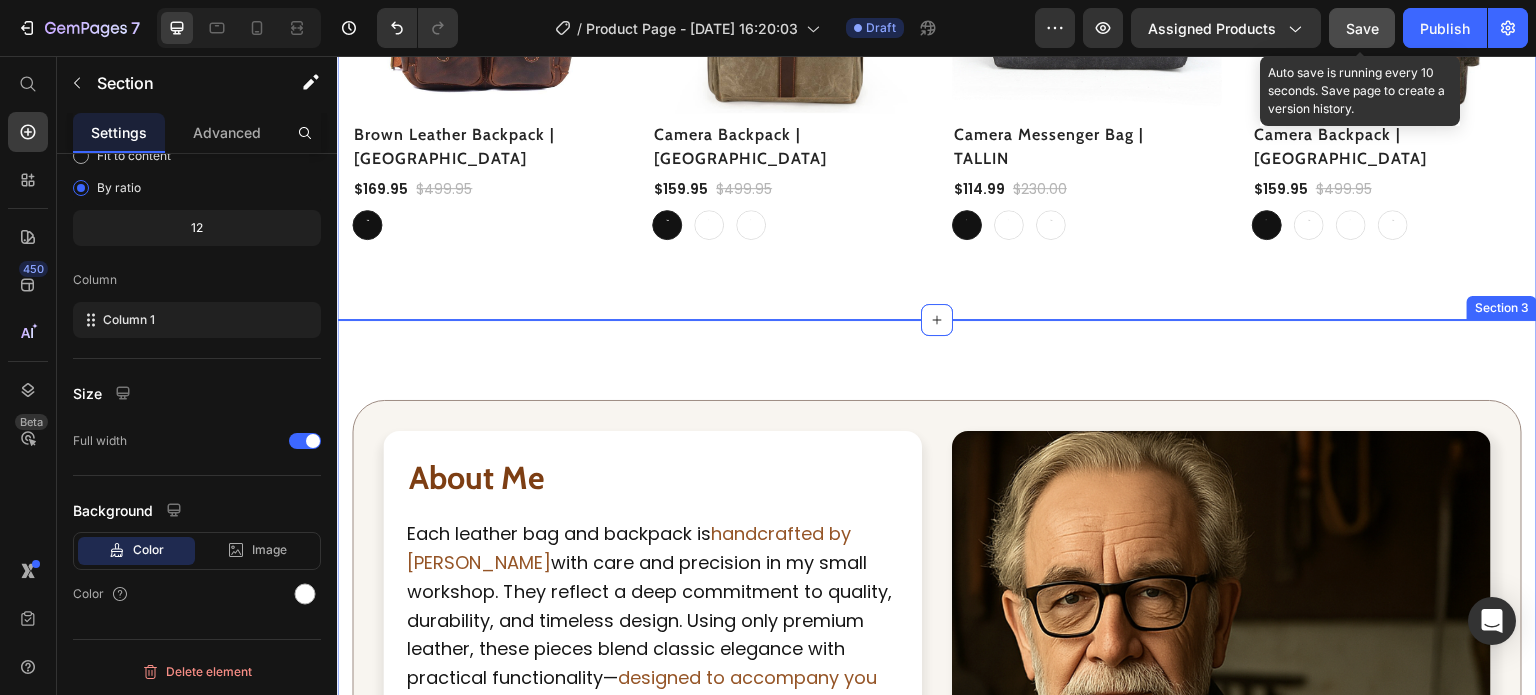 click on "About Me Heading Each leather bag and backpack is  handcrafted by [PERSON_NAME]  with care and precision in my small workshop. They reflect a deep commitment to quality, durability, and timeless design. Using only premium leather, these pieces blend classic elegance with practical functionality— designed to accompany you for years to come. Text Block Every detail—from the hand-selected materials to the meticulous stitching—is a testament to  the craftsmanship that happens in my workshop . These are not just accessories; they are  unique masterpieces, each one handcrafted by [PERSON_NAME]  to last a lifetime. Text Block The [PERSON_NAME] originals are more than just products—they are  individually crafted in my small workshop,  combining  timeless elegance with everyday utility . Every bag and backpack carries a piece of my story, shaped by hand to become part of yours. Text Block Row Image Row Row Section 3" at bounding box center (937, 747) 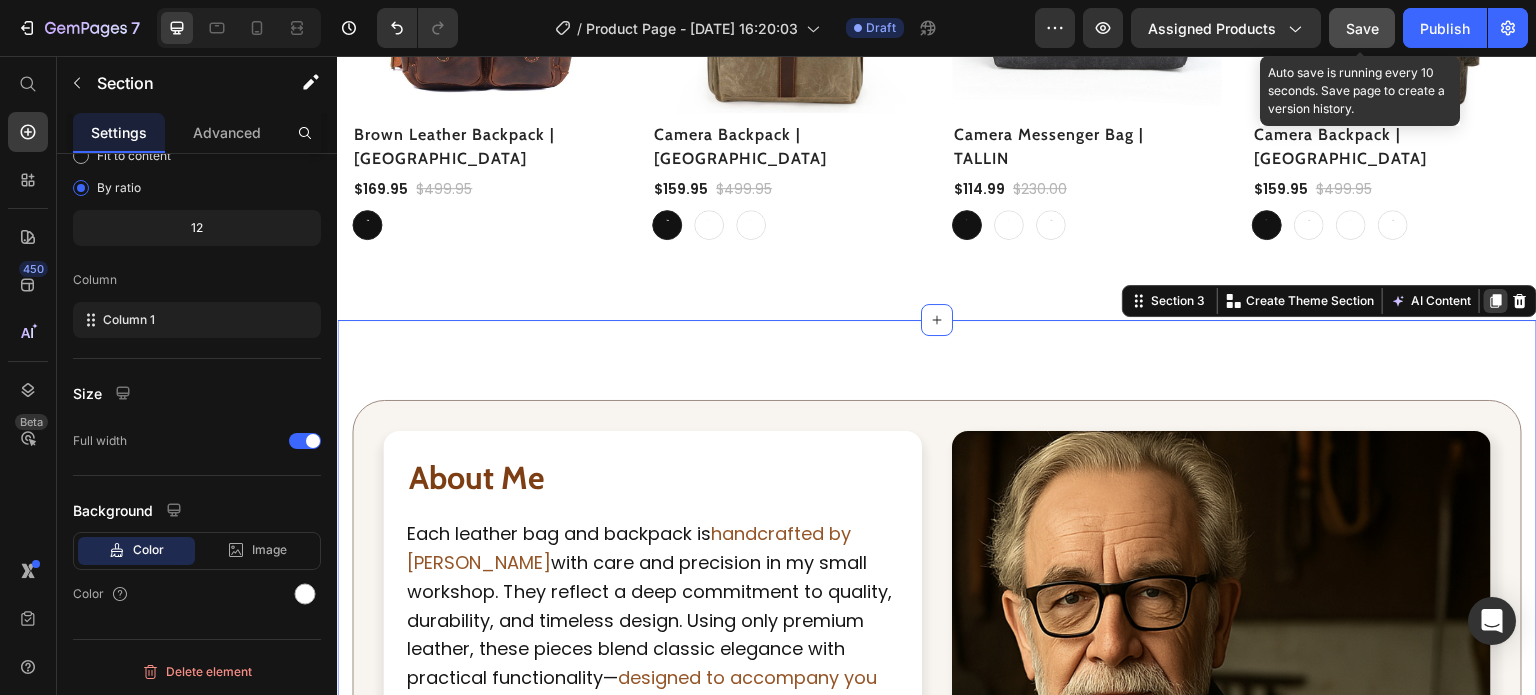 click 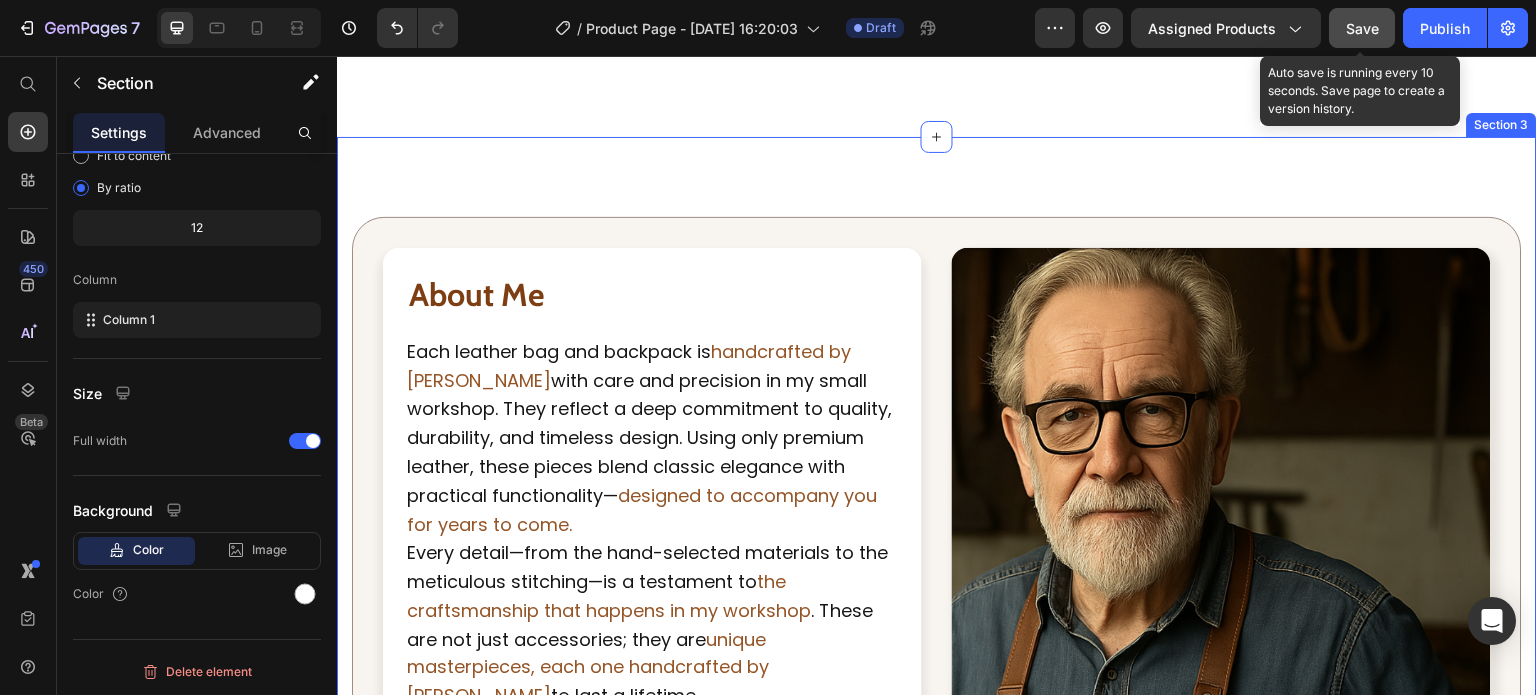 scroll, scrollTop: 1086, scrollLeft: 0, axis: vertical 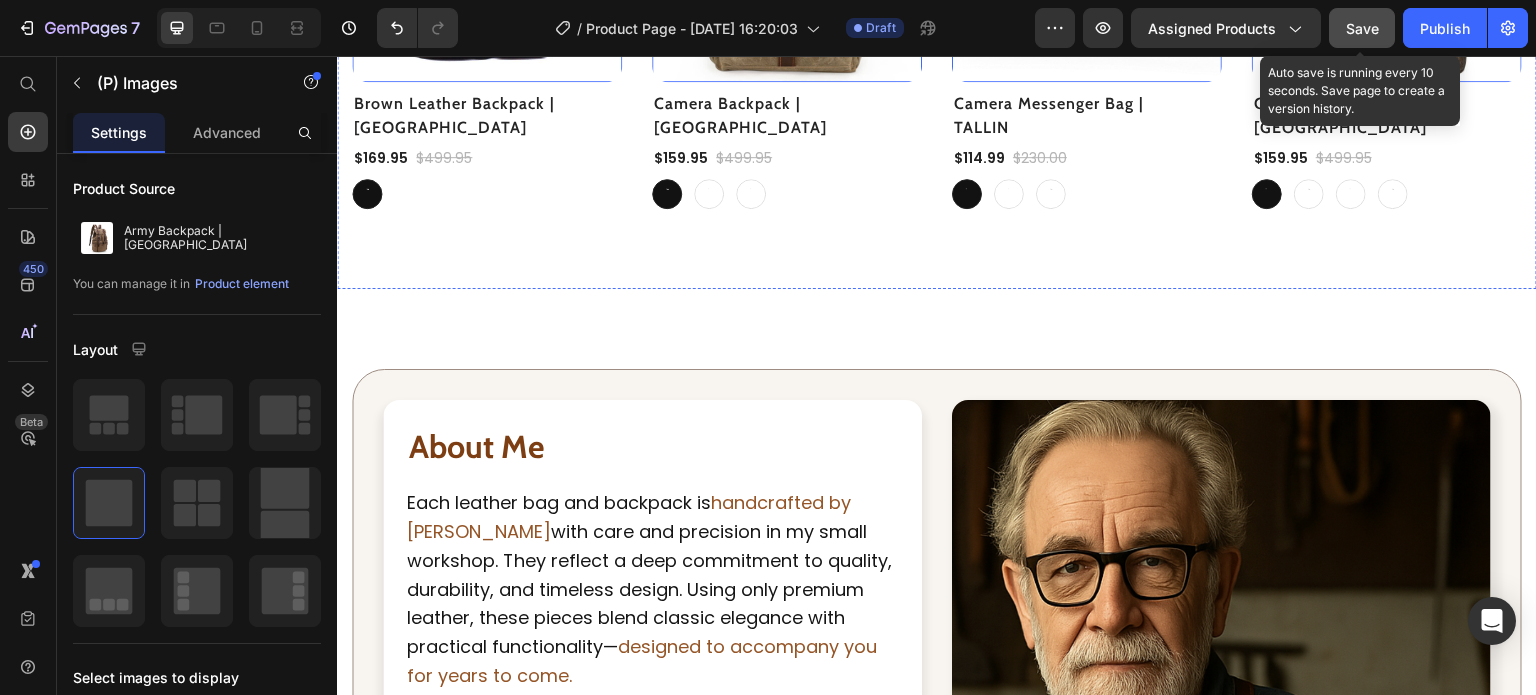 click on "About Me Heading Each leather bag and backpack is  handcrafted by [PERSON_NAME]  with care and precision in my small workshop. They reflect a deep commitment to quality, durability, and timeless design. Using only premium leather, these pieces blend classic elegance with practical functionality— designed to accompany you for years to come. Text Block Every detail—from the hand-selected materials to the meticulous stitching—is a testament to  the craftsmanship that happens in my workshop . These are not just accessories; they are  unique masterpieces, each one handcrafted by [PERSON_NAME]  to last a lifetime. Text Block The [PERSON_NAME] originals are more than just products—they are  individually crafted in my small workshop,  combining  timeless elegance with everyday utility . Every bag and backpack carries a piece of my story, shaped by hand to become part of yours. Text Block Row Image Row Row Section 3" at bounding box center [937, 716] 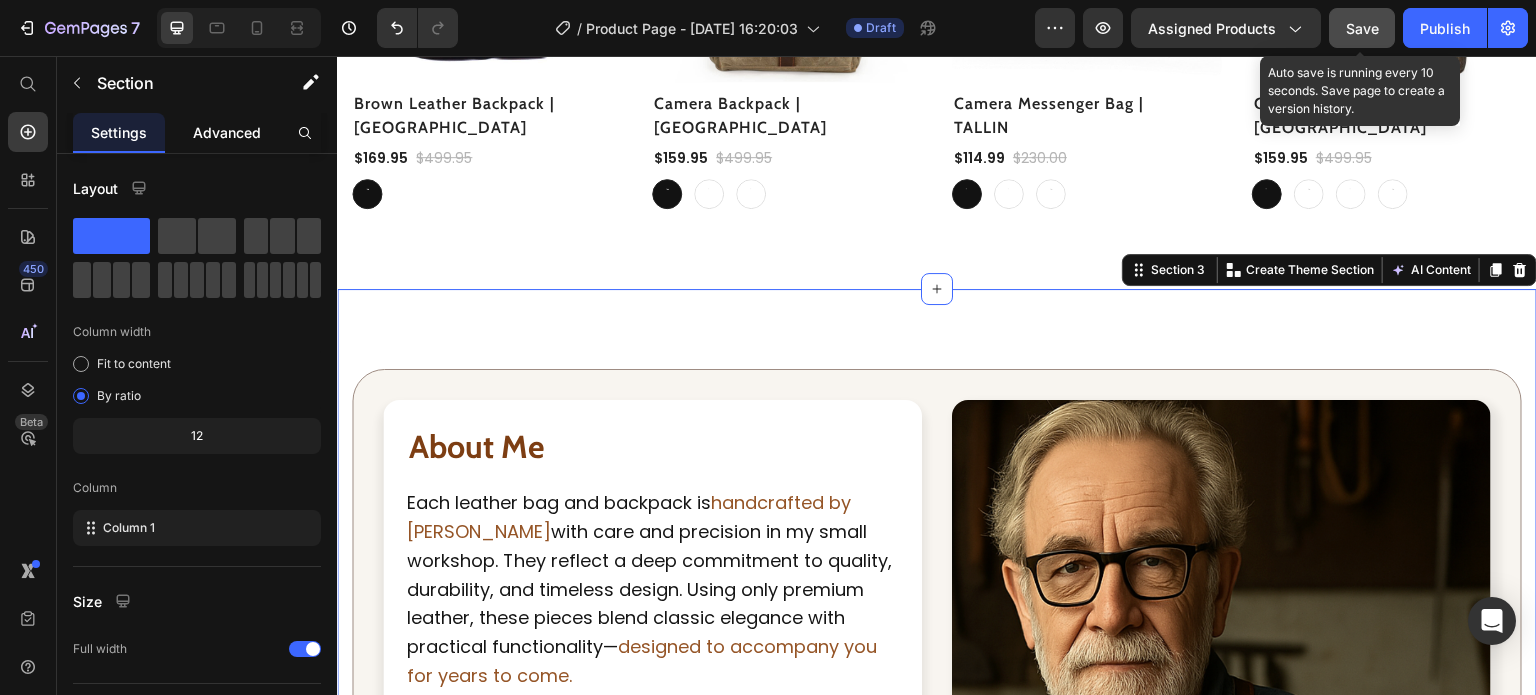 click on "Advanced" at bounding box center (227, 132) 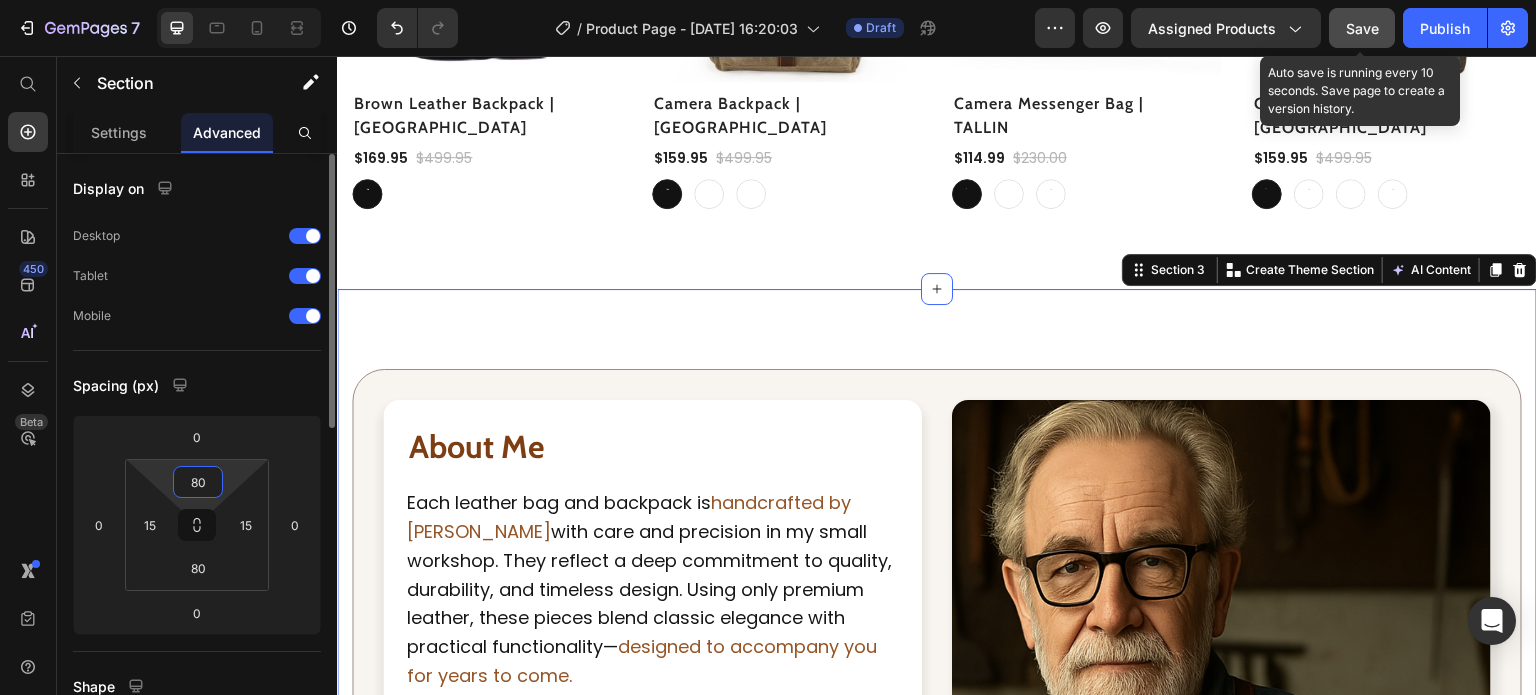 click on "80" at bounding box center (198, 482) 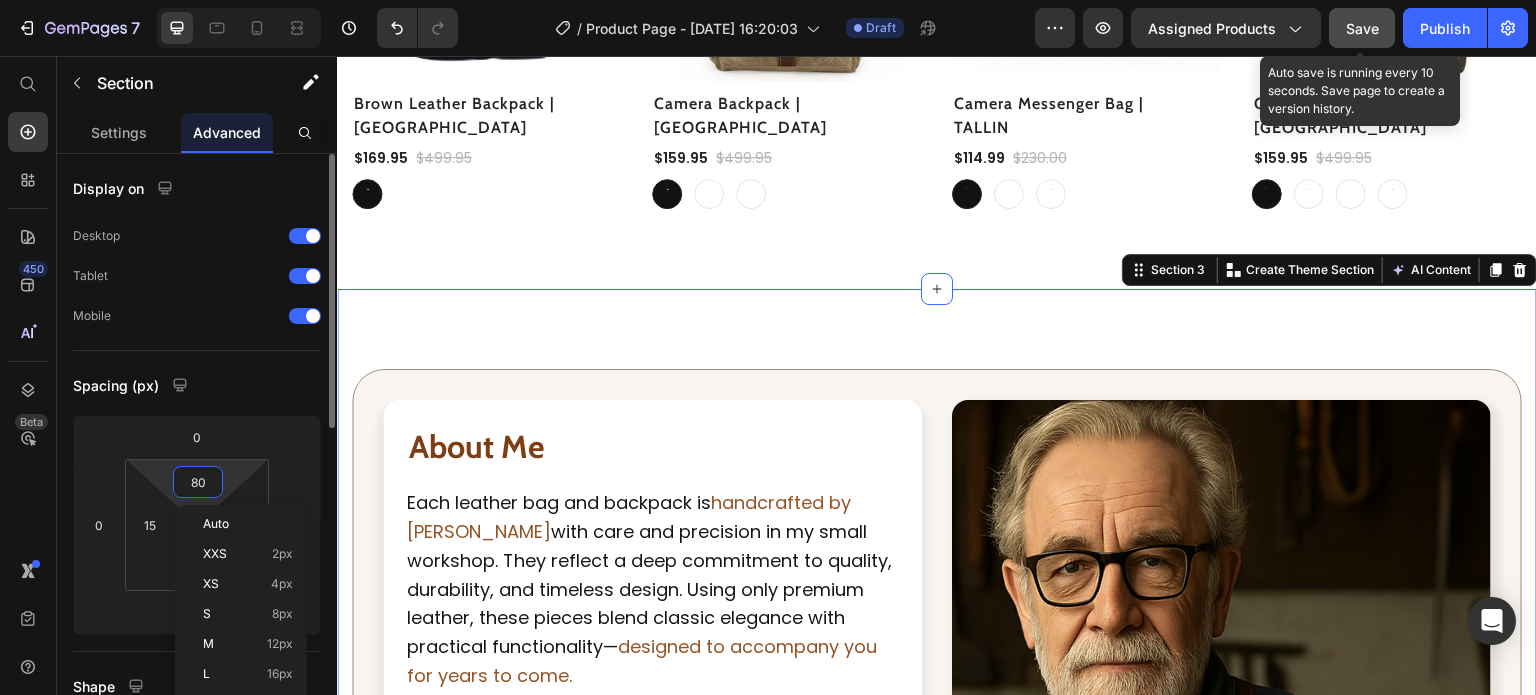 type on "0" 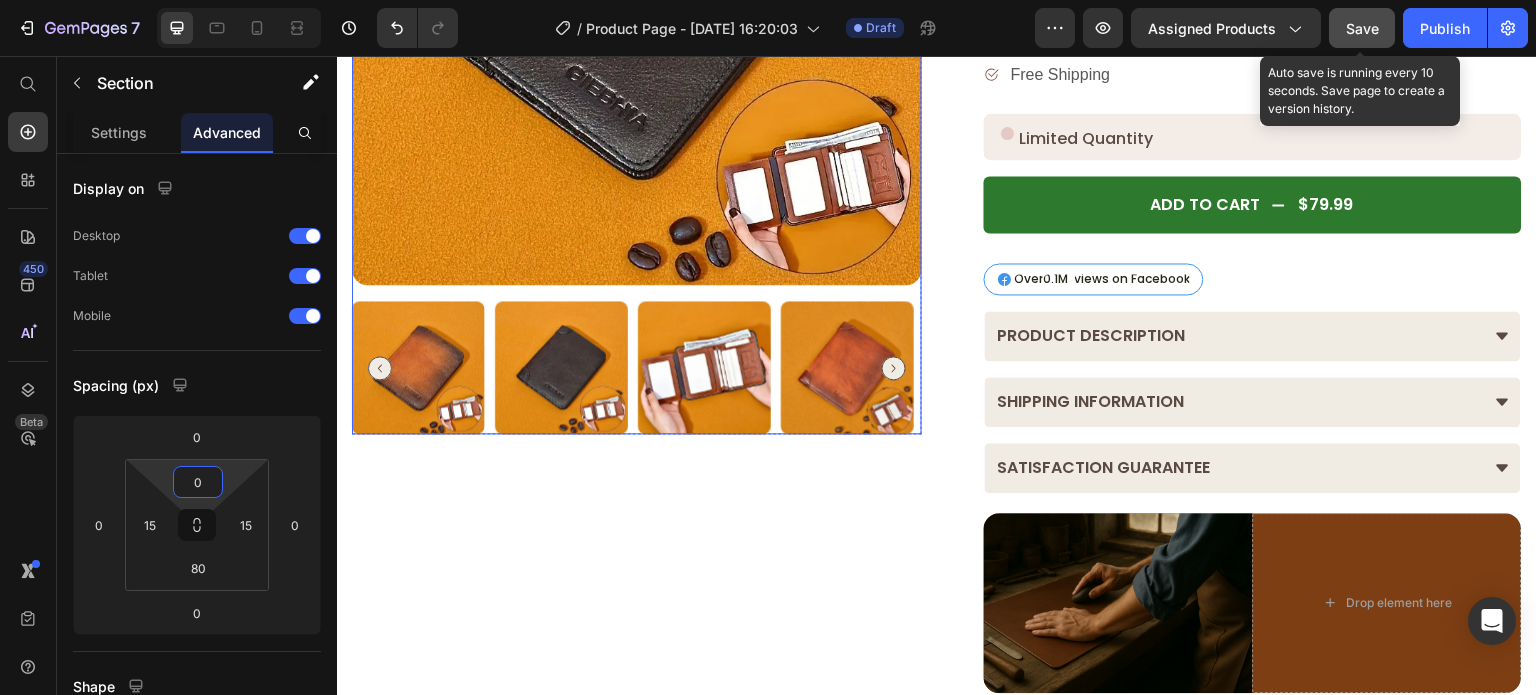 scroll, scrollTop: 401, scrollLeft: 0, axis: vertical 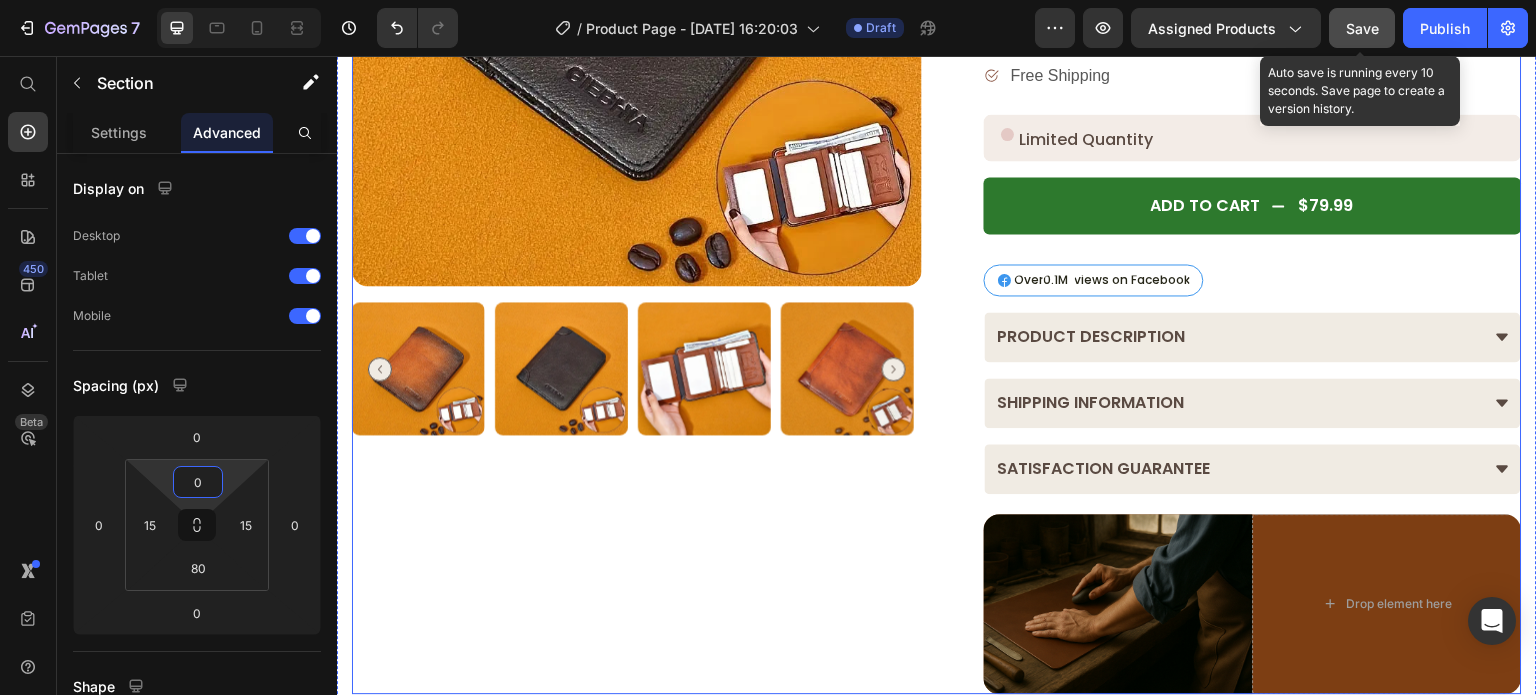 click on "Sale Text Block
Product Images Row Handcrafted by [PERSON_NAME] Text Block Row Row Vintage Thin Leather RFID Wallet | AUSTIN Product Title Color: Black Black Black Black Brown Brown Brown Dark brown Dark brown Dark brown Product Variants & Swatches Icon Icon Icon Icon Icon Icon List 289 Reviews! Text Block Row
High Quality Leather
Free Shipping Item List
Limited Quantity Stock Counter Row Add to Cart
$79.99 Add to Cart
Icon Over  Text Block 0.1M Text Block  views on Facebook Text Block Row Row Row
PRODUCT DESCRIPTION
SHIPPING INFORMATION
SATISFACTION GUARANTEE Accordion Image
Drop element here Row Row Product" at bounding box center (937, 205) 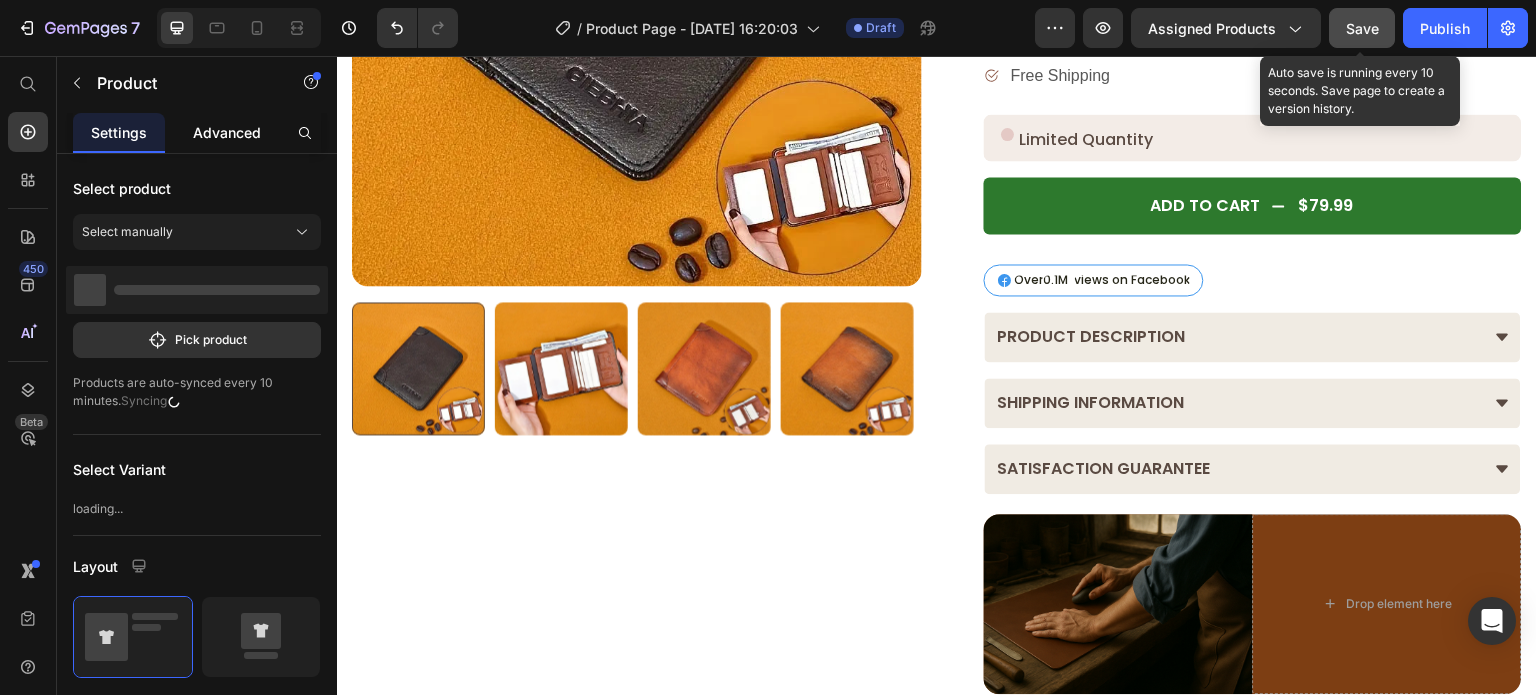 click on "Advanced" at bounding box center (227, 132) 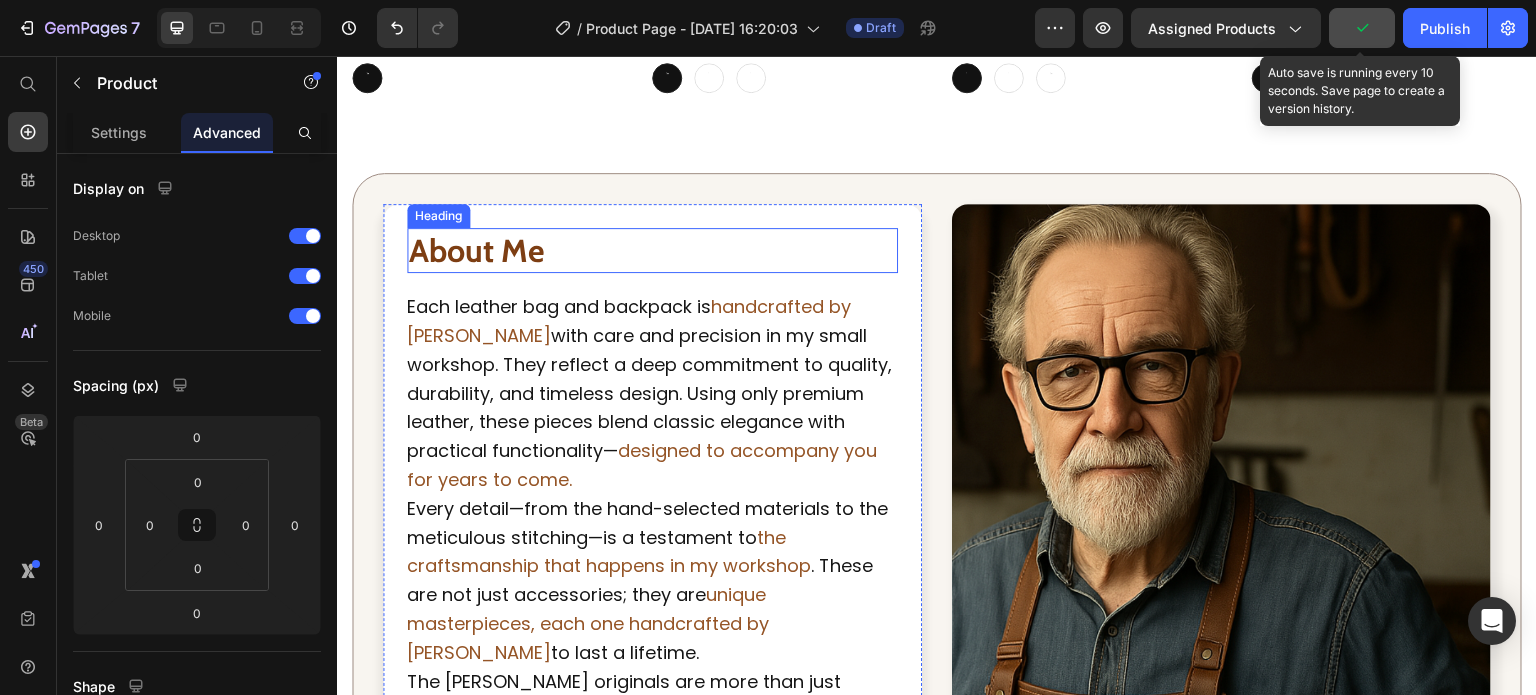 scroll, scrollTop: 1952, scrollLeft: 0, axis: vertical 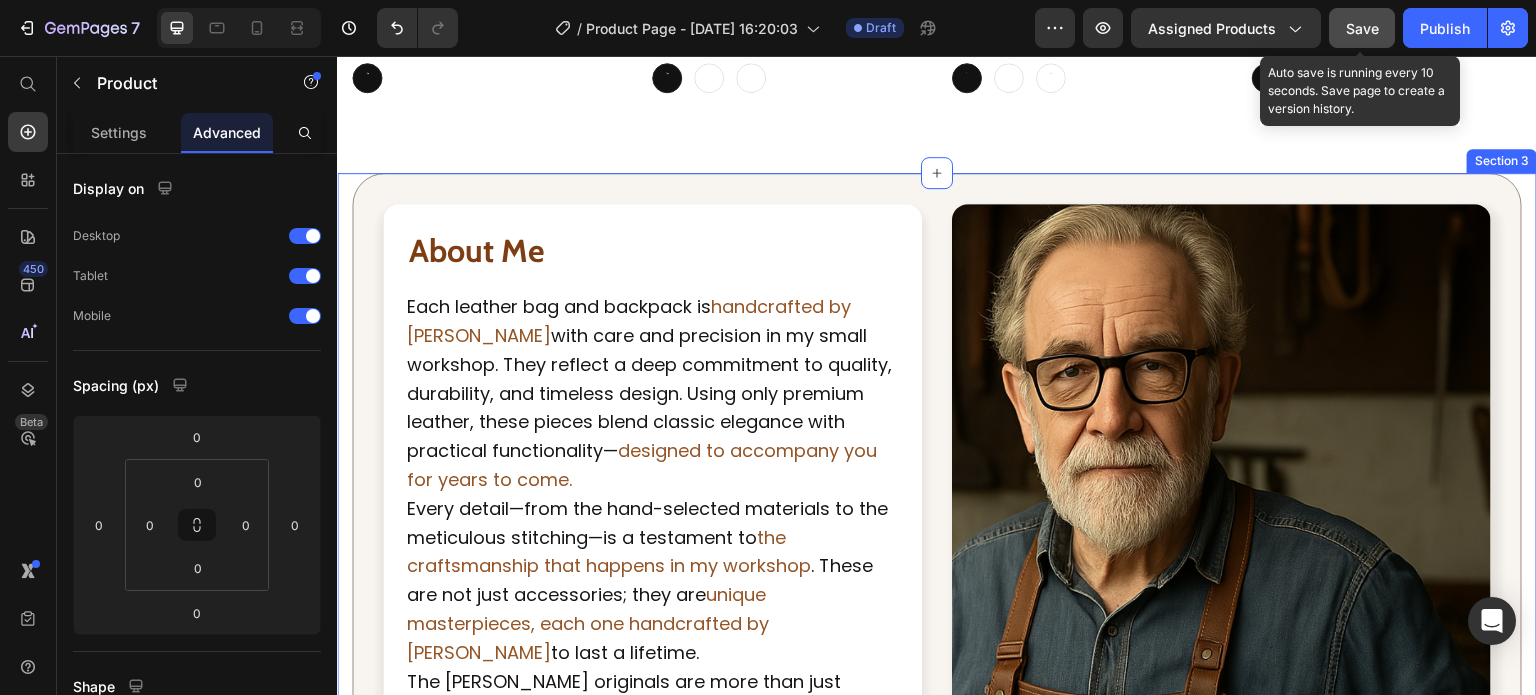 click on "About Me Heading Each leather bag and backpack is  handcrafted by [PERSON_NAME]  with care and precision in my small workshop. They reflect a deep commitment to quality, durability, and timeless design. Using only premium leather, these pieces blend classic elegance with practical functionality— designed to accompany you for years to come. Text Block Every detail—from the hand-selected materials to the meticulous stitching—is a testament to  the craftsmanship that happens in my workshop . These are not just accessories; they are  unique masterpieces, each one handcrafted by [PERSON_NAME]  to last a lifetime. Text Block The [PERSON_NAME] originals are more than just products—they are  individually crafted in my small workshop,  combining  timeless elegance with everyday utility . Every bag and backpack carries a piece of my story, shaped by hand to become part of yours. Text Block Row Image Row Row Section 3" at bounding box center [937, 560] 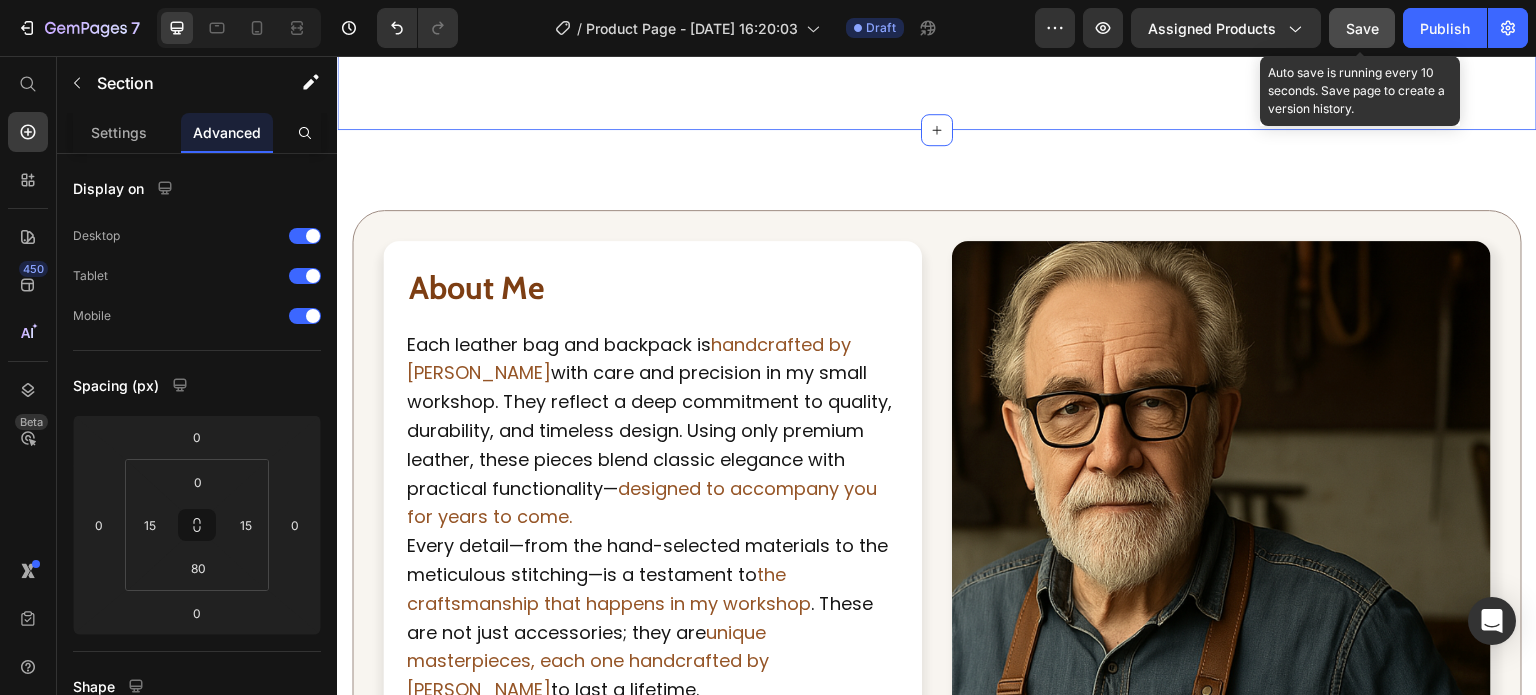 scroll, scrollTop: 2760, scrollLeft: 0, axis: vertical 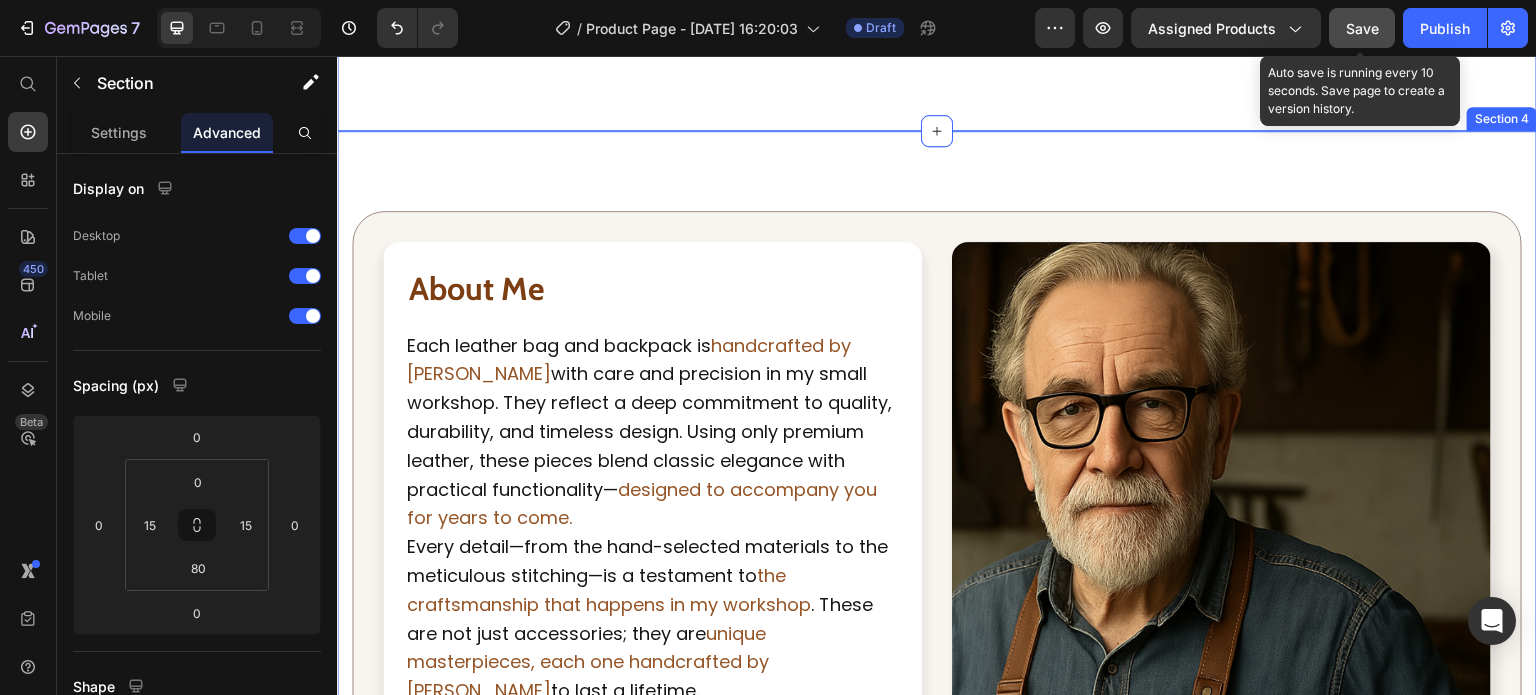 click on "About Me Heading Each leather bag and backpack is  handcrafted by [PERSON_NAME]  with care and precision in my small workshop. They reflect a deep commitment to quality, durability, and timeless design. Using only premium leather, these pieces blend classic elegance with practical functionality— designed to accompany you for years to come. Text Block Every detail—from the hand-selected materials to the meticulous stitching—is a testament to  the craftsmanship that happens in my workshop . These are not just accessories; they are  unique masterpieces, each one handcrafted by [PERSON_NAME]  to last a lifetime. Text Block The [PERSON_NAME] originals are more than just products—they are  individually crafted in my small workshop,  combining  timeless elegance with everyday utility . Every bag and backpack carries a piece of my story, shaped by hand to become part of yours. Text Block Row Image Row Row Section 4" at bounding box center (937, 558) 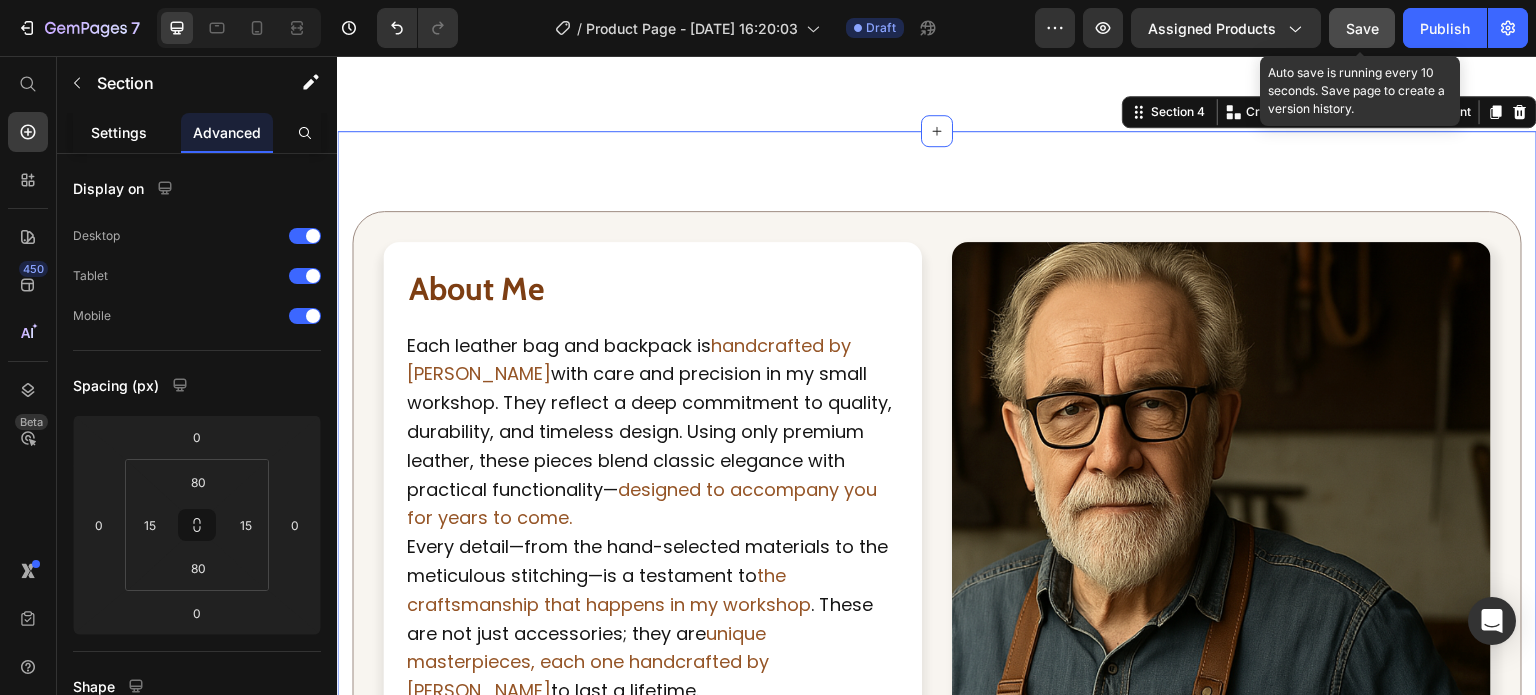 click on "Settings" 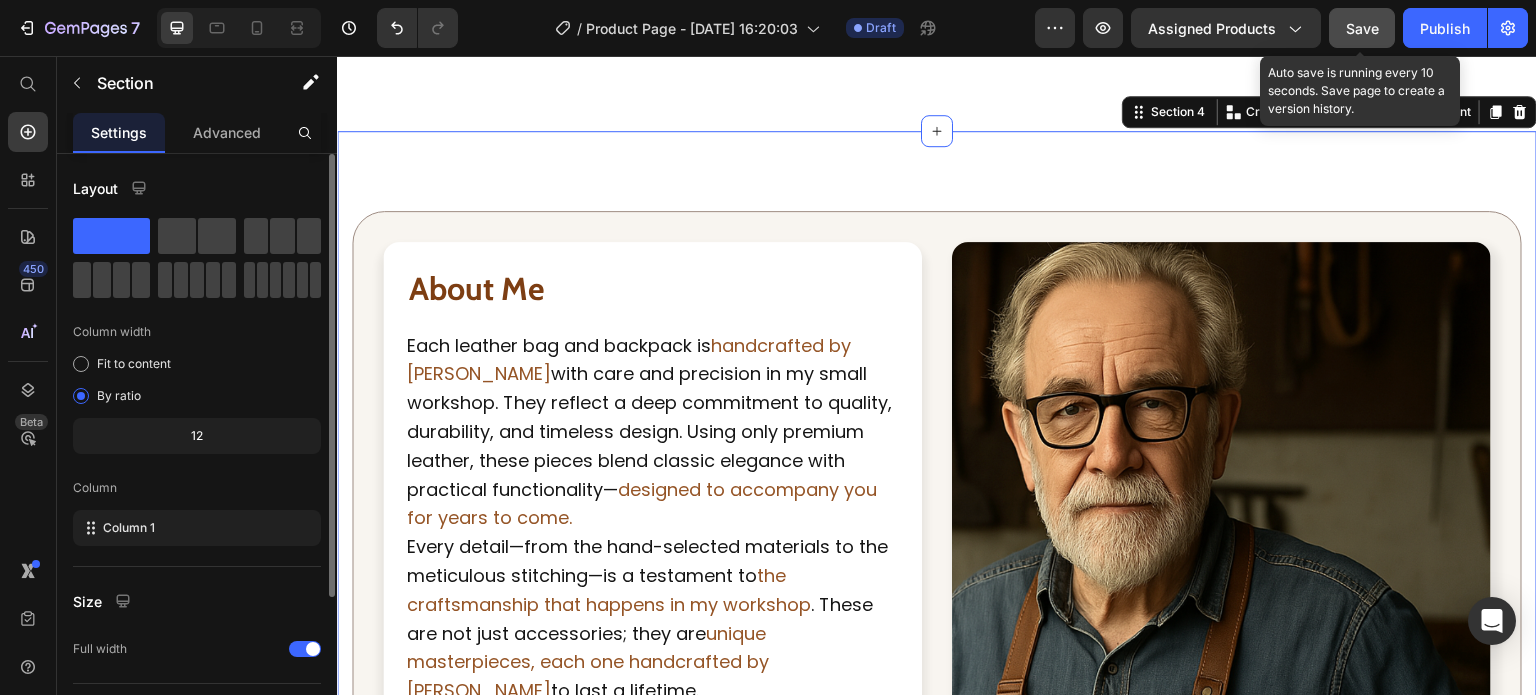 scroll, scrollTop: 208, scrollLeft: 0, axis: vertical 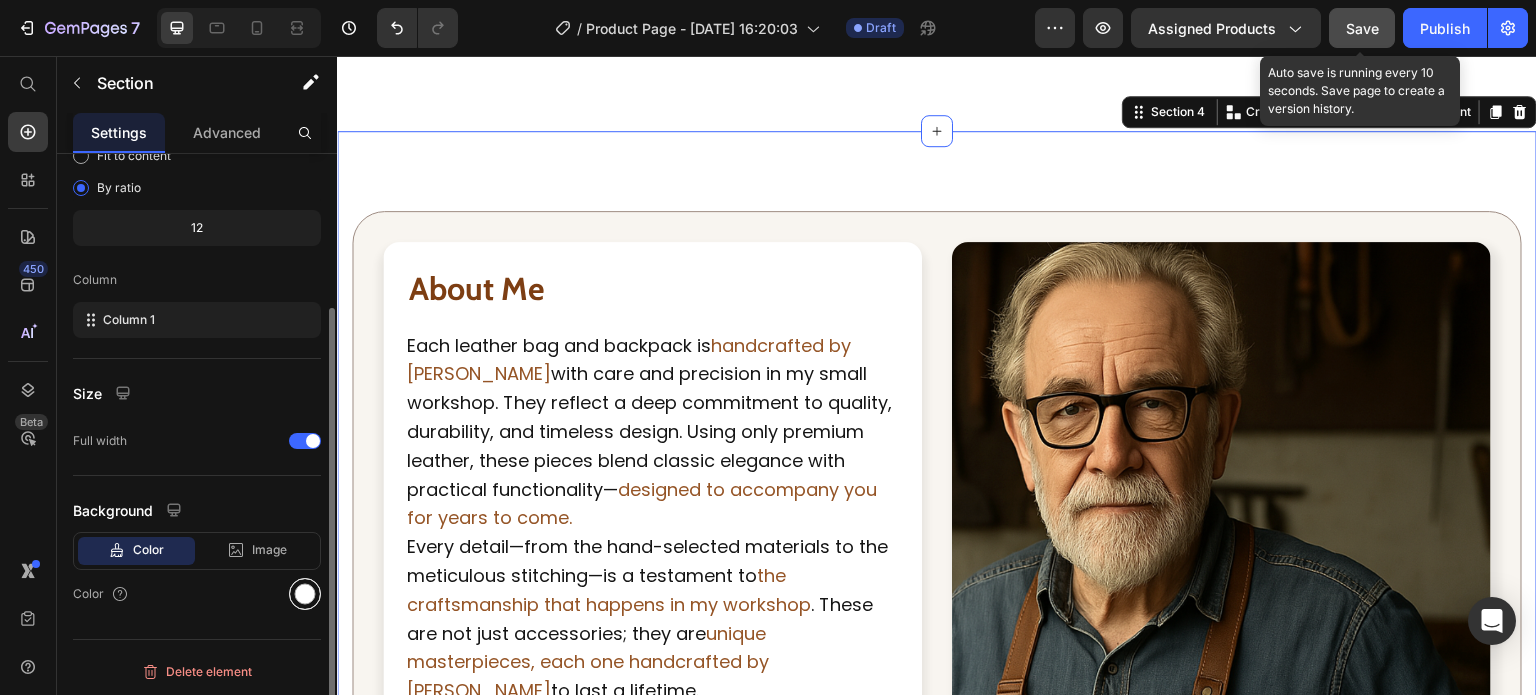 click at bounding box center (305, 594) 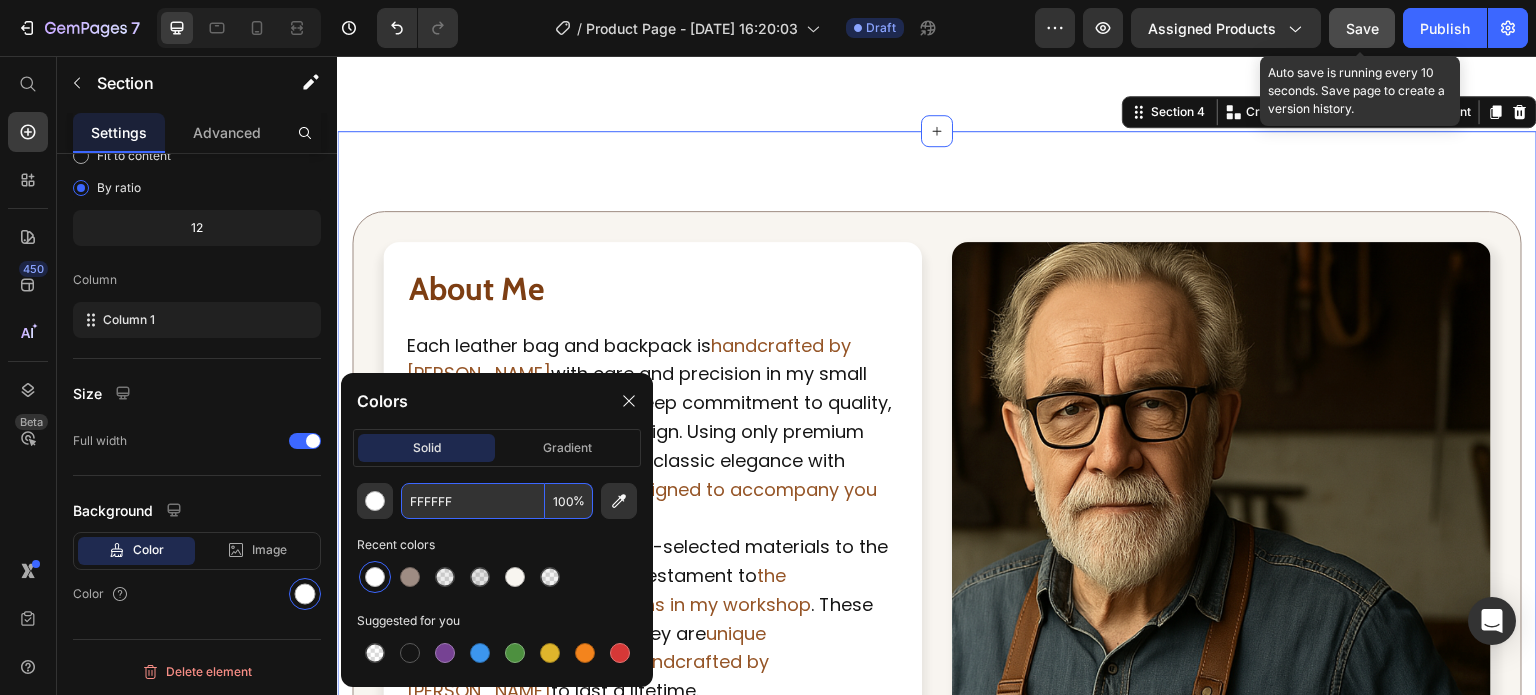 click on "FFFFFF" at bounding box center [473, 501] 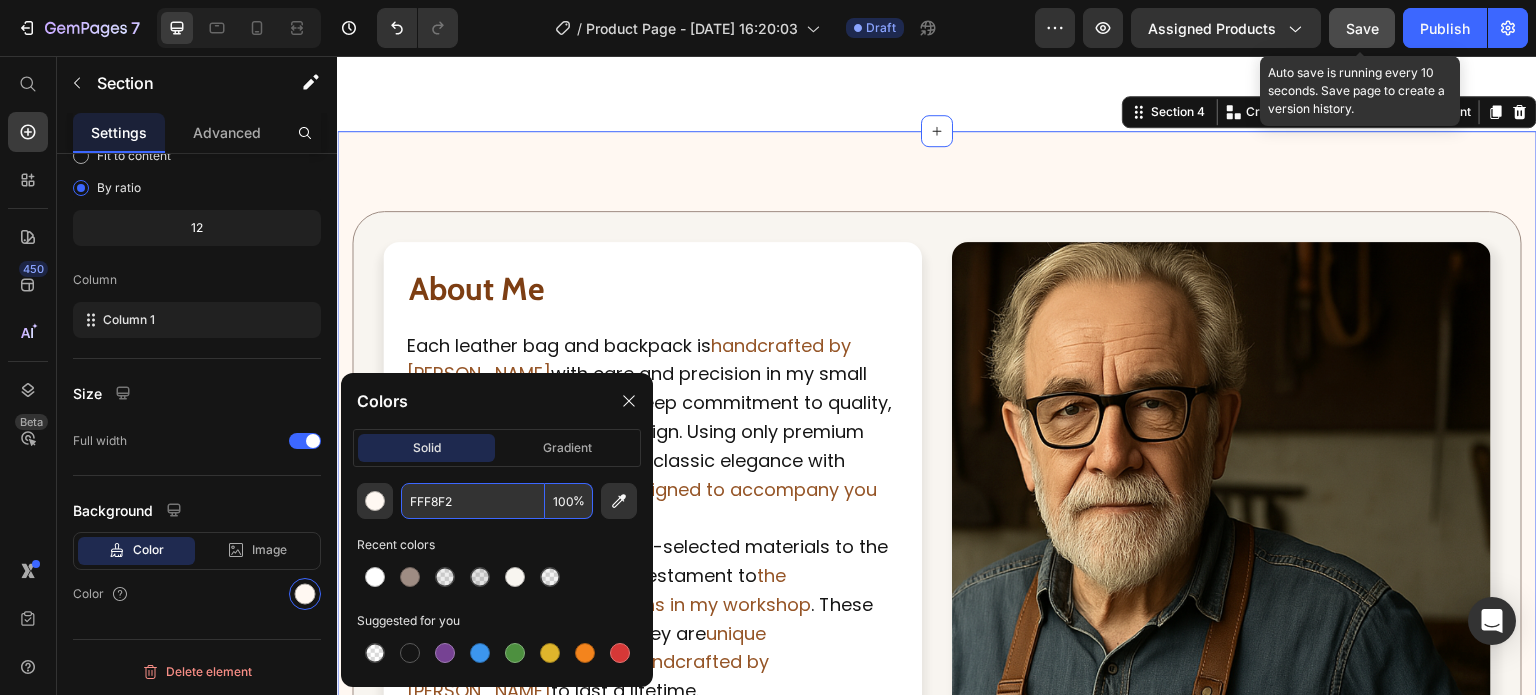 type on "FFF8F2" 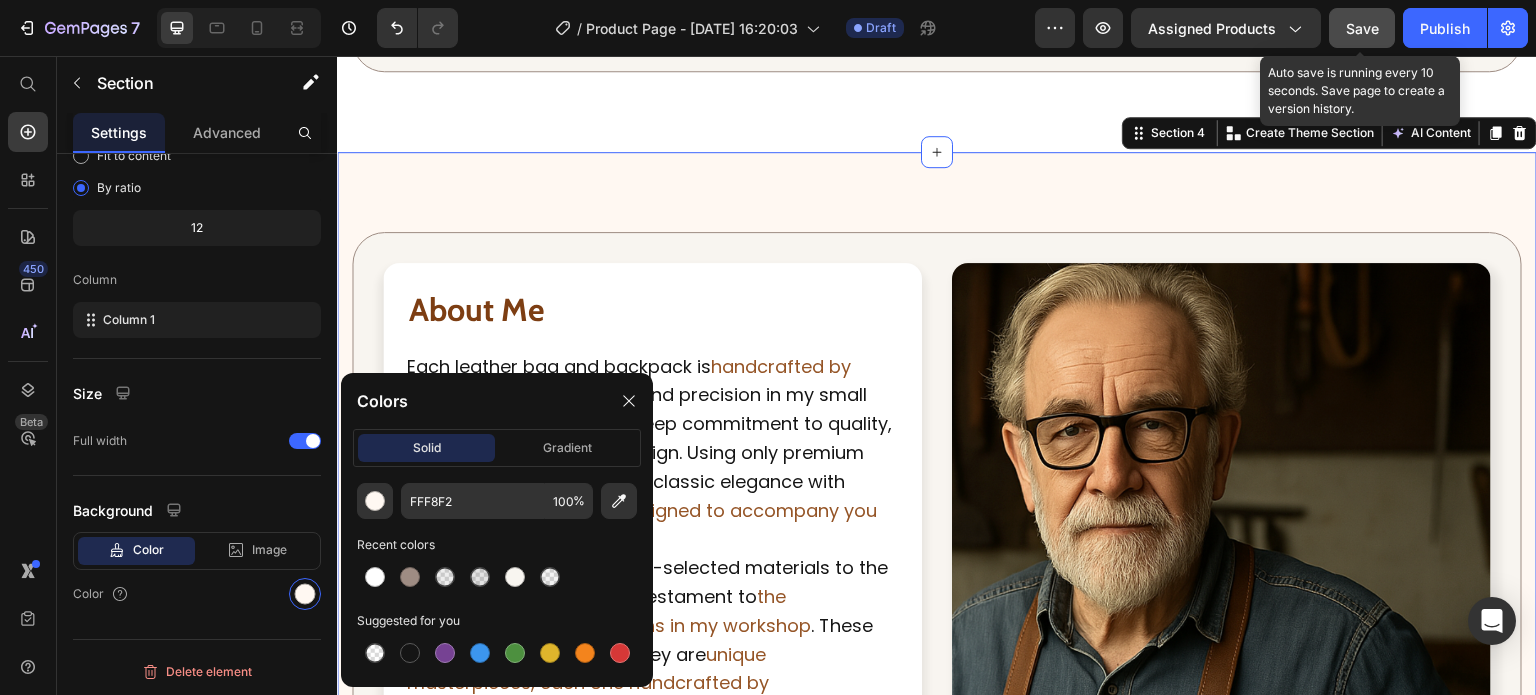 scroll, scrollTop: 2738, scrollLeft: 0, axis: vertical 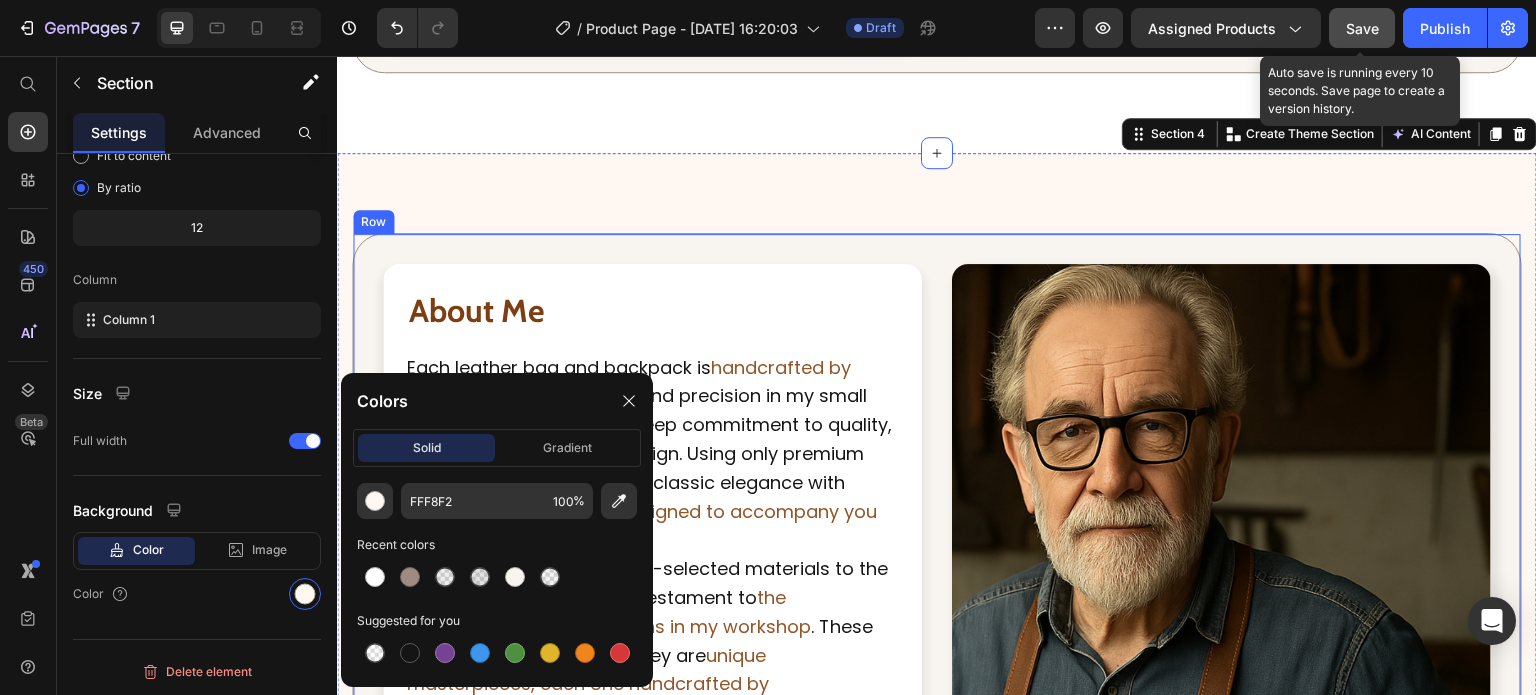 click on "About Me Heading Each leather bag and backpack is  handcrafted by [PERSON_NAME]  with care and precision in my small workshop. They reflect a deep commitment to quality, durability, and timeless design. Using only premium leather, these pieces blend classic elegance with practical functionality— designed to accompany you for years to come. Text Block Every detail—from the hand-selected materials to the meticulous stitching—is a testament to  the craftsmanship that happens in my workshop . These are not just accessories; they are  unique masterpieces, each one handcrafted by [PERSON_NAME]  to last a lifetime. Text Block The [PERSON_NAME] originals are more than just products—they are  individually crafted in my small workshop,  combining  timeless elegance with everyday utility . Every bag and backpack carries a piece of my story, shaped by hand to become part of yours. Text Block Row Image Row Row" at bounding box center (937, 580) 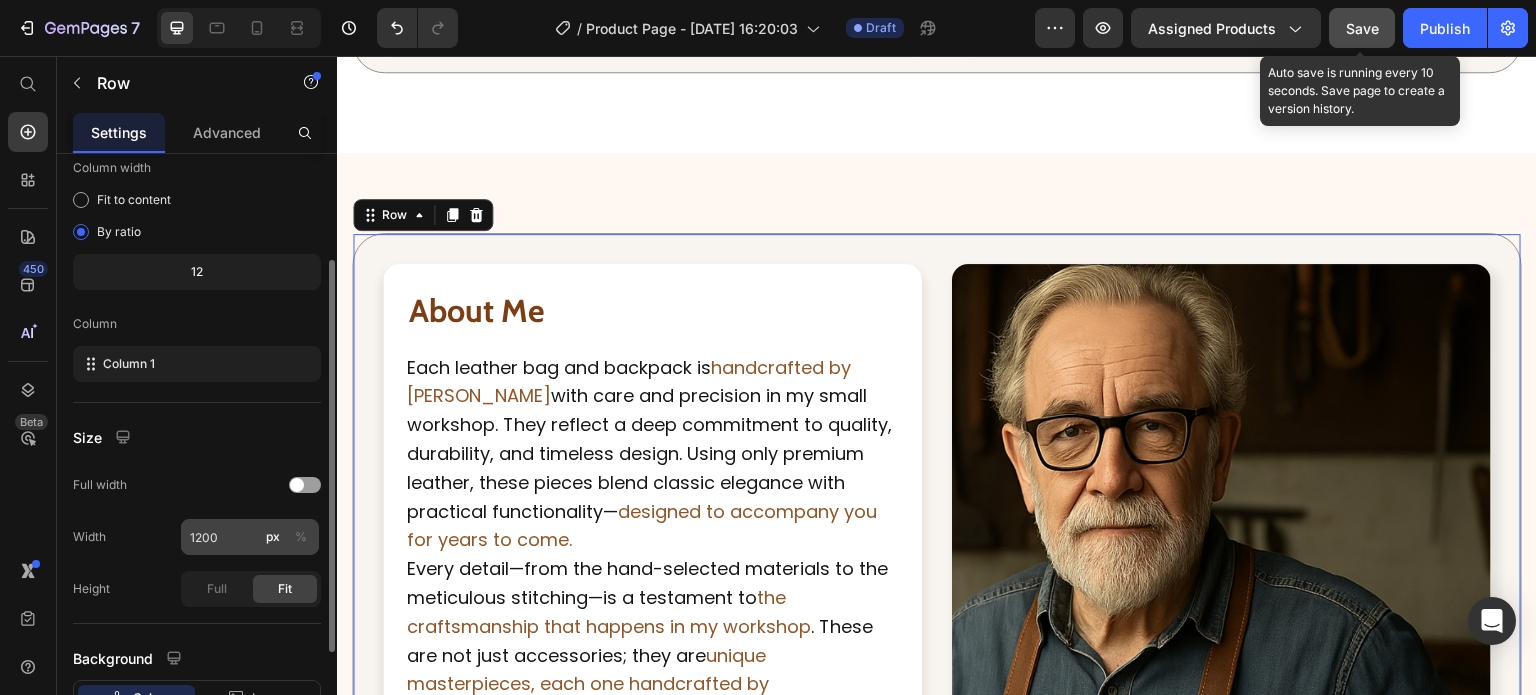 scroll, scrollTop: 164, scrollLeft: 0, axis: vertical 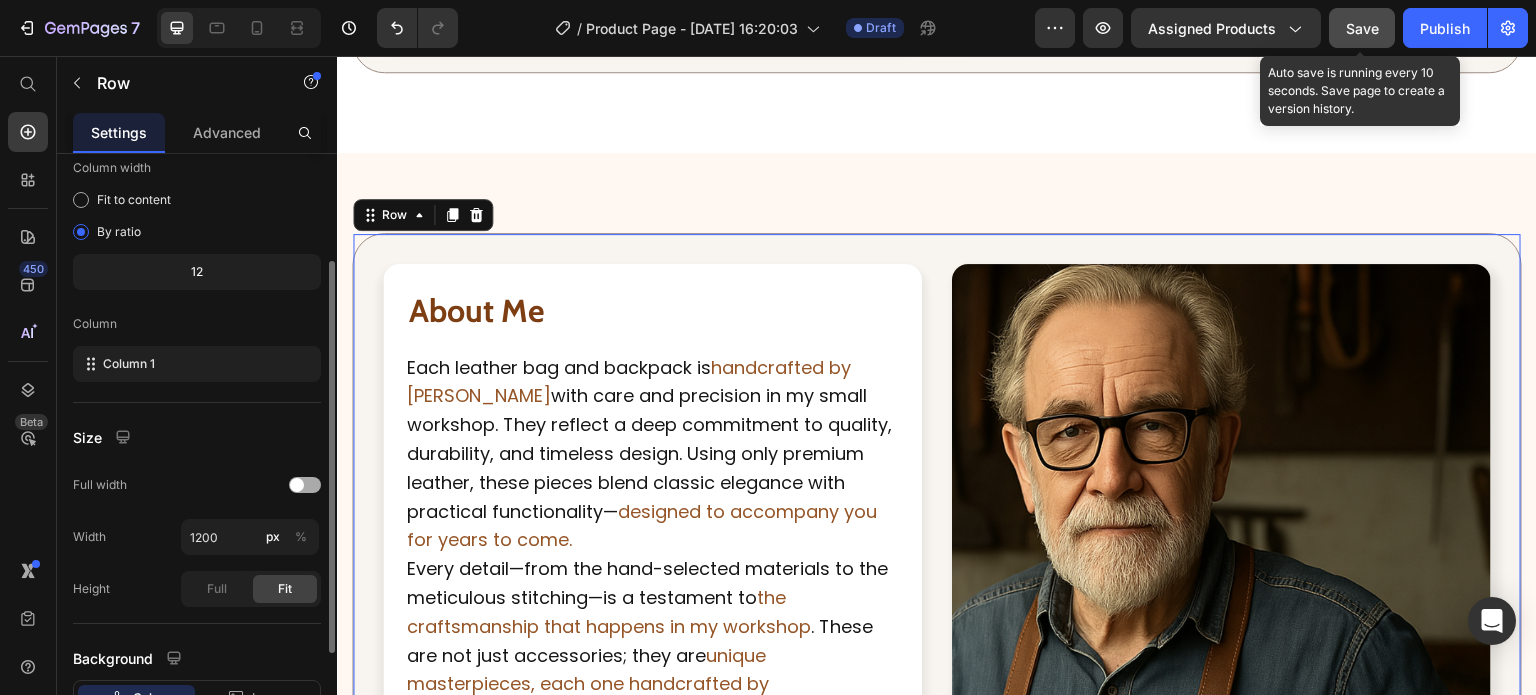 click at bounding box center [297, 485] 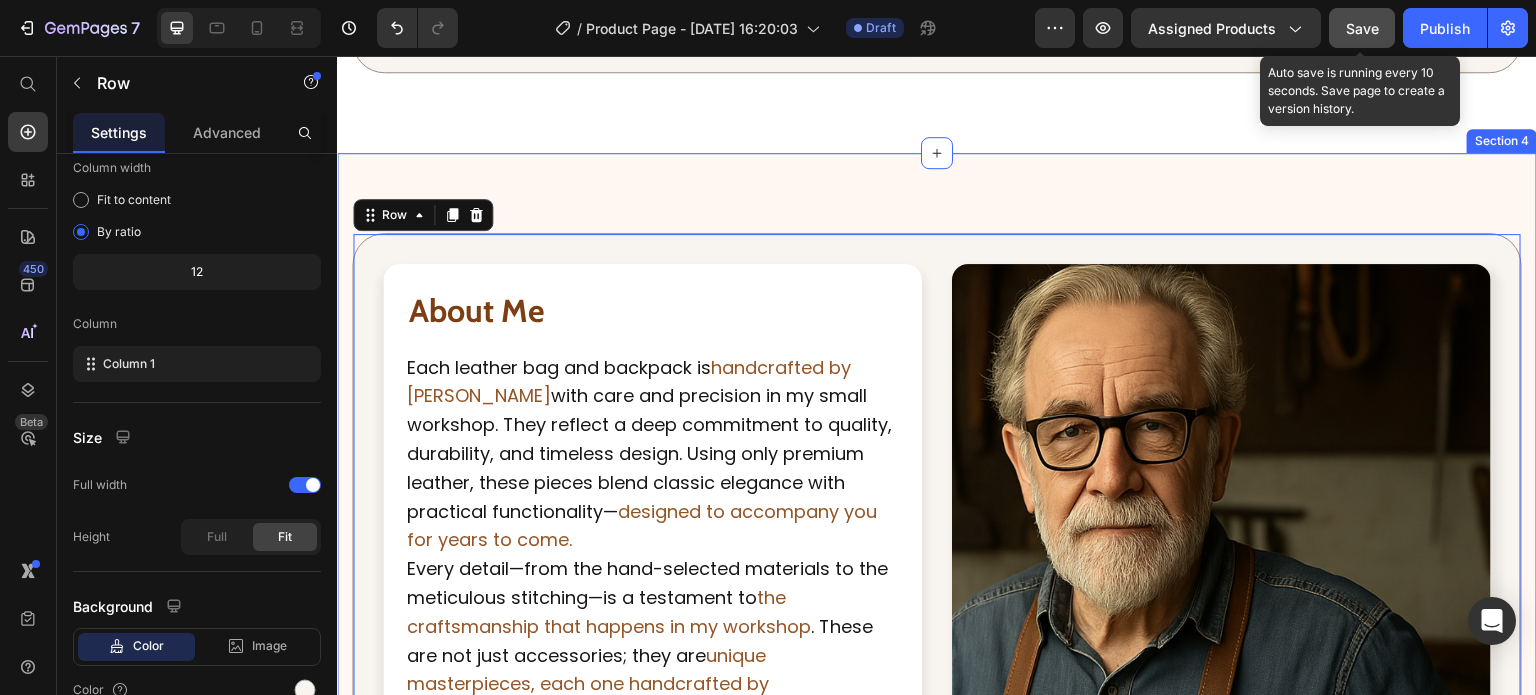 click on "About Me Heading Each leather bag and backpack is  handcrafted by [PERSON_NAME]  with care and precision in my small workshop. They reflect a deep commitment to quality, durability, and timeless design. Using only premium leather, these pieces blend classic elegance with practical functionality— designed to accompany you for years to come. Text Block Every detail—from the hand-selected materials to the meticulous stitching—is a testament to  the craftsmanship that happens in my workshop . These are not just accessories; they are  unique masterpieces, each one handcrafted by [PERSON_NAME]  to last a lifetime. Text Block The [PERSON_NAME] originals are more than just products—they are  individually crafted in my small workshop,  combining  timeless elegance with everyday utility . Every bag and backpack carries a piece of my story, shaped by hand to become part of yours. Text Block Row Image Row Row   0 Section 4" at bounding box center (937, 580) 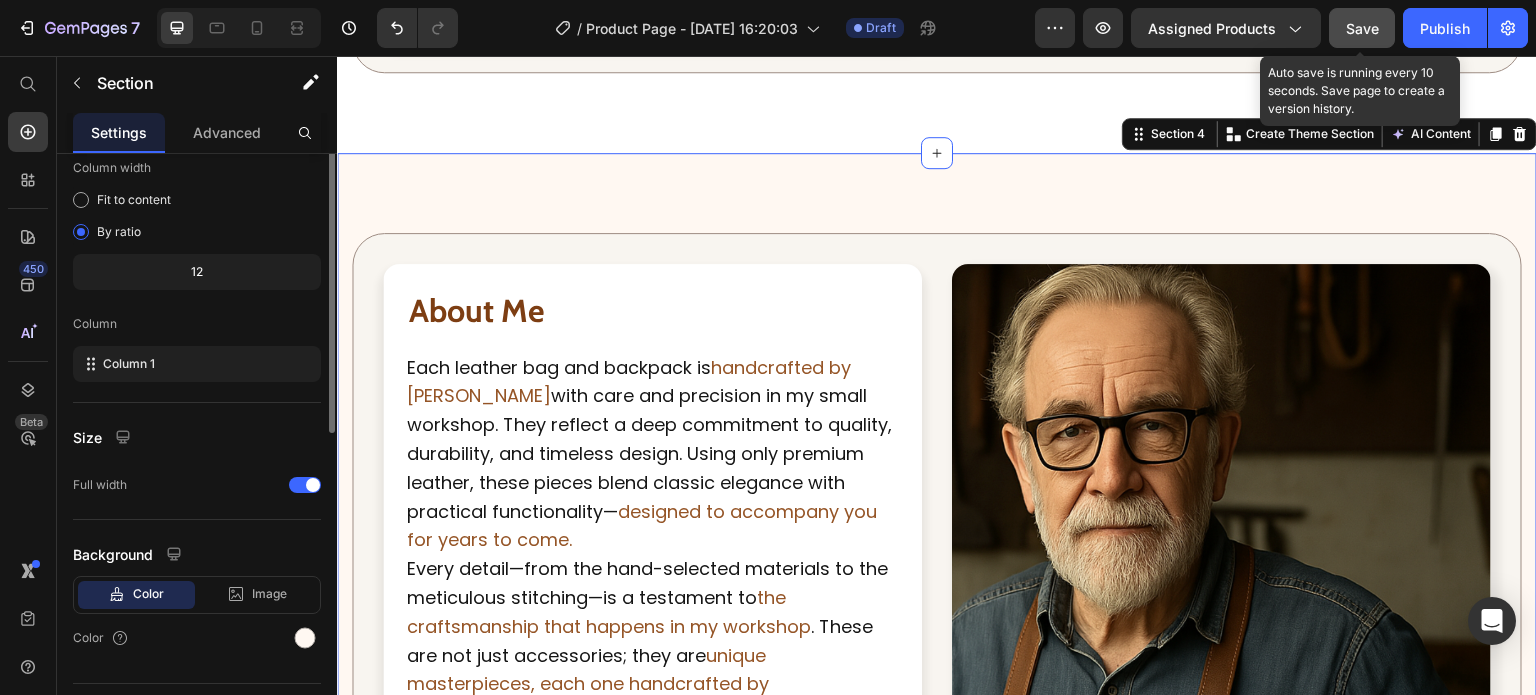 scroll, scrollTop: 0, scrollLeft: 0, axis: both 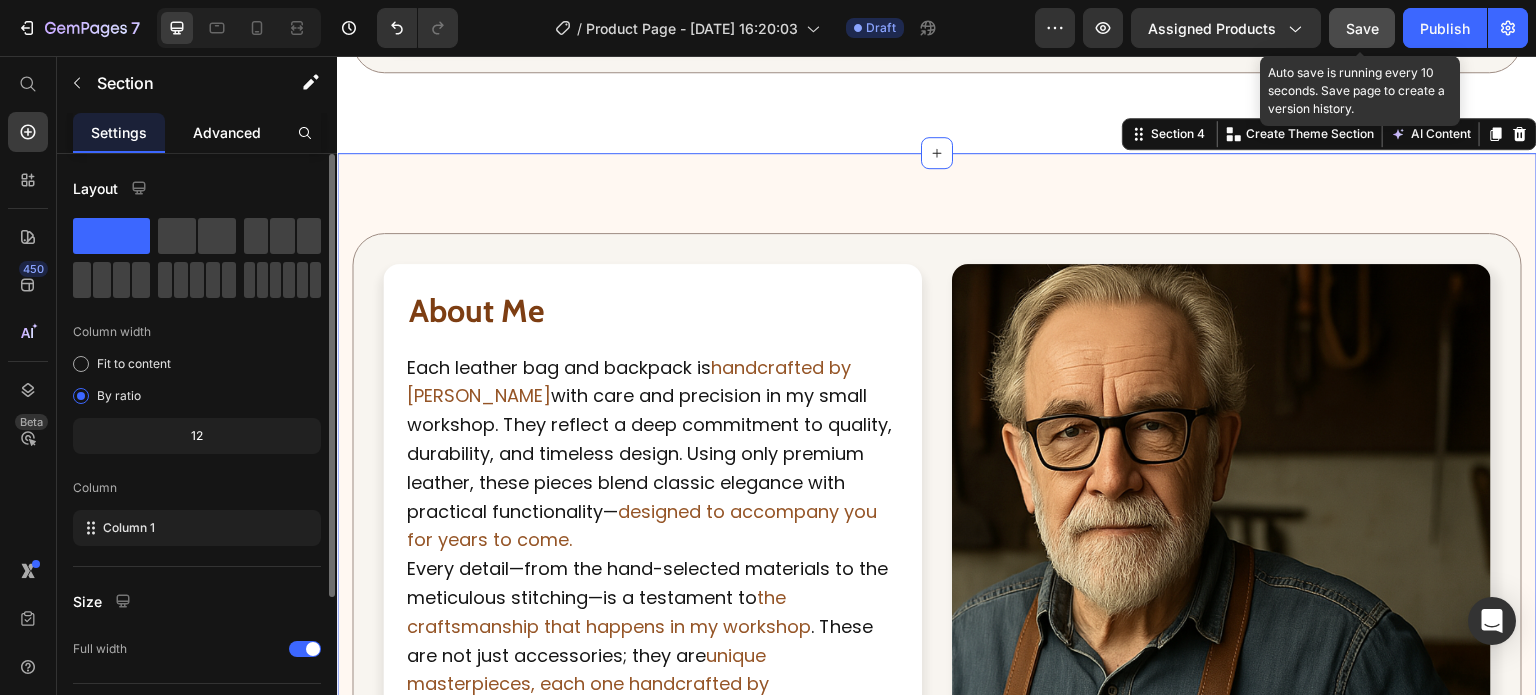 click on "Advanced" at bounding box center (227, 132) 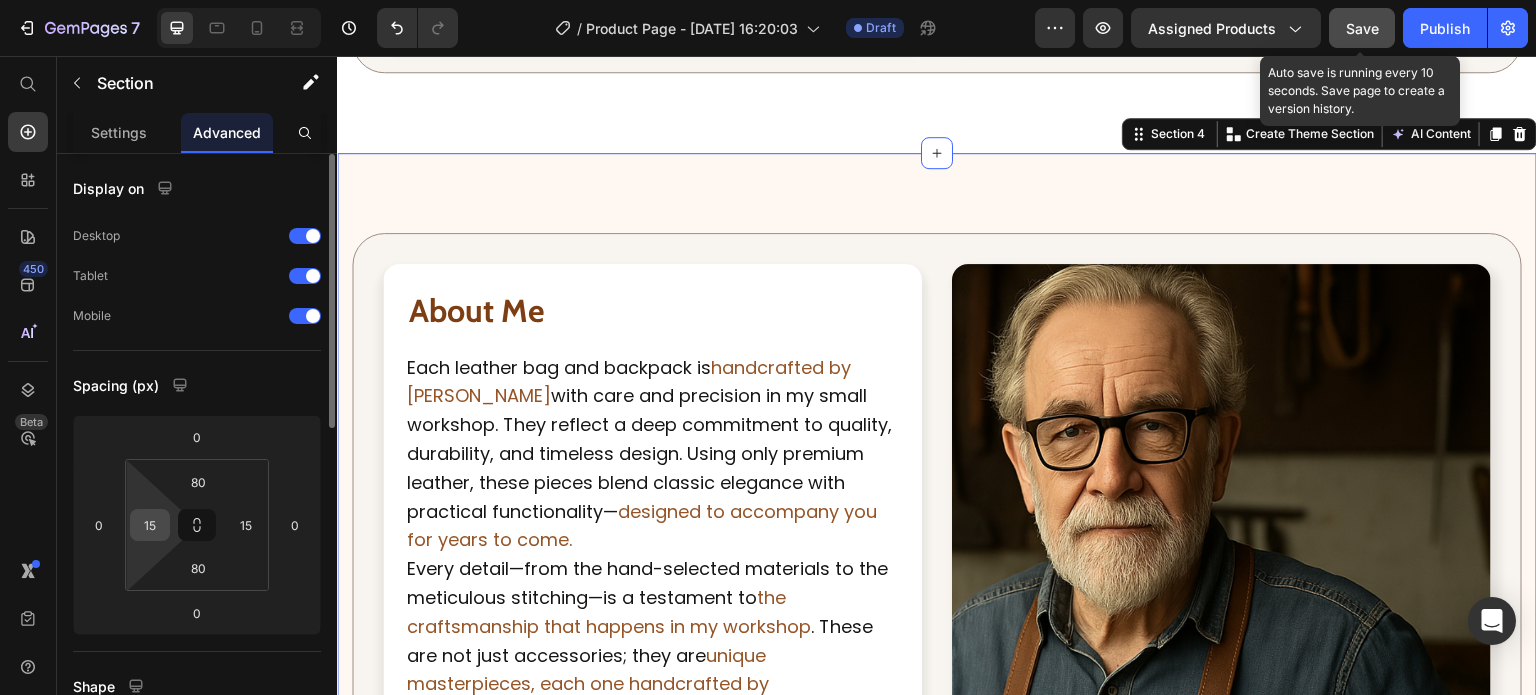click on "15" at bounding box center [150, 525] 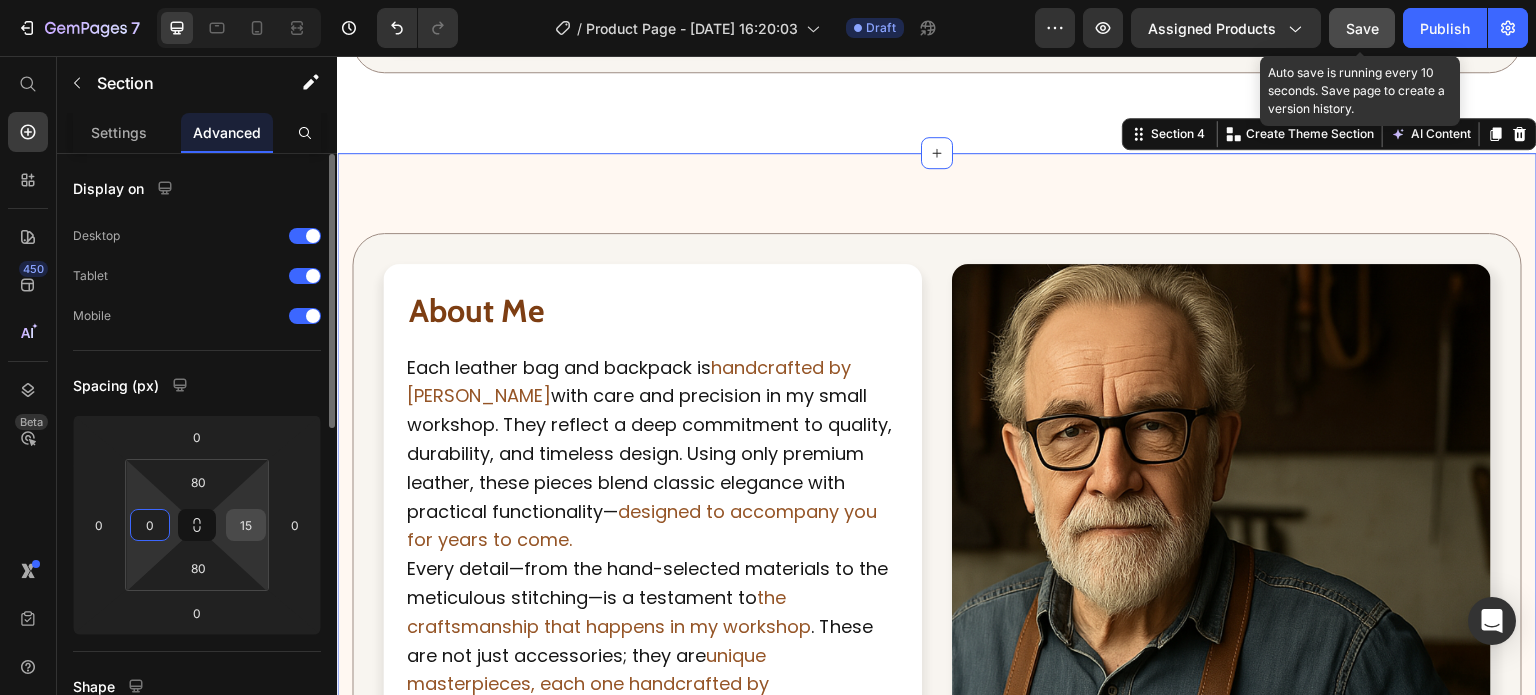 type on "0" 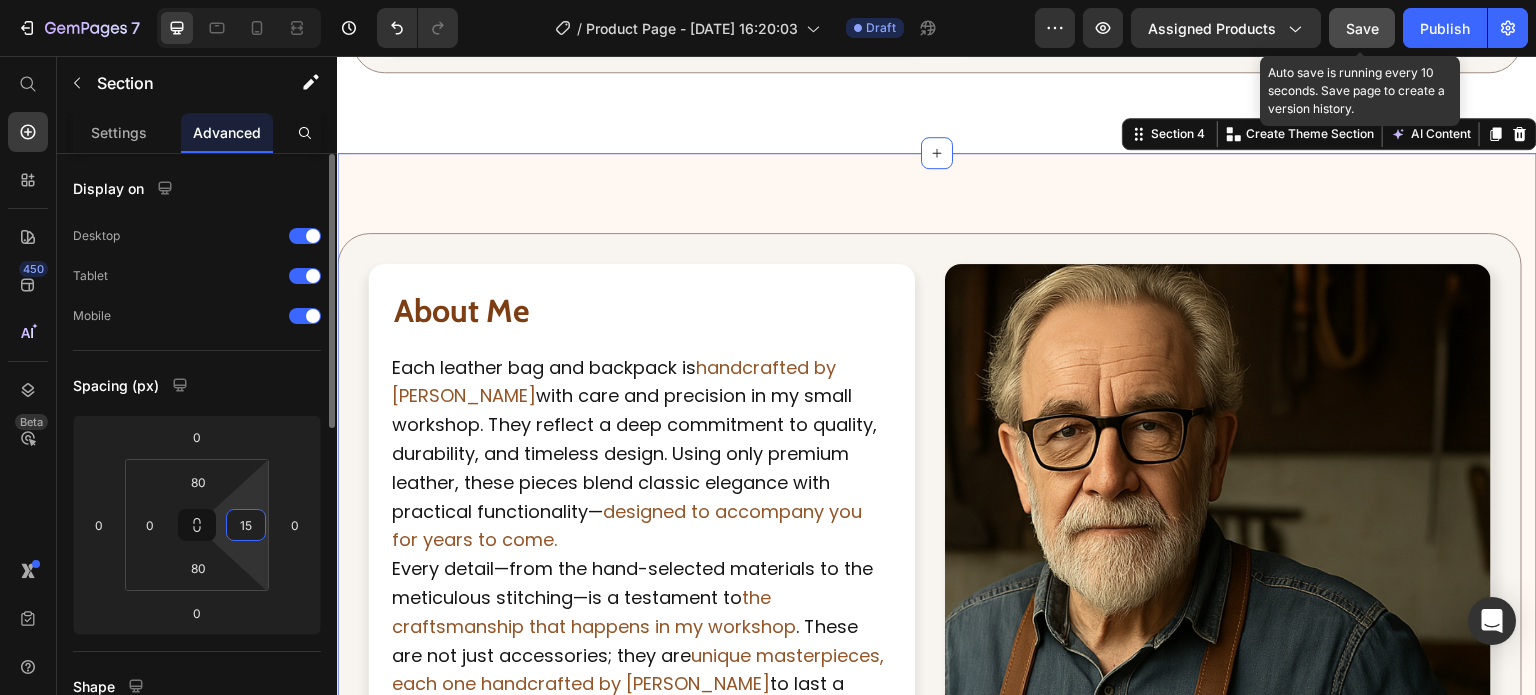 click on "15" at bounding box center (246, 525) 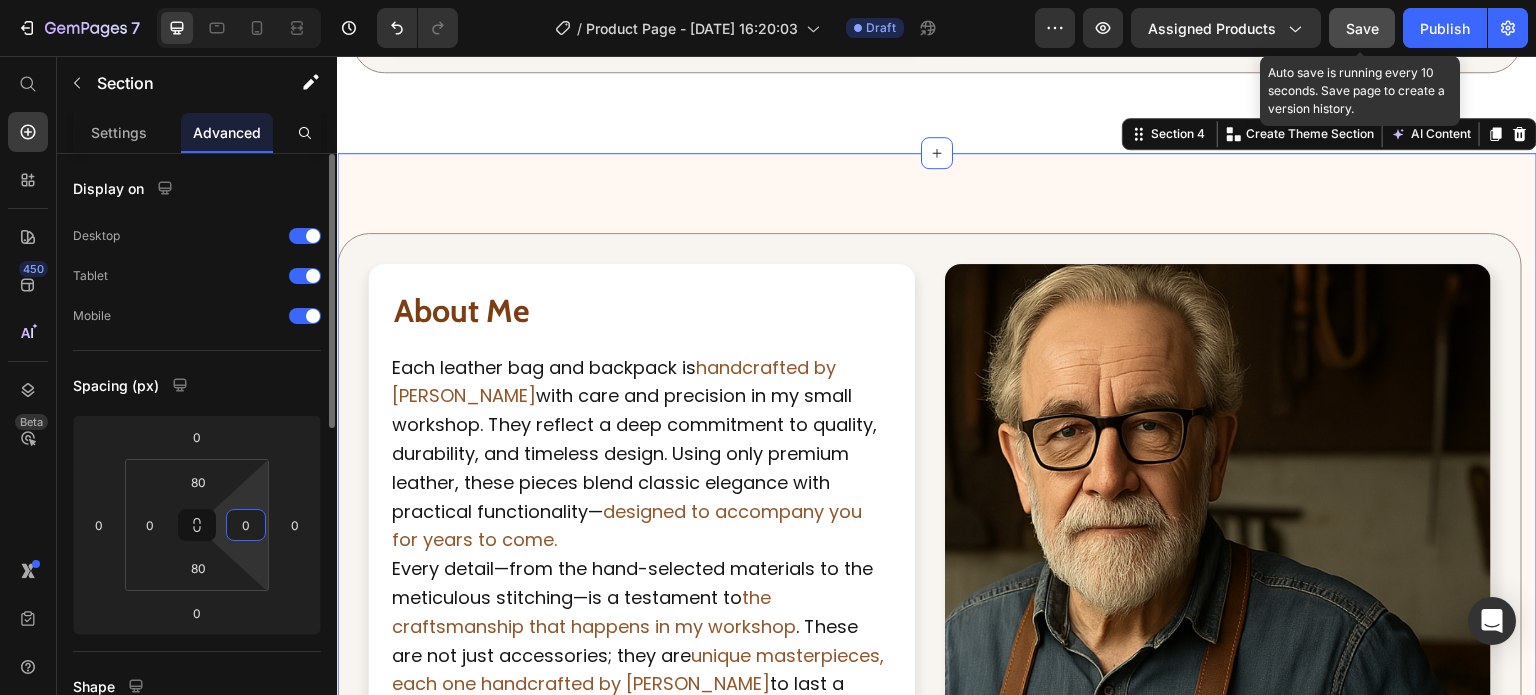 type on "0" 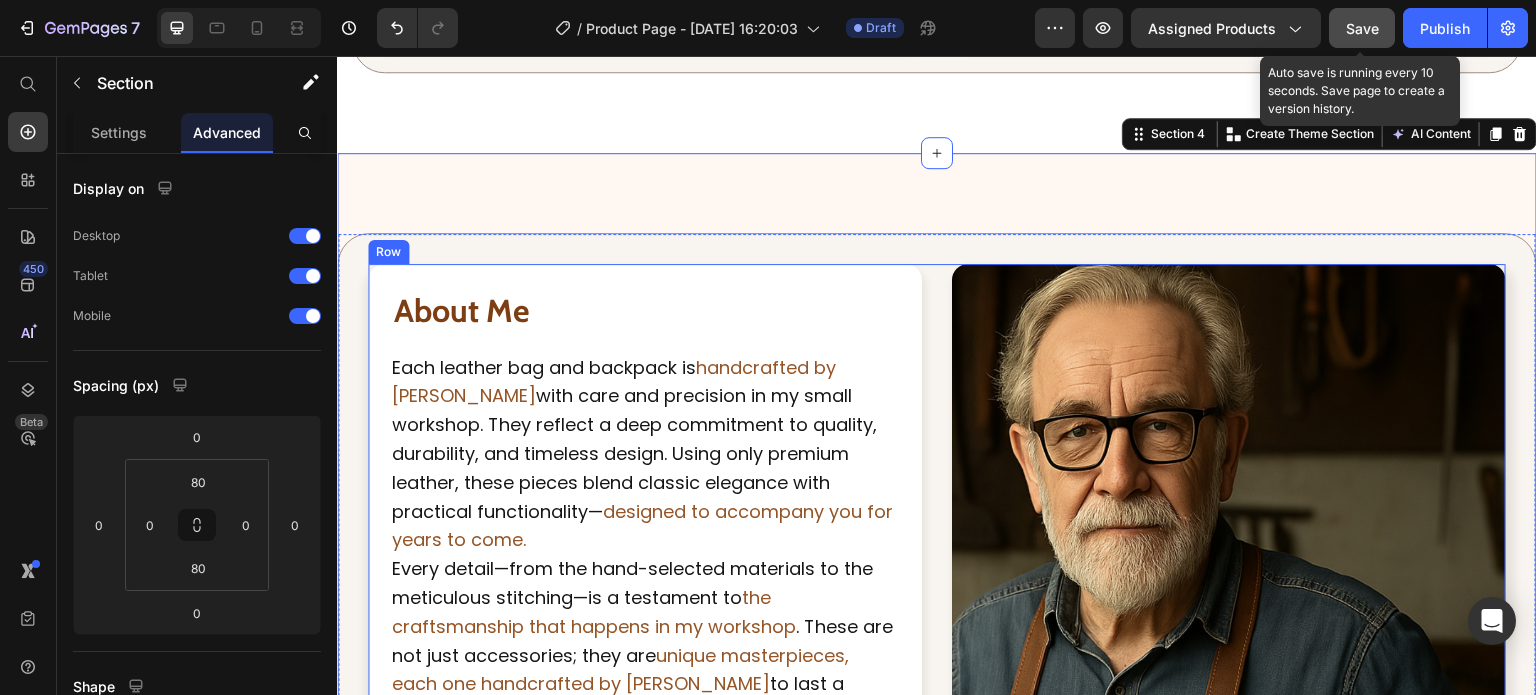 click on "About Me Heading Each leather bag and backpack is  handcrafted by [PERSON_NAME]  with care and precision in my small workshop. They reflect a deep commitment to quality, durability, and timeless design. Using only premium leather, these pieces blend classic elegance with practical functionality— designed to accompany you for years to come. Text Block Every detail—from the hand-selected materials to the meticulous stitching—is a testament to  the craftsmanship that happens in my workshop . These are not just accessories; they are  unique masterpieces, each one handcrafted by [PERSON_NAME]  to last a lifetime. Text Block The [PERSON_NAME] originals are more than just products—they are  individually crafted in my small workshop,  combining  timeless elegance with everyday utility . Every bag and backpack carries a piece of my story, shaped by hand to become part of yours. Text Block Row Image Row" at bounding box center (937, 580) 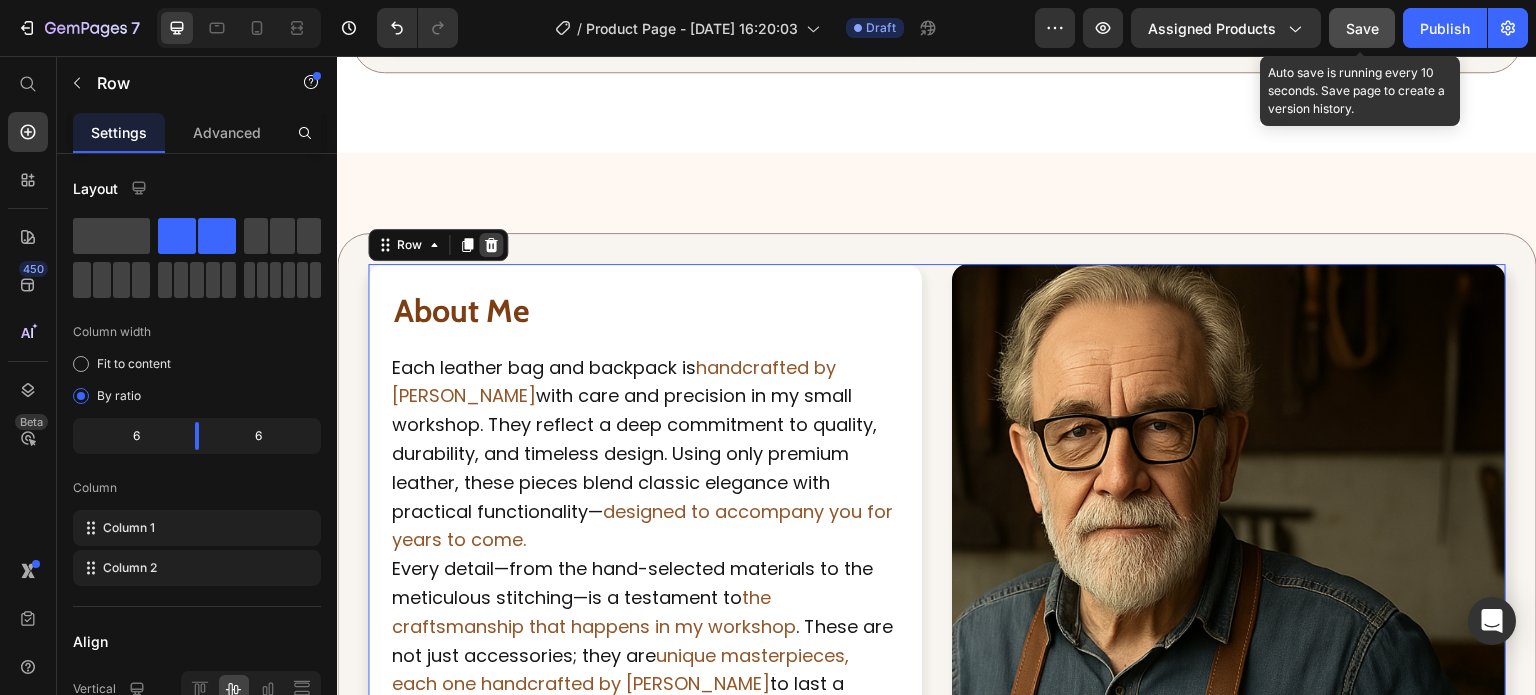 click 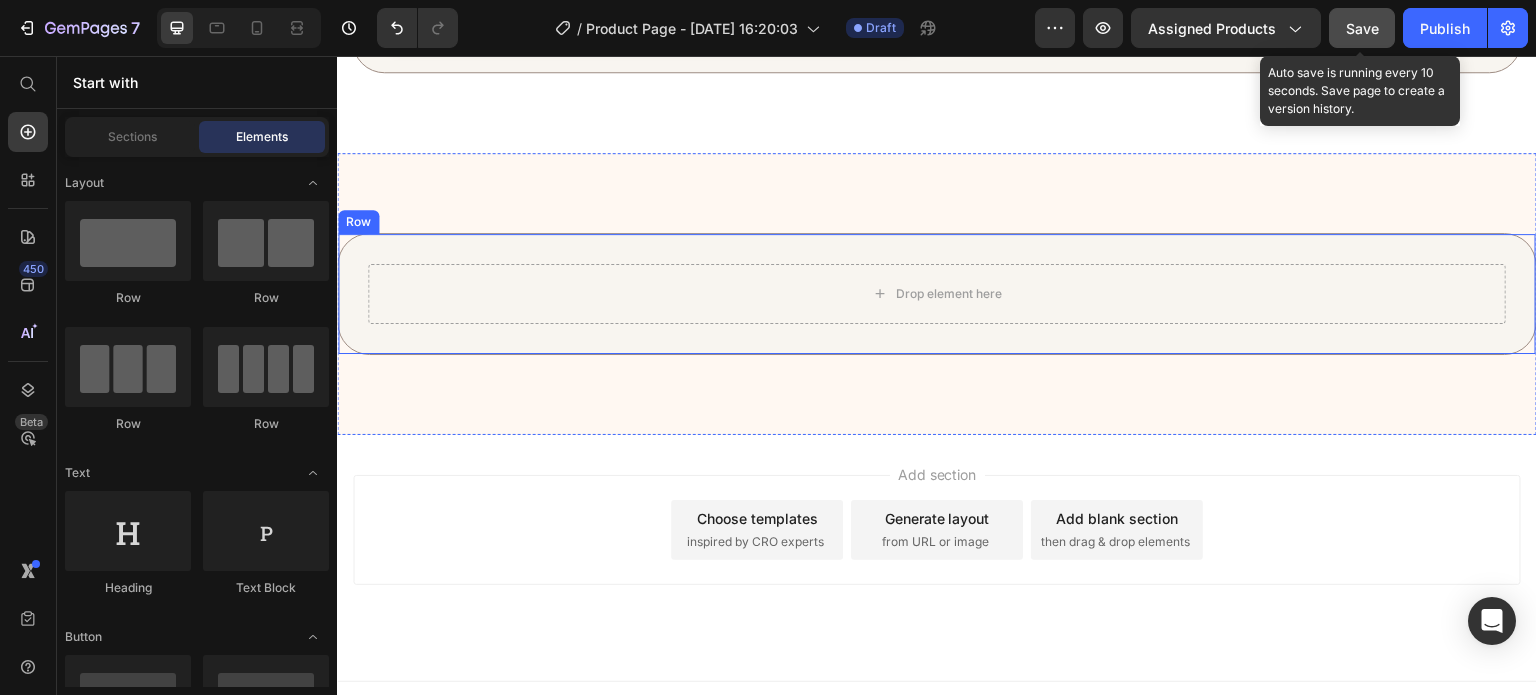 click on "Drop element here Row" at bounding box center [937, 294] 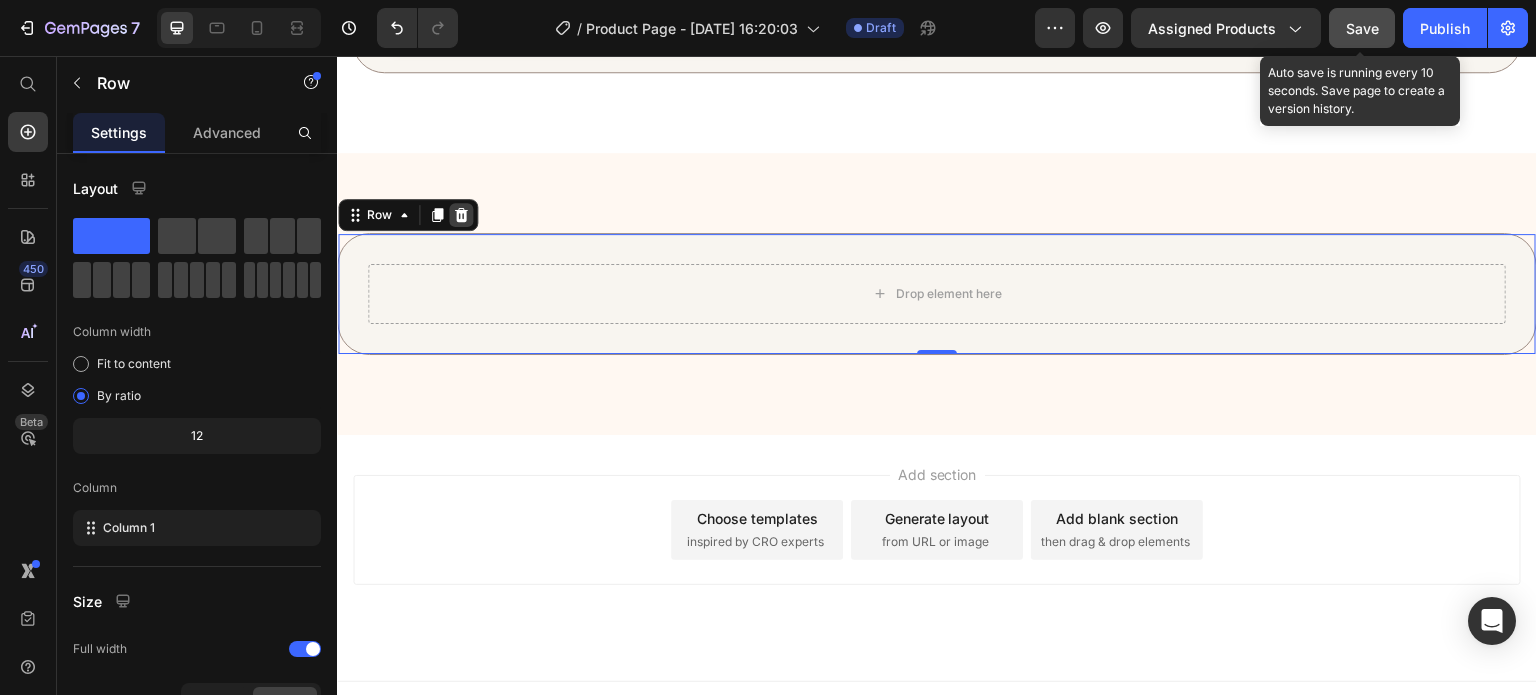 click 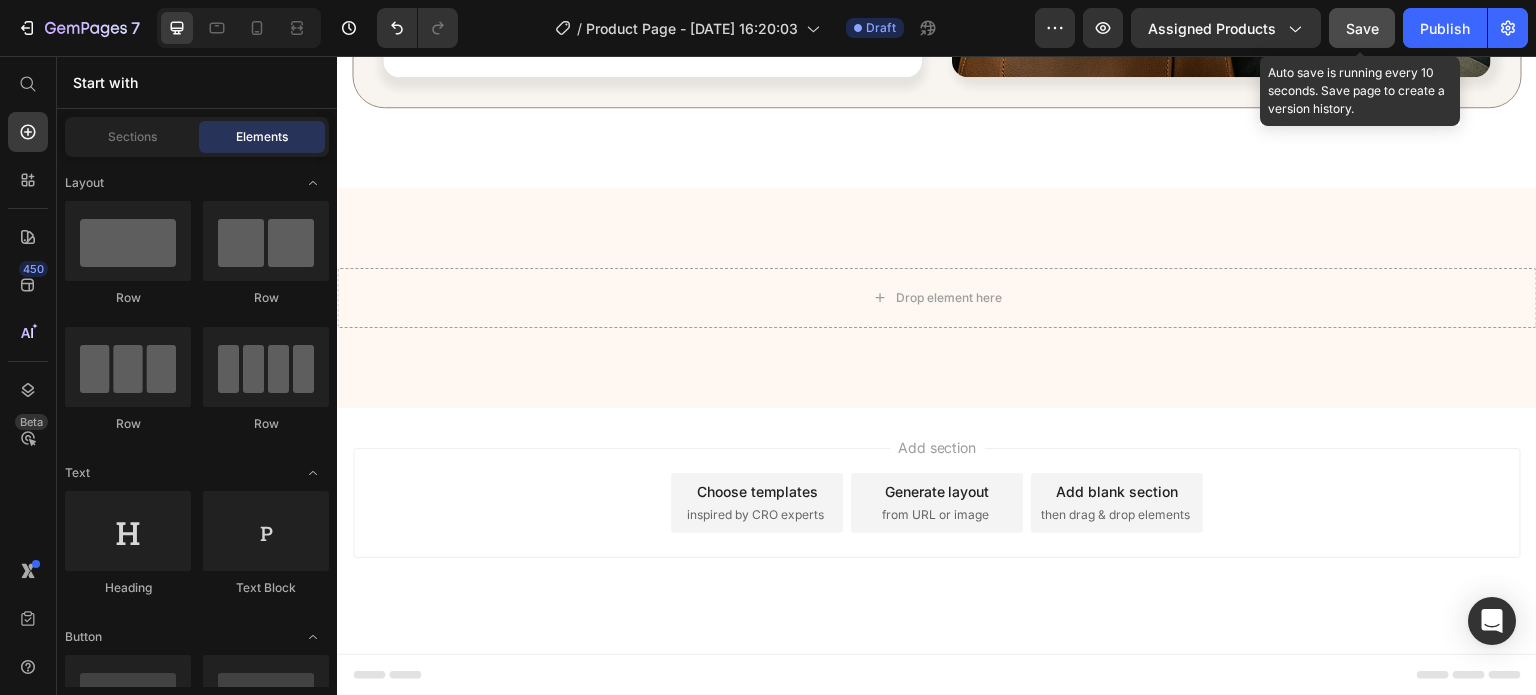 scroll, scrollTop: 2731, scrollLeft: 0, axis: vertical 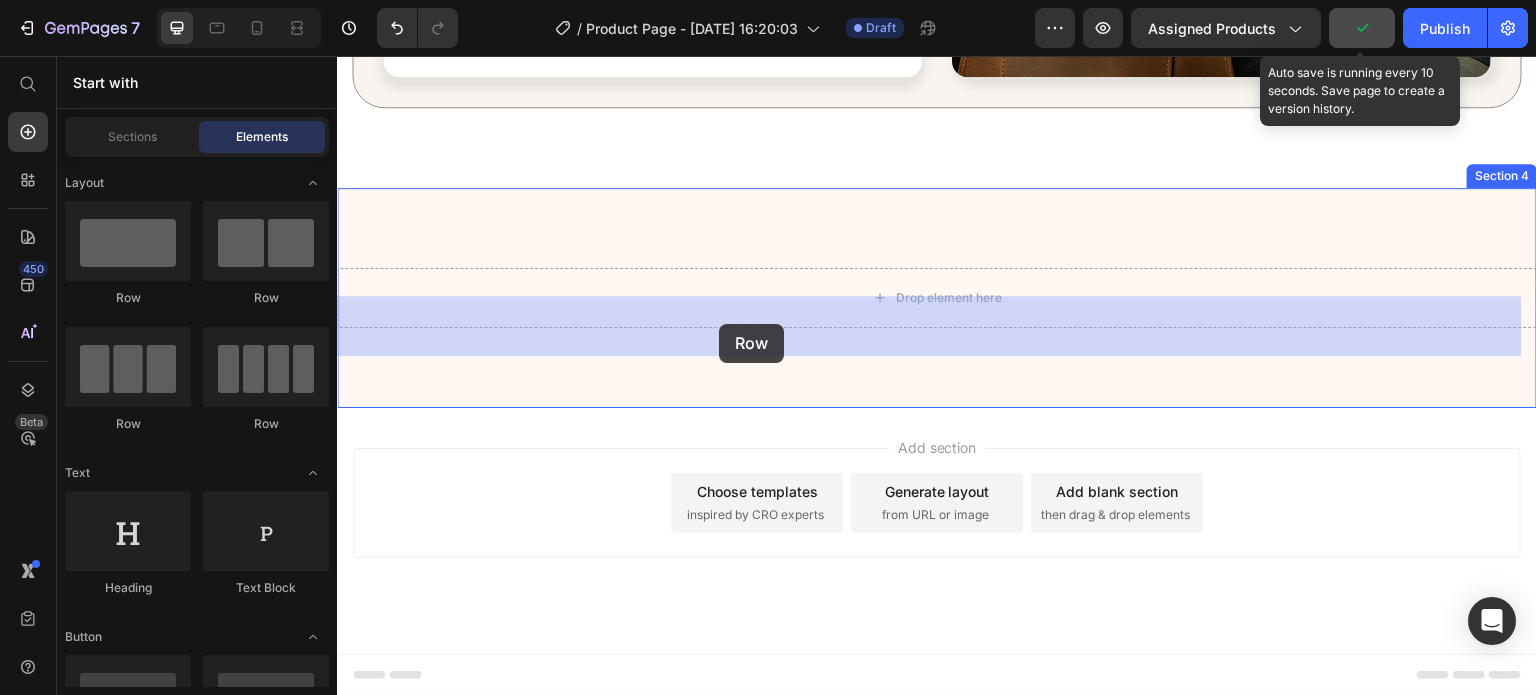 drag, startPoint x: 464, startPoint y: 306, endPoint x: 720, endPoint y: 321, distance: 256.4391 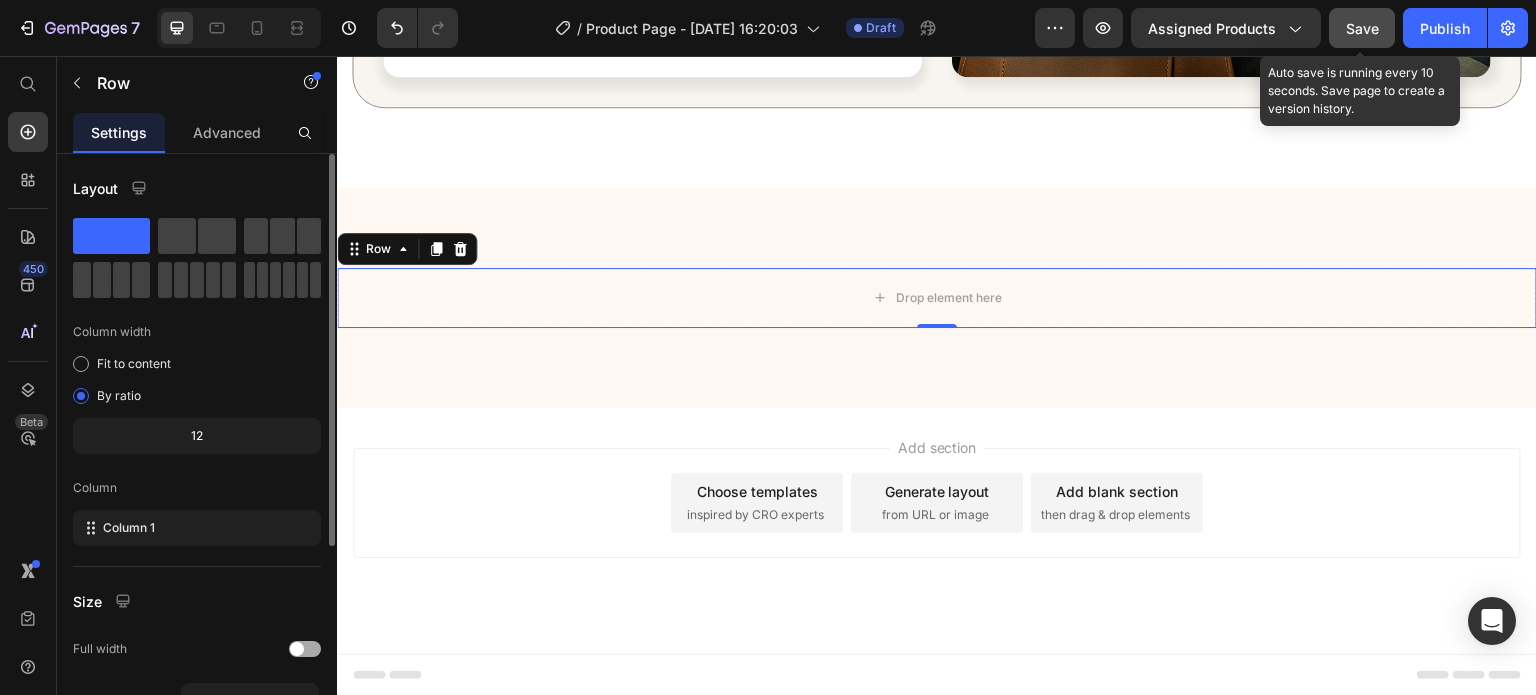 click at bounding box center (297, 649) 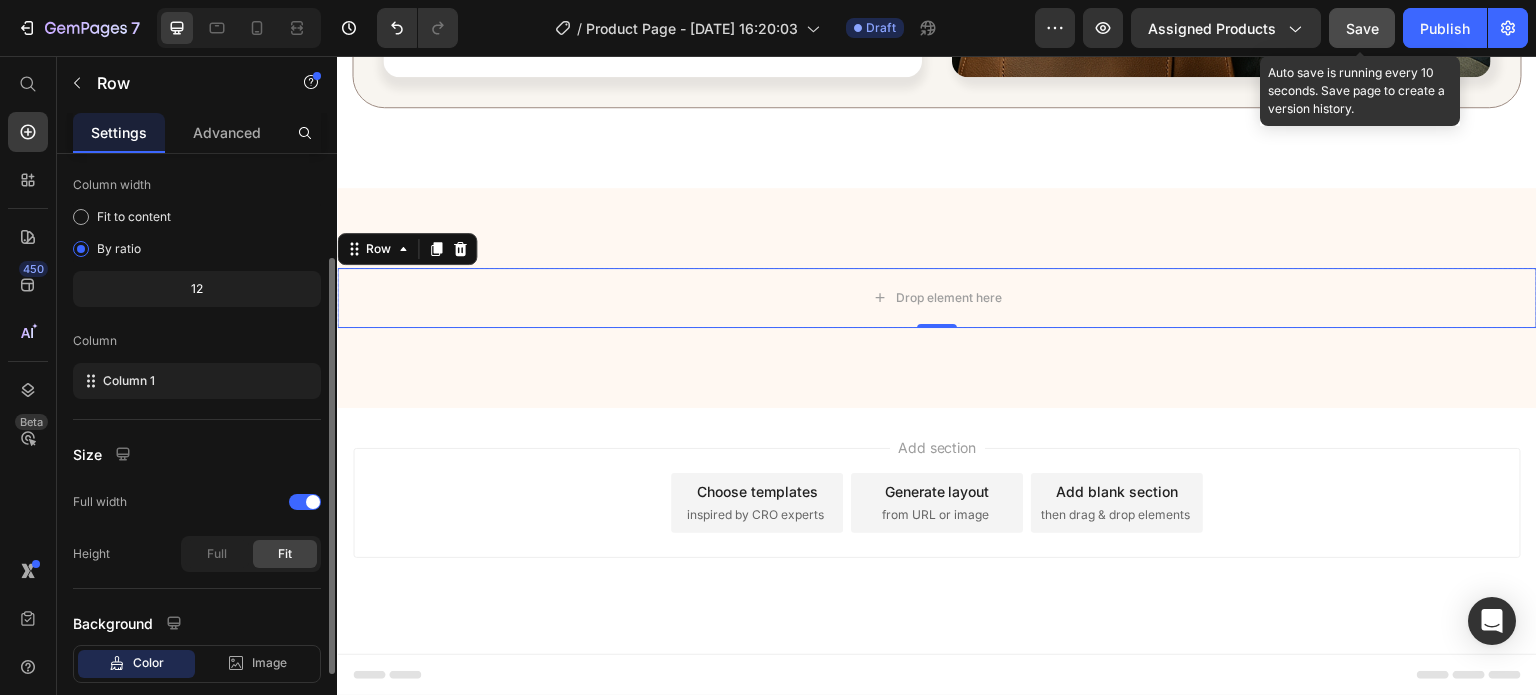 scroll, scrollTop: 148, scrollLeft: 0, axis: vertical 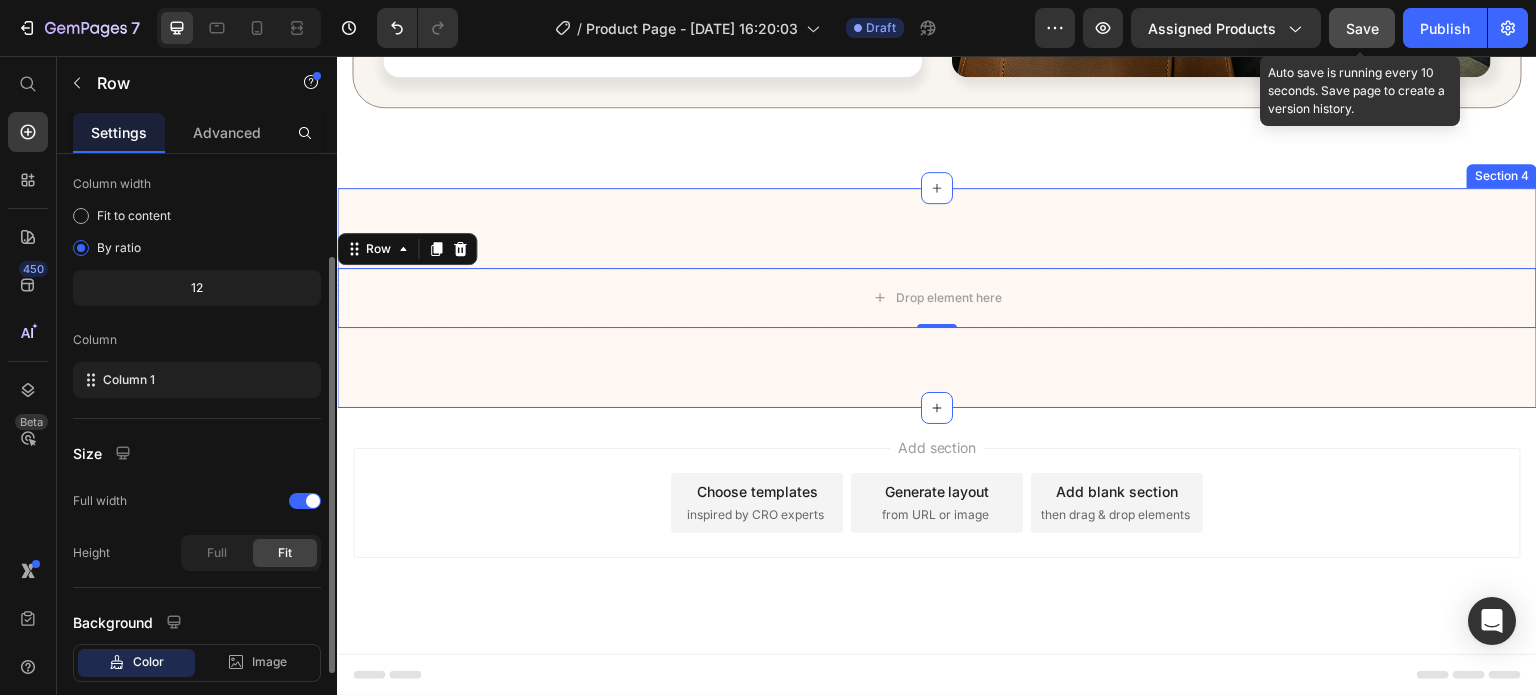 click on "Drop element here Row   0 Section 4" at bounding box center (937, 298) 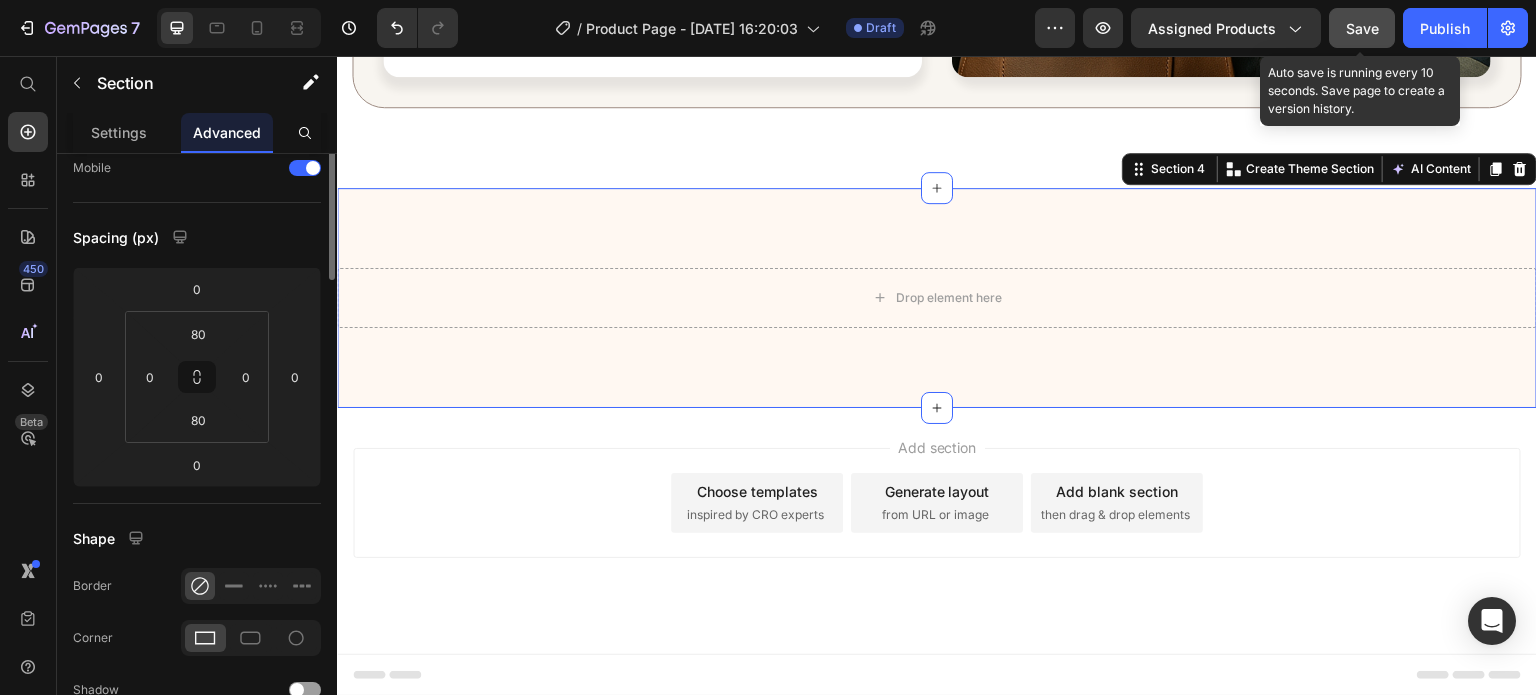 scroll, scrollTop: 0, scrollLeft: 0, axis: both 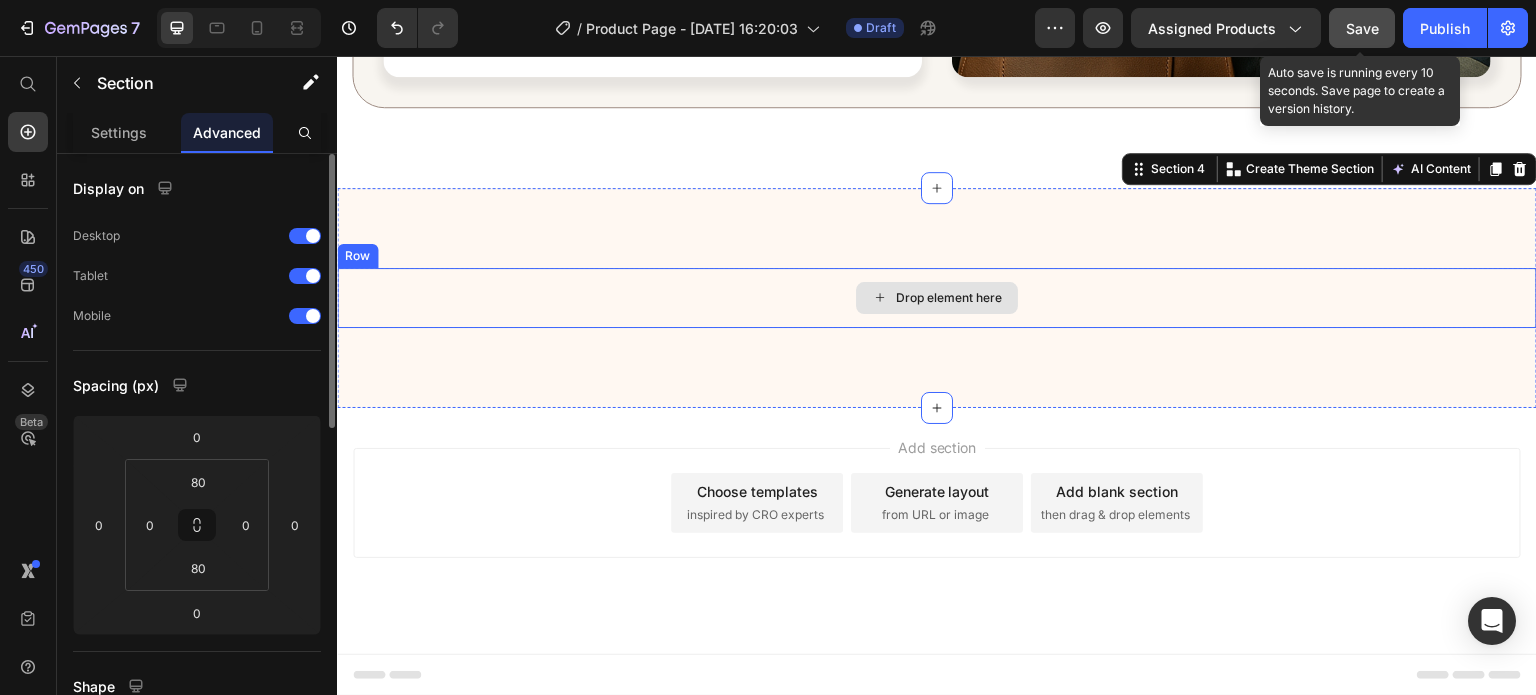 click on "Drop element here" at bounding box center (937, 298) 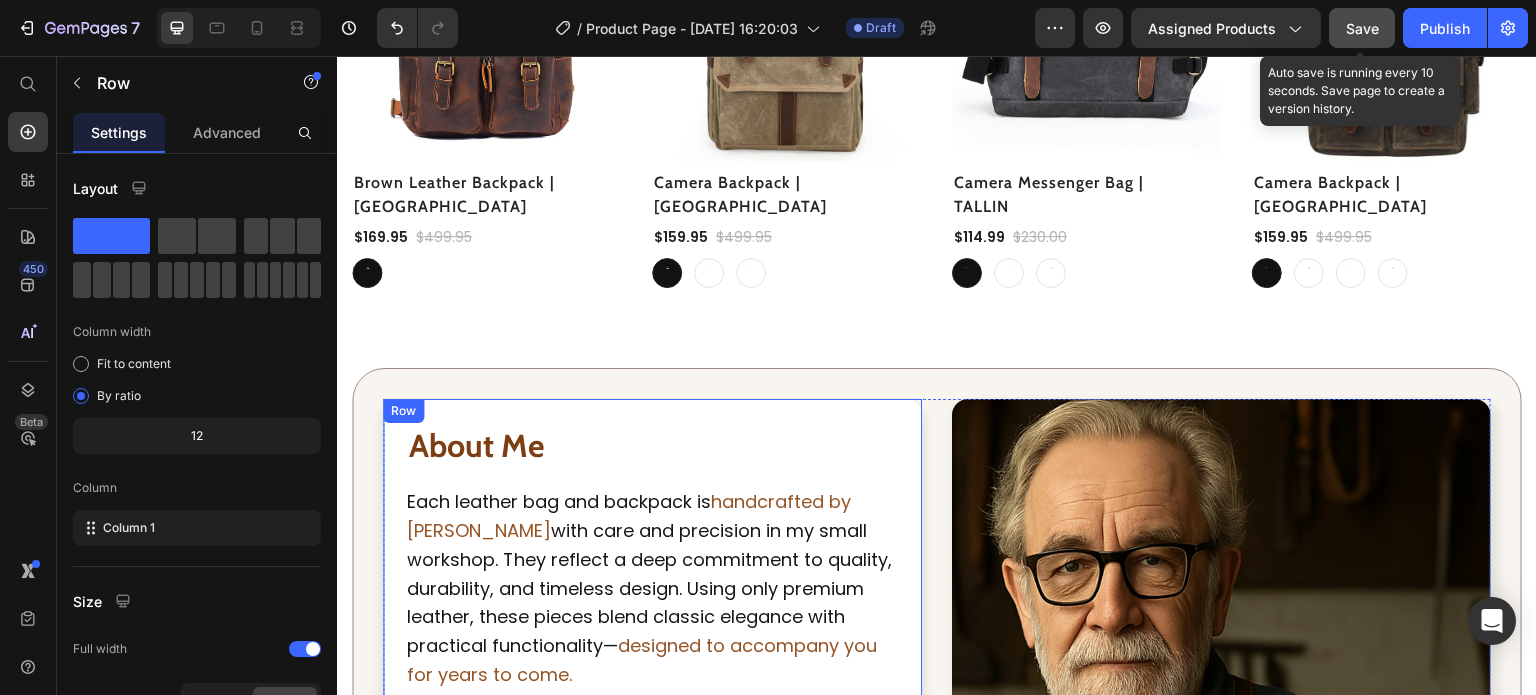 scroll, scrollTop: 2370, scrollLeft: 0, axis: vertical 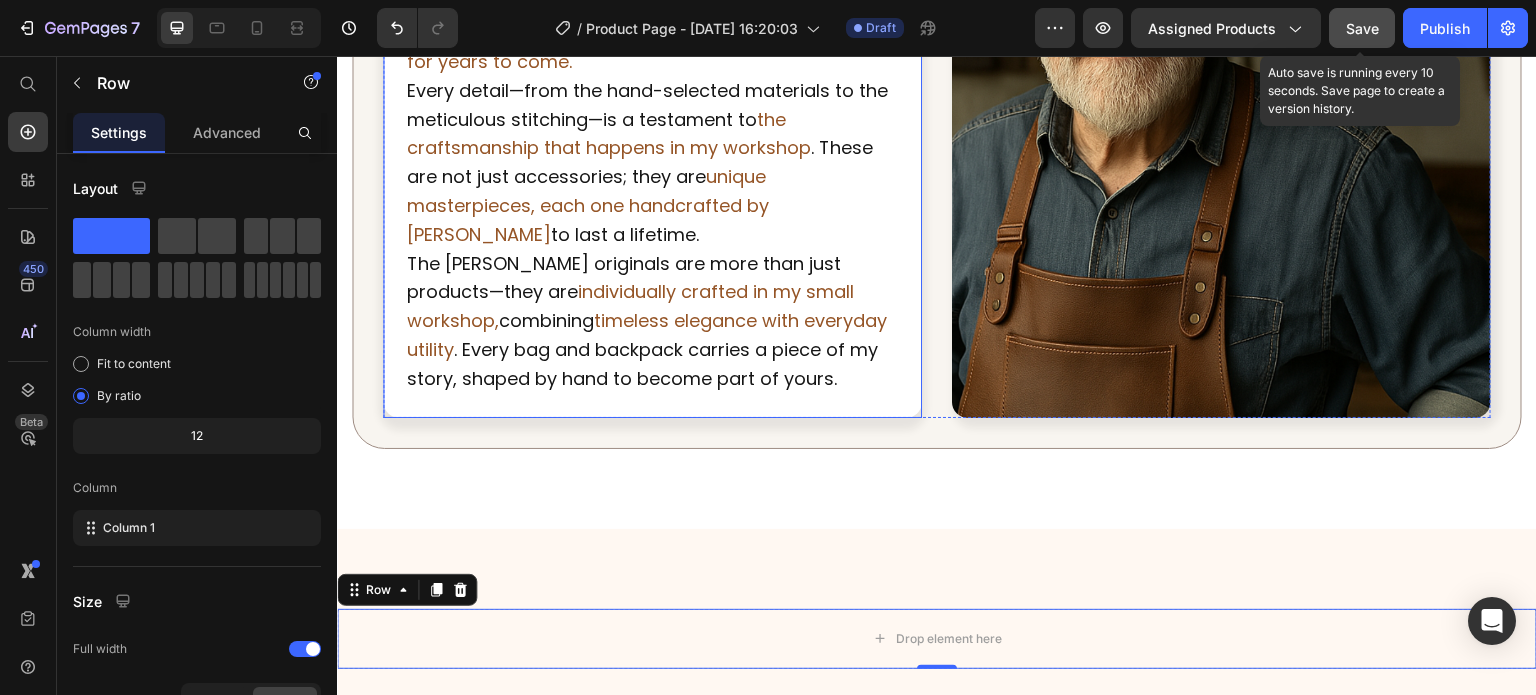 click on "About Me Heading Each leather bag and backpack is  handcrafted by [PERSON_NAME]  with care and precision in my small workshop. They reflect a deep commitment to quality, durability, and timeless design. Using only premium leather, these pieces blend classic elegance with practical functionality— designed to accompany you for years to come. Text Block Every detail—from the hand-selected materials to the meticulous stitching—is a testament to  the craftsmanship that happens in my workshop . These are not just accessories; they are  unique masterpieces, each one handcrafted by [PERSON_NAME]  to last a lifetime. Text Block The [PERSON_NAME] originals are more than just products—they are  individually crafted in my small workshop,  combining  timeless elegance with everyday utility . Every bag and backpack carries a piece of my story, shaped by hand to become part of yours. Text Block Row" at bounding box center (652, 102) 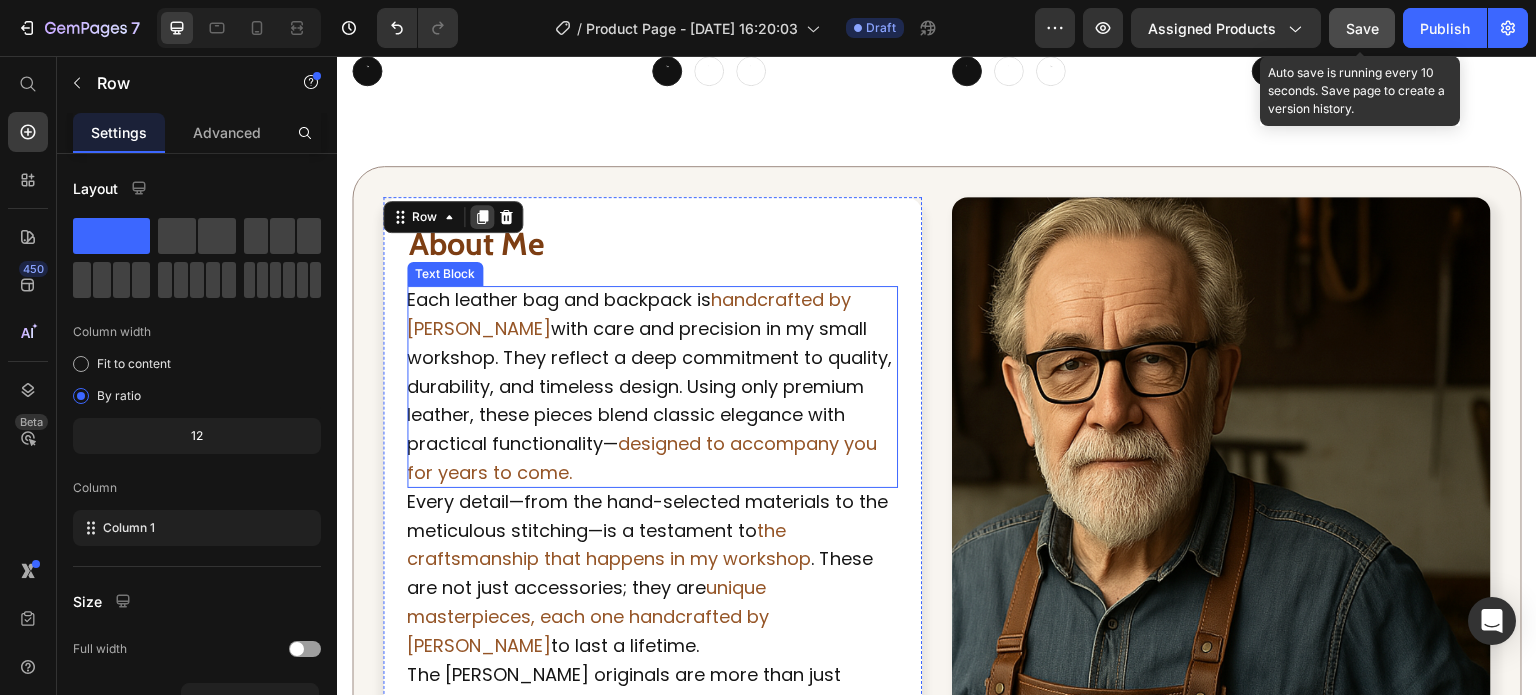 scroll, scrollTop: 1944, scrollLeft: 0, axis: vertical 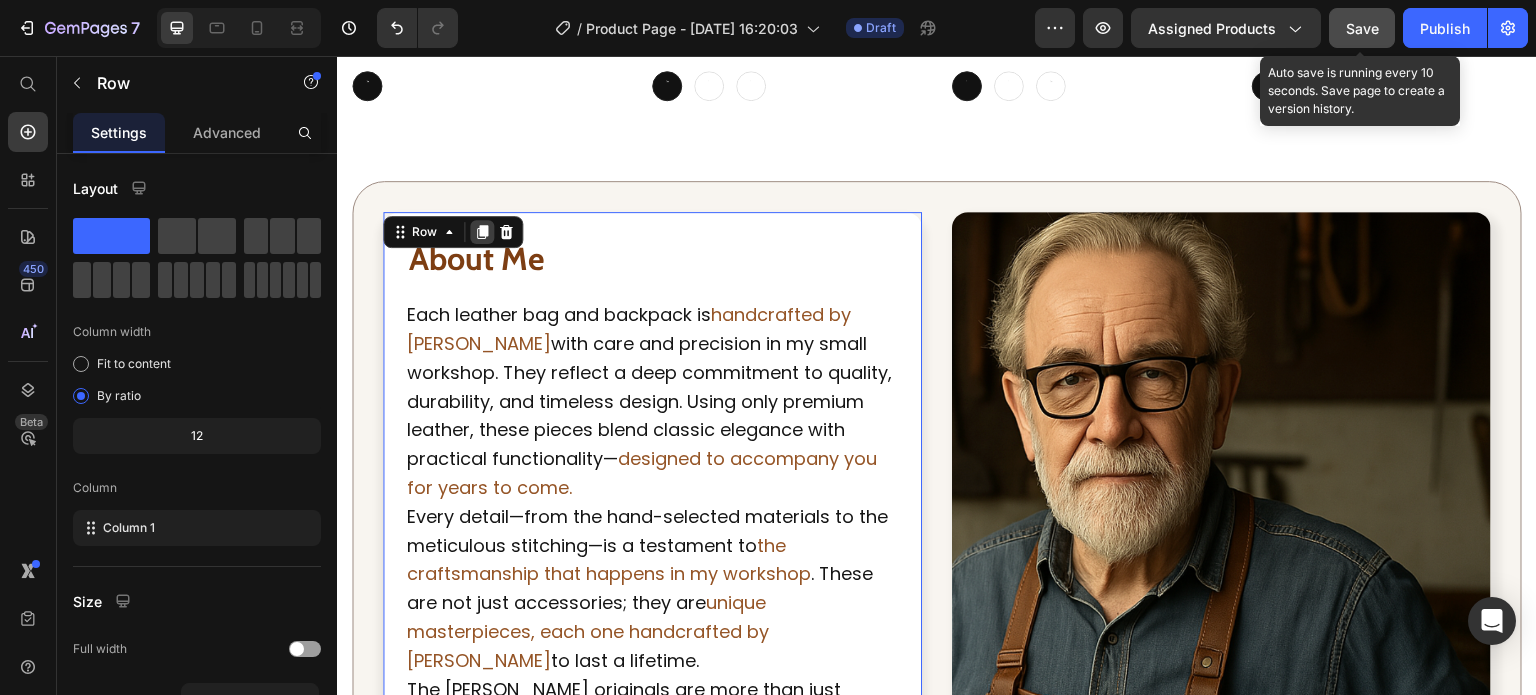 click 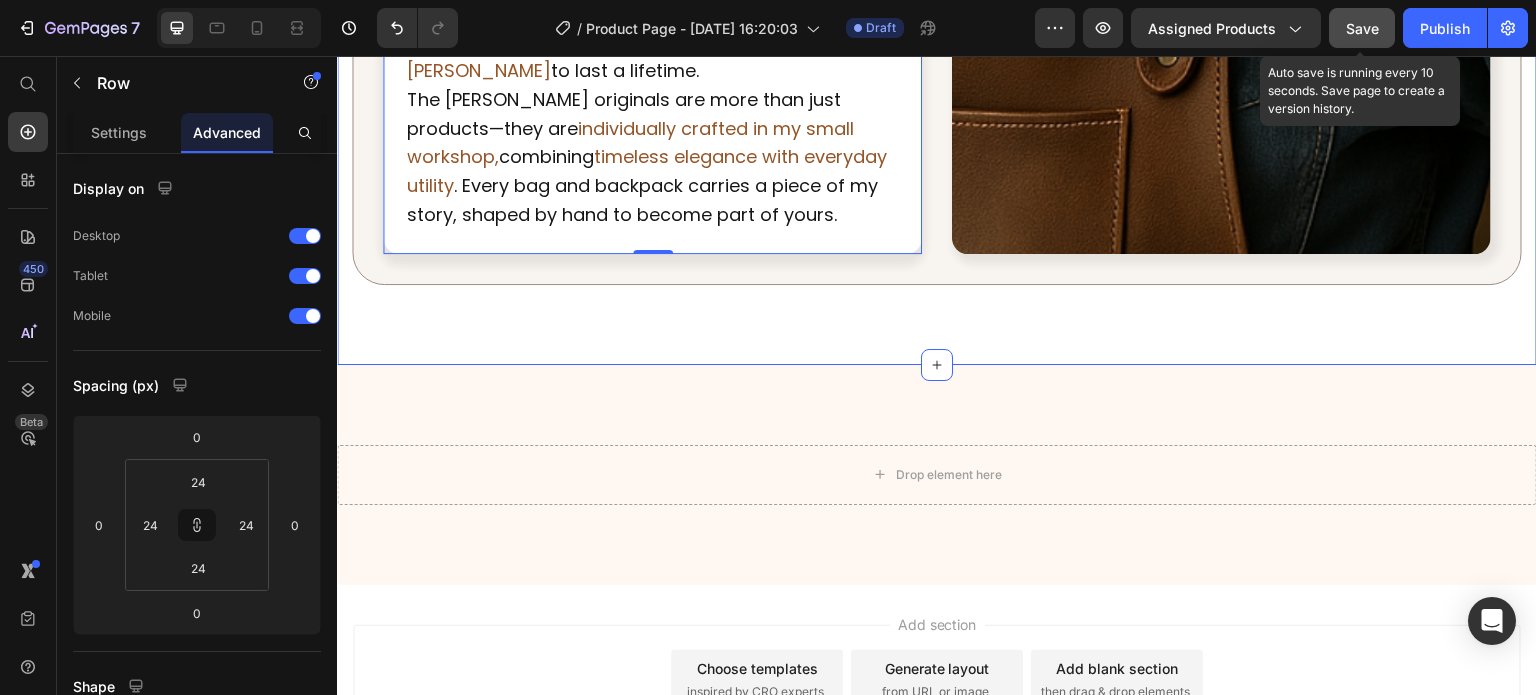 scroll, scrollTop: 3161, scrollLeft: 0, axis: vertical 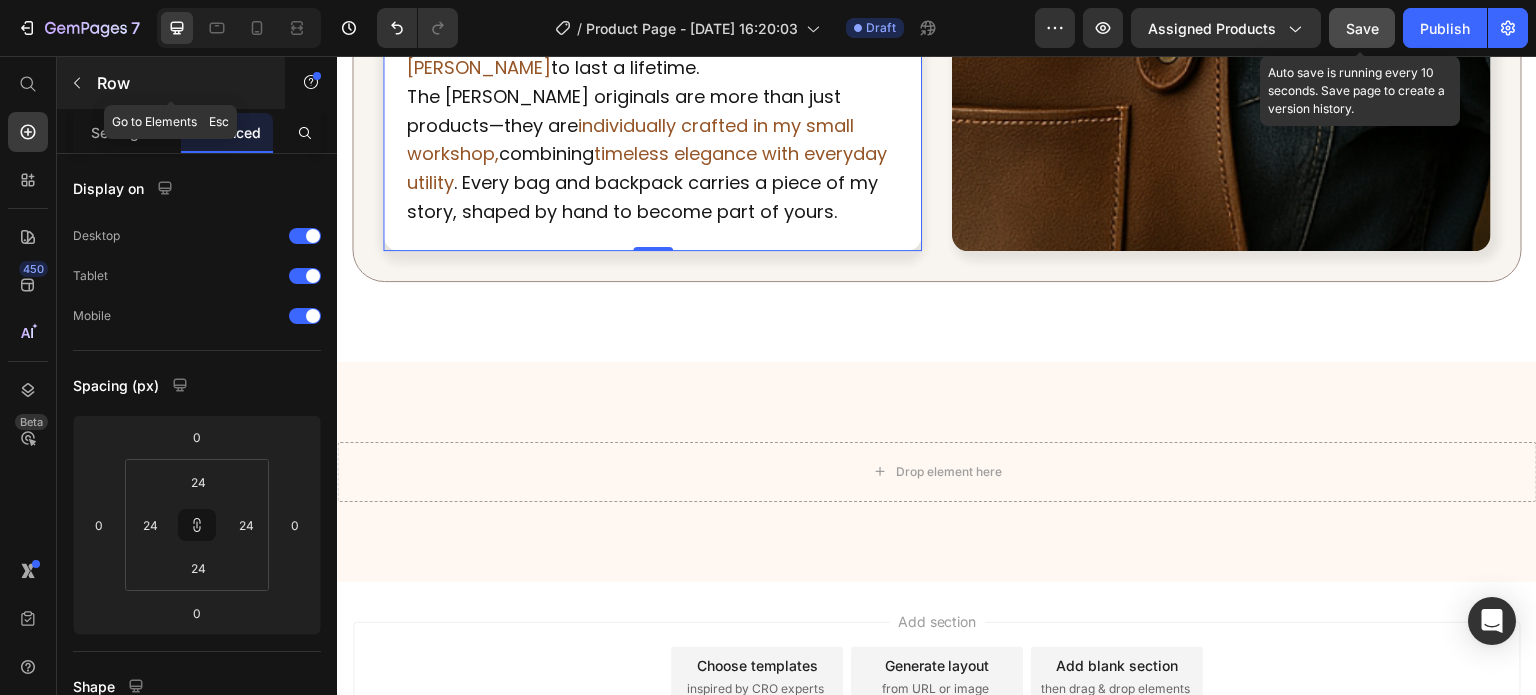 click 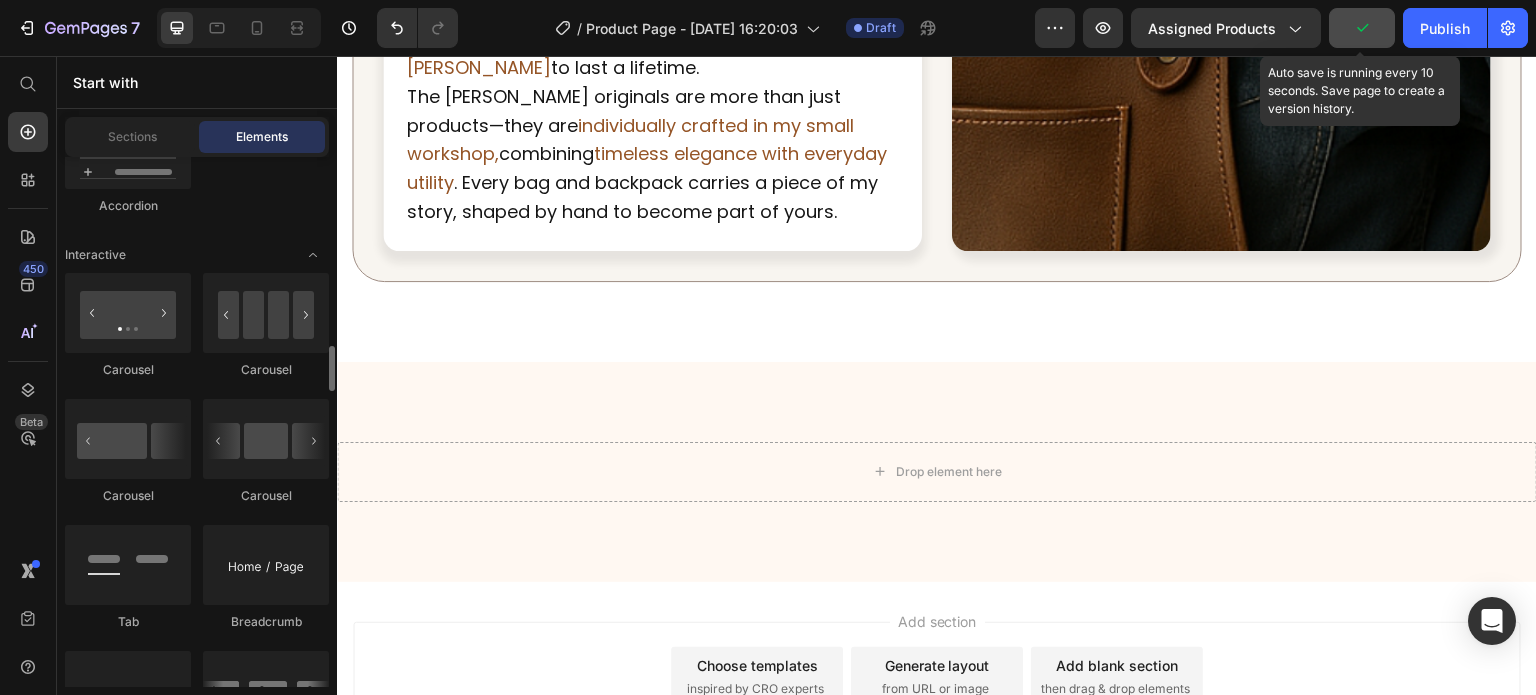scroll, scrollTop: 2066, scrollLeft: 0, axis: vertical 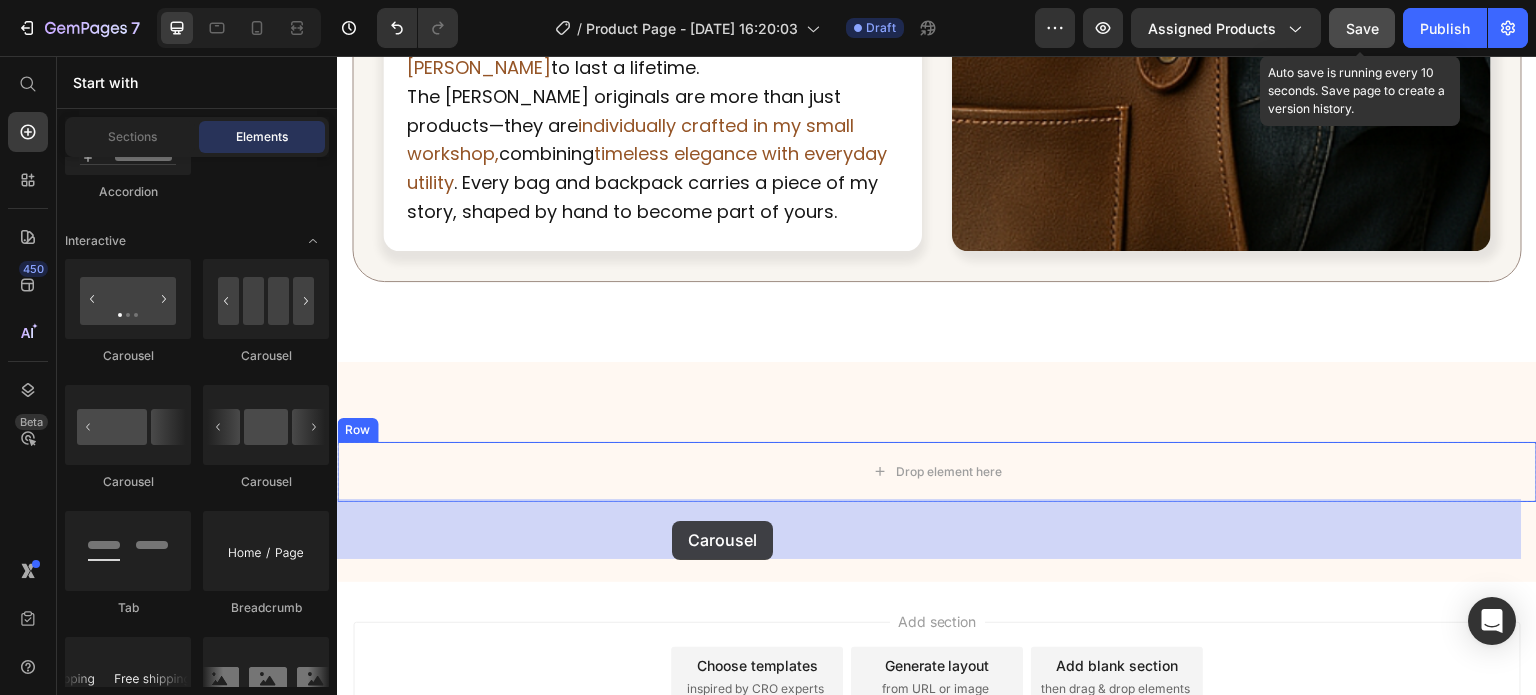 drag, startPoint x: 616, startPoint y: 483, endPoint x: 672, endPoint y: 521, distance: 67.6757 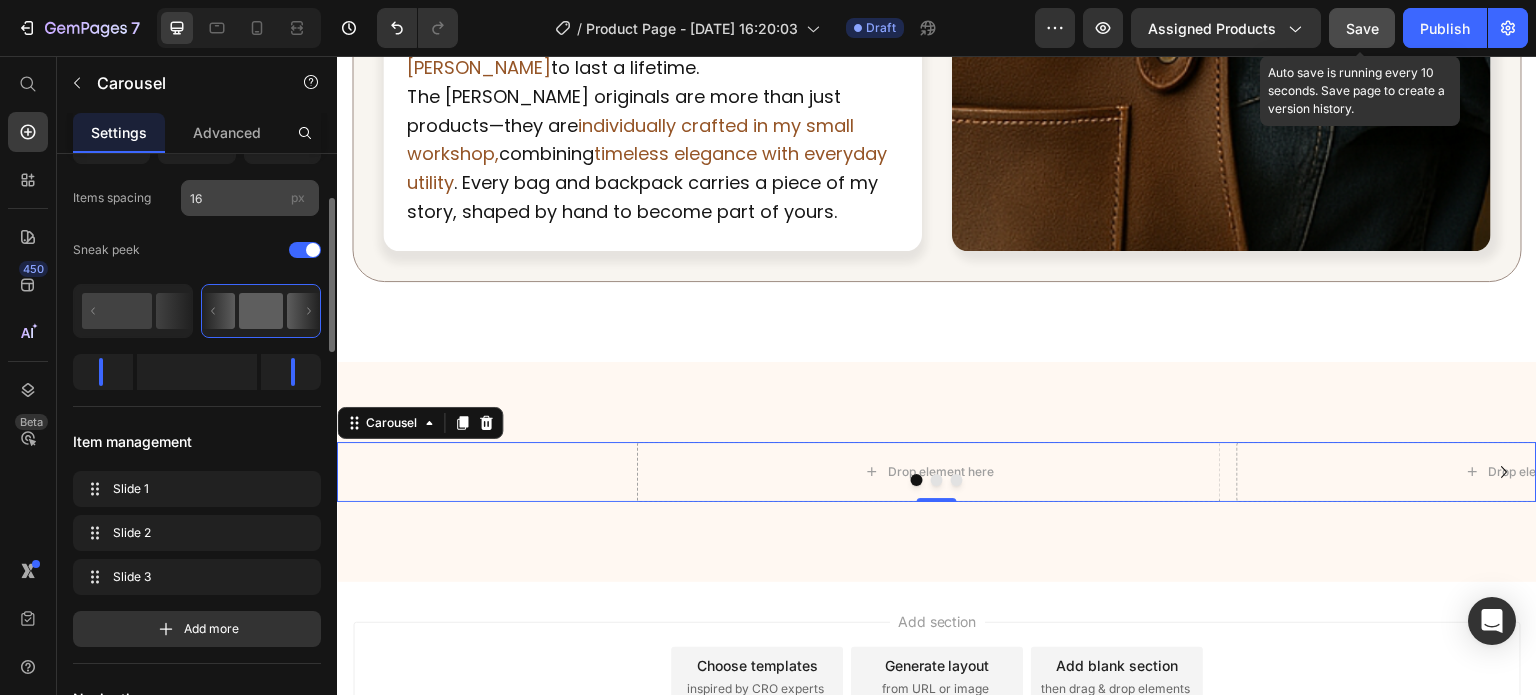 scroll, scrollTop: 167, scrollLeft: 0, axis: vertical 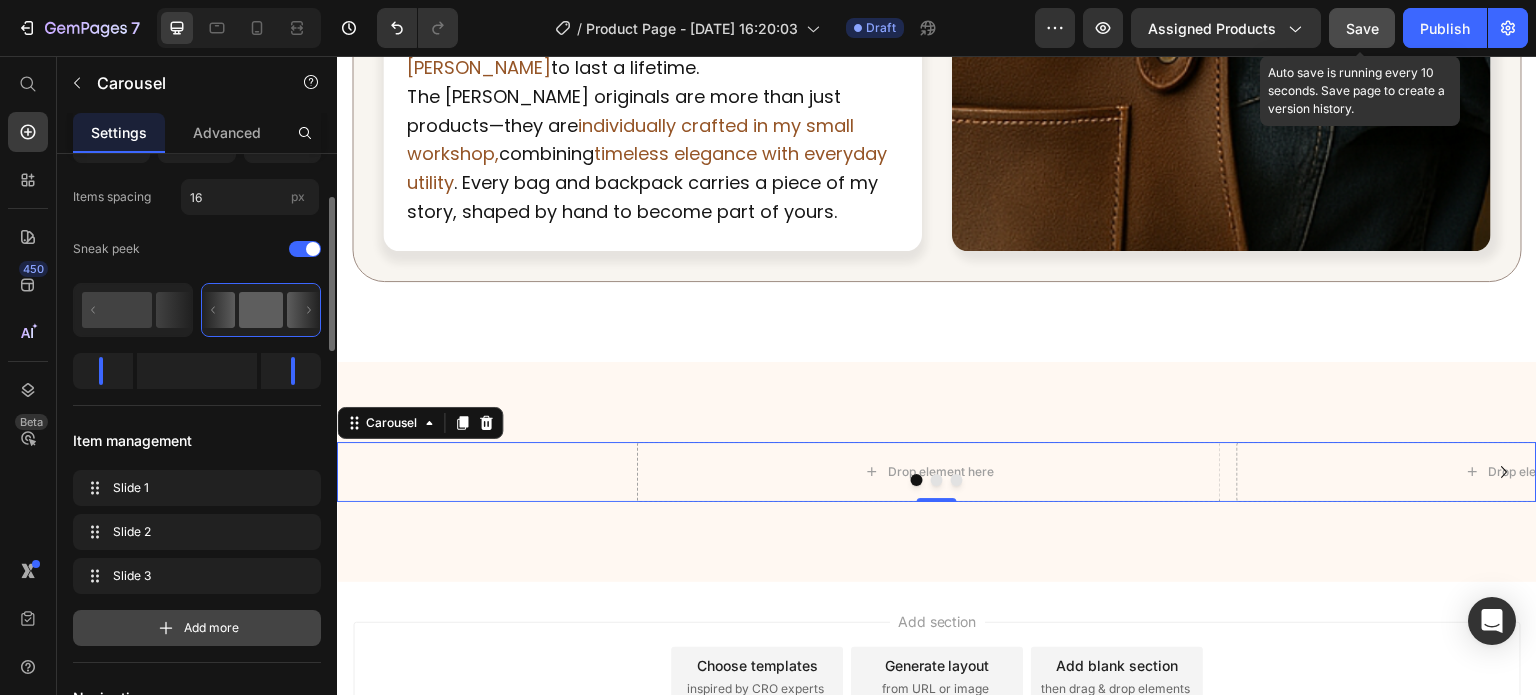 click 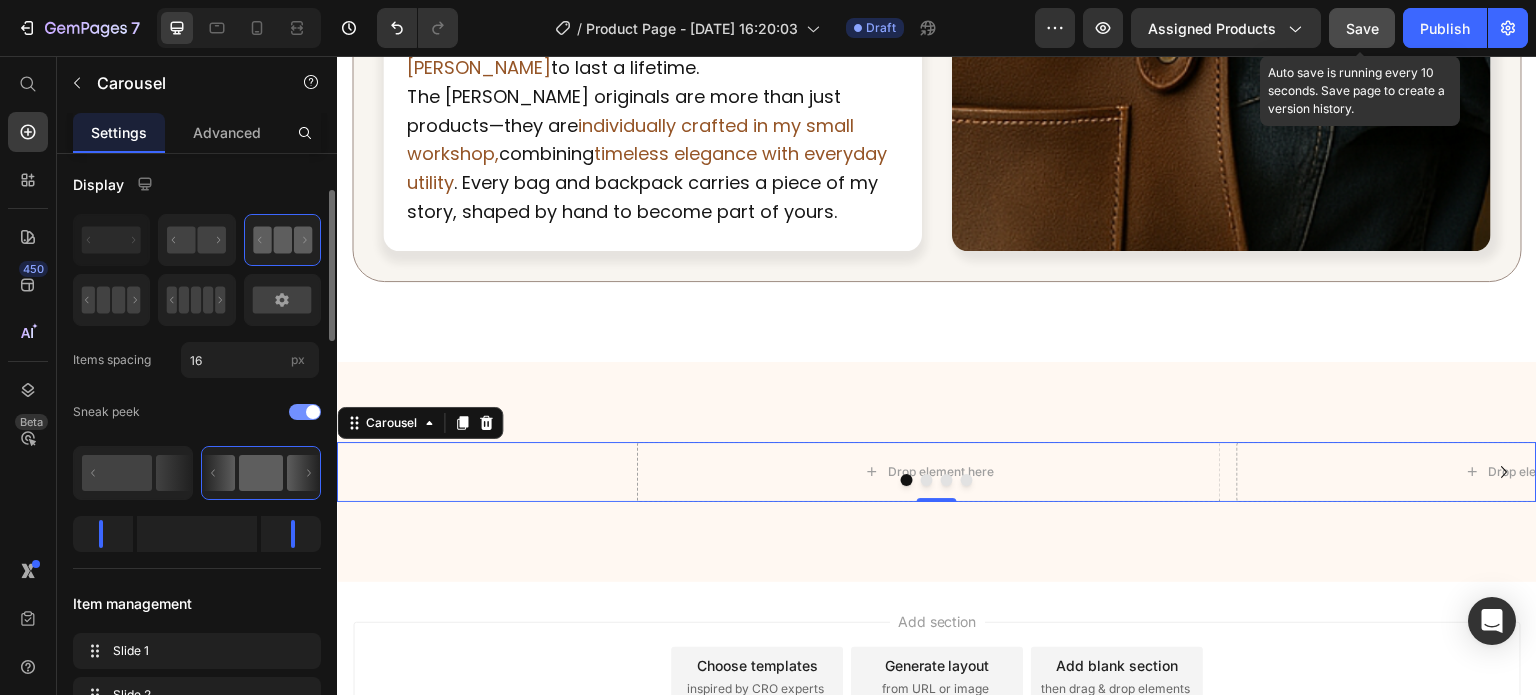 scroll, scrollTop: 0, scrollLeft: 0, axis: both 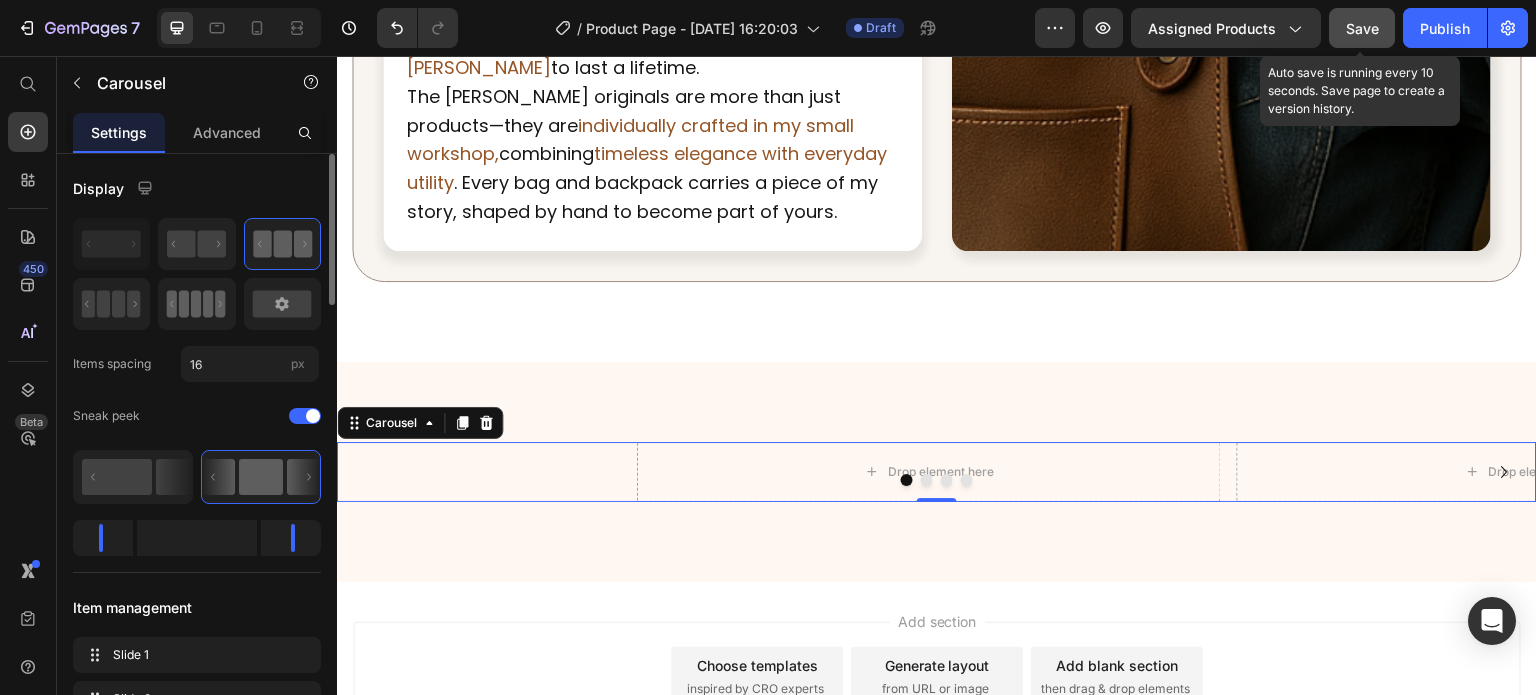 click 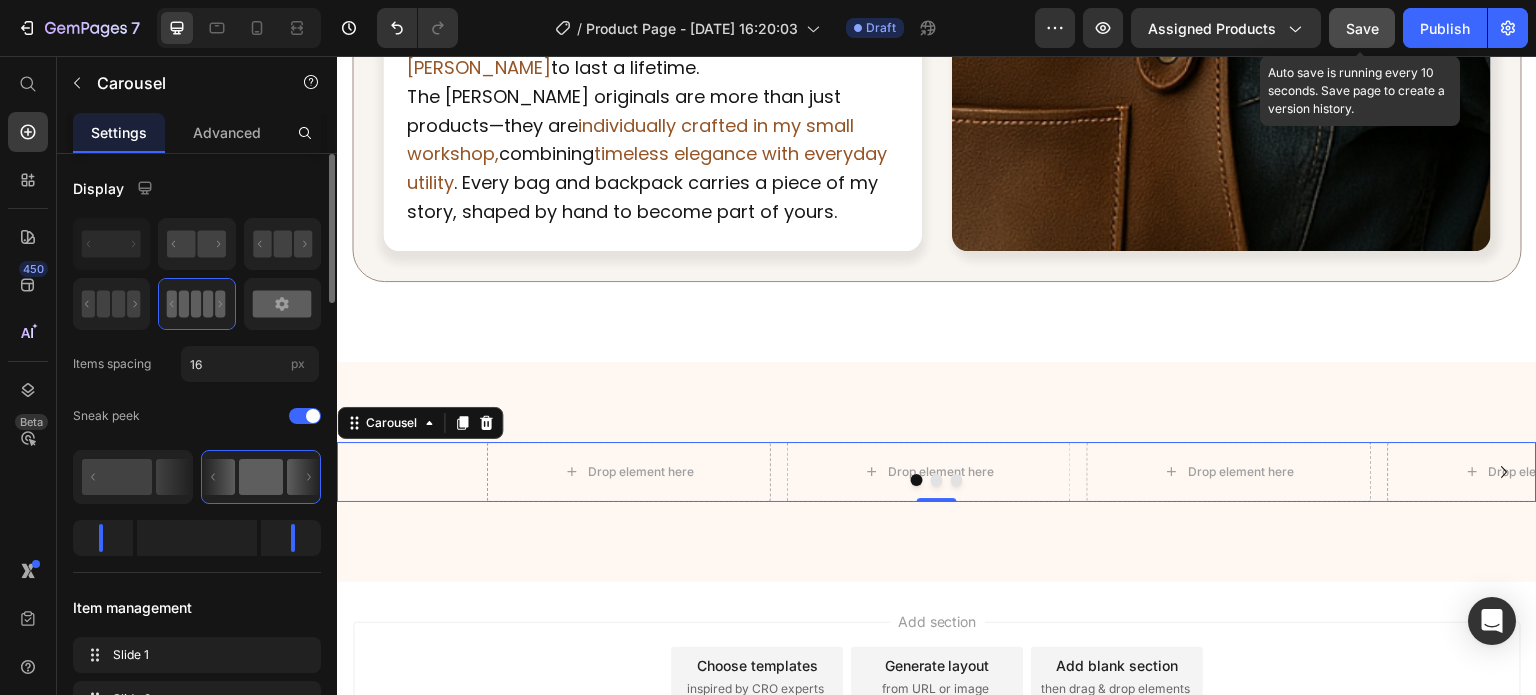 click 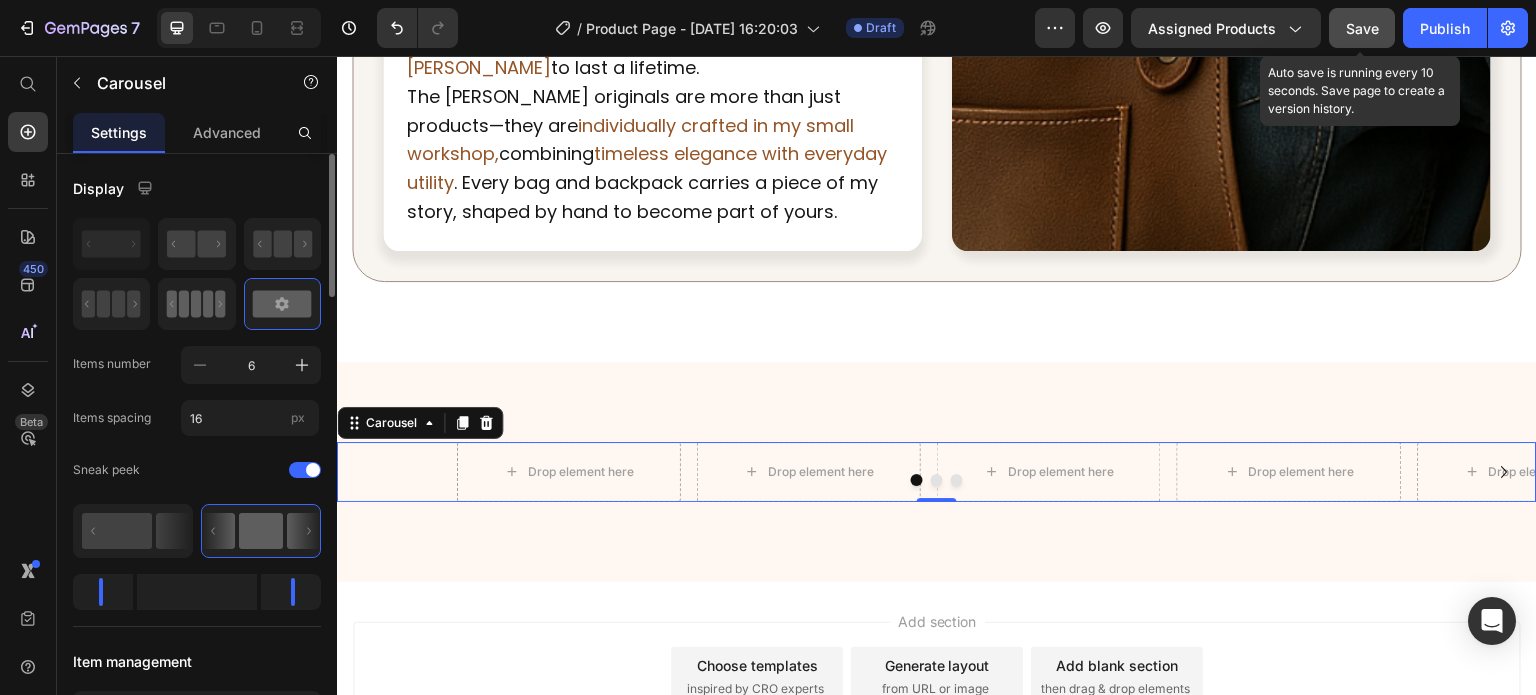 click 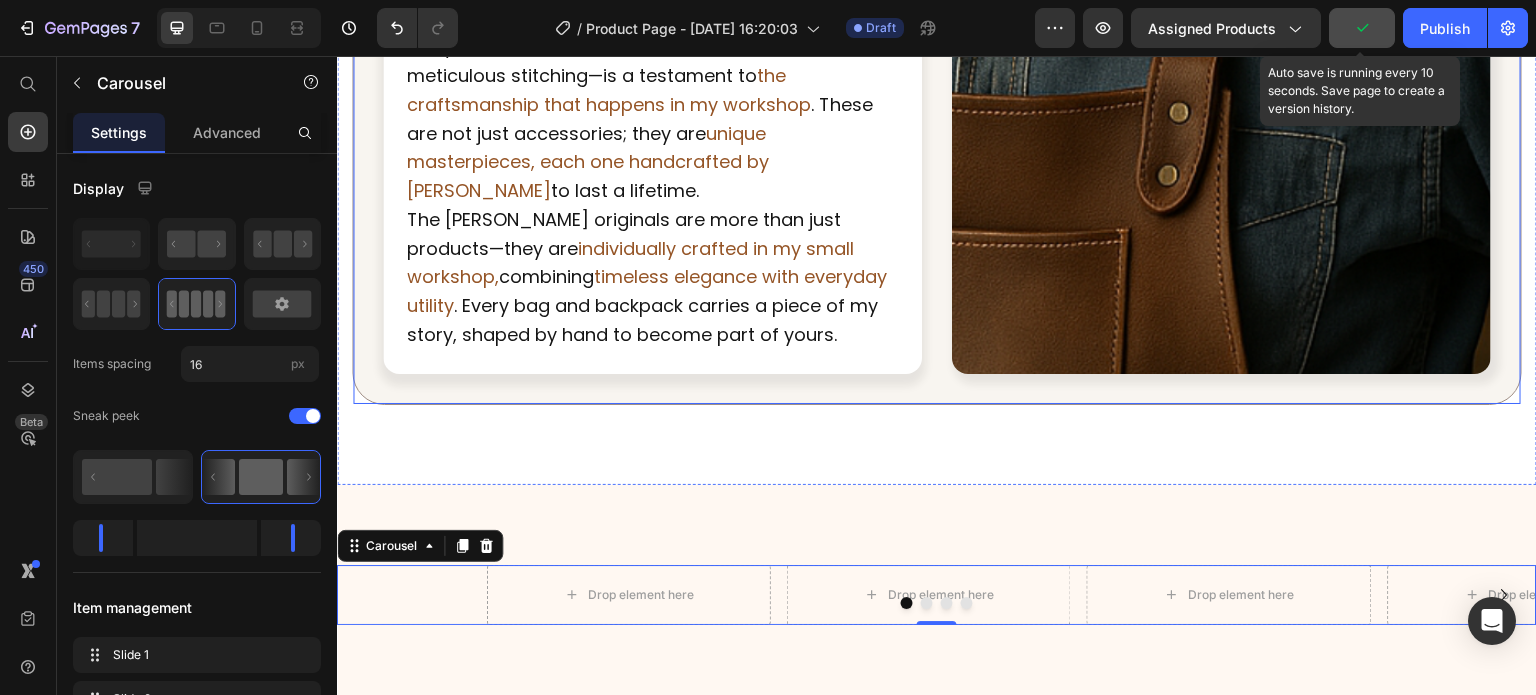scroll, scrollTop: 3037, scrollLeft: 0, axis: vertical 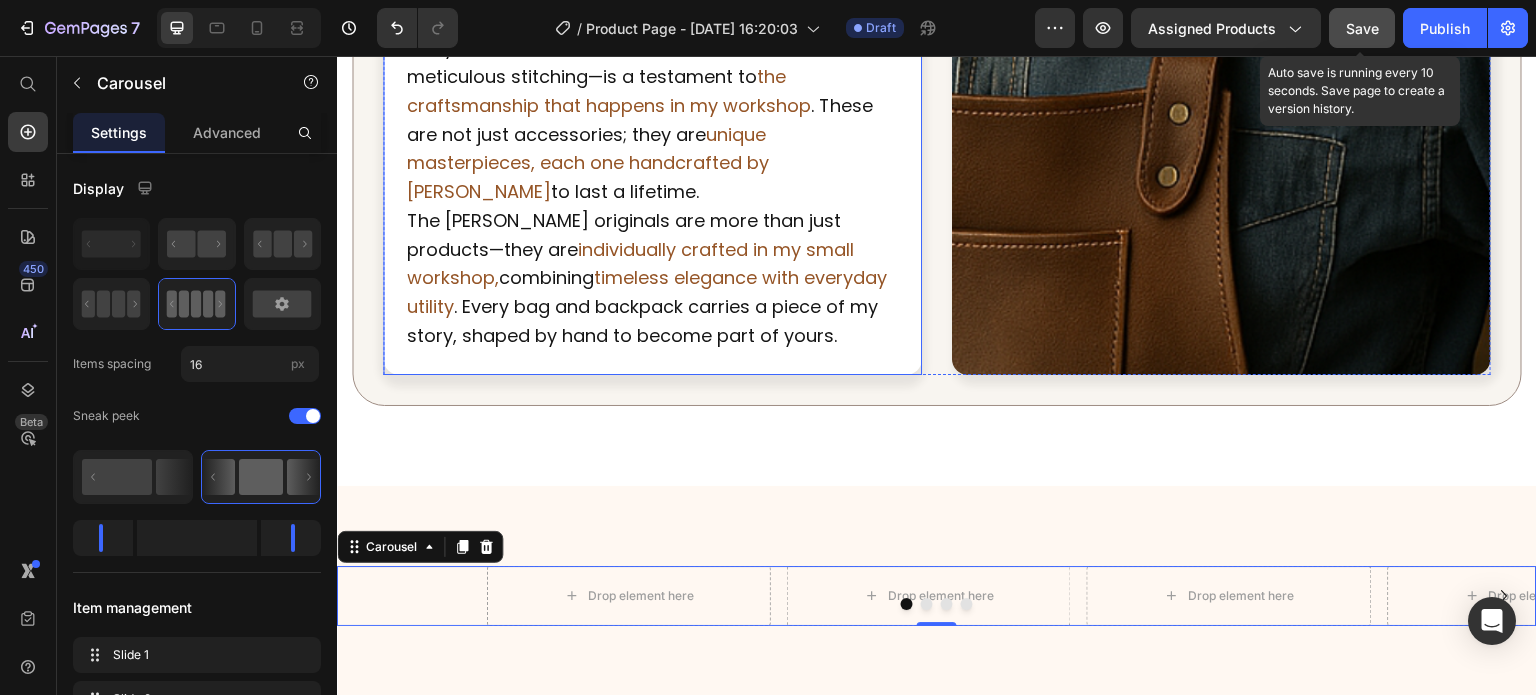 click on "About Me Heading Each leather bag and backpack is  handcrafted by [PERSON_NAME]  with care and precision in my small workshop. They reflect a deep commitment to quality, durability, and timeless design. Using only premium leather, these pieces blend classic elegance with practical functionality— designed to accompany you for years to come. Text Block Every detail—from the hand-selected materials to the meticulous stitching—is a testament to  the craftsmanship that happens in my workshop . These are not just accessories; they are  unique masterpieces, each one handcrafted by [PERSON_NAME]  to last a lifetime. Text Block The [PERSON_NAME] originals are more than just products—they are  individually crafted in my small workshop,  combining  timeless elegance with everyday utility . Every bag and backpack carries a piece of my story, shaped by hand to become part of yours. Text Block Row" at bounding box center [652, 59] 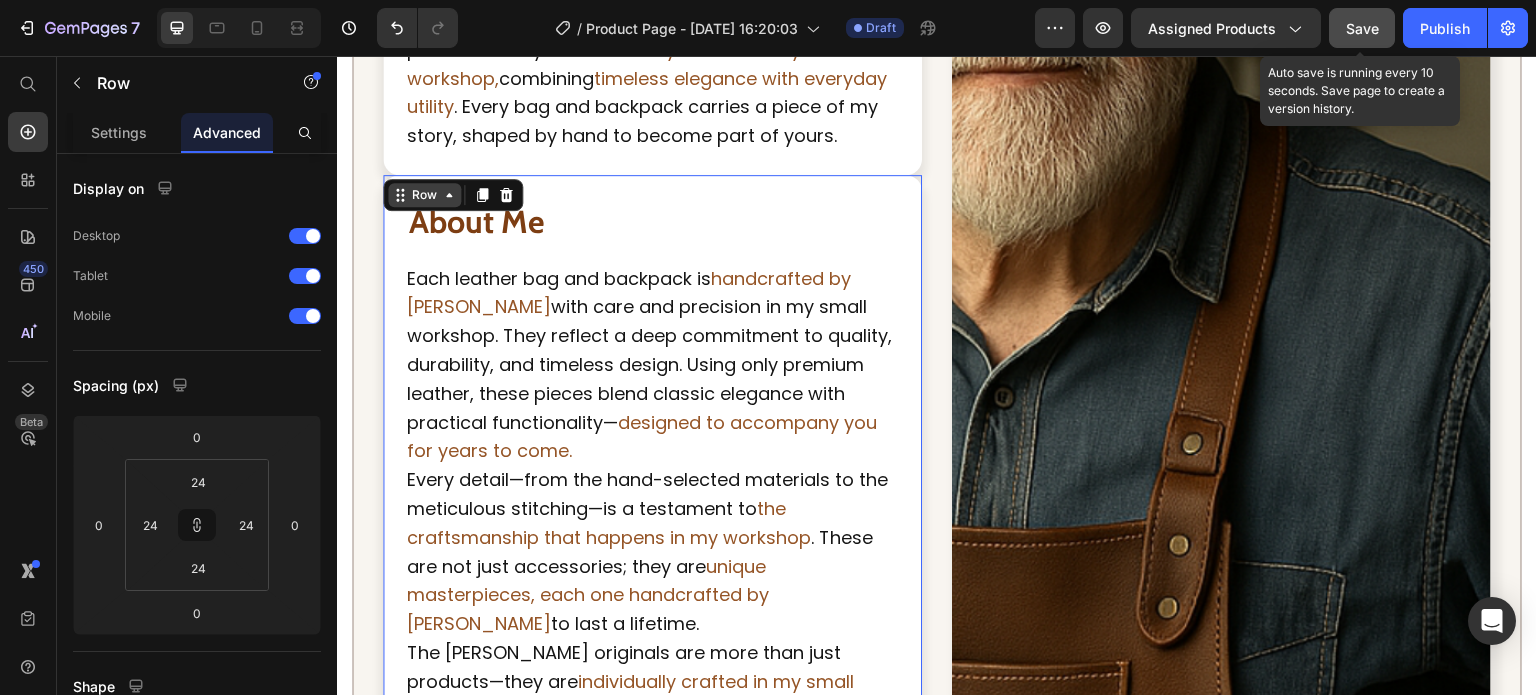 scroll, scrollTop: 2604, scrollLeft: 0, axis: vertical 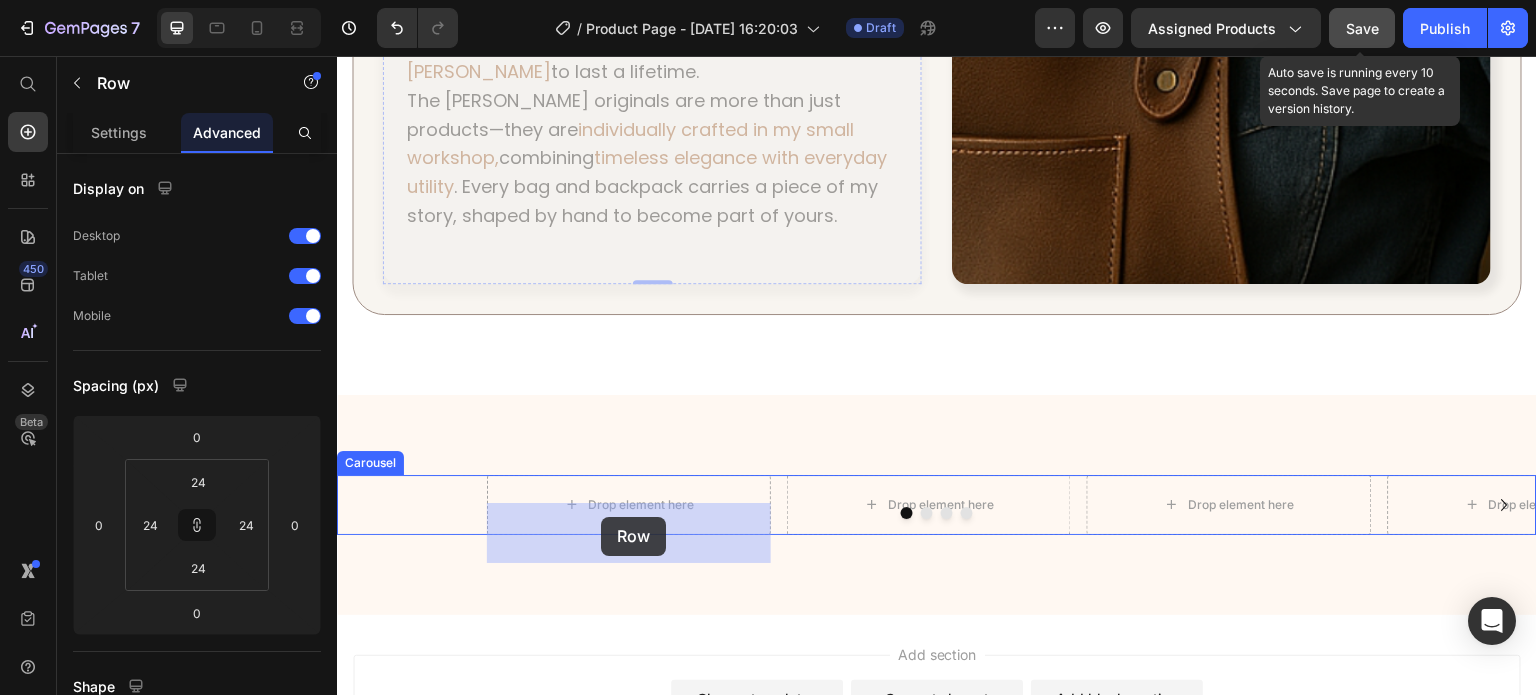 drag, startPoint x: 401, startPoint y: 223, endPoint x: 601, endPoint y: 517, distance: 355.5784 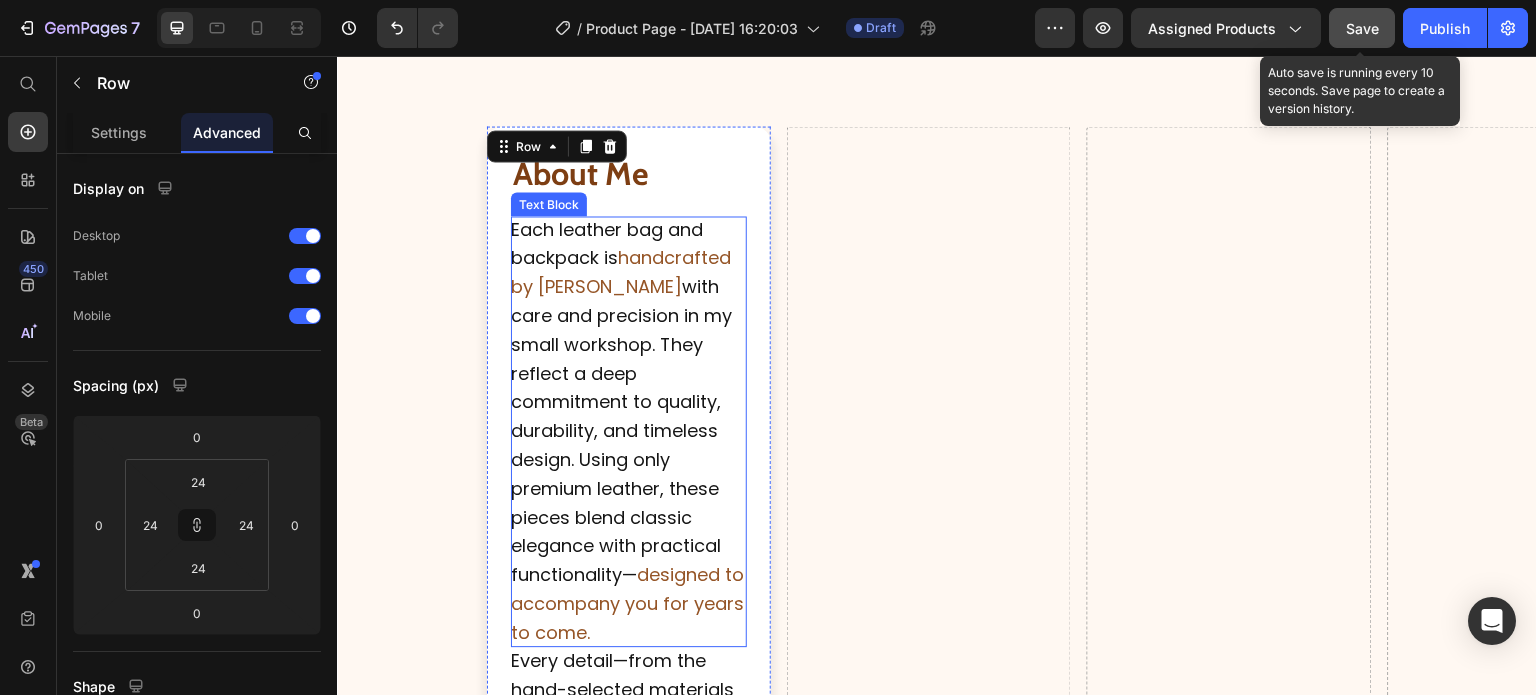 scroll, scrollTop: 2844, scrollLeft: 0, axis: vertical 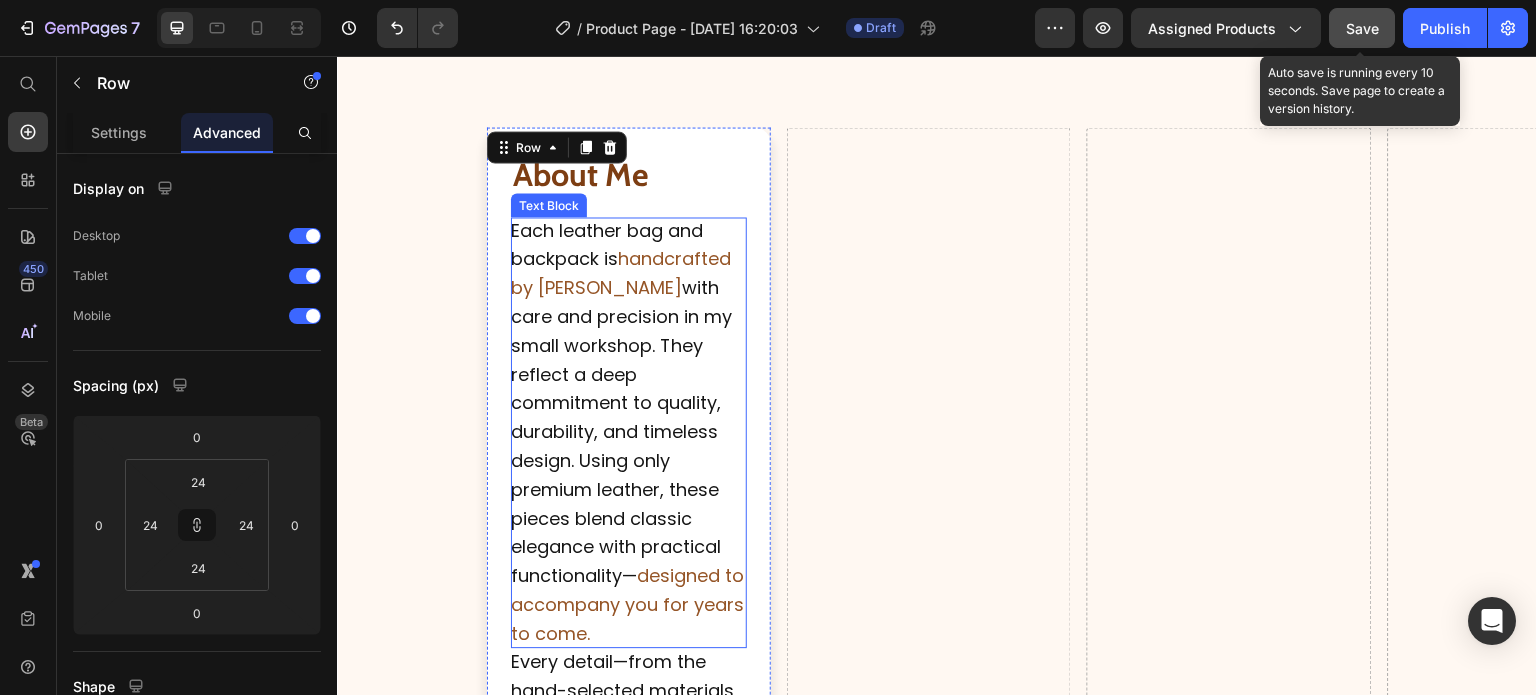 click on "Each leather bag and backpack is  handcrafted by [PERSON_NAME]  with care and precision in my small workshop. They reflect a deep commitment to quality, durability, and timeless design. Using only premium leather, these pieces blend classic elegance with practical functionality— designed to accompany you for years to come." at bounding box center (629, 433) 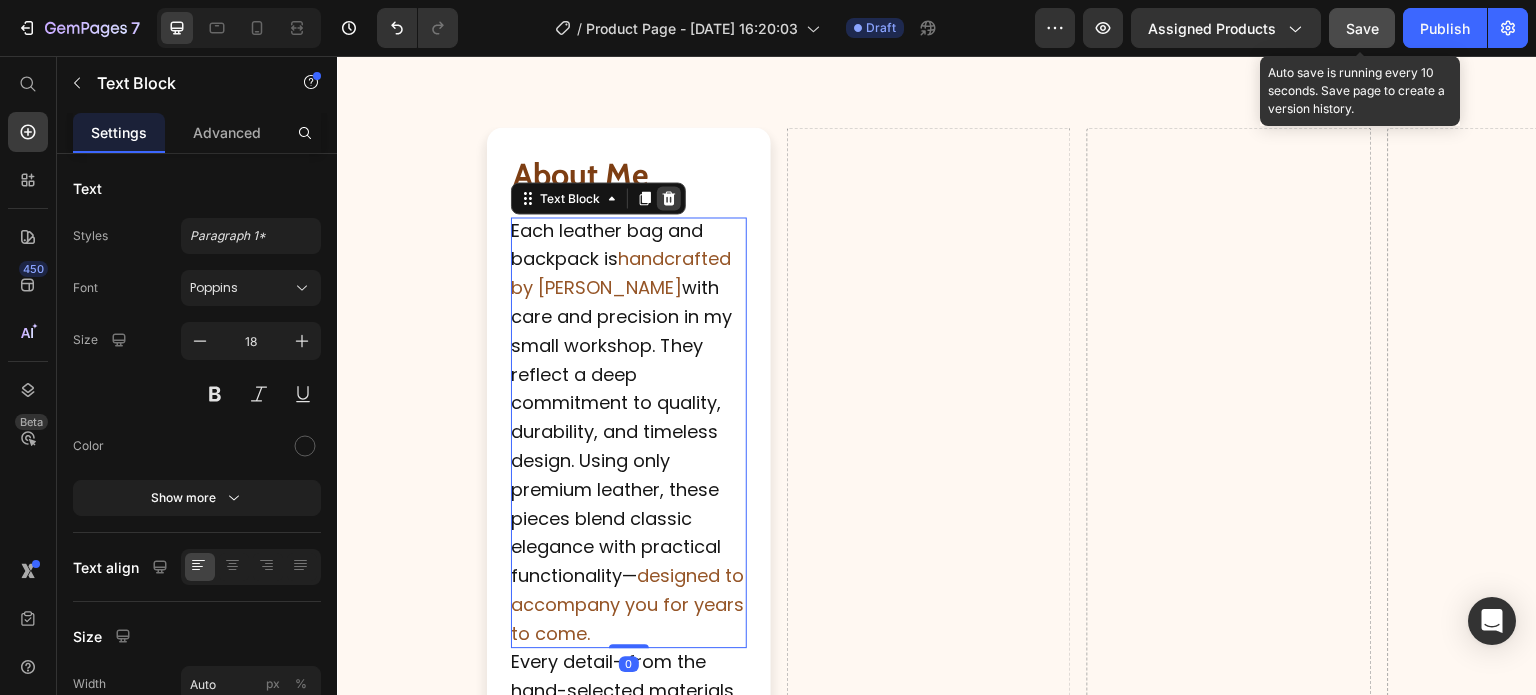 click 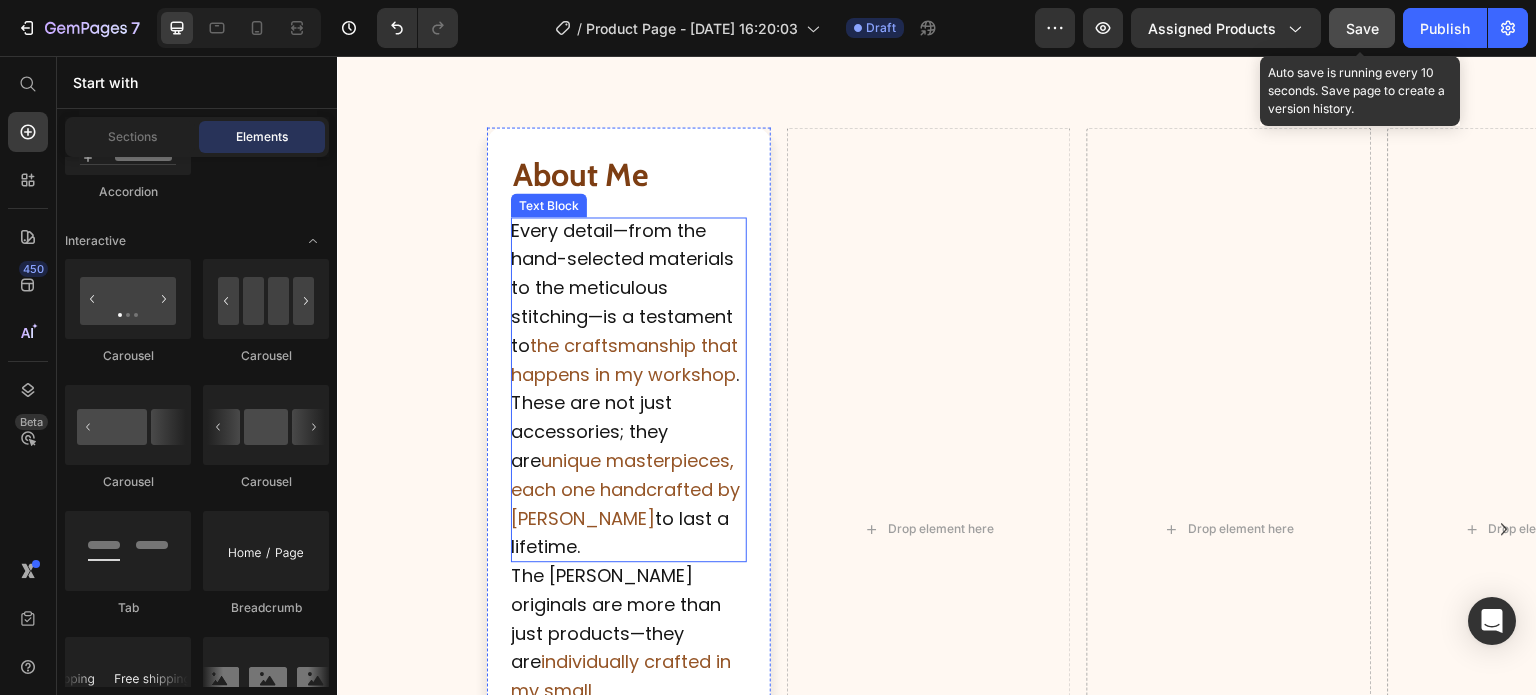 click on "Every detail—from the hand-selected materials to the meticulous stitching—is a testament to  the craftsmanship that happens in my workshop . These are not just accessories; they are  unique masterpieces, each one handcrafted by [PERSON_NAME]  to last a lifetime." at bounding box center (629, 390) 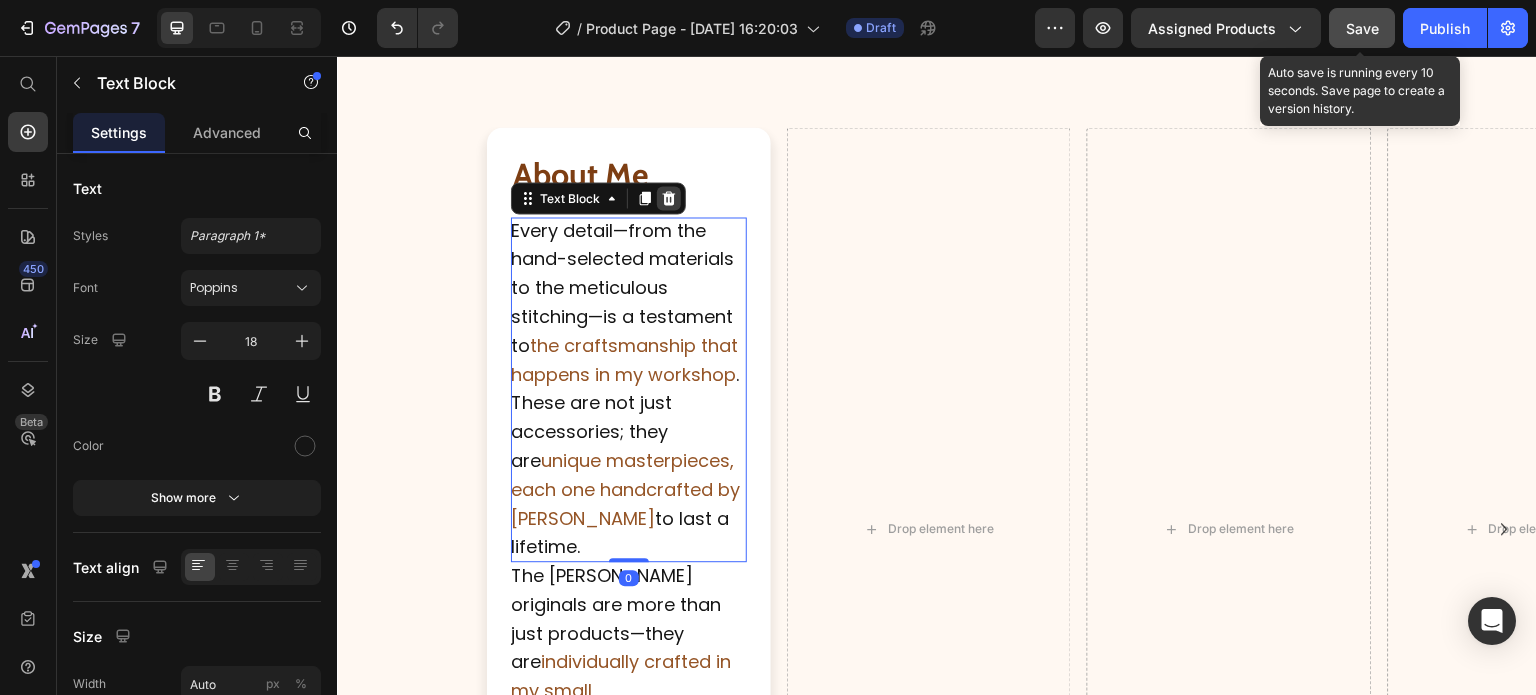 click 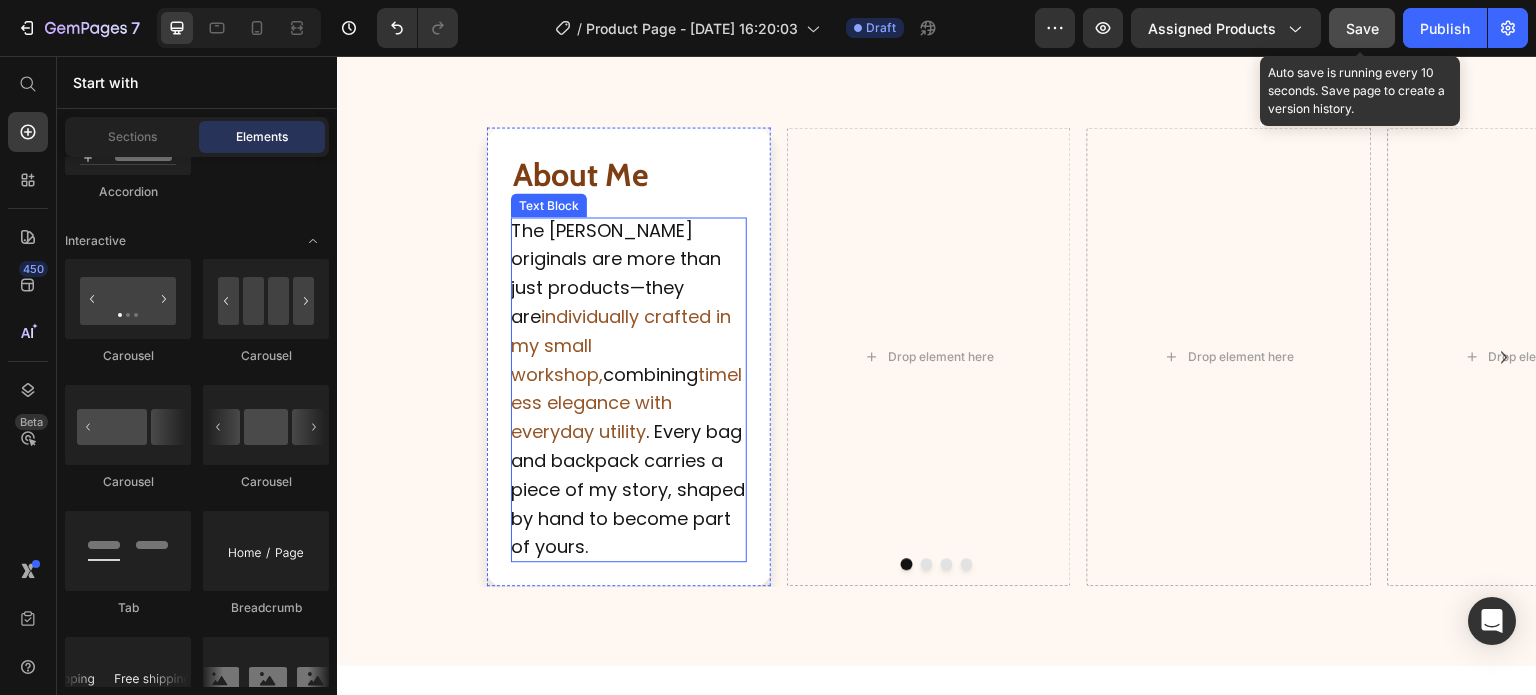 click on "individually crafted in my small workshop," at bounding box center (621, 345) 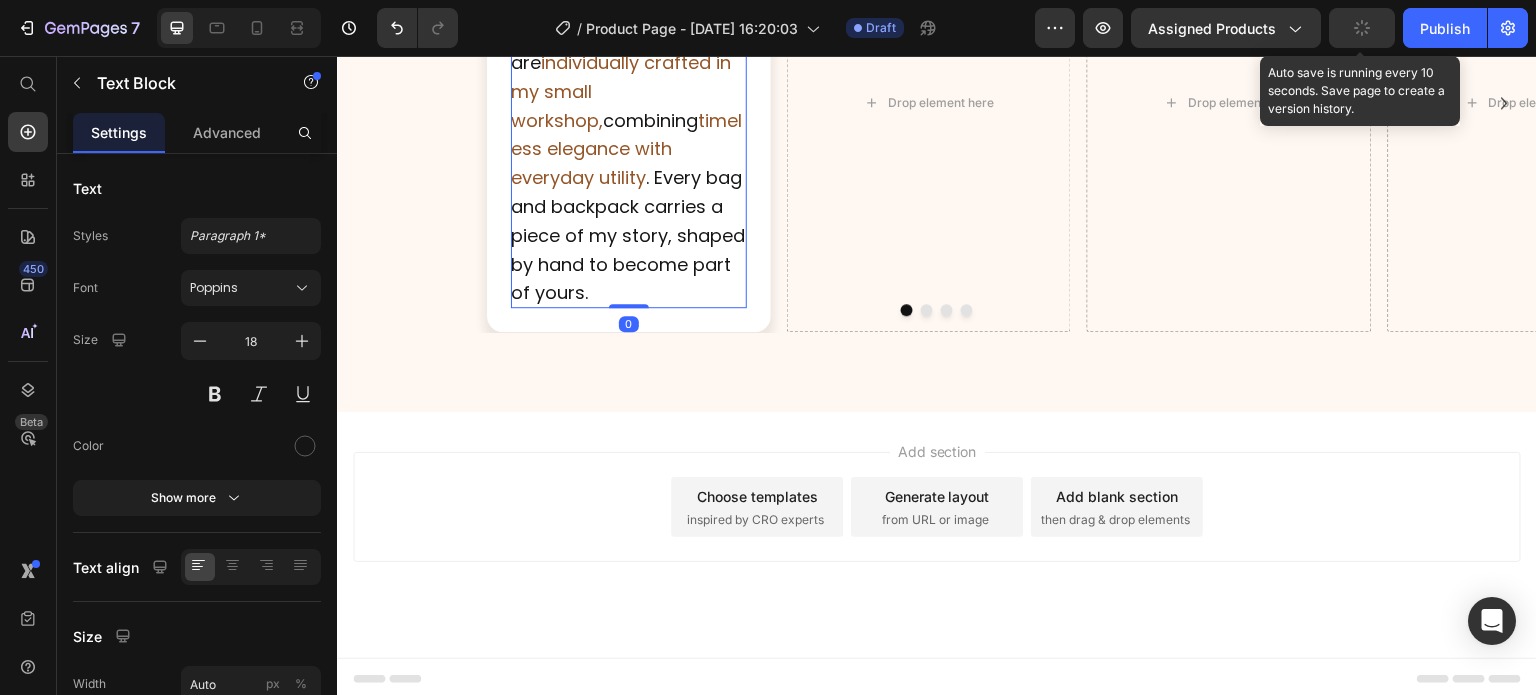 scroll, scrollTop: 3130, scrollLeft: 0, axis: vertical 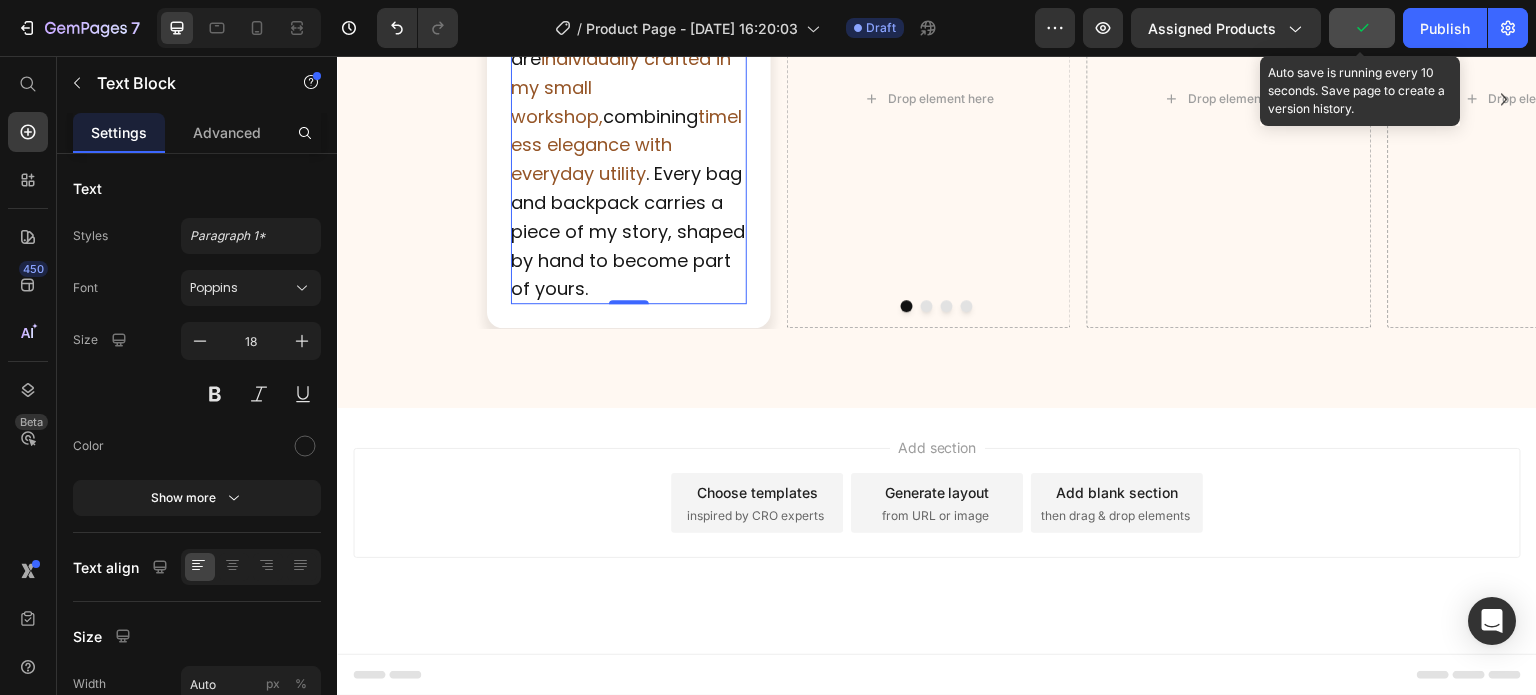 click on "Choose templates inspired by CRO experts" at bounding box center (757, 503) 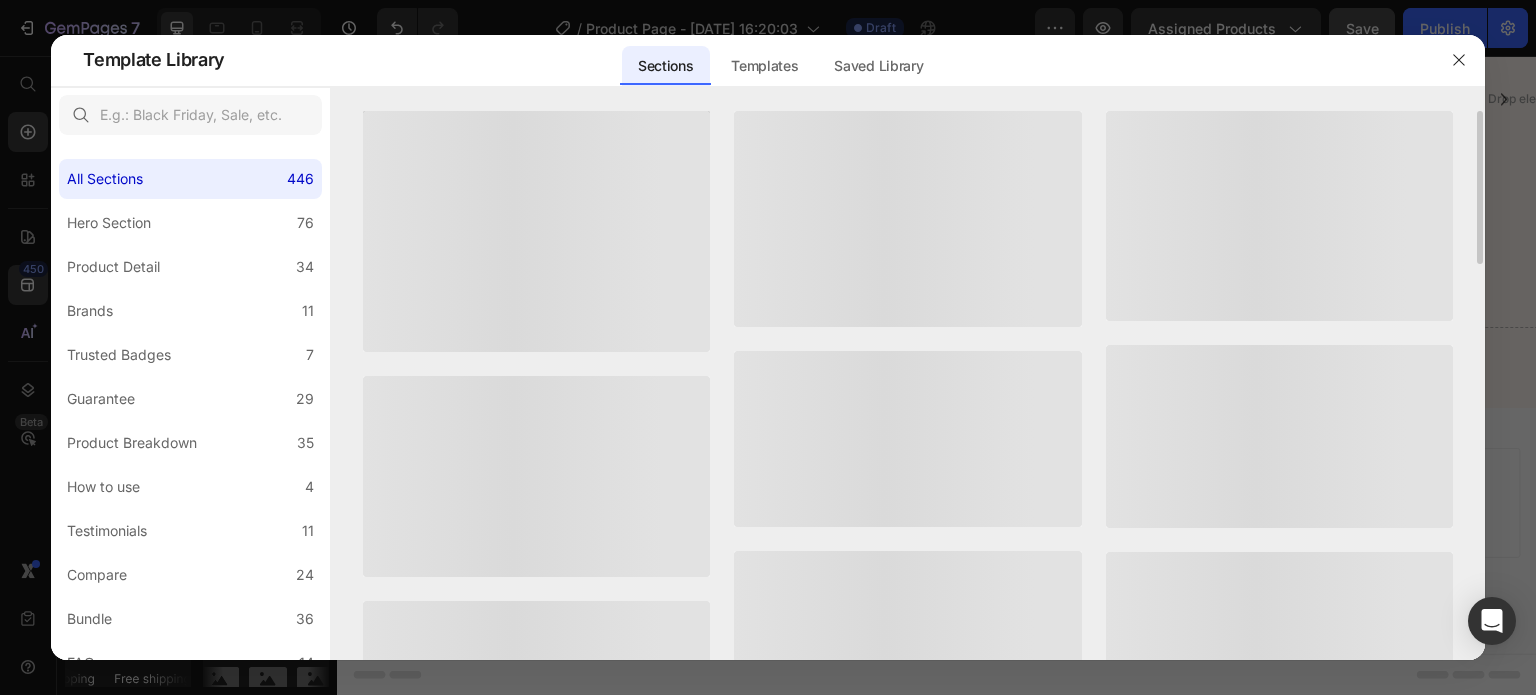 scroll, scrollTop: 0, scrollLeft: 0, axis: both 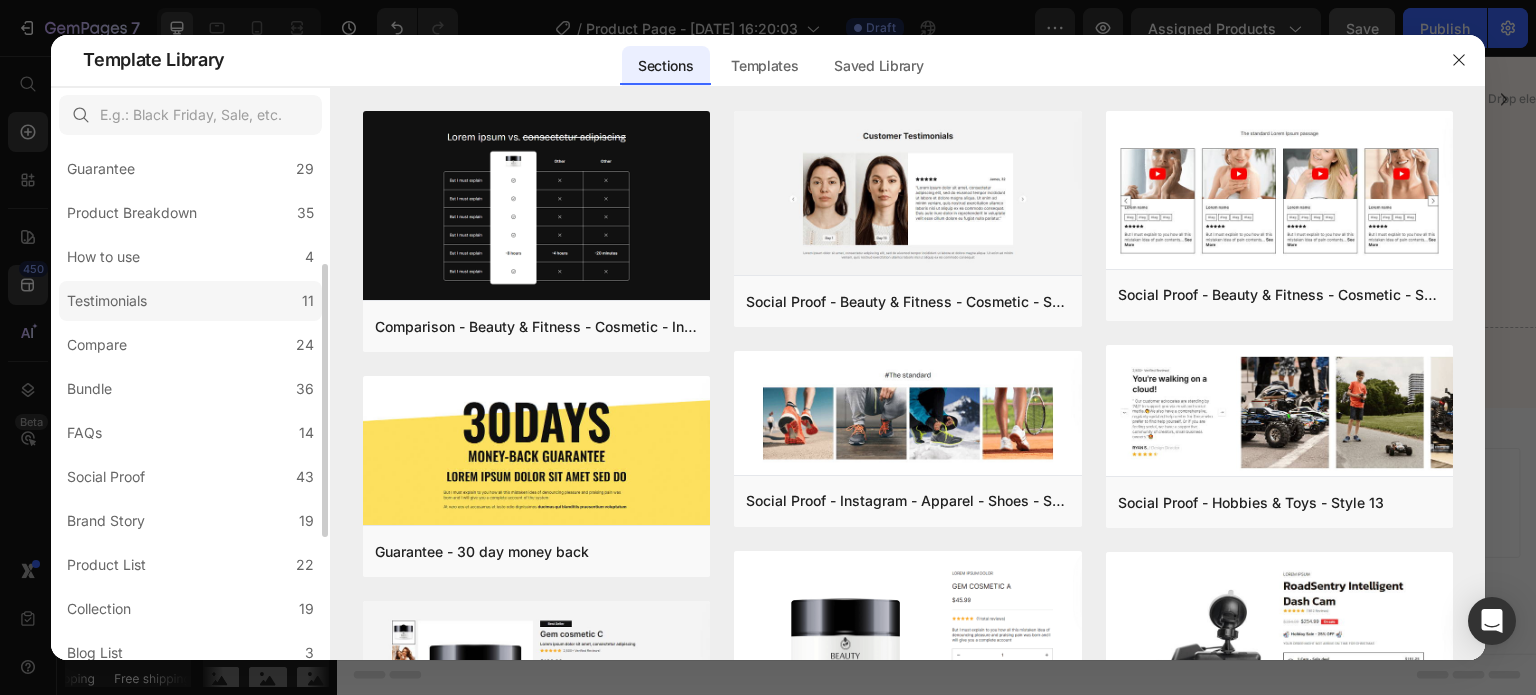 click on "Testimonials" at bounding box center [107, 301] 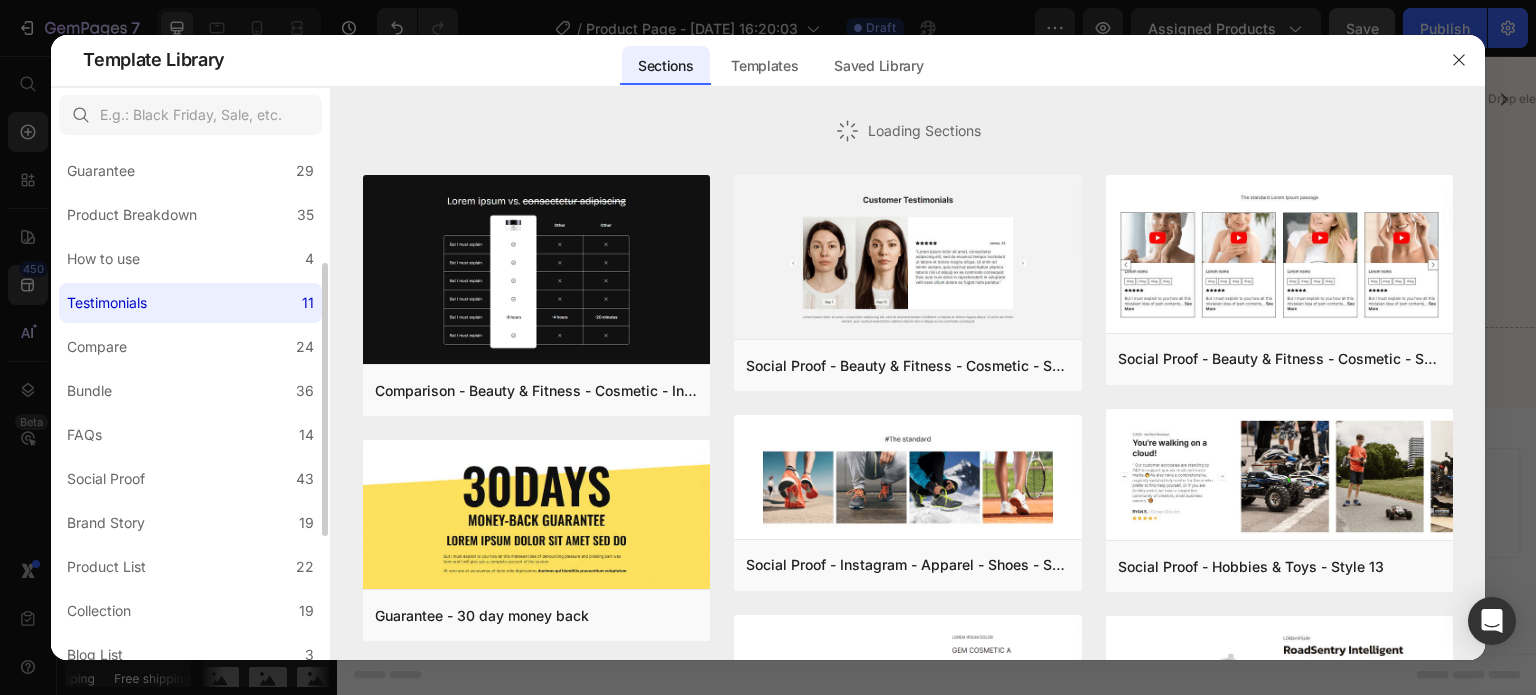 scroll, scrollTop: 0, scrollLeft: 0, axis: both 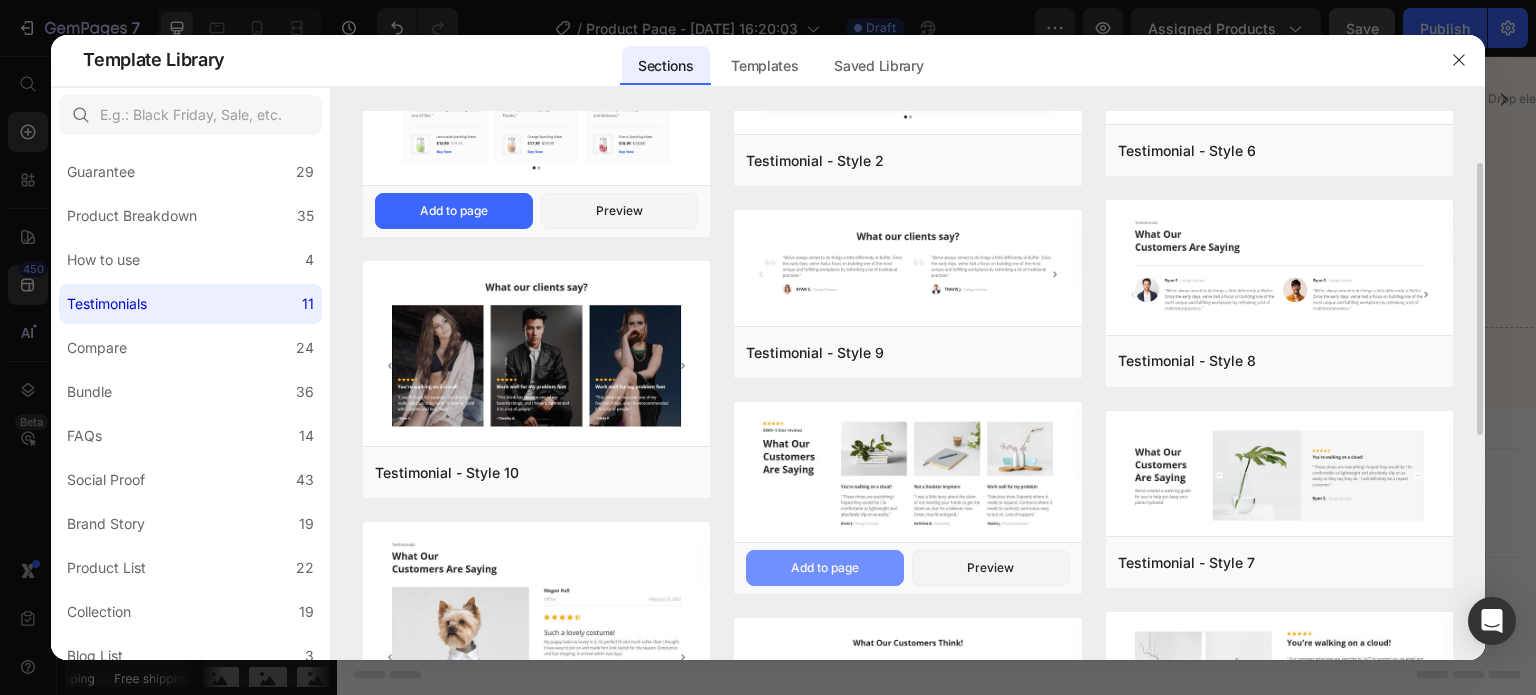 click on "Add to page" at bounding box center (825, 568) 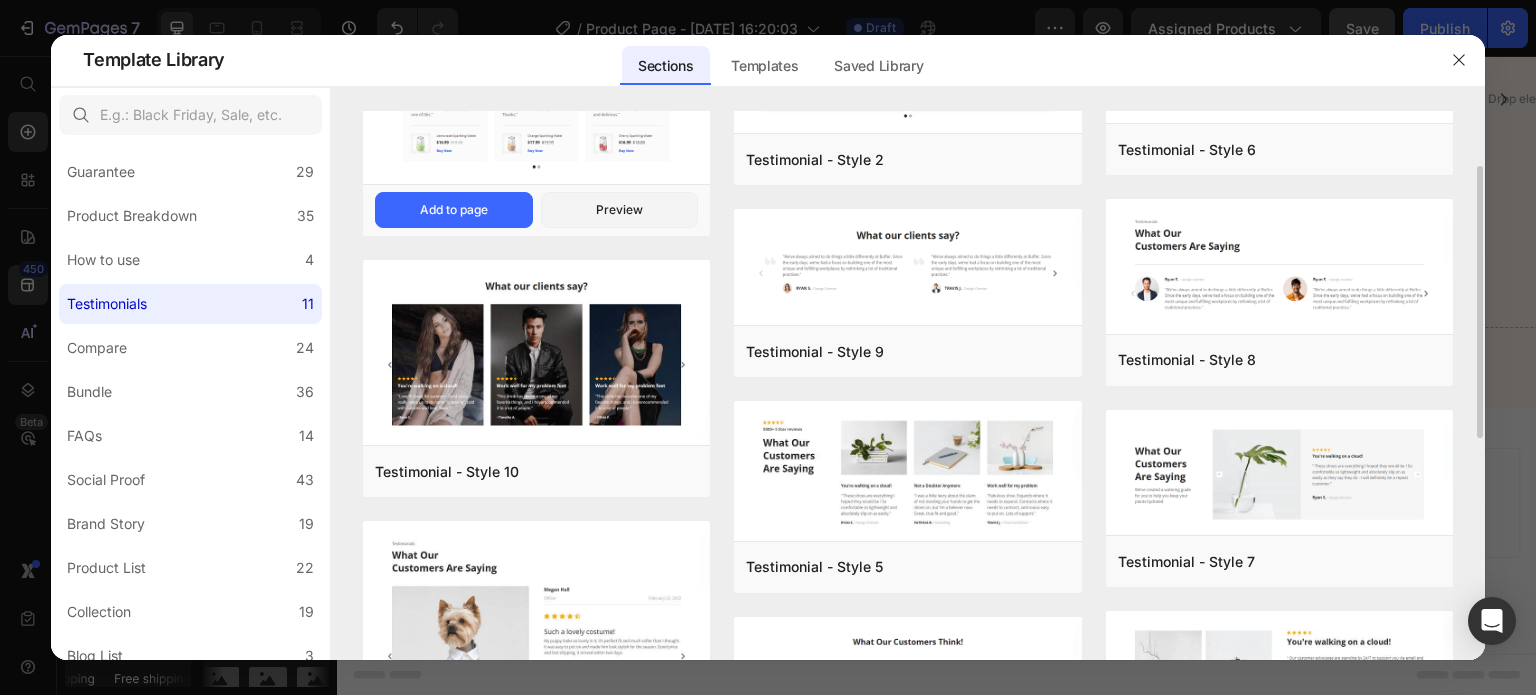scroll, scrollTop: 111, scrollLeft: 0, axis: vertical 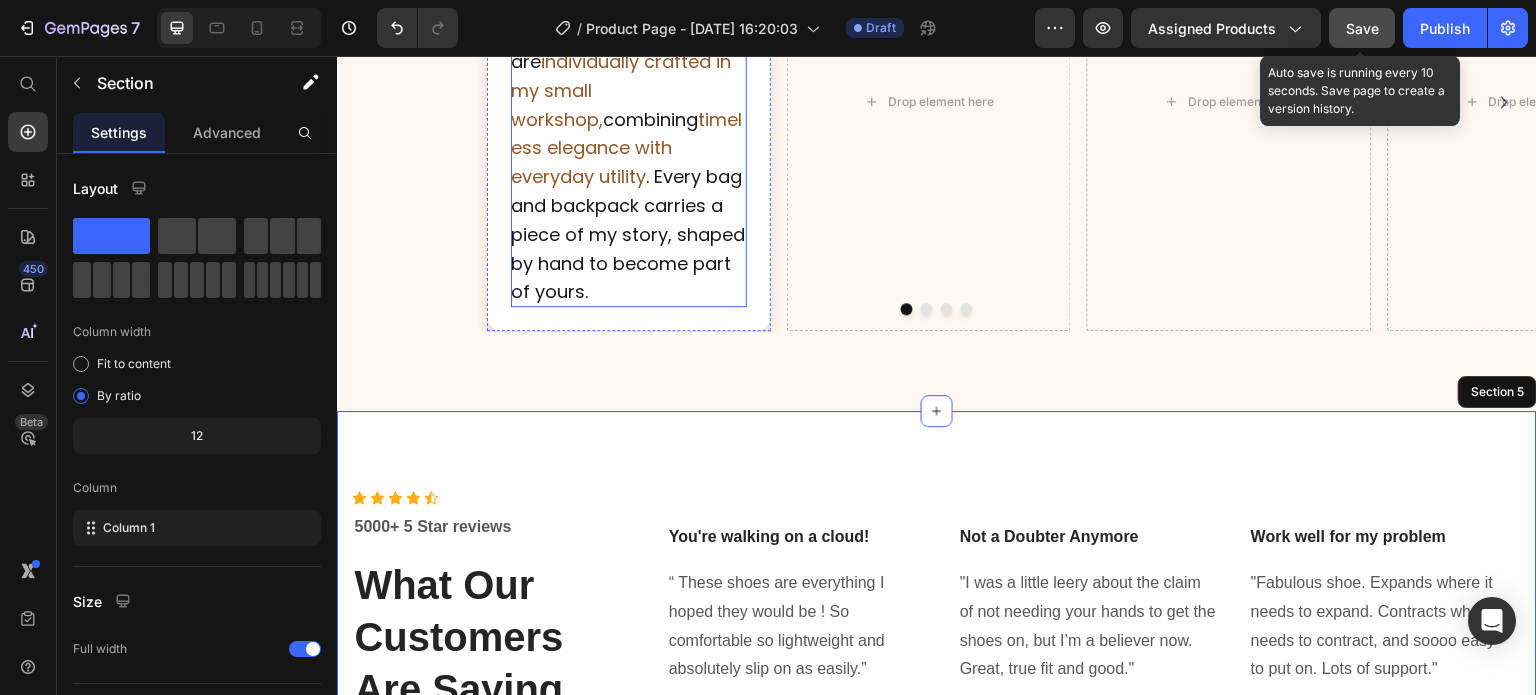 click on "The [PERSON_NAME] originals are more than just products—they are  individually crafted in my small workshop,  combining  timeless elegance with everyday utility . Every bag and backpack carries a piece of my story, shaped by hand to become part of yours." at bounding box center [629, 135] 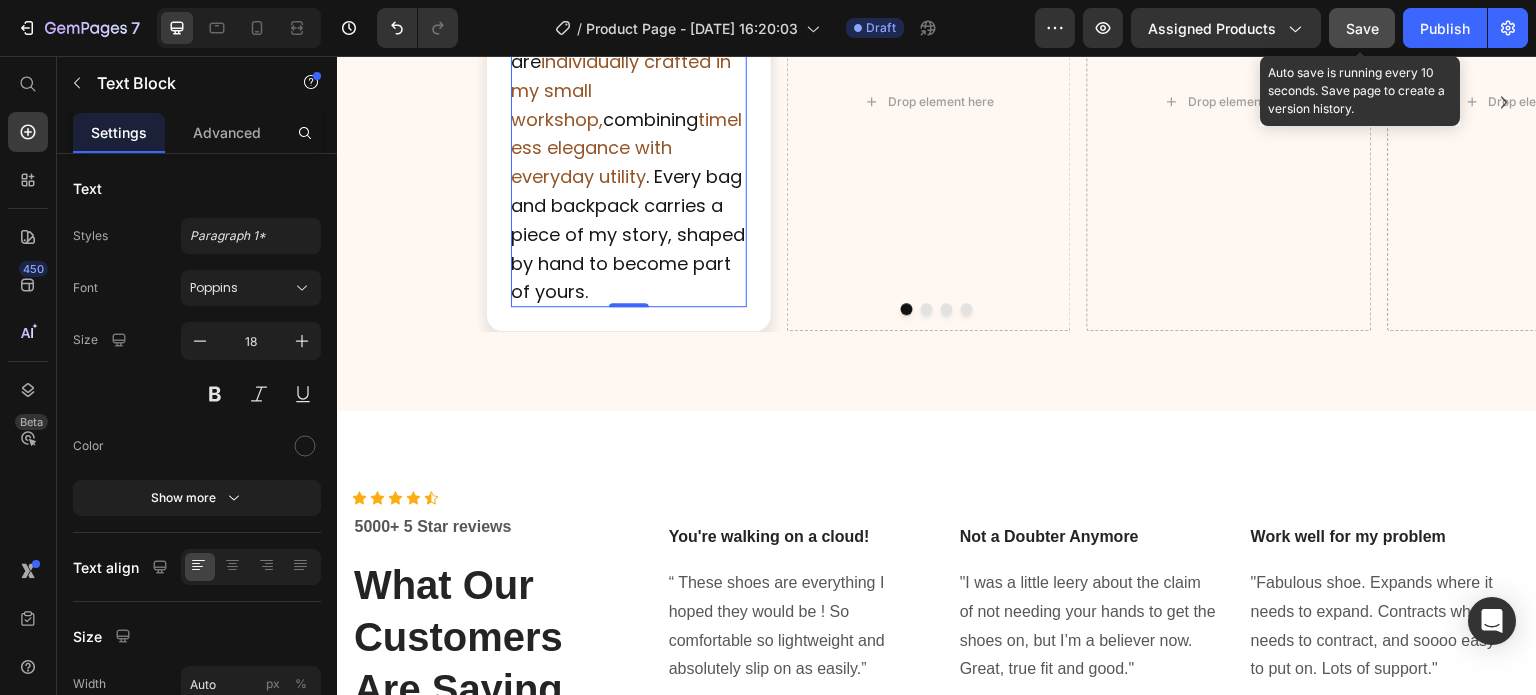 scroll, scrollTop: 3006, scrollLeft: 0, axis: vertical 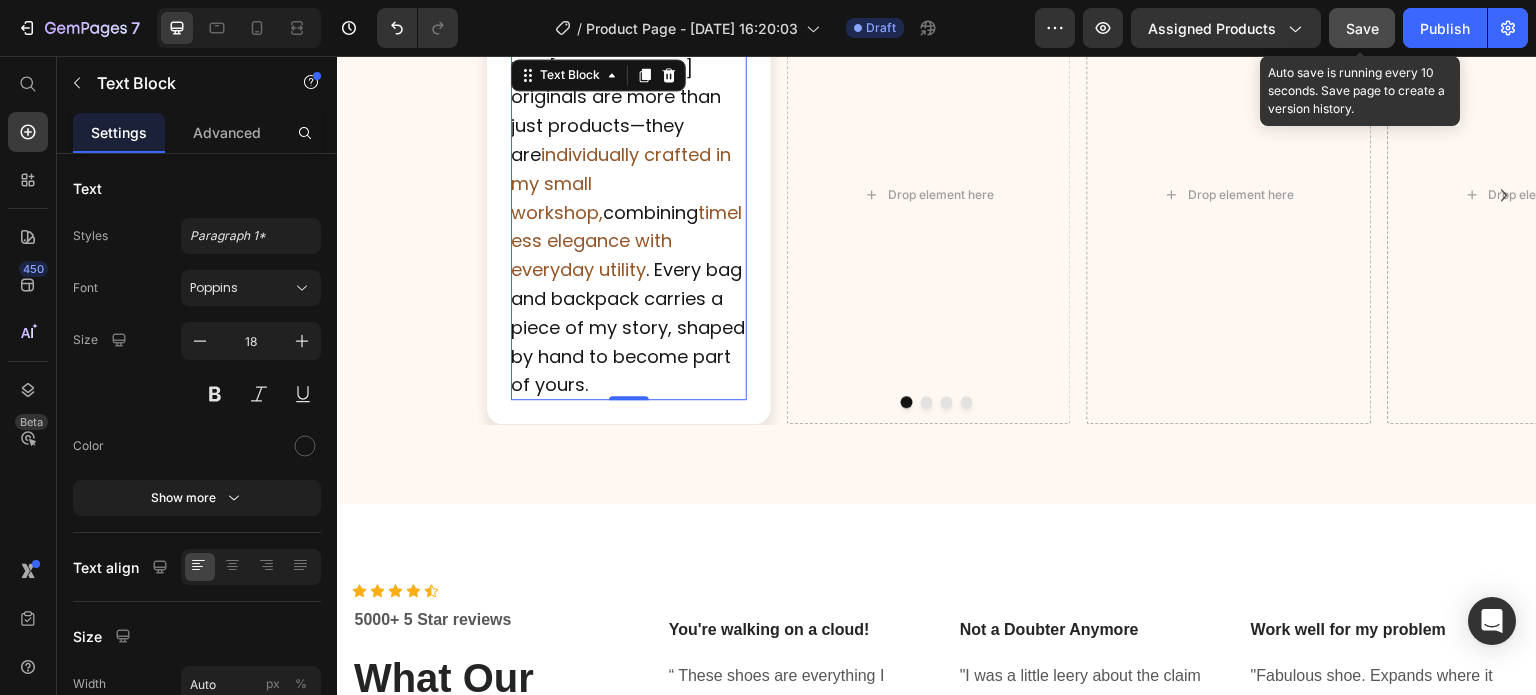 drag, startPoint x: 665, startPoint y: 99, endPoint x: 638, endPoint y: 227, distance: 130.81667 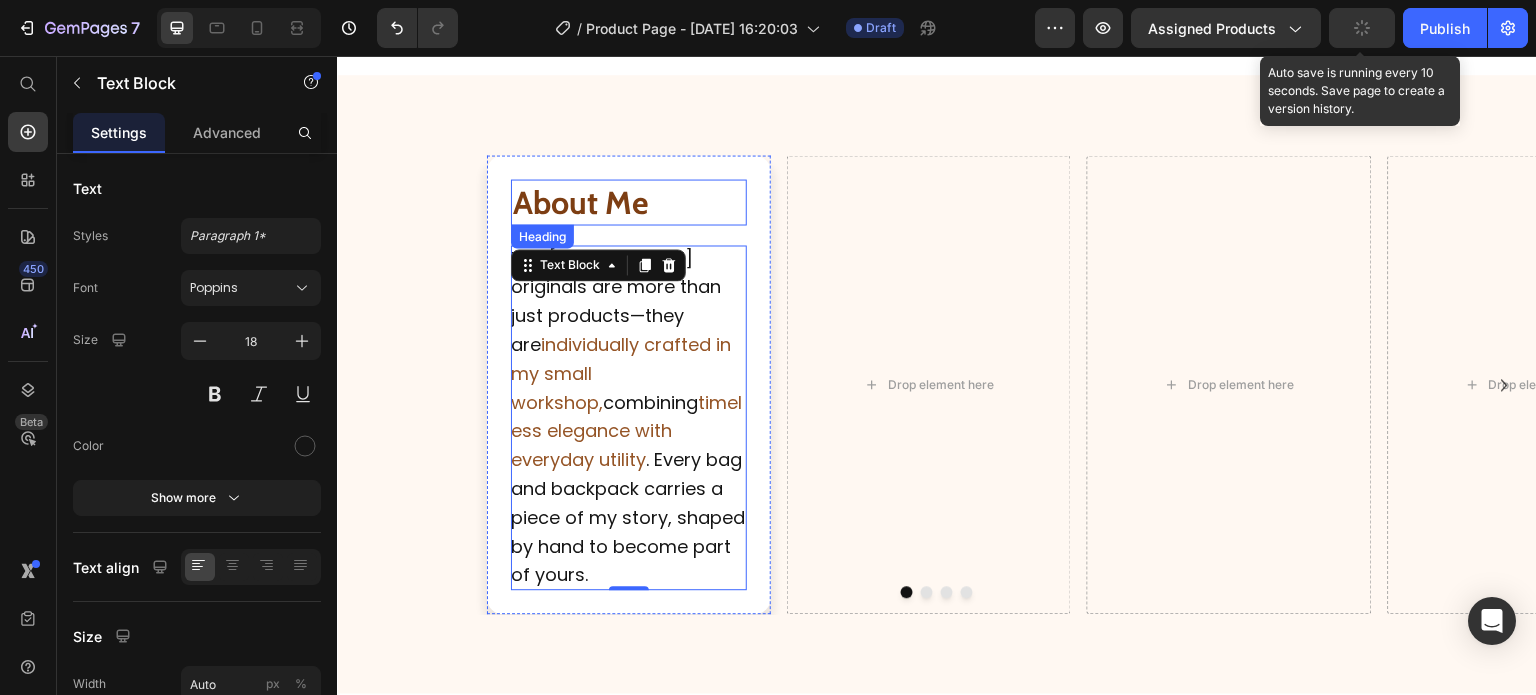 scroll, scrollTop: 2816, scrollLeft: 0, axis: vertical 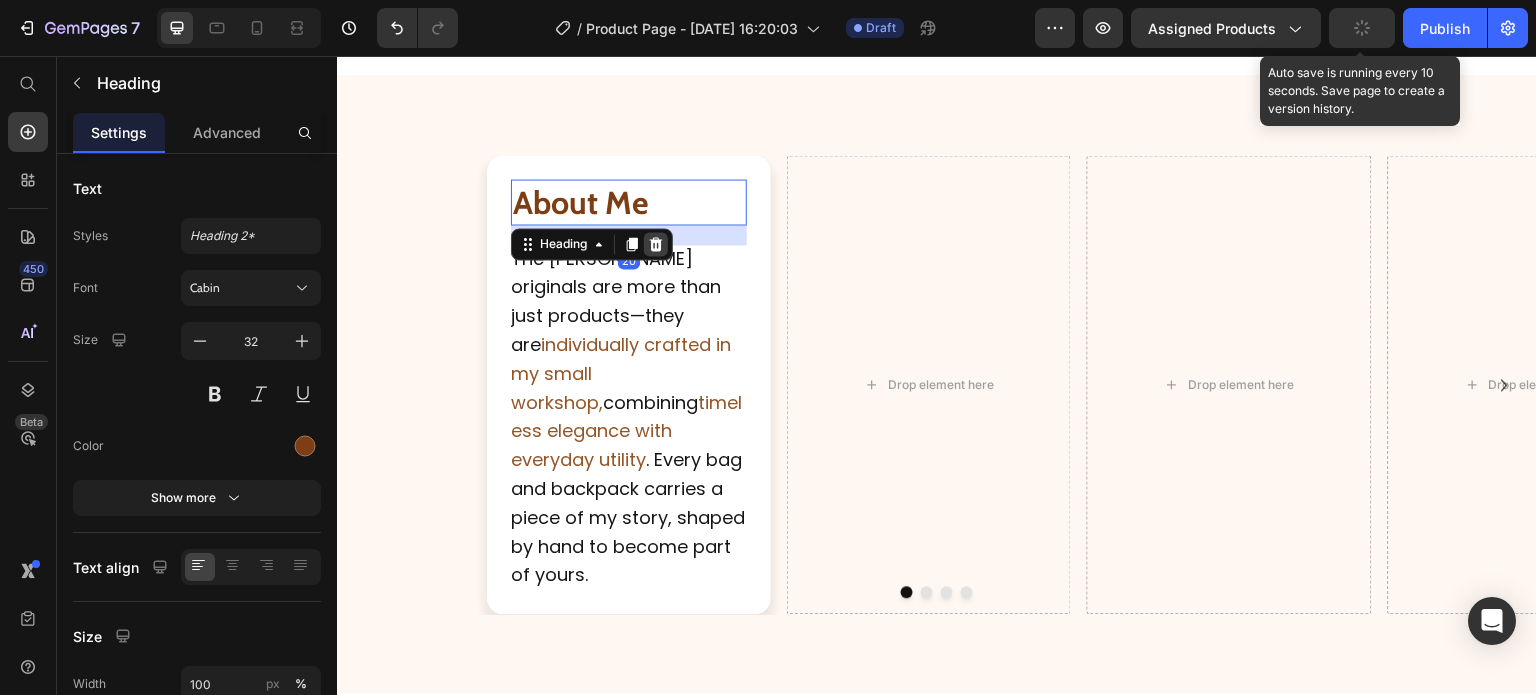 click 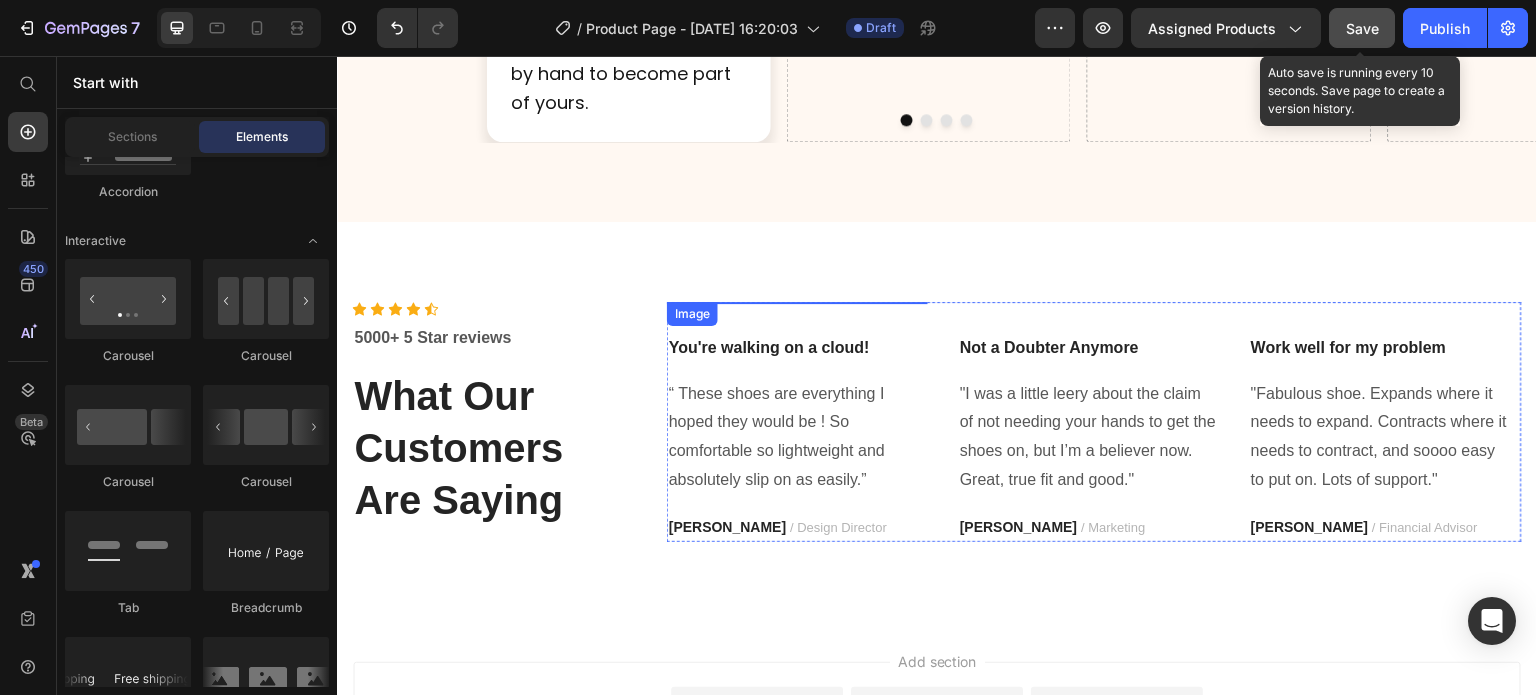 scroll, scrollTop: 3224, scrollLeft: 0, axis: vertical 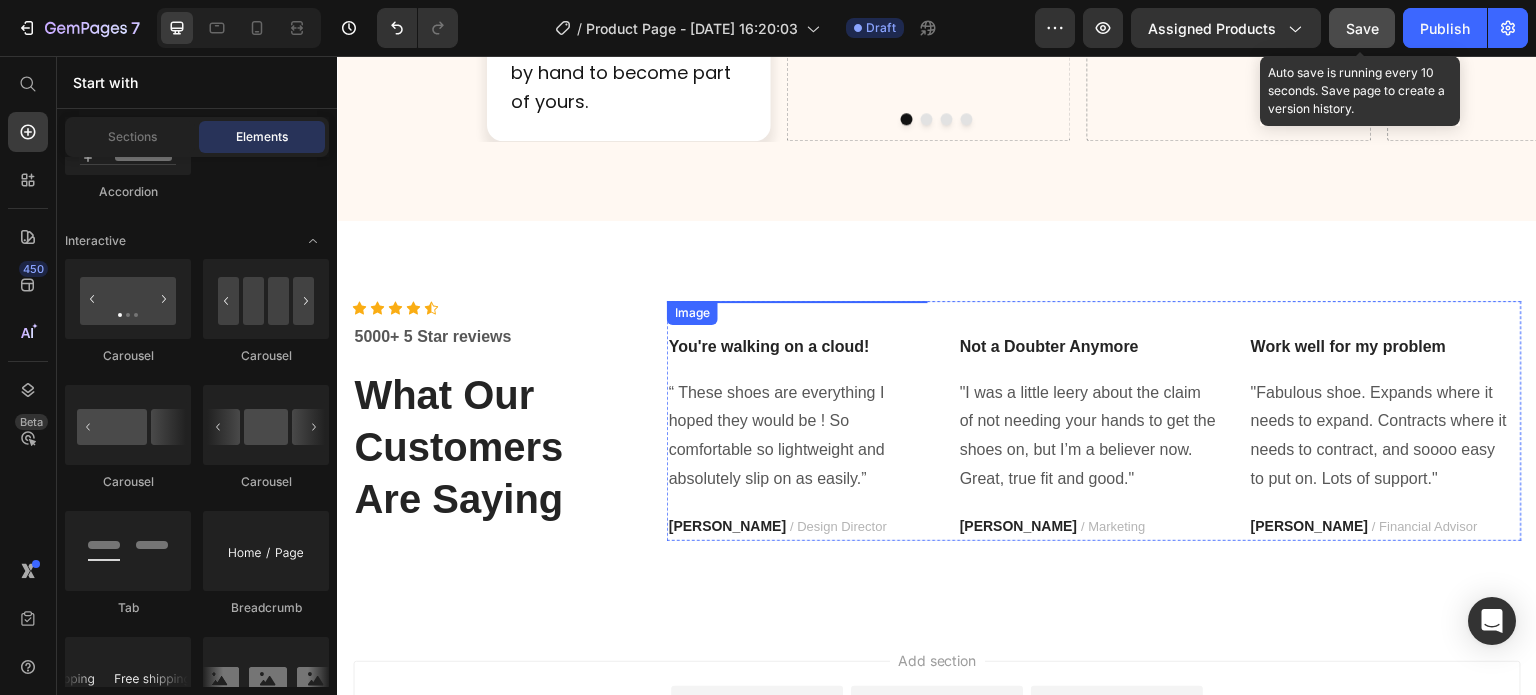 click at bounding box center [797, 301] 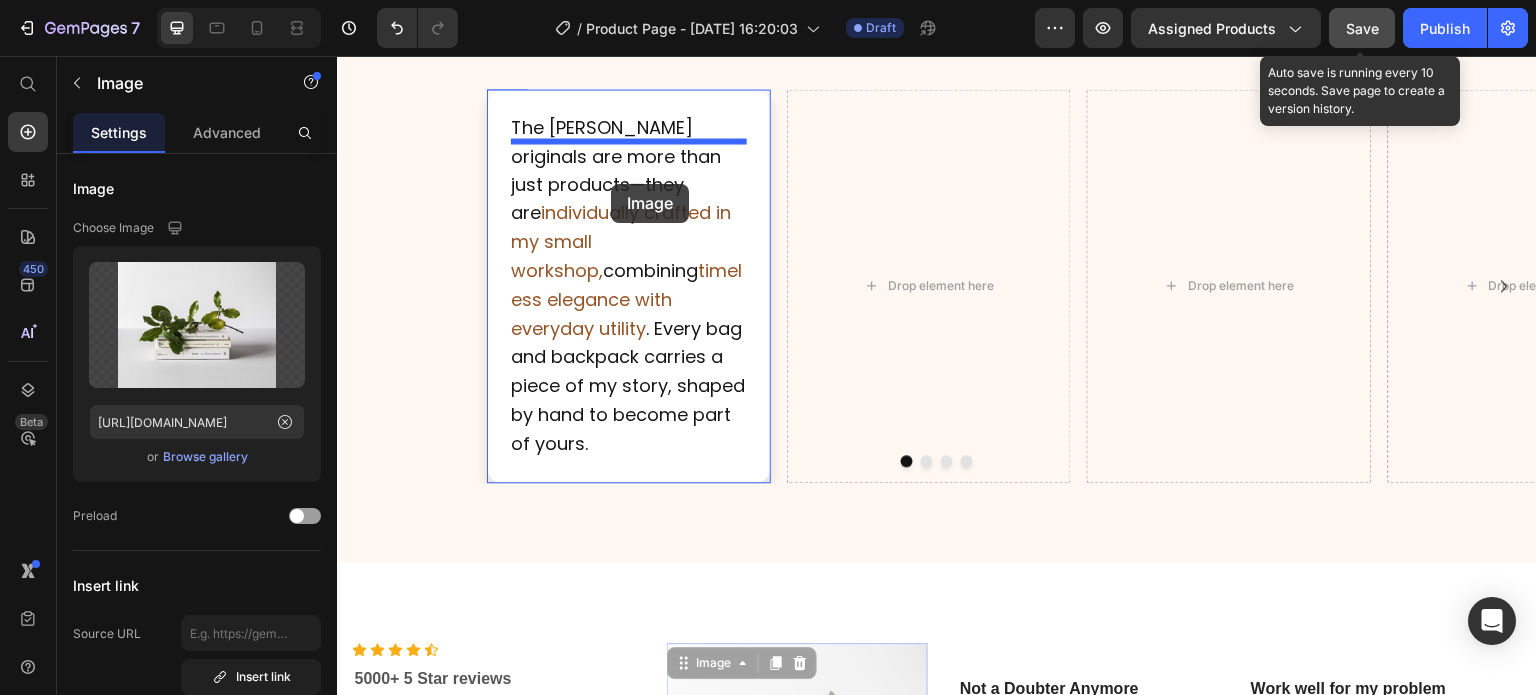 scroll, scrollTop: 2881, scrollLeft: 0, axis: vertical 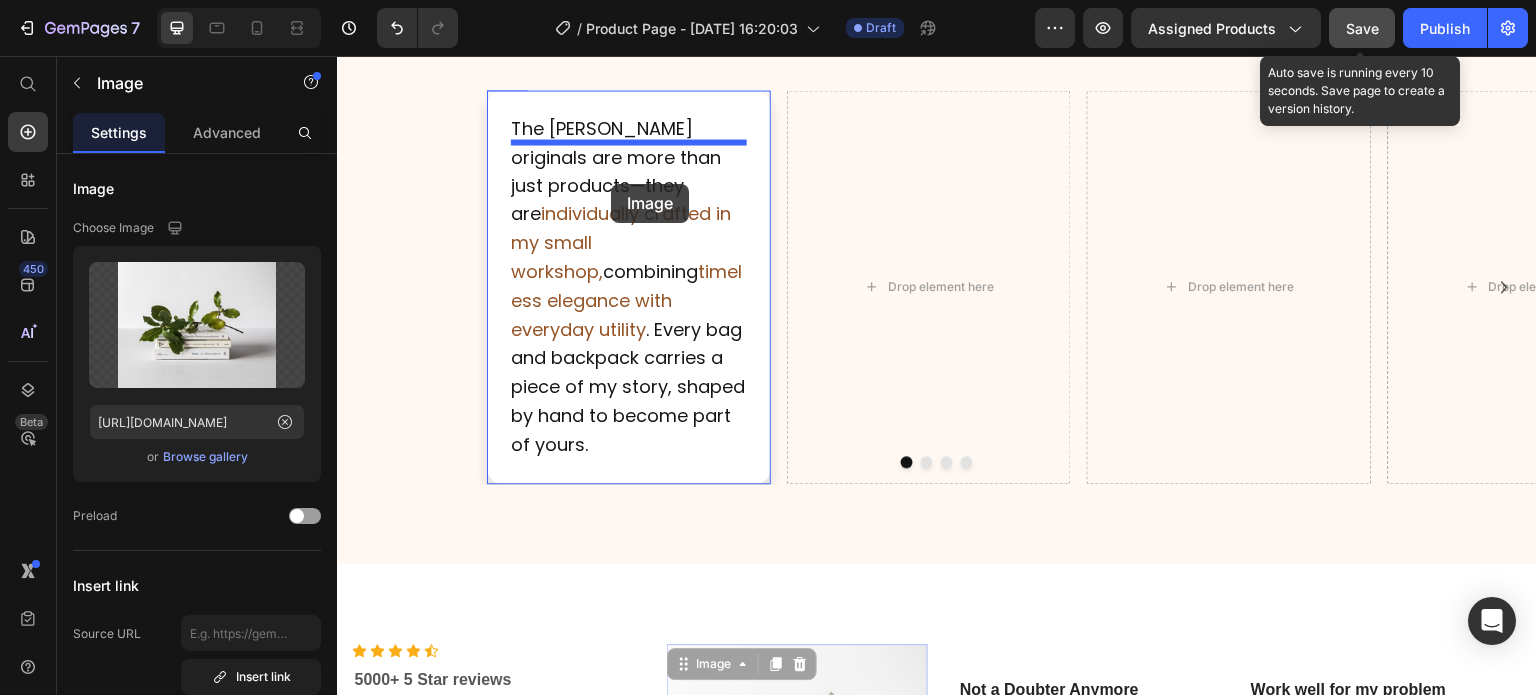 drag, startPoint x: 695, startPoint y: 325, endPoint x: 611, endPoint y: 184, distance: 164.12495 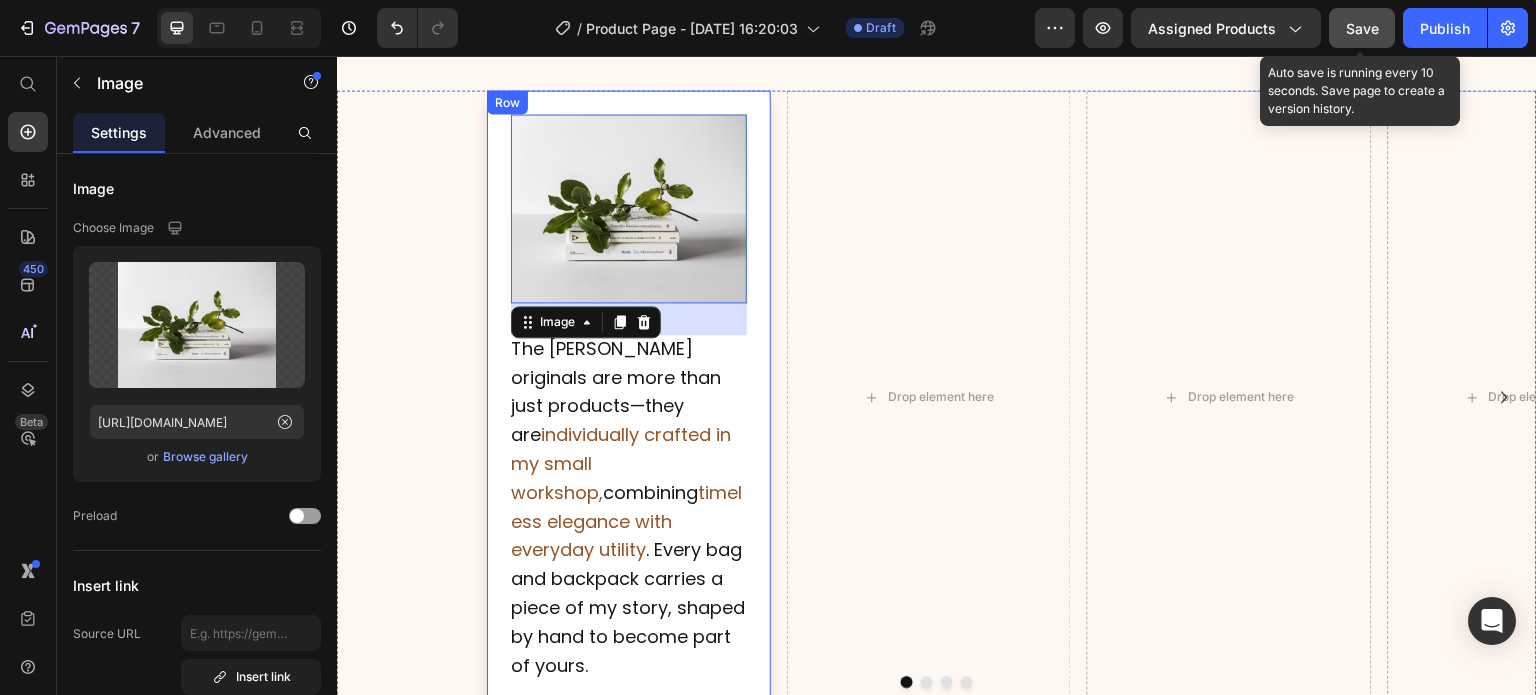 click on "Image   32 The [PERSON_NAME] originals are more than just products—they are  individually crafted in my small workshop,  combining  timeless elegance with everyday utility . Every bag and backpack carries a piece of my story, shaped by hand to become part of yours. Text Block Row" at bounding box center (629, 397) 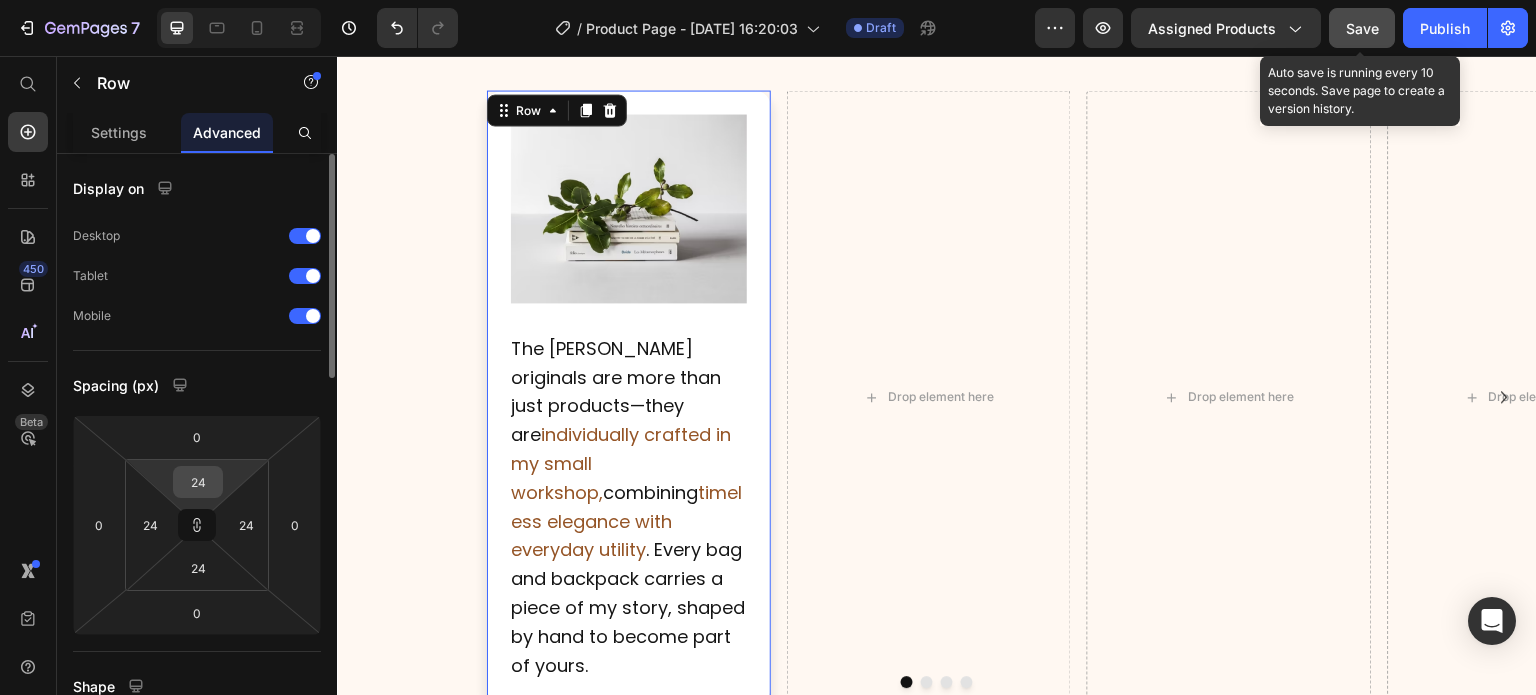 click on "24" at bounding box center (198, 482) 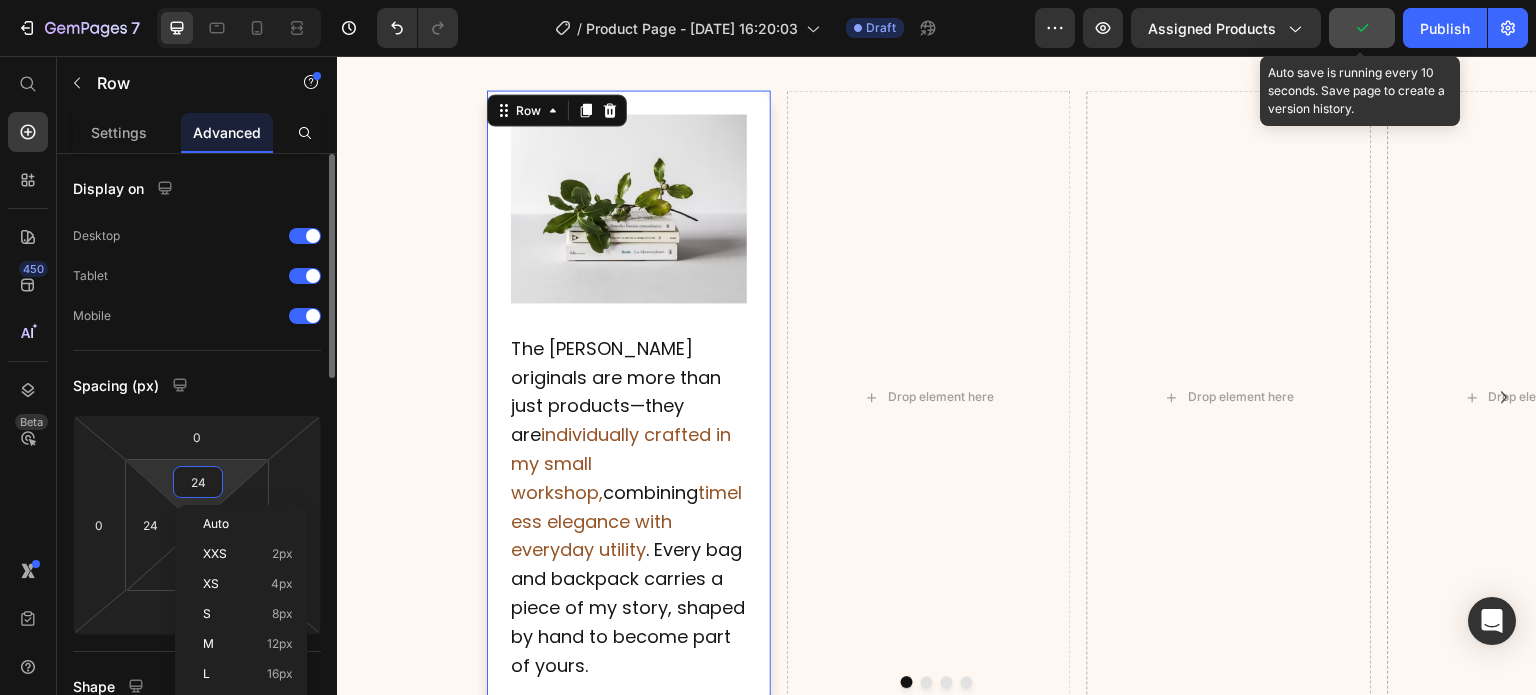 type on "1" 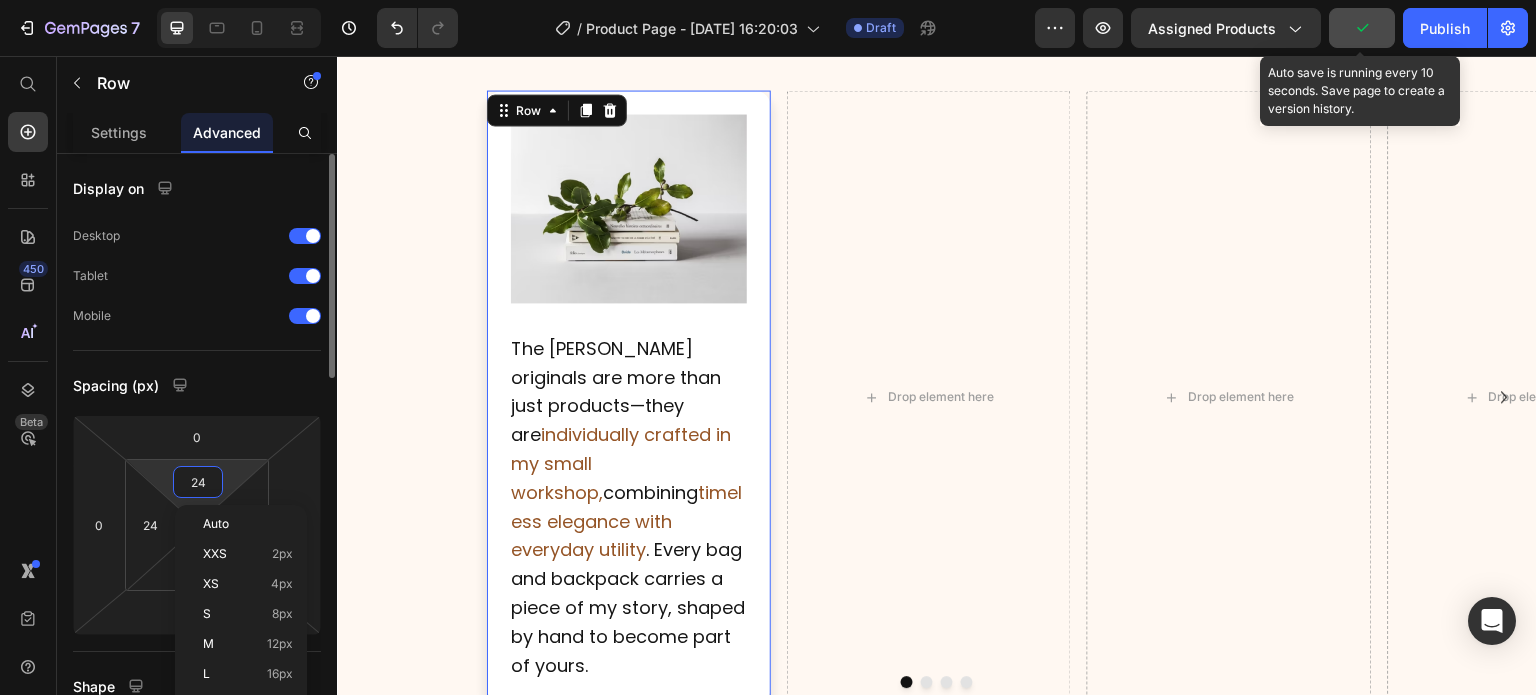 type on "1" 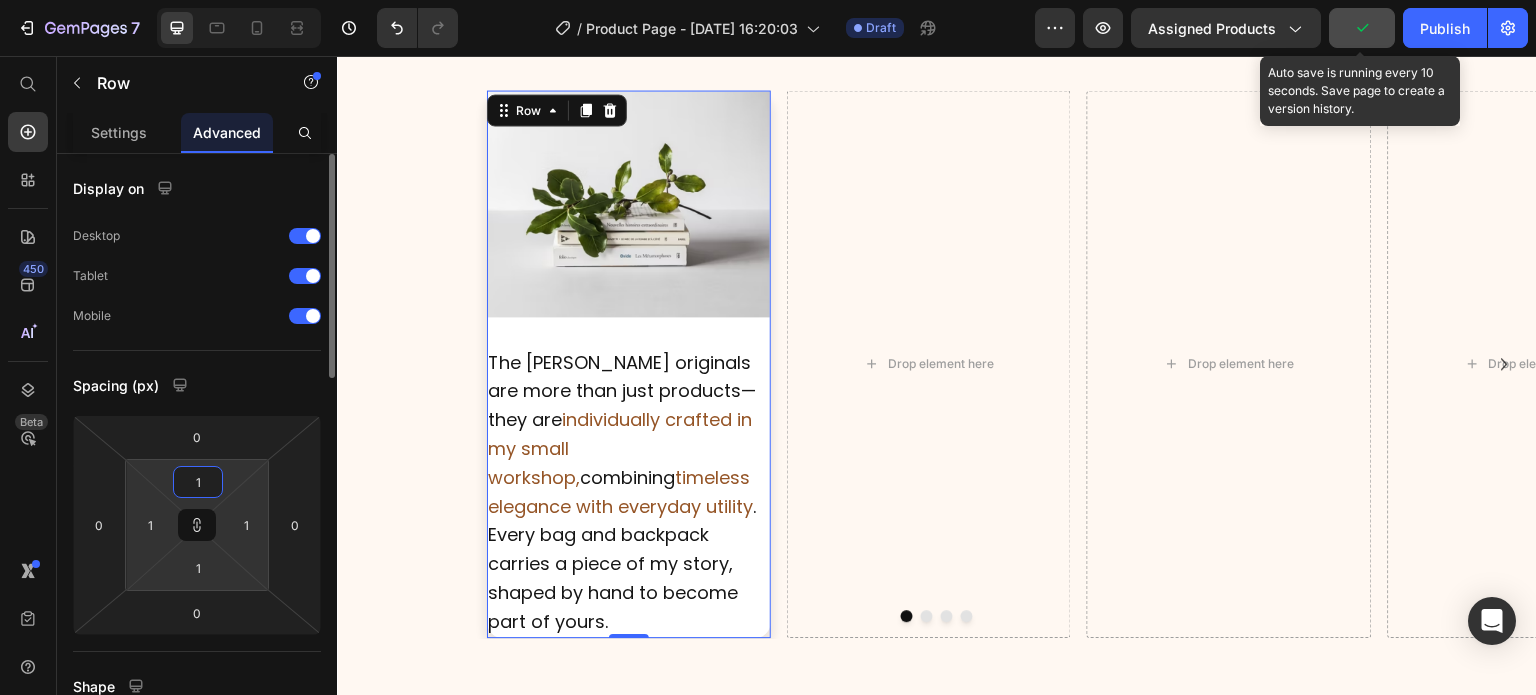 type on "12" 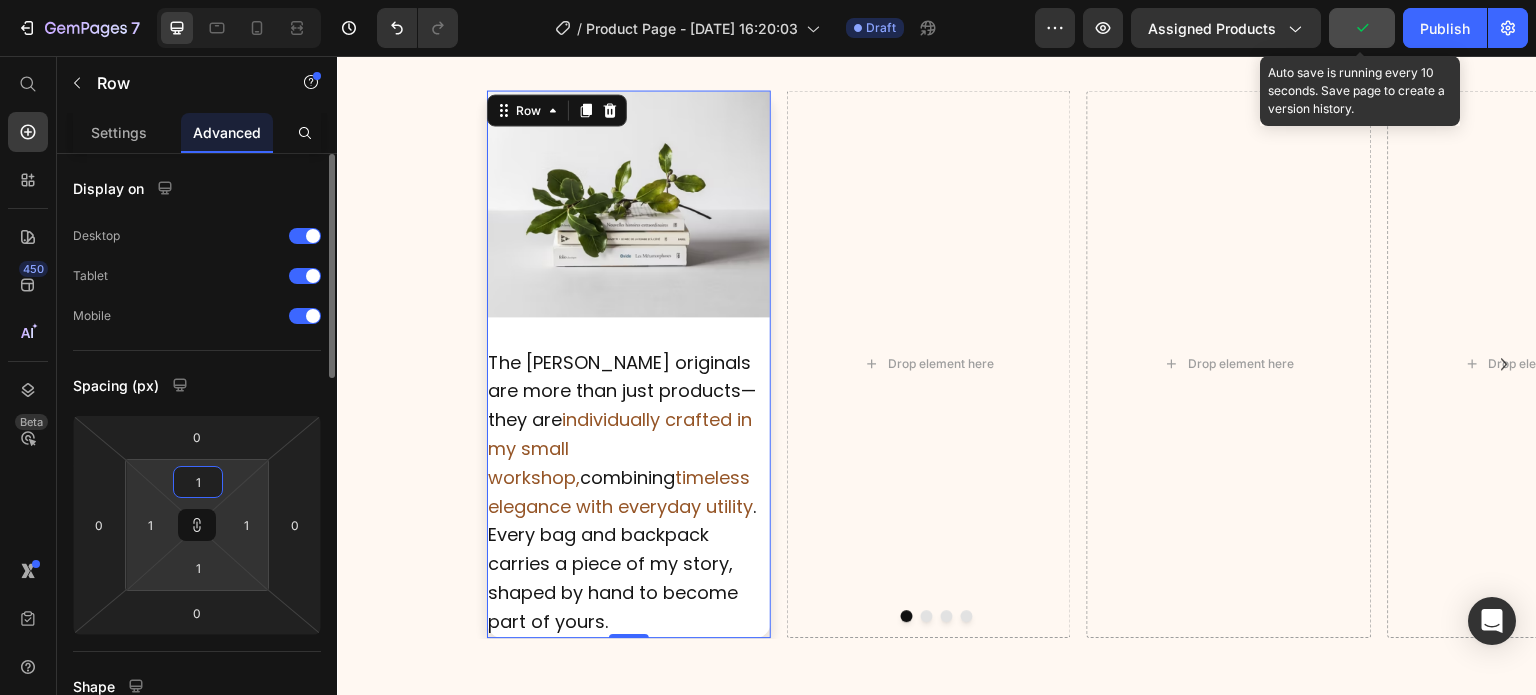 type on "12" 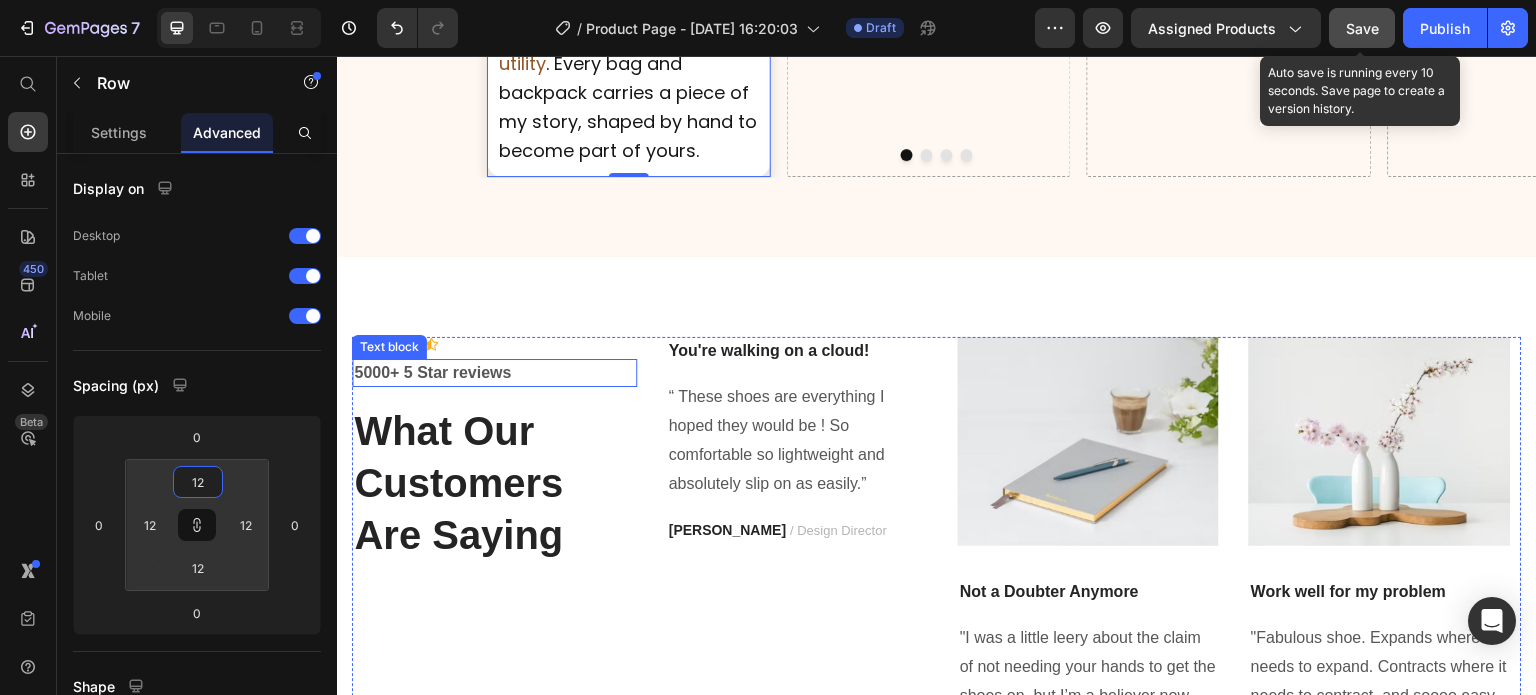 scroll, scrollTop: 3402, scrollLeft: 0, axis: vertical 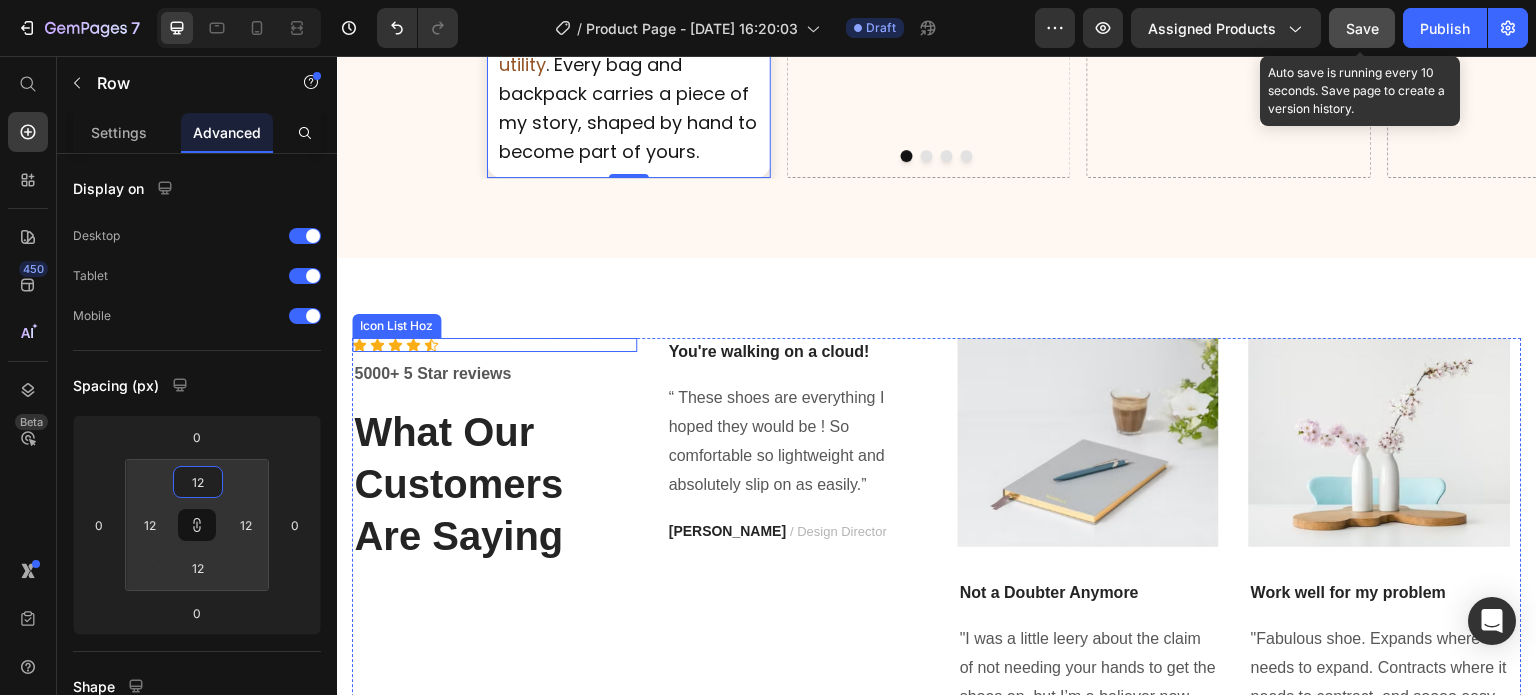 click on "Icon                Icon                Icon                Icon
Icon" at bounding box center [494, 345] 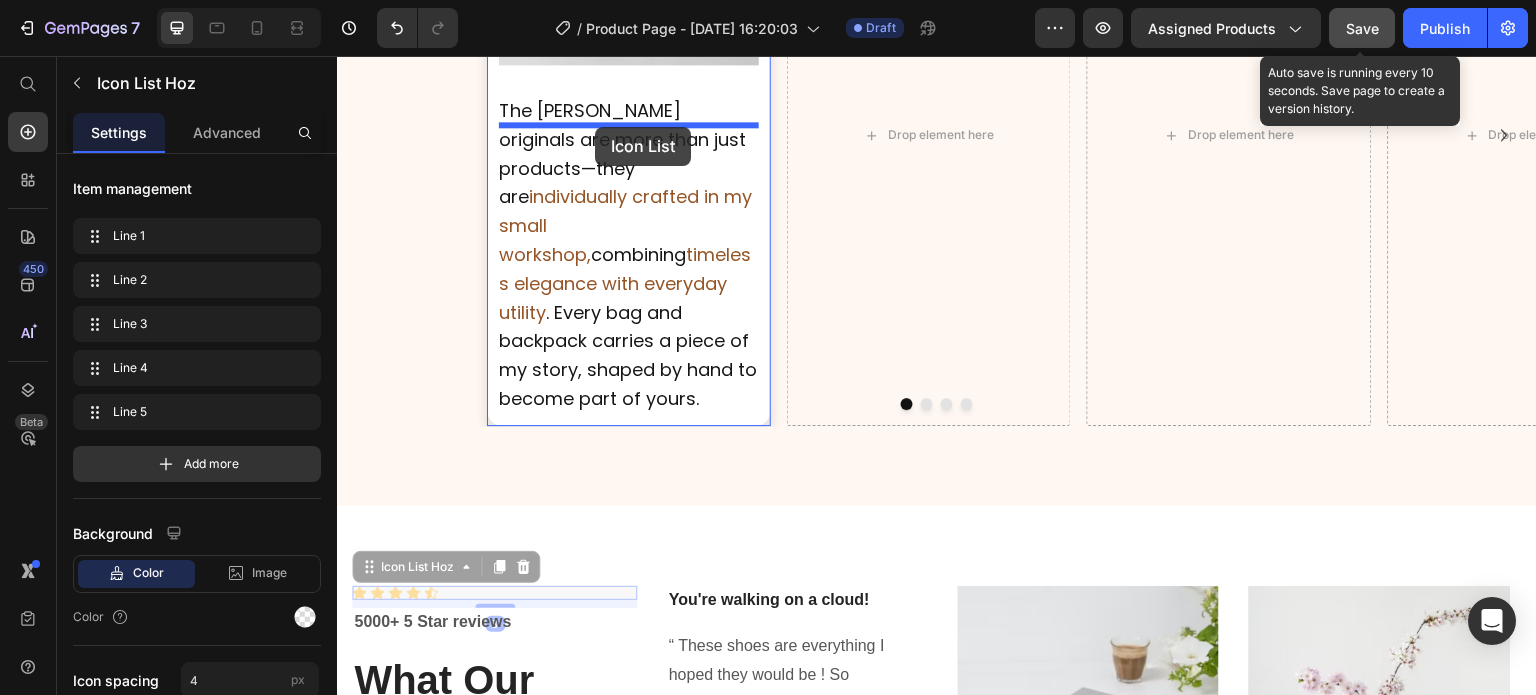 scroll, scrollTop: 3081, scrollLeft: 0, axis: vertical 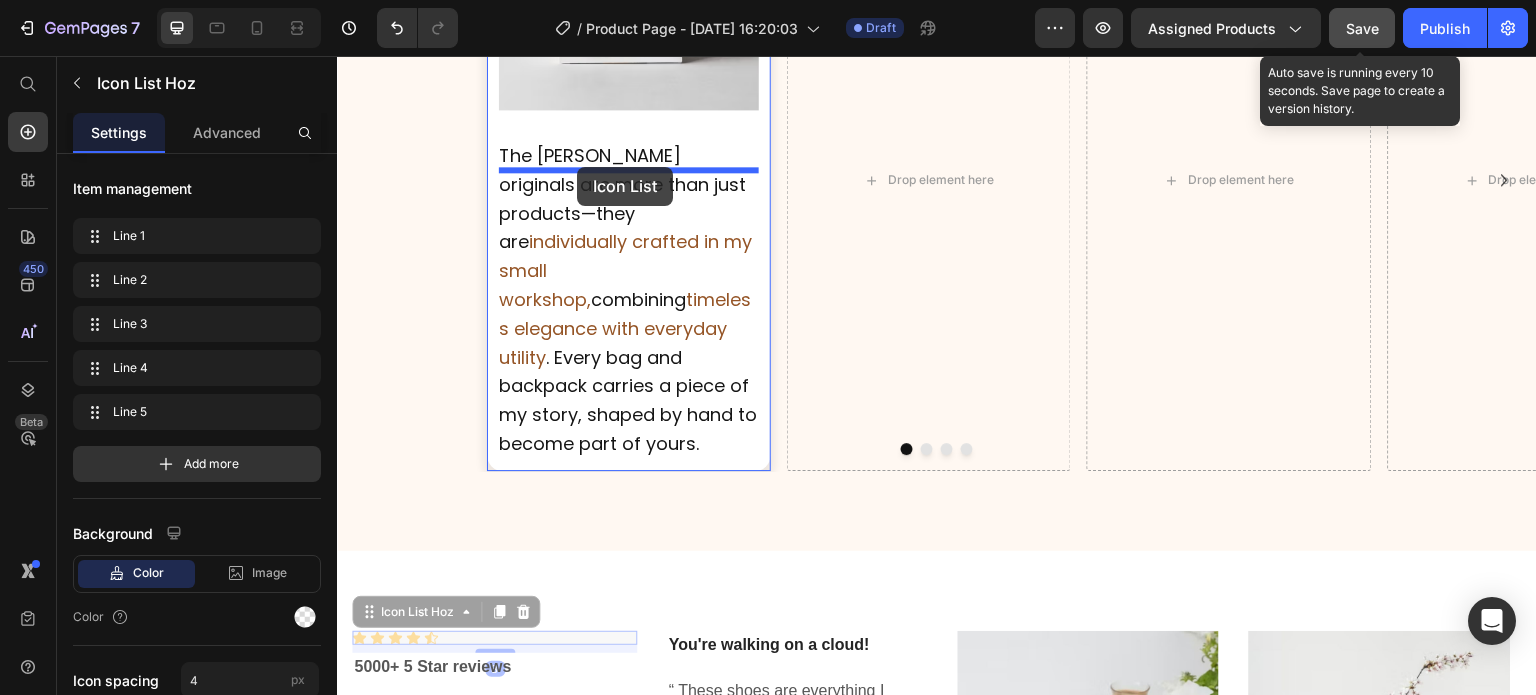 drag, startPoint x: 375, startPoint y: 320, endPoint x: 580, endPoint y: 319, distance: 205.00244 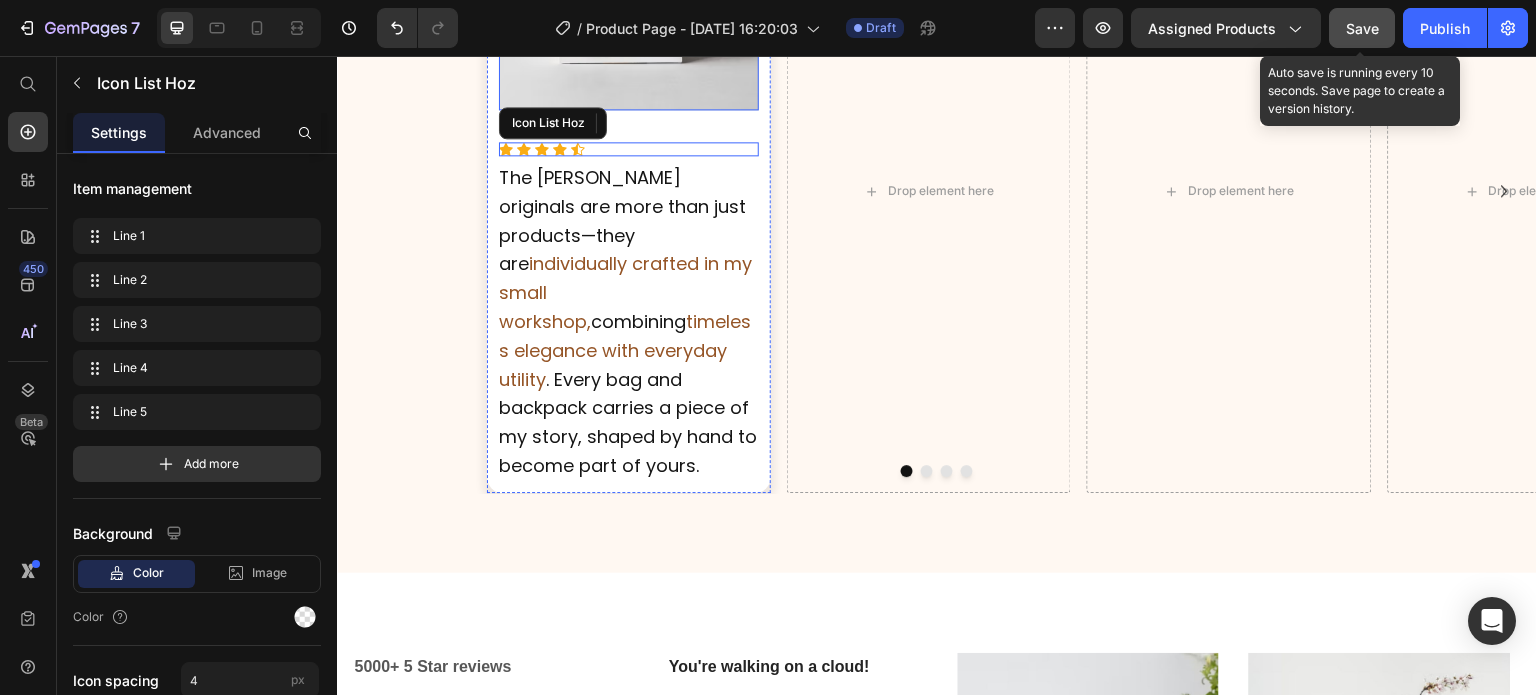 scroll, scrollTop: 2890, scrollLeft: 0, axis: vertical 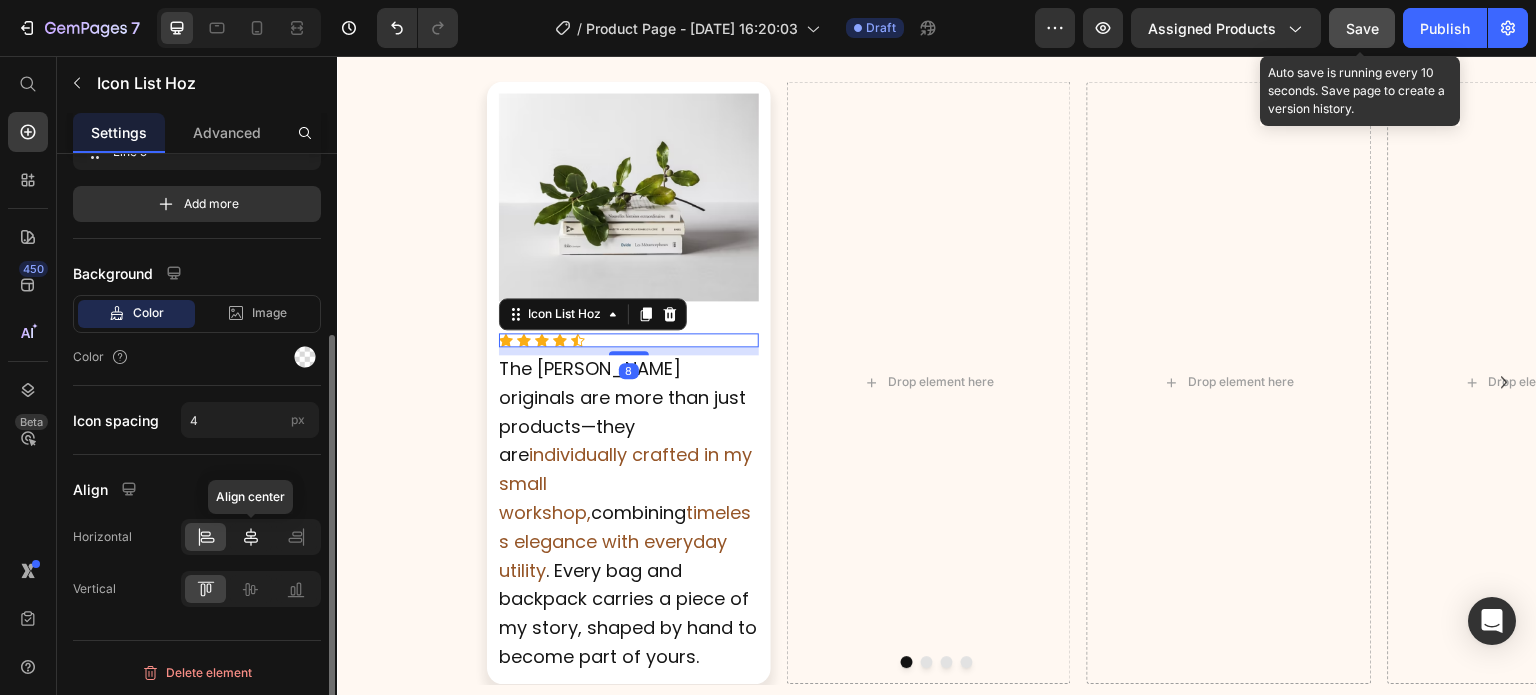 click 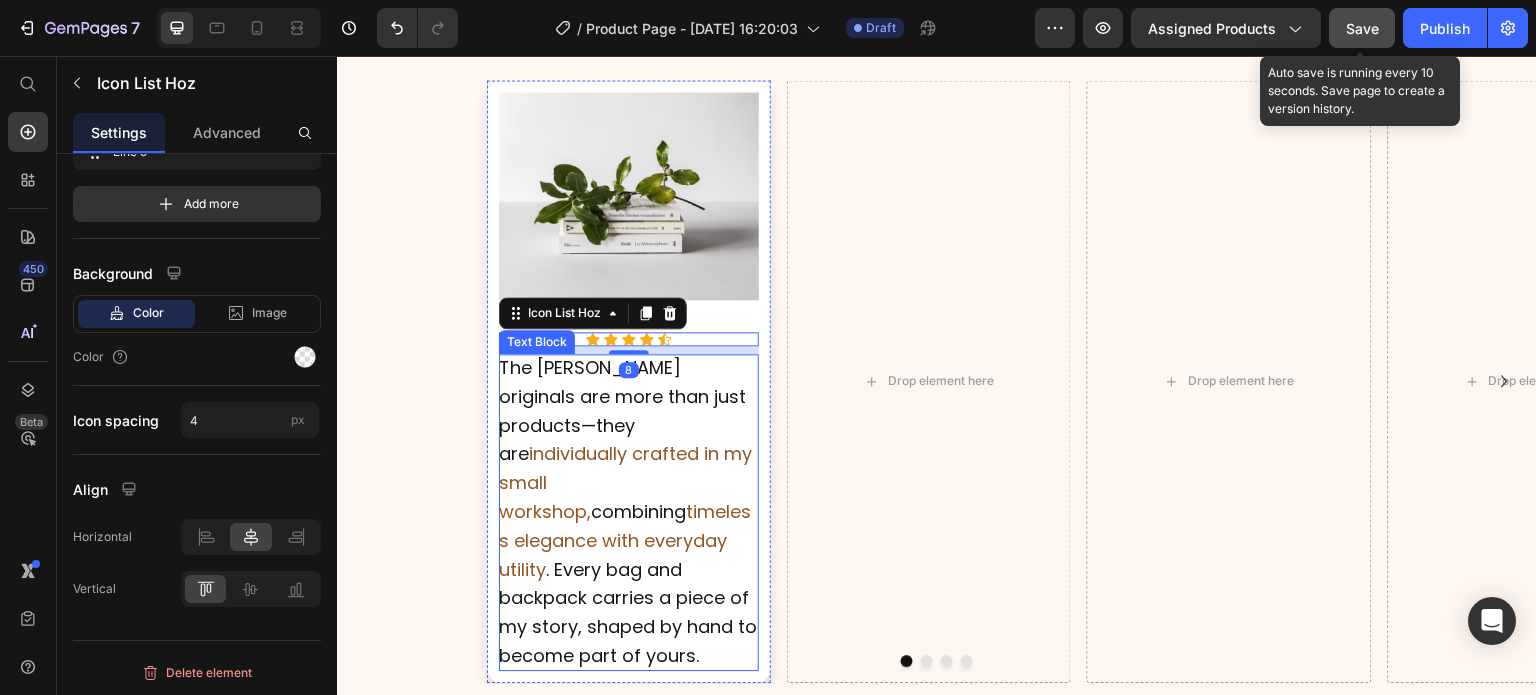 scroll, scrollTop: 2892, scrollLeft: 0, axis: vertical 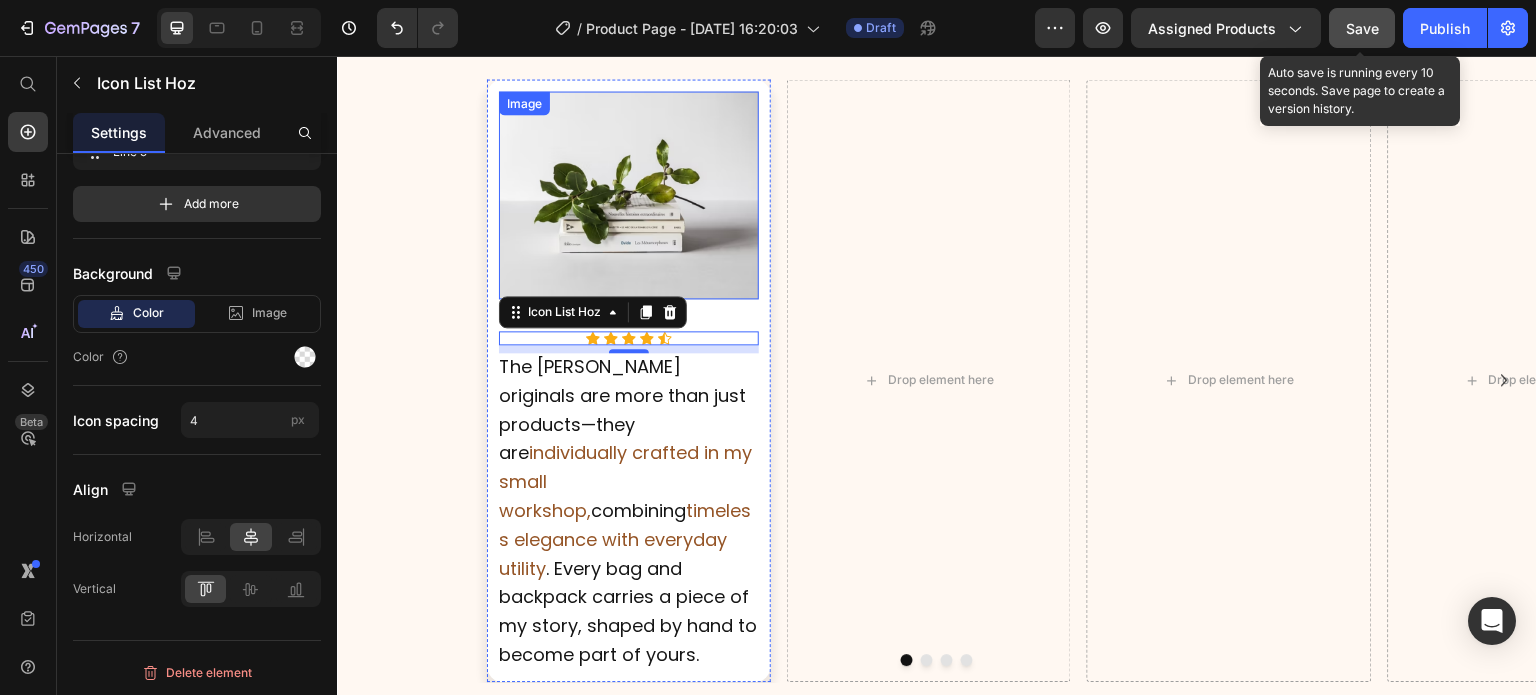 click at bounding box center (629, 195) 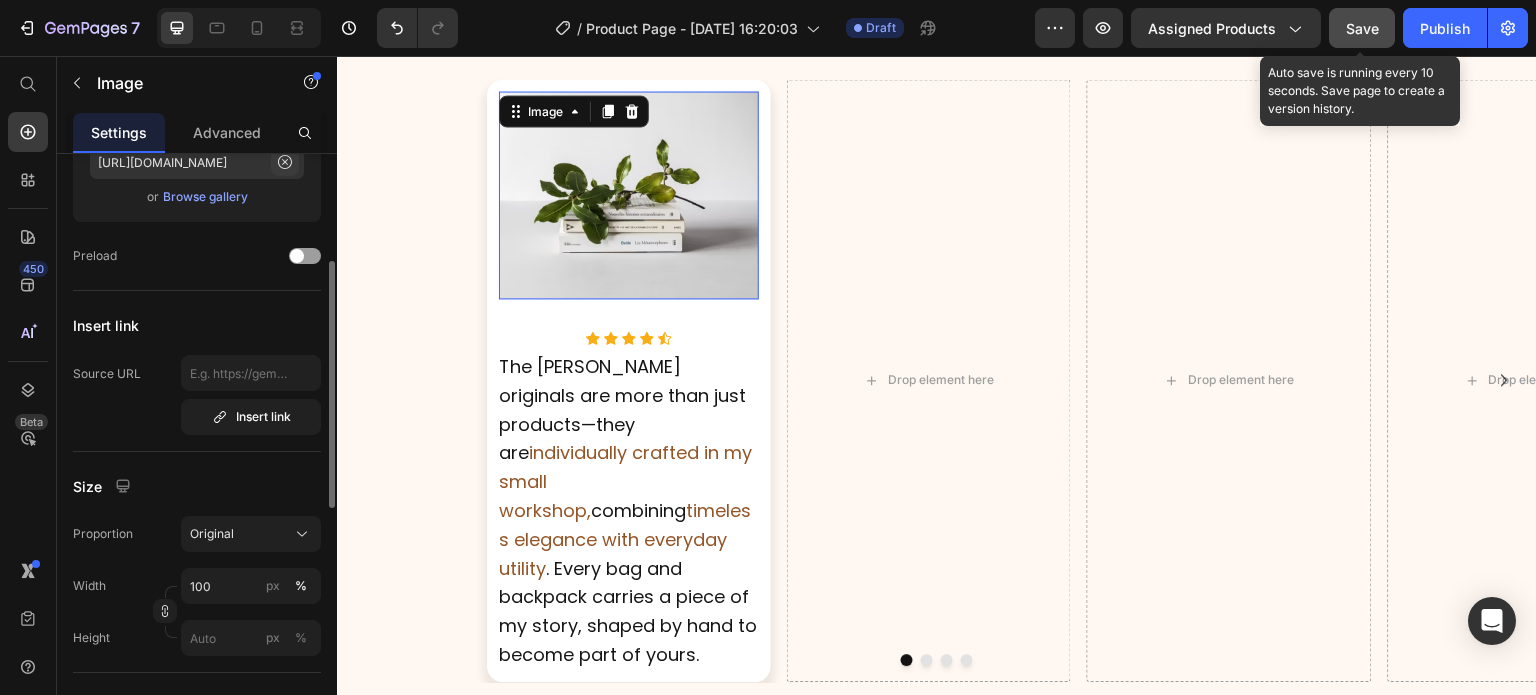 scroll, scrollTop: 0, scrollLeft: 0, axis: both 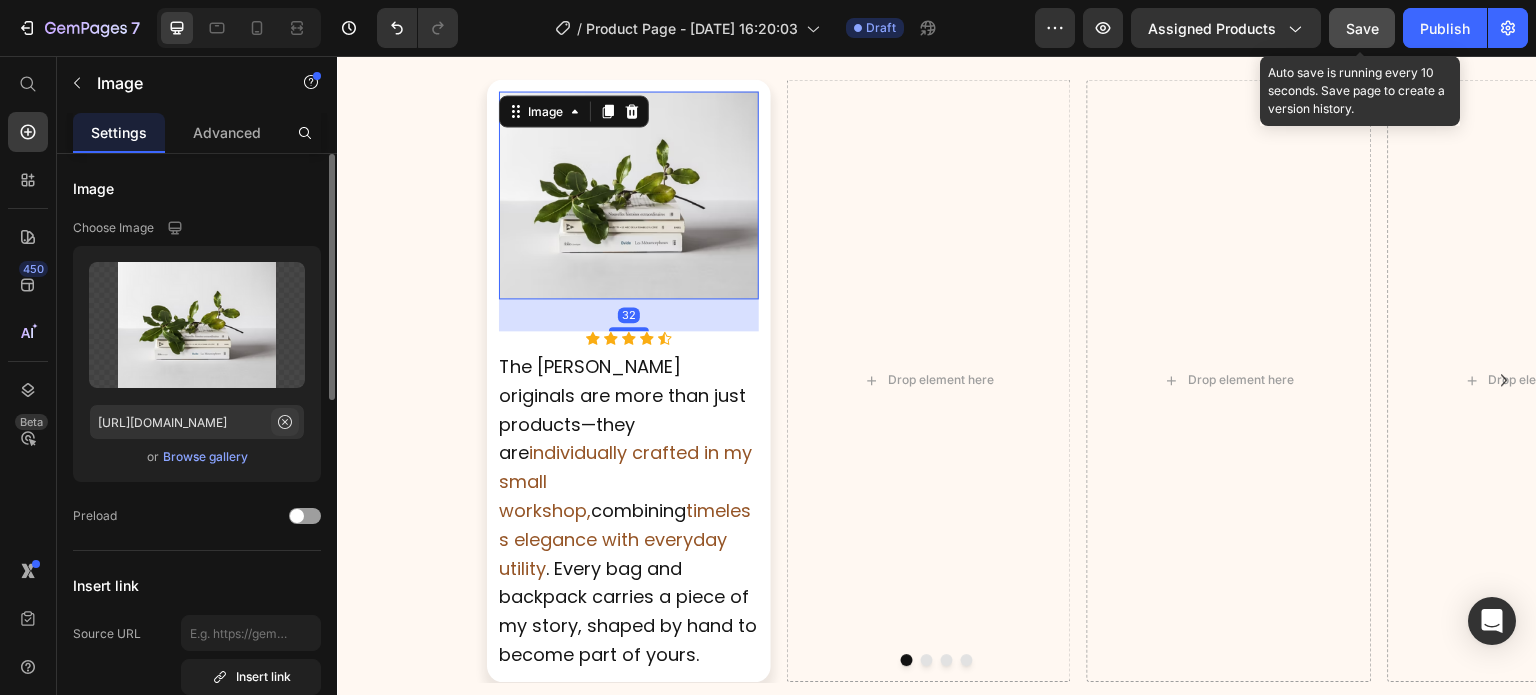 click 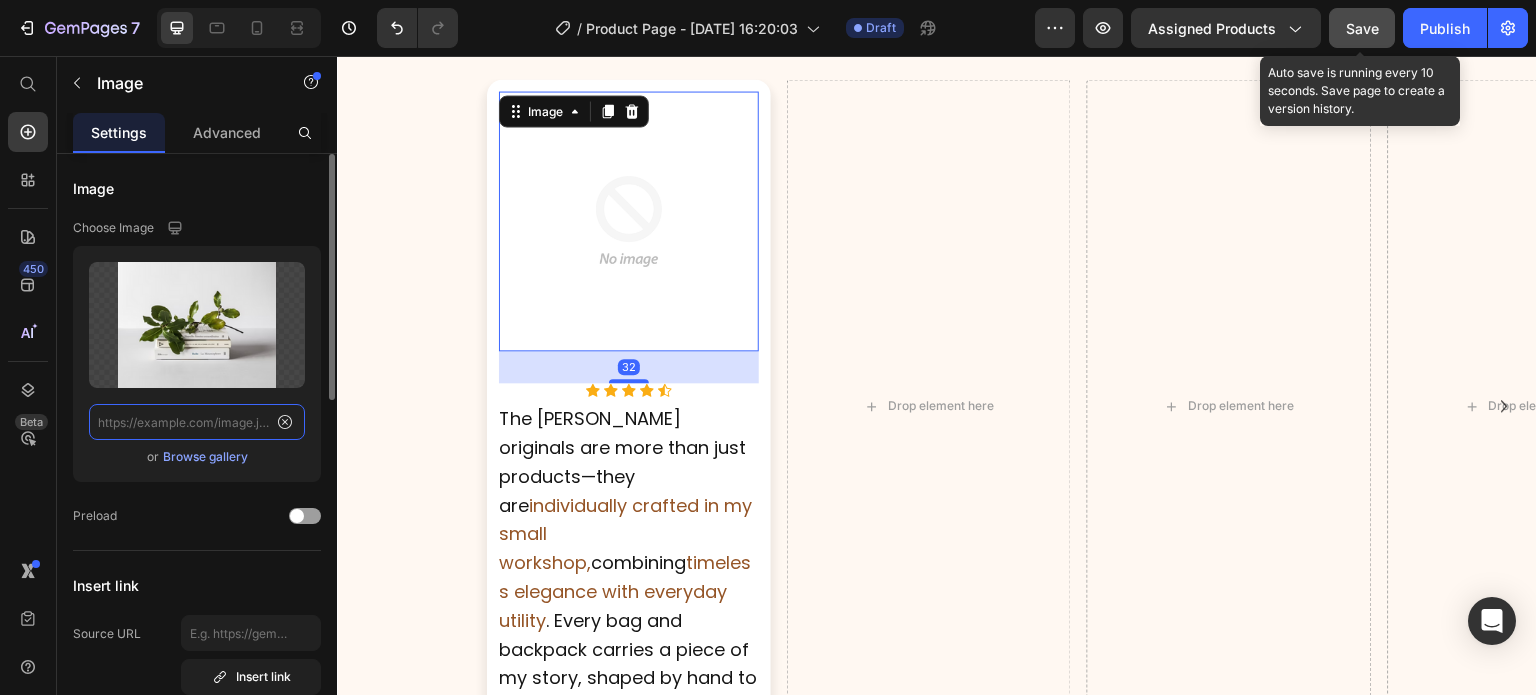 scroll, scrollTop: 0, scrollLeft: 0, axis: both 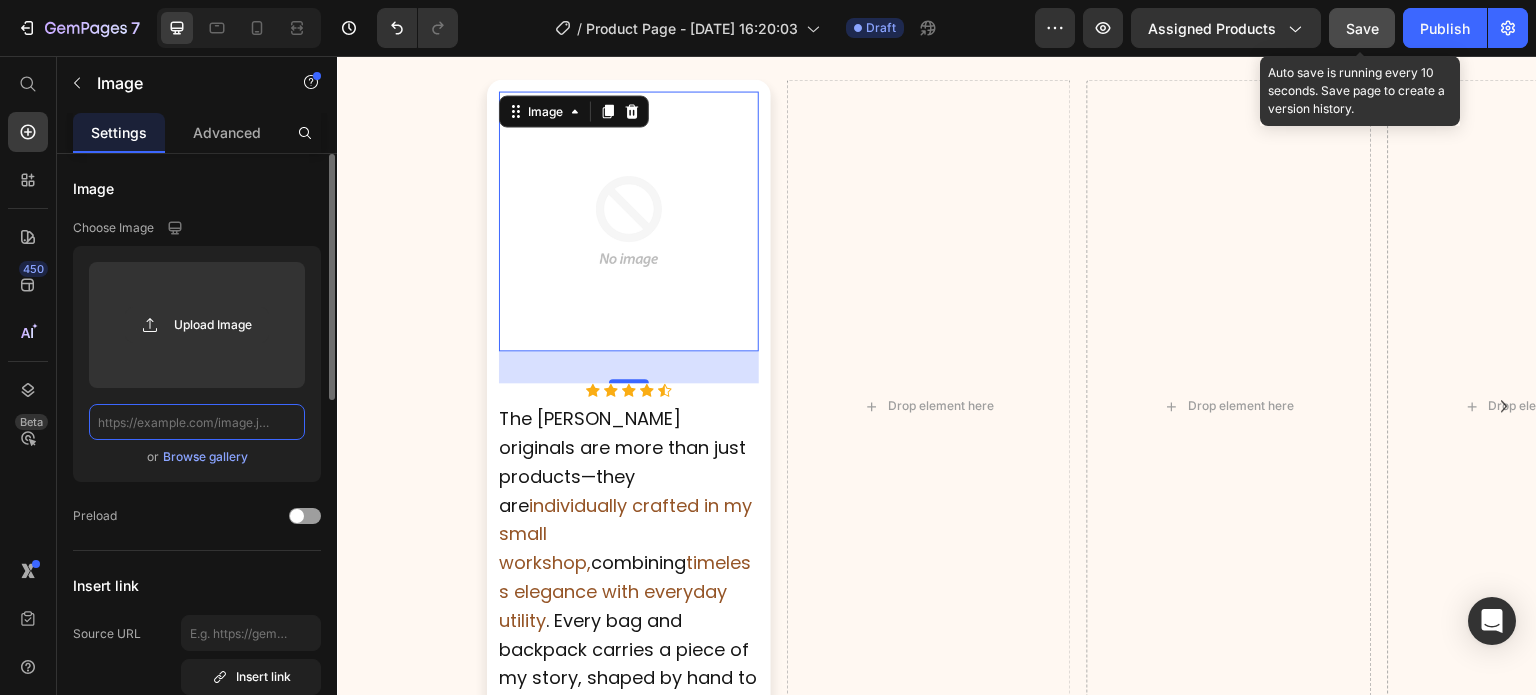 paste on "[URL][DOMAIN_NAME]" 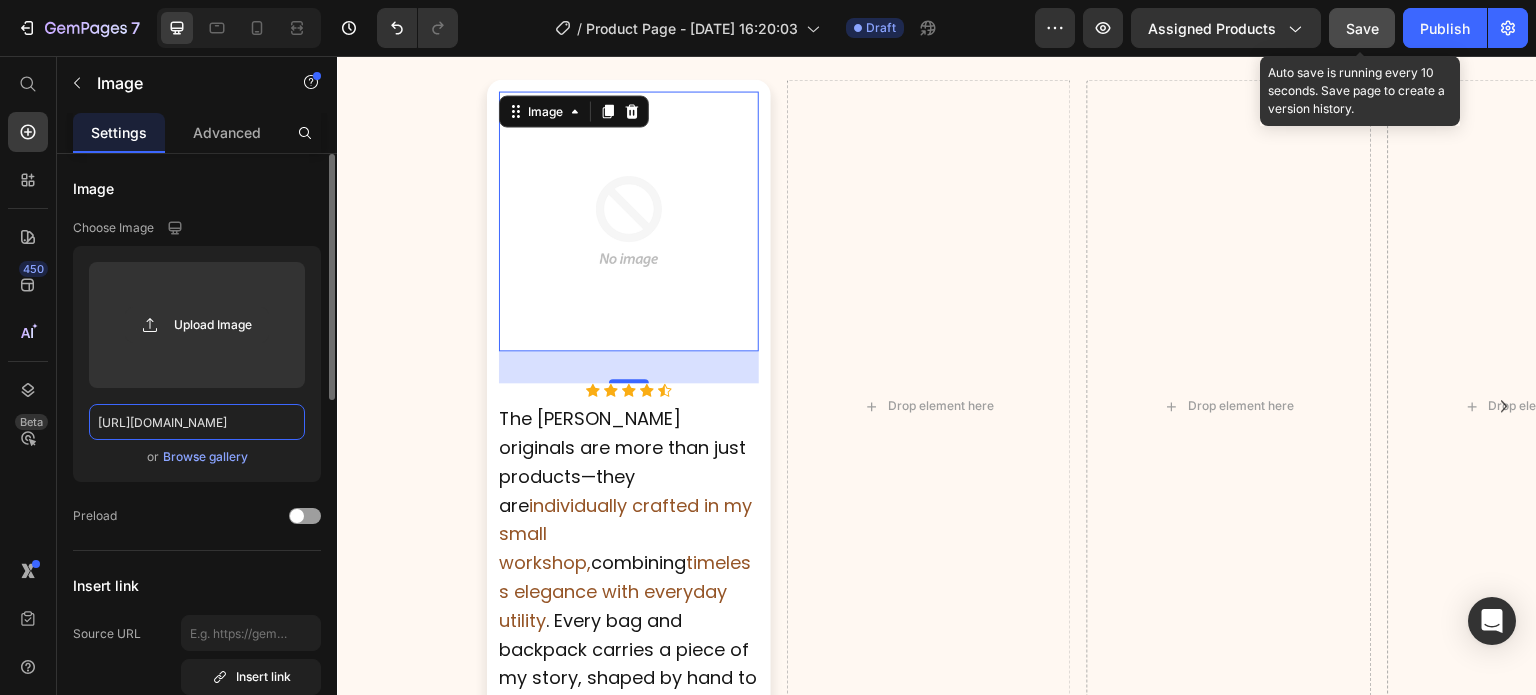 scroll, scrollTop: 0, scrollLeft: 495, axis: horizontal 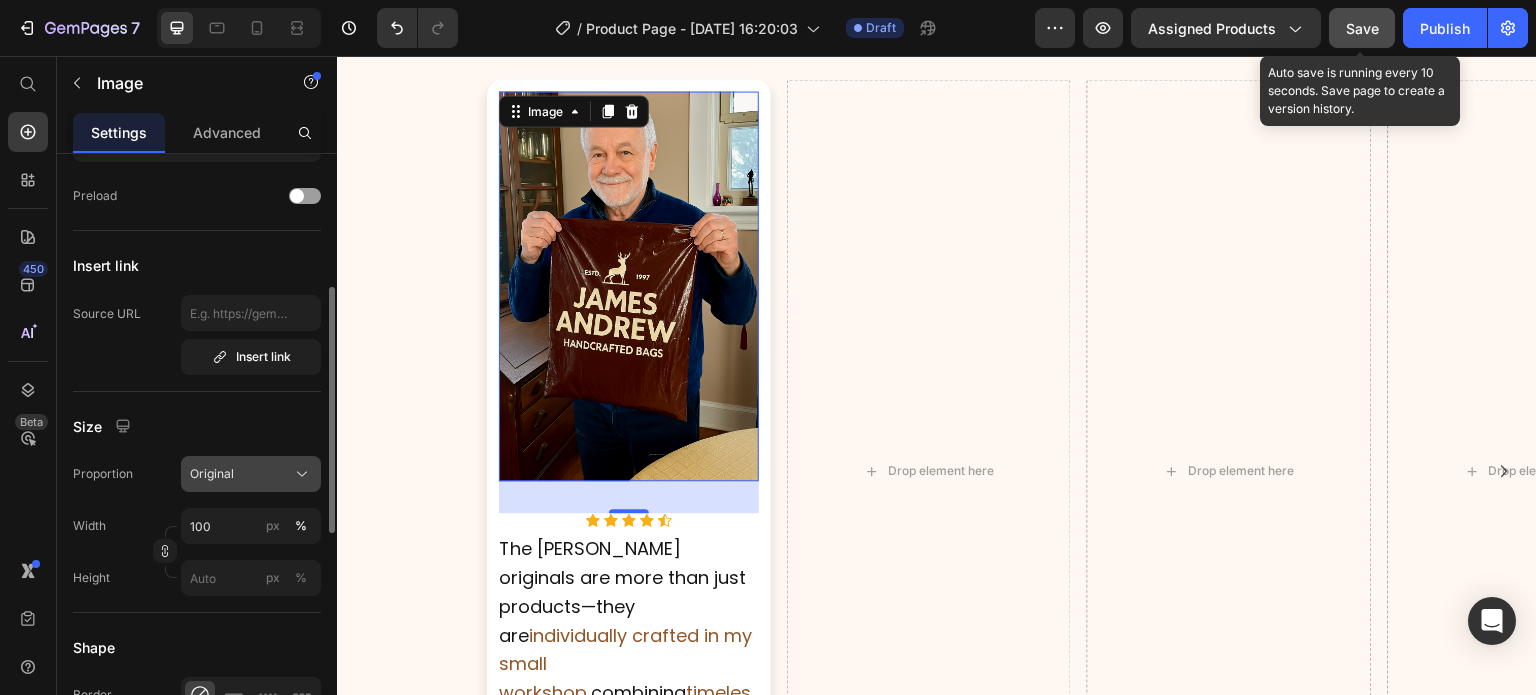 type on "[URL][DOMAIN_NAME]" 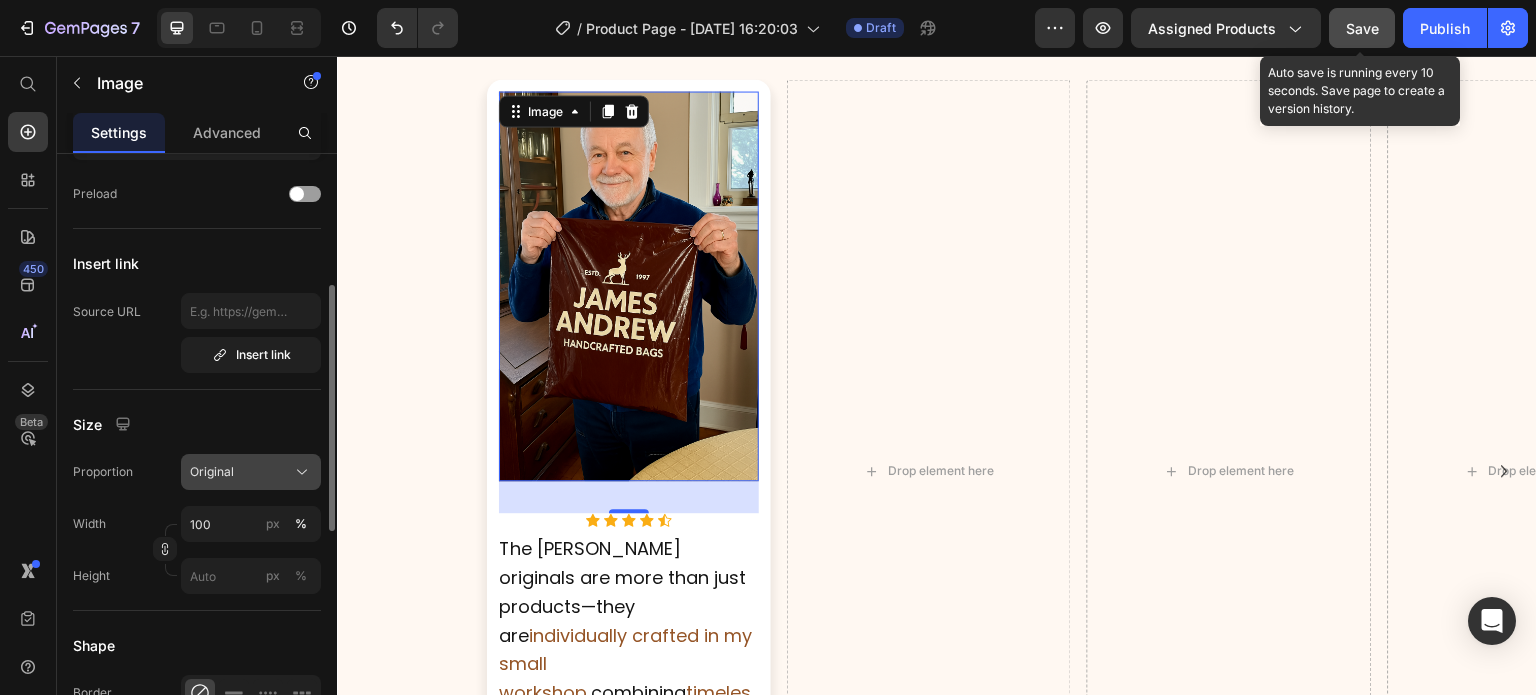 click on "Original" at bounding box center (251, 472) 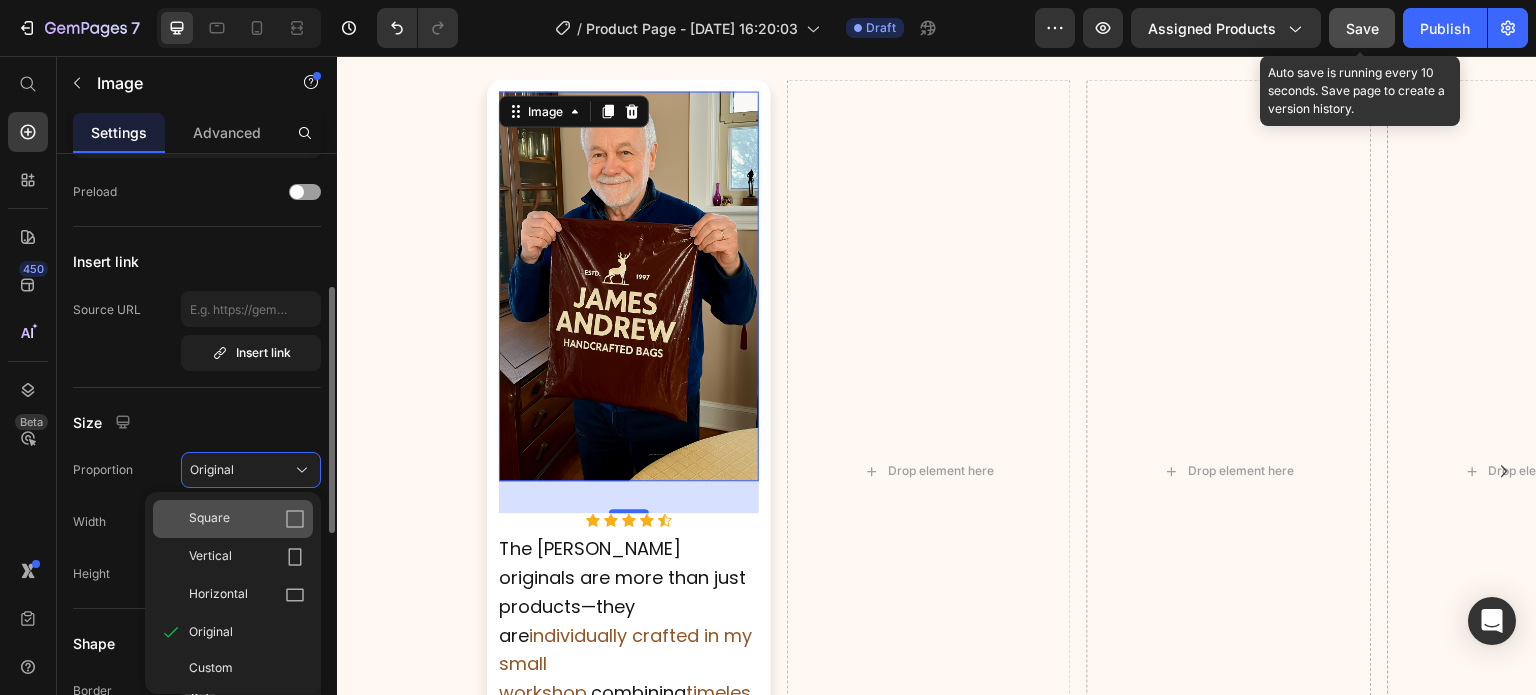 scroll, scrollTop: 324, scrollLeft: 0, axis: vertical 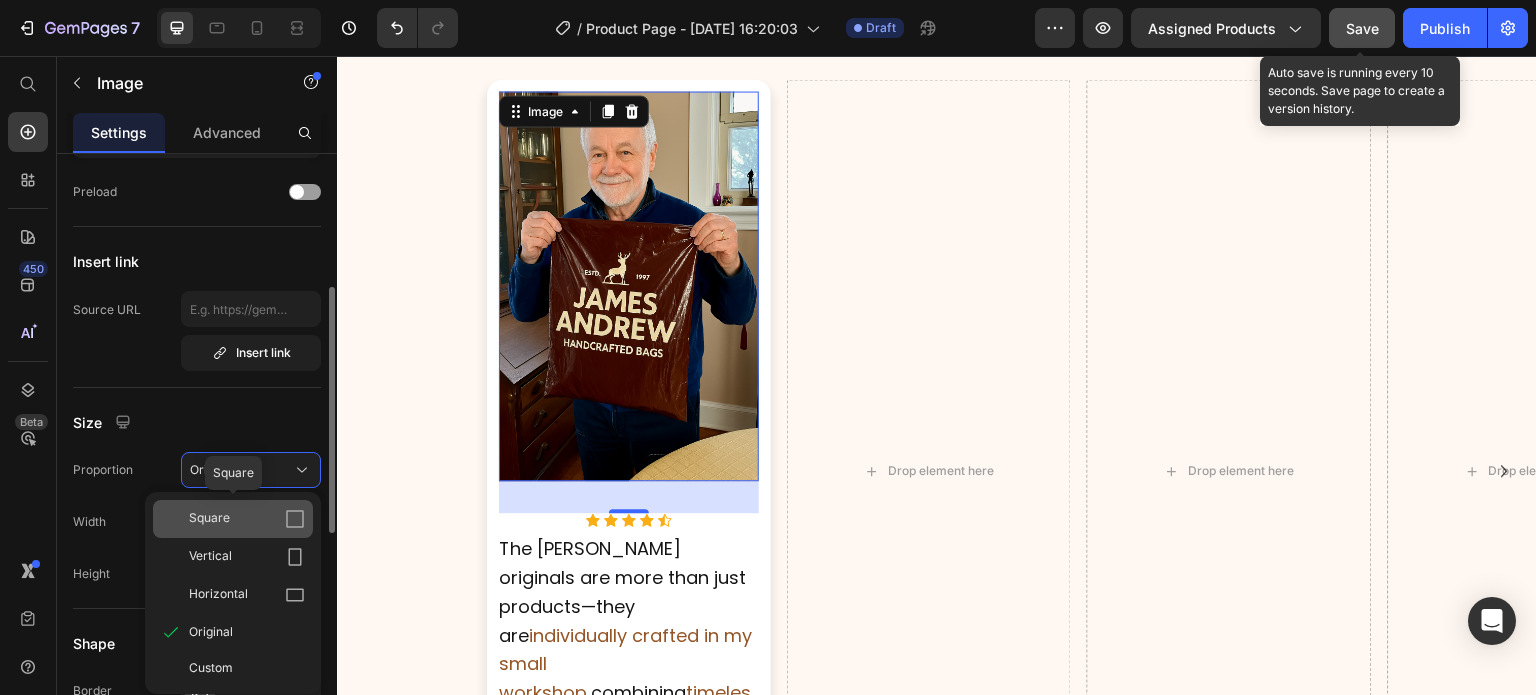 click on "Square" at bounding box center [247, 519] 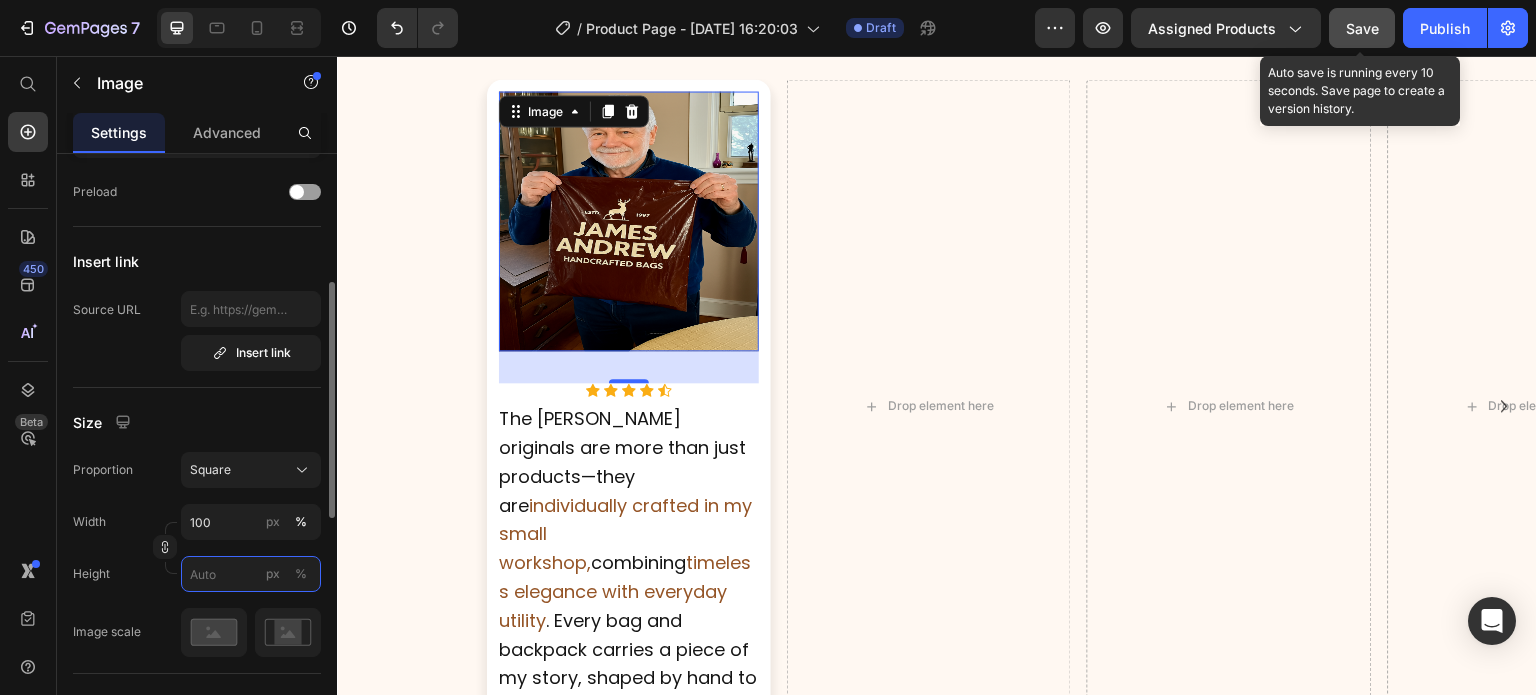 click on "px %" at bounding box center (251, 574) 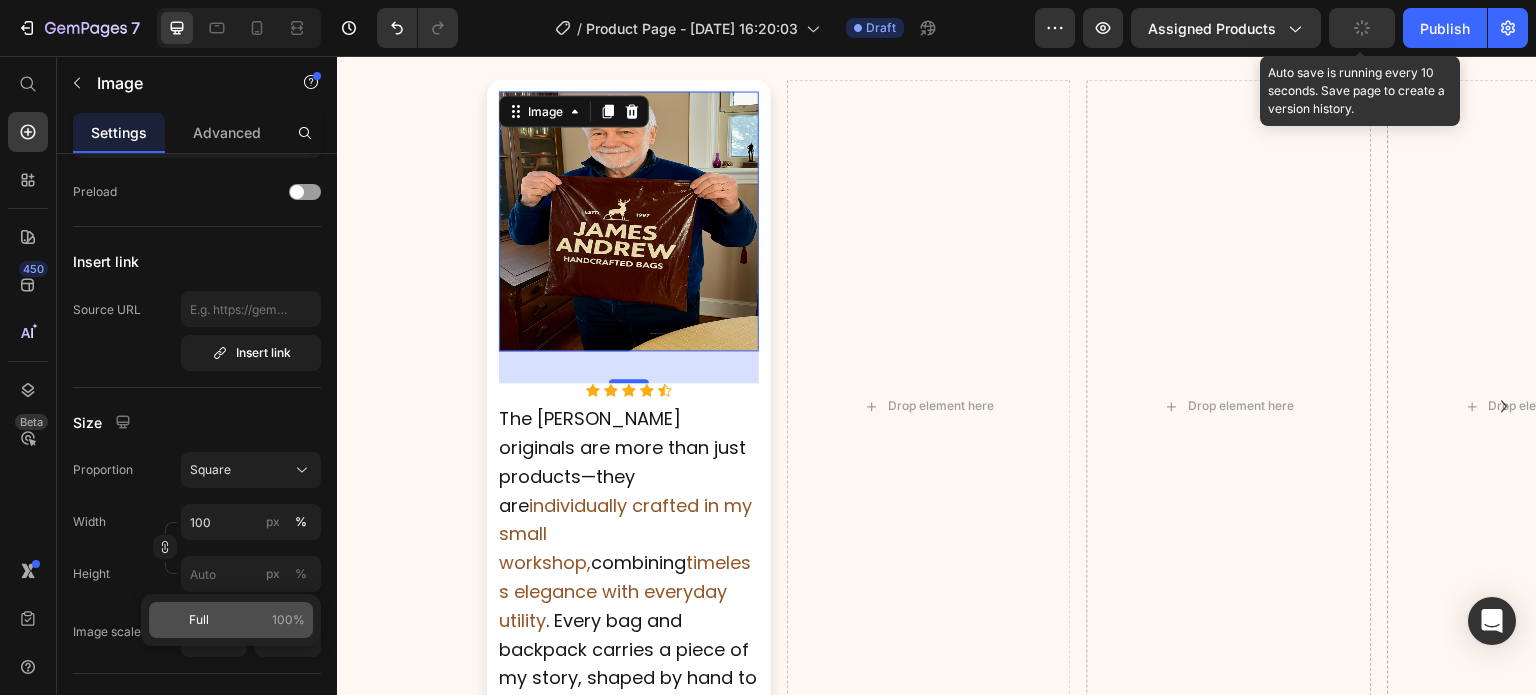 click on "Full" at bounding box center (199, 620) 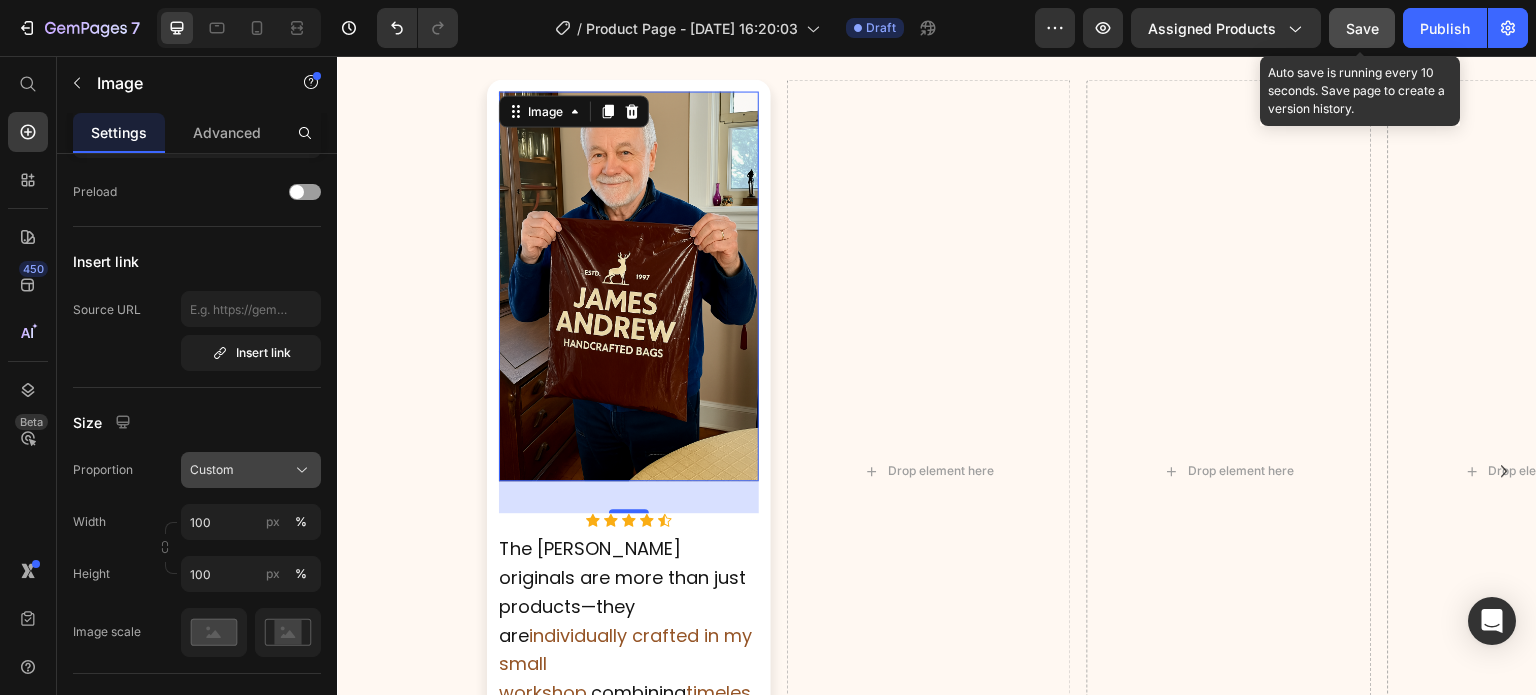 click on "Custom" 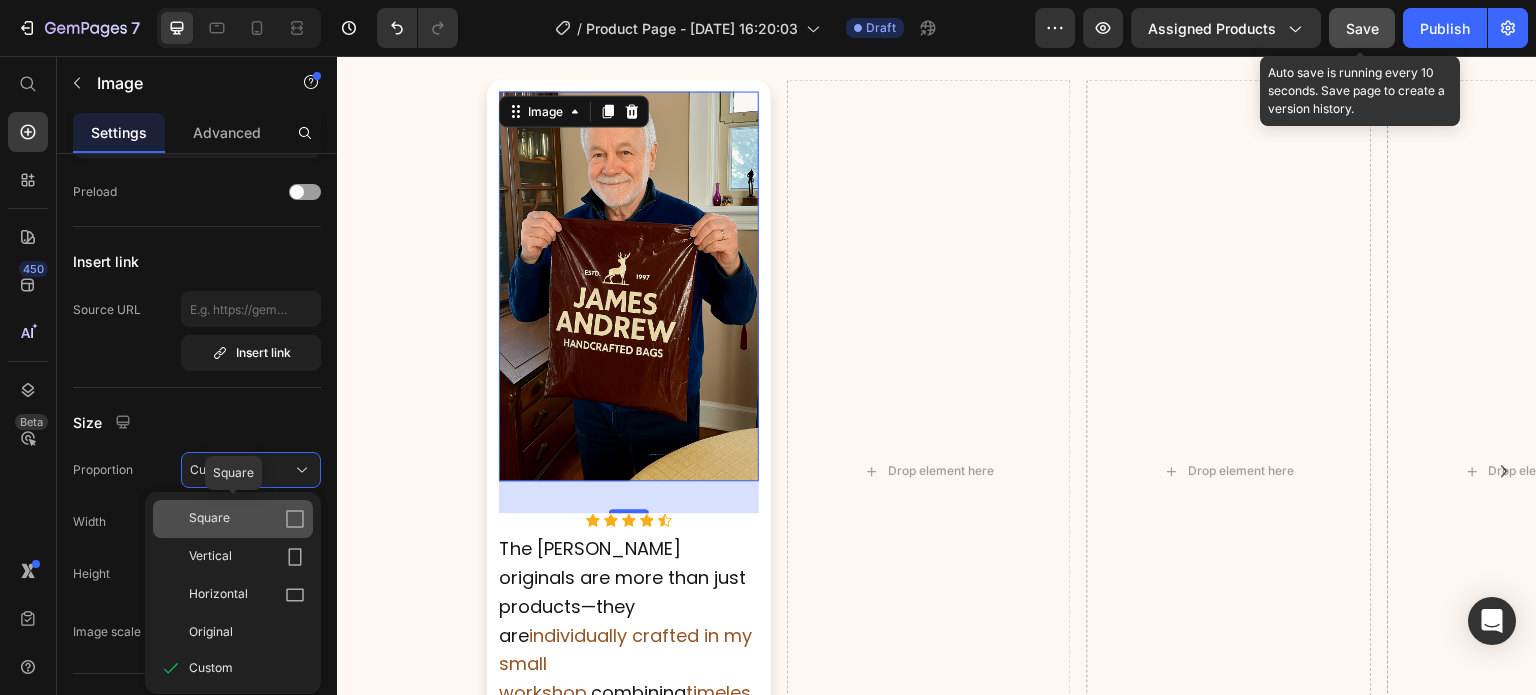 click on "Square" at bounding box center [247, 519] 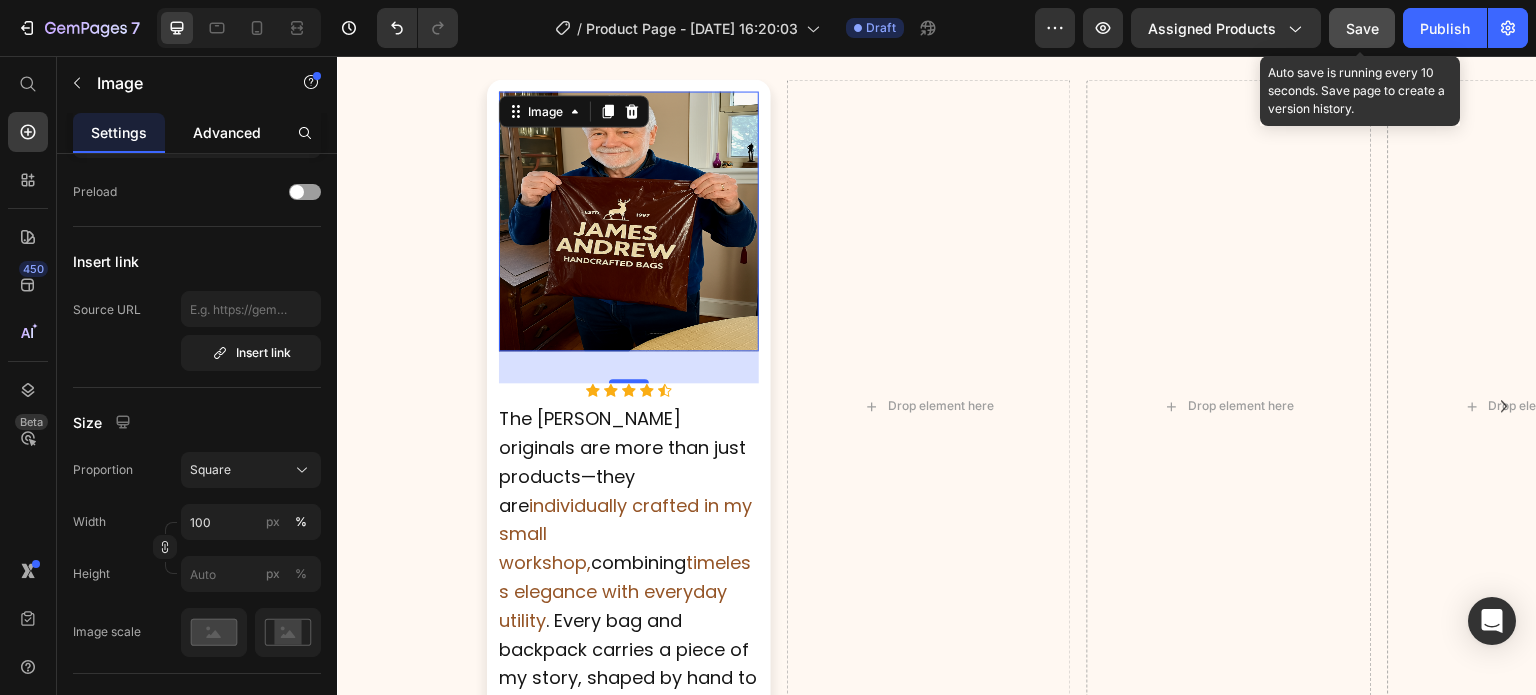 click on "Advanced" at bounding box center [227, 132] 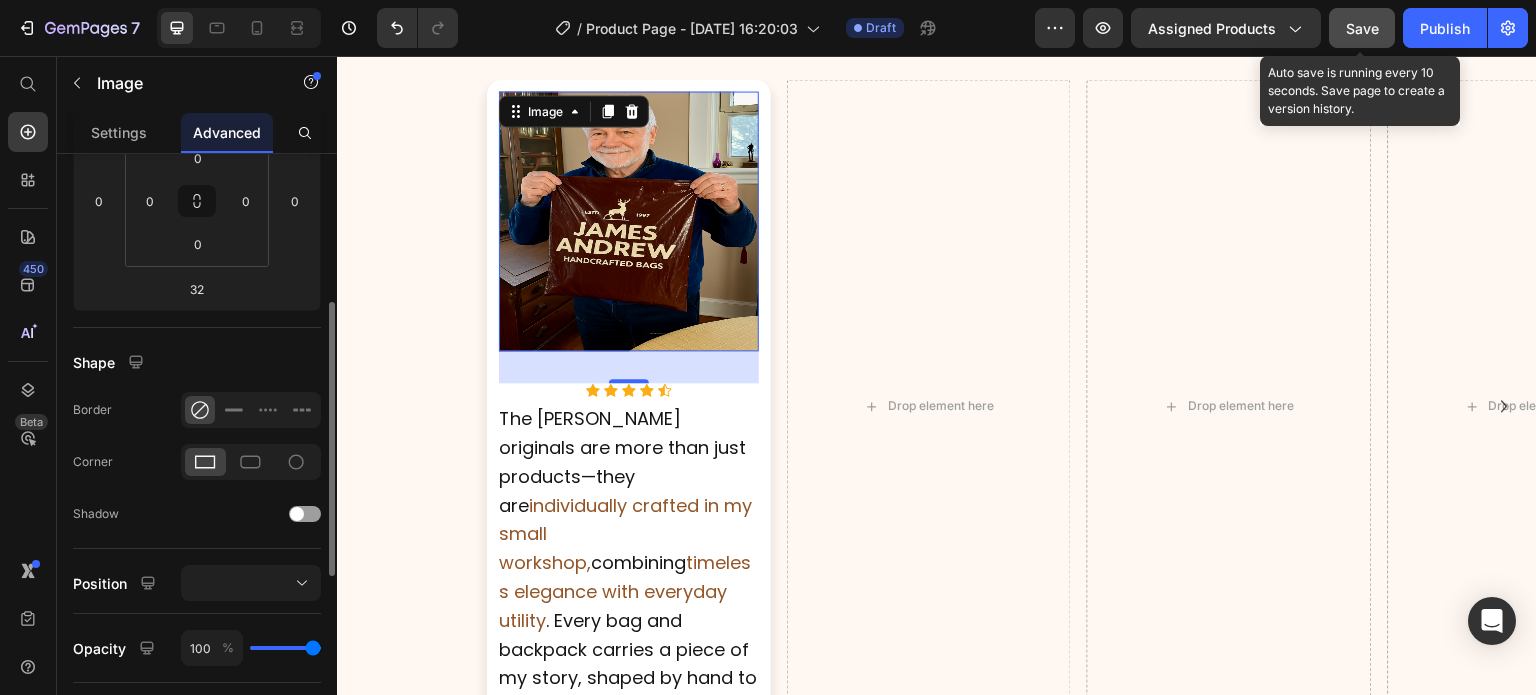 scroll, scrollTop: 0, scrollLeft: 0, axis: both 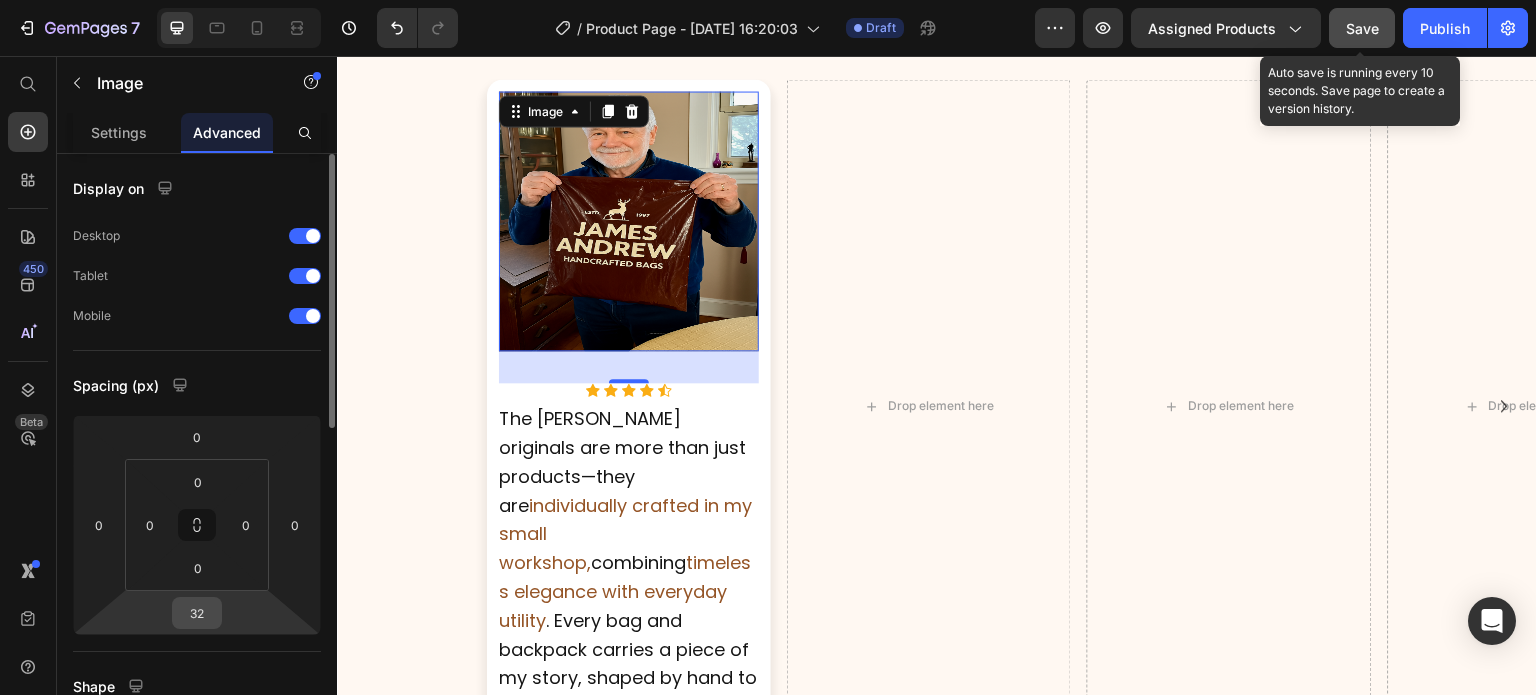 click on "32" at bounding box center [197, 613] 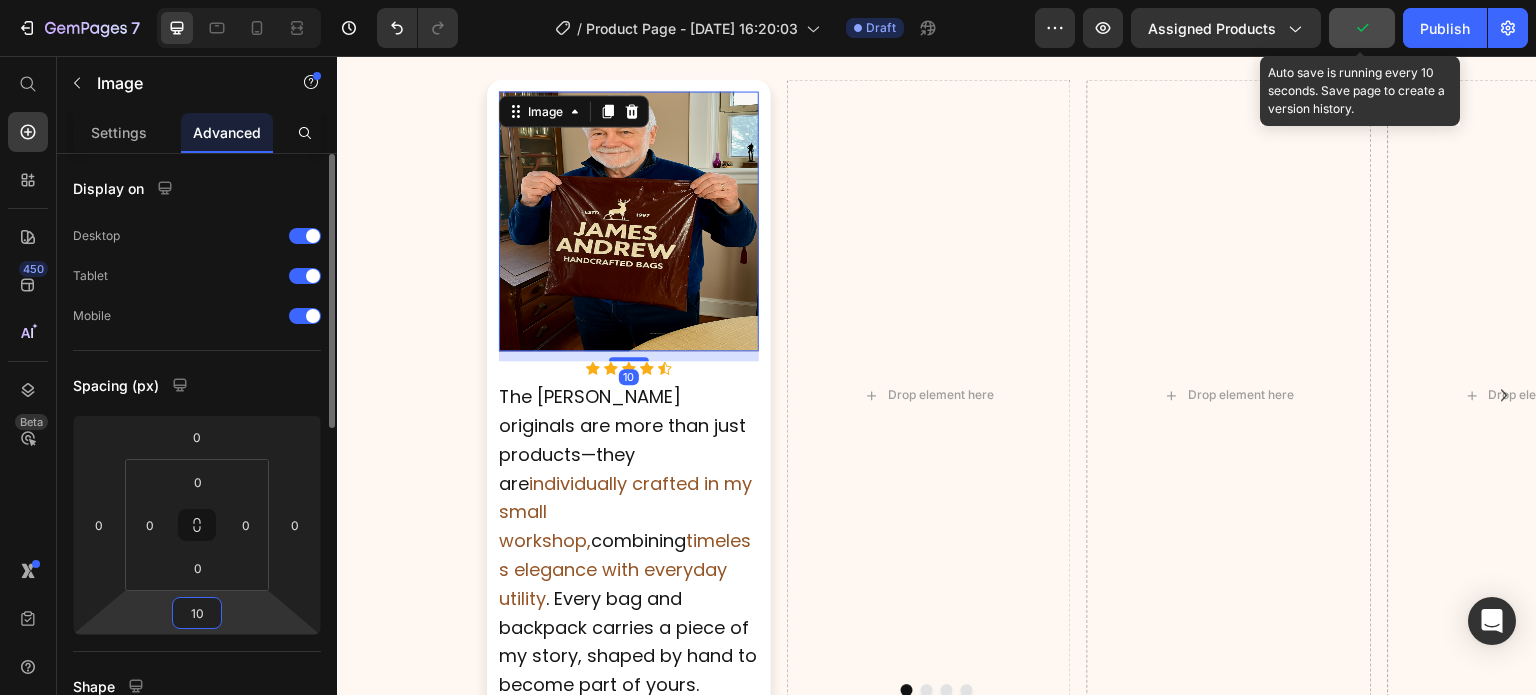 click on "10" at bounding box center (197, 613) 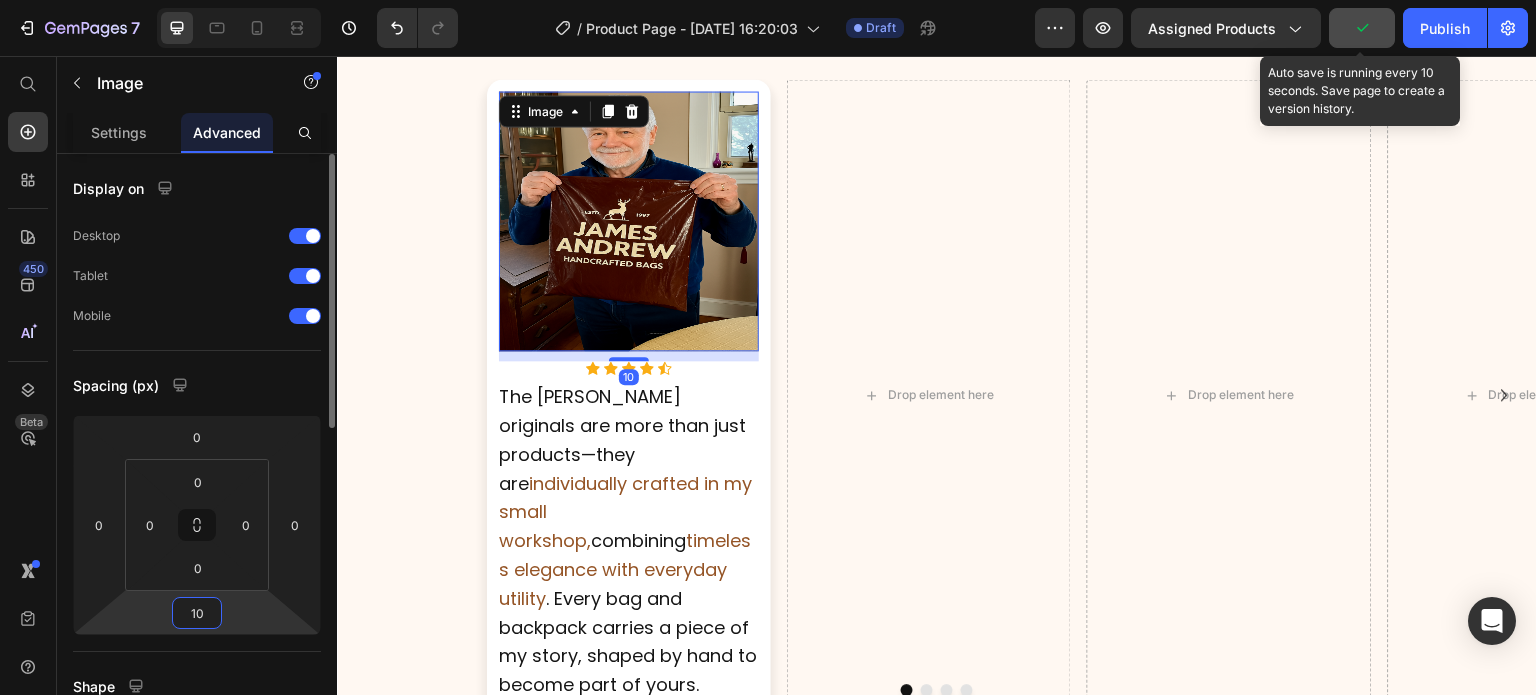 click on "10" at bounding box center [197, 613] 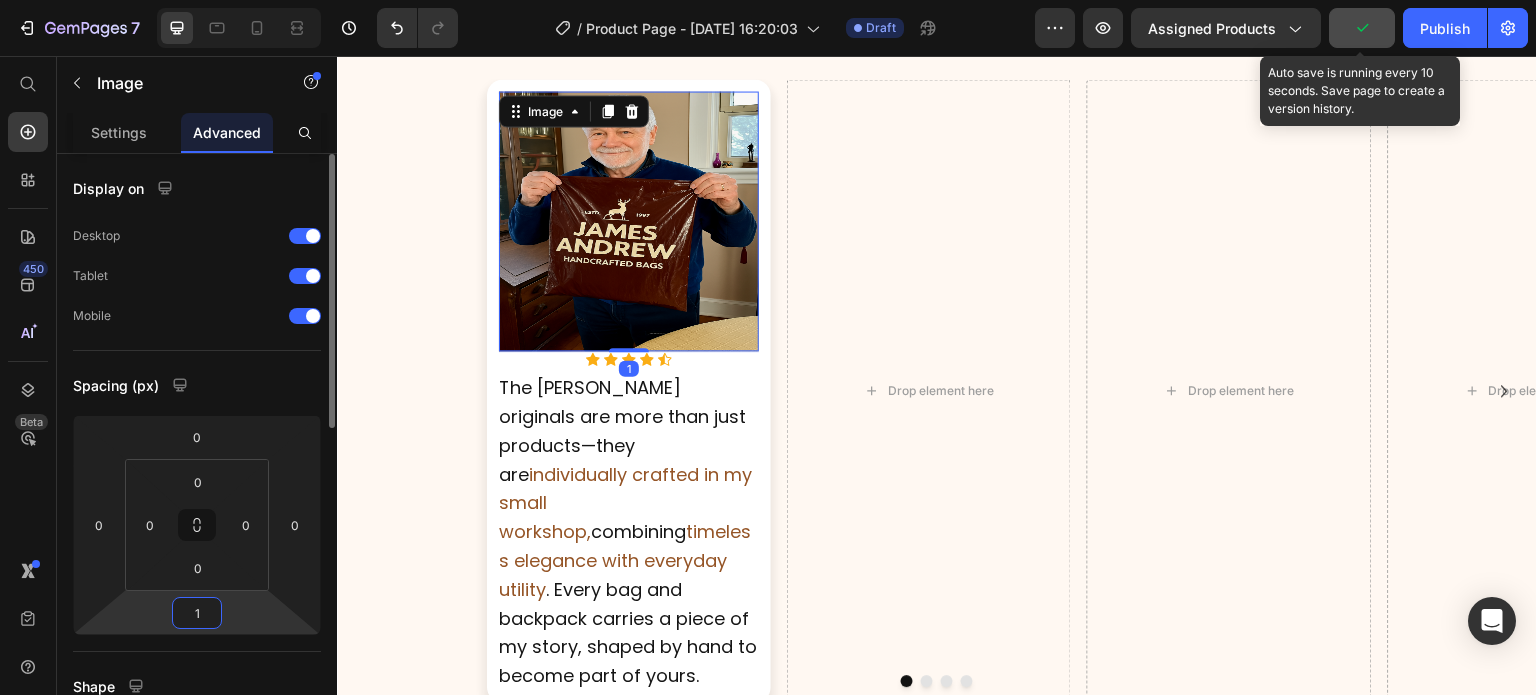 type on "16" 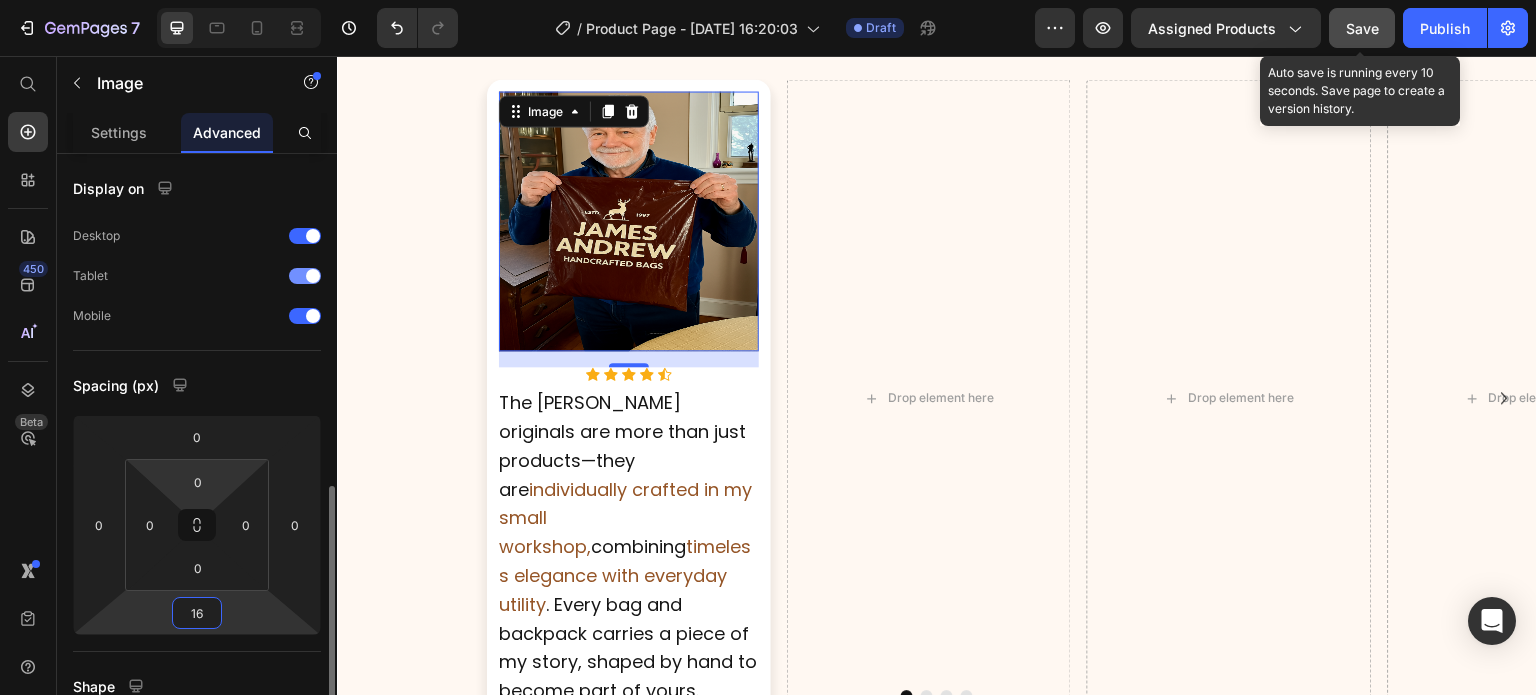 scroll, scrollTop: 0, scrollLeft: 0, axis: both 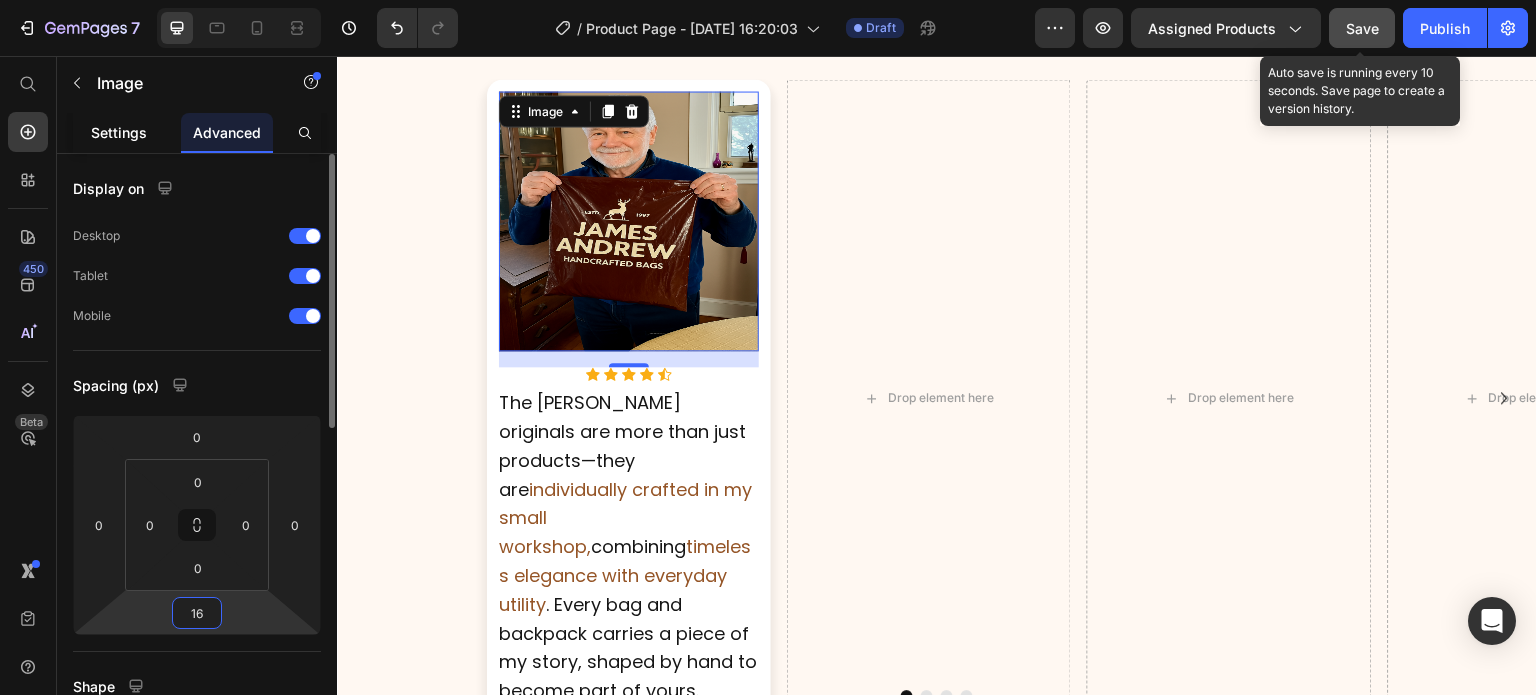 click on "Settings" at bounding box center (119, 132) 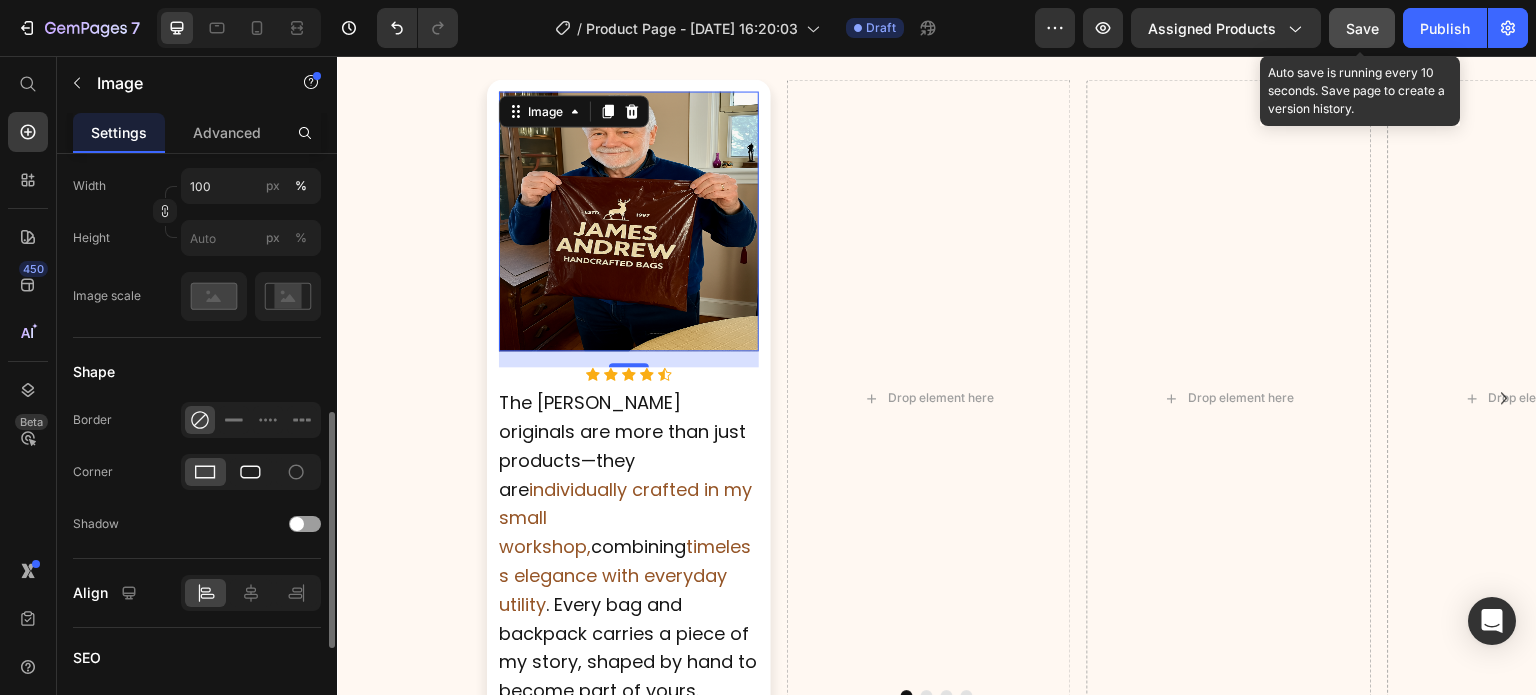 click 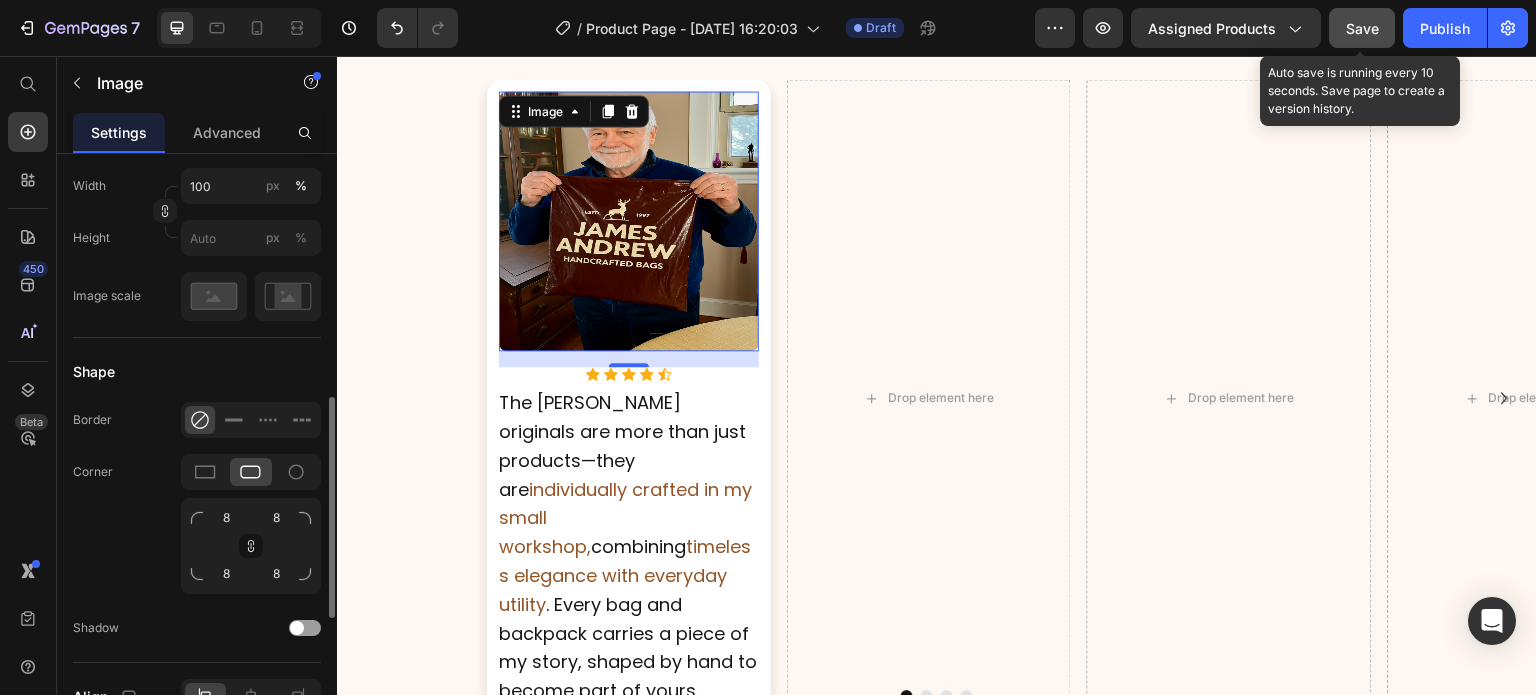 scroll, scrollTop: 660, scrollLeft: 0, axis: vertical 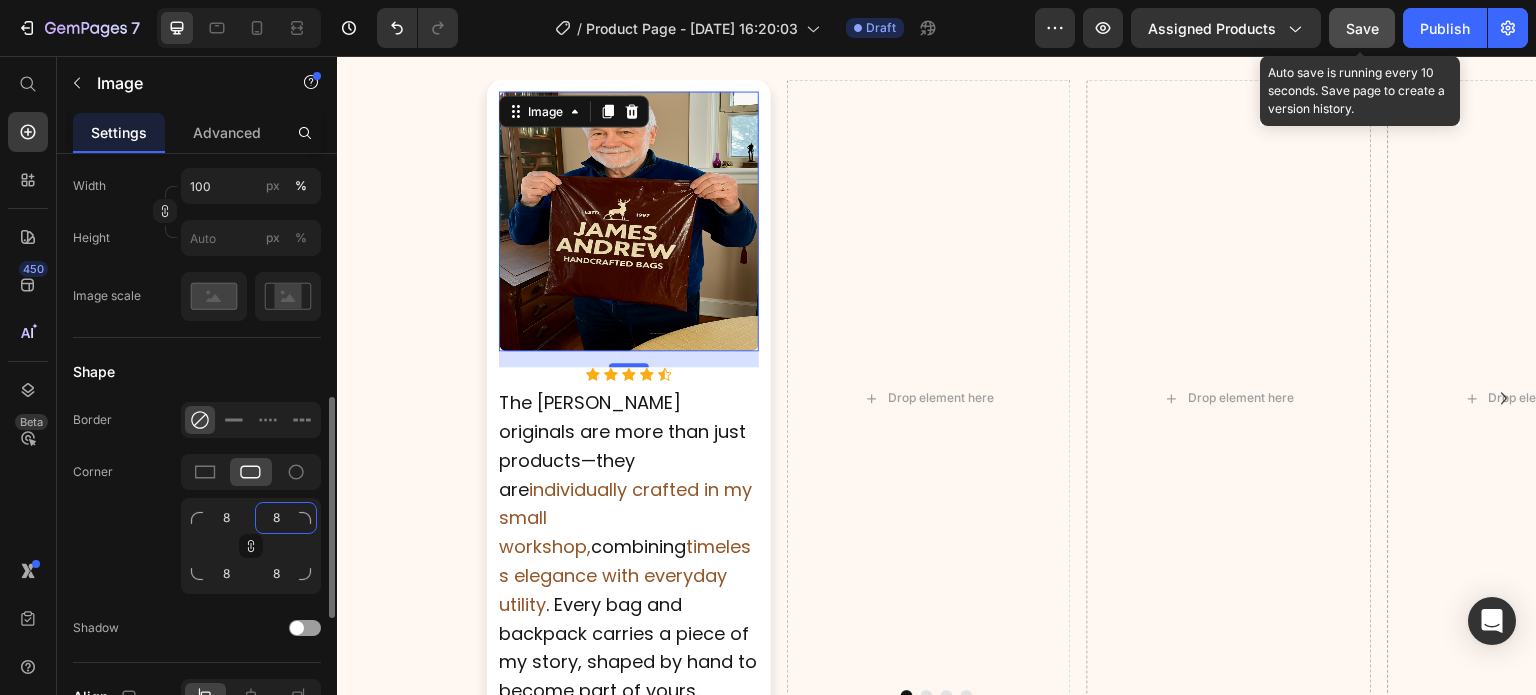click on "8" 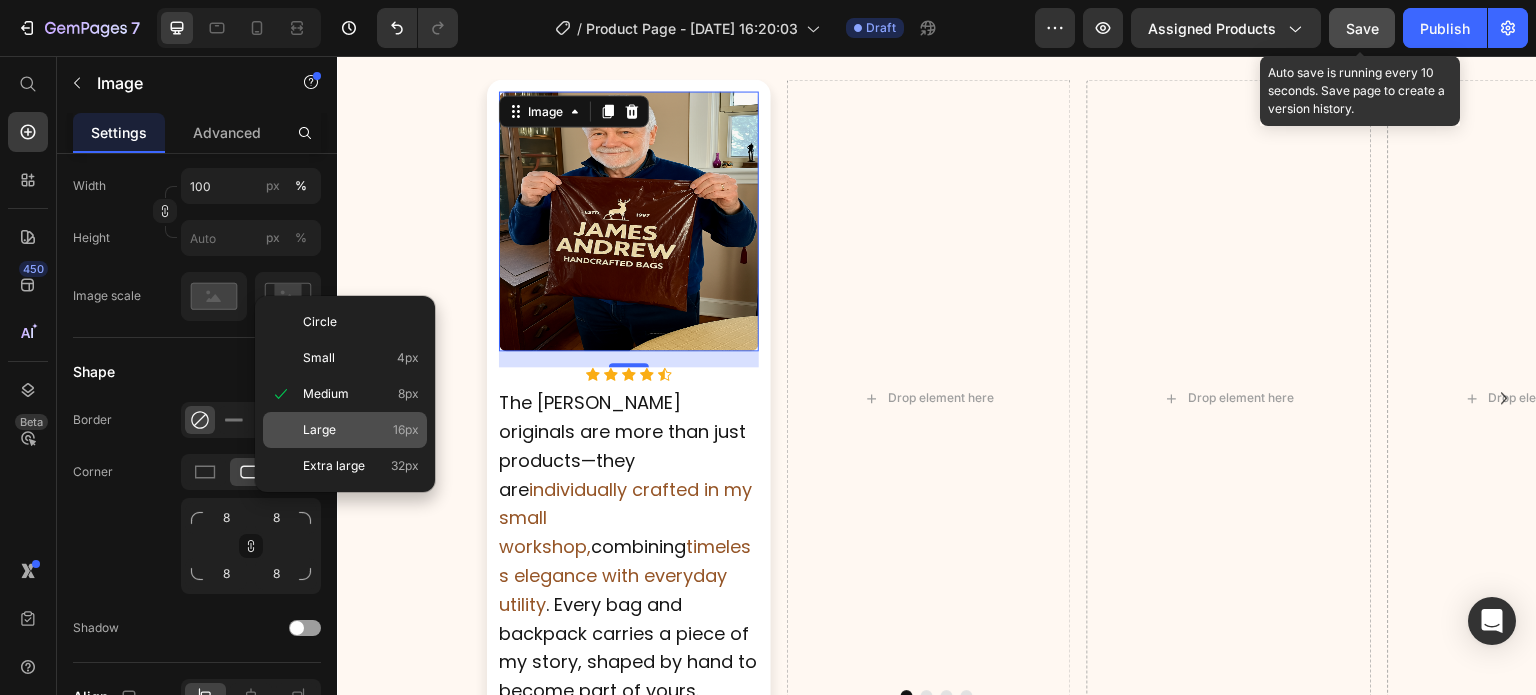 click on "Large" at bounding box center [319, 430] 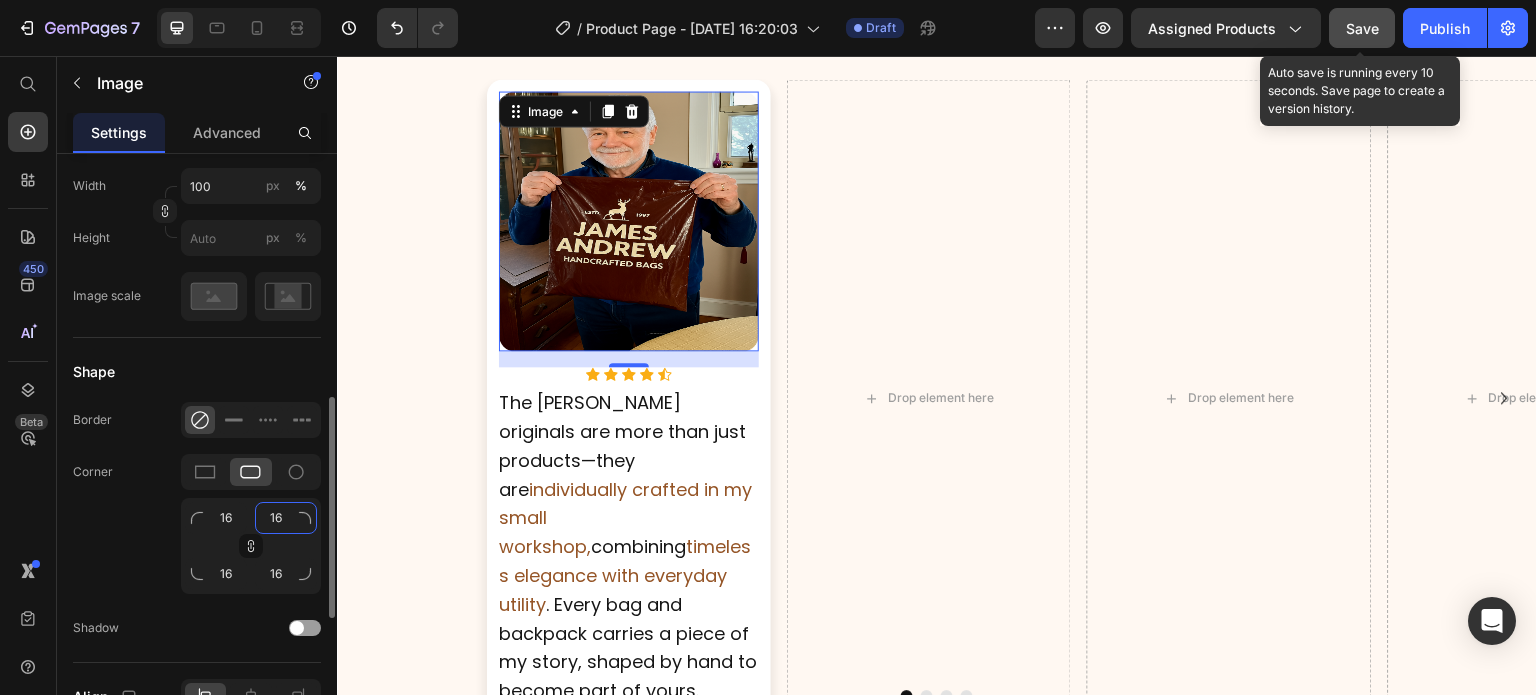 click on "16" 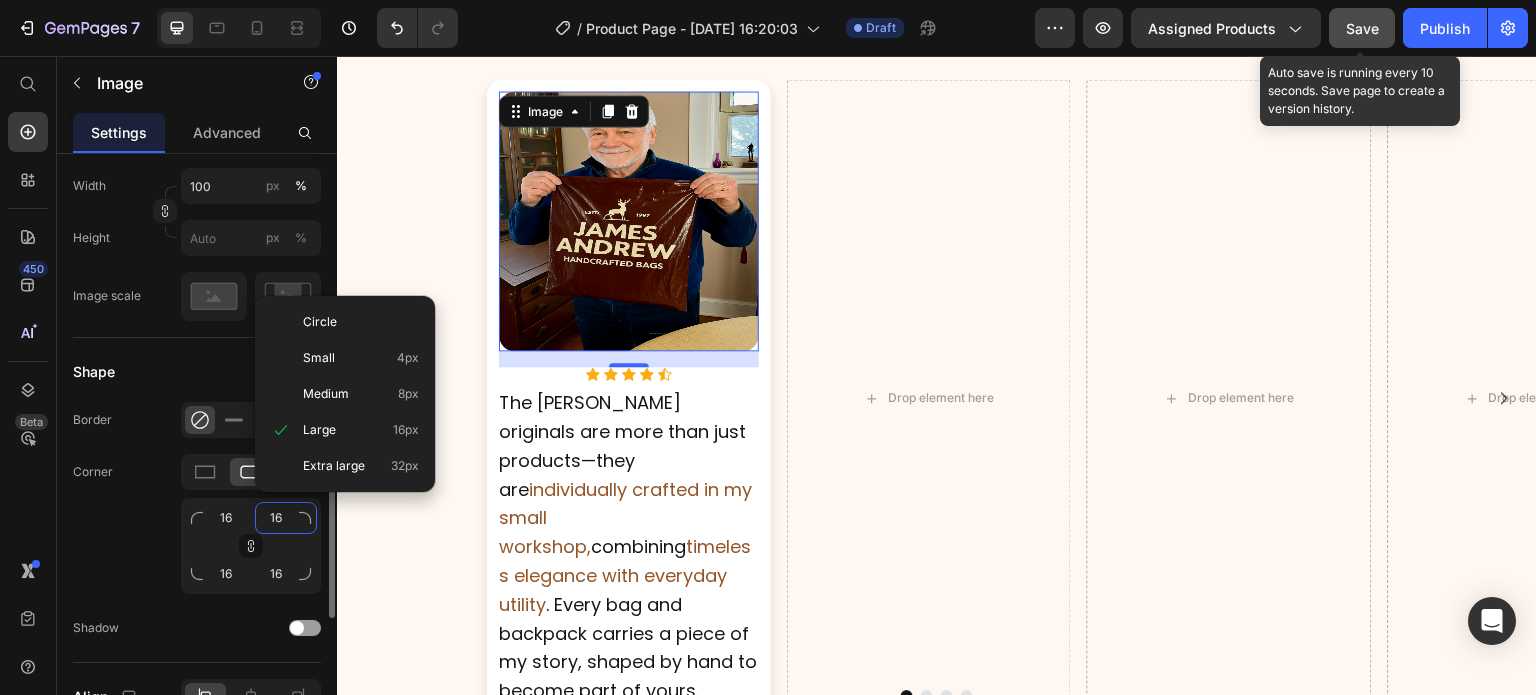 type on "1" 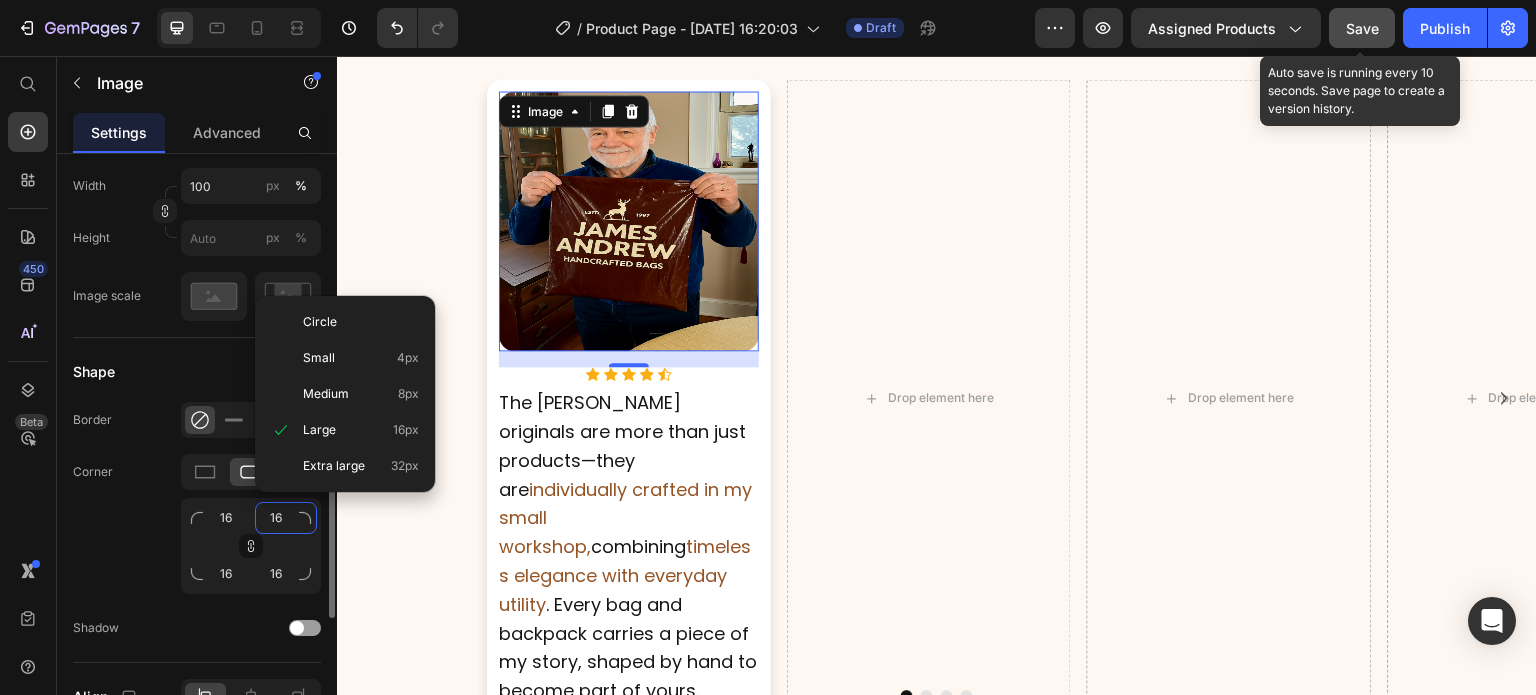 type on "1" 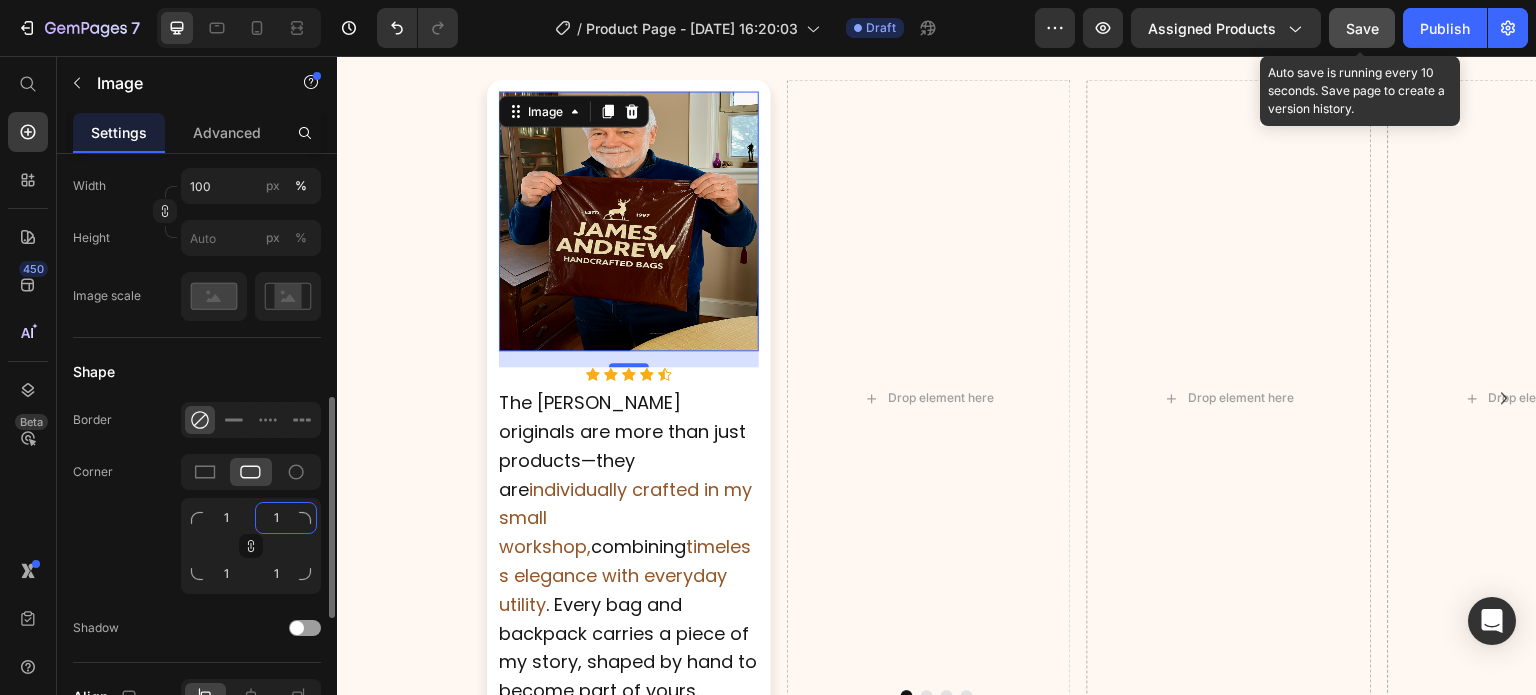 type on "12" 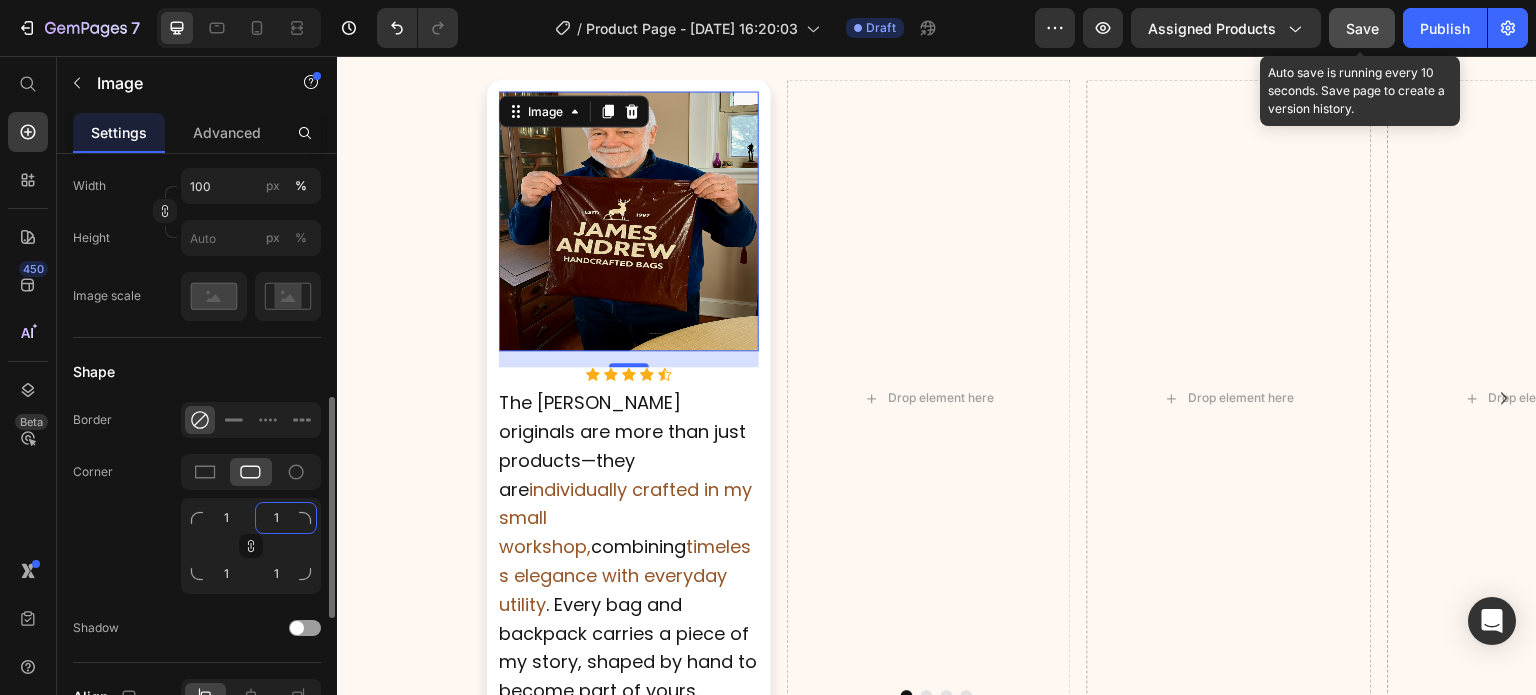 type on "12" 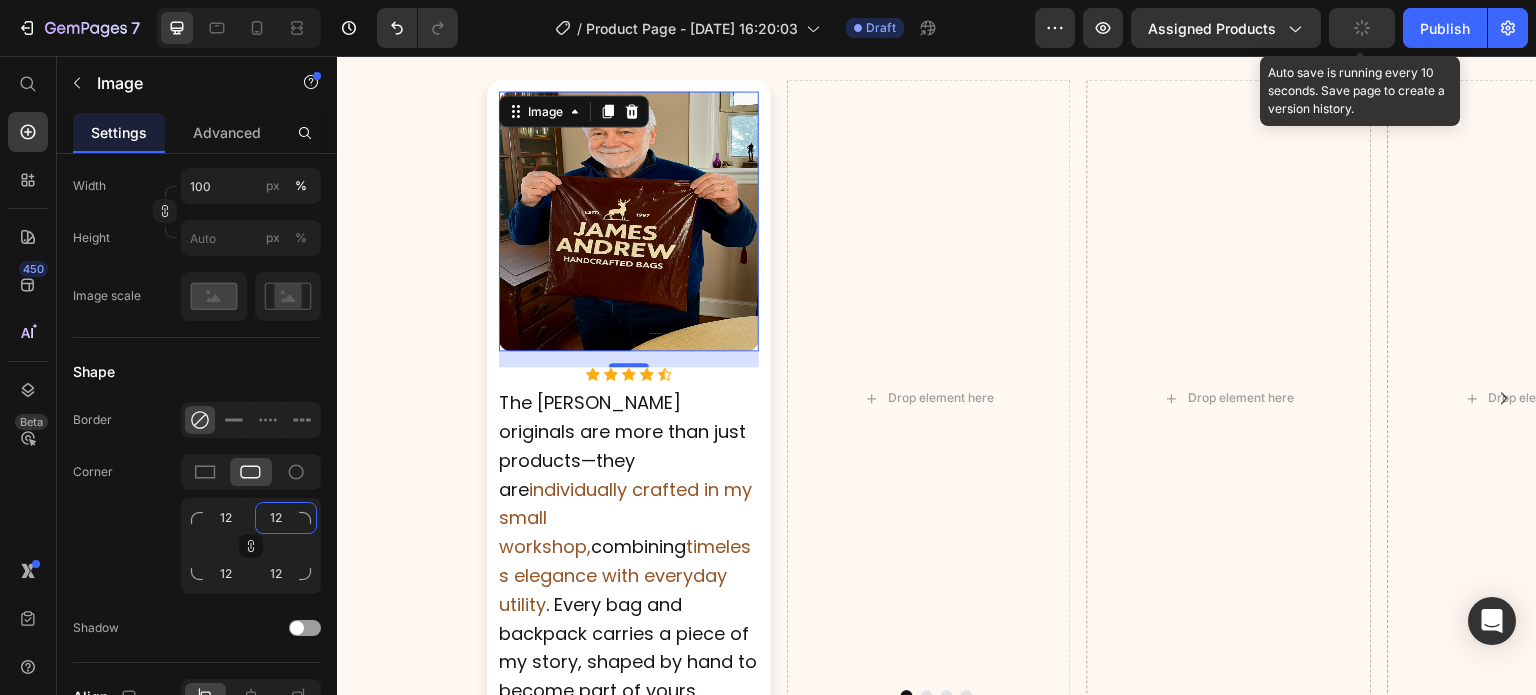 type on "12" 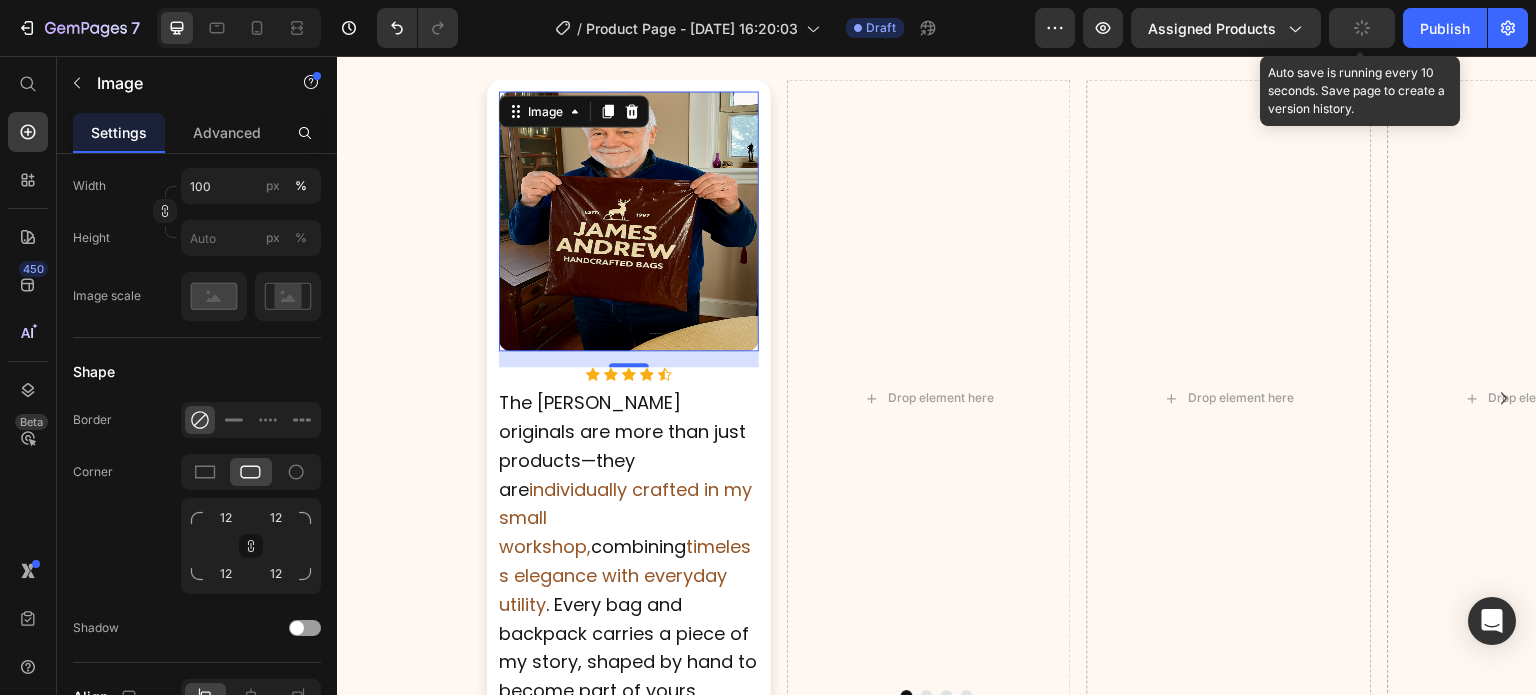 click 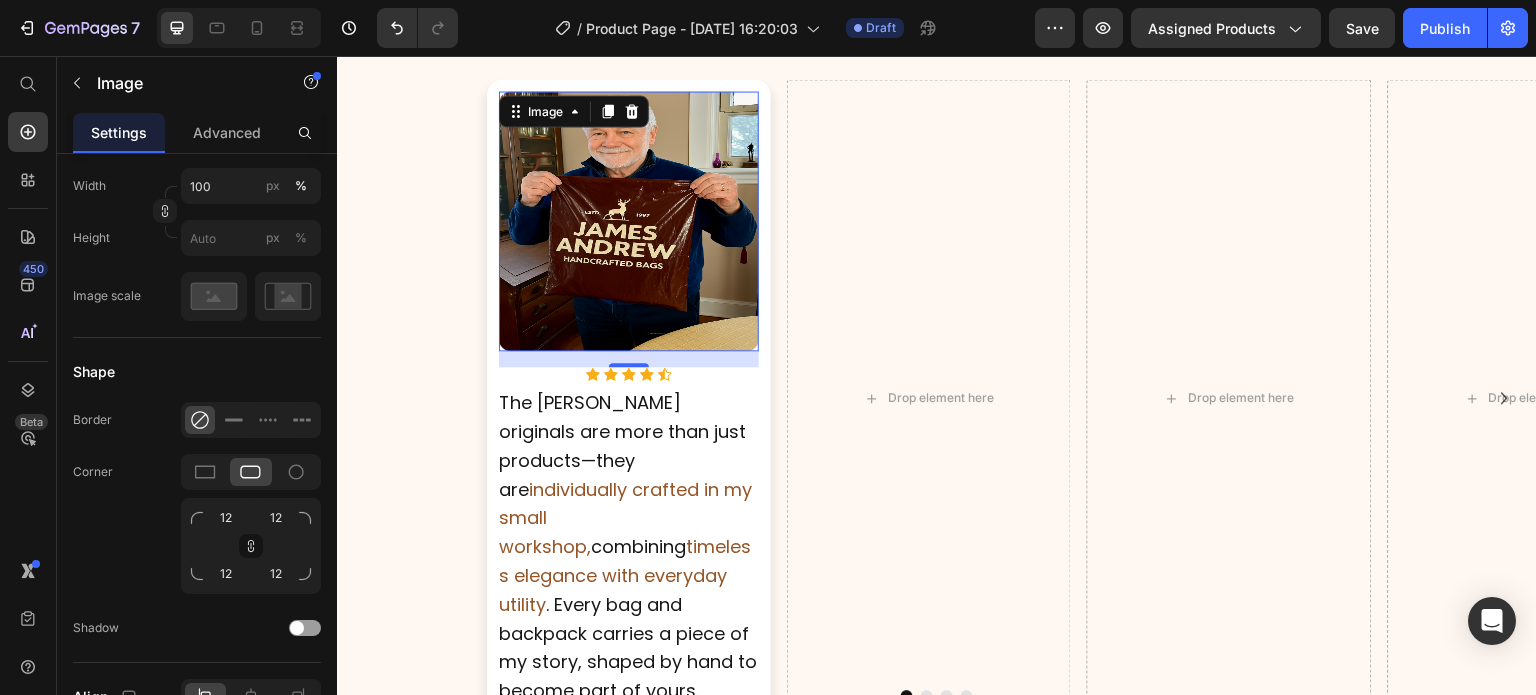 click at bounding box center [629, 221] 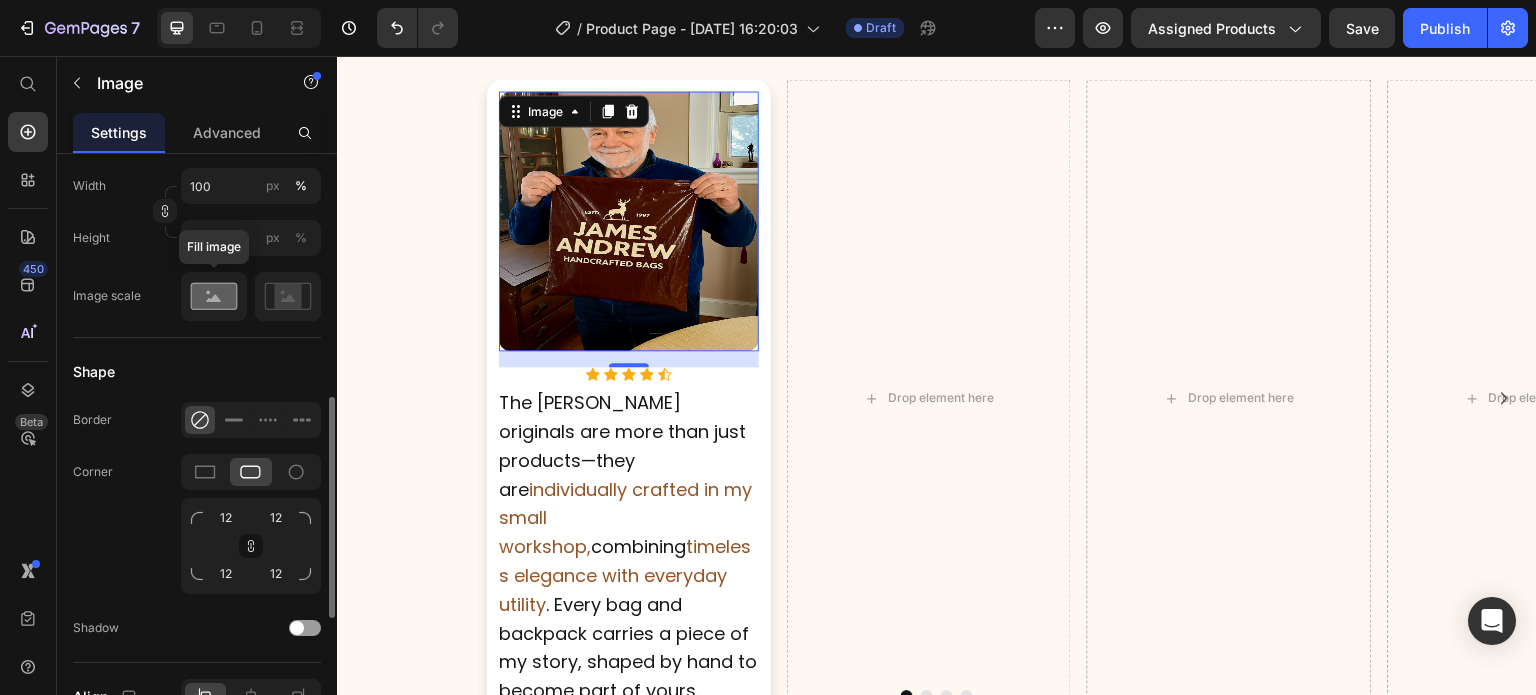 click 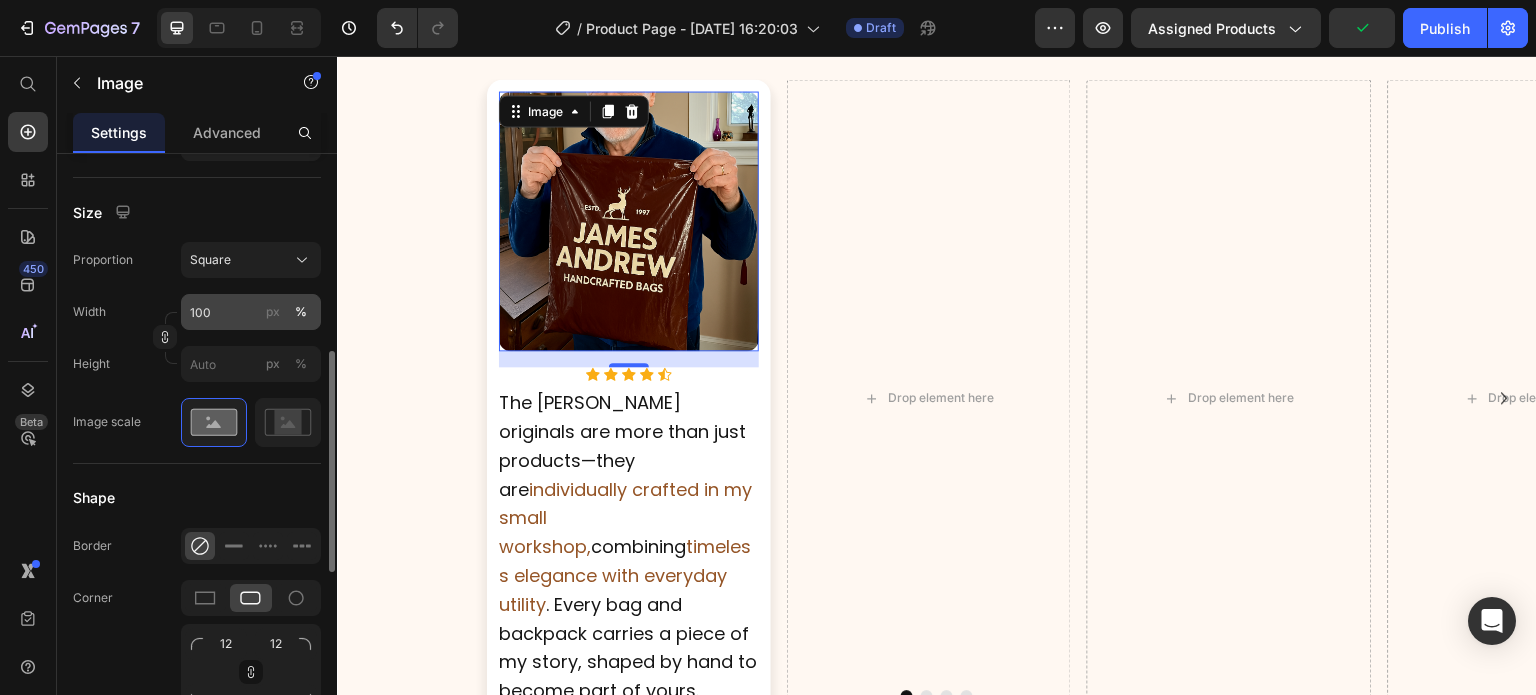 scroll, scrollTop: 533, scrollLeft: 0, axis: vertical 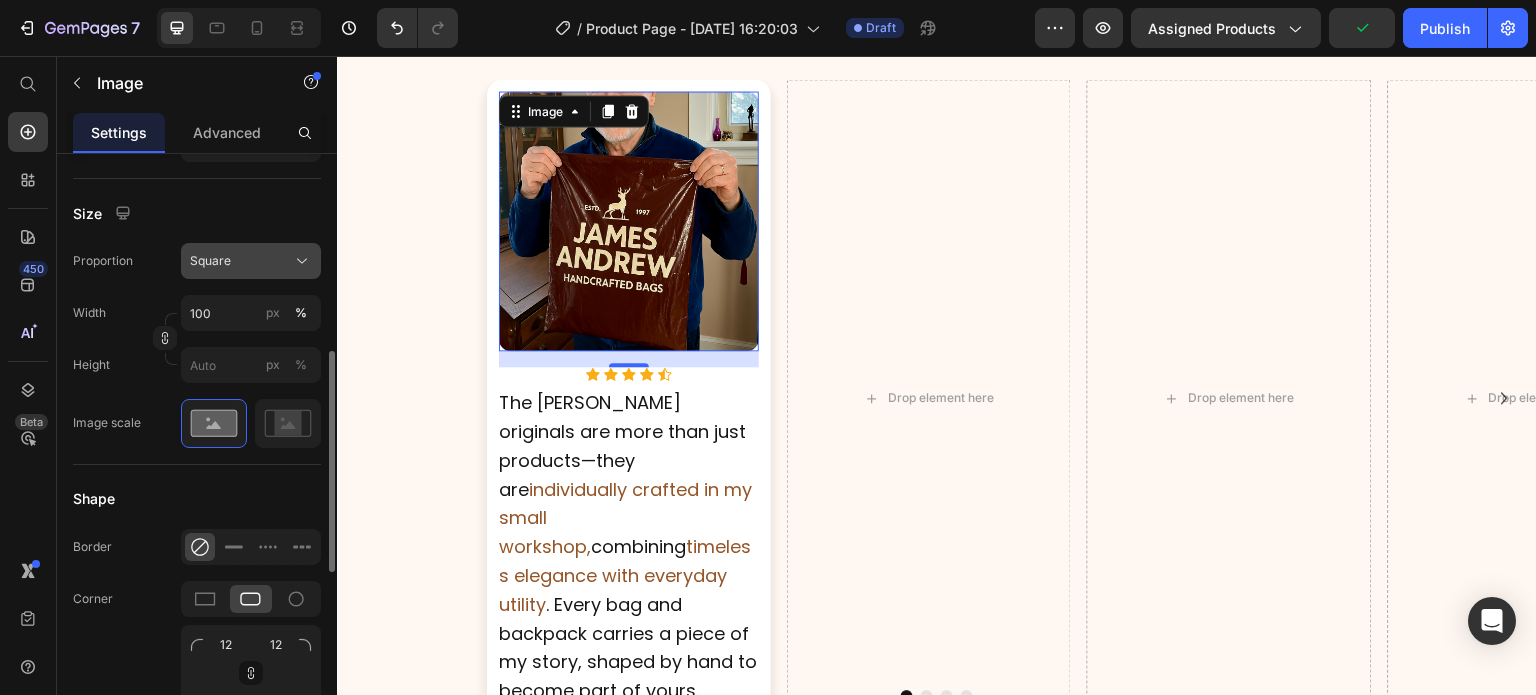 click on "Square" at bounding box center [210, 261] 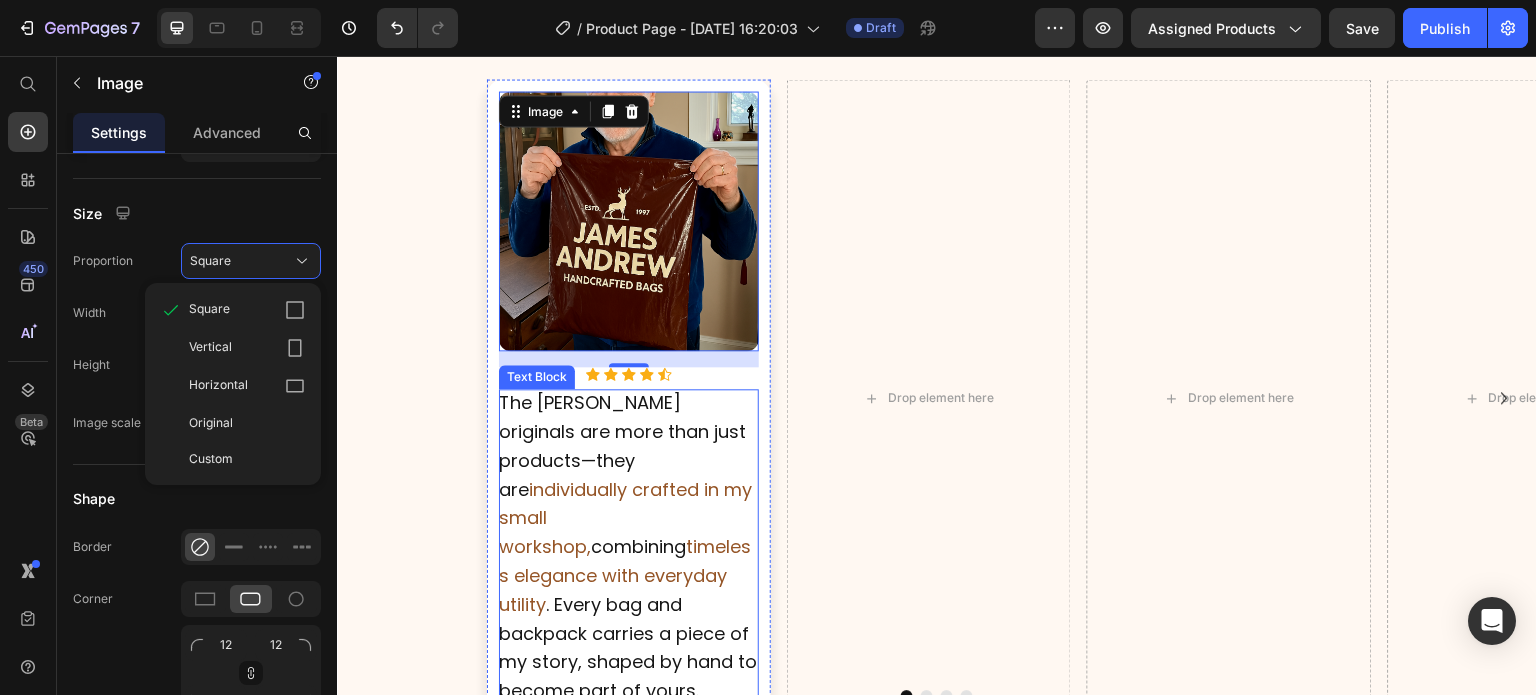 click on "The [PERSON_NAME] originals are more than just products—they are  individually crafted in my small workshop,  combining  timeless elegance with everyday utility . Every bag and backpack carries a piece of my story, shaped by hand to become part of yours." at bounding box center (629, 547) 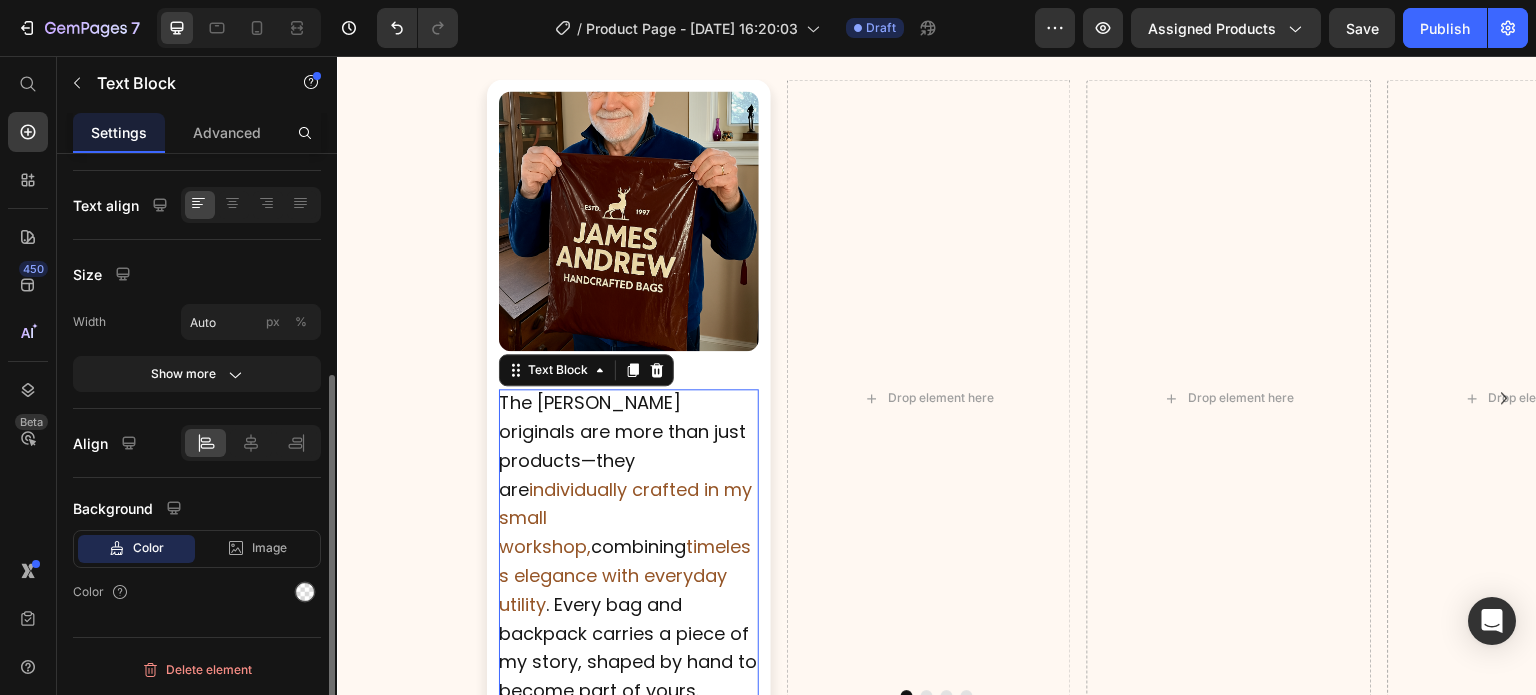scroll, scrollTop: 0, scrollLeft: 0, axis: both 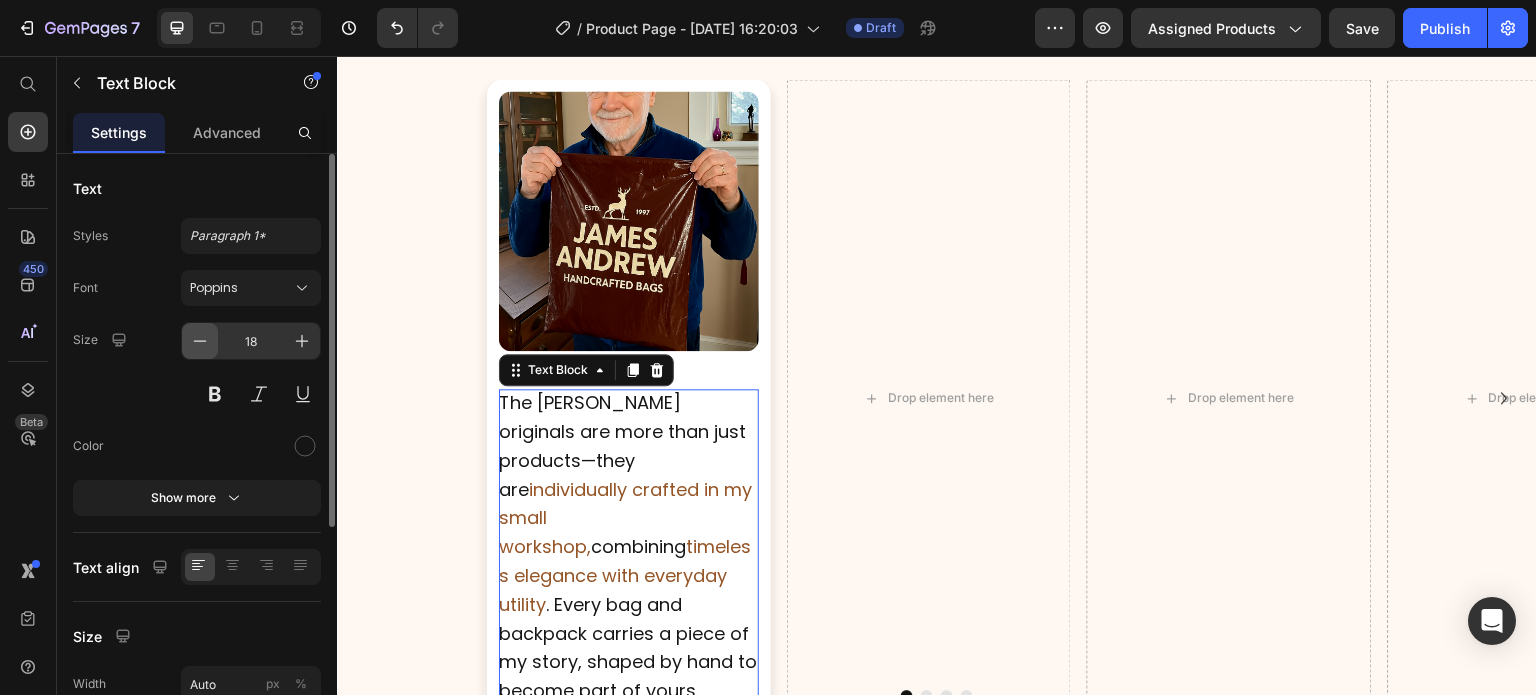 click 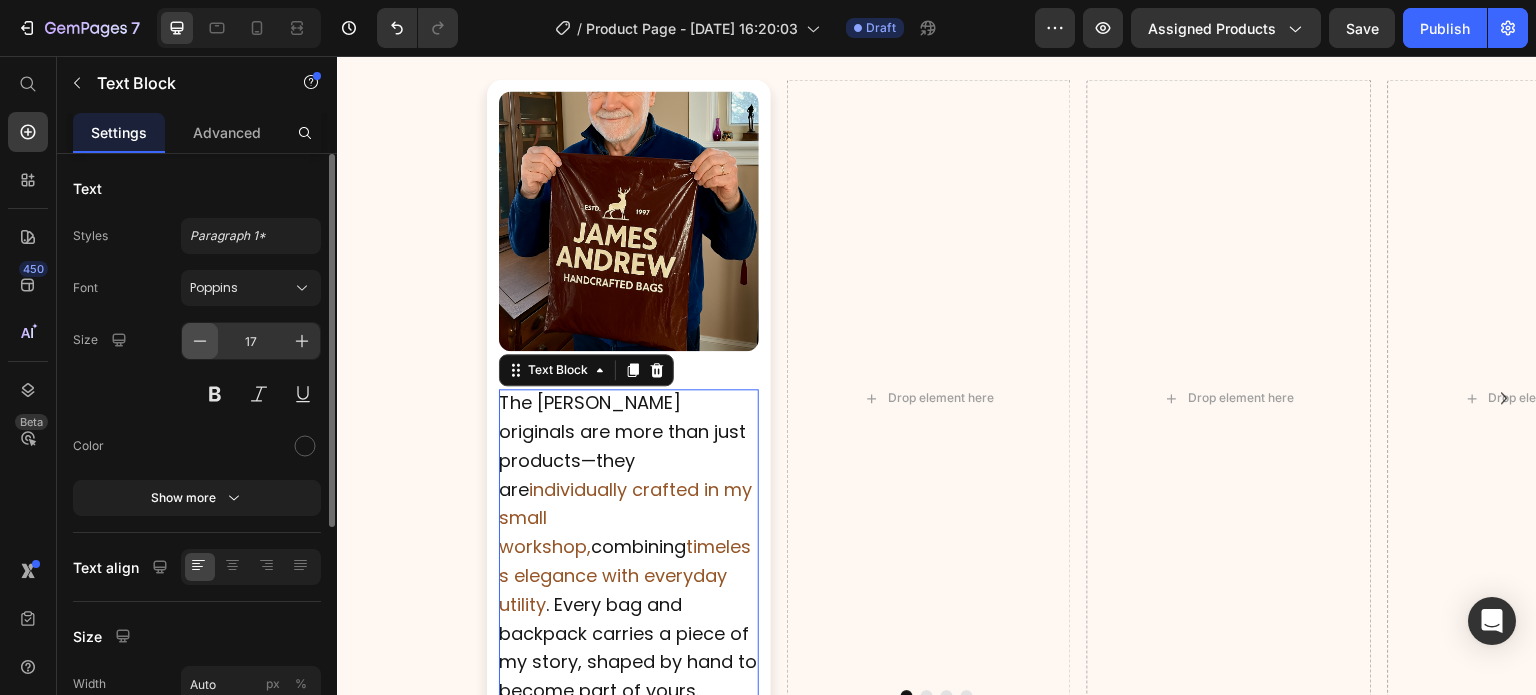 click 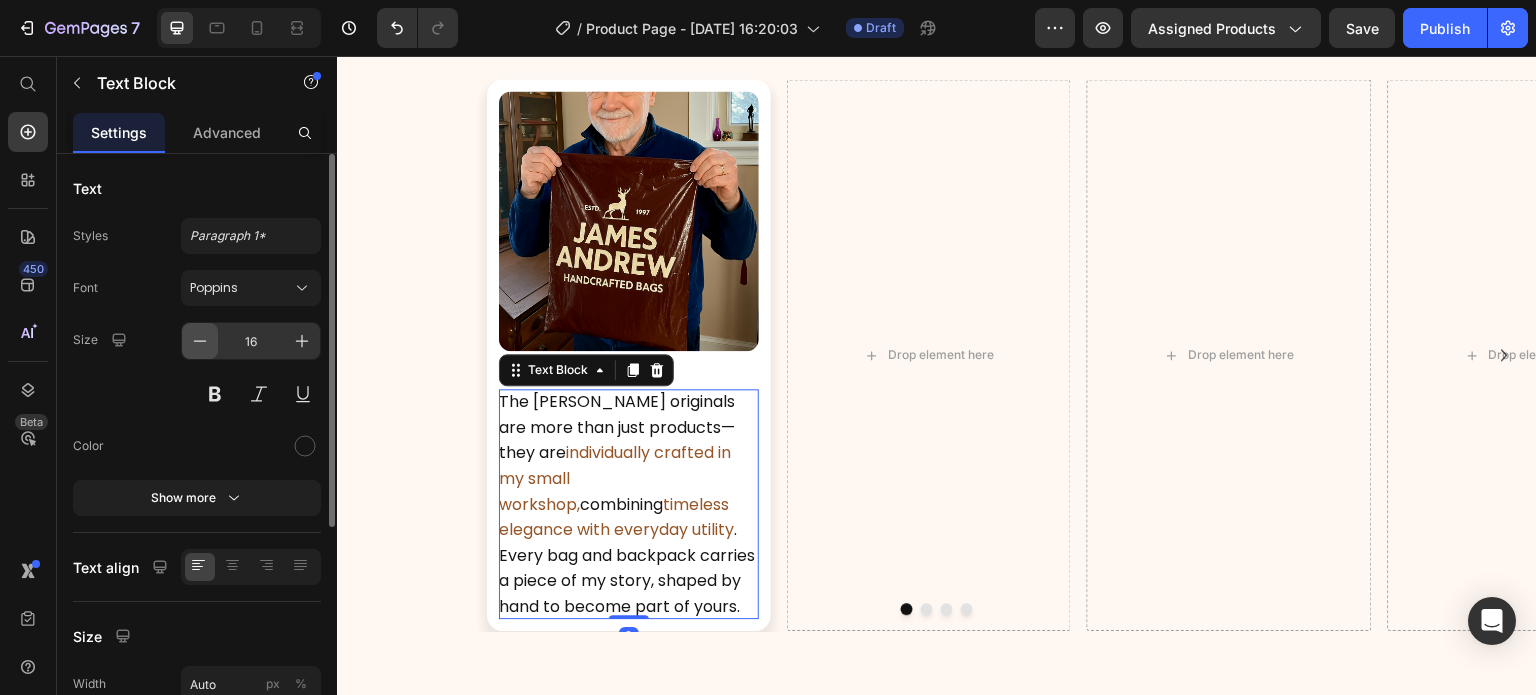 click 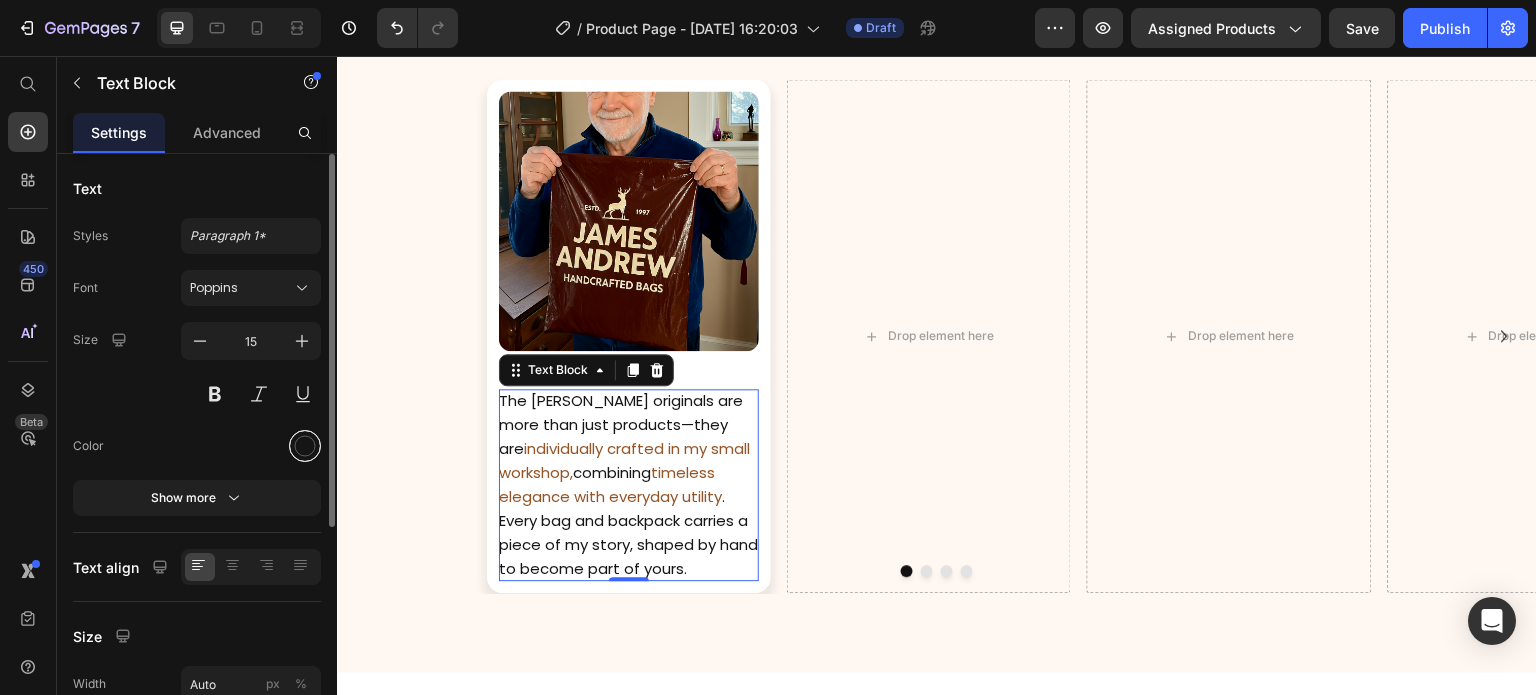 click at bounding box center (305, 446) 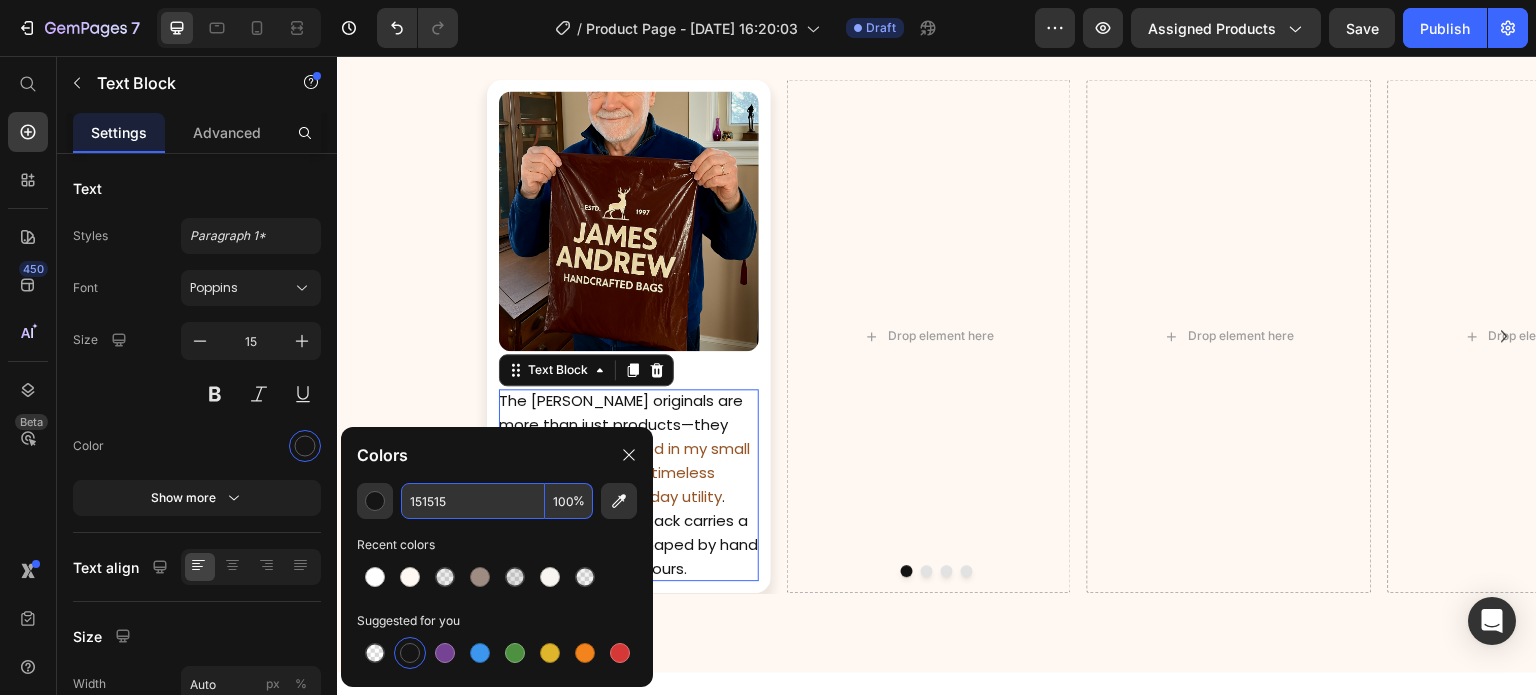 click on "151515" at bounding box center (473, 501) 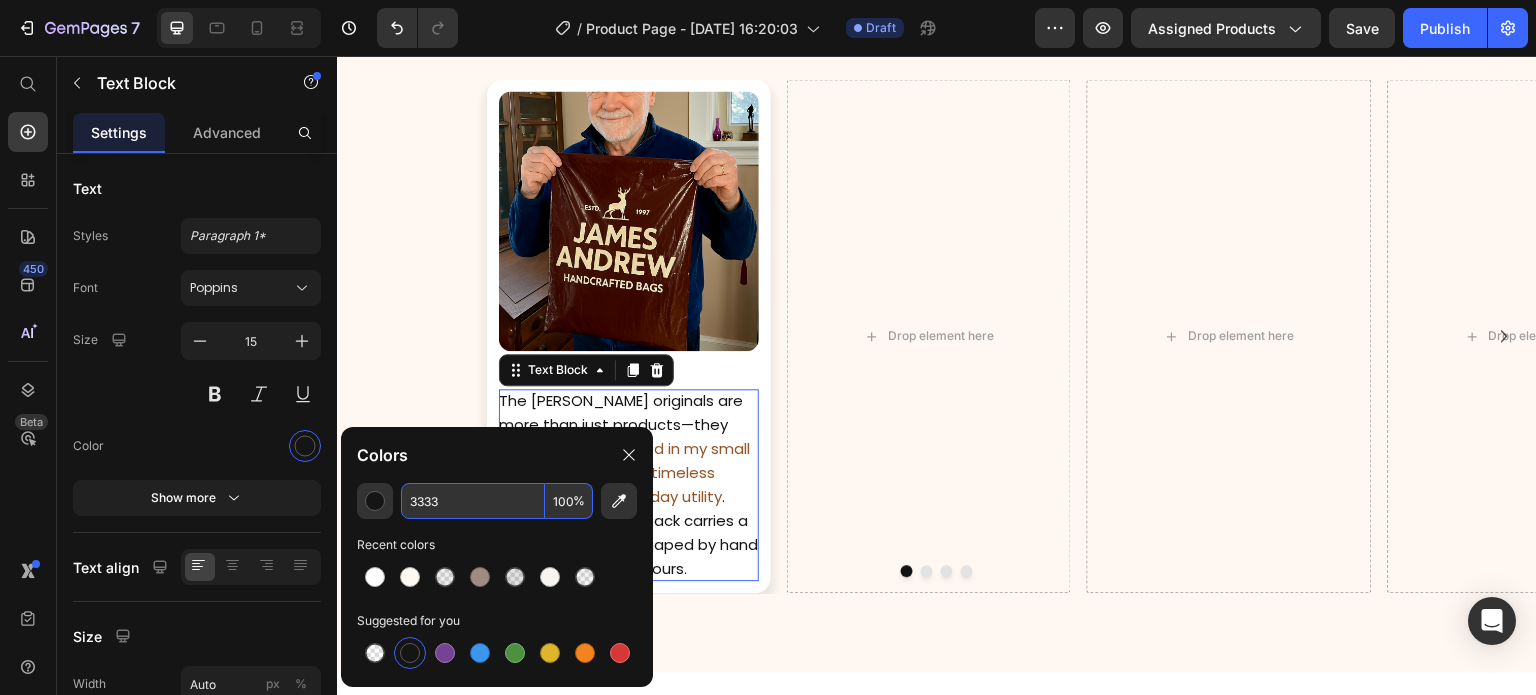 type on "151515" 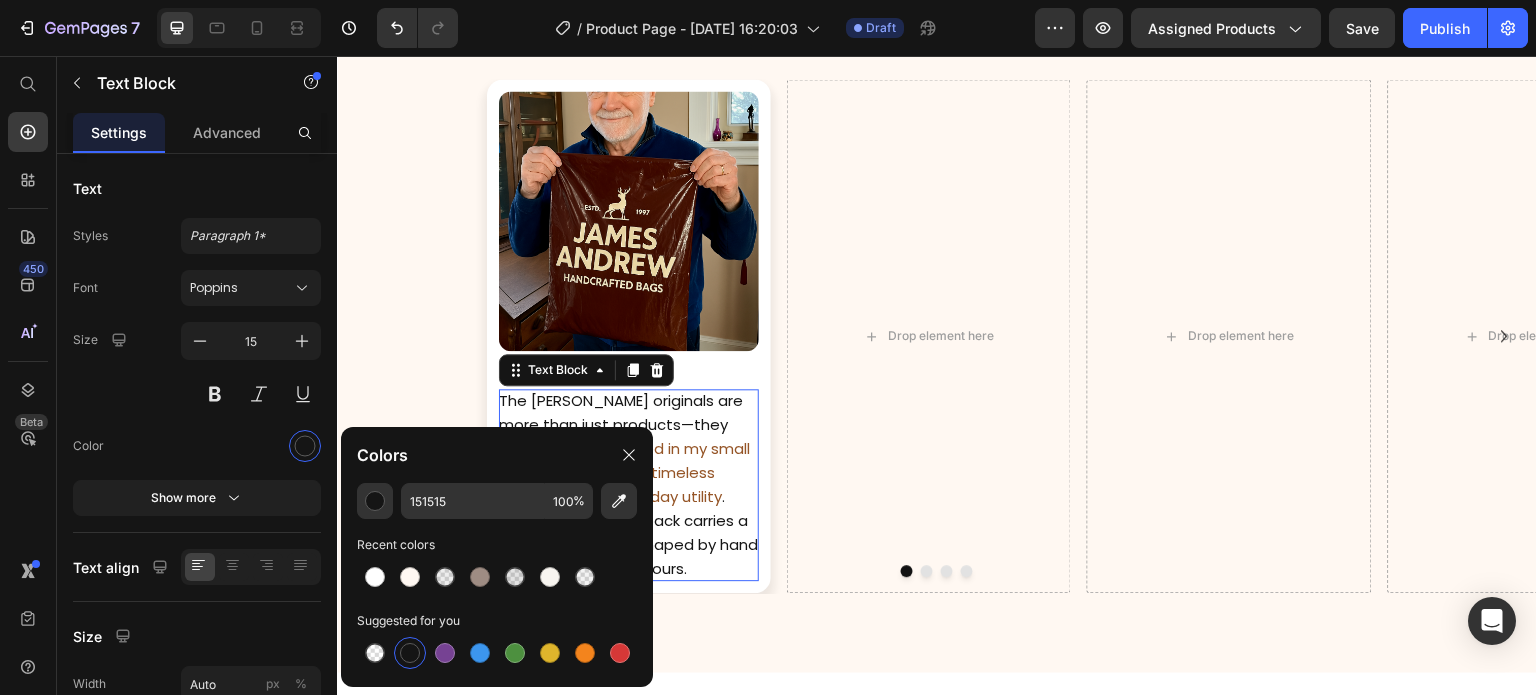 click on "Colors" 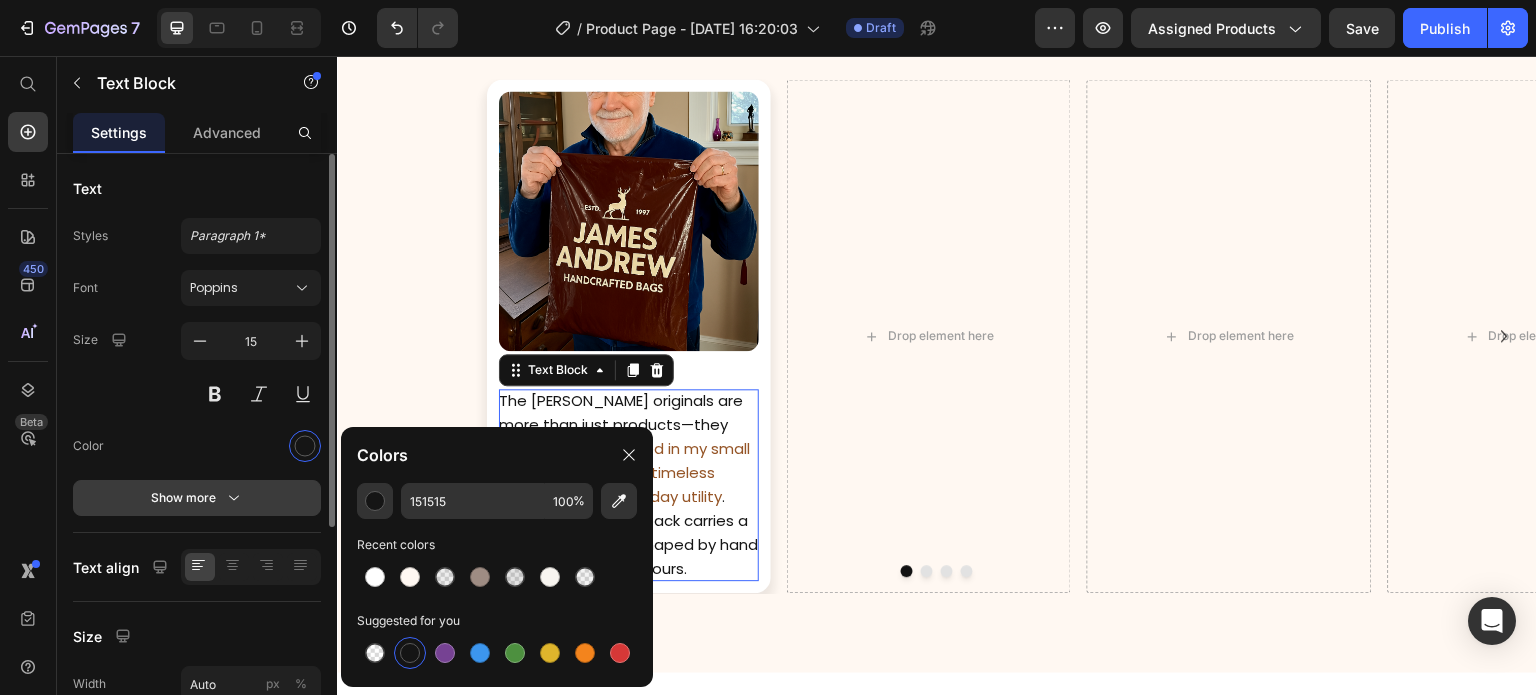 click on "Show more" at bounding box center [197, 498] 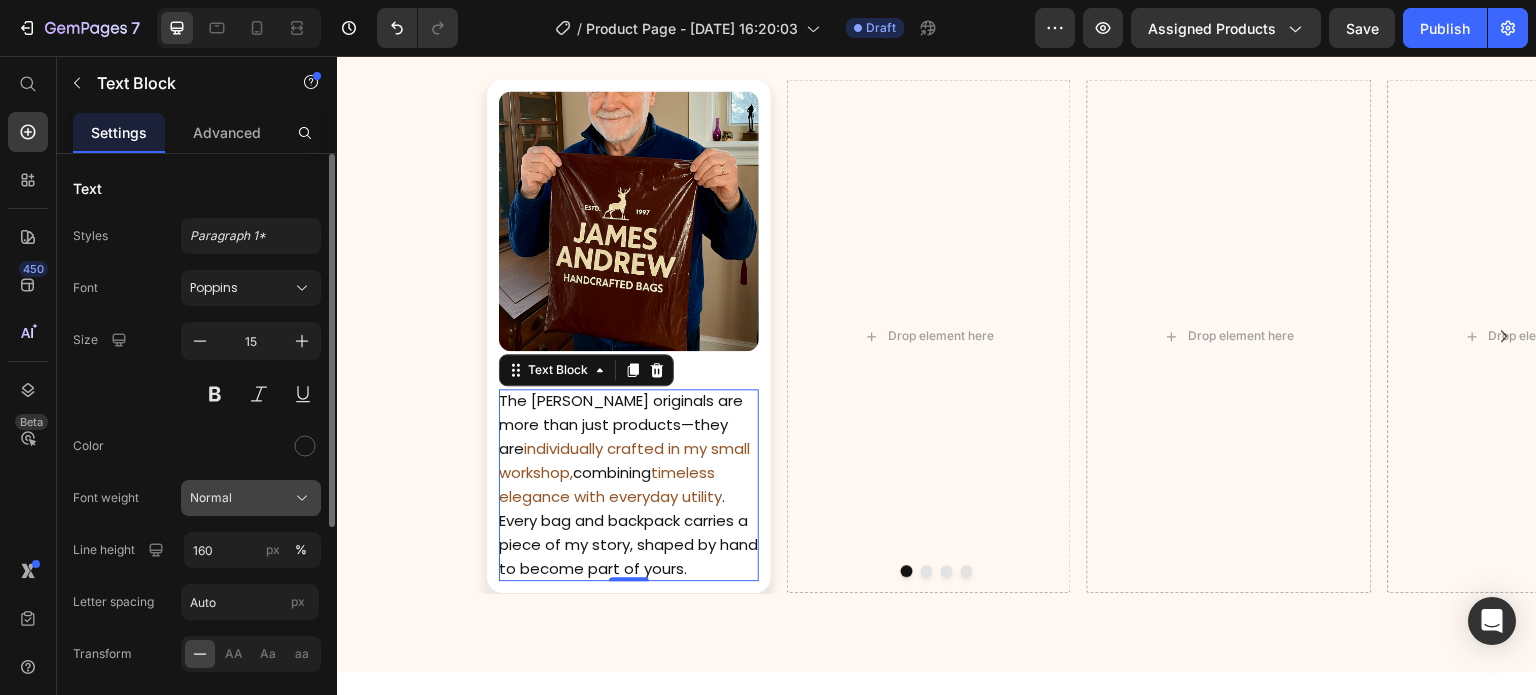 click on "Normal" at bounding box center [251, 498] 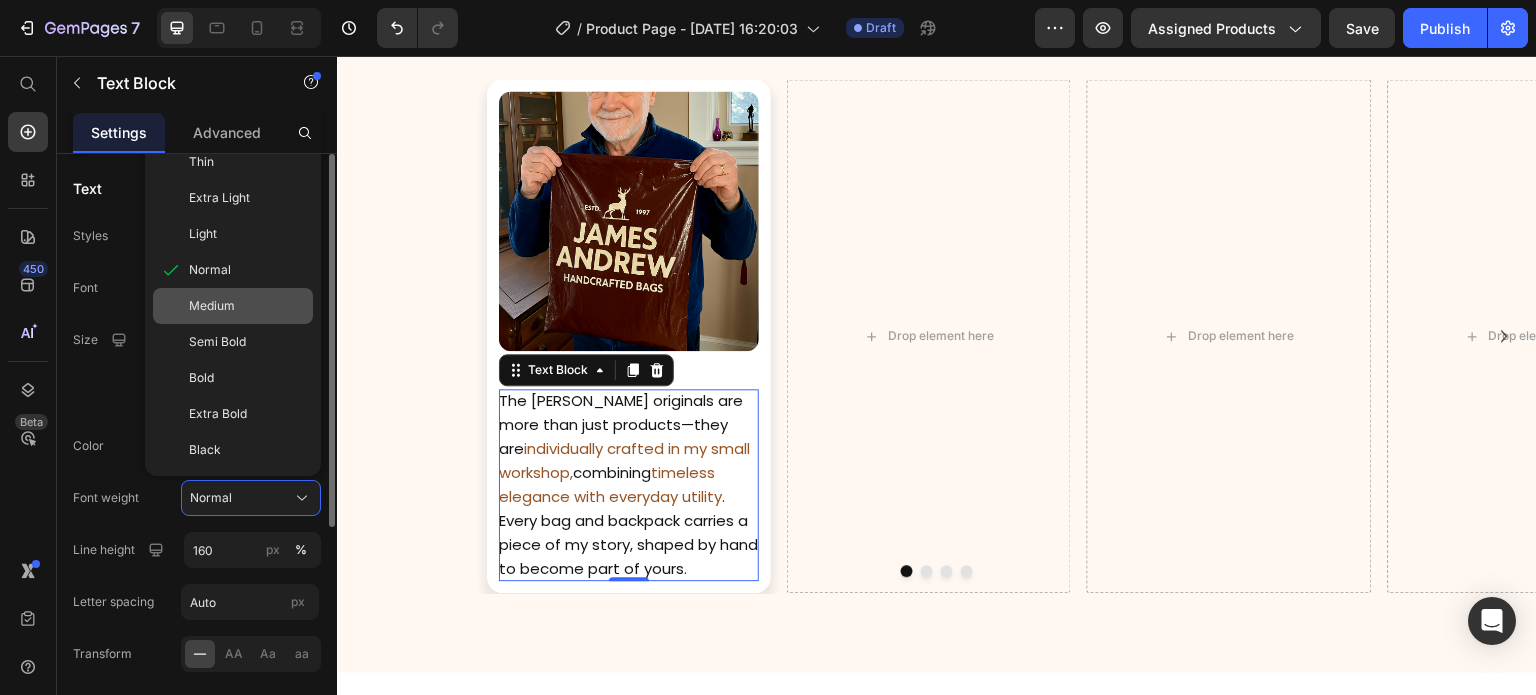 click on "Medium" at bounding box center (212, 306) 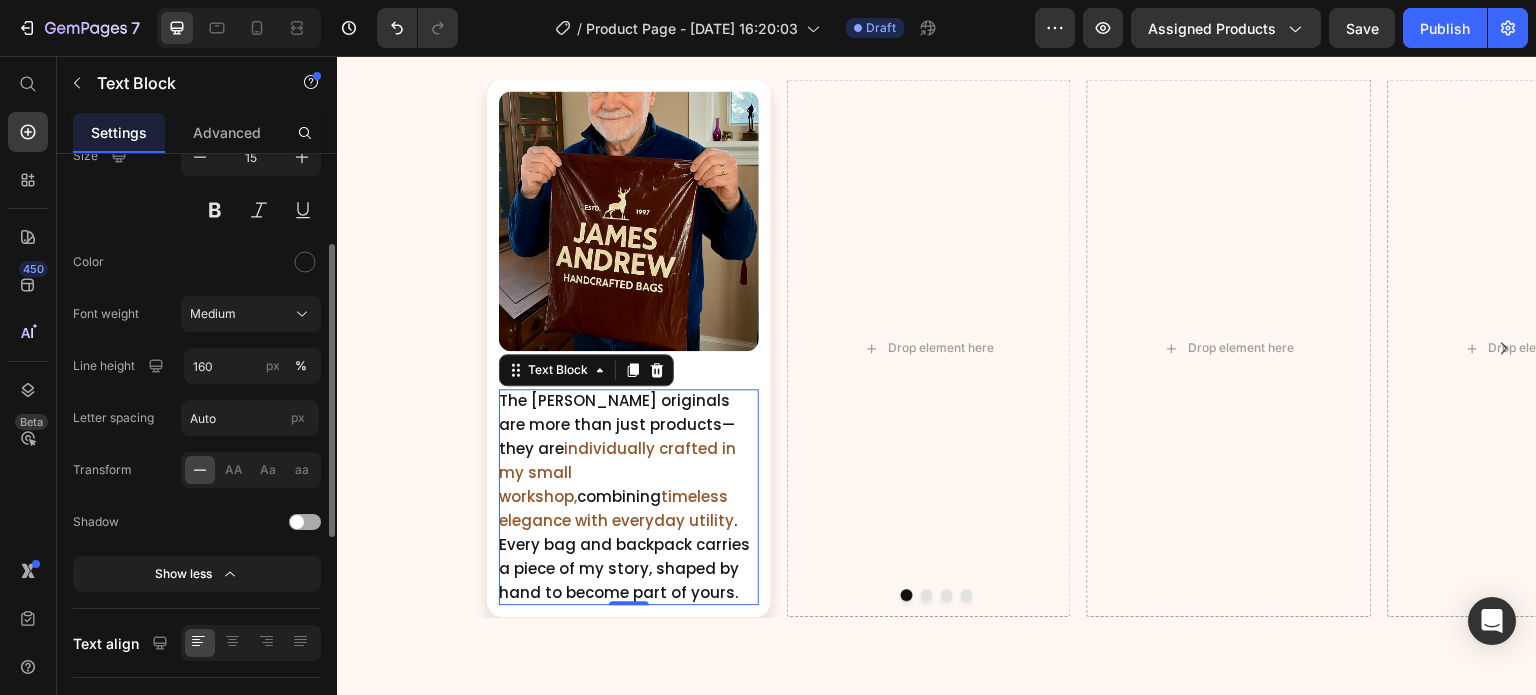 click on "Text Styles Paragraph 1* Font Poppins Size 15 Color Font weight Medium Line height 160 px % Letter spacing Auto px Transform
AA Aa aa Shadow Show less Text align Size Width Auto px % Show more Align Background Color Image Video  Color" at bounding box center [197, 530] 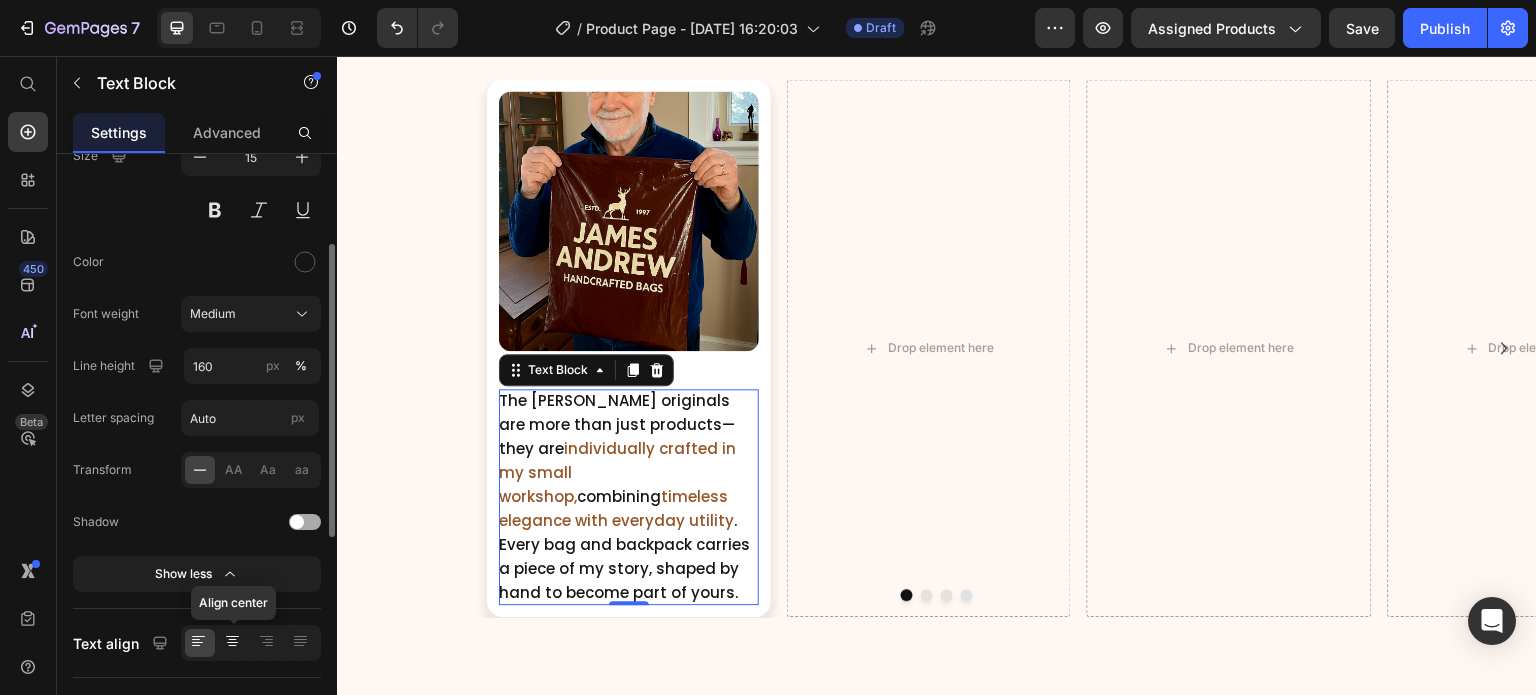 click 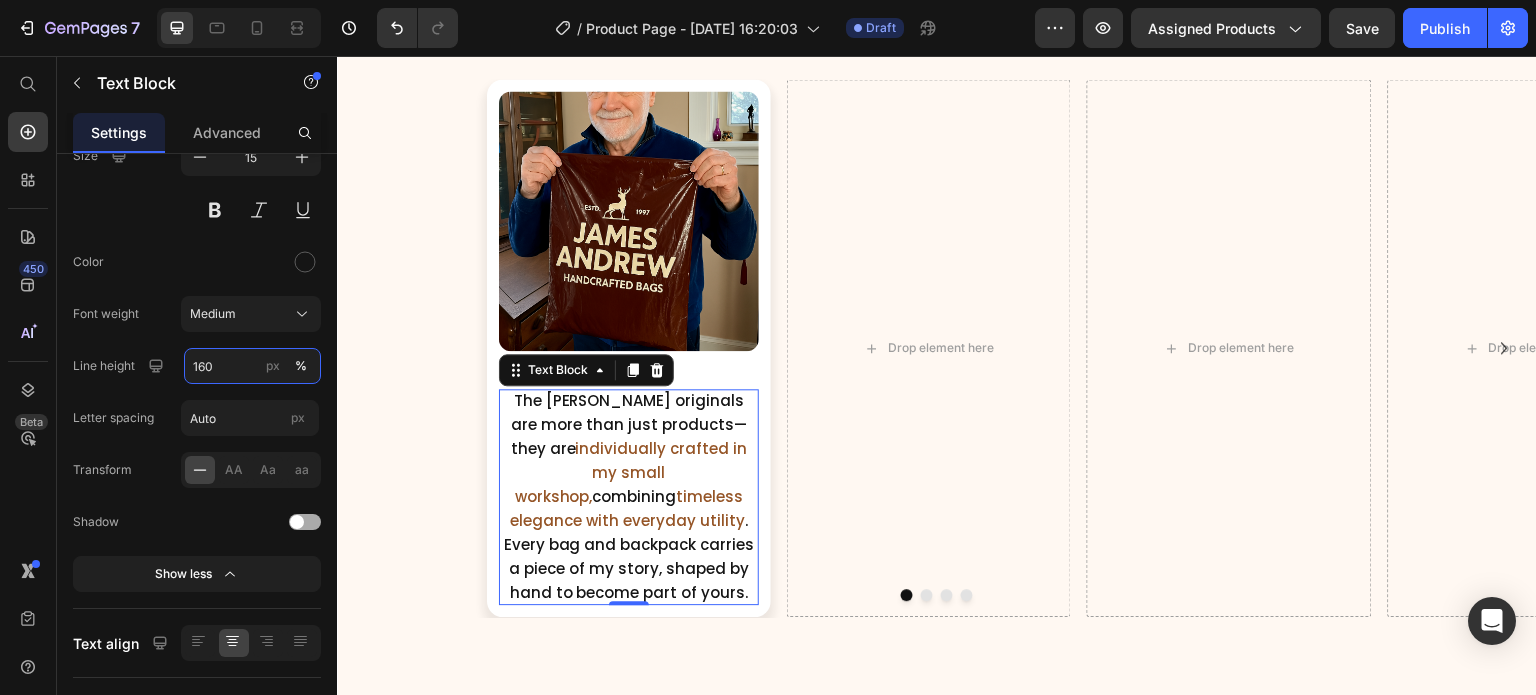 click on "160" at bounding box center (252, 366) 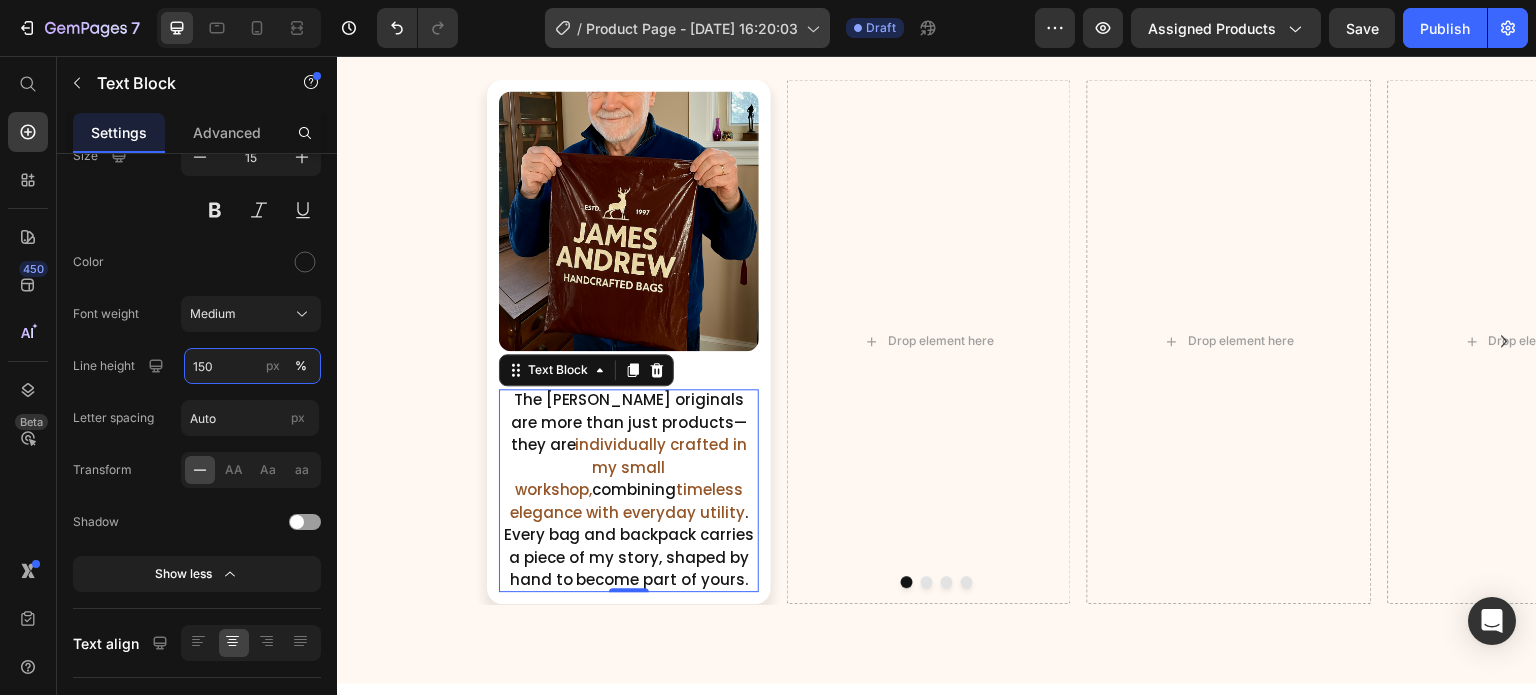 type on "150" 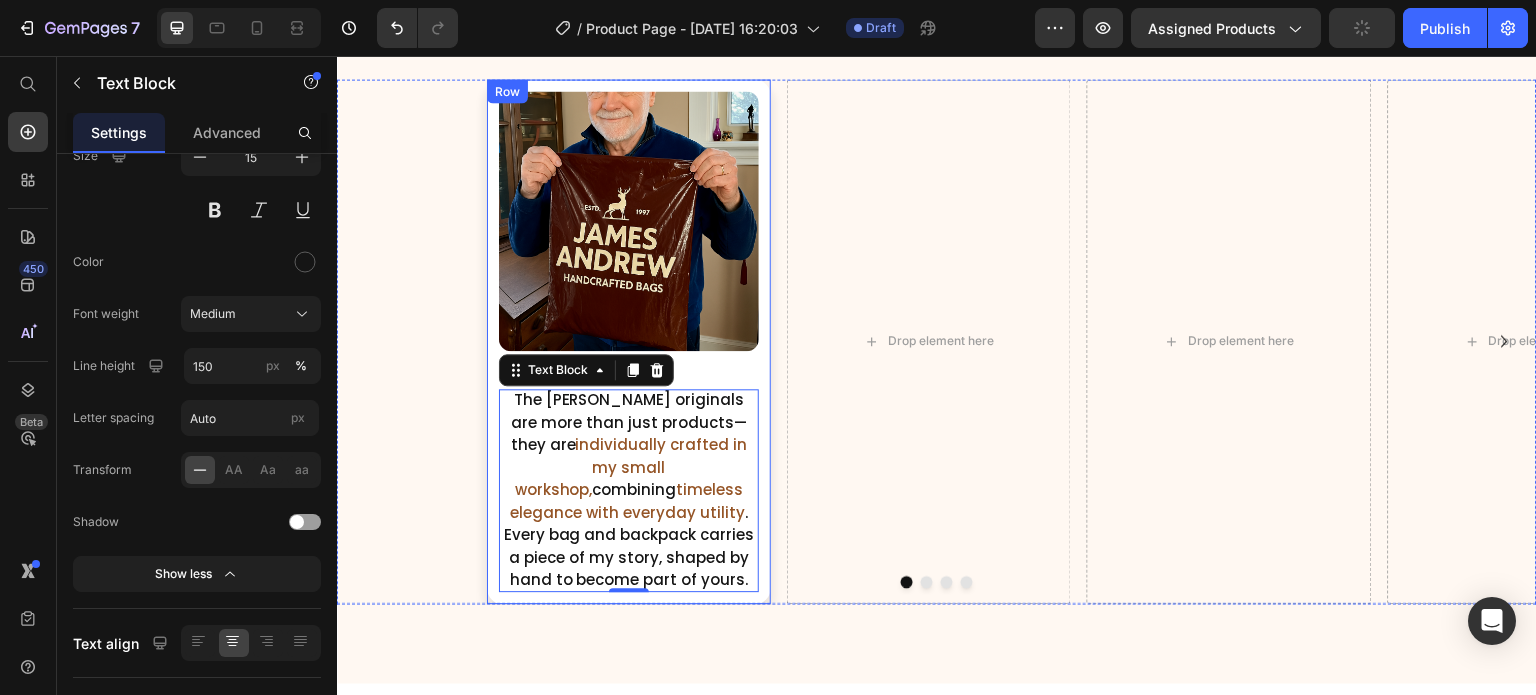 click on "Image                Icon                Icon                Icon                Icon
Icon Icon List Hoz The [PERSON_NAME] originals are more than just products—they are  individually crafted in my small workshop,  combining  timeless elegance with everyday utility . Every bag and backpack carries a piece of my story, shaped by hand to become part of yours. Text Block   0 Row" at bounding box center [629, 341] 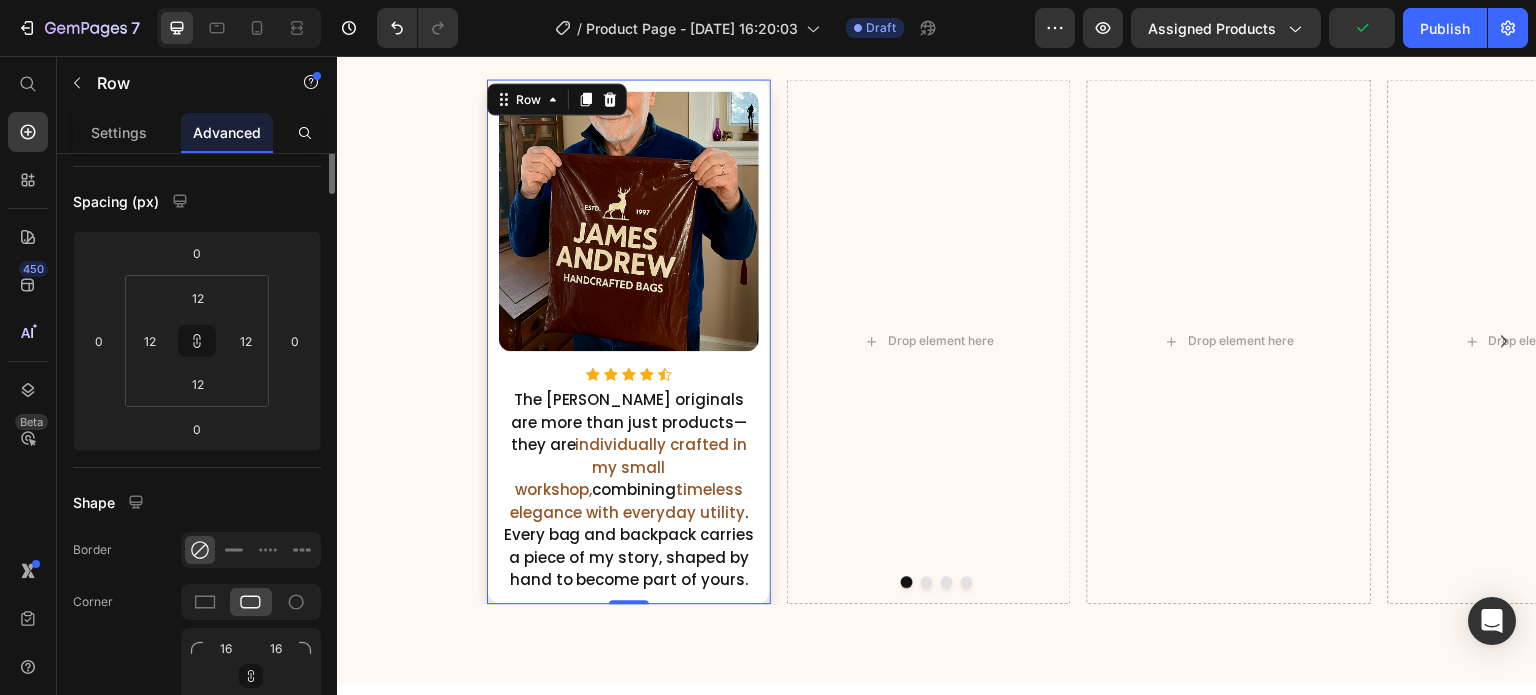 scroll, scrollTop: 0, scrollLeft: 0, axis: both 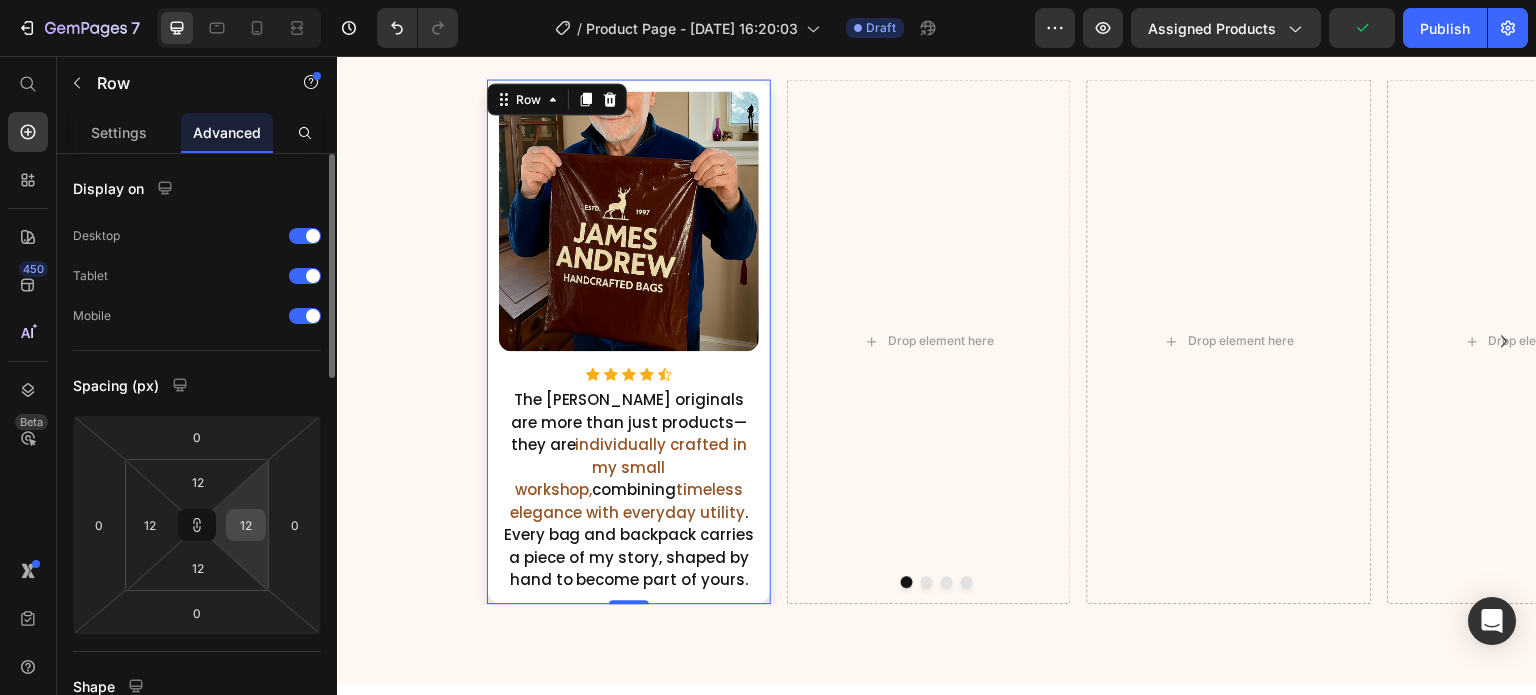 click on "12" at bounding box center (246, 525) 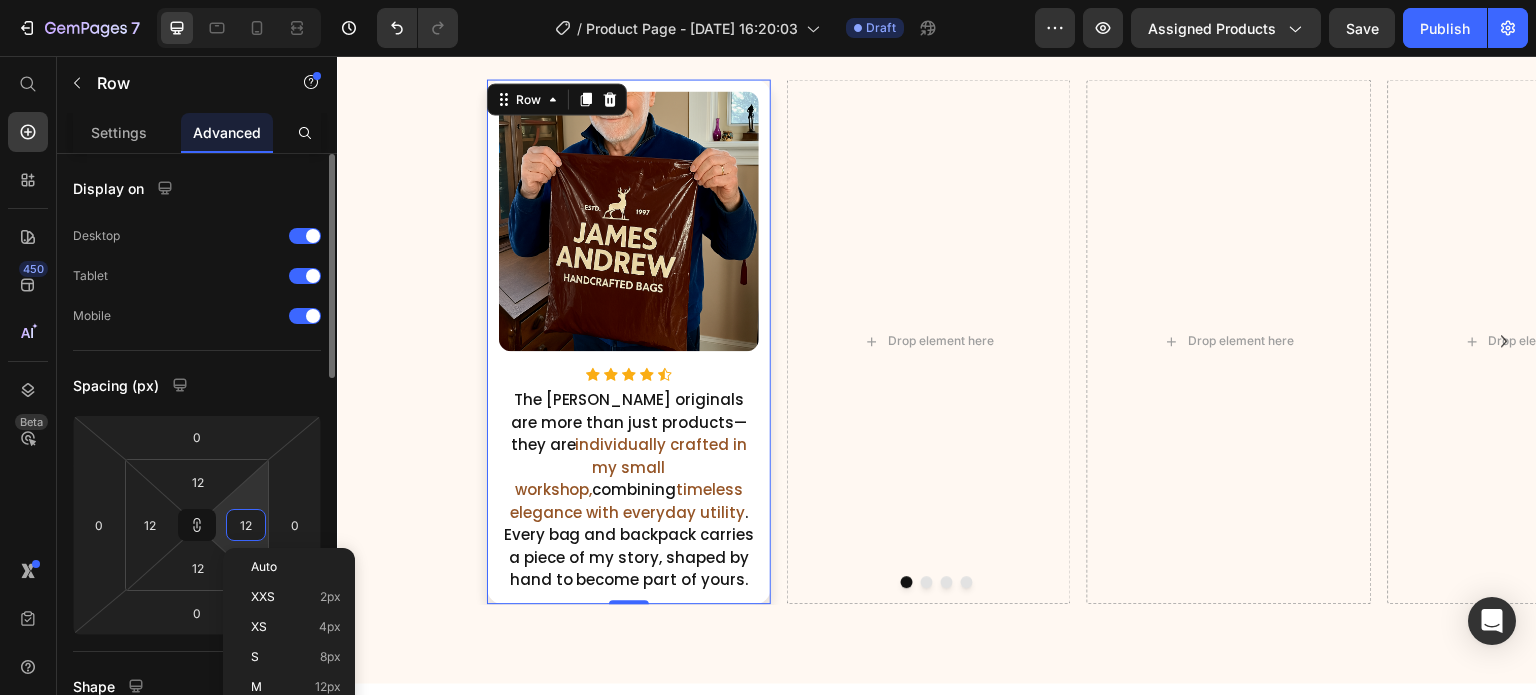 type on "2" 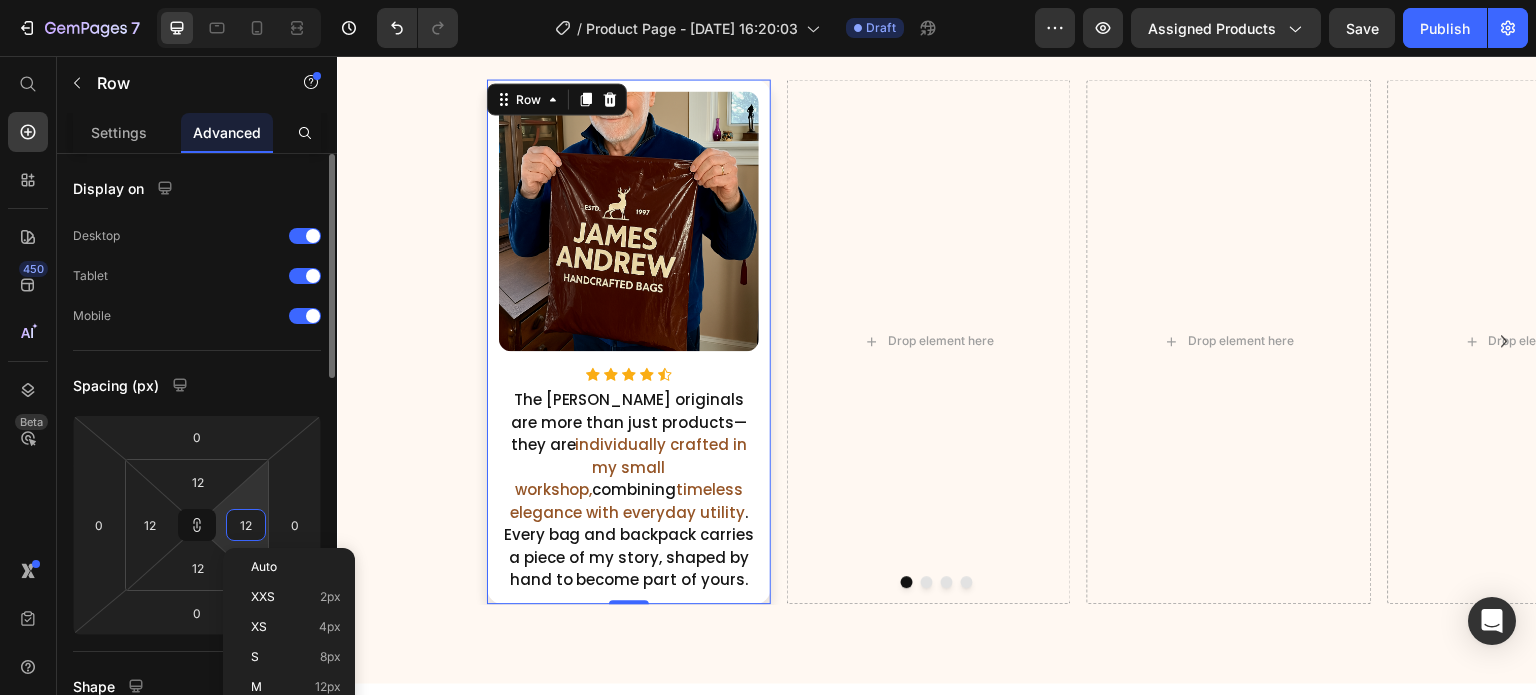 type on "2" 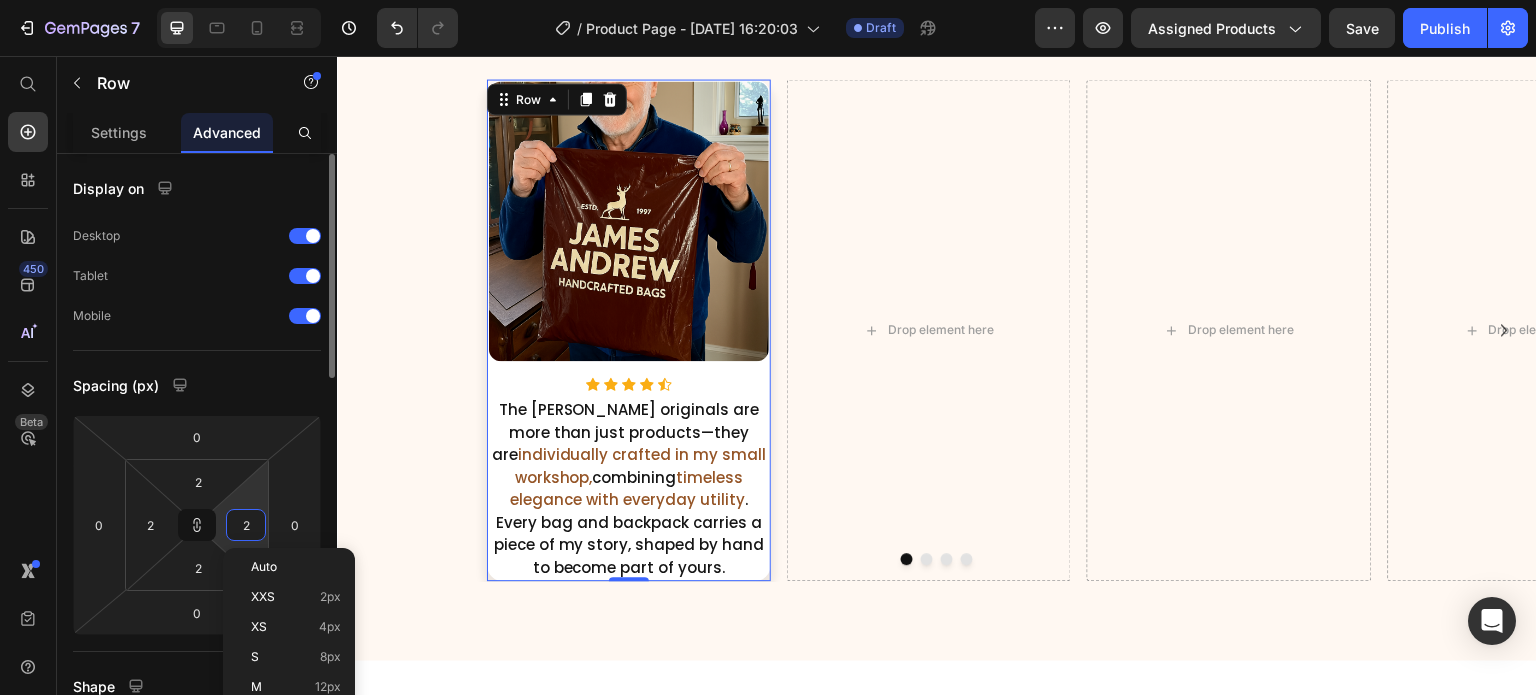 type on "20" 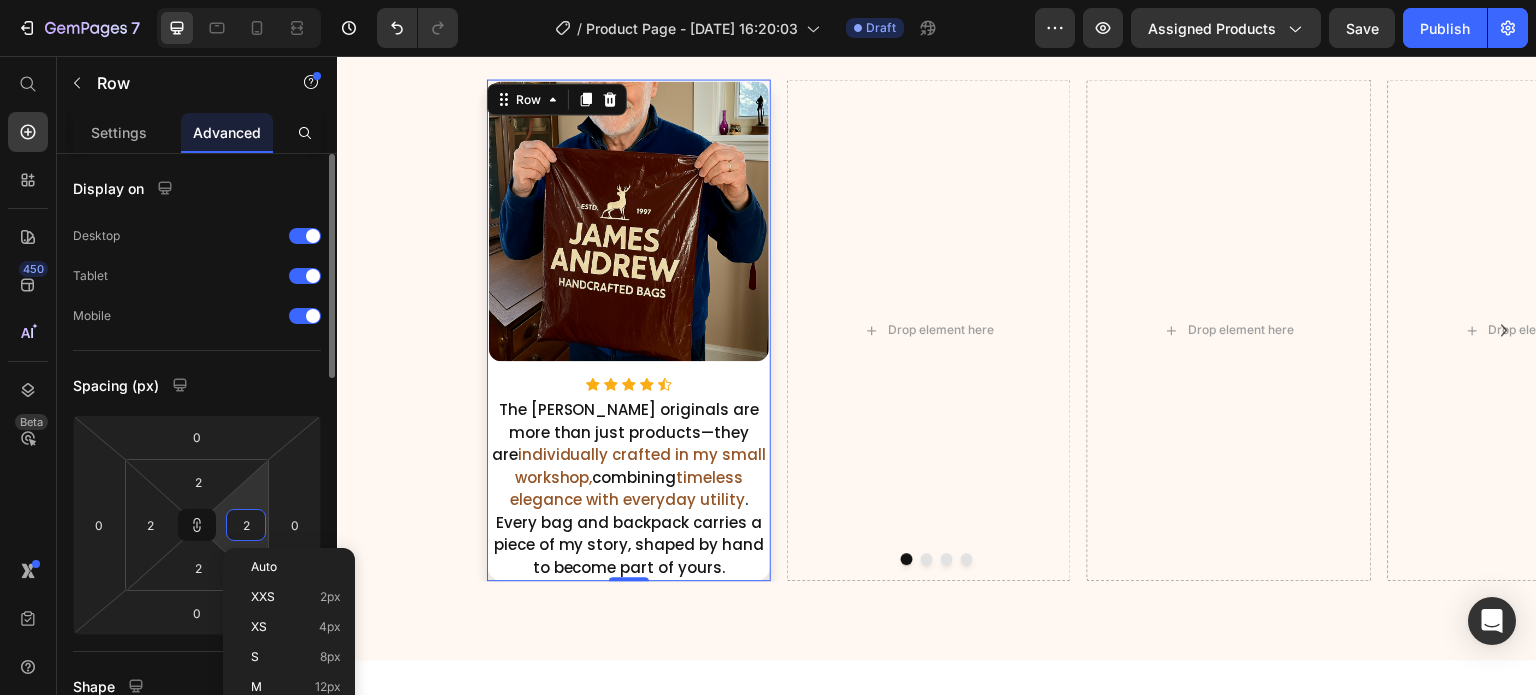 type on "20" 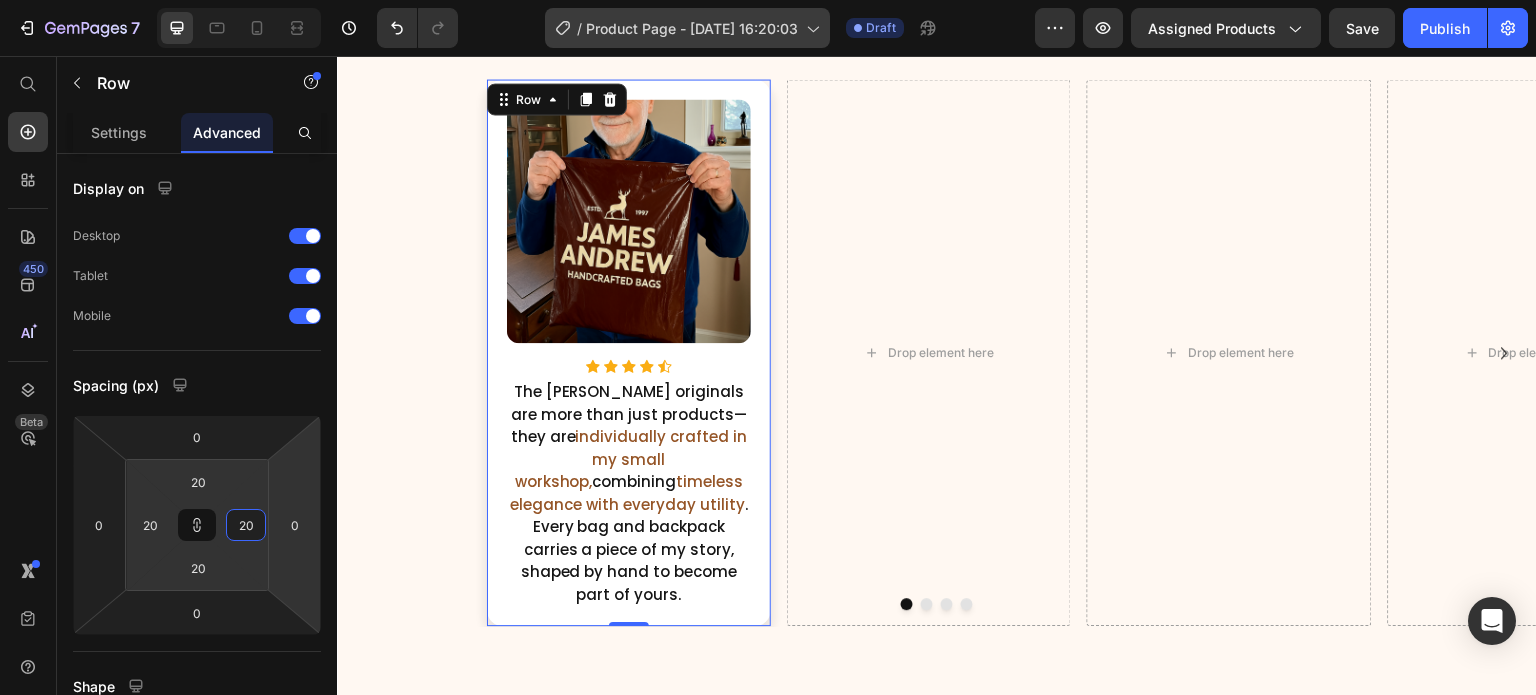 type on "20" 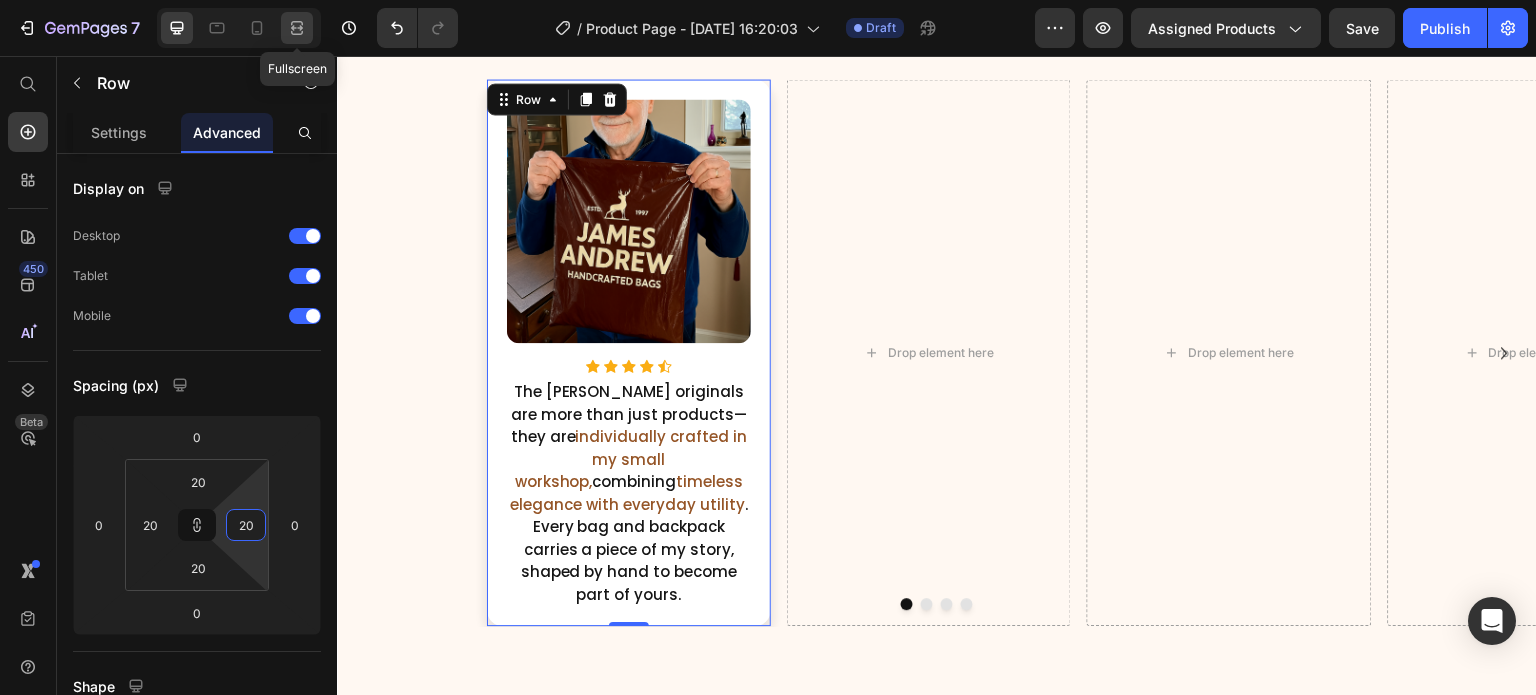 click 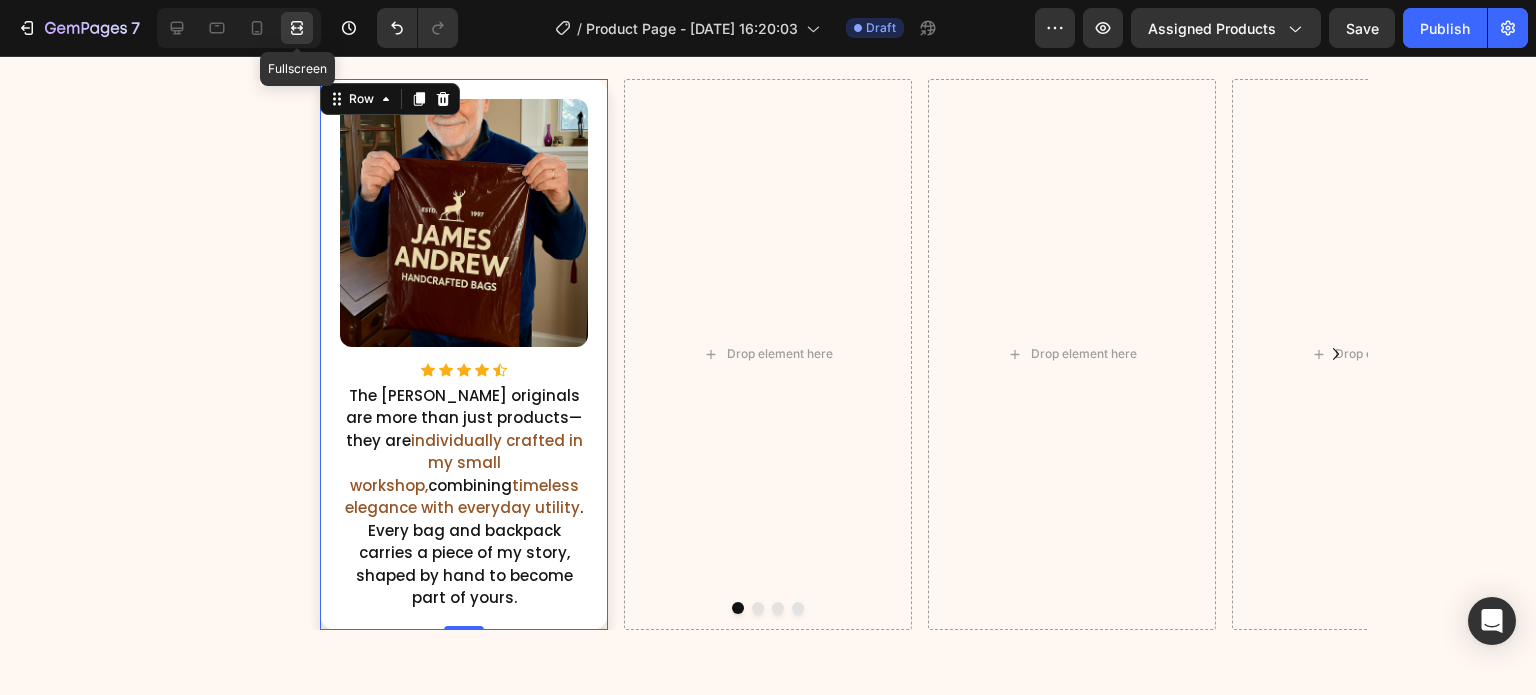 scroll, scrollTop: 2834, scrollLeft: 0, axis: vertical 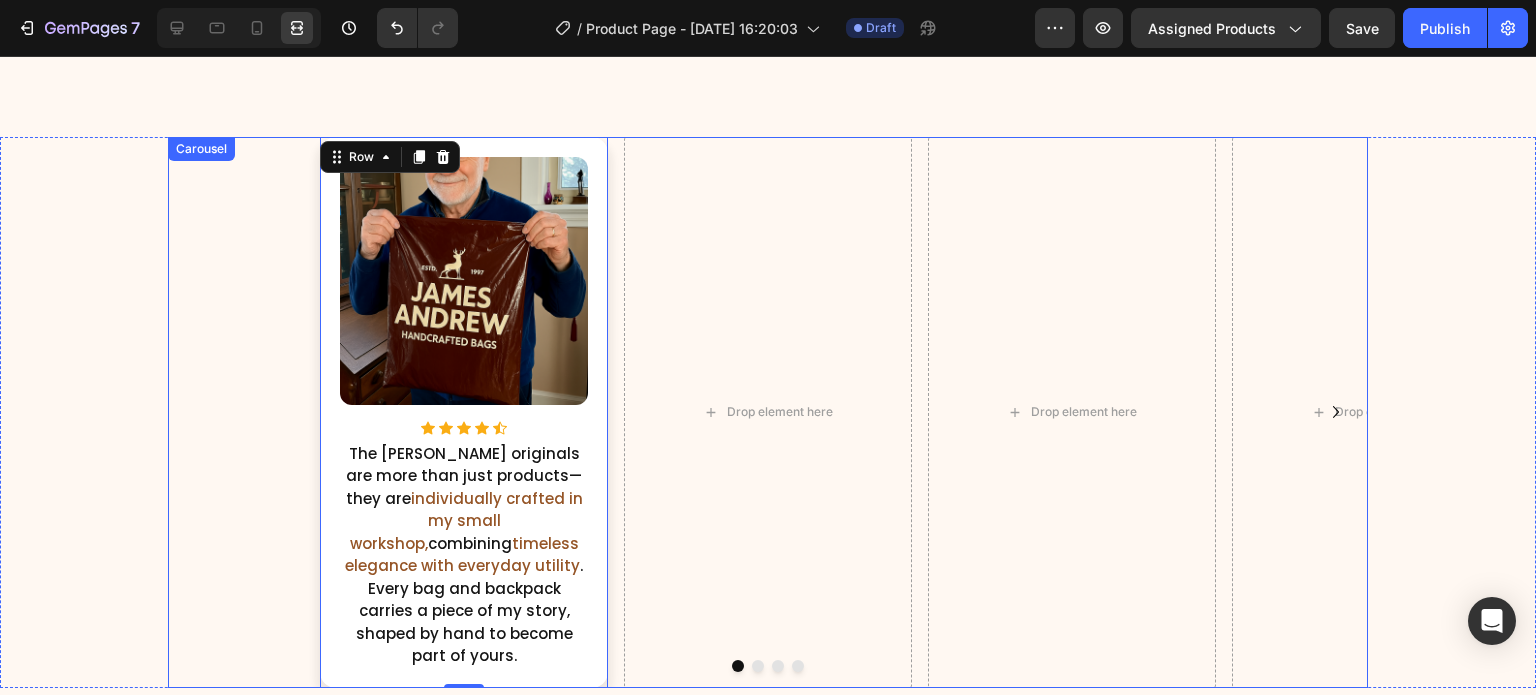 click on "Image                Icon                Icon                Icon                Icon
Icon Icon List Hoz The [PERSON_NAME] originals are more than just products—they are  individually crafted in my small workshop,  combining  timeless elegance with everyday utility . Every bag and backpack carries a piece of my story, shaped by hand to become part of yours. Text Block Row   0
Drop element here
Drop element here
Drop element here
Drop element here
Drop element here" at bounding box center (768, 412) 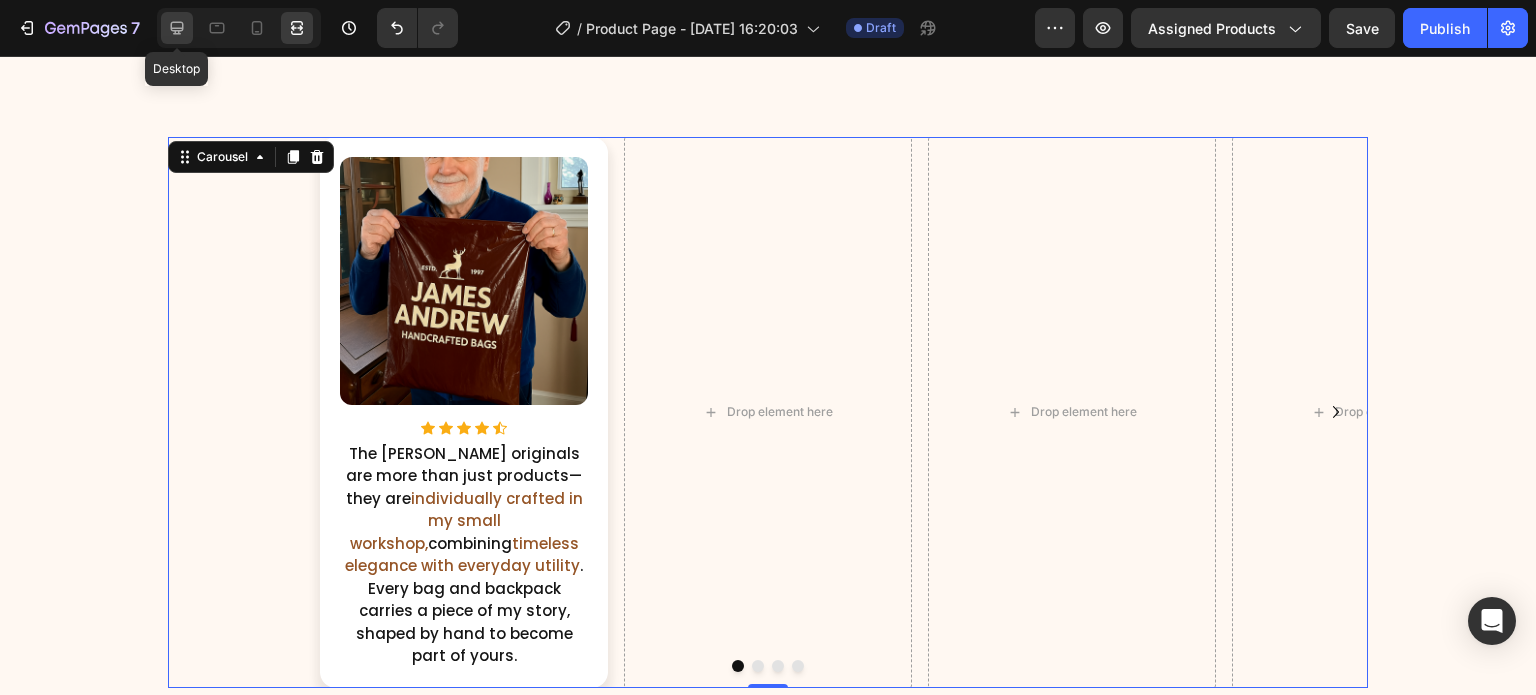 click 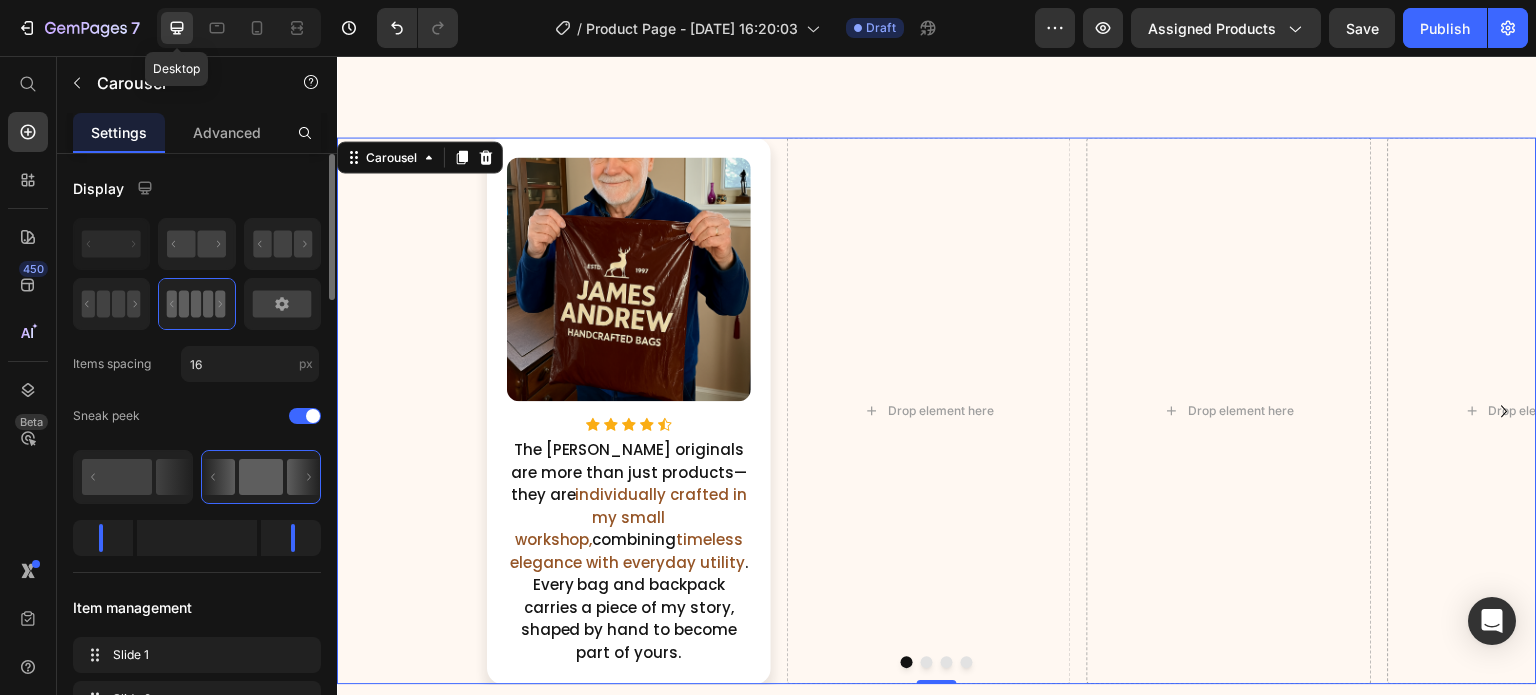 scroll, scrollTop: 2892, scrollLeft: 0, axis: vertical 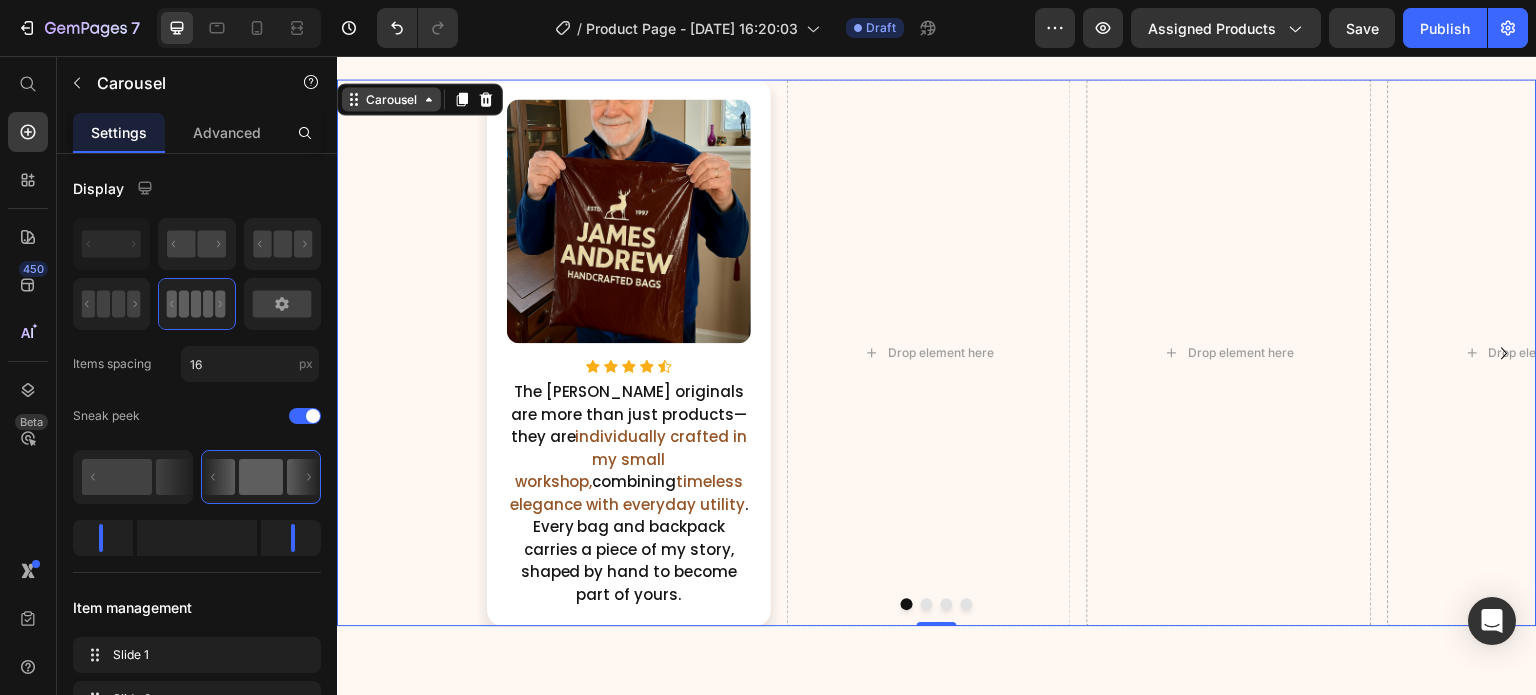 click on "Carousel" at bounding box center [391, 99] 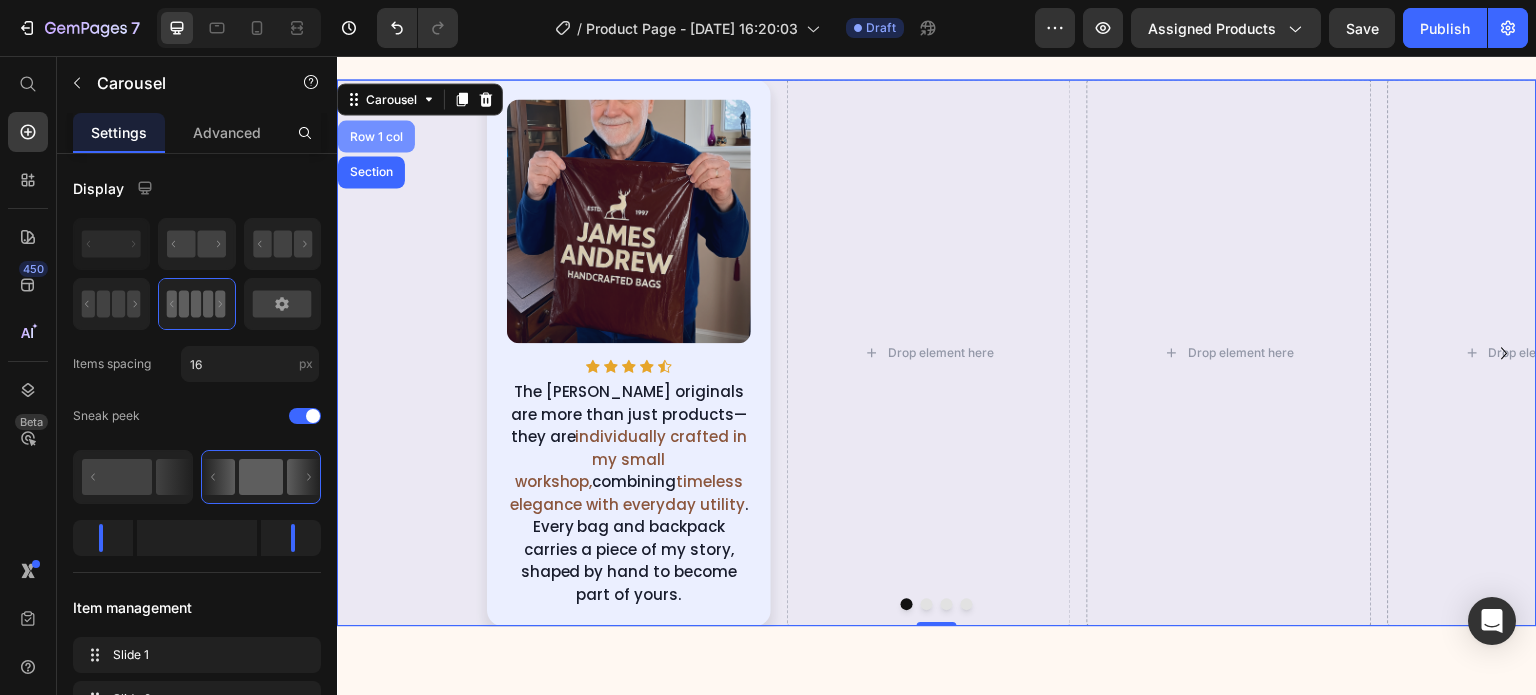 click on "Row 1 col" at bounding box center (376, 136) 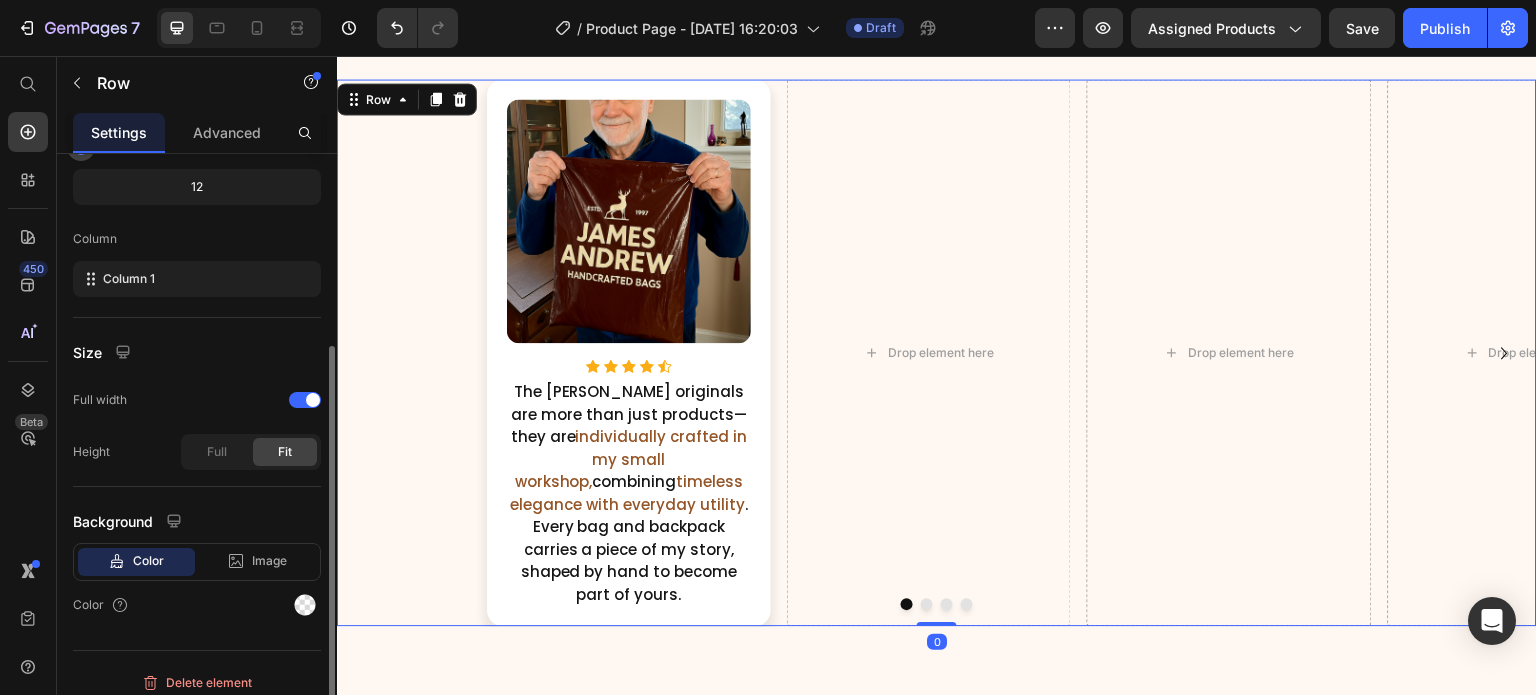 scroll, scrollTop: 260, scrollLeft: 0, axis: vertical 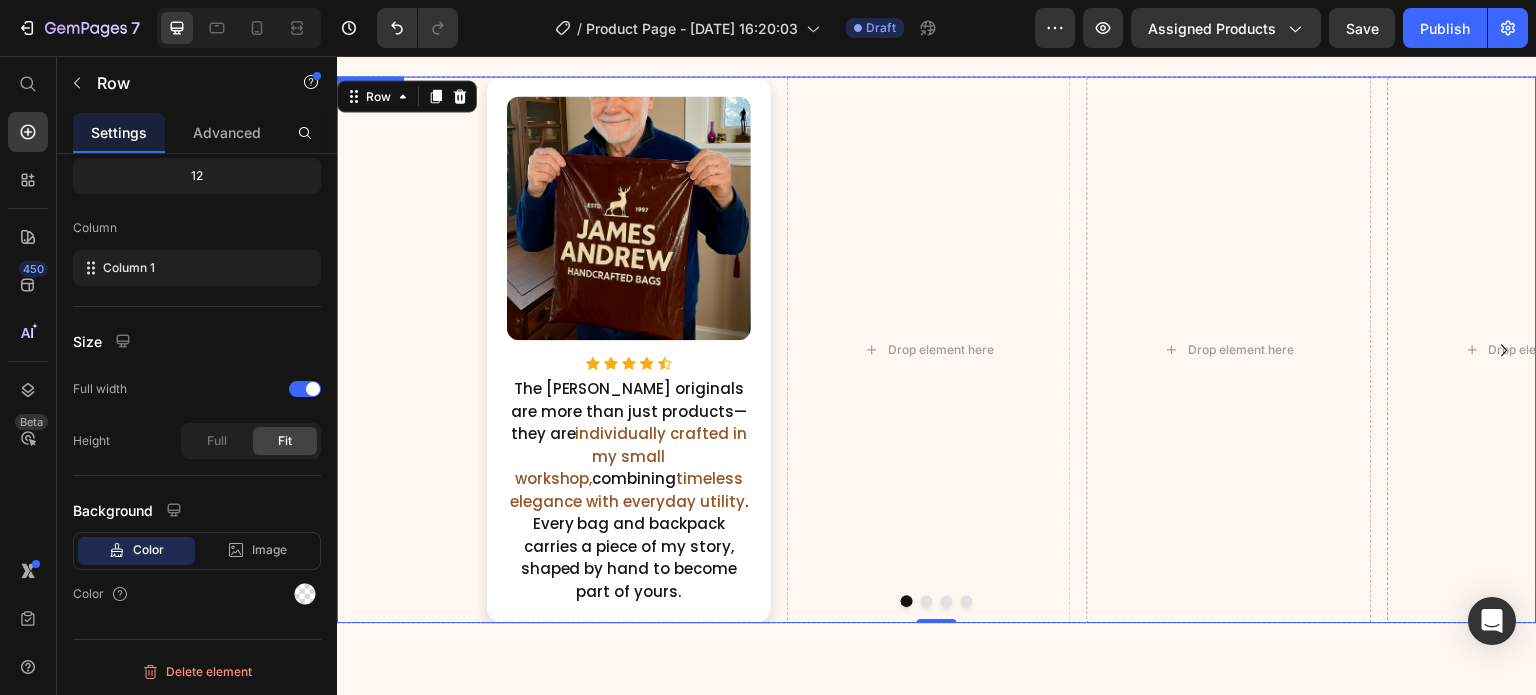 click on "Image                Icon                Icon                Icon                Icon
Icon Icon List Hoz The [PERSON_NAME] originals are more than just products—they are  individually crafted in my small workshop,  combining  timeless elegance with everyday utility . Every bag and backpack carries a piece of my story, shaped by hand to become part of yours. Text Block Row
Drop element here
Drop element here
Drop element here
Drop element here
Drop element here" at bounding box center (937, 349) 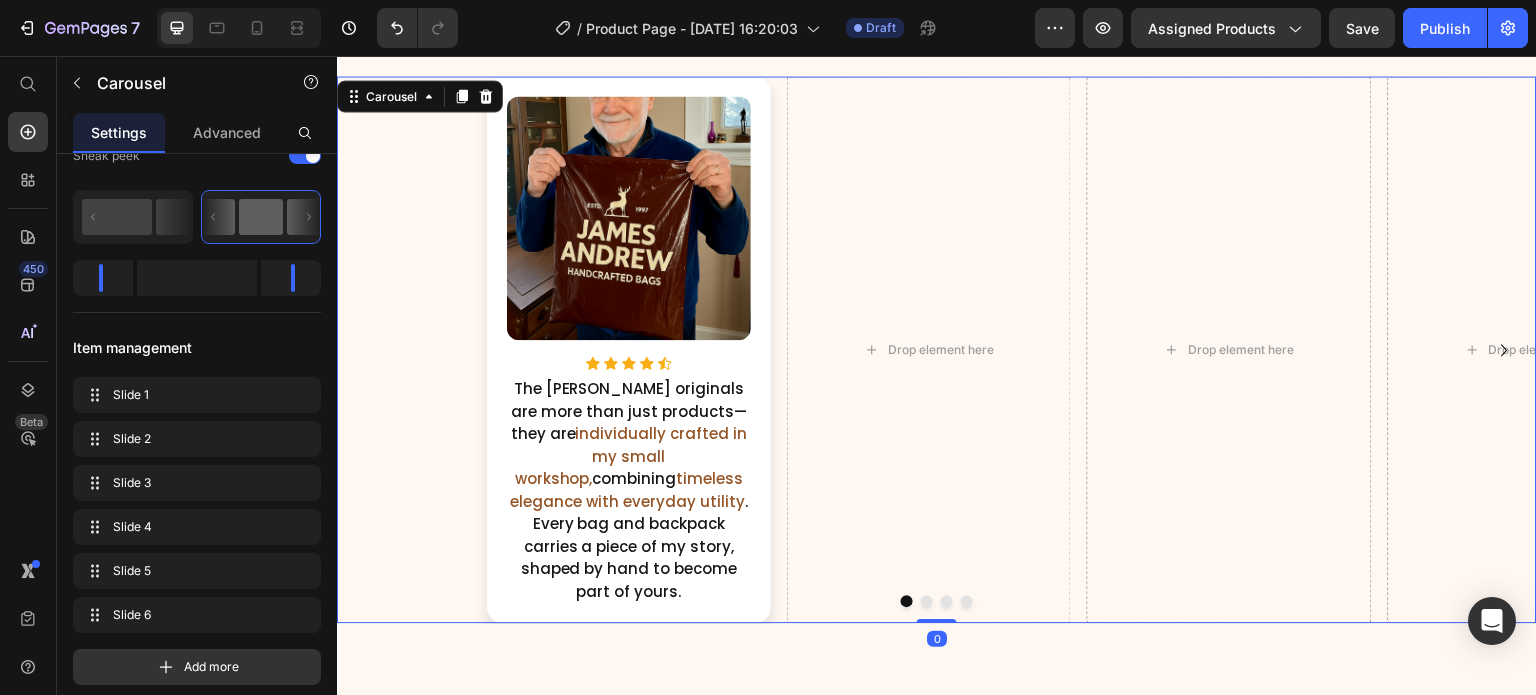 scroll, scrollTop: 0, scrollLeft: 0, axis: both 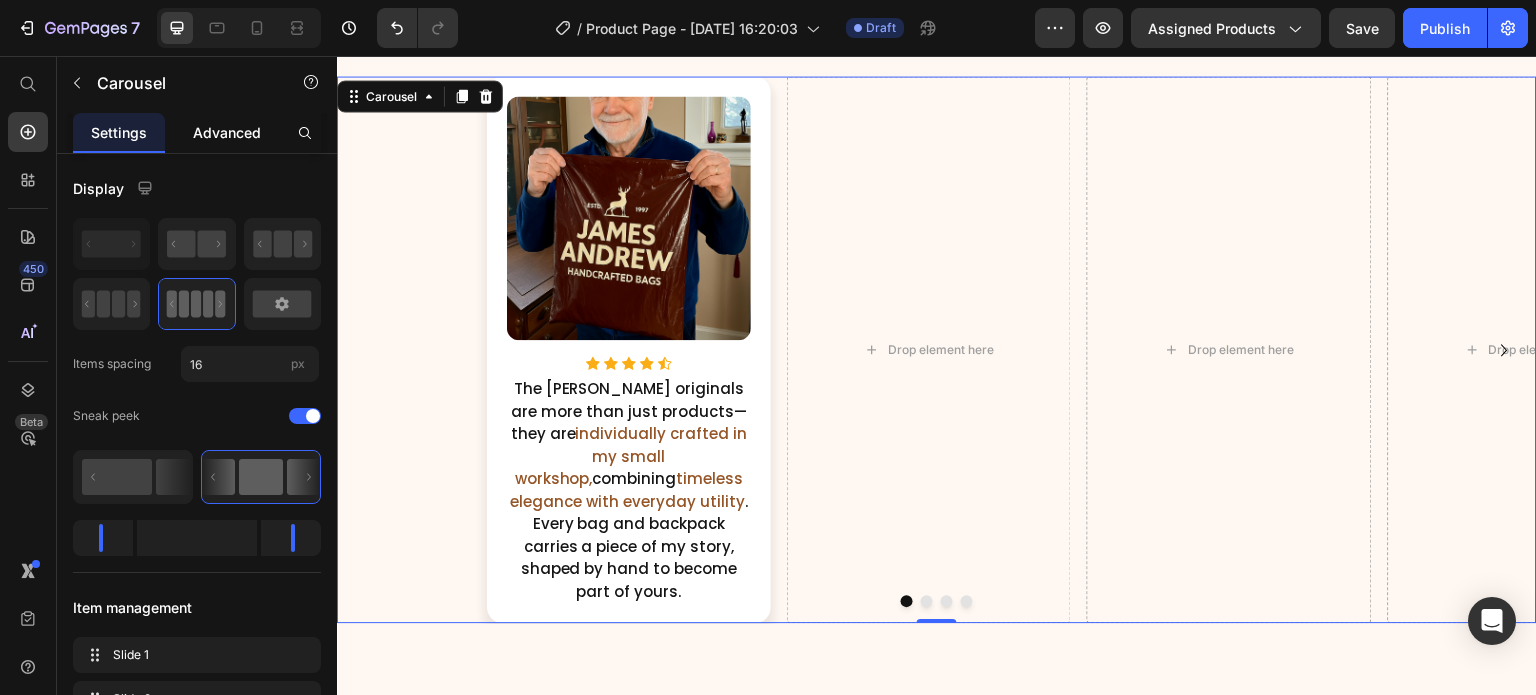 click on "Advanced" at bounding box center [227, 132] 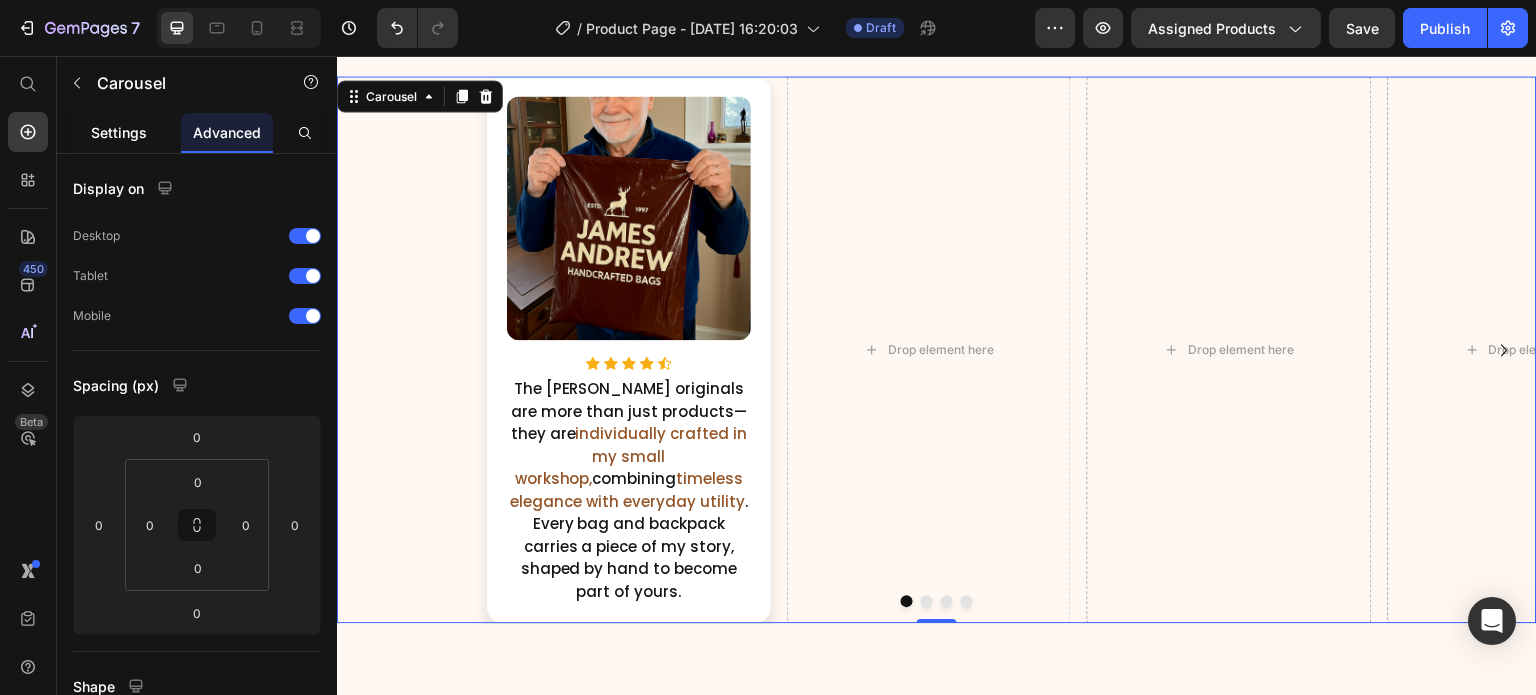 click on "Settings" at bounding box center (119, 132) 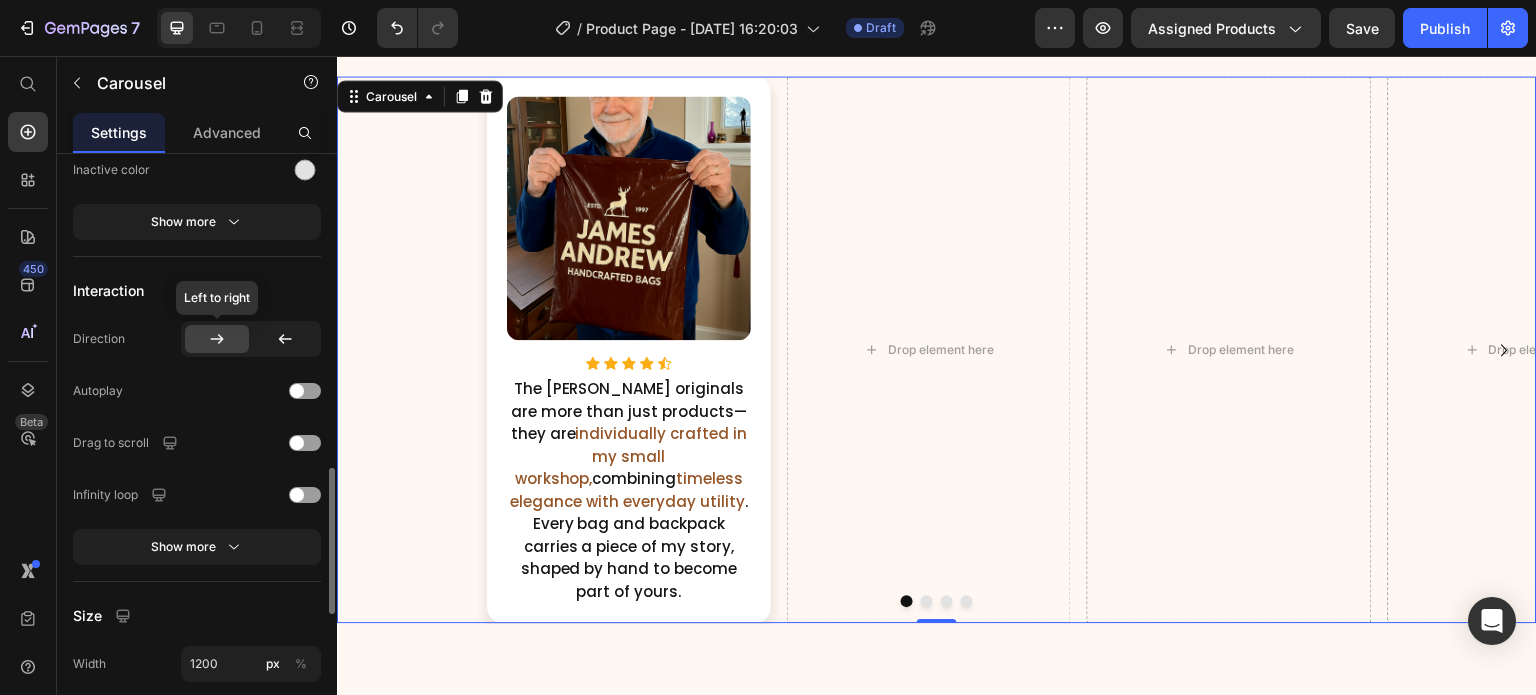 scroll, scrollTop: 1280, scrollLeft: 0, axis: vertical 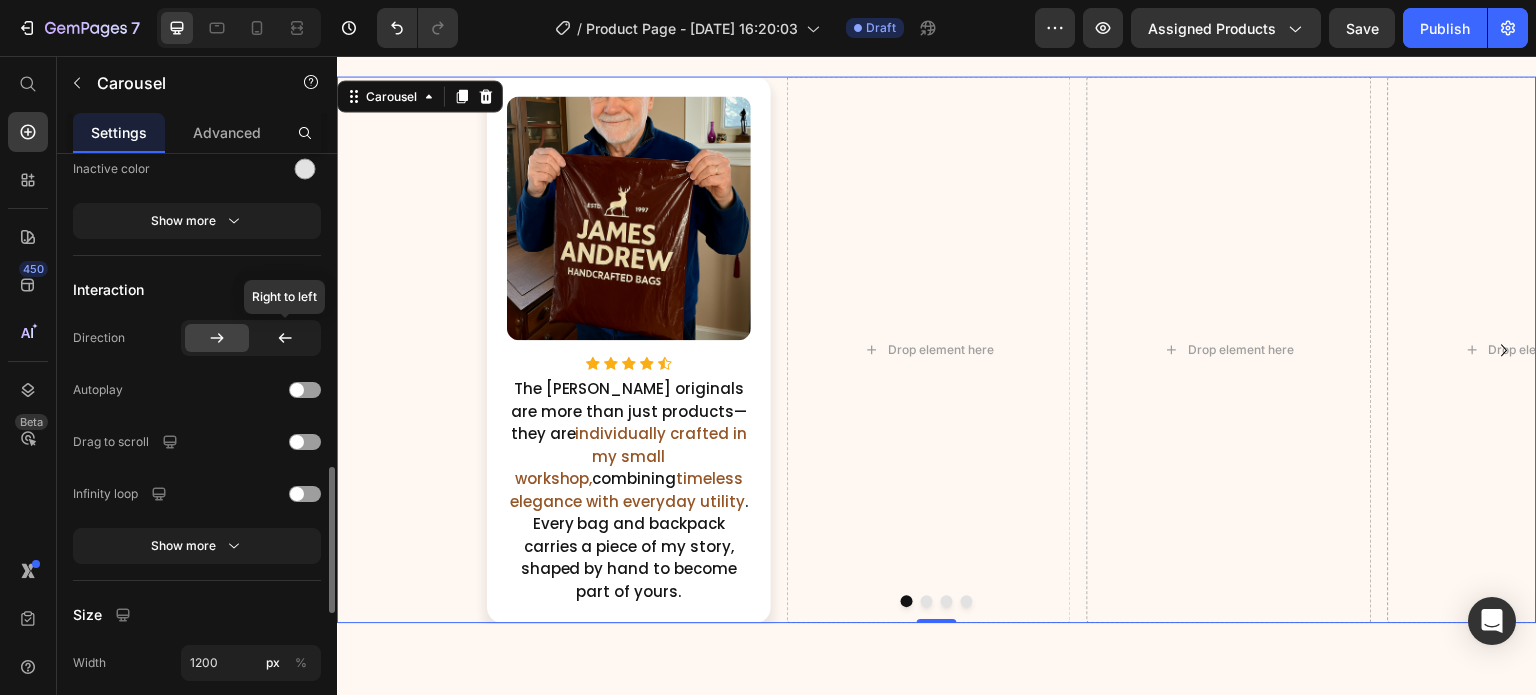 click 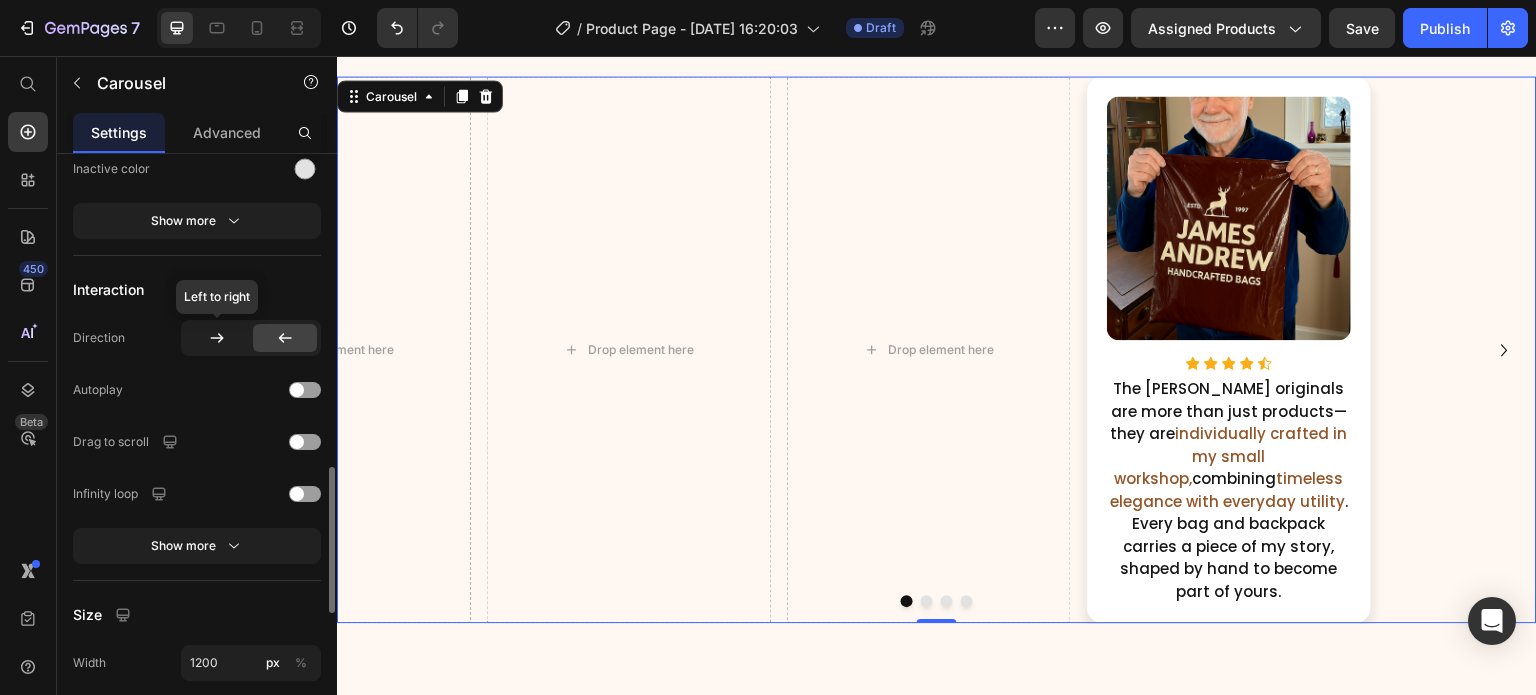 click 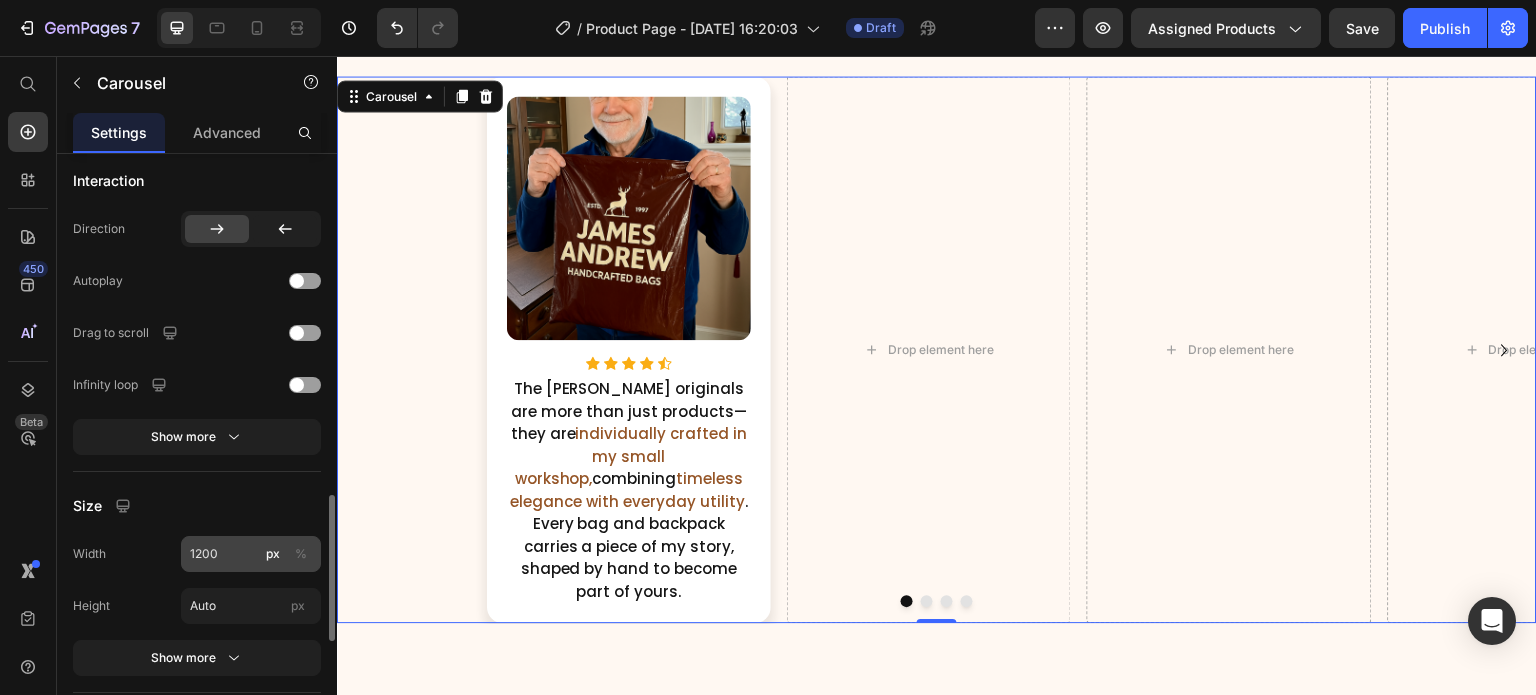 scroll, scrollTop: 1390, scrollLeft: 0, axis: vertical 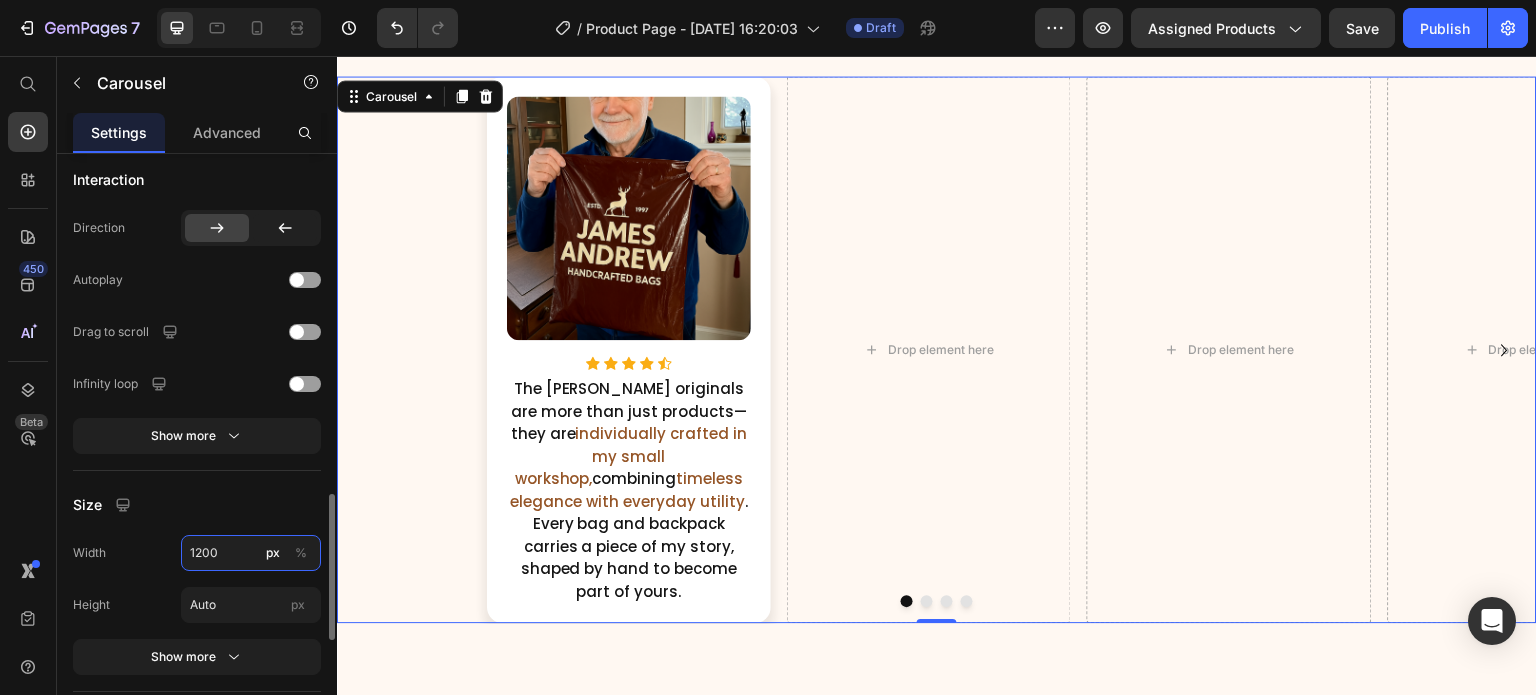 click on "1200" at bounding box center [251, 553] 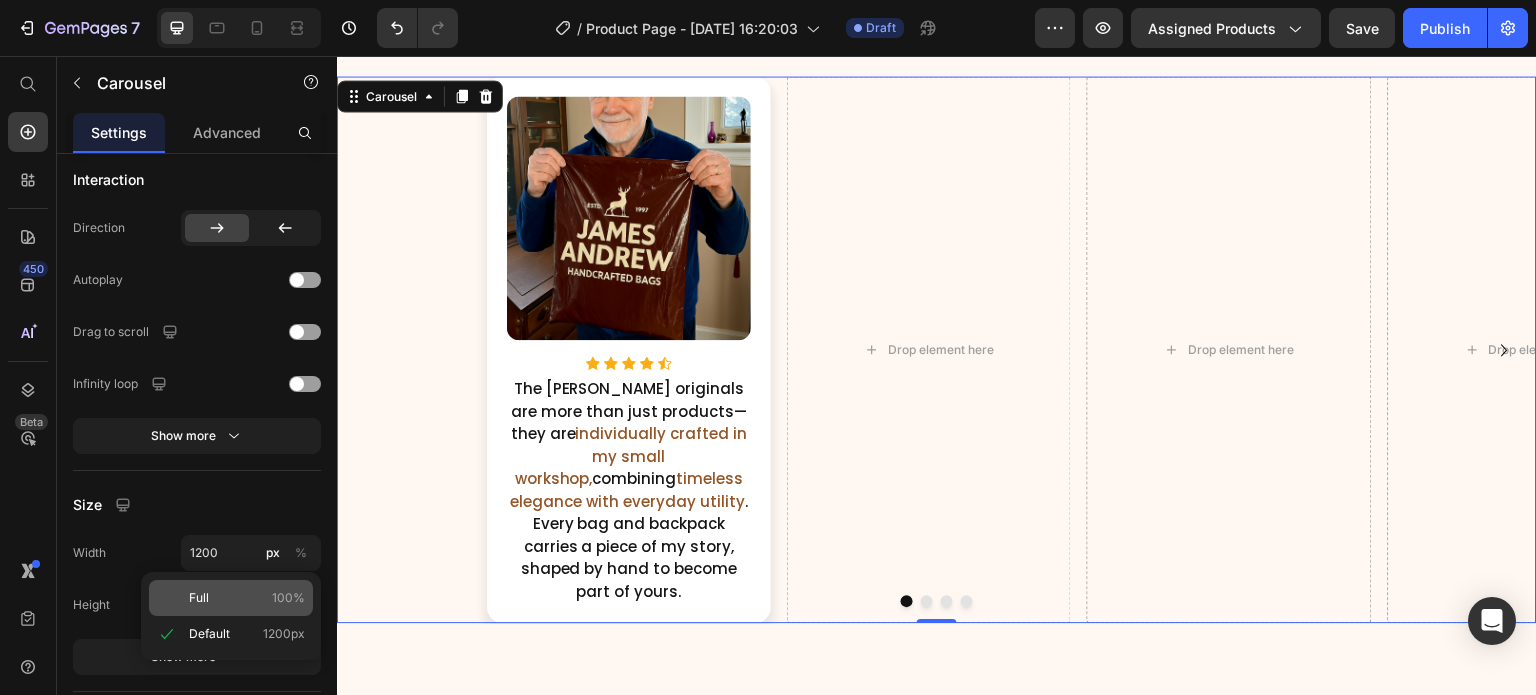 click on "Full 100%" at bounding box center (247, 598) 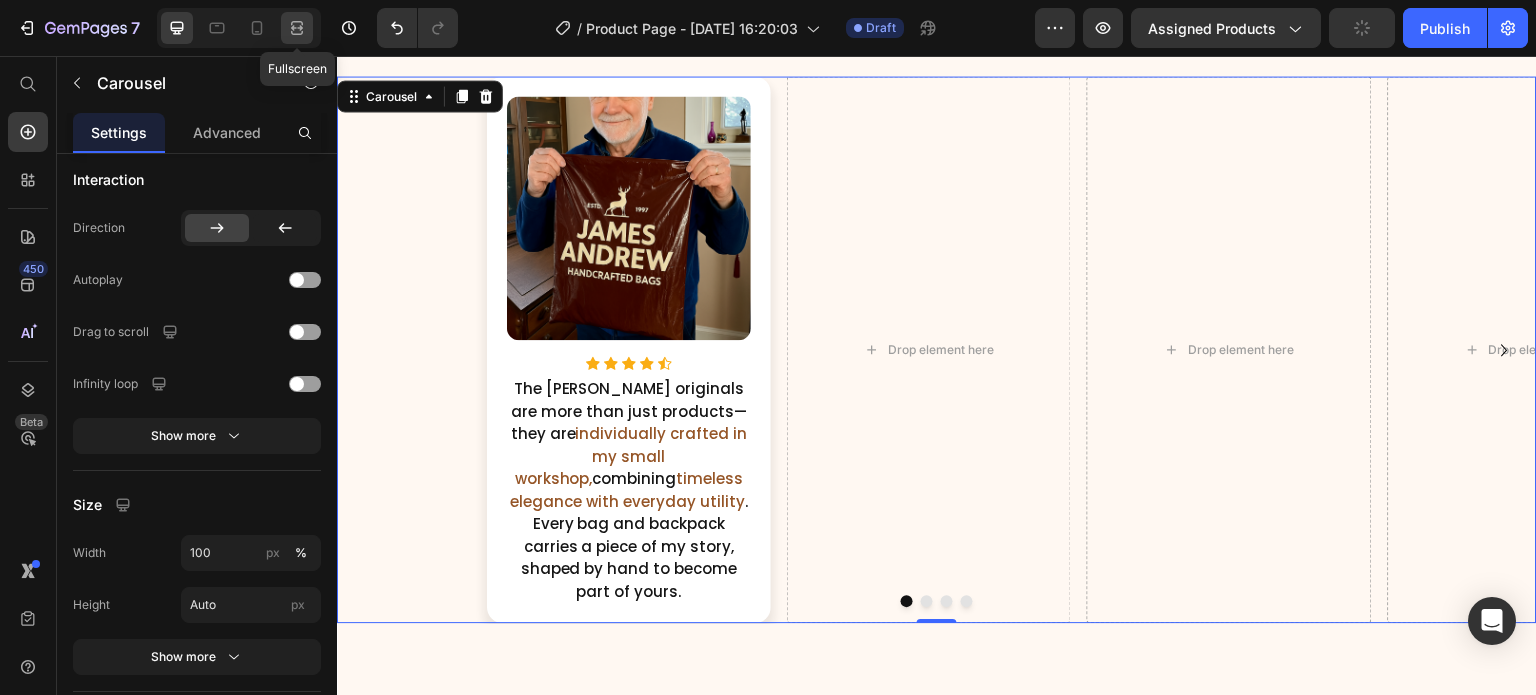 click 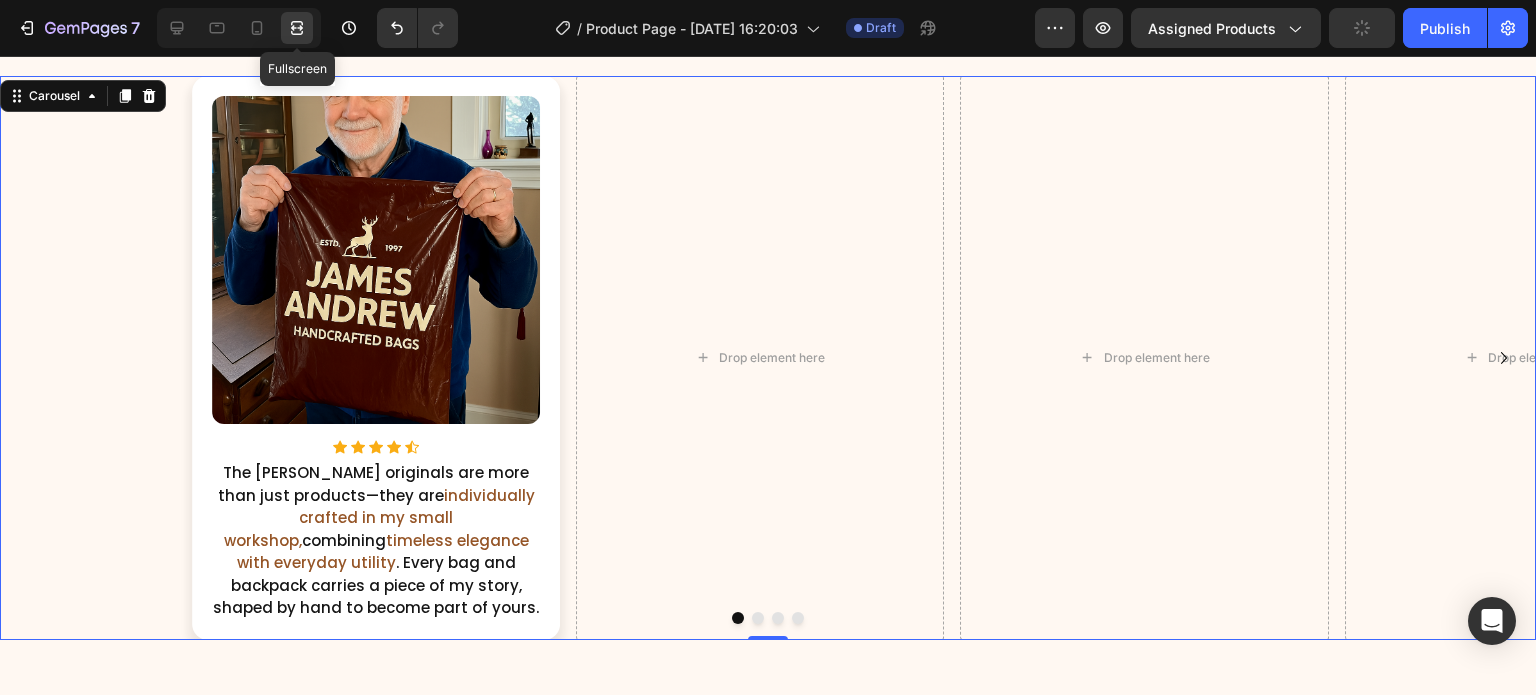 scroll, scrollTop: 2837, scrollLeft: 0, axis: vertical 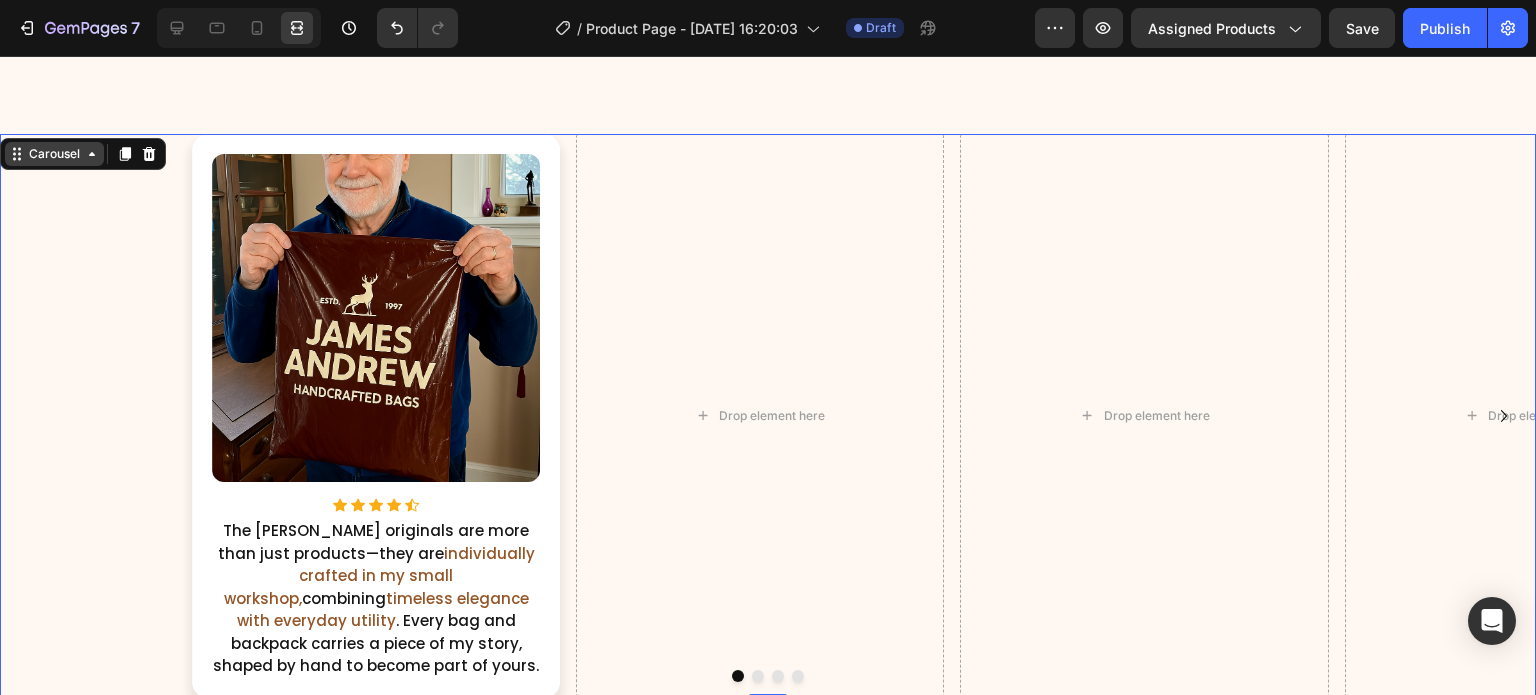 click on "Carousel" at bounding box center (54, 154) 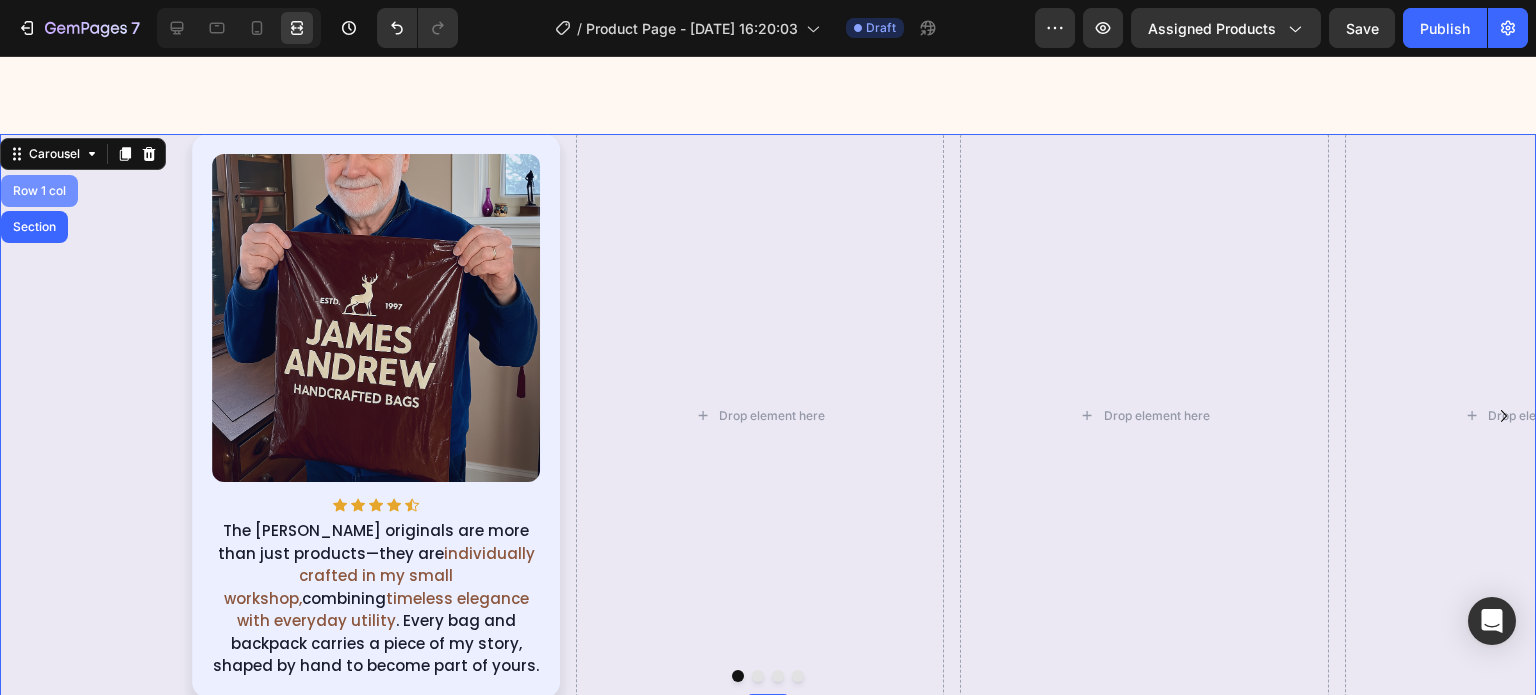 click on "Row 1 col" at bounding box center [39, 191] 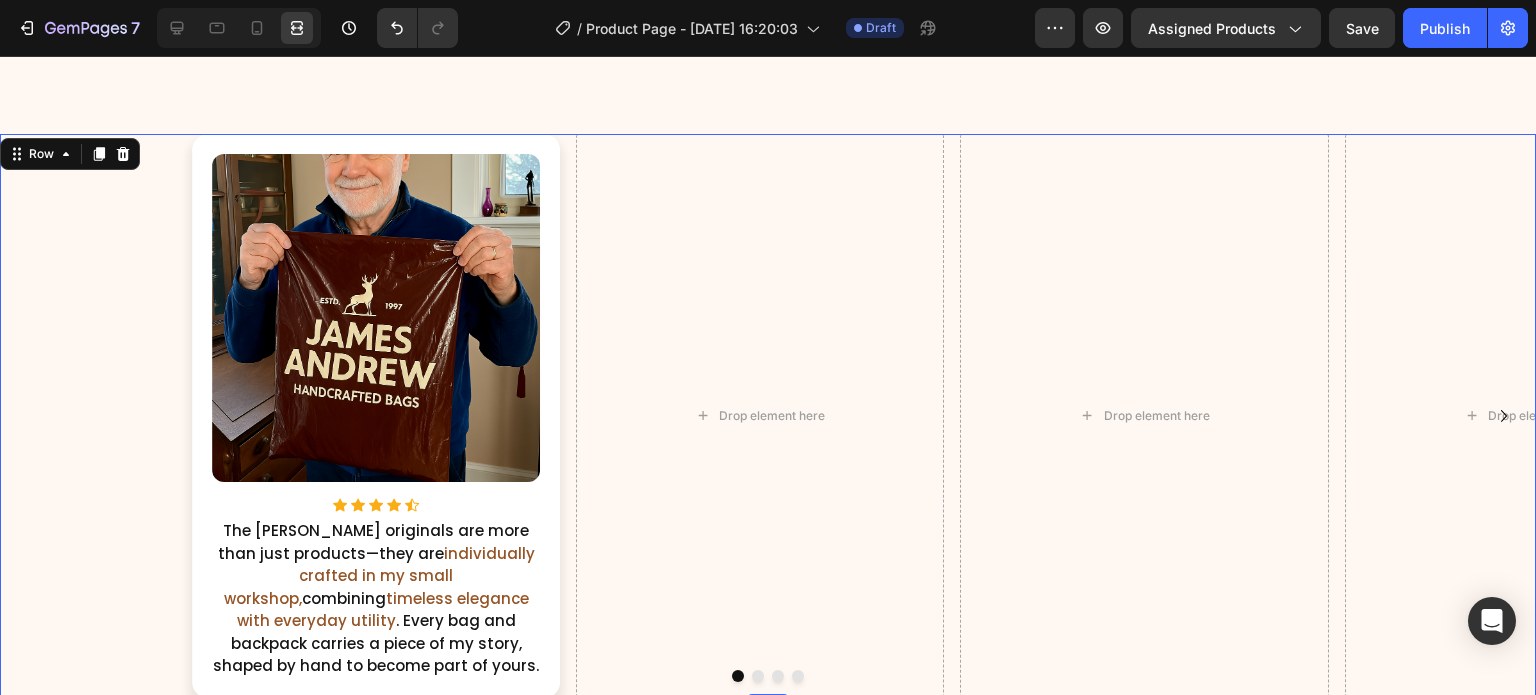 scroll, scrollTop: 0, scrollLeft: 0, axis: both 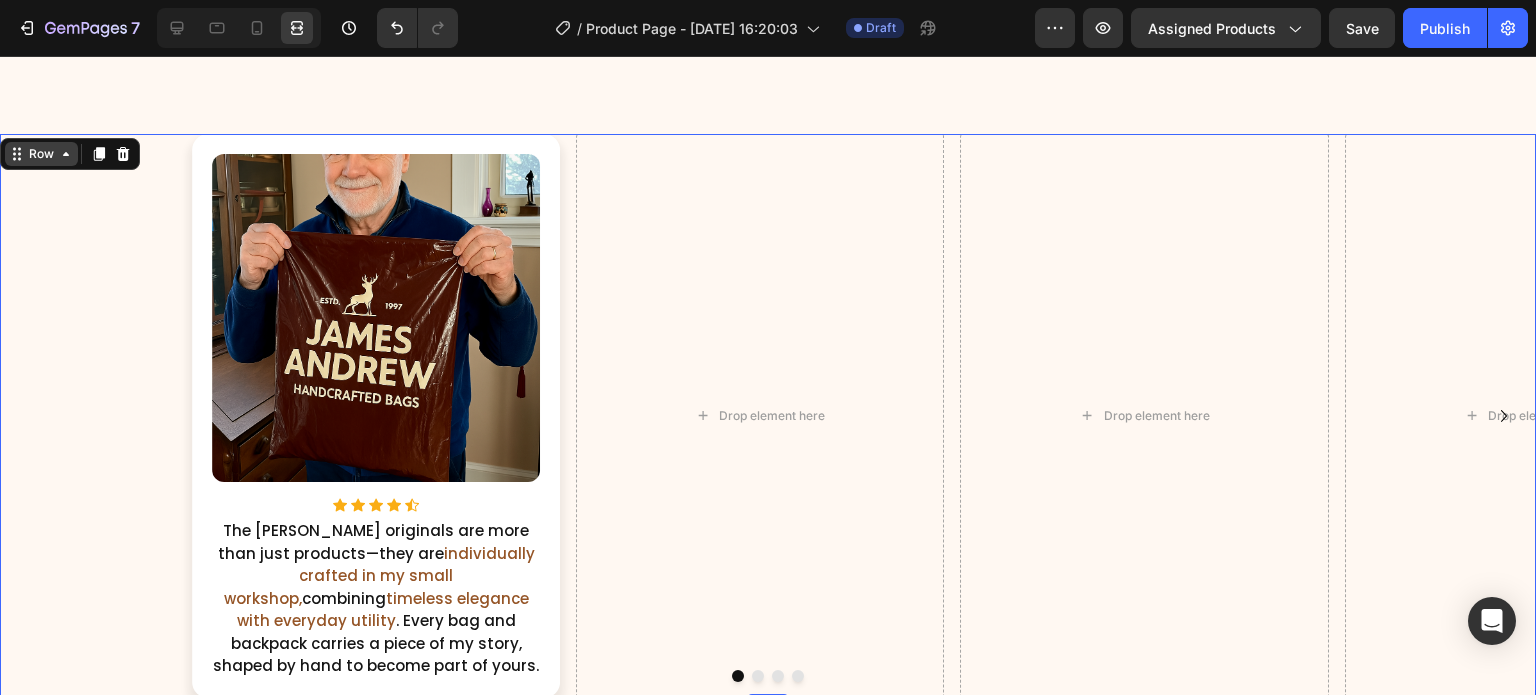 click 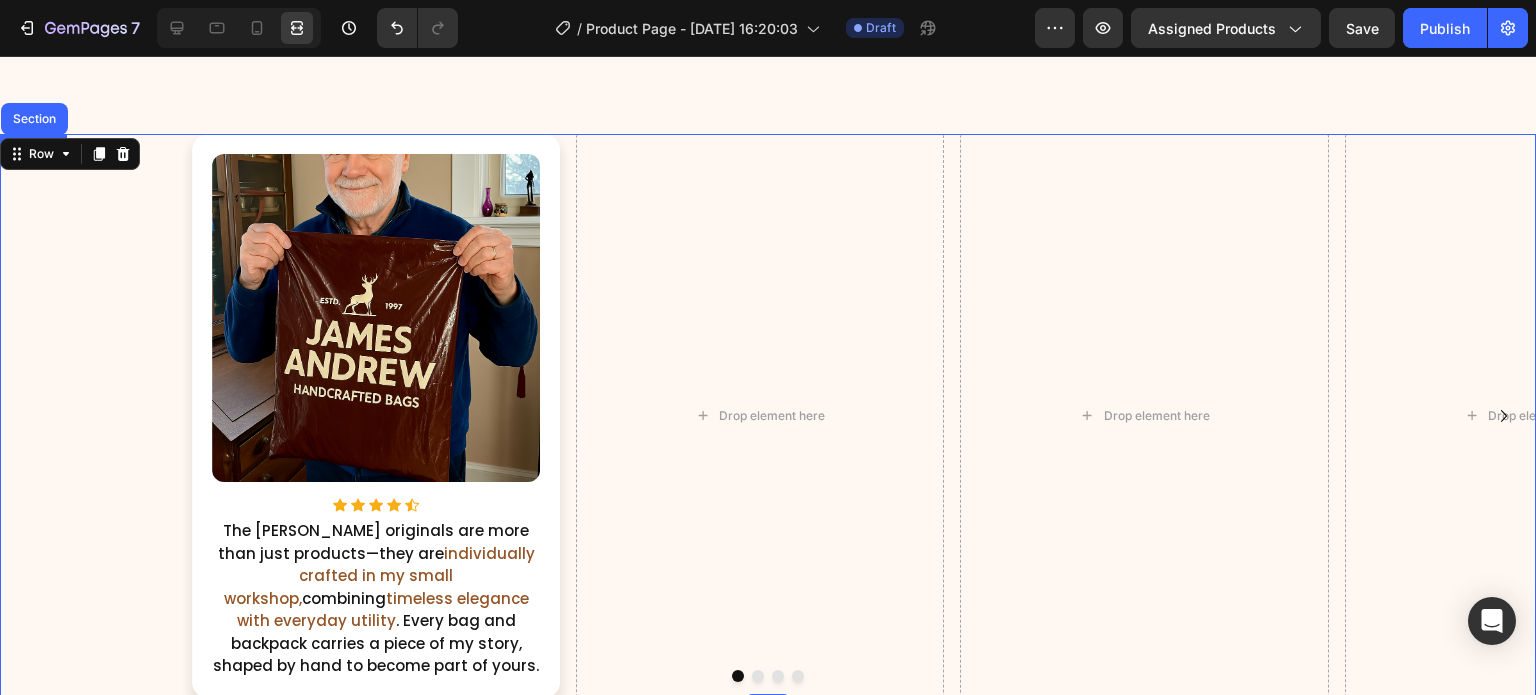 click on "Image                Icon                Icon                Icon                Icon
Icon Icon List Hoz The [PERSON_NAME] originals are more than just products—they are  individually crafted in my small workshop,  combining  timeless elegance with everyday utility . Every bag and backpack carries a piece of my story, shaped by hand to become part of yours. Text Block Row
Drop element here
Drop element here
Drop element here
Drop element here
Drop element here" at bounding box center [768, 416] 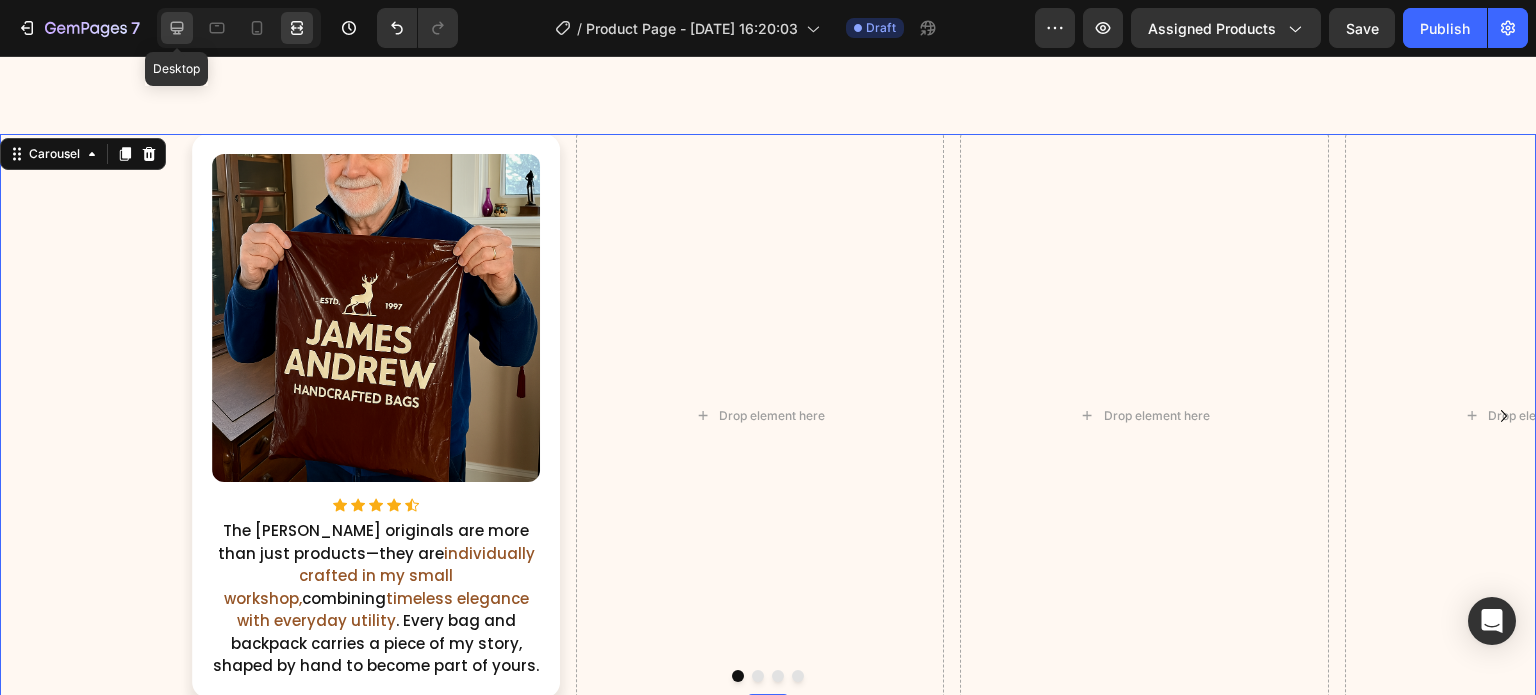 click 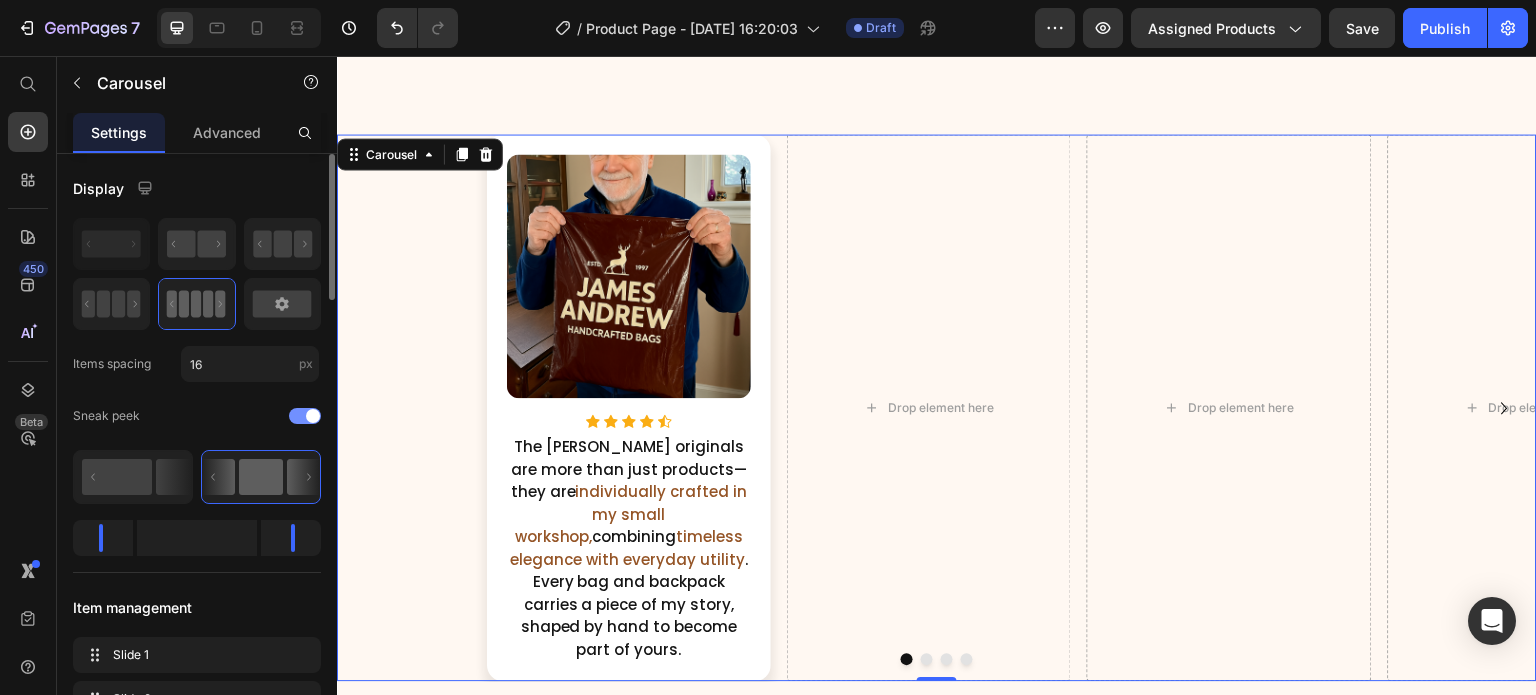 scroll, scrollTop: 2895, scrollLeft: 0, axis: vertical 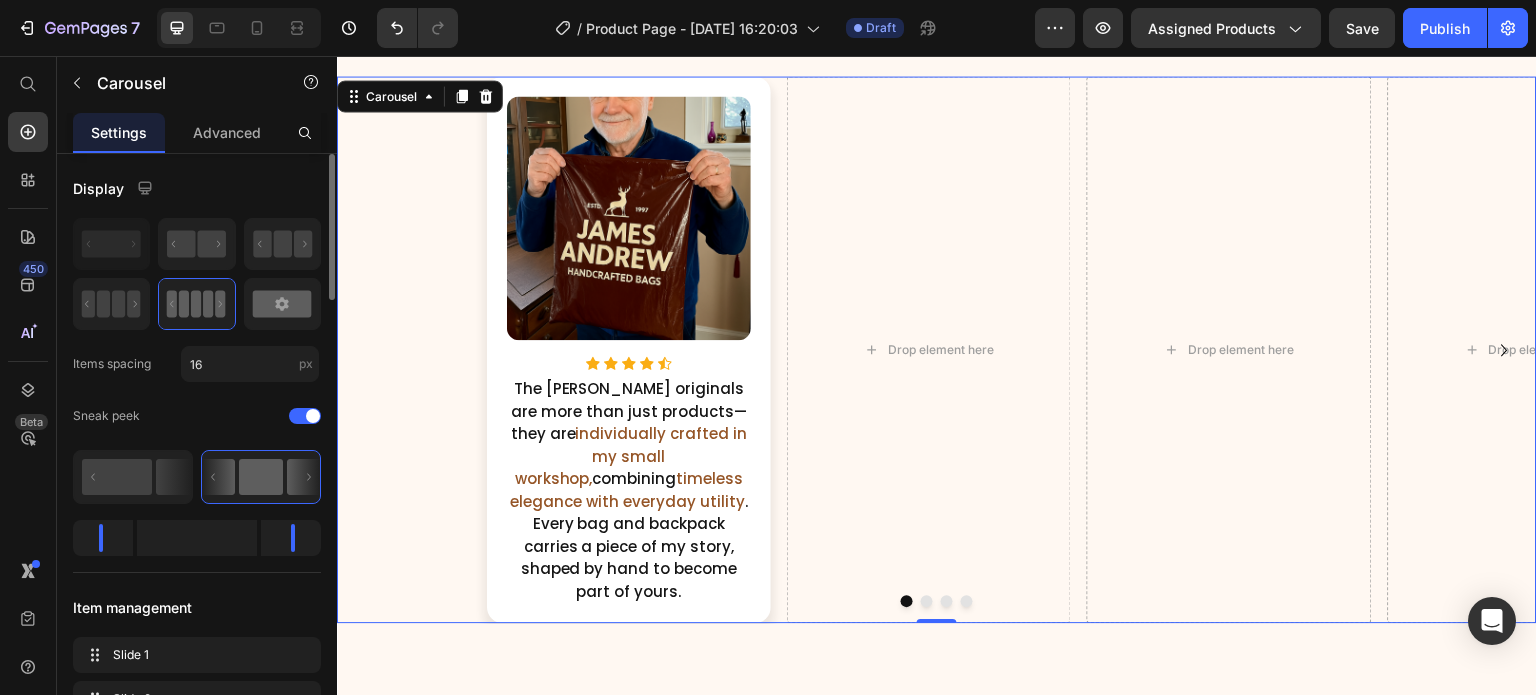 click 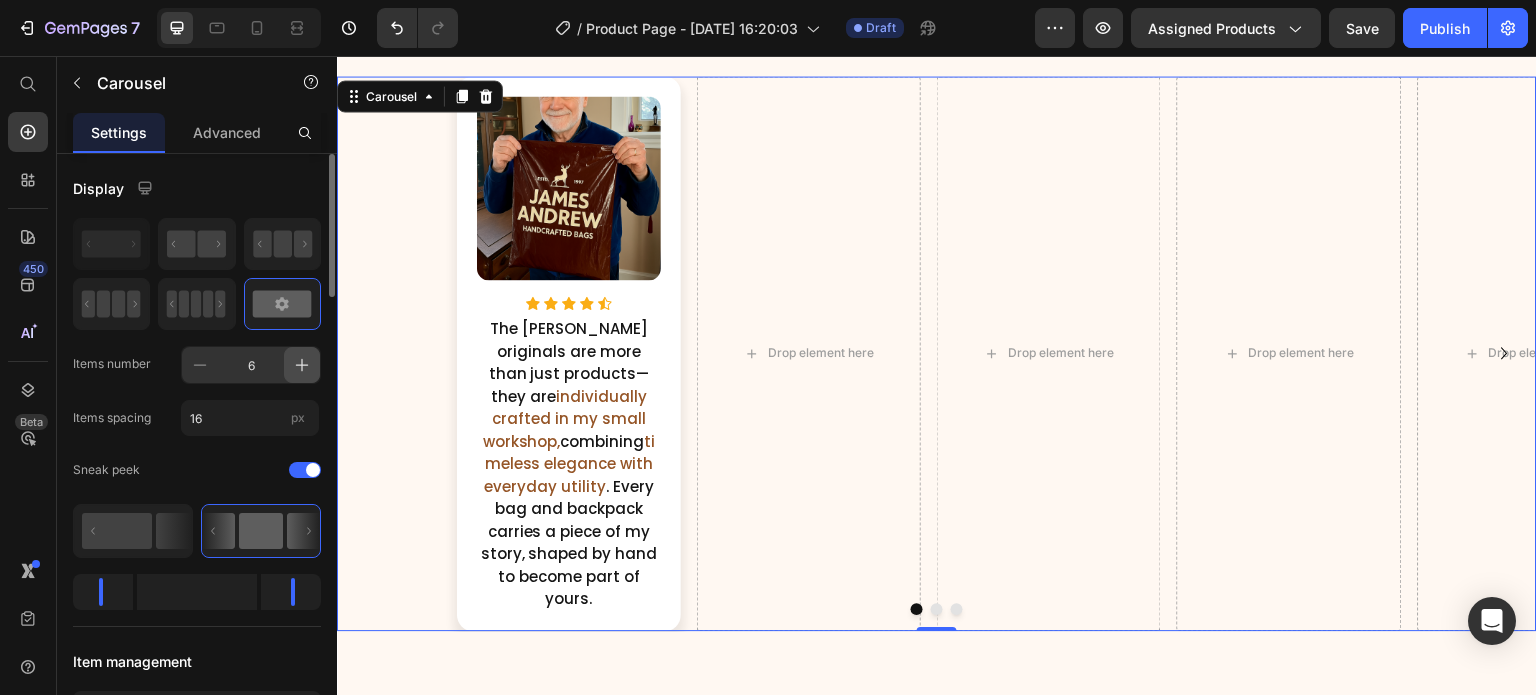 click 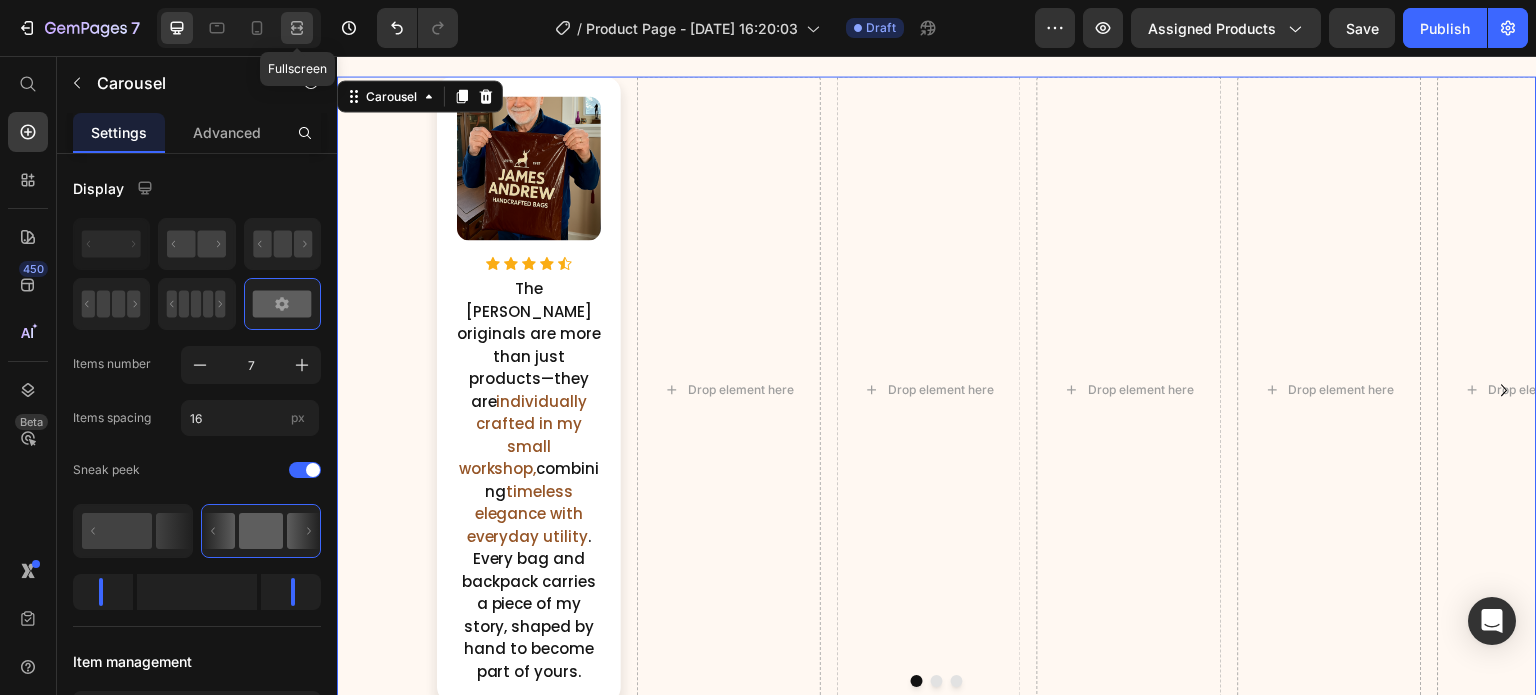 click 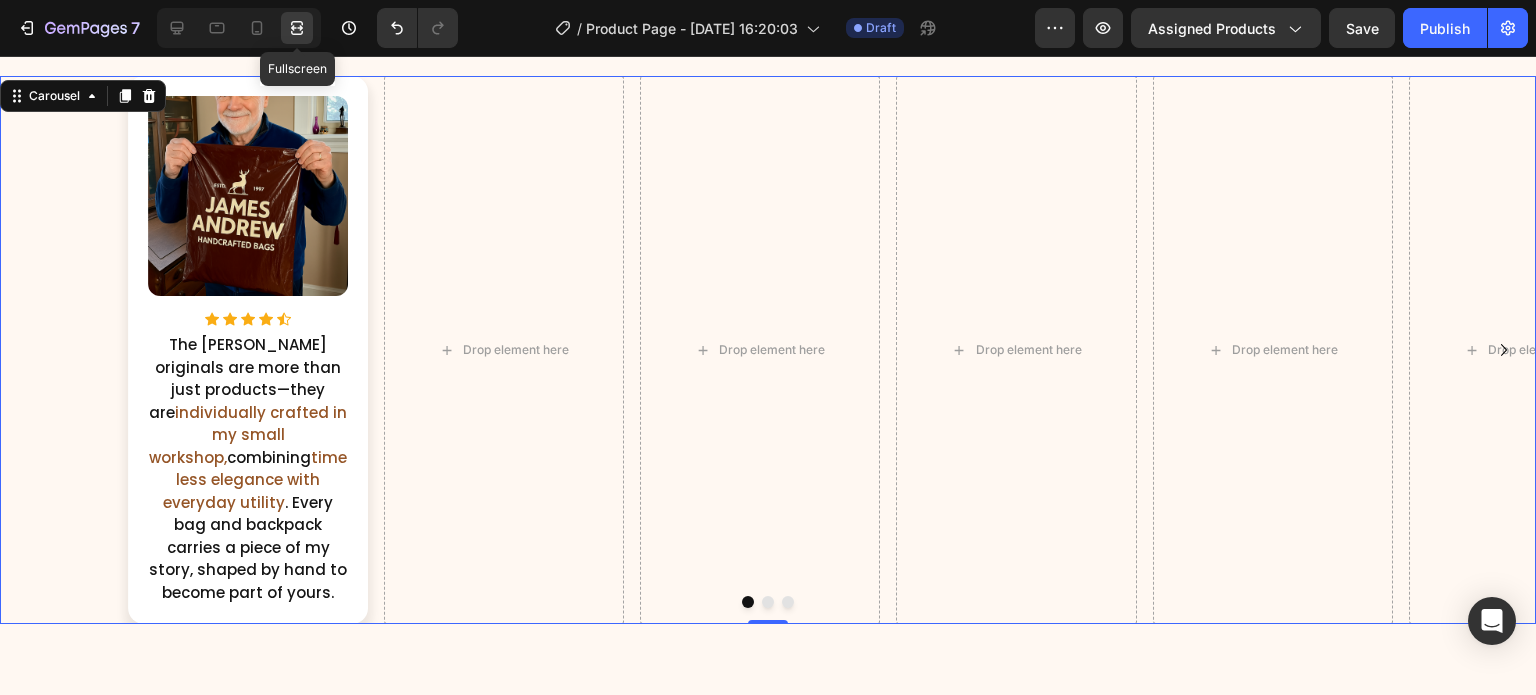 scroll, scrollTop: 2837, scrollLeft: 0, axis: vertical 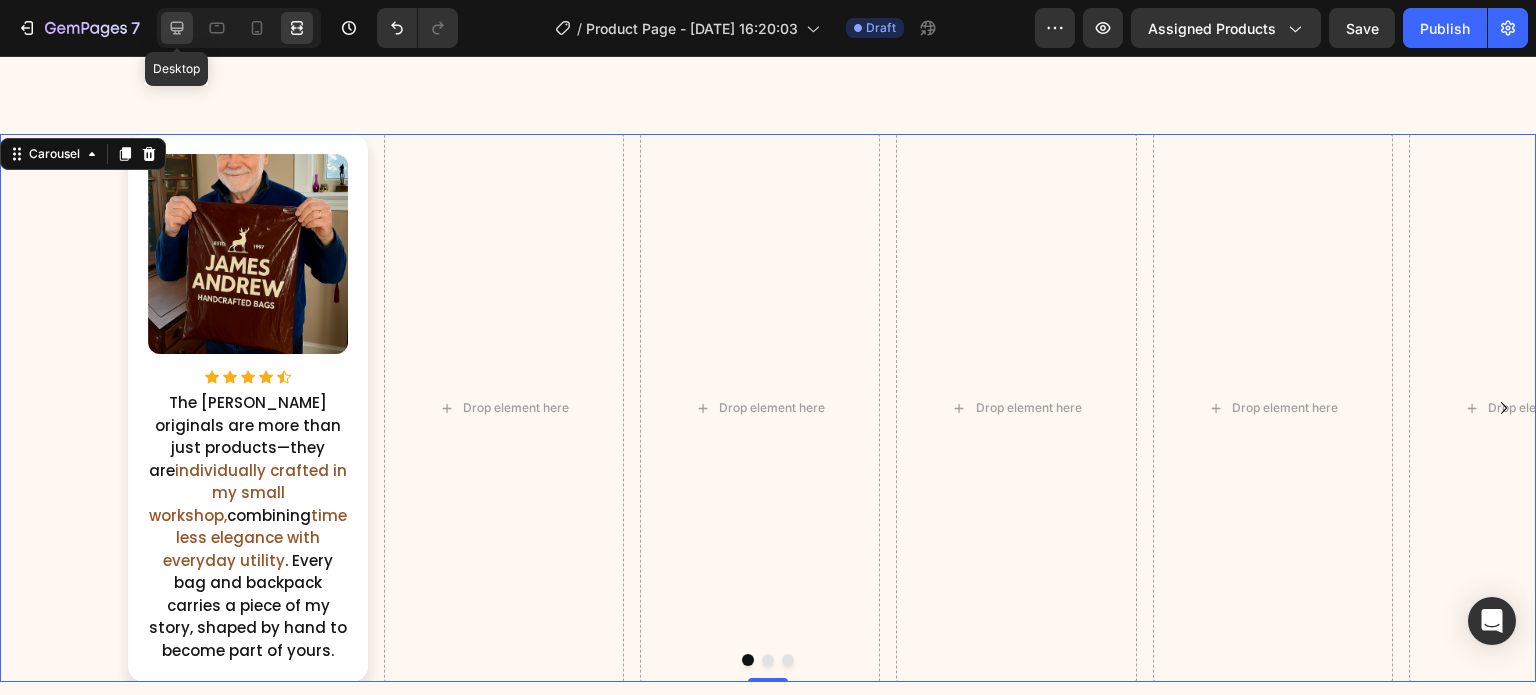 click 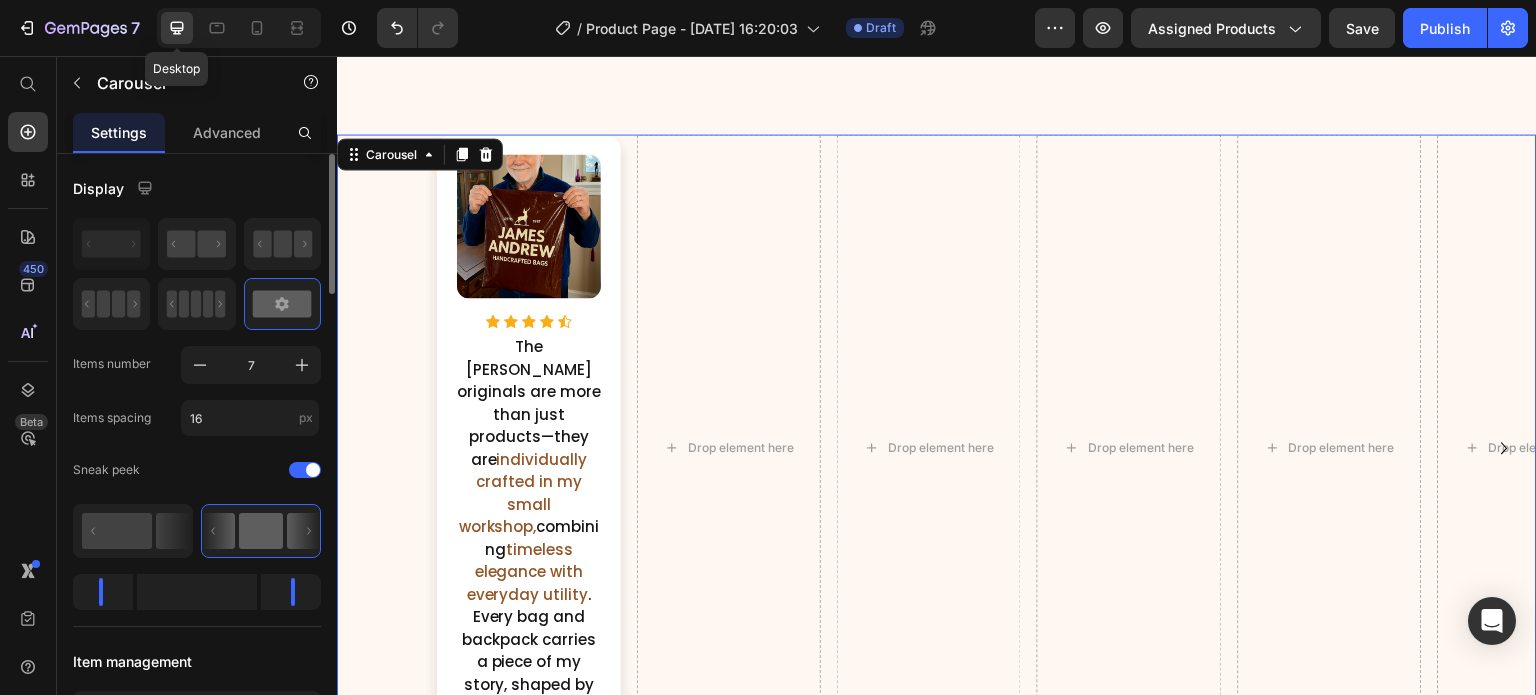 scroll, scrollTop: 2895, scrollLeft: 0, axis: vertical 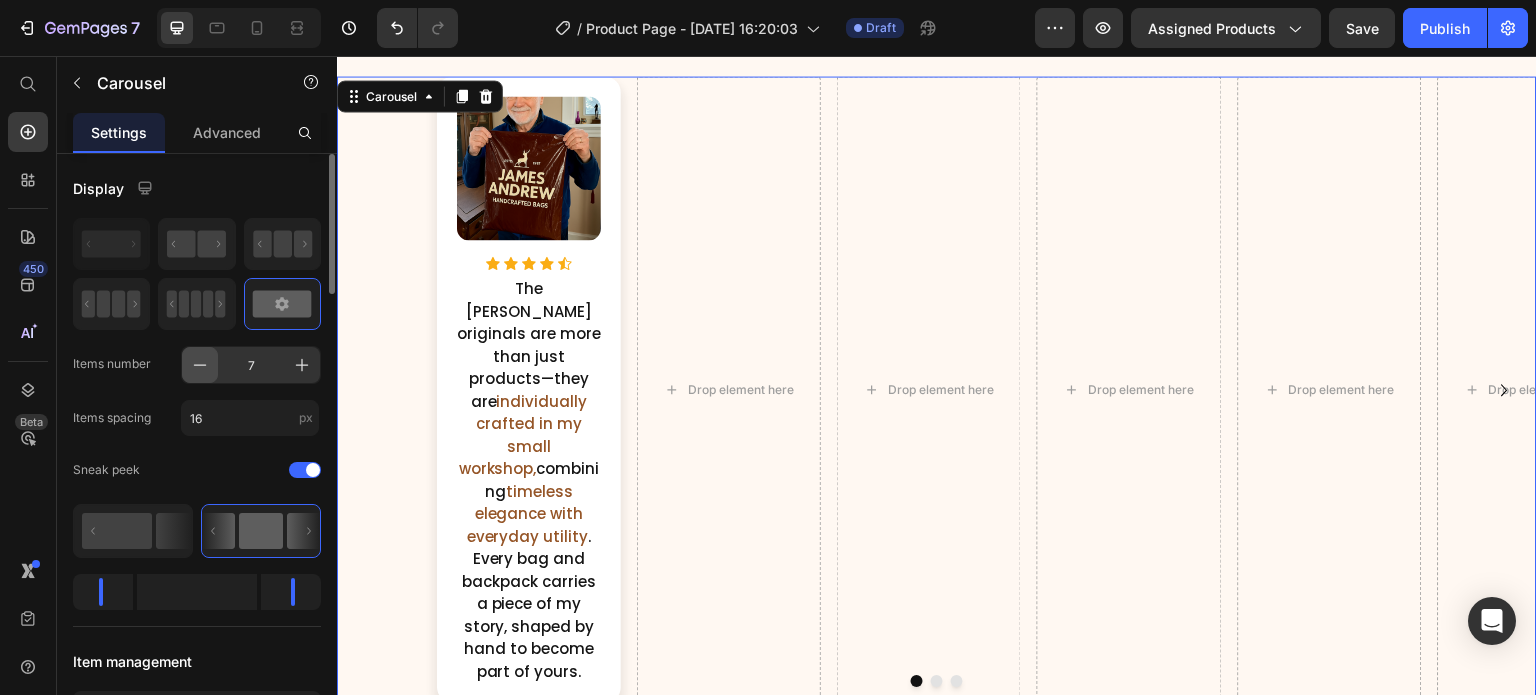 click 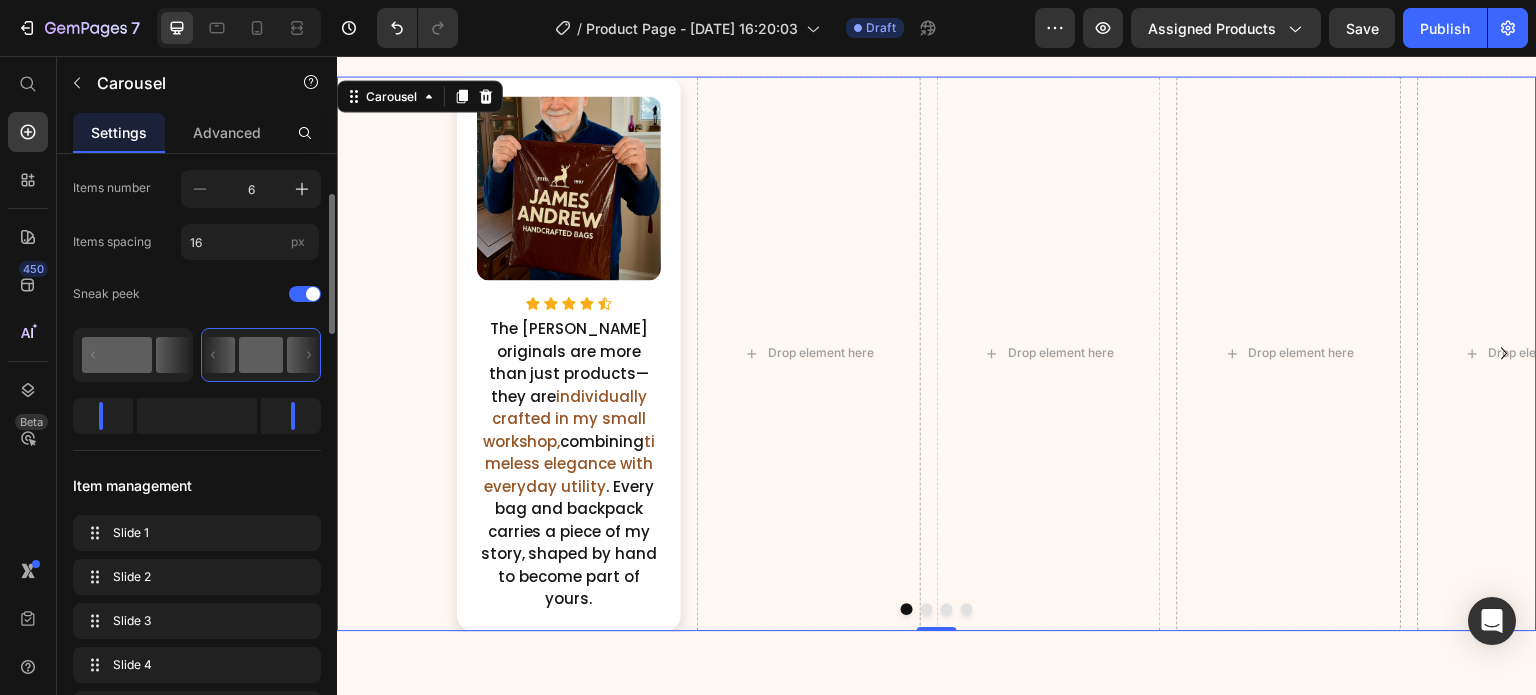 scroll, scrollTop: 175, scrollLeft: 0, axis: vertical 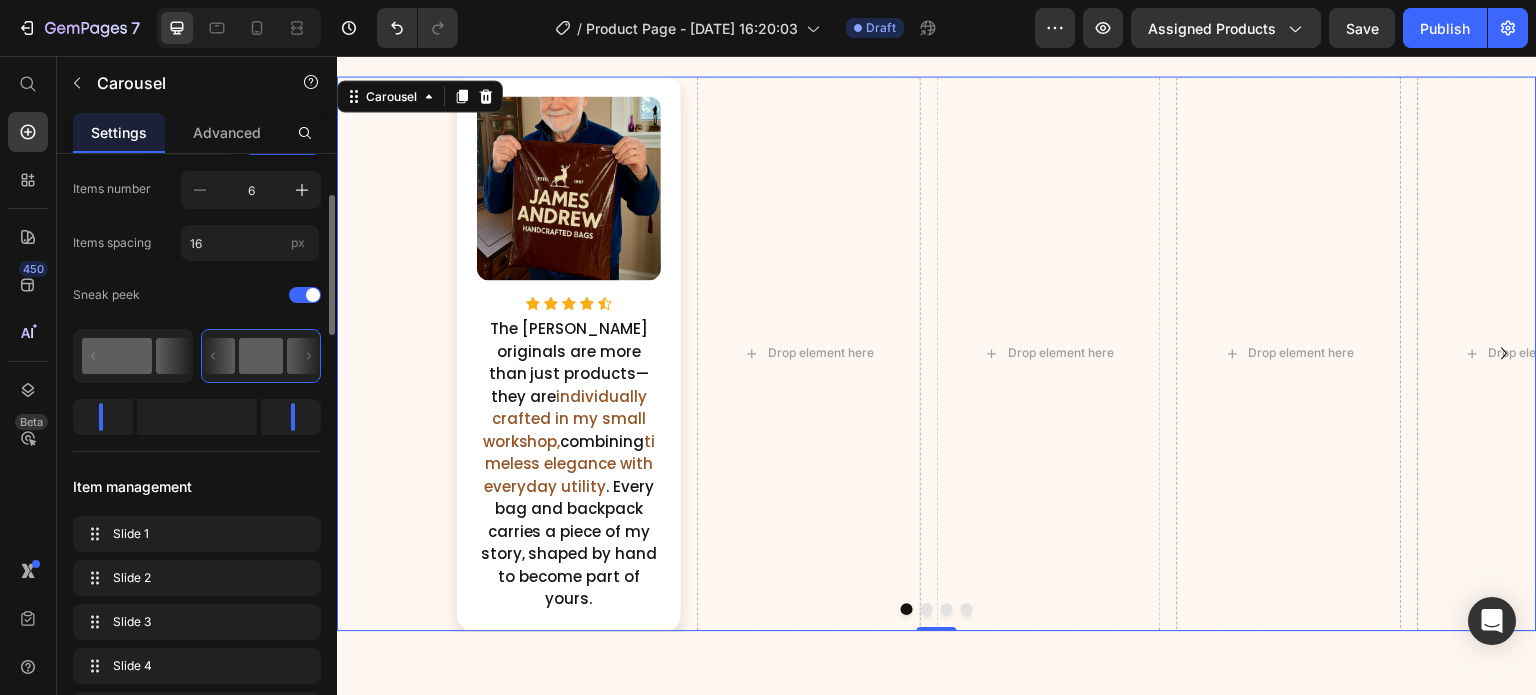 click 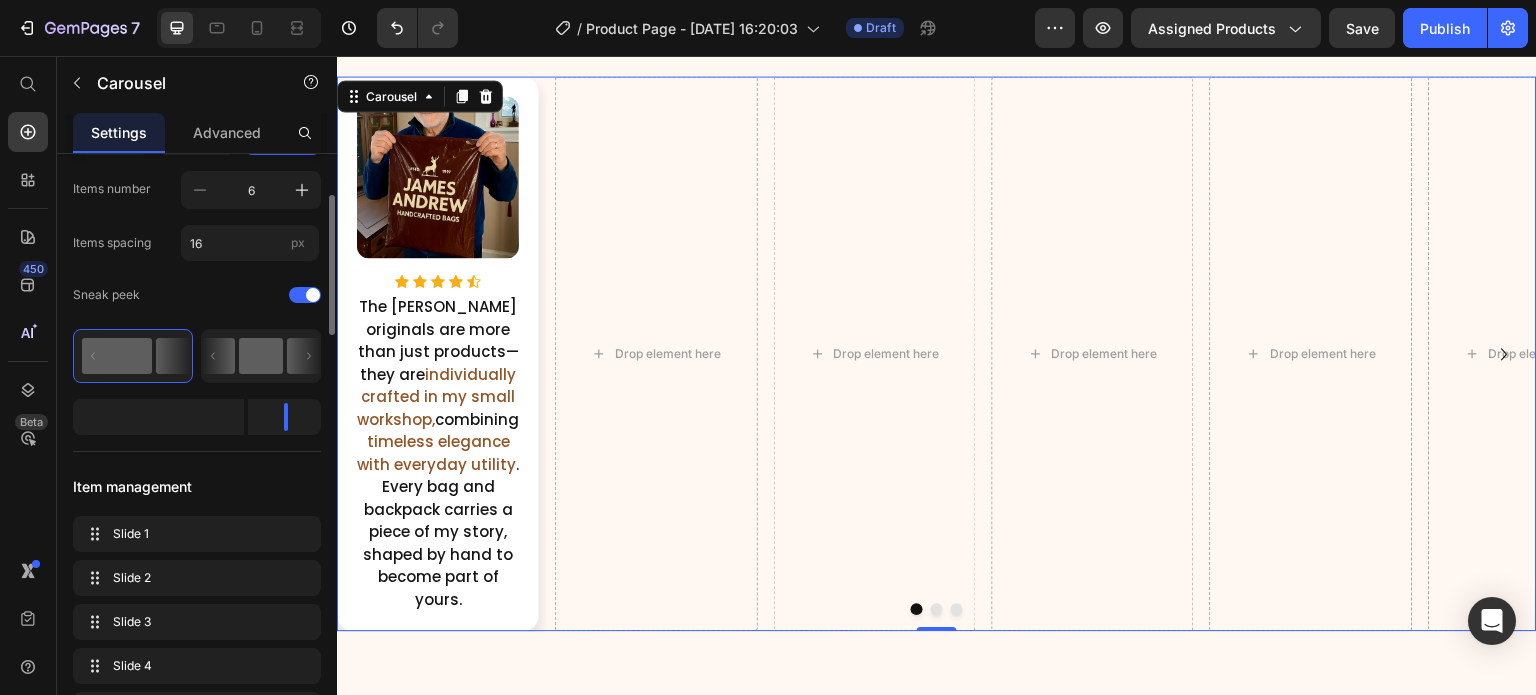 click 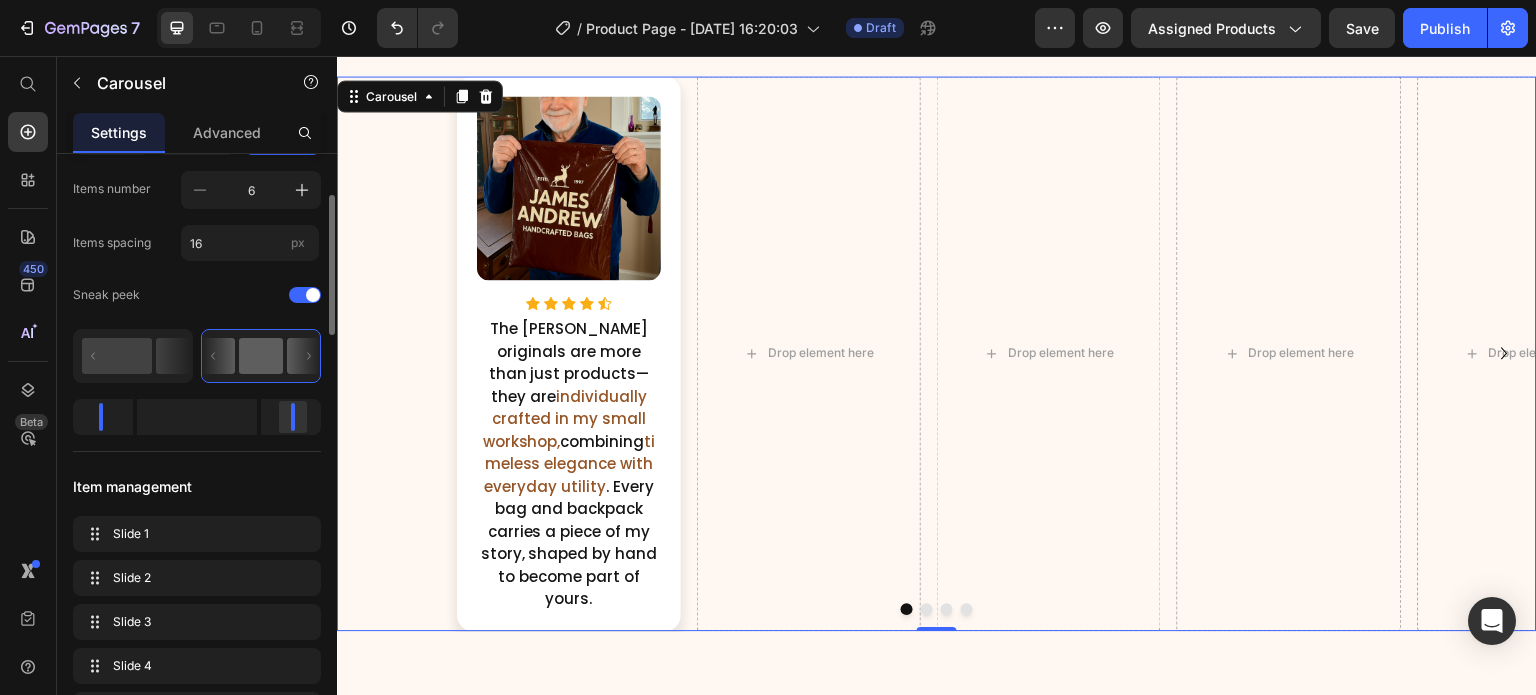 drag, startPoint x: 259, startPoint y: 407, endPoint x: 315, endPoint y: 407, distance: 56 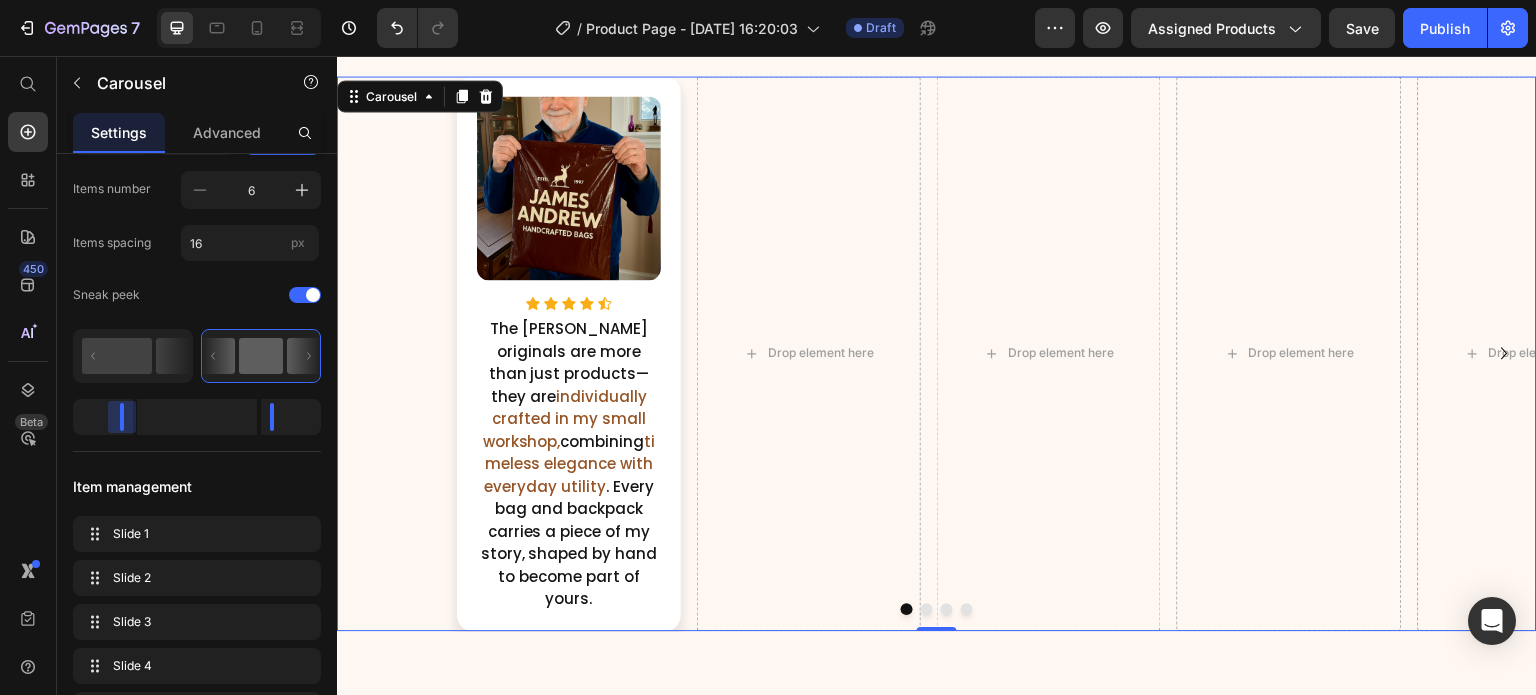 drag, startPoint x: 101, startPoint y: 413, endPoint x: 136, endPoint y: 413, distance: 35 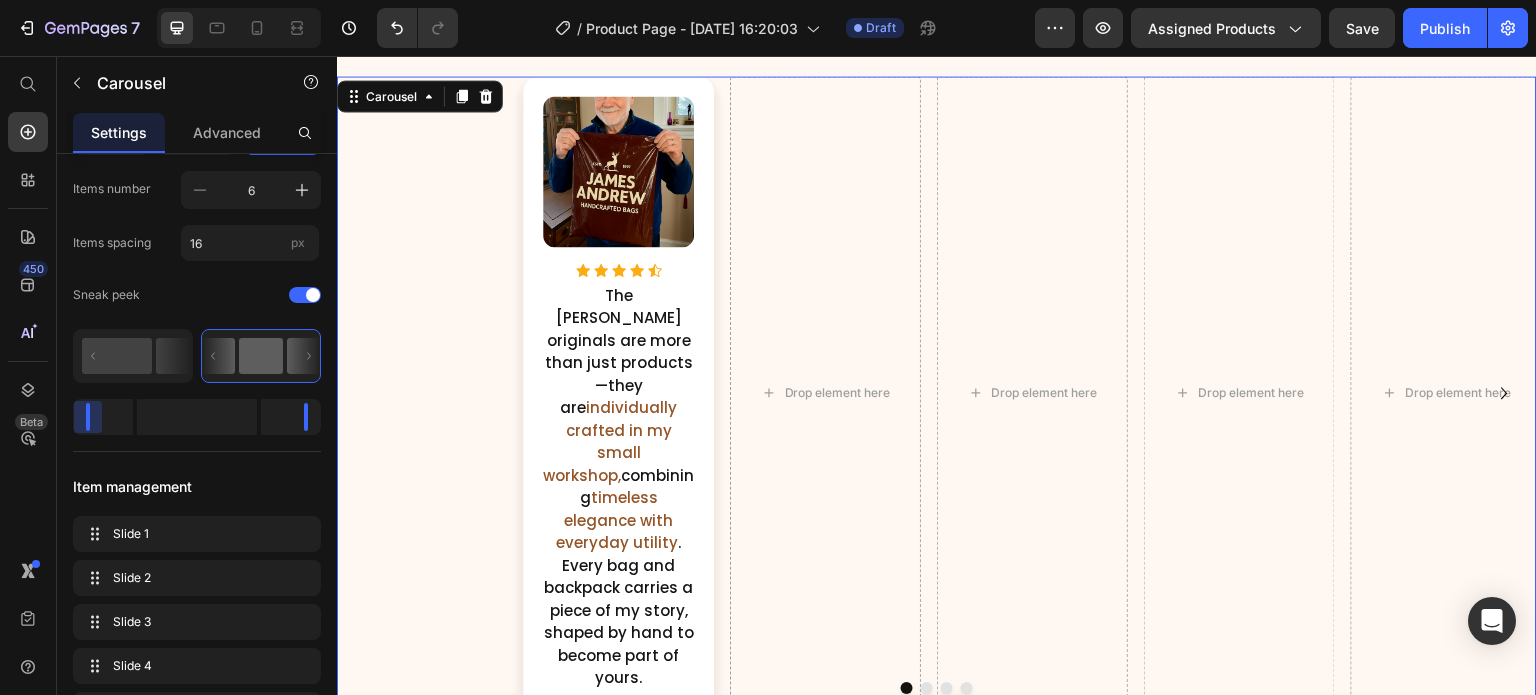 drag, startPoint x: 120, startPoint y: 413, endPoint x: 84, endPoint y: 407, distance: 36.496574 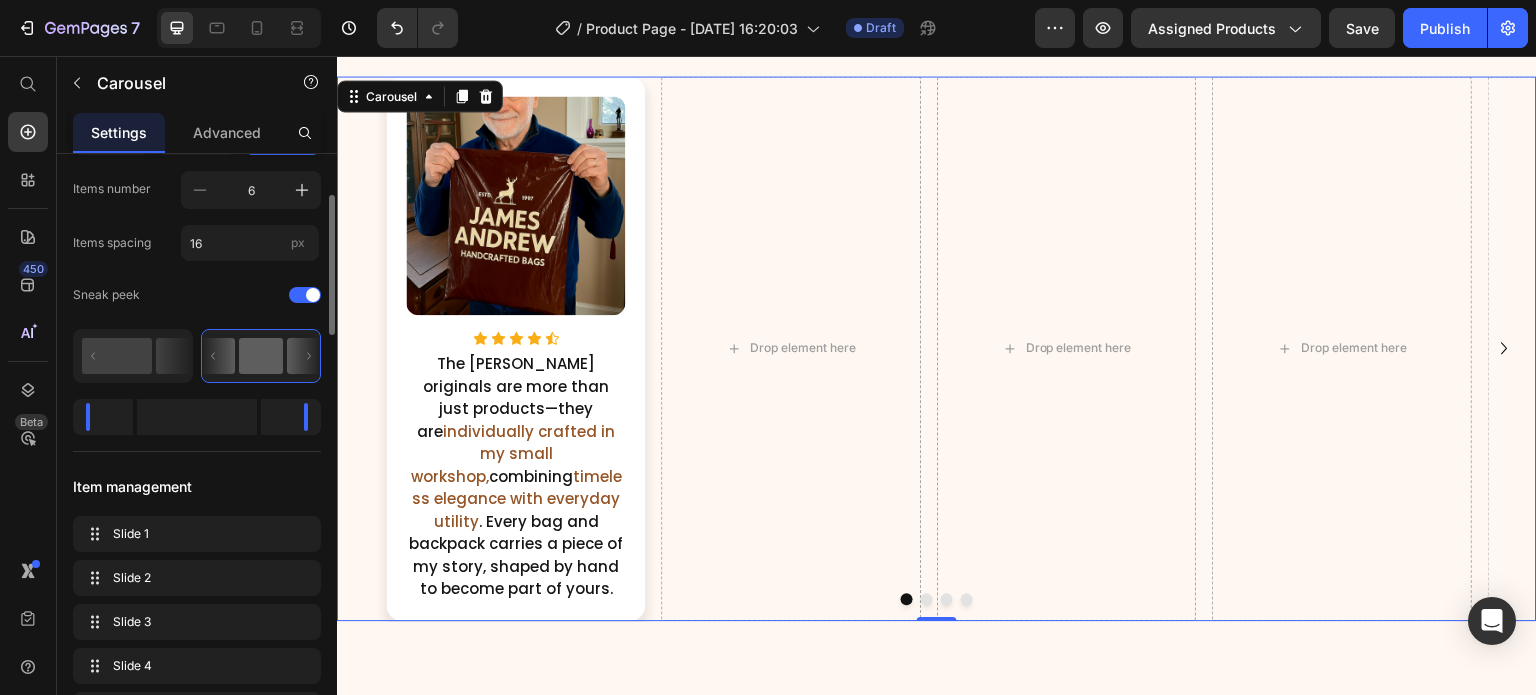click at bounding box center (197, 417) 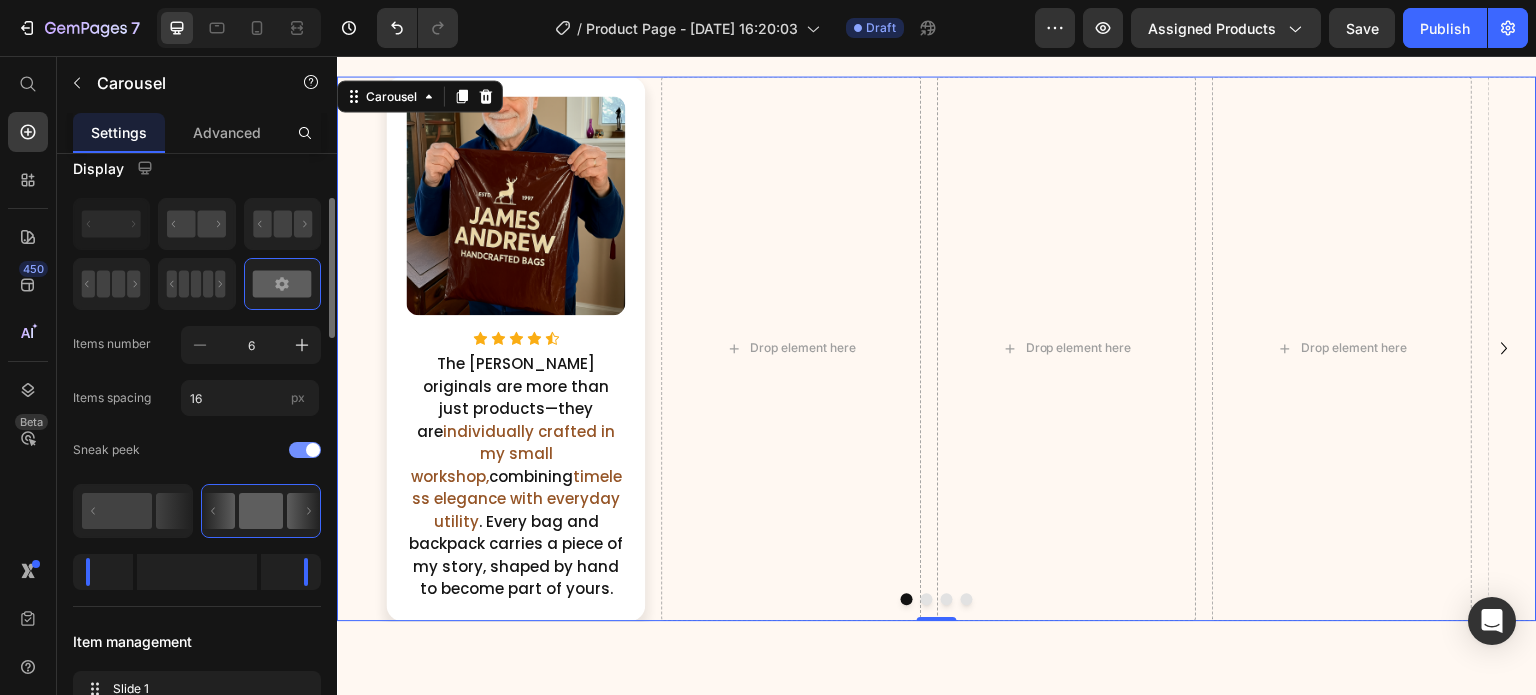 scroll, scrollTop: 0, scrollLeft: 0, axis: both 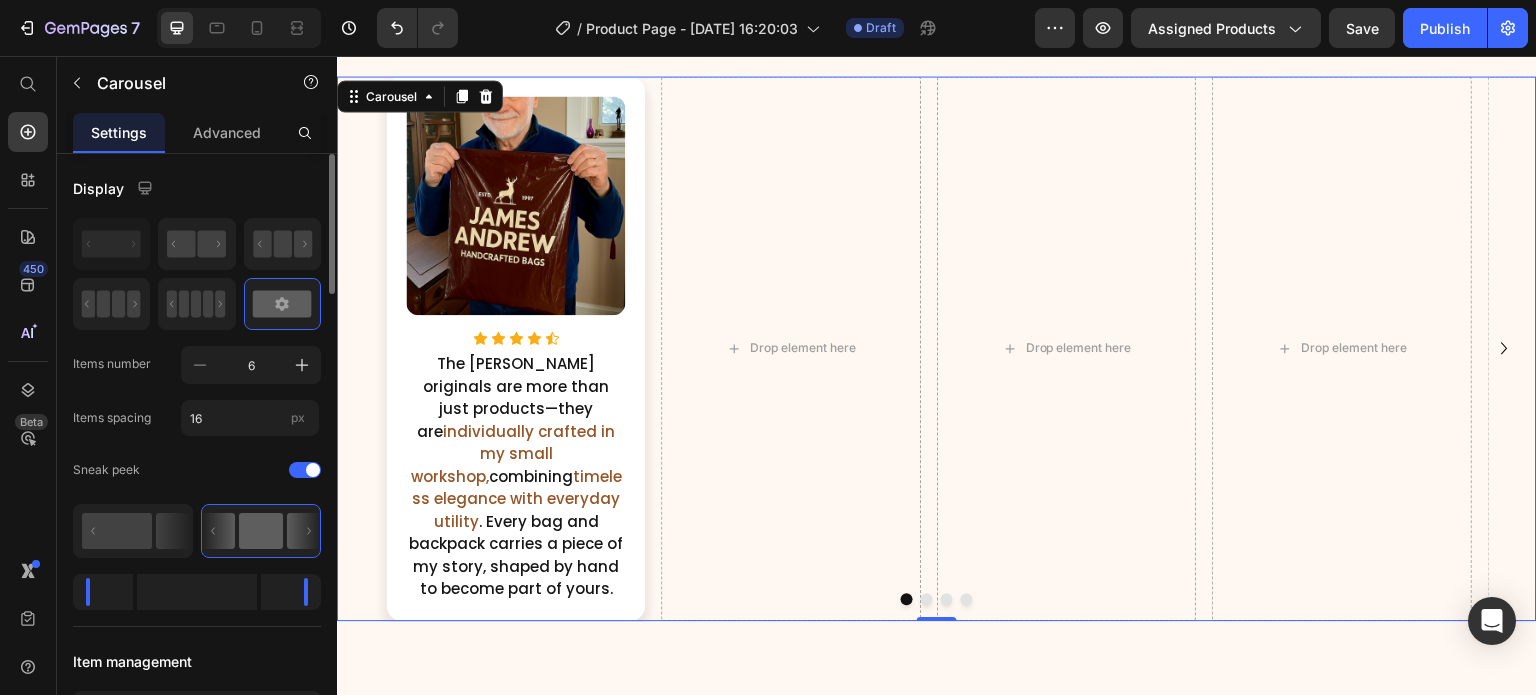 click at bounding box center [197, 592] 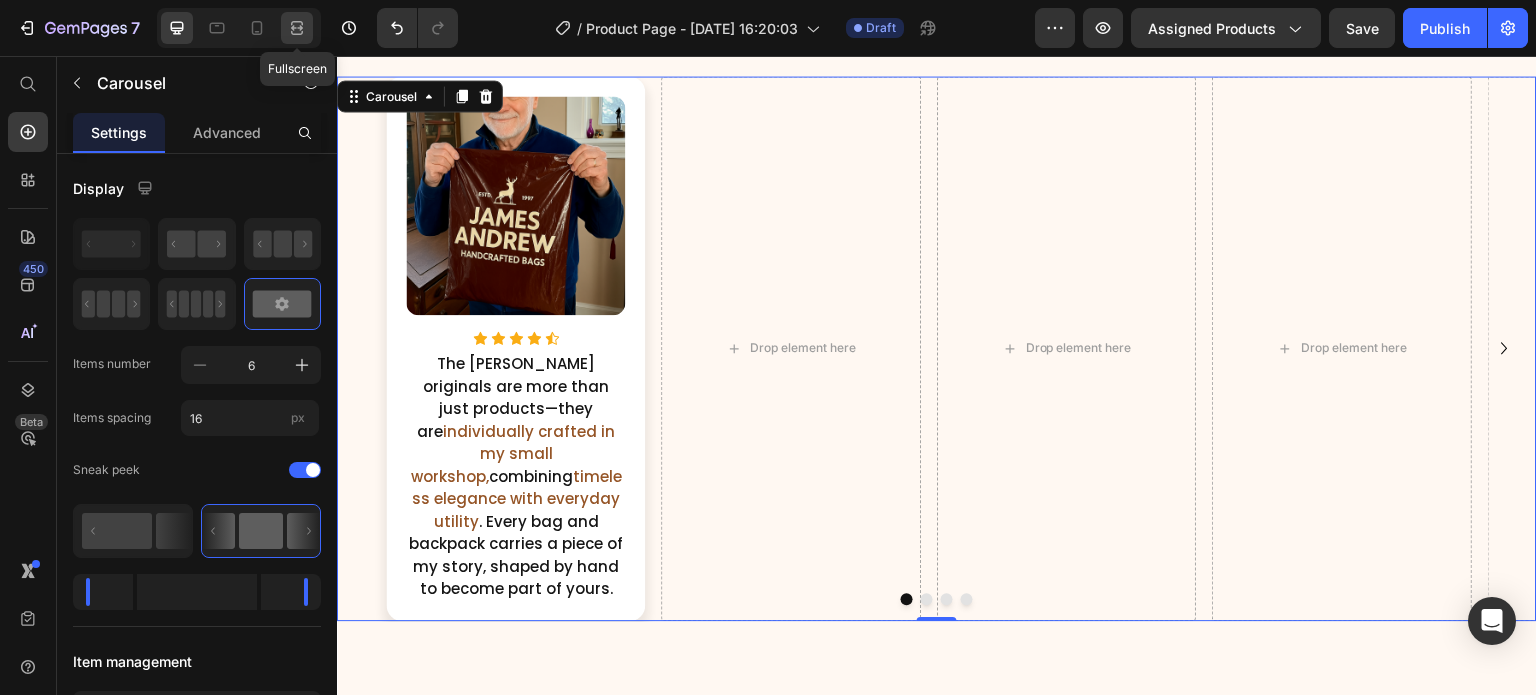 click 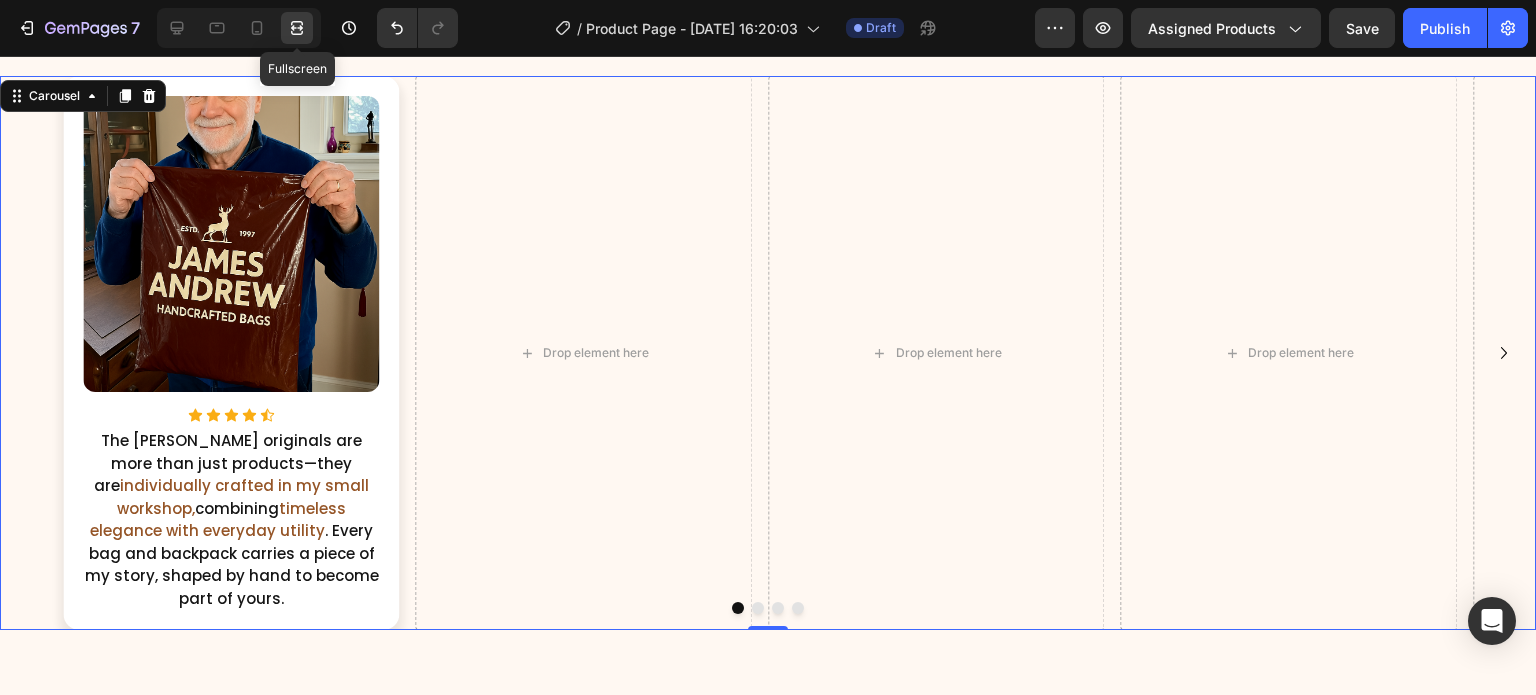 scroll, scrollTop: 2837, scrollLeft: 0, axis: vertical 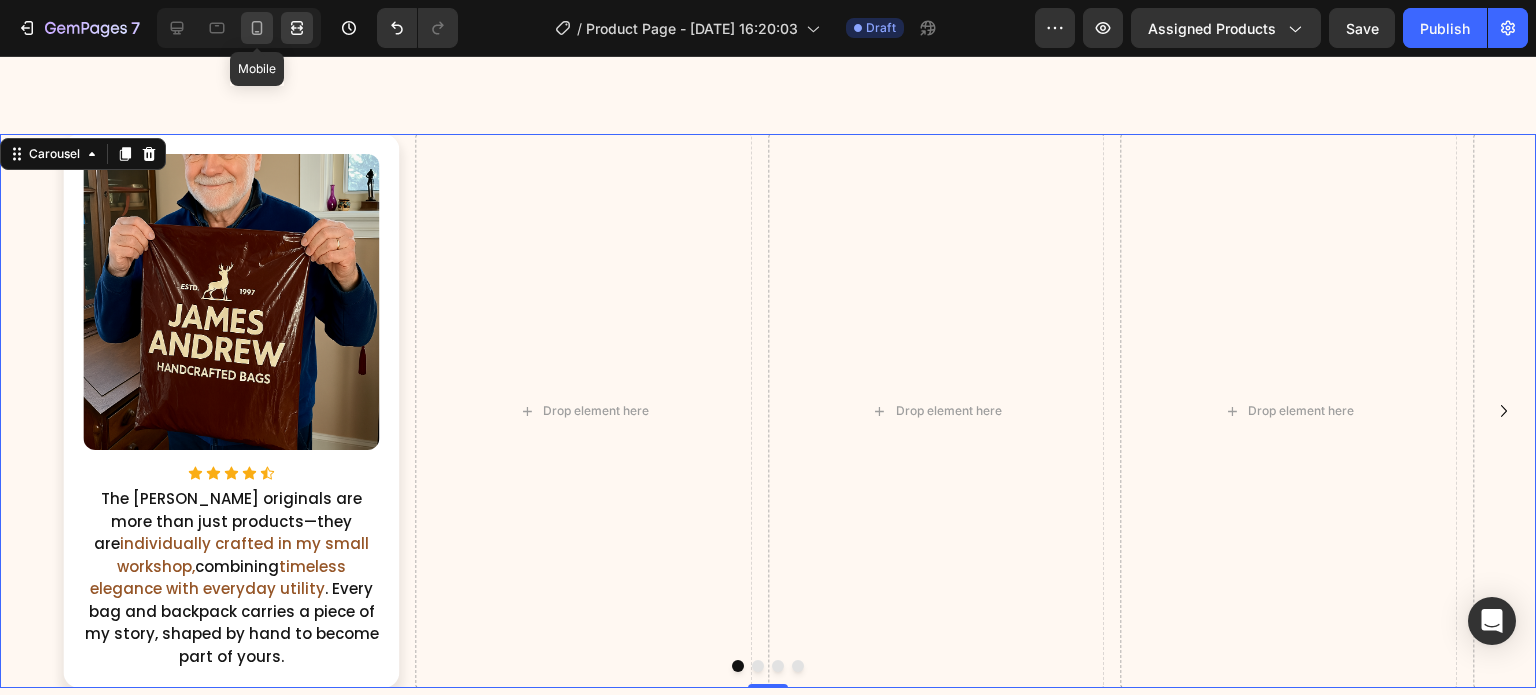 click 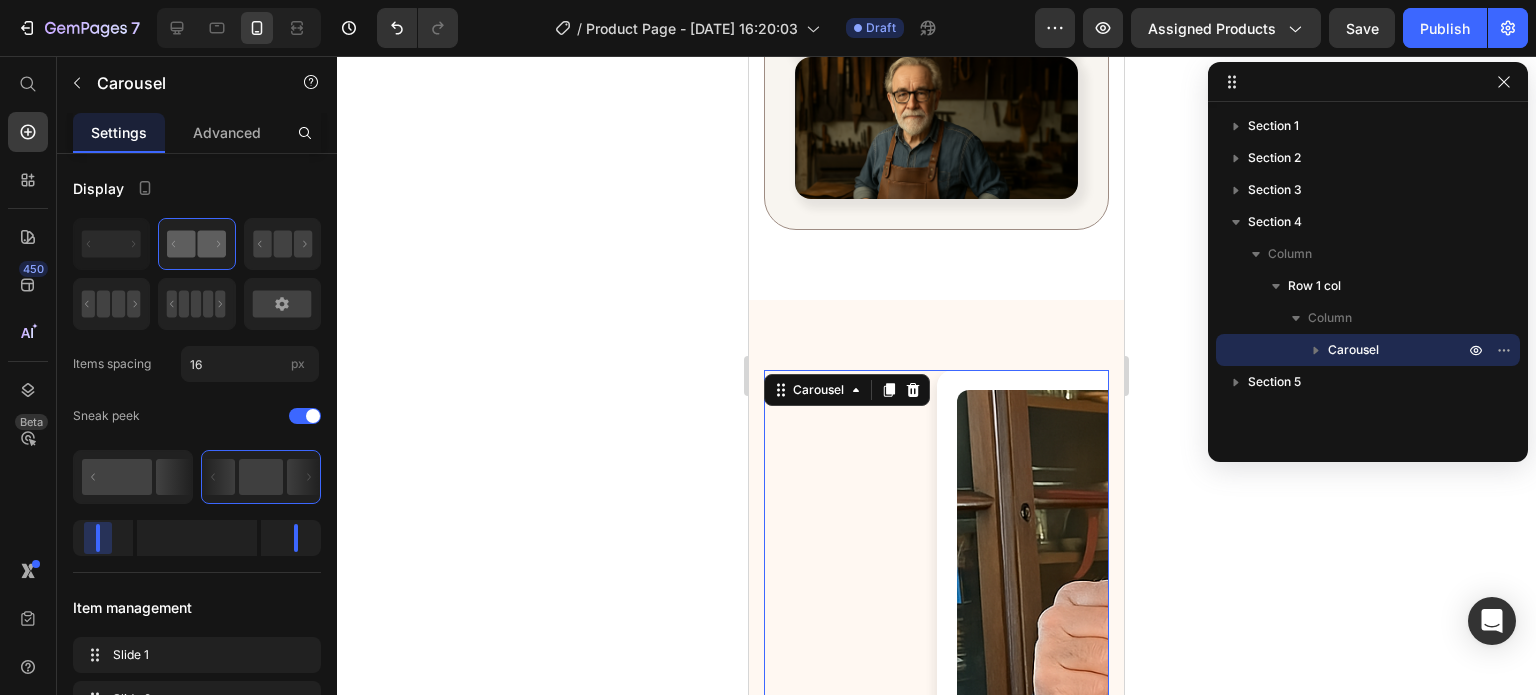scroll, scrollTop: 3072, scrollLeft: 0, axis: vertical 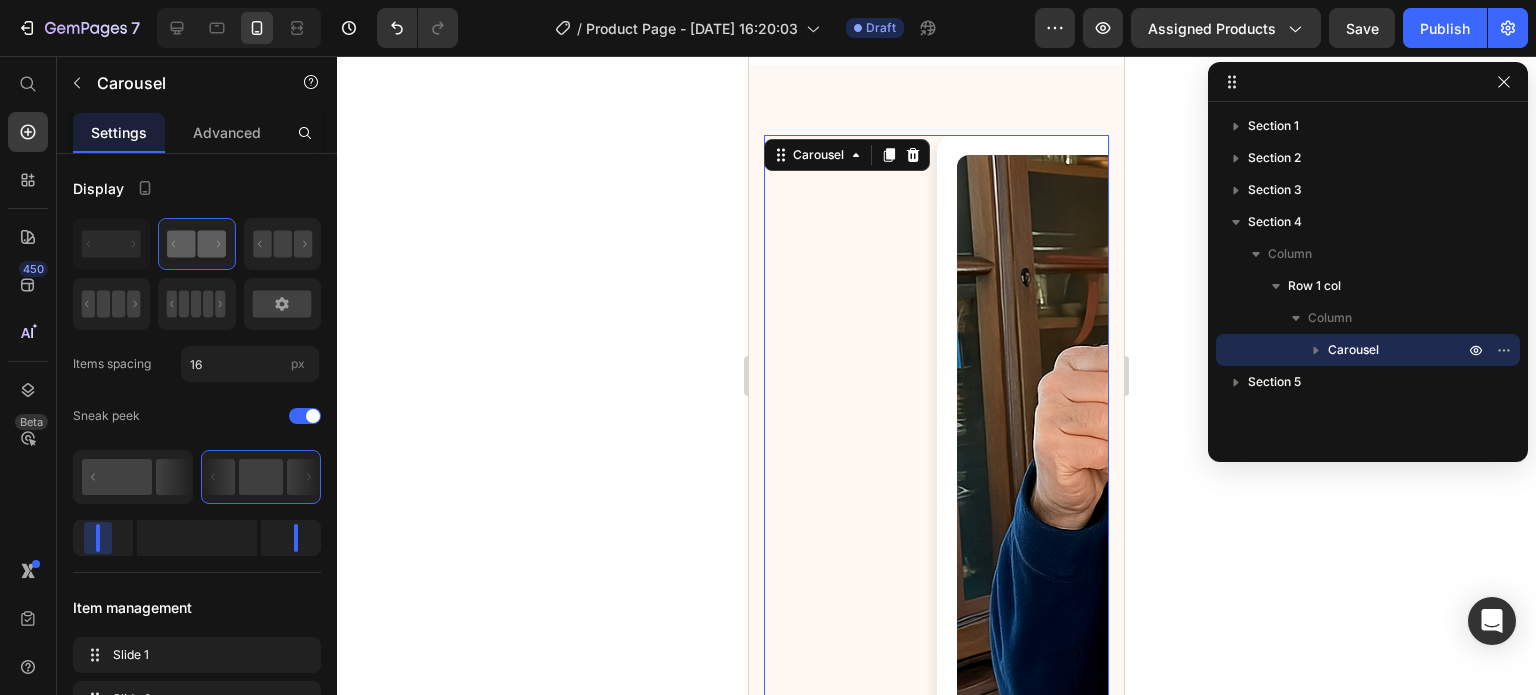 click on "7   /  Product Page - [DATE] 16:20:03 Draft Preview Assigned Products  Save   Publish  450 Beta Start with Sections Elements Hero Section Product Detail Brands Trusted Badges Guarantee Product Breakdown How to use Testimonials Compare Bundle FAQs Social Proof Brand Story Product List Collection Blog List Contact Sticky Add to Cart Custom Footer Browse Library 450 Layout
Row
Row
Row
Row Text
Heading
Text Block Button
Button
Button
Sticky Back to top Media
Image Image" at bounding box center (768, 0) 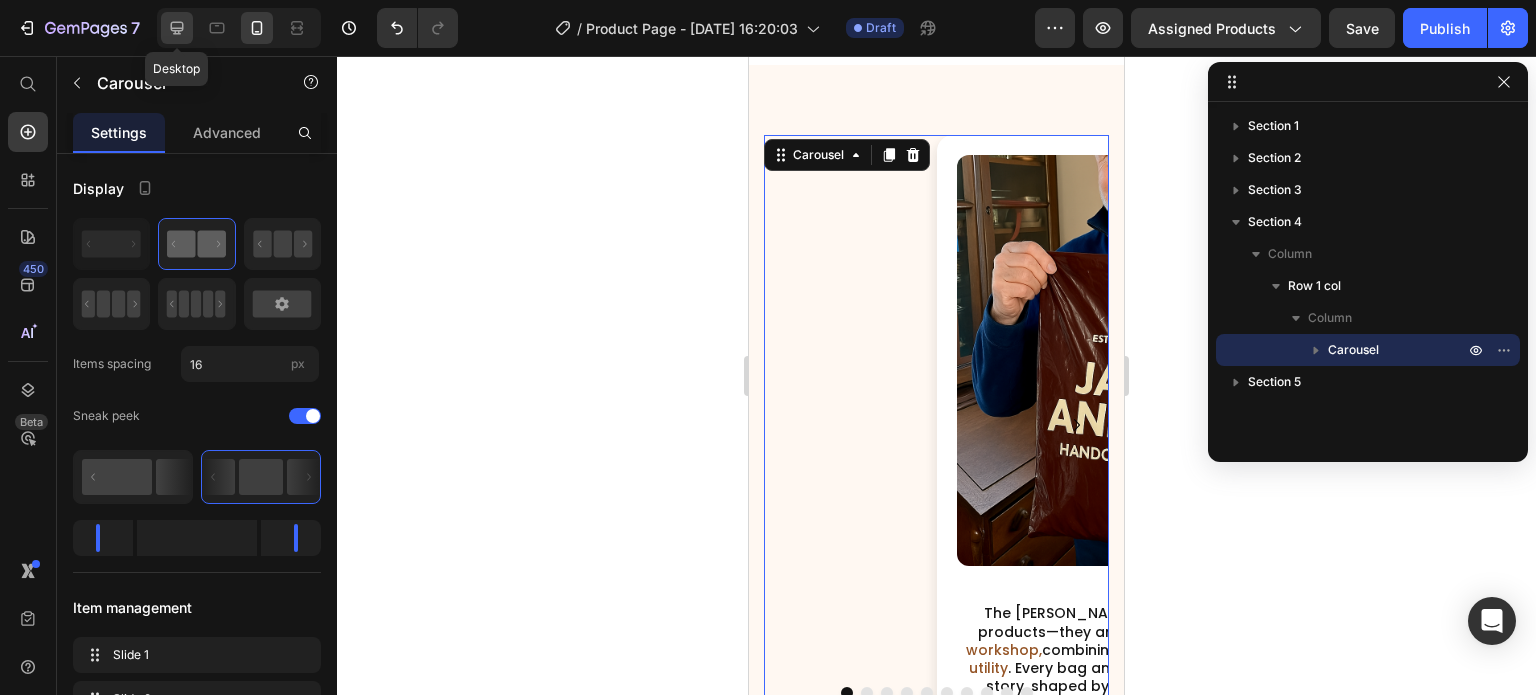 click 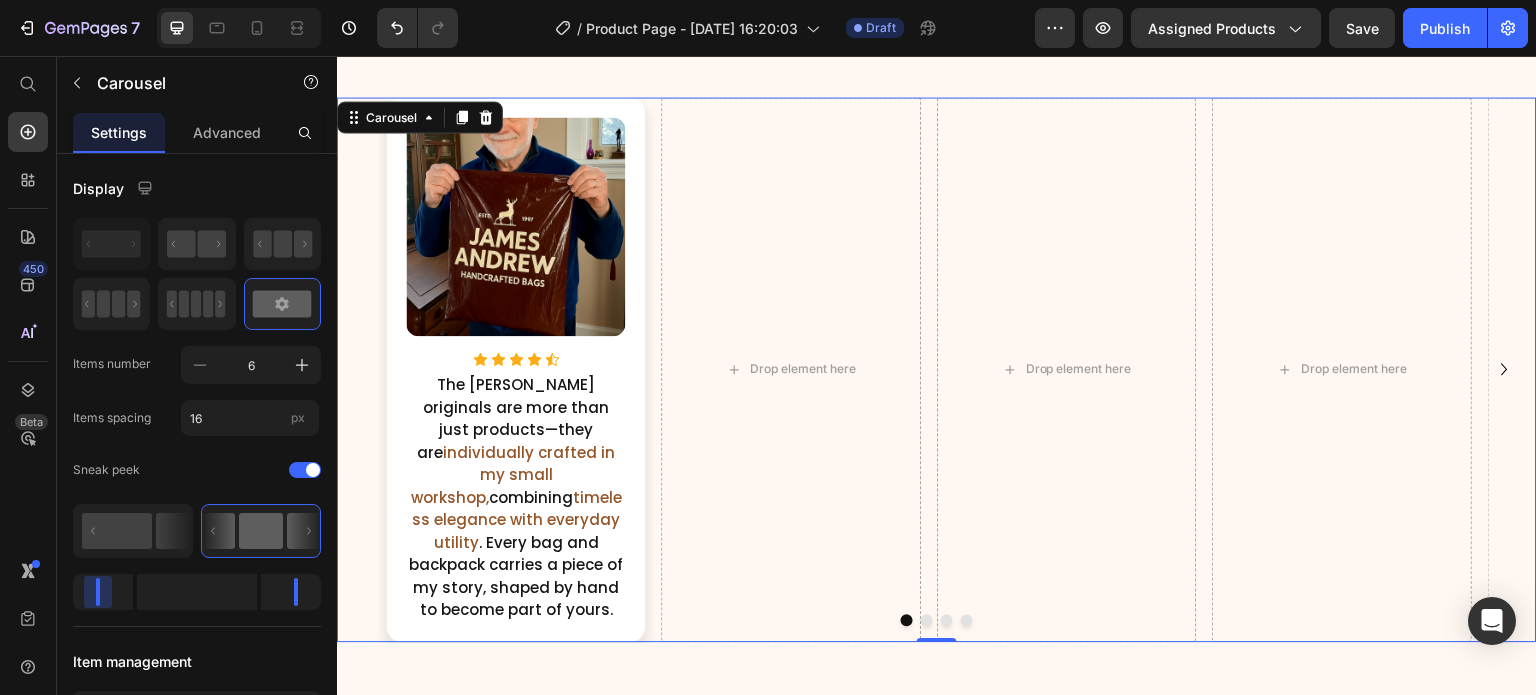 scroll, scrollTop: 2873, scrollLeft: 0, axis: vertical 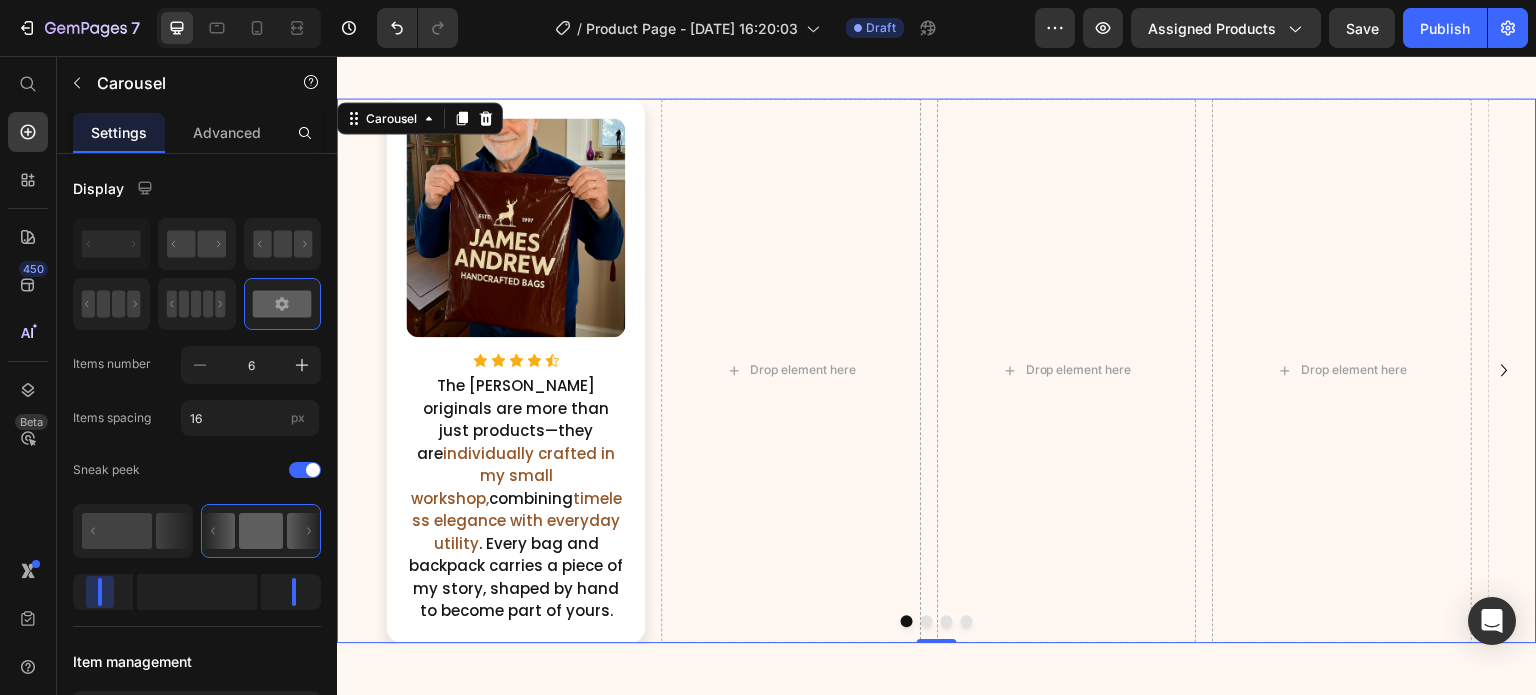 click on "7   /  Product Page - [DATE] 16:20:03 Draft Preview Assigned Products  Save   Publish  450 Beta Start with Sections Elements Hero Section Product Detail Brands Trusted Badges Guarantee Product Breakdown How to use Testimonials Compare Bundle FAQs Social Proof Brand Story Product List Collection Blog List Contact Sticky Add to Cart Custom Footer Browse Library 450 Layout
Row
Row
Row
Row Text
Heading
Text Block Button
Button
Button
Sticky Back to top Media
Image Image" at bounding box center (768, 0) 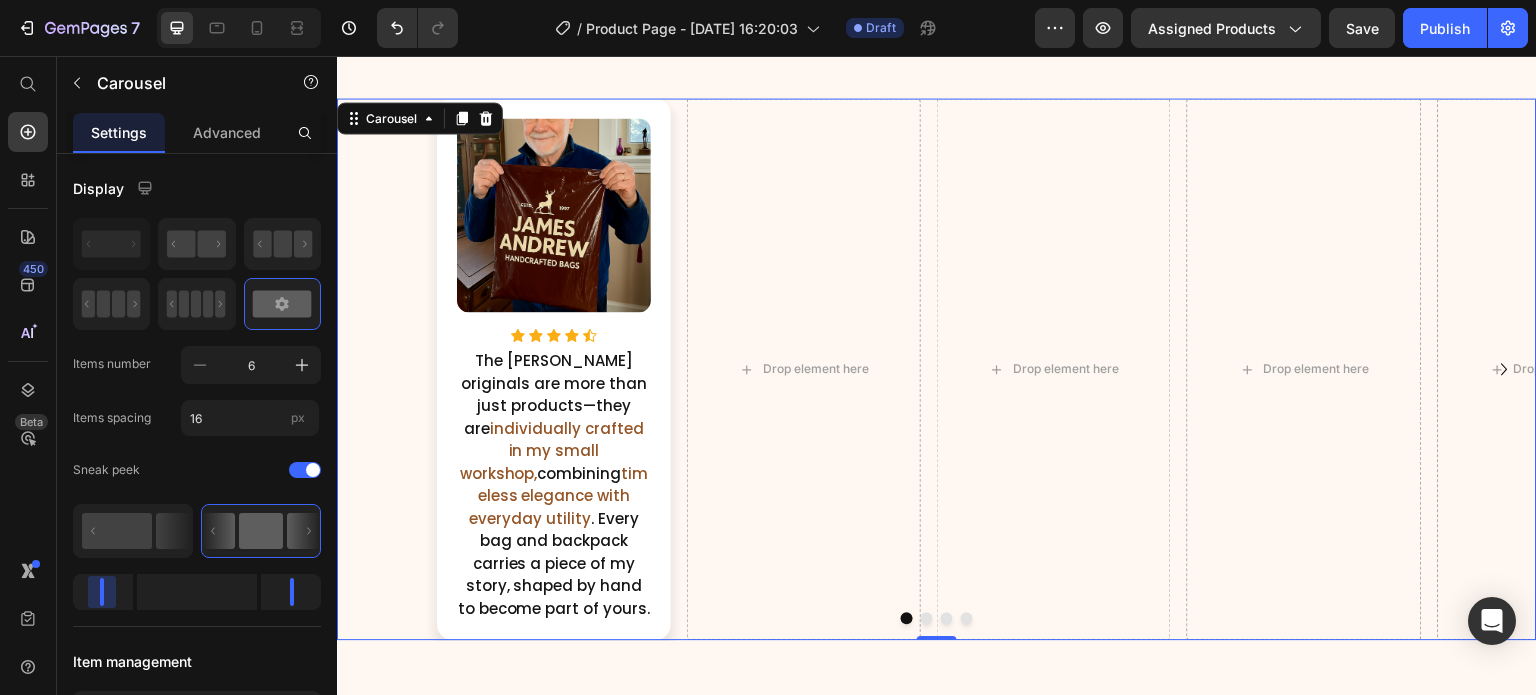 drag, startPoint x: 97, startPoint y: 587, endPoint x: 209, endPoint y: 481, distance: 154.20766 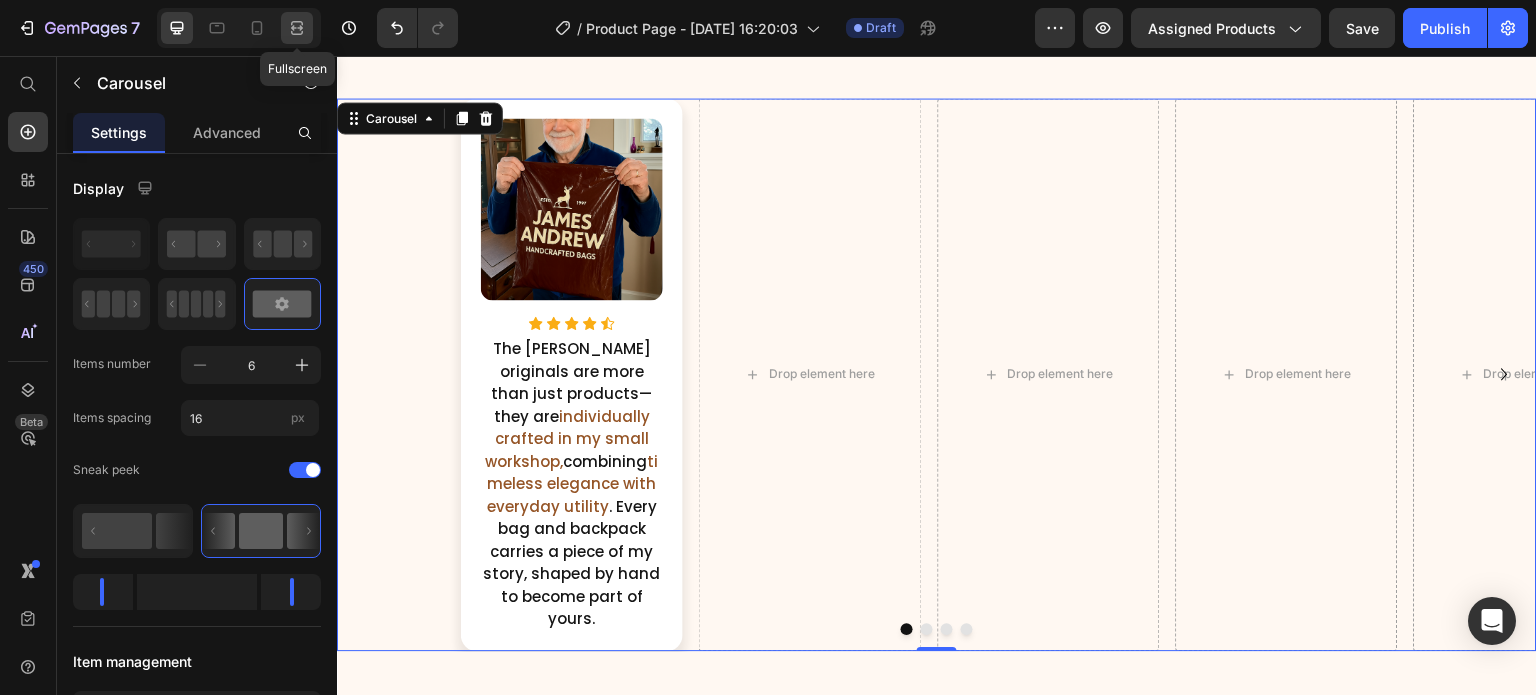 click 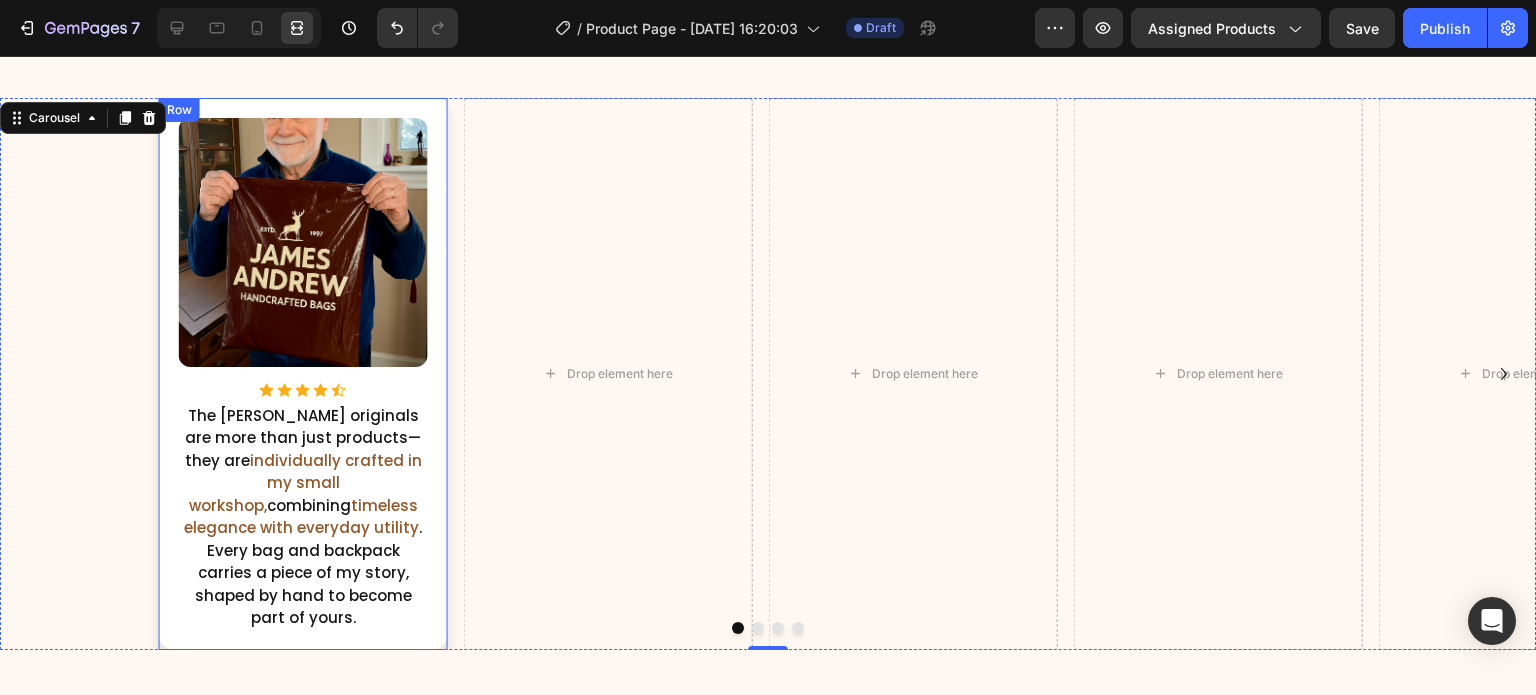 scroll, scrollTop: 2816, scrollLeft: 0, axis: vertical 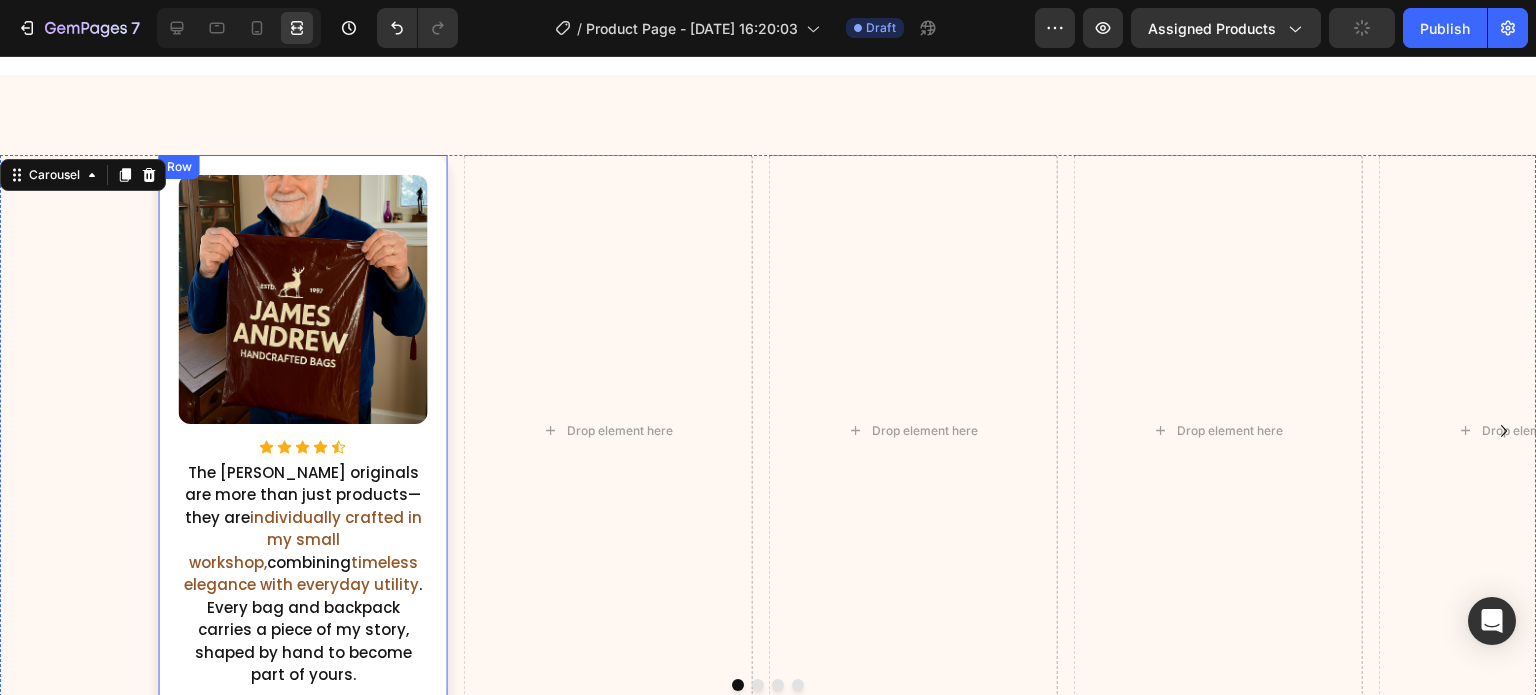 click on "Image                Icon                Icon                Icon                Icon
Icon Icon List Hoz The [PERSON_NAME] originals are more than just products—they are  individually crafted in my small workshop,  combining  timeless elegance with everyday utility . Every bag and backpack carries a piece of my story, shaped by hand to become part of yours. Text Block Row" at bounding box center (303, 431) 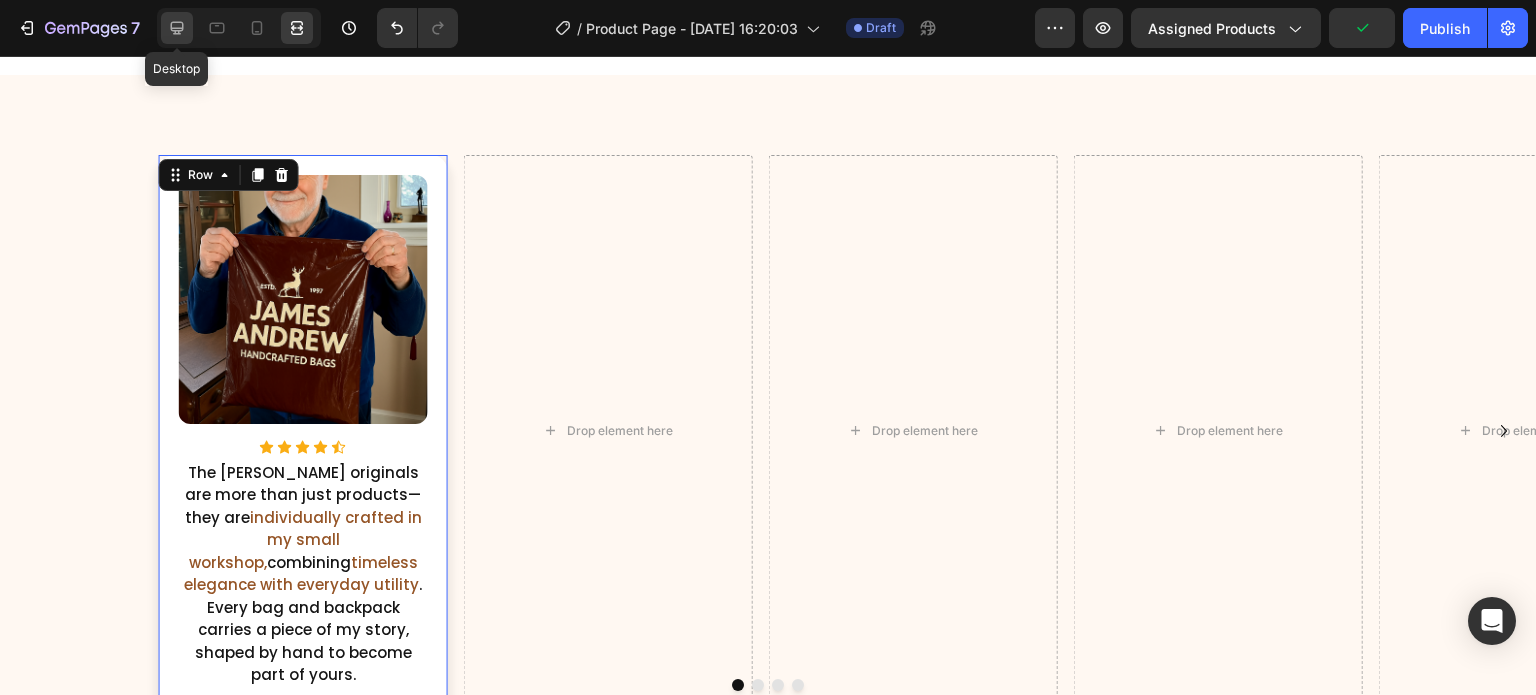 click 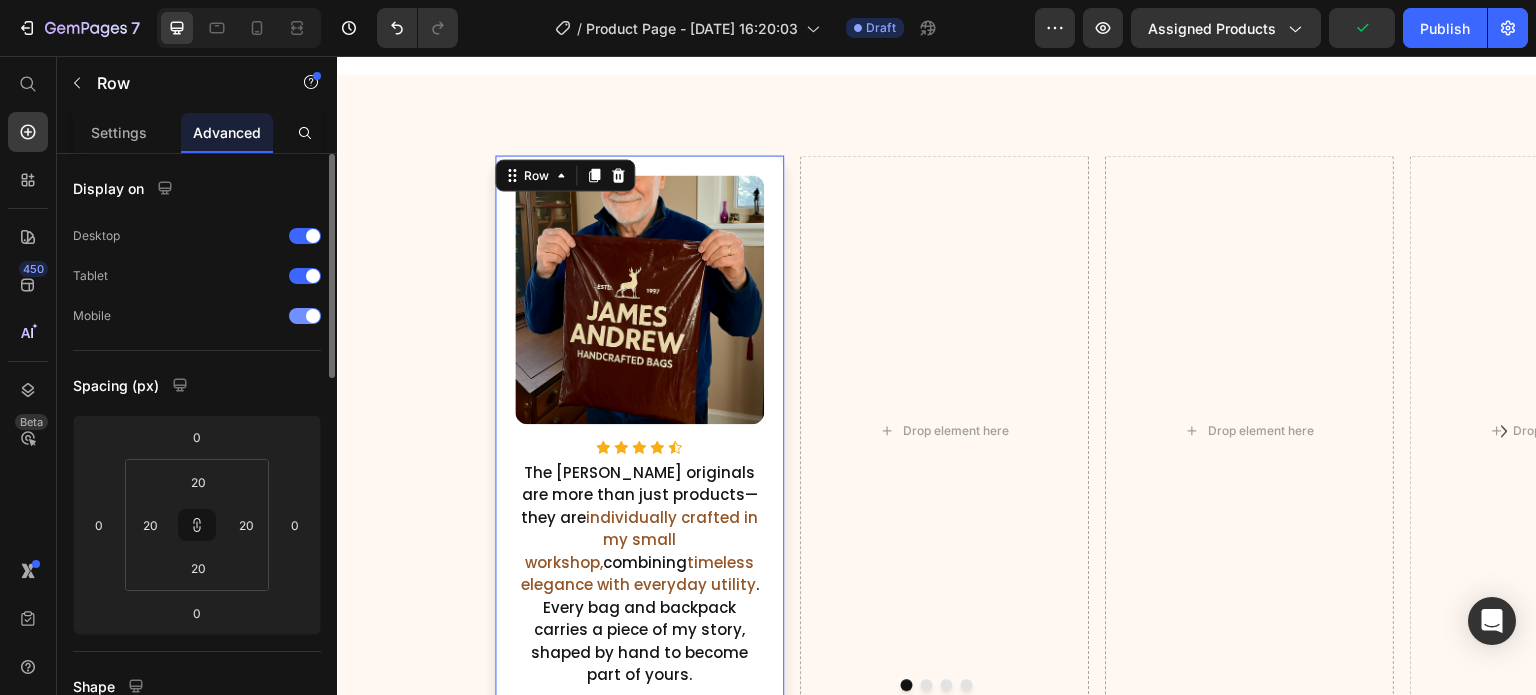 scroll, scrollTop: 2873, scrollLeft: 0, axis: vertical 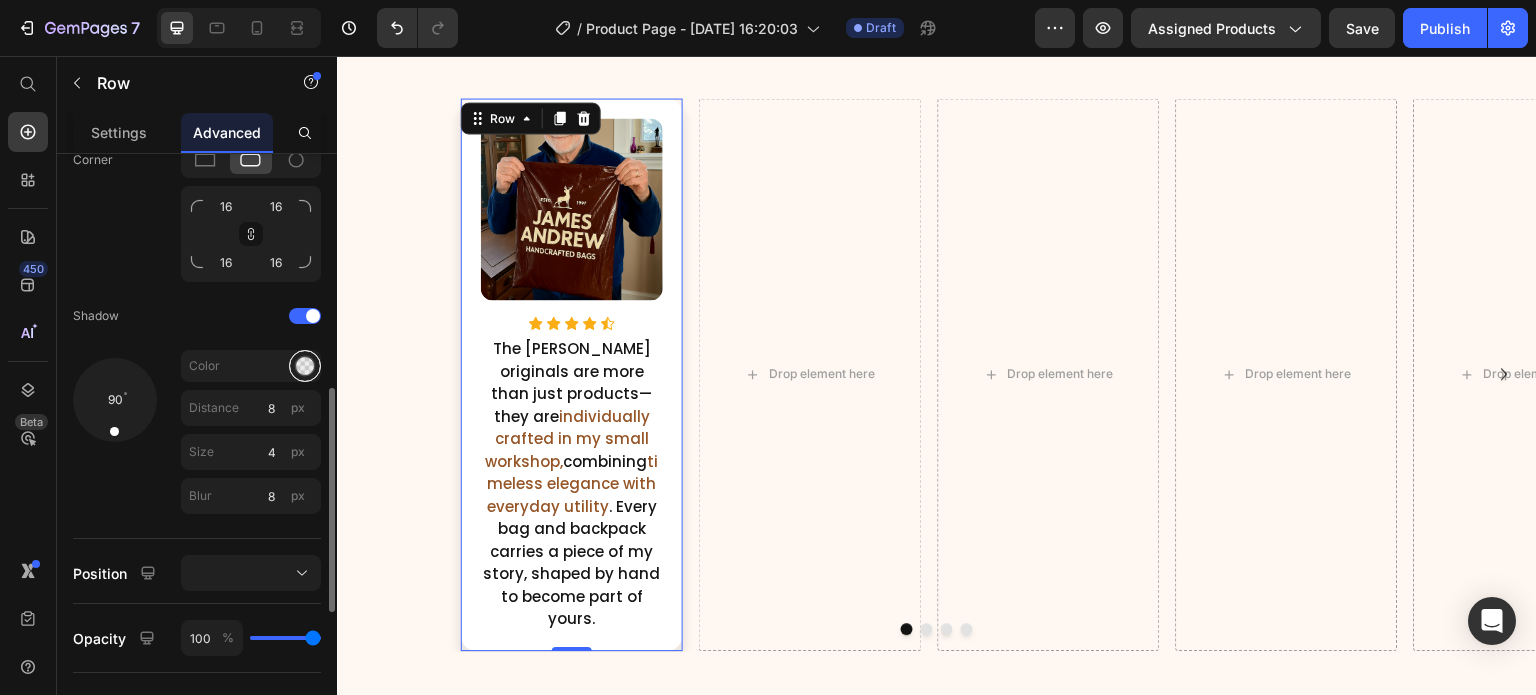 click at bounding box center [305, 366] 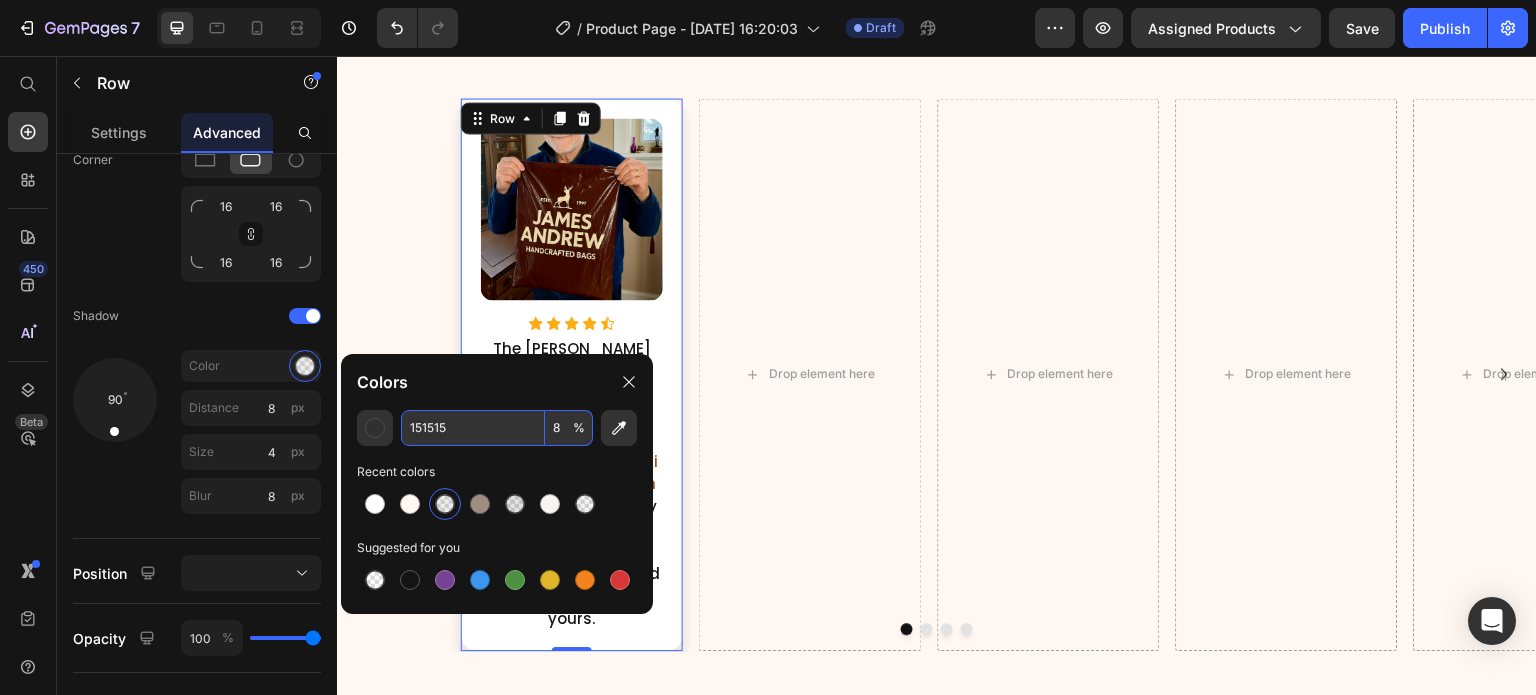 click on "8" at bounding box center [569, 428] 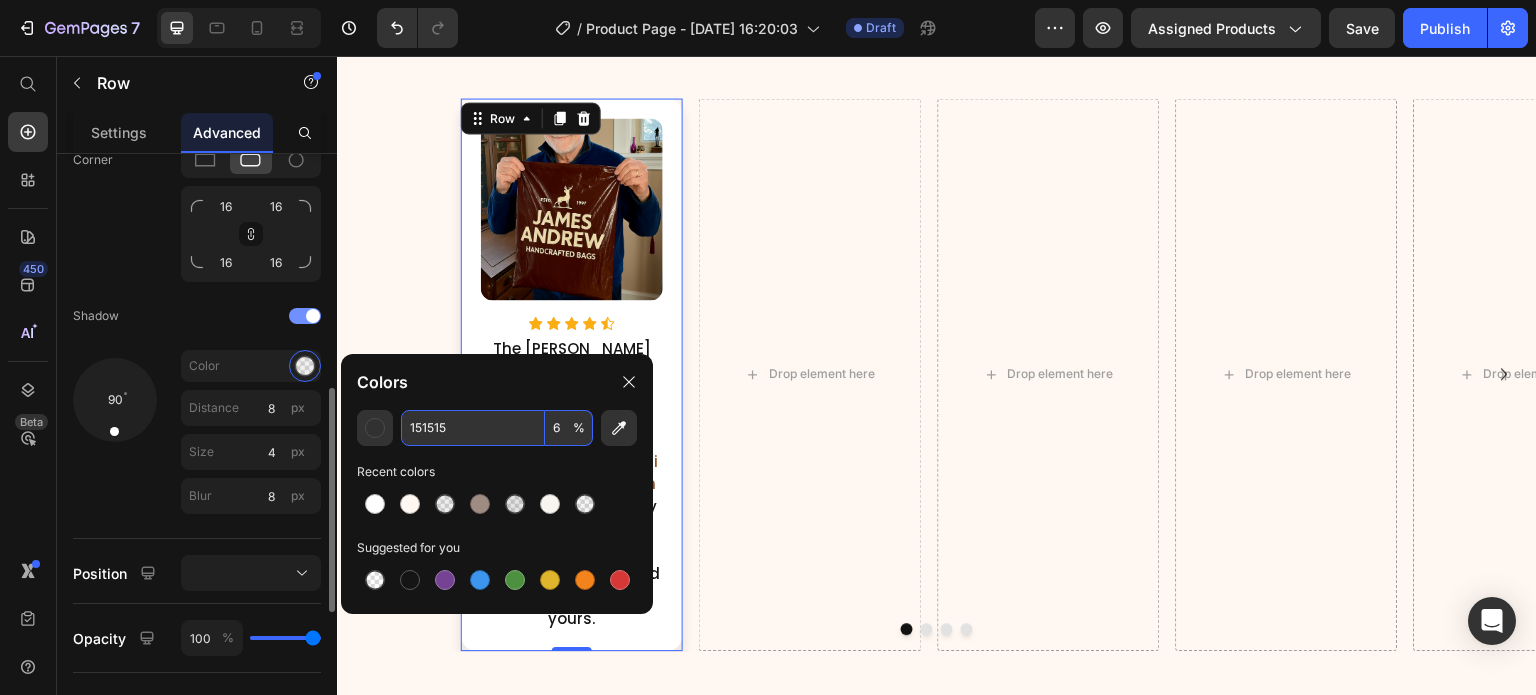type on "6" 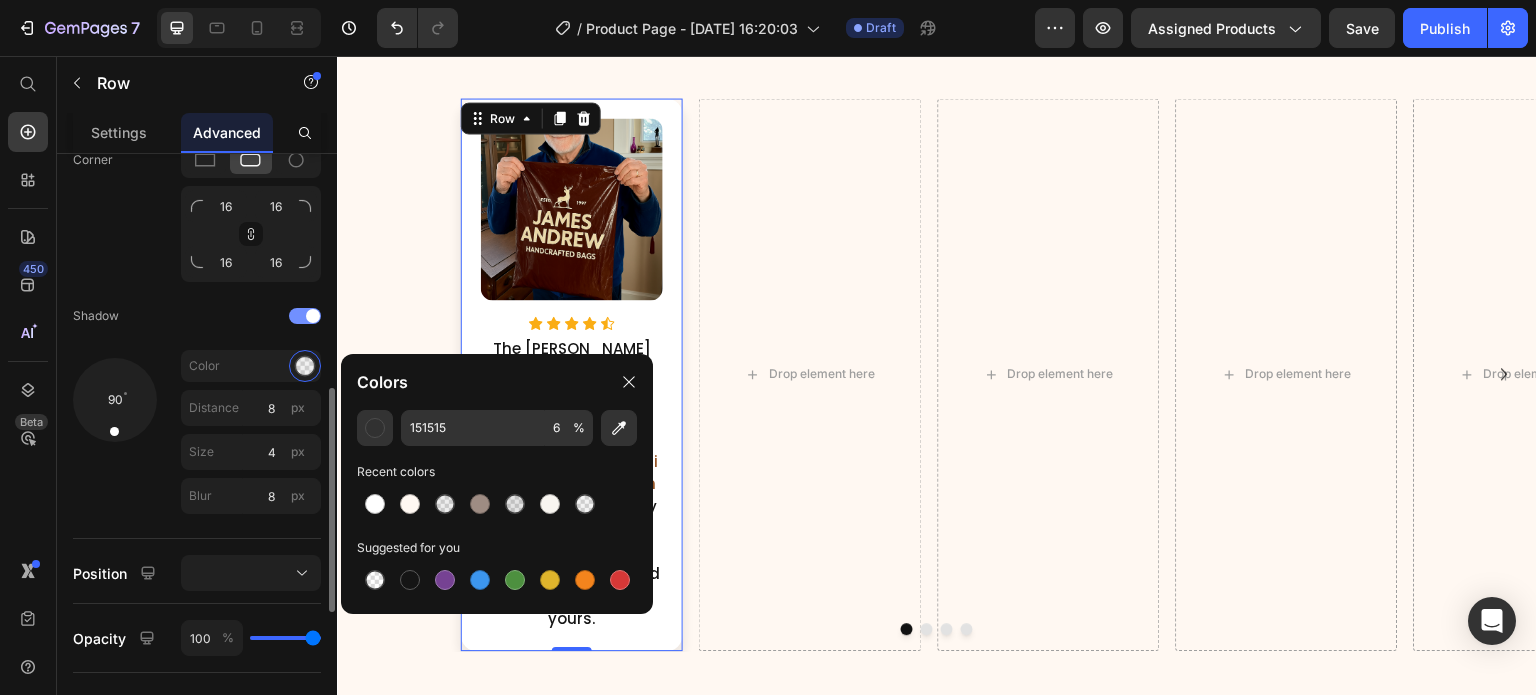 click on "Shadow" 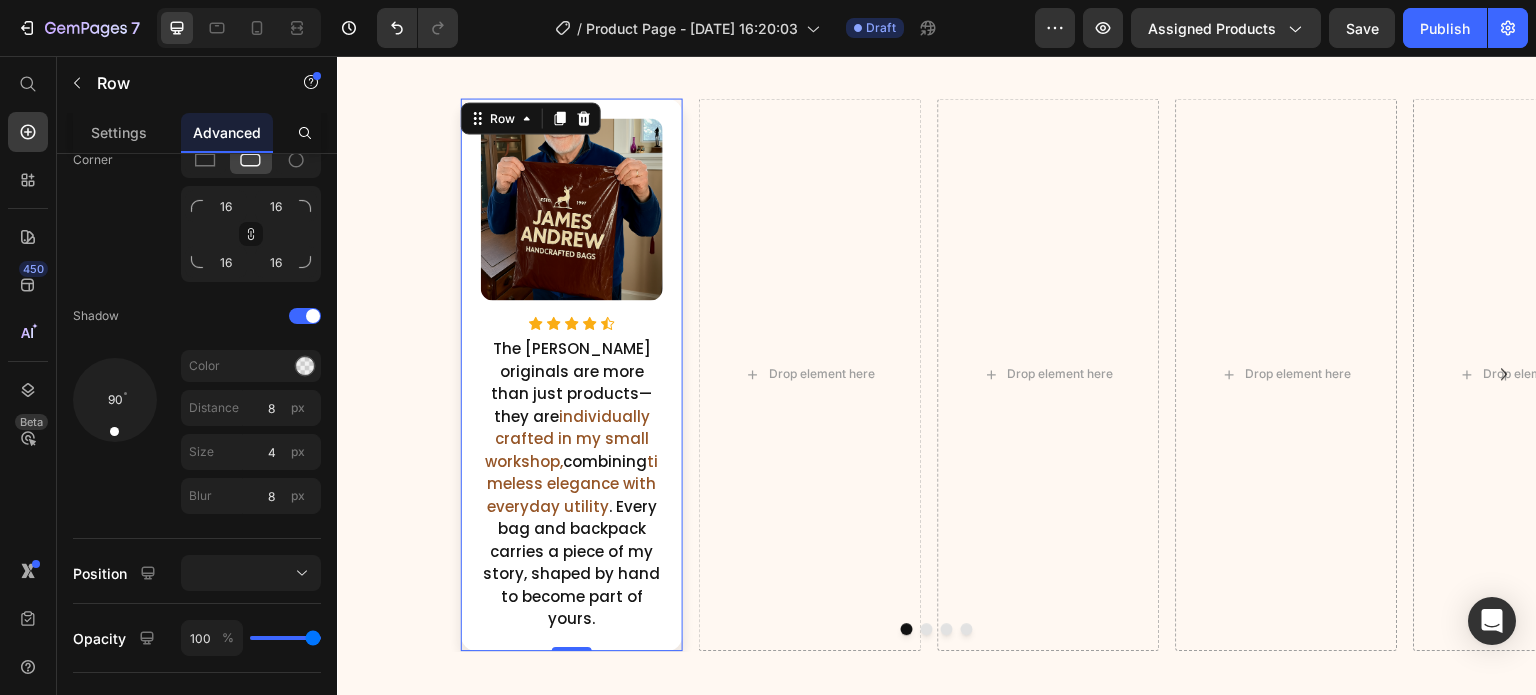 click on "Image                Icon                Icon                Icon                Icon
Icon Icon List Hoz The [PERSON_NAME] originals are more than just products—they are  individually crafted in my small workshop,  combining  timeless elegance with everyday utility . Every bag and backpack carries a piece of my story, shaped by hand to become part of yours. Text Block Row   0" at bounding box center [572, 374] 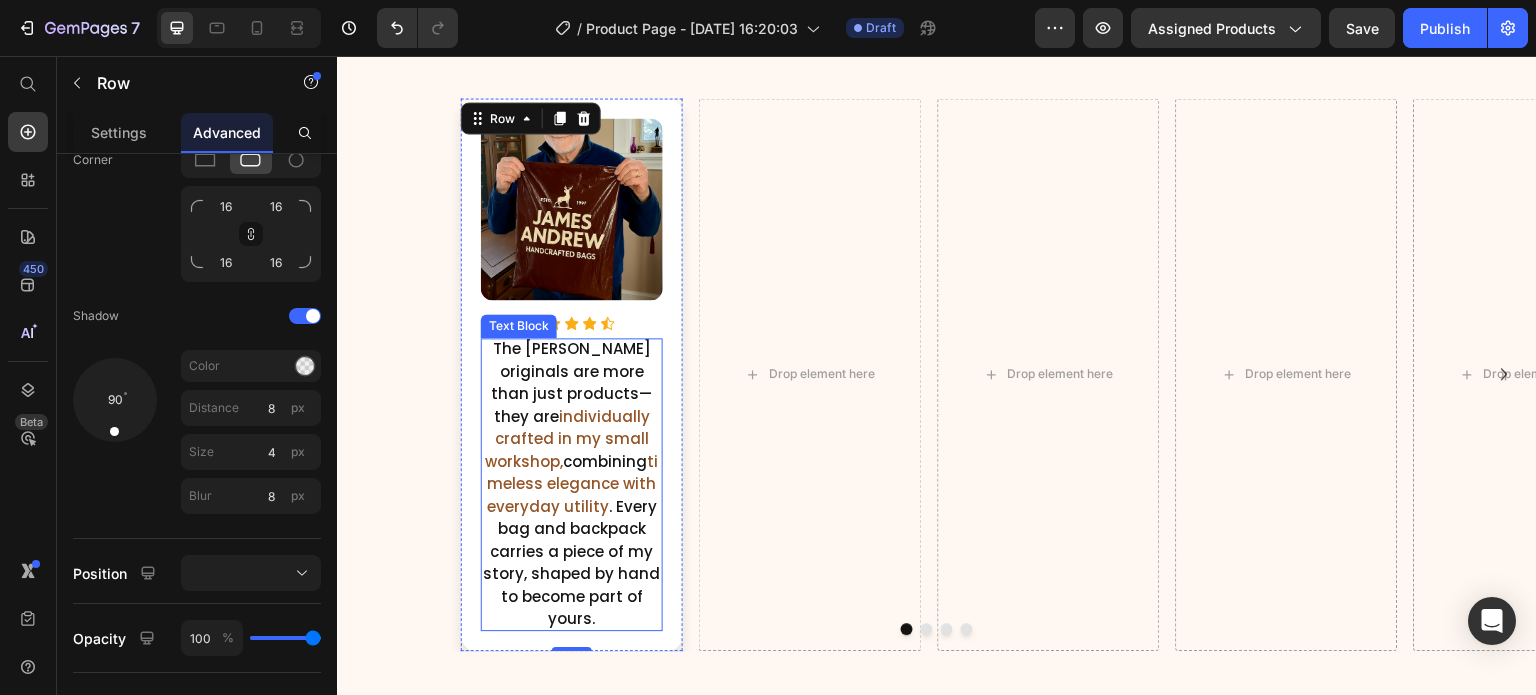 click on "individually crafted in my small workshop," at bounding box center (568, 439) 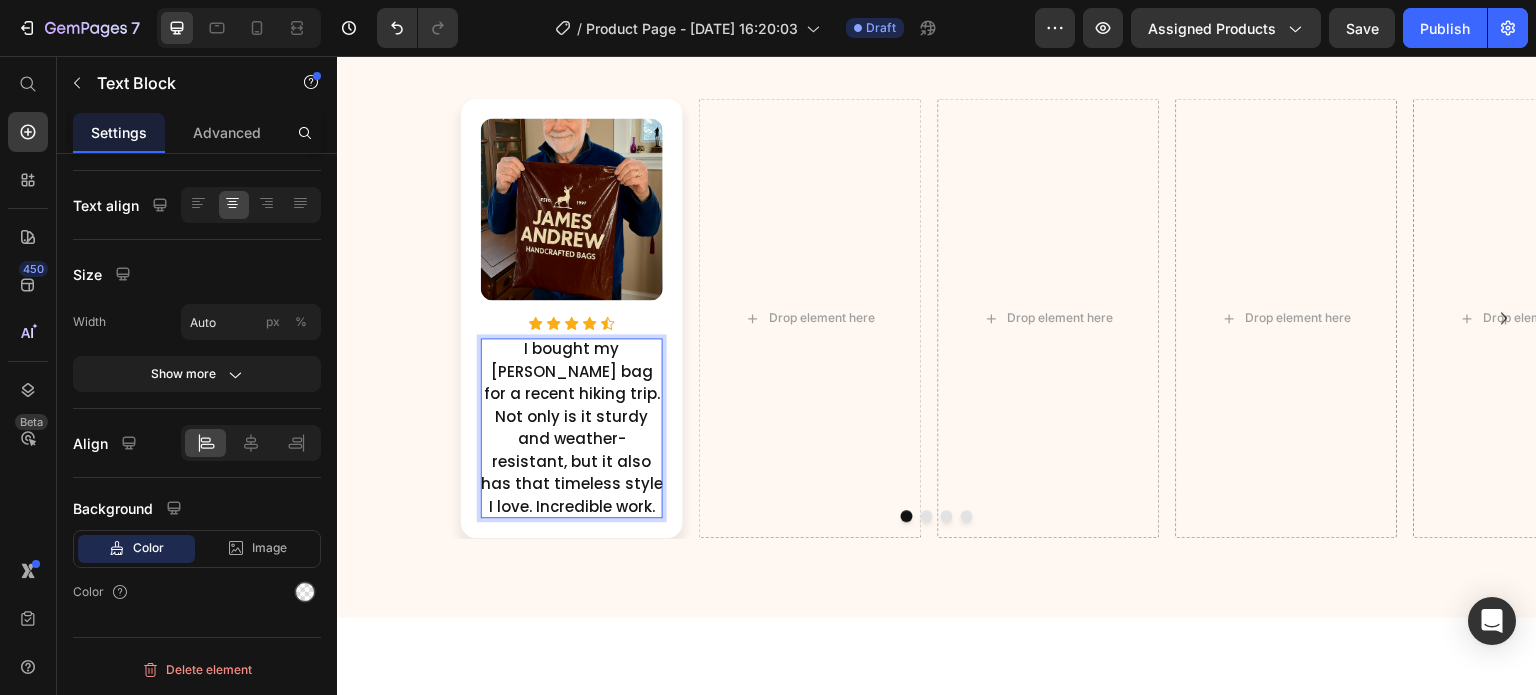 scroll, scrollTop: 0, scrollLeft: 0, axis: both 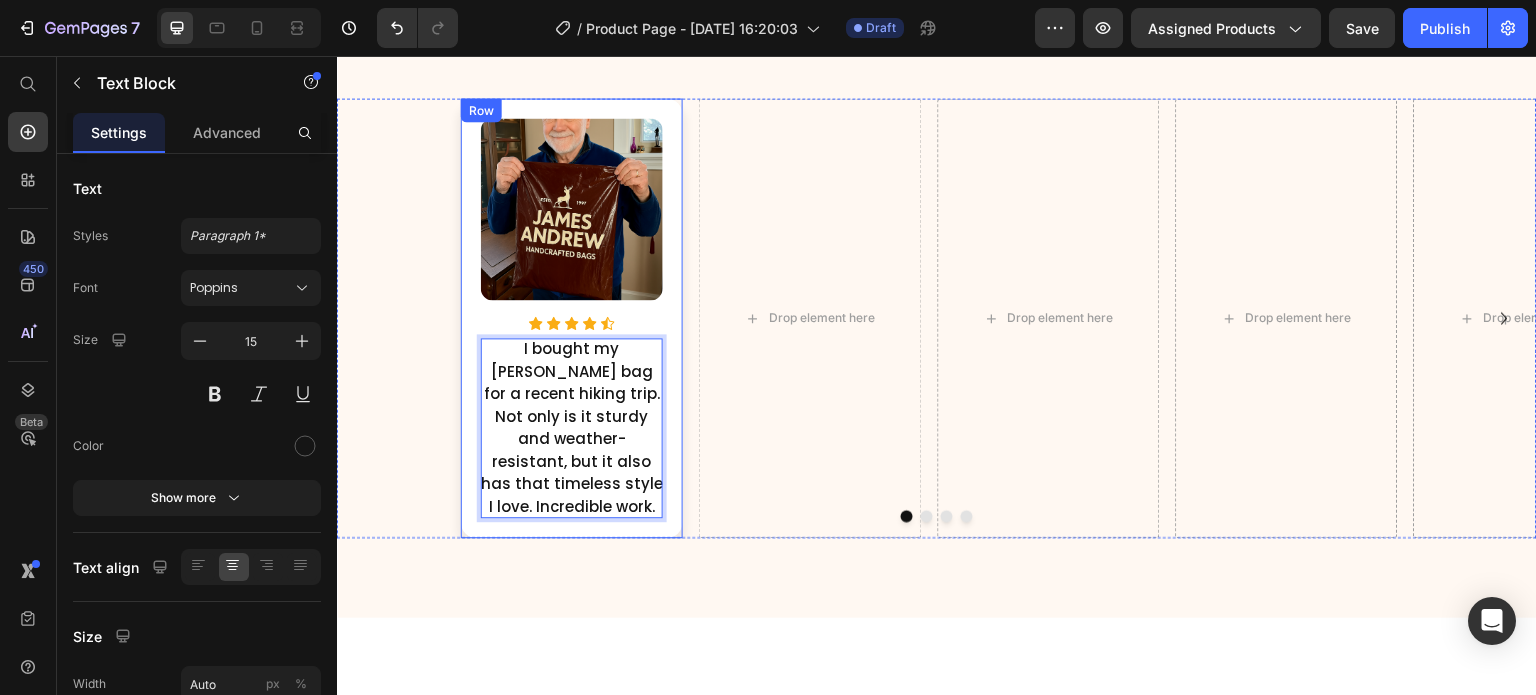 click on "Image                Icon                Icon                Icon                Icon
Icon Icon List Hoz I bought my [PERSON_NAME] bag for a recent hiking trip. Not only is it sturdy and weather-resistant, but it also has that timeless style I love. Incredible work. Text Block   0 Row" at bounding box center (572, 318) 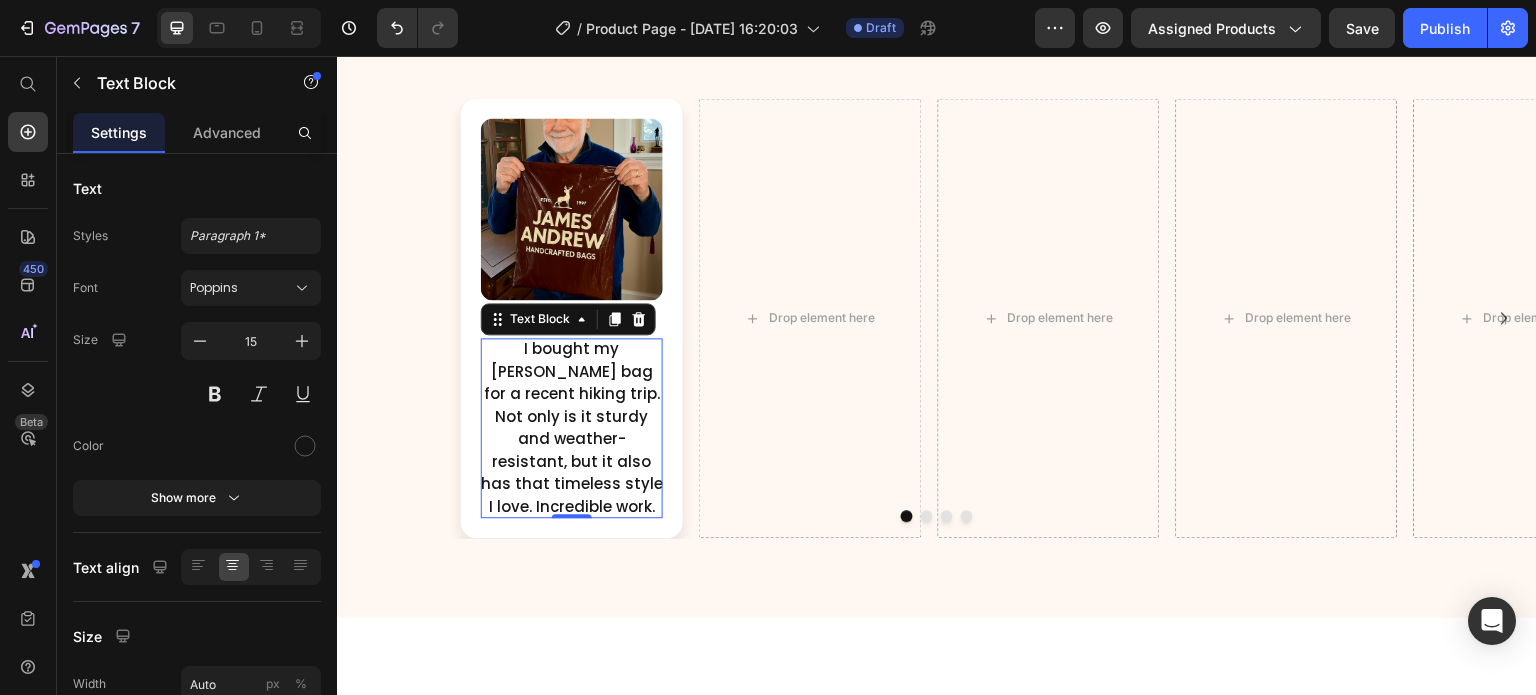 click on "I bought my [PERSON_NAME] bag for a recent hiking trip. Not only is it sturdy and weather-resistant, but it also has that timeless style I love. Incredible work." at bounding box center (572, 428) 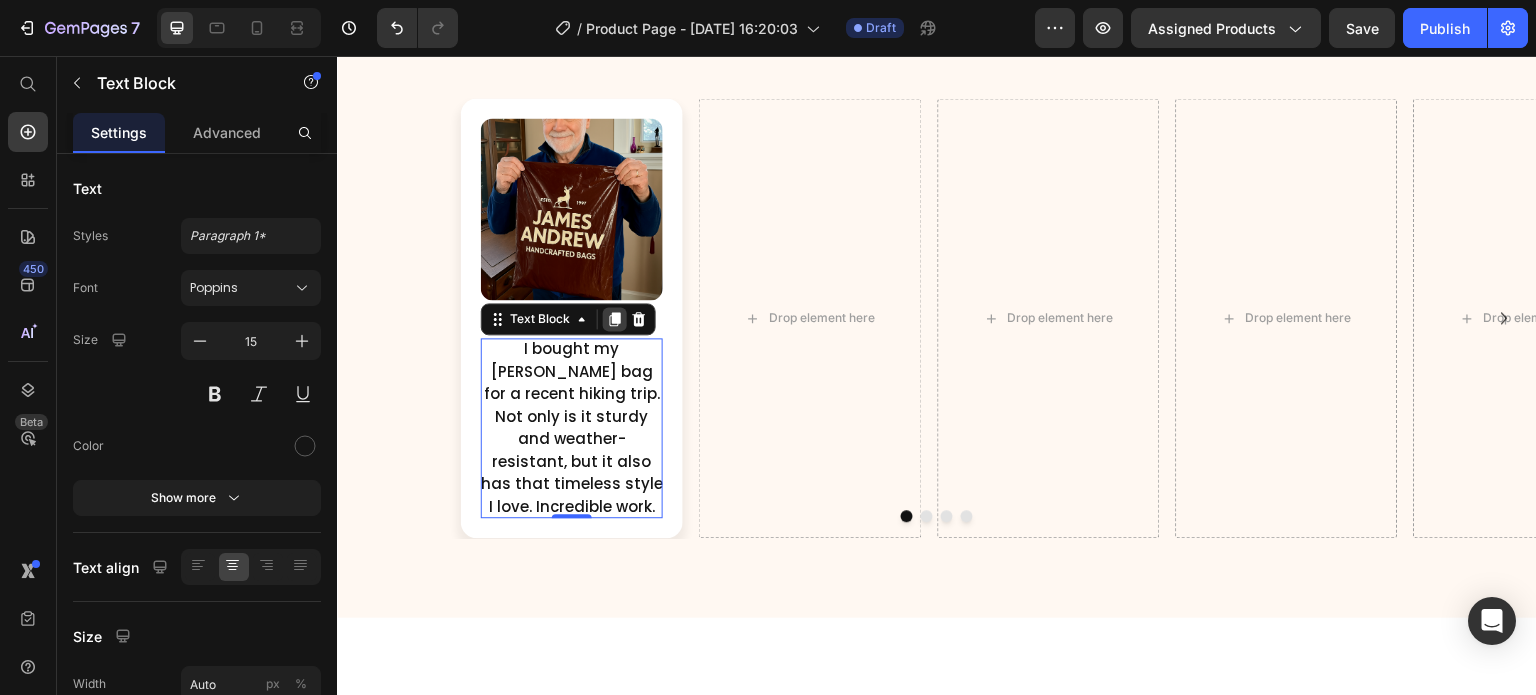 click 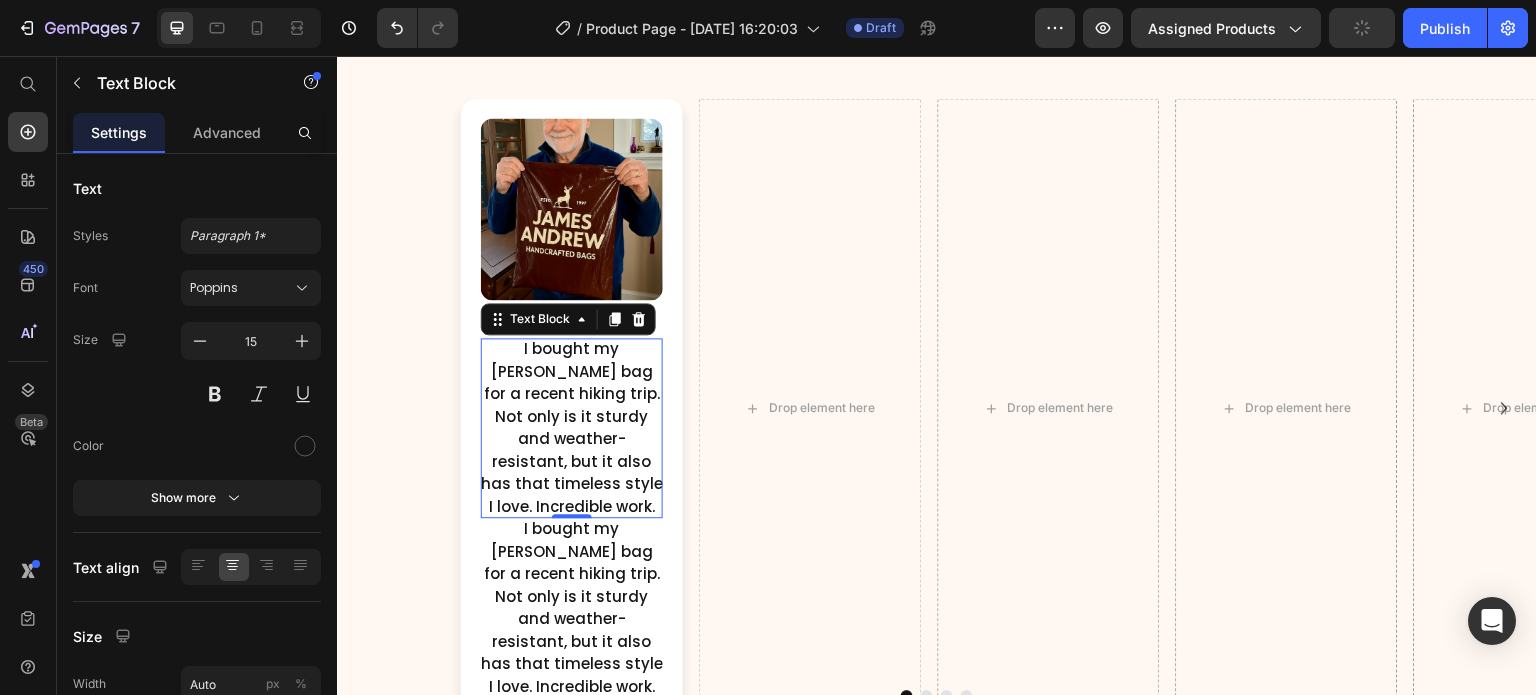 click on "I bought my [PERSON_NAME] bag for a recent hiking trip. Not only is it sturdy and weather-resistant, but it also has that timeless style I love. Incredible work." at bounding box center [572, 608] 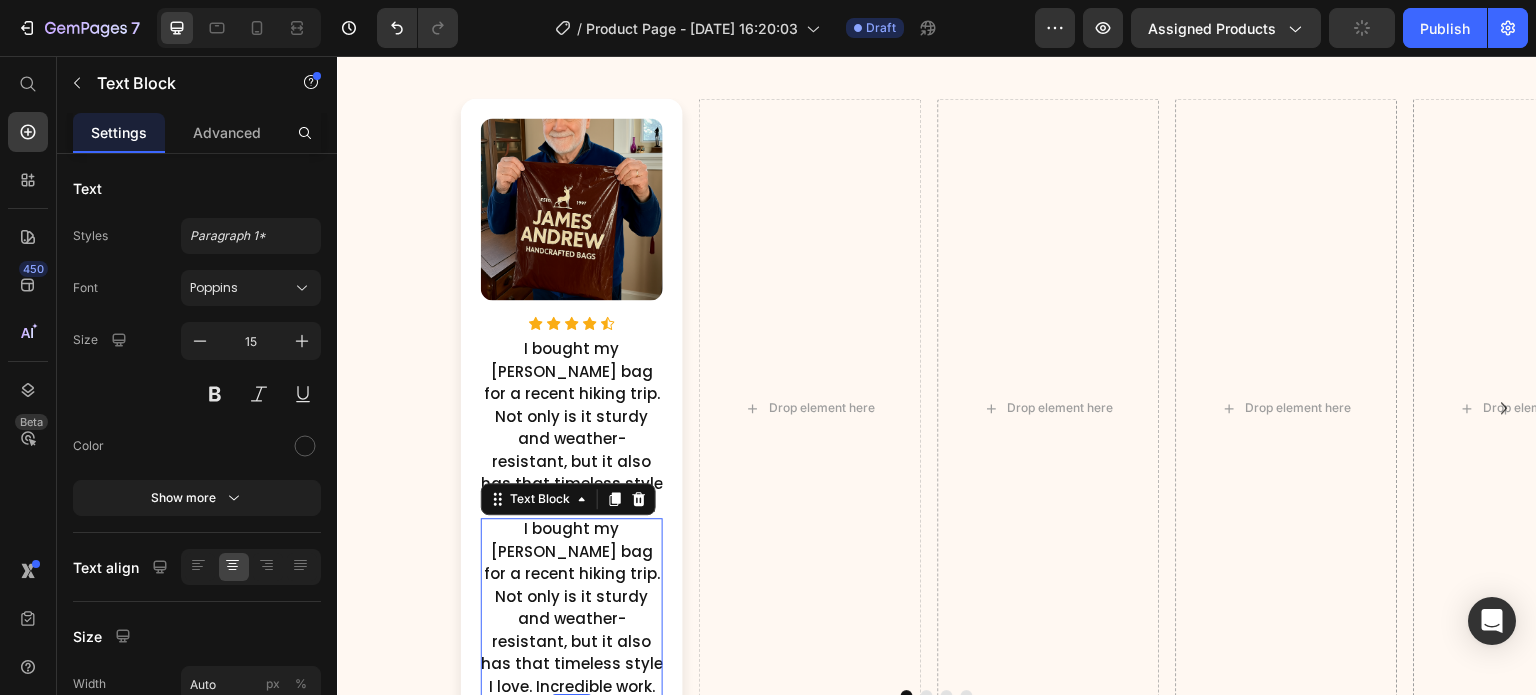 click on "I bought my [PERSON_NAME] bag for a recent hiking trip. Not only is it sturdy and weather-resistant, but it also has that timeless style I love. Incredible work." at bounding box center [572, 608] 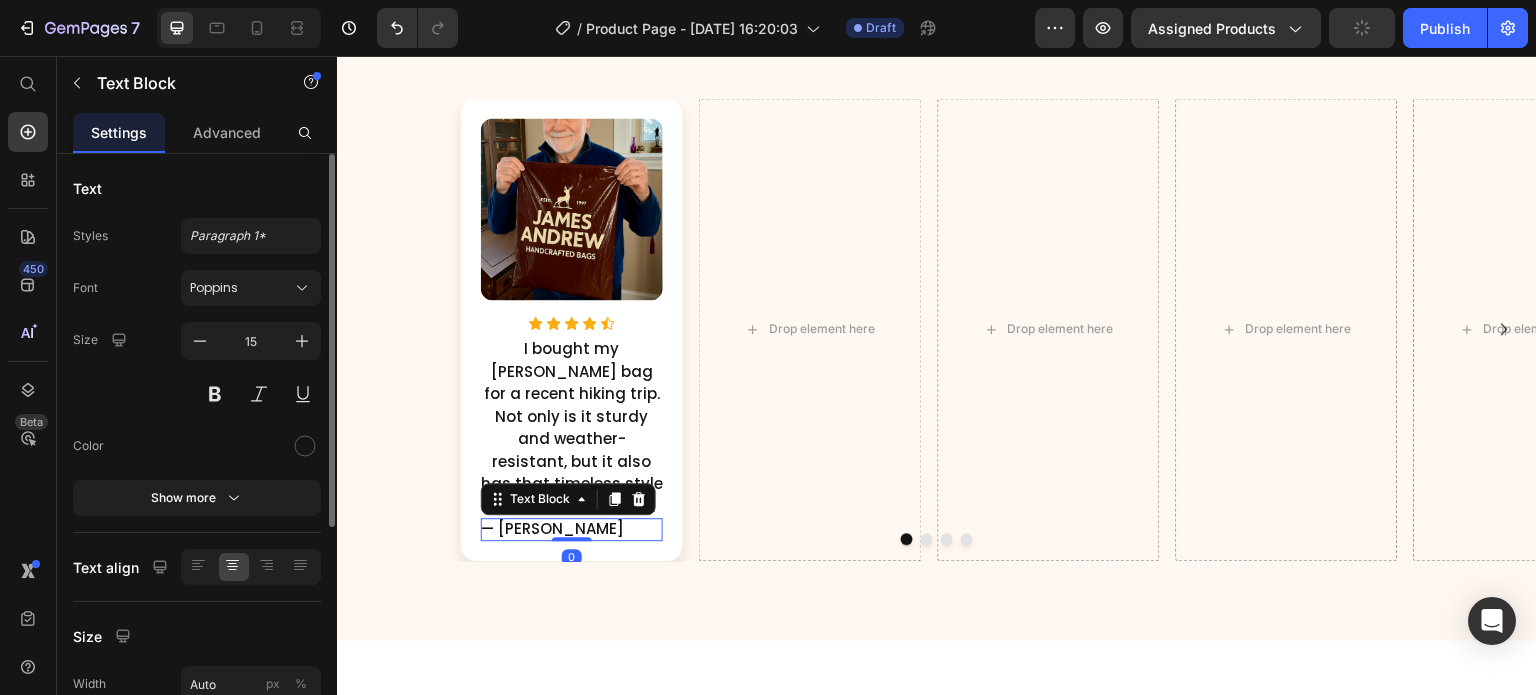click on "Size" at bounding box center [197, 636] 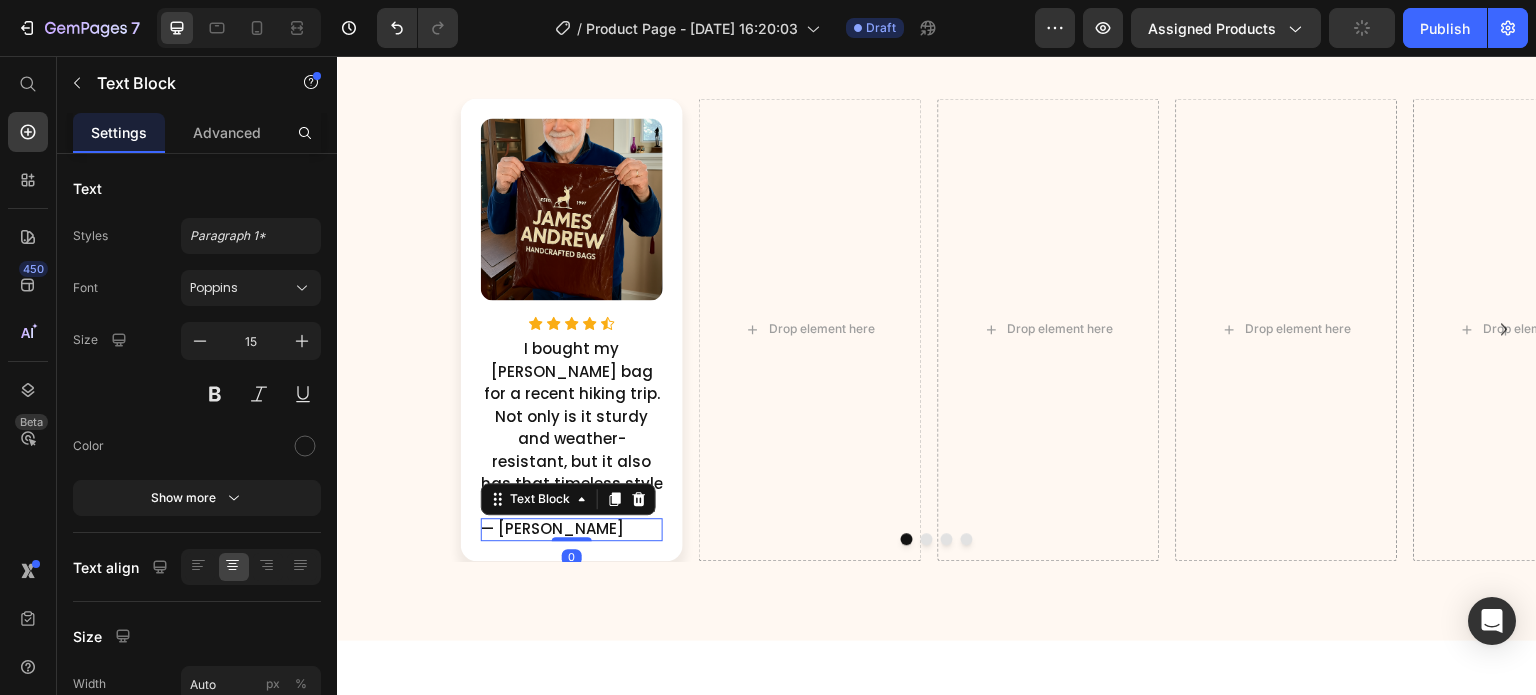click on "— [PERSON_NAME]" at bounding box center [572, 529] 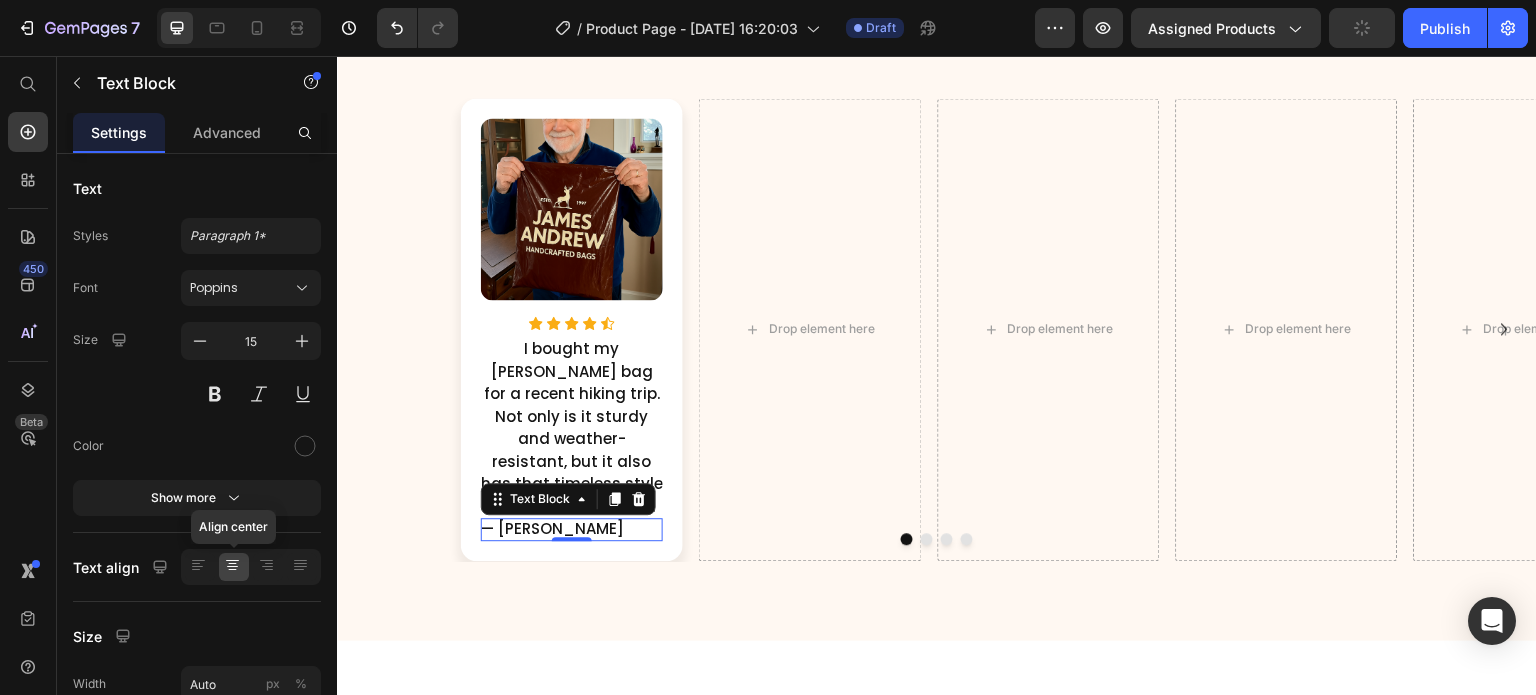 click on "I bought my [PERSON_NAME] bag for a recent hiking trip. Not only is it sturdy and weather-resistant, but it also has that timeless style I love. Incredible work." at bounding box center [572, 428] 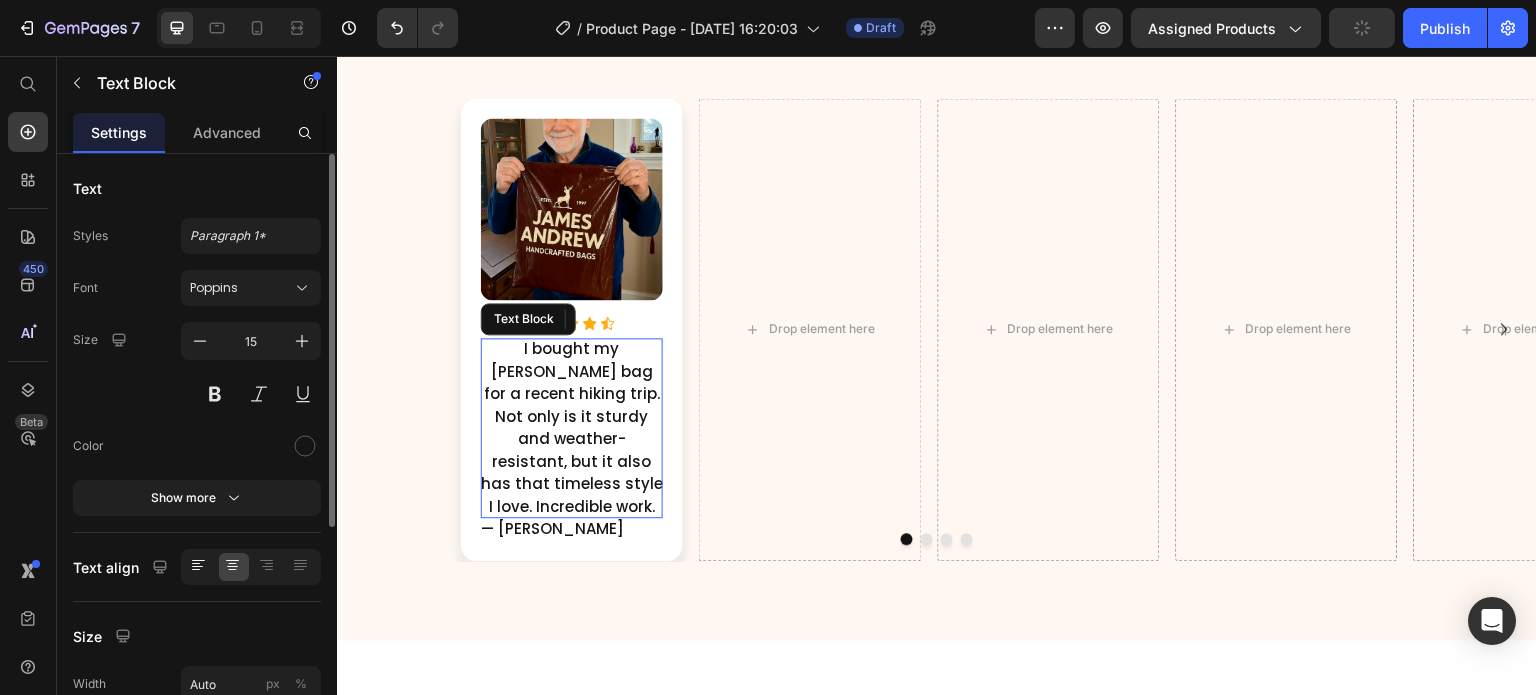 click 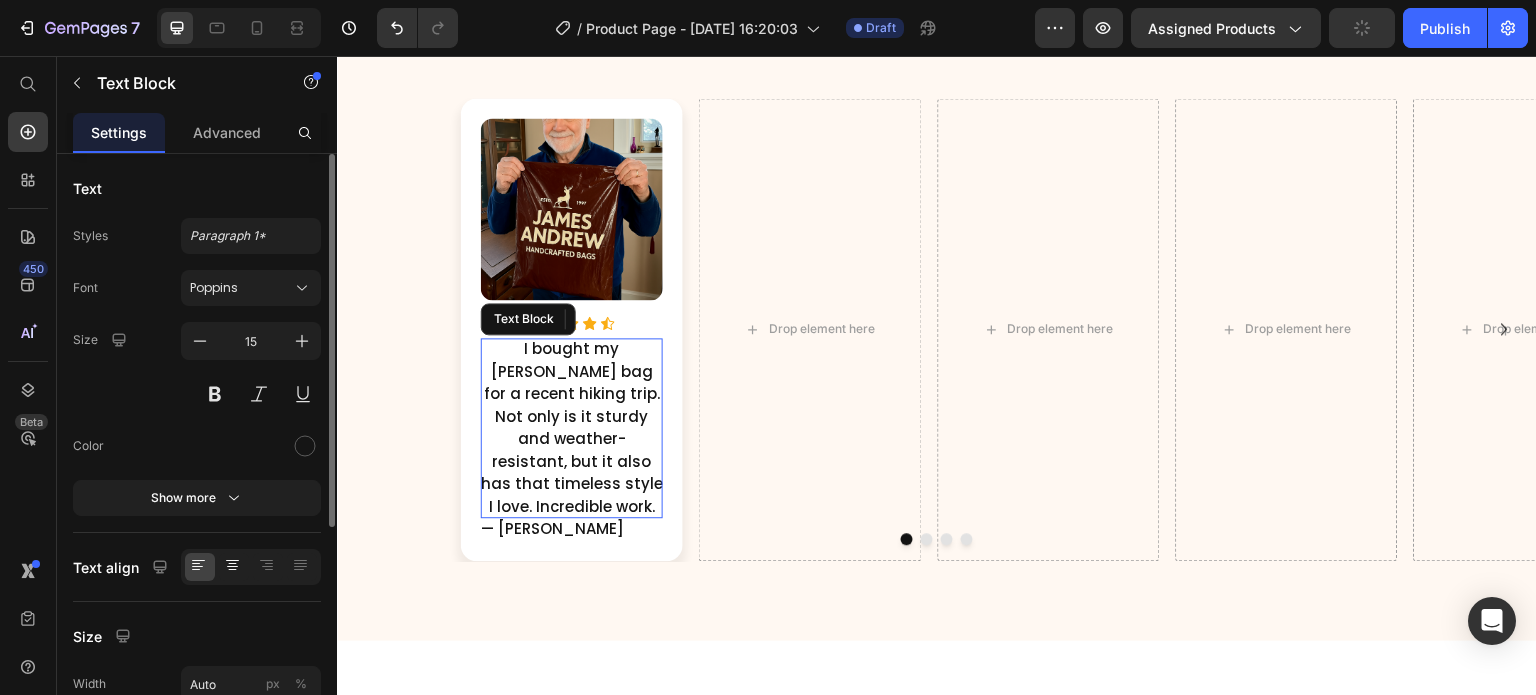 click 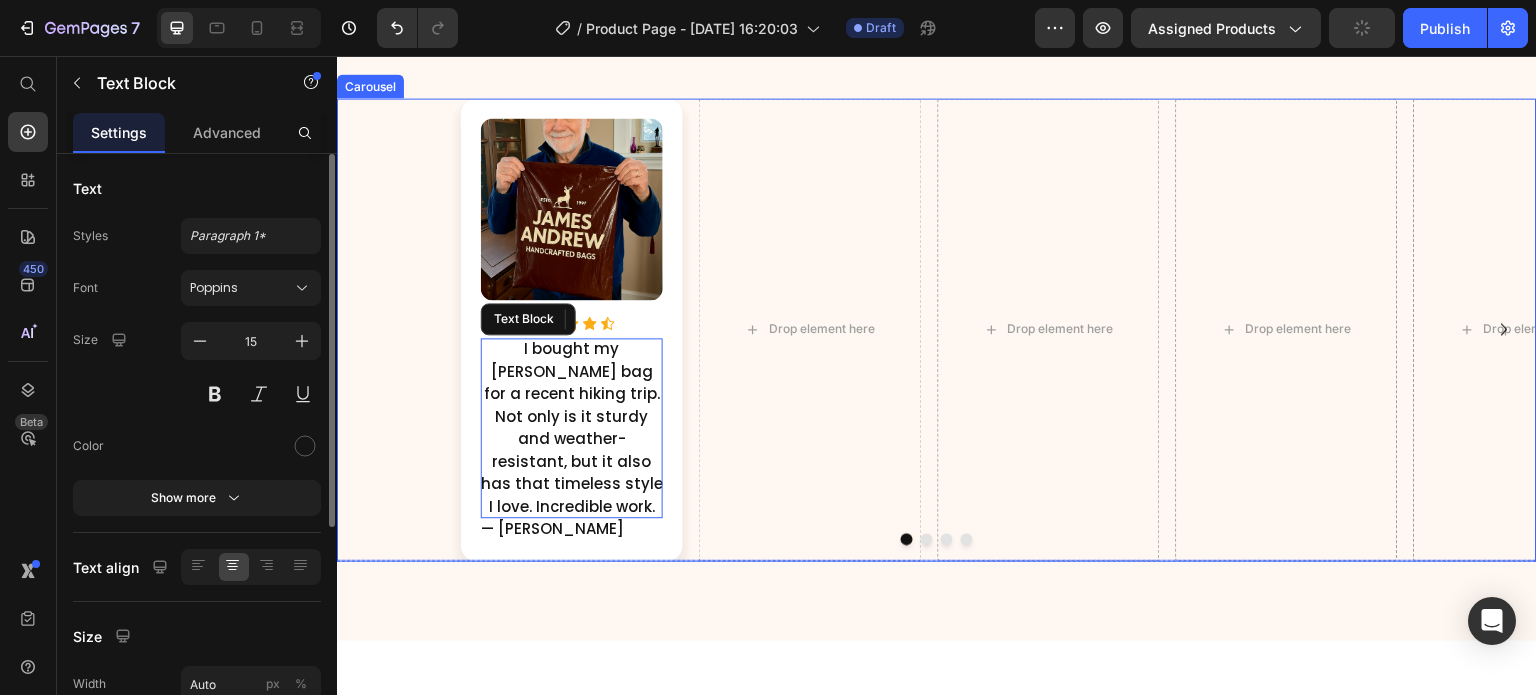 click on "— [PERSON_NAME]" at bounding box center (552, 529) 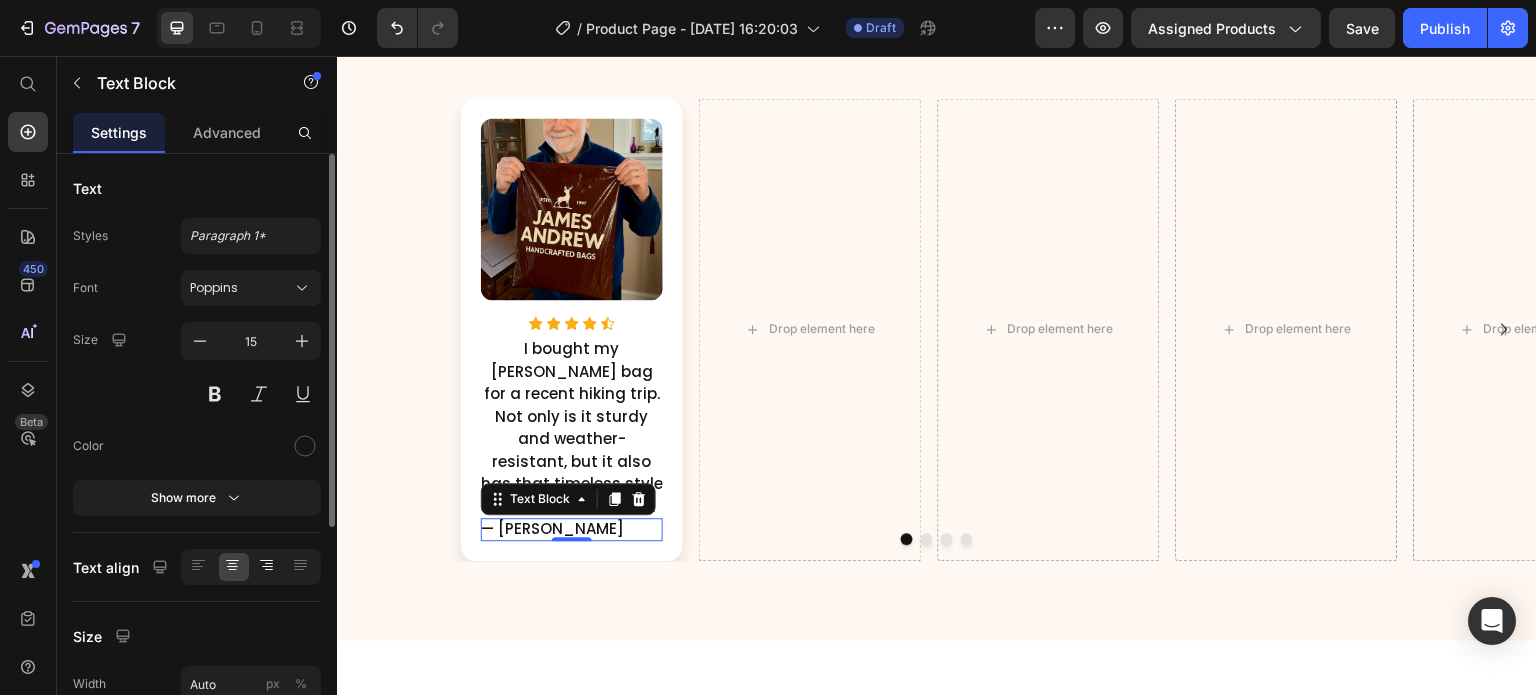 click 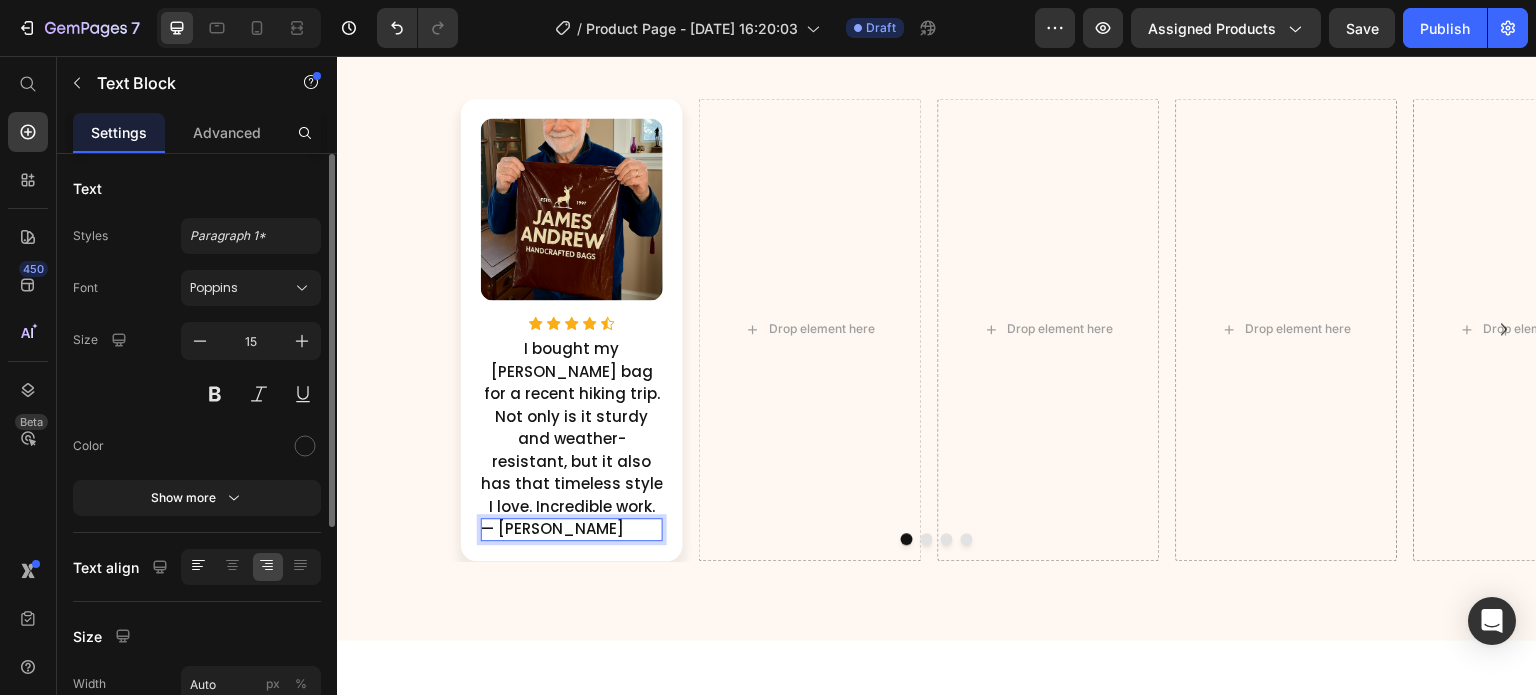 click 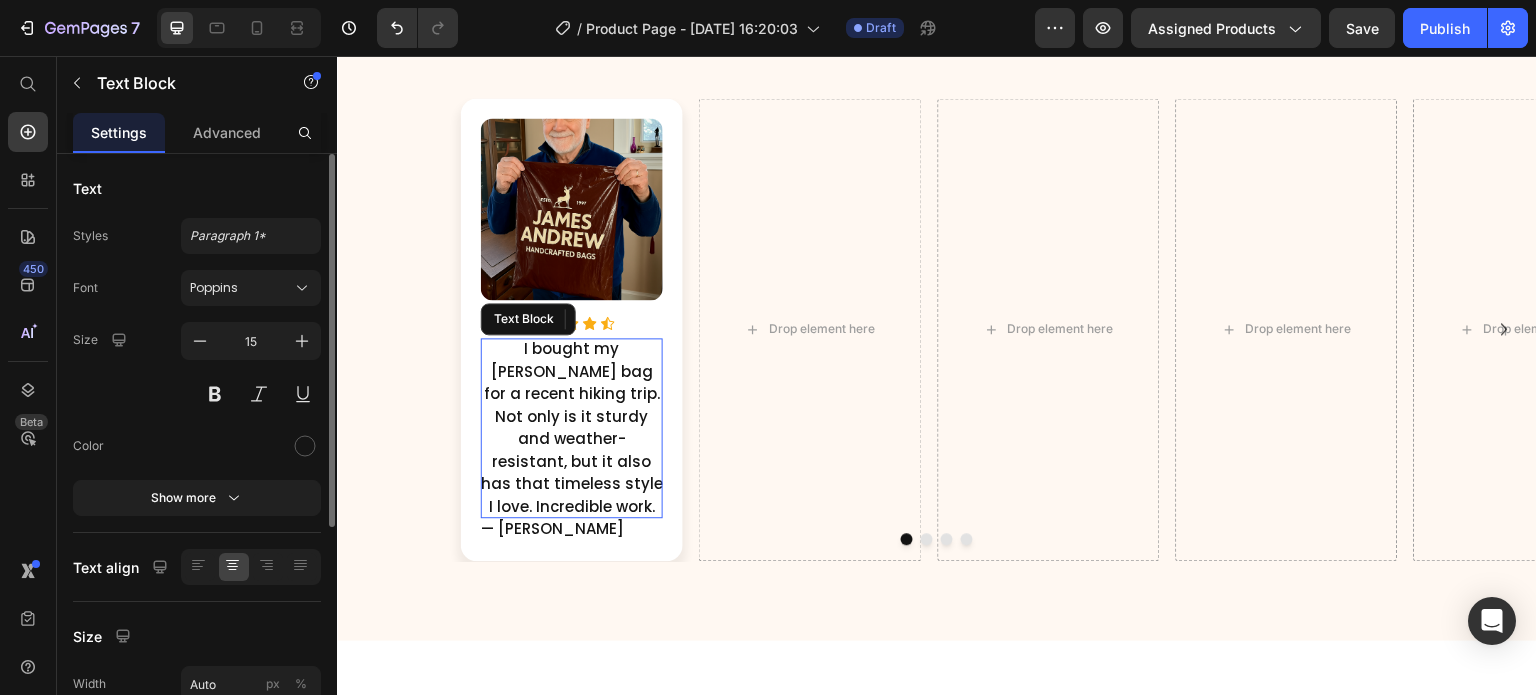 click on "I bought my [PERSON_NAME] bag for a recent hiking trip. Not only is it sturdy and weather-resistant, but it also has that timeless style I love. Incredible work." at bounding box center (572, 428) 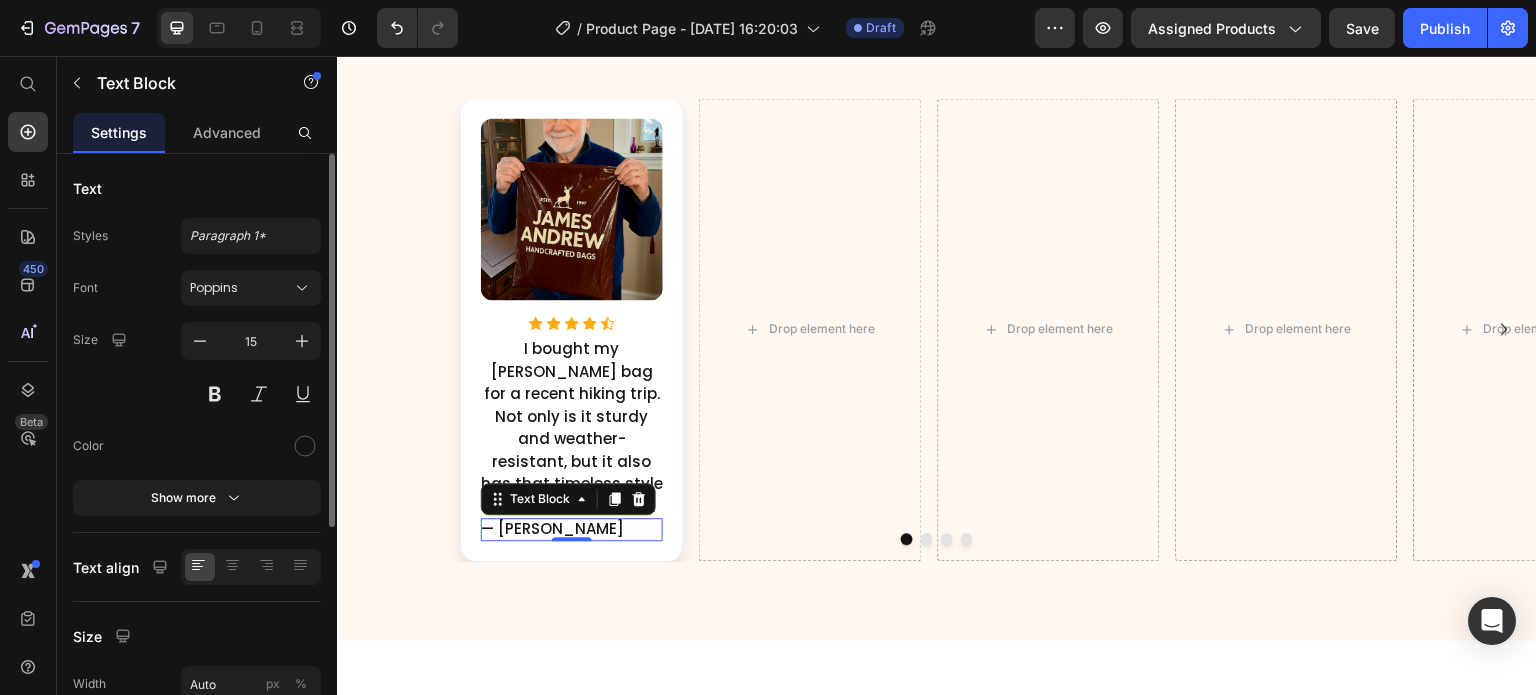 click on "— [PERSON_NAME]" at bounding box center (552, 529) 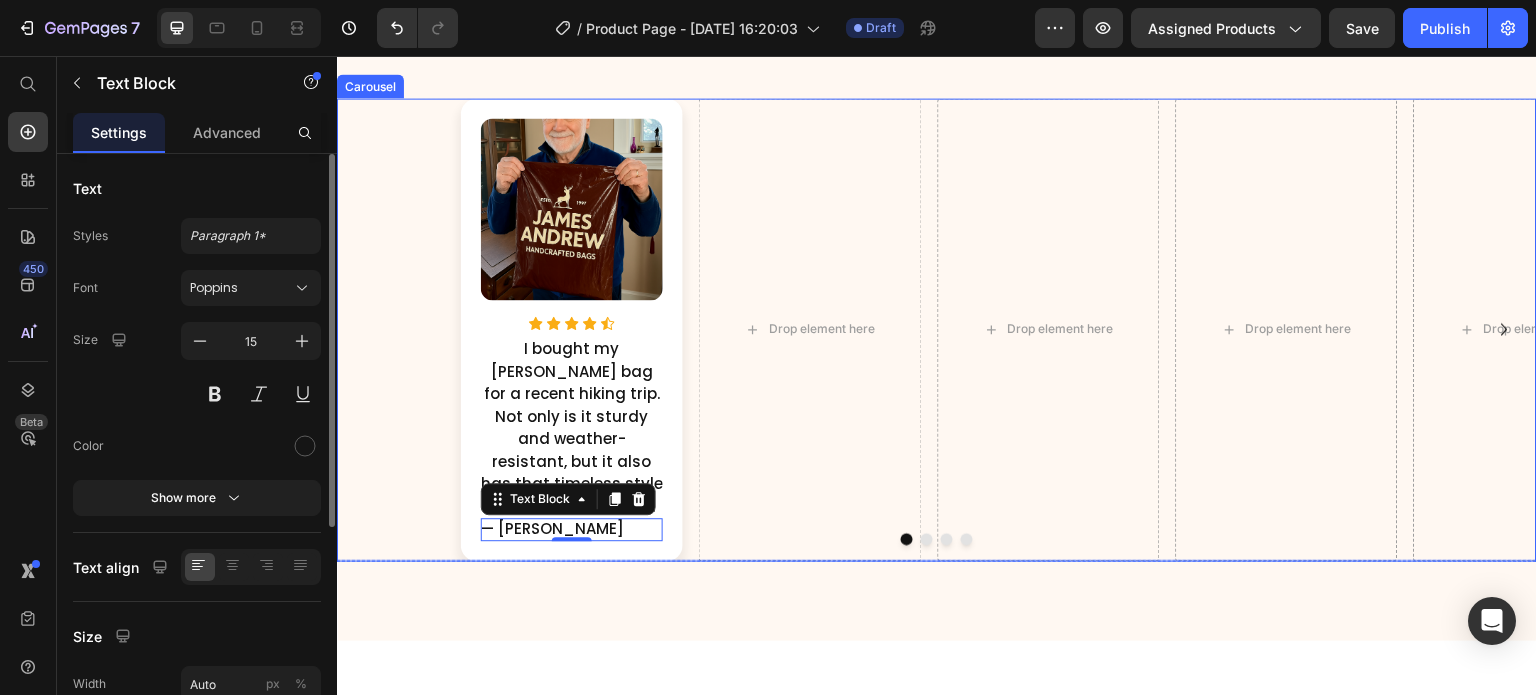 drag, startPoint x: 497, startPoint y: 554, endPoint x: 565, endPoint y: 560, distance: 68.26419 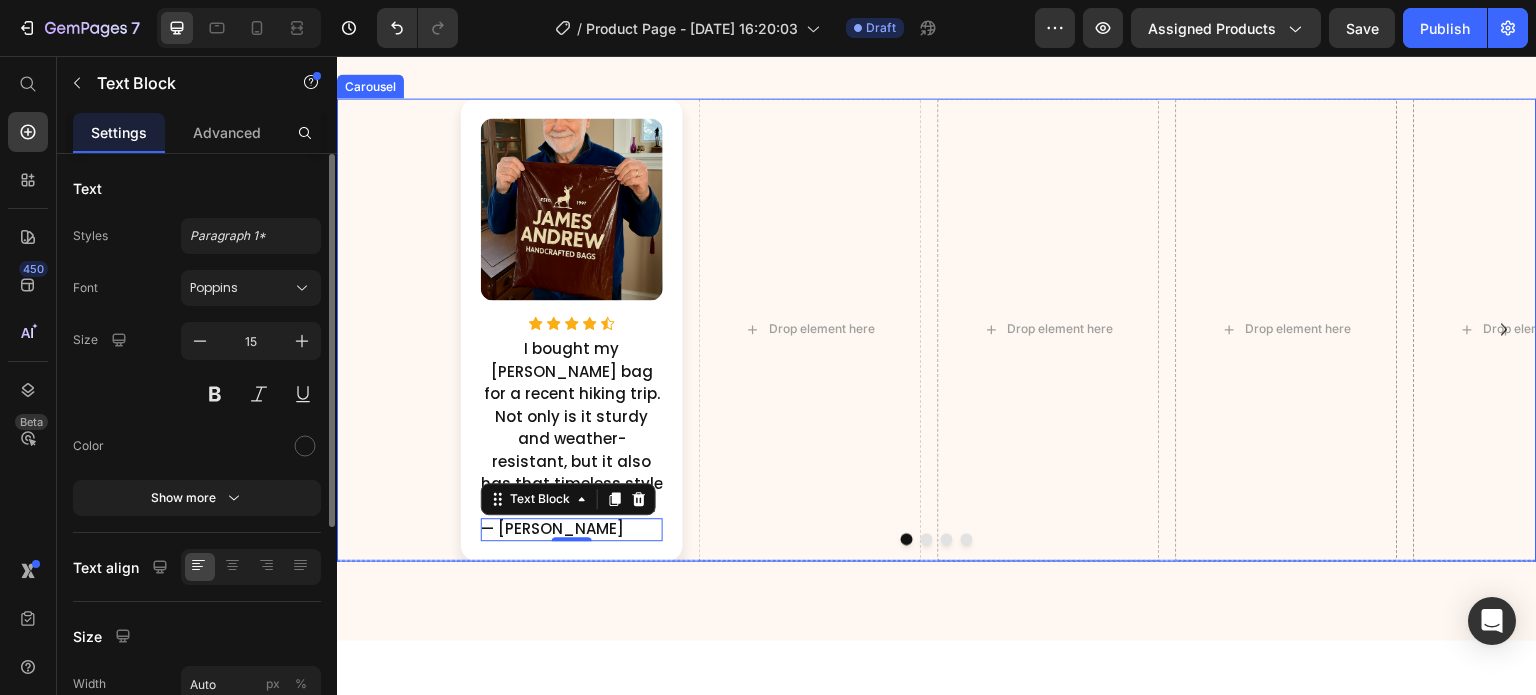 click on "Image                Icon                Icon                Icon                Icon
Icon Icon List Hoz I bought my [PERSON_NAME] bag for a recent hiking trip. Not only is it sturdy and weather-resistant, but it also has that timeless style I love. Incredible work. Text Block — [PERSON_NAME] Text Block   0 Row
Drop element here
Drop element here
Drop element here
Drop element here
Drop element here
Drop element here" at bounding box center [937, 329] 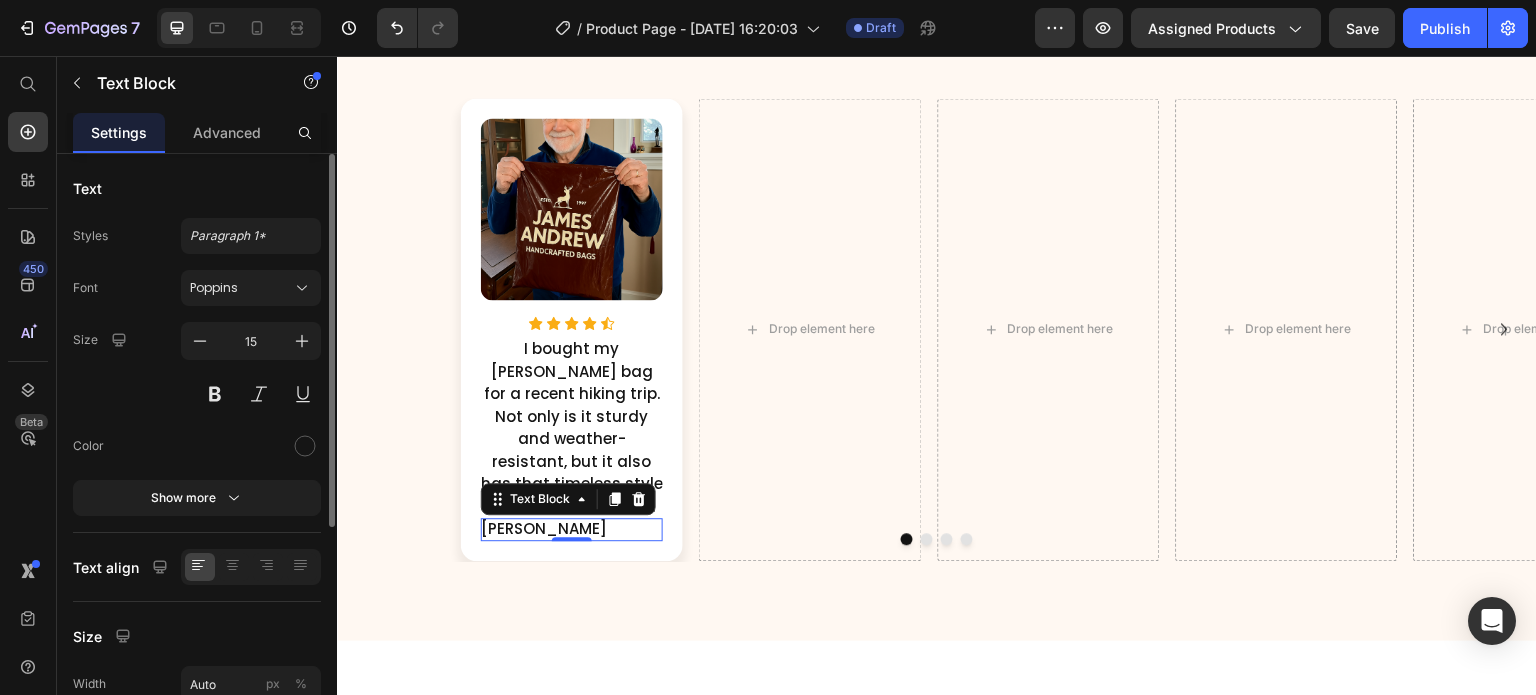 click on "Text Styles Paragraph 1* Font Poppins Size 15 Color Show more Text align Size Width Auto px % Show more Align Background Color Image Video  Color" at bounding box center (197, 584) 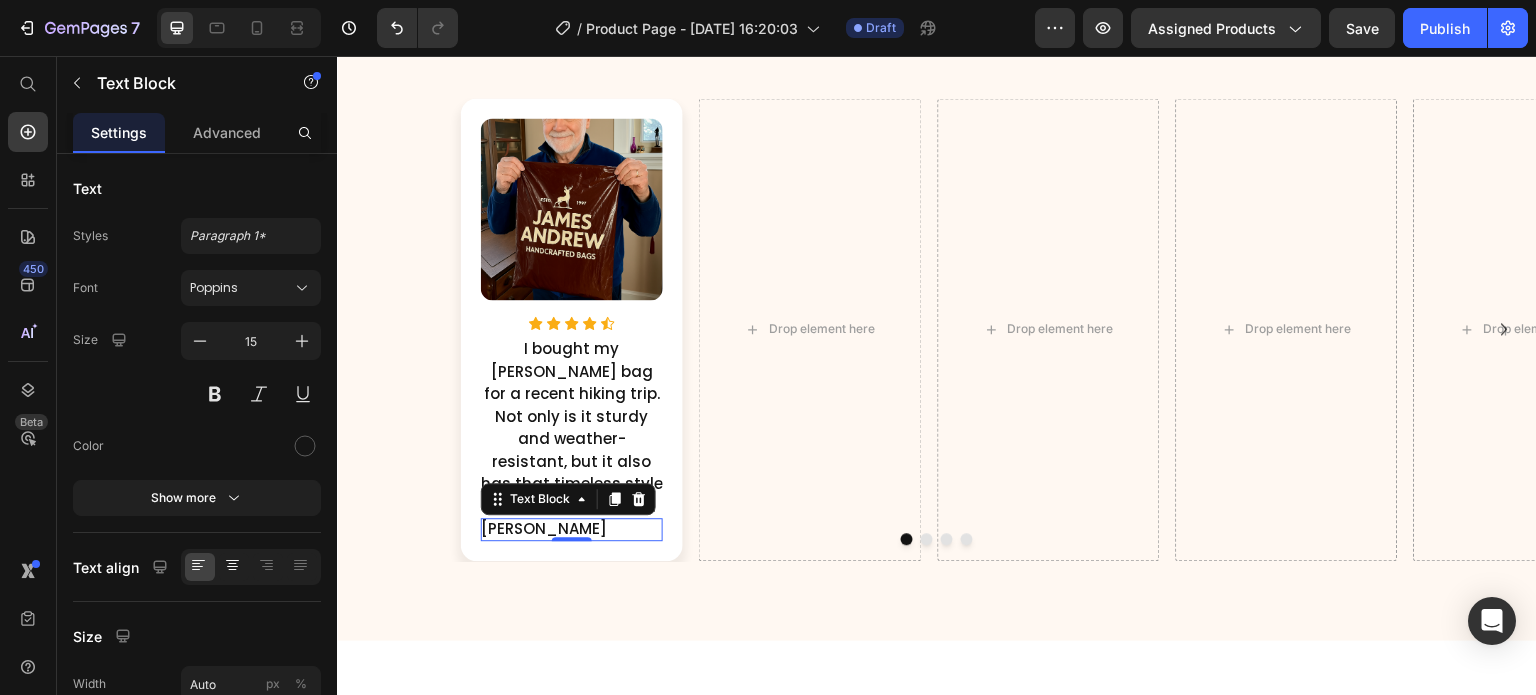 click 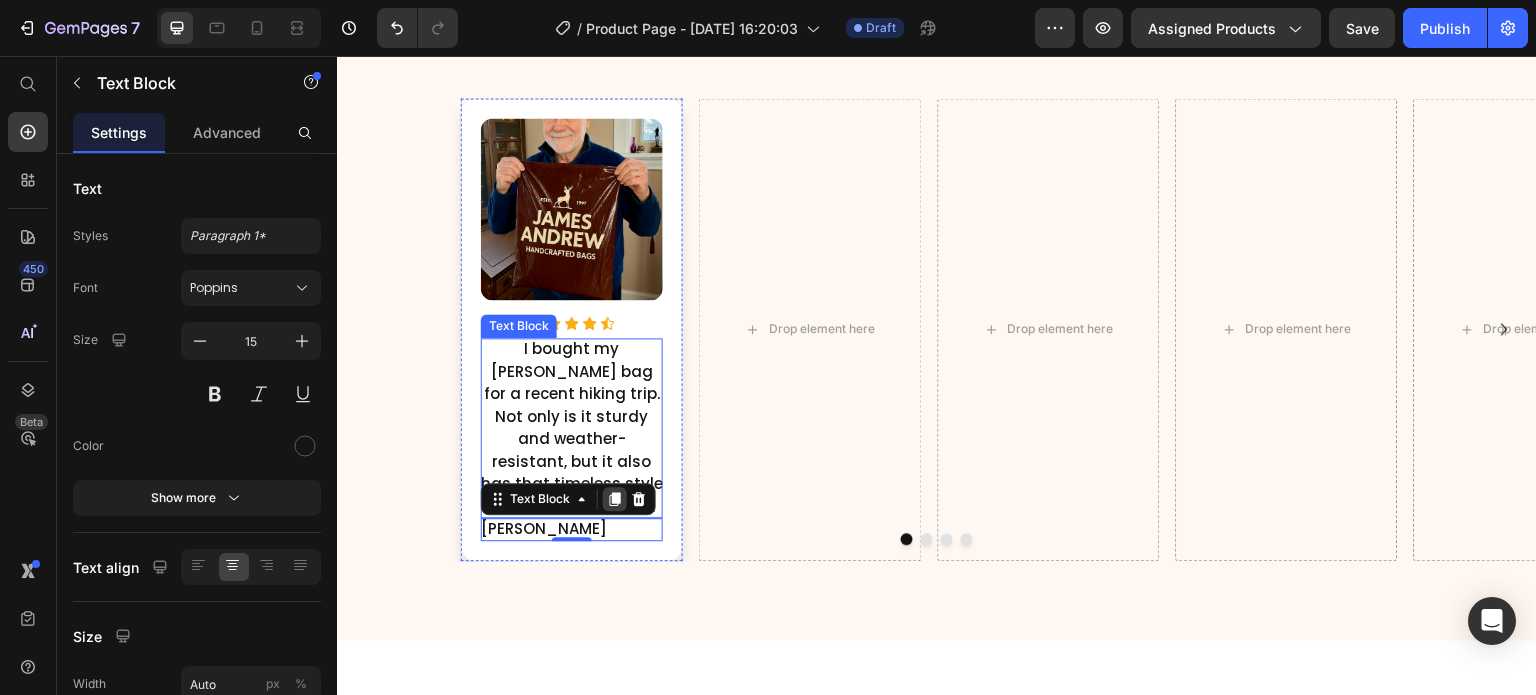 click 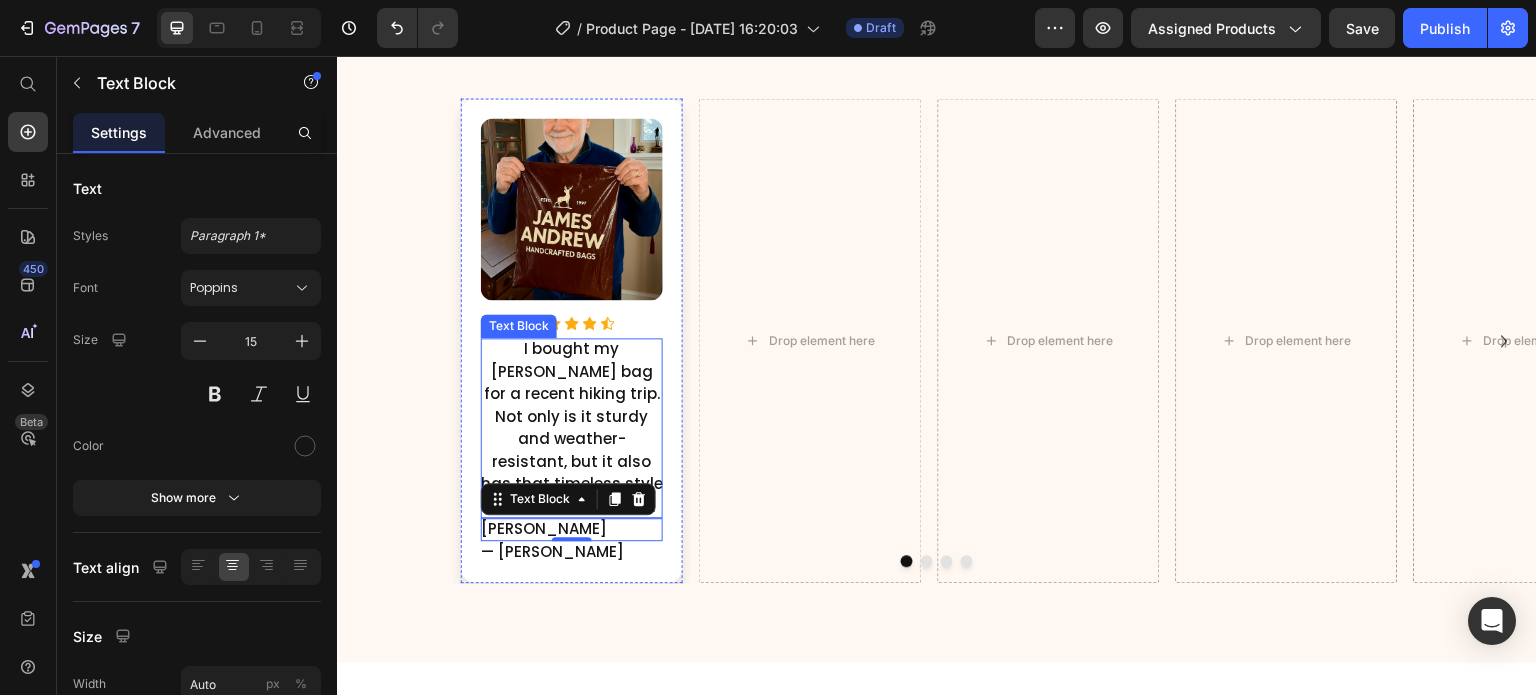 click on "I bought my [PERSON_NAME] bag for a recent hiking trip. Not only is it sturdy and weather-resistant, but it also has that timeless style I love. Incredible work." at bounding box center (572, 428) 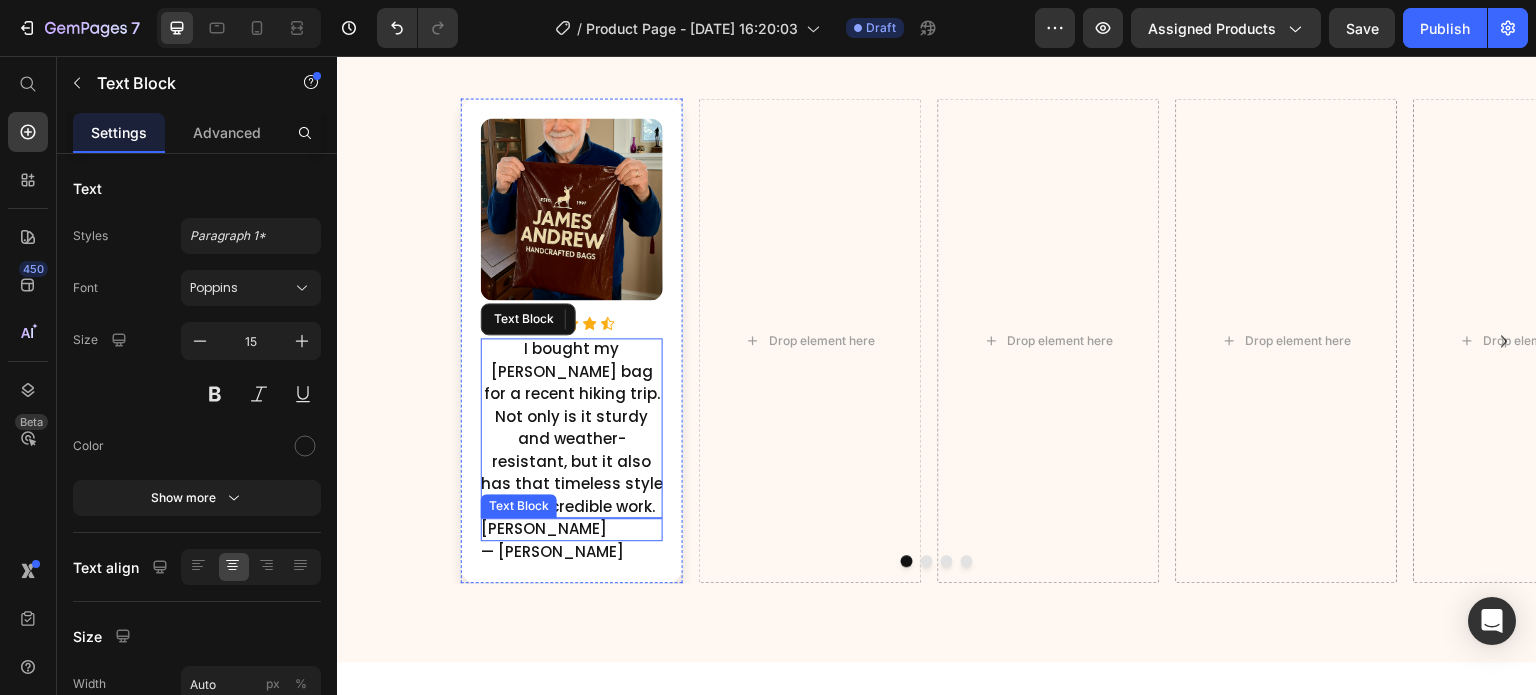 click on "[PERSON_NAME]" at bounding box center (544, 529) 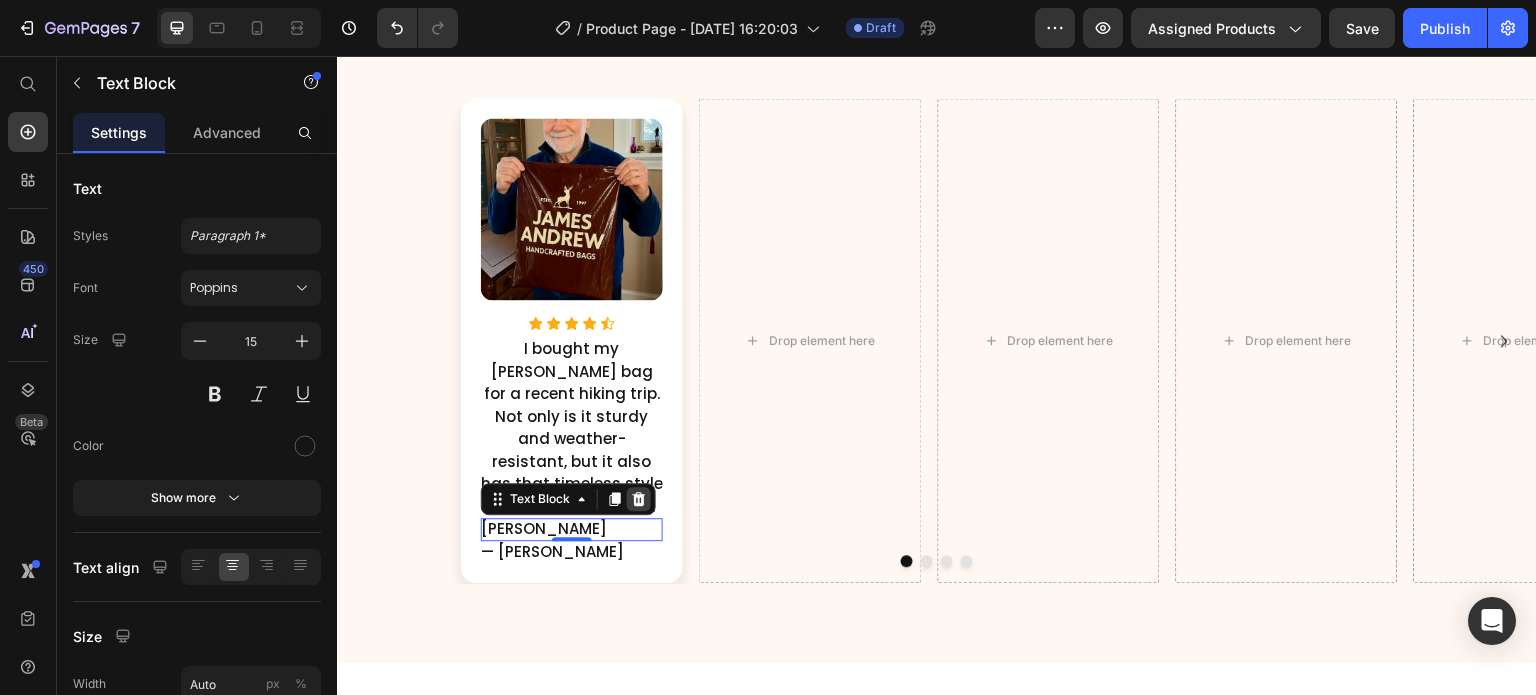 click 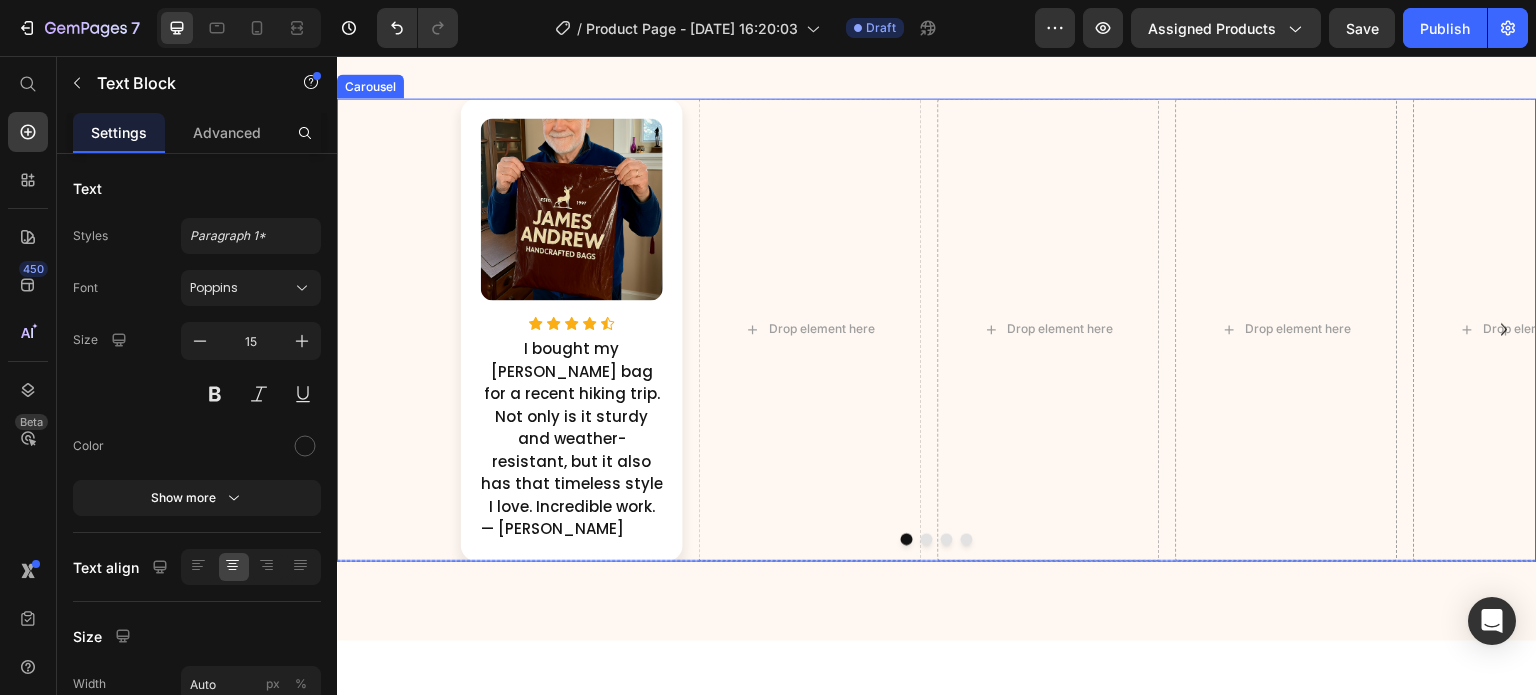 click on "— [PERSON_NAME]" at bounding box center (552, 529) 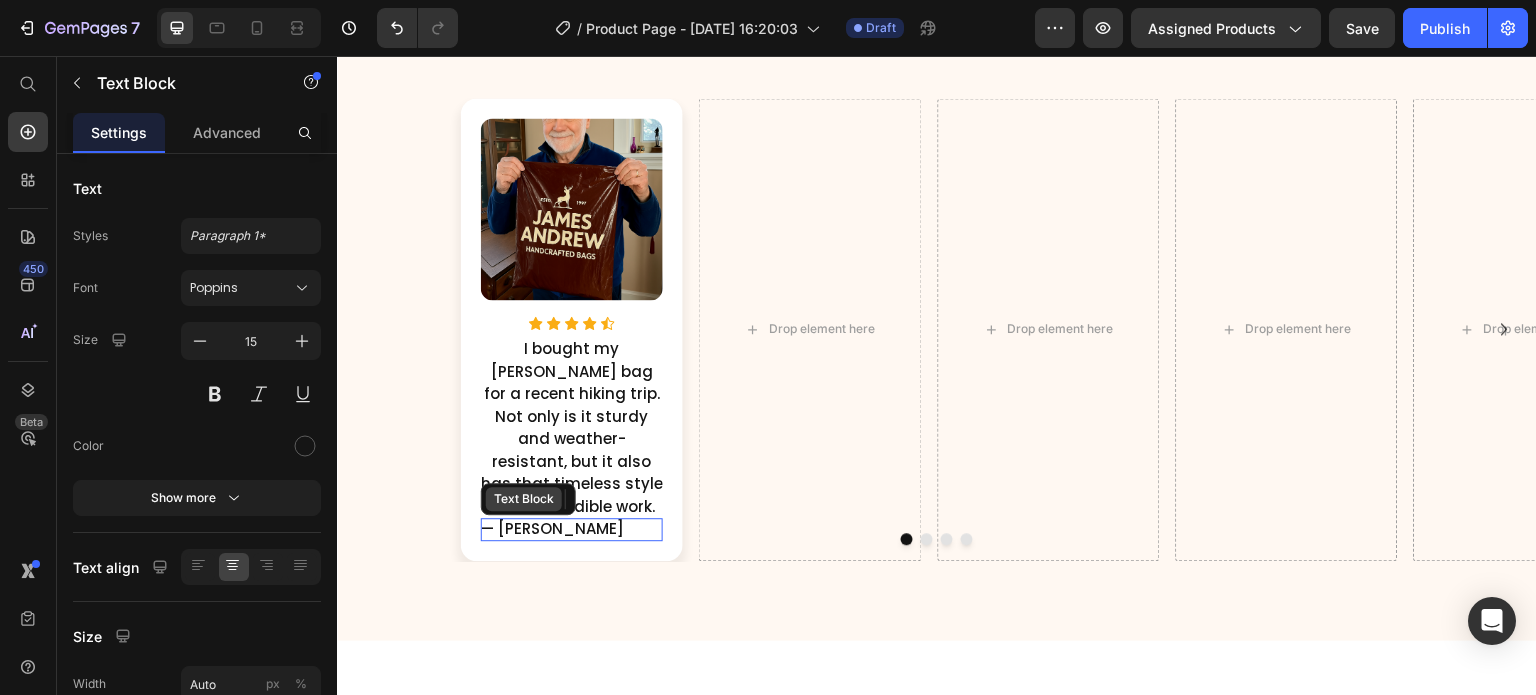 click on "Text Block" at bounding box center (524, 499) 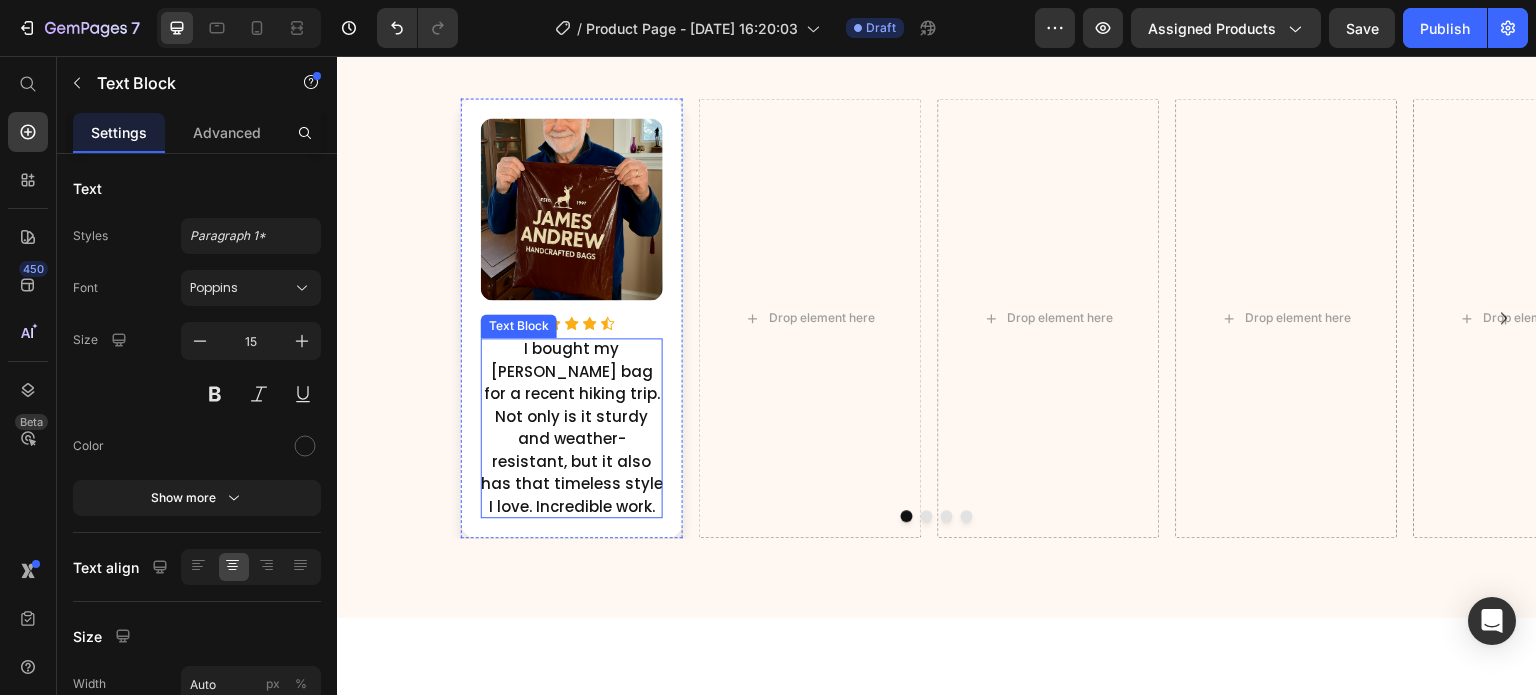 click on "I bought my [PERSON_NAME] bag for a recent hiking trip. Not only is it sturdy and weather-resistant, but it also has that timeless style I love. Incredible work." at bounding box center [572, 428] 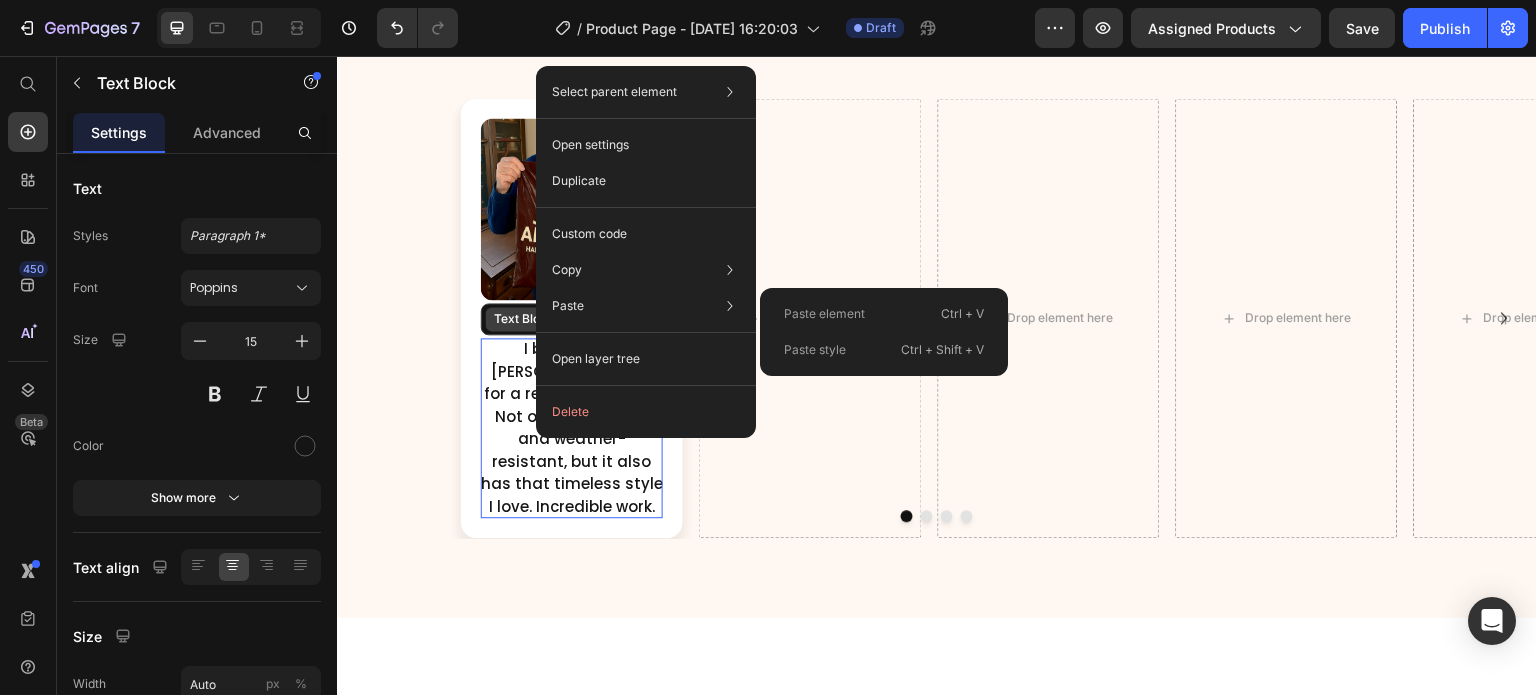 click on "Duplicate" at bounding box center (579, 181) 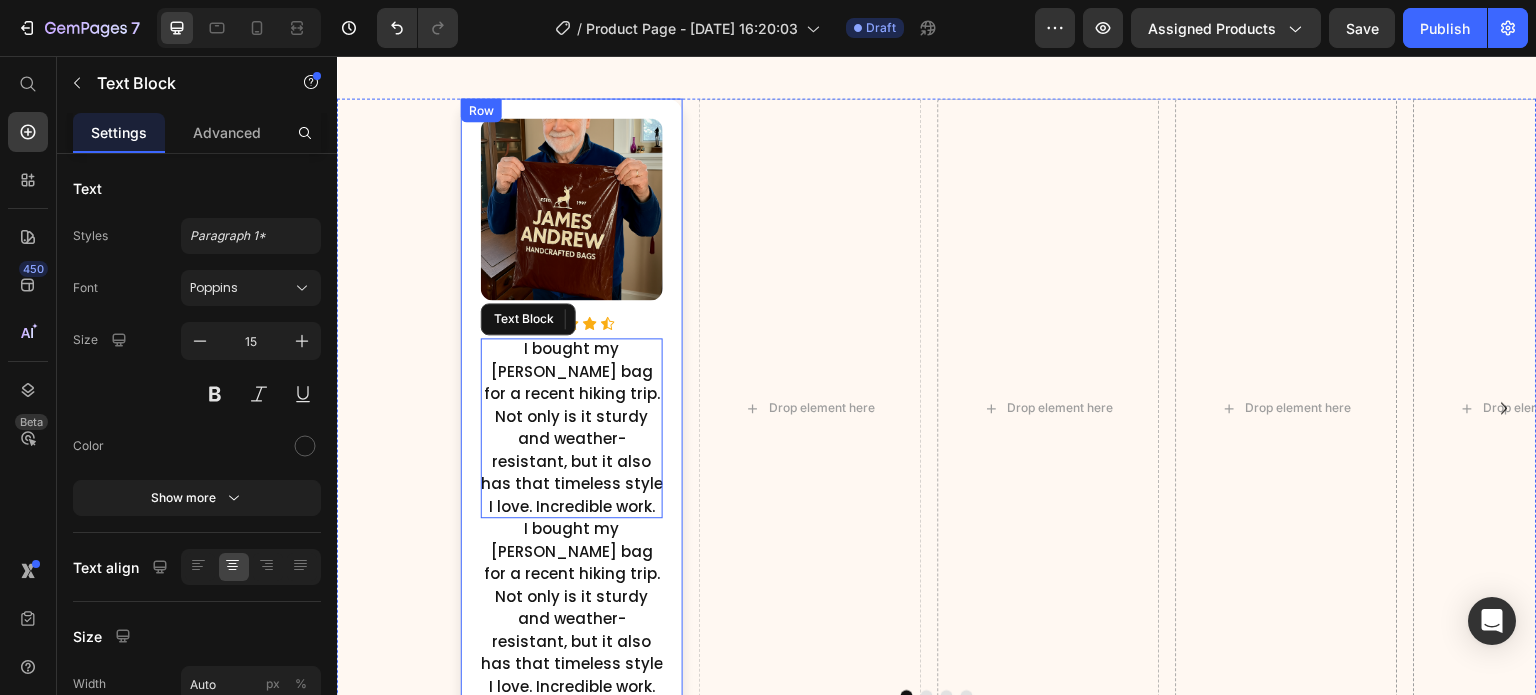 click on "Image                Icon                Icon                Icon                Icon
Icon Icon List Hoz I bought my [PERSON_NAME] bag for a recent hiking trip. Not only is it sturdy and weather-resistant, but it also has that timeless style I love. Incredible work. Text Block I bought my [PERSON_NAME] bag for a recent hiking trip. Not only is it sturdy and weather-resistant, but it also has that timeless style I love. Incredible work. Text Block Row" at bounding box center (572, 408) 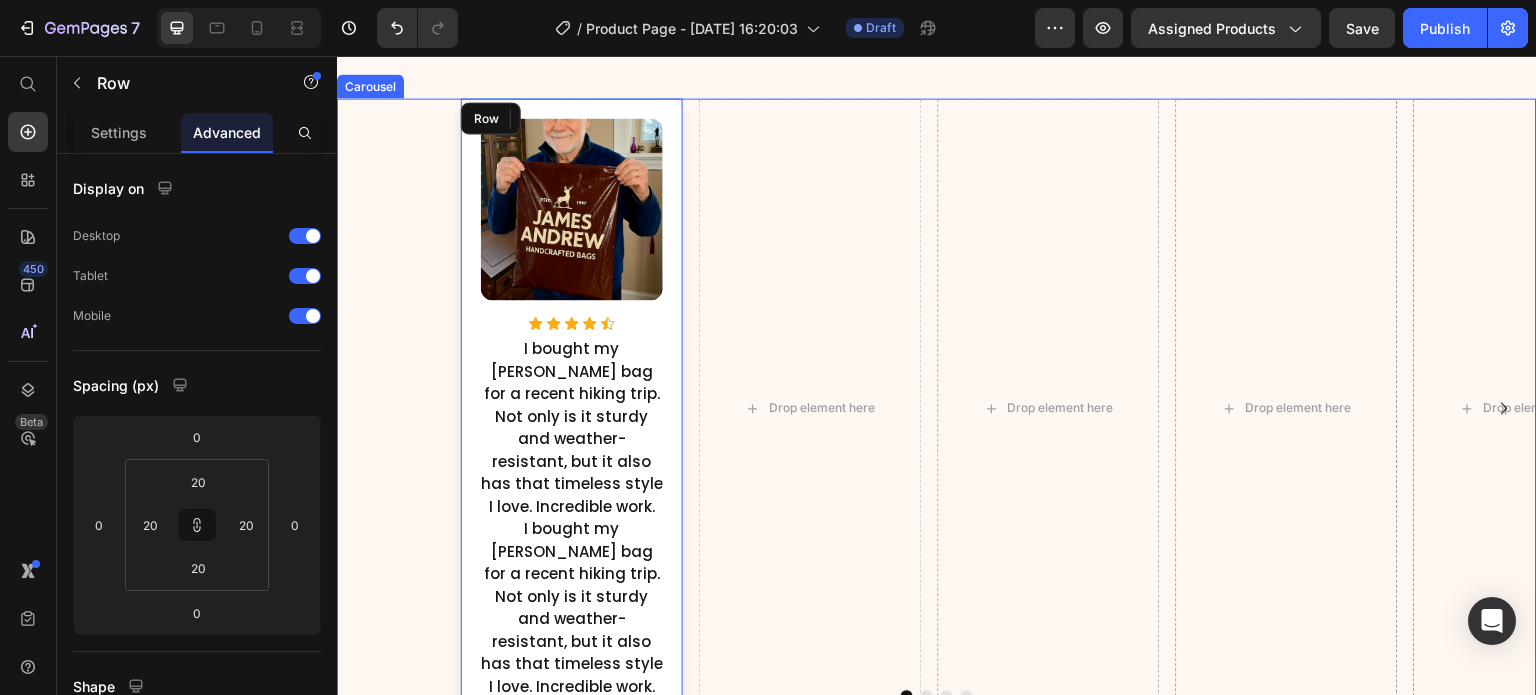 click on "Image                Icon                Icon                Icon                Icon
Icon Icon List Hoz I bought my [PERSON_NAME] bag for a recent hiking trip. Not only is it sturdy and weather-resistant, but it also has that timeless style I love. Incredible work. Text Block I bought my [PERSON_NAME] bag for a recent hiking trip. Not only is it sturdy and weather-resistant, but it also has that timeless style I love. Incredible work. Text Block Row
Drop element here
Drop element here
Drop element here
Drop element here
Drop element here
Drop element here" at bounding box center [937, 408] 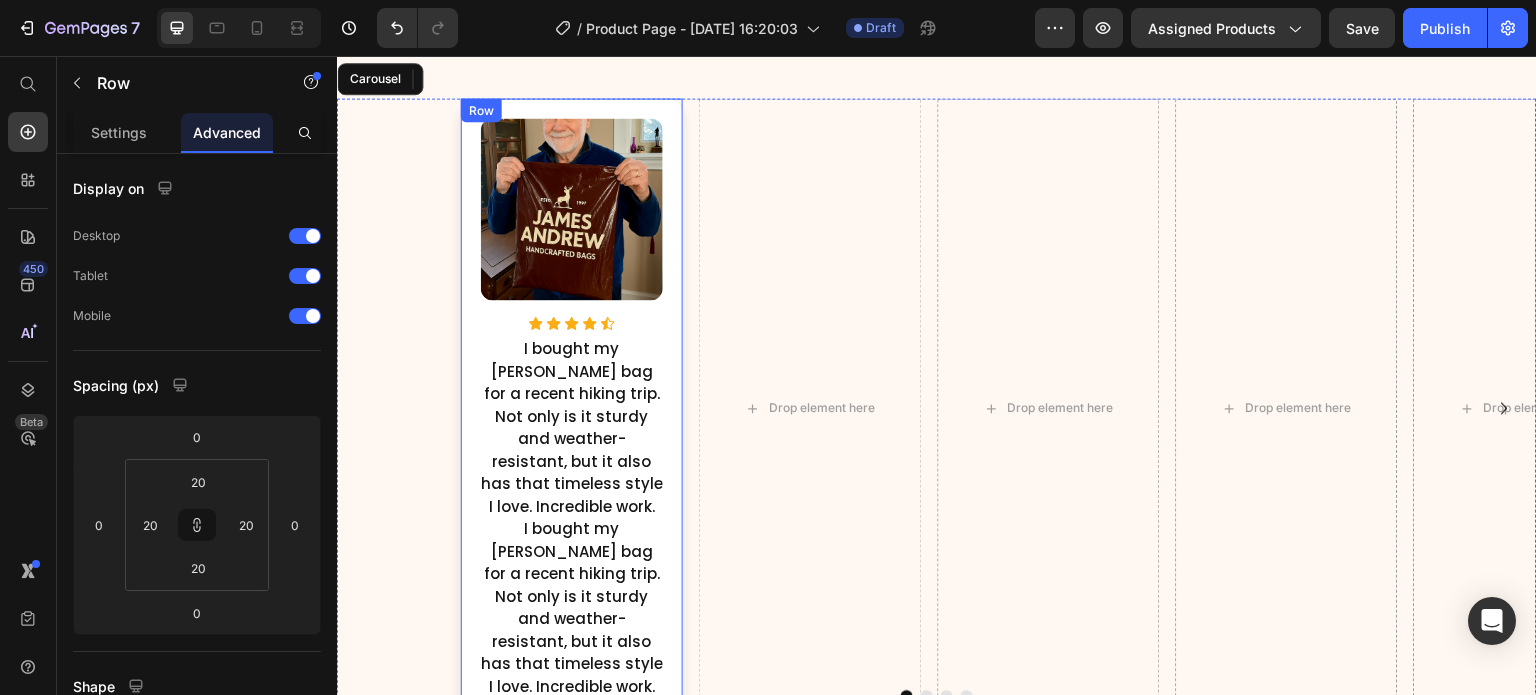 click on "Image                Icon                Icon                Icon                Icon
Icon Icon List Hoz I bought my [PERSON_NAME] bag for a recent hiking trip. Not only is it sturdy and weather-resistant, but it also has that timeless style I love. Incredible work. Text Block I bought my [PERSON_NAME] bag for a recent hiking trip. Not only is it sturdy and weather-resistant, but it also has that timeless style I love. Incredible work. Text Block Row" at bounding box center [572, 408] 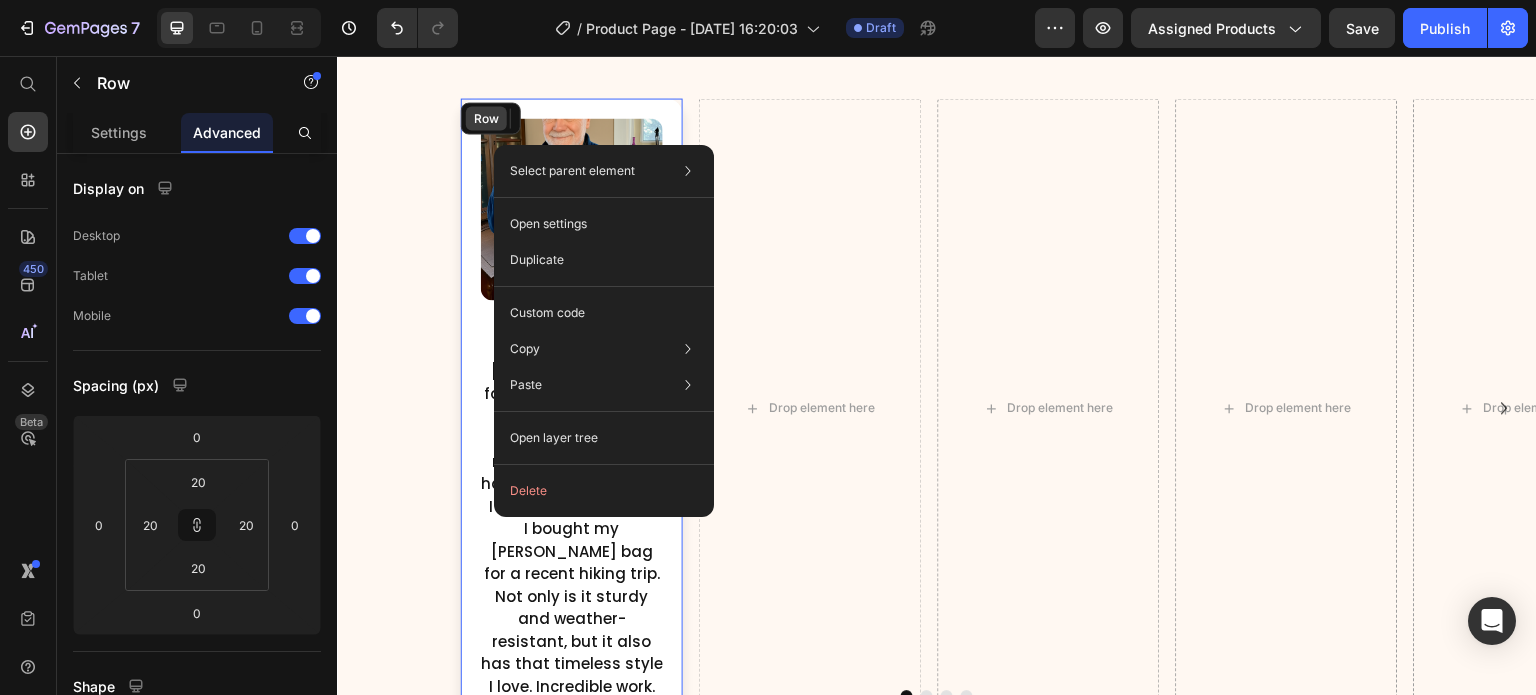 click on "Duplicate" at bounding box center (537, 260) 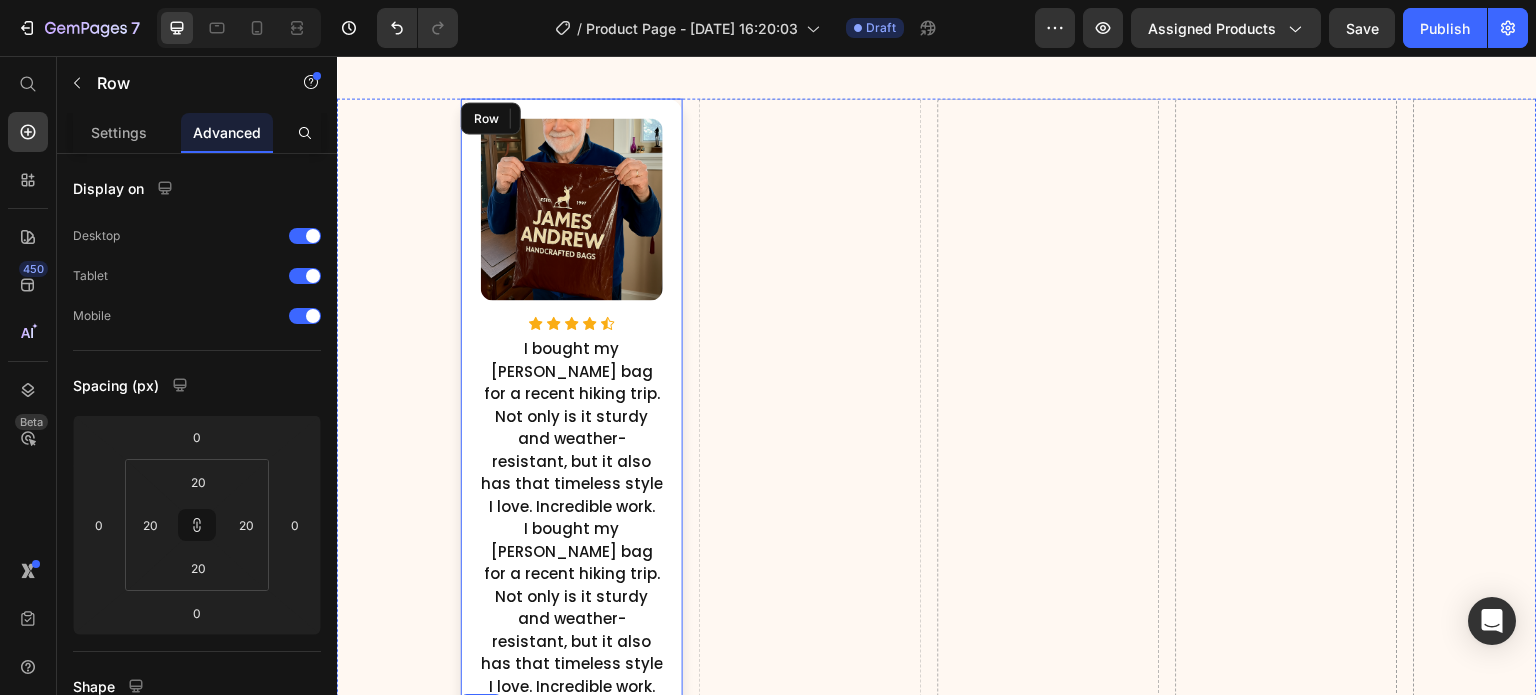click on "Image                Icon                Icon                Icon                Icon
Icon Icon List Hoz I bought my [PERSON_NAME] bag for a recent hiking trip. Not only is it sturdy and weather-resistant, but it also has that timeless style I love. Incredible work. Text Block I bought my [PERSON_NAME] bag for a recent hiking trip. Not only is it sturdy and weather-resistant, but it also has that timeless style I love. Incredible work. Text Block Row" at bounding box center (572, 1028) 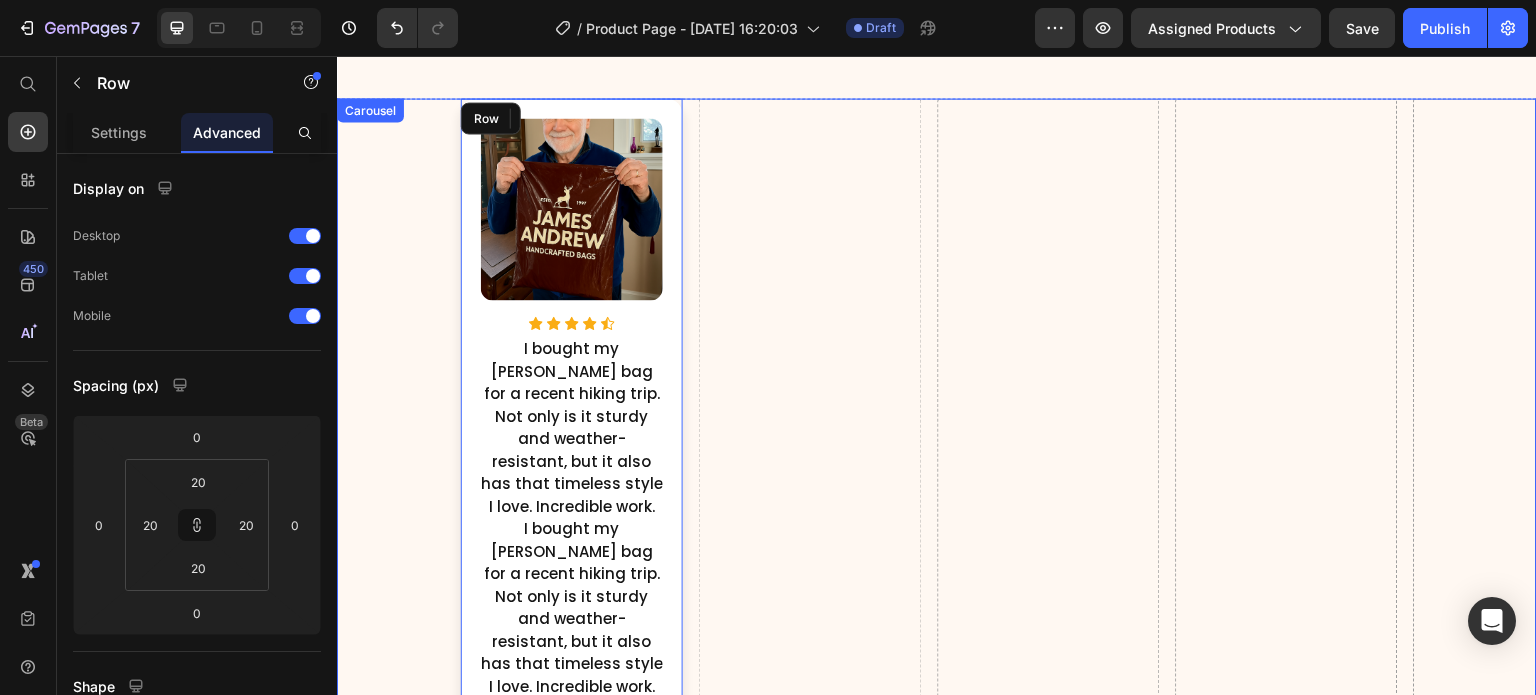 drag, startPoint x: 481, startPoint y: 276, endPoint x: 755, endPoint y: 275, distance: 274.00183 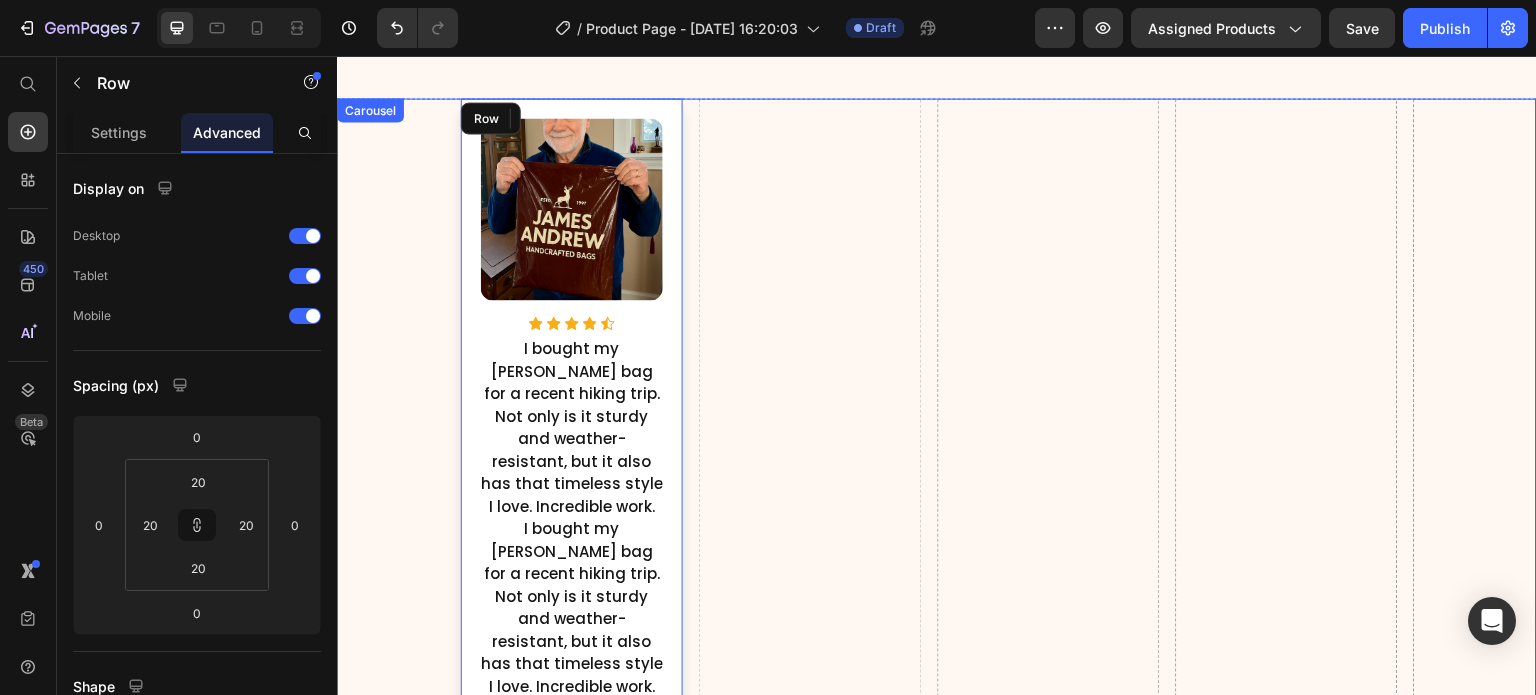 click on "Image                Icon                Icon                Icon                Icon
Icon Icon List Hoz I bought my [PERSON_NAME] bag for a recent hiking trip. Not only is it sturdy and weather-resistant, but it also has that timeless style I love. Incredible work. Text Block I bought my [PERSON_NAME] bag for a recent hiking trip. Not only is it sturdy and weather-resistant, but it also has that timeless style I love. Incredible work. Text Block Row Image                Icon                Icon                Icon                Icon
Icon Icon List Hoz I bought my [PERSON_NAME] bag for a recent hiking trip. Not only is it sturdy and weather-resistant, but it also has that timeless style I love. Incredible work. Text Block I bought my [PERSON_NAME] bag for a recent hiking trip. Not only is it sturdy and weather-resistant, but it also has that timeless style I love. Incredible work. Text Block Row
Drop element here
Drop element here" at bounding box center (937, 718) 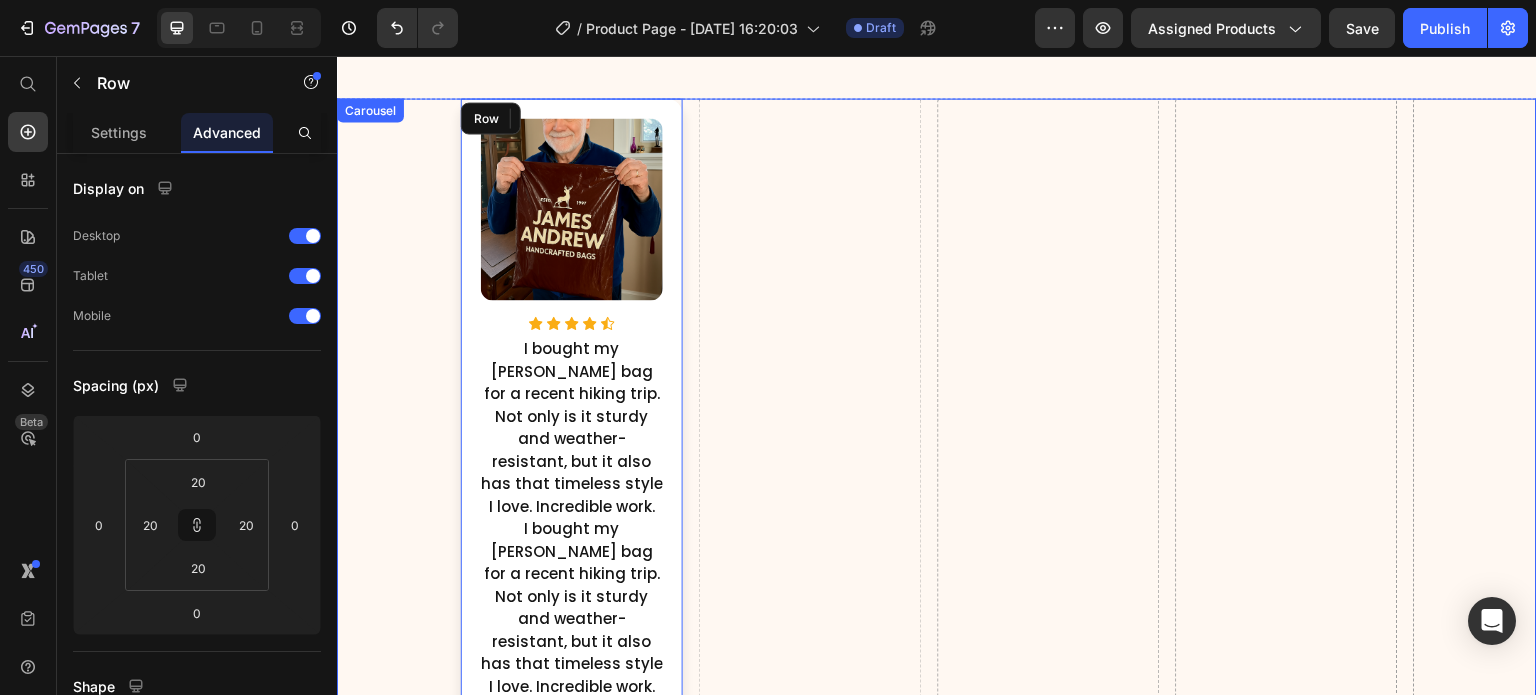 scroll, scrollTop: 3332, scrollLeft: 0, axis: vertical 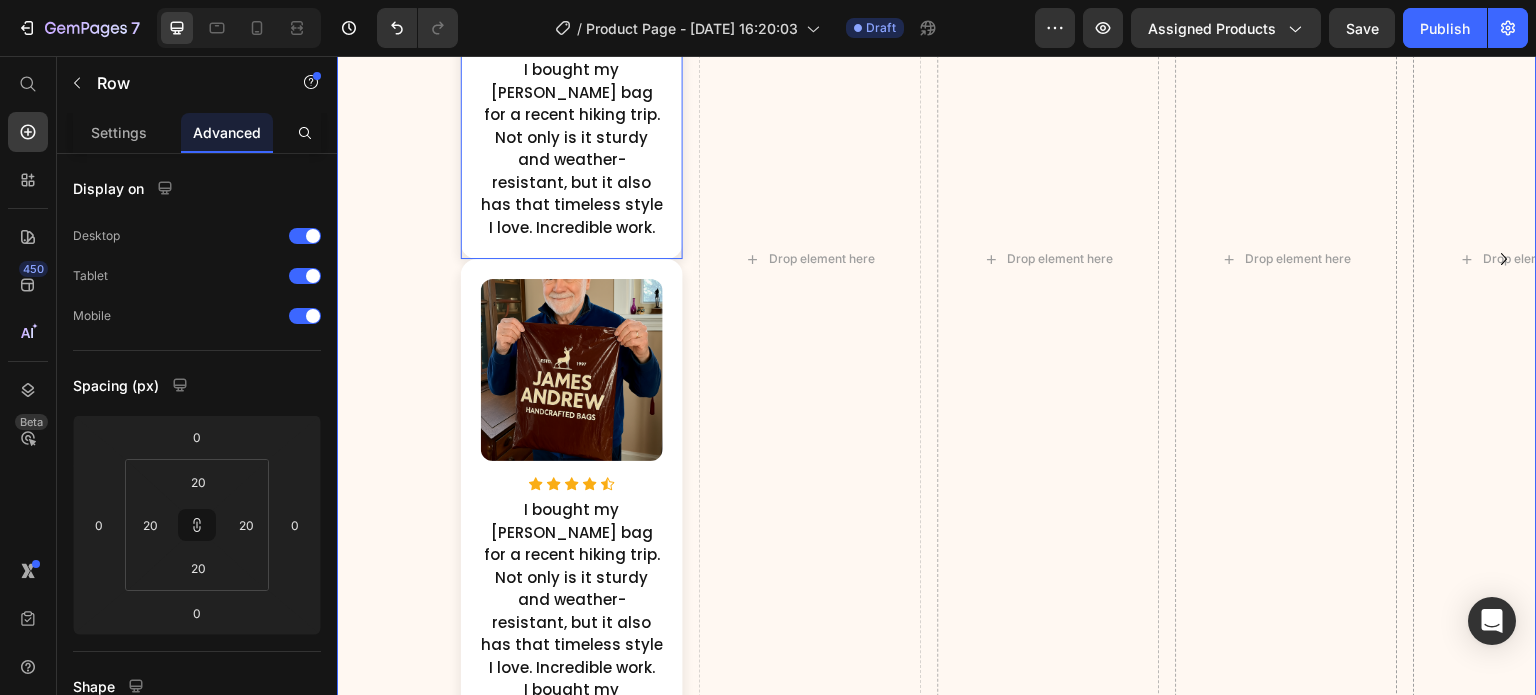 click on "Drop element here" at bounding box center [810, 259] 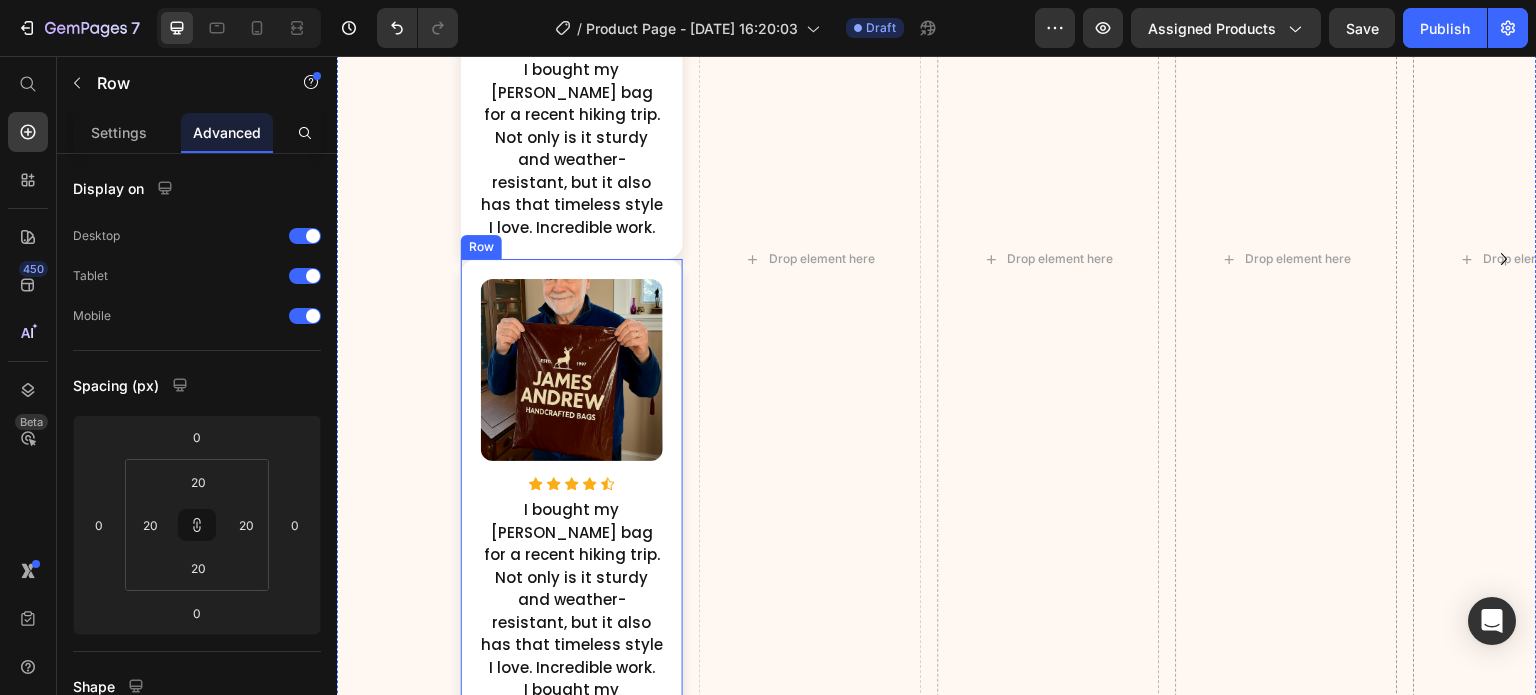 click on "Image                Icon                Icon                Icon                Icon
Icon Icon List Hoz I bought my [PERSON_NAME] bag for a recent hiking trip. Not only is it sturdy and weather-resistant, but it also has that timeless style I love. Incredible work. Text Block I bought my [PERSON_NAME] bag for a recent hiking trip. Not only is it sturdy and weather-resistant, but it also has that timeless style I love. Incredible work. Text Block Row" at bounding box center (572, 569) 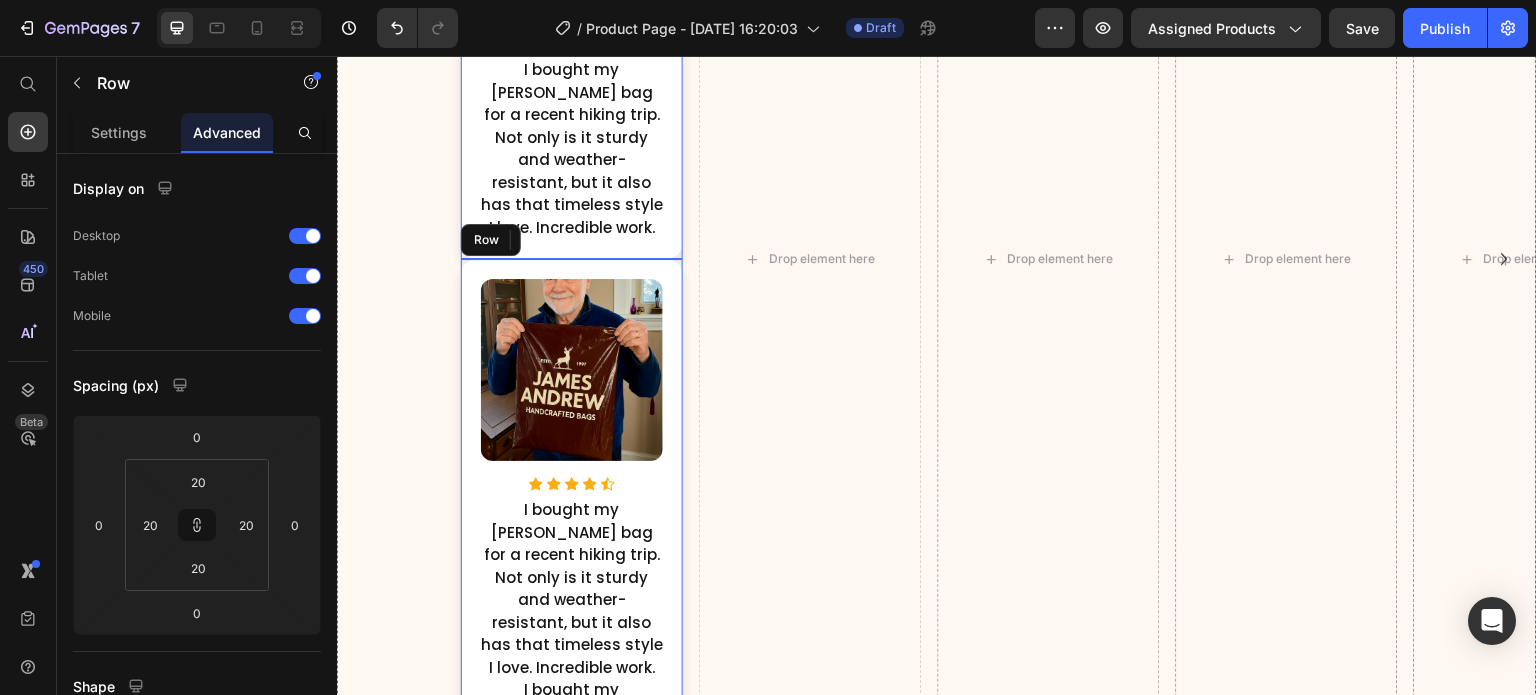 drag, startPoint x: 556, startPoint y: 278, endPoint x: 776, endPoint y: 271, distance: 220.11133 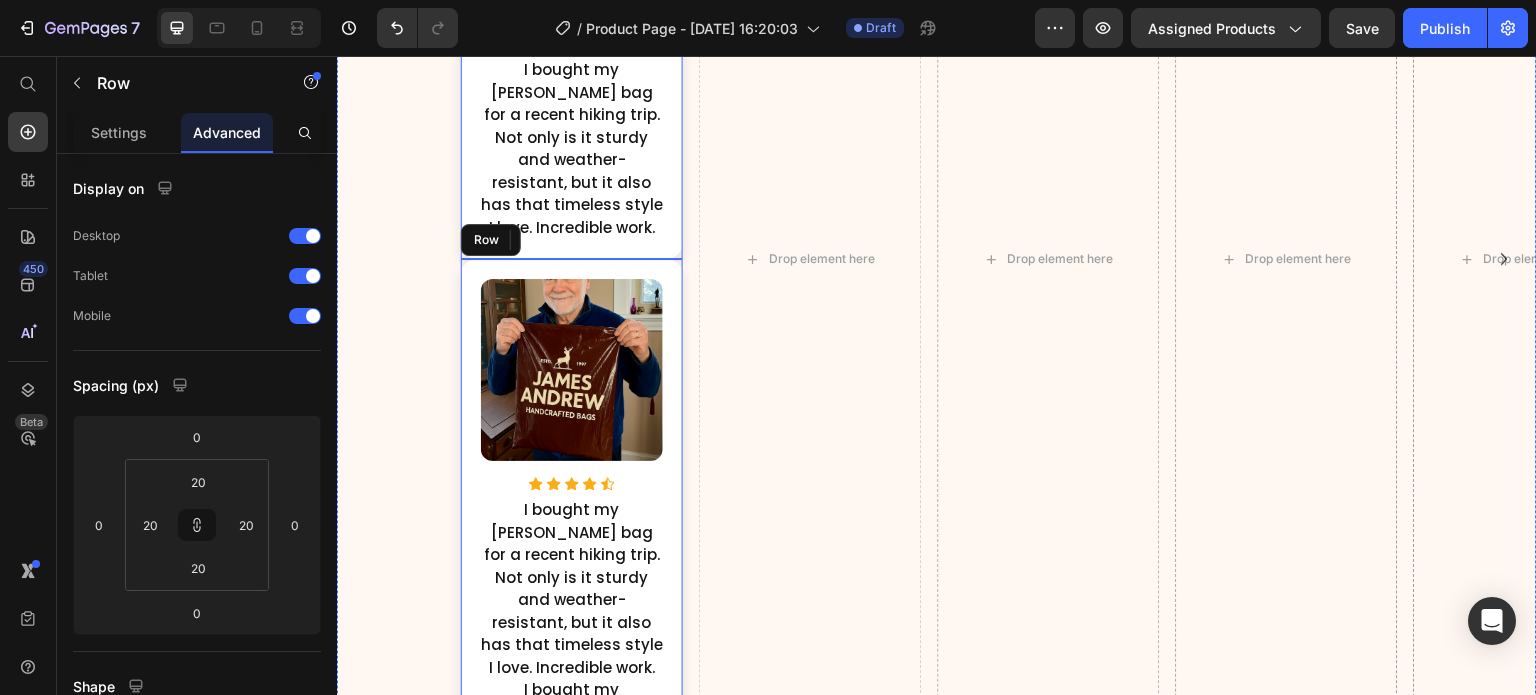 click on "Image                Icon                Icon                Icon                Icon
Icon Icon List Hoz I bought my [PERSON_NAME] bag for a recent hiking trip. Not only is it sturdy and weather-resistant, but it also has that timeless style I love. Incredible work. Text Block I bought my [PERSON_NAME] bag for a recent hiking trip. Not only is it sturdy and weather-resistant, but it also has that timeless style I love. Incredible work. Text Block Row Image                Icon                Icon                Icon                Icon
Icon Icon List Hoz I bought my [PERSON_NAME] bag for a recent hiking trip. Not only is it sturdy and weather-resistant, but it also has that timeless style I love. Incredible work. Text Block I bought my [PERSON_NAME] bag for a recent hiking trip. Not only is it sturdy and weather-resistant, but it also has that timeless style I love. Incredible work. Text Block Row
Drop element here
Drop element here" at bounding box center [937, 259] 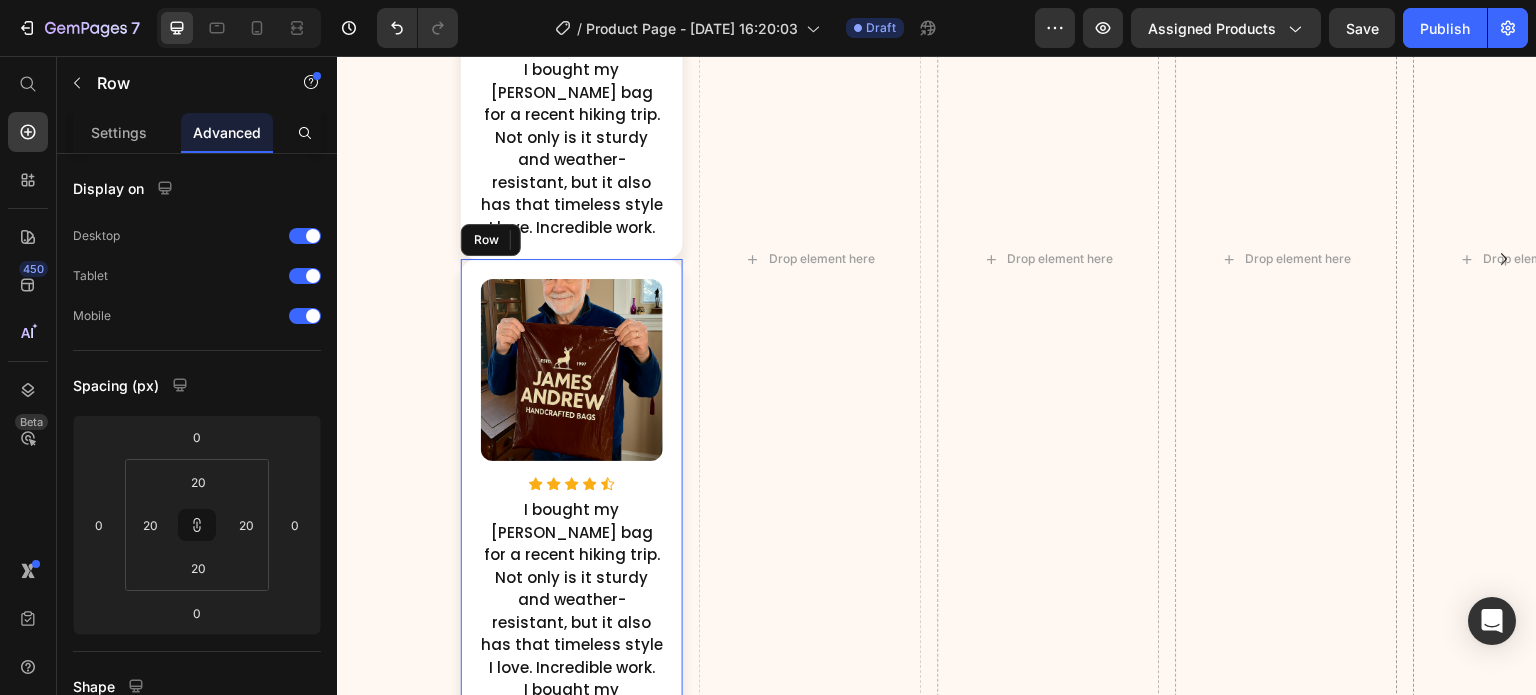 click on "Save" at bounding box center (1362, 28) 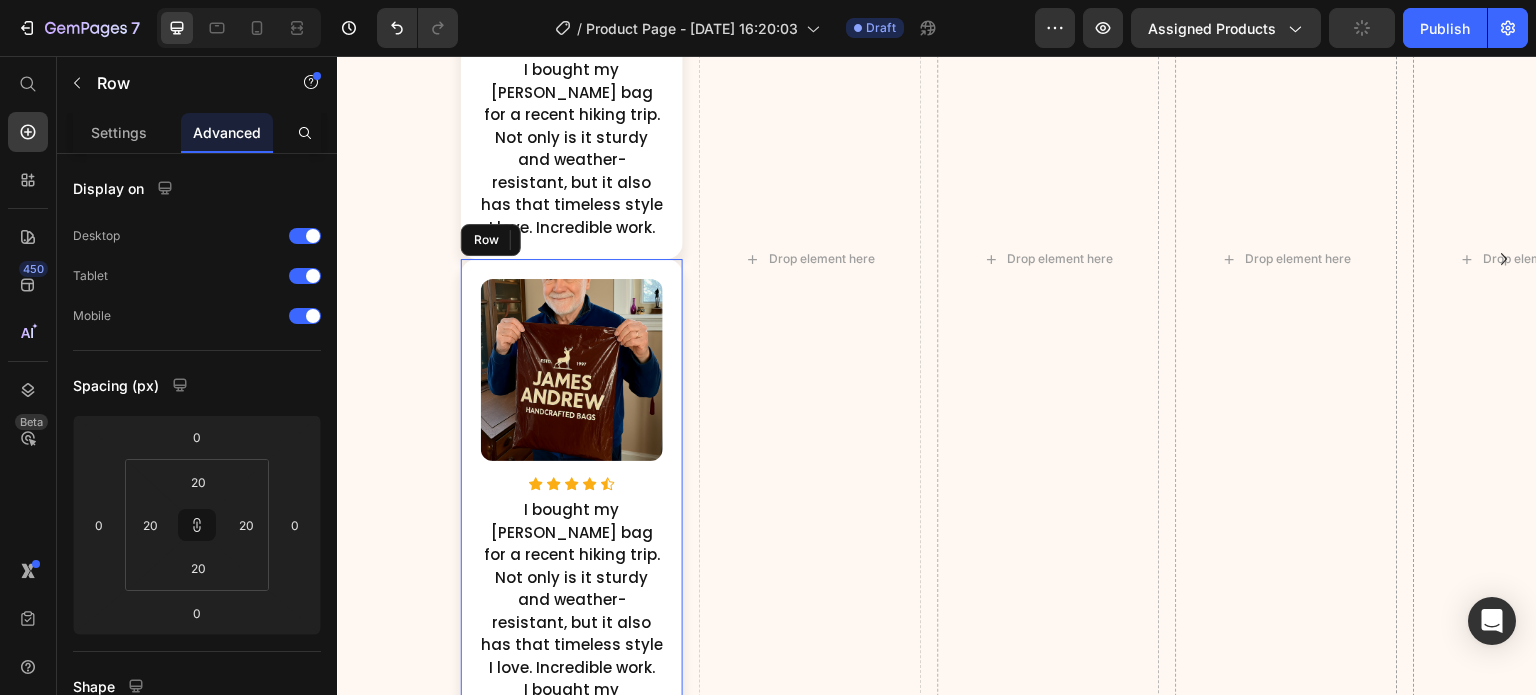 click on "5000+ 5 Star reviews Text block What Our Customers Are Saying Heading You're walking on a cloud! Text block “ These shoes are everything I hoped they would be ! So comfortable so lightweight and absolutely slip on as easily.” Text block [PERSON_NAME]   / Design Director Text block Image Not a Doubter Anymore Text block "I was a little leery about the claim of not needing your hands to get the shoes on, but I’m a believer now. Great, true fit and good." Text block [PERSON_NAME]   / Marketing Text block Image Work well for my problem Text block "Fabulous shoe. Expands where it needs to expand. Contracts where it needs to contract, and soooo easy to put on. Lots of support." Text block [PERSON_NAME]   / Financial Advisor Text block Carousel Row Section 5" at bounding box center (937, 1263) 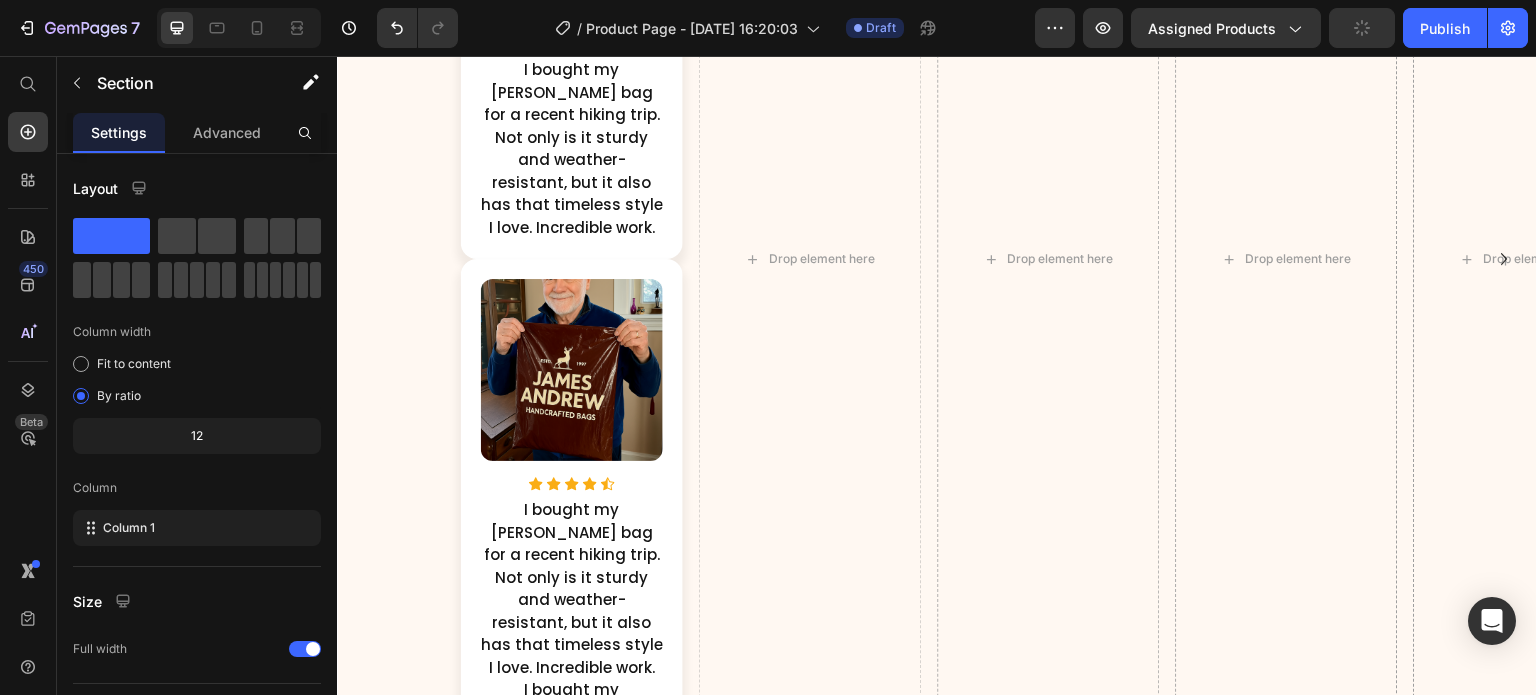 click on "Section 5" at bounding box center [1497, 940] 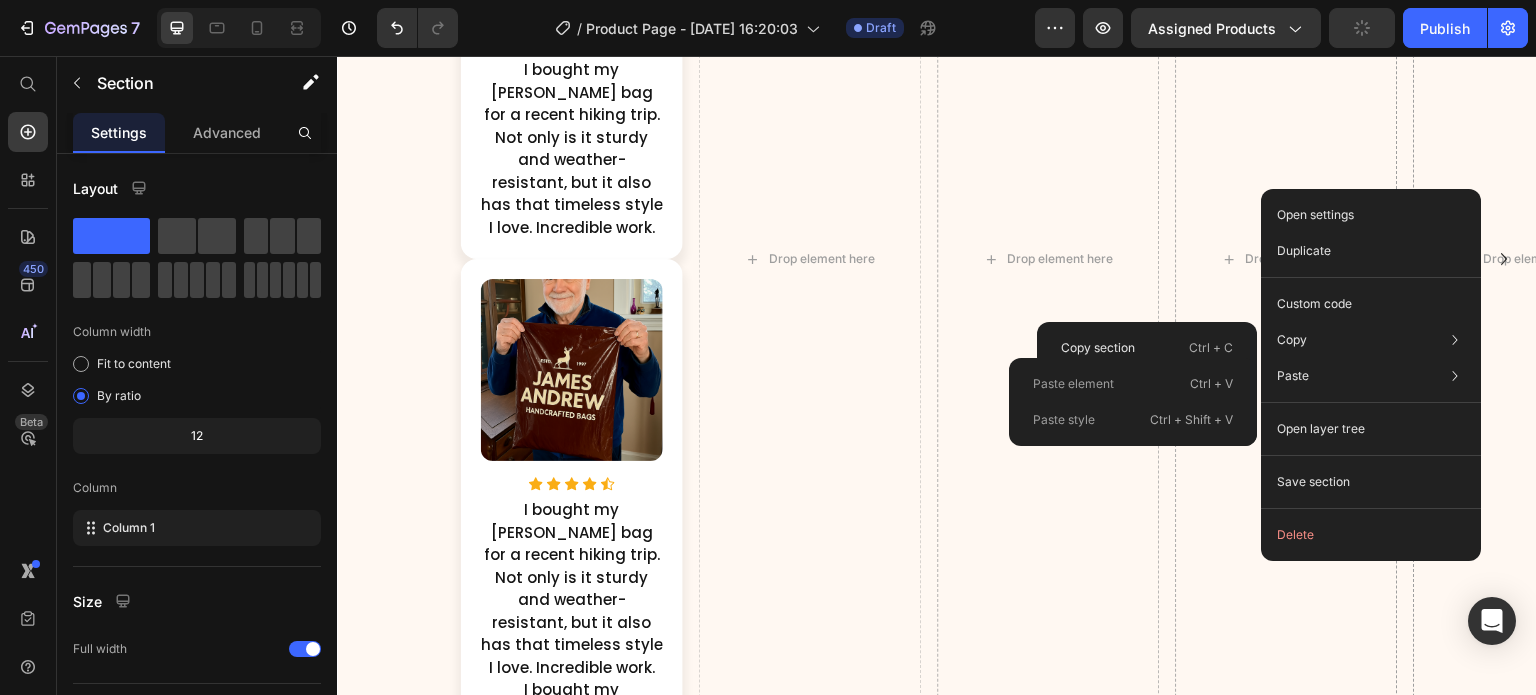 click on "Delete" 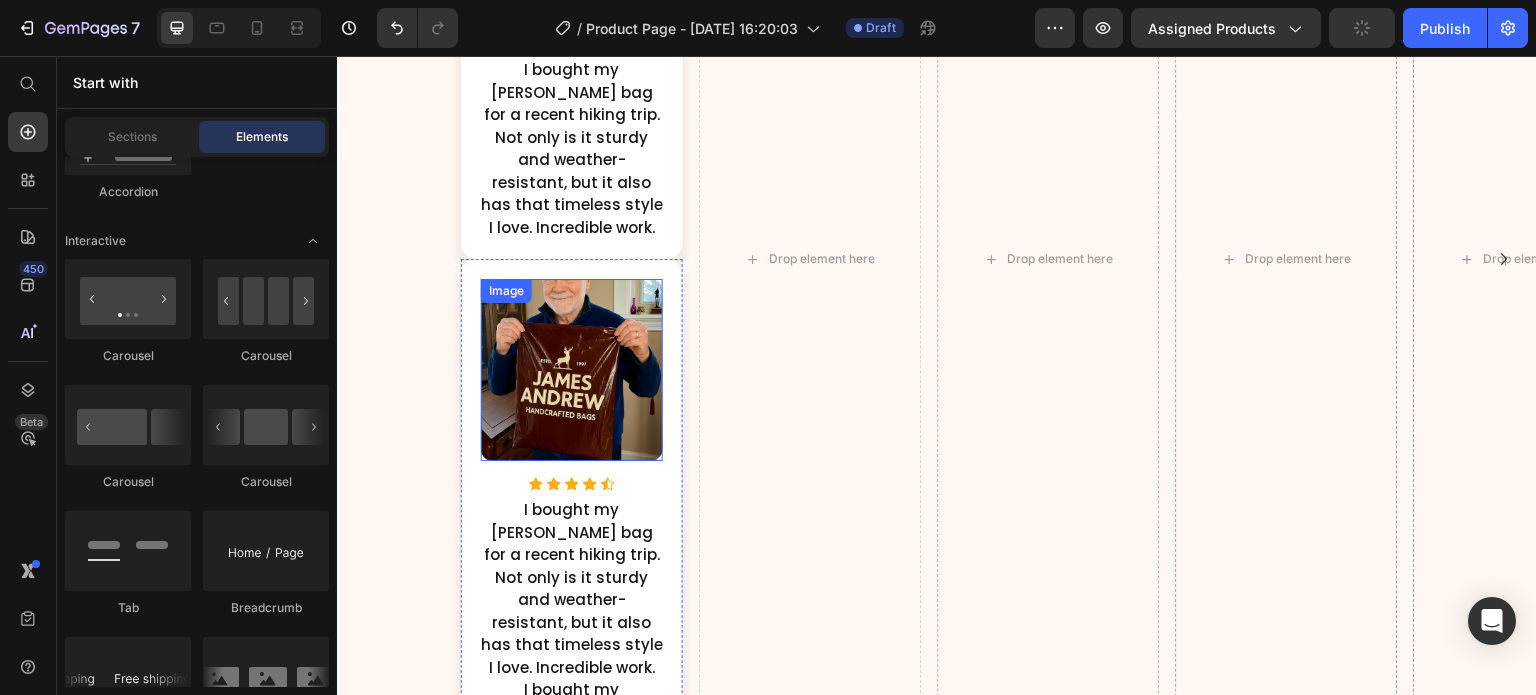 click on "Image                Icon                Icon                Icon                Icon
Icon Icon List Hoz I bought my [PERSON_NAME] bag for a recent hiking trip. Not only is it sturdy and weather-resistant, but it also has that timeless style I love. Incredible work. Text Block I bought my [PERSON_NAME] bag for a recent hiking trip. Not only is it sturdy and weather-resistant, but it also has that timeless style I love. Incredible work. Text Block Row" at bounding box center [572, 569] 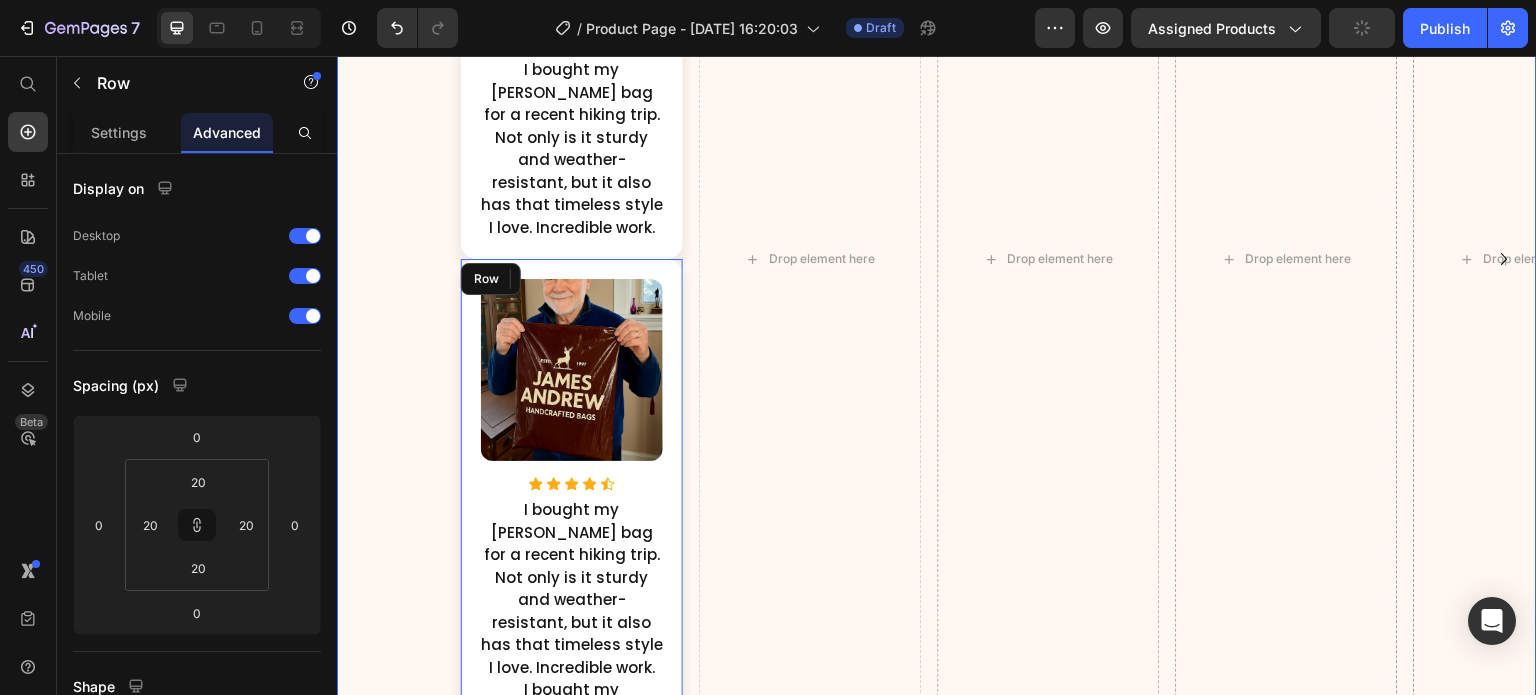 drag, startPoint x: 470, startPoint y: 124, endPoint x: 803, endPoint y: 115, distance: 333.1216 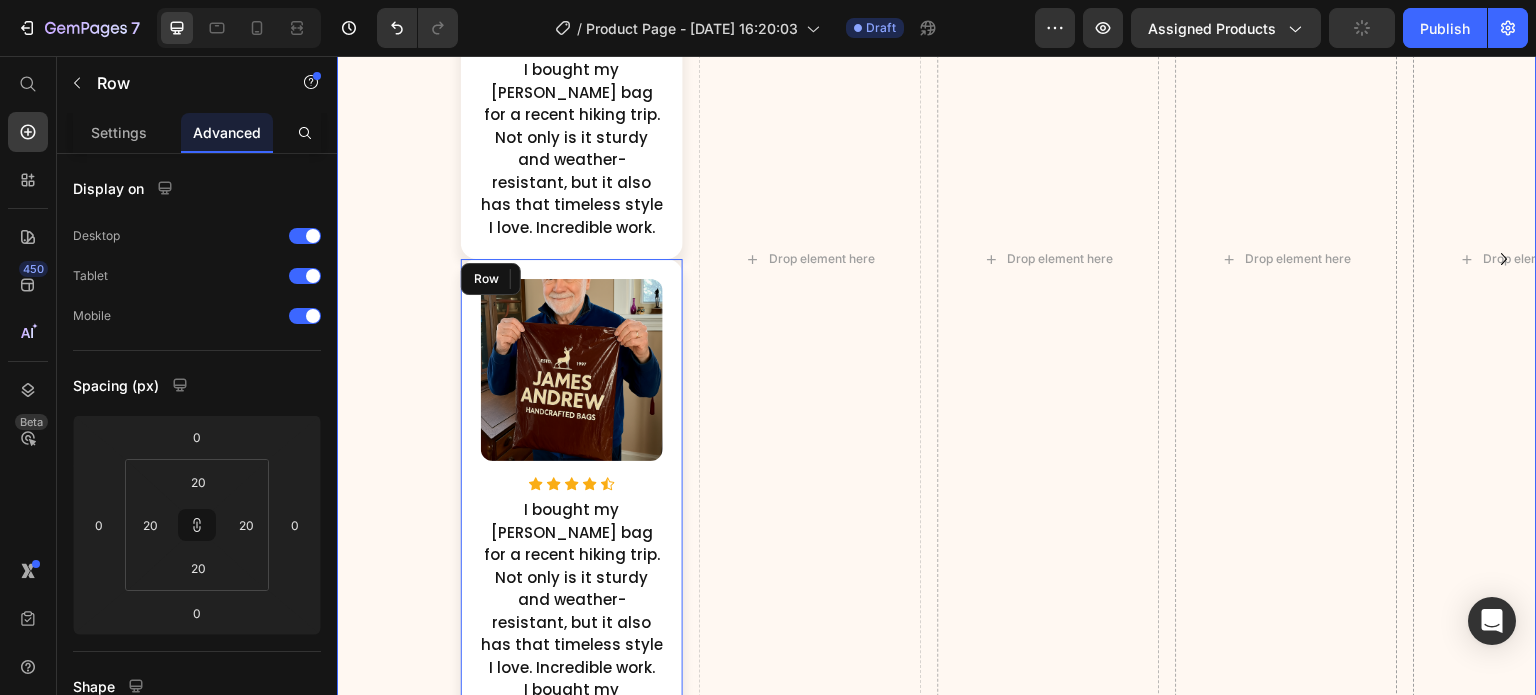 click on "Image                Icon                Icon                Icon                Icon
Icon Icon List Hoz I bought my [PERSON_NAME] bag for a recent hiking trip. Not only is it sturdy and weather-resistant, but it also has that timeless style I love. Incredible work. Text Block I bought my [PERSON_NAME] bag for a recent hiking trip. Not only is it sturdy and weather-resistant, but it also has that timeless style I love. Incredible work. Text Block Row Image                Icon                Icon                Icon                Icon
Icon Icon List Hoz I bought my [PERSON_NAME] bag for a recent hiking trip. Not only is it sturdy and weather-resistant, but it also has that timeless style I love. Incredible work. Text Block I bought my [PERSON_NAME] bag for a recent hiking trip. Not only is it sturdy and weather-resistant, but it also has that timeless style I love. Incredible work. Text Block Row
Drop element here
Drop element here" at bounding box center [937, 259] 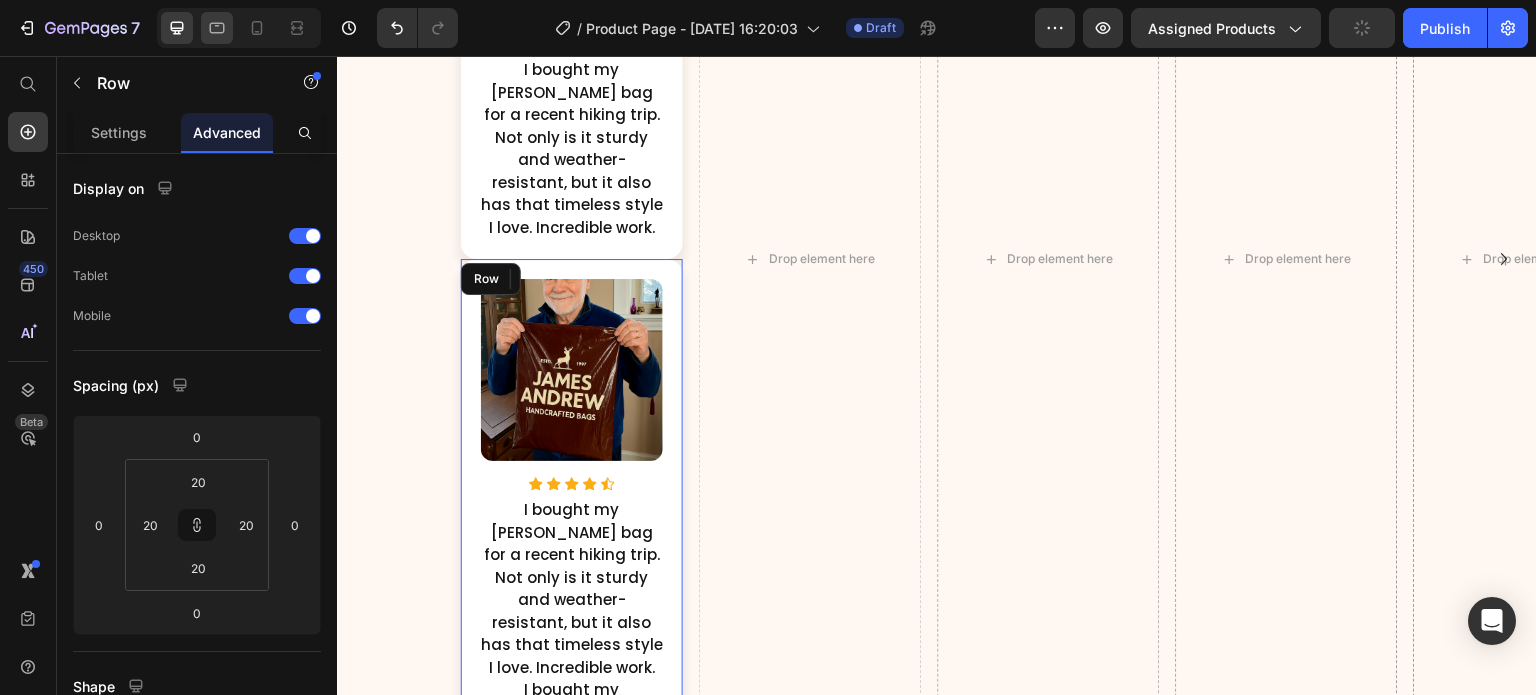 click 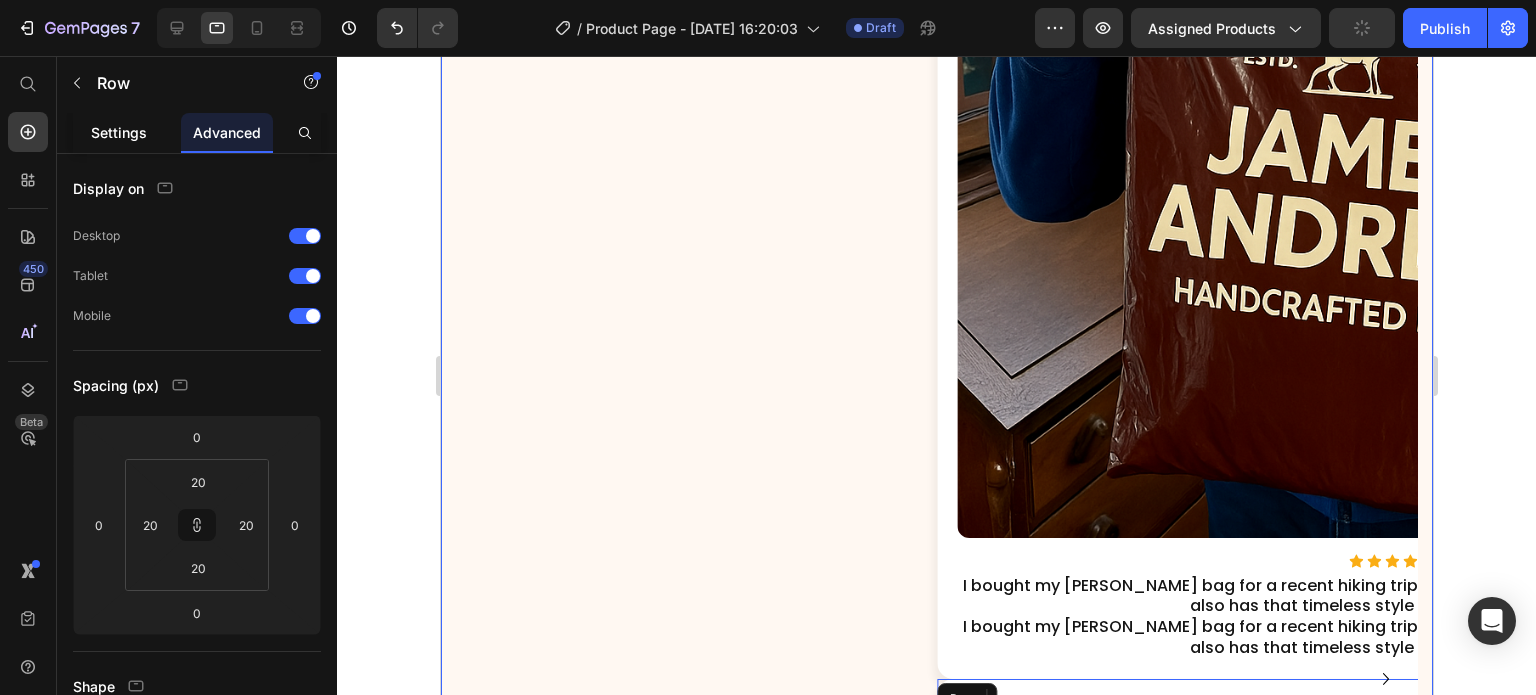 click on "Settings" at bounding box center [119, 132] 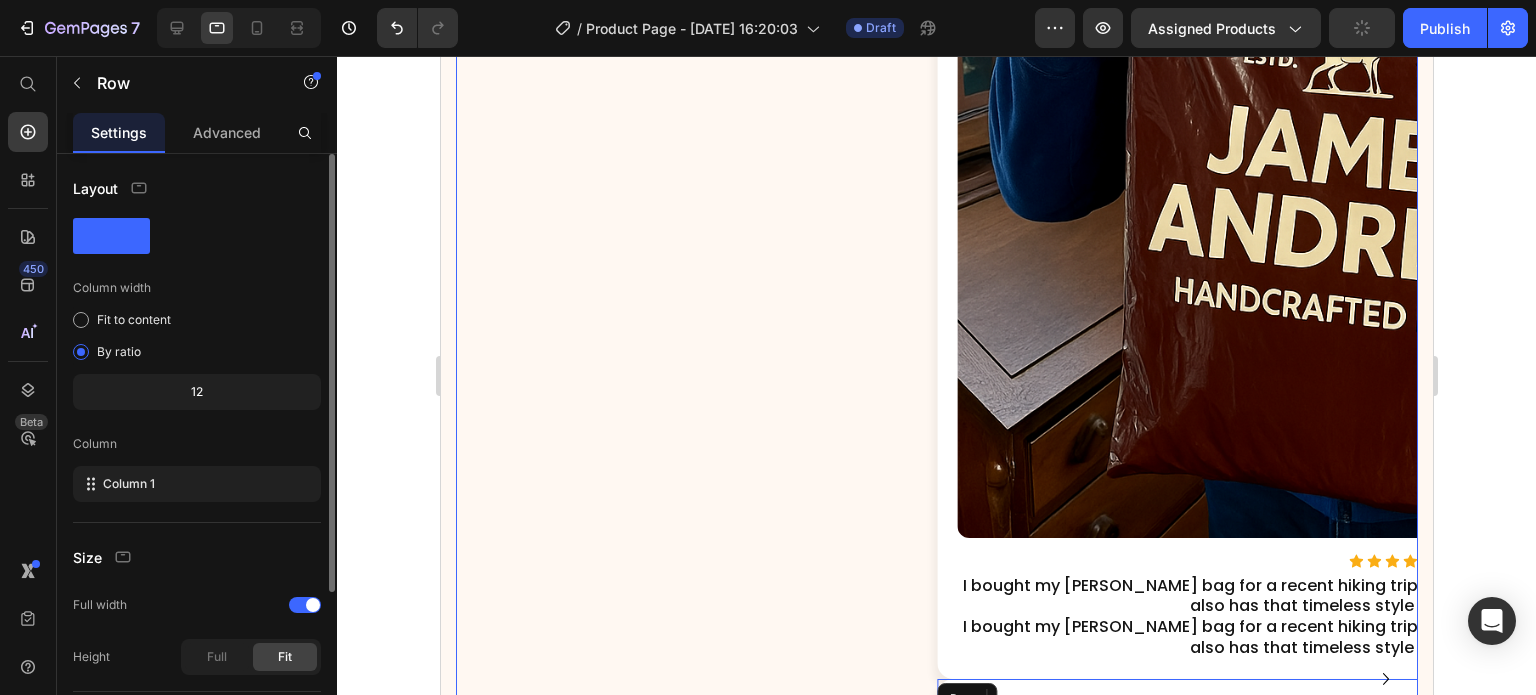 click on "Image                Icon                Icon                Icon                Icon
Icon Icon List Hoz I bought my [PERSON_NAME] bag for a recent hiking trip. Not only is it sturdy and weather-resistant, but it also has that timeless style I love. Incredible work. Text Block I bought my [PERSON_NAME] bag for a recent hiking trip. Not only is it sturdy and weather-resistant, but it also has that timeless style I love. Incredible work. Text Block Row Image                Icon                Icon                Icon                Icon
Icon Icon List Hoz I bought my [PERSON_NAME] bag for a recent hiking trip. Not only is it sturdy and weather-resistant, but it also has that timeless style I love. Incredible work. Text Block I bought my [PERSON_NAME] bag for a recent hiking trip. Not only is it sturdy and weather-resistant, but it also has that timeless style I love. Incredible work. Text Block Row
Drop element here
Drop element here" at bounding box center (936, 679) 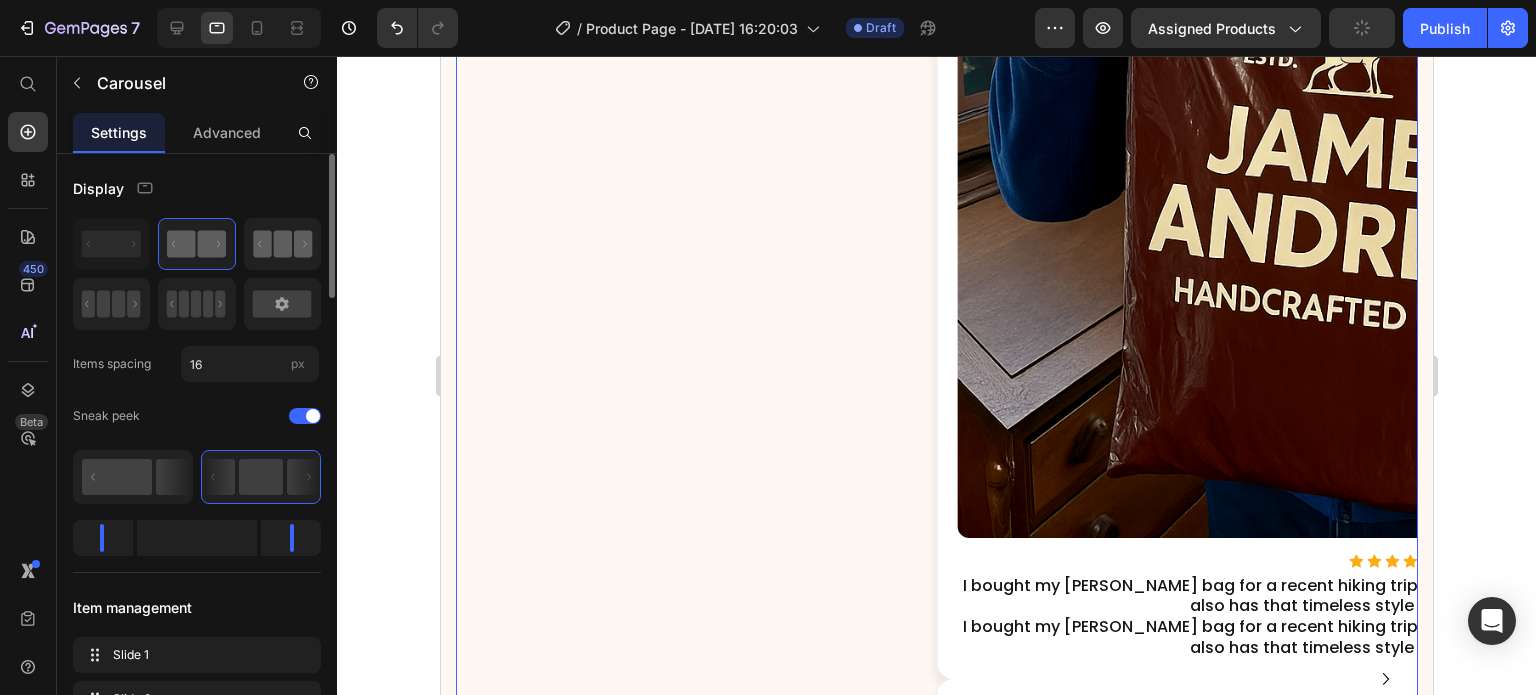 click 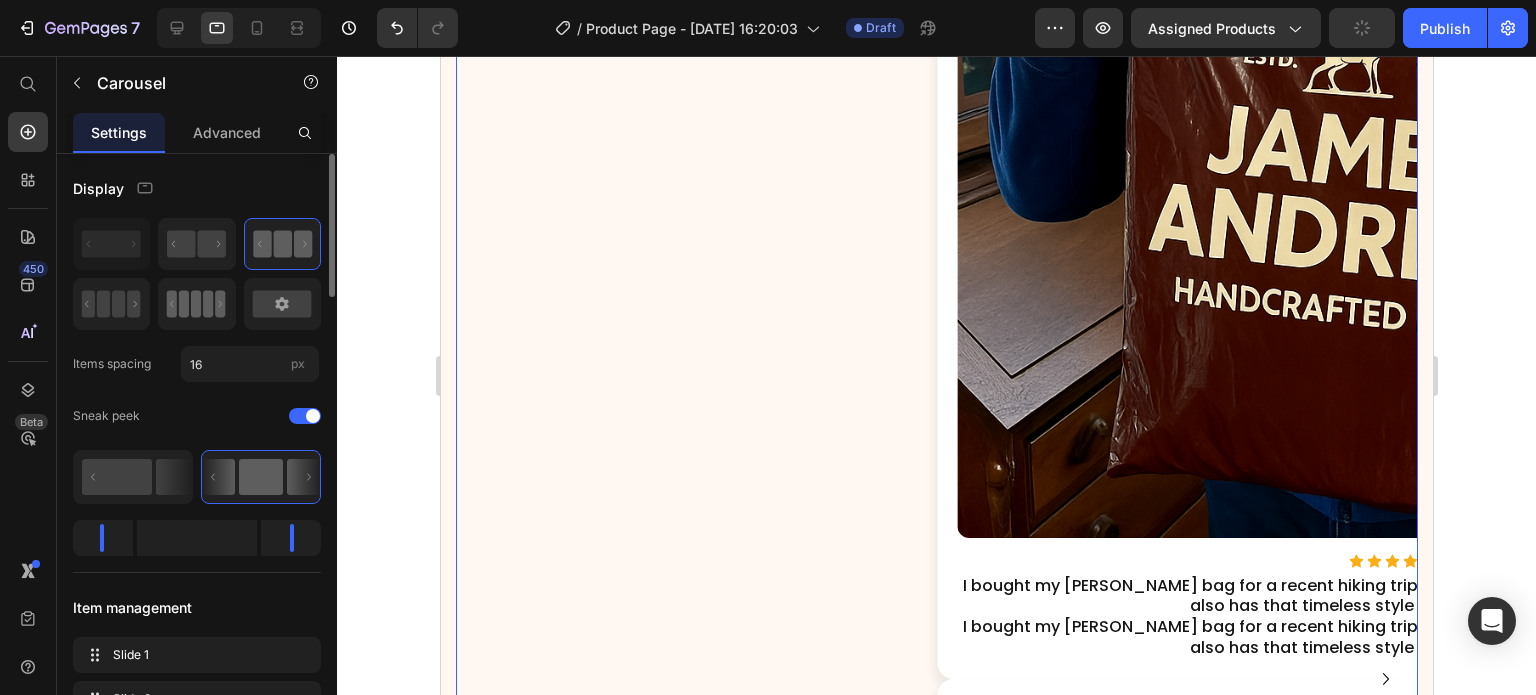 click 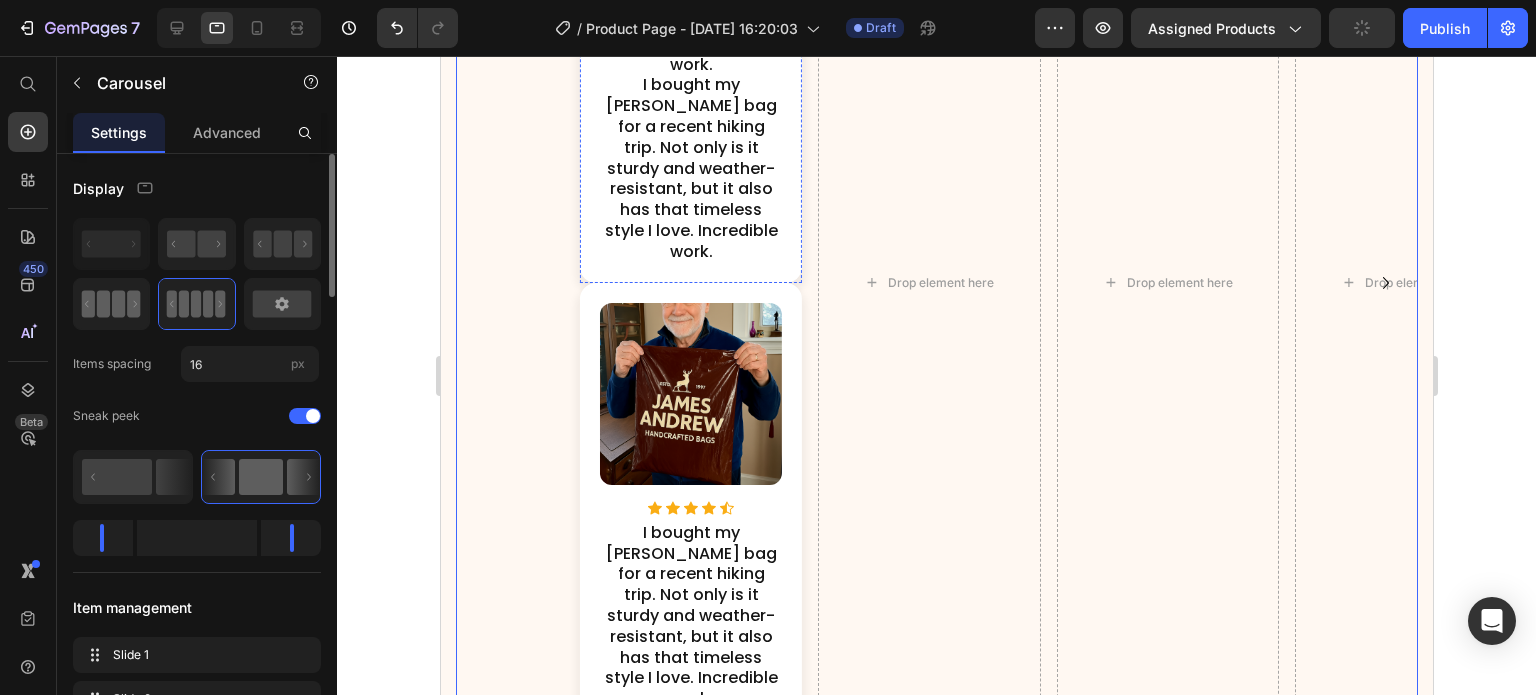 click 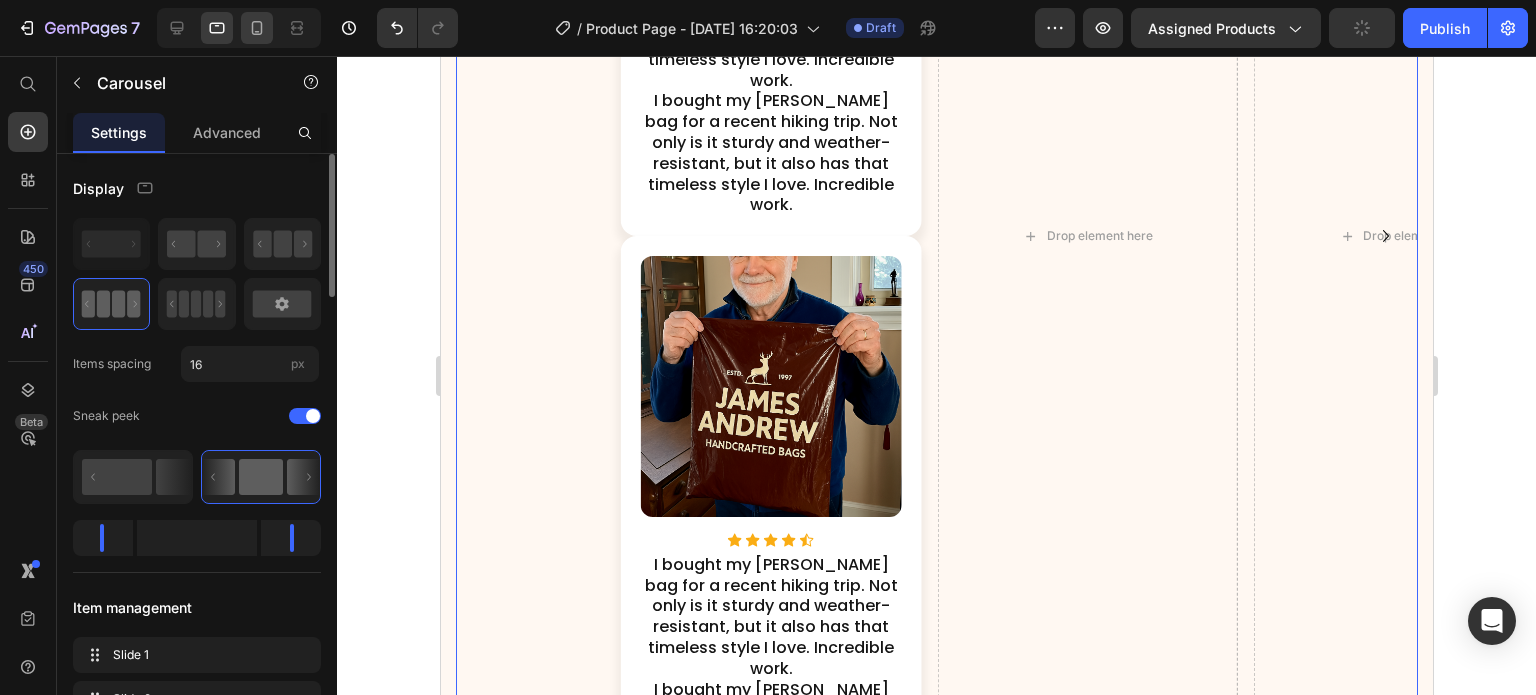 click 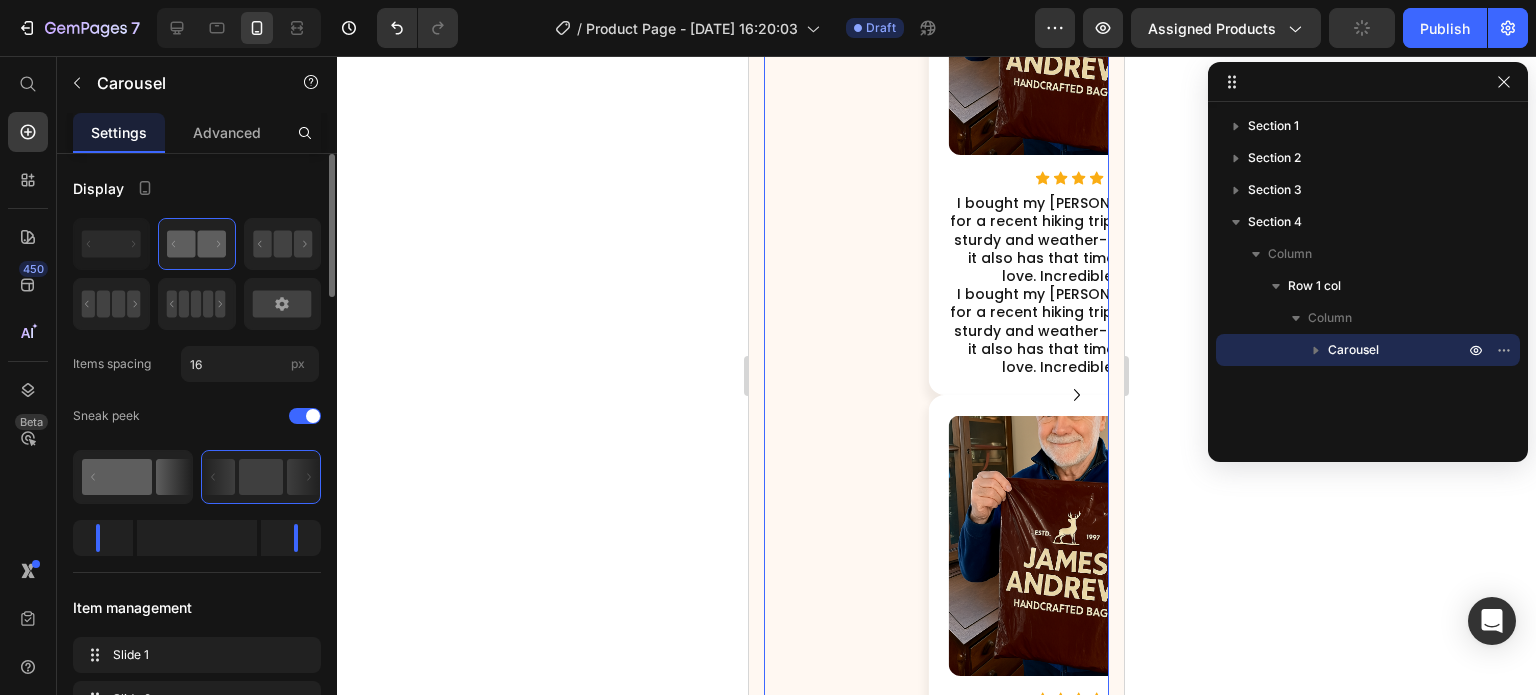 click 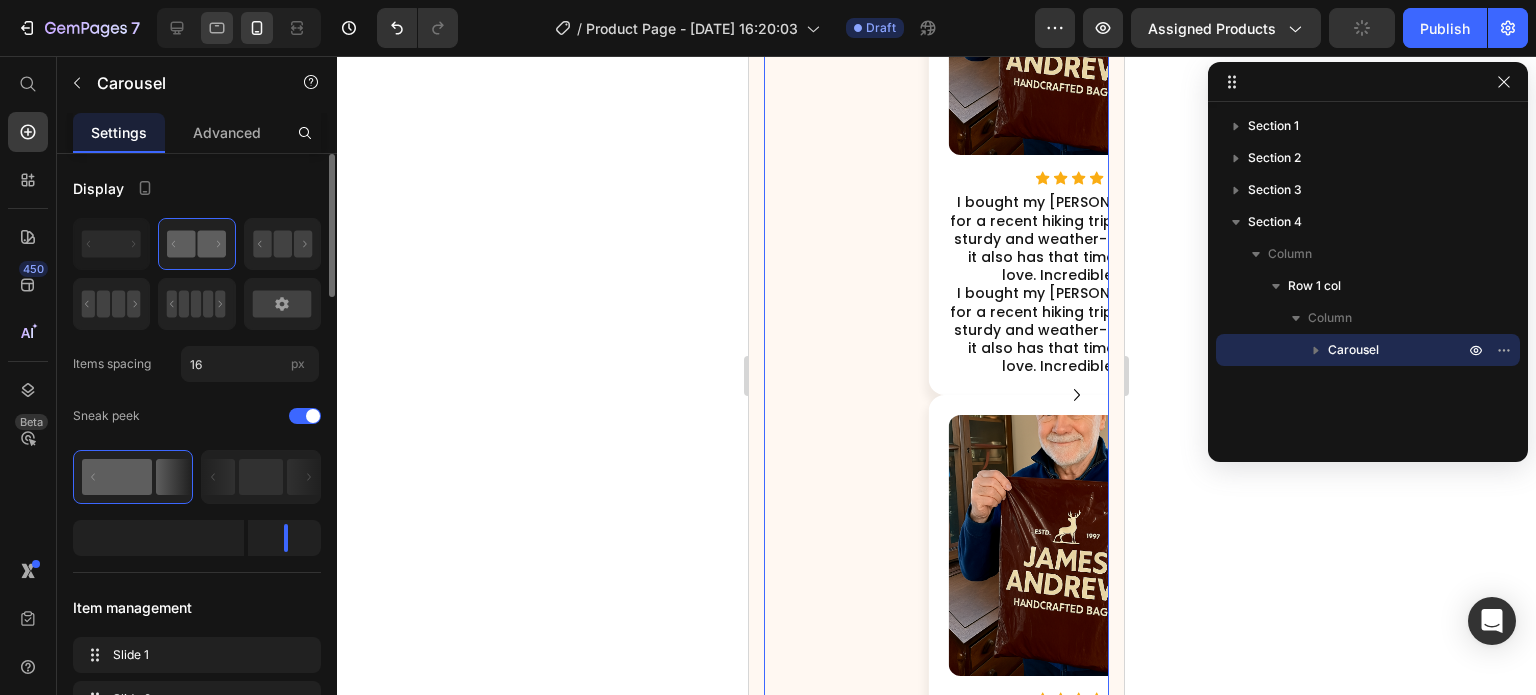 click 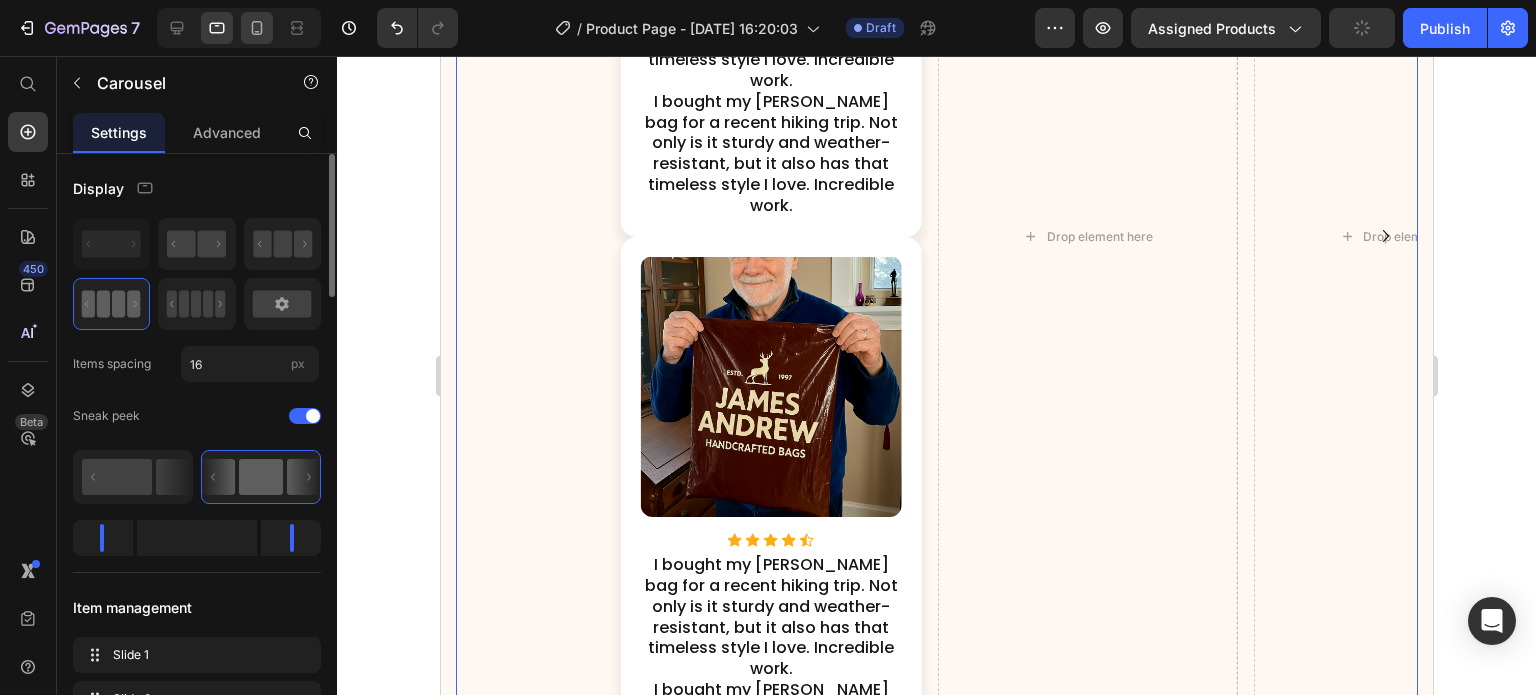 click 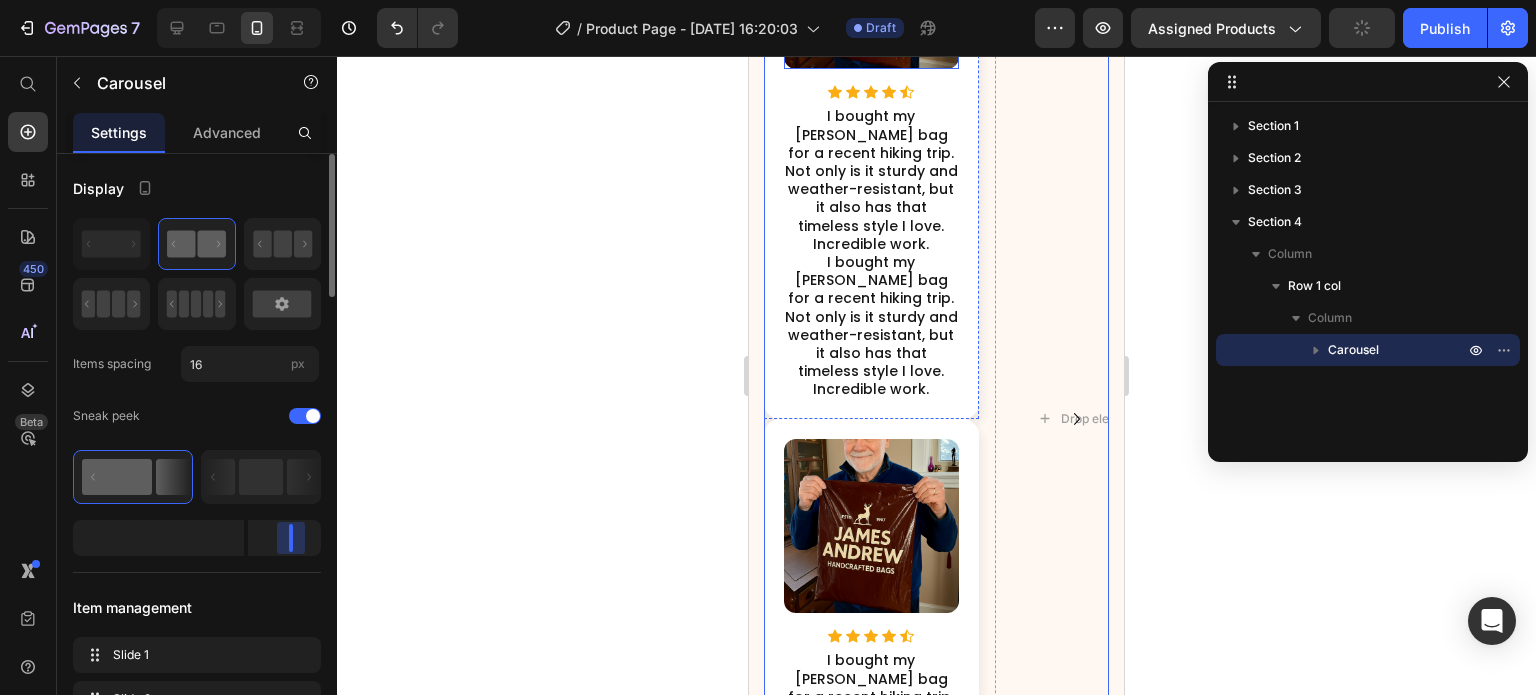 drag, startPoint x: 283, startPoint y: 532, endPoint x: 294, endPoint y: 534, distance: 11.18034 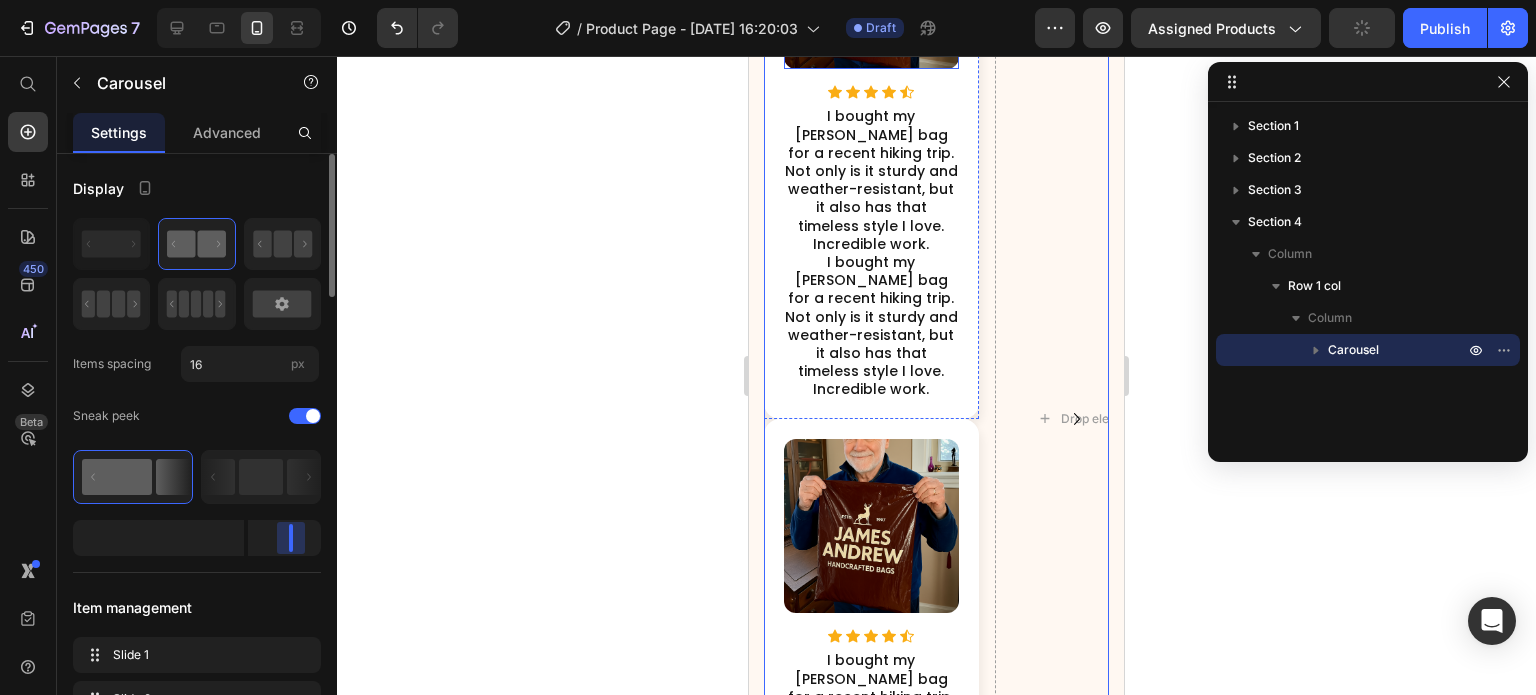click on "7   /  Product Page - [DATE] 16:20:03 Draft Preview Assigned Products  Publish  450 Beta Start with Sections Elements Hero Section Product Detail Brands Trusted Badges Guarantee Product Breakdown How to use Testimonials Compare Bundle FAQs Social Proof Brand Story Product List Collection Blog List Contact Sticky Add to Cart Custom Footer Browse Library 450 Layout
Row
Row
Row
Row Text
Heading
Text Block Button
Button
Button
Sticky Back to top Media
Image" at bounding box center [768, 0] 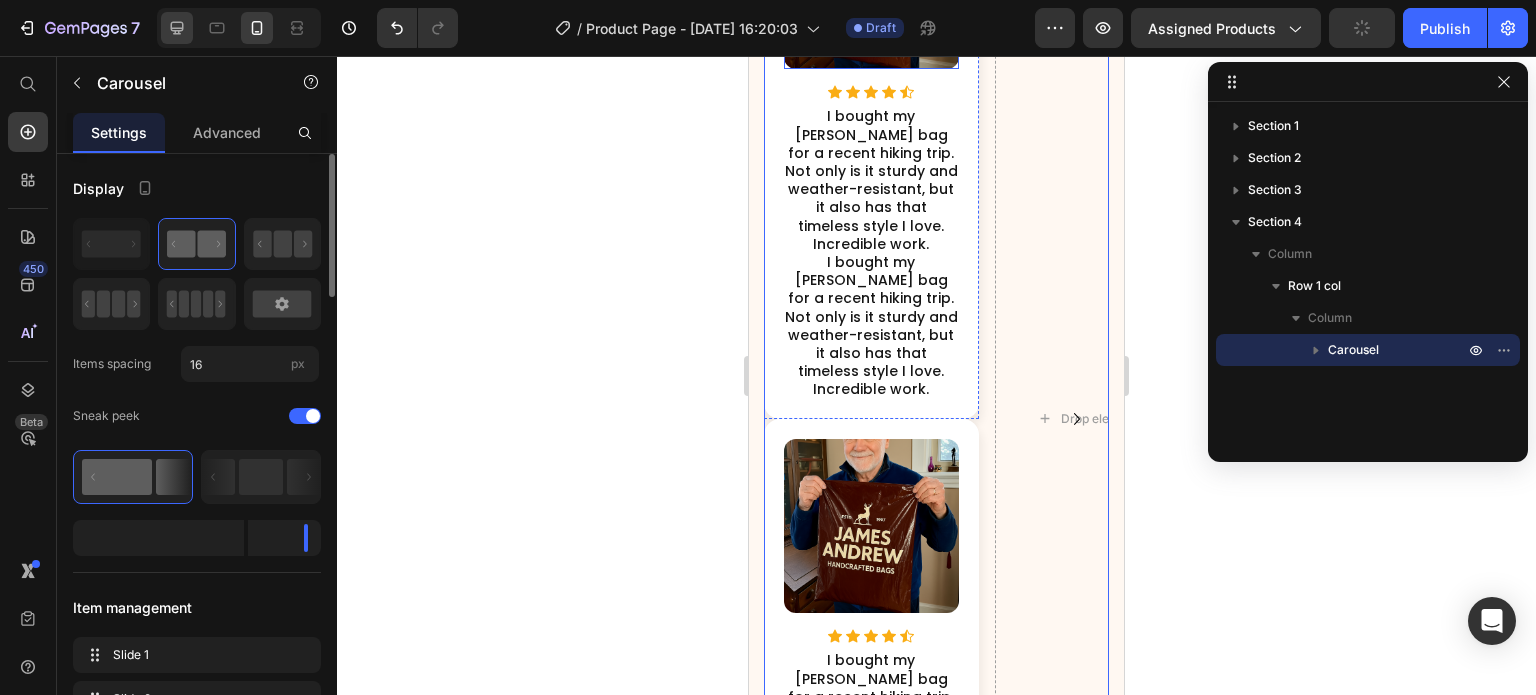 click 